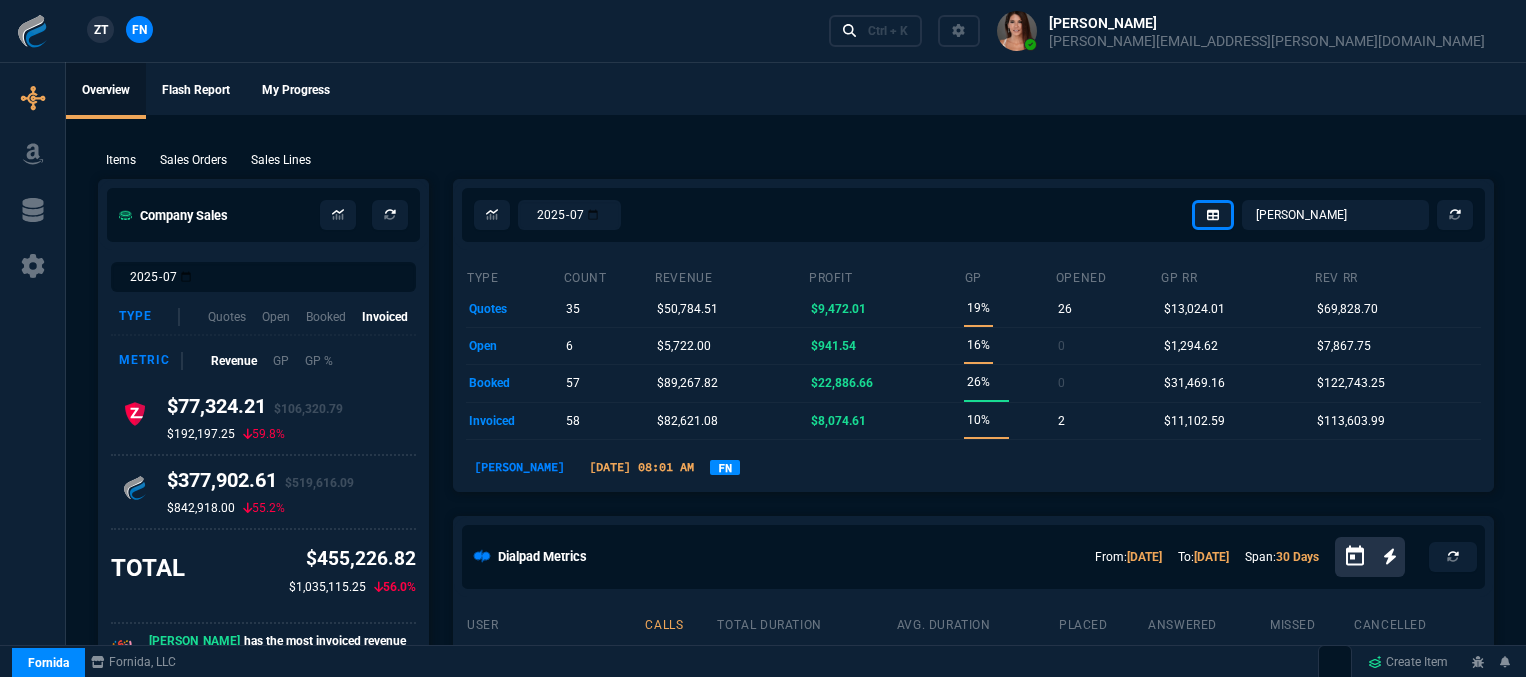 select on "12: [PERSON_NAME]" 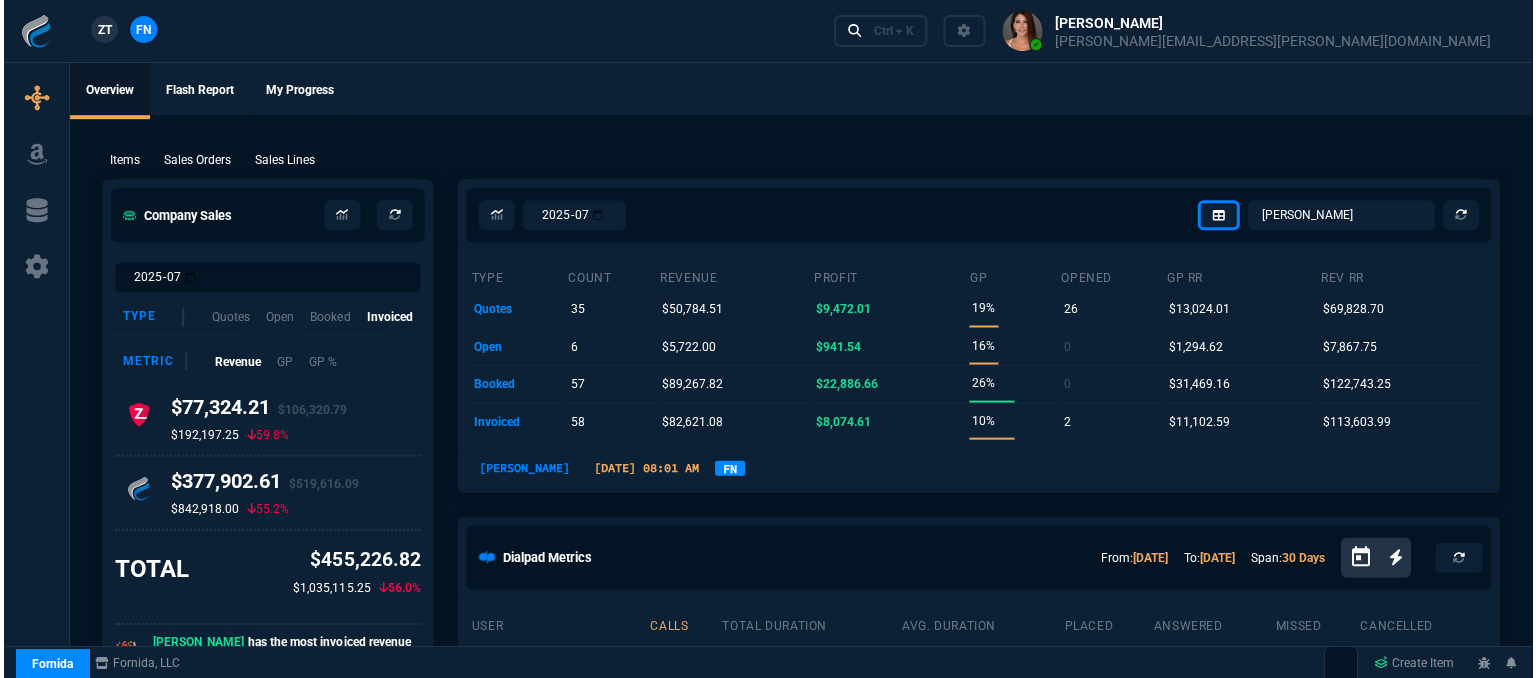 scroll, scrollTop: 0, scrollLeft: 0, axis: both 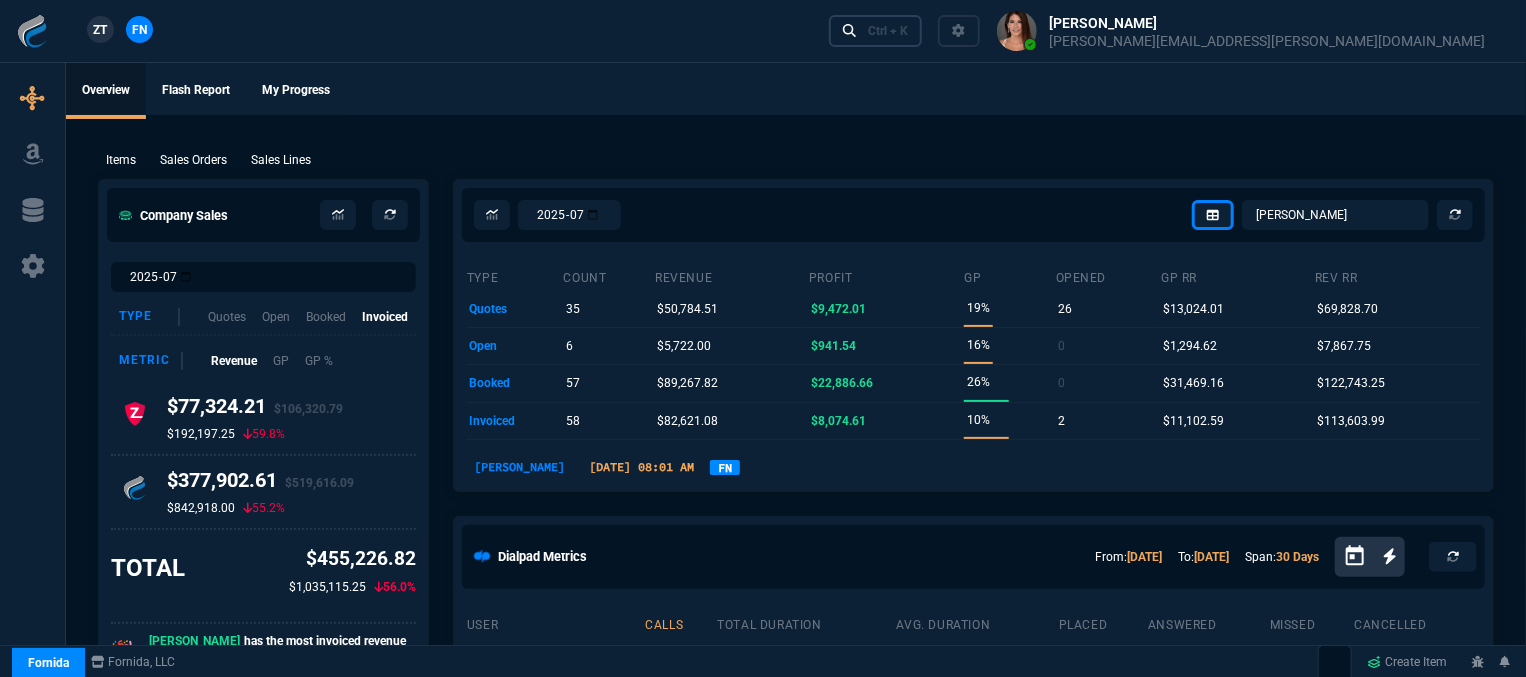click on "Ctrl + K" at bounding box center (888, 31) 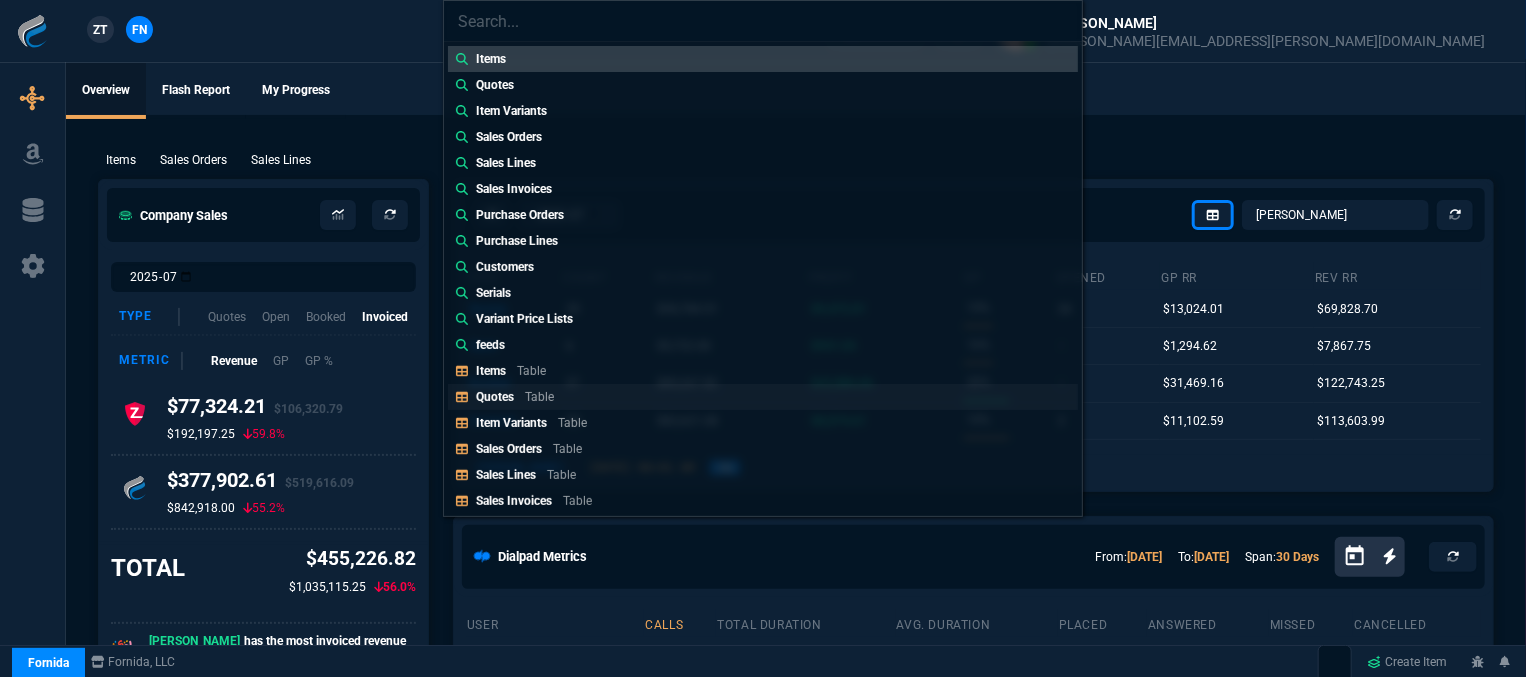 click on "Quotes" at bounding box center (495, 397) 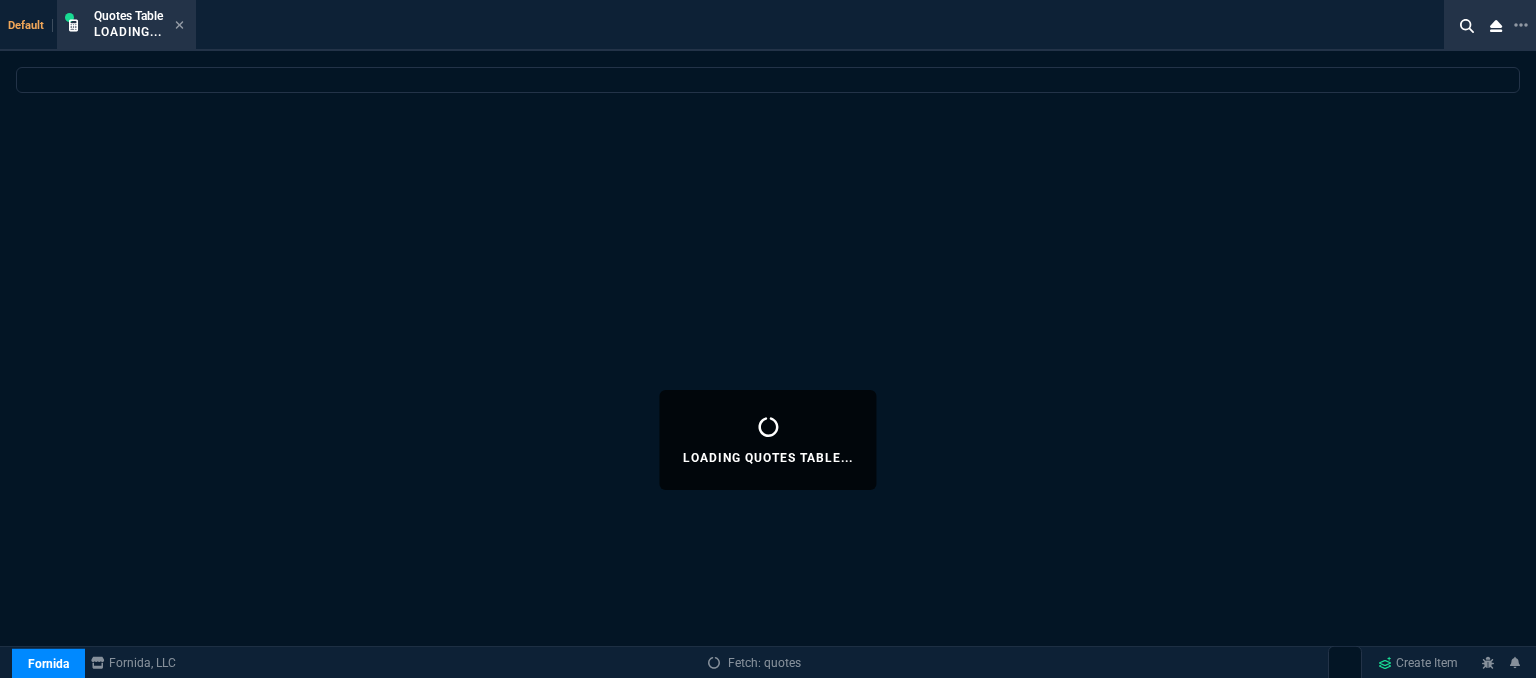 select 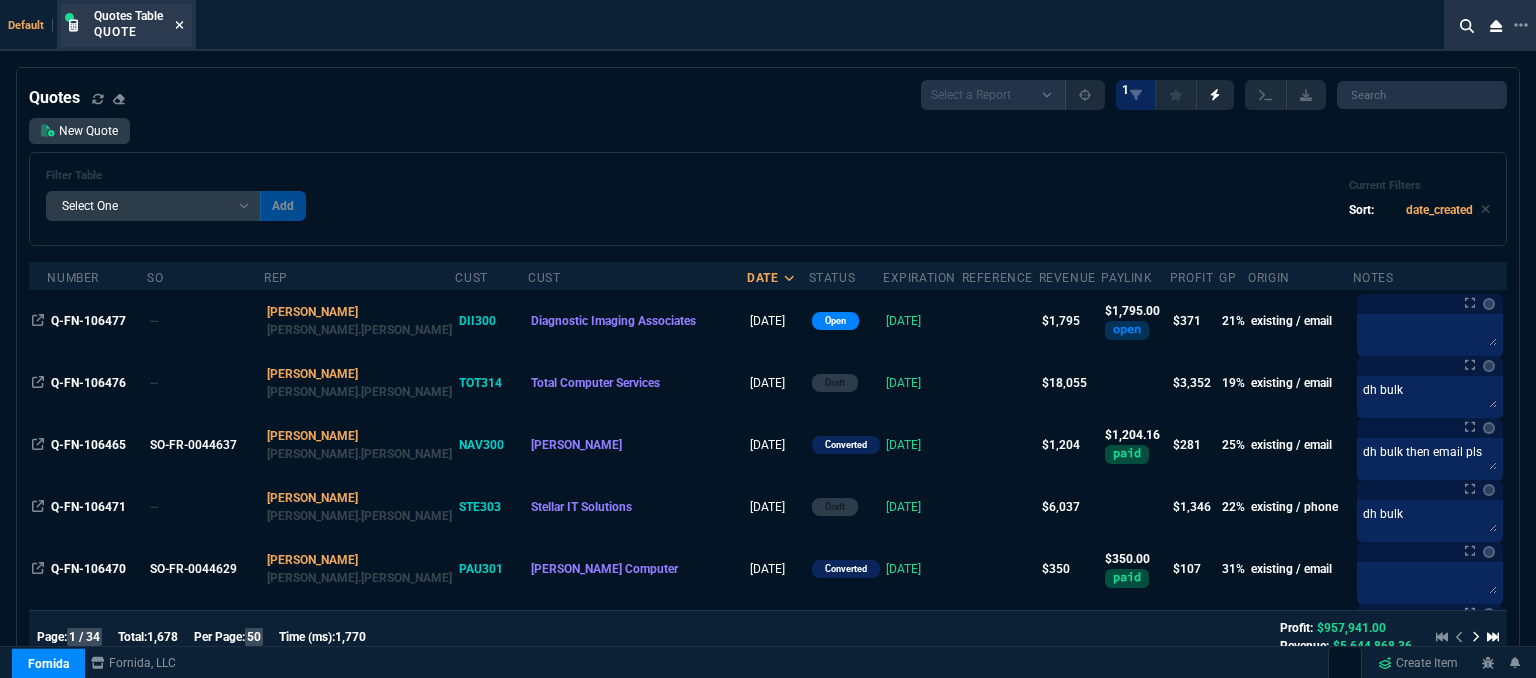 click 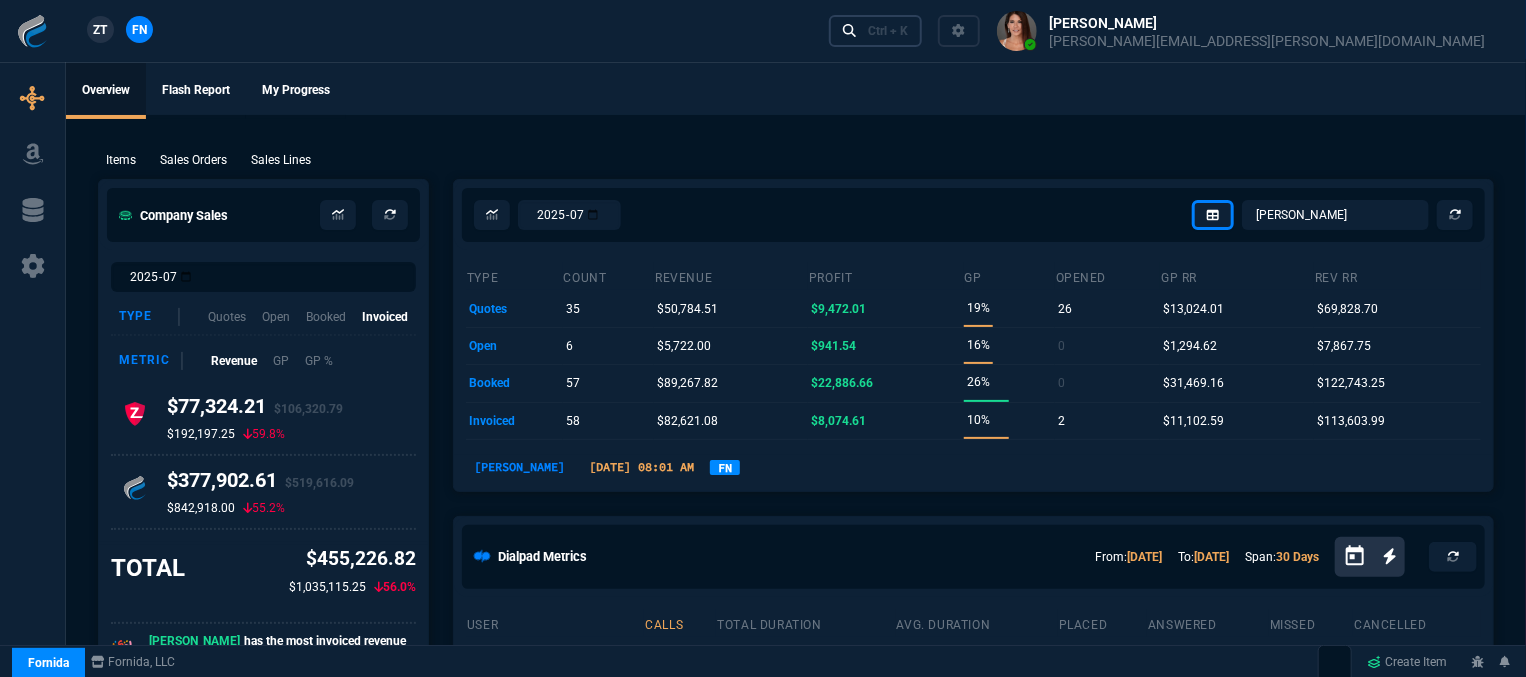 click on "Ctrl + K" at bounding box center [876, 30] 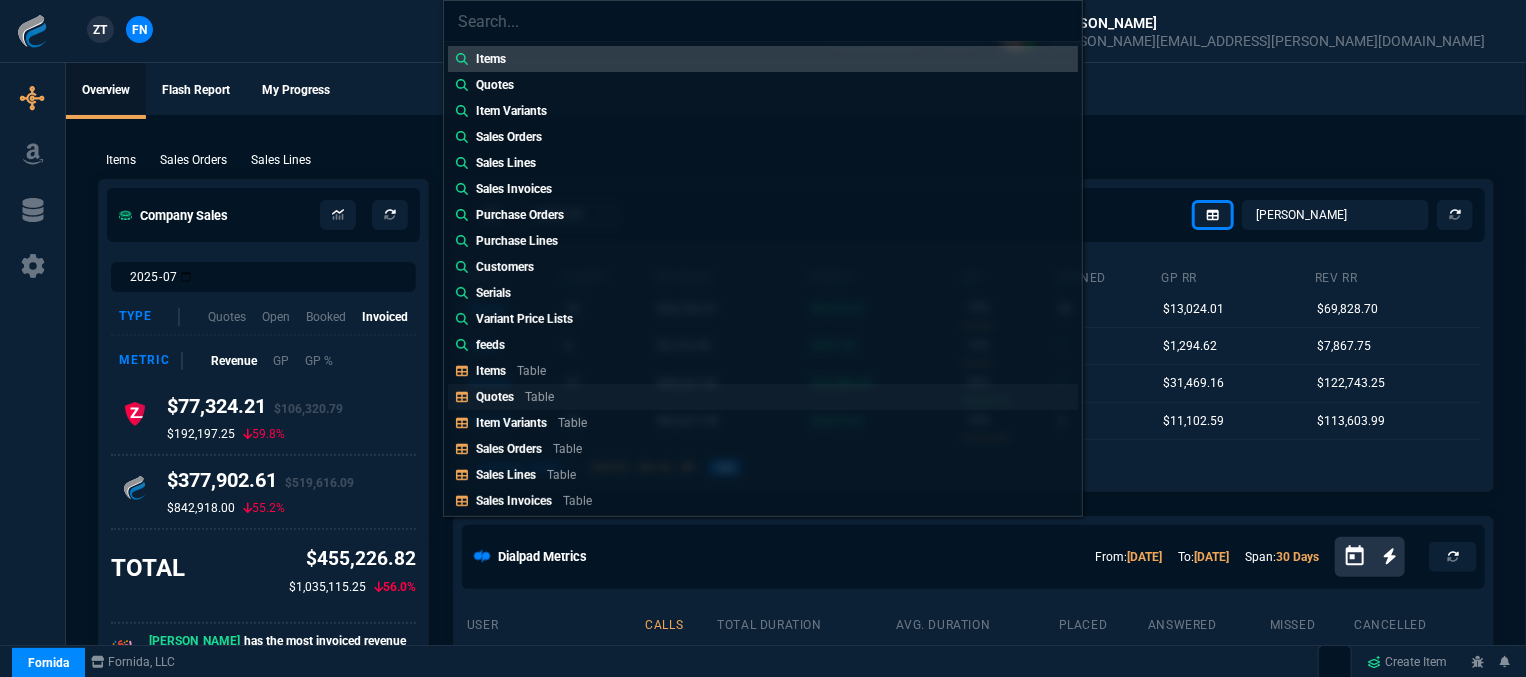 click on "Quotes" at bounding box center (495, 397) 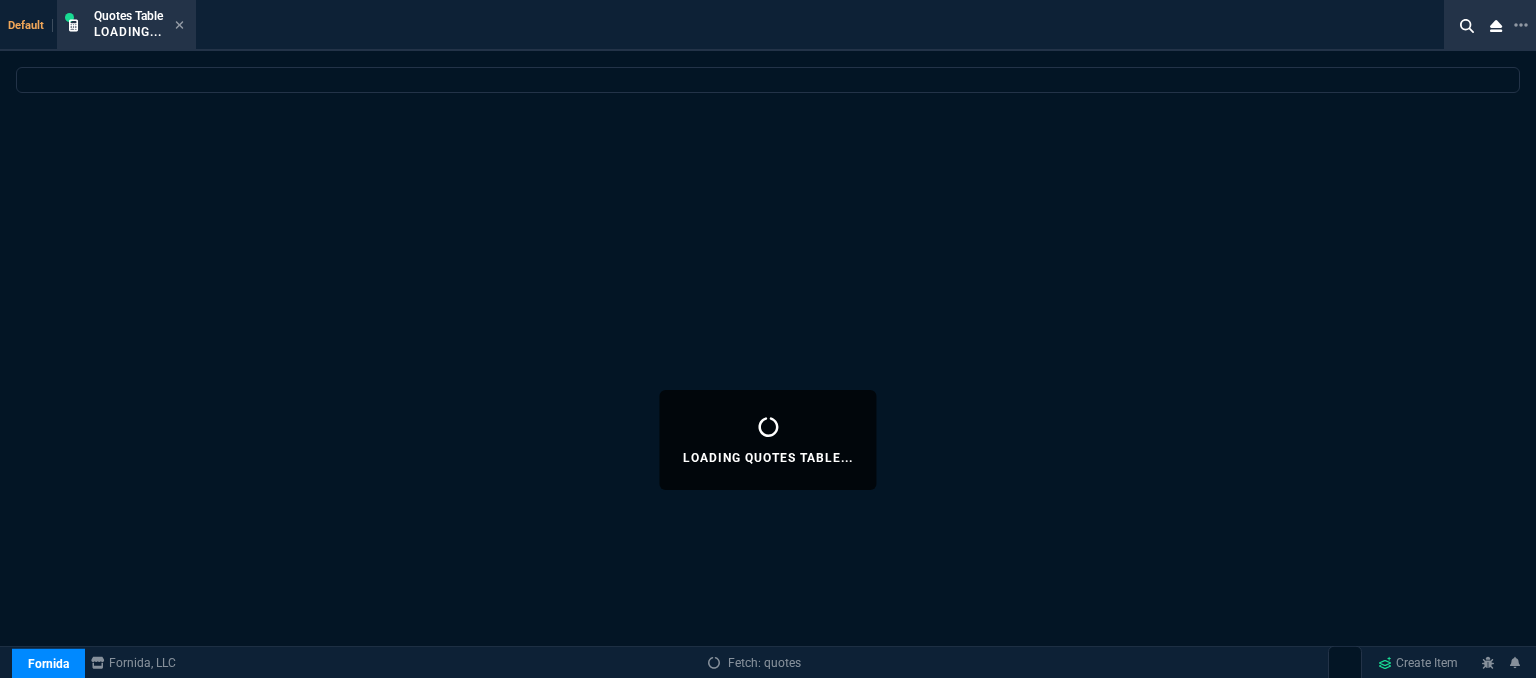 select 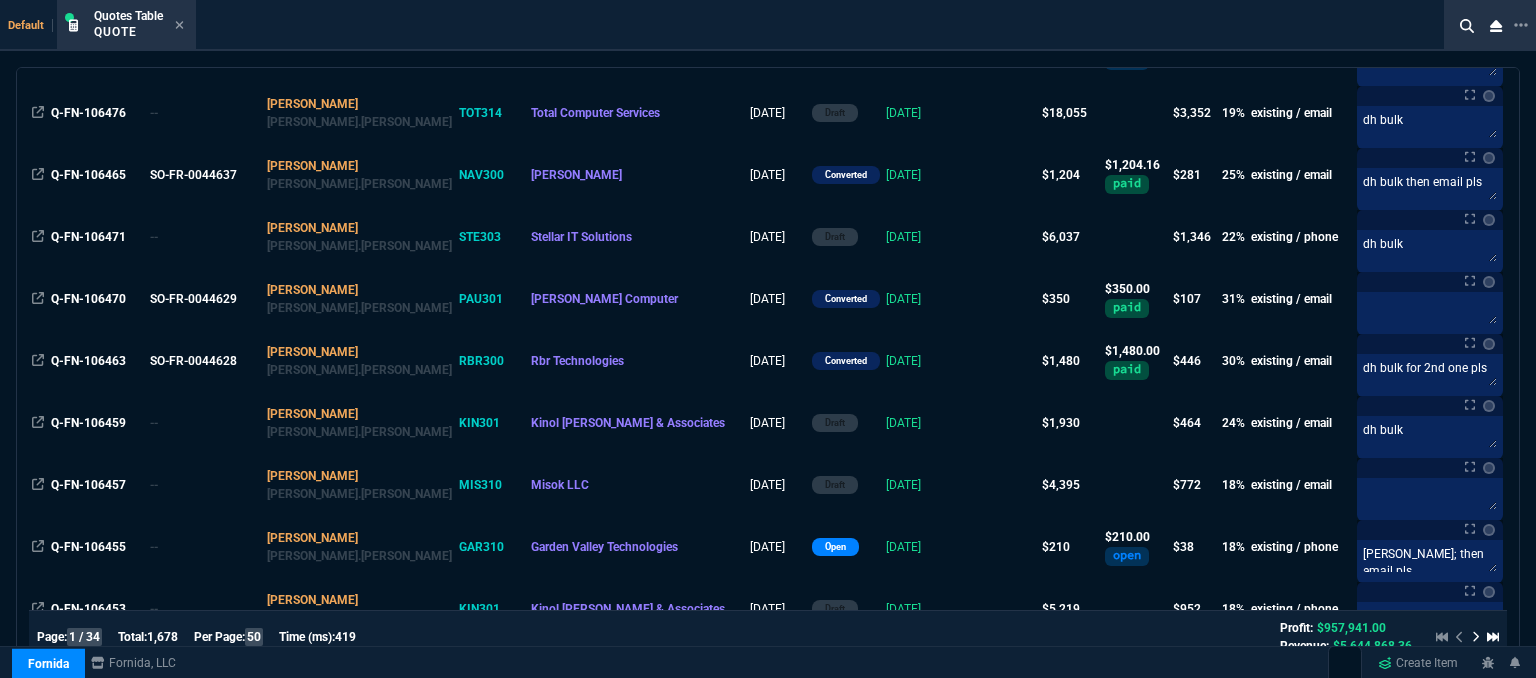 scroll, scrollTop: 400, scrollLeft: 0, axis: vertical 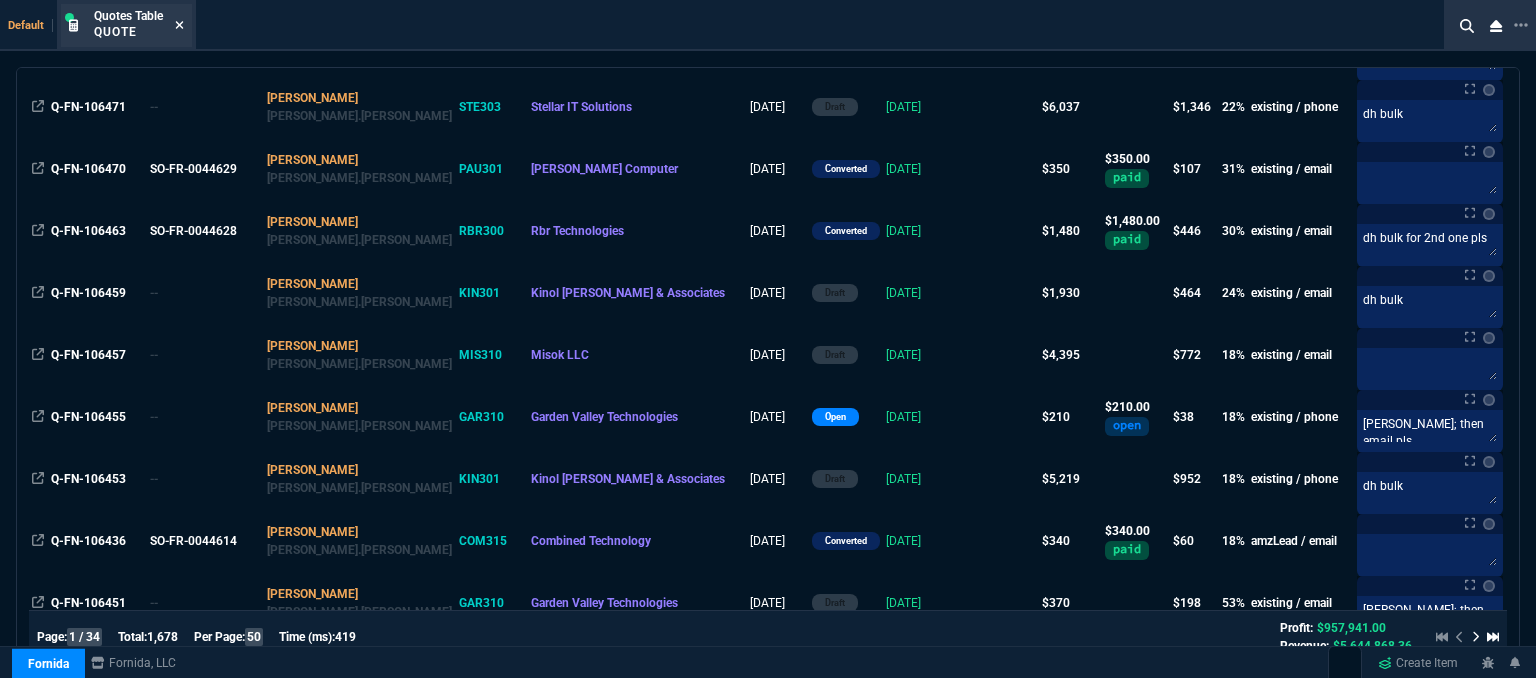 click 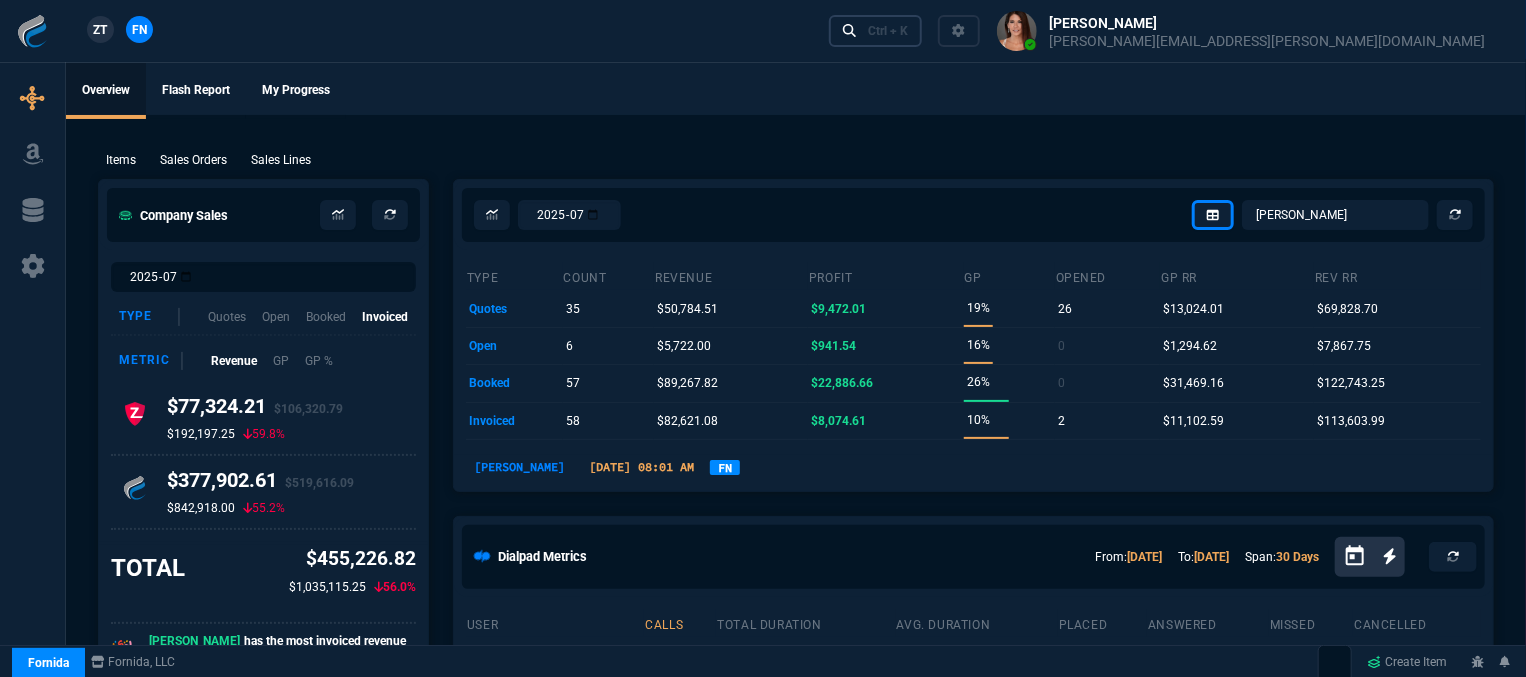 click on "Ctrl + K" at bounding box center [888, 31] 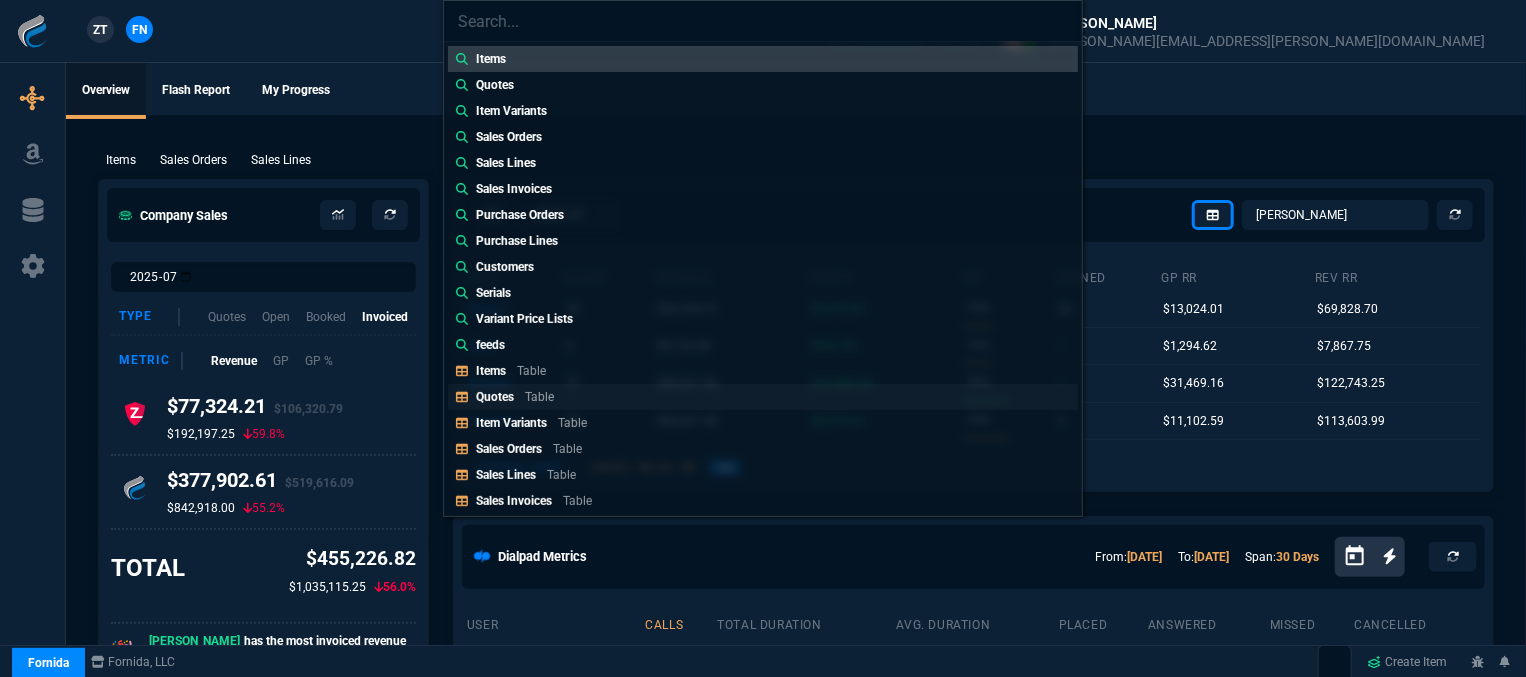 click on "Quotes
Table" at bounding box center [763, 397] 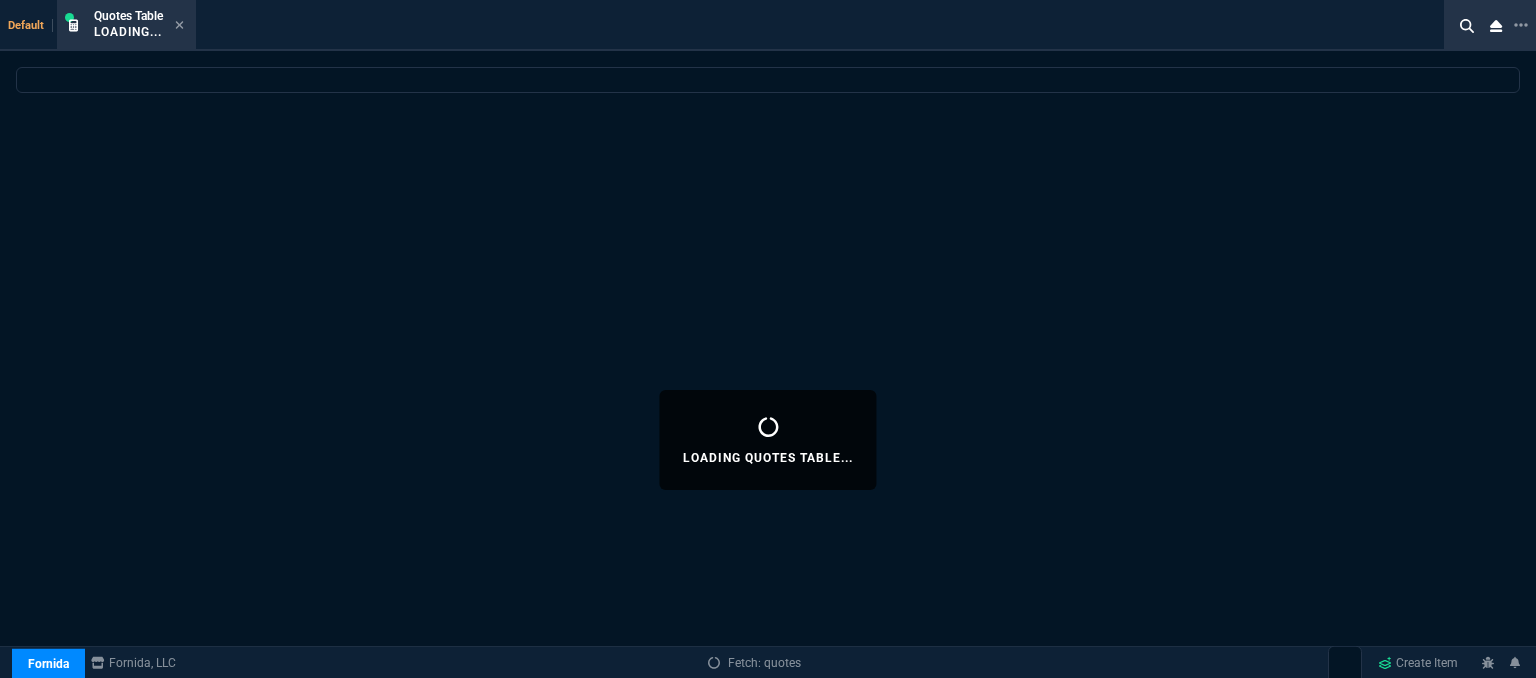 select 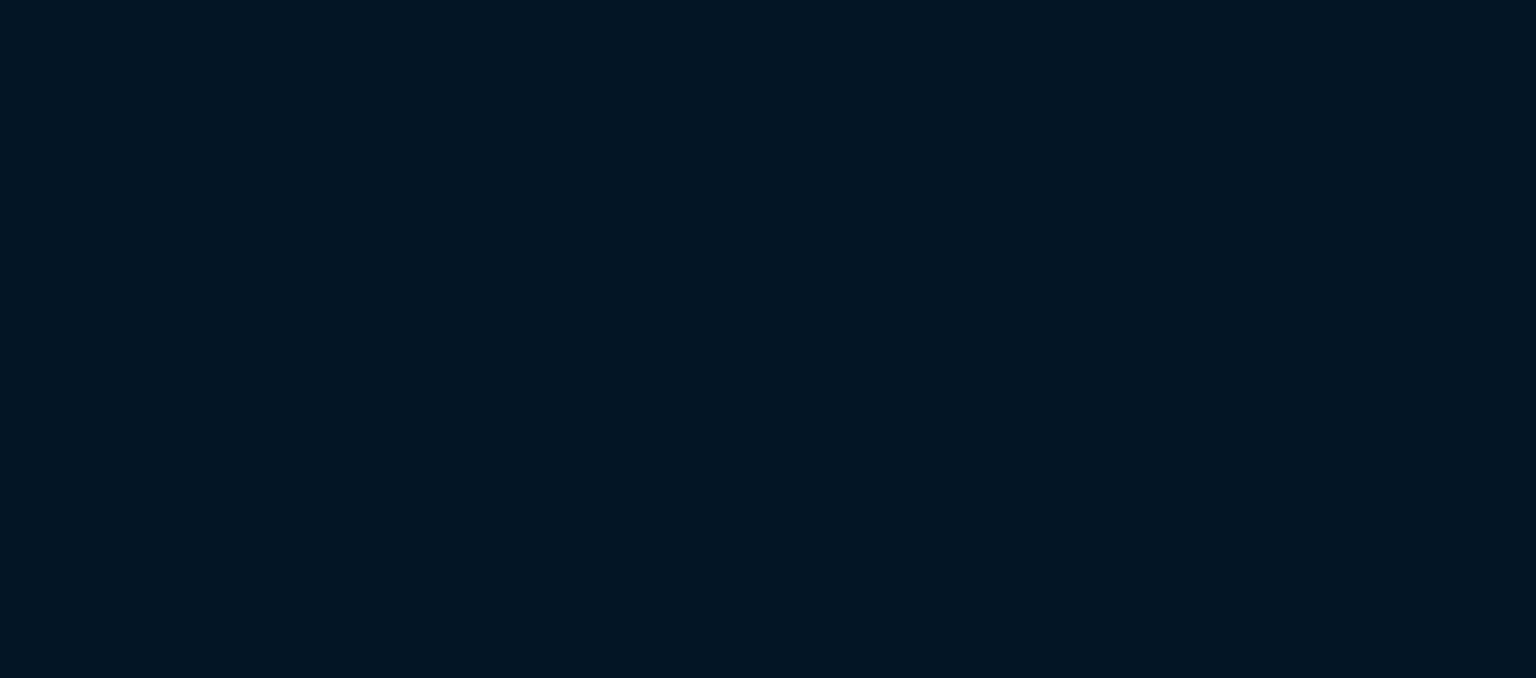 scroll, scrollTop: 0, scrollLeft: 0, axis: both 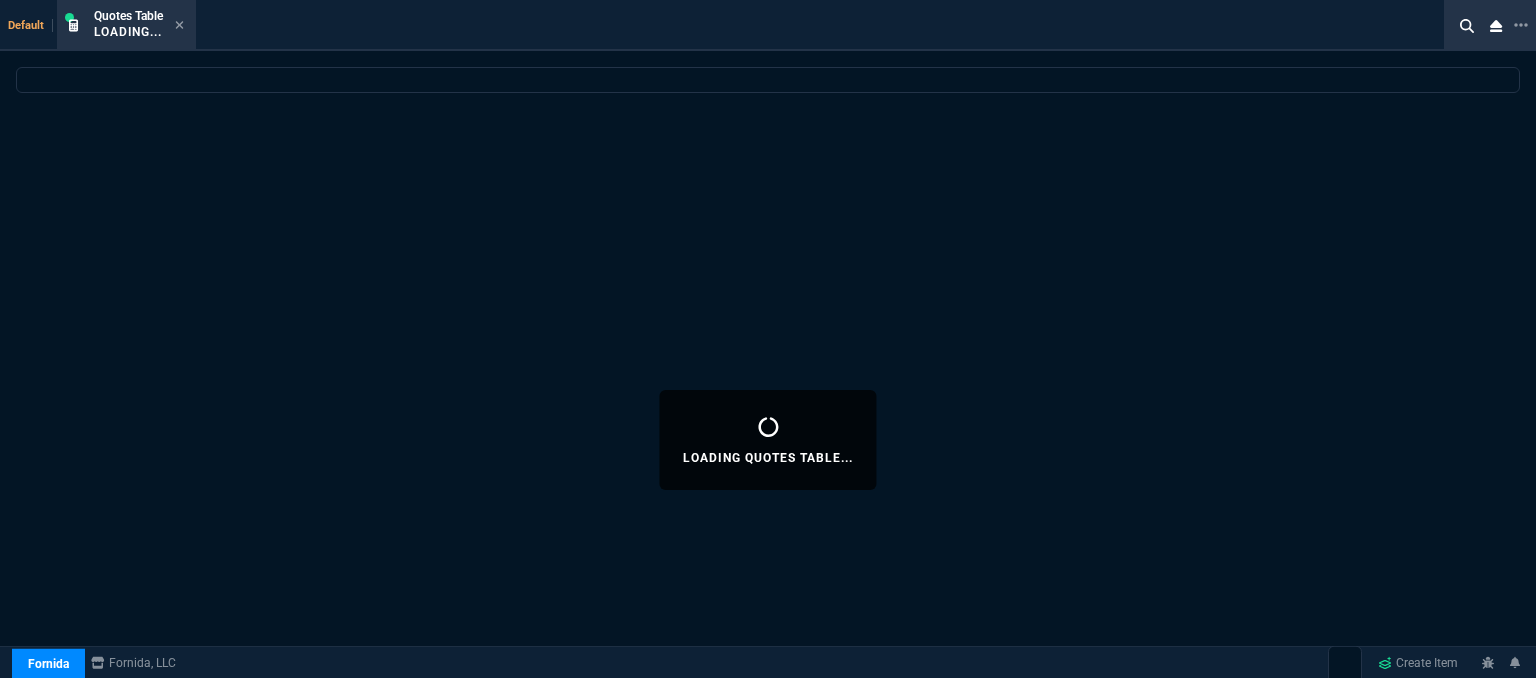 select on "12: [PERSON_NAME]" 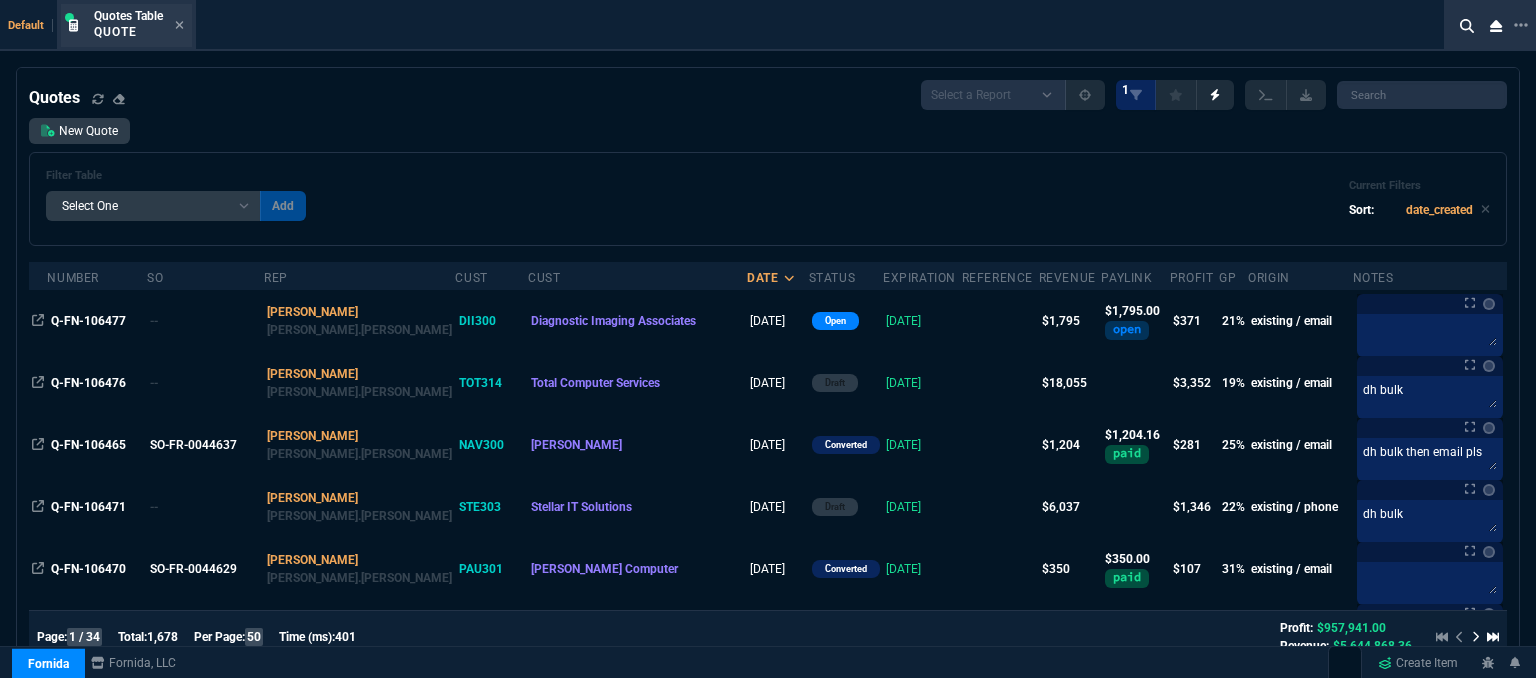 click on "Quotes Table  Quote" at bounding box center (139, 25) 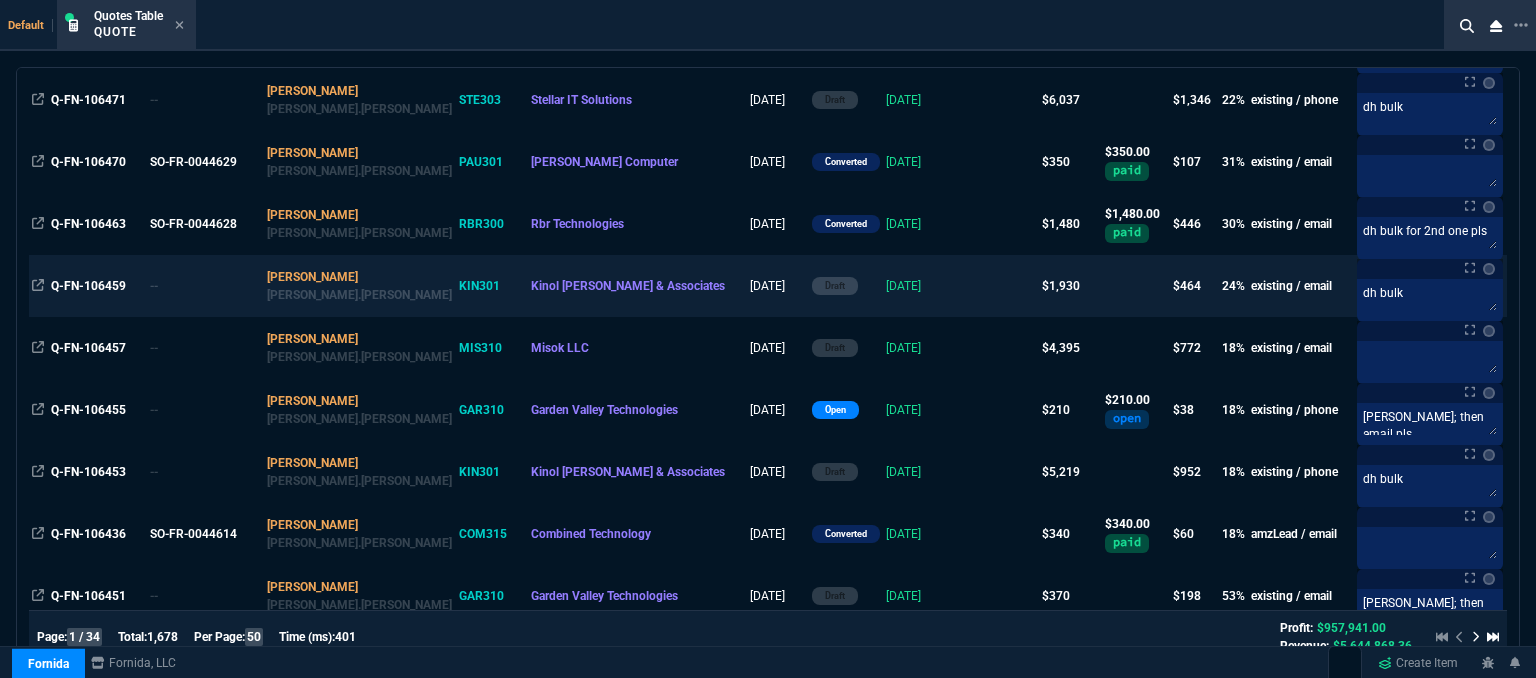 scroll, scrollTop: 500, scrollLeft: 0, axis: vertical 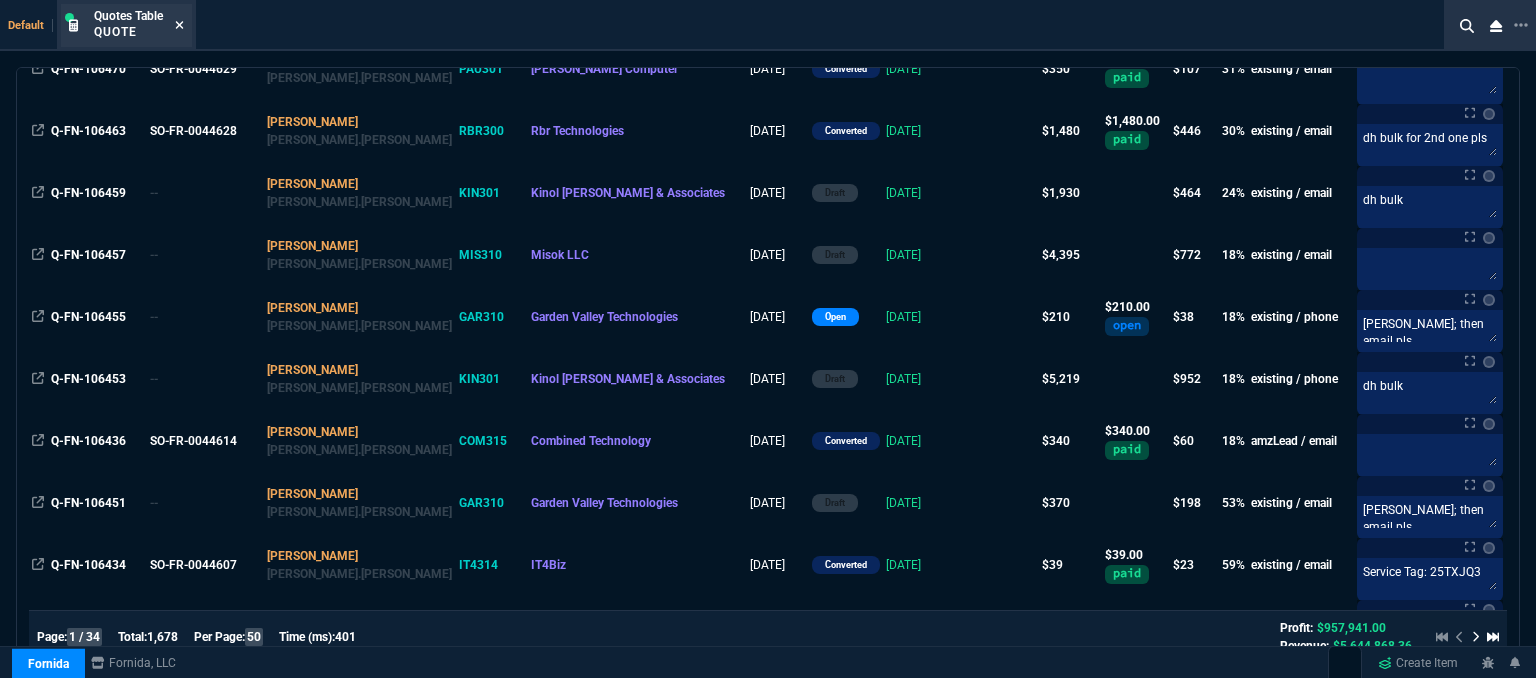 click 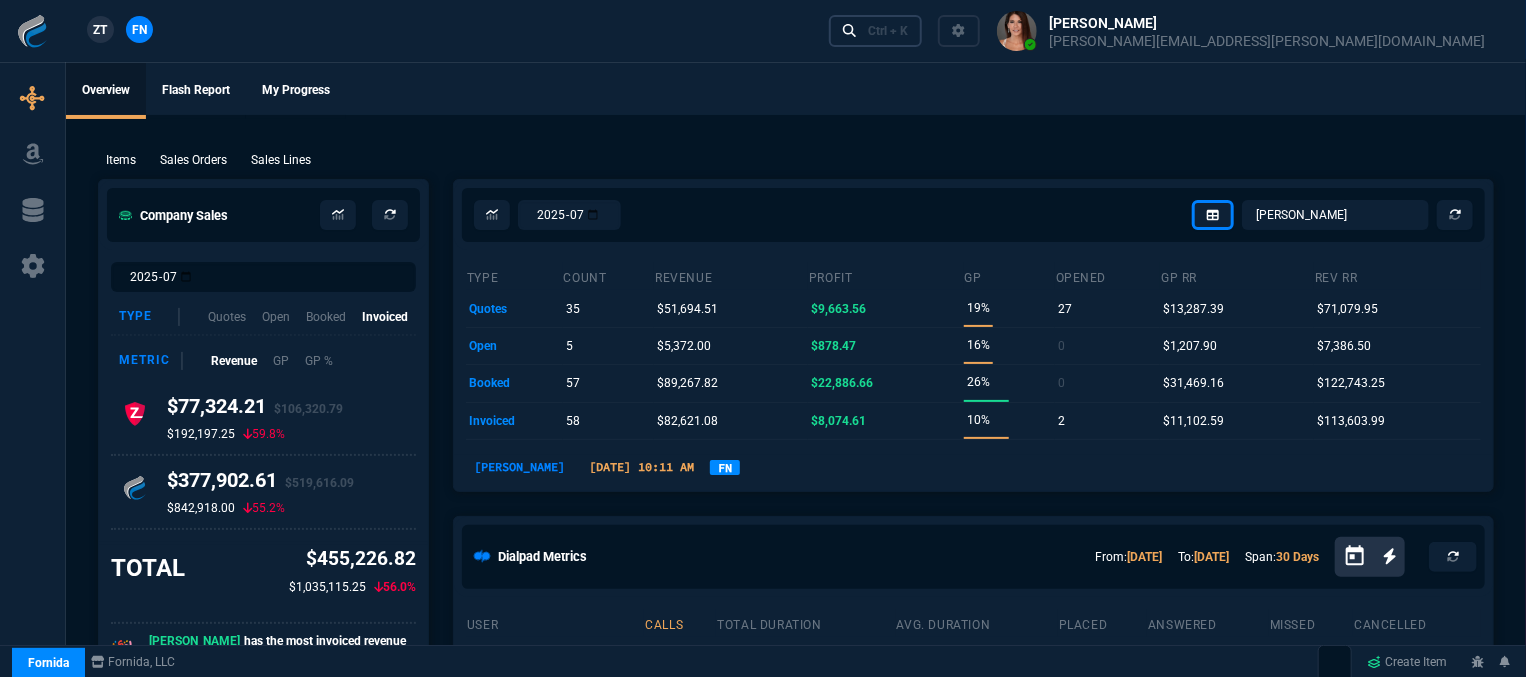 click on "Ctrl + K" at bounding box center (888, 31) 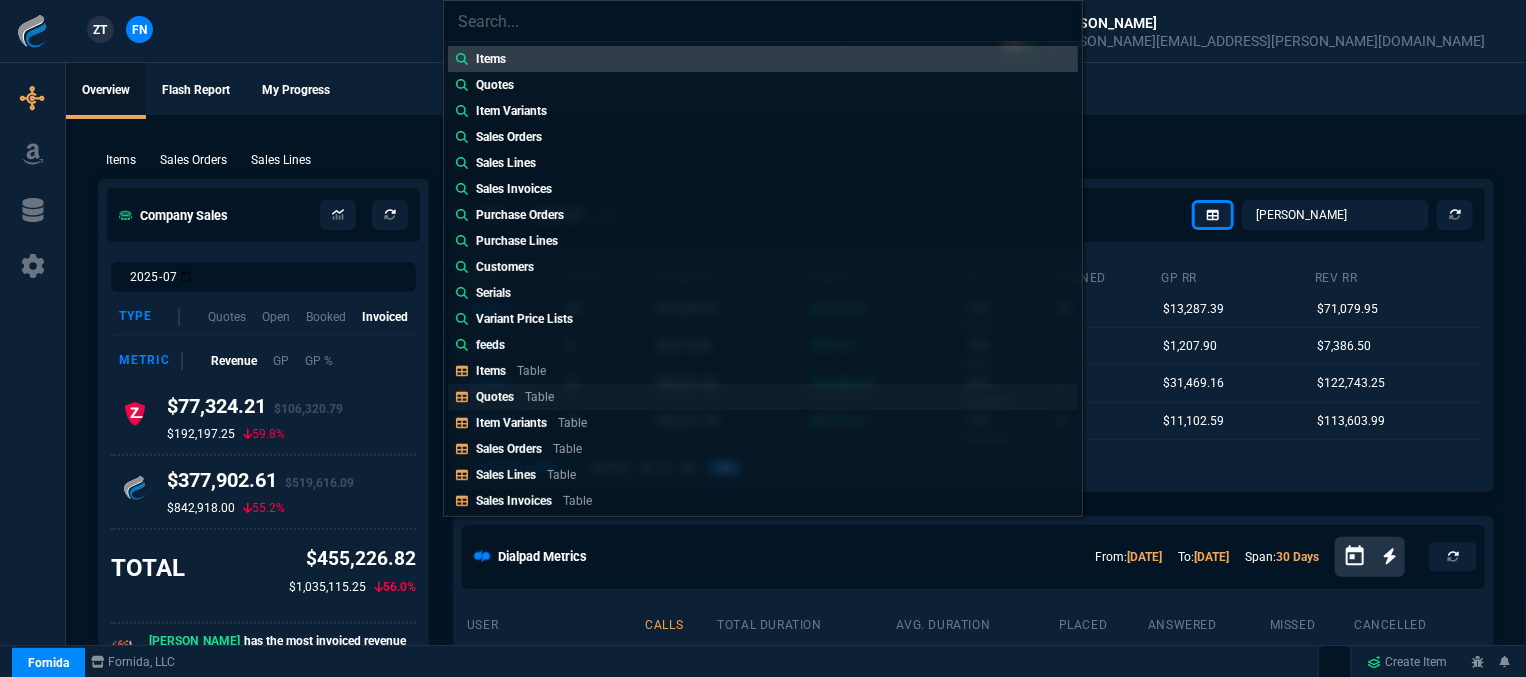 click on "Quotes
Table" at bounding box center (763, 397) 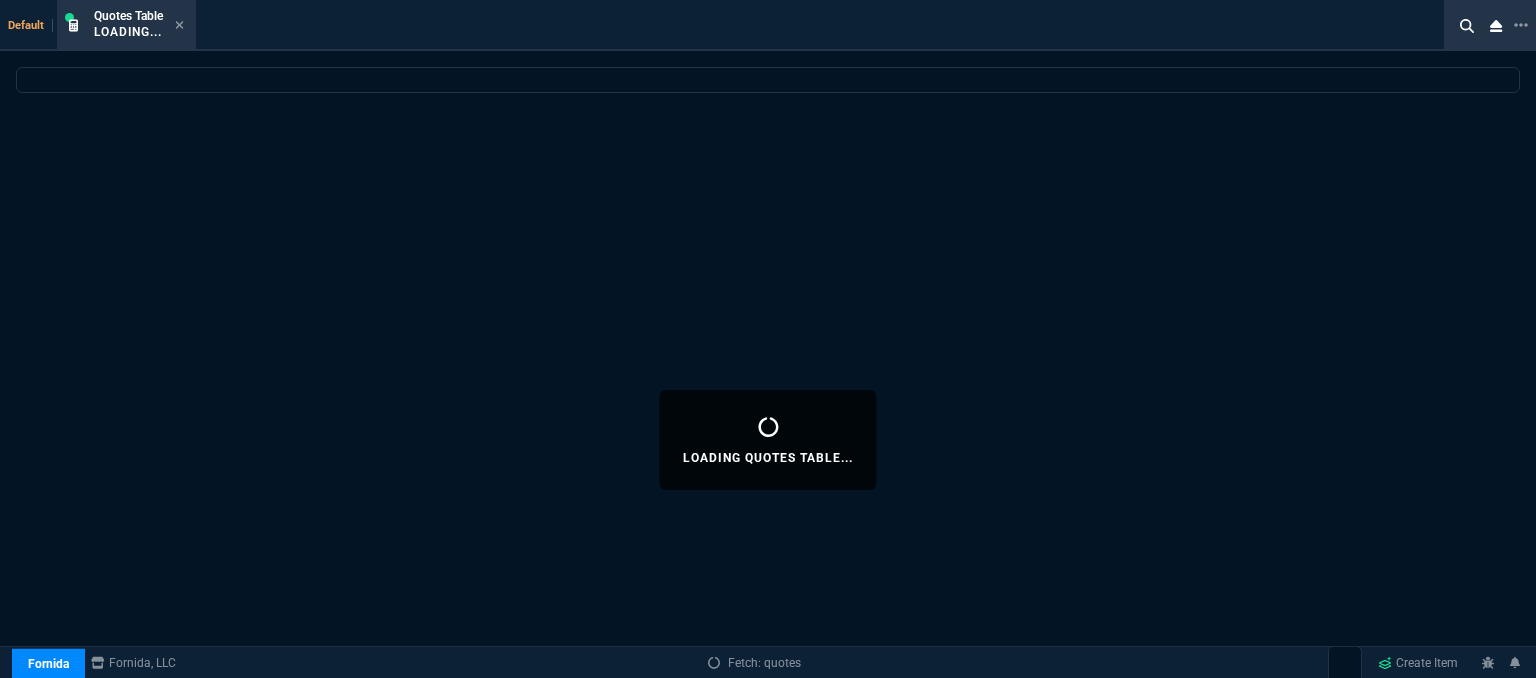 select 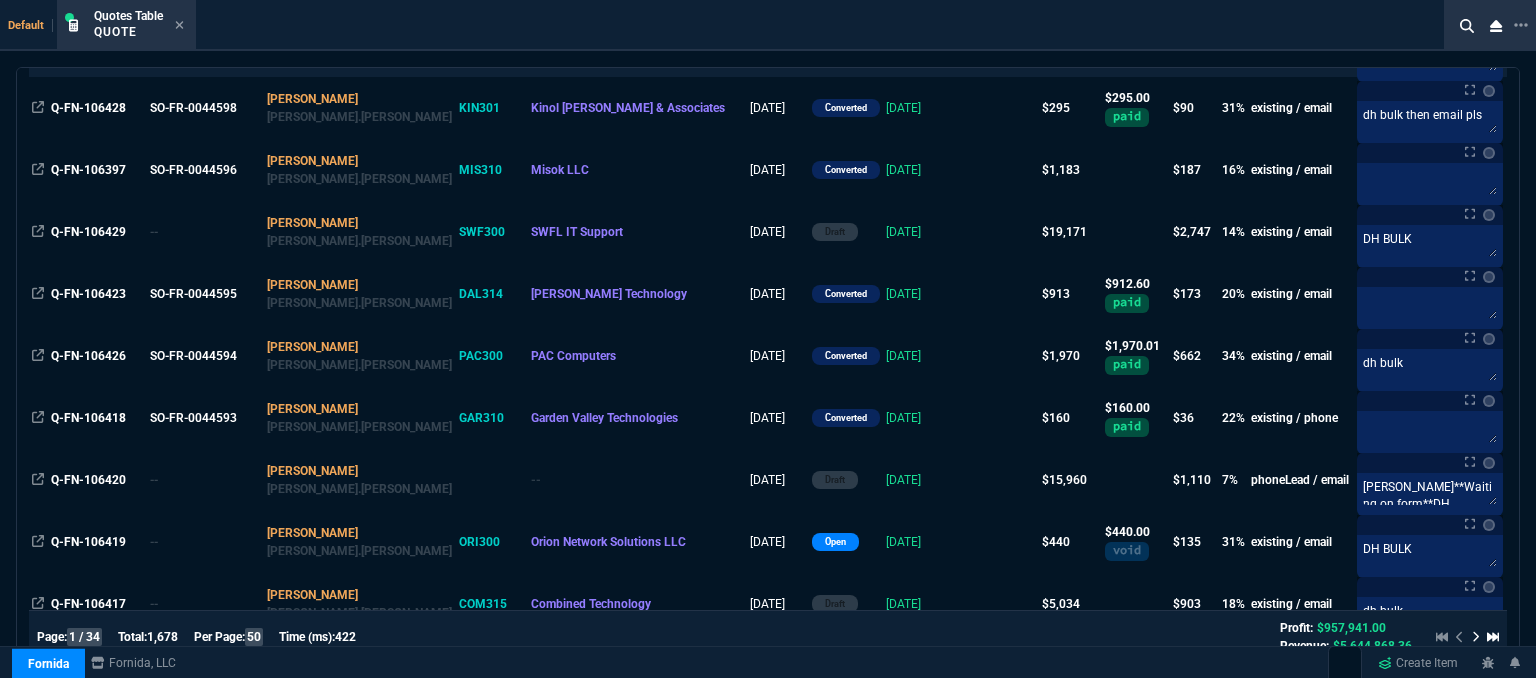 scroll, scrollTop: 1300, scrollLeft: 0, axis: vertical 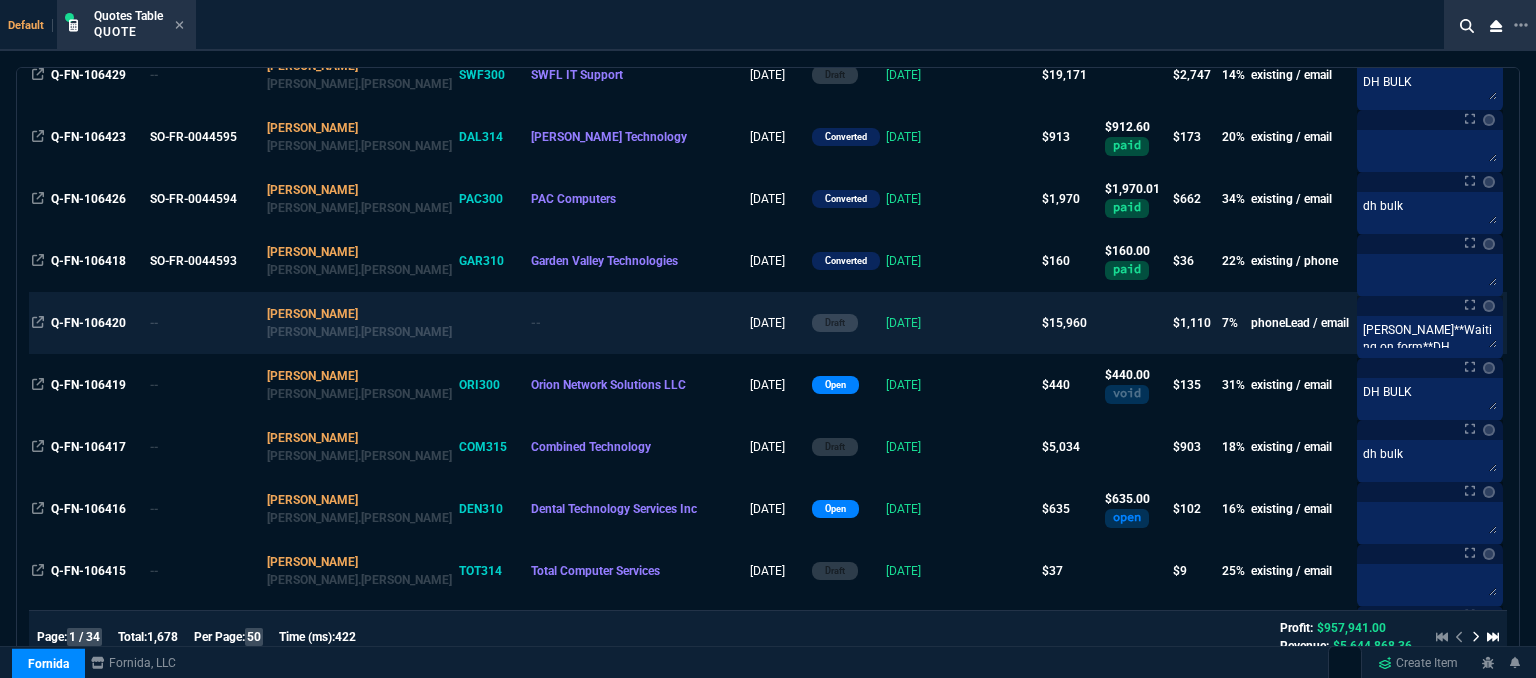 click on "[DATE]" at bounding box center [922, 323] 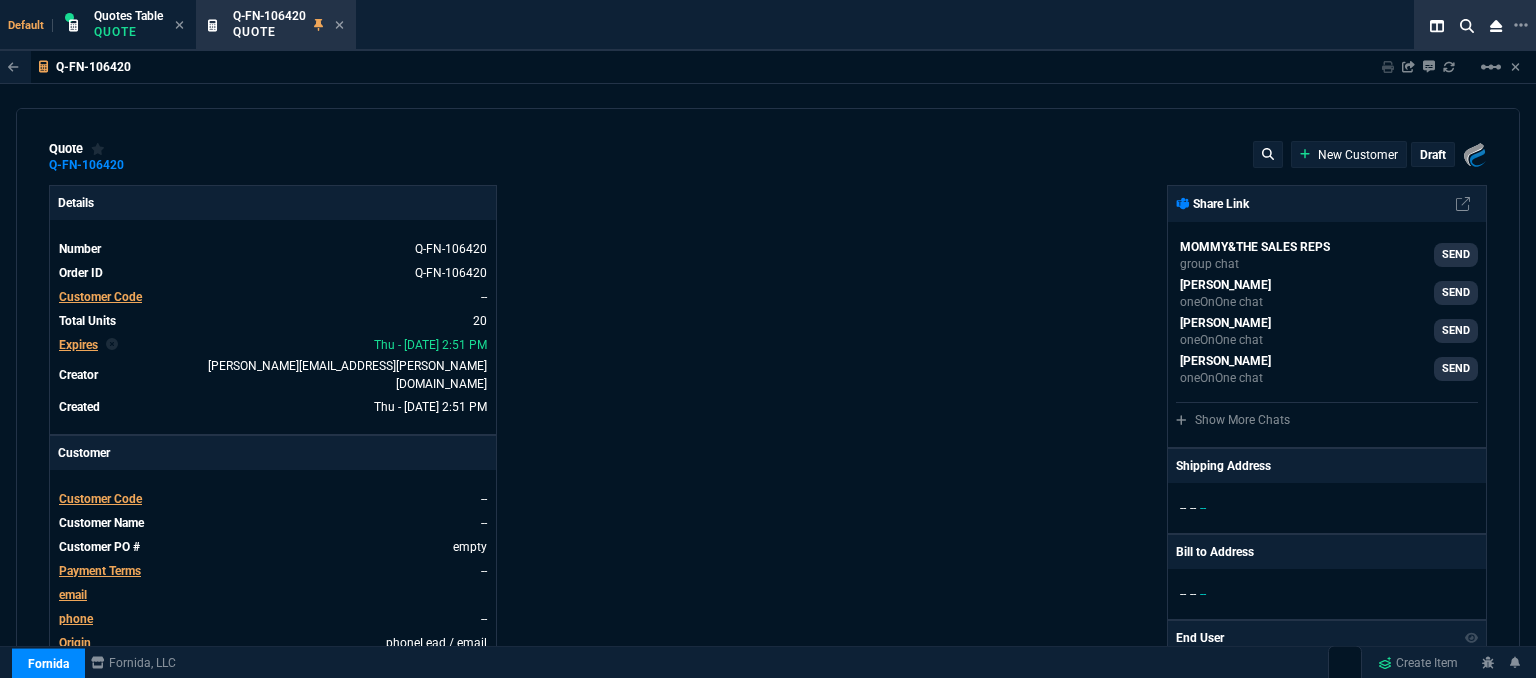 type on "12" 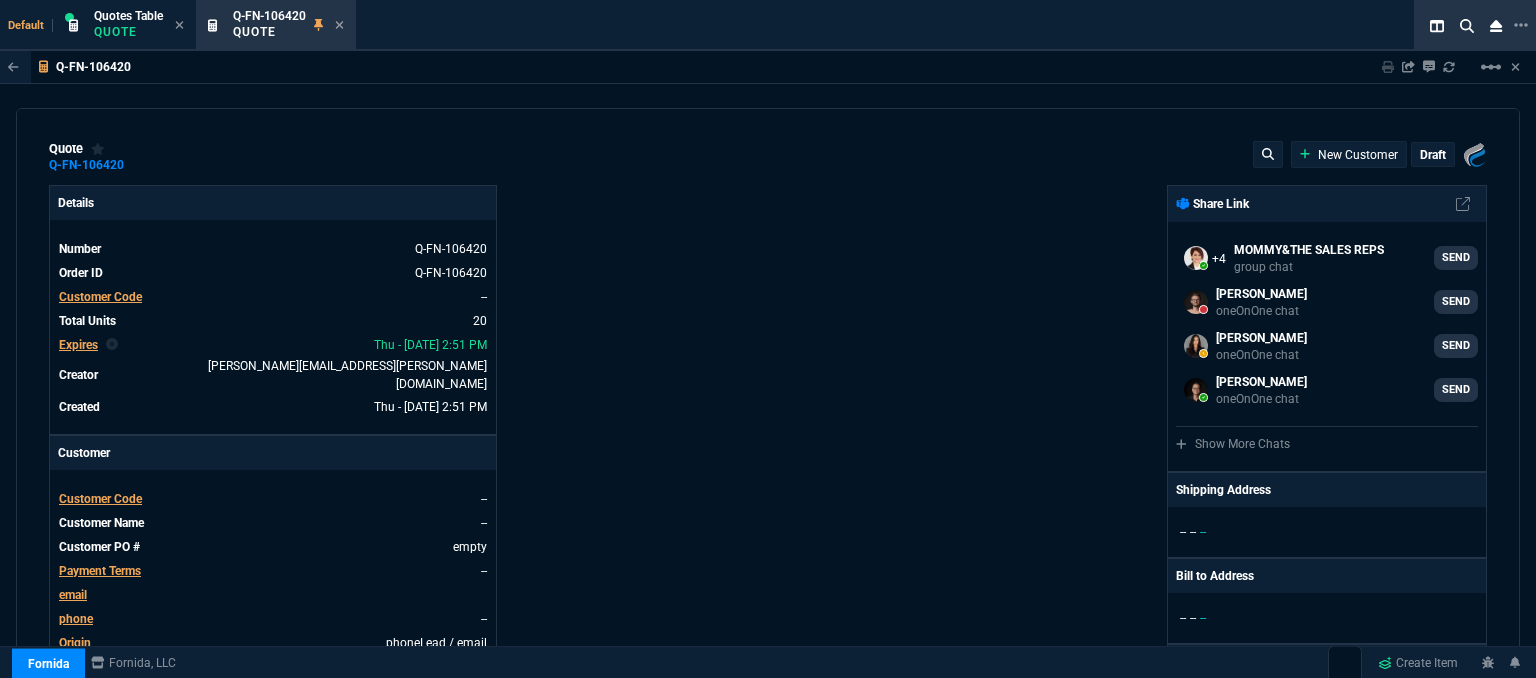 click on "New Customer" at bounding box center [1349, 155] 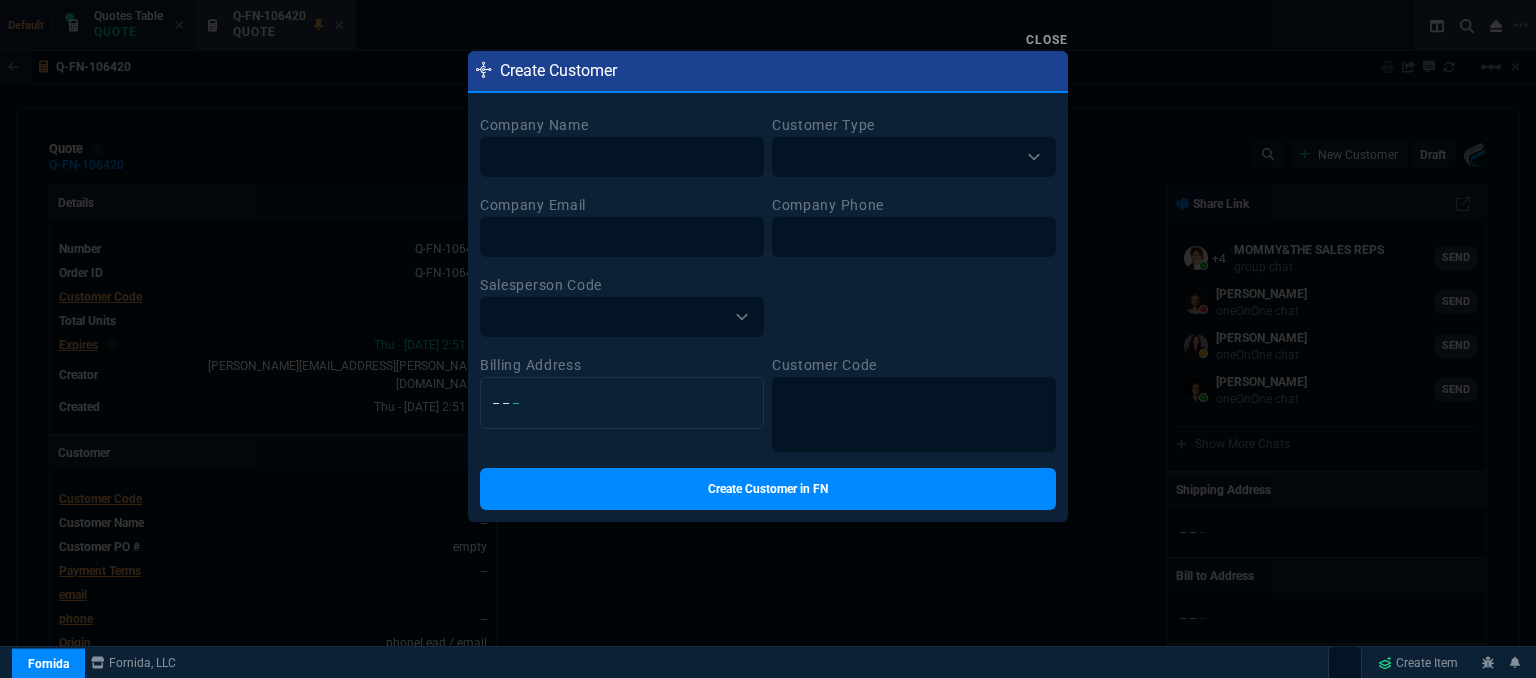 select 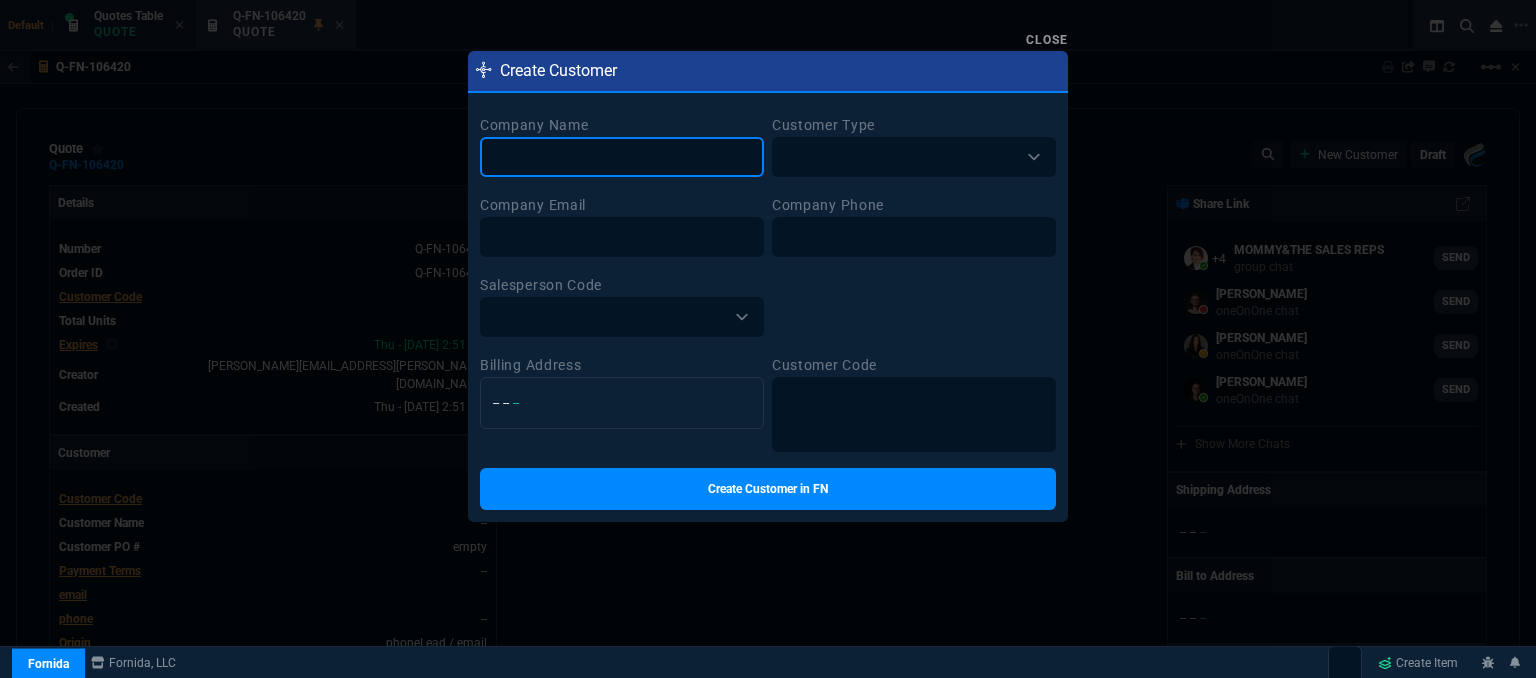 click at bounding box center [622, 157] 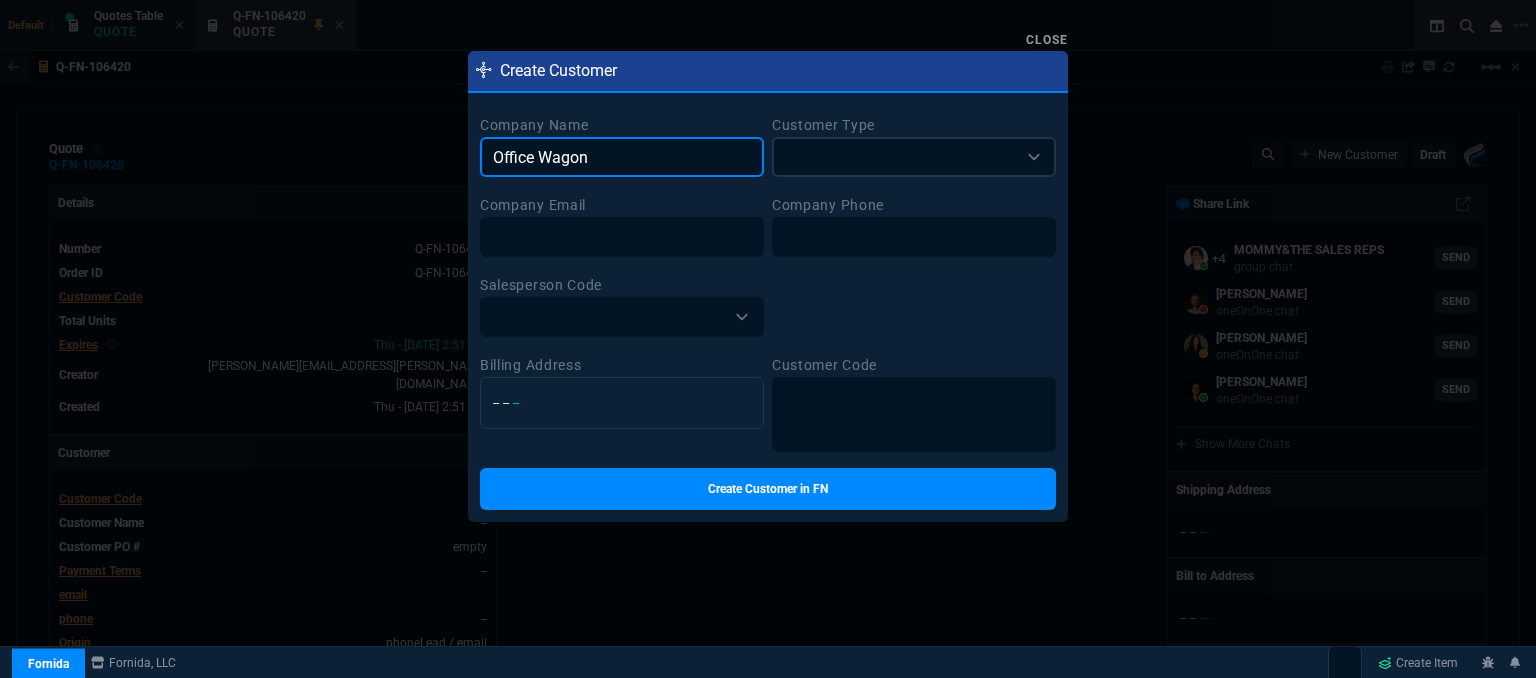 type on "Office Wagon" 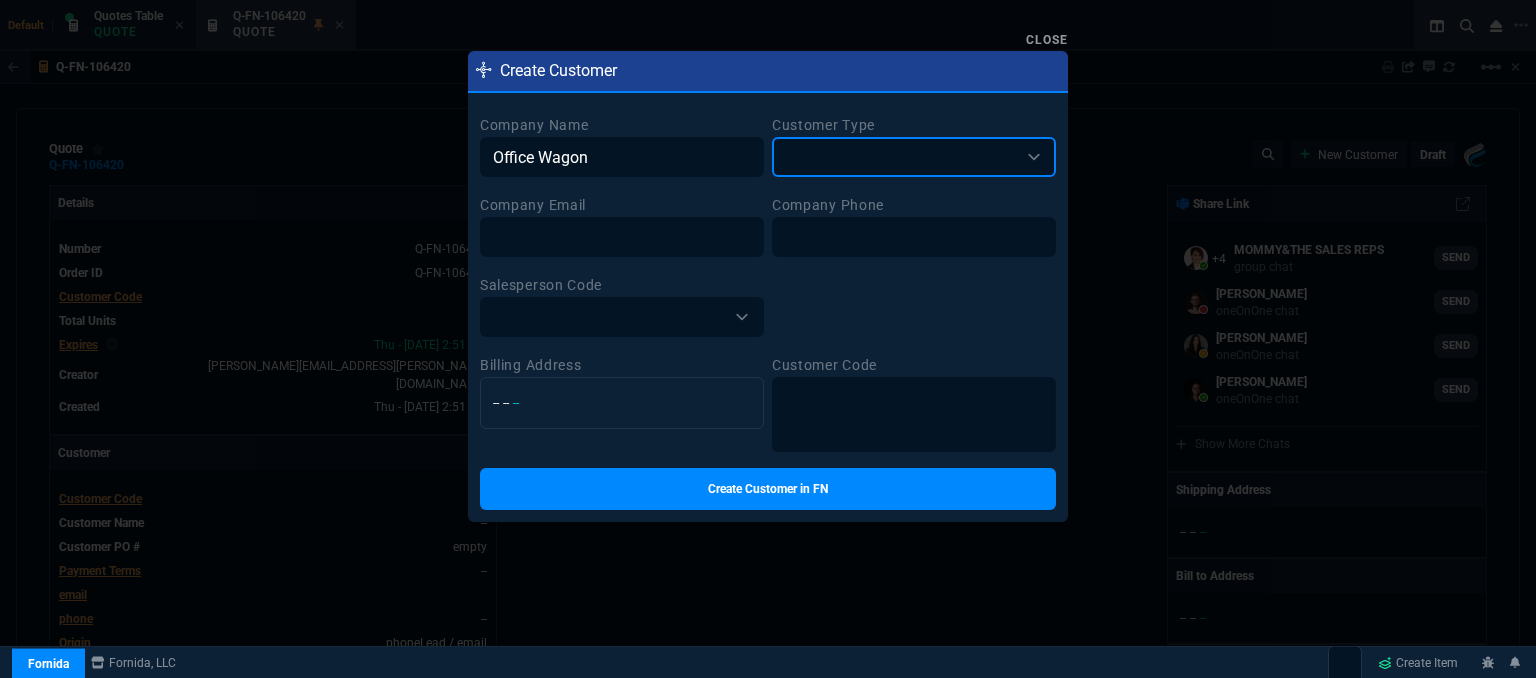 click on "BROKER RESELLER ENDUSER MSP TEST" at bounding box center [914, 157] 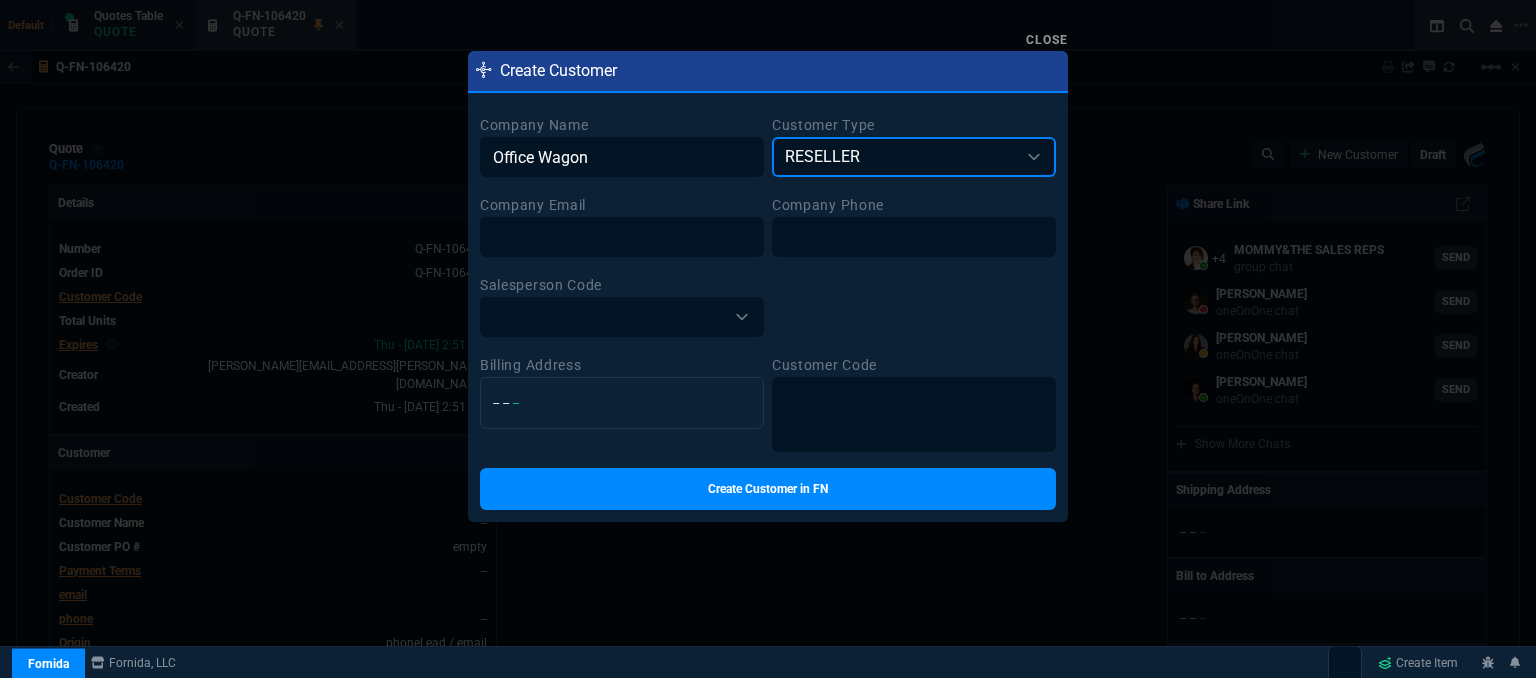 click on "BROKER RESELLER ENDUSER MSP TEST" at bounding box center [914, 157] 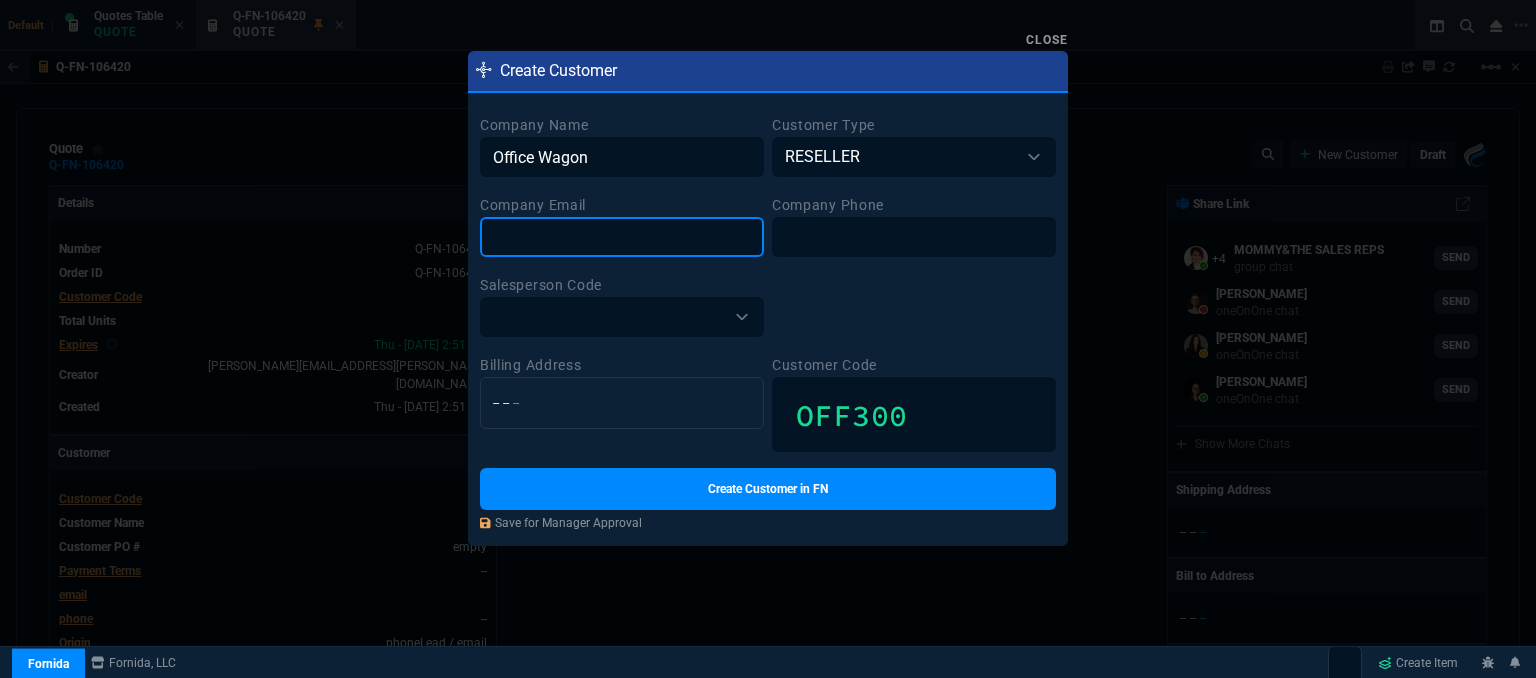 click at bounding box center [622, 237] 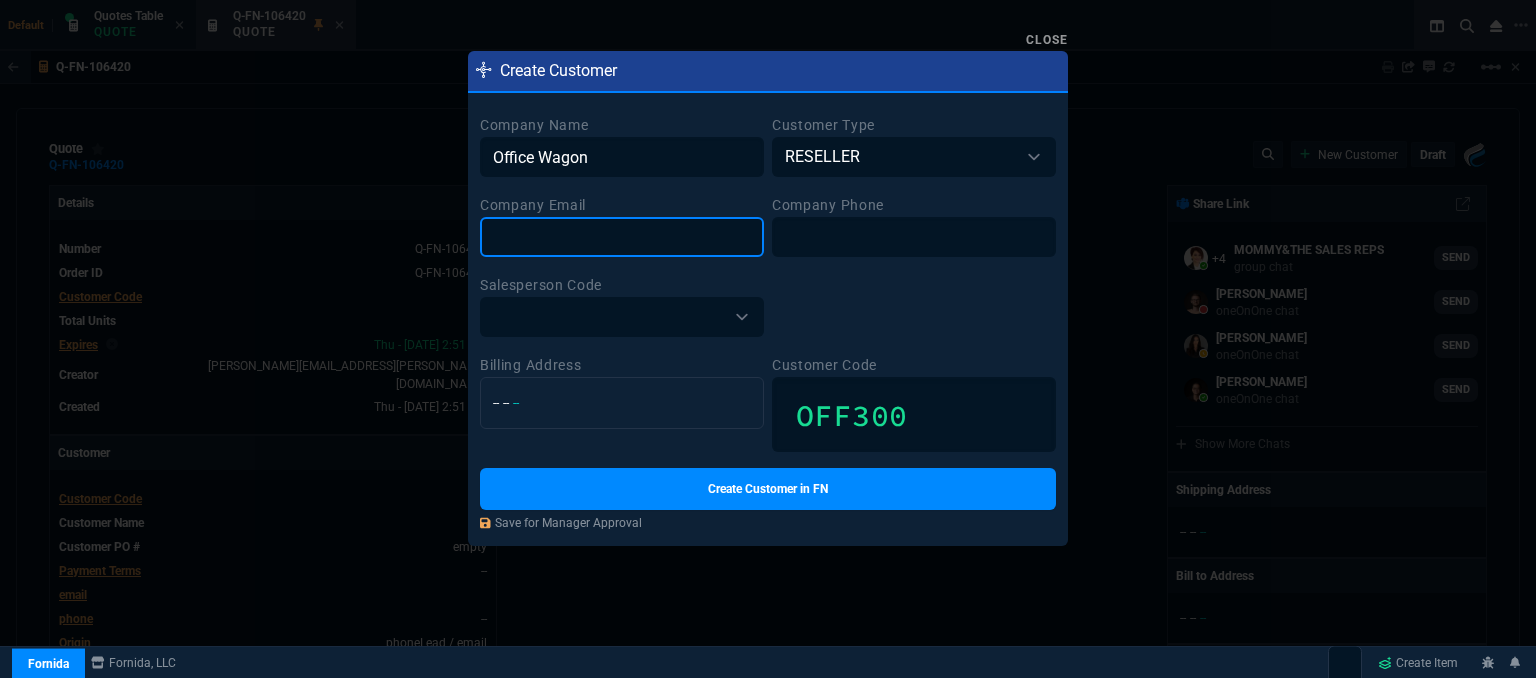 paste on "[EMAIL_ADDRESS][DOMAIN_NAME]" 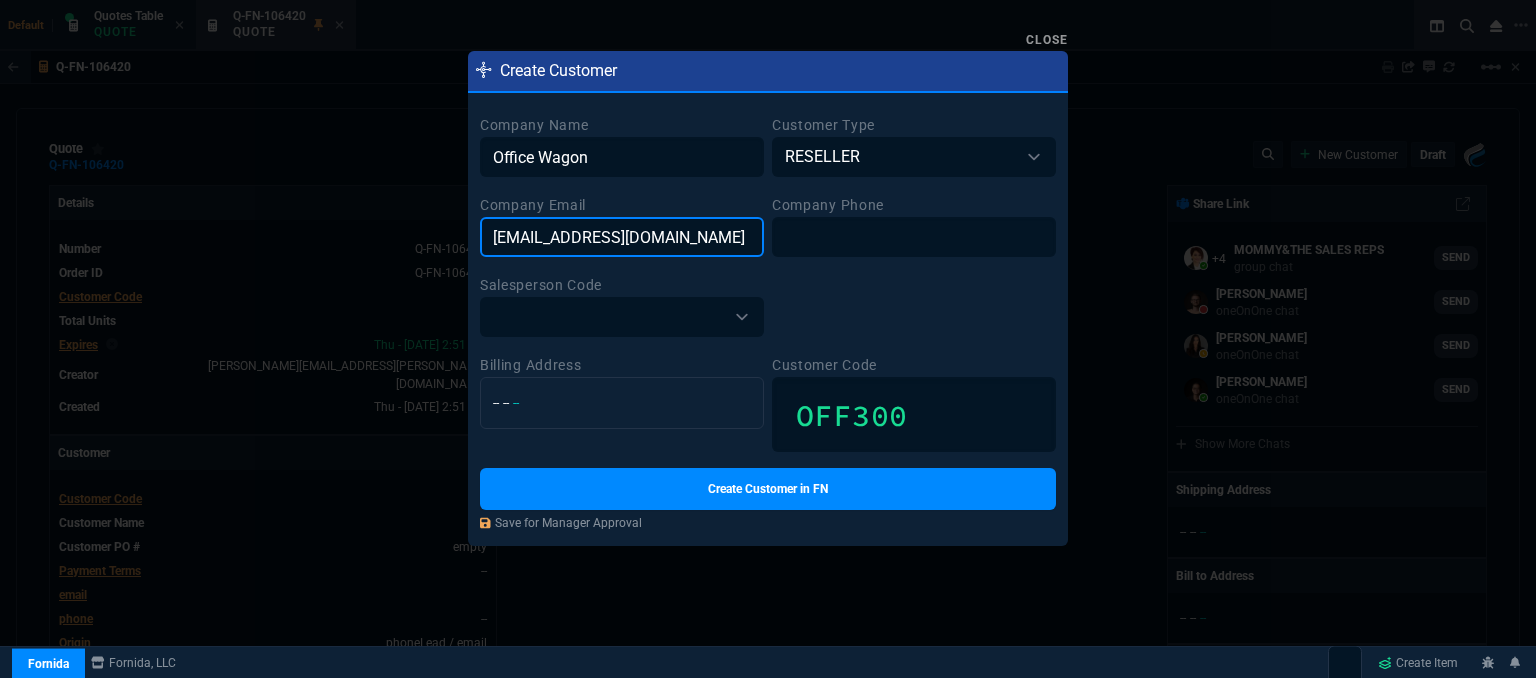 type on "[EMAIL_ADDRESS][DOMAIN_NAME]" 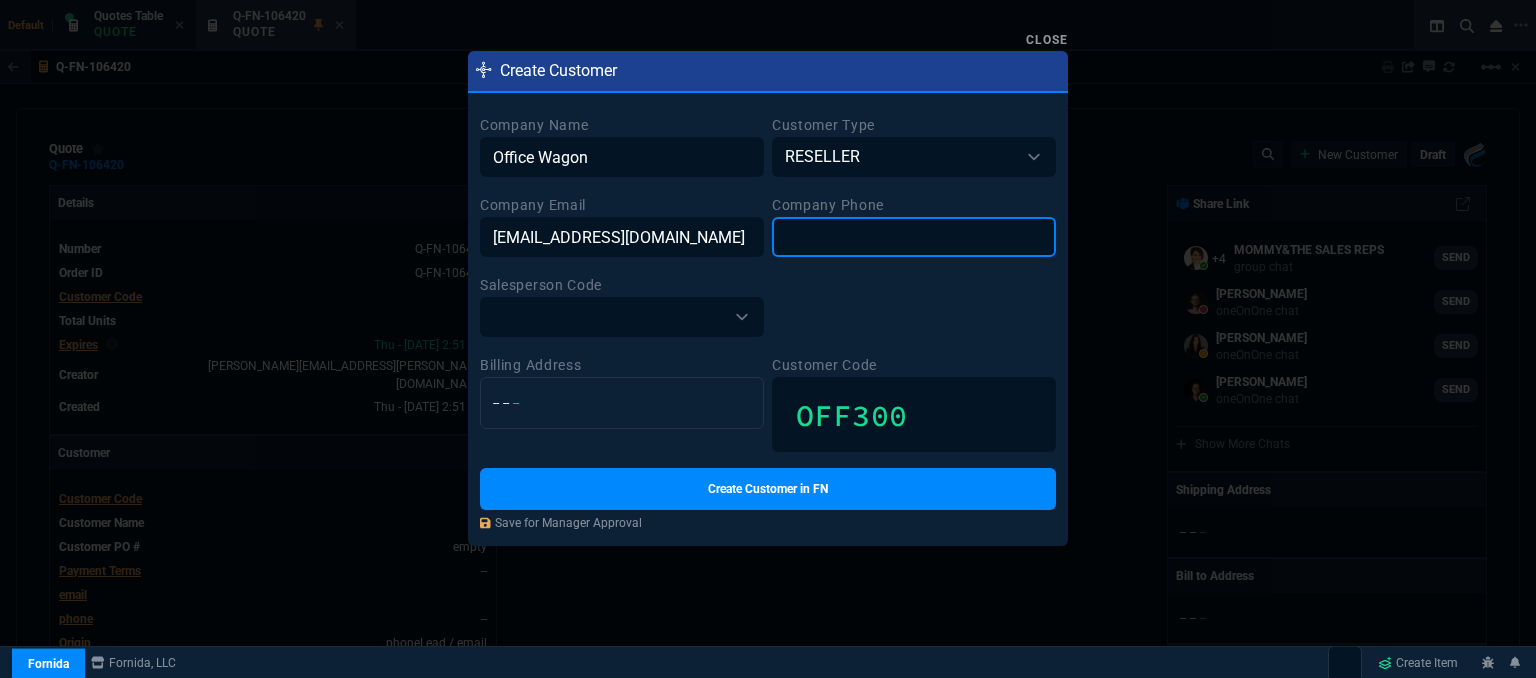 click at bounding box center [914, 237] 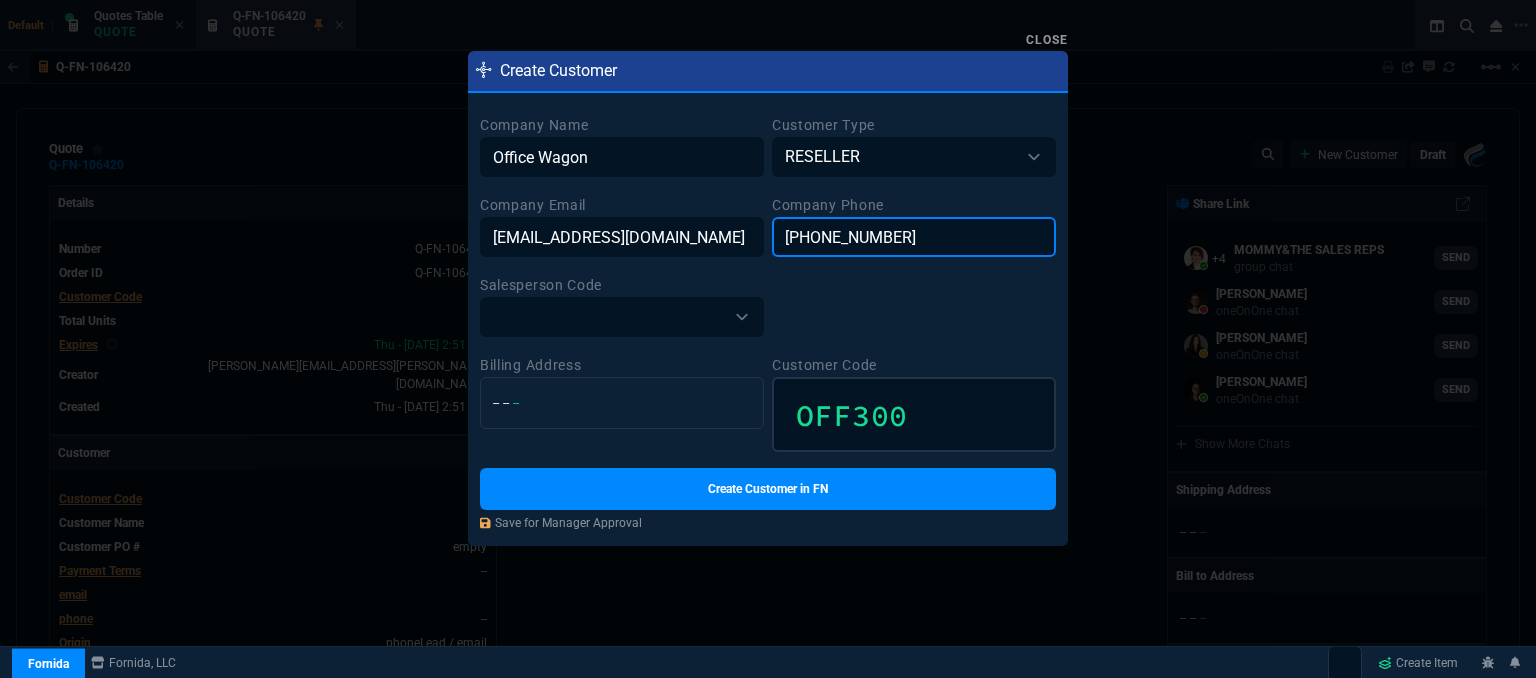 type on "[PHONE_NUMBER]" 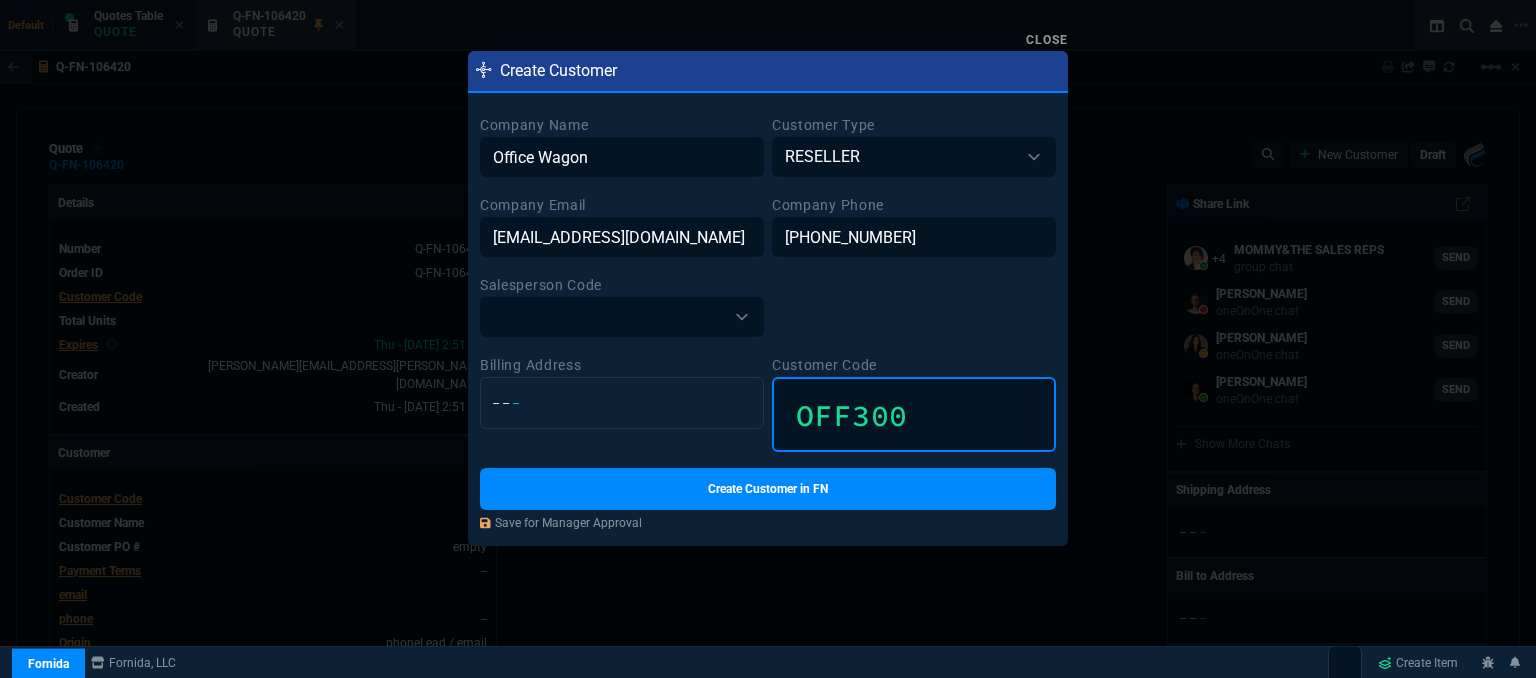 click on "OFF300" at bounding box center (914, 414) 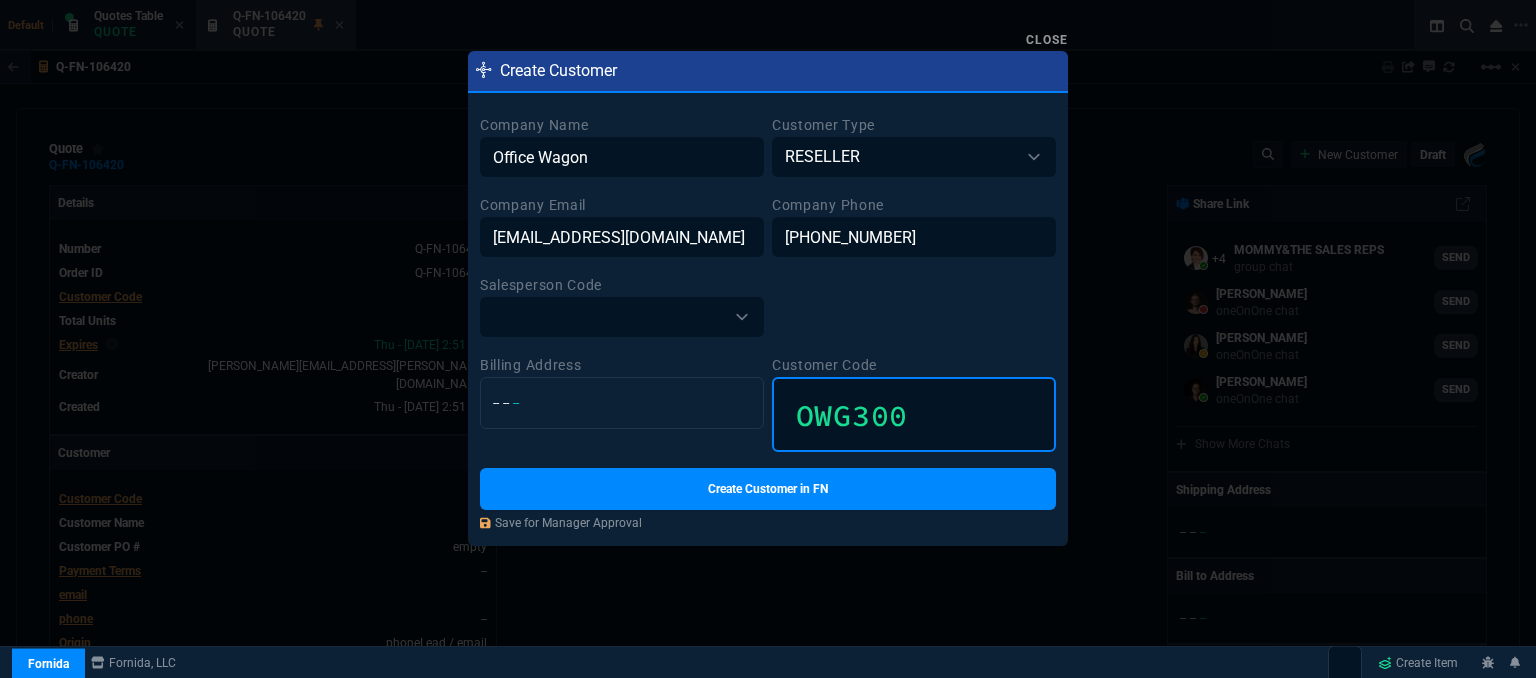 click on "OWG300" at bounding box center (914, 414) 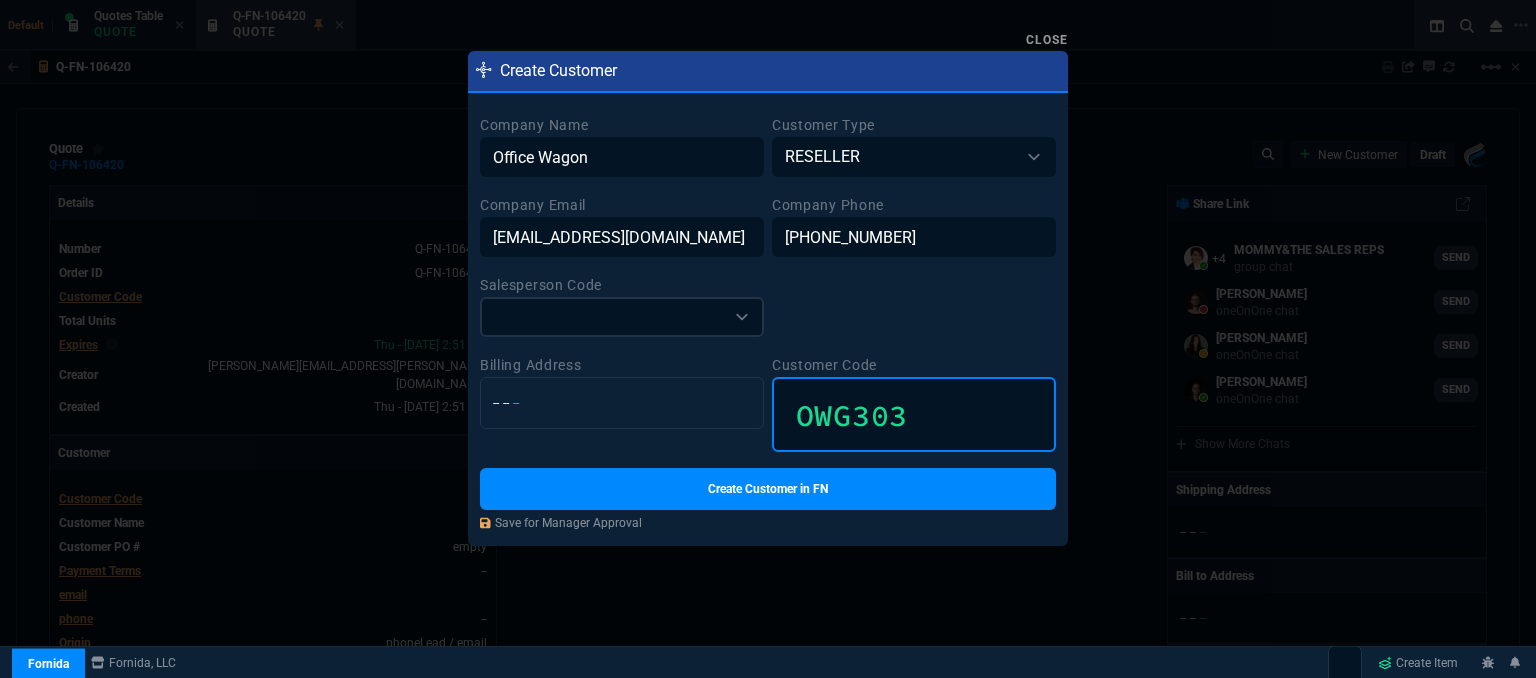 type on "OWG303" 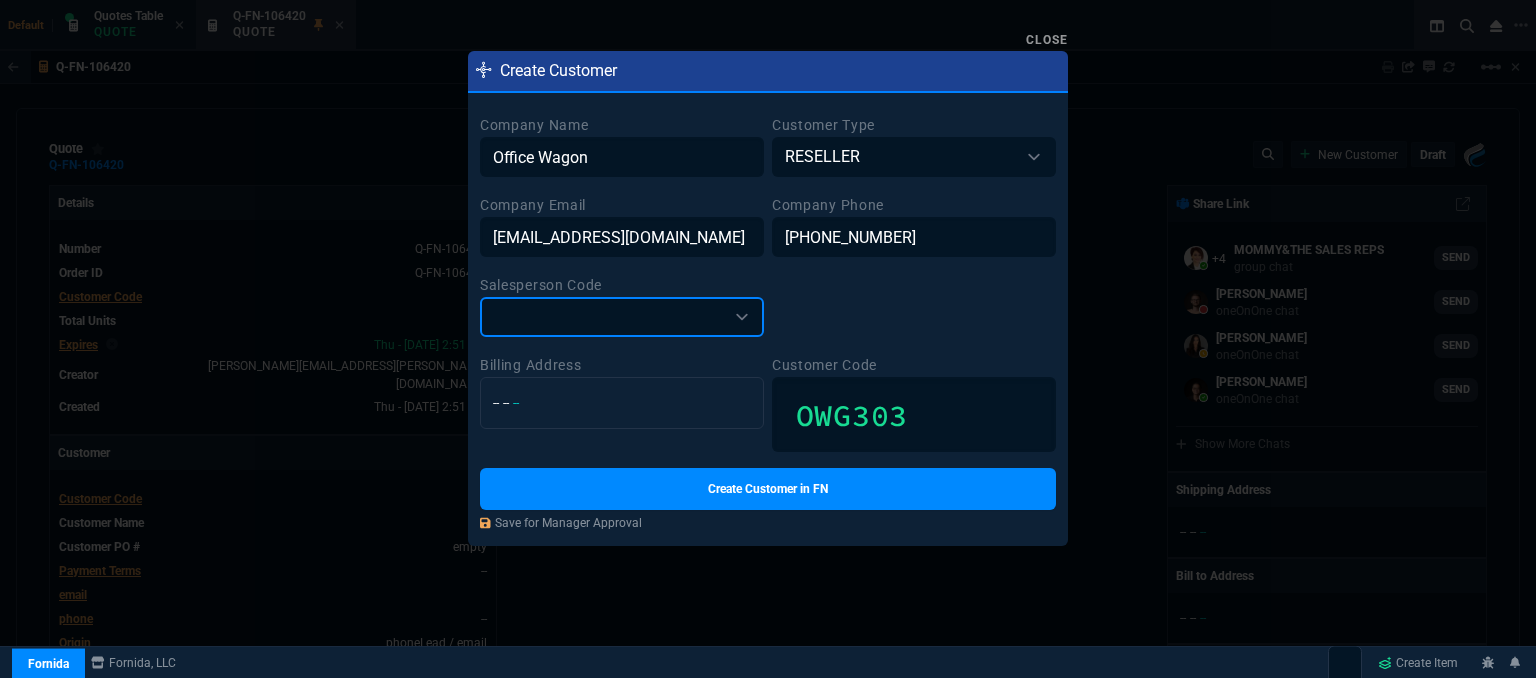 click on "ALMF -- Alicia and Matt Split AMAZ -- Marketplace BENG -- Brian Engineer BOLL -- Chase Bollinger BOST -- Alicia Bostic BROV -- Brian Over COST -- Sarah Costa EBAY -- EBAY FATI -- Farzad + Tiny Split FERC -- Matt Fercher FVAB -- Farzad Vahid/Alicia Bostic Split FVCB -- Farzad Chase Split FVMF -- Farzad Vahid - Matt Fercher Split FVSC -- Farzad Vahid/Sarah Costa Split FVSS -- Farah Vahid/Setareh Shadabpour Split FVVR -- Farzad Vahid and Vanessa Ricketts Split HEFN -- Billy Hefner HENN -- Rob Henneberger HOUS -- House HUAN -- Steven Huang INTER -- Inter Company JENS -- Dave Jenks LANS -- Rodney Lansdell MAIN -- Josh Mainford MIBR -- Mike Bryant MOHA -- Wafek Mohammad NEGG -- Newegg Marketplace NEPT -- Tiny Neptune NEWE -- Newegg Marketplace OCAM --  OMAR -- Omar Habash RICK -- Vanessa Ricketts RIVE -- Anthony Rivers ROSS -- Fiona Rossi SATI -- Sara & Tiny Split SCMF -- Sarah Costa/Matt Fercher Split SCOT -- Scott SDCB -- Seti Shadab & Chase Bollinger Split Account SDFS -- Developer Code SENG -- Steven Engineer" at bounding box center [622, 317] 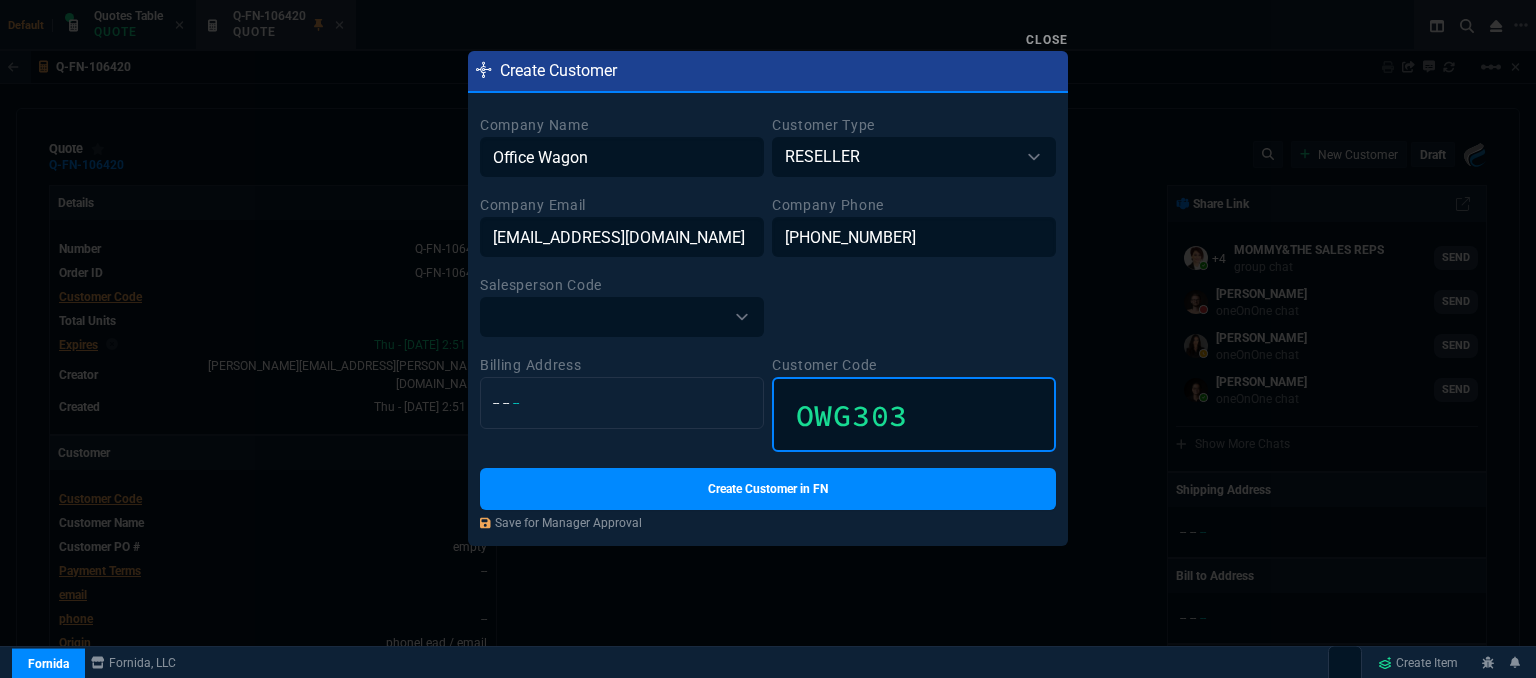 click on "OWG303" at bounding box center [914, 414] 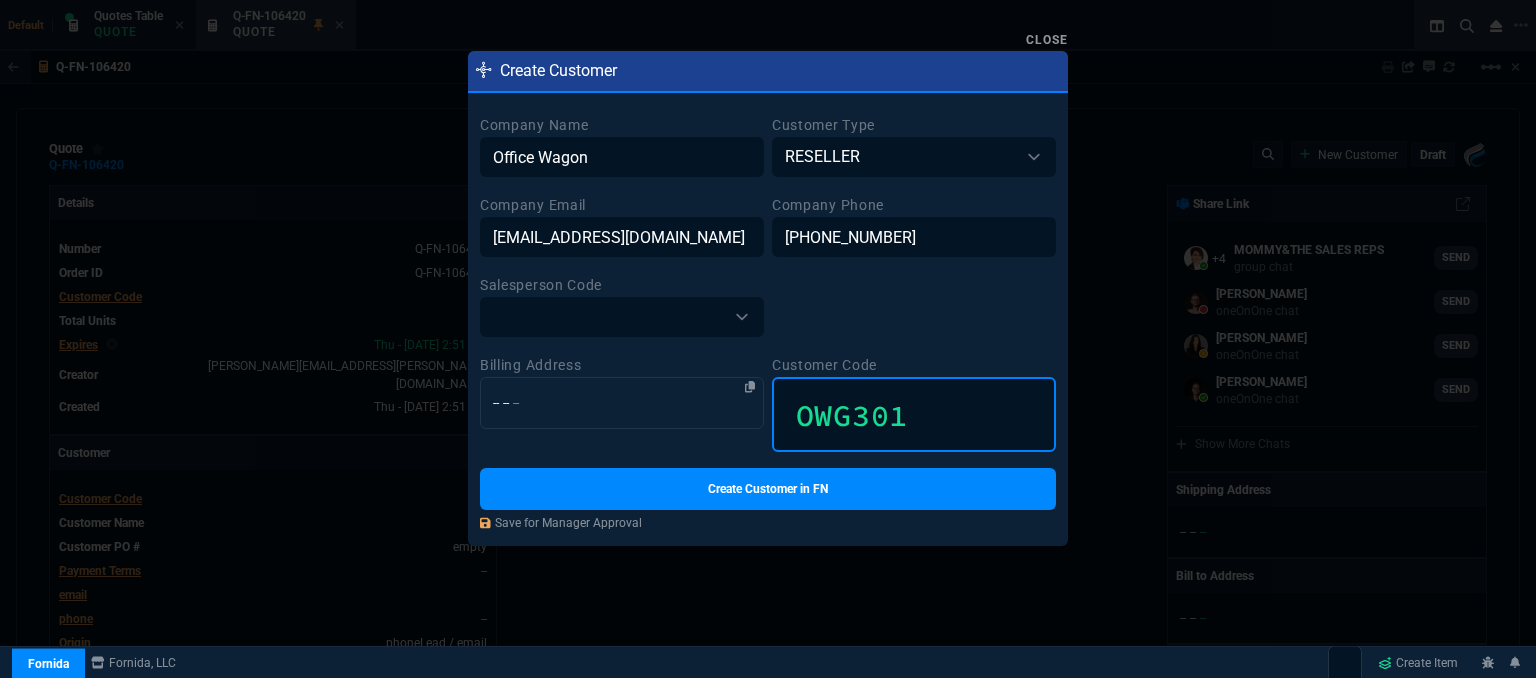type on "OWG301" 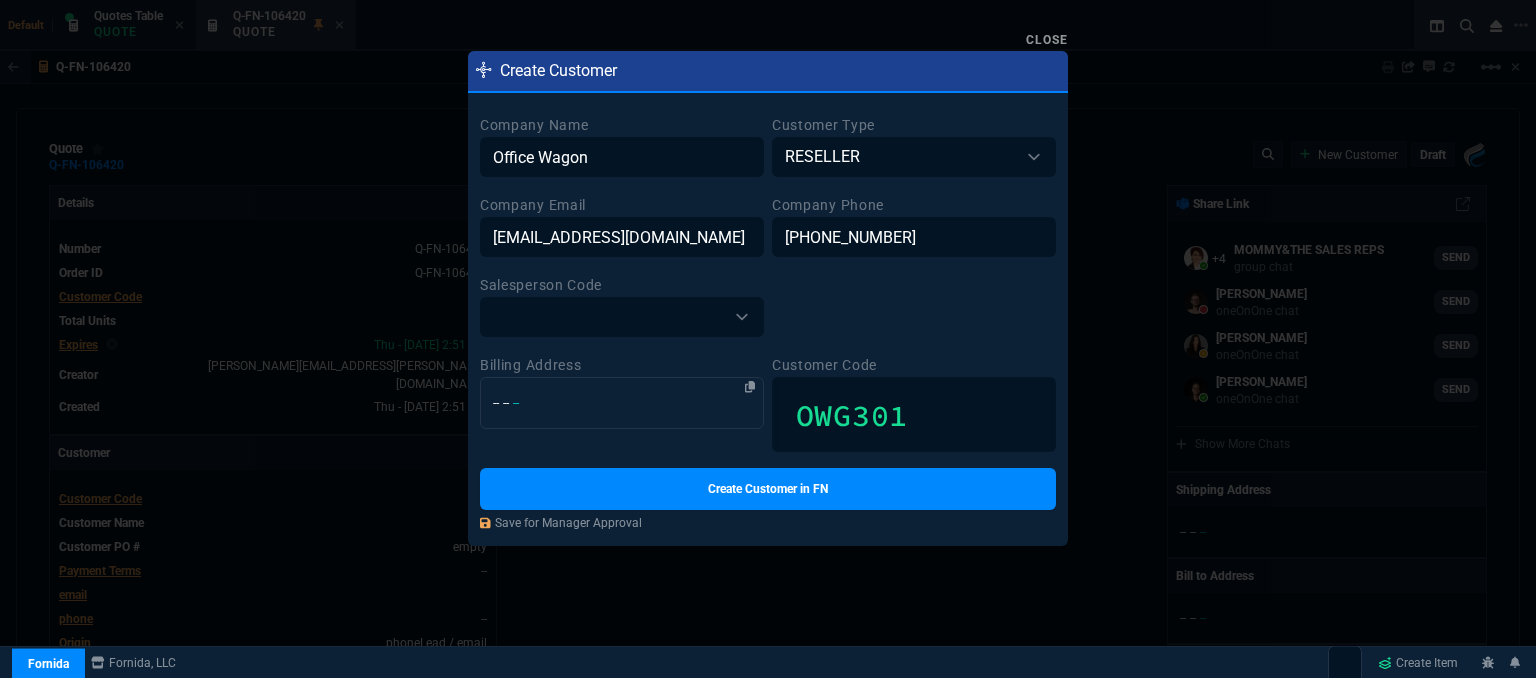 click on "-- -- --" at bounding box center (622, 403) 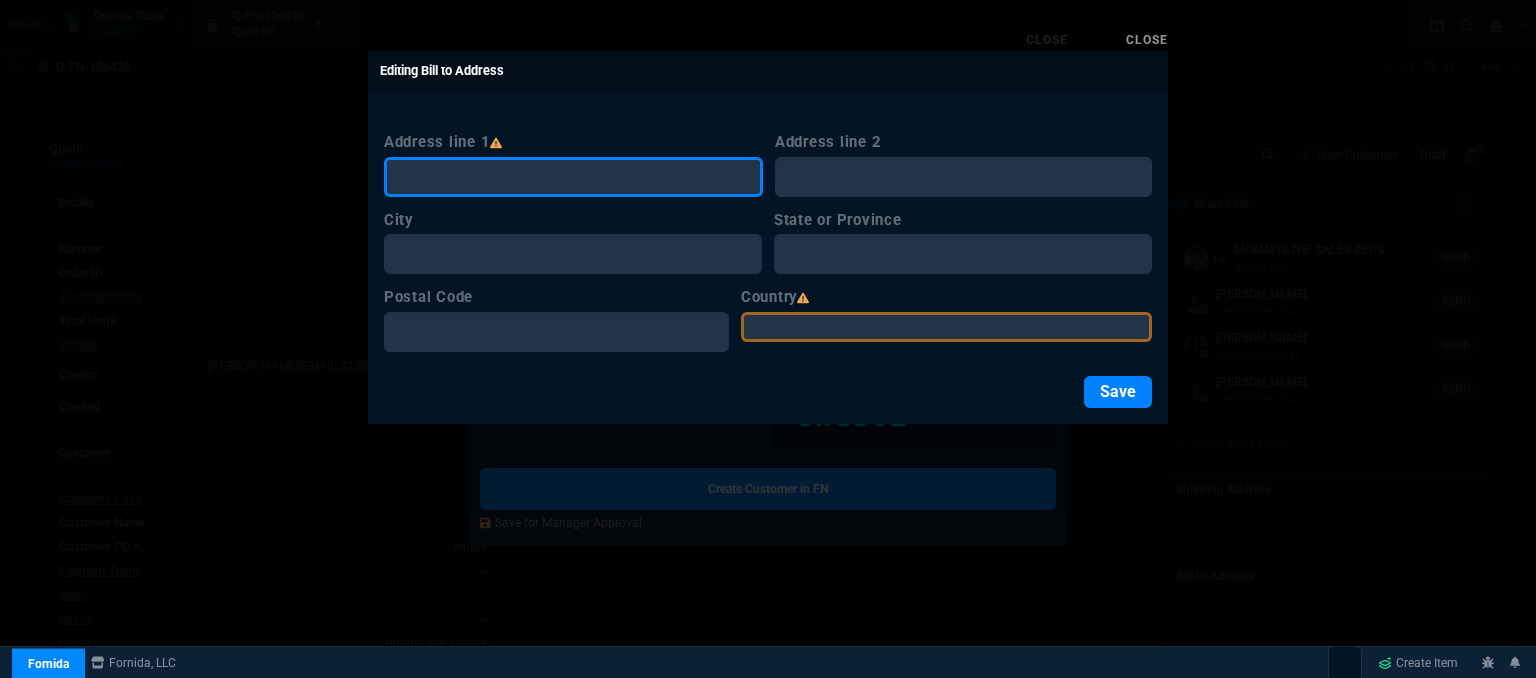 click on "Address line 1" at bounding box center (573, 177) 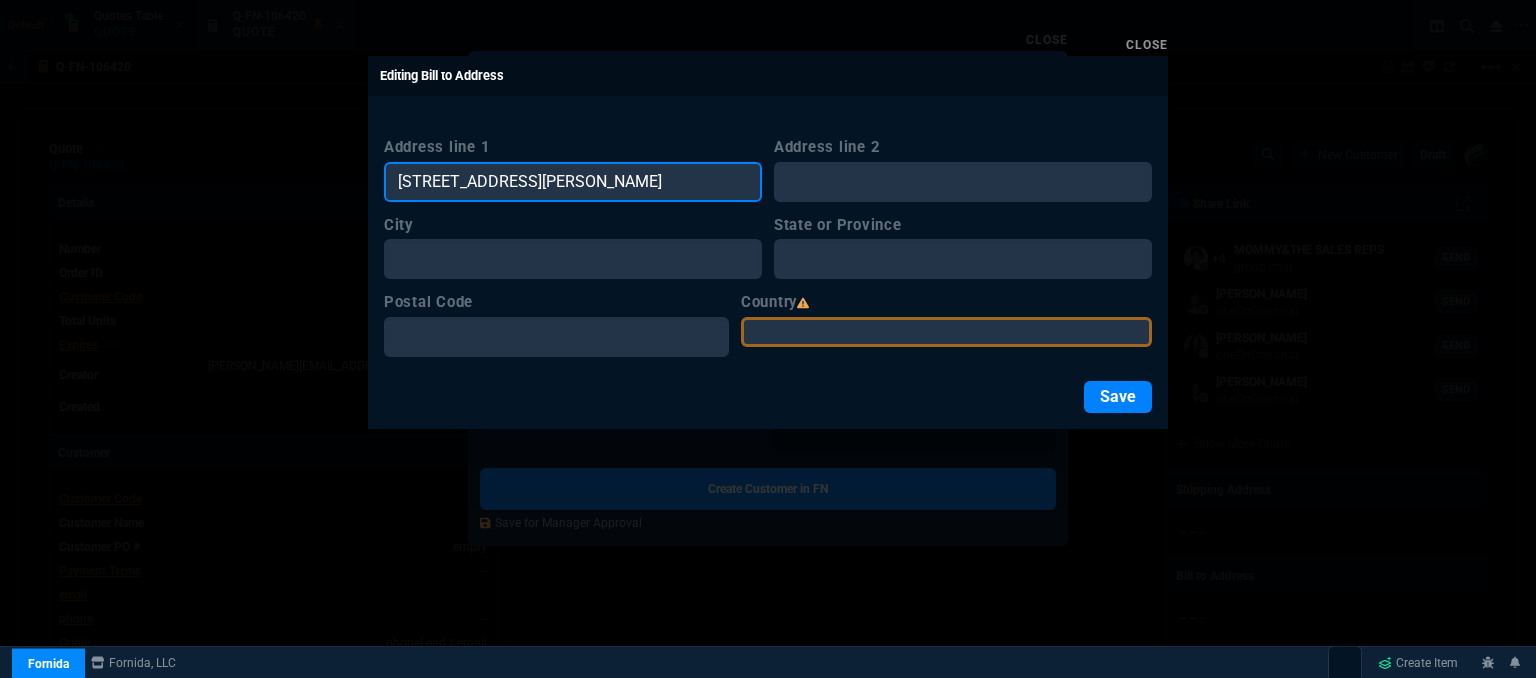 type on "1111 Kane Concourse Suite 518" 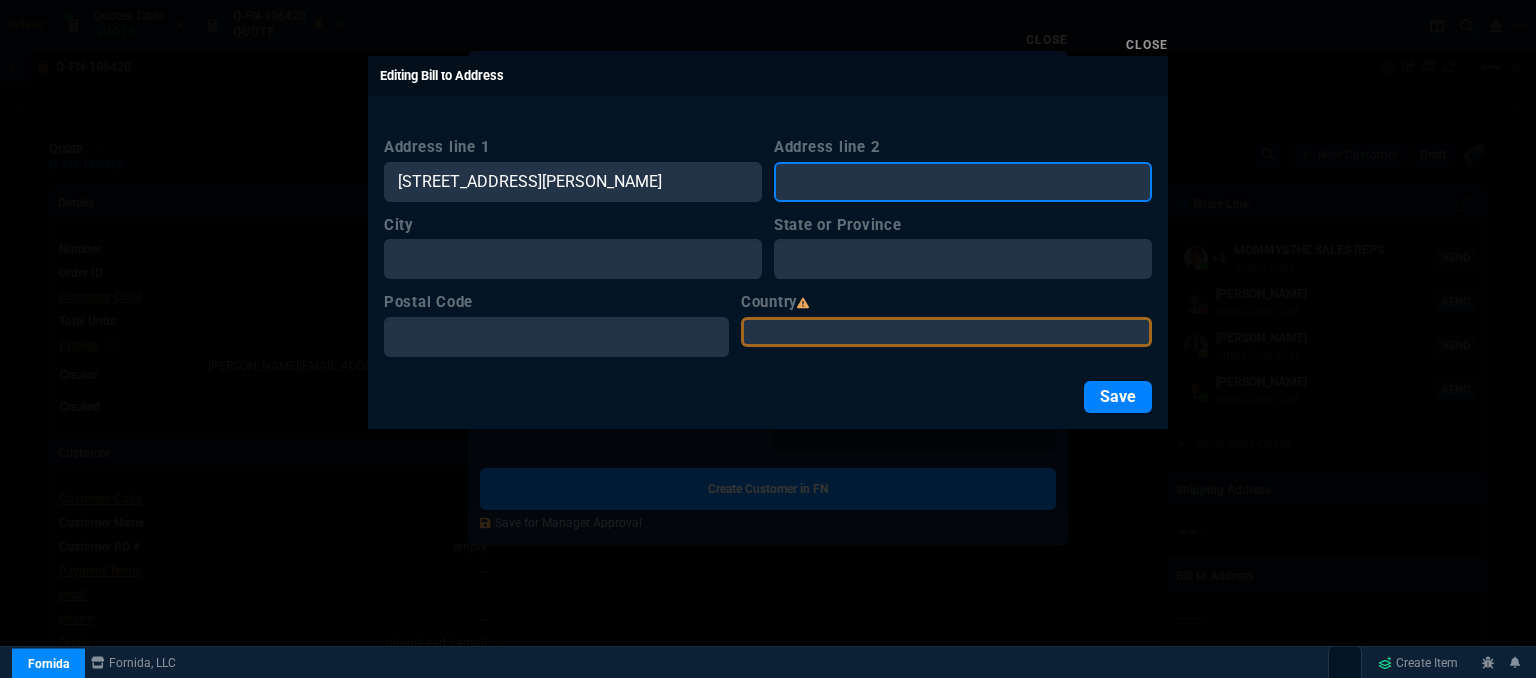 click on "Address line 2" at bounding box center (963, 182) 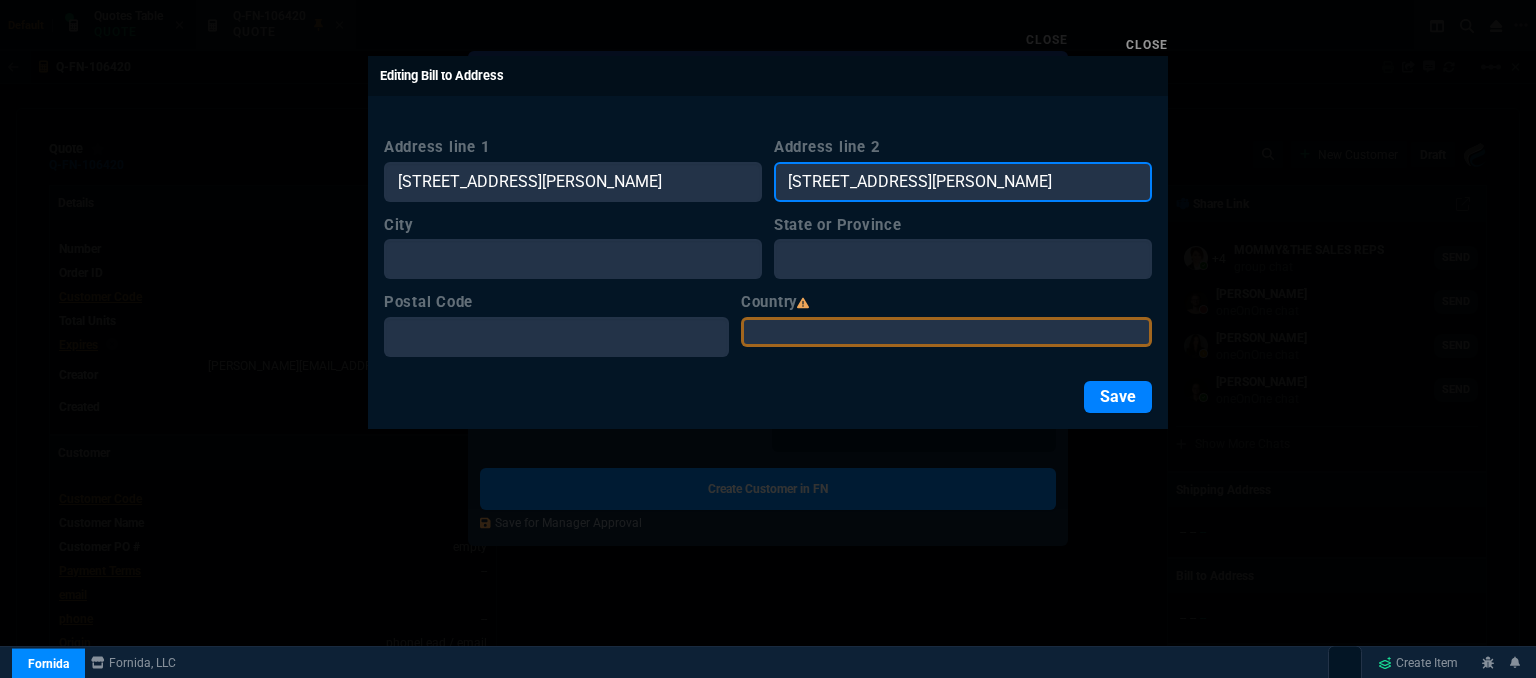 type on "1111 Kane Concourse Suite 518" 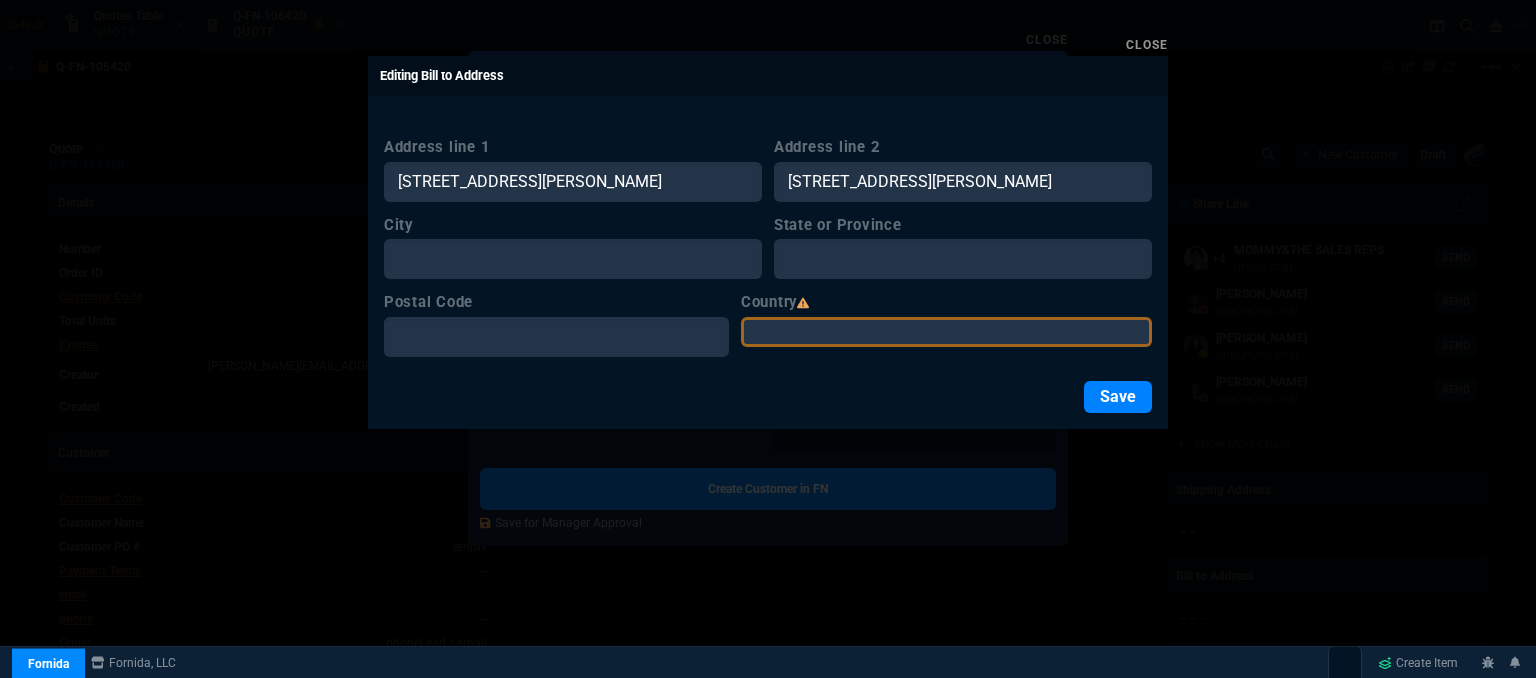 click on "USA Canada Mexico Algeria Andorra Angola Anguilla Antigua &amp; Barbuda Argentina Armenia Aruba Australia Austria Azerbaijan Bahamas Bahrain Bangladesh Barbados Belarus Belgium Belize Benin Bermuda Bhutan Bolivia Bosnia Herzegovina Botswana Brazil Brunei Bulgaria Burkina Faso Burundi Cambodia Cameroon Cape Verde Islands Cayman Islands Central African Republic Chile China Colombia Comoros Congo Cook Islands Costa Rica Croatia Cuba Cyprus North Cyprus South Czech Republic Denmark Djibouti Dominica Dominican Republic Ecuador Egypt El Salvador Equatorial Guinea Eritrea Estonia Ethiopia Falkland Islands Faroe Islands Fiji Finland France French Guiana French Polynesia Gabon Gambia Georgia Germany Ghana Gibraltar Greece Greenland Grenada Guadeloupe Guam Guatemala Guinea Guinea - Bissau Guyana Haiti Honduras Hong Kong Hungary Iceland India Indonesia Iran Iraq Ireland Israel Italy Jamaica Japan Jordan Kazakhstan Kenya Kiribati Korea North Korea South Kuwait Kyrgyzstan Laos Latvia Lebanon Lesotho Liberia Libya Macao UK" at bounding box center [946, 332] 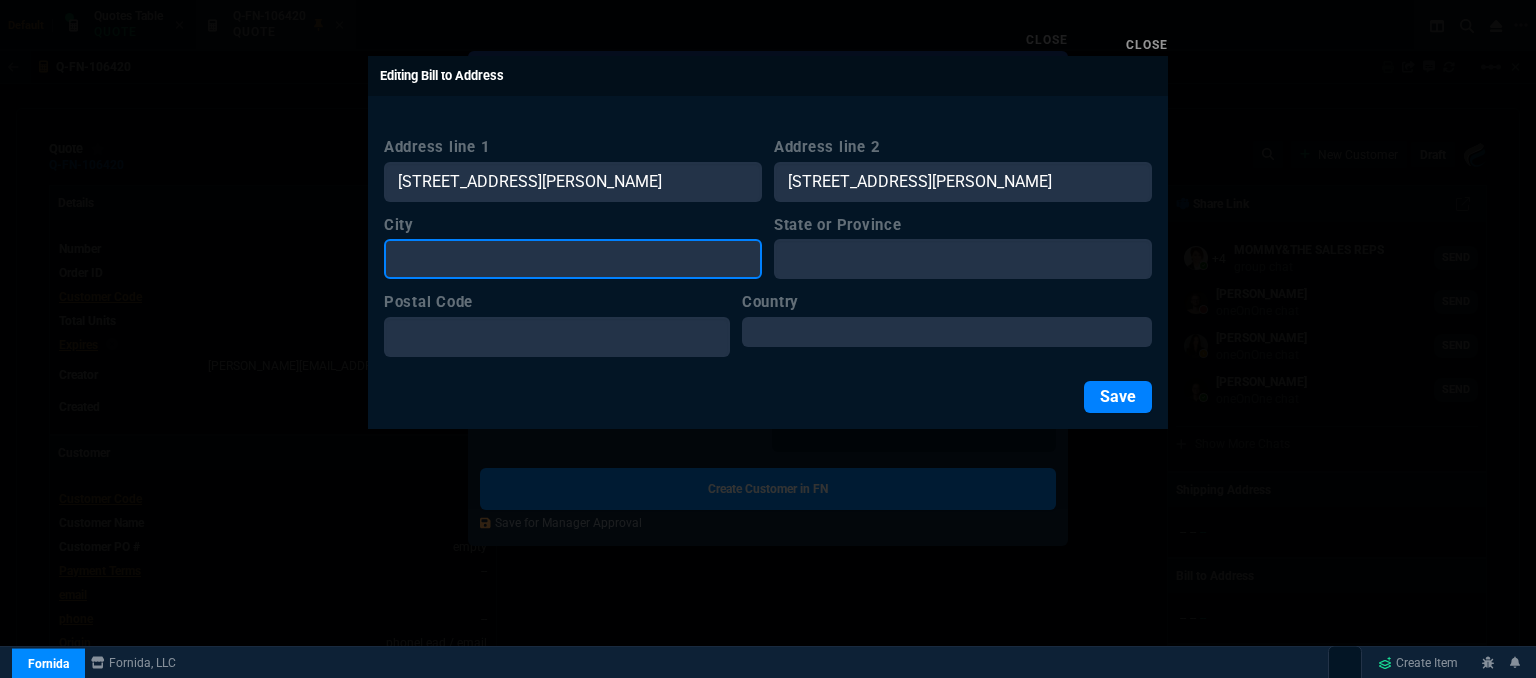 click on "City" at bounding box center (573, 259) 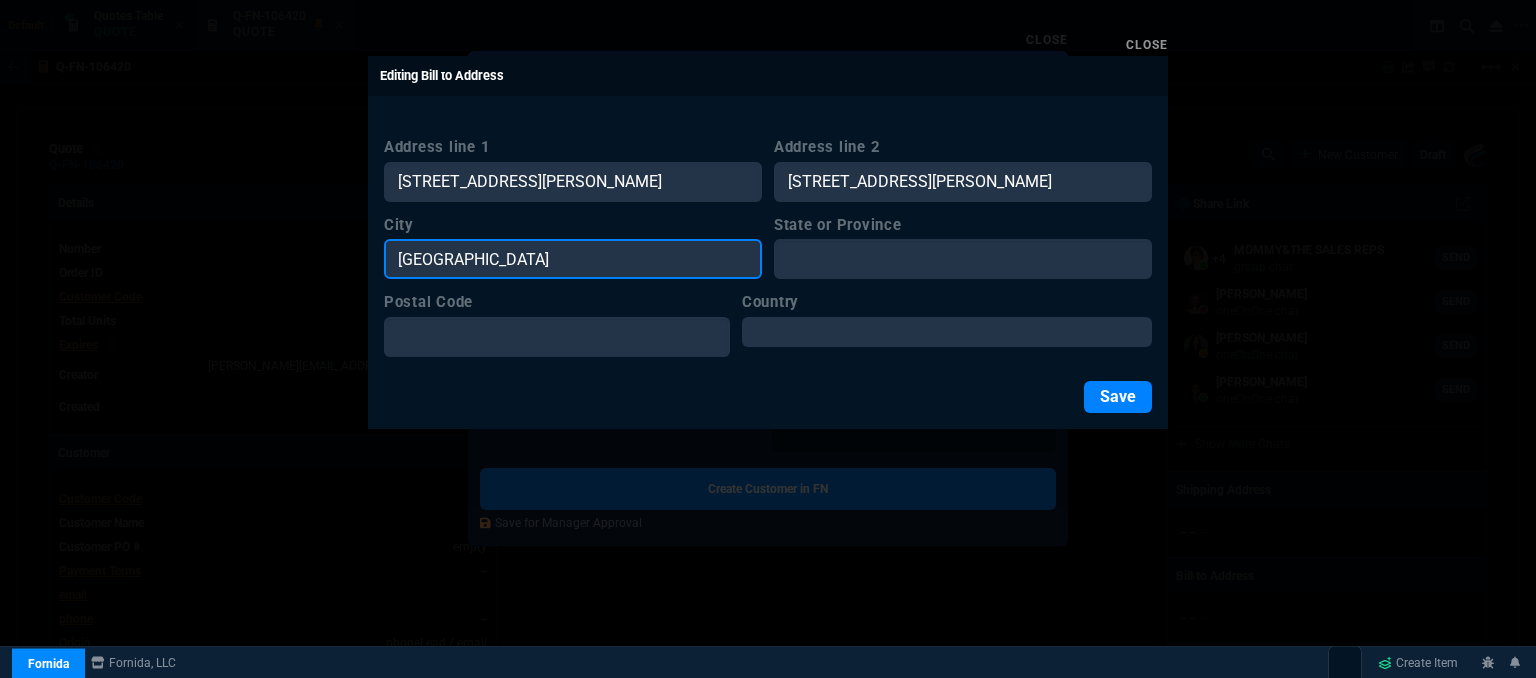 type on "Bay Harbor Islands" 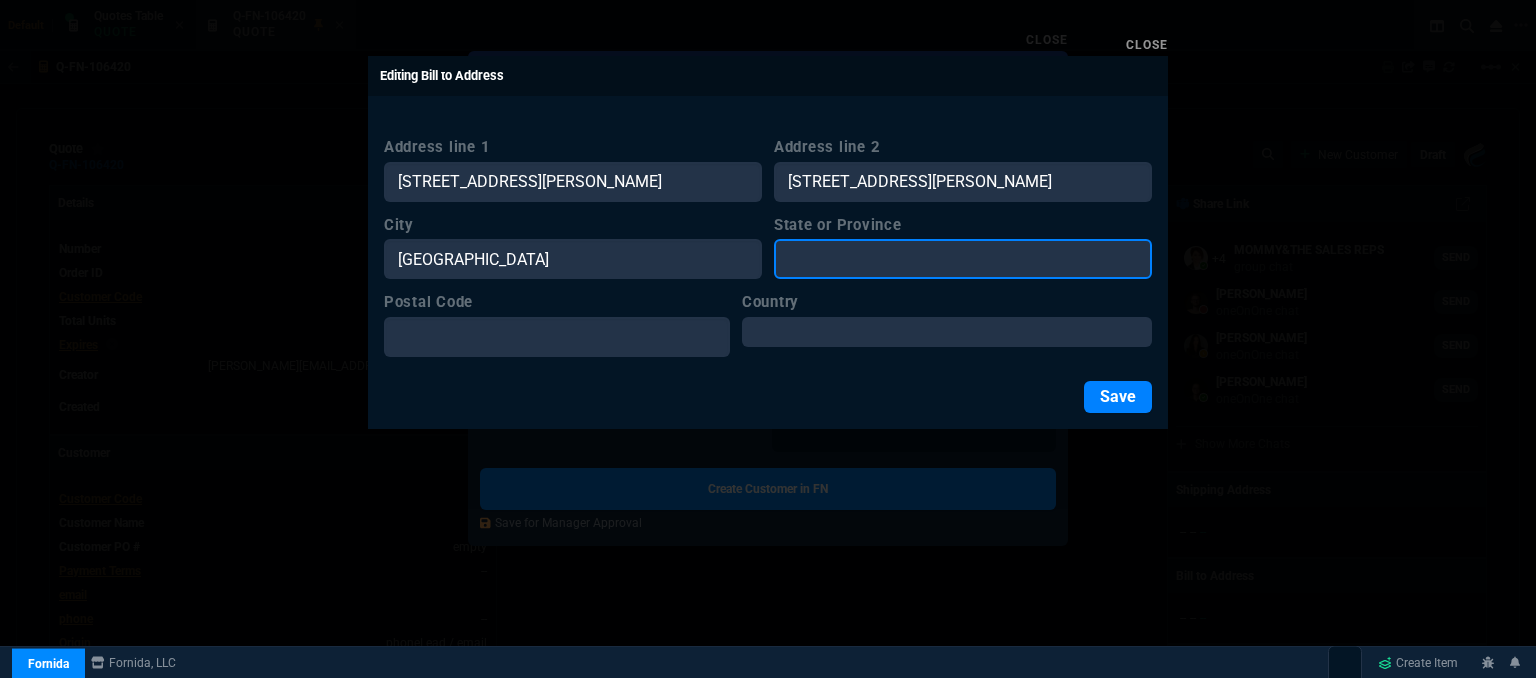 click on "State or Province" at bounding box center [963, 259] 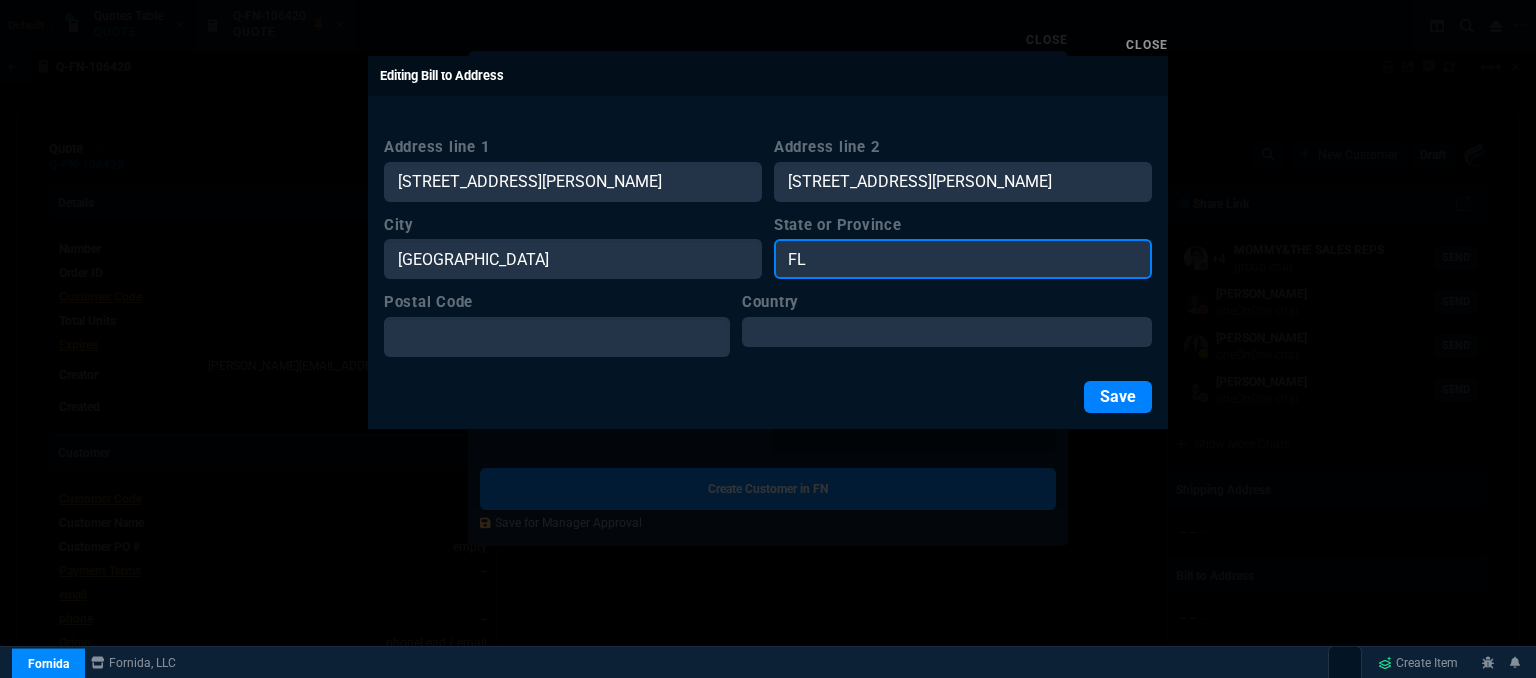 type on "FL" 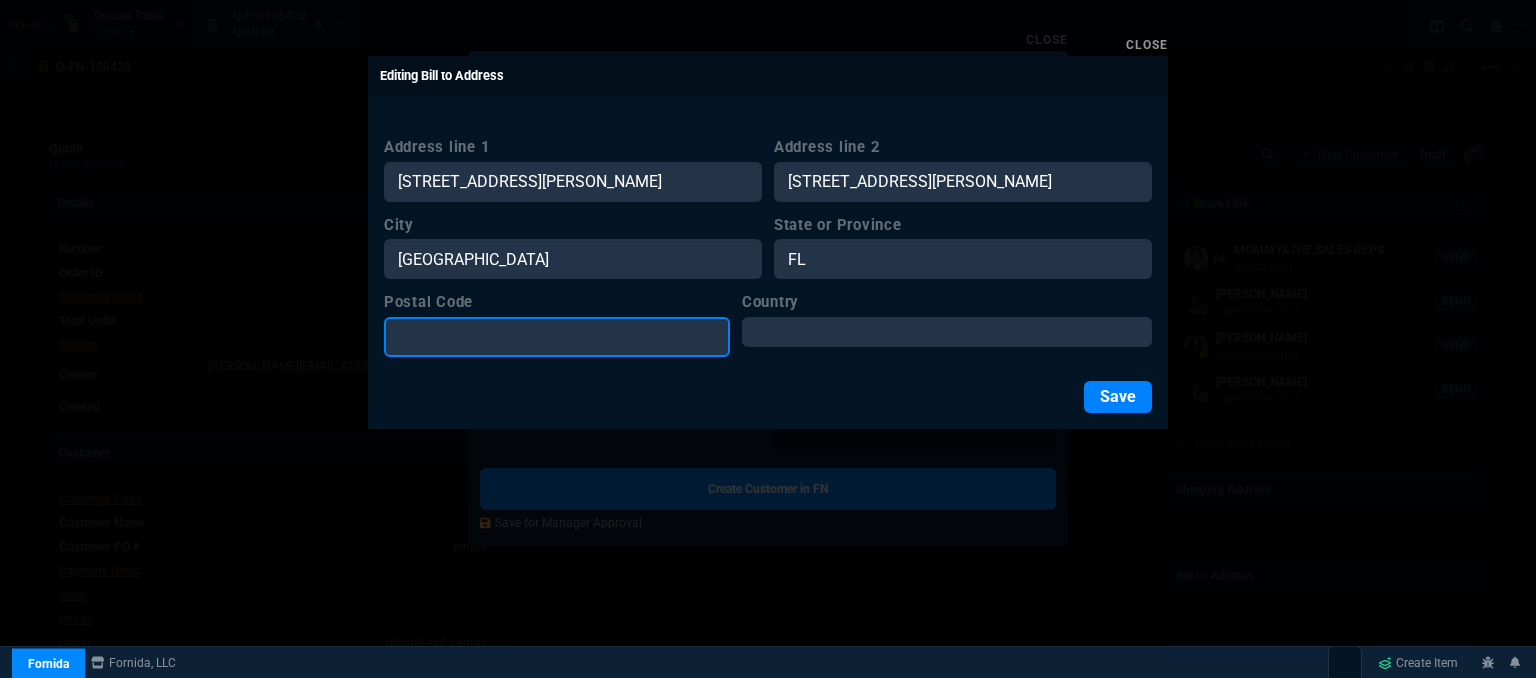 paste on "L 33154" 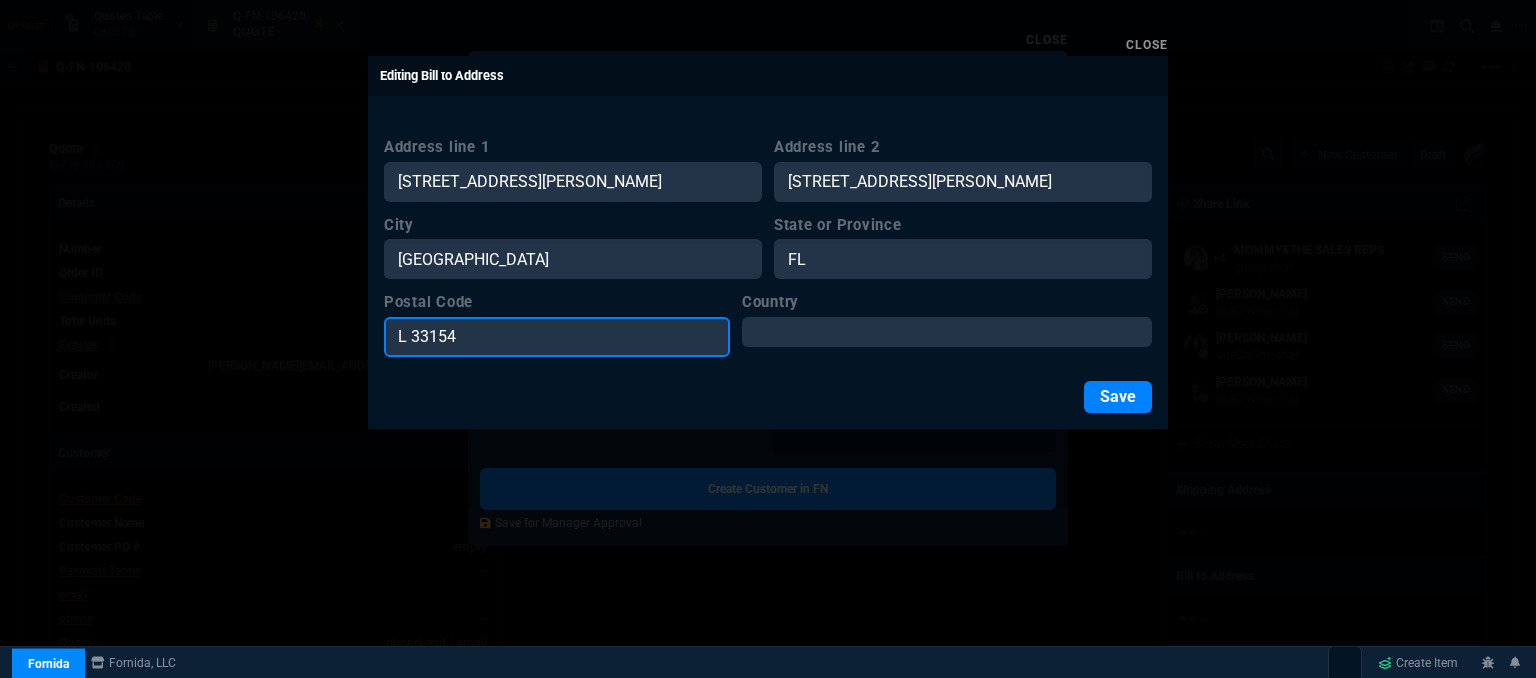 click on "L 33154" at bounding box center (557, 337) 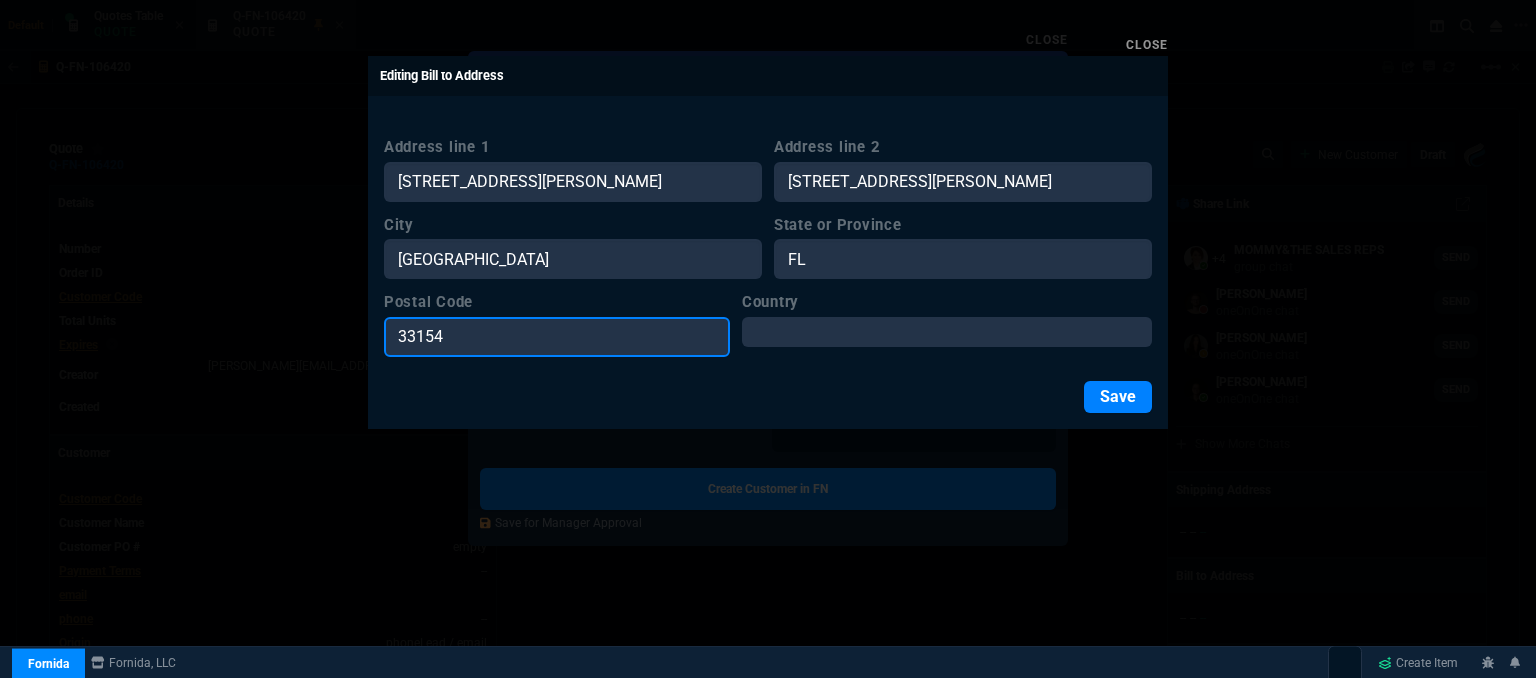 type on "33154" 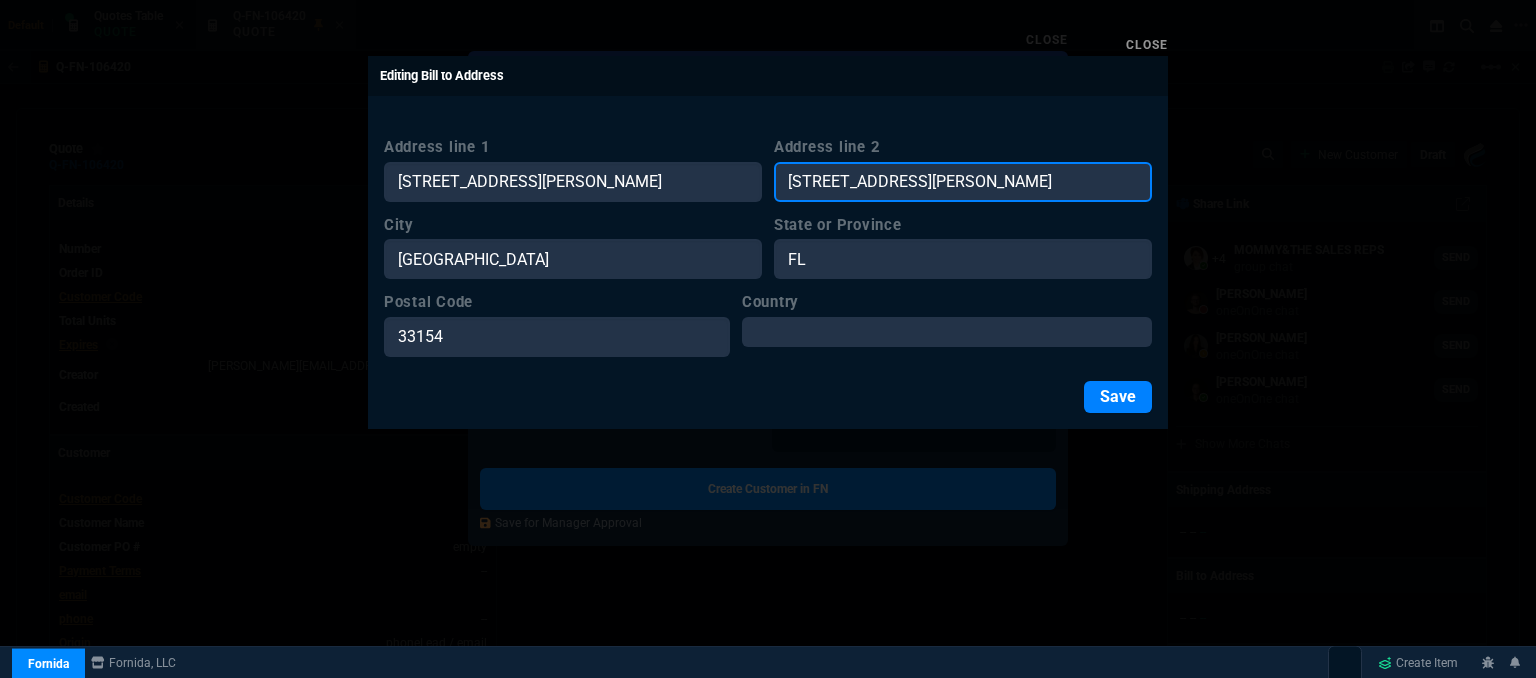 click on "1111 Kane Concourse Suite 518" at bounding box center [963, 182] 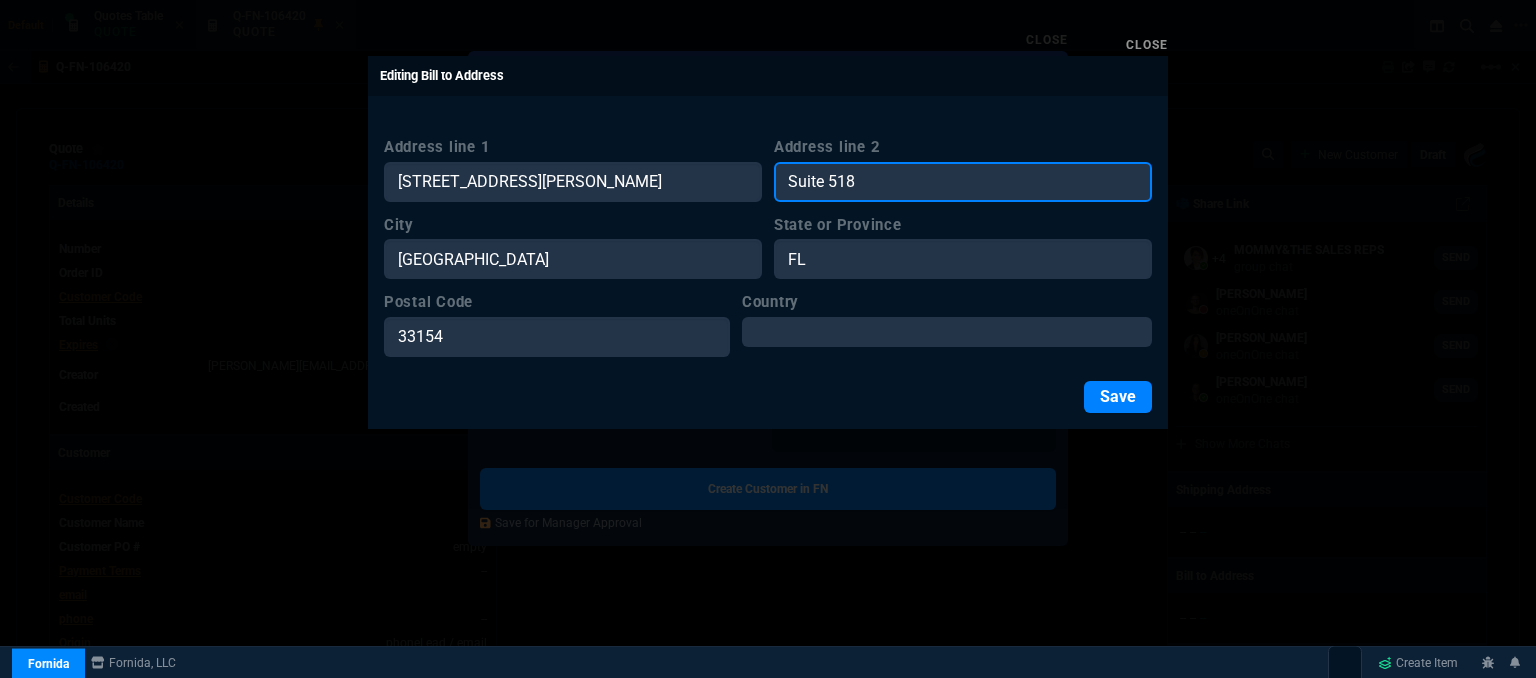 type on "Suite 518" 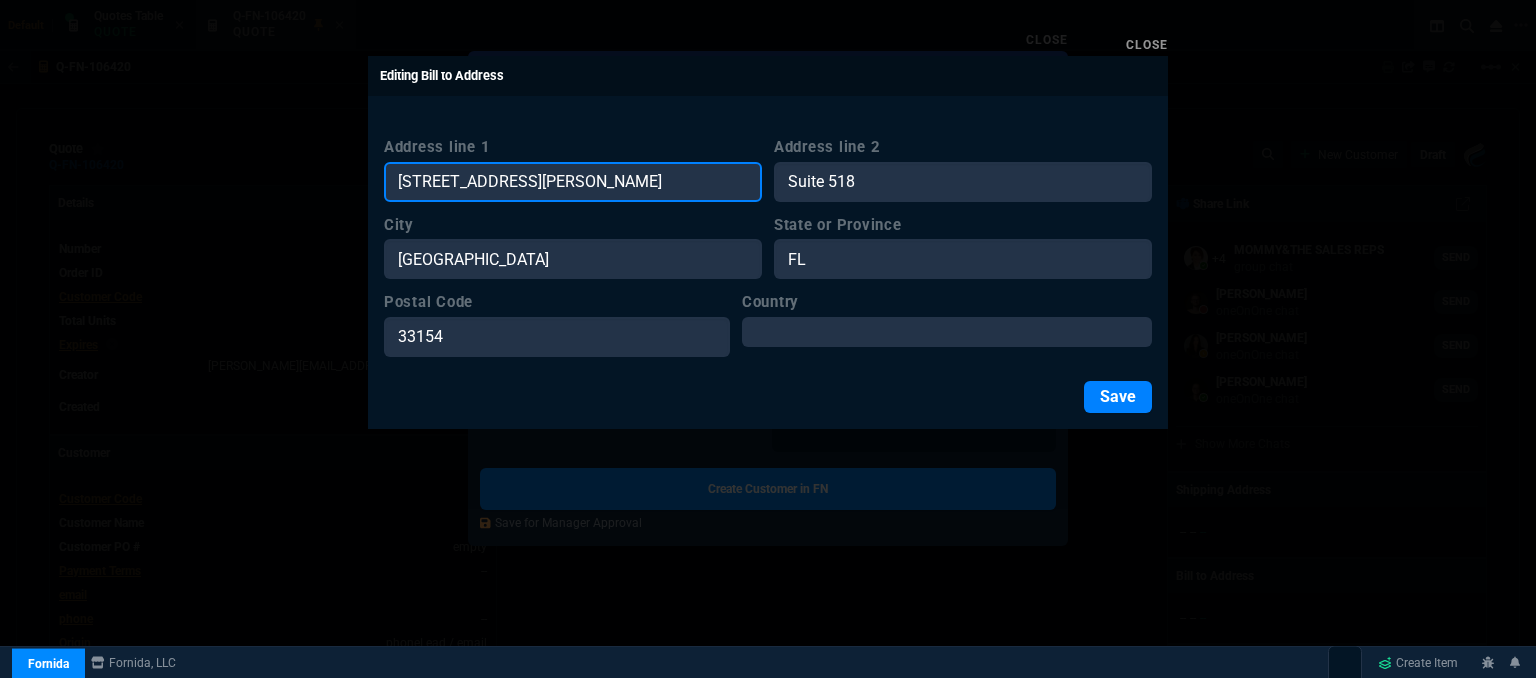 click on "1111 Kane Concourse Suite 518" at bounding box center [573, 182] 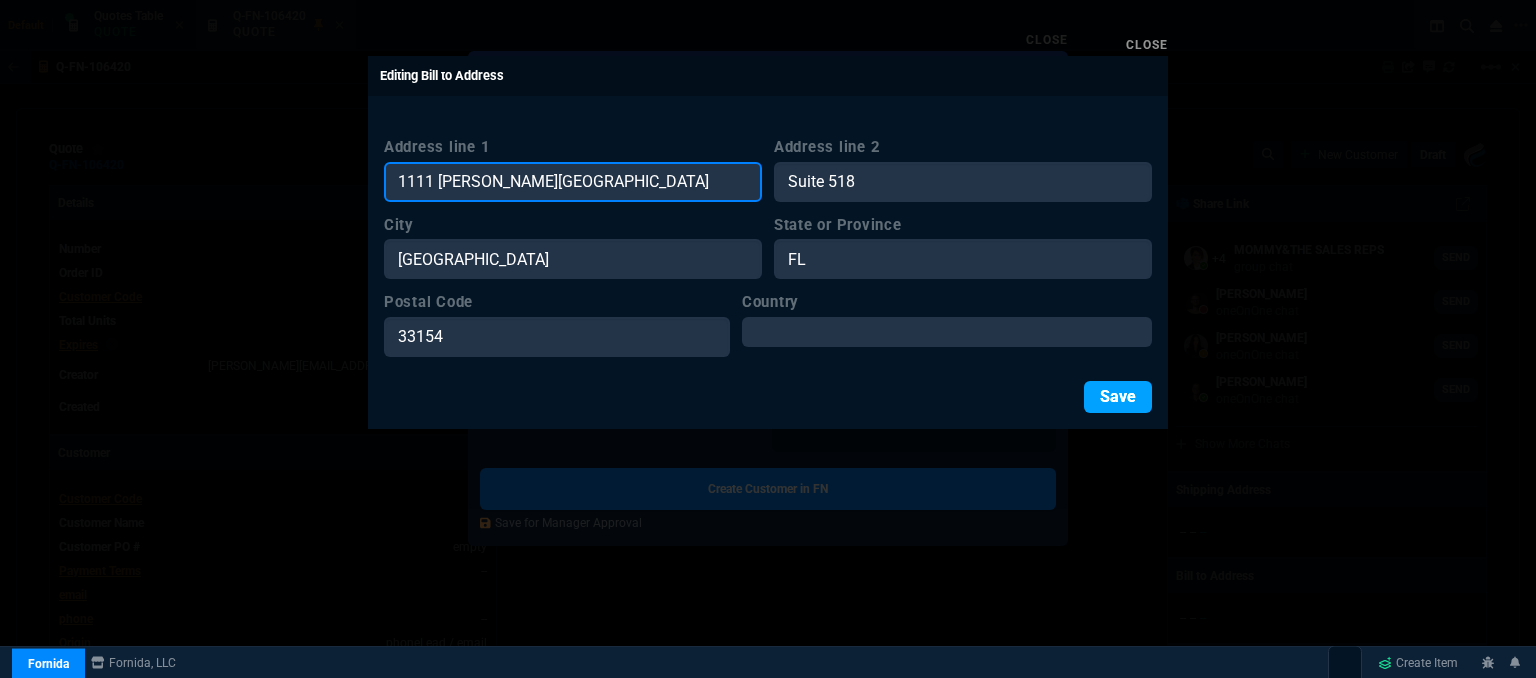 type on "1111 [PERSON_NAME][GEOGRAPHIC_DATA]" 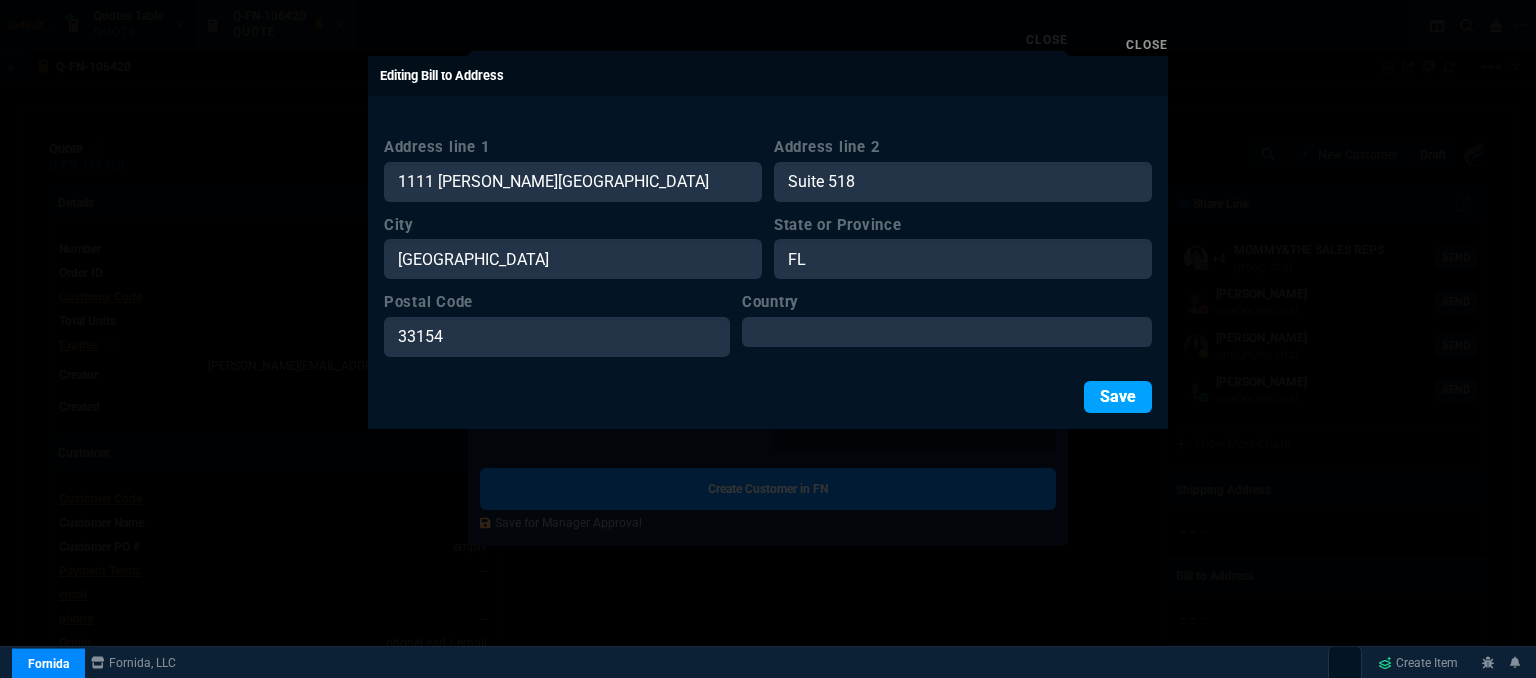 click on "Save" at bounding box center [1118, 397] 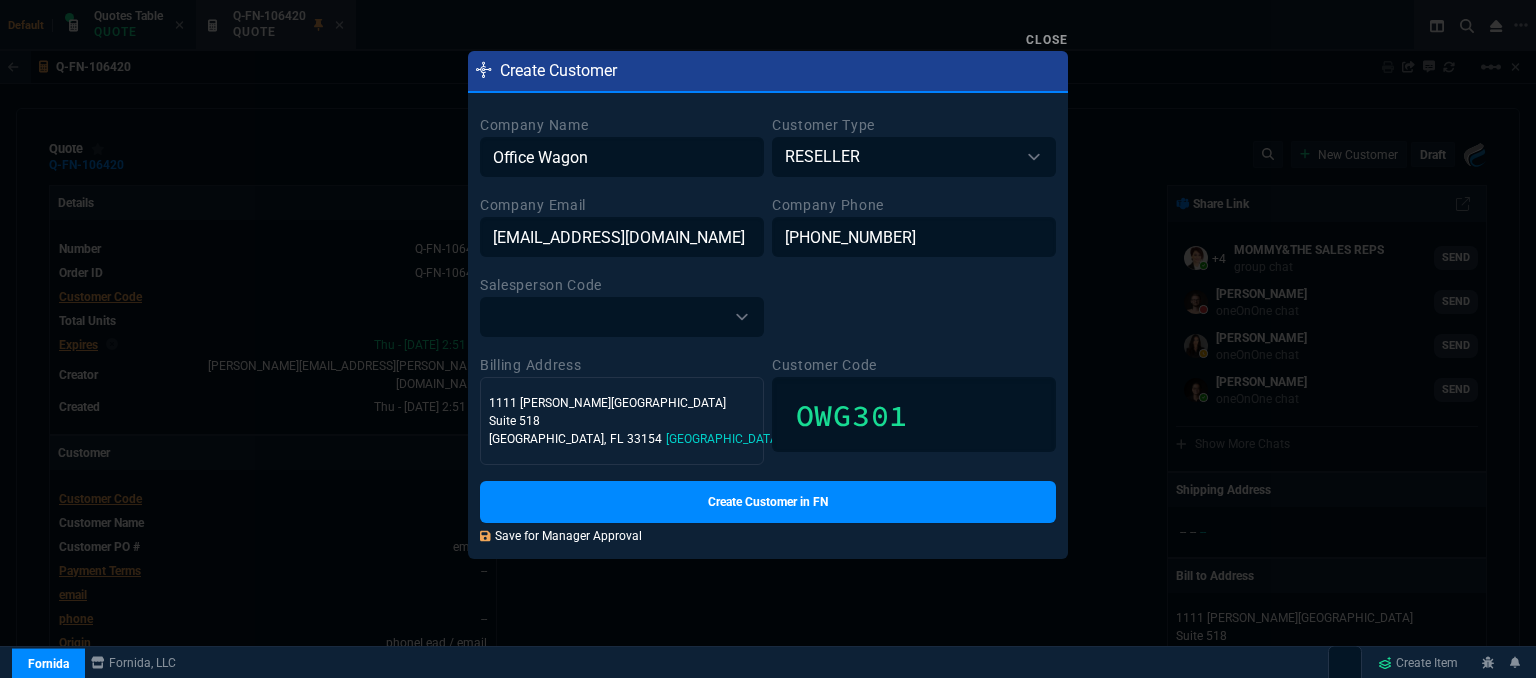 click on "Save for Manager Approval" at bounding box center [561, 536] 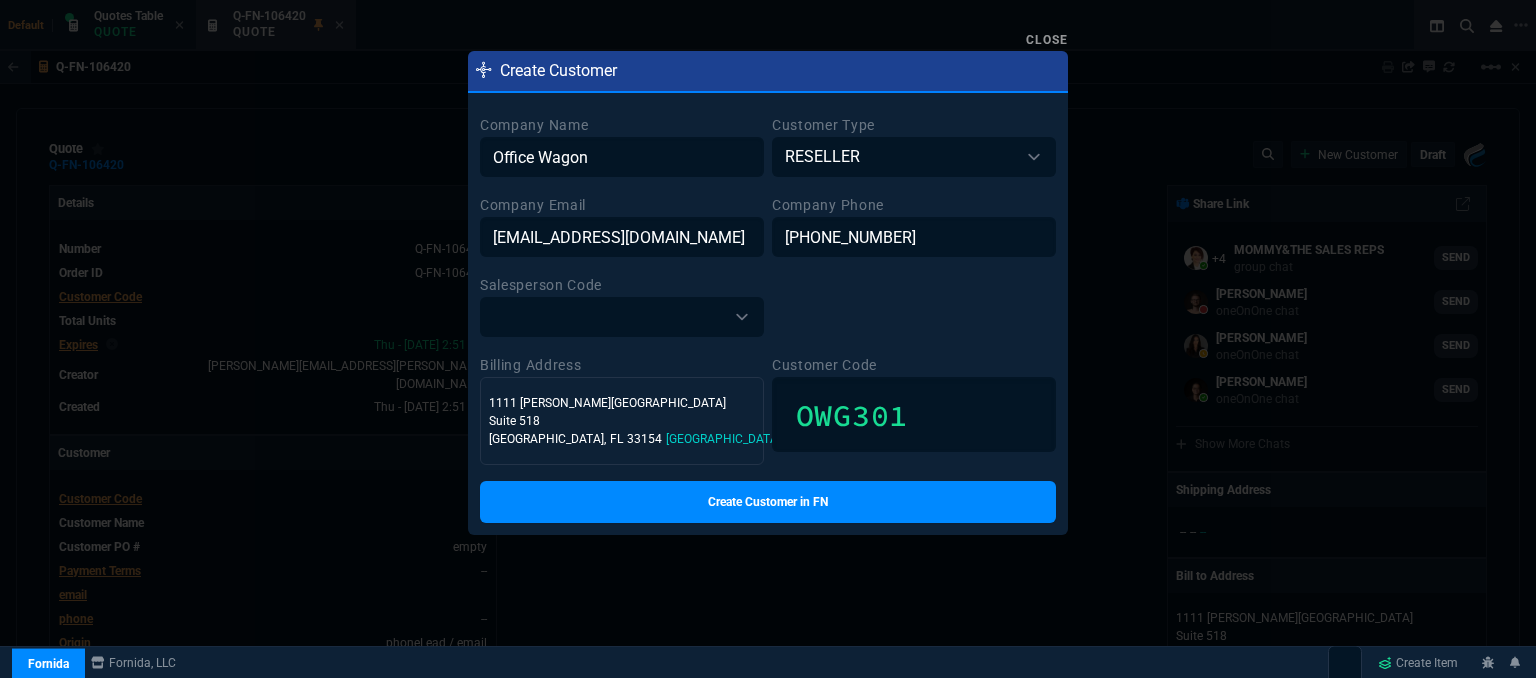 click on "Close" at bounding box center [1047, 40] 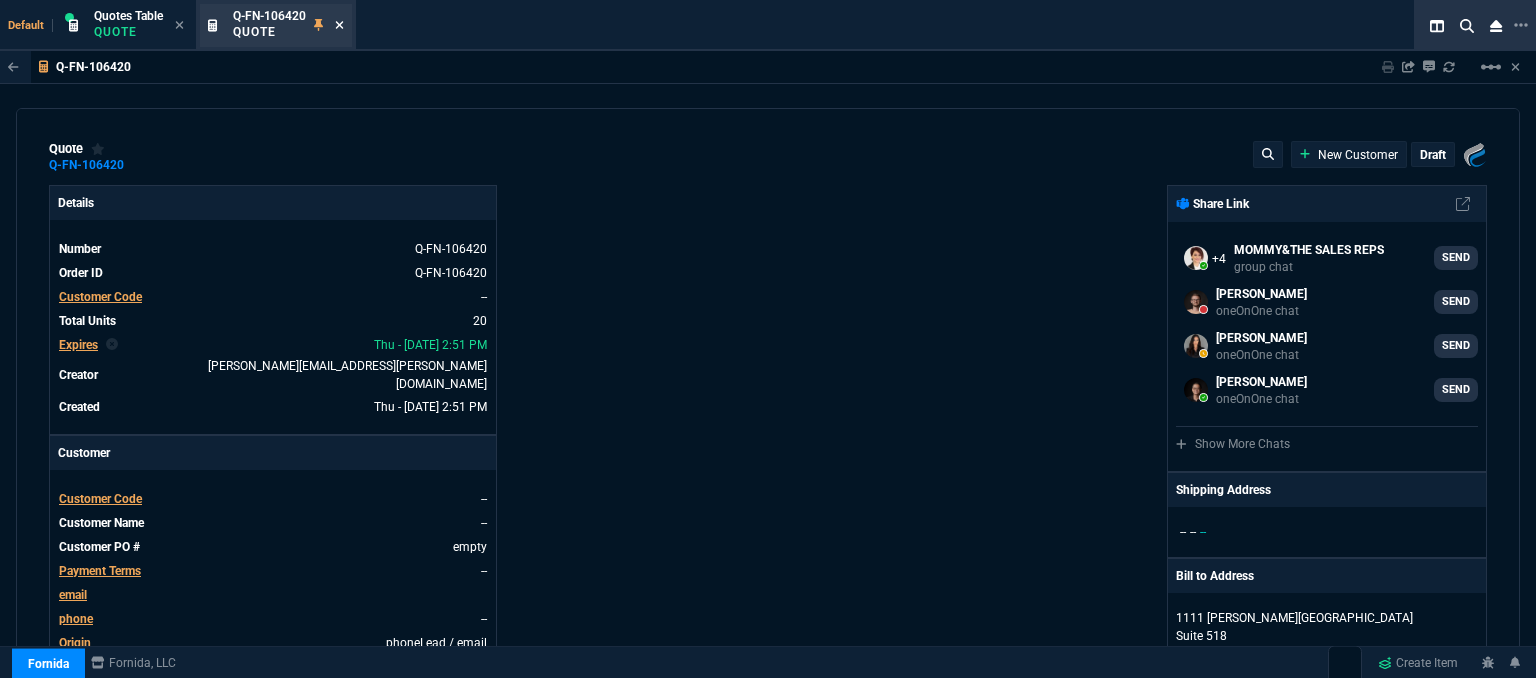 click 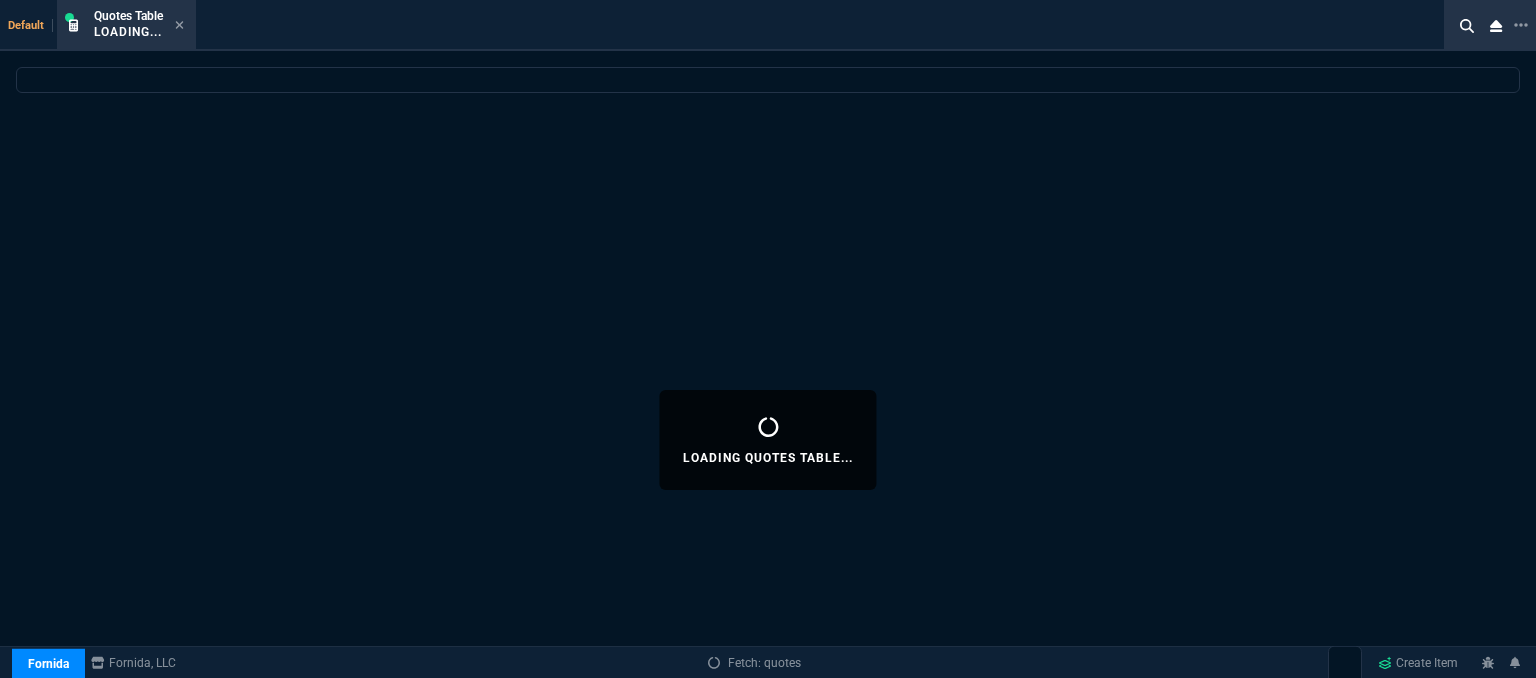 select 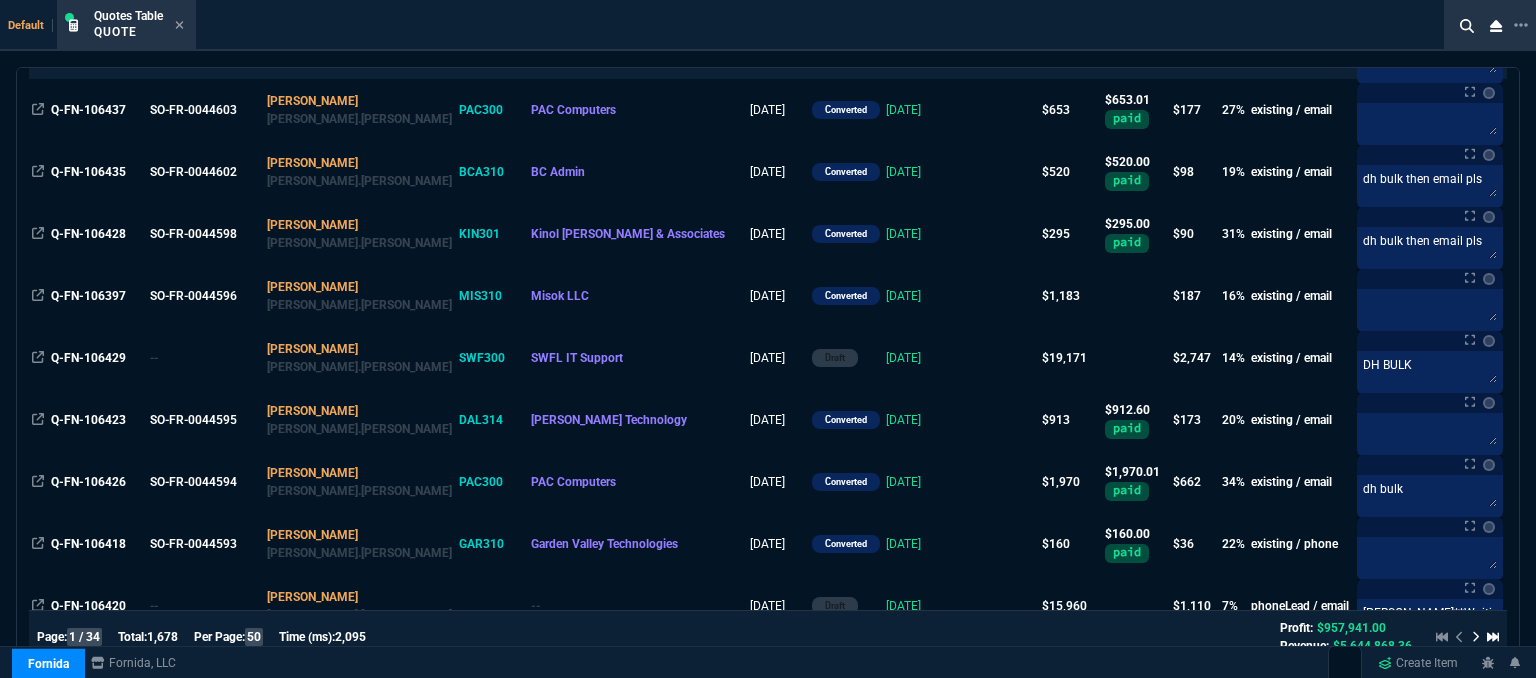 scroll, scrollTop: 1200, scrollLeft: 0, axis: vertical 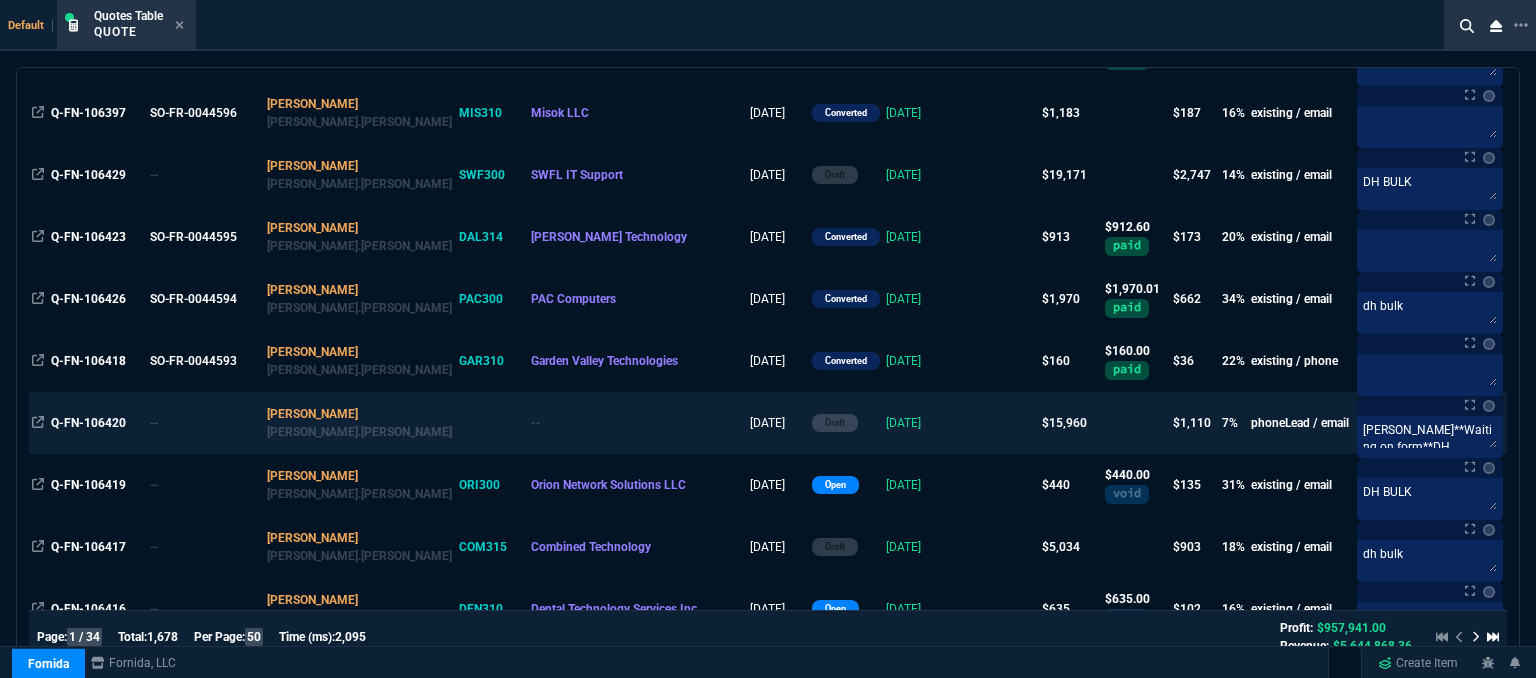 click at bounding box center [1000, 423] 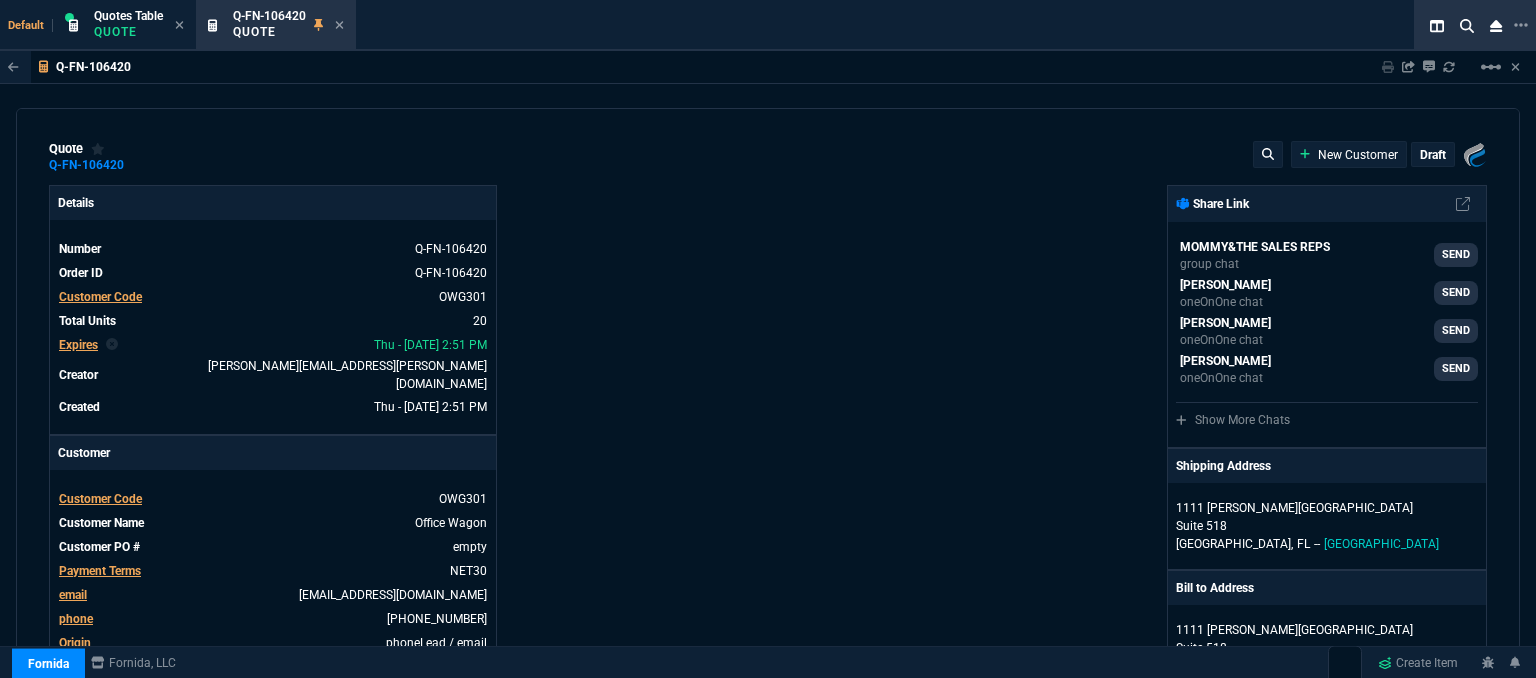 type on "12" 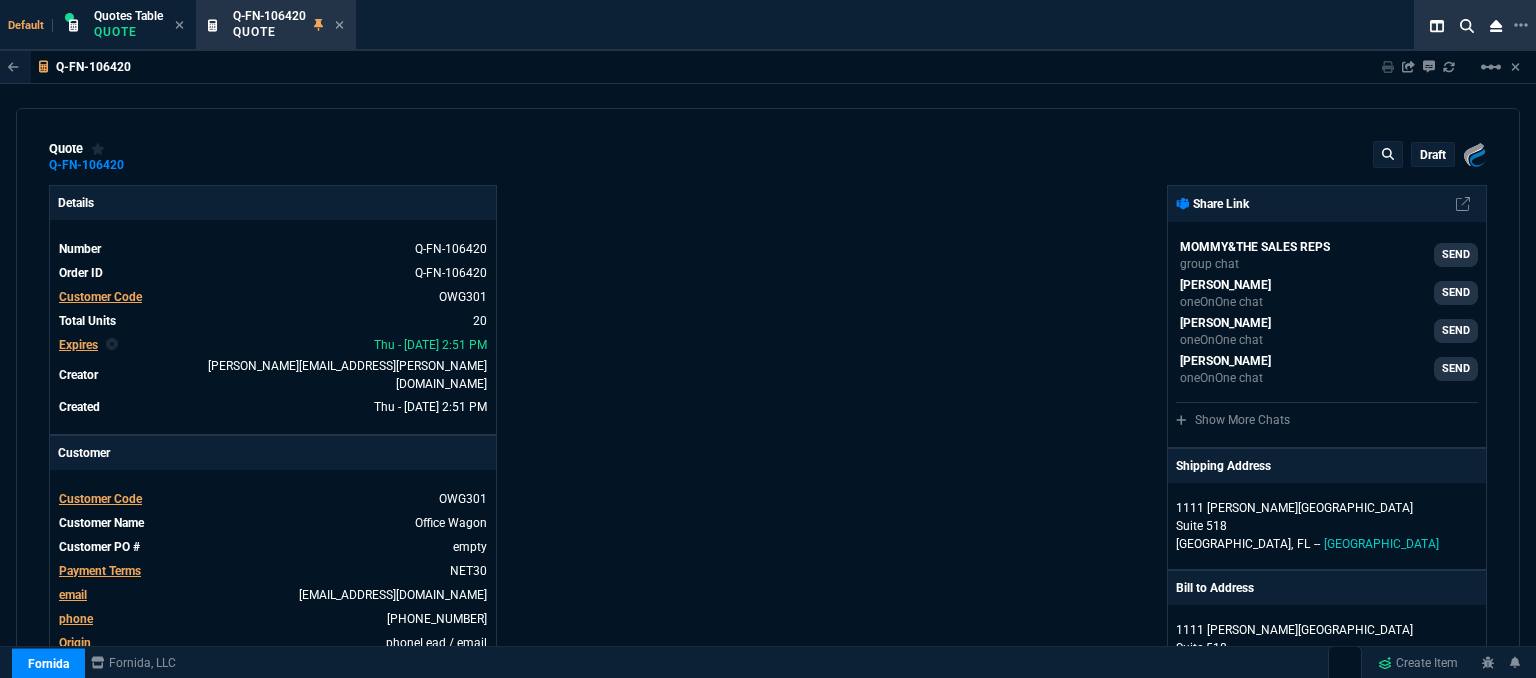 type 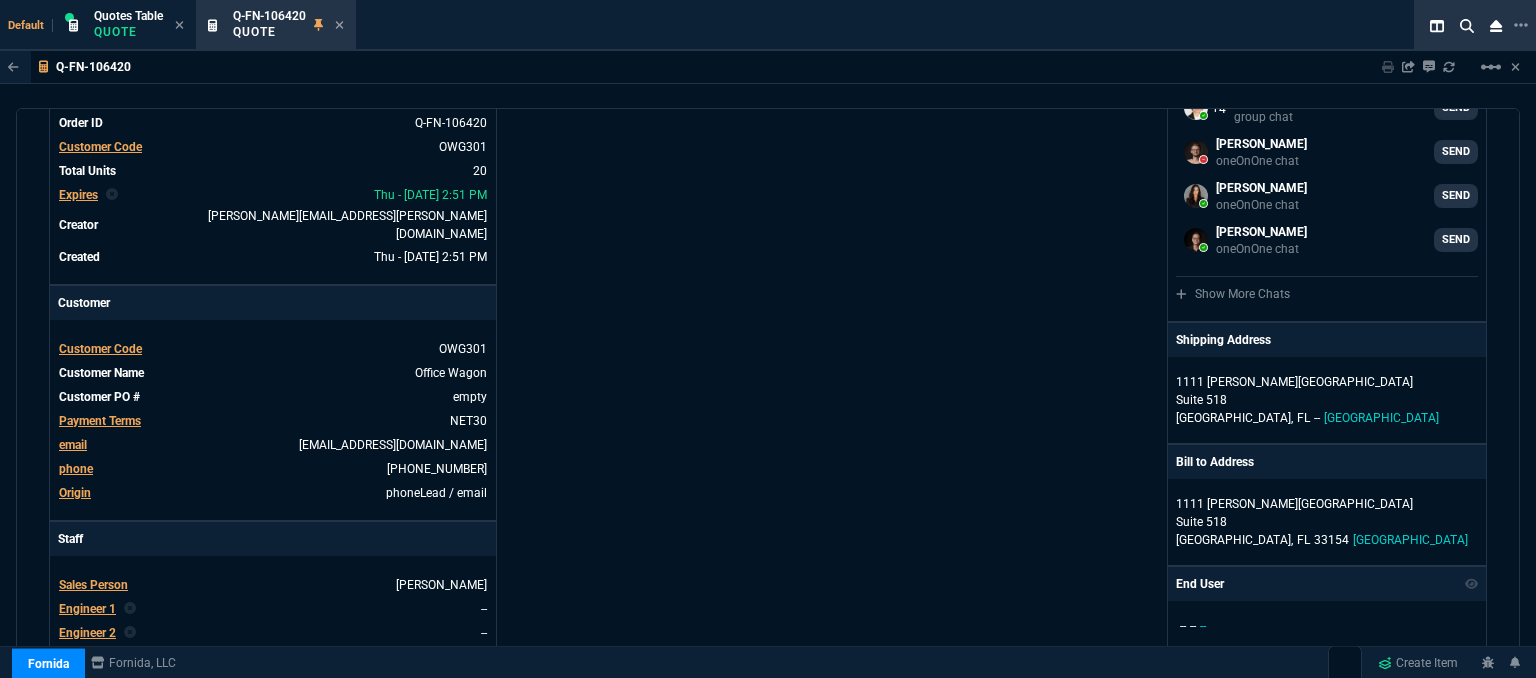 scroll, scrollTop: 300, scrollLeft: 0, axis: vertical 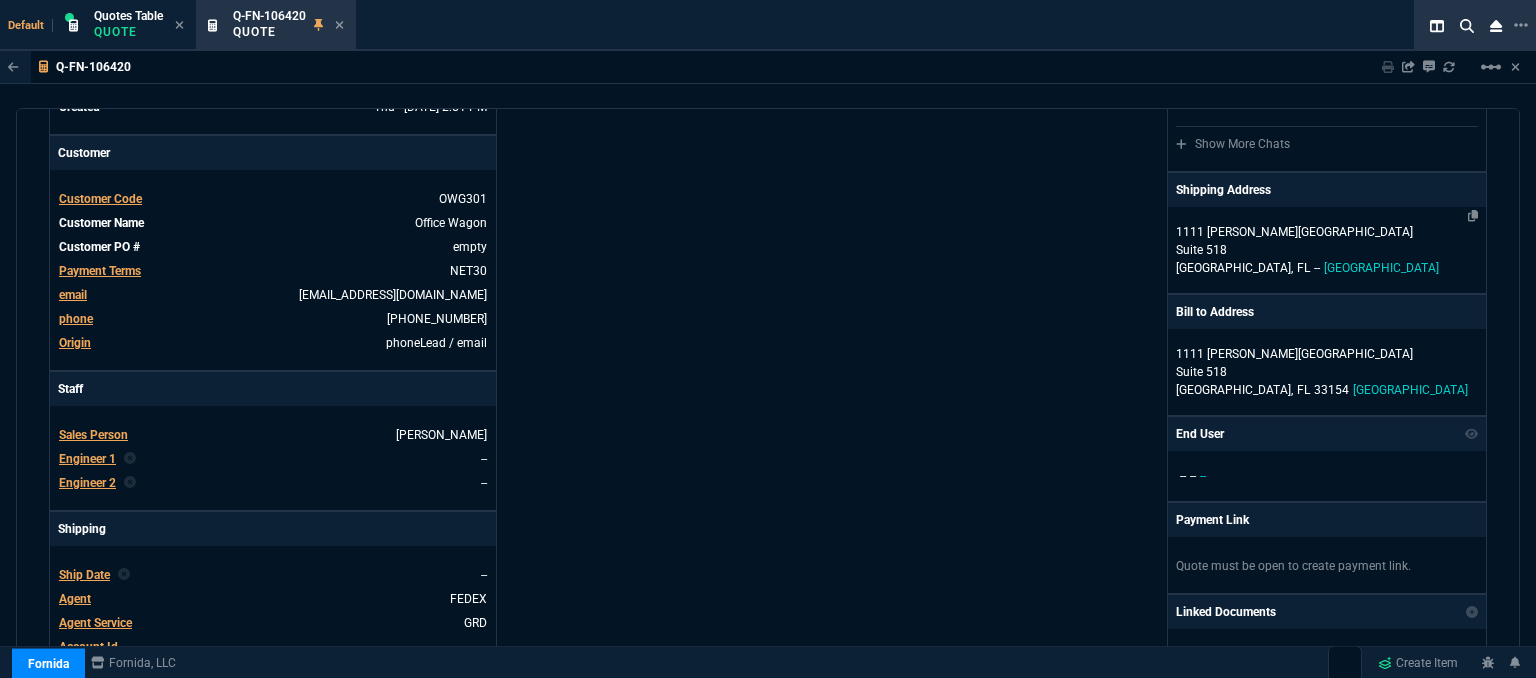 click on "1111 [PERSON_NAME][GEOGRAPHIC_DATA]" at bounding box center (1327, 354) 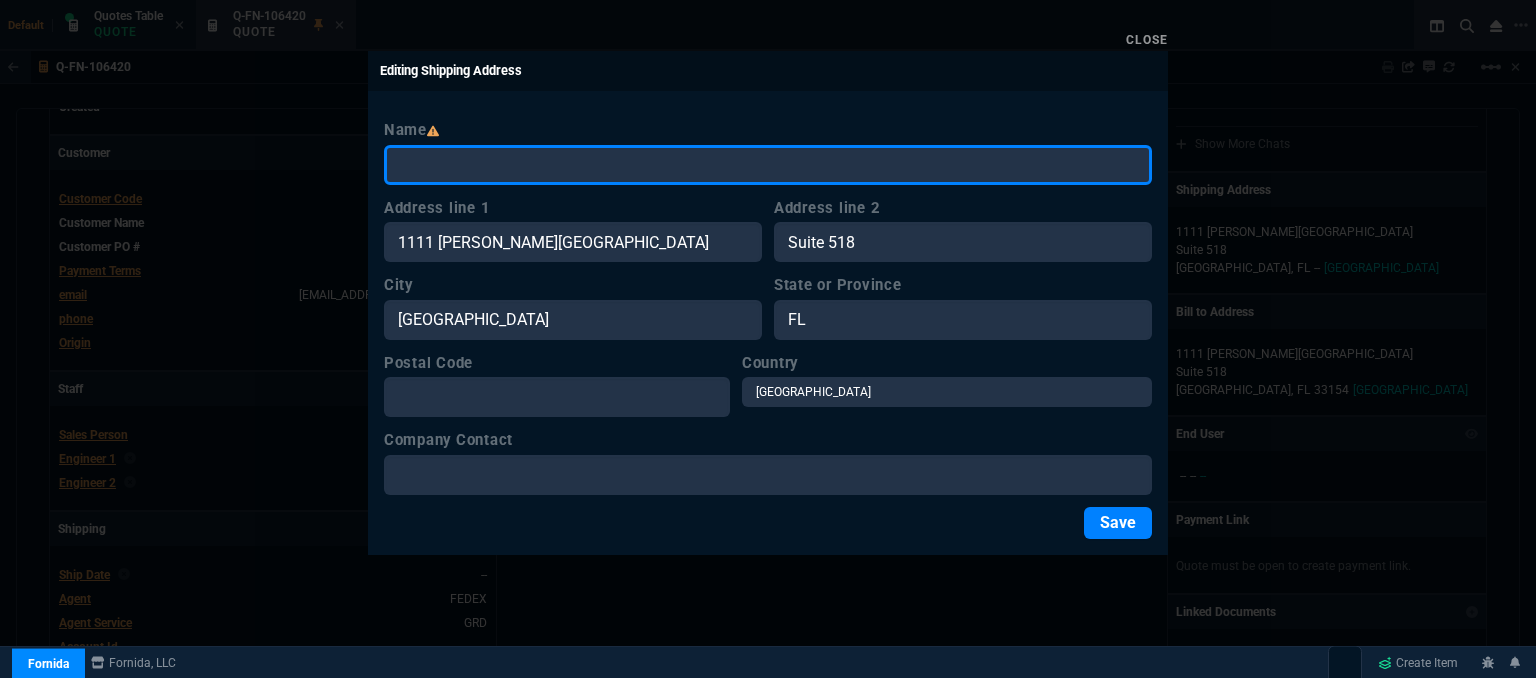 click on "Name" at bounding box center [768, 165] 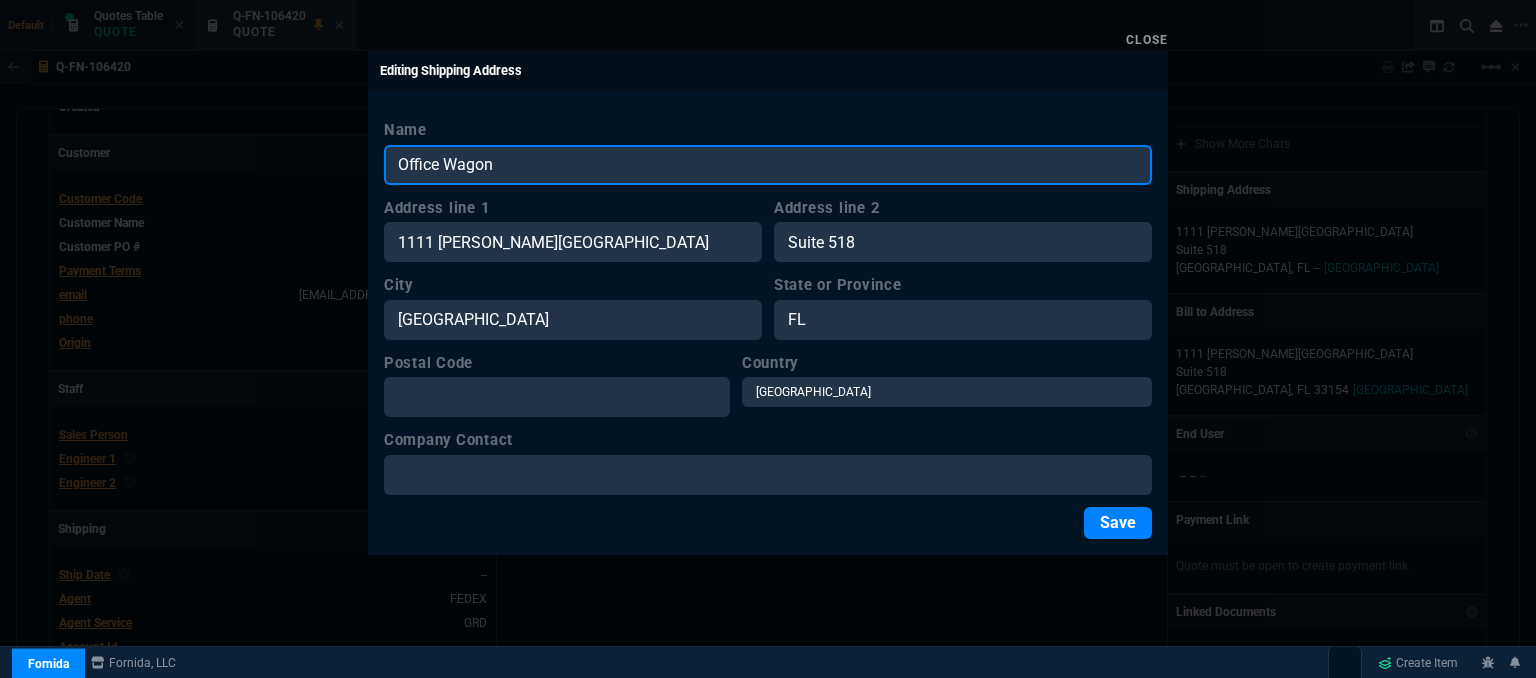 type on "Office Wagon" 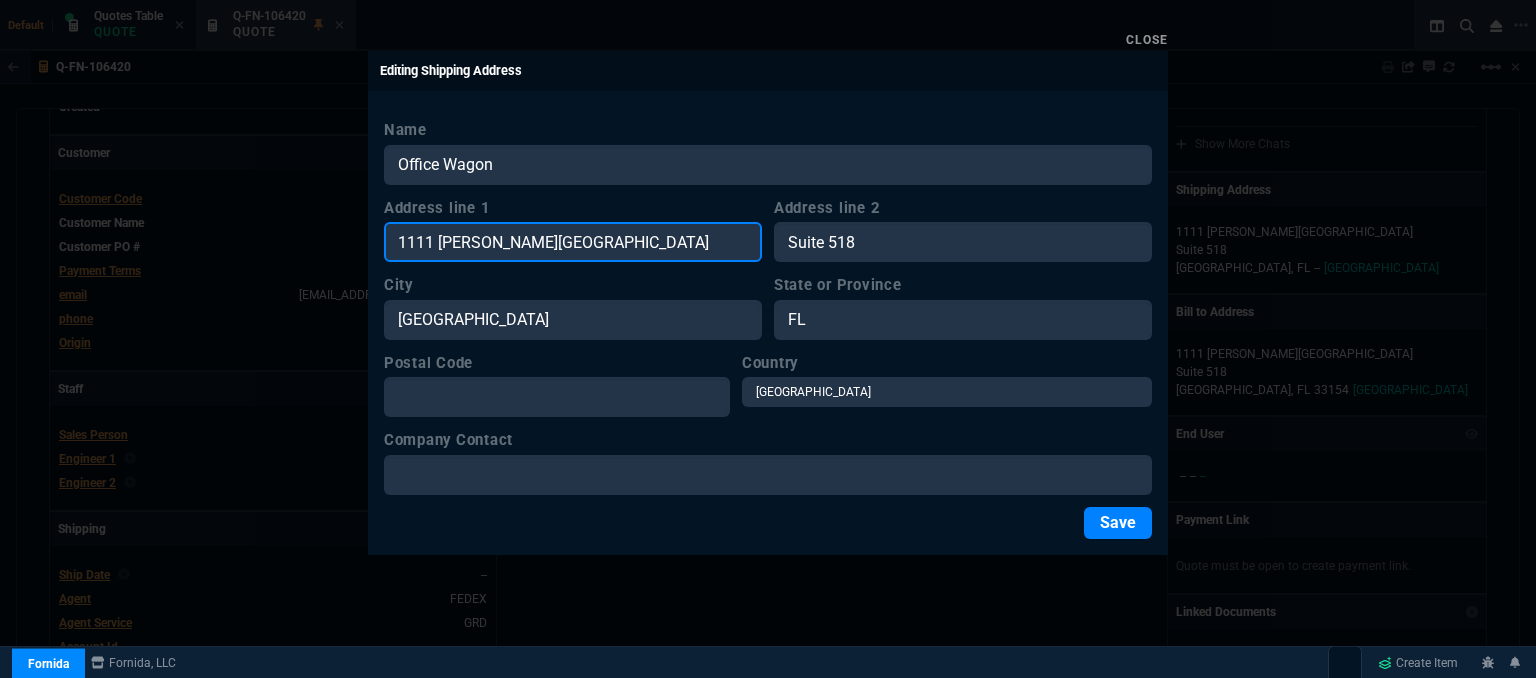 drag, startPoint x: 607, startPoint y: 245, endPoint x: 249, endPoint y: 229, distance: 358.35736 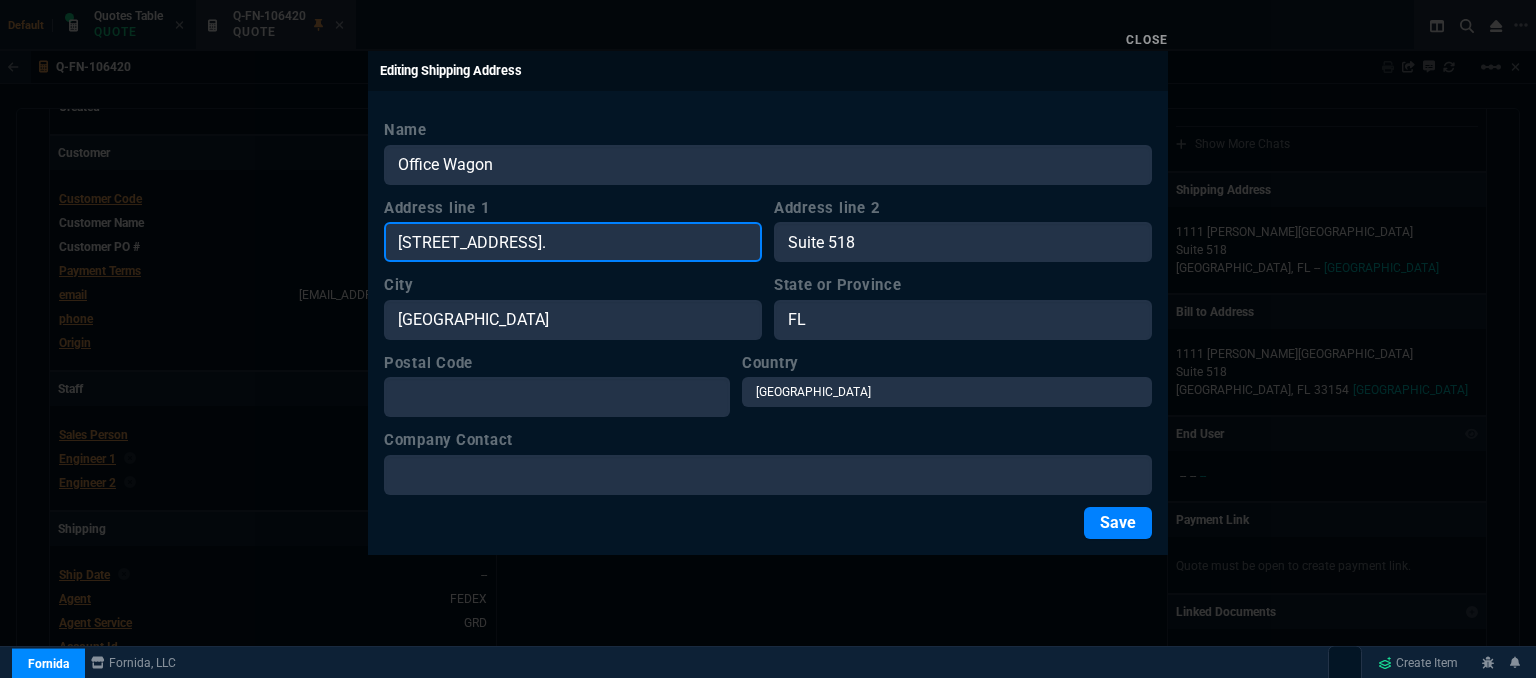 type on "96-121 Waiawa Rd, Pearl City, HI 96782." 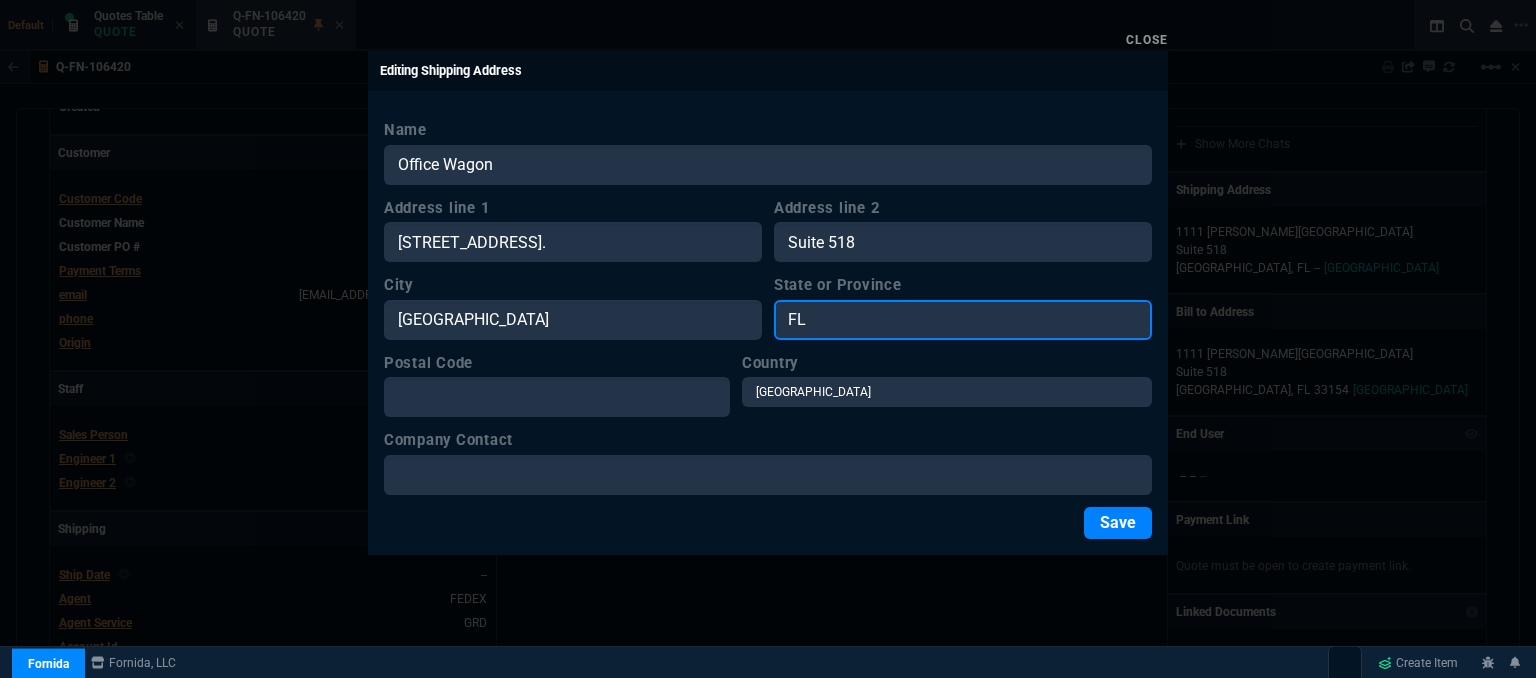drag, startPoint x: 816, startPoint y: 322, endPoint x: 613, endPoint y: 301, distance: 204.08331 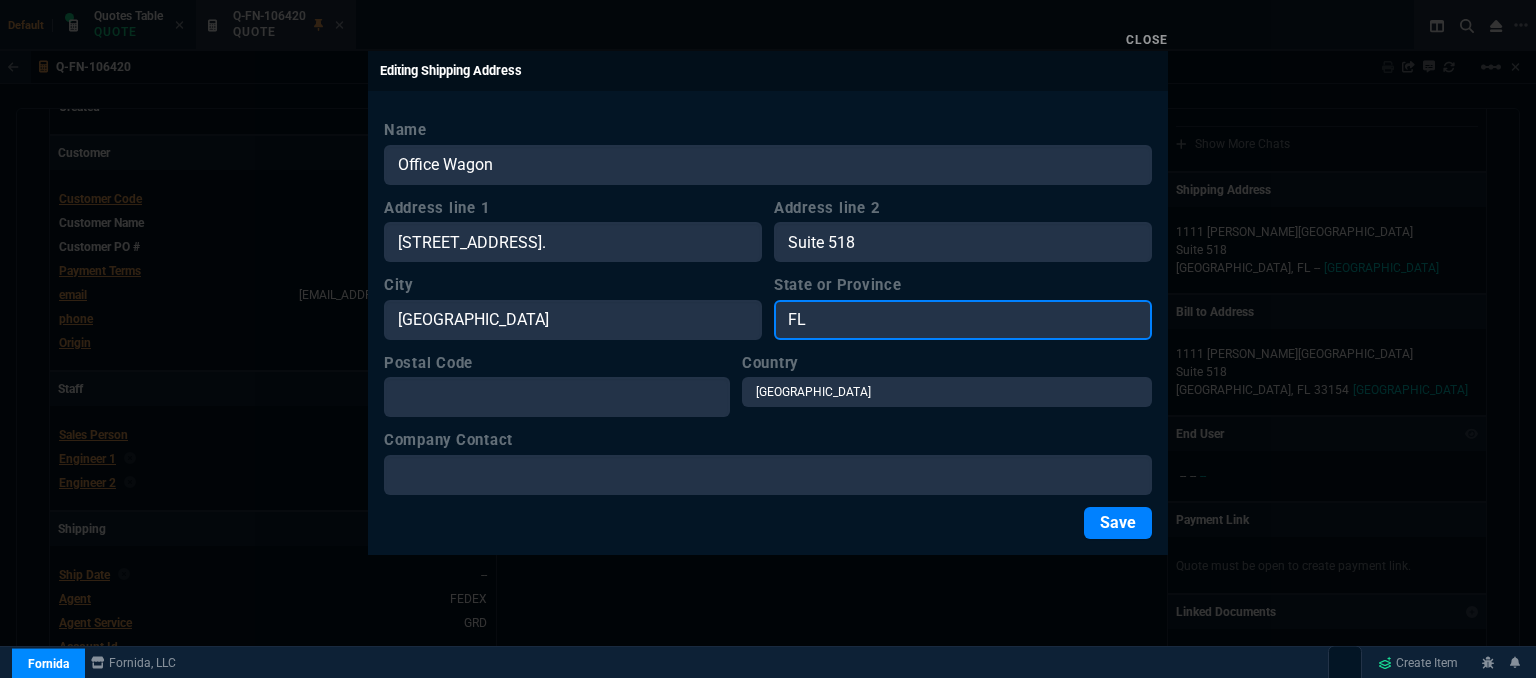 click on "City  Bay Harbor Islands  State or Province  FL" at bounding box center [768, 307] 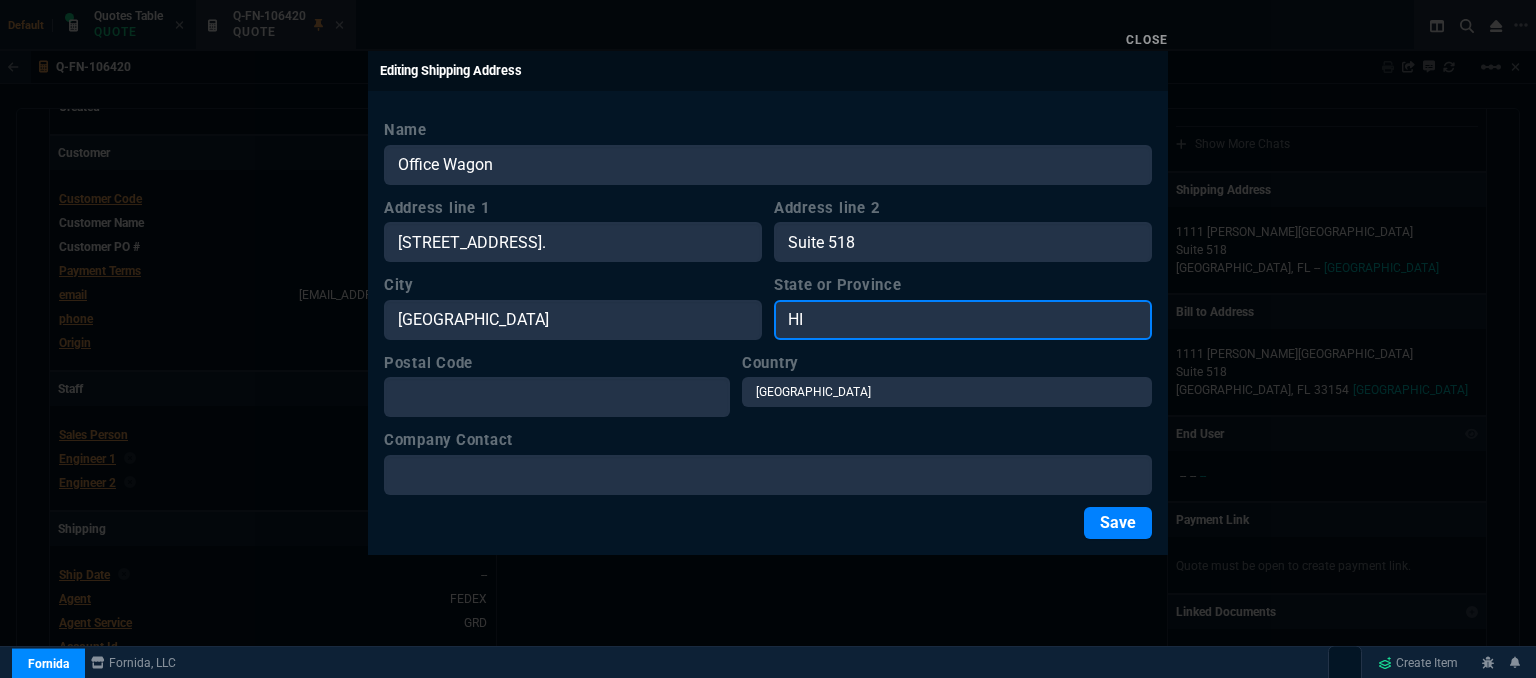 type on "HI" 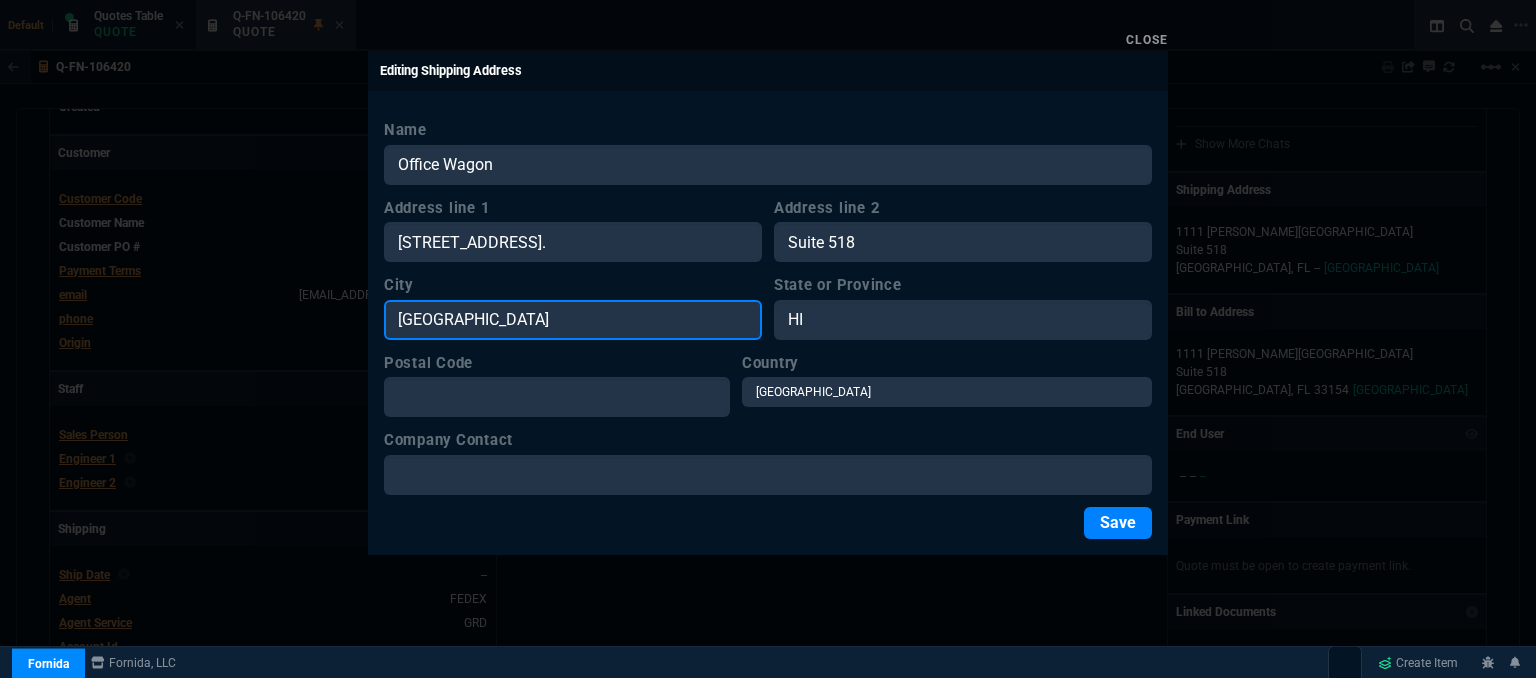 click on "Bay Harbor Islands" at bounding box center [573, 320] 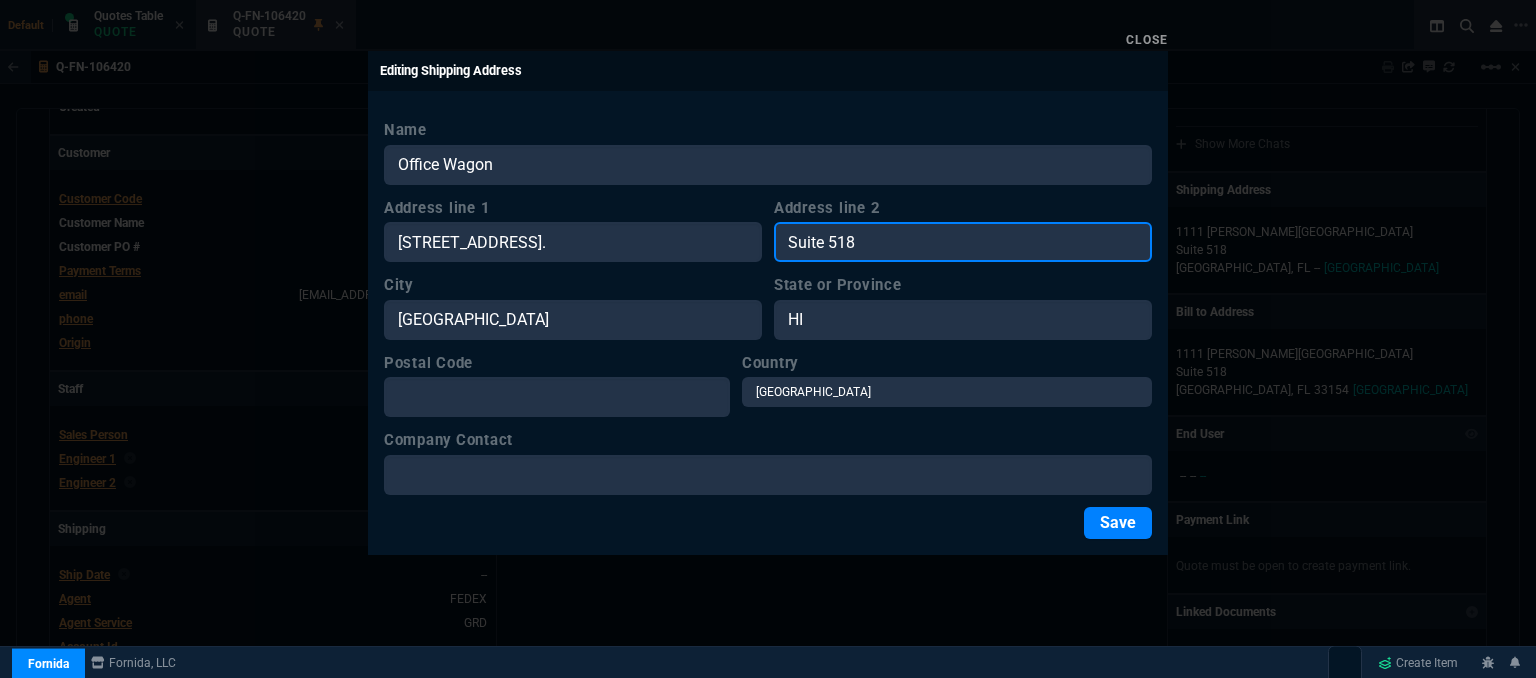 drag, startPoint x: 829, startPoint y: 237, endPoint x: 747, endPoint y: 224, distance: 83.02409 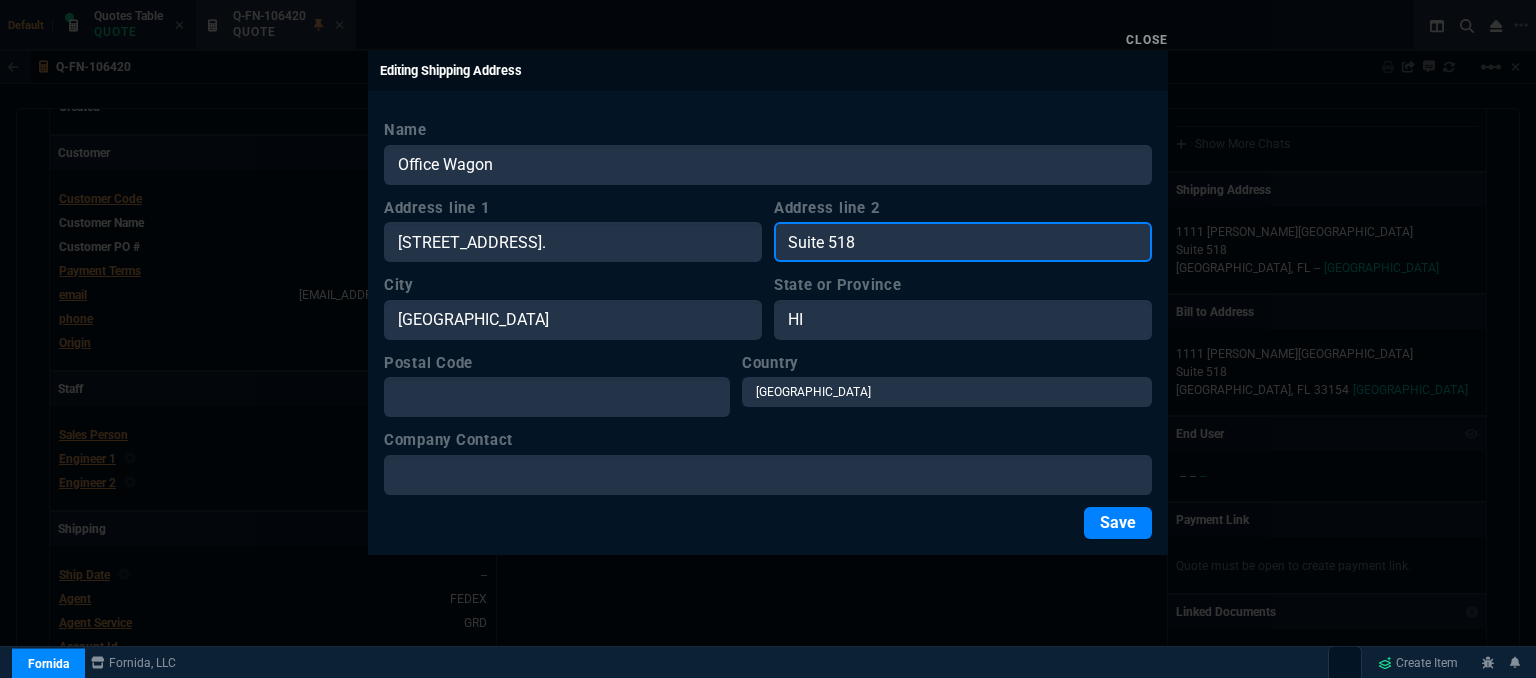 click on "Address line 1  96-121 Waiawa Rd, Pearl City, HI 96782.  Address line 2  Suite 518" at bounding box center [768, 230] 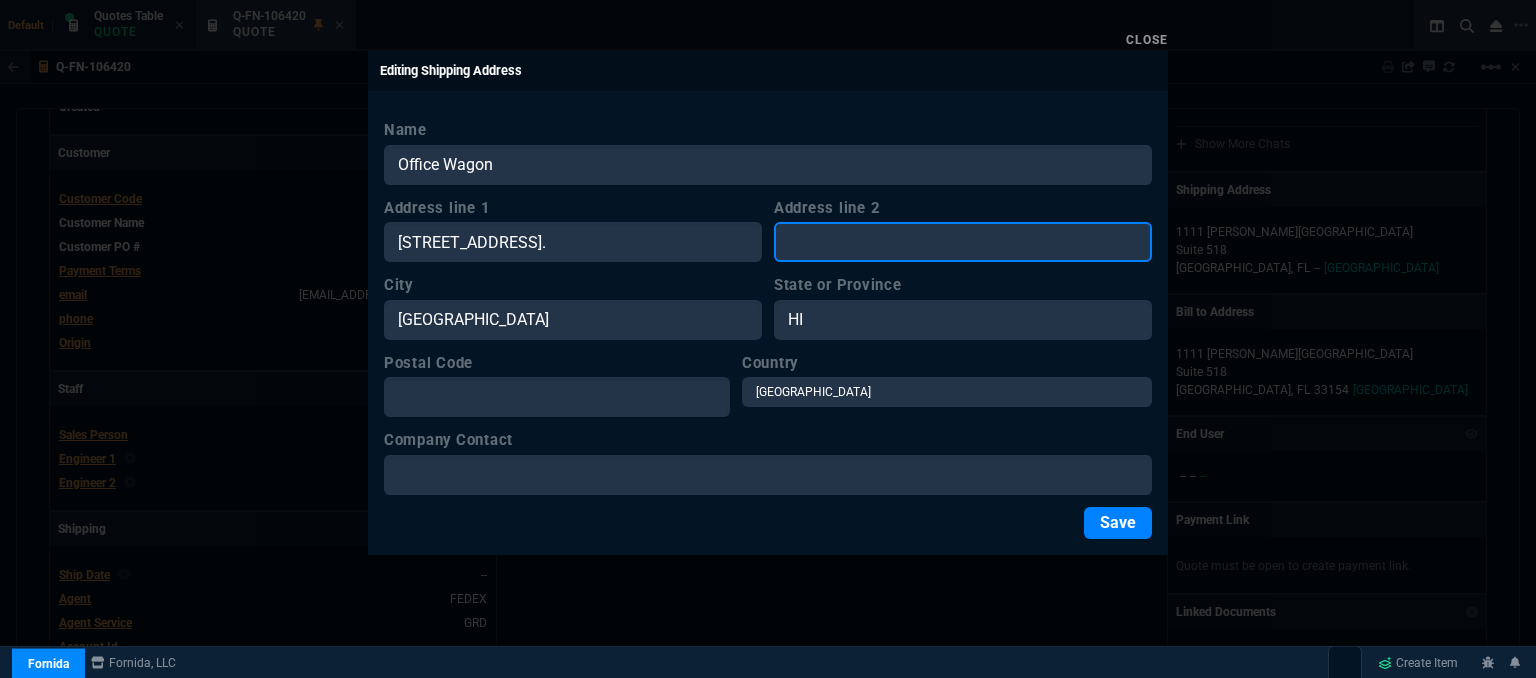 type 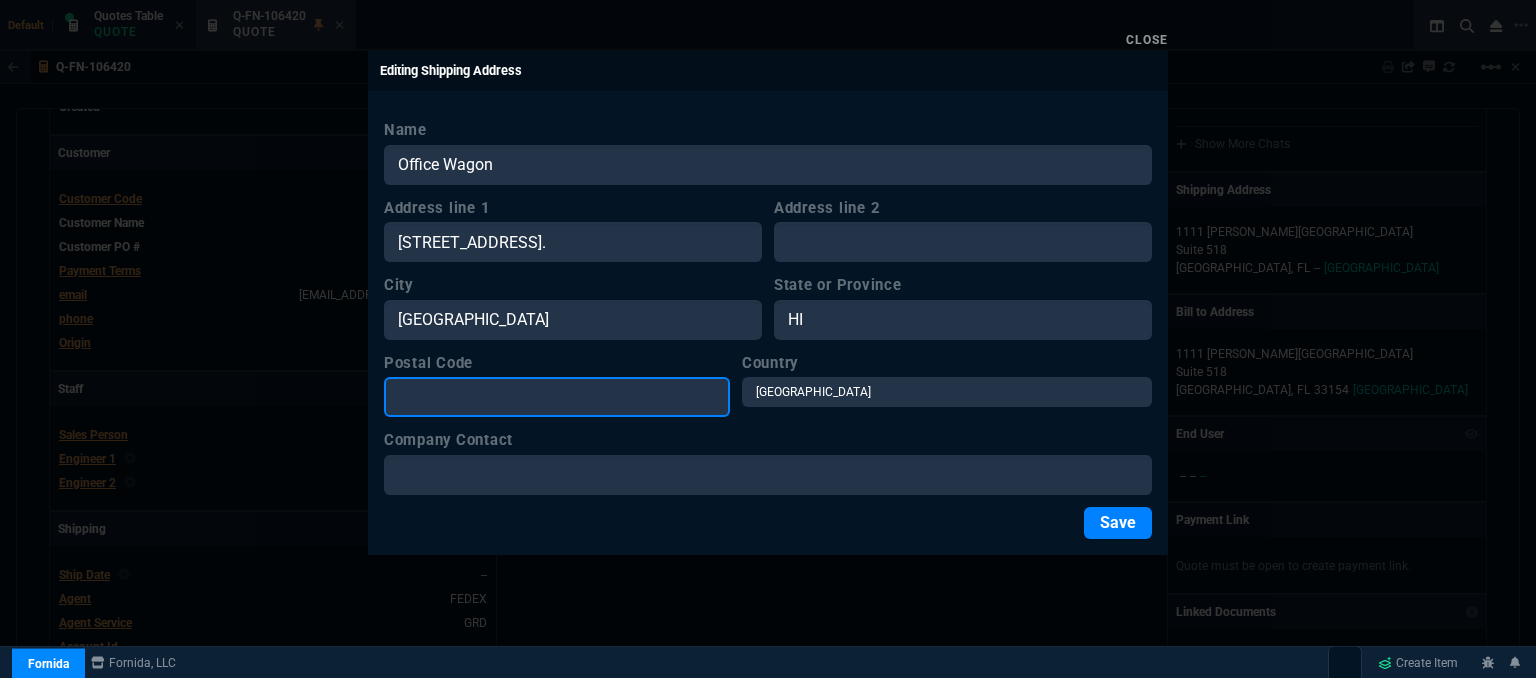 click on "Postal Code" at bounding box center [557, 397] 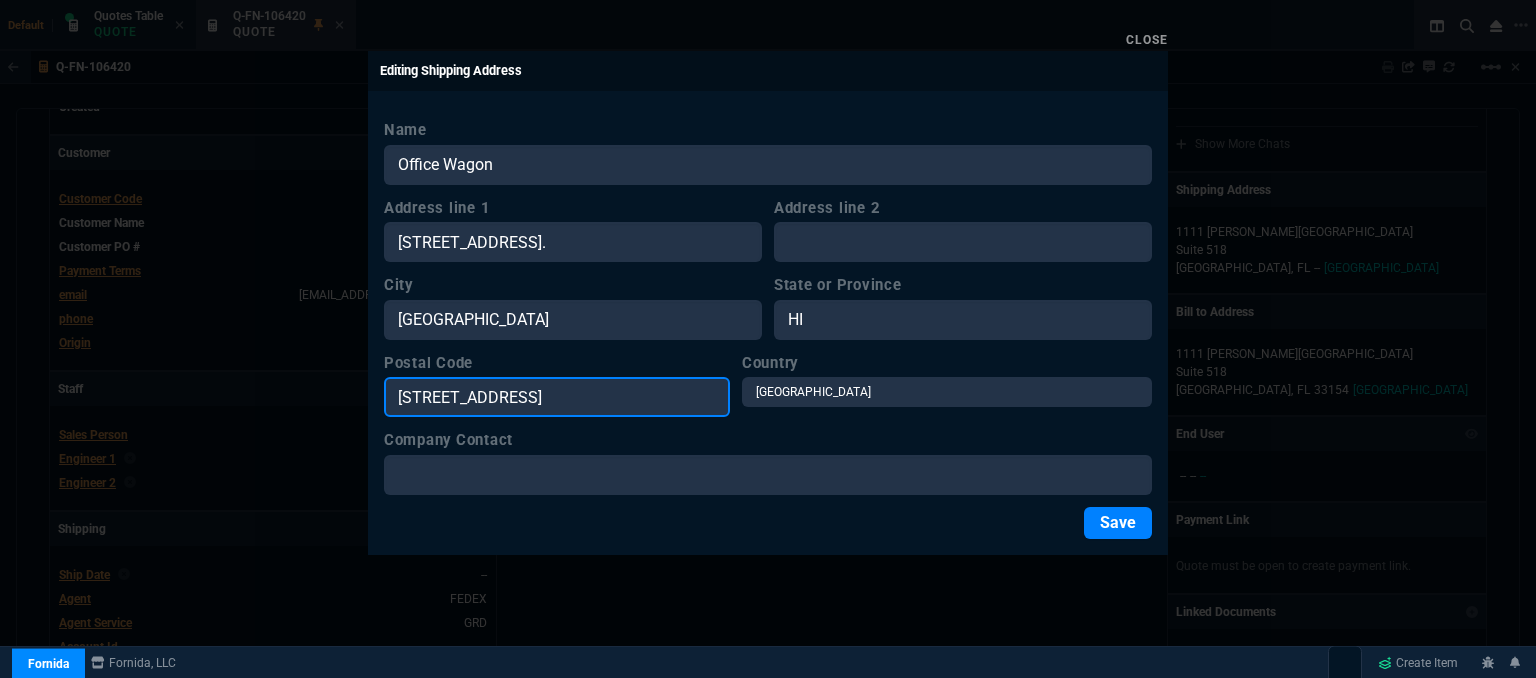 click on "96-121 Waiawa Rd, Pearl City, HI 96782" at bounding box center (557, 397) 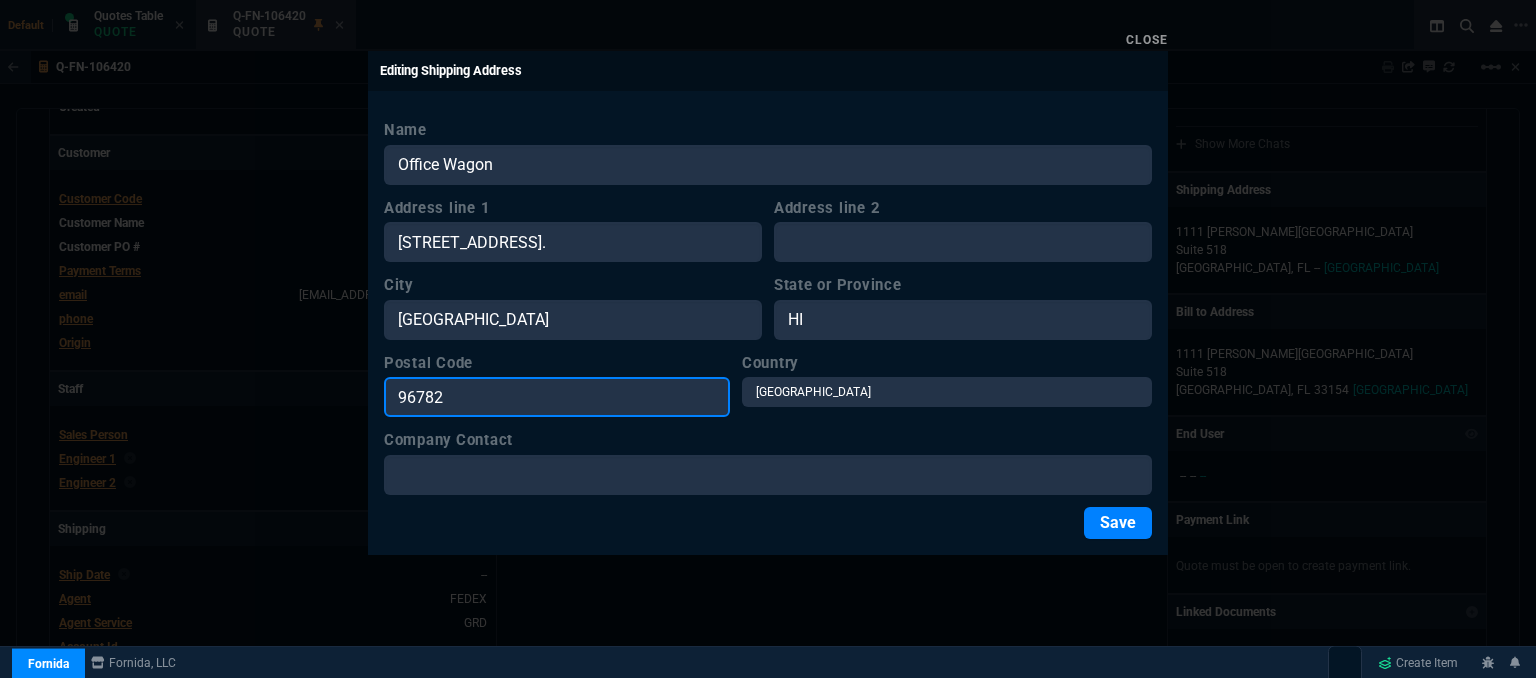 type on "96782" 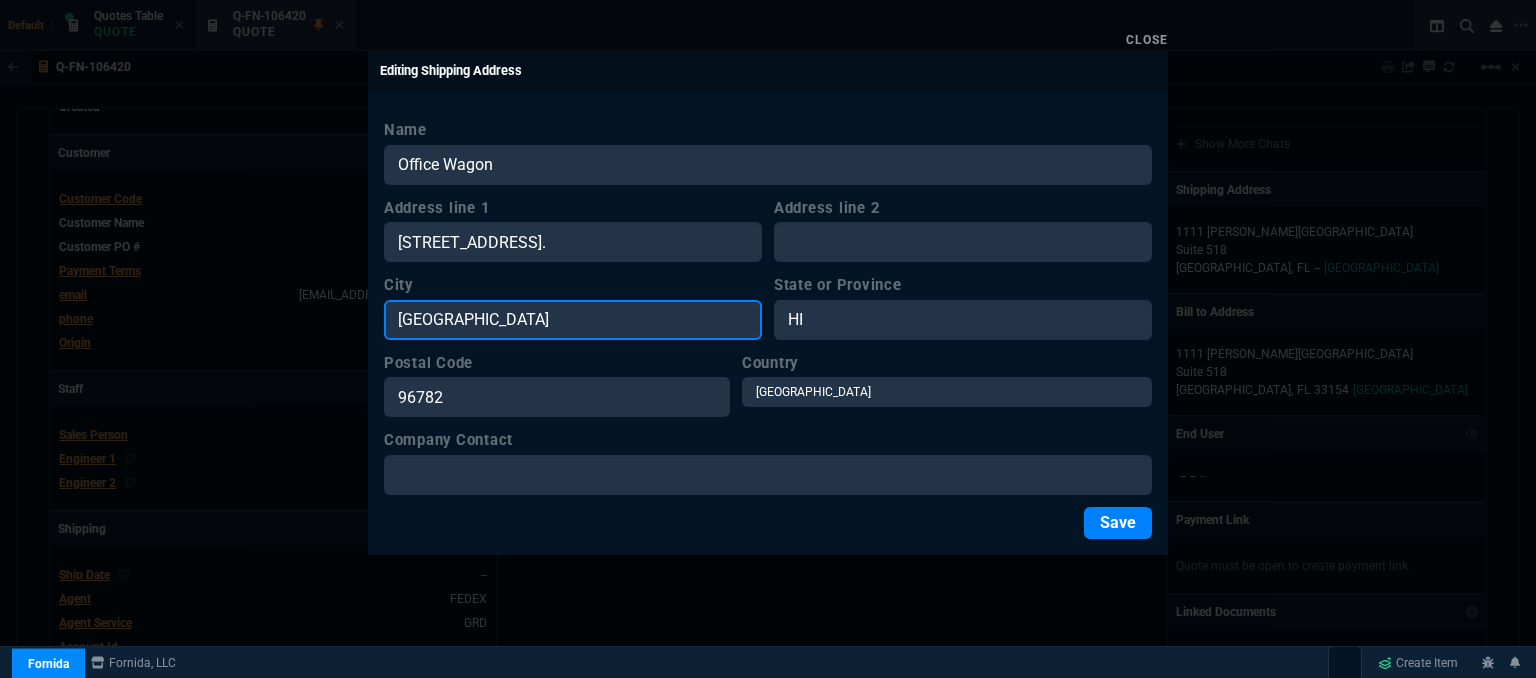 drag, startPoint x: 584, startPoint y: 312, endPoint x: 367, endPoint y: 312, distance: 217 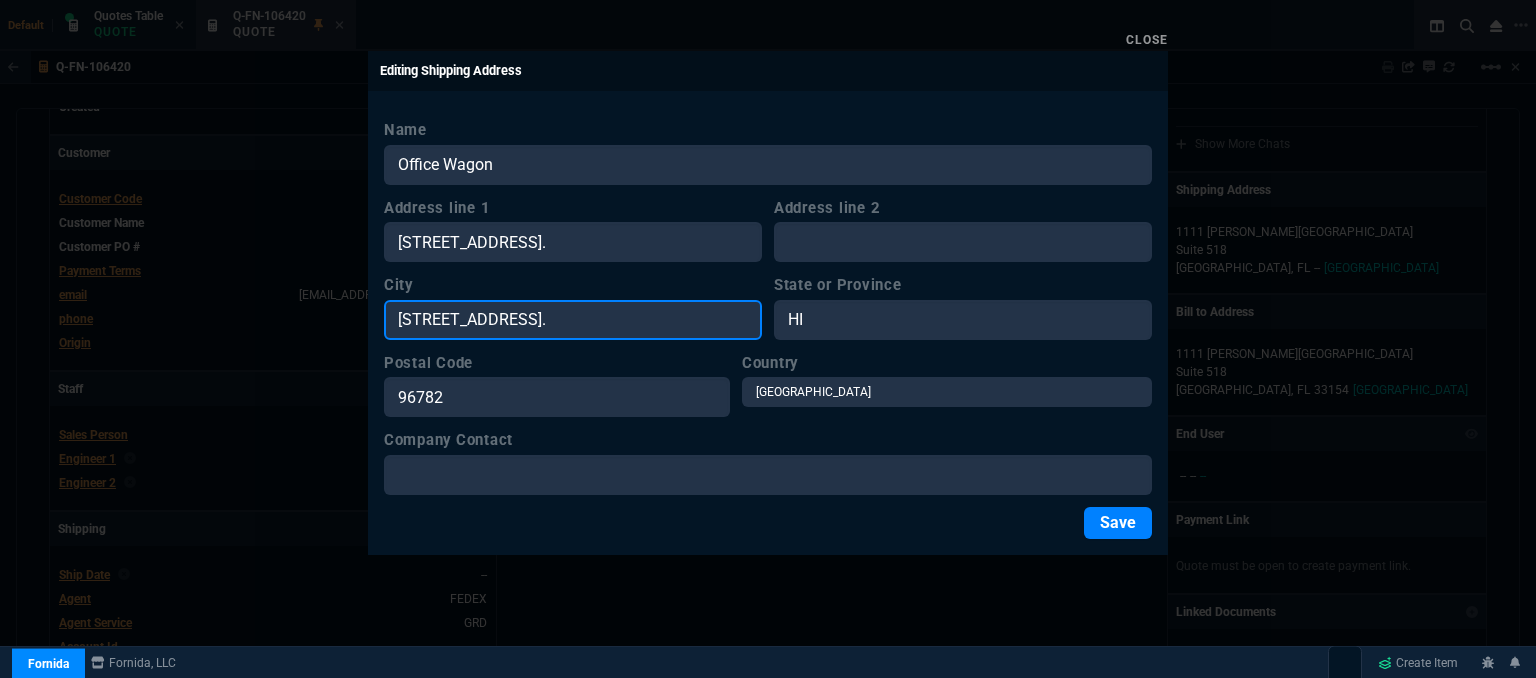 click on "96-121 Waiawa Rd, Pearl City, HI 96782." at bounding box center (573, 320) 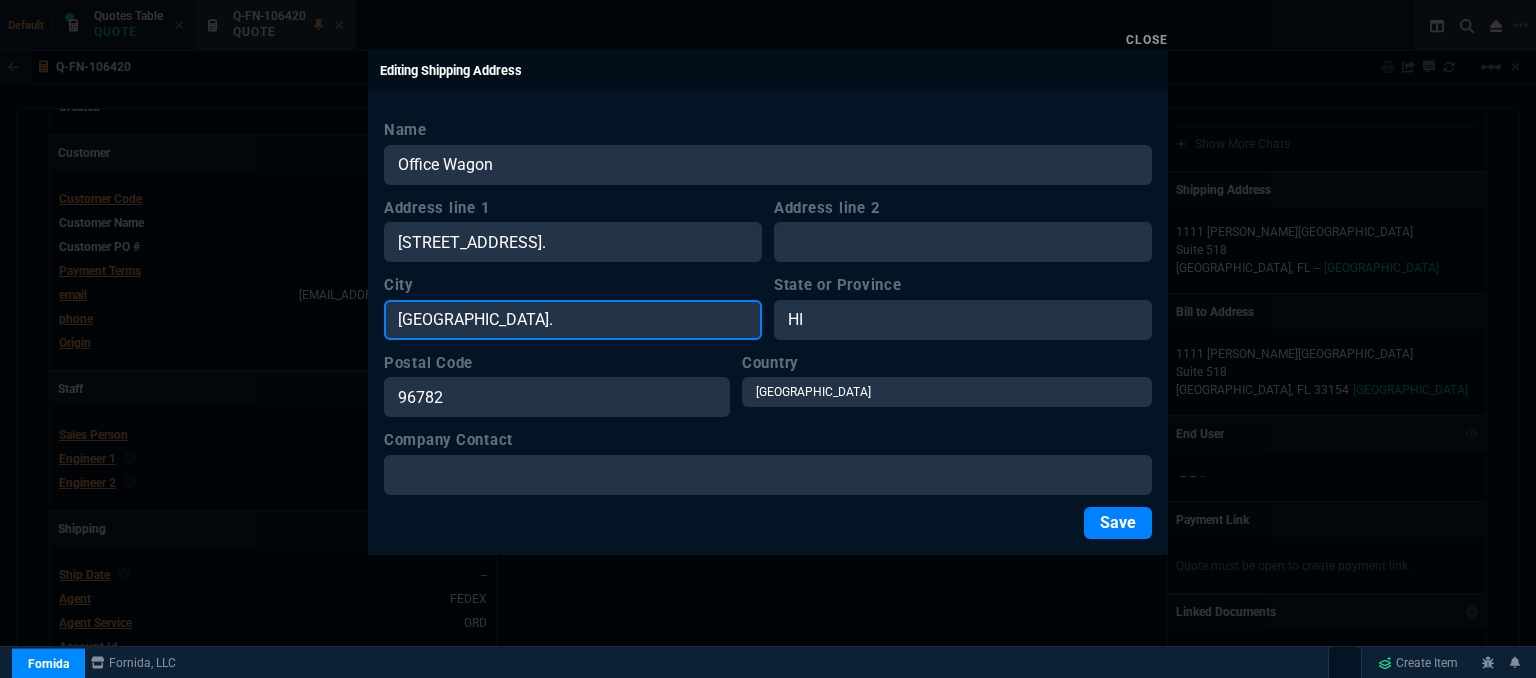 click on "Pearl City, HI 96782." at bounding box center [573, 320] 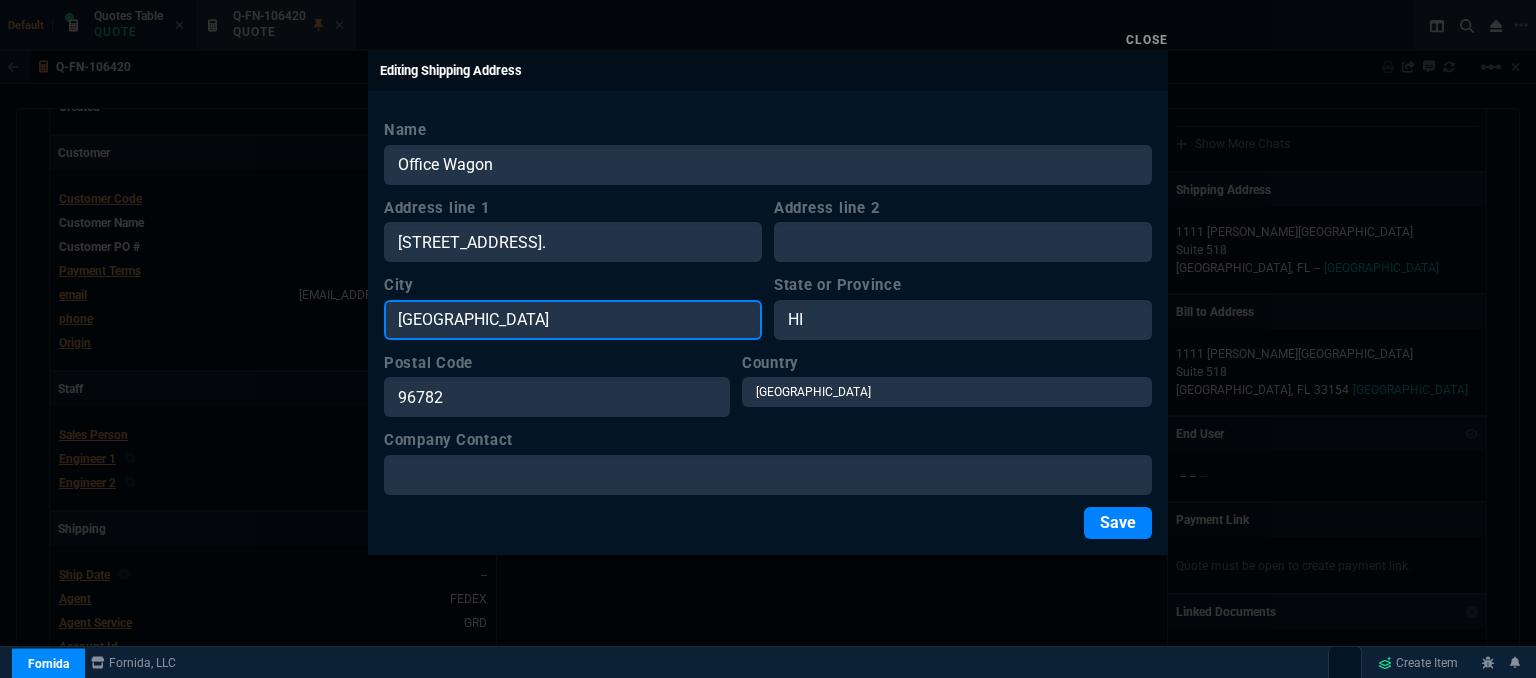 type on "Pearl City" 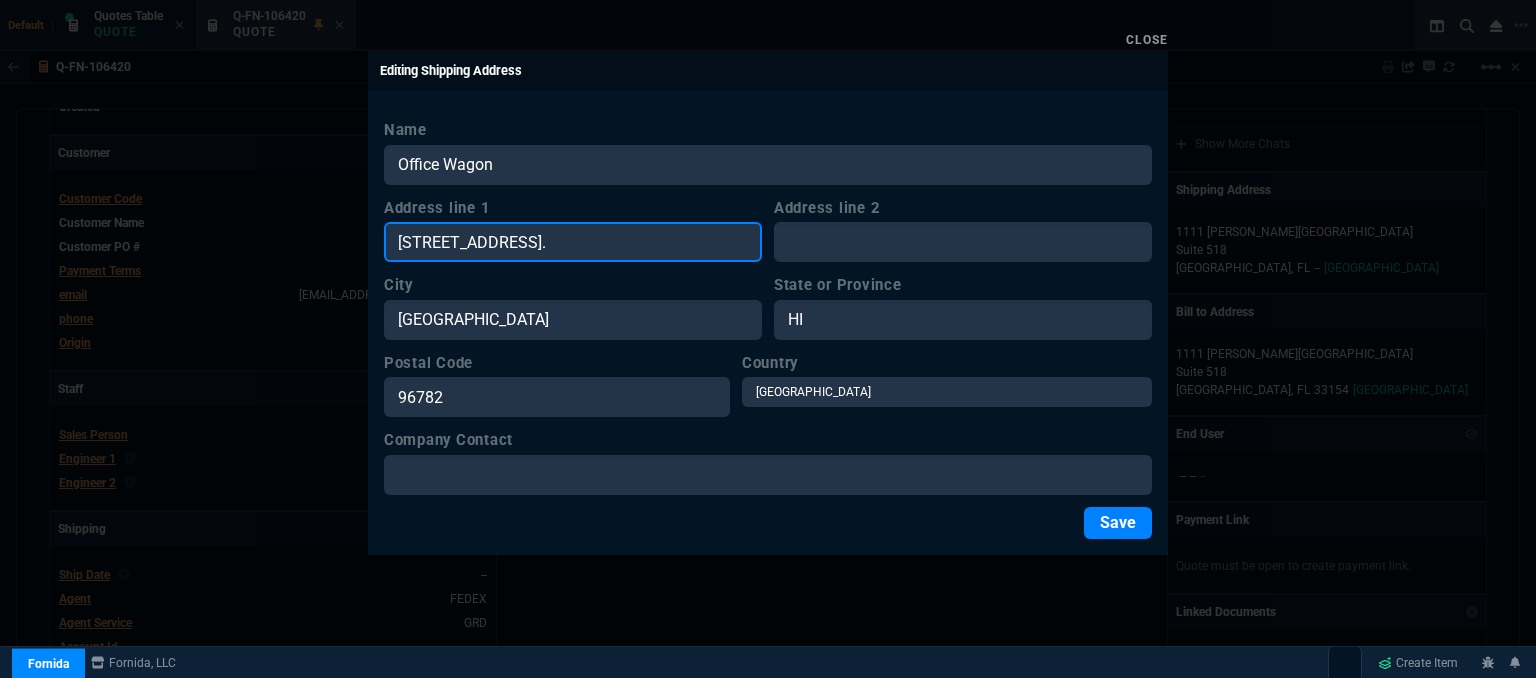 click on "96-121 Waiawa Rd, Pearl City, HI 96782." at bounding box center (573, 242) 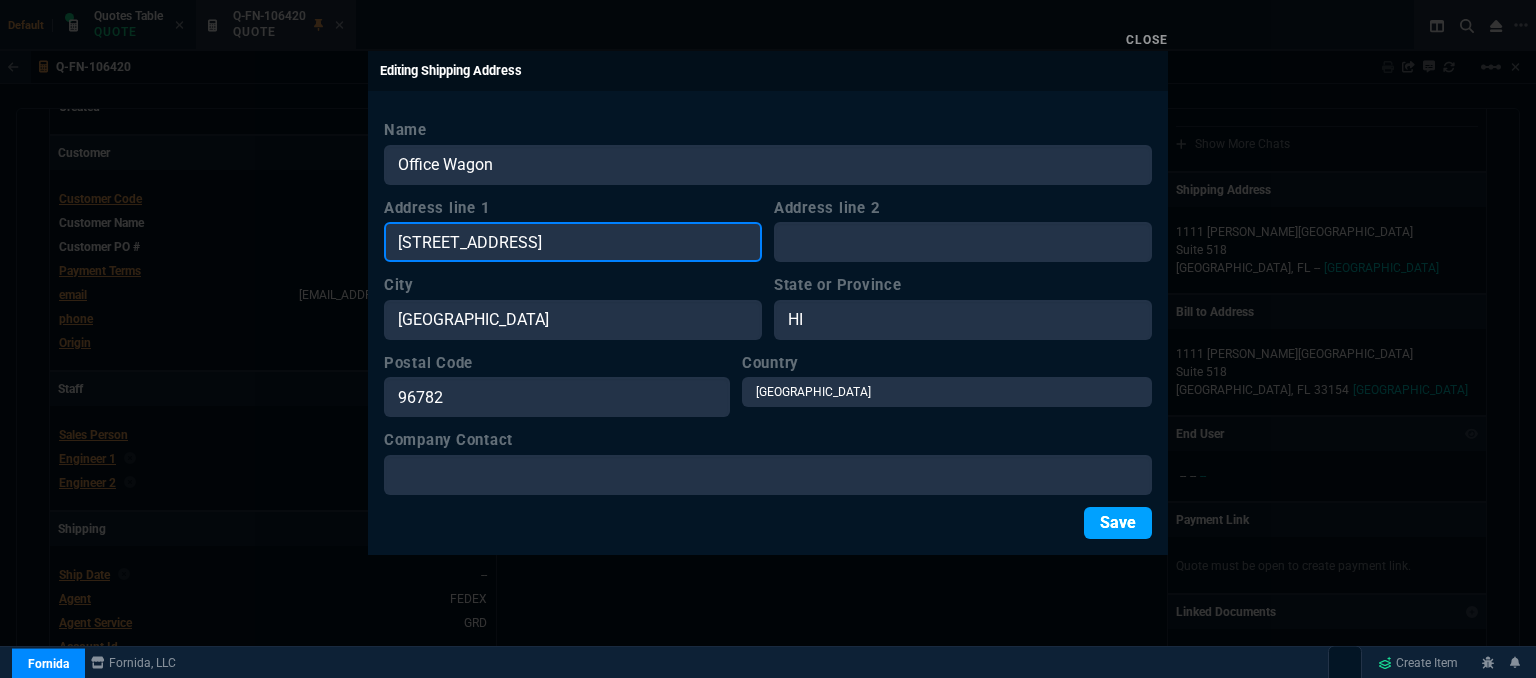 type on "96-121 Waiawa Rd" 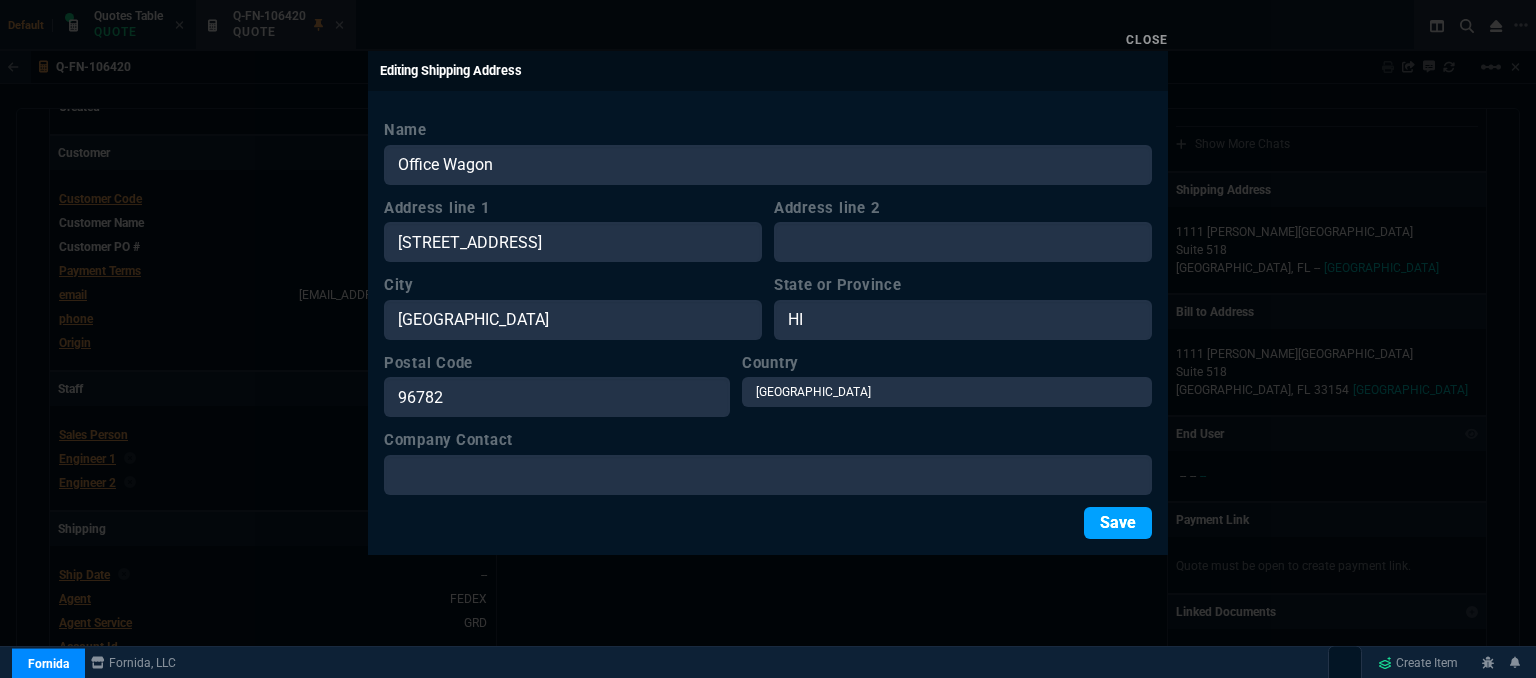 click on "Save" at bounding box center (1118, 523) 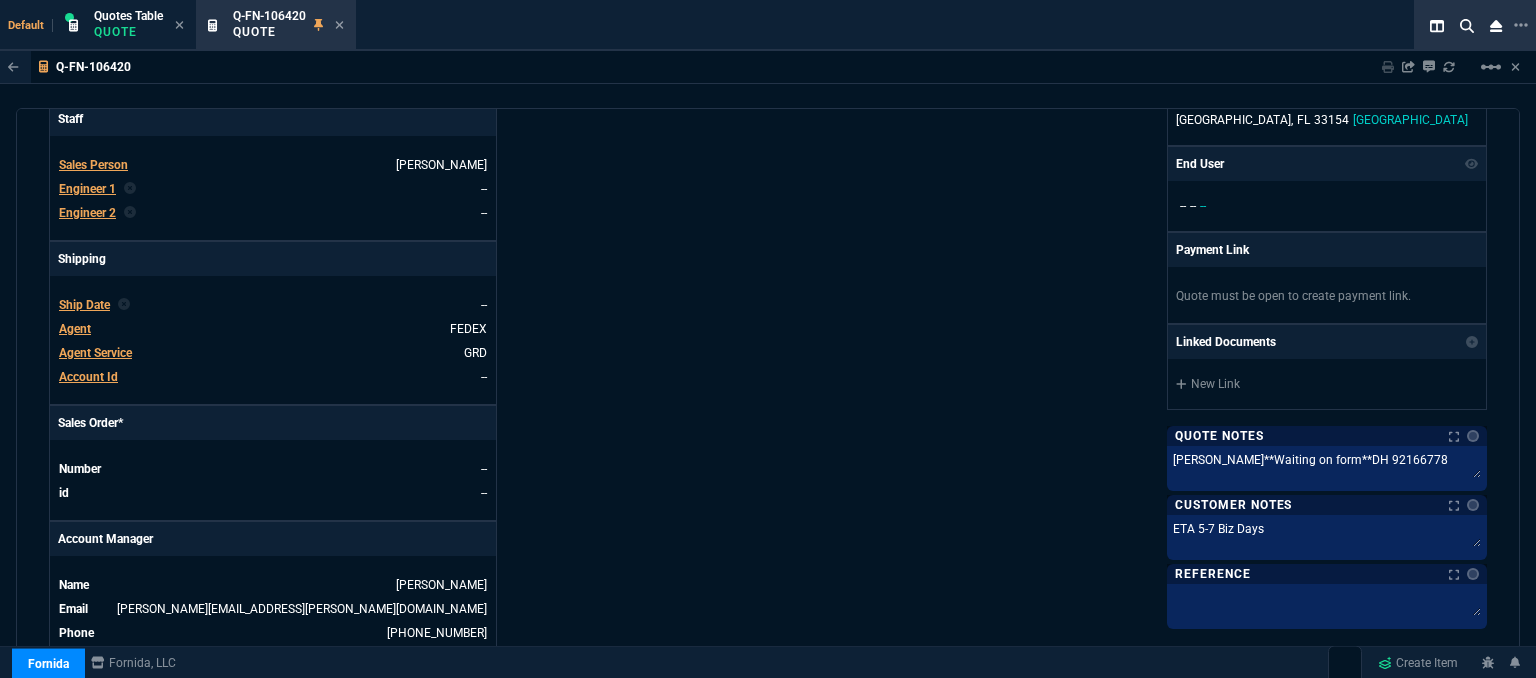 scroll, scrollTop: 600, scrollLeft: 0, axis: vertical 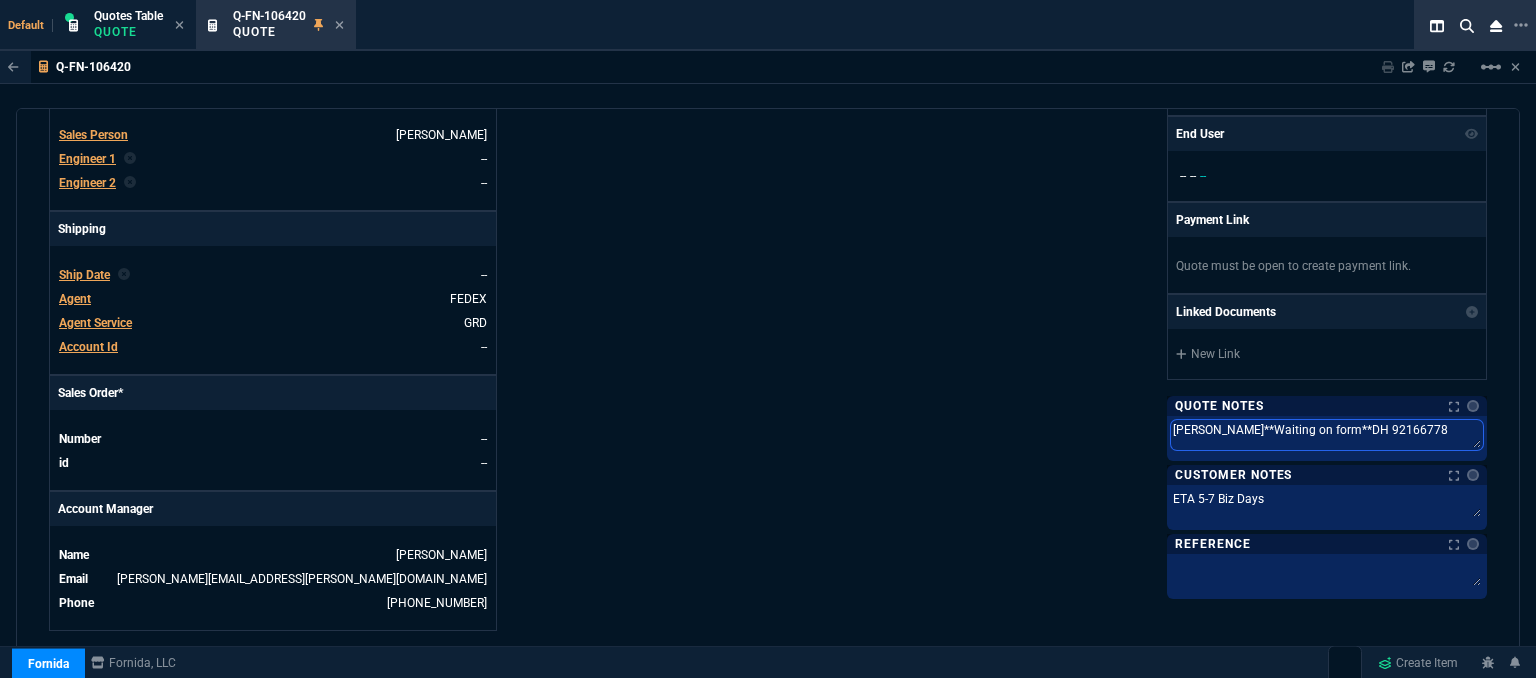 click on "SAMANTHA**Waiting on form**DH 92166778" at bounding box center (1327, 435) 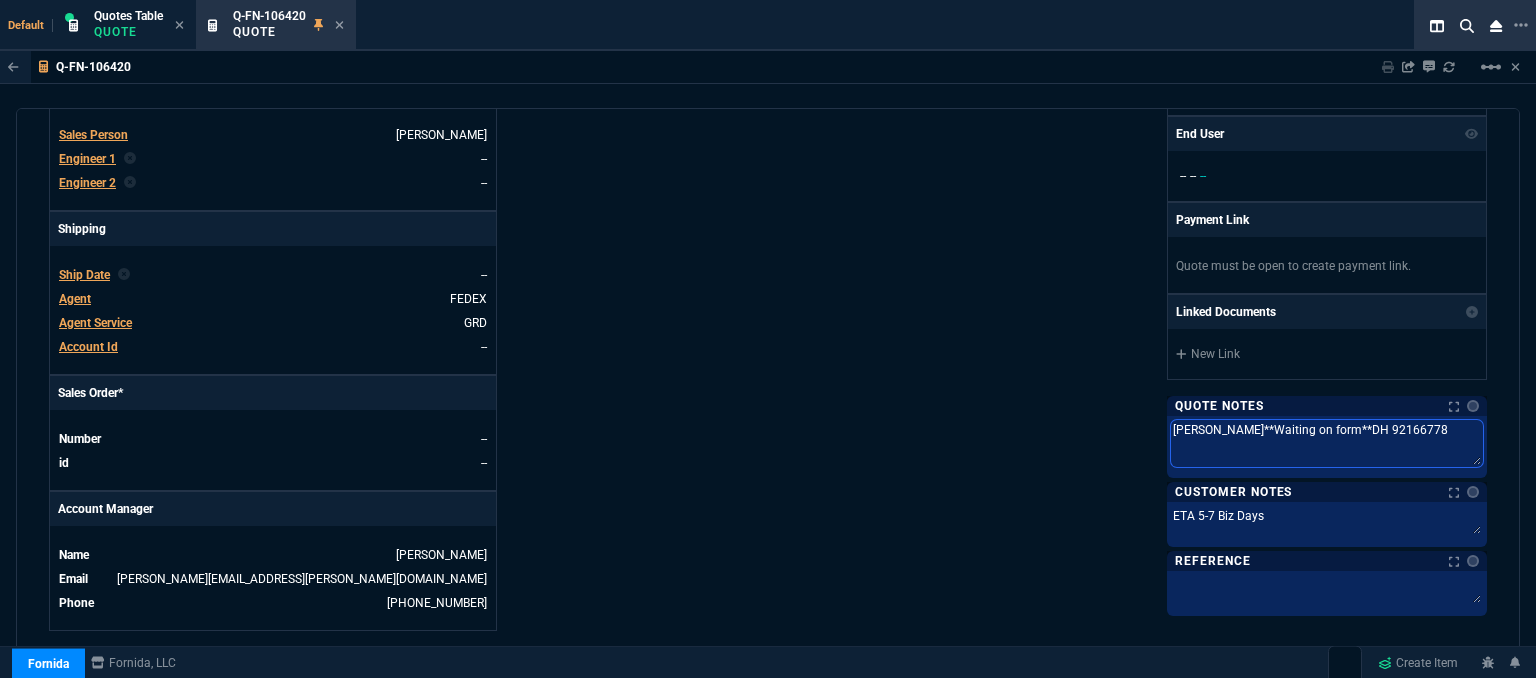 type on "SAMANTHA**Waiting on form*DH 92166778" 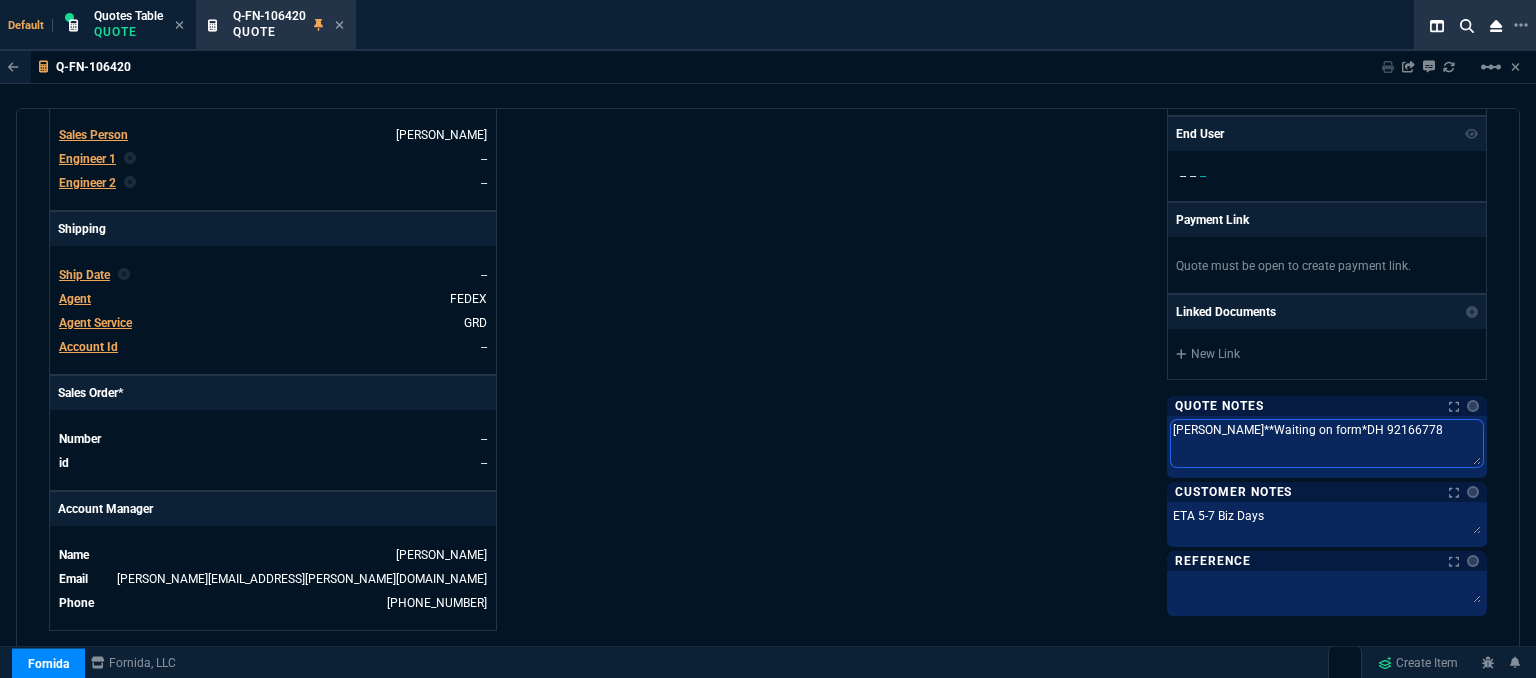 type on "SAMANTHA**Waiting on formDH 92166778" 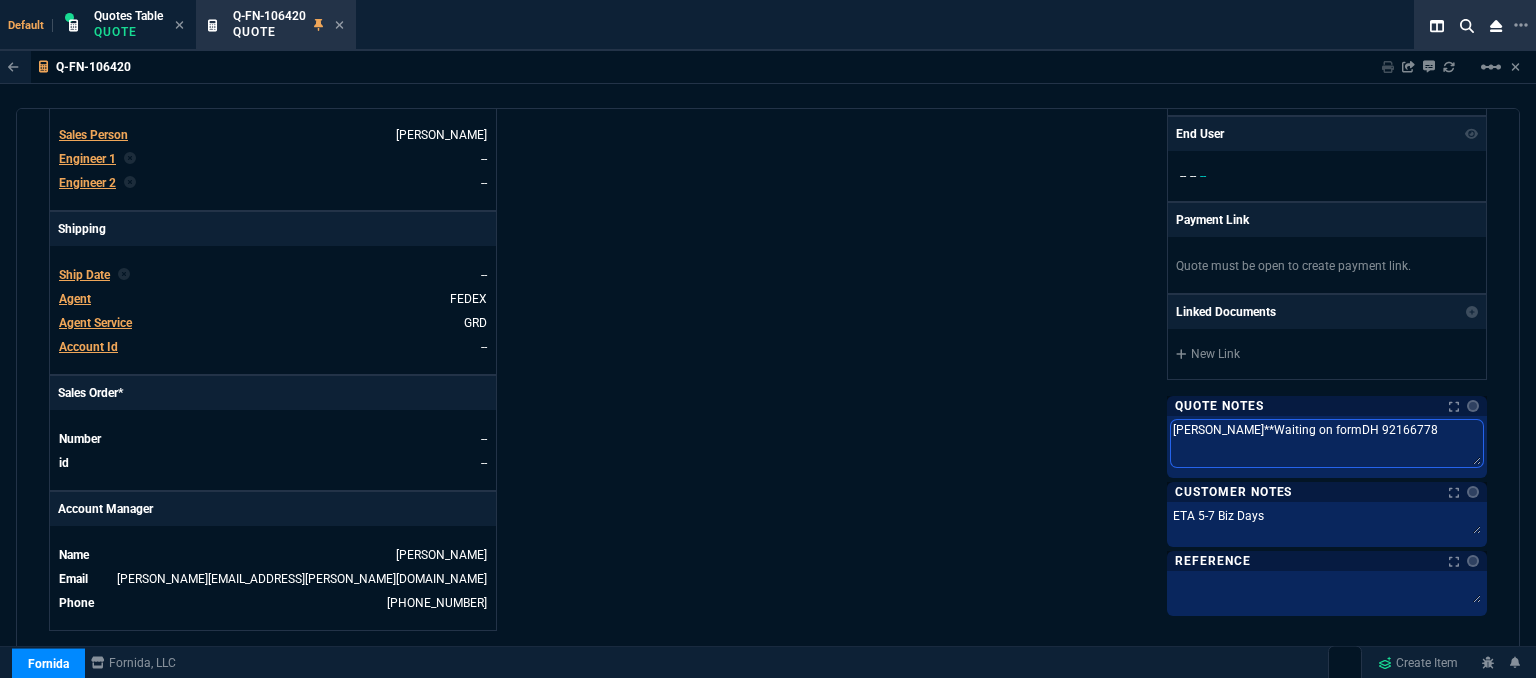 type on "SAMANTHA**Waiting on forDH 92166778" 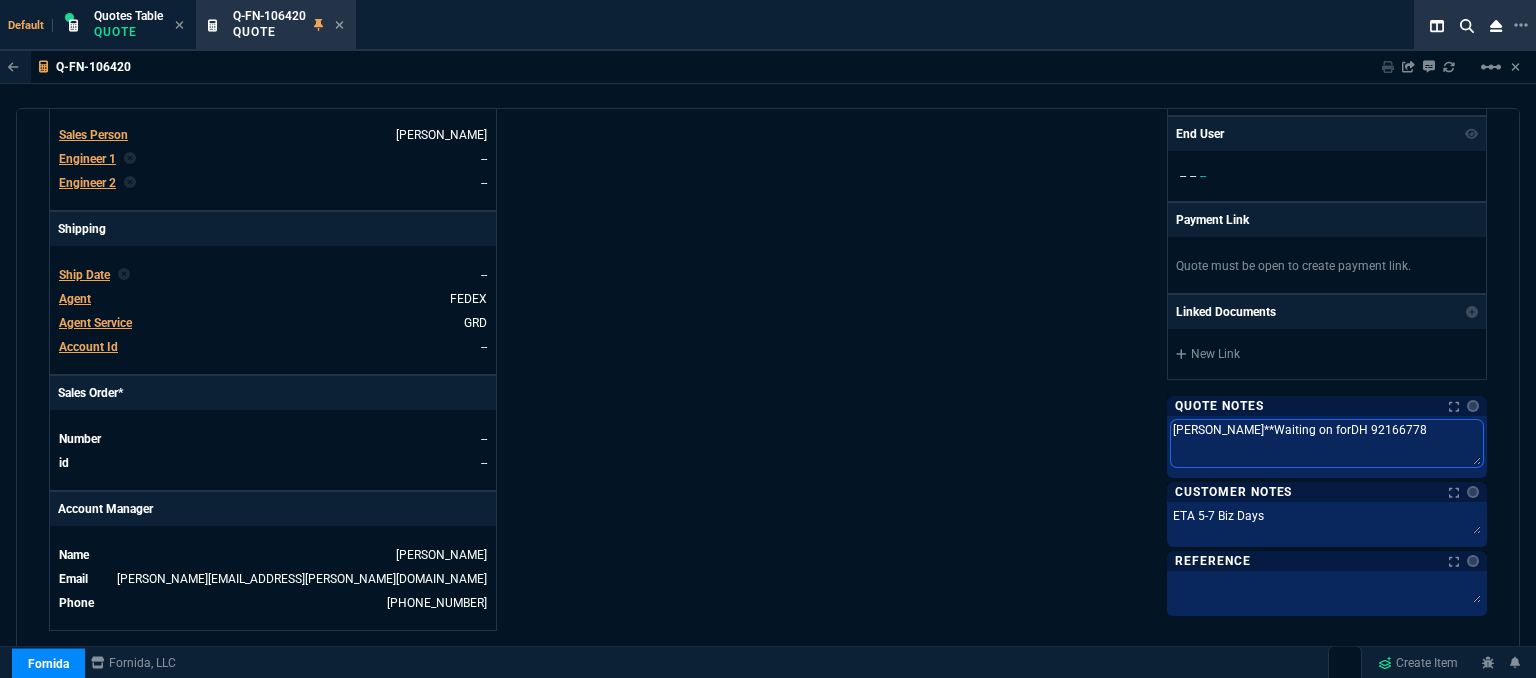 type on "SAMANTHA**Waiting on foDH 92166778" 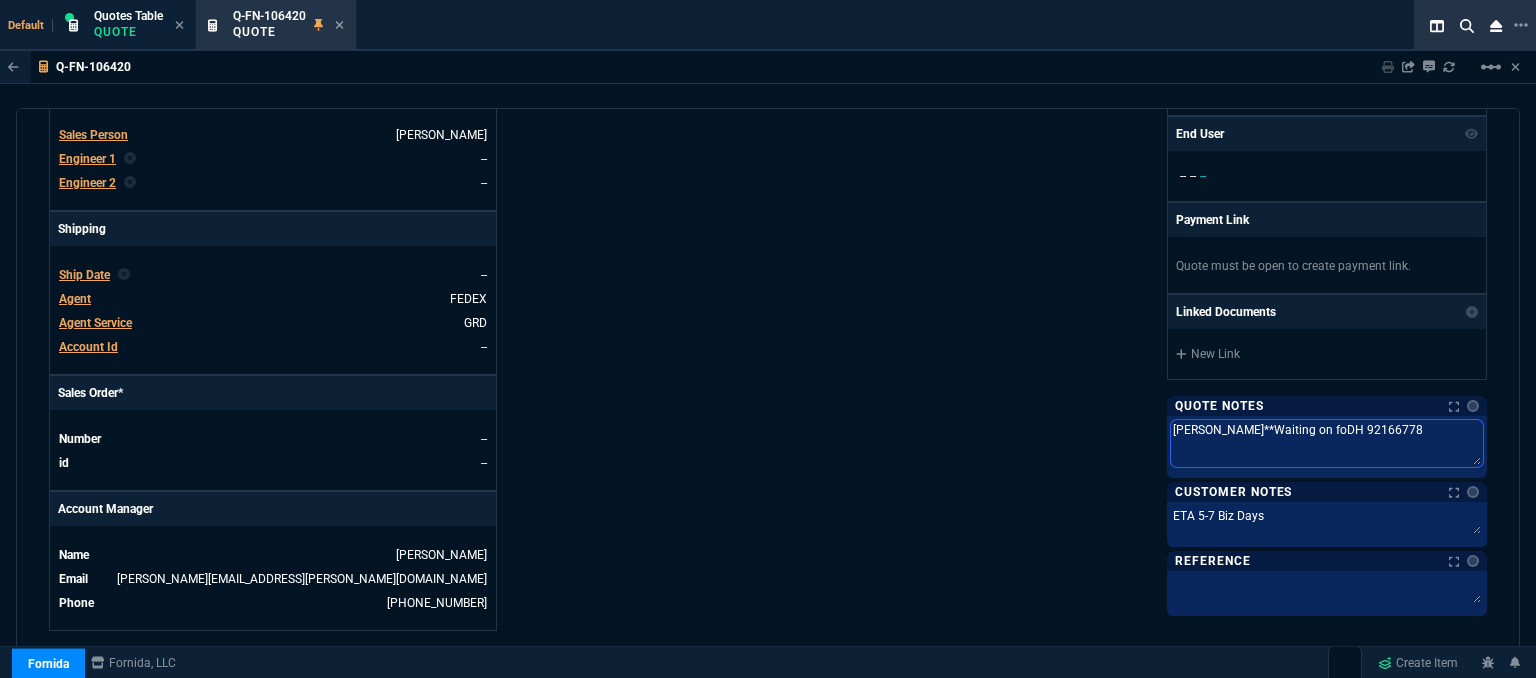 type on "SAMANTHA**Waiting on fDH 92166778" 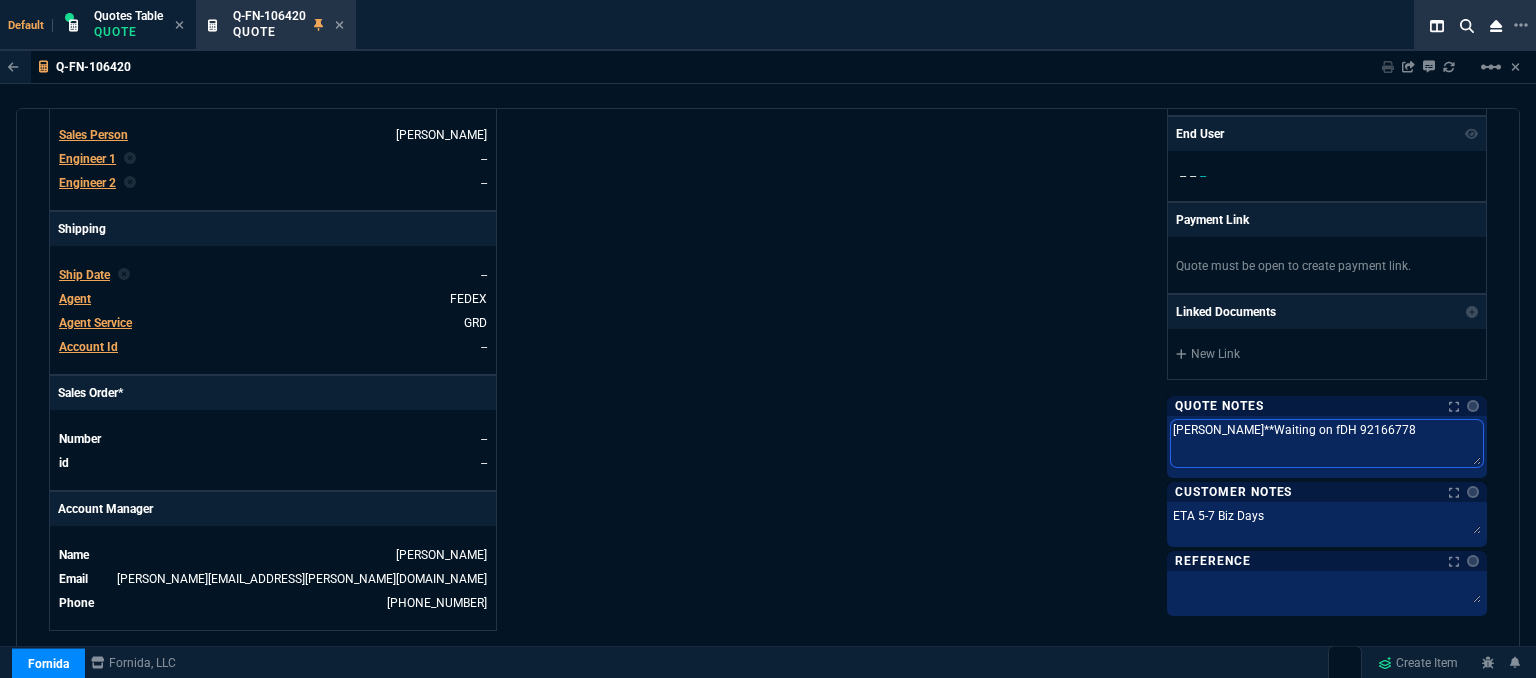 type on "SAMANTHA**Waiting on DH 92166778" 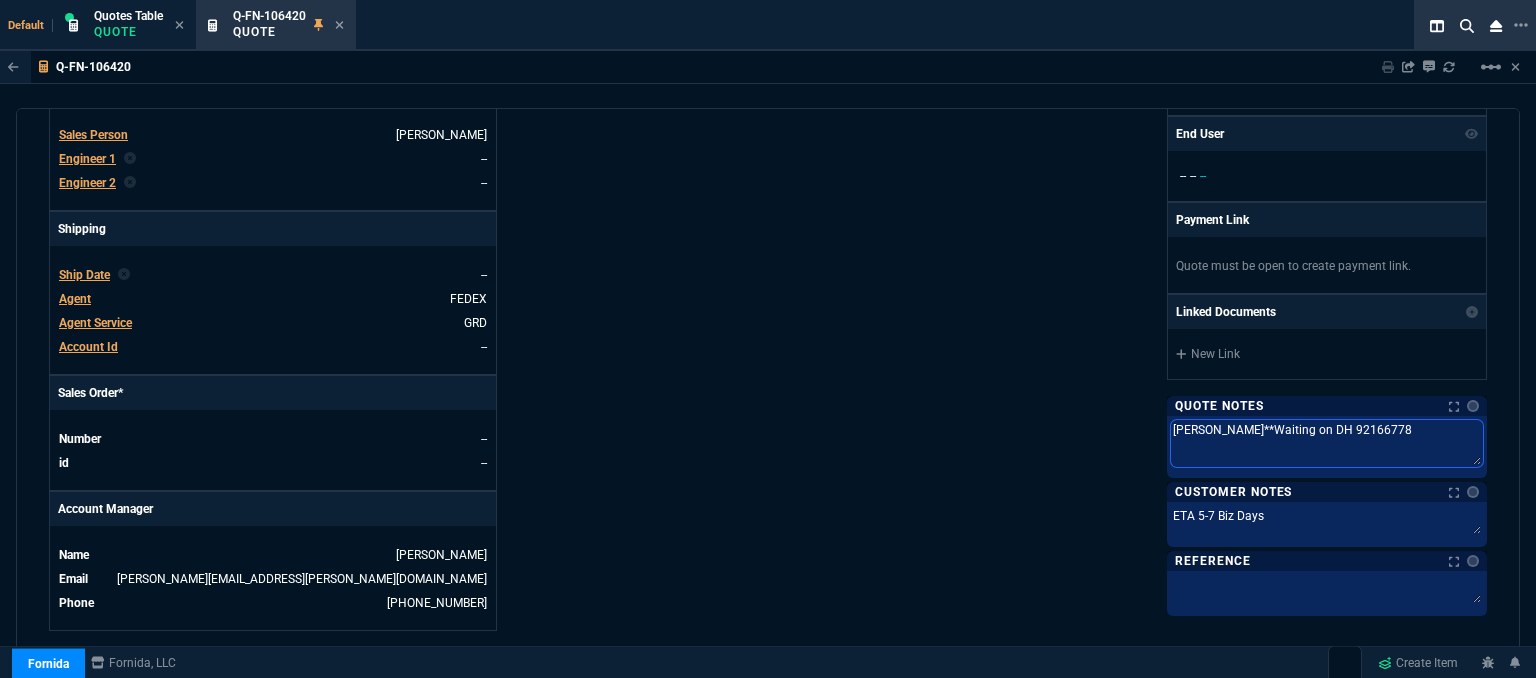 type on "SAMANTHA**Waiting onDH 92166778" 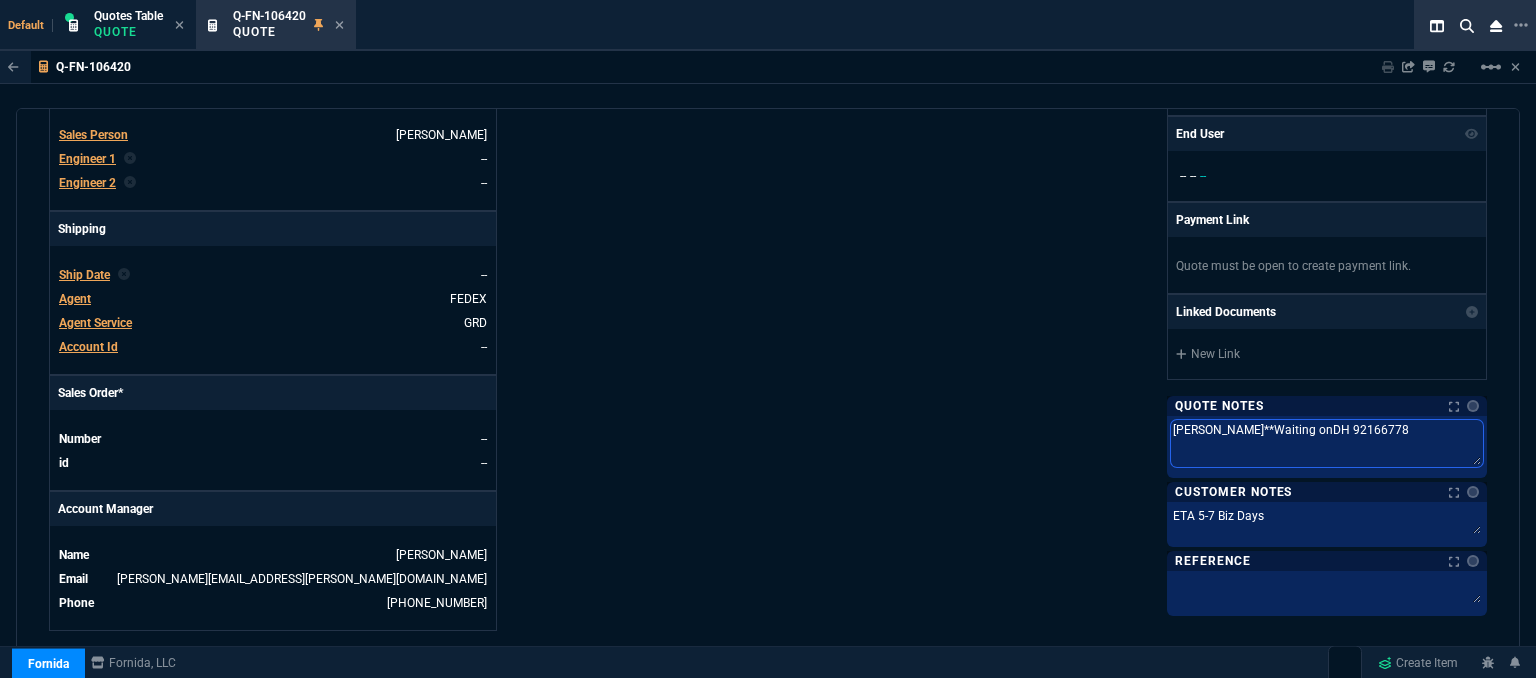 type on "SAMANTHA**Waiting oDH 92166778" 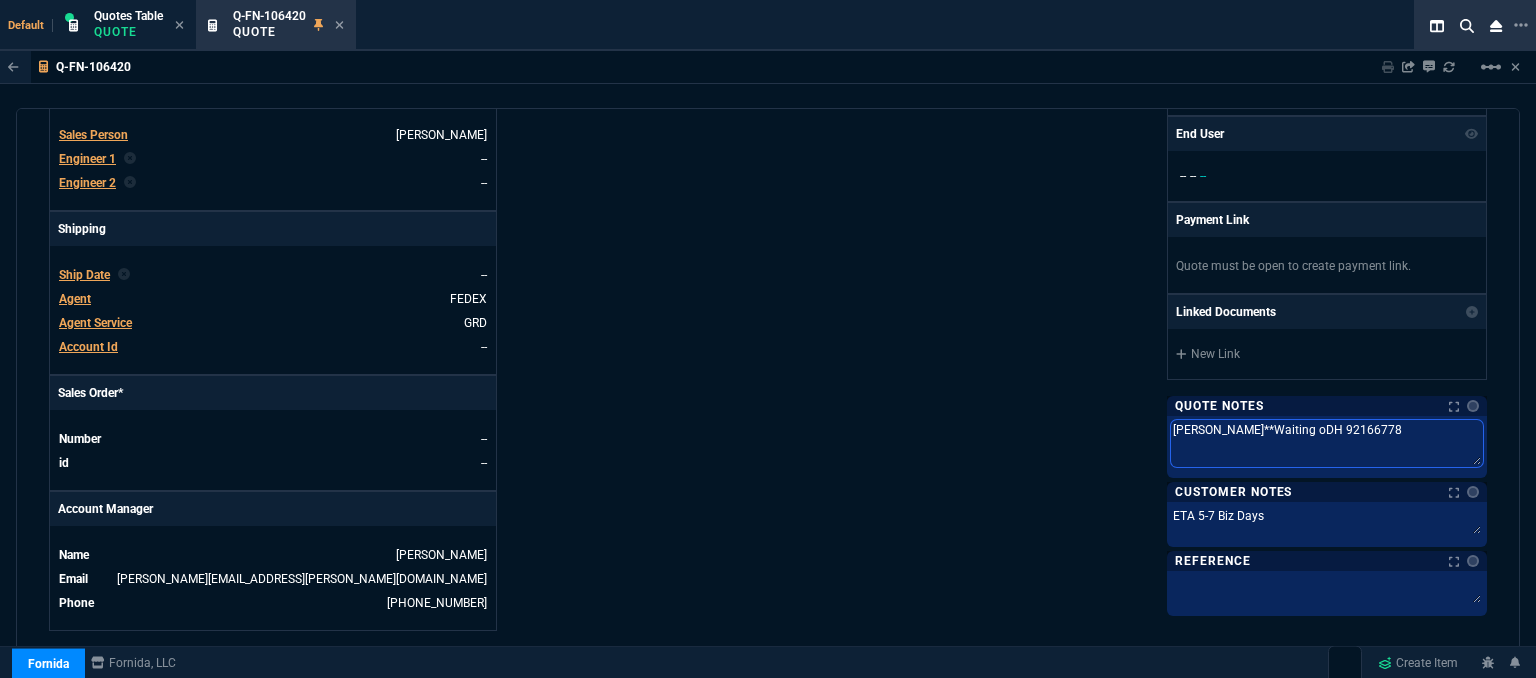 type on "SAMANTHA**Waiting DH 92166778" 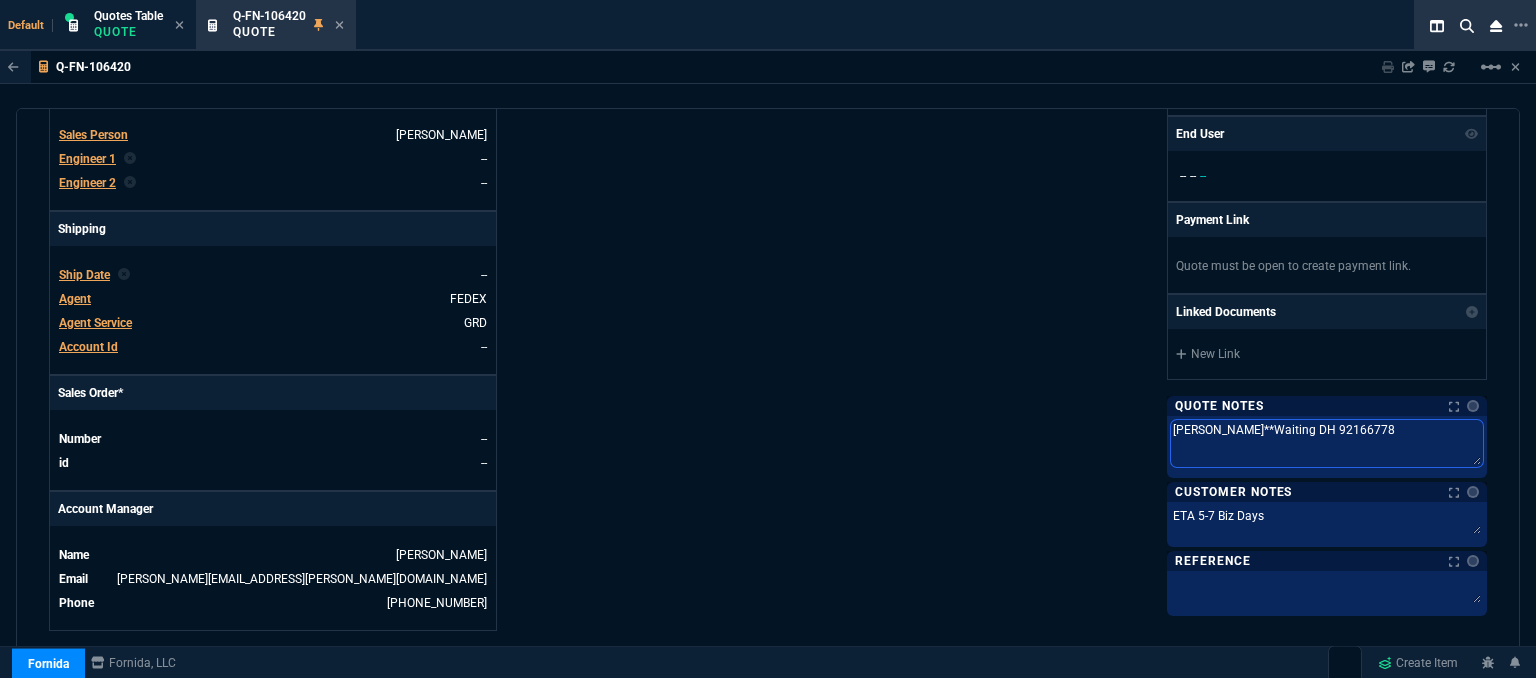 type on "SAMANTHA**WaitingDH 92166778" 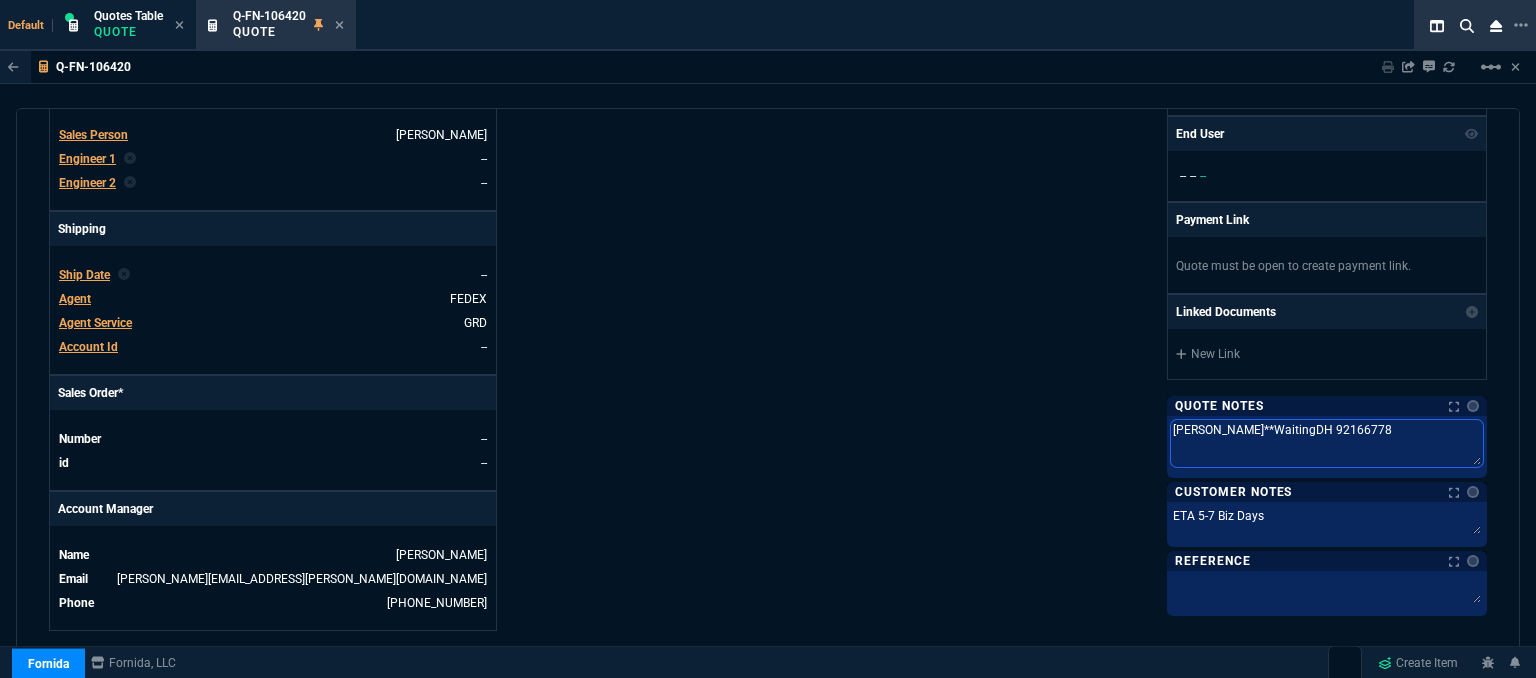 type on "SAMANTHA**WaitinDH 92166778" 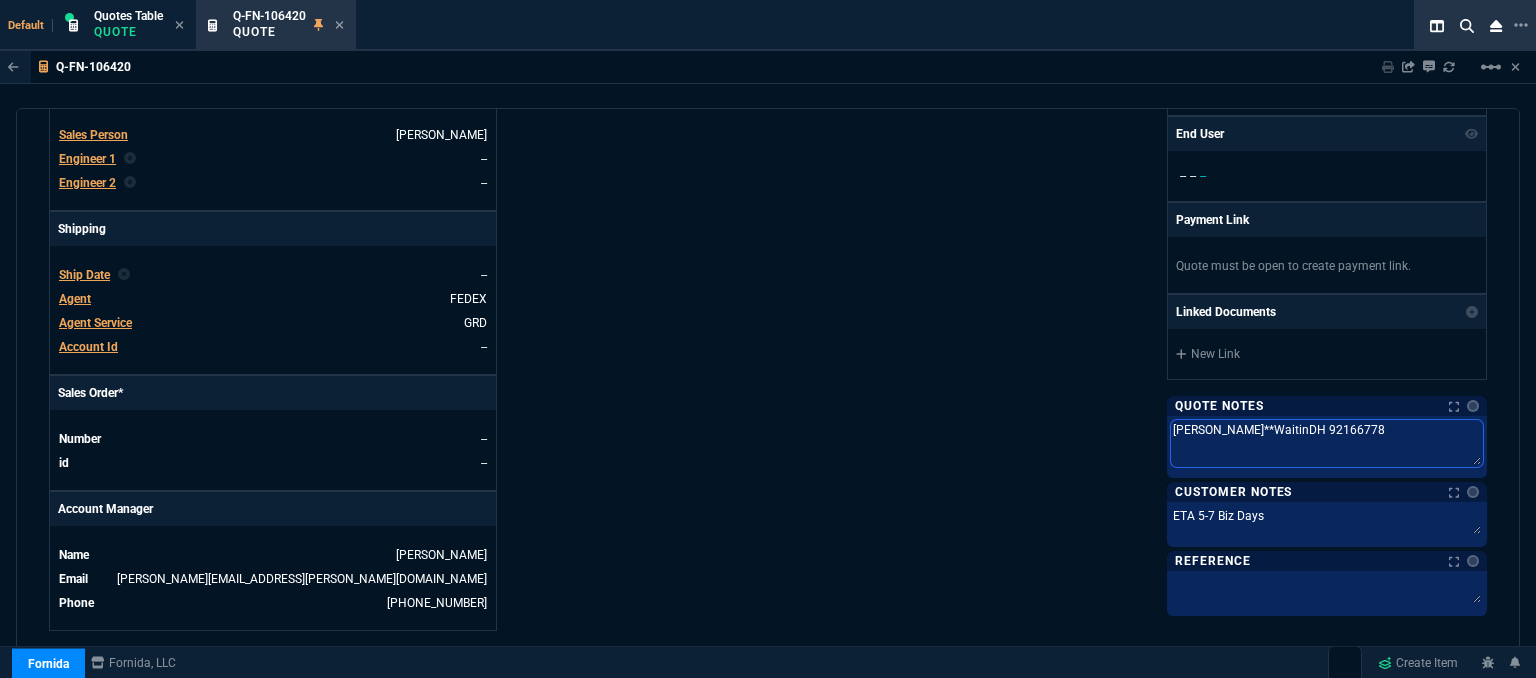 type on "SAMANTHA**WaitiDH 92166778" 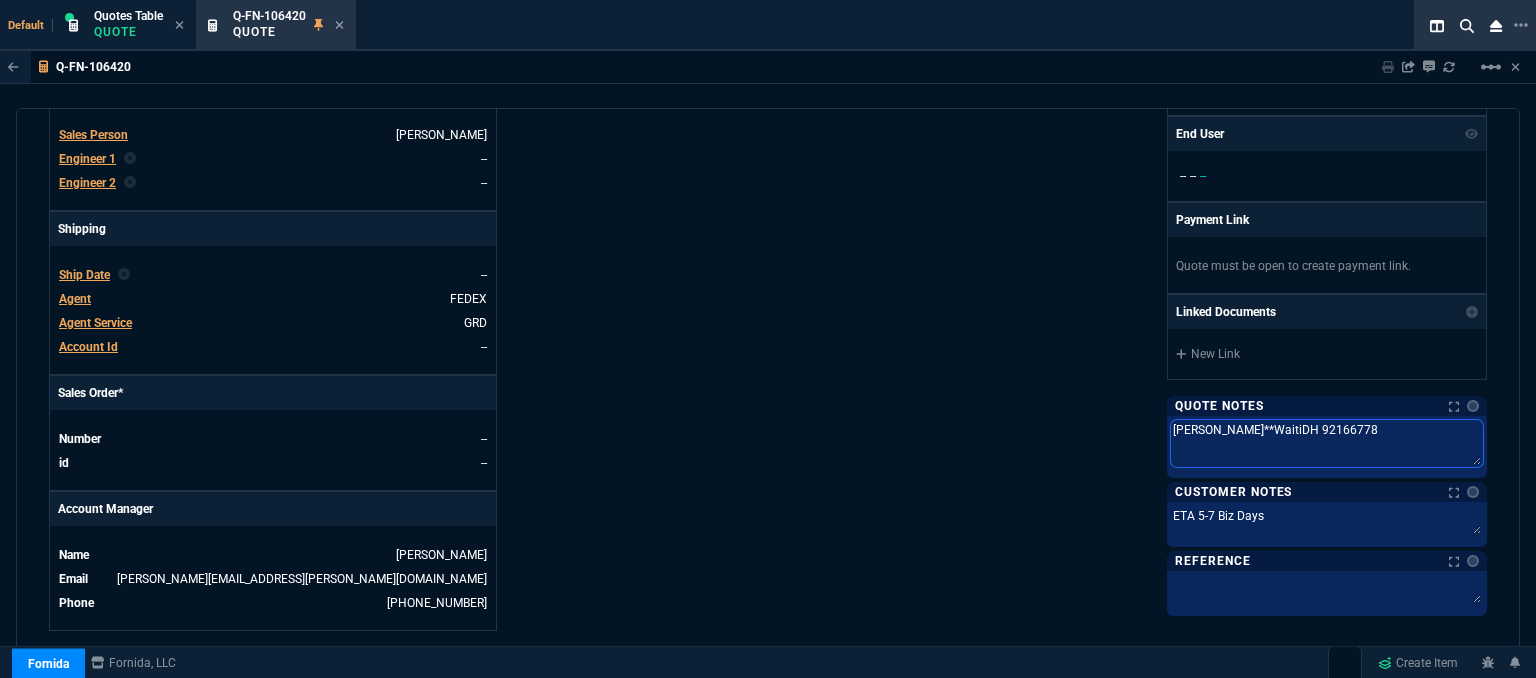 type on "SAMANTHA**WaitDH 92166778" 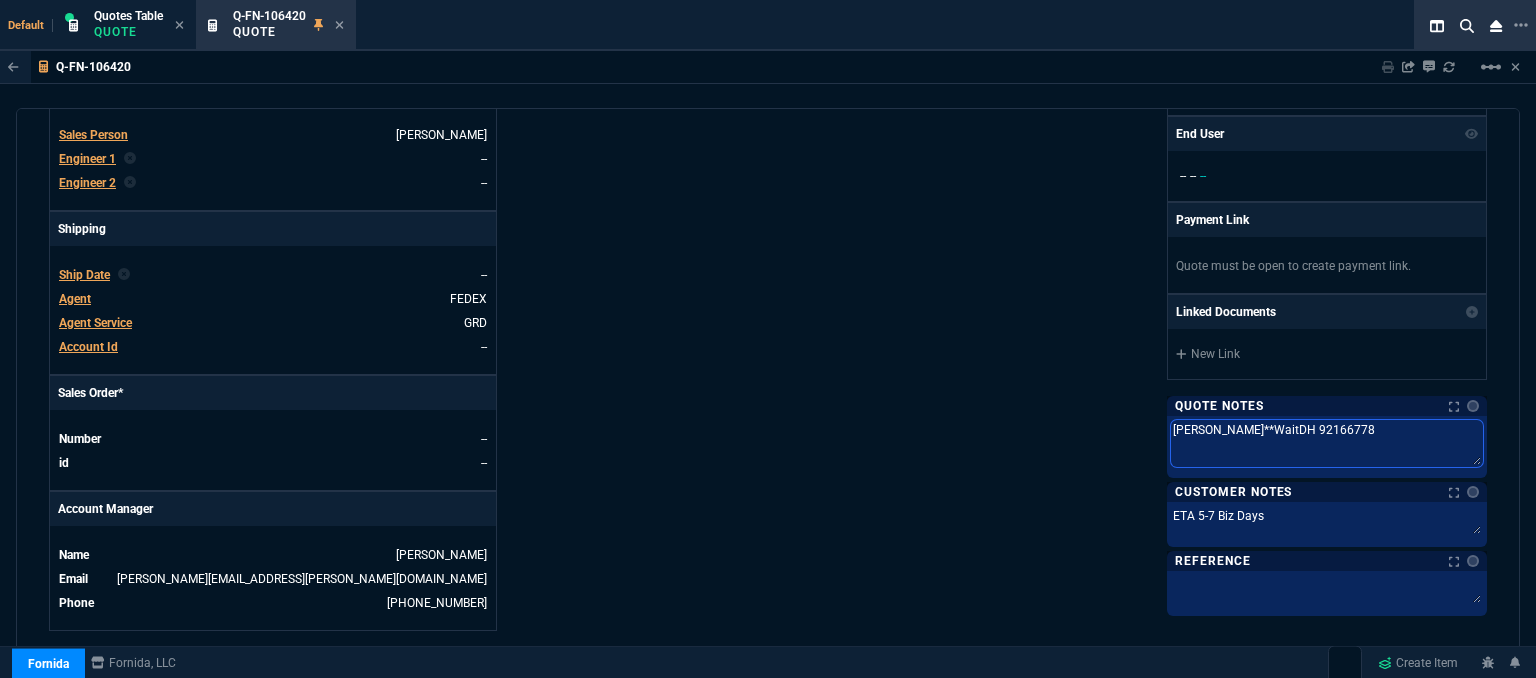 type on "SAMANTHA**WaiDH 92166778" 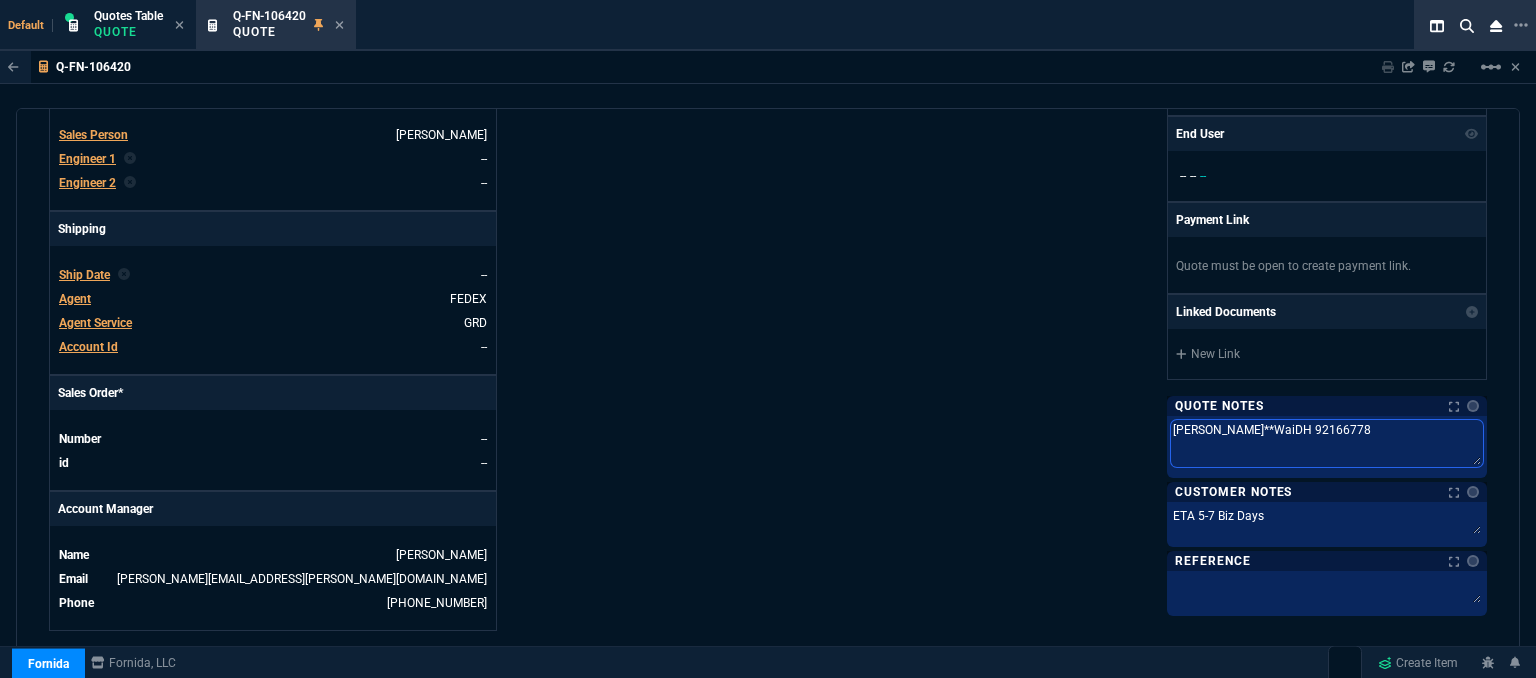 type on "SAMANTHA**WaDH 92166778" 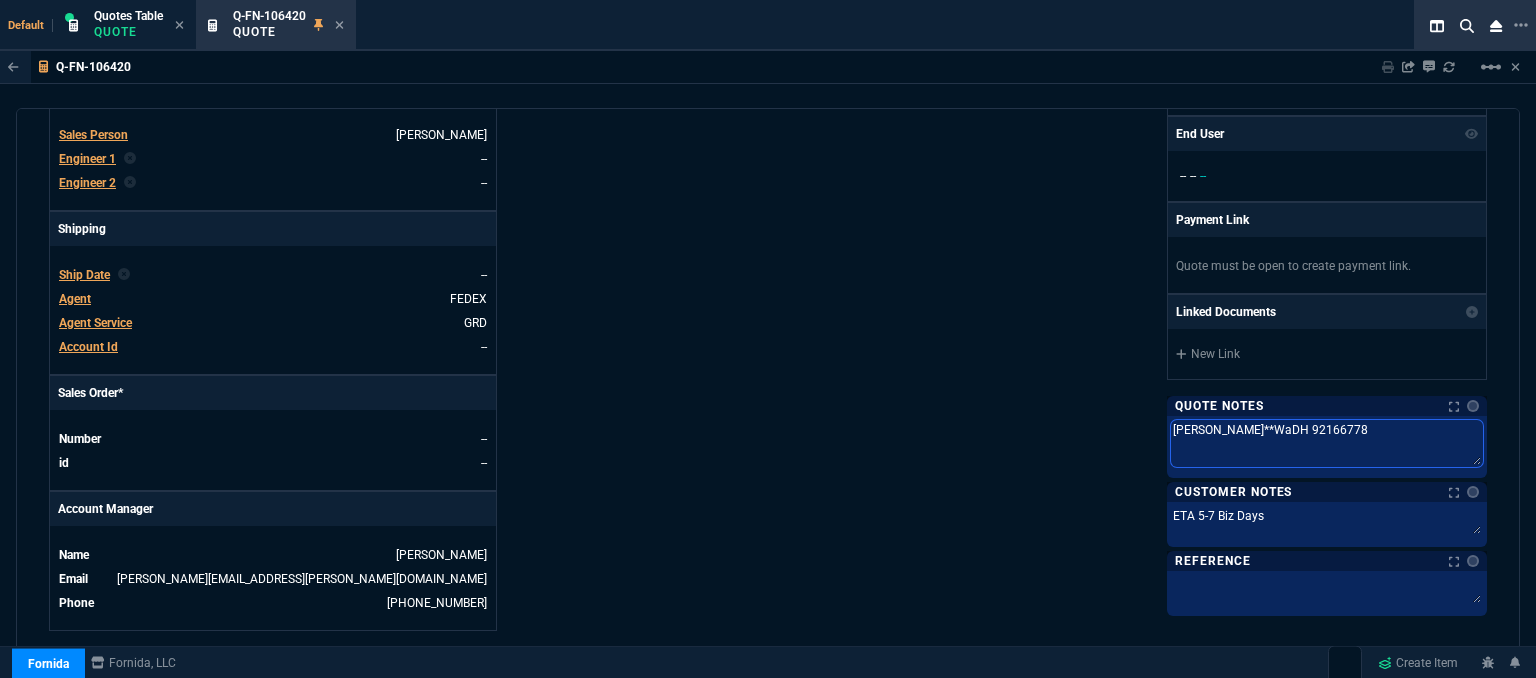 type on "SAMANTHA**WDH 92166778" 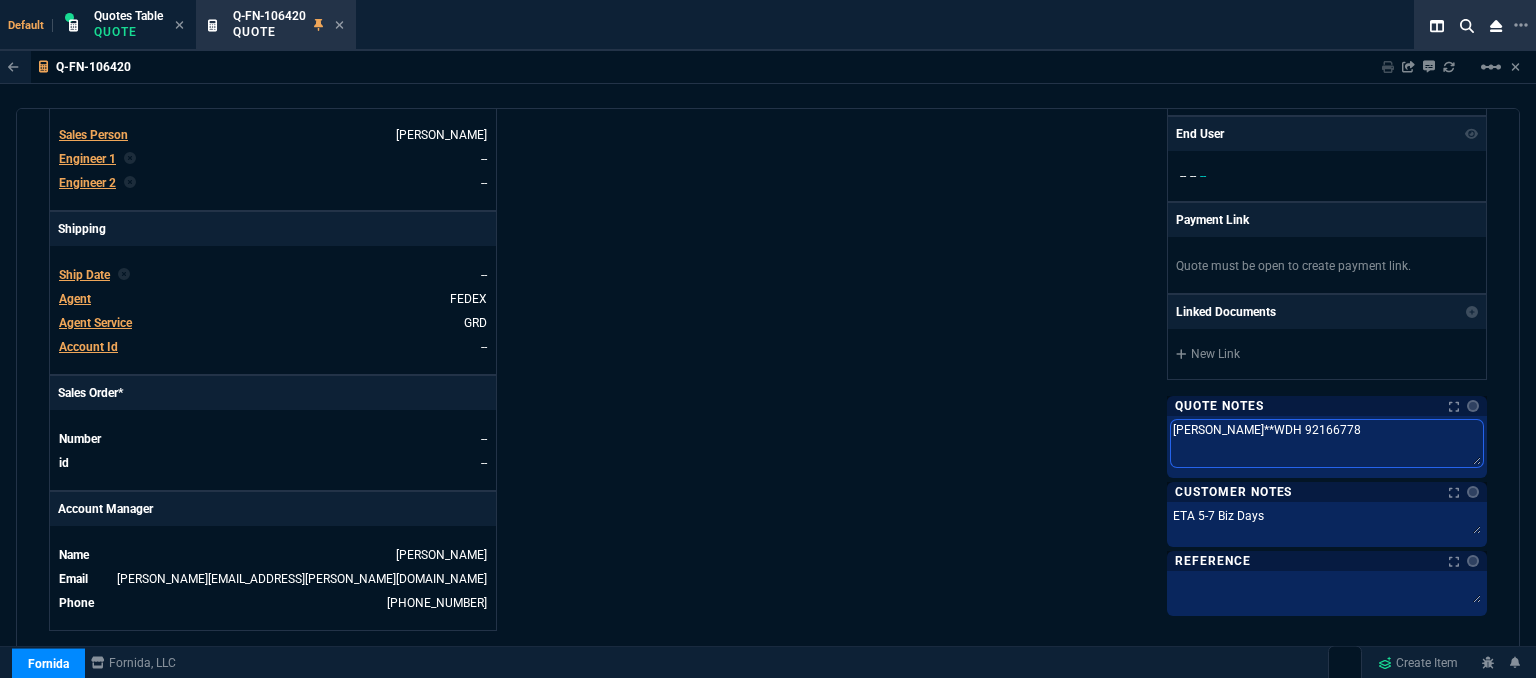 type on "SAMANTHA**DH 92166778" 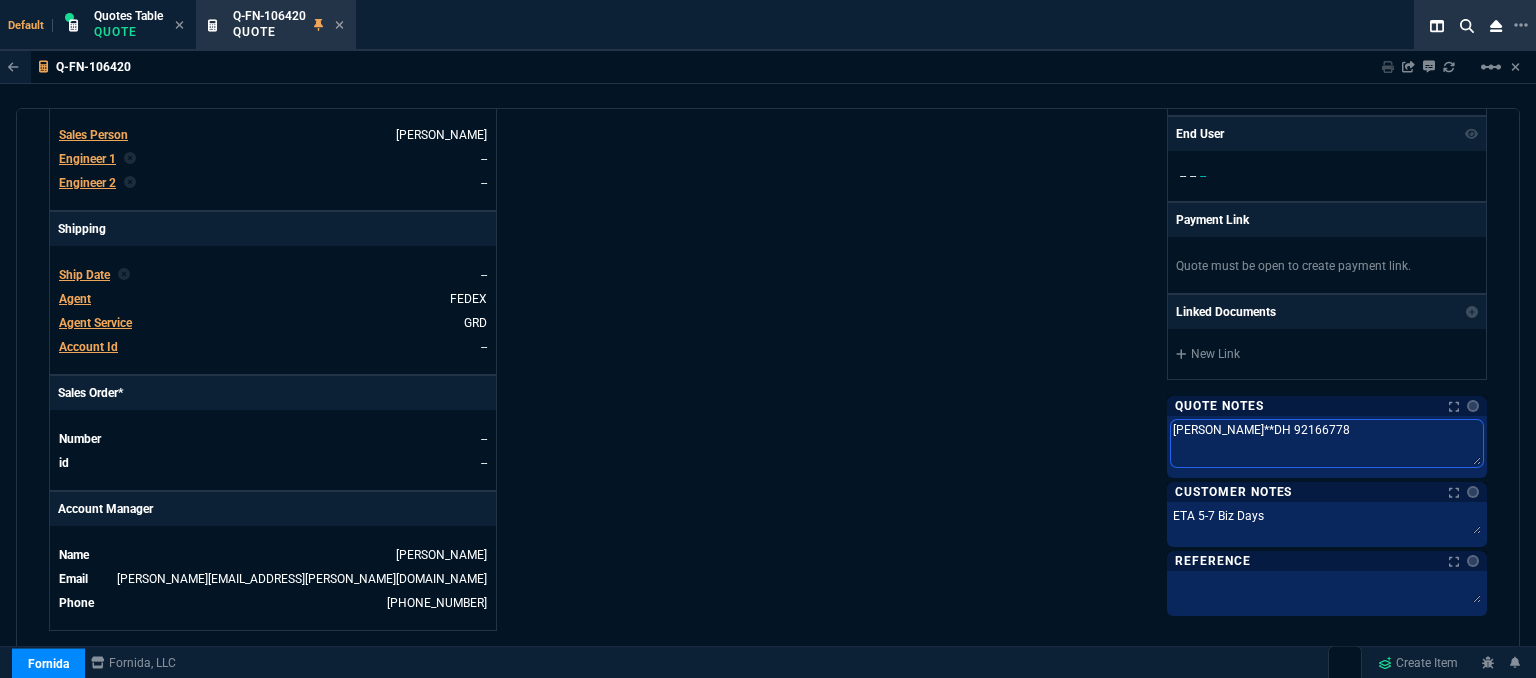 type on "SAMANTHA*DH 92166778" 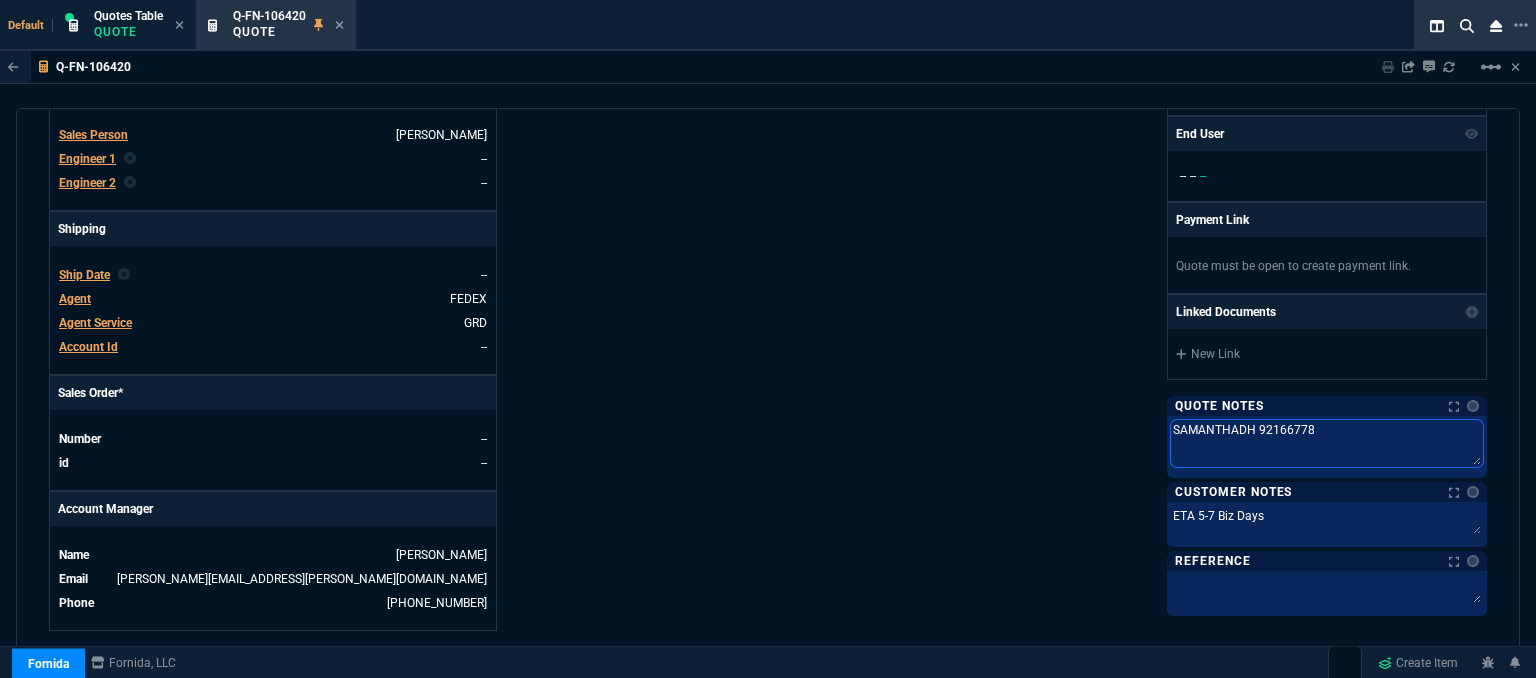 type on "SAMANTHDH 92166778" 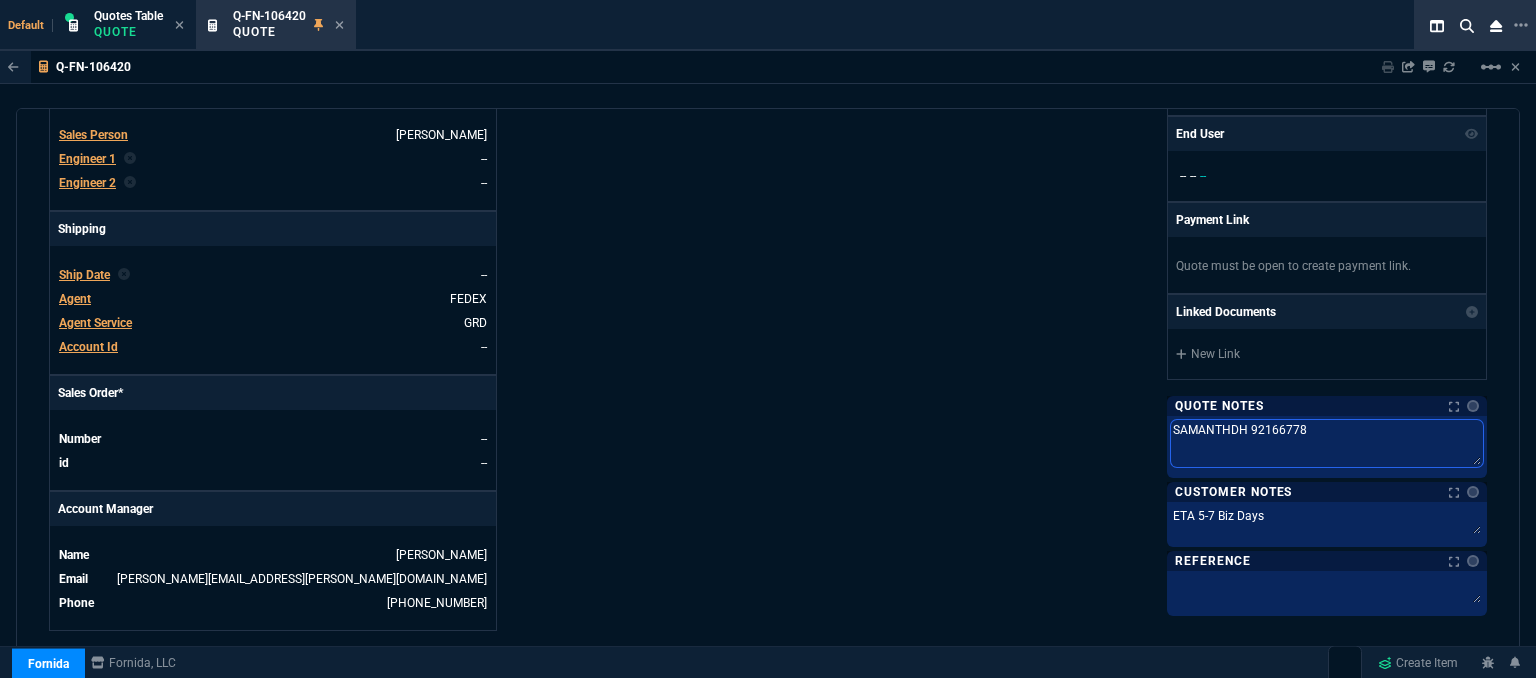 type on "SAMANTDH 92166778" 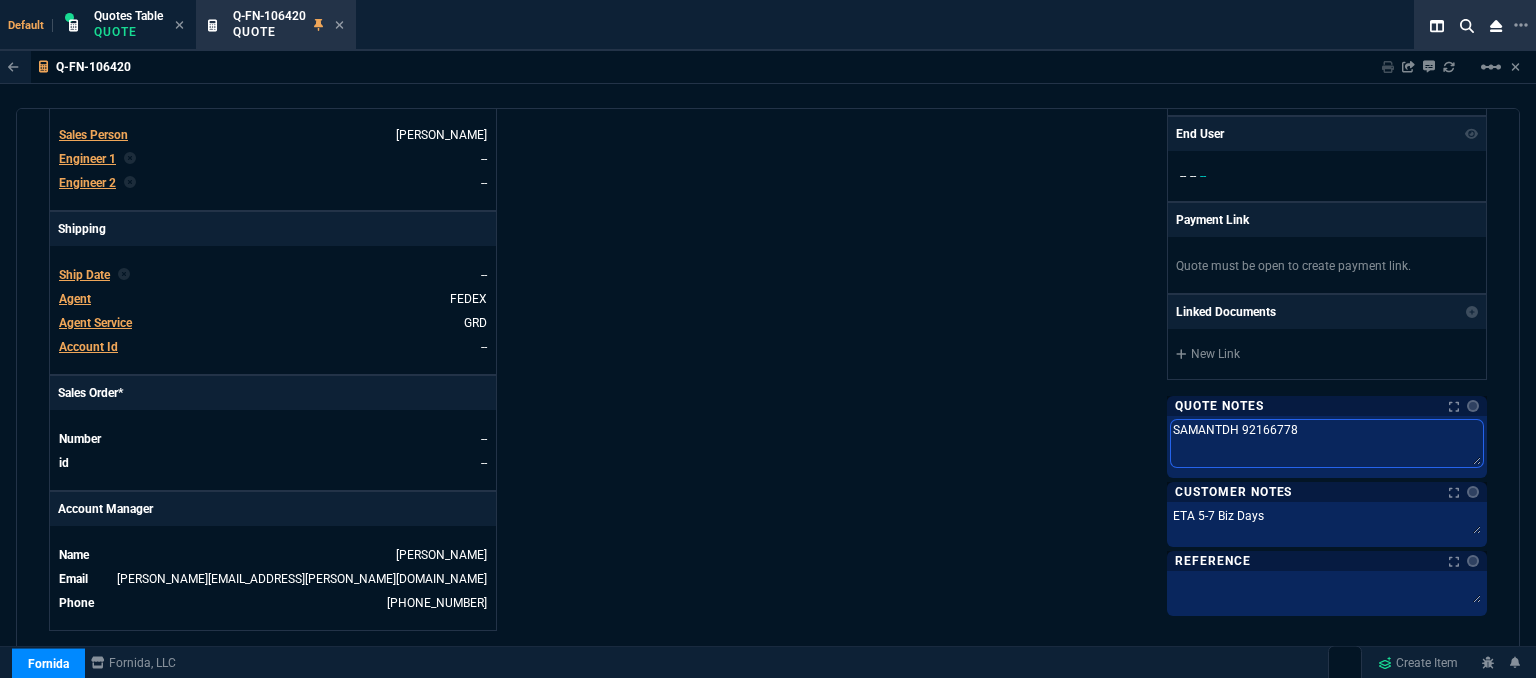 type on "SAMANDH 92166778" 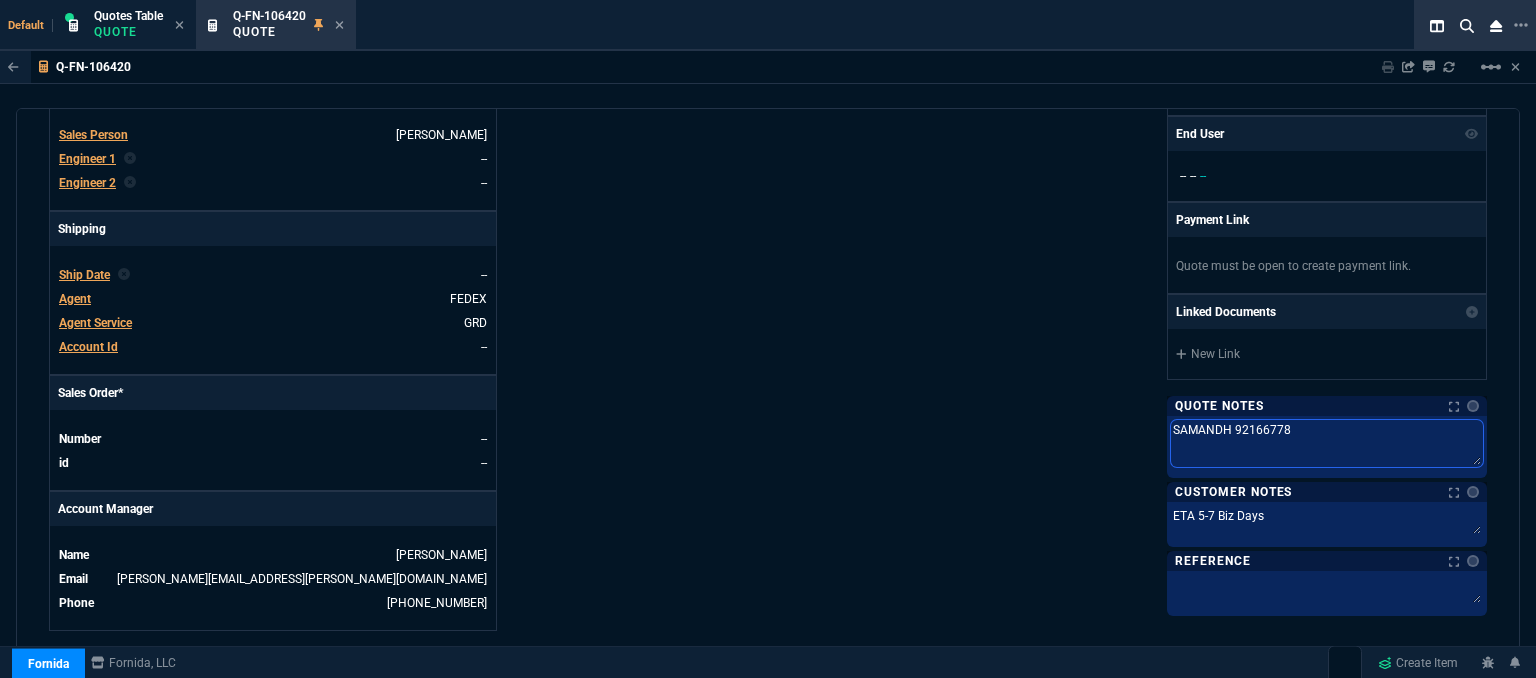 type on "SAMADH 92166778" 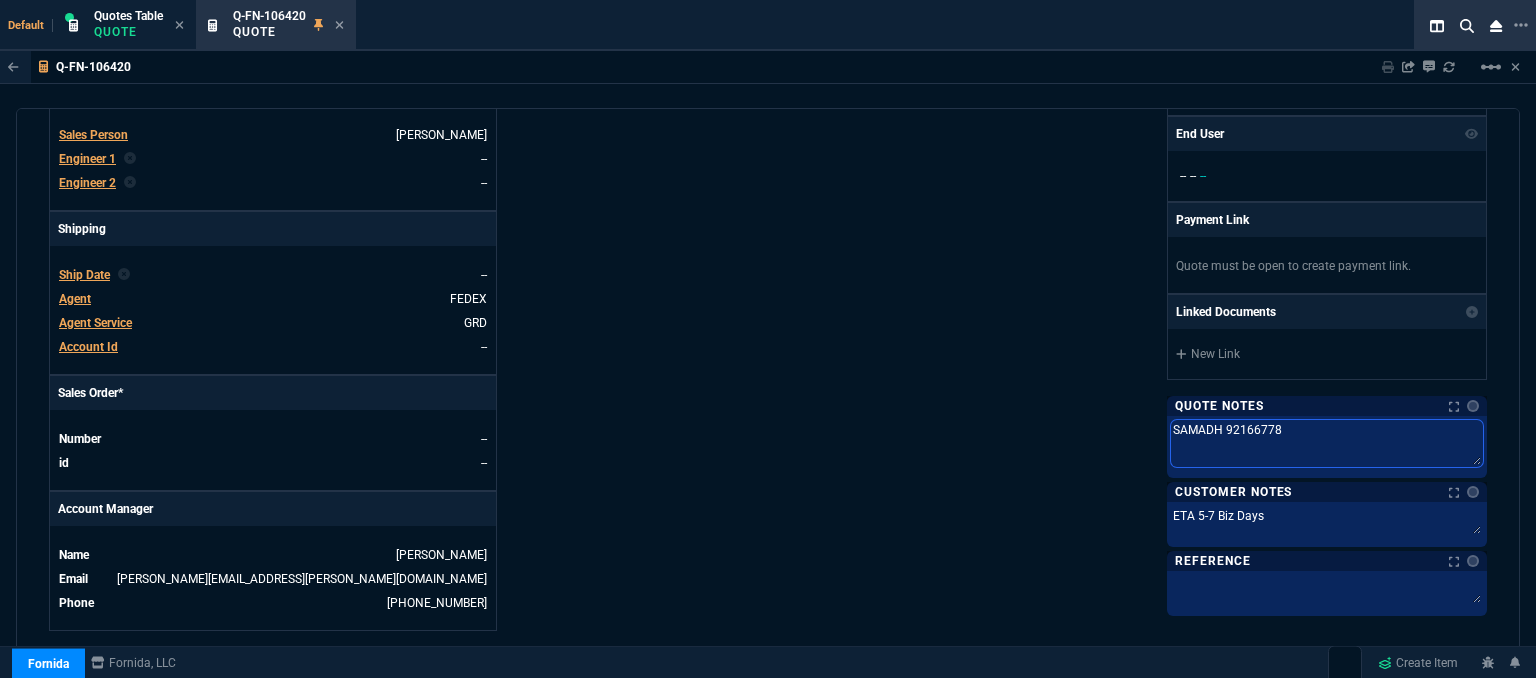 type on "SAMDH 92166778" 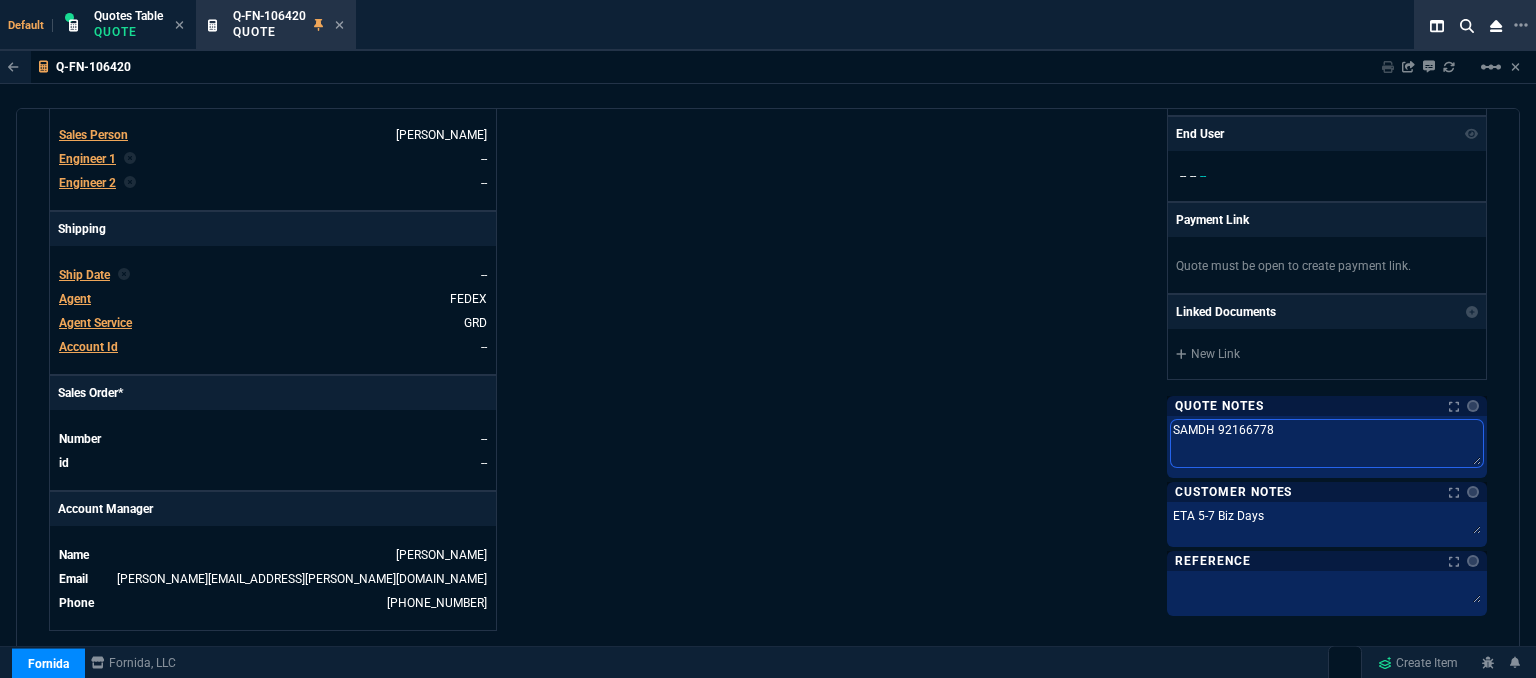 type on "SADH 92166778" 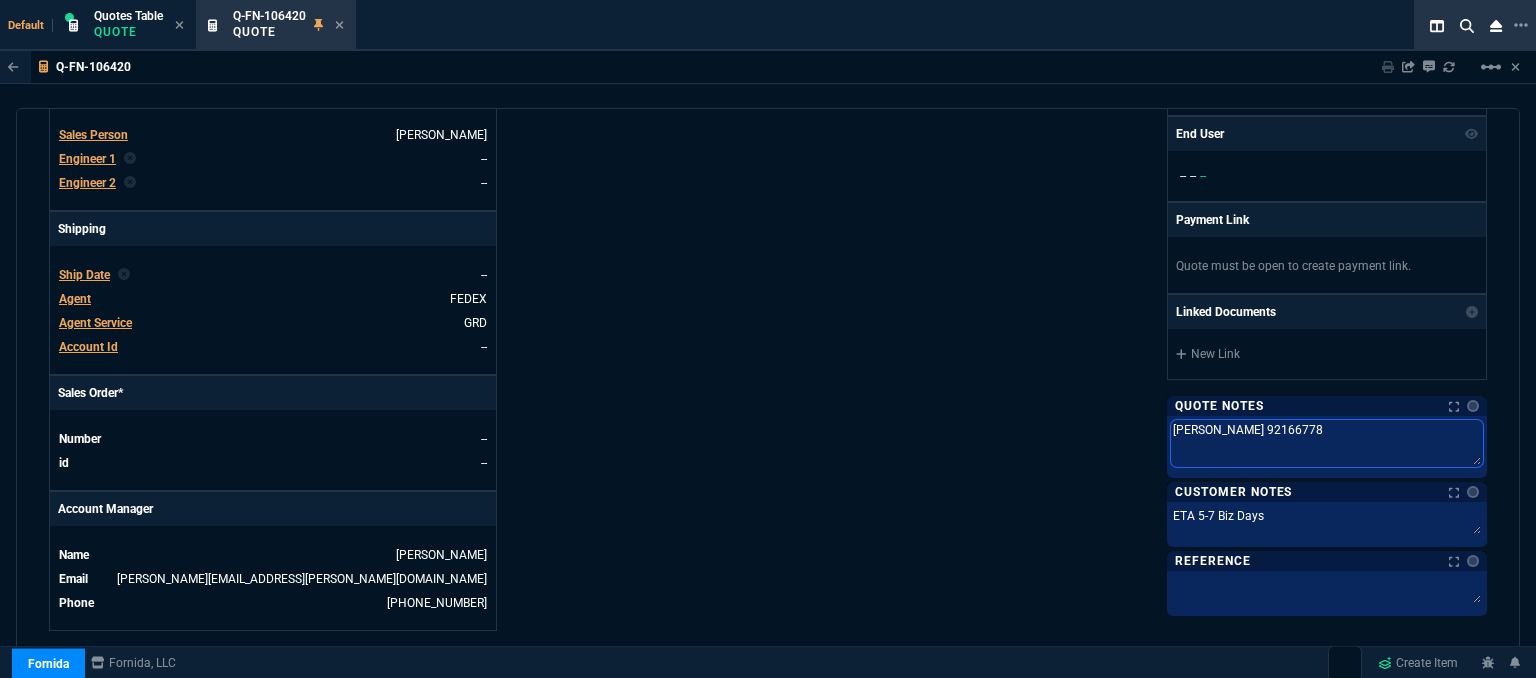 type on "SDH 92166778" 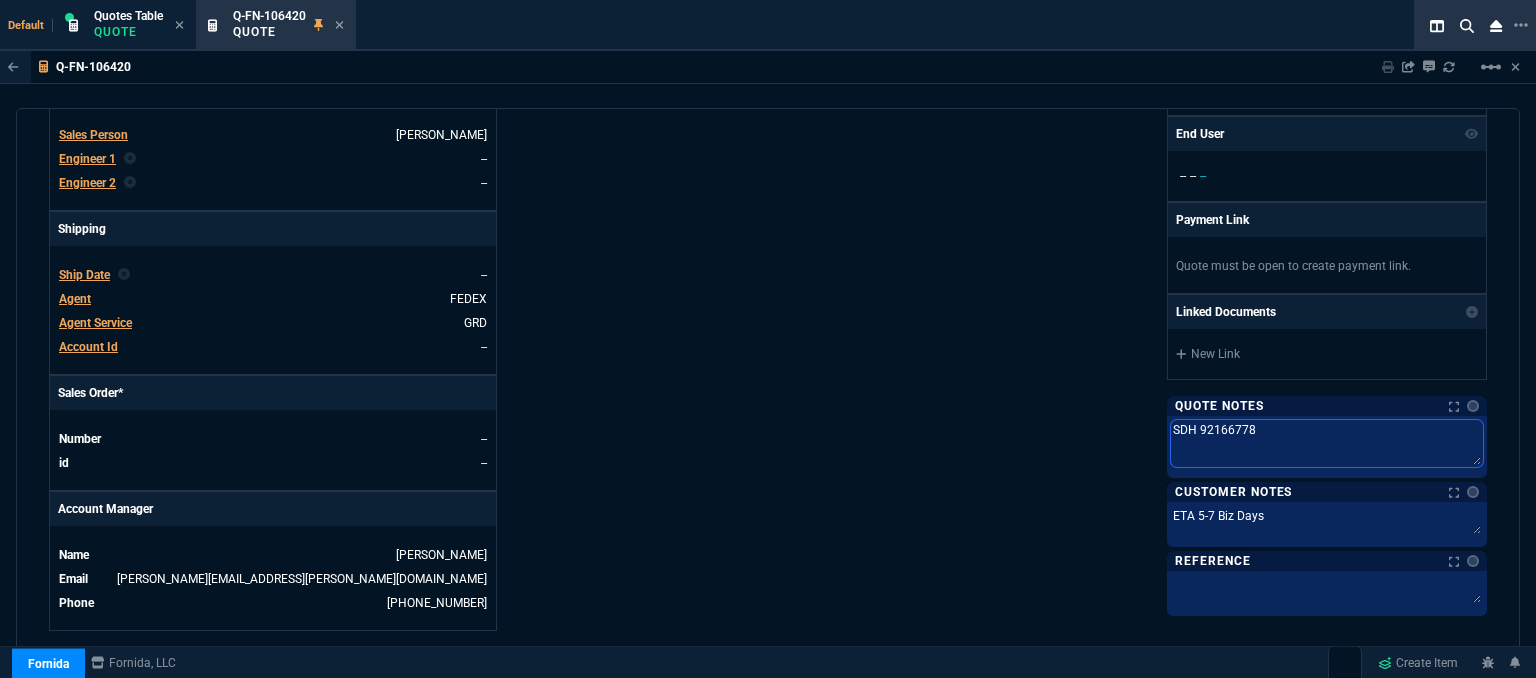 type on "DH 92166778" 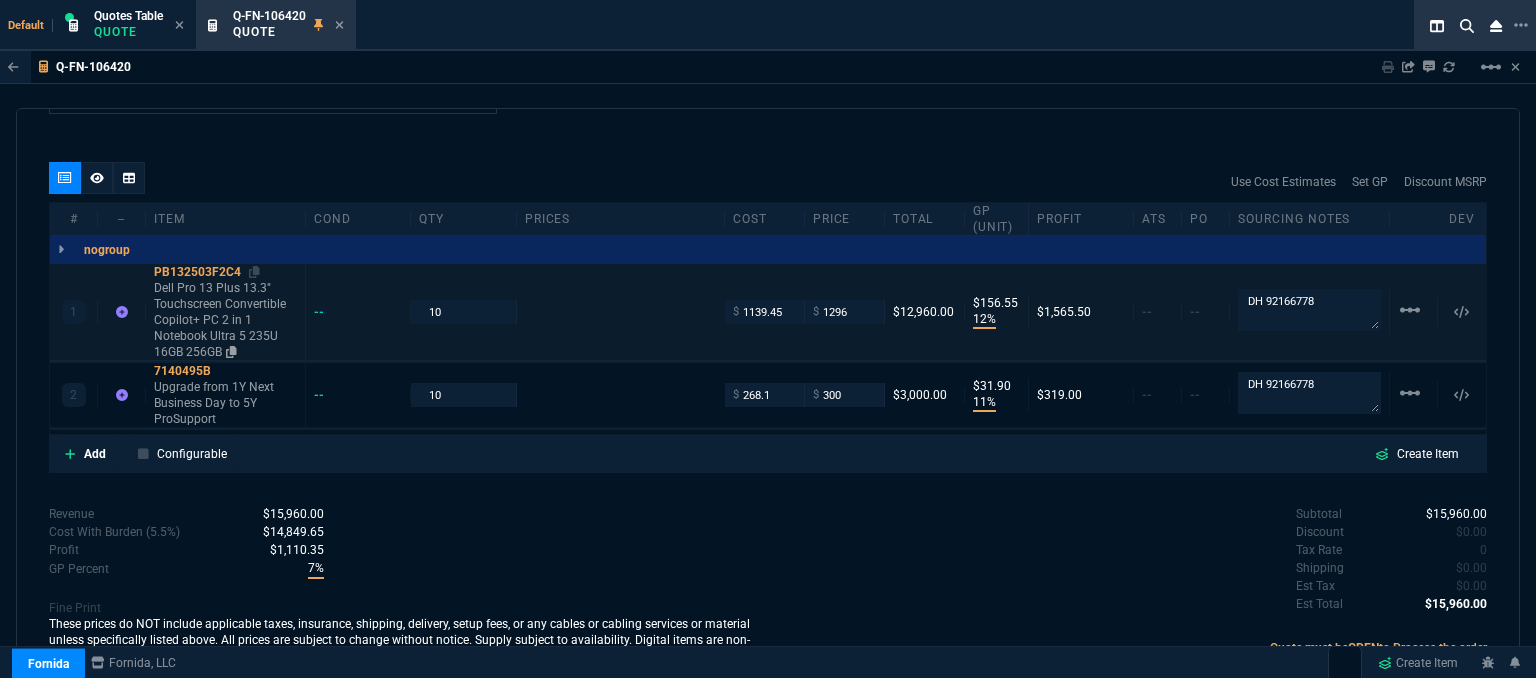 scroll, scrollTop: 1123, scrollLeft: 0, axis: vertical 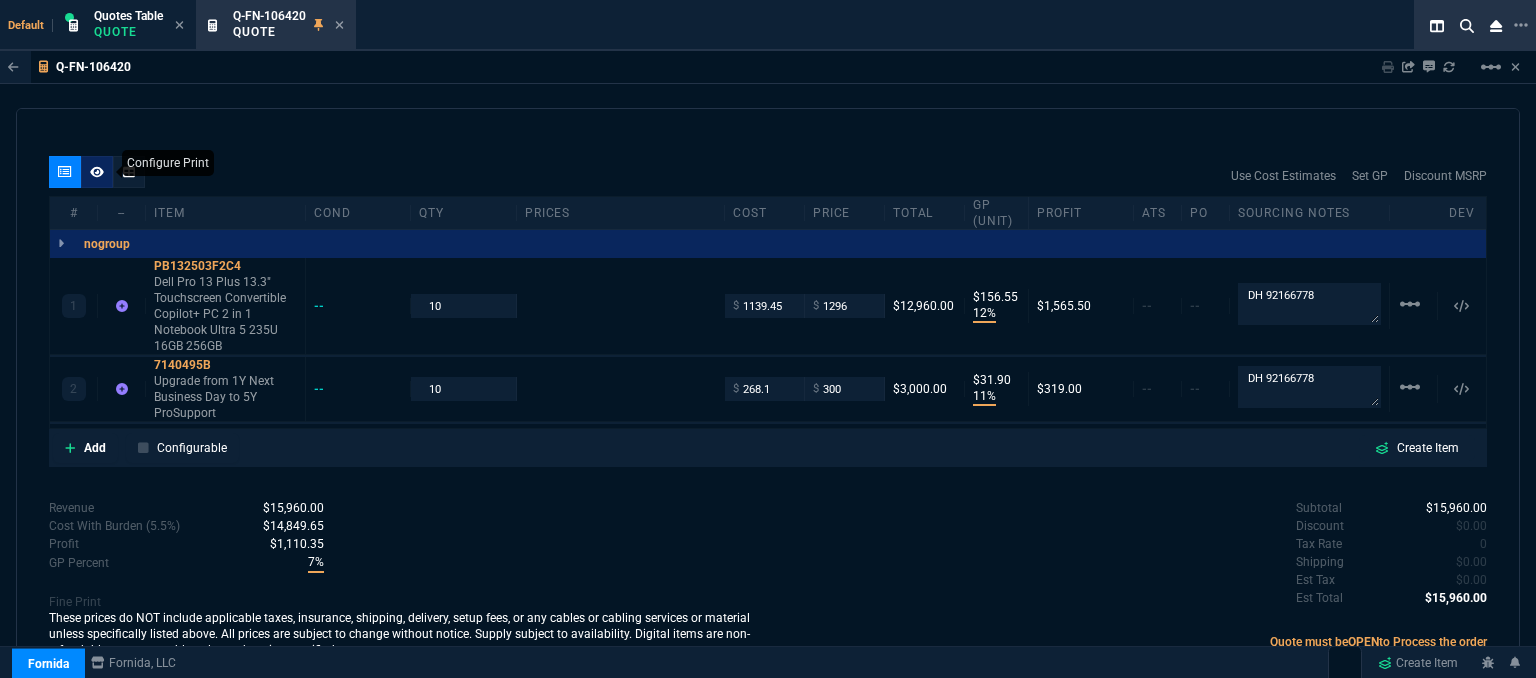 type on "DH 92166778" 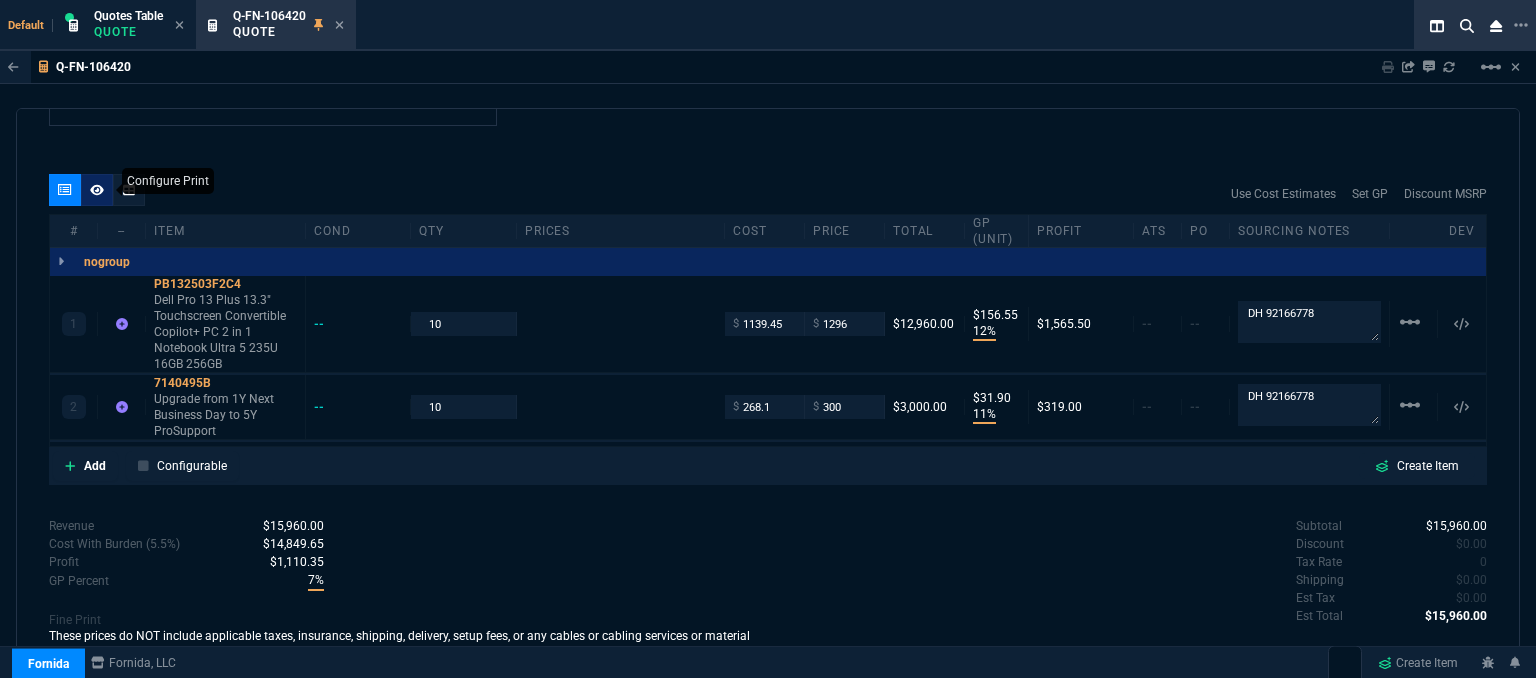 click 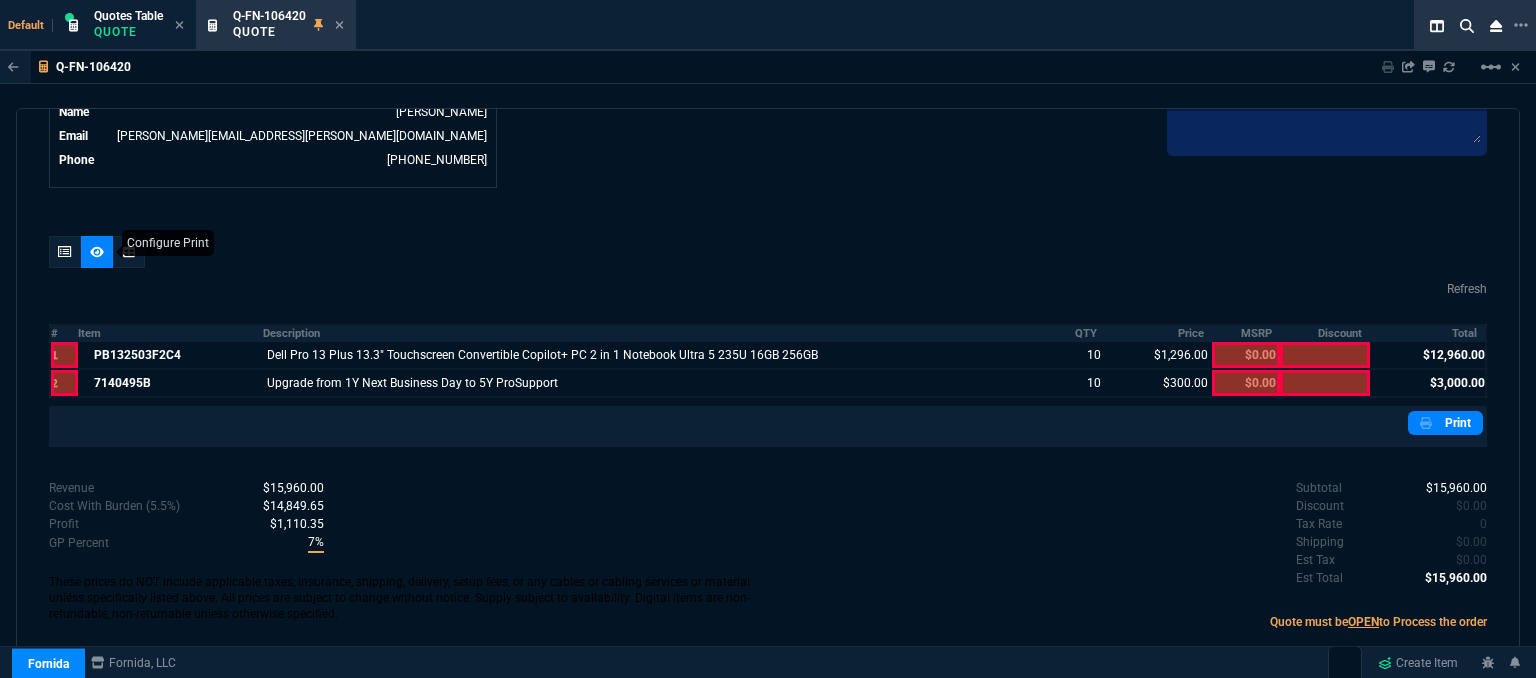 scroll, scrollTop: 1024, scrollLeft: 0, axis: vertical 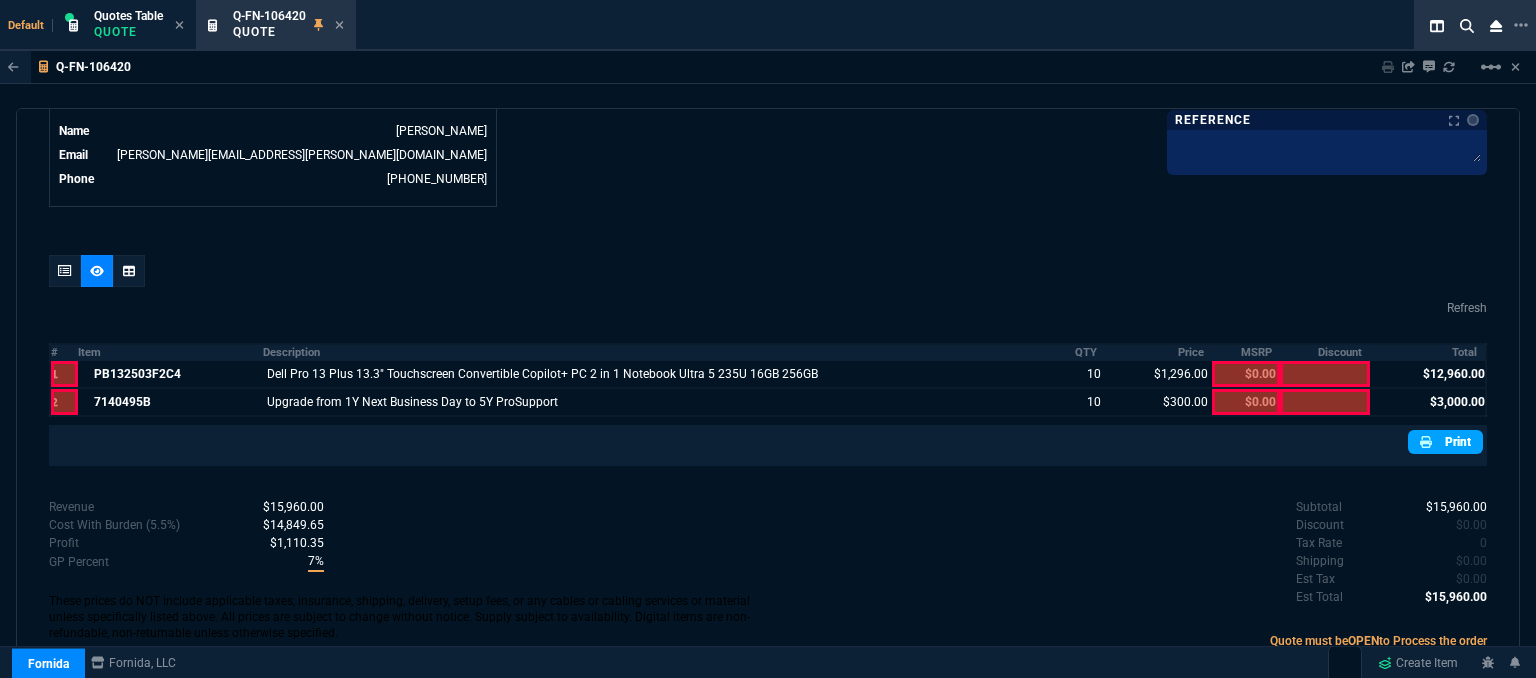 click on "Print" at bounding box center [1445, 442] 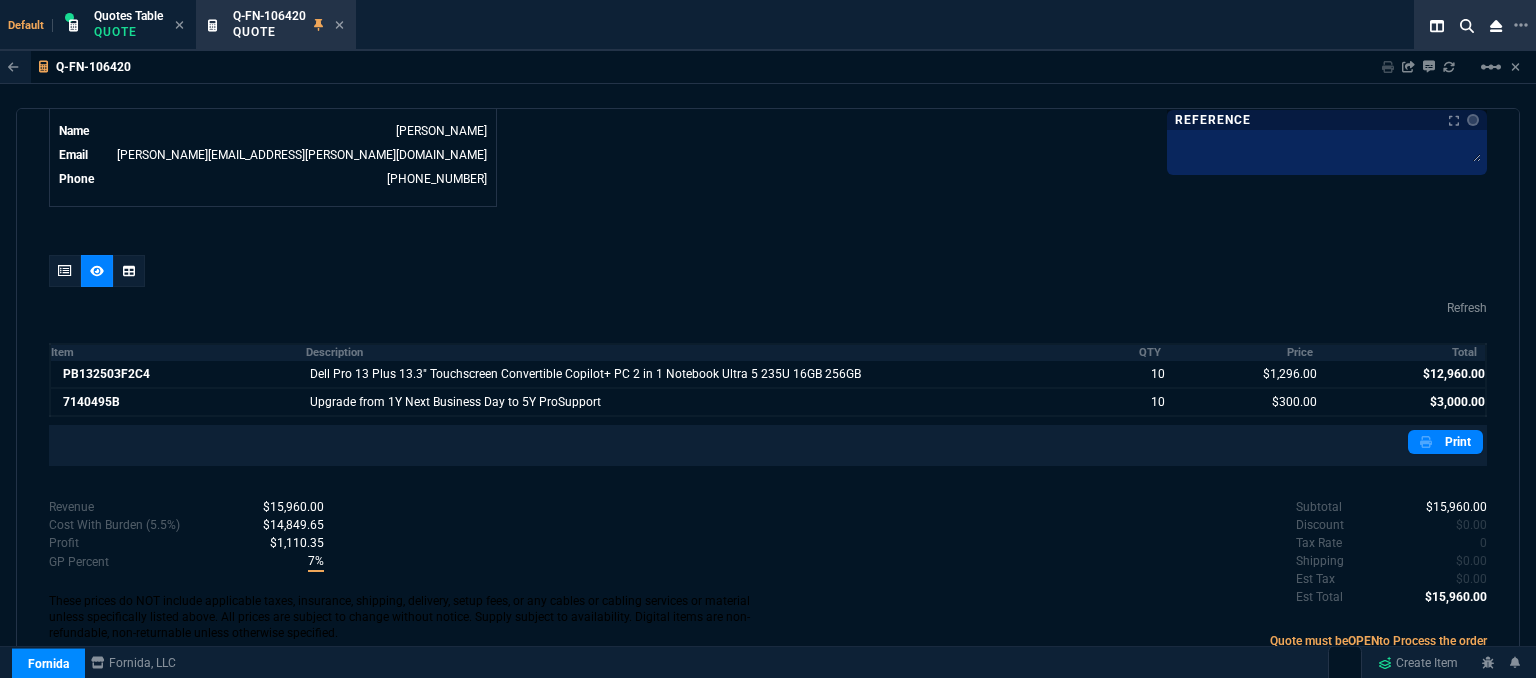 scroll, scrollTop: 1024, scrollLeft: 0, axis: vertical 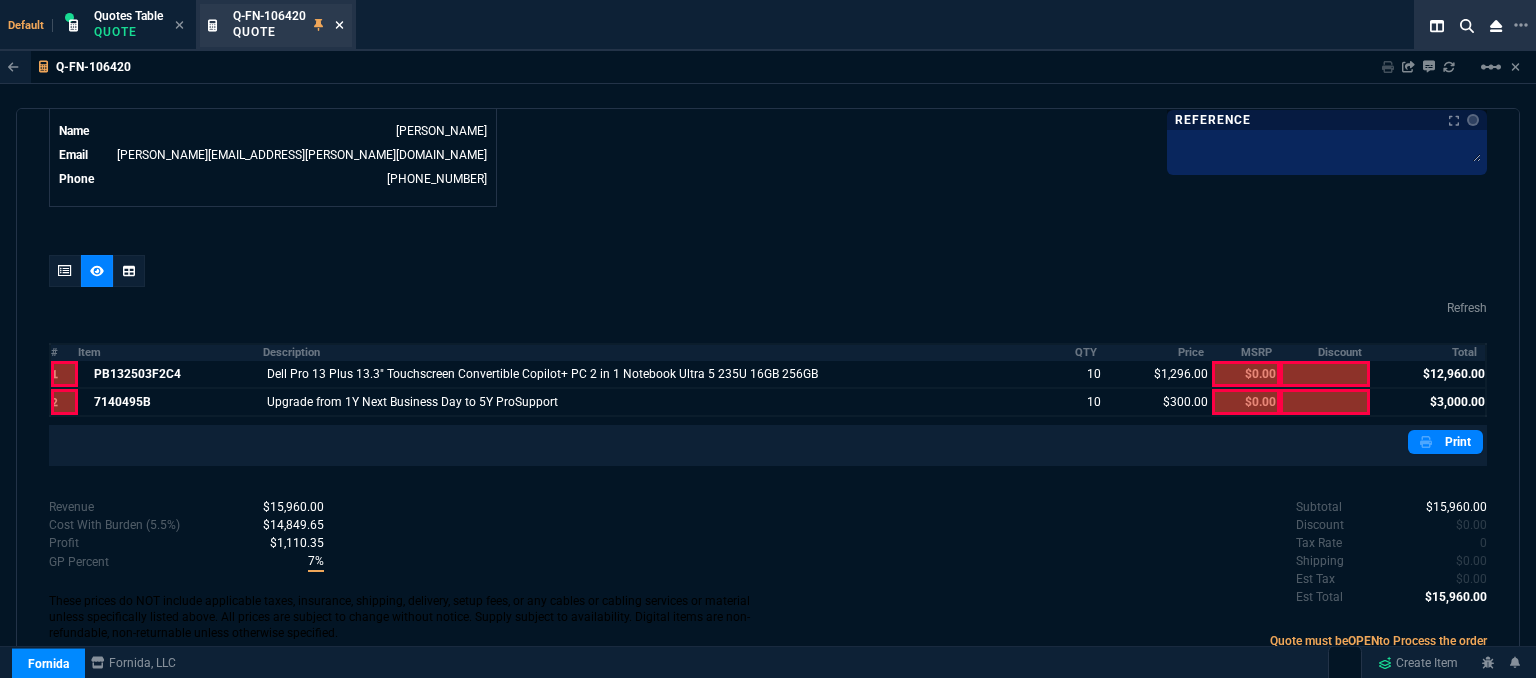 click 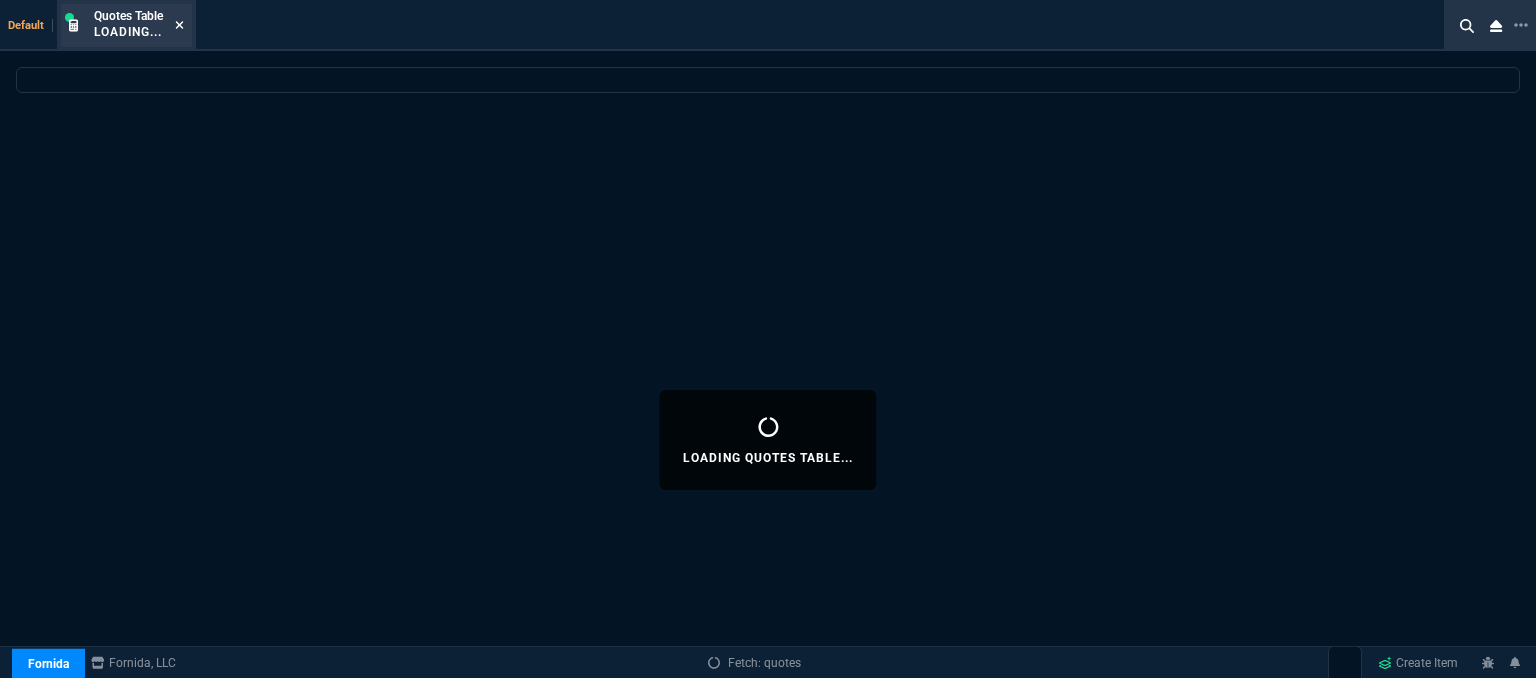 click 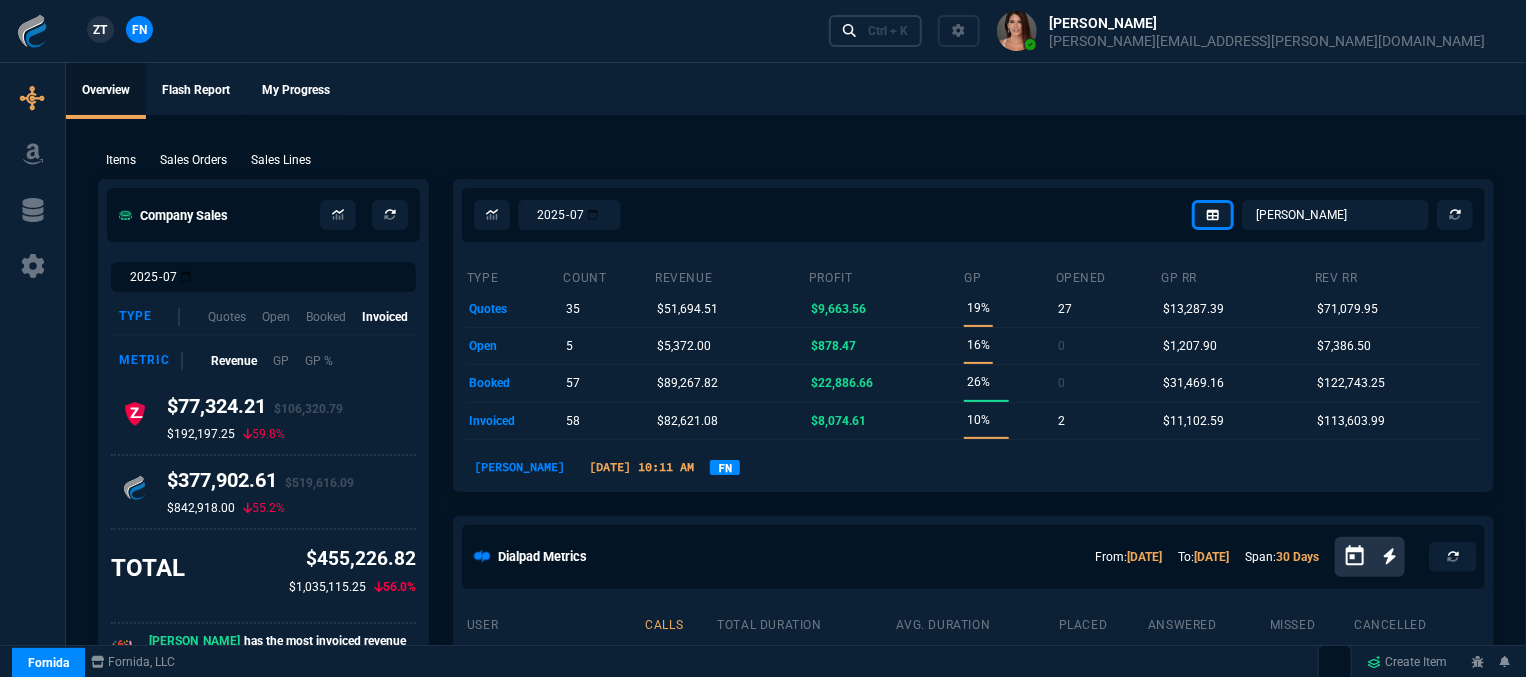 click on "Ctrl + K" at bounding box center (888, 31) 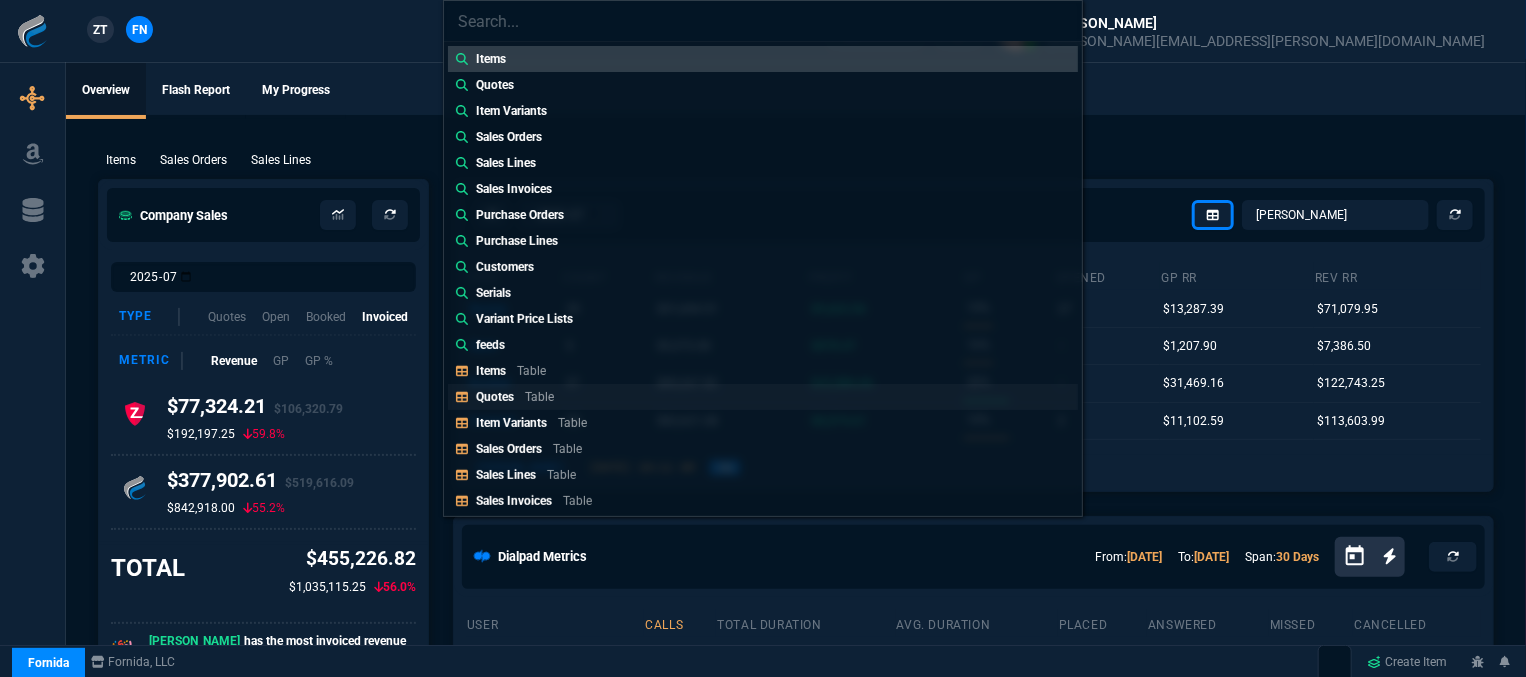 click on "Quotes
Table" at bounding box center [763, 397] 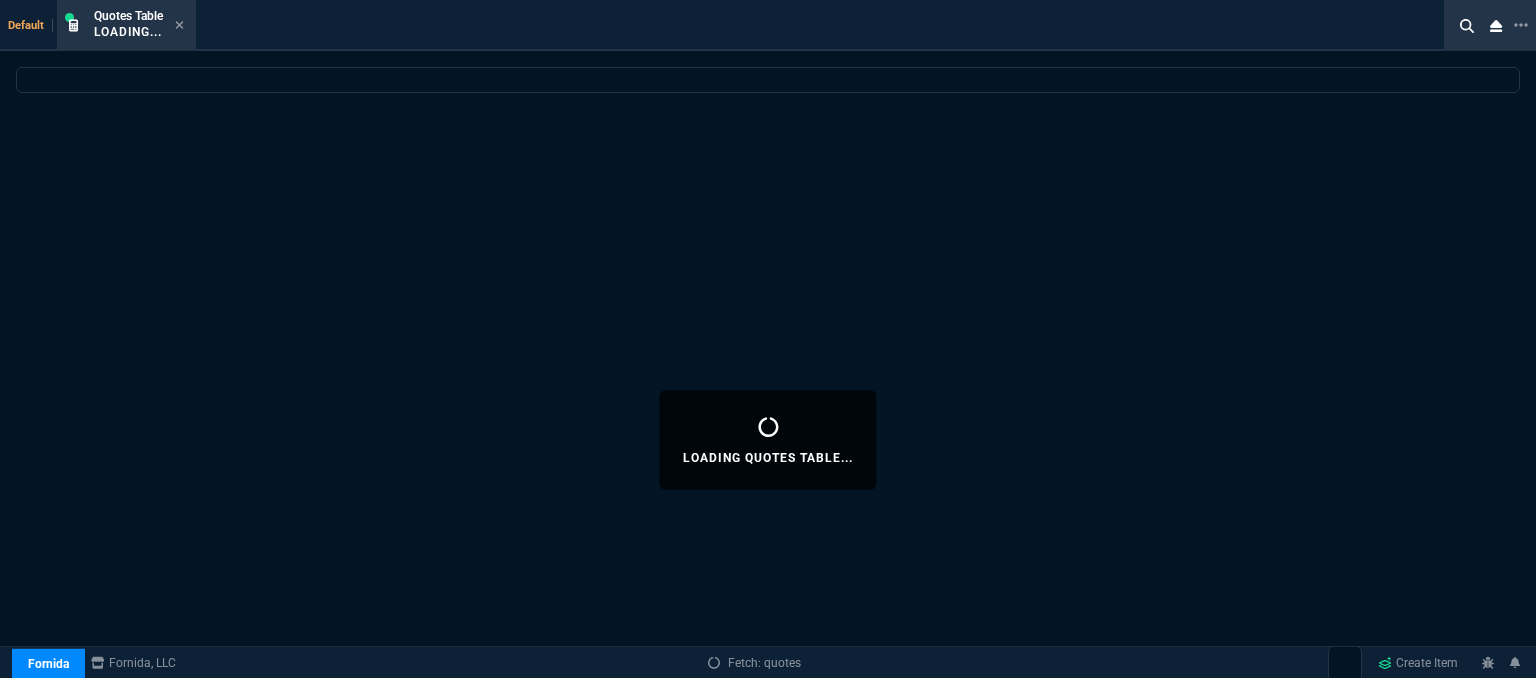 select on "12: [PERSON_NAME]" 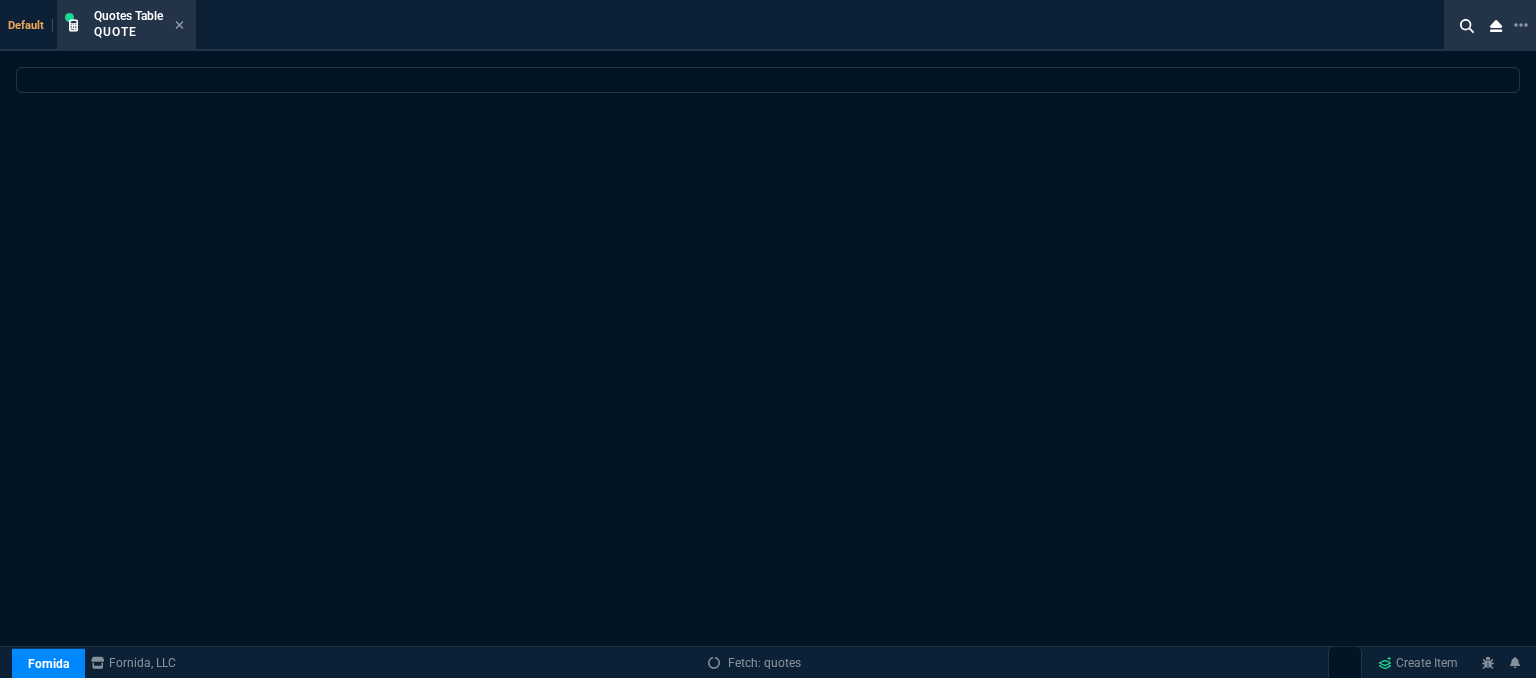 select 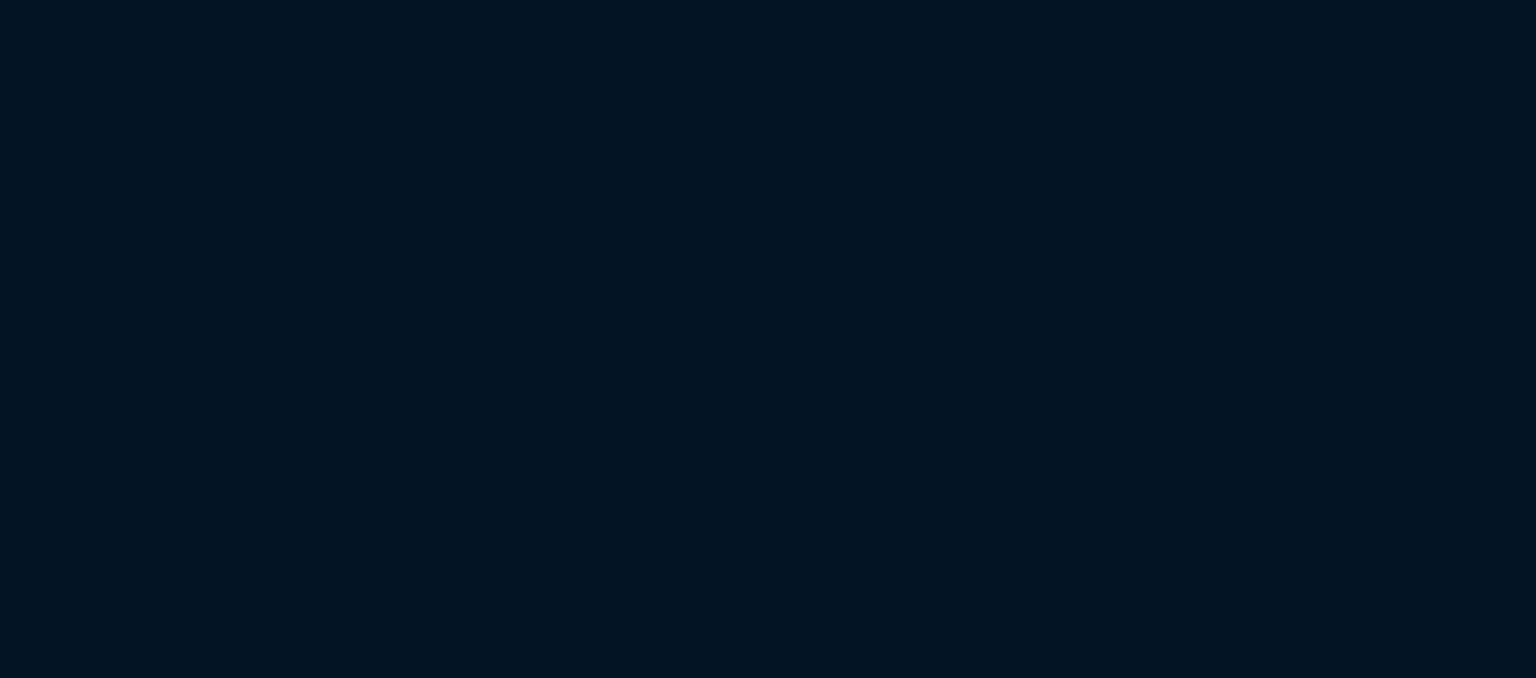 scroll, scrollTop: 0, scrollLeft: 0, axis: both 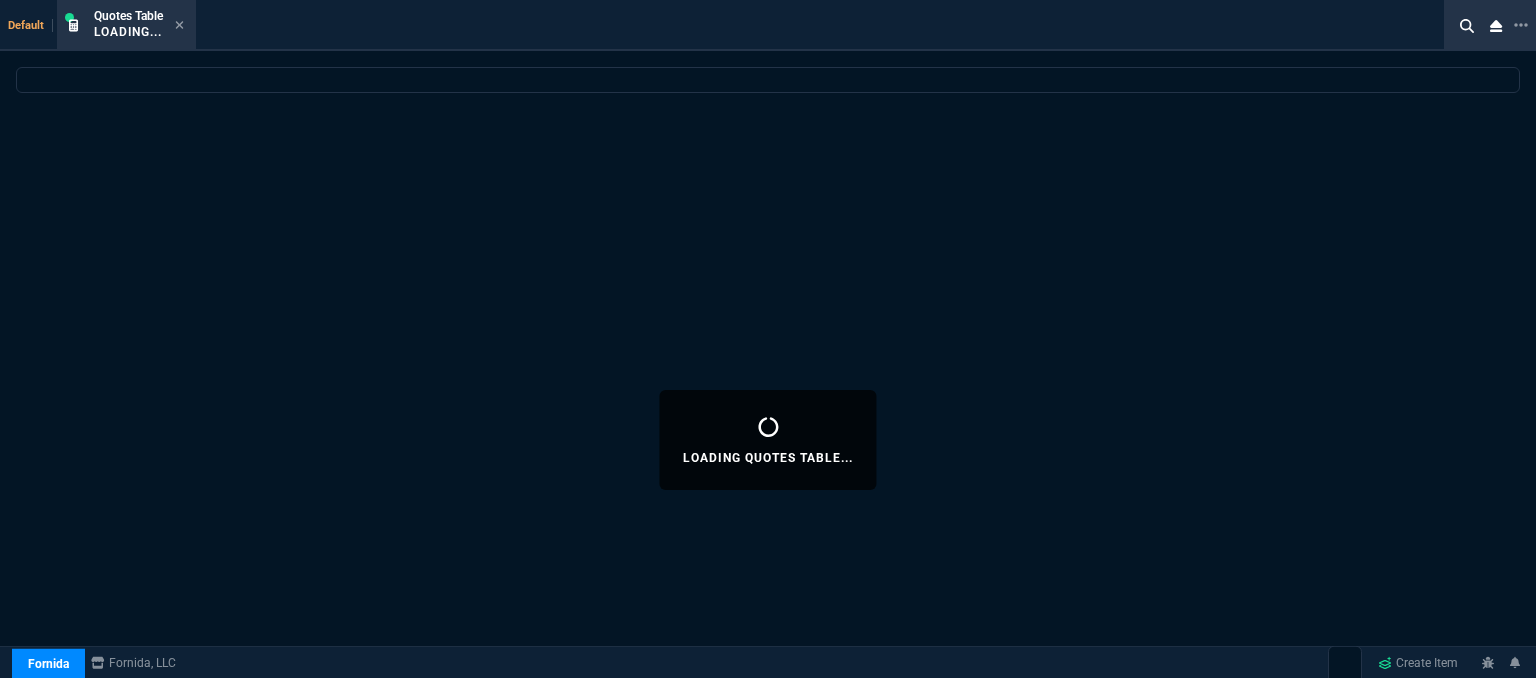 select on "12: [PERSON_NAME]" 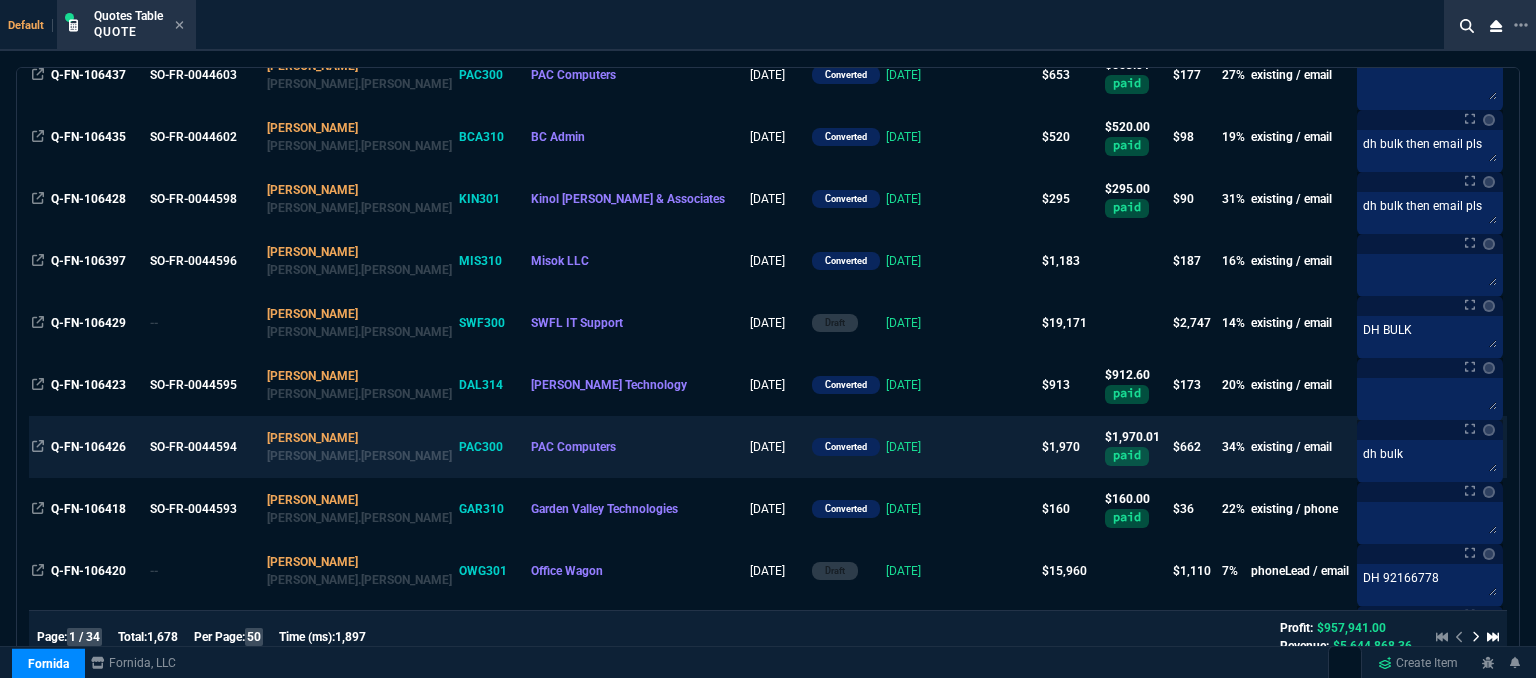 scroll, scrollTop: 1100, scrollLeft: 0, axis: vertical 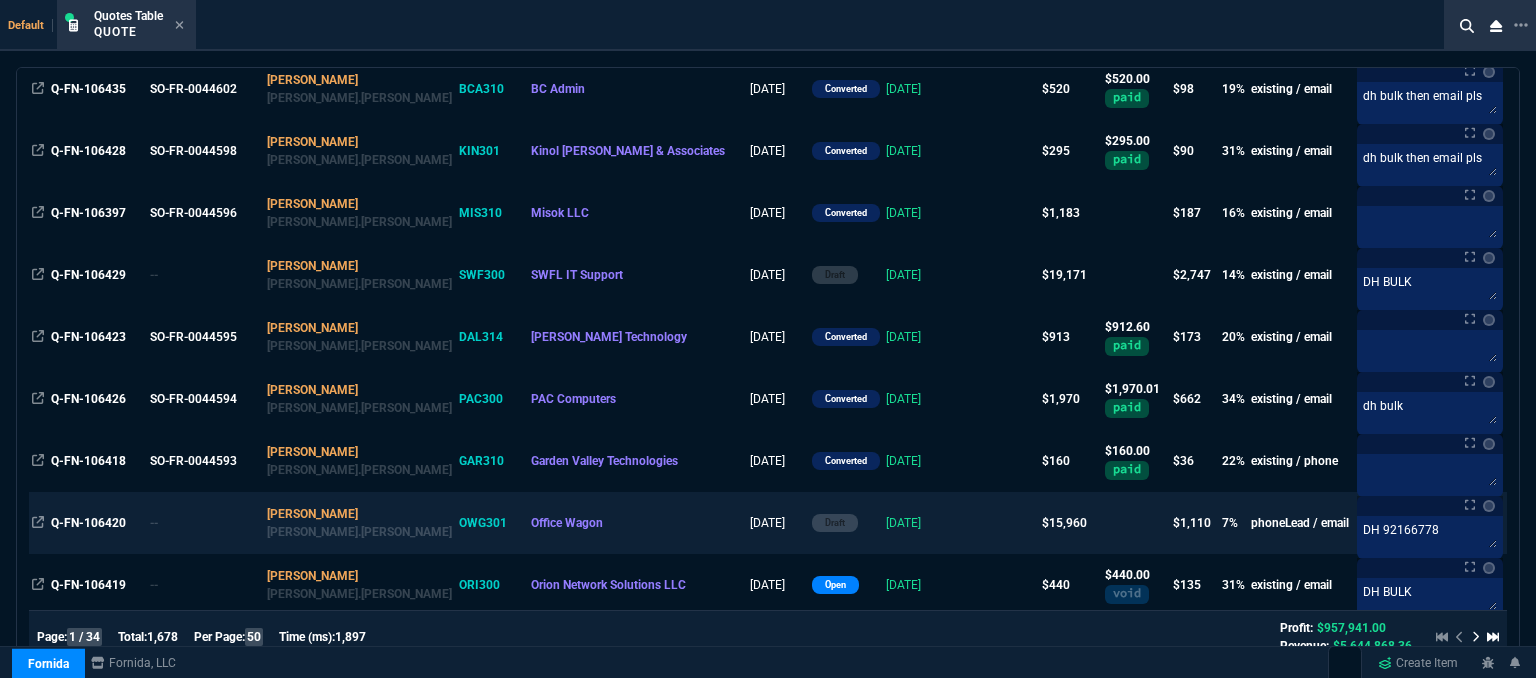 click on "[DATE]" at bounding box center [922, 523] 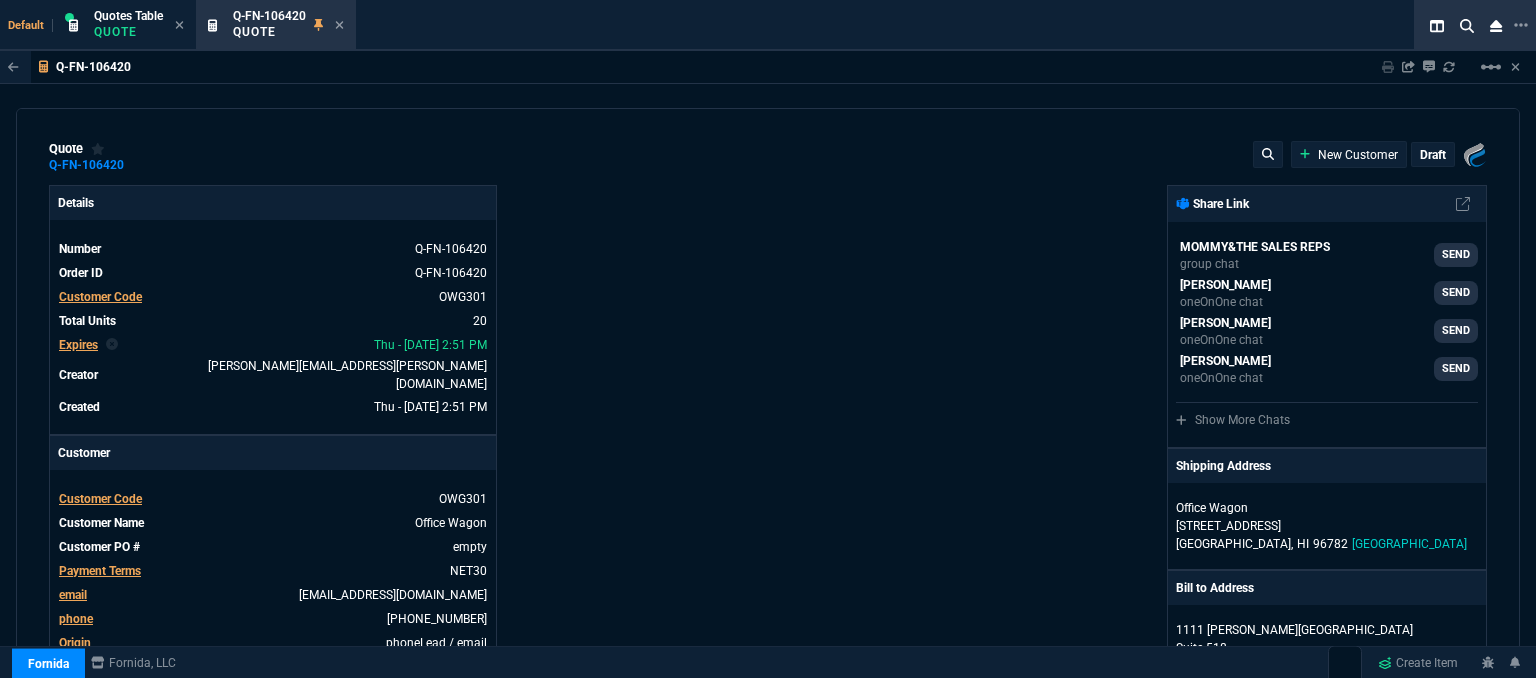 type on "12" 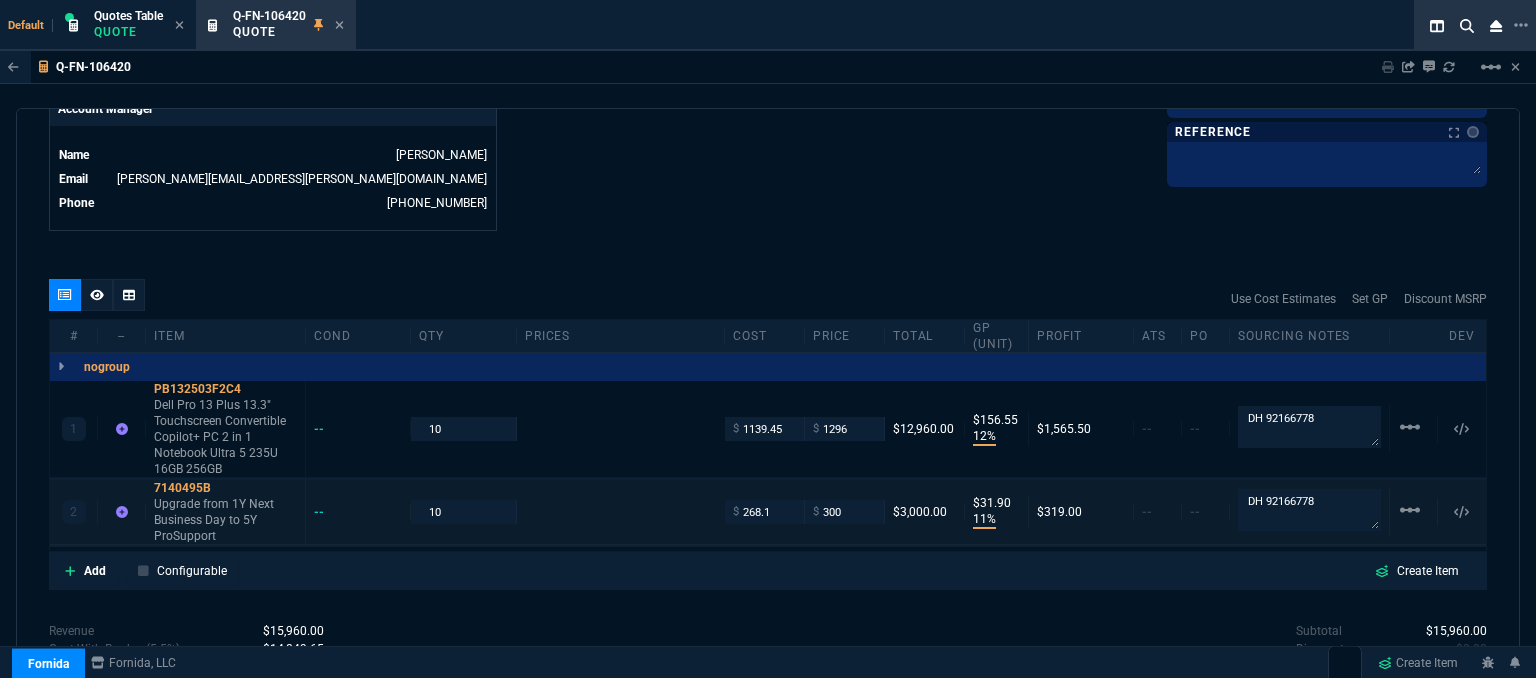 scroll, scrollTop: 1123, scrollLeft: 0, axis: vertical 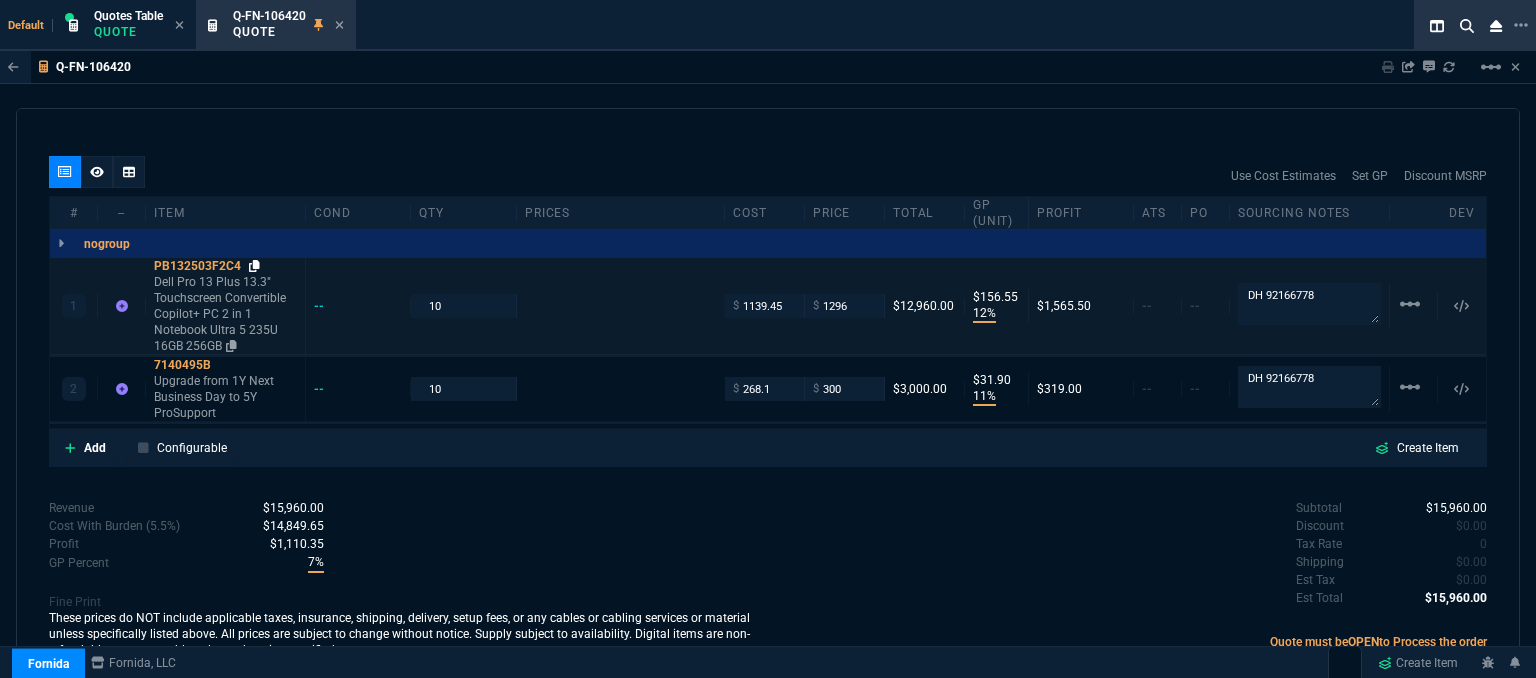 click 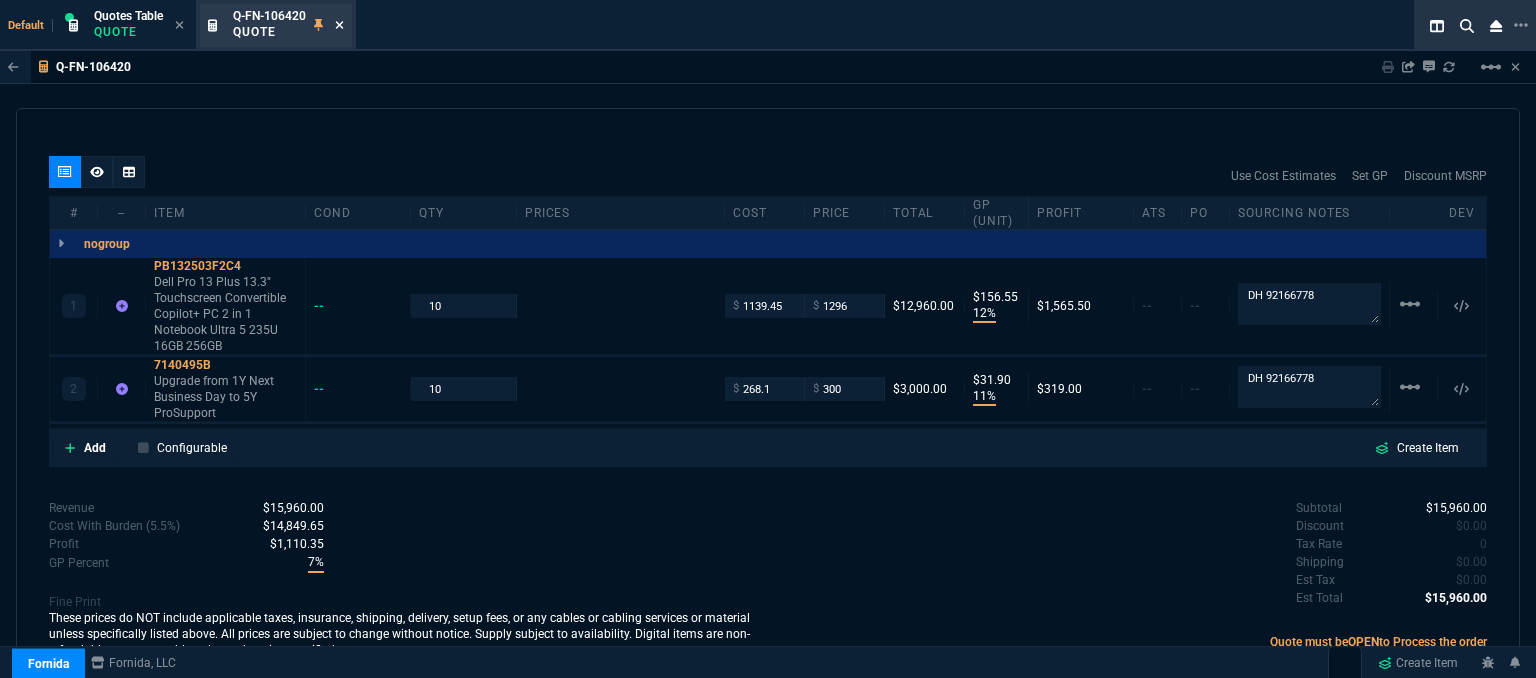 click 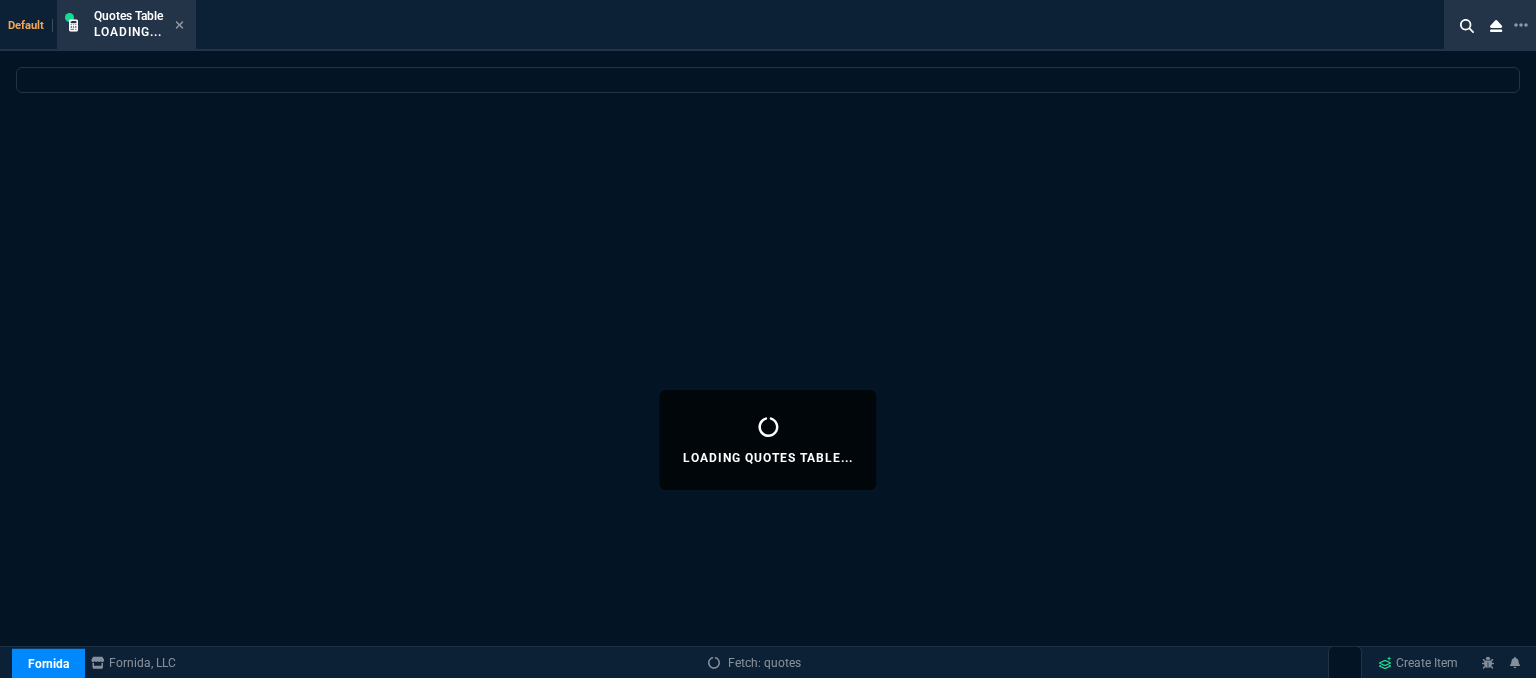 select 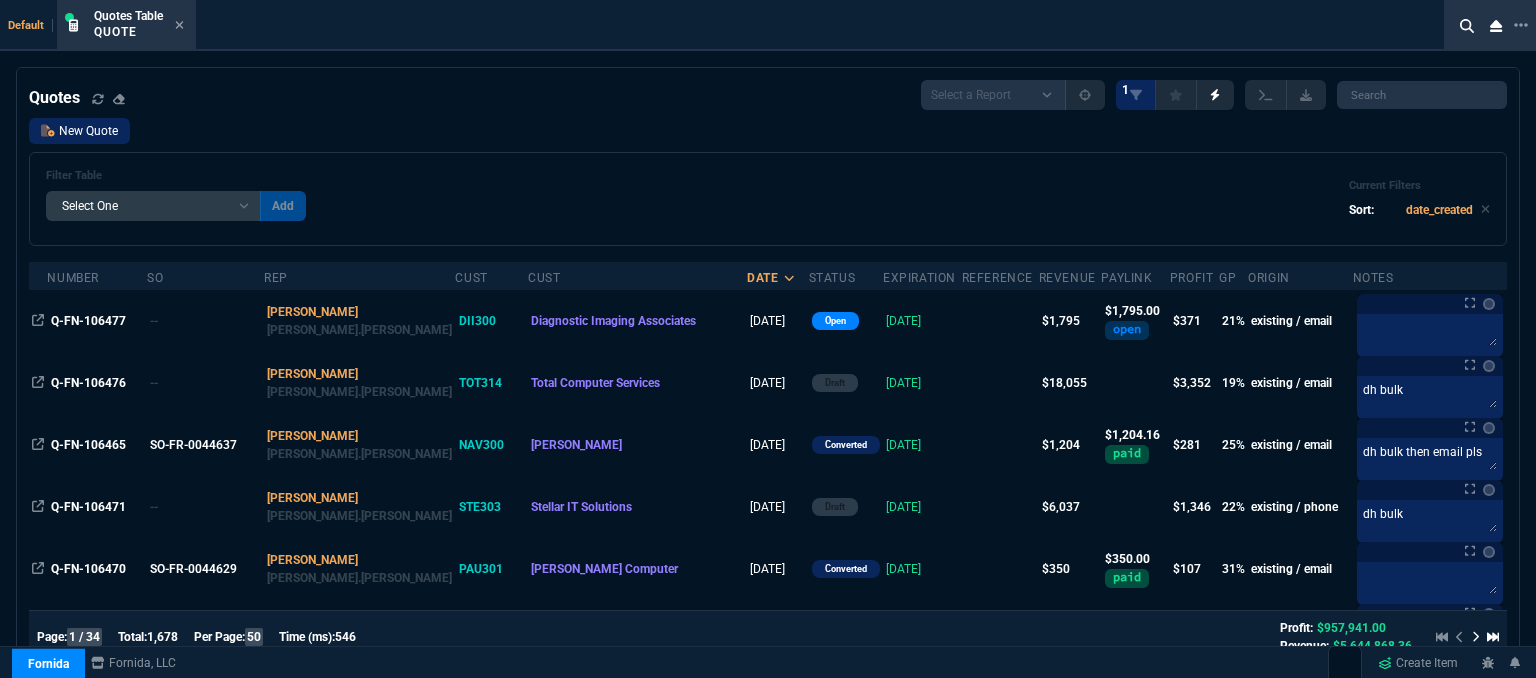click on "New Quote" at bounding box center [79, 131] 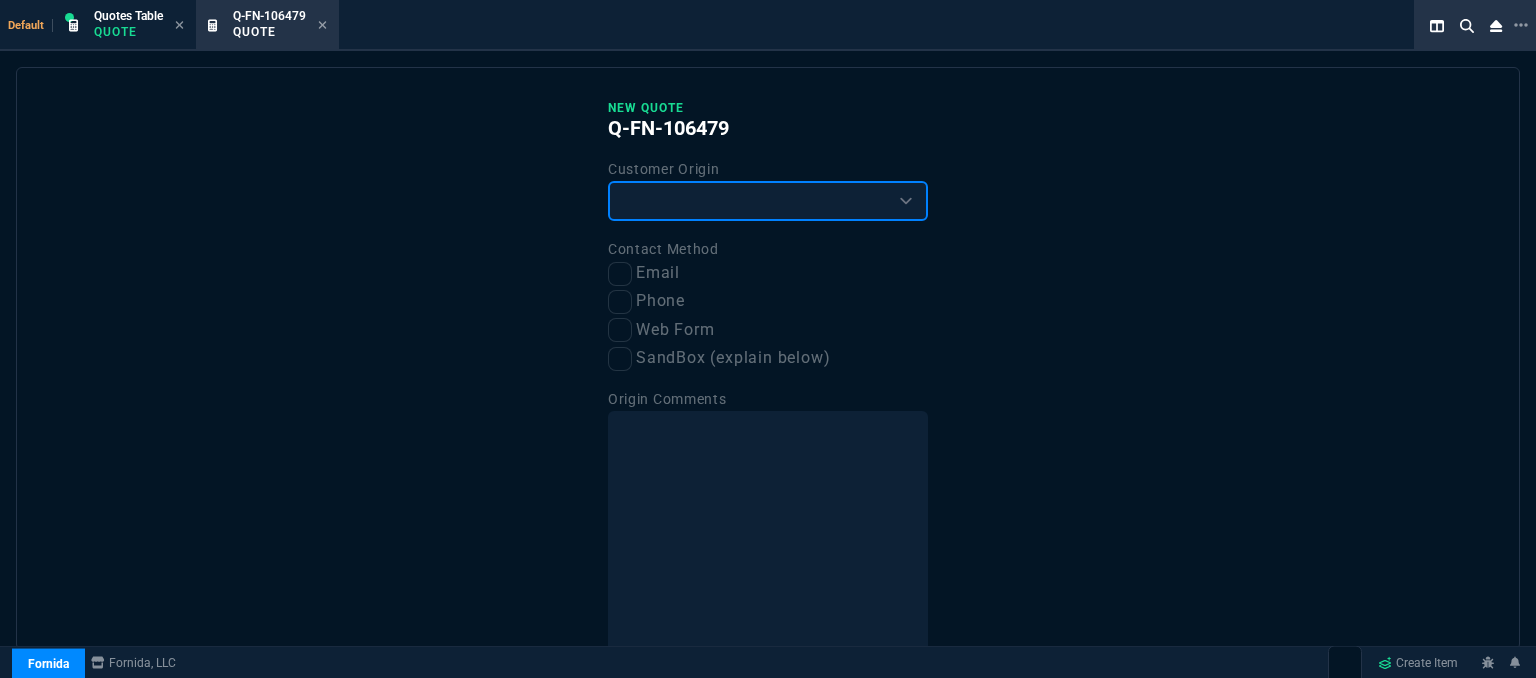 click on "Existing Customer Amazon Lead (first order) Website Lead (first order) Called (first order) Referral (first order) SandBox (explain below)" at bounding box center [768, 201] 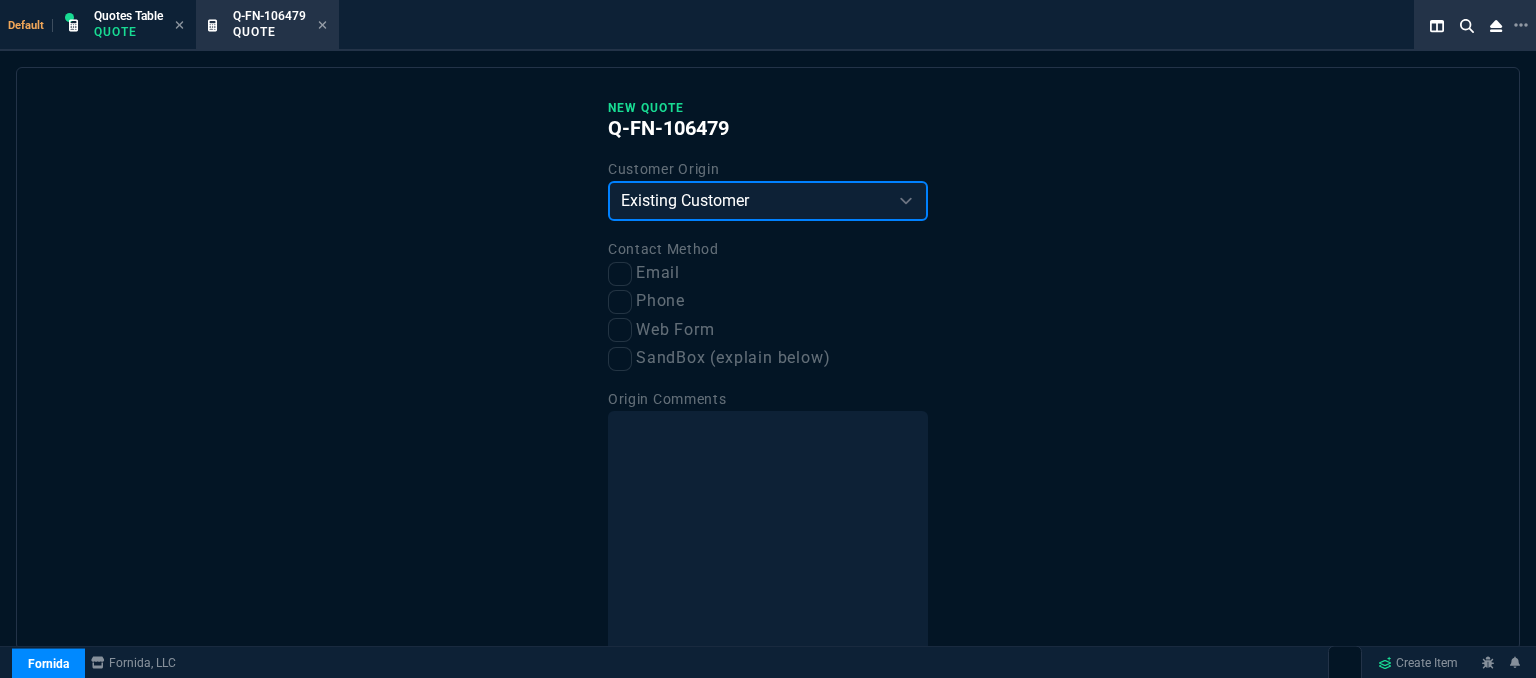 click on "Existing Customer Amazon Lead (first order) Website Lead (first order) Called (first order) Referral (first order) SandBox (explain below)" at bounding box center [768, 201] 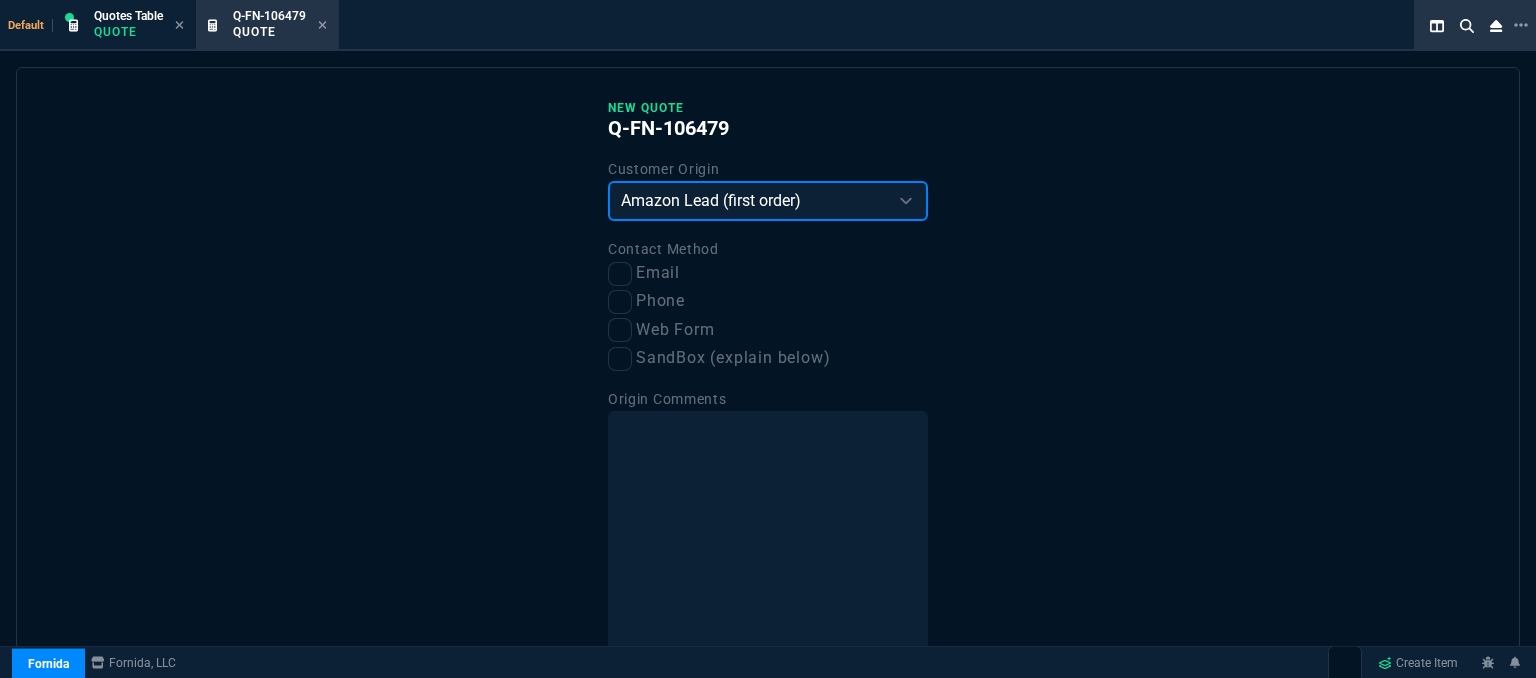 click on "Existing Customer Amazon Lead (first order) Website Lead (first order) Called (first order) Referral (first order) SandBox (explain below)" at bounding box center (768, 201) 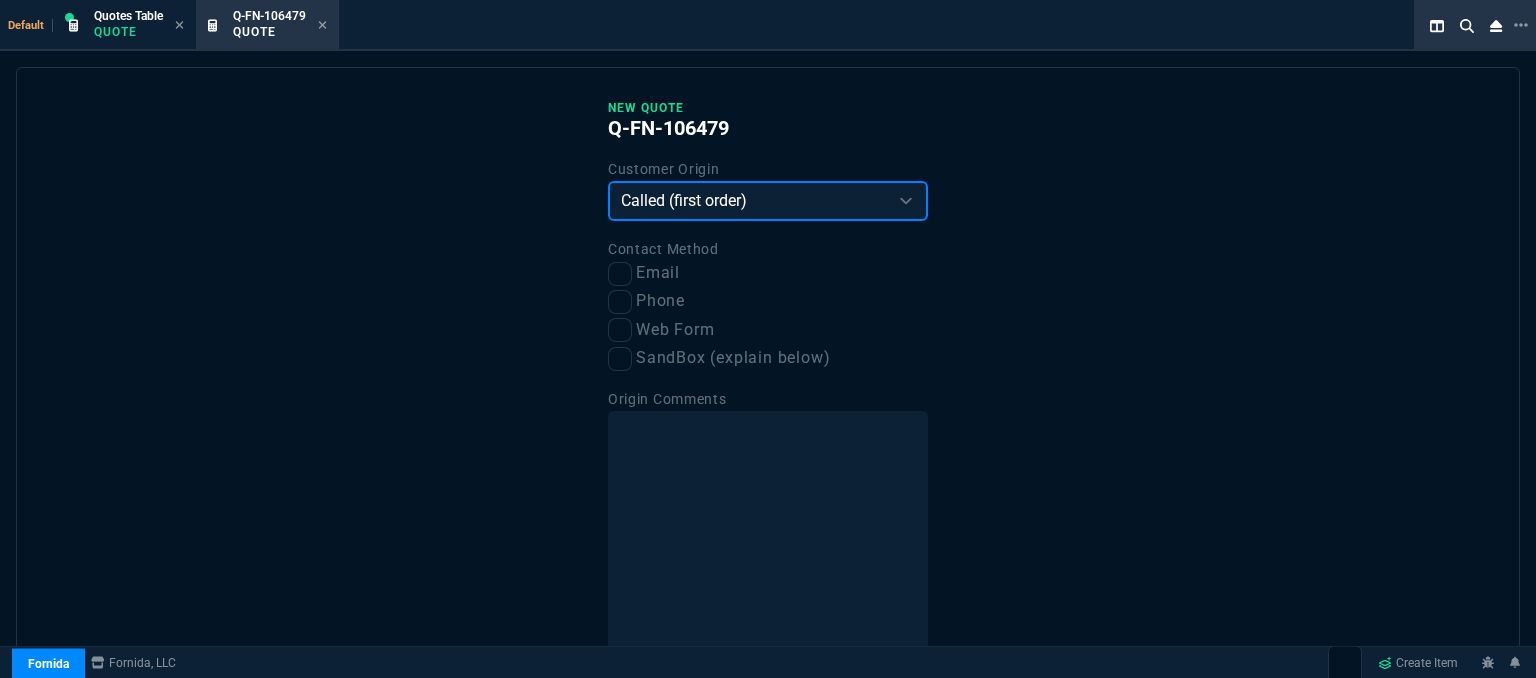 click on "Existing Customer Amazon Lead (first order) Website Lead (first order) Called (first order) Referral (first order) SandBox (explain below)" at bounding box center [768, 201] 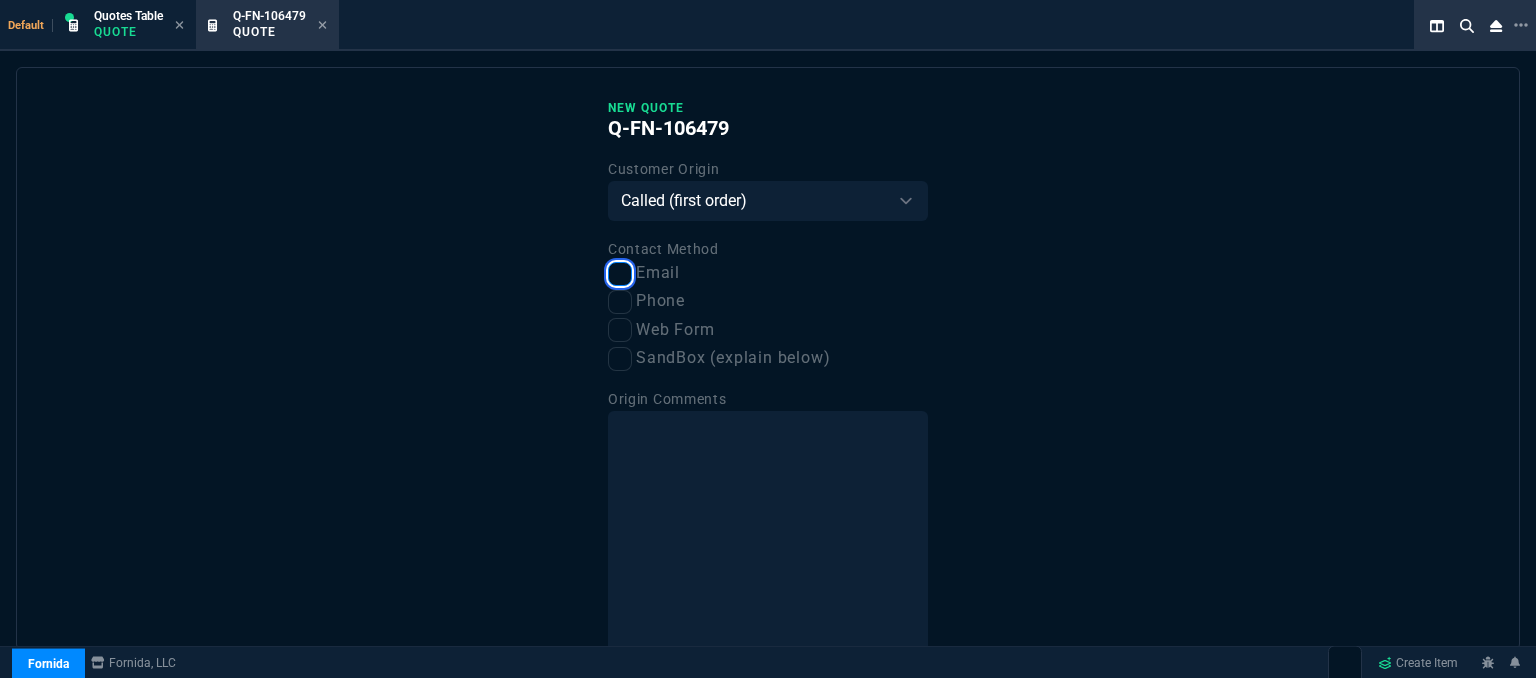 click on "Email" at bounding box center [620, 274] 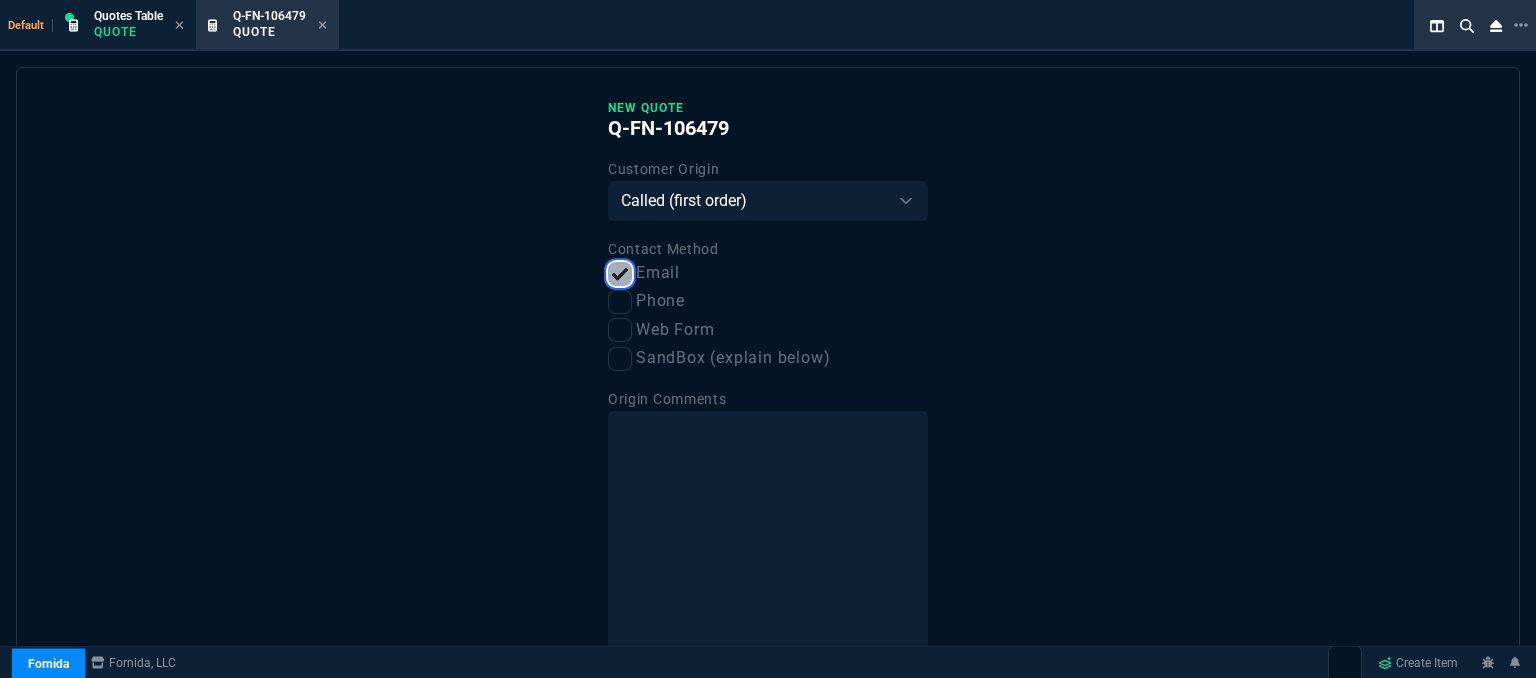 scroll, scrollTop: 101, scrollLeft: 0, axis: vertical 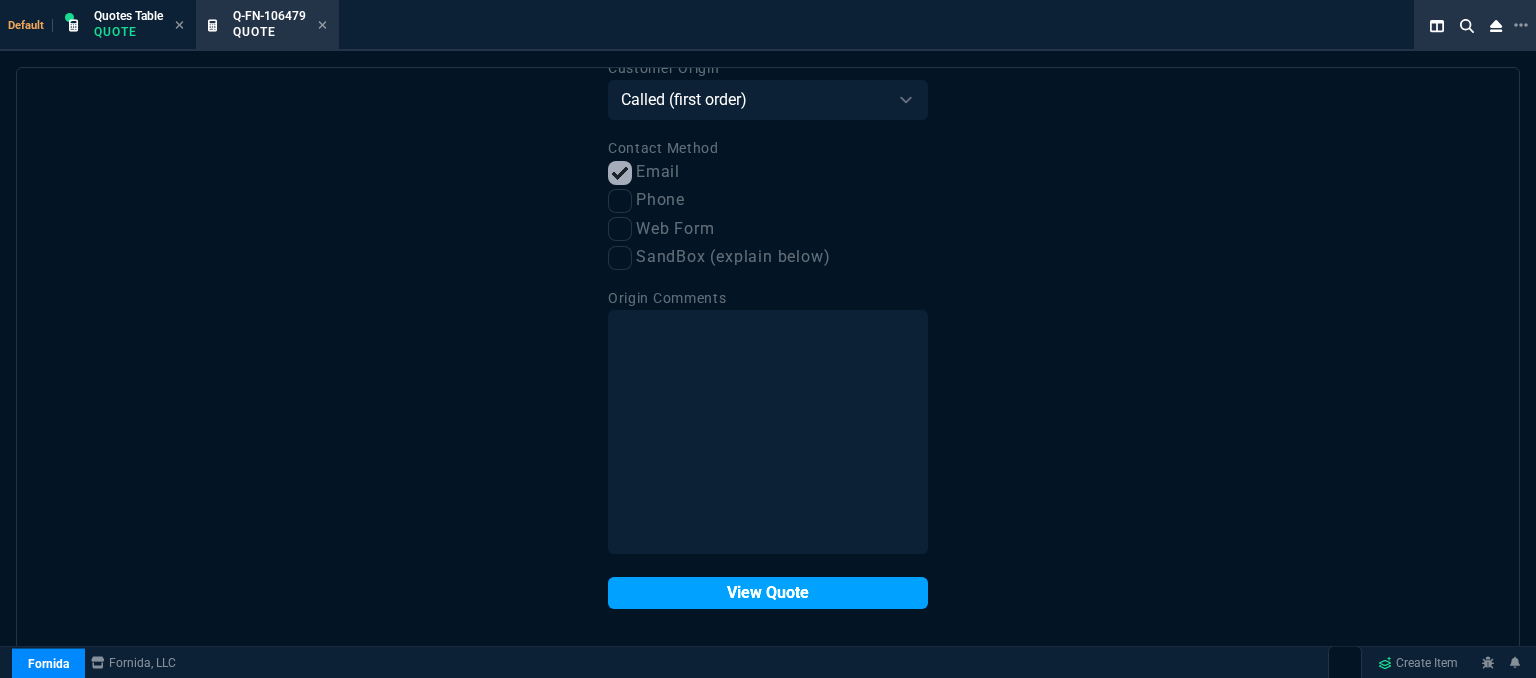 click on "View Quote" at bounding box center [768, 593] 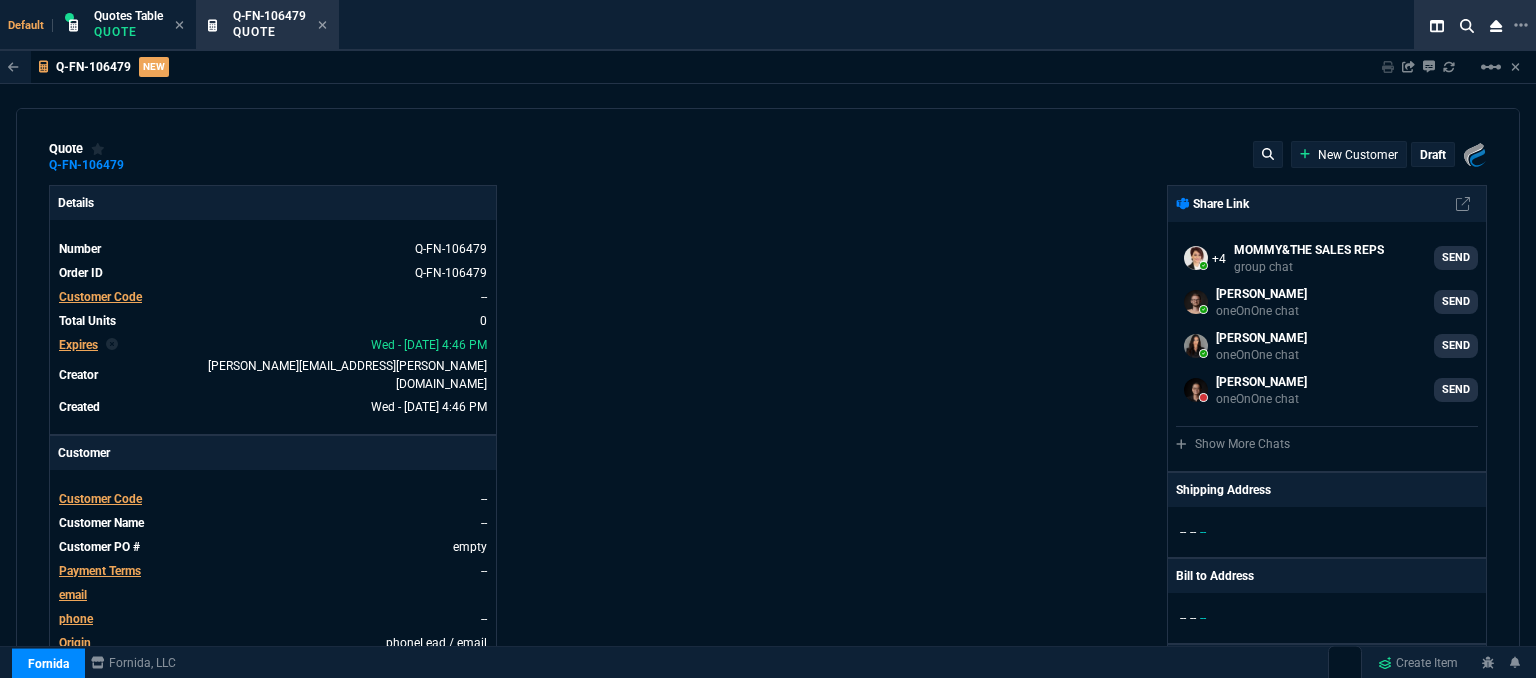 click on "Customer Code" at bounding box center [100, 499] 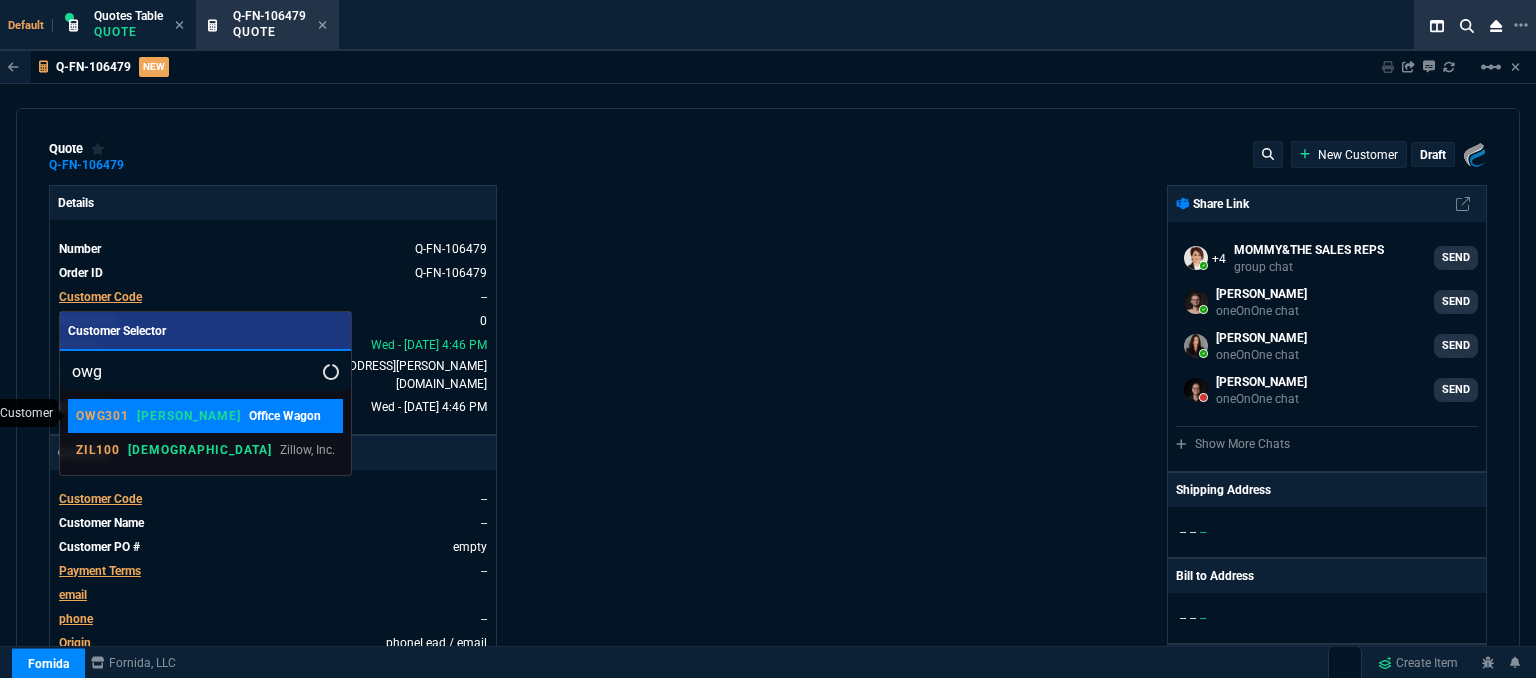 type on "owg" 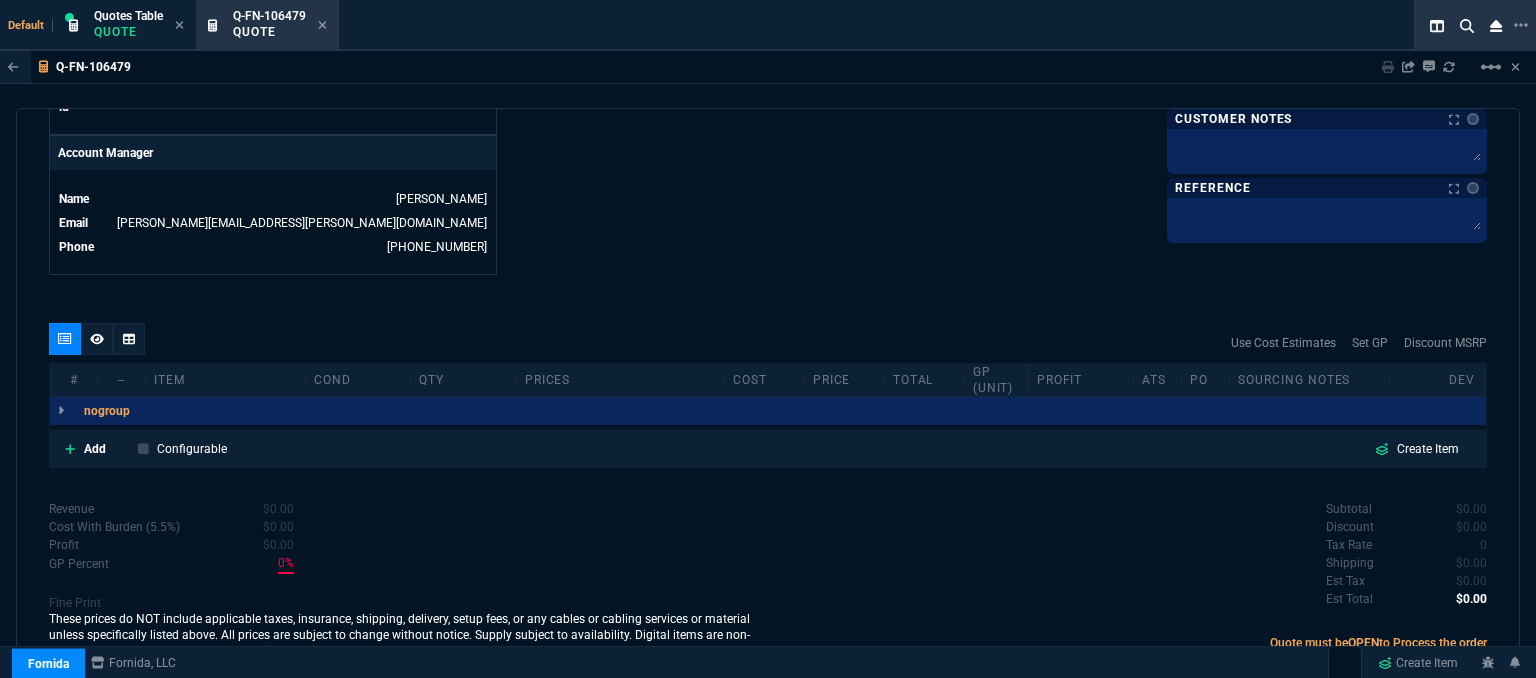scroll, scrollTop: 958, scrollLeft: 0, axis: vertical 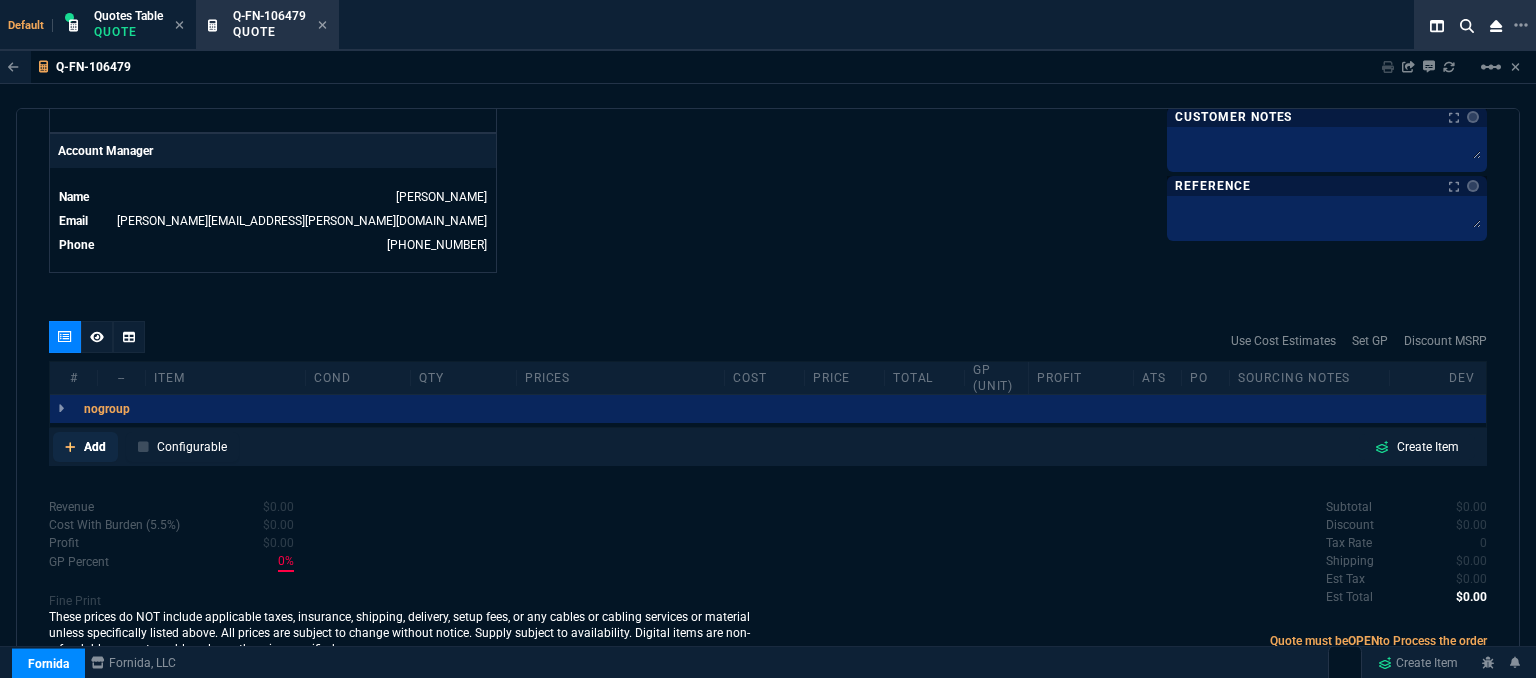 click 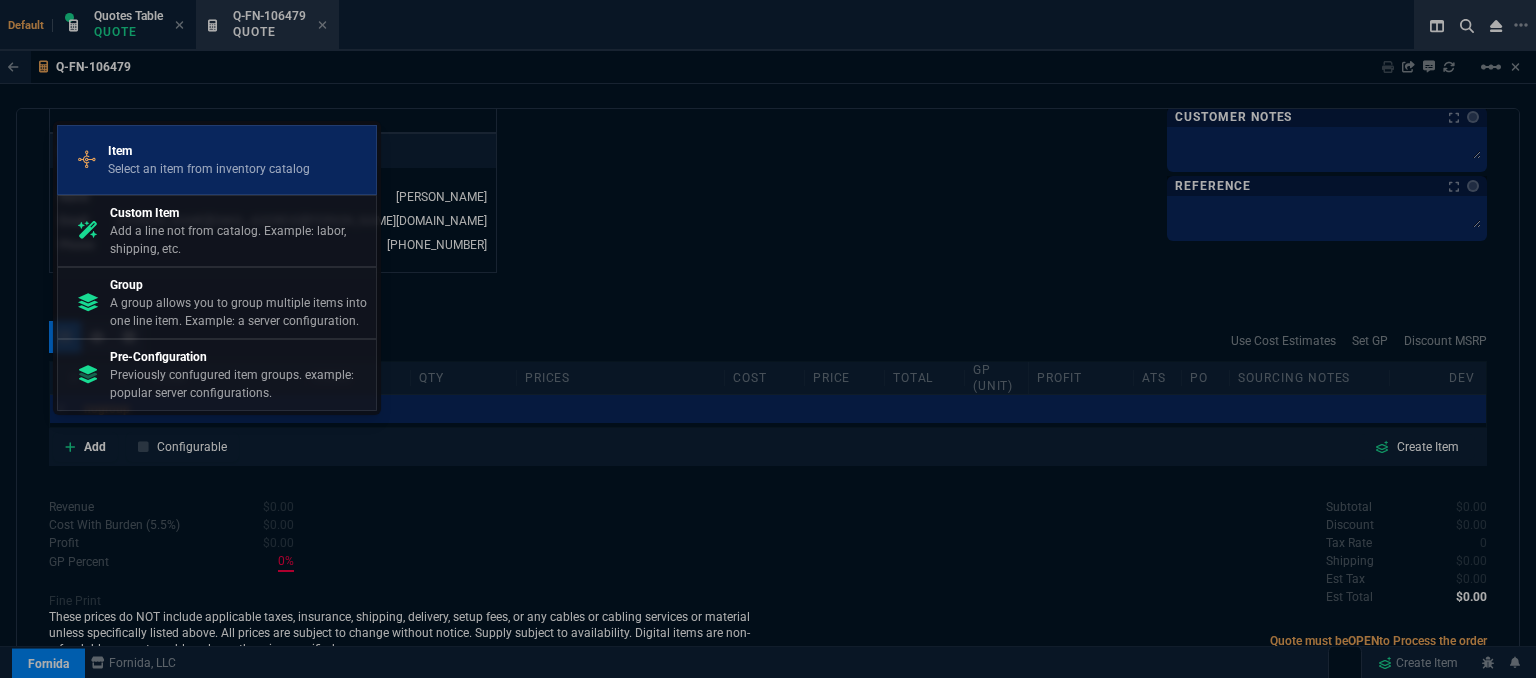 click on "Item  Select an item from inventory catalog" at bounding box center (217, 160) 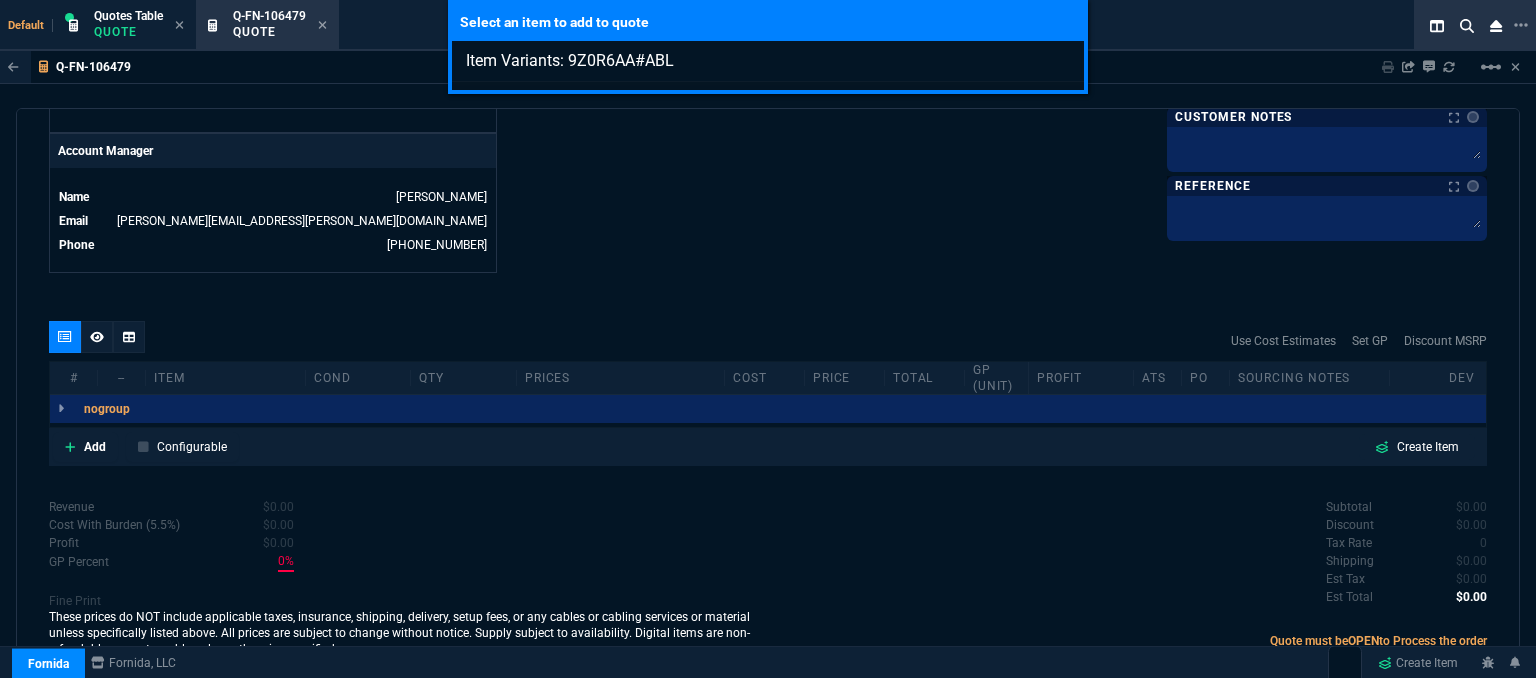type on "Item Variants: 9Z0R6AA#ABL" 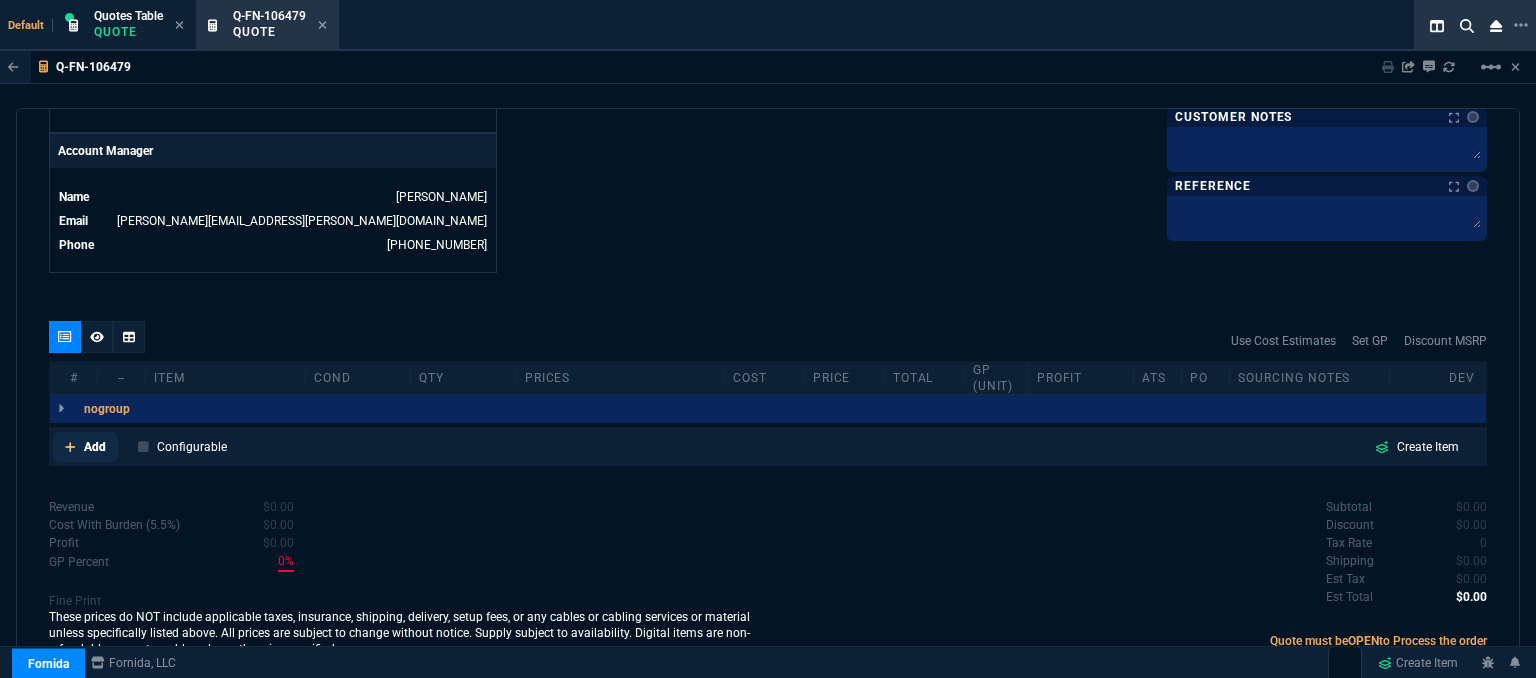 click 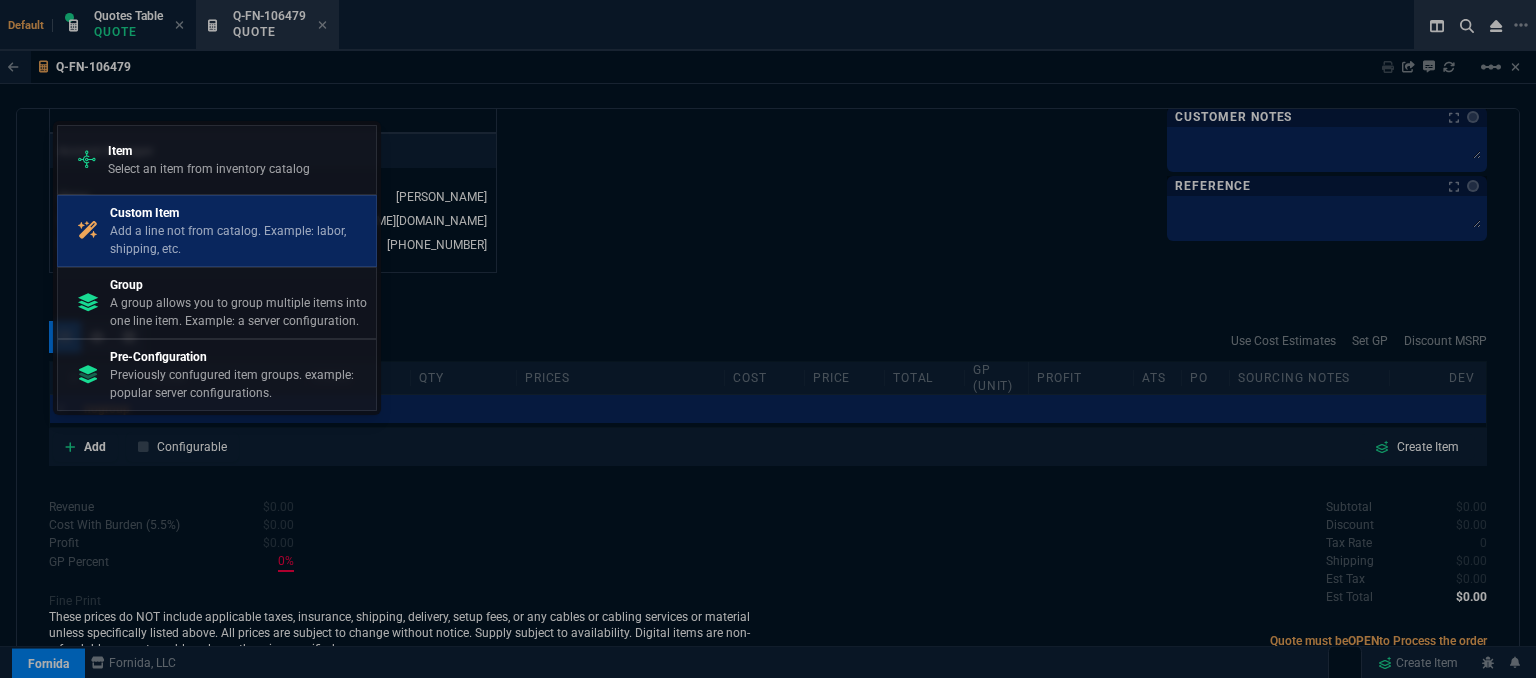 click on "Add a line not from catalog. Example: labor, shipping, etc." at bounding box center [239, 240] 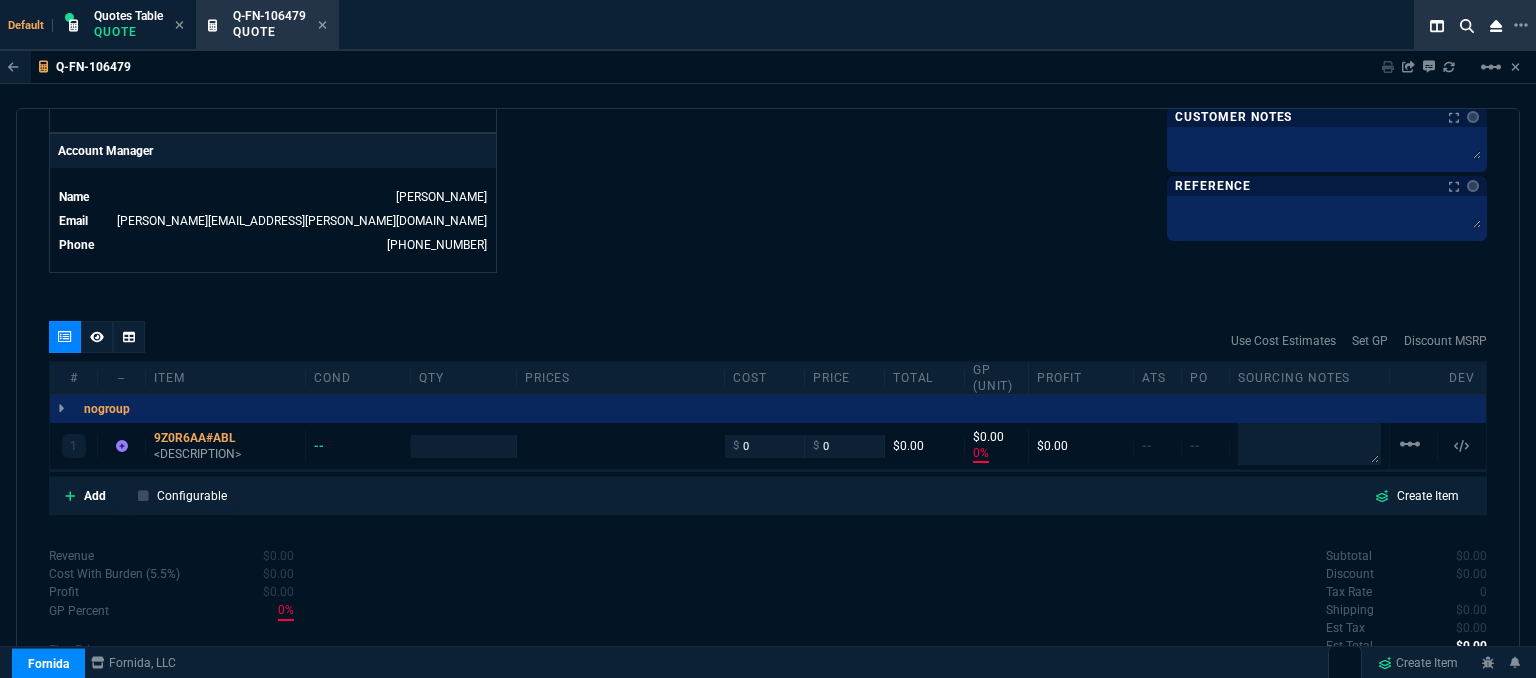 type on "0" 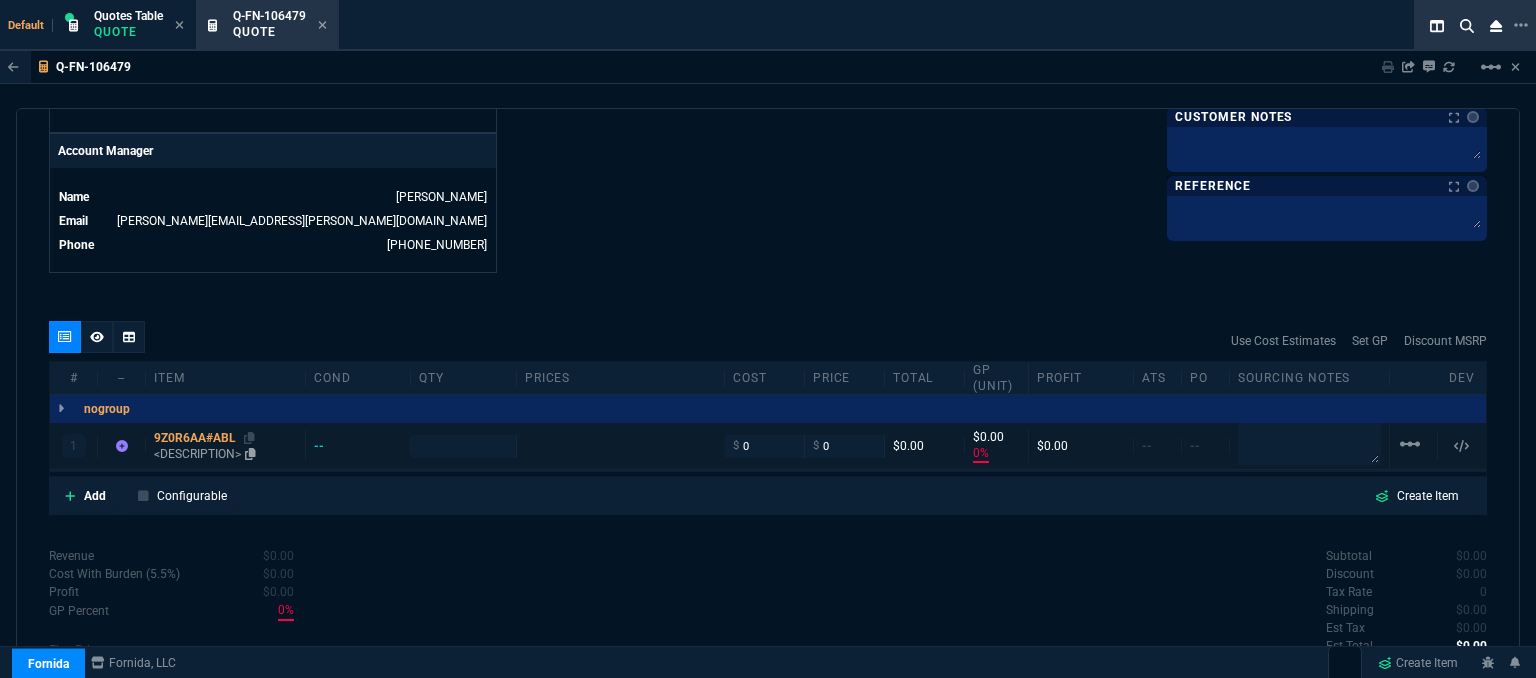 click on "<DESCRIPTION>" at bounding box center [225, 454] 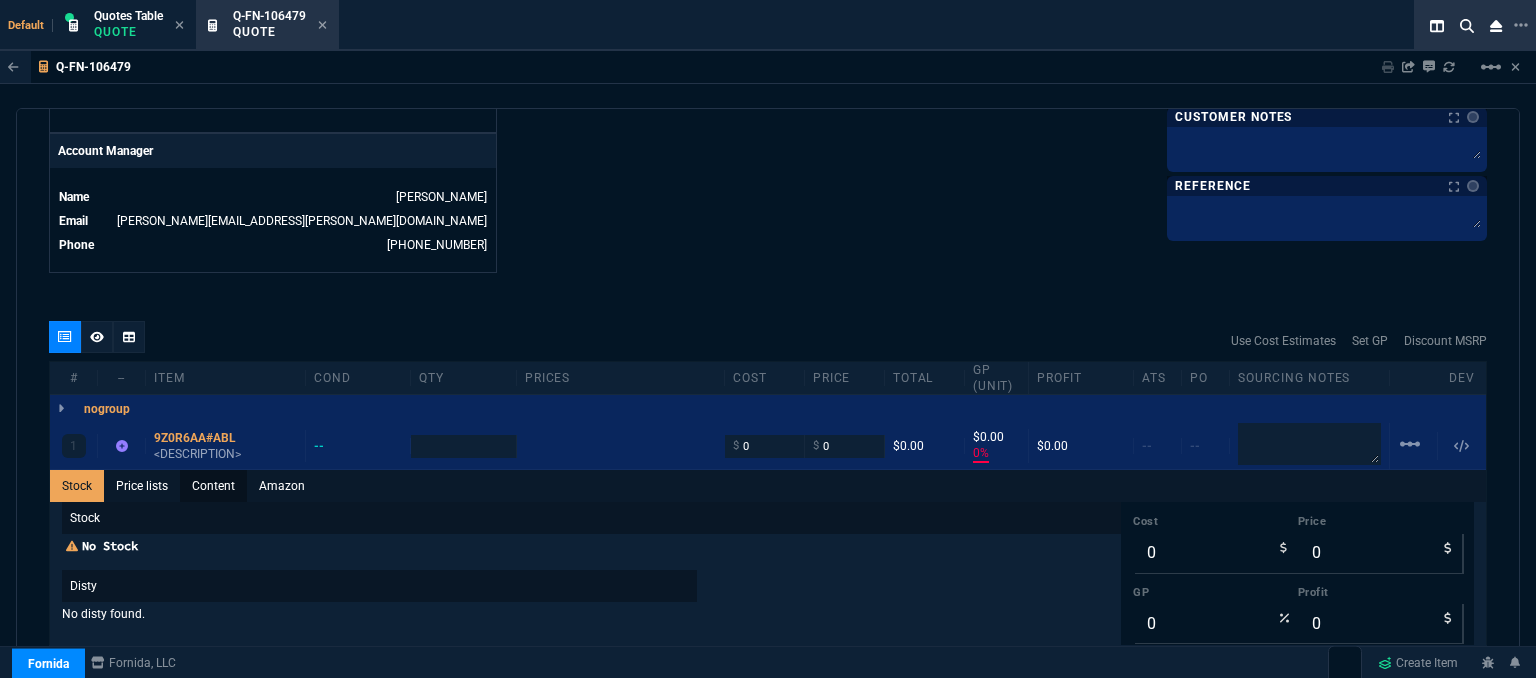 click on "Content" at bounding box center (213, 486) 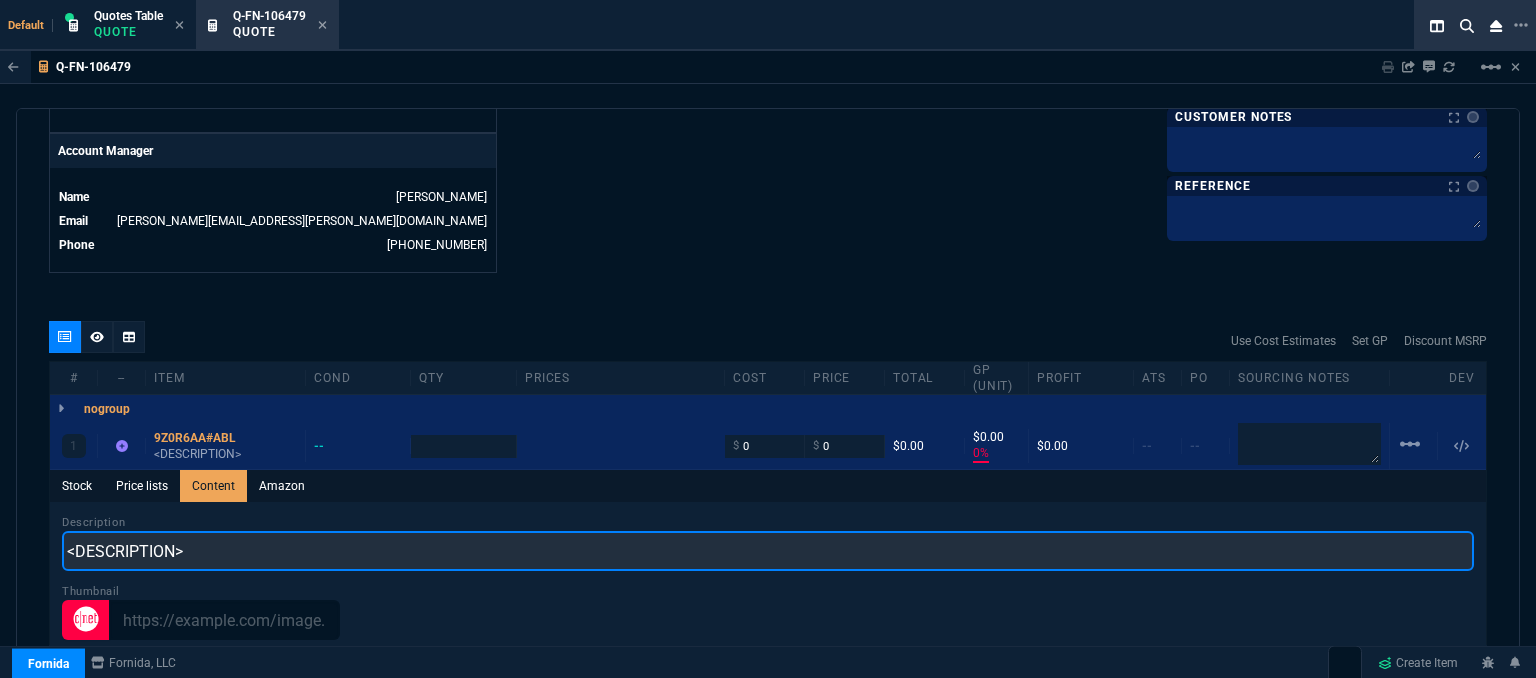 drag, startPoint x: 326, startPoint y: 538, endPoint x: 581, endPoint y: 297, distance: 350.86465 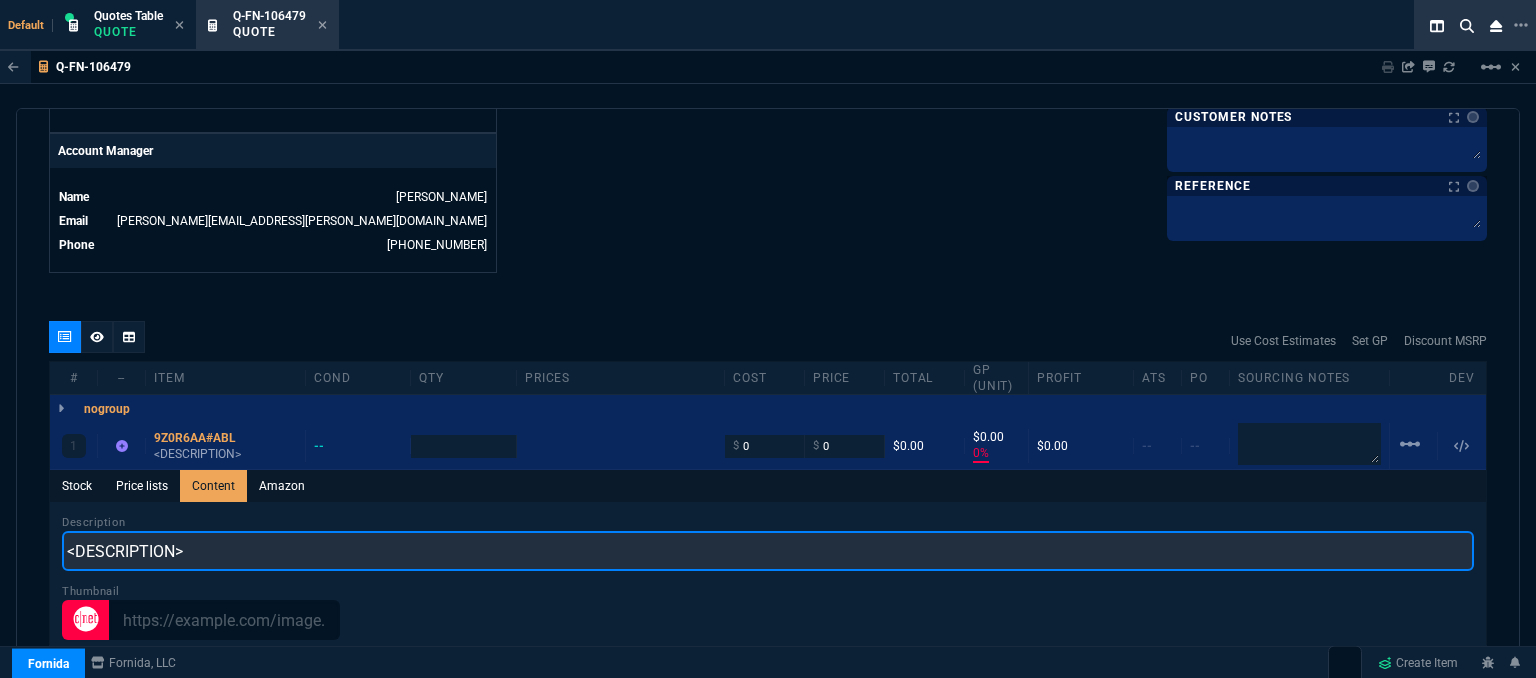 click on "Q-FN-106479 Sharing Q-FN-106479 Link Dev Link  Share on Teams linear_scale  quote   Q-FN-106479  draft Fornida, LLC 2609 Technology Dr Suite 300 Plano, TX 75074 Details Number Q-FN-106479  Order ID Q-FN-106479  Customer Code OWG301  Total Units 1  Expires Wed - 8/6/25, 4:46 PM Creator fiona.rossi@fornida.com  Created Wed - 7/23/25, 4:46 PM Print Specs Number Q-FN-106479  Customer ID OWG301  Customer Name Office Wagon  Expires 8/6/25,  11:46 AM  Customer PO # --  Payment Terms NET30  Shipping Agent FEDEX | GRD  Customer Customer Code OWG301  Customer Name Office Wagon  Customer PO # empty  Payment Terms NET30  email purchase@officewagon.com  phone 305-998-0415   Origin  phoneLead / email   Origin Comment    Staff Sales Person ROSS  Engineer 1 --  Engineer 2 --  Shipping Ship Date -- Agent FEDEX  Agent Service GRD  Account Id --  Sales Order* Number --  id --  Account Manager Name Fiona  Email fiona.rossi@fornida.com  Phone 469-249-2107  Fornida, LLC 2609 Technology Dr Suite 300 Plano, TX 75074  Share Link  FL" at bounding box center (768, 415) 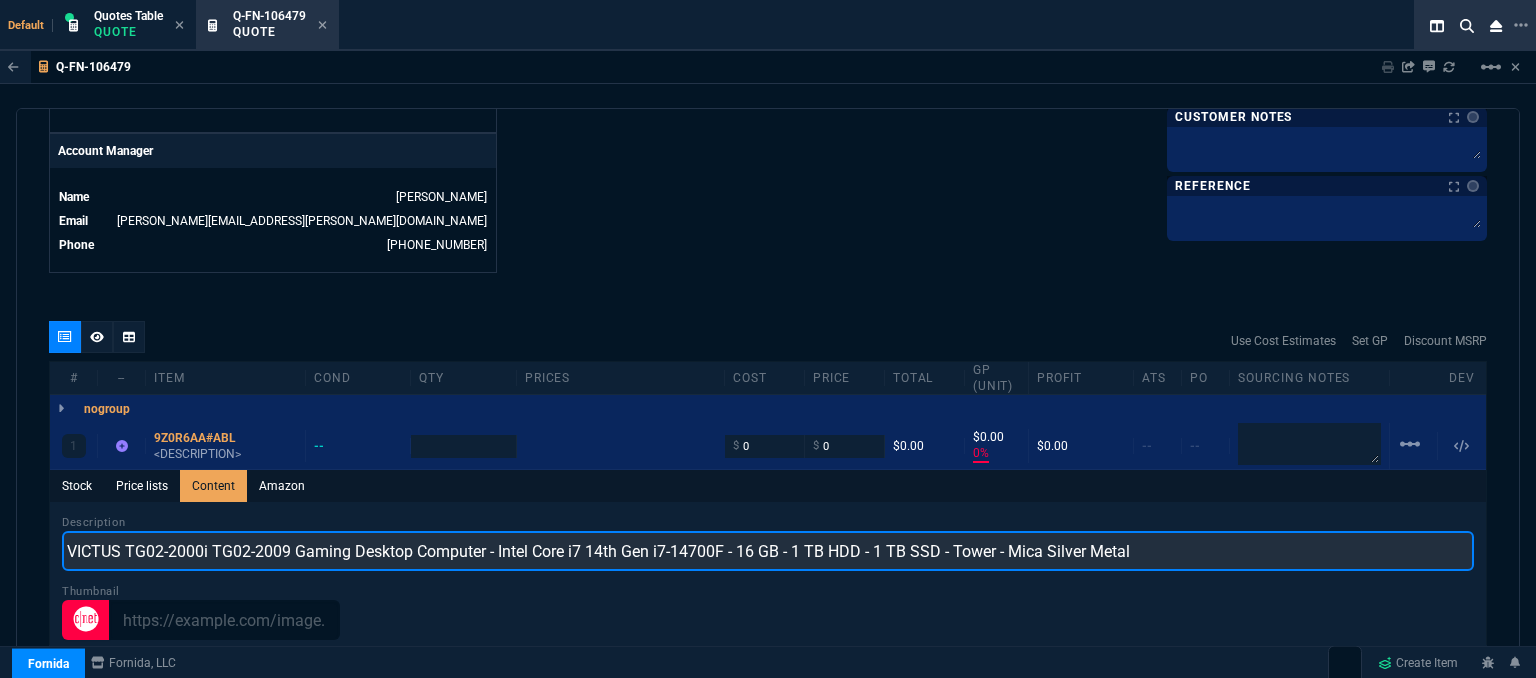 scroll, scrollTop: 0, scrollLeft: 0, axis: both 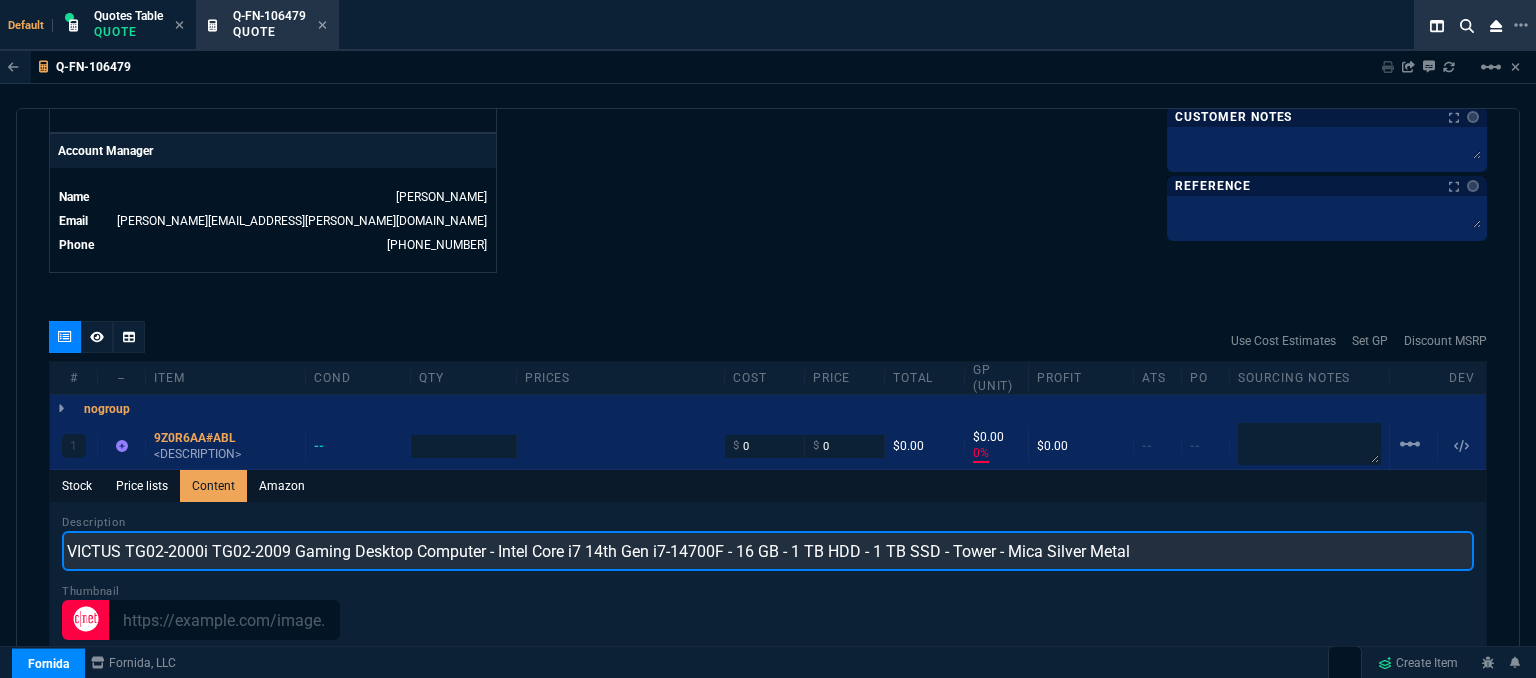 type on "VICTUS TG02-2000i TG02-2009 Gaming Desktop Computer - Intel Core i7 14th Gen i7-14700F - 16 GB - 1 TB HDD - 1 TB SSD - Tower - Mica Silver Metal" 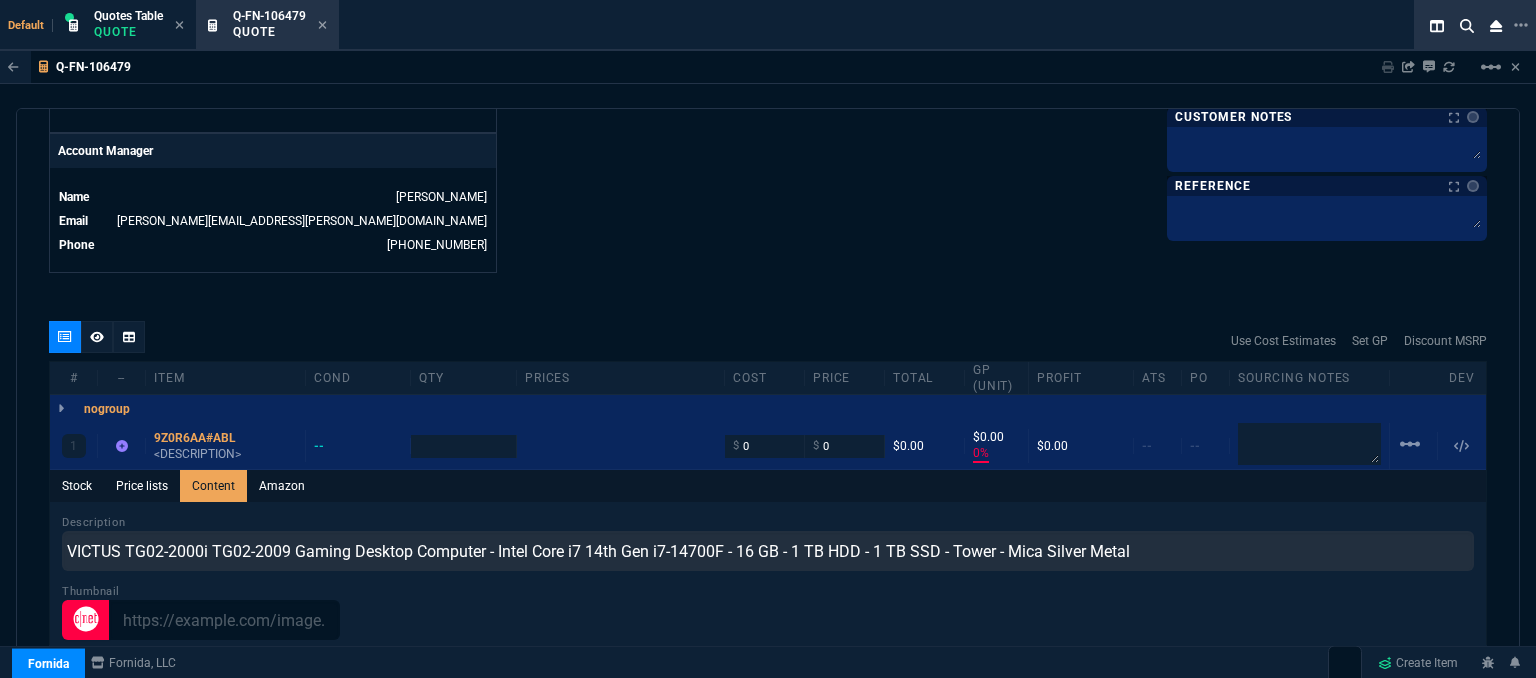 click on "Details Number Q-FN-106479  Order ID Q-FN-106479  Customer Code OWG301  Total Units 1  Expires Wed - 8/6/25, 4:46 PM Creator fiona.rossi@fornida.com  Created Wed - 7/23/25, 4:46 PM Print Specs Number Q-FN-106479  Customer ID OWG301  Customer Name Office Wagon  Expires 8/6/25,  11:46 AM  Customer PO # --  Payment Terms NET30  Shipping Agent FEDEX | GRD  Customer Customer Code OWG301  Customer Name Office Wagon  Customer PO # empty  Payment Terms NET30  email purchase@officewagon.com  phone 305-998-0415   Origin  phoneLead / email   Origin Comment    Staff Sales Person ROSS  Engineer 1 --  Engineer 2 --  Shipping Ship Date -- Agent FEDEX  Agent Service GRD  Account Id --  Sales Order* Number --  id --  Account Manager Name Fiona  Email fiona.rossi@fornida.com  Phone 469-249-2107" at bounding box center (408, -250) 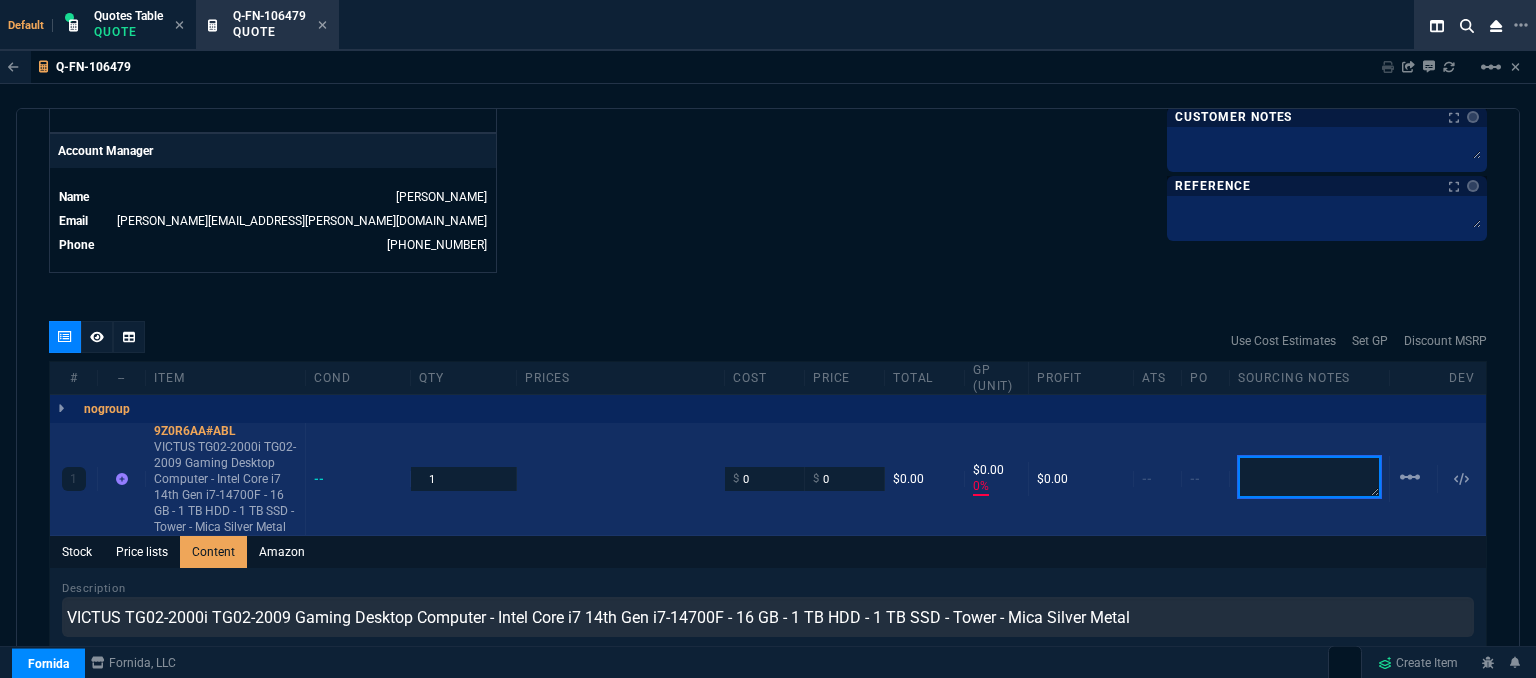 click at bounding box center [1309, 477] 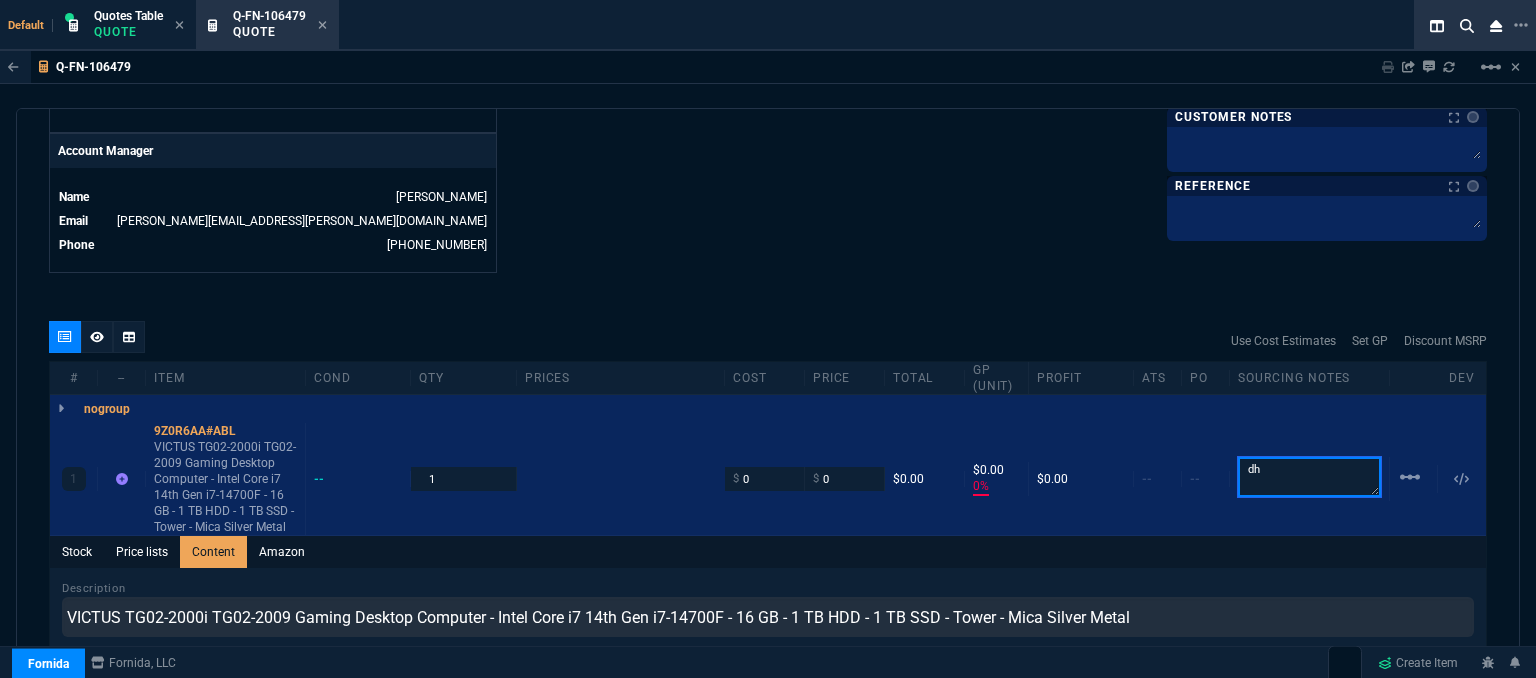 type on "dh" 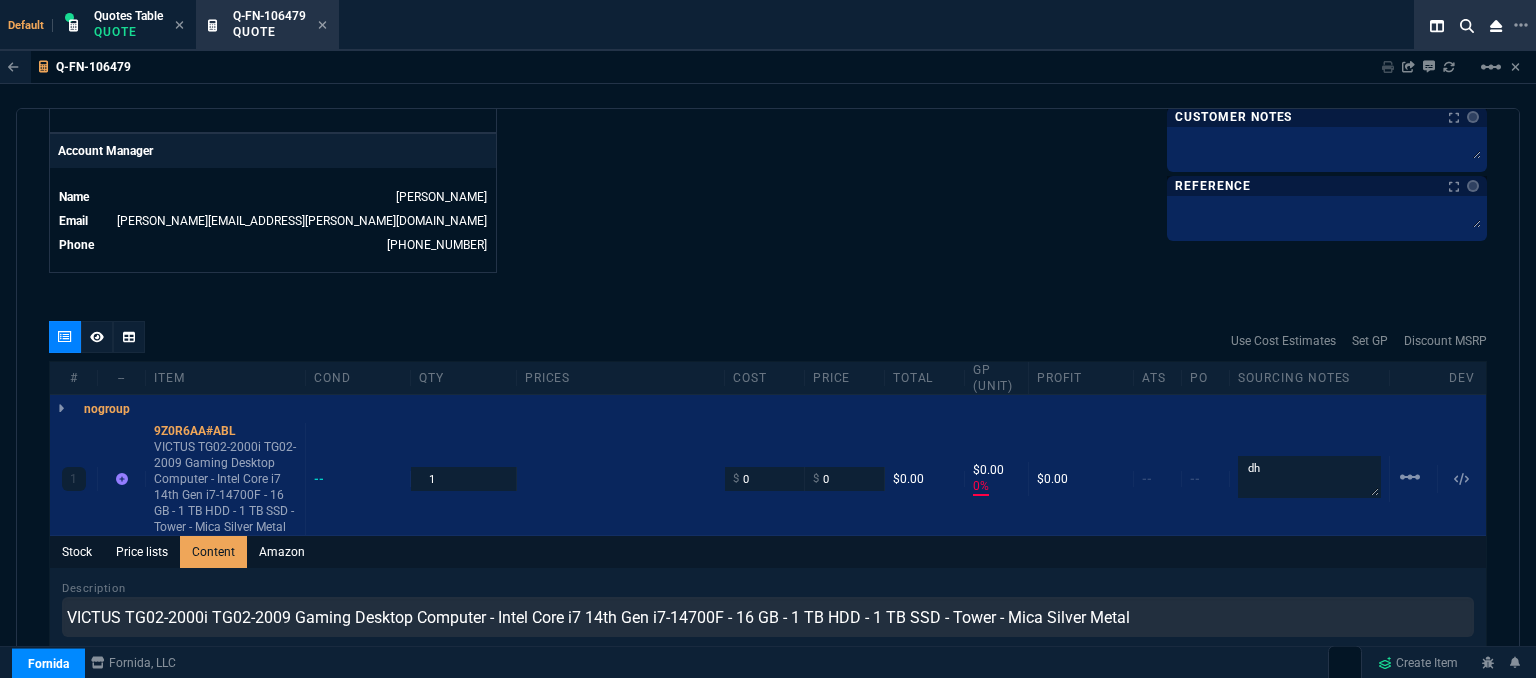 click on "Fornida, LLC 2609 Technology Dr Suite 300 Plano, TX 75074  Share Link  MOMMY&THE SALES REPS group chat SEND Brian Over oneOnOne chat SEND Sarah Costa oneOnOne chat SEND Steven Huang oneOnOne chat SEND  Show More Chats  Shipping Address 1111 Kane Concourse  Suite 518 Bay Harbor Islands,  FL -- USA Bill to Address 1111 Kane Concourse  Suite 518 Bay Harbor Islands,  FL -- USA End User -- -- -- Payment Link  Quote must be open to create payment link.  Linked Documents  New Link  Quote Notes Quote Notes    Customer Notes Customer Notes    Reference Reference" at bounding box center (1127, -250) 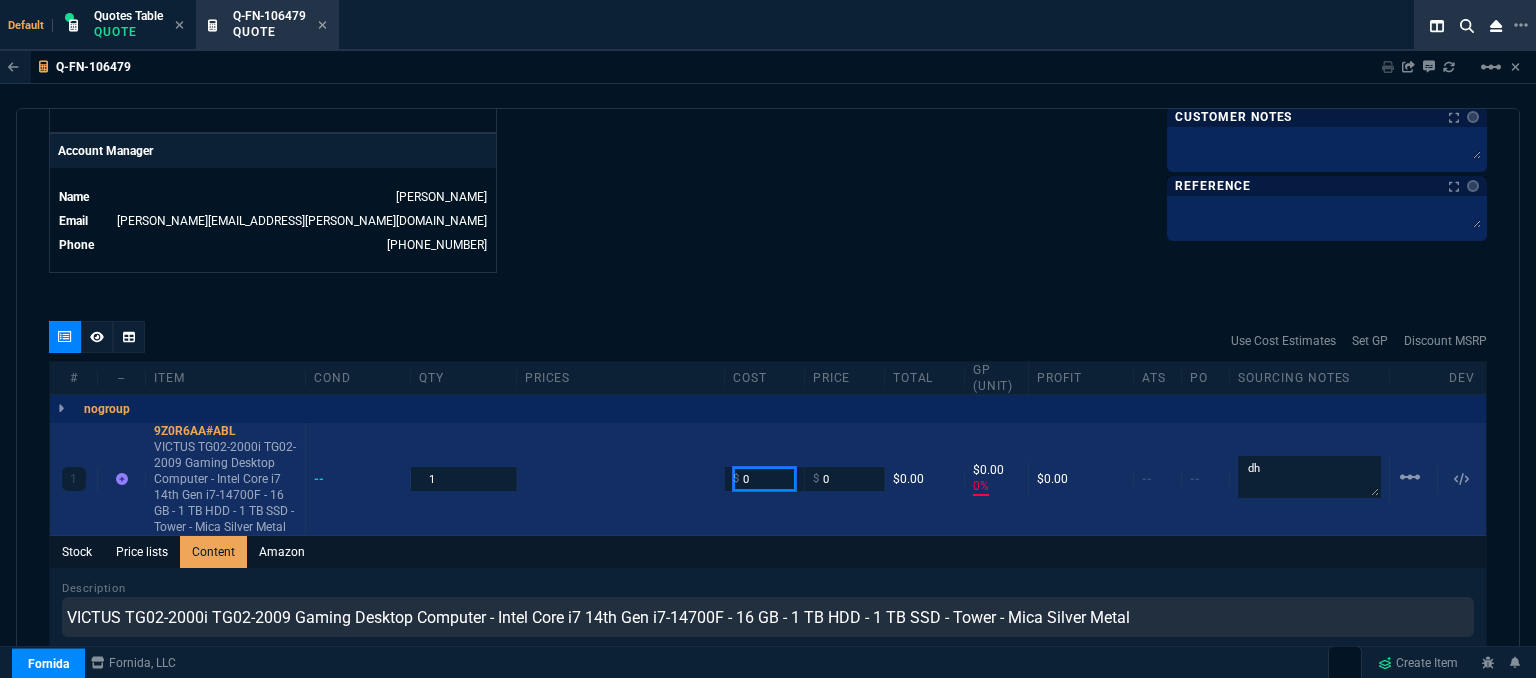 drag, startPoint x: 760, startPoint y: 461, endPoint x: 663, endPoint y: 453, distance: 97.32934 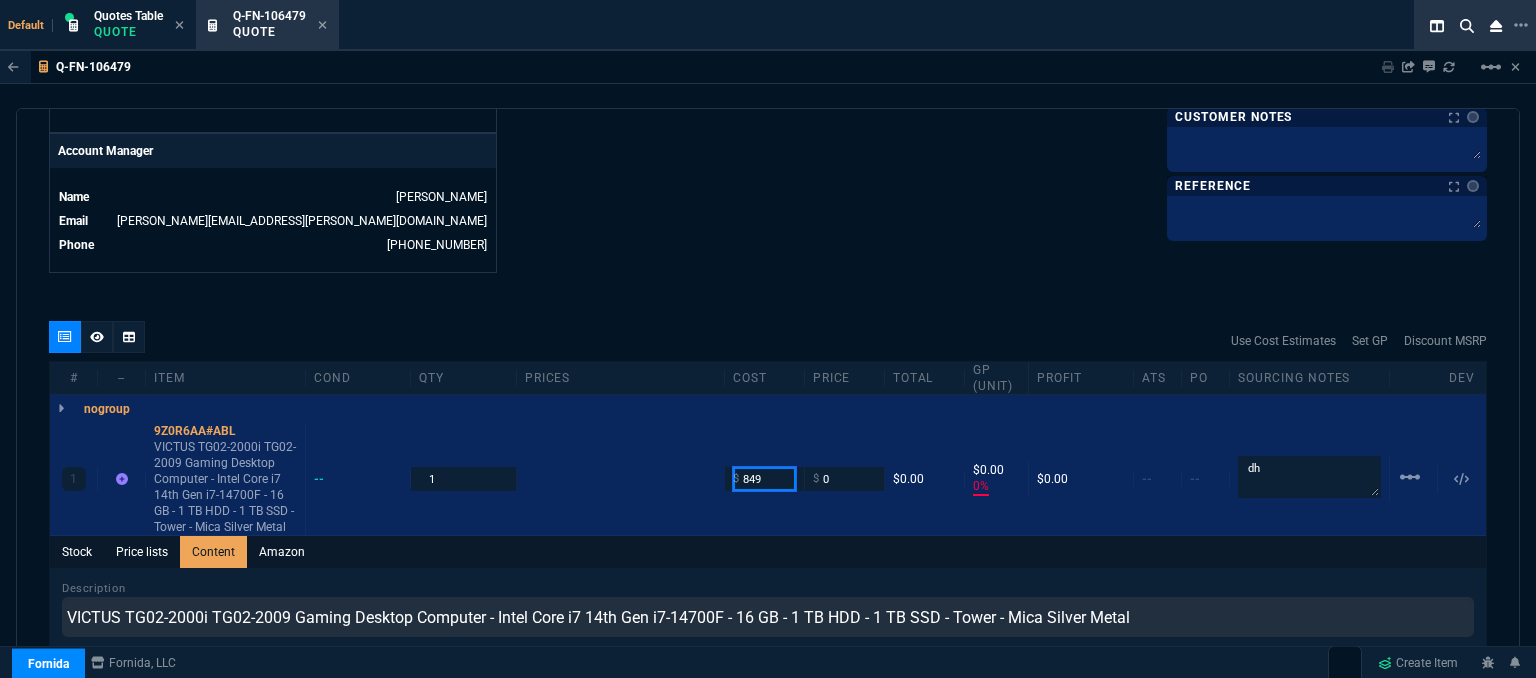 type on "849" 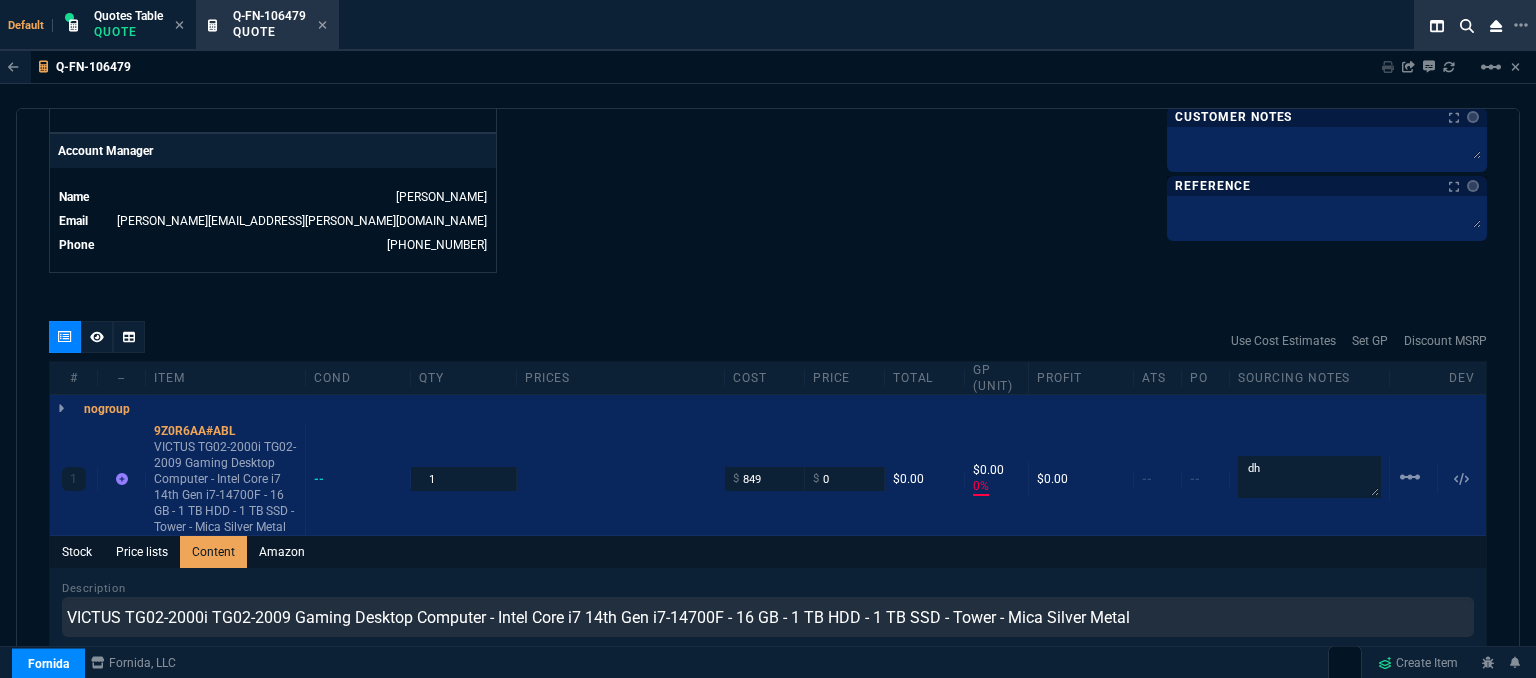click on "Details Number Q-FN-106479  Order ID Q-FN-106479  Customer Code OWG301  Total Units 1  Expires Wed - 8/6/25, 4:46 PM Creator fiona.rossi@fornida.com  Created Wed - 7/23/25, 4:46 PM Print Specs Number Q-FN-106479  Customer ID OWG301  Customer Name Office Wagon  Expires 8/6/25,  11:46 AM  Customer PO # --  Payment Terms NET30  Shipping Agent FEDEX | GRD  Customer Customer Code OWG301  Customer Name Office Wagon  Customer PO # empty  Payment Terms NET30  email purchase@officewagon.com  phone 305-998-0415   Origin  phoneLead / email   Origin Comment    Staff Sales Person ROSS  Engineer 1 --  Engineer 2 --  Shipping Ship Date -- Agent FEDEX  Agent Service GRD  Account Id --  Sales Order* Number --  id --  Account Manager Name Fiona  Email fiona.rossi@fornida.com  Phone 469-249-2107" at bounding box center (408, -250) 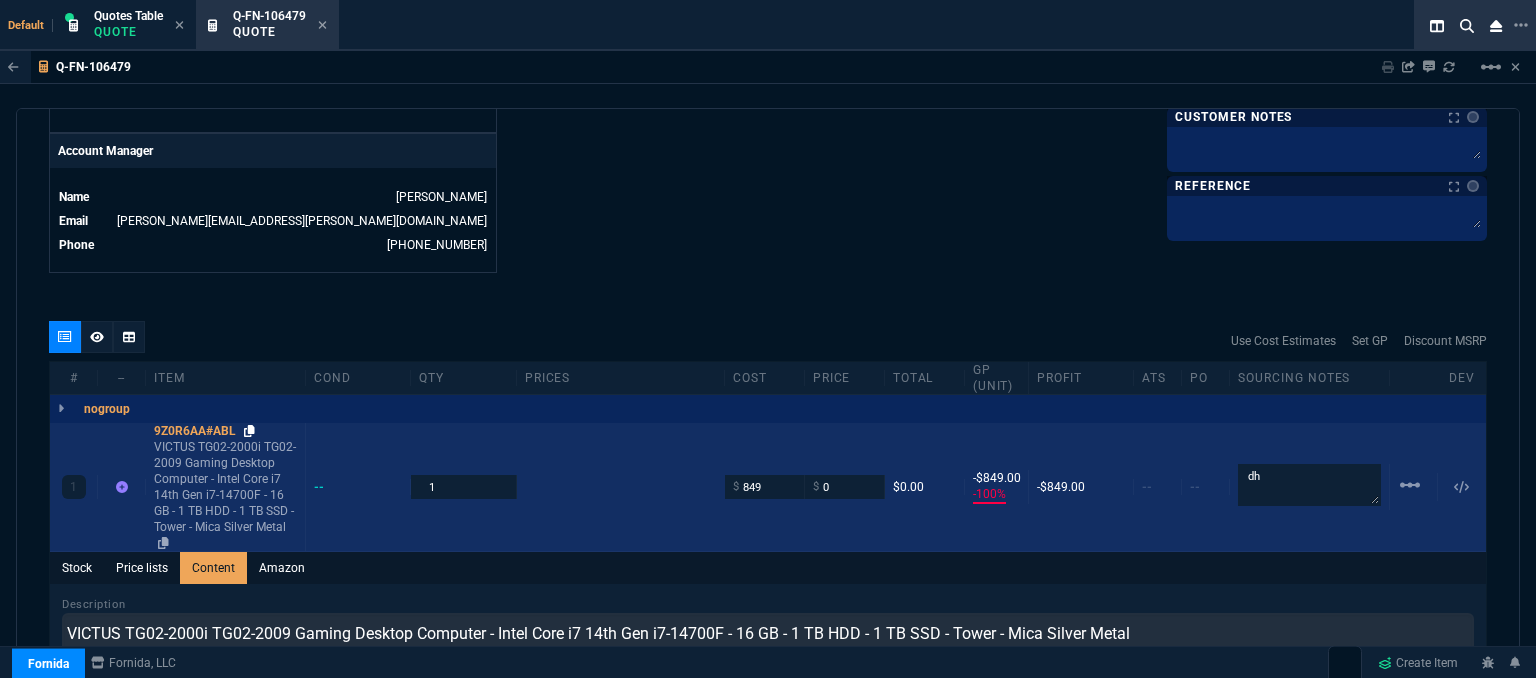 click 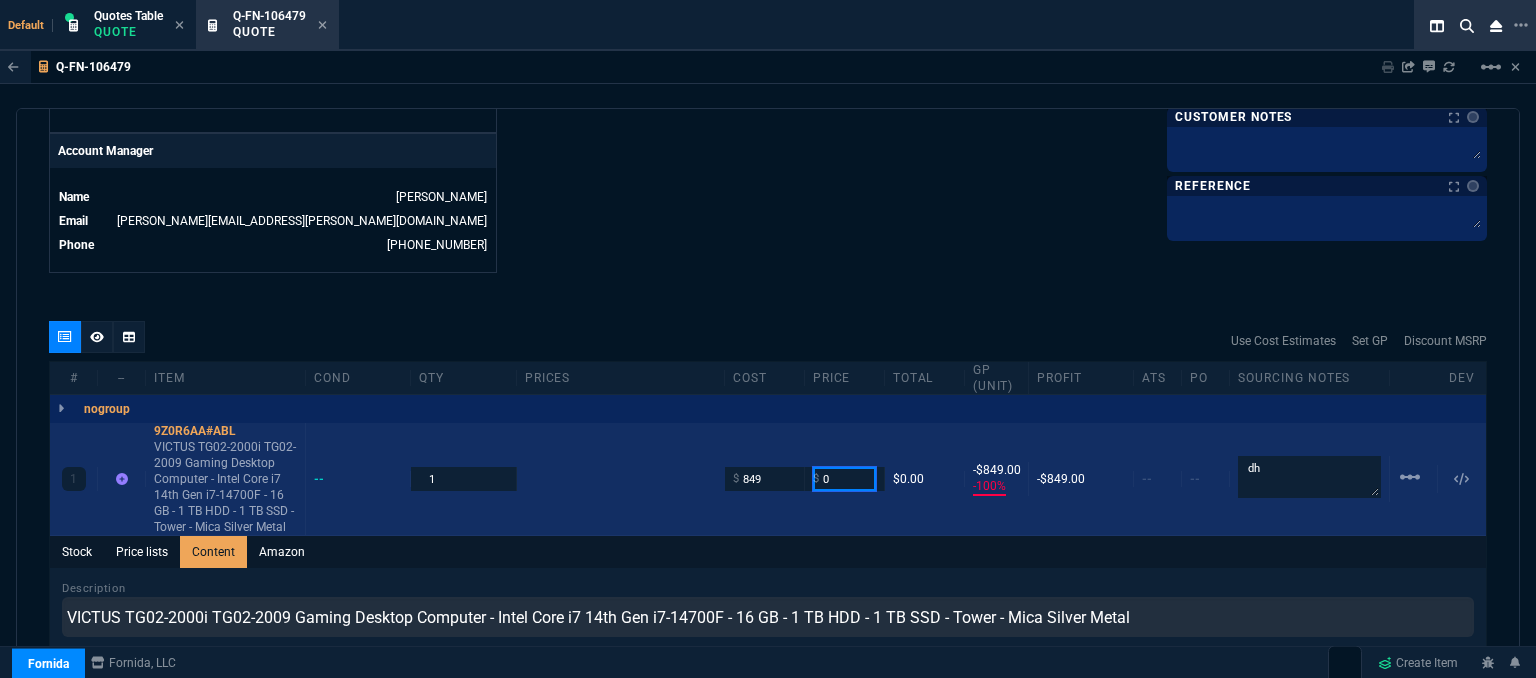 drag, startPoint x: 842, startPoint y: 461, endPoint x: 788, endPoint y: 460, distance: 54.00926 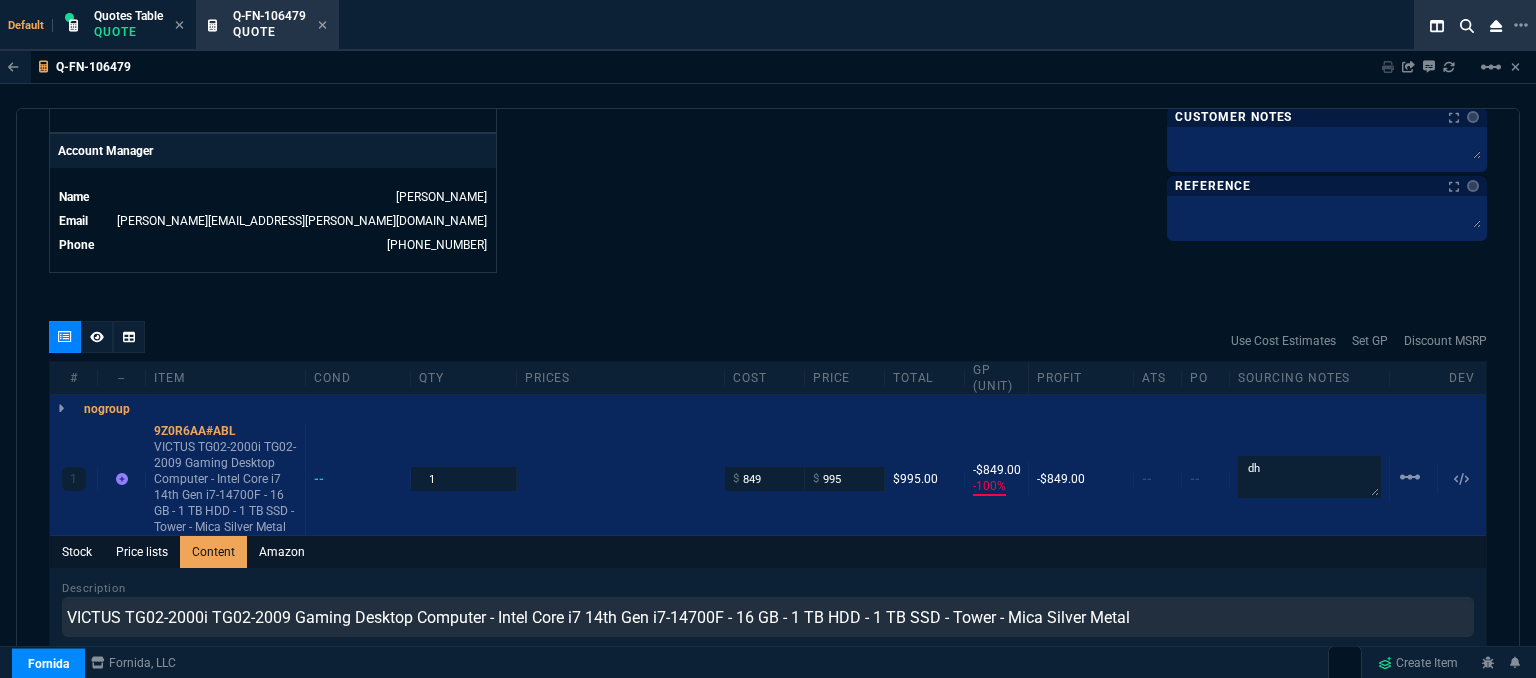 click on "Fornida, LLC 2609 Technology Dr Suite 300 Plano, TX 75074  Share Link  MOMMY&THE SALES REPS group chat SEND Brian Over oneOnOne chat SEND Sarah Costa oneOnOne chat SEND Steven Huang oneOnOne chat SEND  Show More Chats  Shipping Address 1111 Kane Concourse  Suite 518 Bay Harbor Islands,  FL -- USA Bill to Address 1111 Kane Concourse  Suite 518 Bay Harbor Islands,  FL -- USA End User -- -- -- Payment Link  Quote must be open to create payment link.  Linked Documents  New Link  Quote Notes Quote Notes    Customer Notes Customer Notes    Reference Reference" at bounding box center (1127, -250) 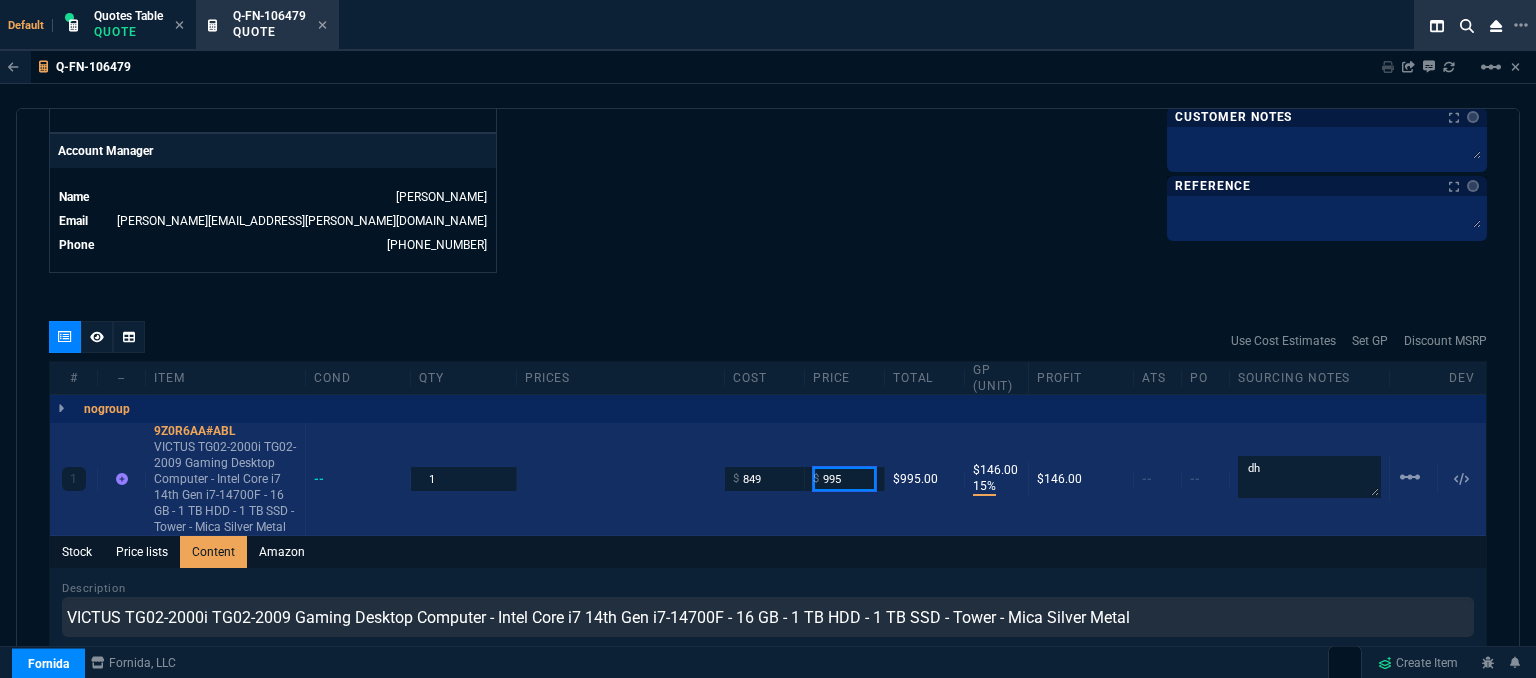 drag, startPoint x: 832, startPoint y: 465, endPoint x: 796, endPoint y: 465, distance: 36 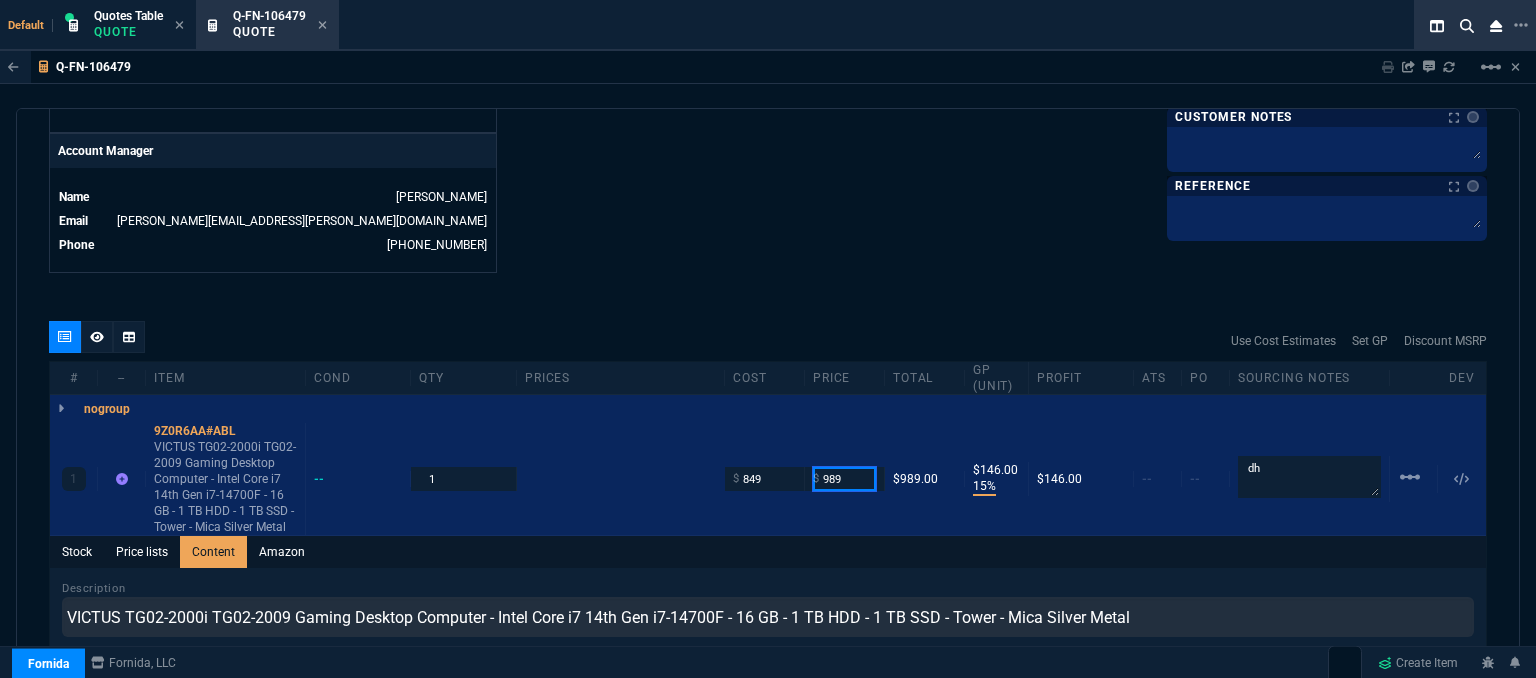type on "989" 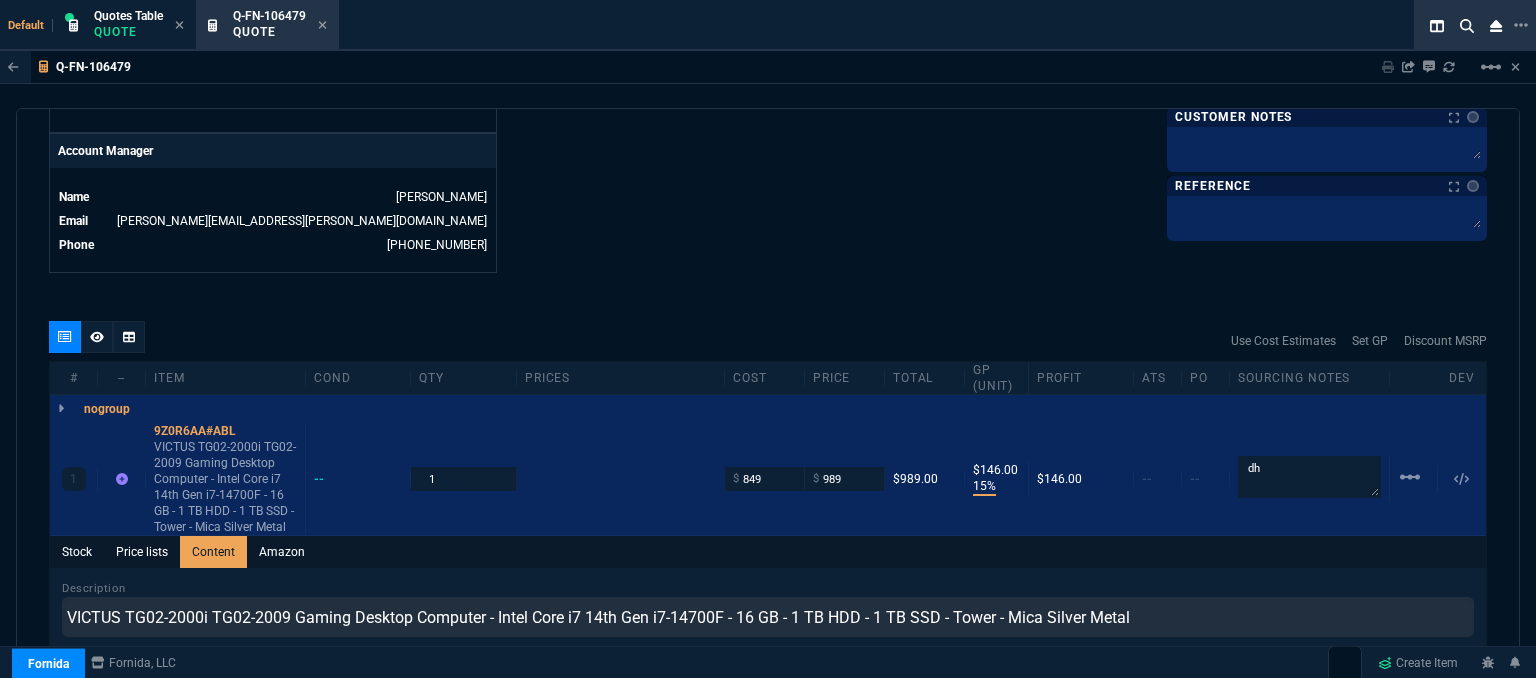 click on "Fornida, LLC 2609 Technology Dr Suite 300 Plano, TX 75074  Share Link  MOMMY&THE SALES REPS group chat SEND Brian Over oneOnOne chat SEND Sarah Costa oneOnOne chat SEND Steven Huang oneOnOne chat SEND  Show More Chats  Shipping Address 1111 Kane Concourse  Suite 518 Bay Harbor Islands,  FL -- USA Bill to Address 1111 Kane Concourse  Suite 518 Bay Harbor Islands,  FL -- USA End User -- -- -- Payment Link  Quote must be open to create payment link.  Linked Documents  New Link  Quote Notes Quote Notes    Customer Notes Customer Notes    Reference Reference" at bounding box center [1127, -250] 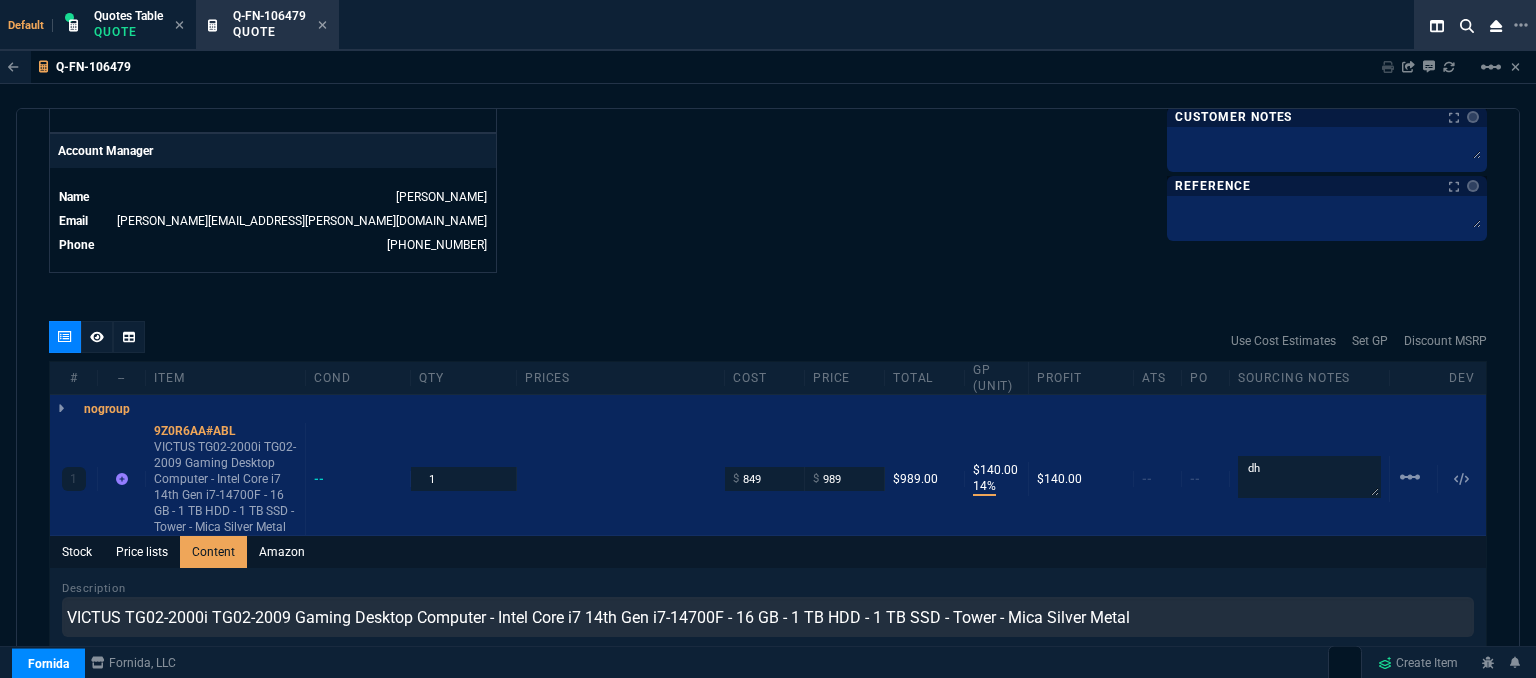 click on "Fornida, LLC 2609 Technology Dr Suite 300 Plano, TX 75074  Share Link  MOMMY&THE SALES REPS group chat SEND Brian Over oneOnOne chat SEND Sarah Costa oneOnOne chat SEND Steven Huang oneOnOne chat SEND  Show More Chats  Shipping Address 1111 Kane Concourse  Suite 518 Bay Harbor Islands,  FL -- USA Bill to Address 1111 Kane Concourse  Suite 518 Bay Harbor Islands,  FL -- USA End User -- -- -- Payment Link  Quote must be open to create payment link.  Linked Documents  New Link  Quote Notes Quote Notes    Customer Notes Customer Notes    Reference Reference" at bounding box center (1127, -250) 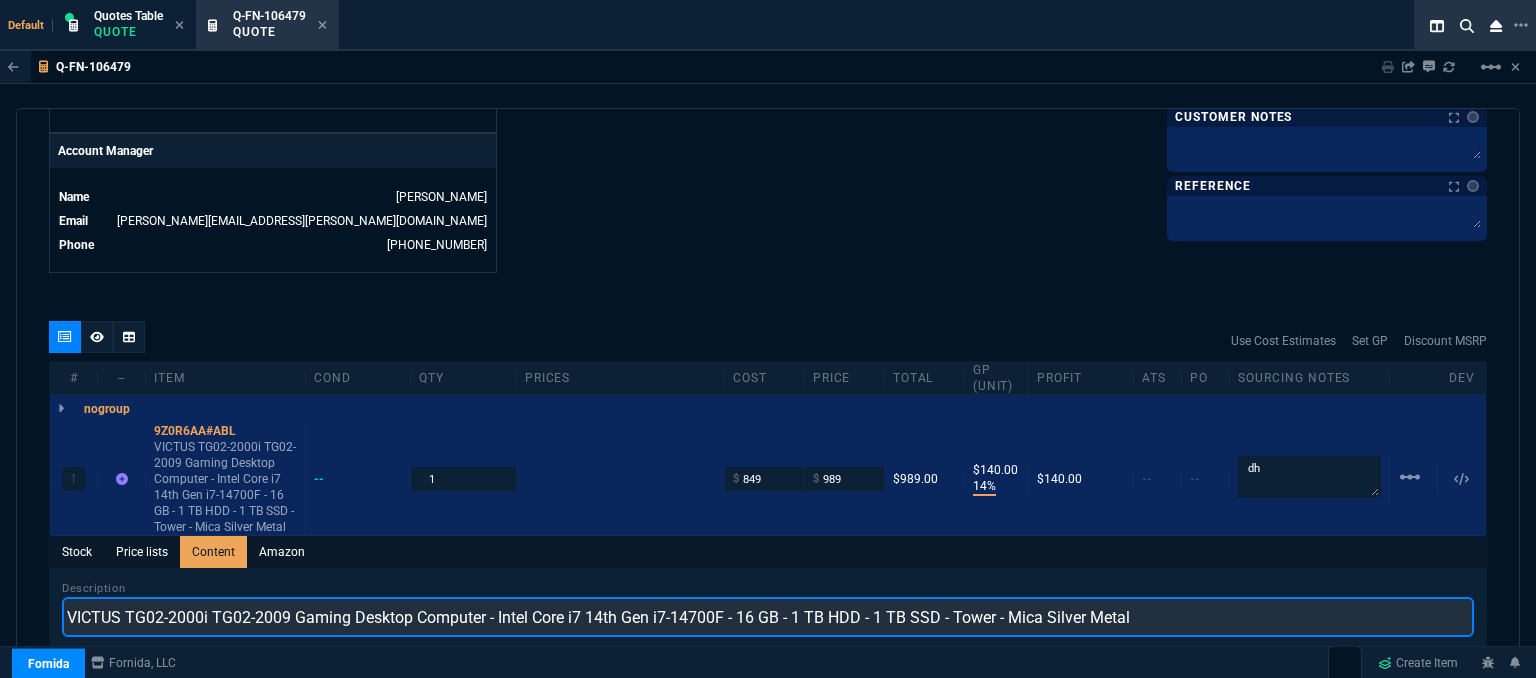 click on "VICTUS TG02-2000i TG02-2009 Gaming Desktop Computer - Intel Core i7 14th Gen i7-14700F - 16 GB - 1 TB HDD - 1 TB SSD - Tower - Mica Silver Metal" at bounding box center [768, 617] 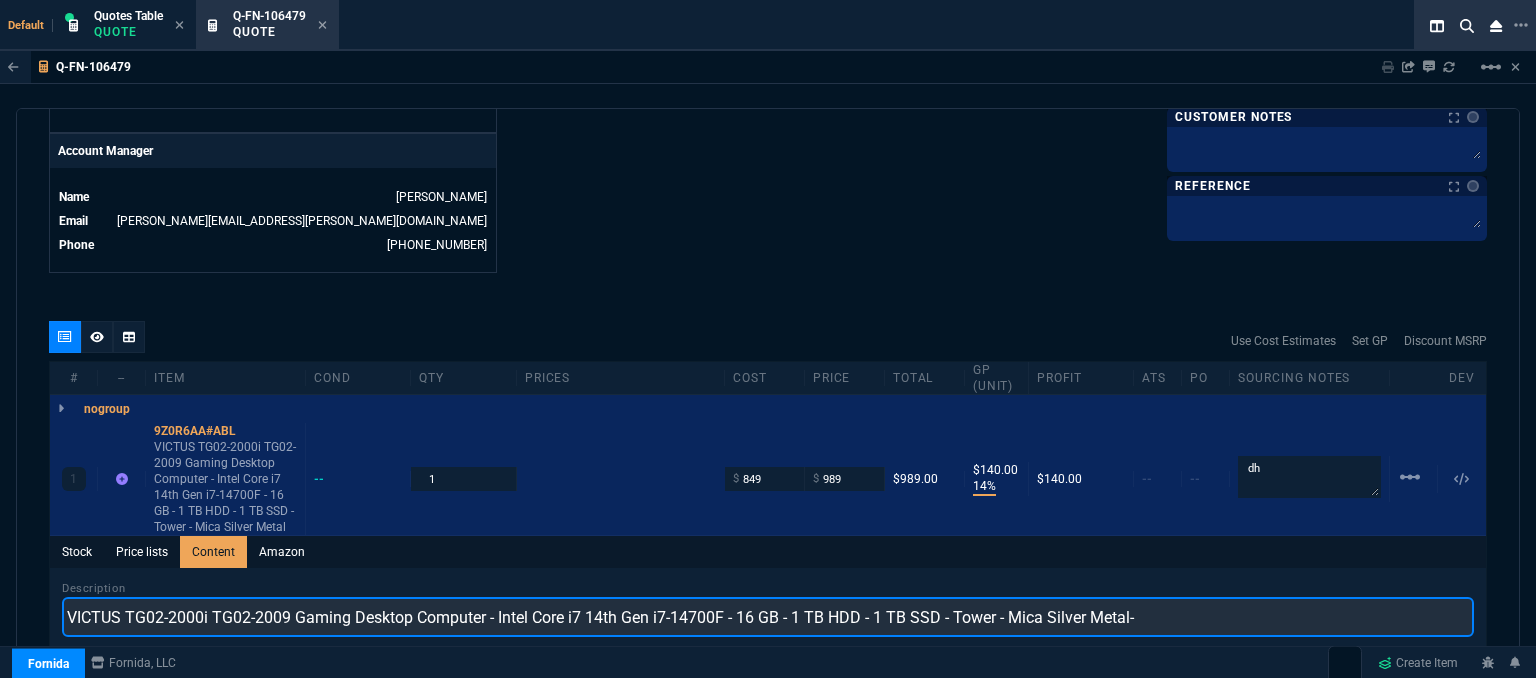 paste on "HP 125 USB Black Wired Keyboard HP 125 USB Black Wired Mouse" 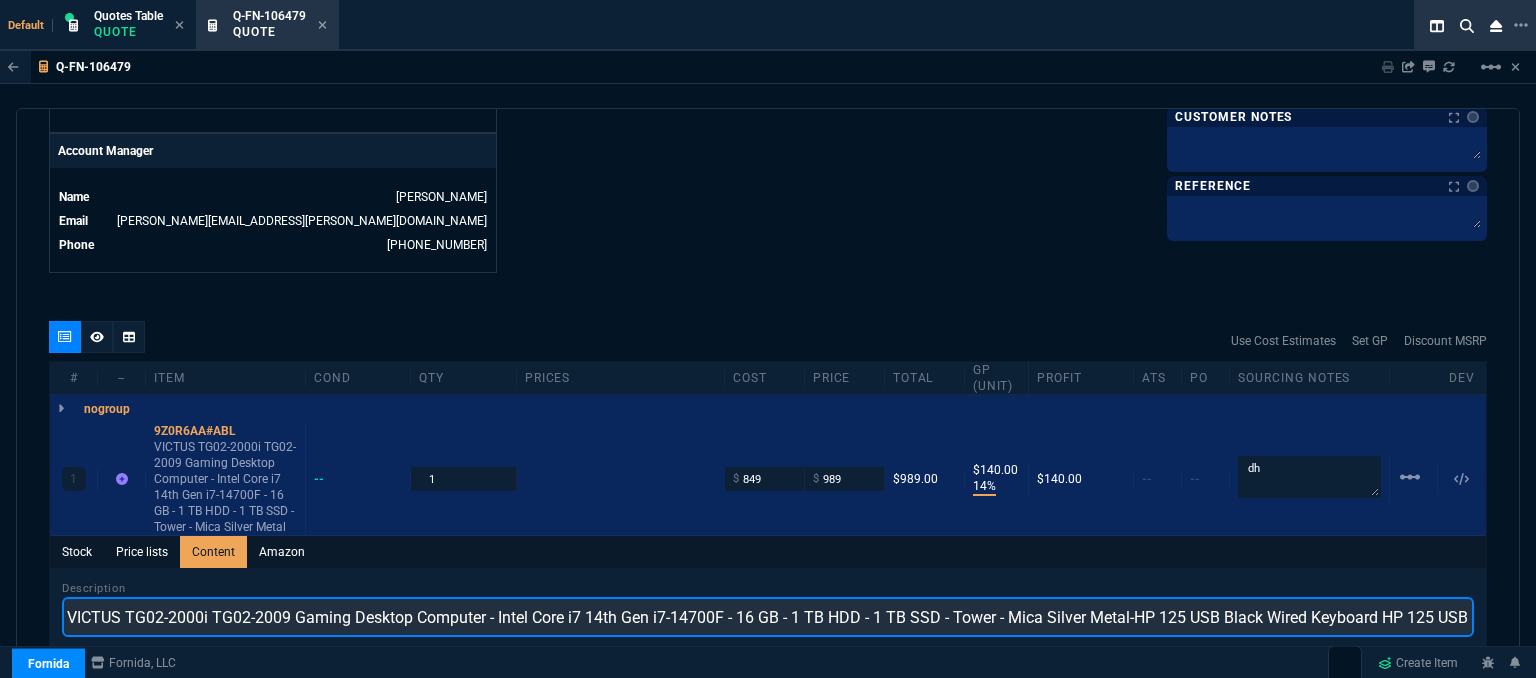 scroll, scrollTop: 0, scrollLeft: 160, axis: horizontal 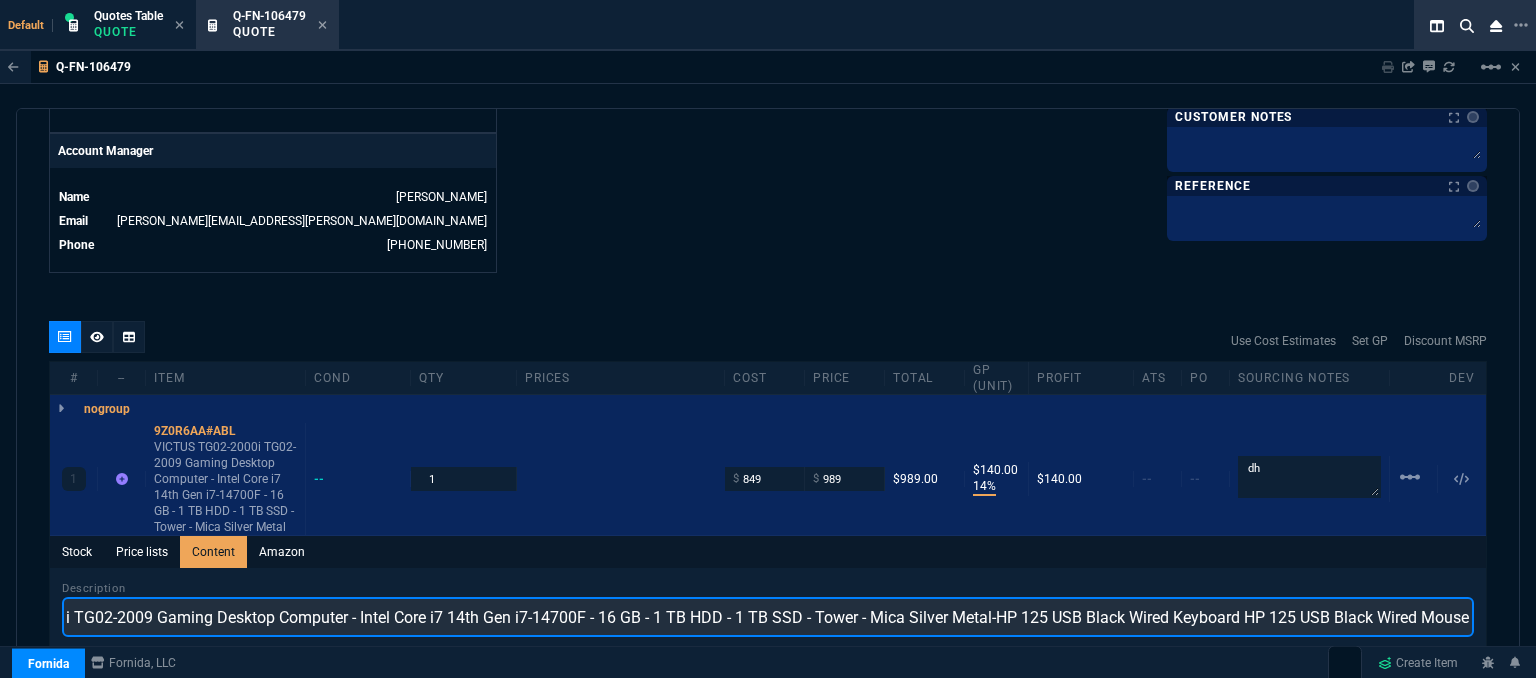 click on "VICTUS TG02-2000i TG02-2009 Gaming Desktop Computer - Intel Core i7 14th Gen i7-14700F - 16 GB - 1 TB HDD - 1 TB SSD - Tower - Mica Silver Metal-HP 125 USB Black Wired Keyboard HP 125 USB Black Wired Mouse" at bounding box center [768, 617] 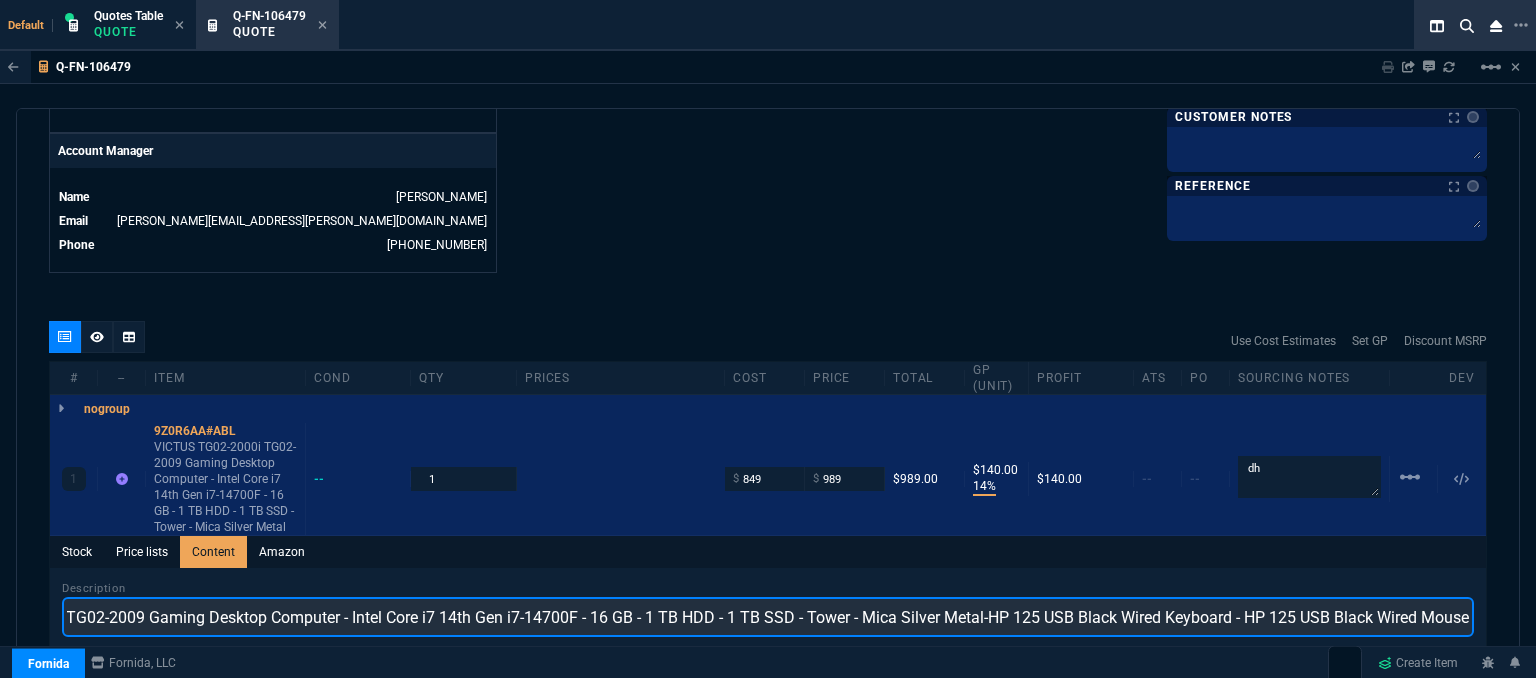 click on "VICTUS TG02-2000i TG02-2009 Gaming Desktop Computer - Intel Core i7 14th Gen i7-14700F - 16 GB - 1 TB HDD - 1 TB SSD - Tower - Mica Silver Metal-HP 125 USB Black Wired Keyboard - HP 125 USB Black Wired Mouse" at bounding box center (768, 617) 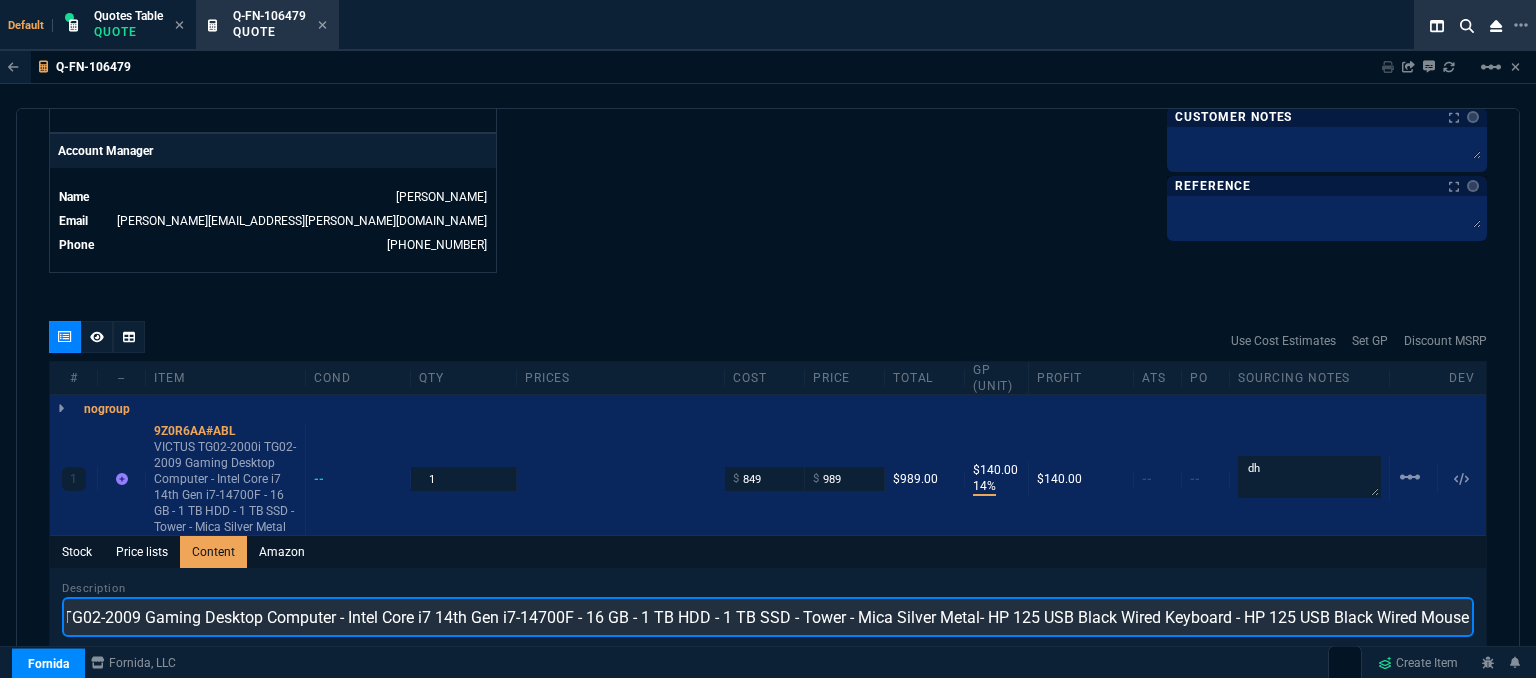 click on "VICTUS TG02-2000i TG02-2009 Gaming Desktop Computer - Intel Core i7 14th Gen i7-14700F - 16 GB - 1 TB HDD - 1 TB SSD - Tower - Mica Silver Metal- HP 125 USB Black Wired Keyboard - HP 125 USB Black Wired Mouse" at bounding box center [768, 617] 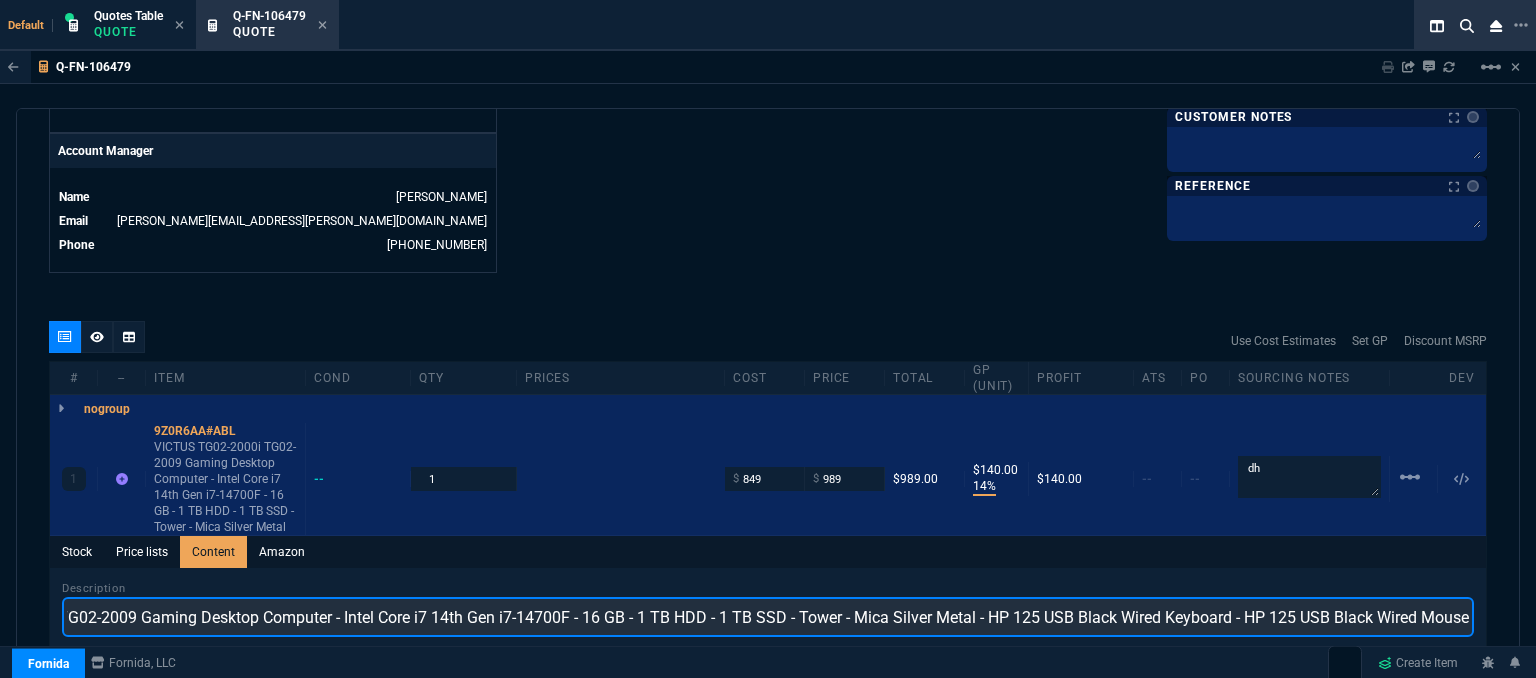 type on "VICTUS TG02-2000i TG02-2009 Gaming Desktop Computer - Intel Core i7 14th Gen i7-14700F - 16 GB - 1 TB HDD - 1 TB SSD - Tower - Mica Silver Metal - HP 125 USB Black Wired Keyboard - HP 125 USB Black Wired Mouse" 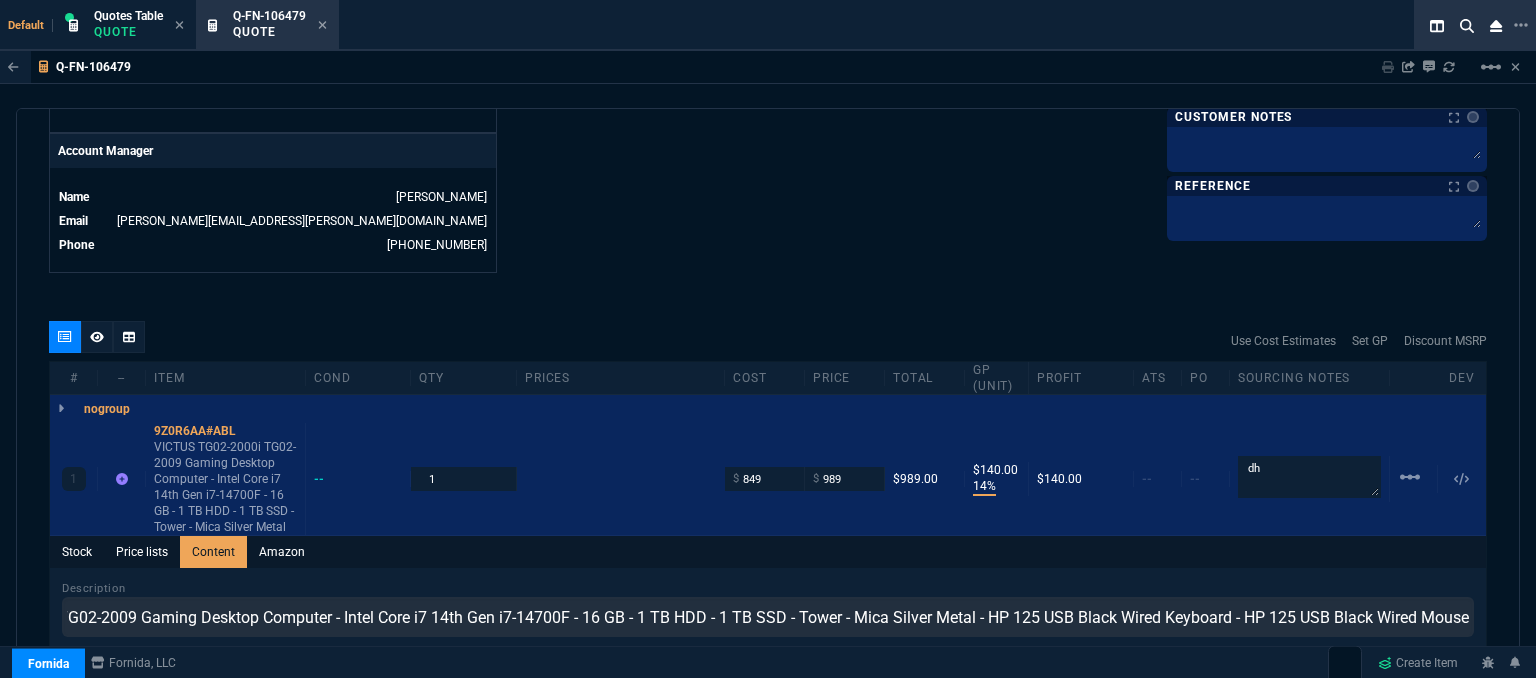 click on "Fornida, LLC 2609 Technology Dr Suite 300 Plano, TX 75074  Share Link  MOMMY&THE SALES REPS group chat SEND Brian Over oneOnOne chat SEND Sarah Costa oneOnOne chat SEND Steven Huang oneOnOne chat SEND  Show More Chats  Shipping Address 1111 Kane Concourse  Suite 518 Bay Harbor Islands,  FL -- USA Bill to Address 1111 Kane Concourse  Suite 518 Bay Harbor Islands,  FL -- USA End User -- -- -- Payment Link  Quote must be open to create payment link.  Linked Documents  New Link  Quote Notes Quote Notes    Customer Notes Customer Notes    Reference Reference" at bounding box center (1127, -250) 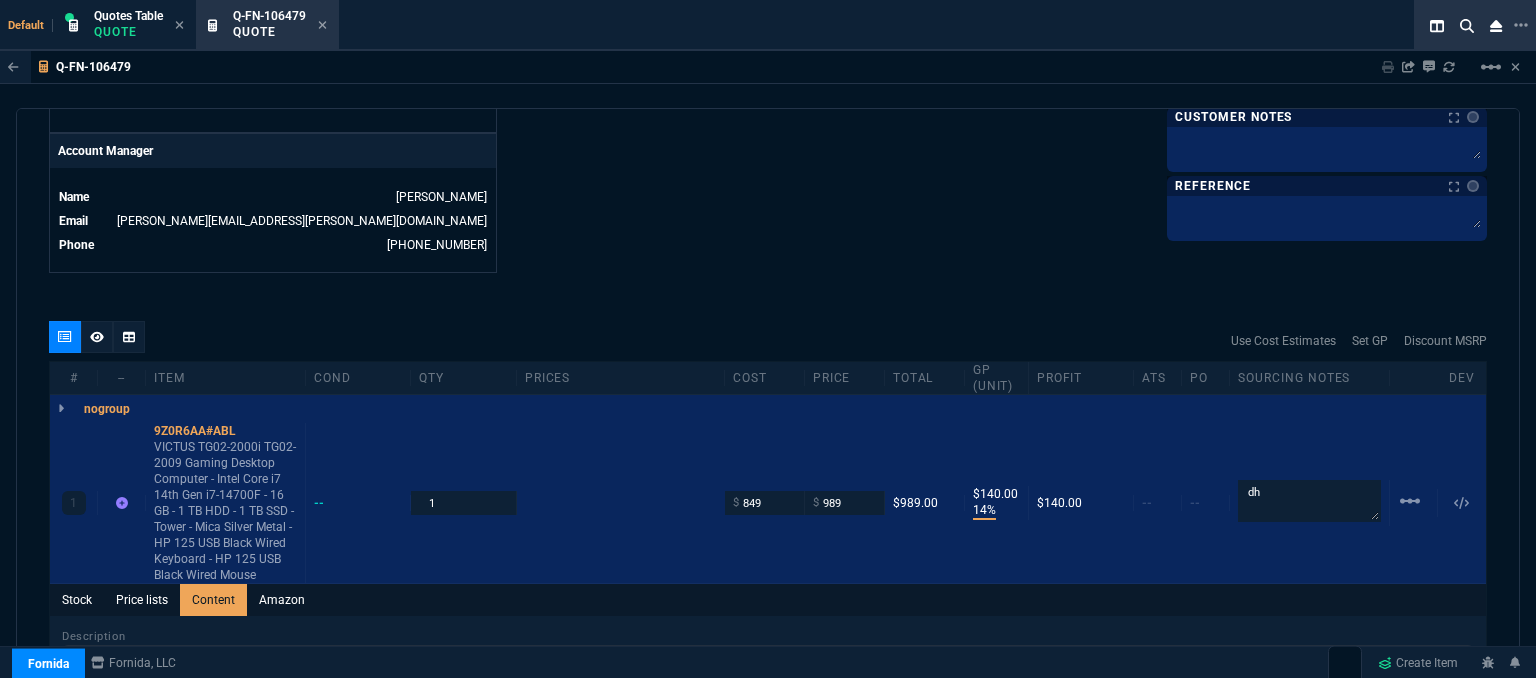 scroll, scrollTop: 1358, scrollLeft: 0, axis: vertical 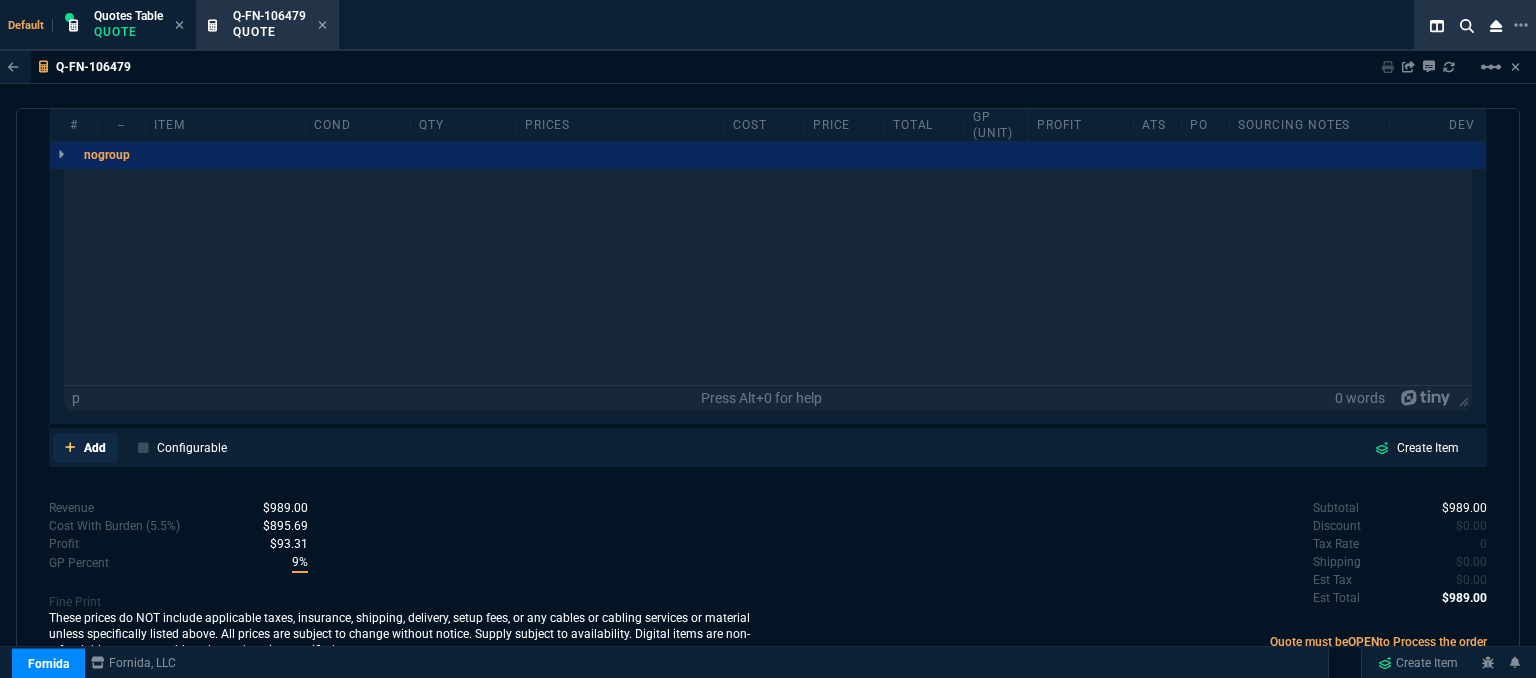 click on "Add" at bounding box center [85, 448] 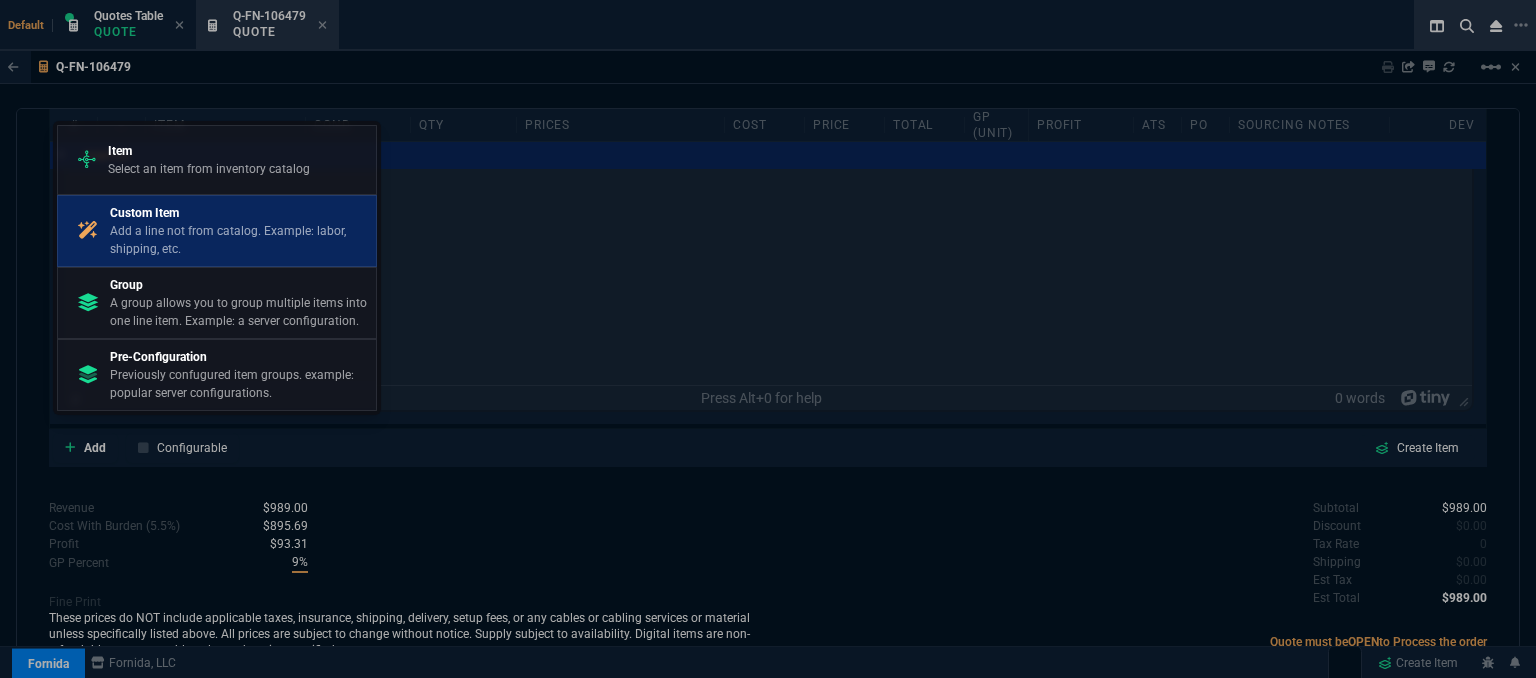 click on "Add a line not from catalog. Example: labor, shipping, etc." at bounding box center (239, 240) 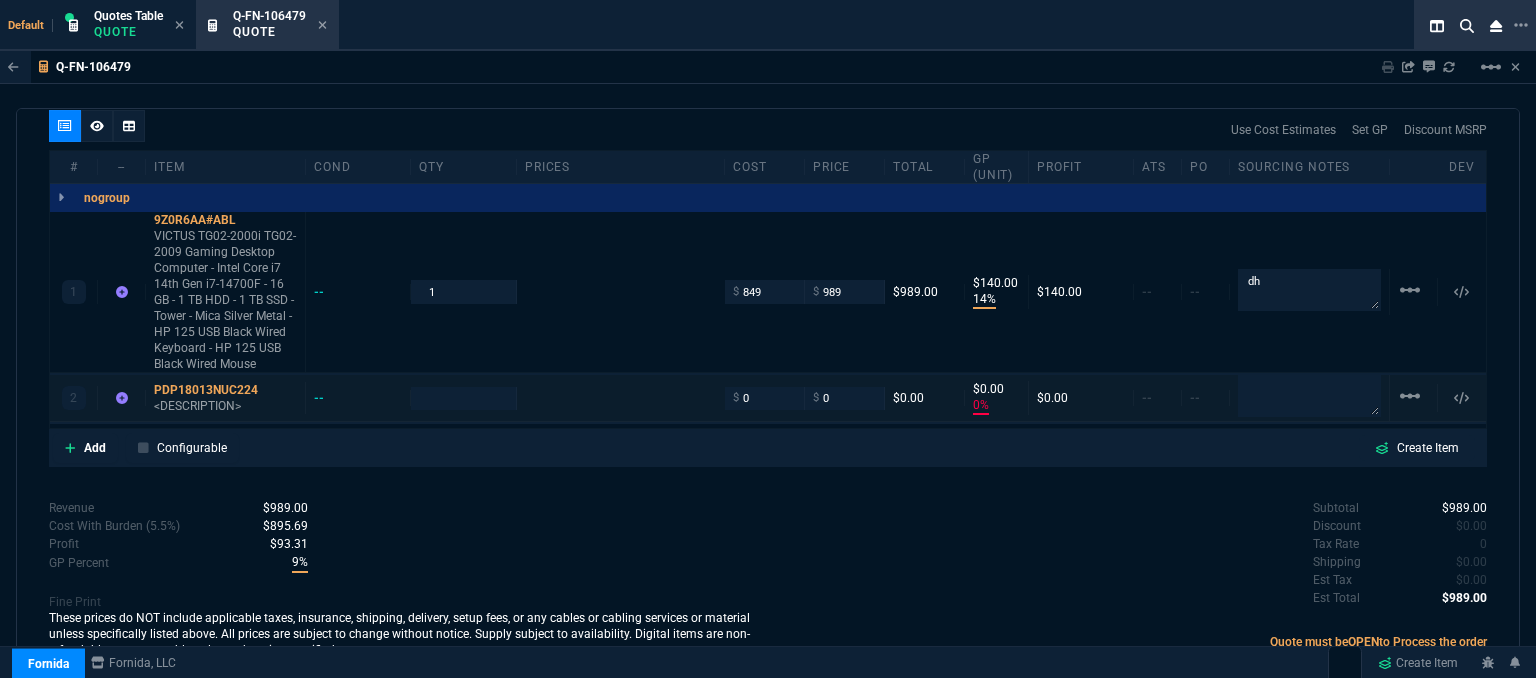 type on "14" 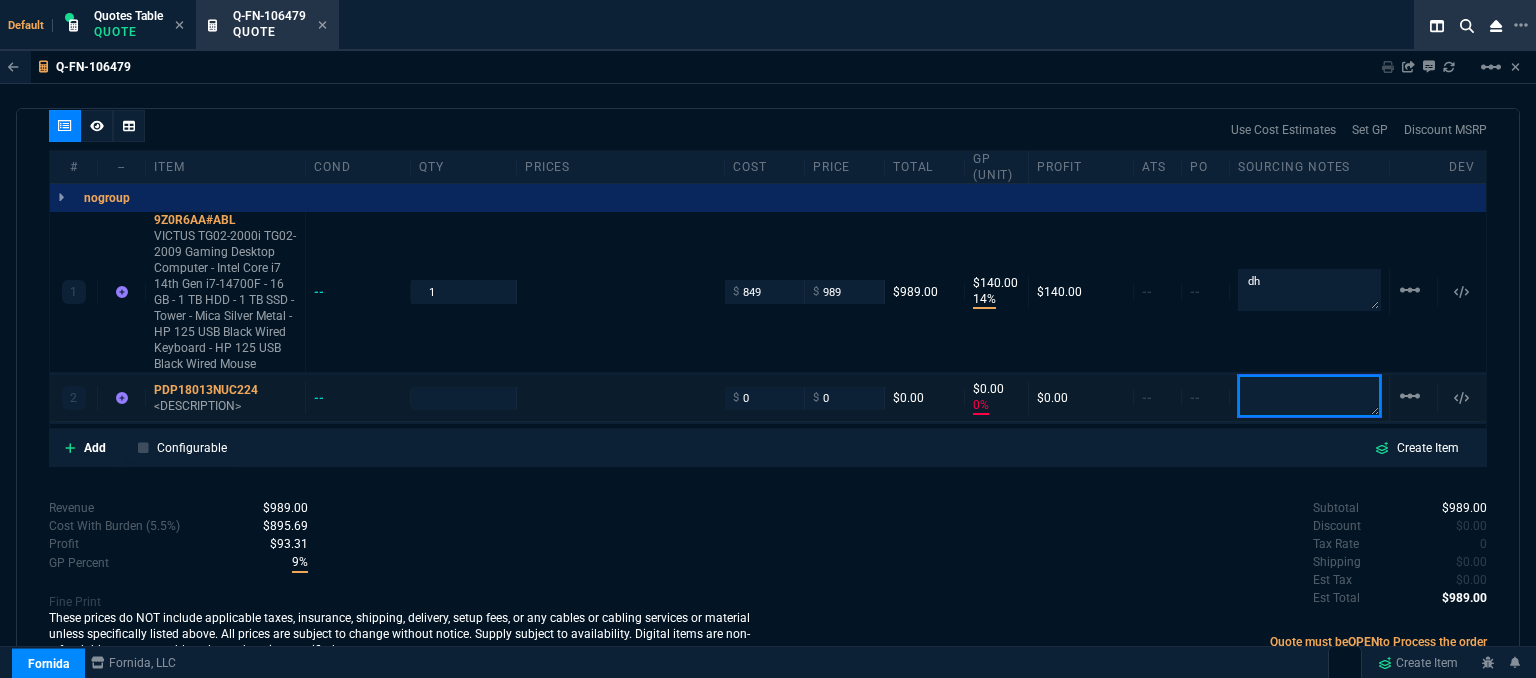 scroll, scrollTop: 1168, scrollLeft: 0, axis: vertical 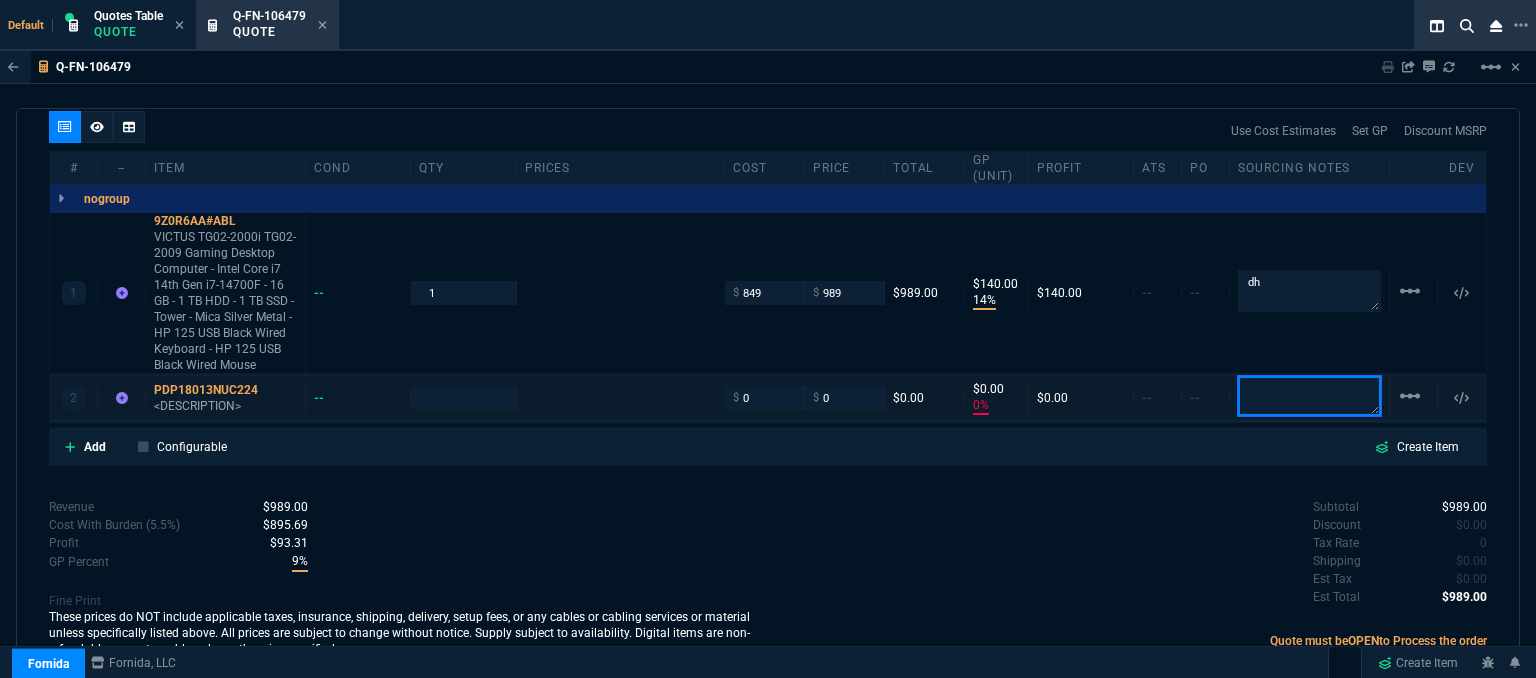click at bounding box center [1309, 396] 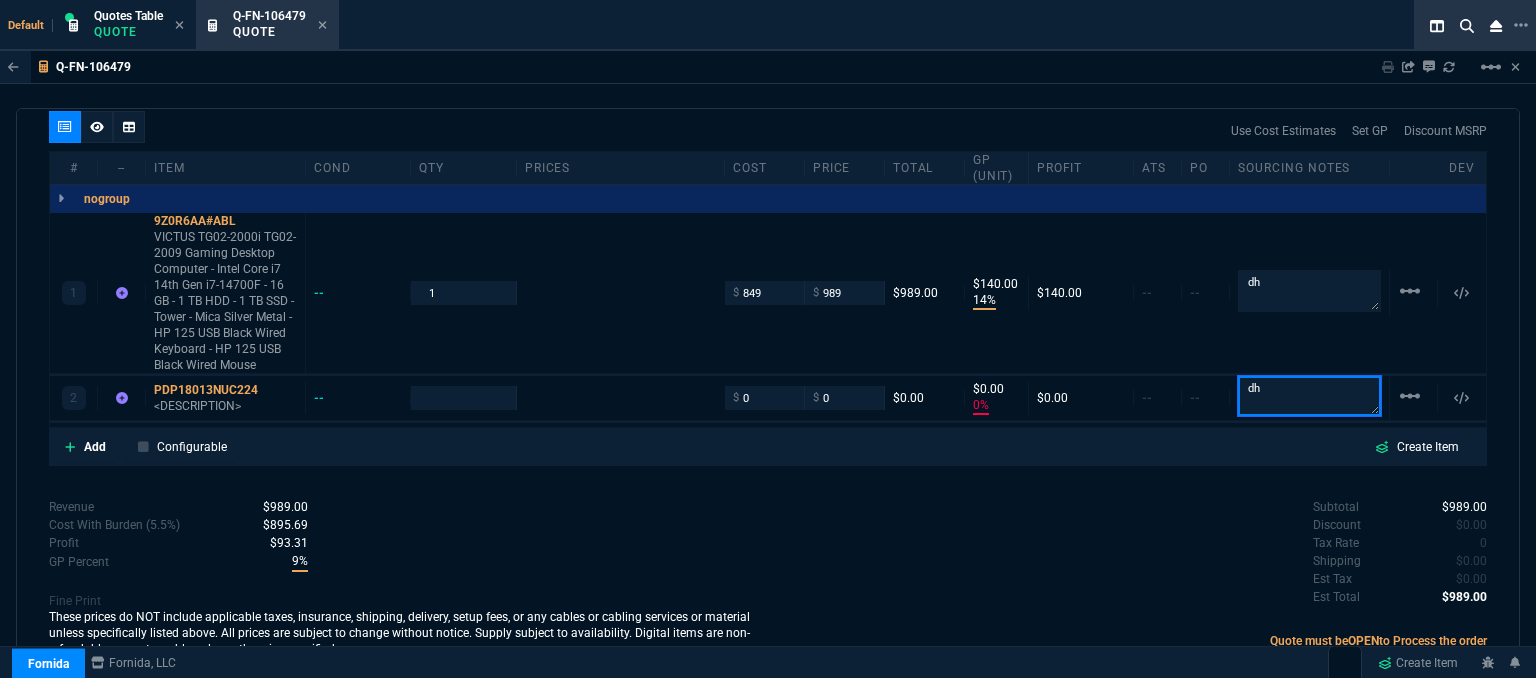 type on "dh" 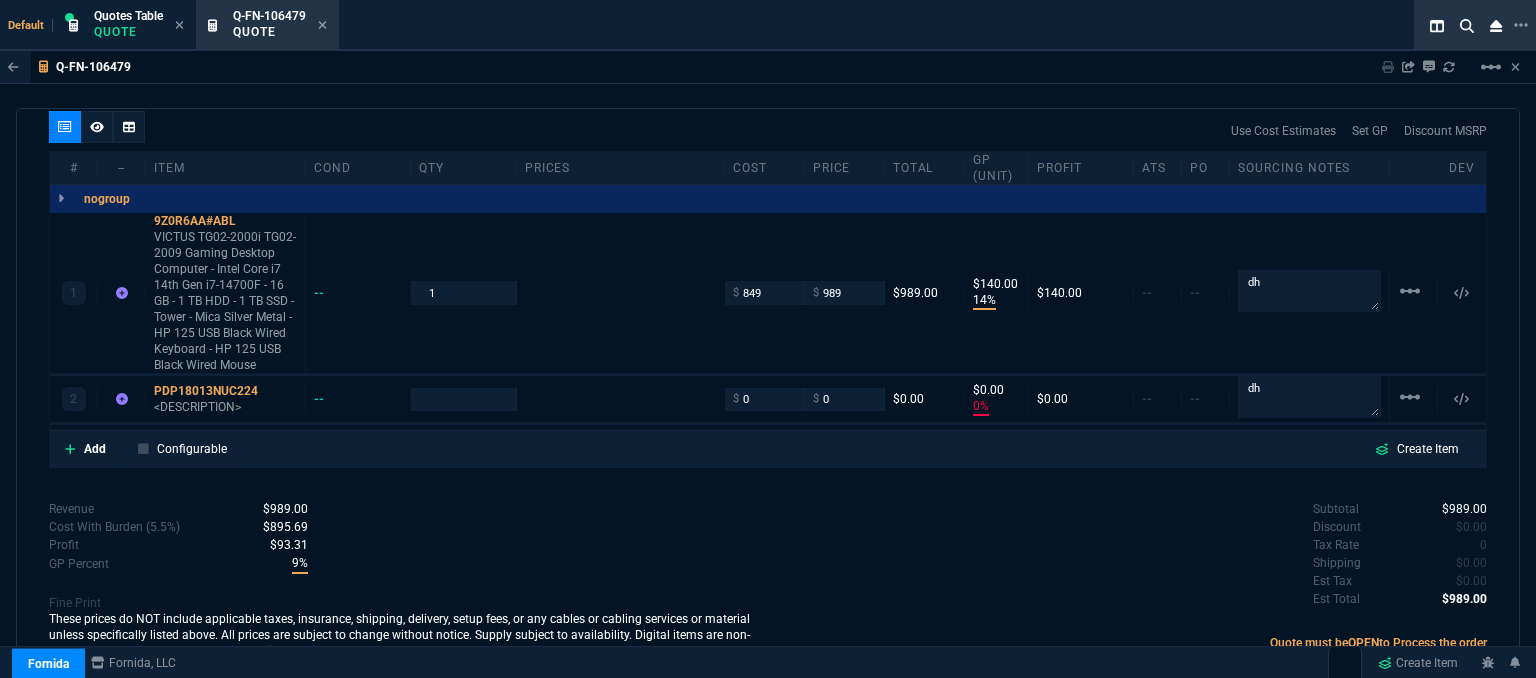 click on "Subtotal $989.00  Discount $0.00  Tax Rate 0  Shipping $0.00  Est Tax $0.00  Est Total $989.00" at bounding box center (1127, 555) 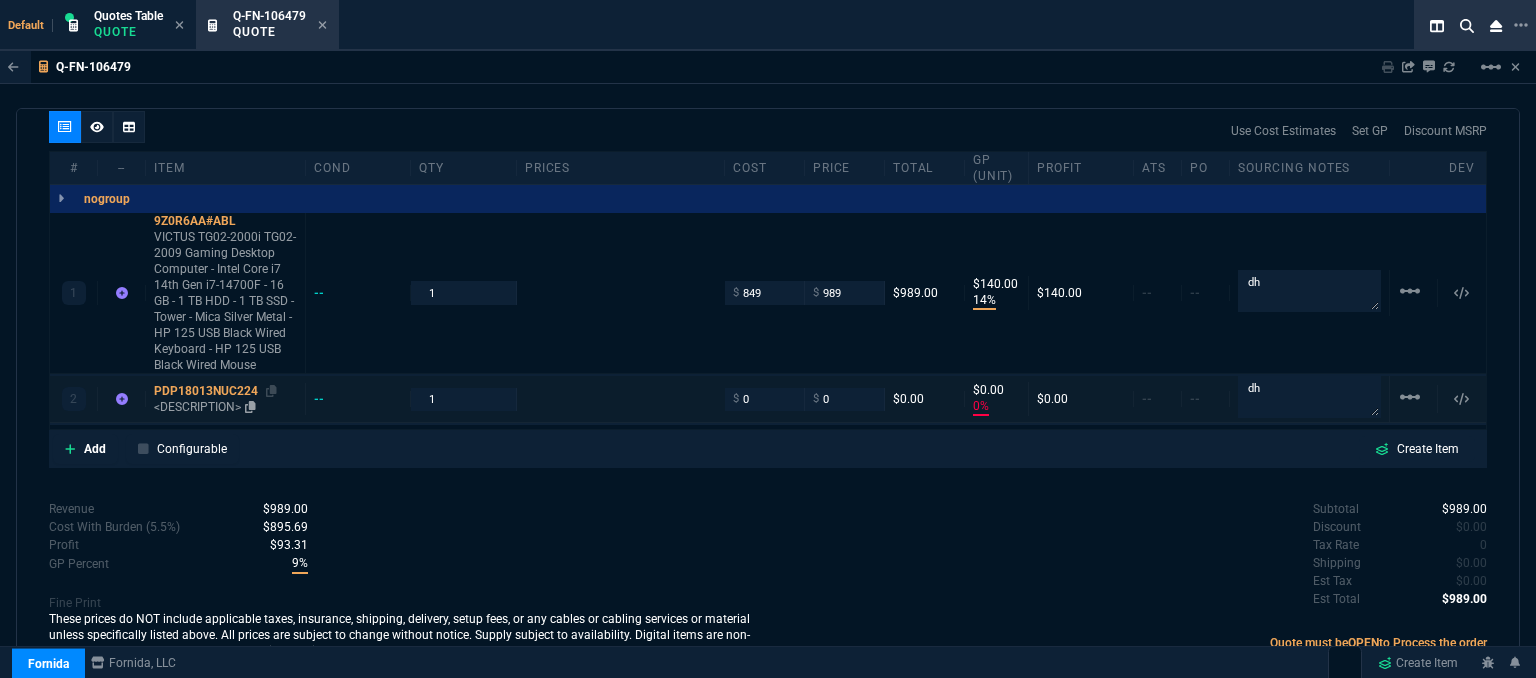 click on "<DESCRIPTION>" at bounding box center [225, 407] 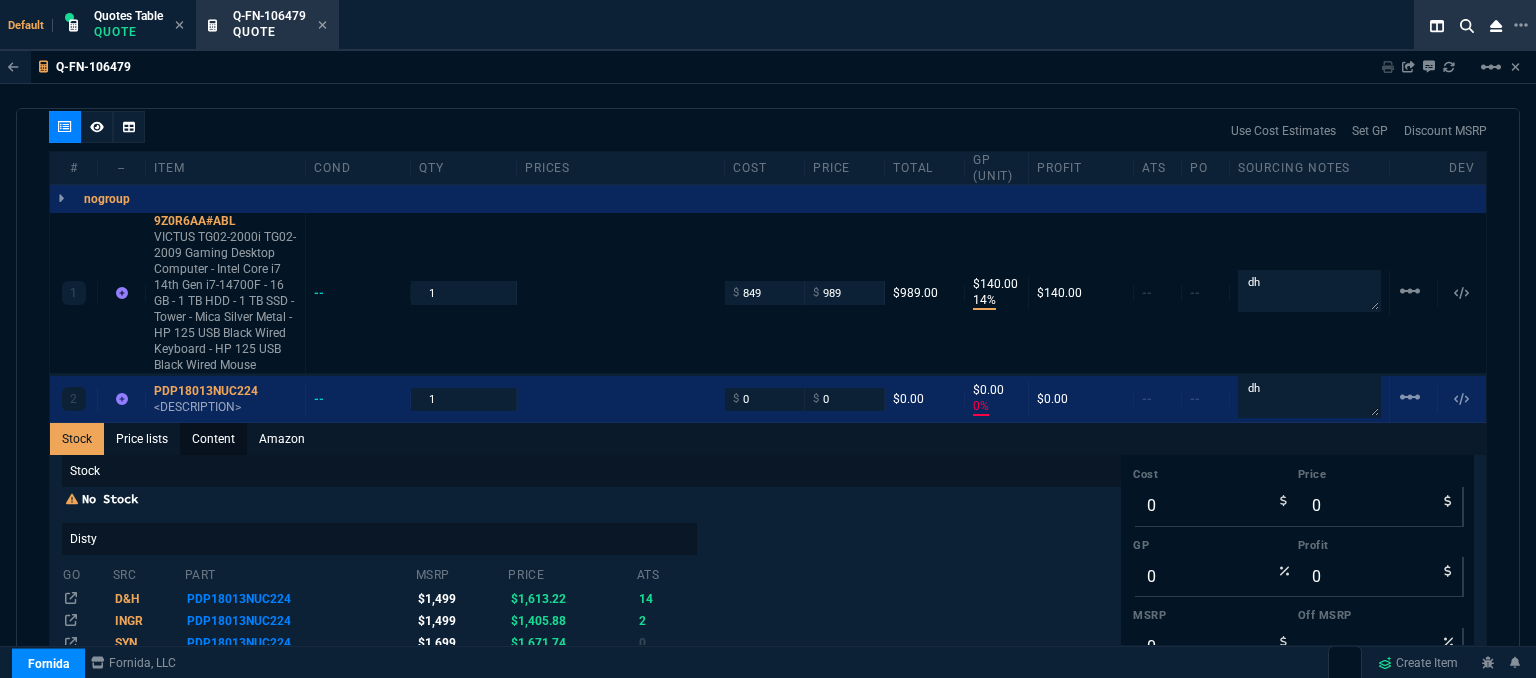 click on "Content" at bounding box center [213, 439] 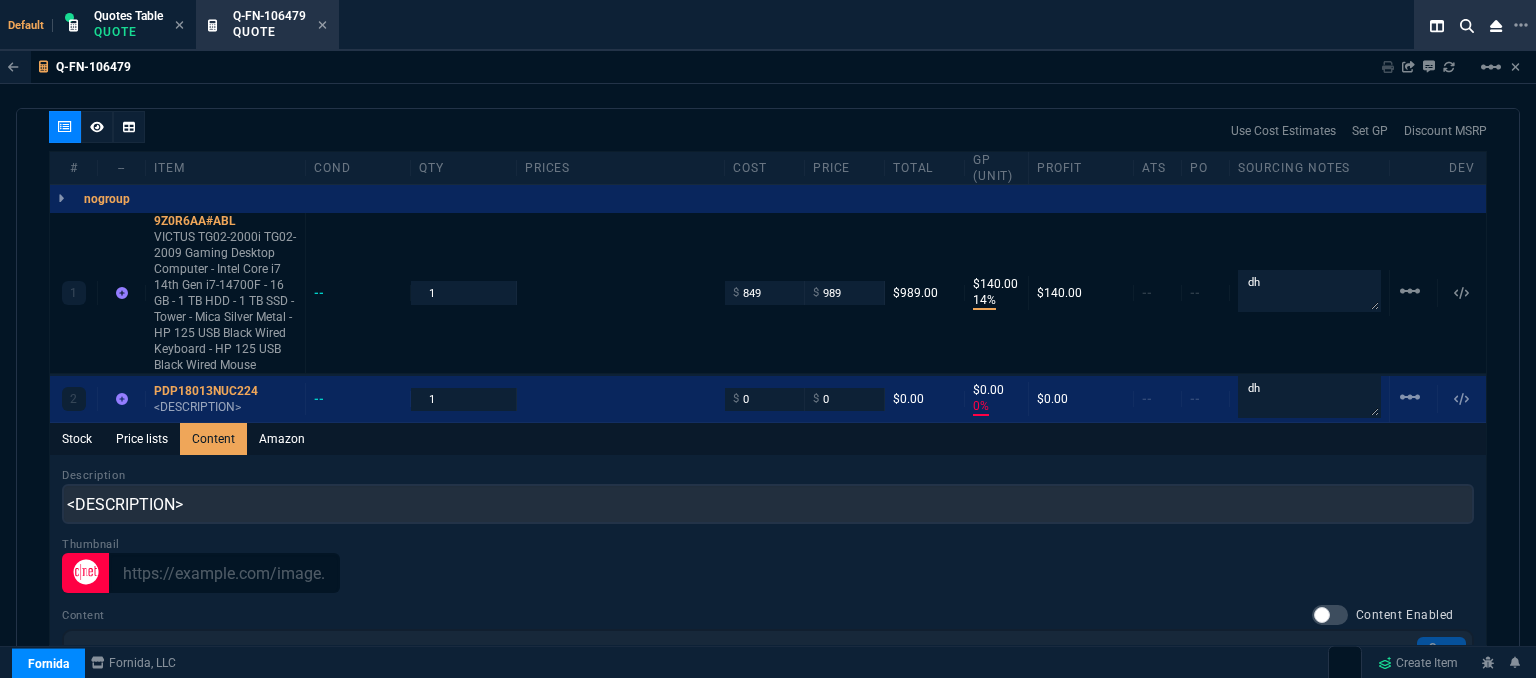 scroll, scrollTop: 0, scrollLeft: 0, axis: both 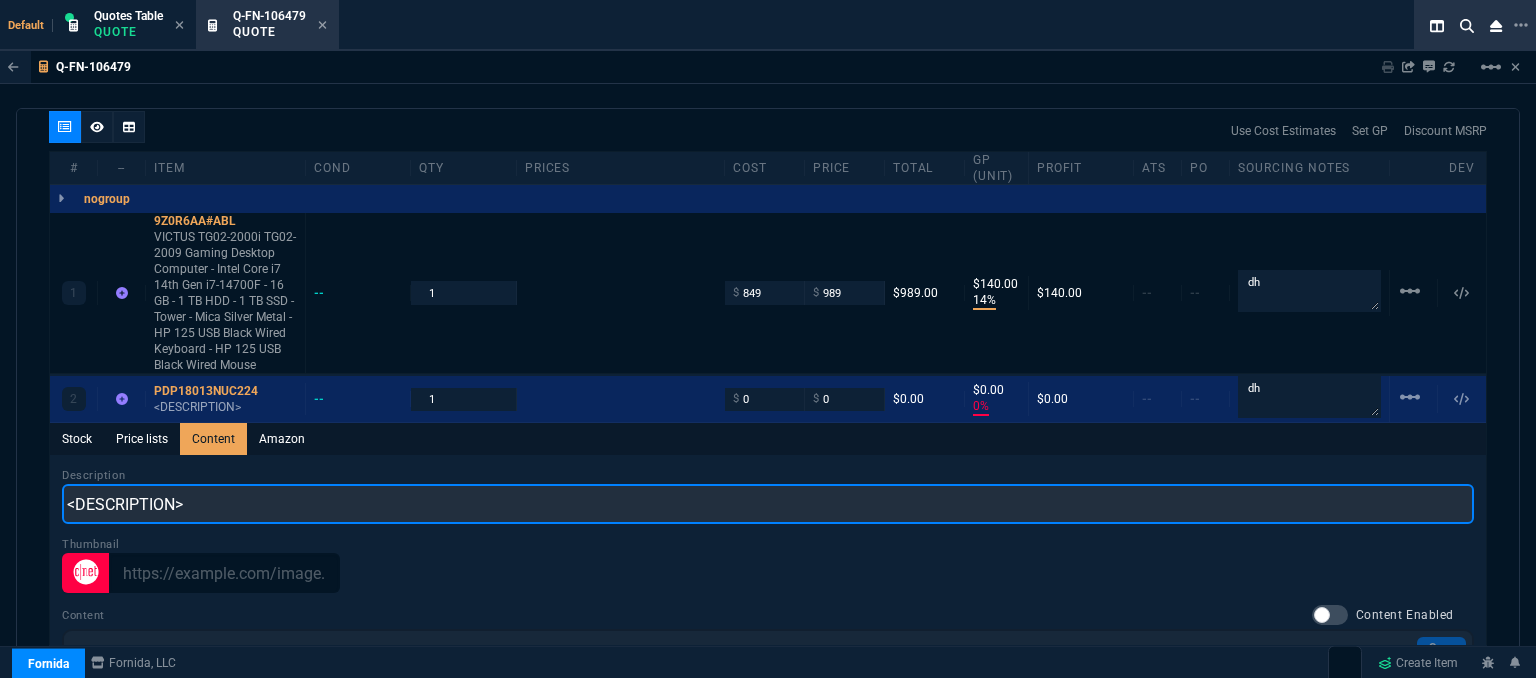 drag, startPoint x: 240, startPoint y: 489, endPoint x: 10, endPoint y: 484, distance: 230.05434 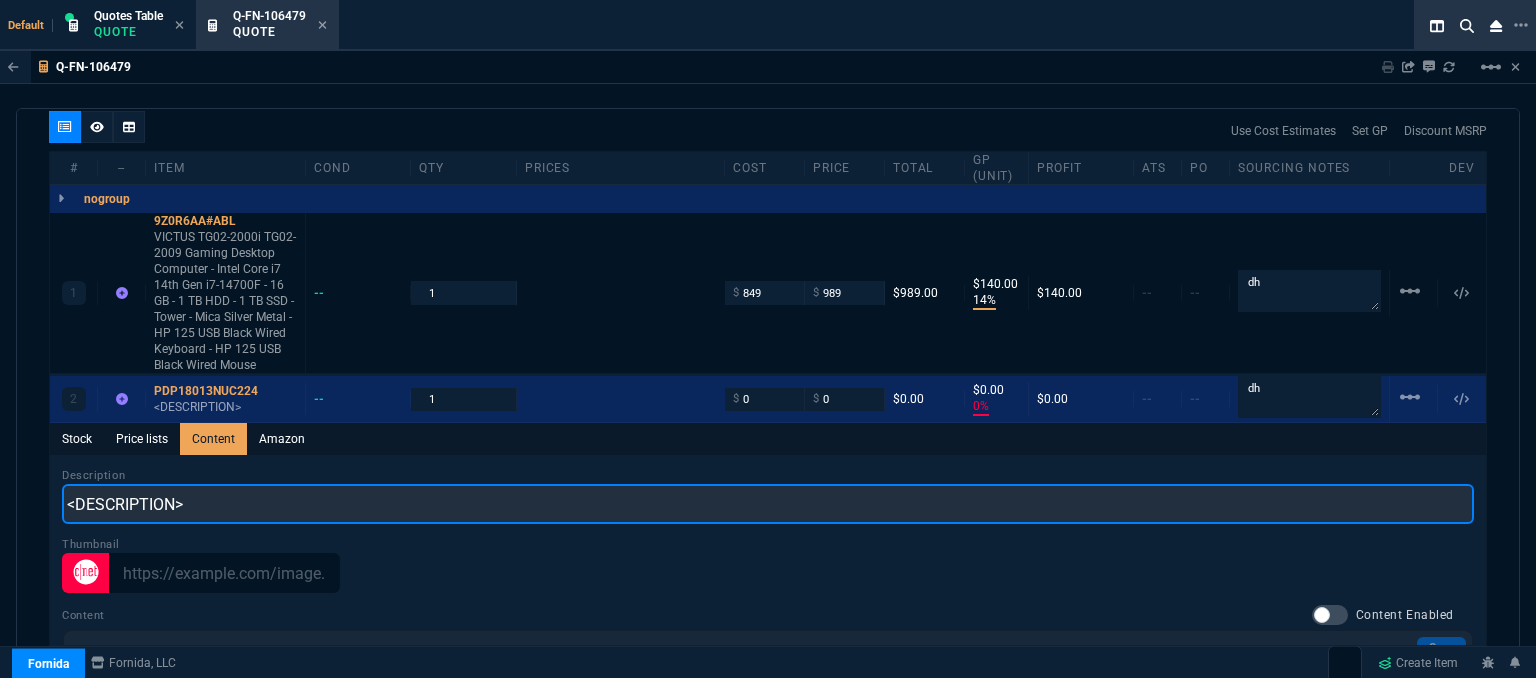 click on "Q-FN-106479 Sharing Q-FN-106479 Link Dev Link  Share on Teams linear_scale  quote   Q-FN-106479  draft Fornida, LLC 2609 Technology Dr Suite 300 Plano, TX 75074 Details Number Q-FN-106479  Order ID Q-FN-106479  Customer Code OWG301  Total Units 2  Expires Wed - 8/6/25, 4:46 PM Creator fiona.rossi@fornida.com  Created Wed - 7/23/25, 4:46 PM Print Specs Number Q-FN-106479  Customer ID OWG301  Customer Name Office Wagon  Expires 8/6/25,  11:46 AM  Customer PO # --  Payment Terms NET30  Shipping Agent FEDEX | GRD  Customer Customer Code OWG301  Customer Name Office Wagon  Customer PO # empty  Payment Terms NET30  email purchase@officewagon.com  phone 305-998-0415   Origin  phoneLead / email   Origin Comment    Staff Sales Person ROSS  Engineer 1 --  Engineer 2 --  Shipping Ship Date -- Agent FEDEX  Agent Service GRD  Account Id --  Sales Order* Number --  id --  Account Manager Name Fiona  Email fiona.rossi@fornida.com  Phone 469-249-2107  Fornida, LLC 2609 Technology Dr Suite 300 Plano, TX 75074  Share Link  FL" at bounding box center (768, 415) 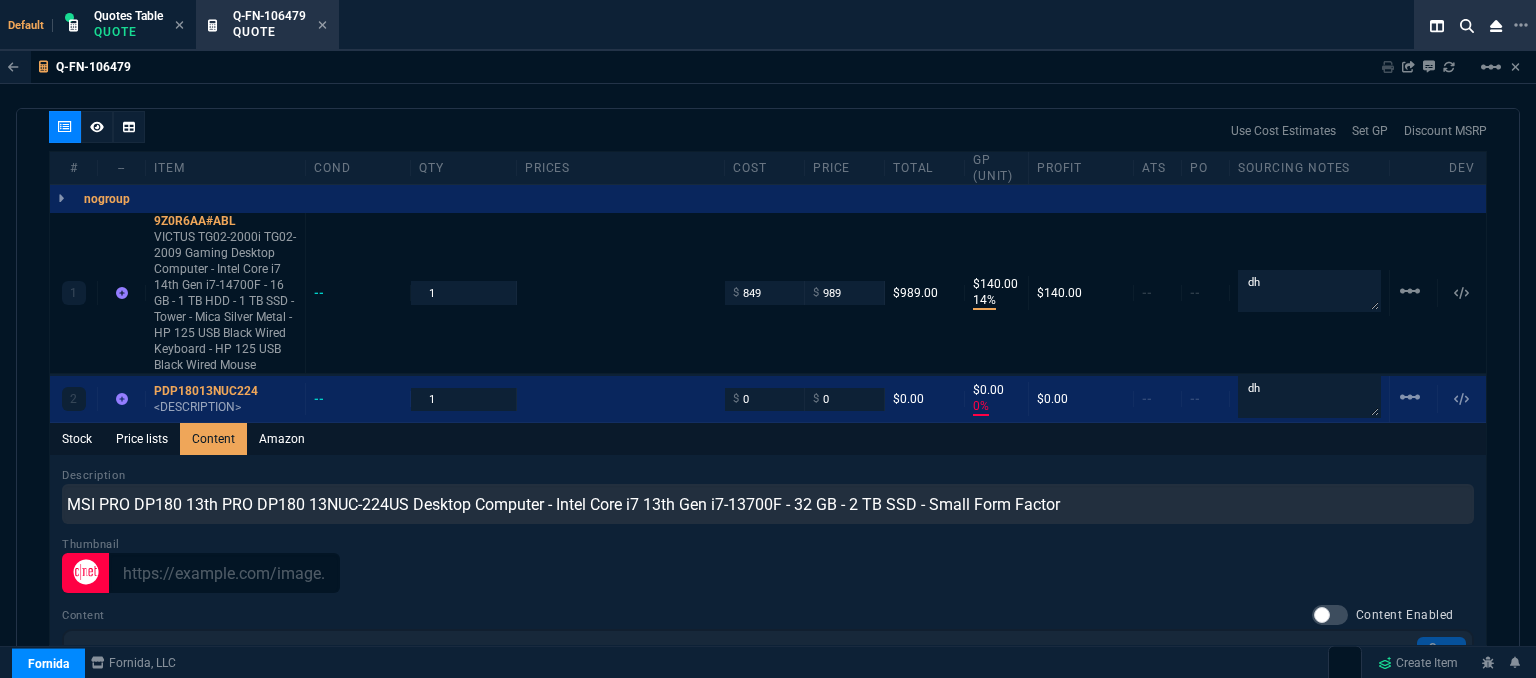 click on "Description MSI PRO DP180 13th PRO DP180 13NUC-224US Desktop Computer - Intel Core i7 13th Gen i7-13700F - 32 GB - 2 TB SSD - Small Form Factor Thumbnail Content Content Enabled Save File Edit View Insert Format Tools Table Help To open the popup, press Shift+Enter To open the popup, press Shift+Enter To open the popup, press Shift+Enter To open the popup, press Shift+Enter p Press Alt+0 for help 0 words" at bounding box center [768, 748] 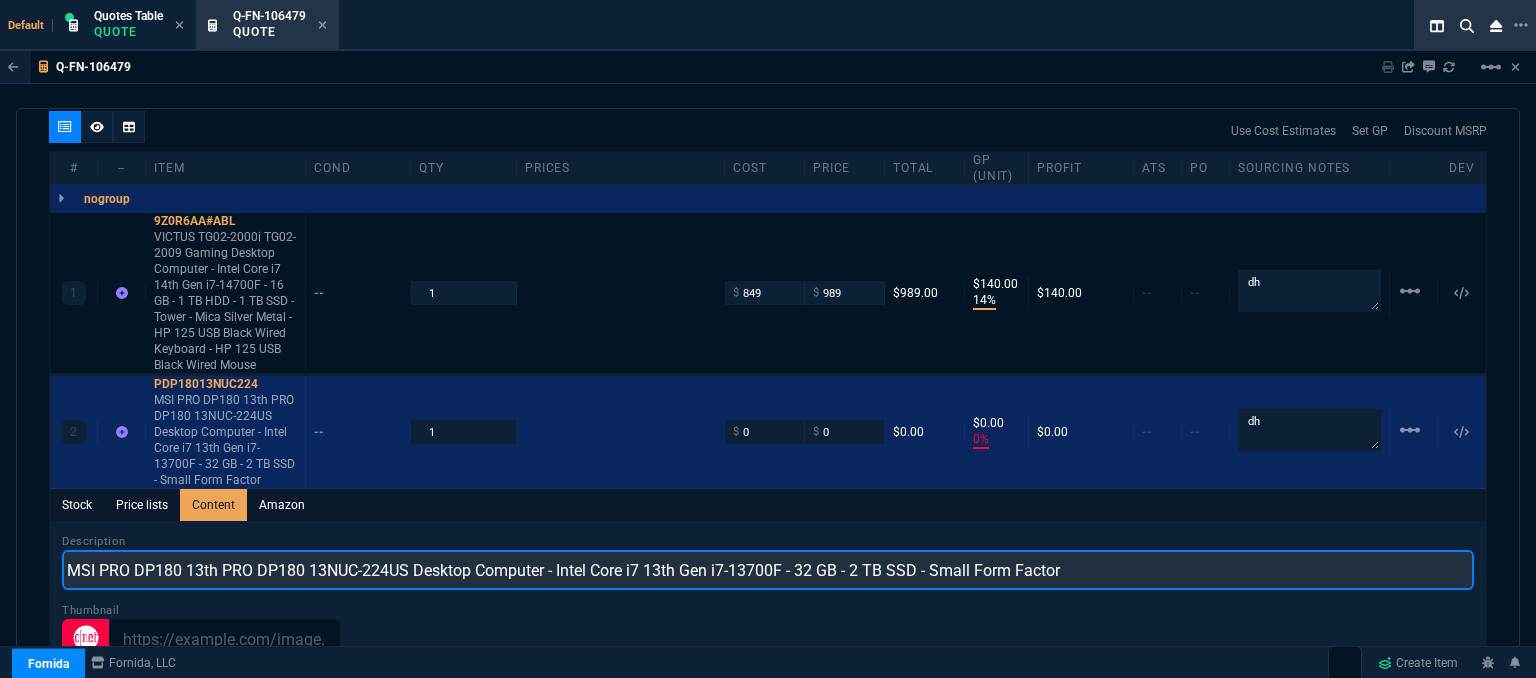 click on "MSI PRO DP180 13th PRO DP180 13NUC-224US Desktop Computer - Intel Core i7 13th Gen i7-13700F - 32 GB - 2 TB SSD - Small Form Factor" at bounding box center [768, 570] 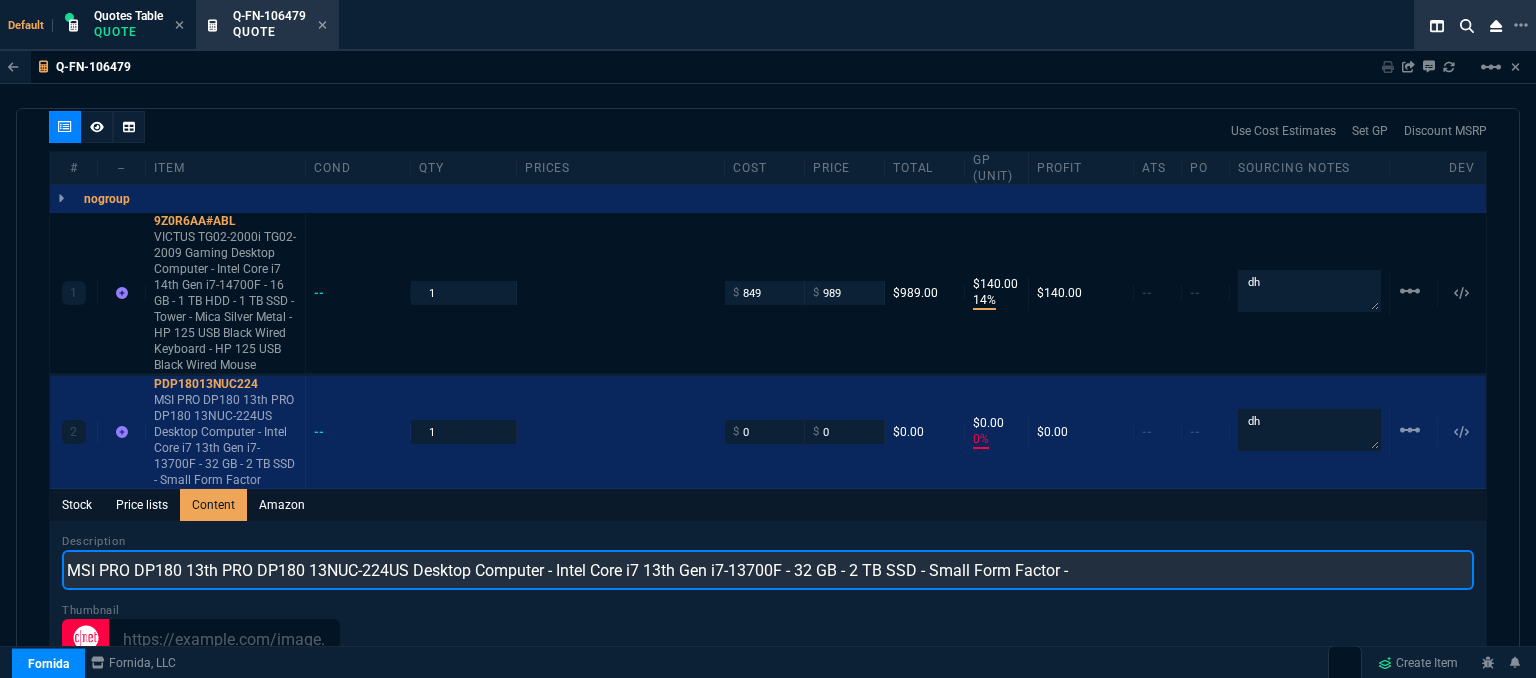 paste on "Keyboard Mouse" 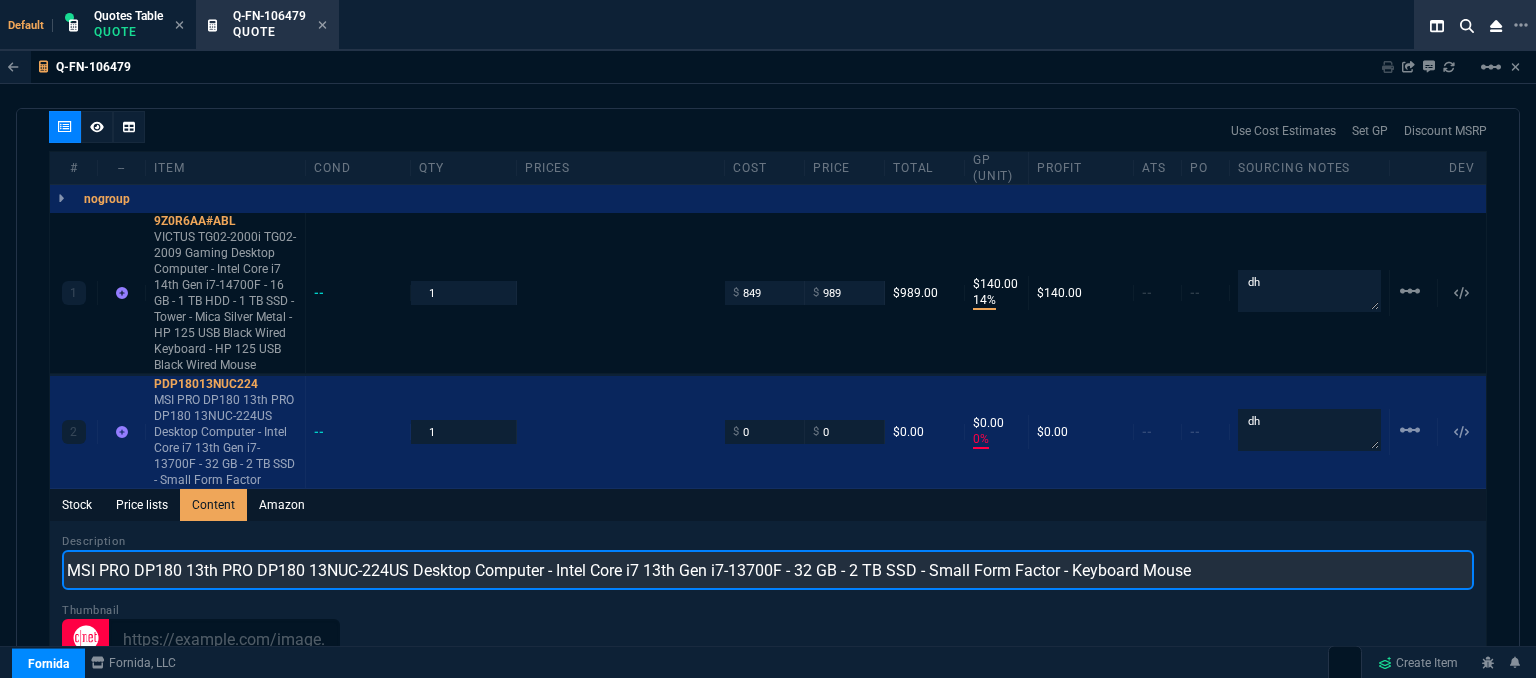 click on "MSI PRO DP180 13th PRO DP180 13NUC-224US Desktop Computer - Intel Core i7 13th Gen i7-13700F - 32 GB - 2 TB SSD - Small Form Factor - Keyboard Mouse" at bounding box center (768, 570) 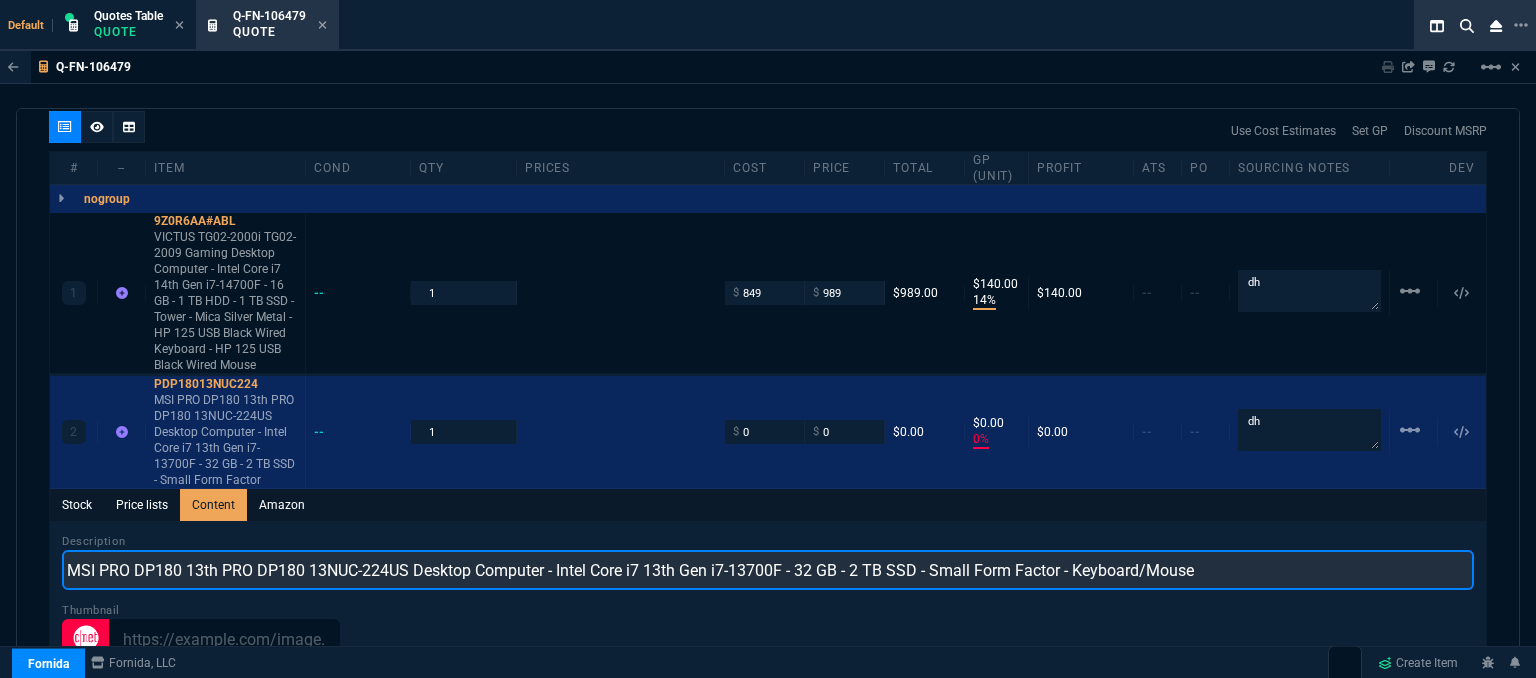 type on "MSI PRO DP180 13th PRO DP180 13NUC-224US Desktop Computer - Intel Core i7 13th Gen i7-13700F - 32 GB - 2 TB SSD - Small Form Factor - Keyboard/Mouse" 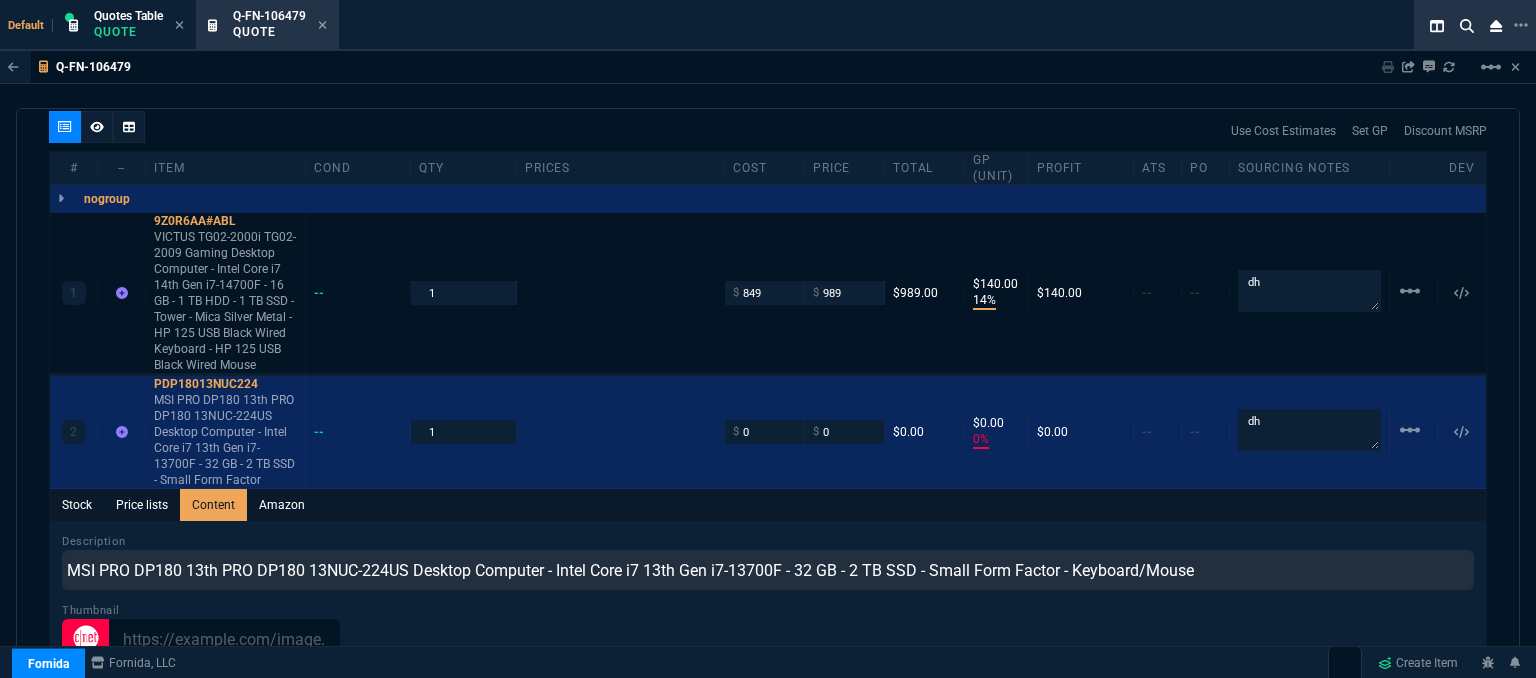 click at bounding box center [768, 639] 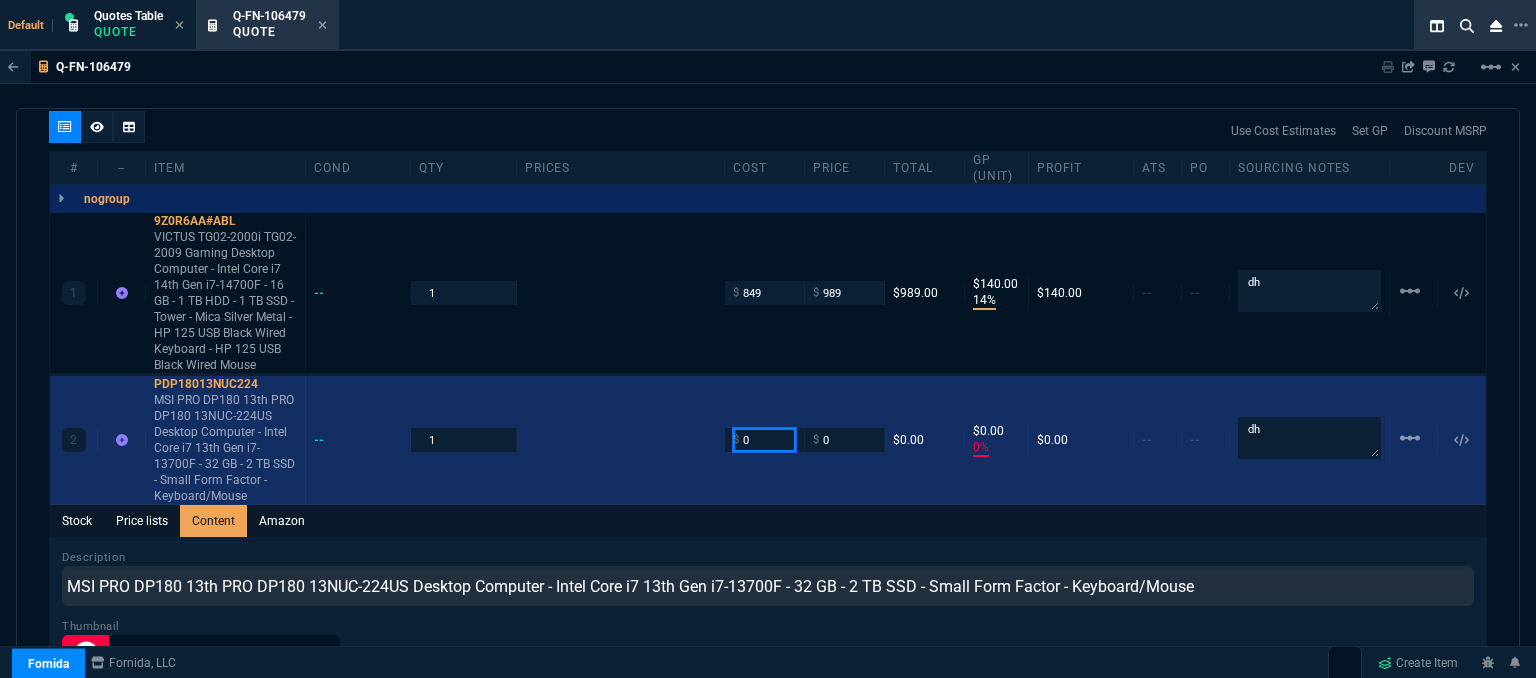 drag, startPoint x: 752, startPoint y: 425, endPoint x: 705, endPoint y: 416, distance: 47.853943 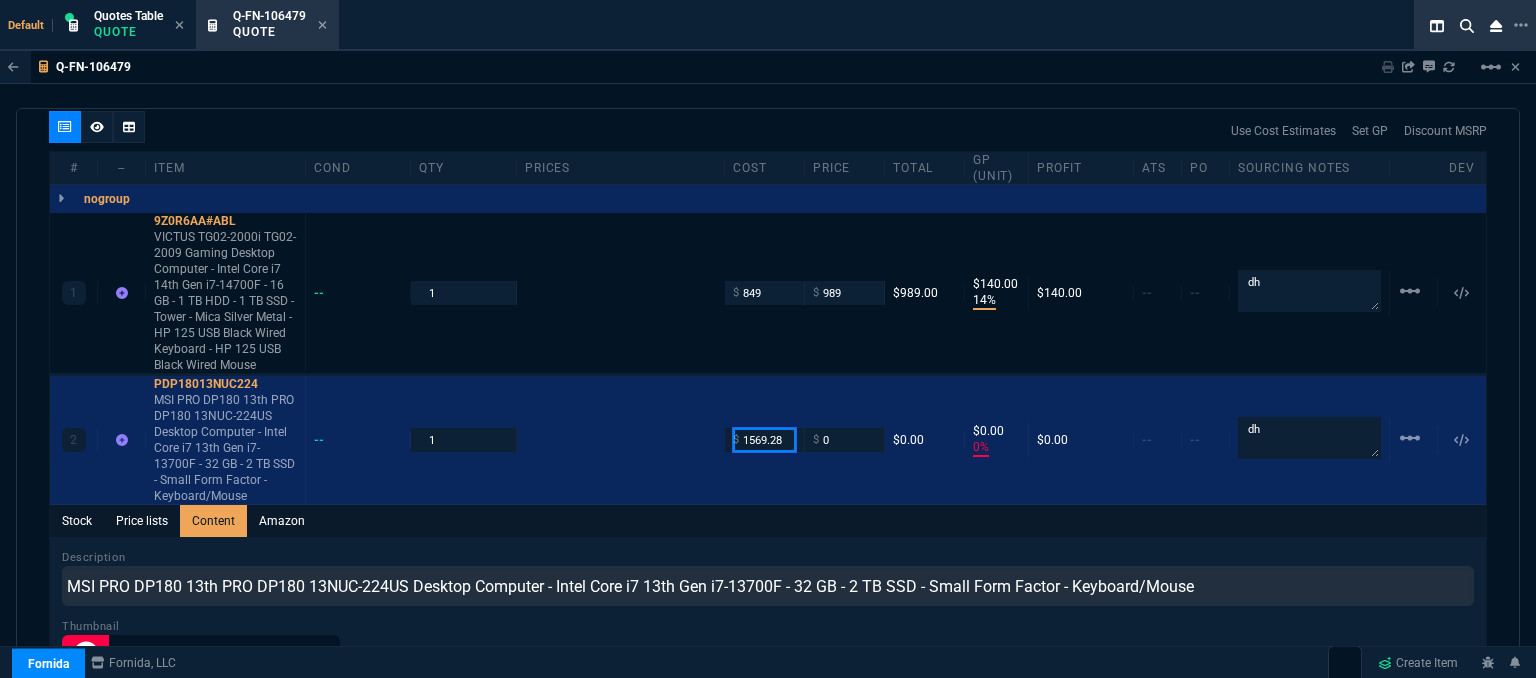 type on "1569.28" 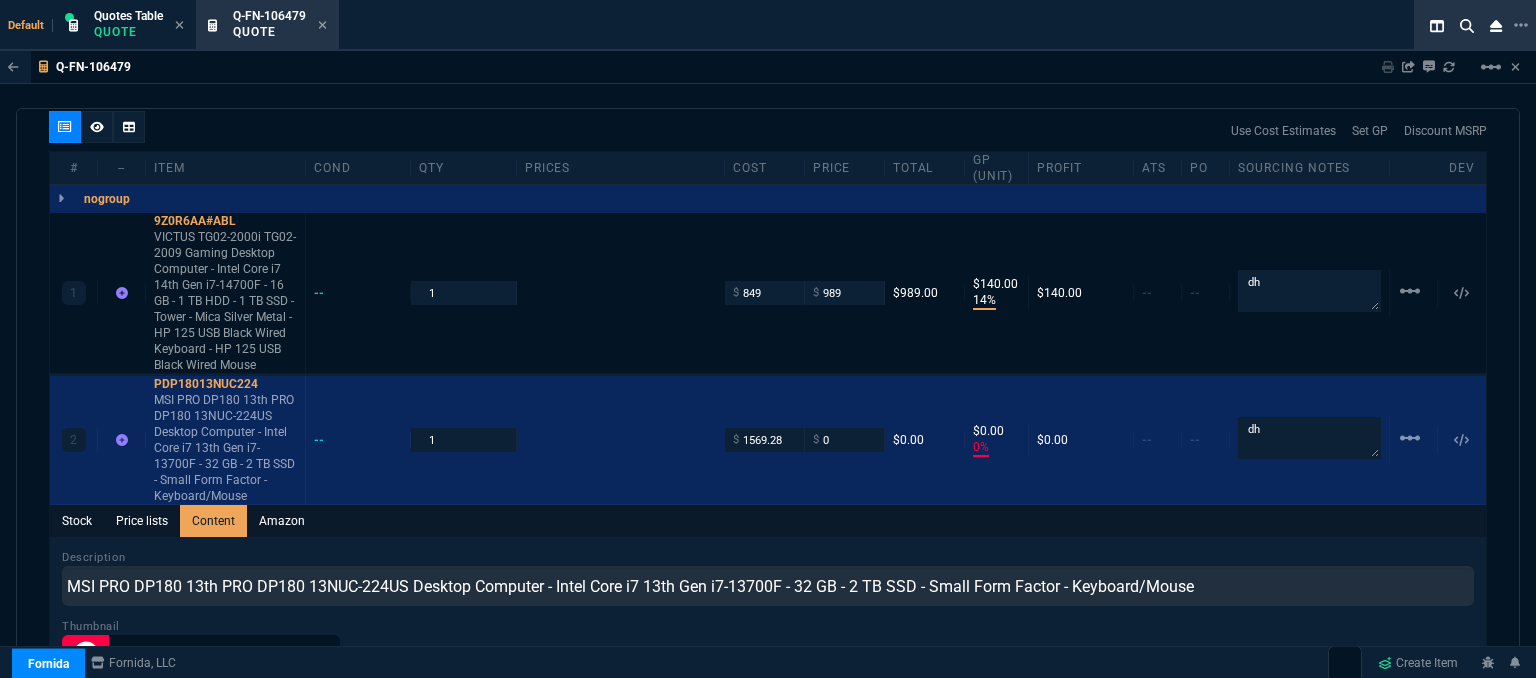 click on "Stock Price lists Content Amazon" at bounding box center (768, 521) 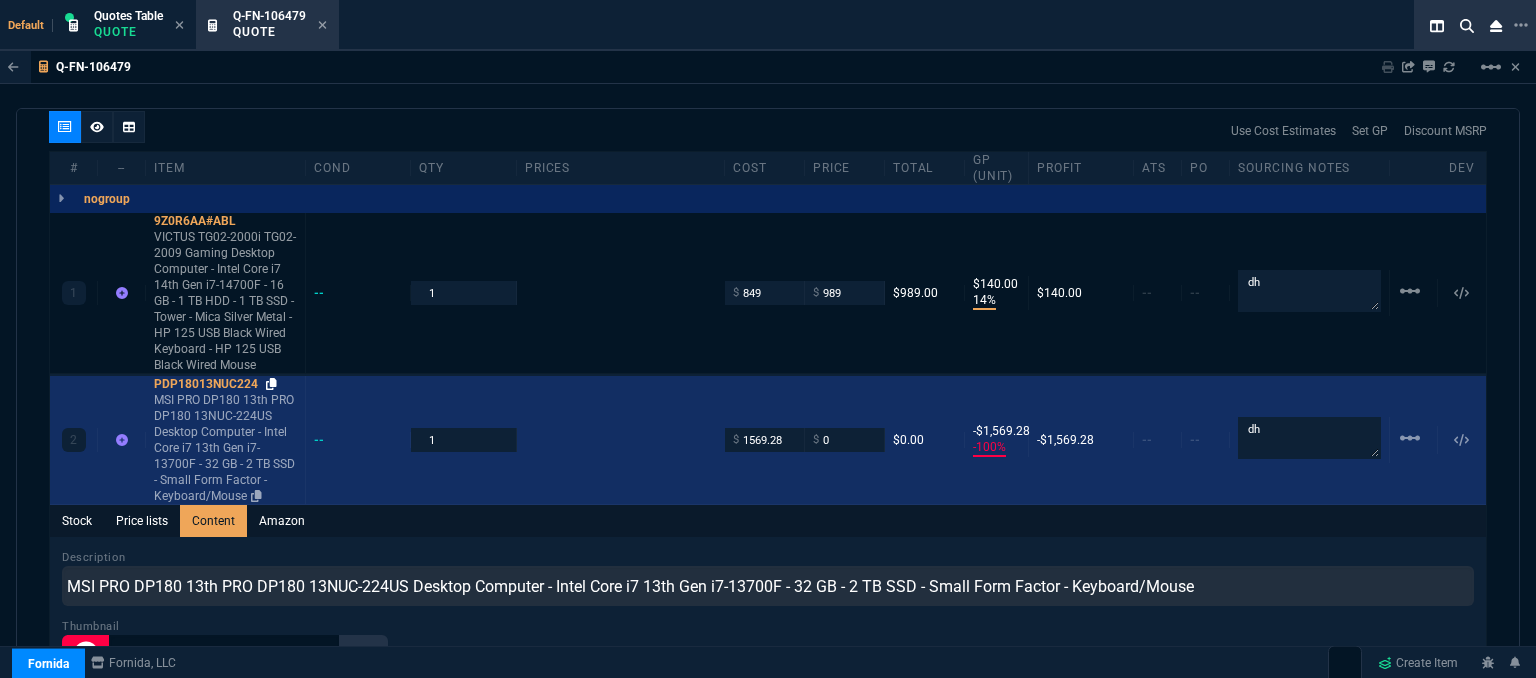 click 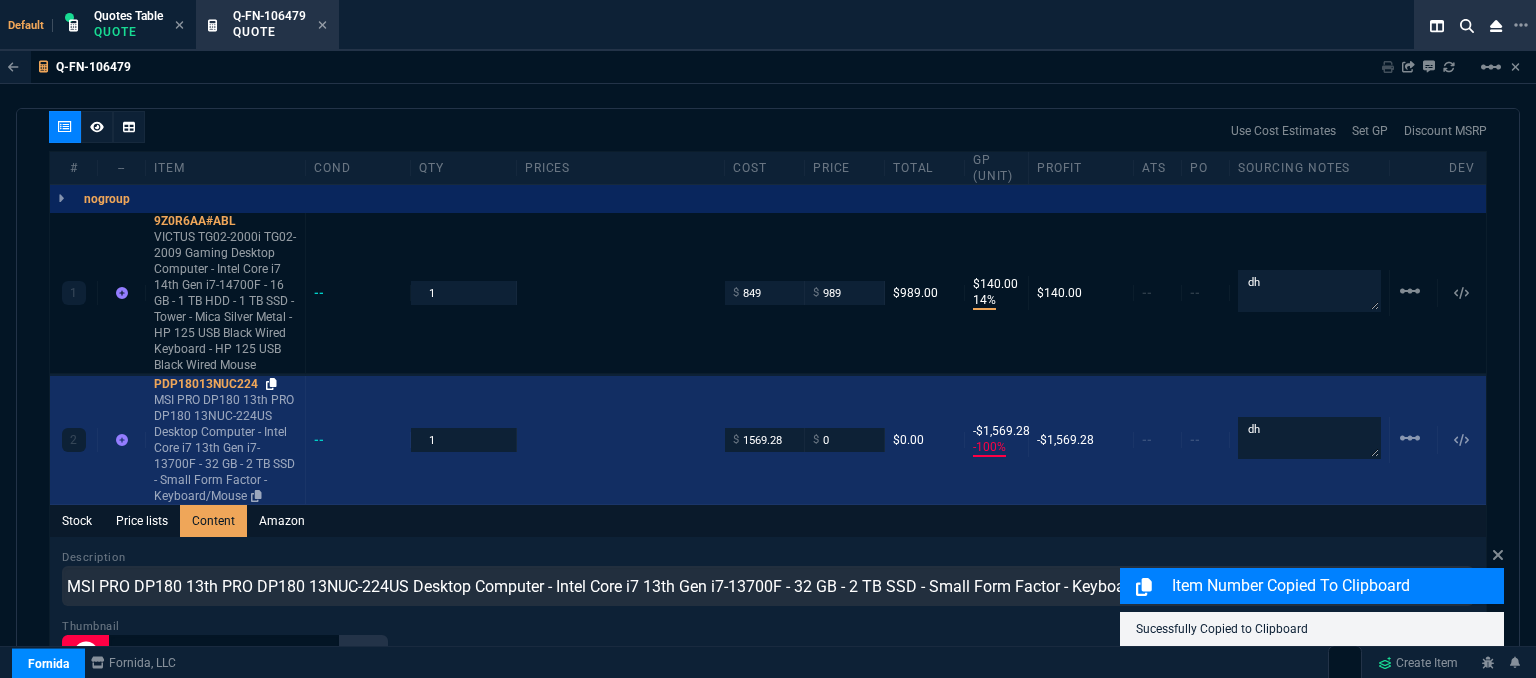 click 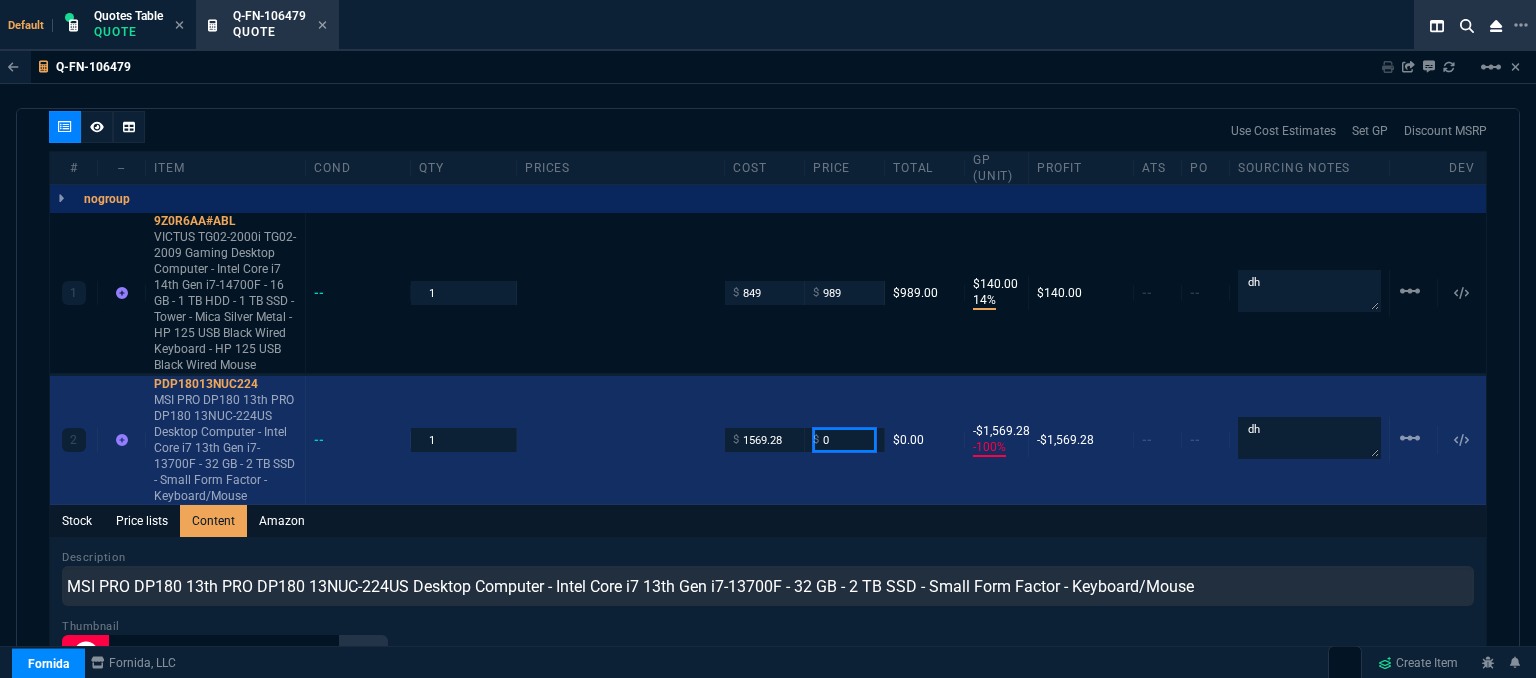 drag, startPoint x: 835, startPoint y: 421, endPoint x: 782, endPoint y: 421, distance: 53 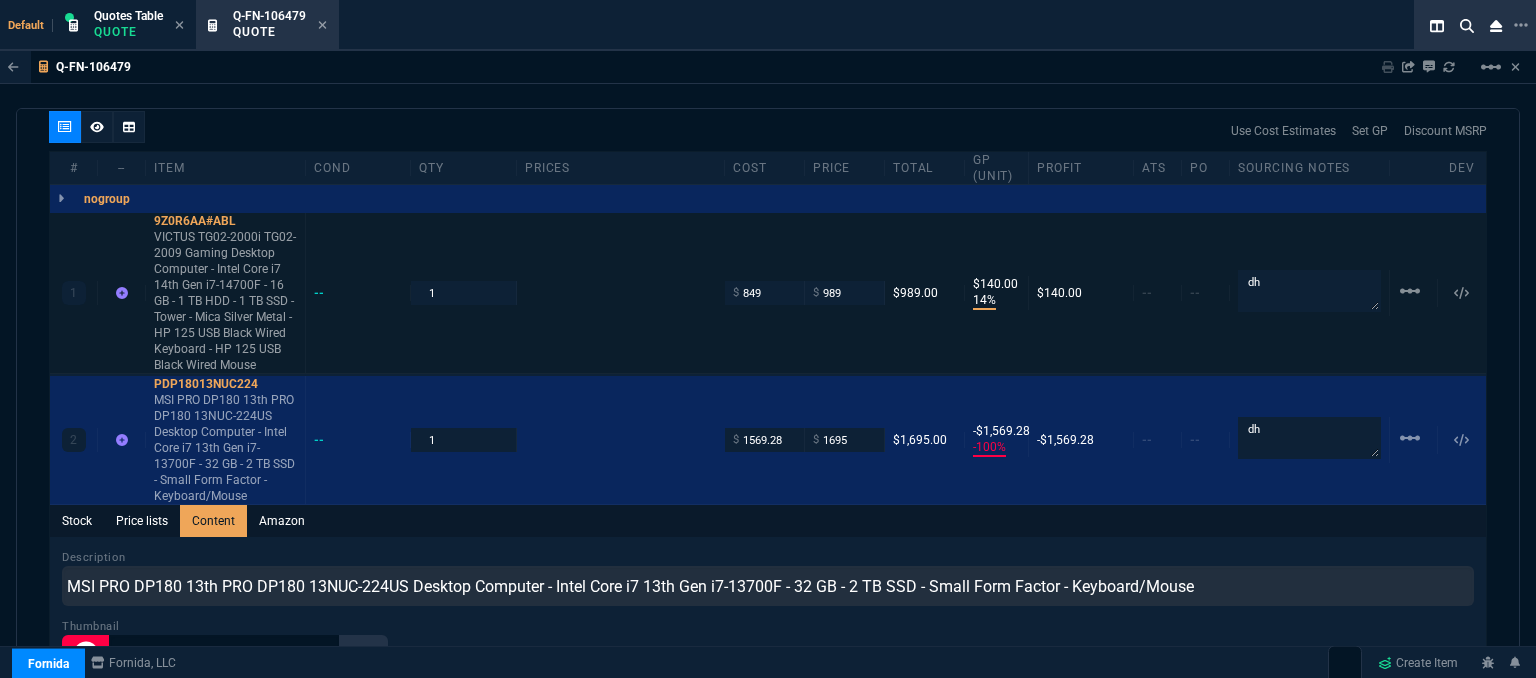 click on "1   9Z0R6AA#ABL   VICTUS TG02-2000i TG02-2009 Gaming Desktop Computer - Intel Core i7 14th Gen i7-14700F - 16 GB - 1 TB HDD - 1 TB SSD - Tower - Mica Silver Metal - HP 125 USB Black Wired Keyboard - HP 125 USB Black Wired Mouse   --  1 $ 849 $ 989  $989.00  $140.00  14%   $140.00  -- -- dh linear_scale" at bounding box center (768, 293) 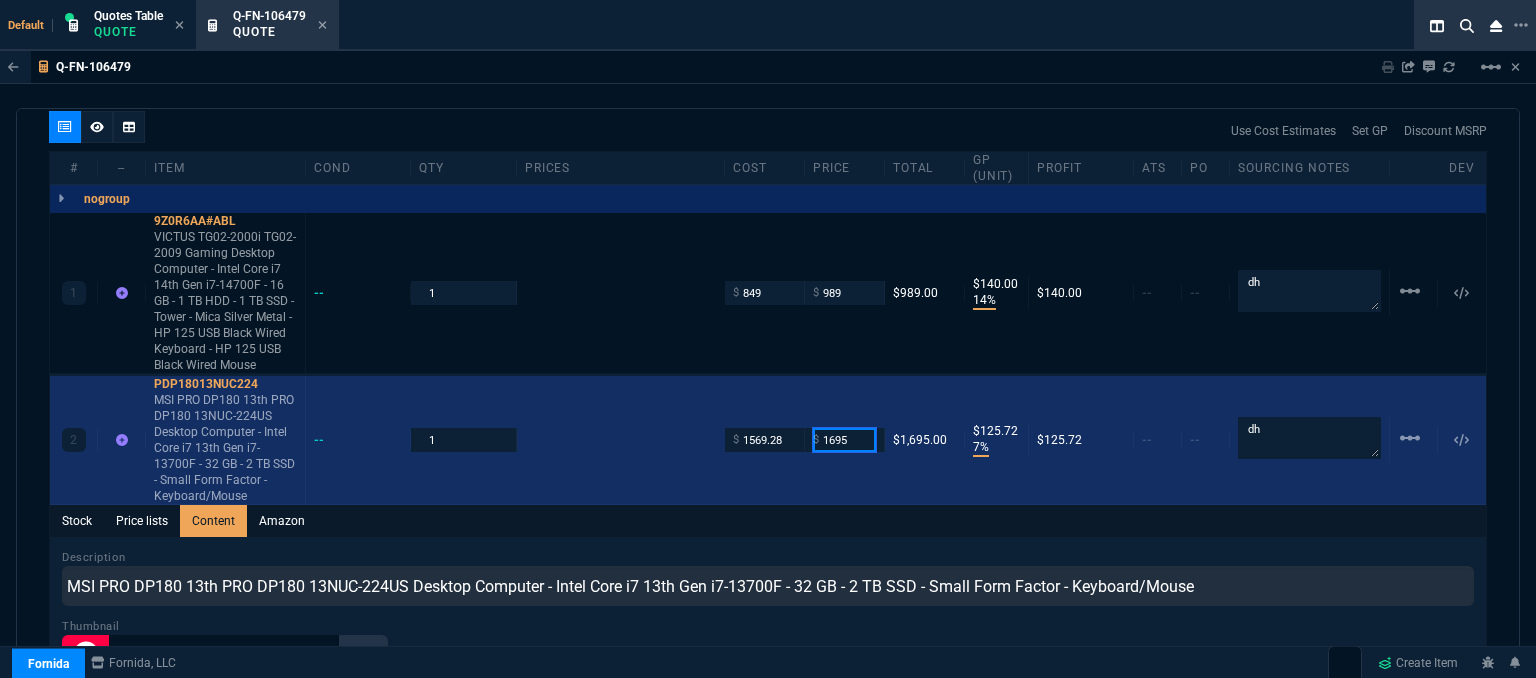 drag, startPoint x: 856, startPoint y: 415, endPoint x: 804, endPoint y: 407, distance: 52.611786 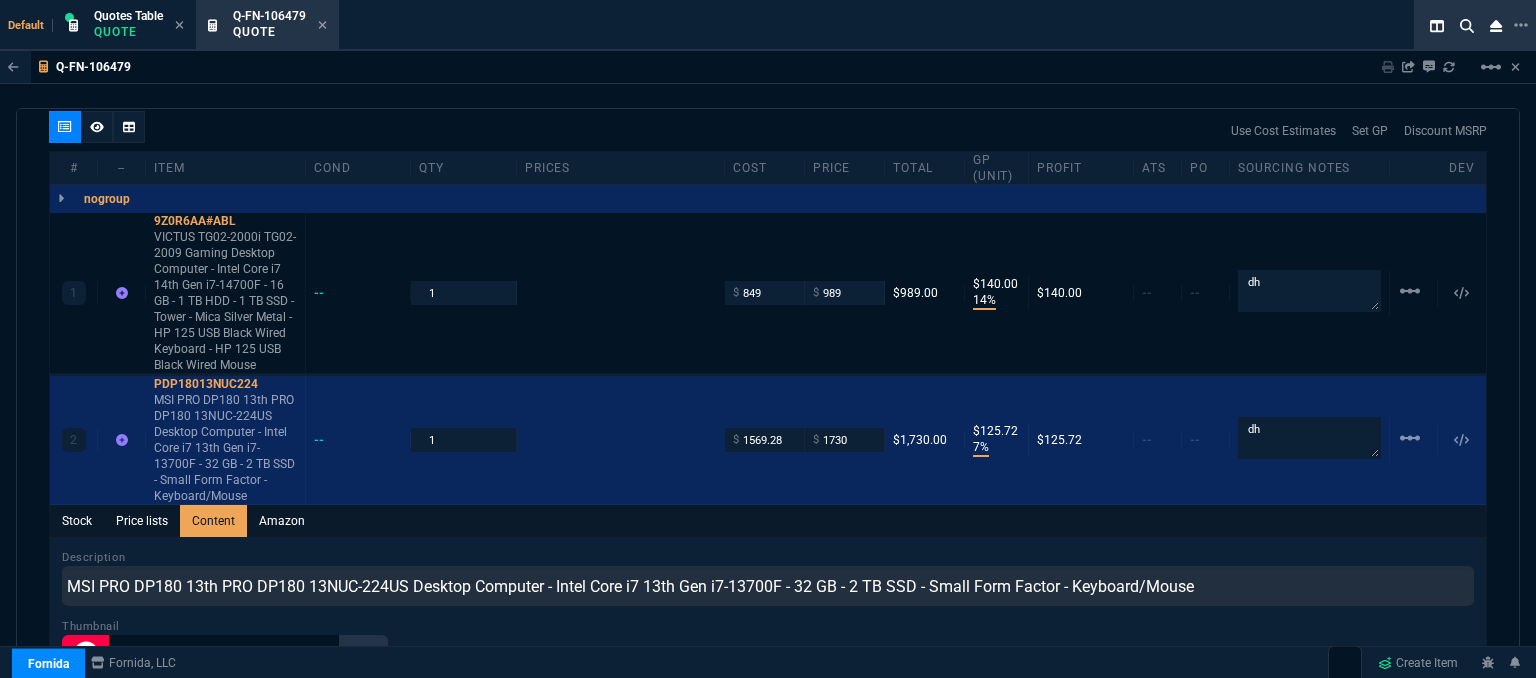 click on "Description MSI PRO DP180 13th PRO DP180 13NUC-224US Desktop Computer - Intel Core i7 13th Gen i7-13700F - 32 GB - 2 TB SSD - Small Form Factor - Keyboard/Mouse Thumbnail Save Content Content Enabled Save File Edit View Insert Format Tools Table Help To open the popup, press Shift+Enter To open the popup, press Shift+Enter To open the popup, press Shift+Enter To open the popup, press Shift+Enter p Press Alt+0 for help 0 words" at bounding box center [768, 830] 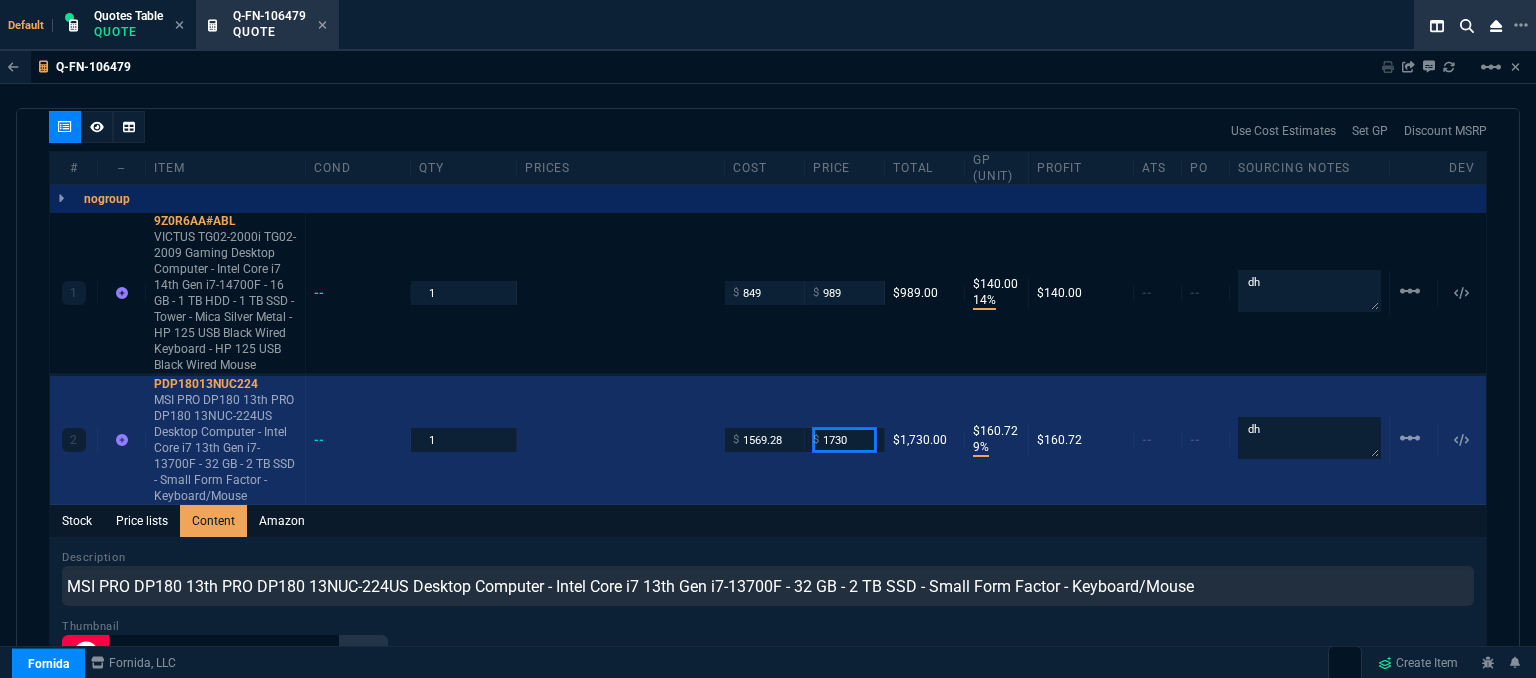 drag, startPoint x: 856, startPoint y: 417, endPoint x: 772, endPoint y: 417, distance: 84 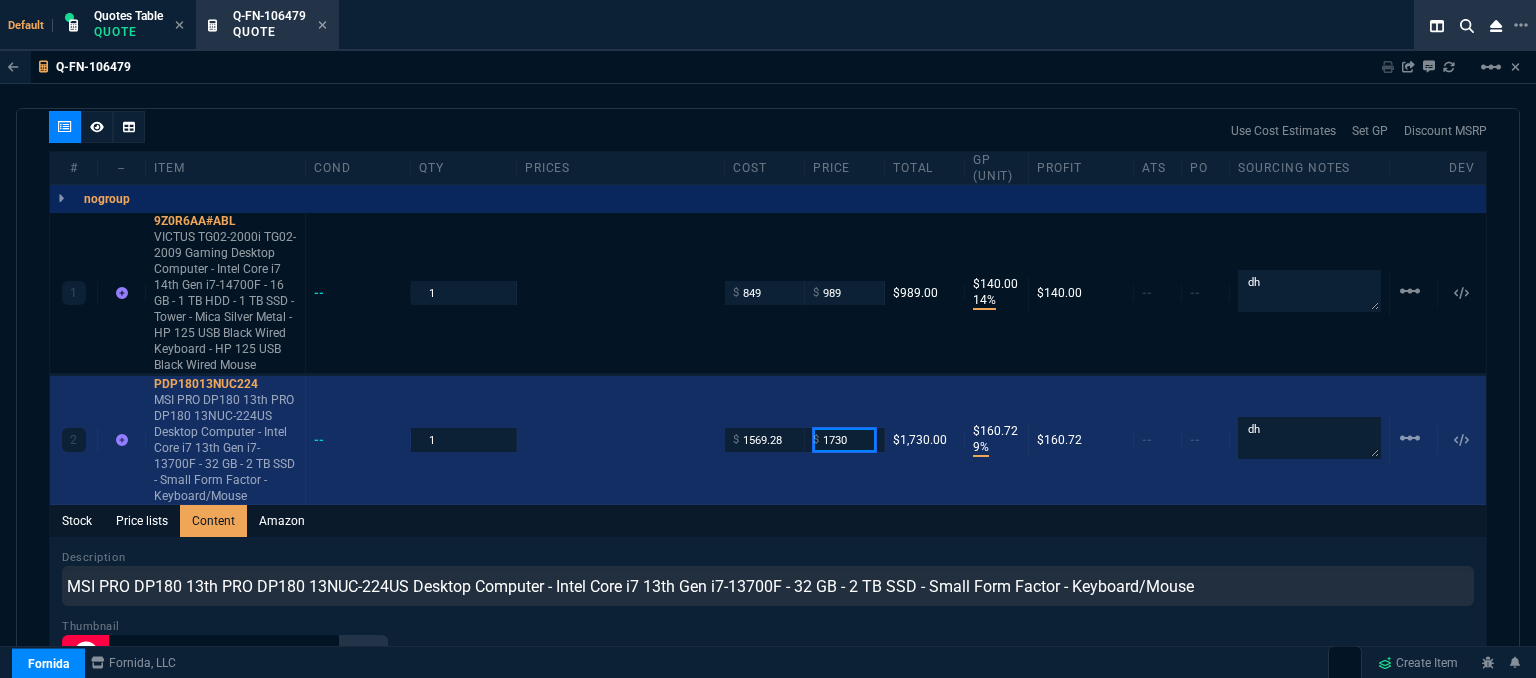 click on "2   PDP18013NUC224   MSI PRO DP180 13th PRO DP180 13NUC-224US Desktop Computer - Intel Core i7 13th Gen i7-13700F - 32 GB - 2 TB SSD - Small Form Factor - Keyboard/Mouse   --  1 $ 1569.28 $ 1730  $1,730.00  $160.72  9%   $160.72  -- -- dh linear_scale" at bounding box center (768, 440) 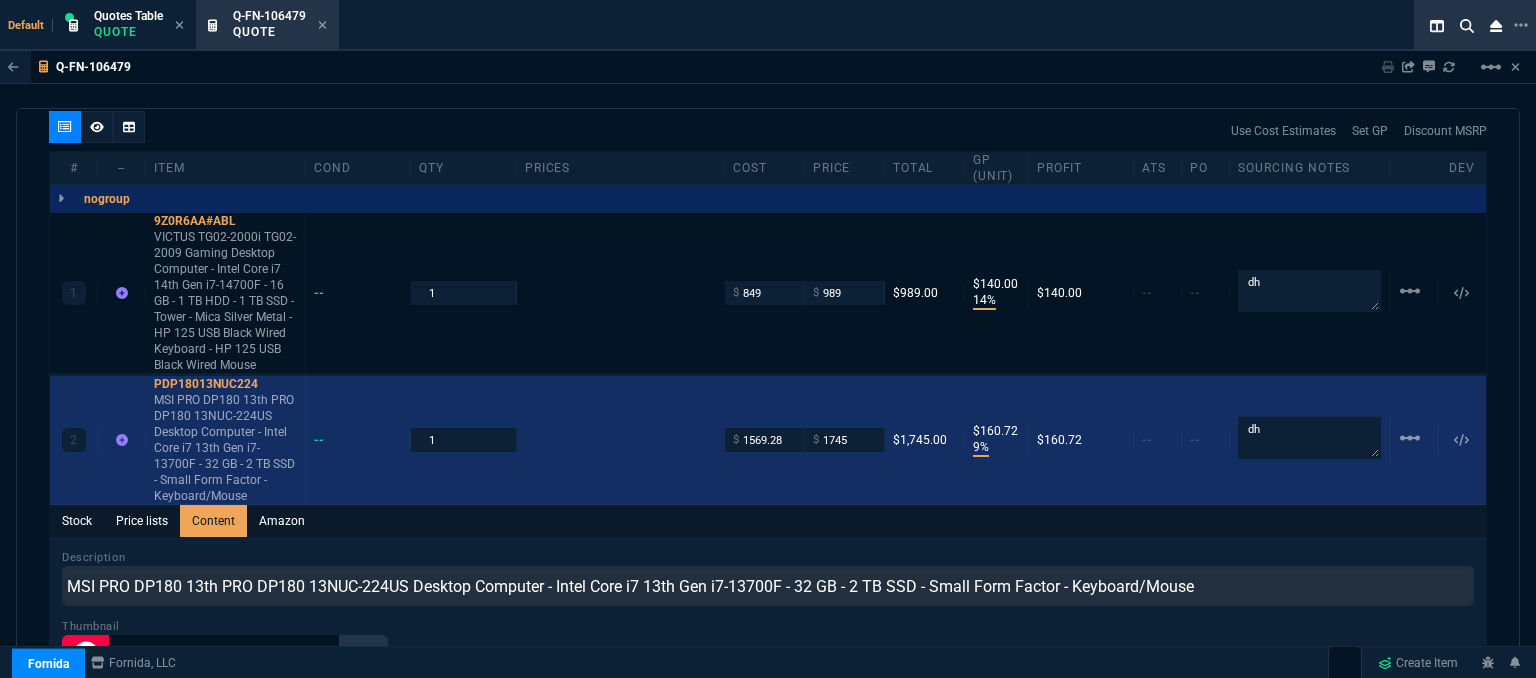 click on "2   PDP18013NUC224   MSI PRO DP180 13th PRO DP180 13NUC-224US Desktop Computer - Intel Core i7 13th Gen i7-13700F - 32 GB - 2 TB SSD - Small Form Factor - Keyboard/Mouse   --  1 $ 1569.28 $ 1745  $1,745.00  $160.72  9%   $160.72  -- -- dh linear_scale" at bounding box center (768, 440) 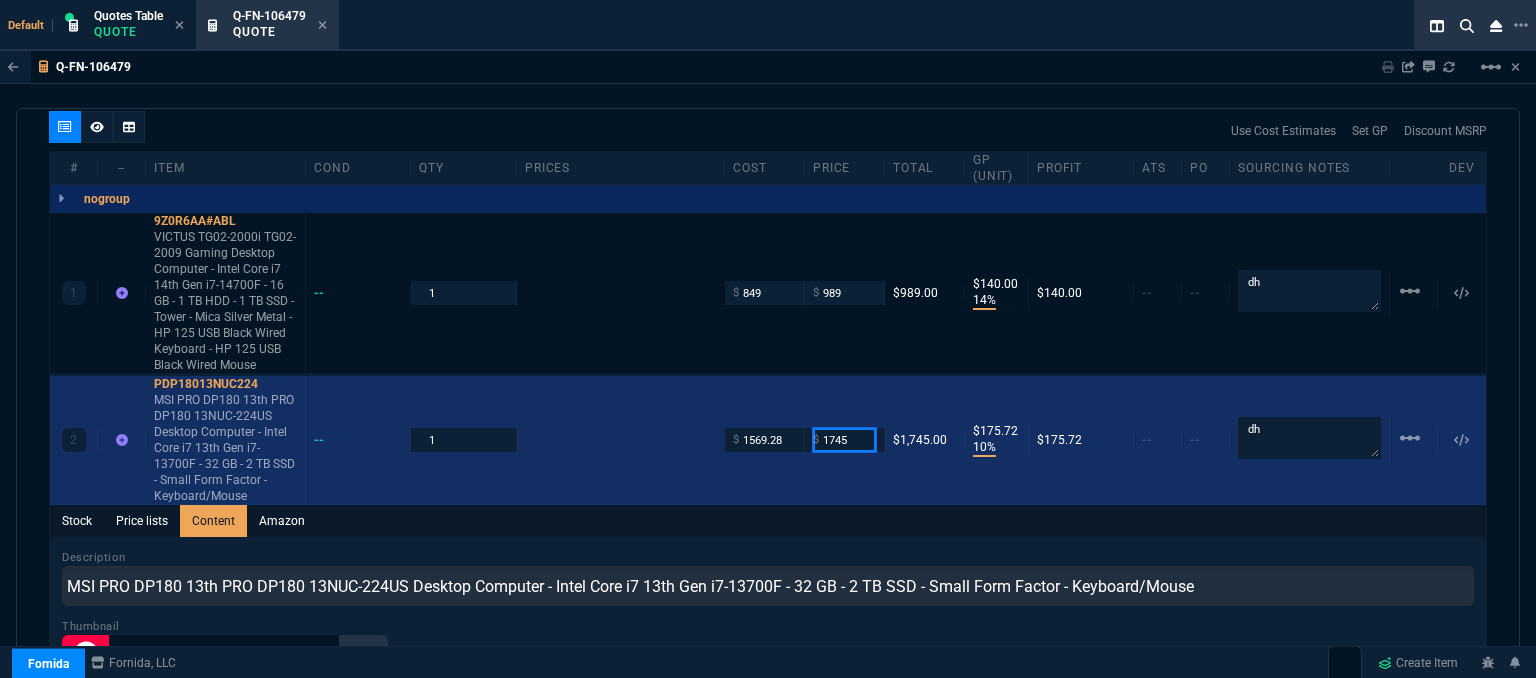 drag, startPoint x: 846, startPoint y: 417, endPoint x: 754, endPoint y: 404, distance: 92.91394 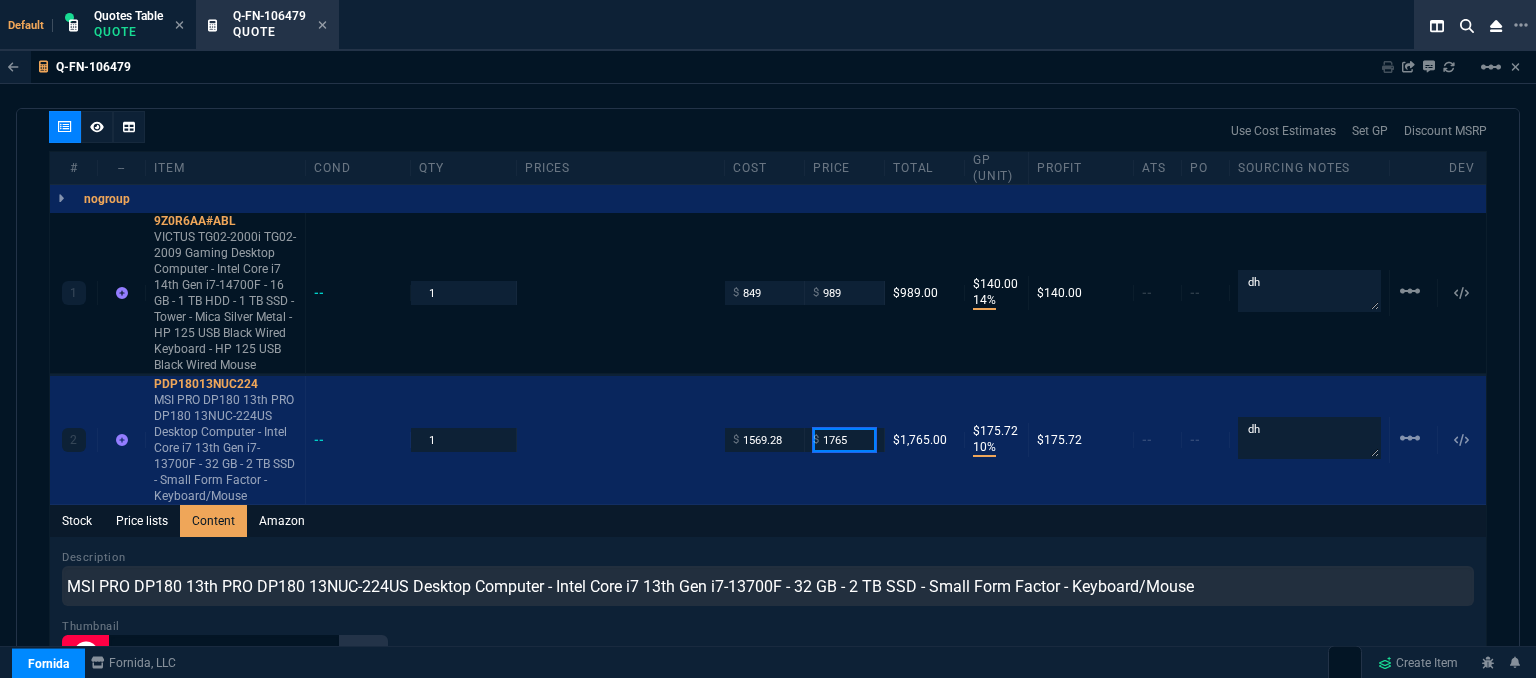 type on "1765" 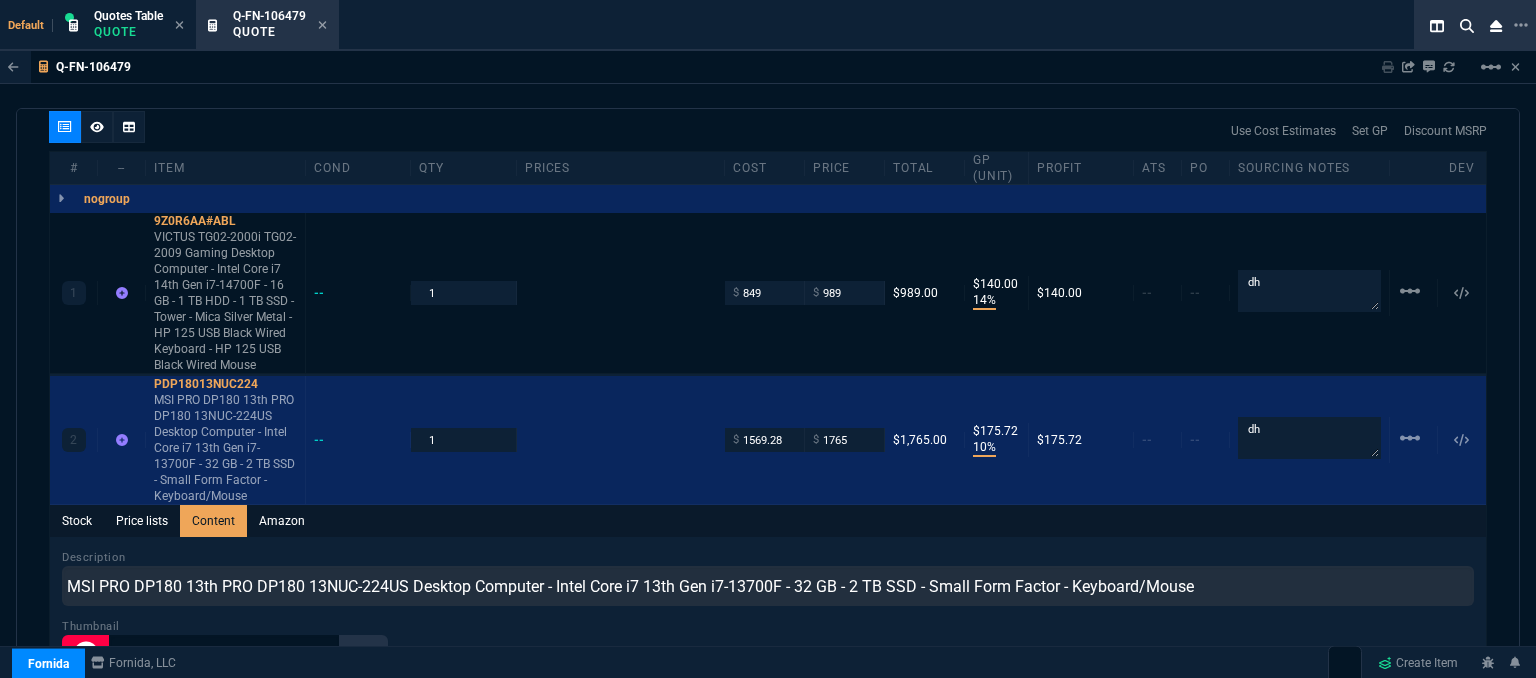 click on "Stock Price lists Content Amazon" at bounding box center [768, 521] 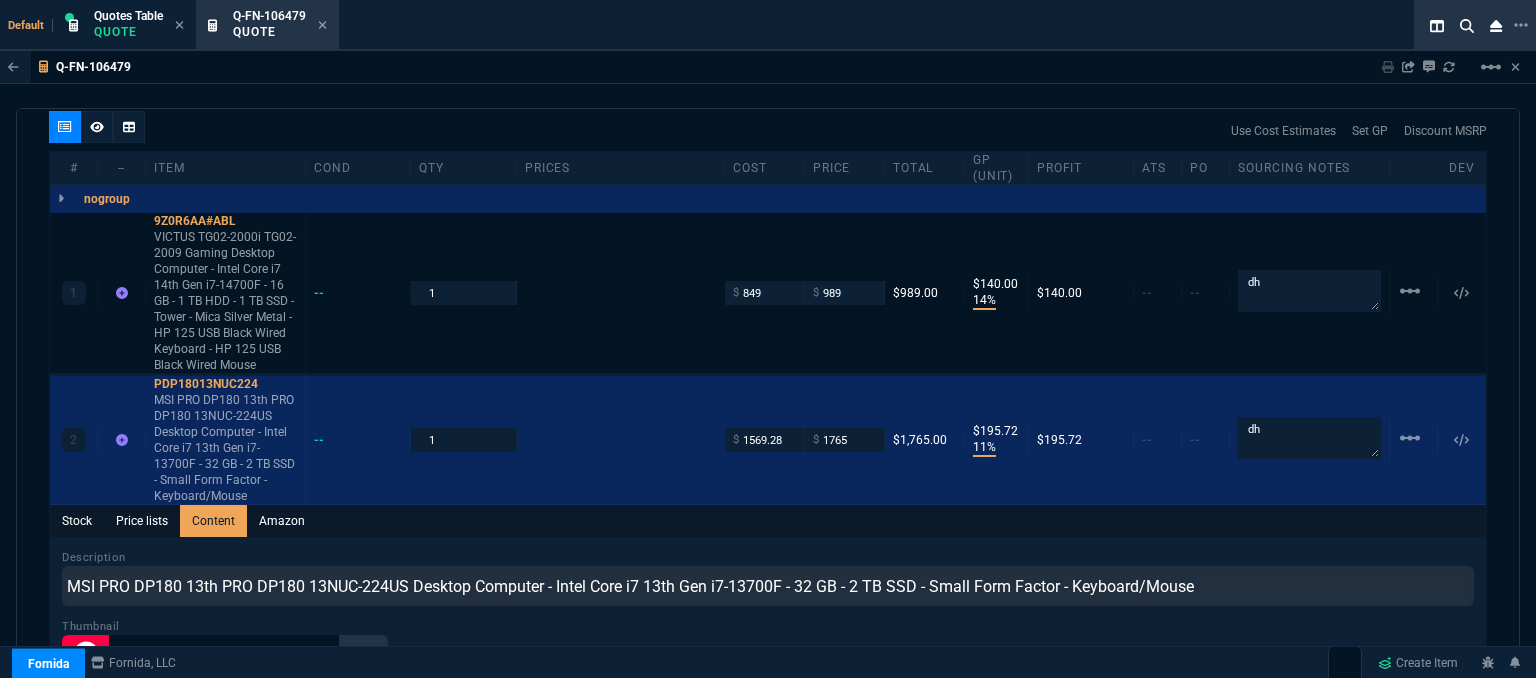 click on "Description MSI PRO DP180 13th PRO DP180 13NUC-224US Desktop Computer - Intel Core i7 13th Gen i7-13700F - 32 GB - 2 TB SSD - Small Form Factor - Keyboard/Mouse" at bounding box center [768, 577] 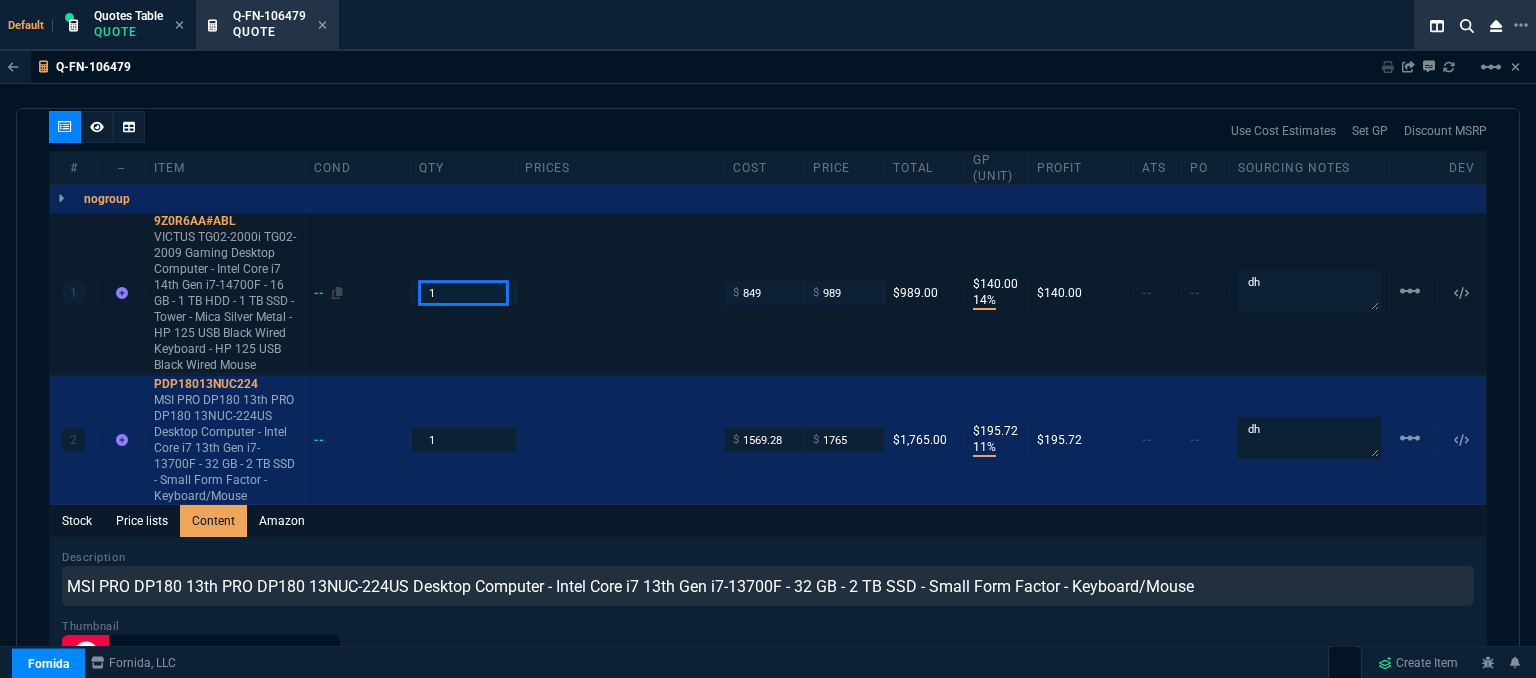 drag, startPoint x: 463, startPoint y: 273, endPoint x: 394, endPoint y: 272, distance: 69.00725 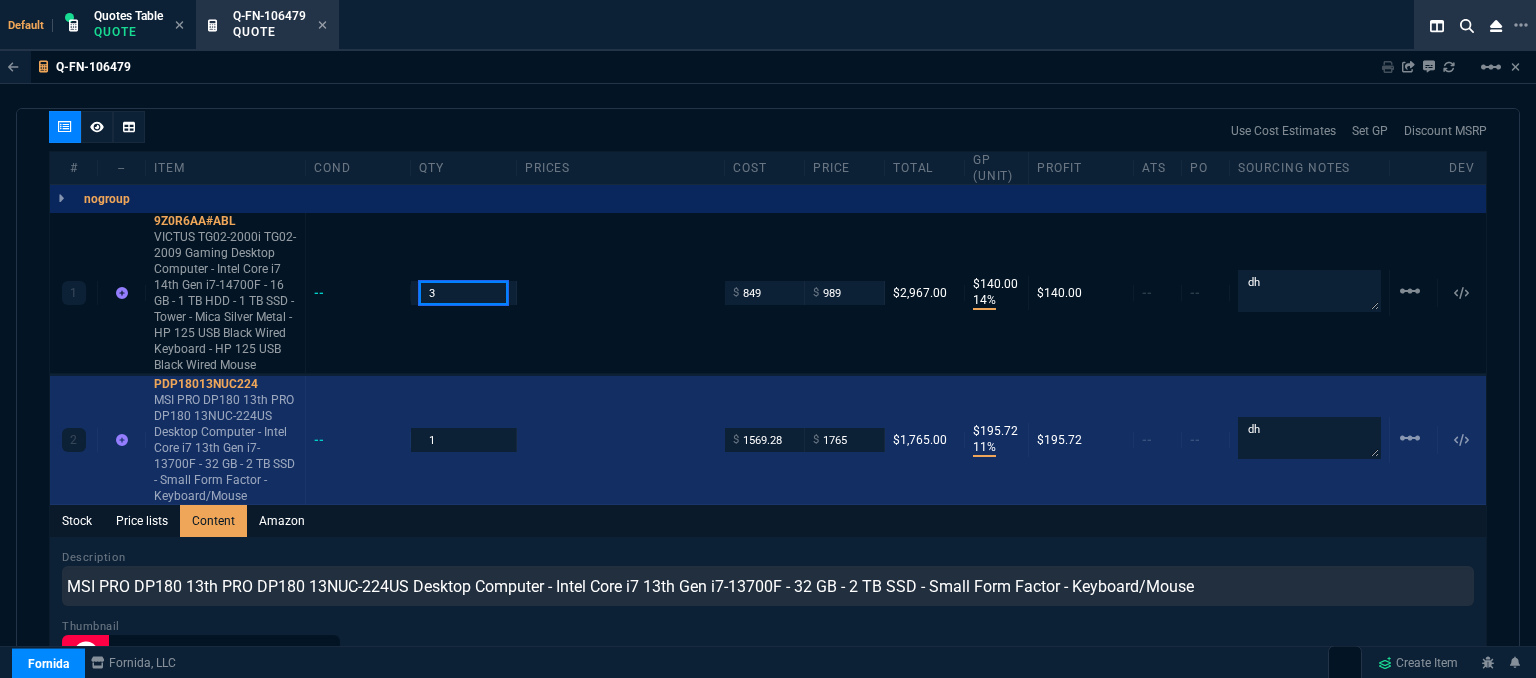 type on "3" 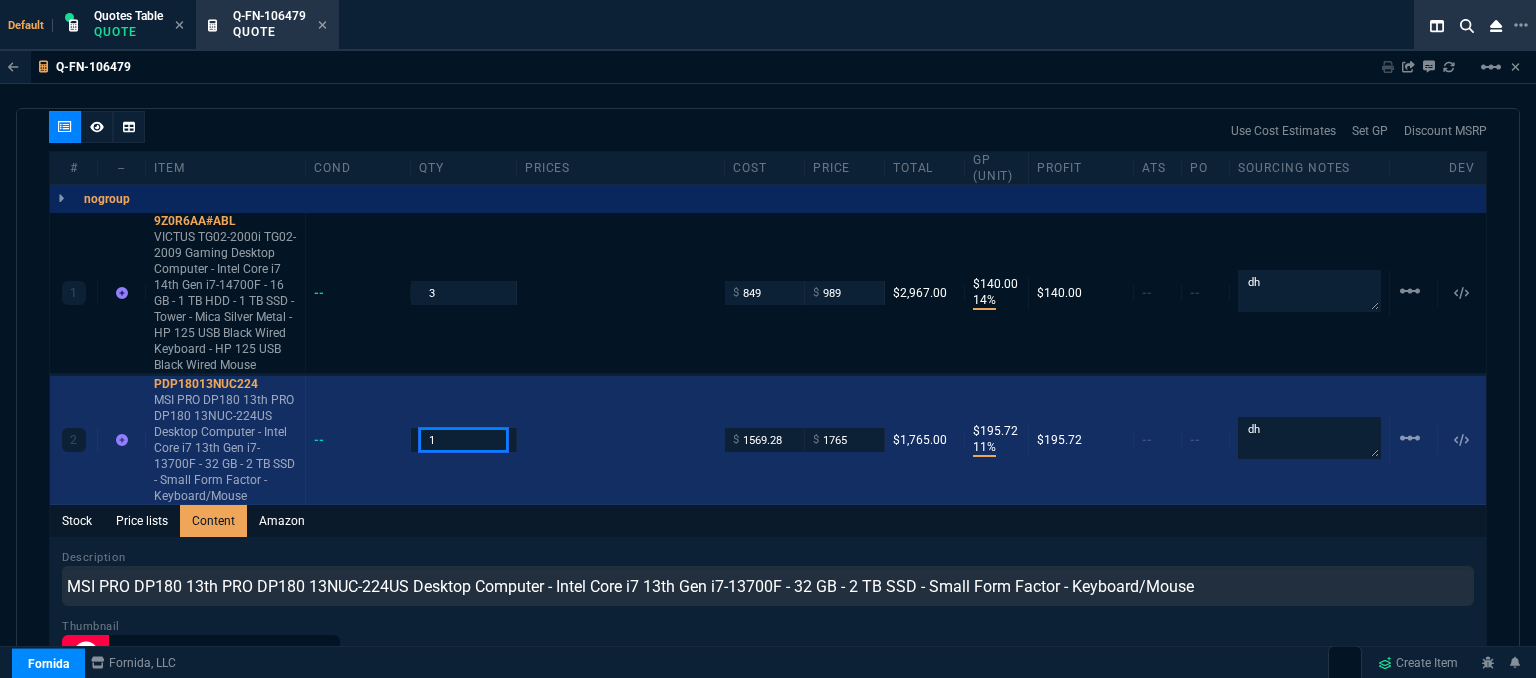 drag, startPoint x: 410, startPoint y: 421, endPoint x: 572, endPoint y: 367, distance: 170.763 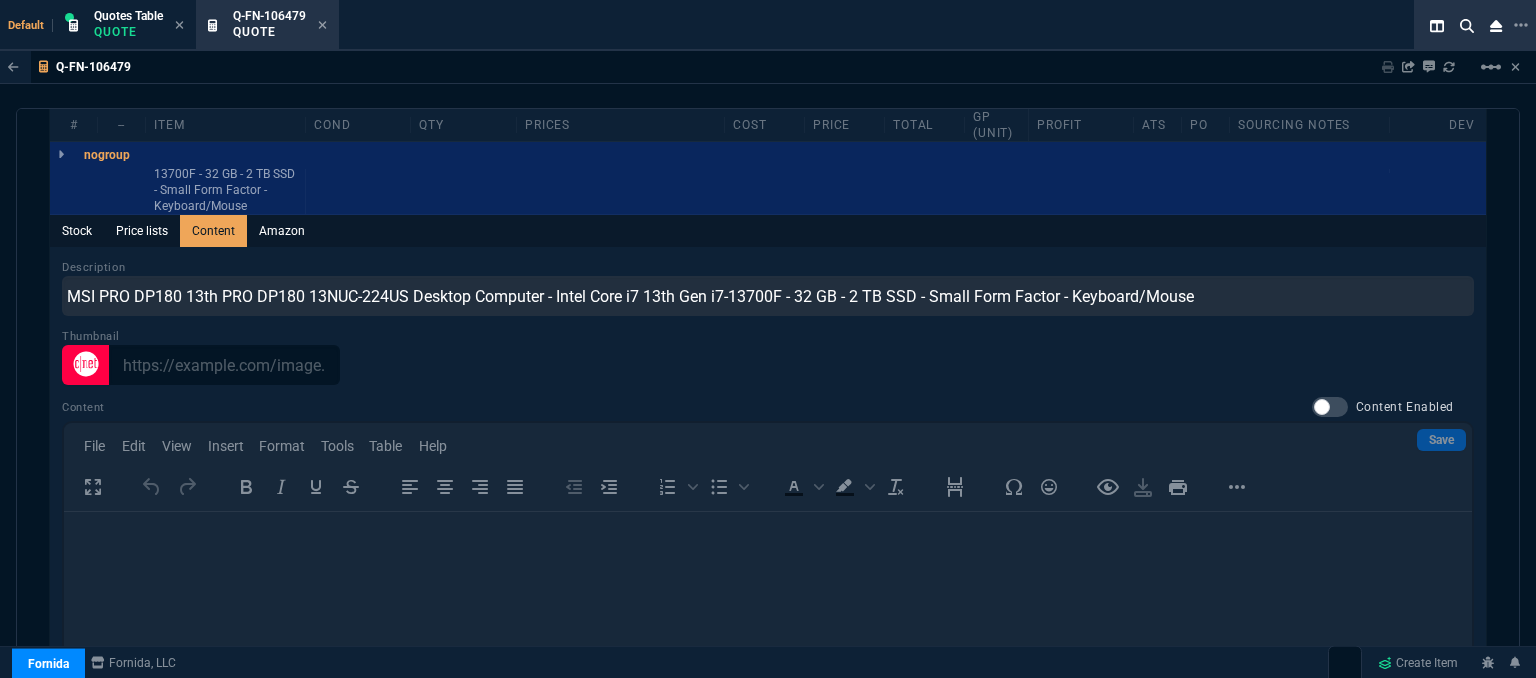 scroll, scrollTop: 1468, scrollLeft: 0, axis: vertical 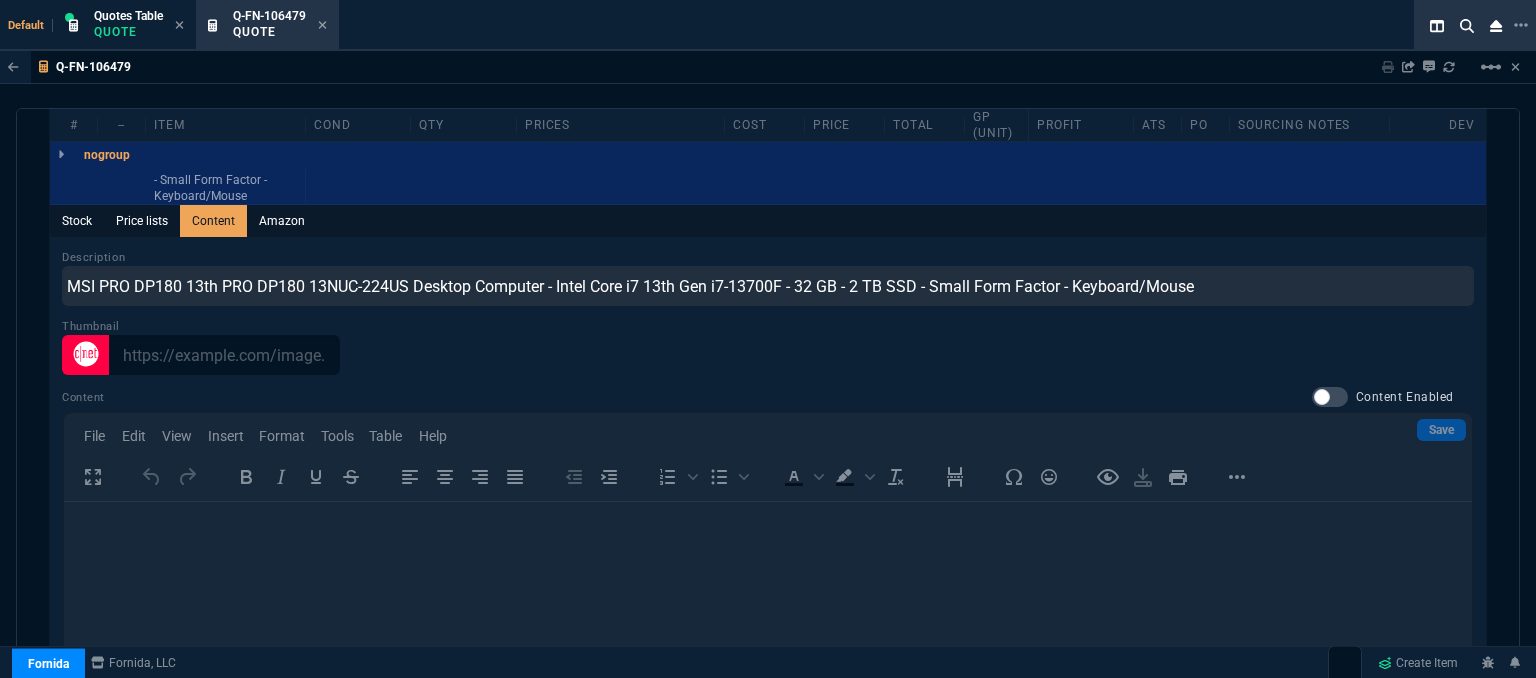 type on "3" 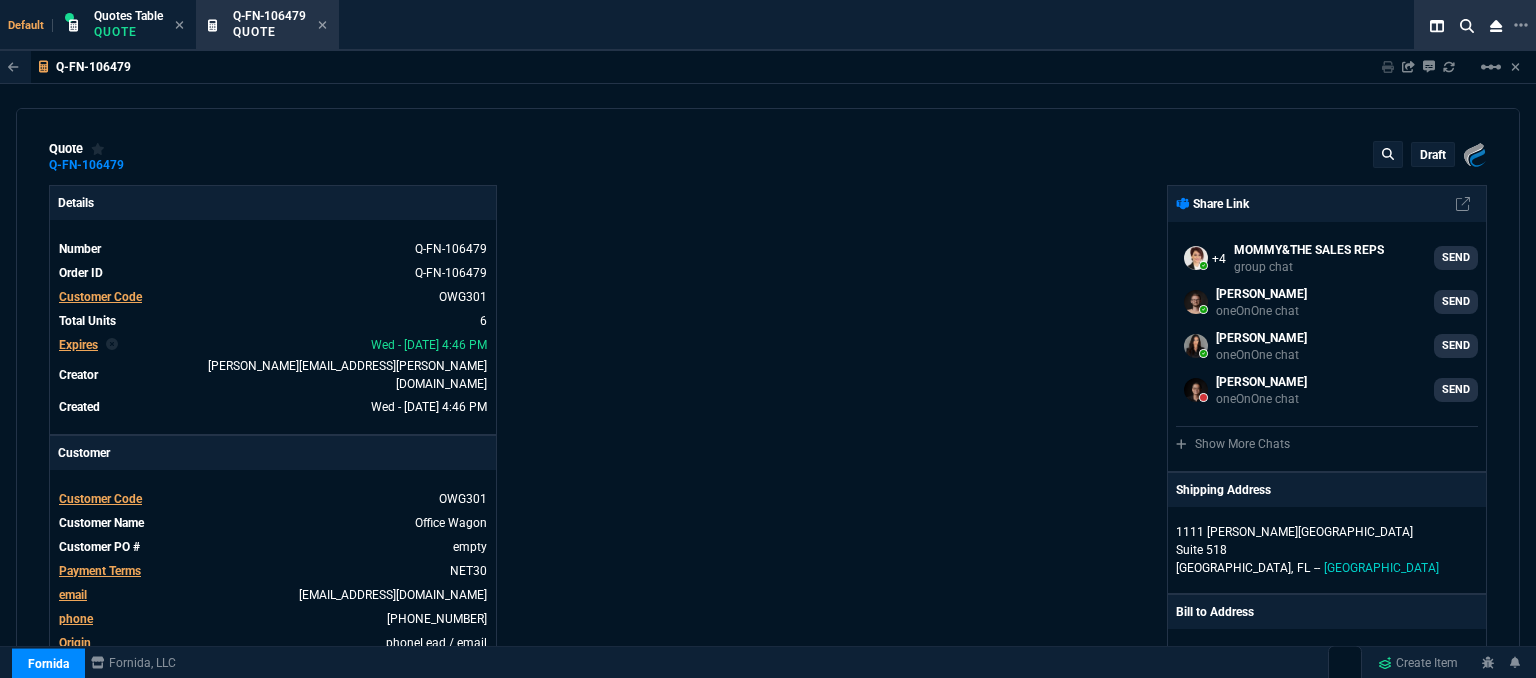 select on "12: [PERSON_NAME]" 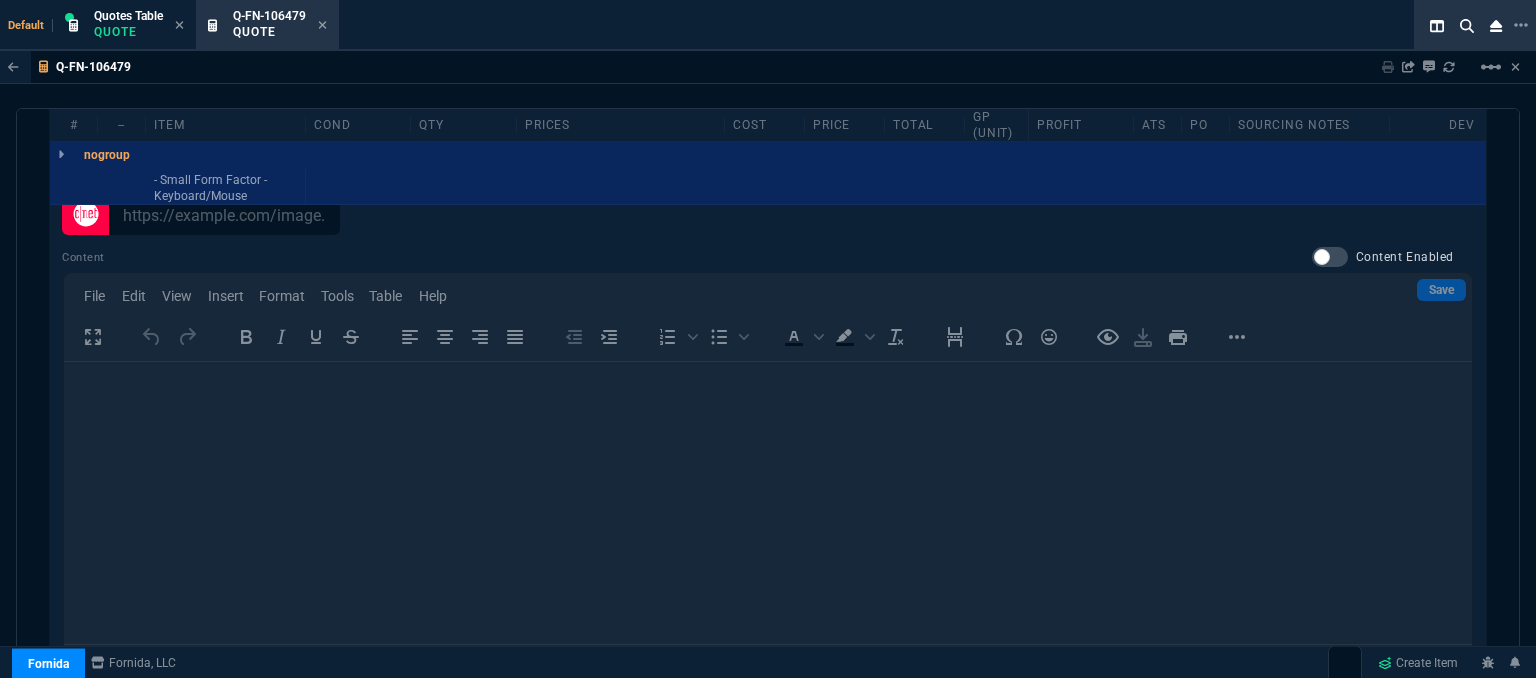 scroll, scrollTop: 143, scrollLeft: 0, axis: vertical 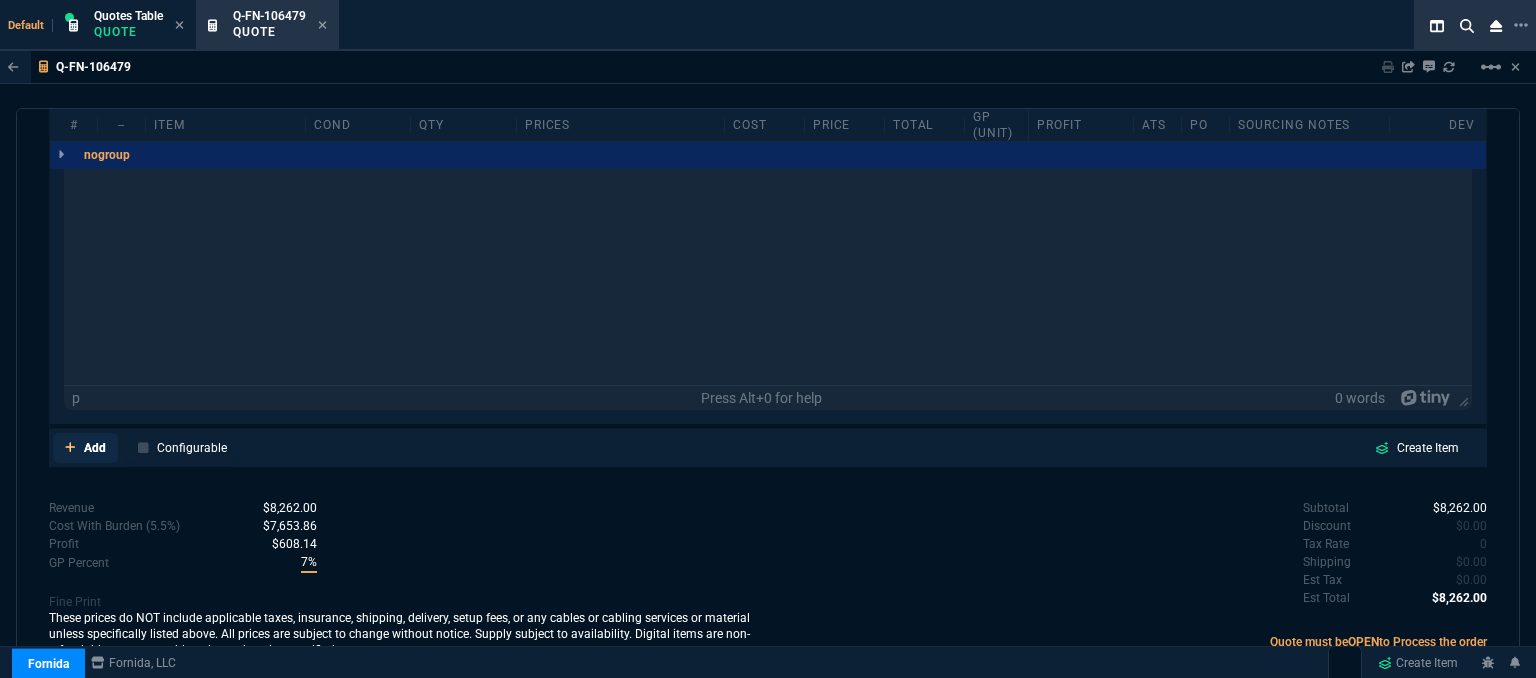 click 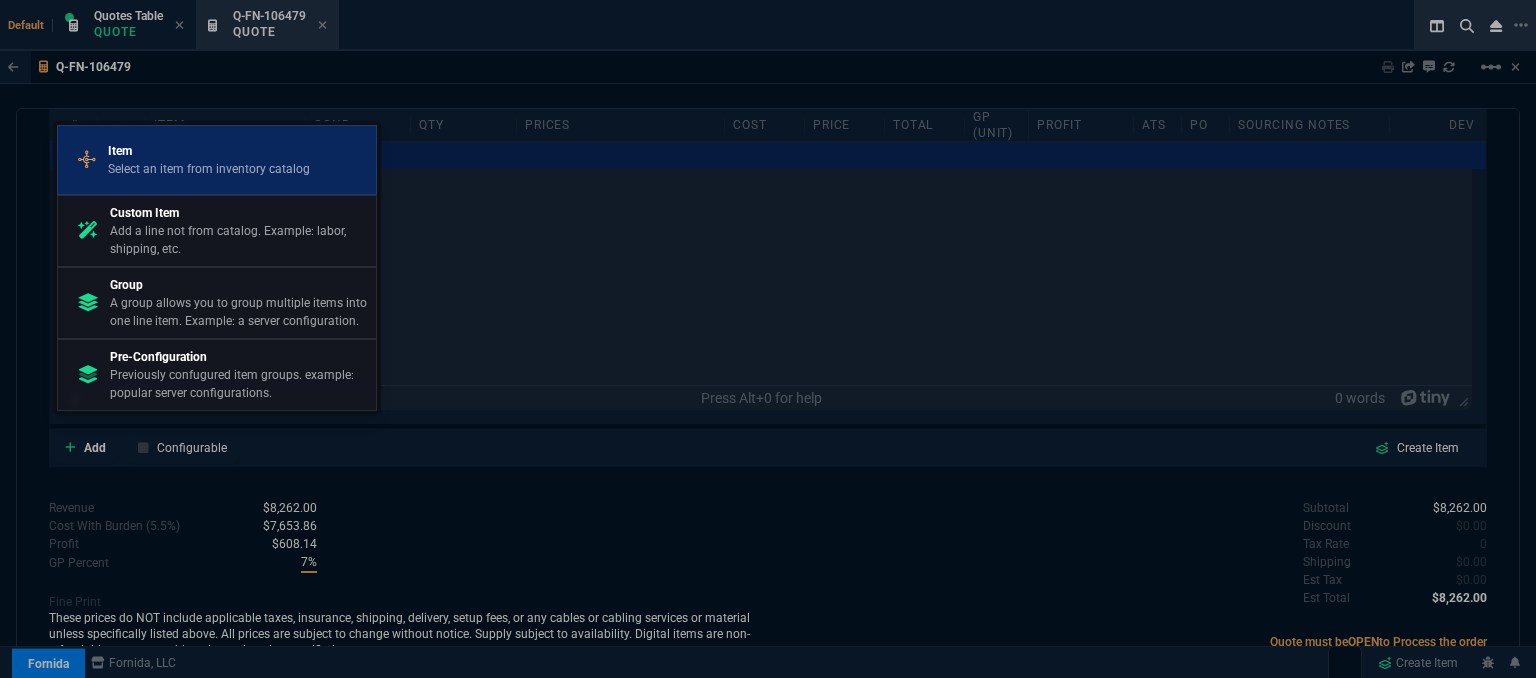 click on "Select an item from inventory catalog" at bounding box center [209, 169] 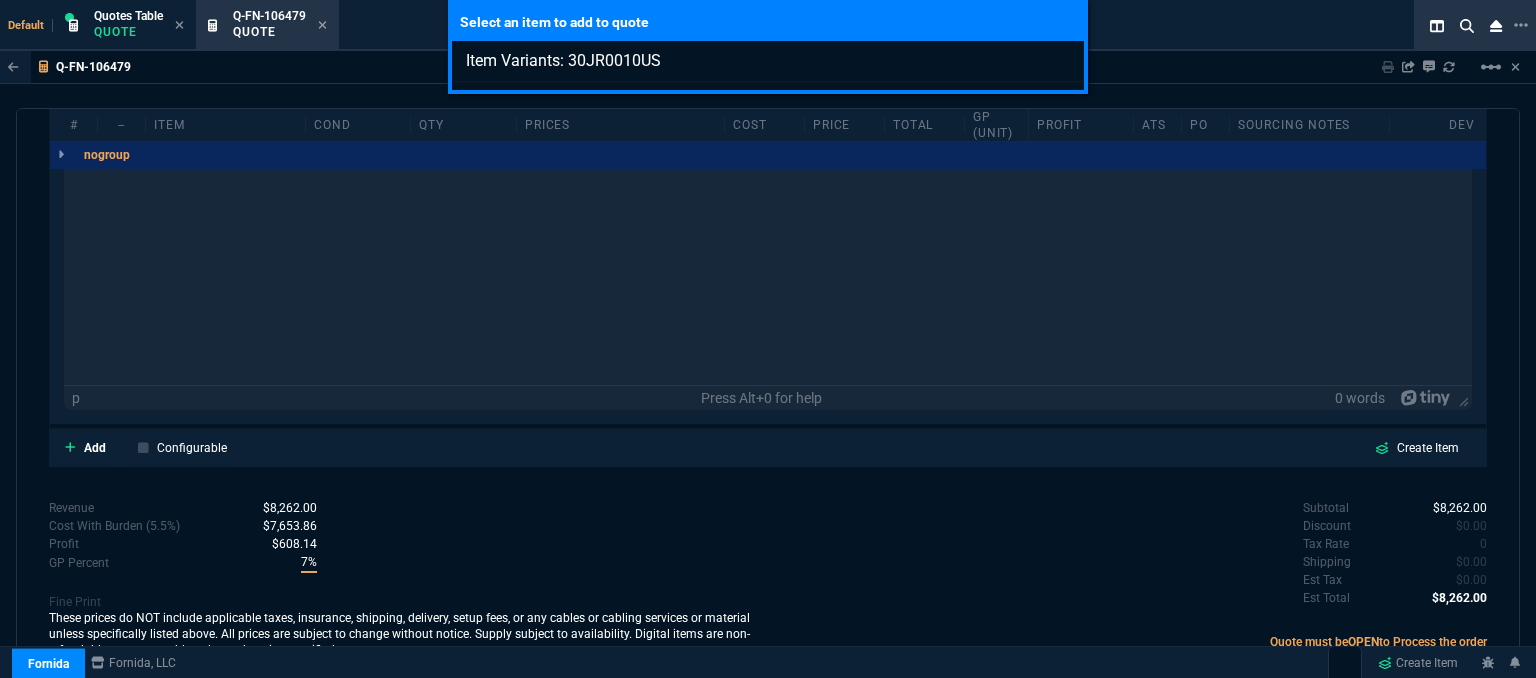 type on "Item Variants: 30JR0010US" 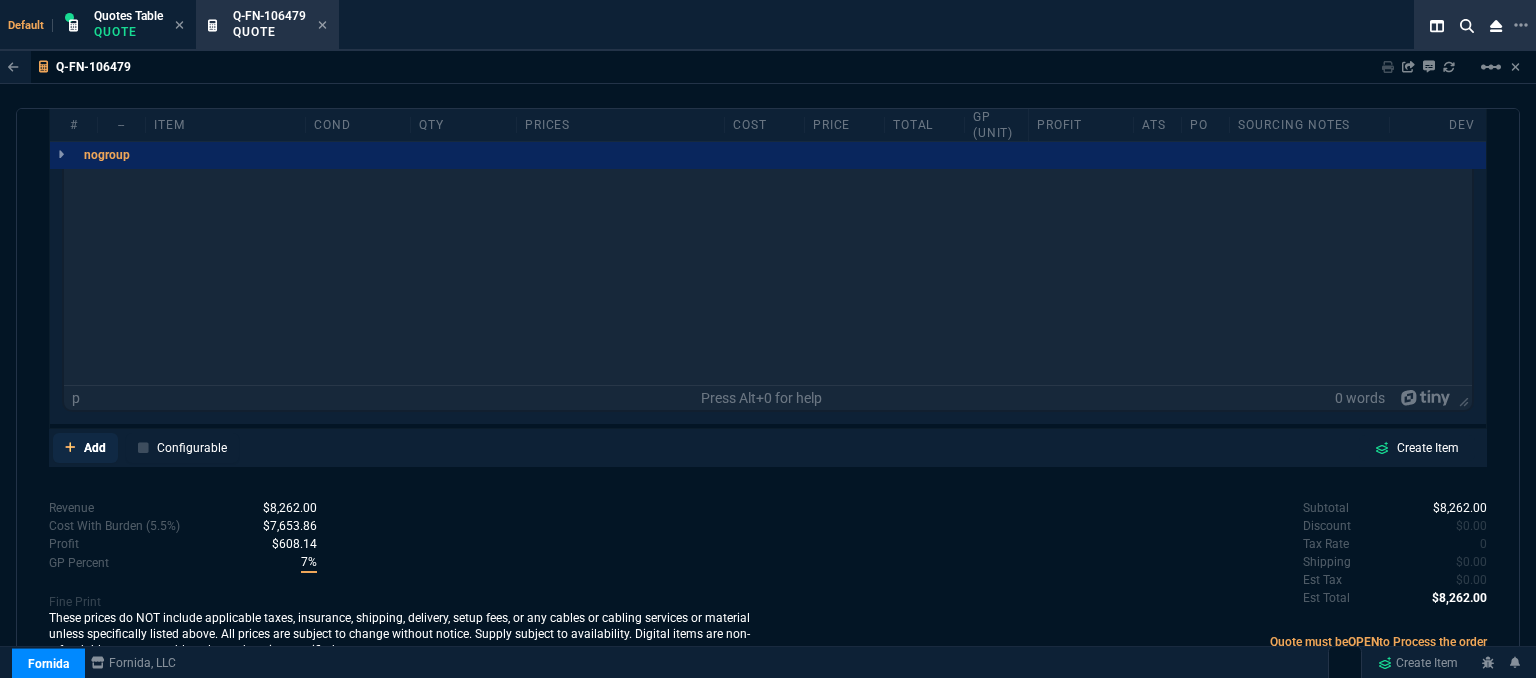 click 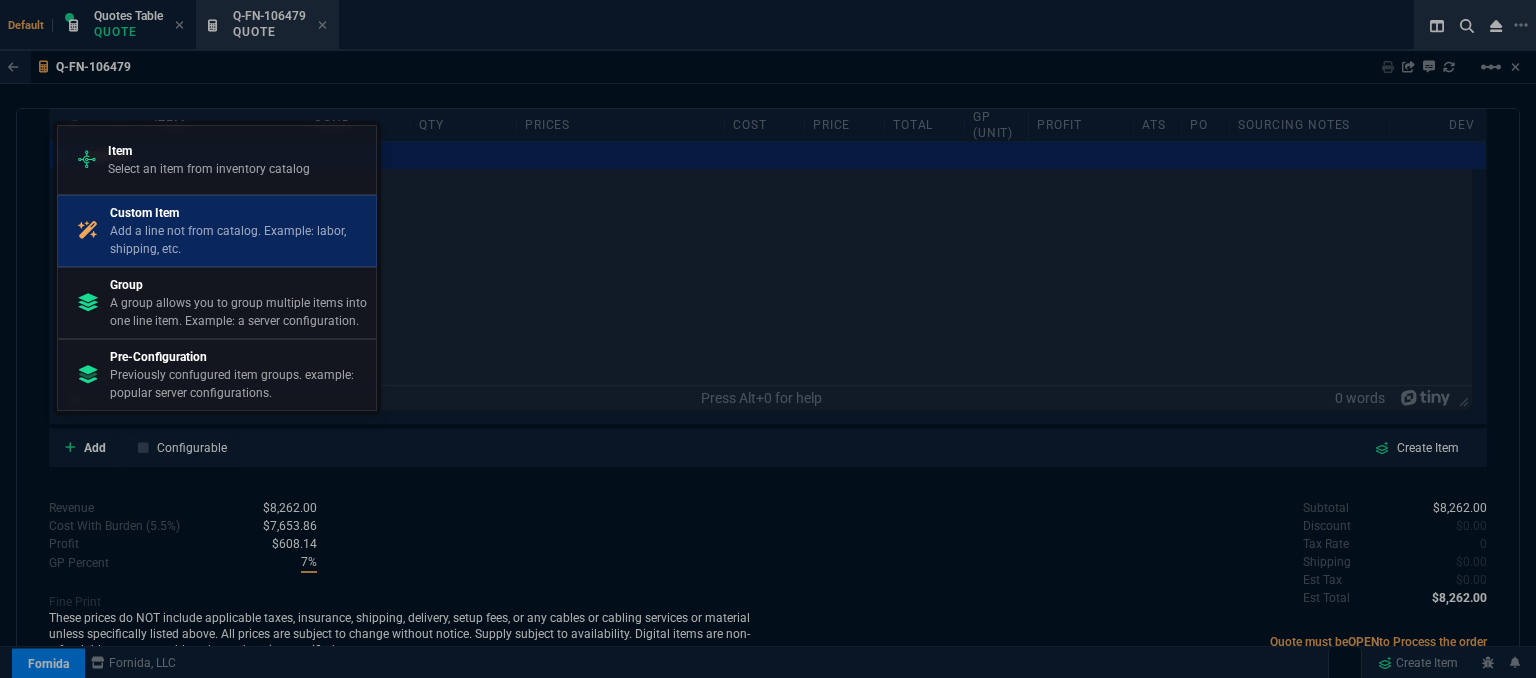 click on "Custom Item  Add a line not from catalog. Example: labor, shipping, etc." at bounding box center (217, 231) 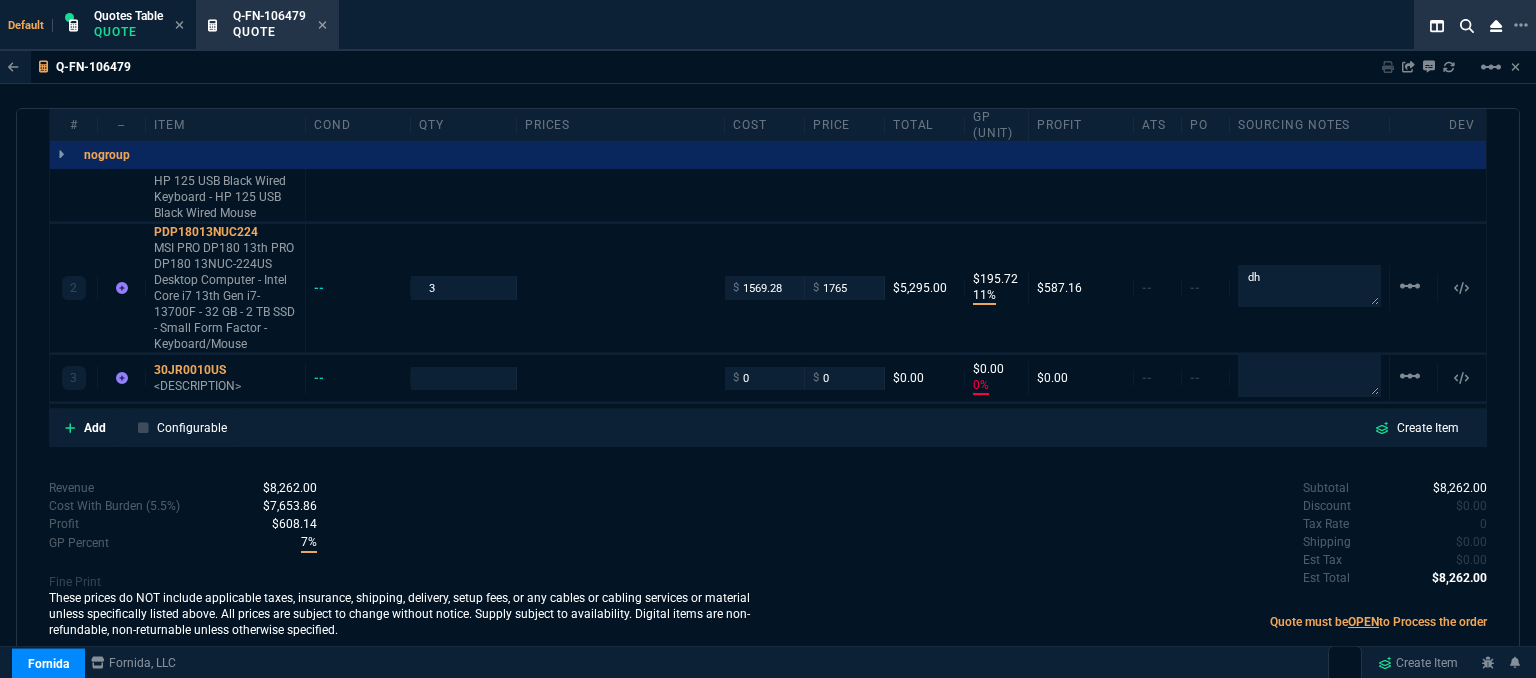 type on "14" 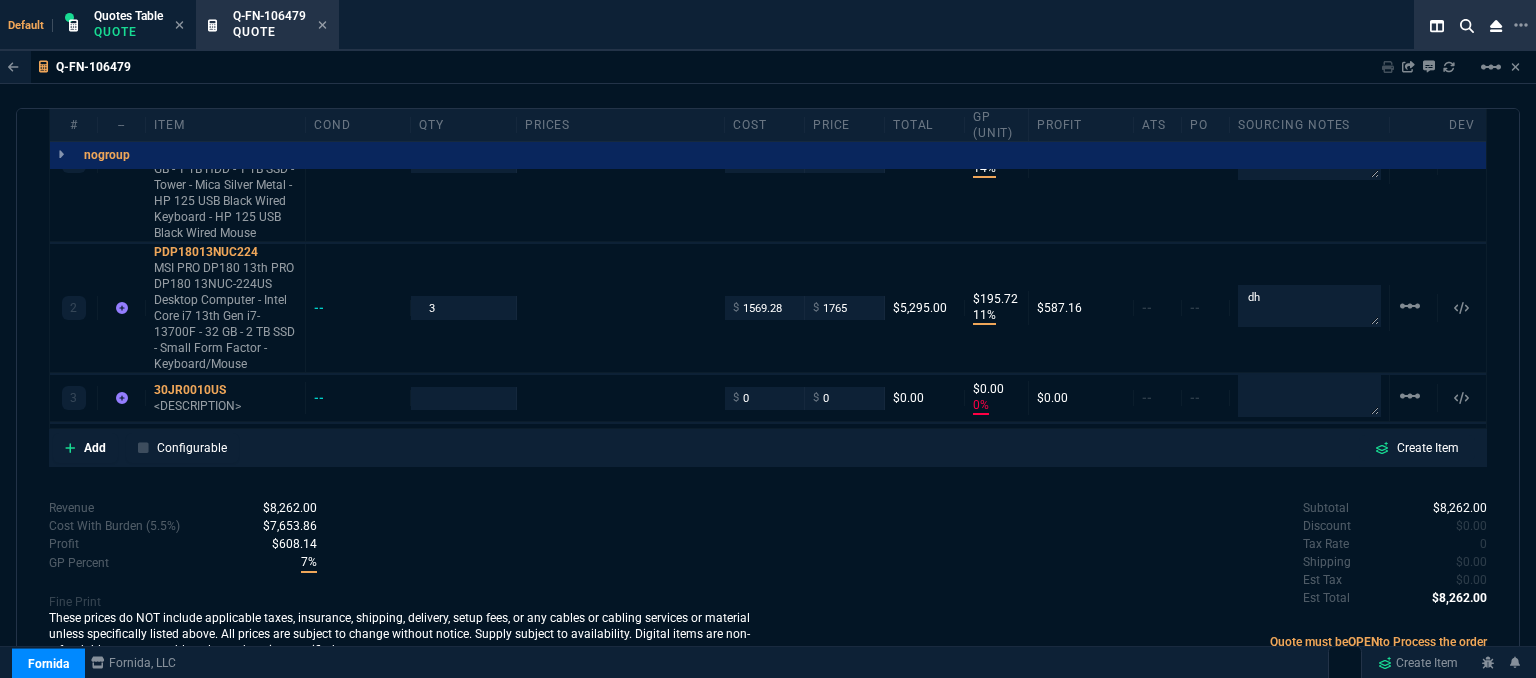type 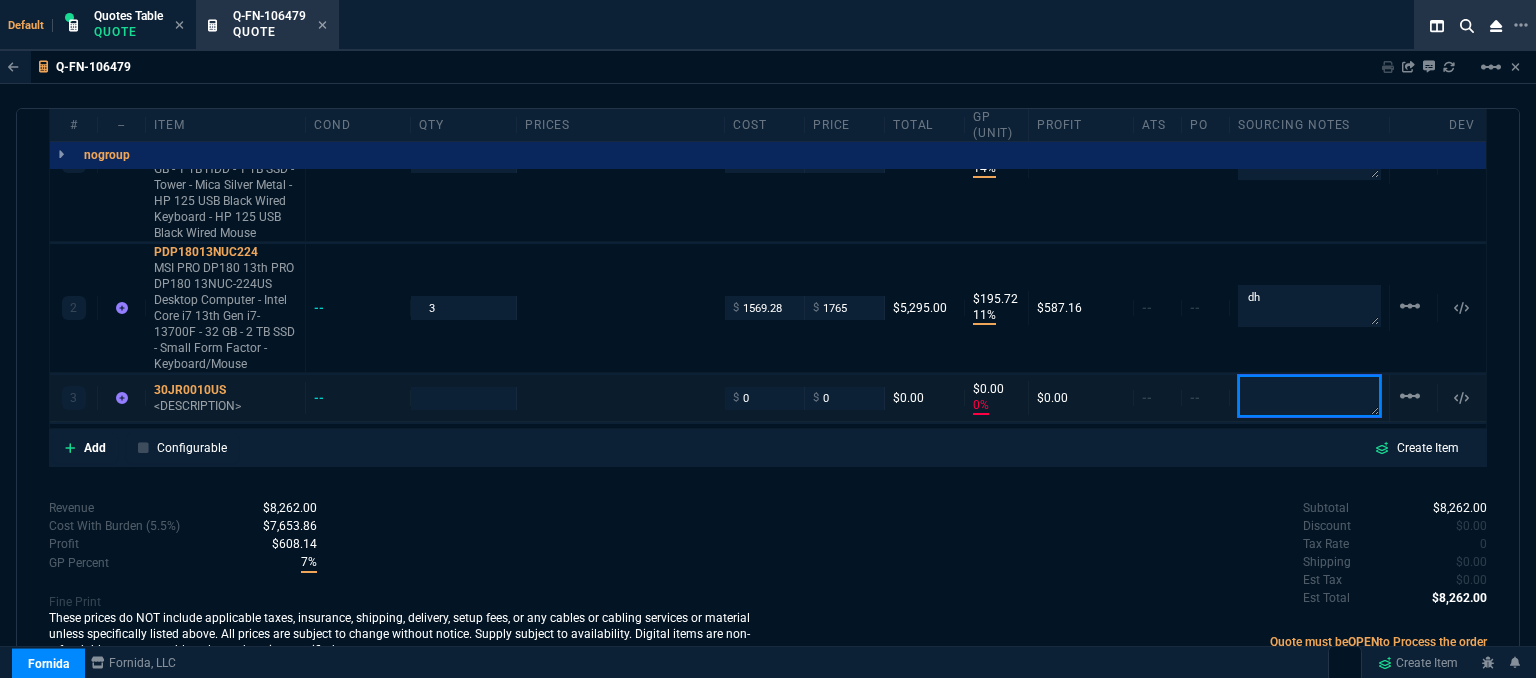 click at bounding box center [1309, 396] 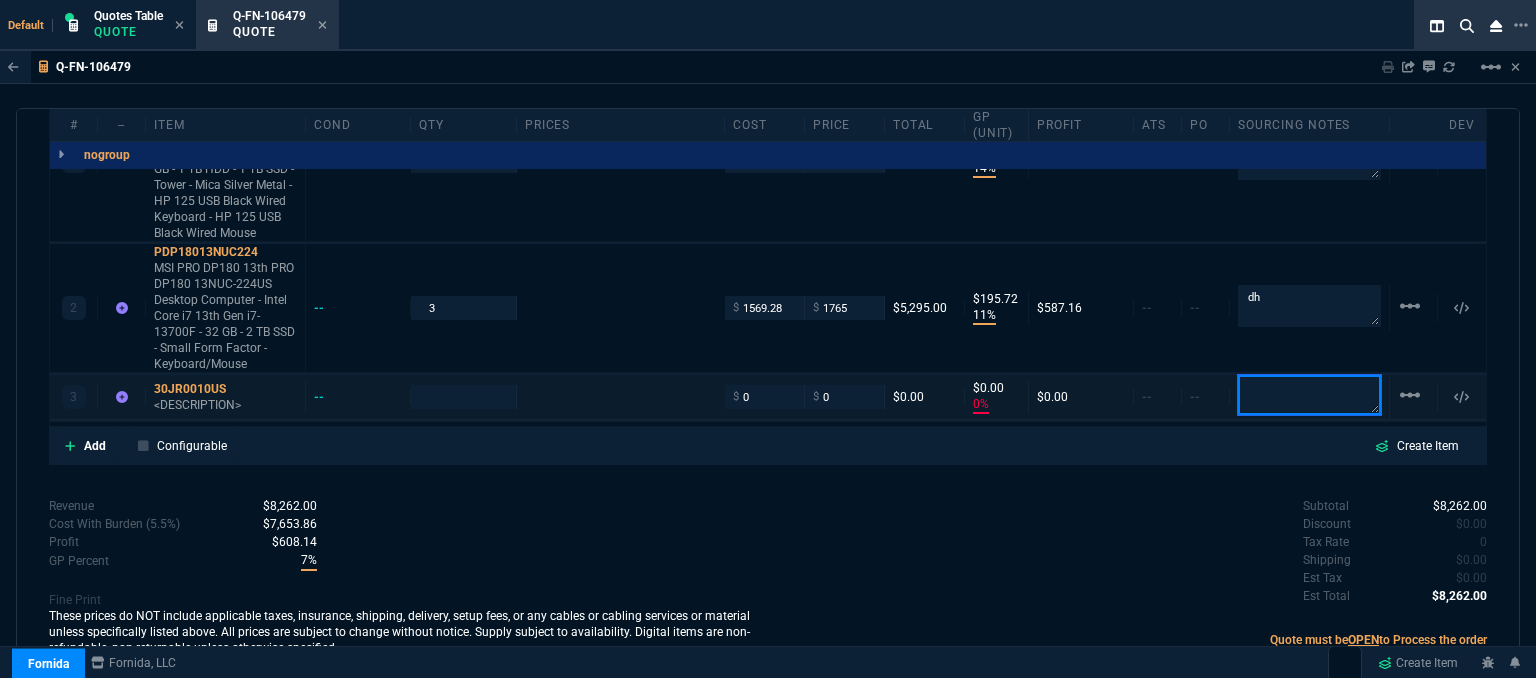 scroll, scrollTop: 1298, scrollLeft: 0, axis: vertical 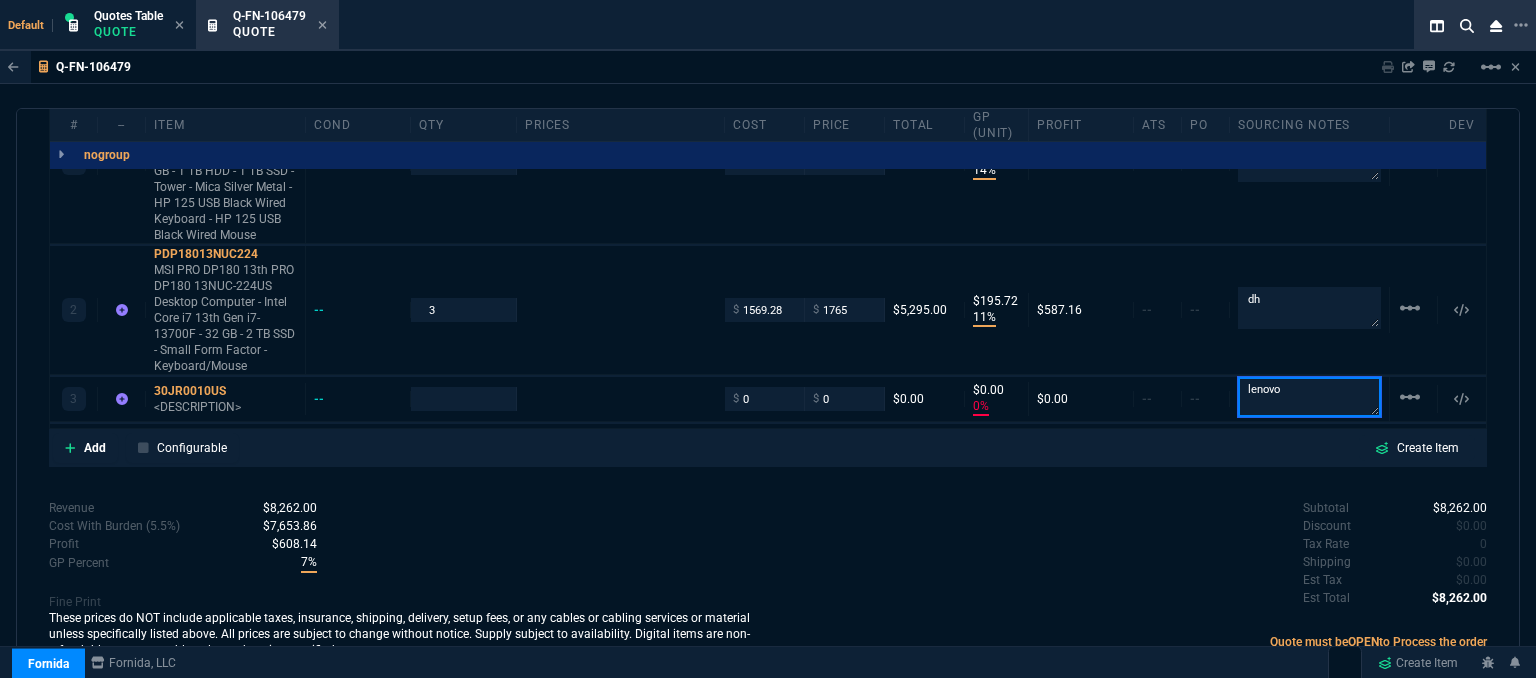 type on "lenovo" 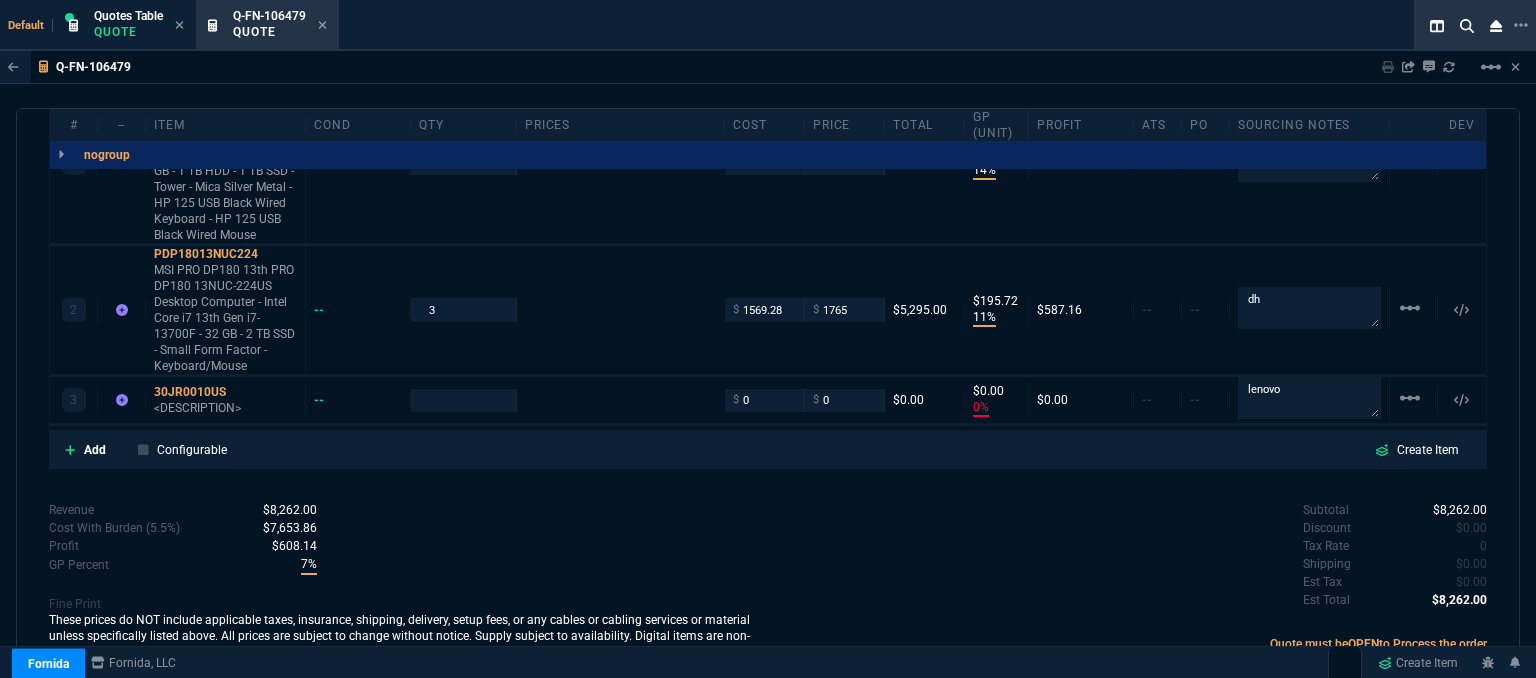 type on "1" 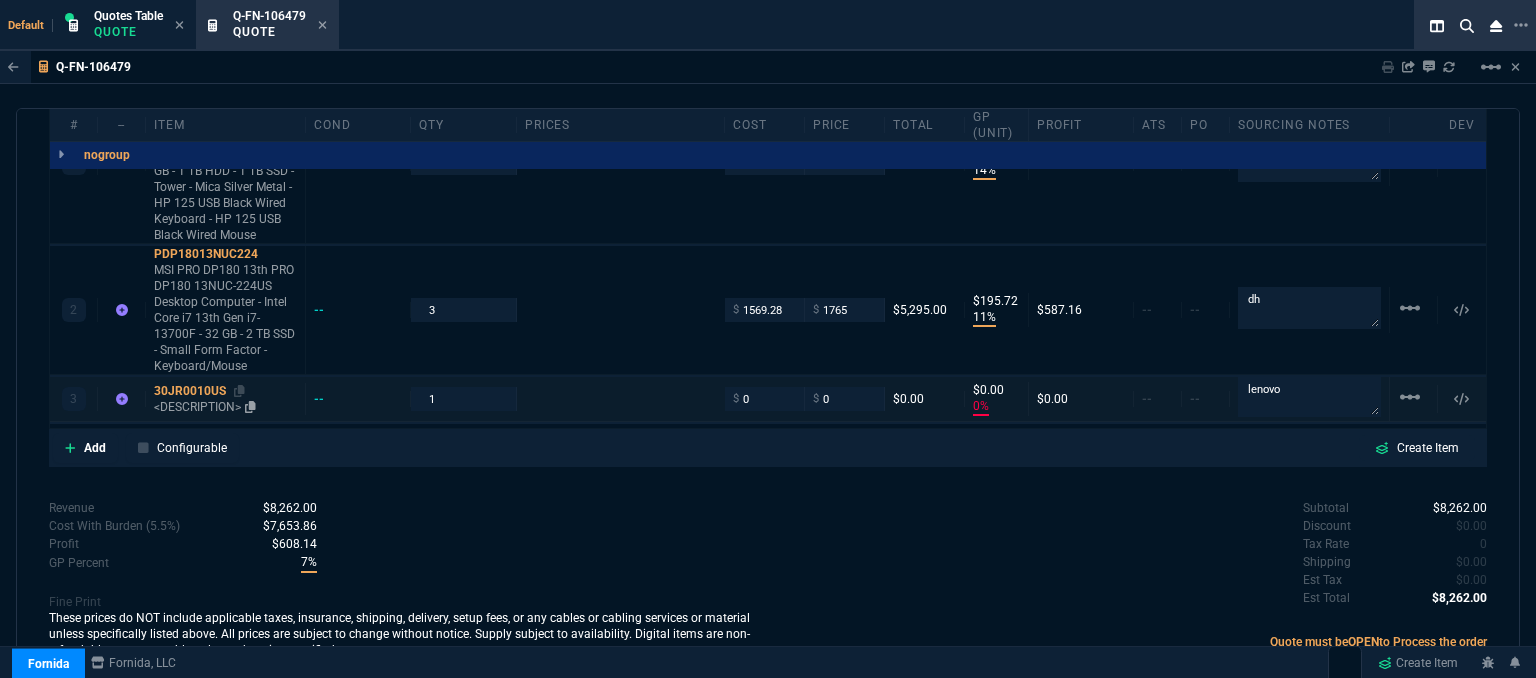 click on "<DESCRIPTION>" at bounding box center (225, 407) 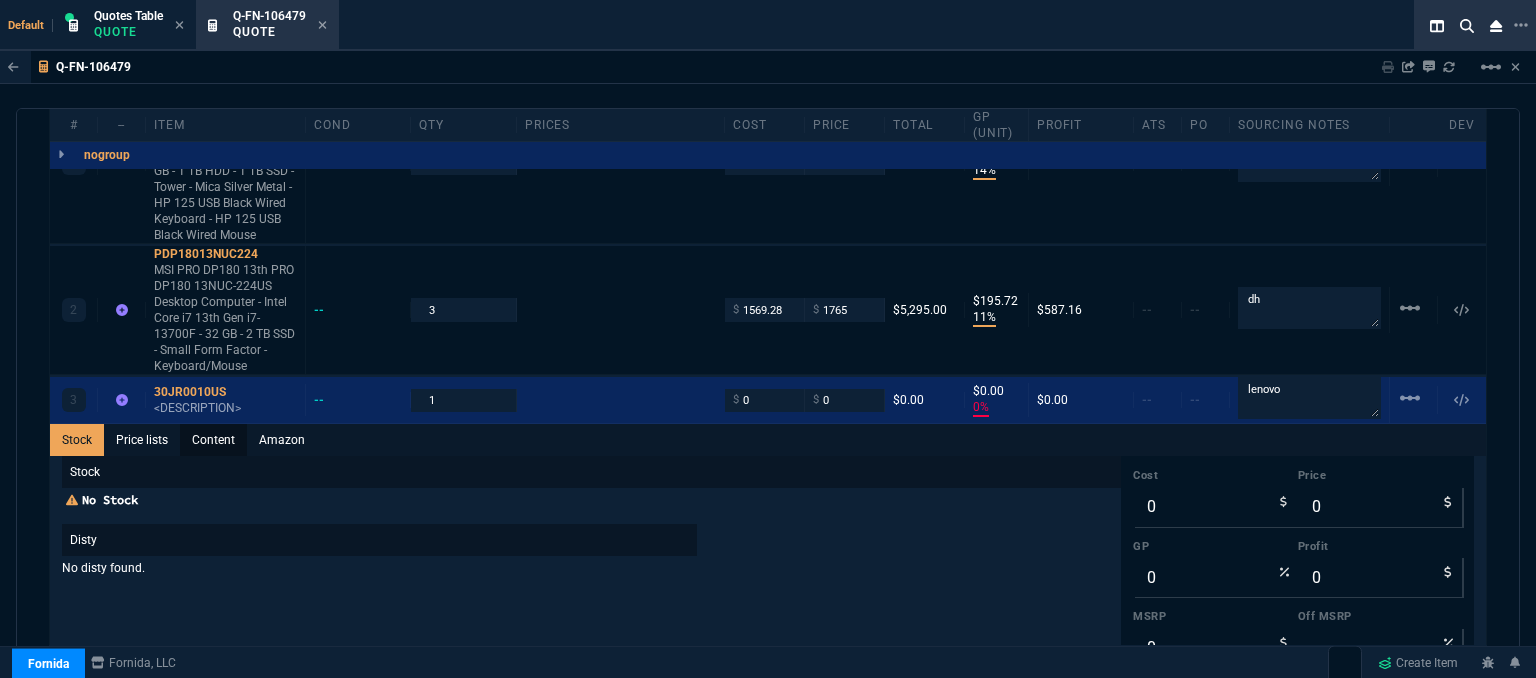 drag, startPoint x: 209, startPoint y: 421, endPoint x: 232, endPoint y: 448, distance: 35.468296 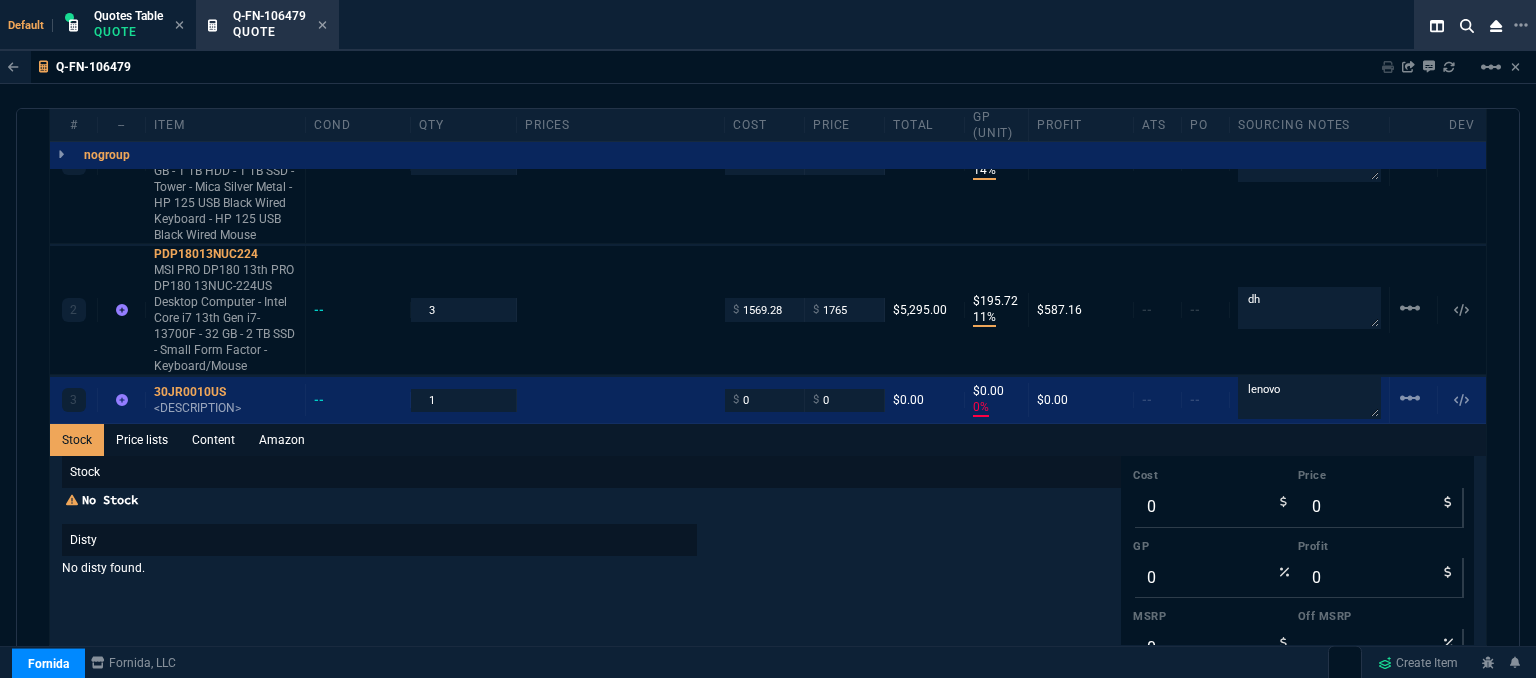 click on "Content" at bounding box center (213, 440) 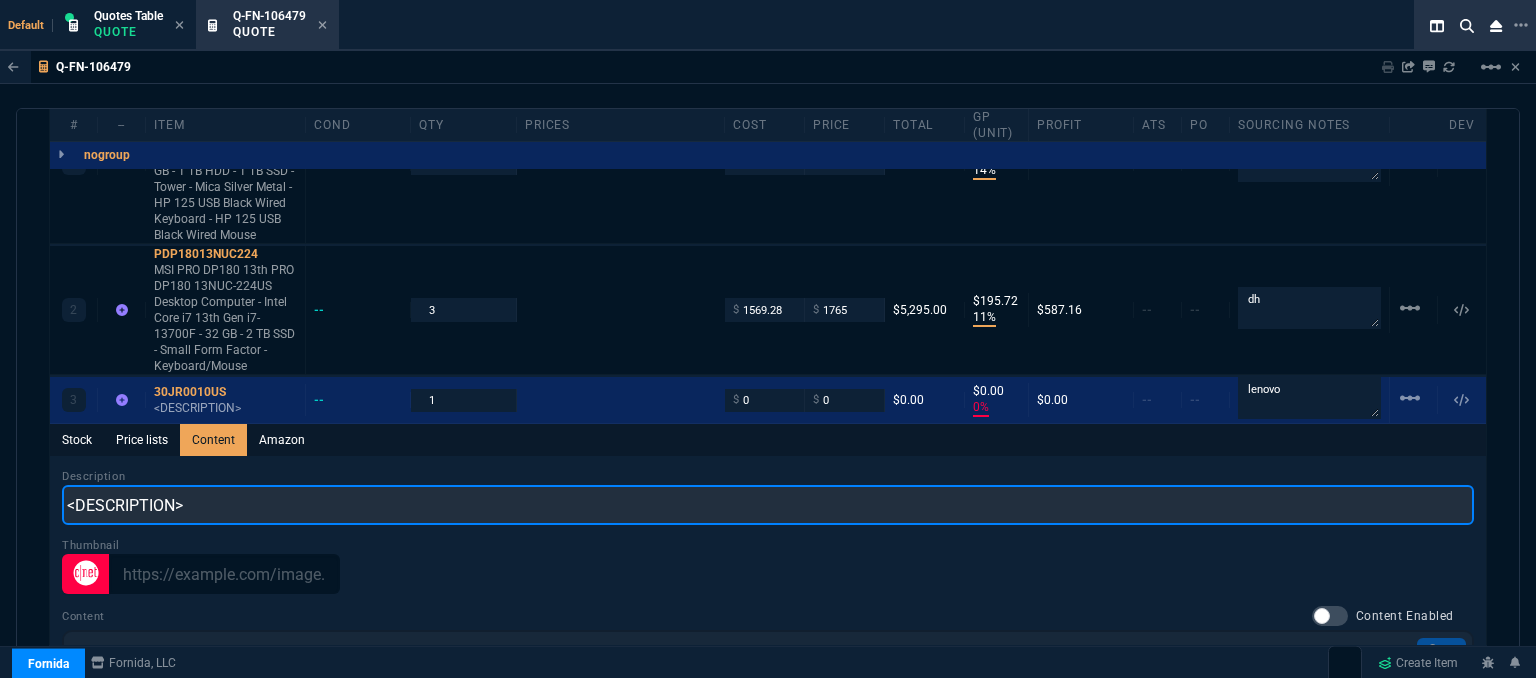 scroll, scrollTop: 0, scrollLeft: 0, axis: both 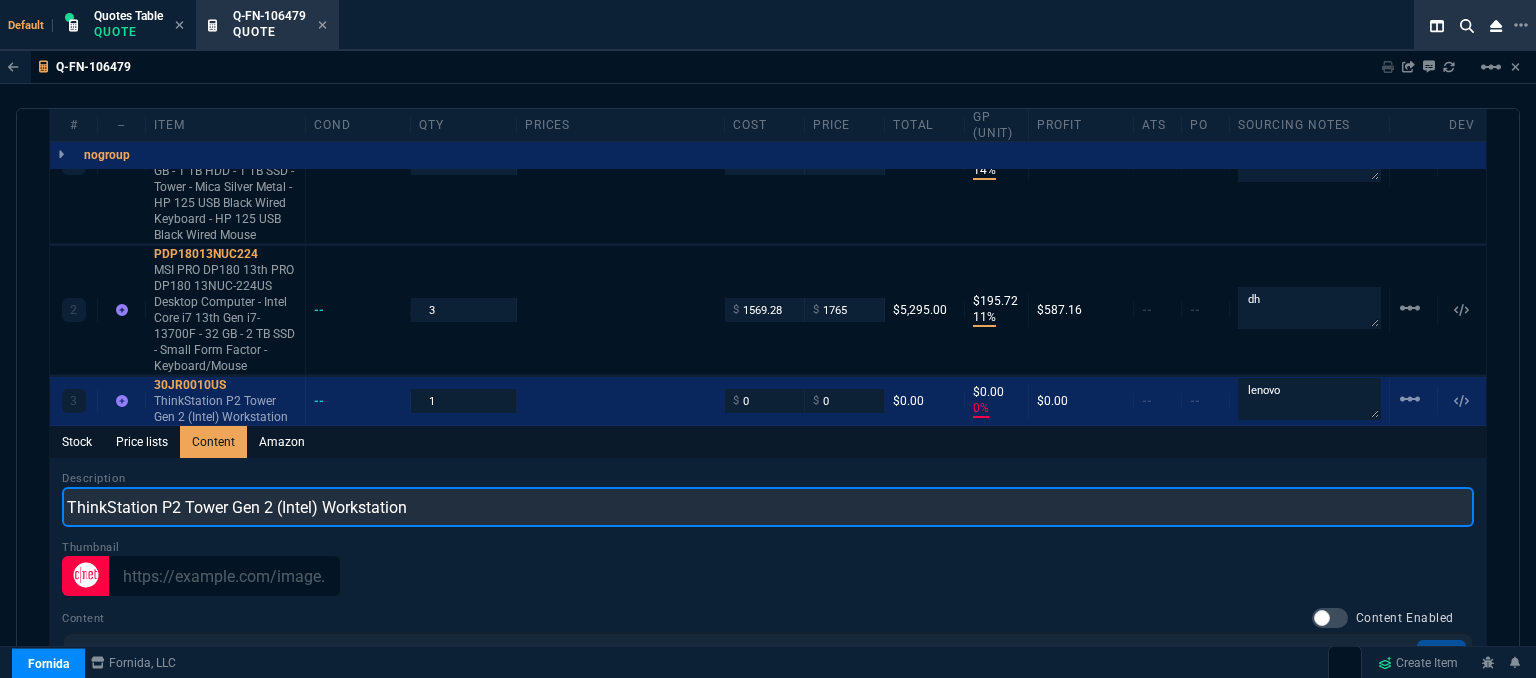 click on "ThinkStation P2 Tower Gen 2 (Intel) Workstation" at bounding box center (768, 507) 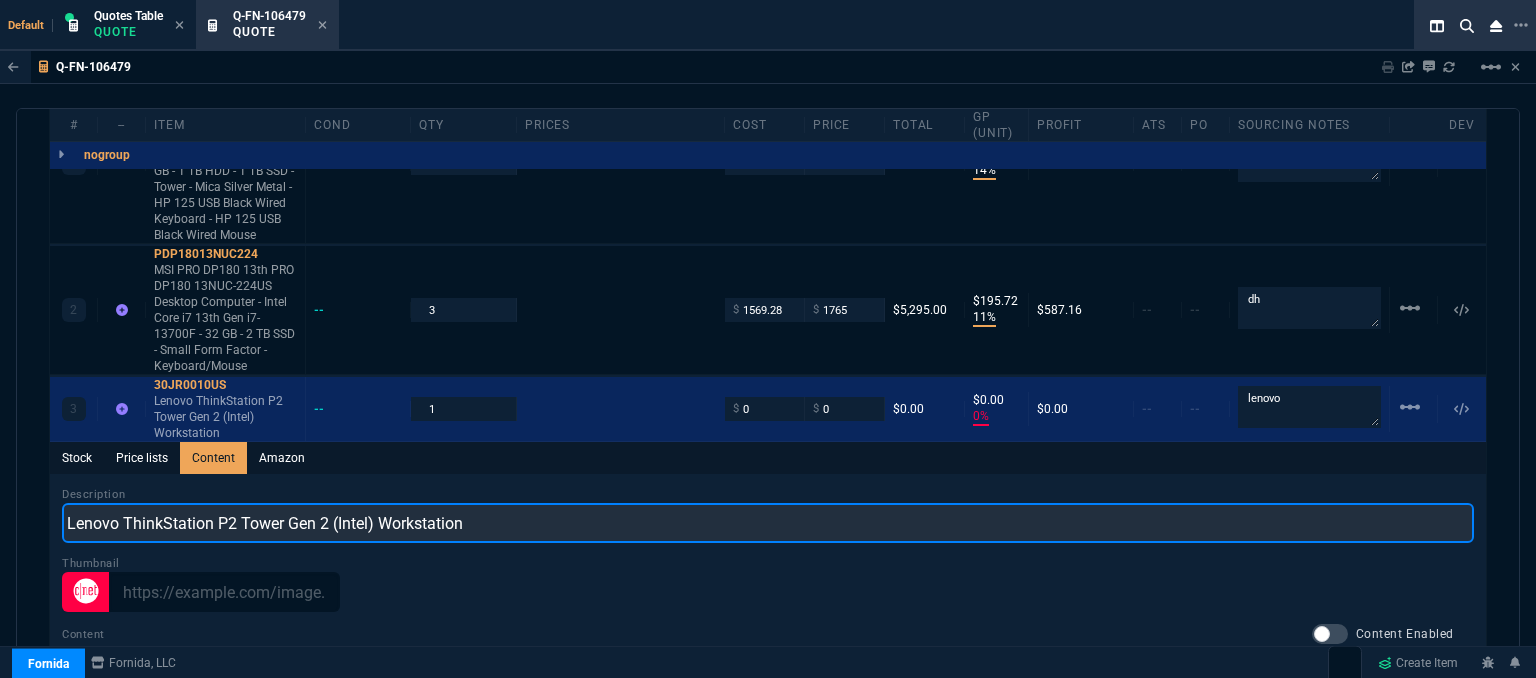 click on "Lenovo ThinkStation P2 Tower Gen 2 (Intel) Workstation" at bounding box center (768, 523) 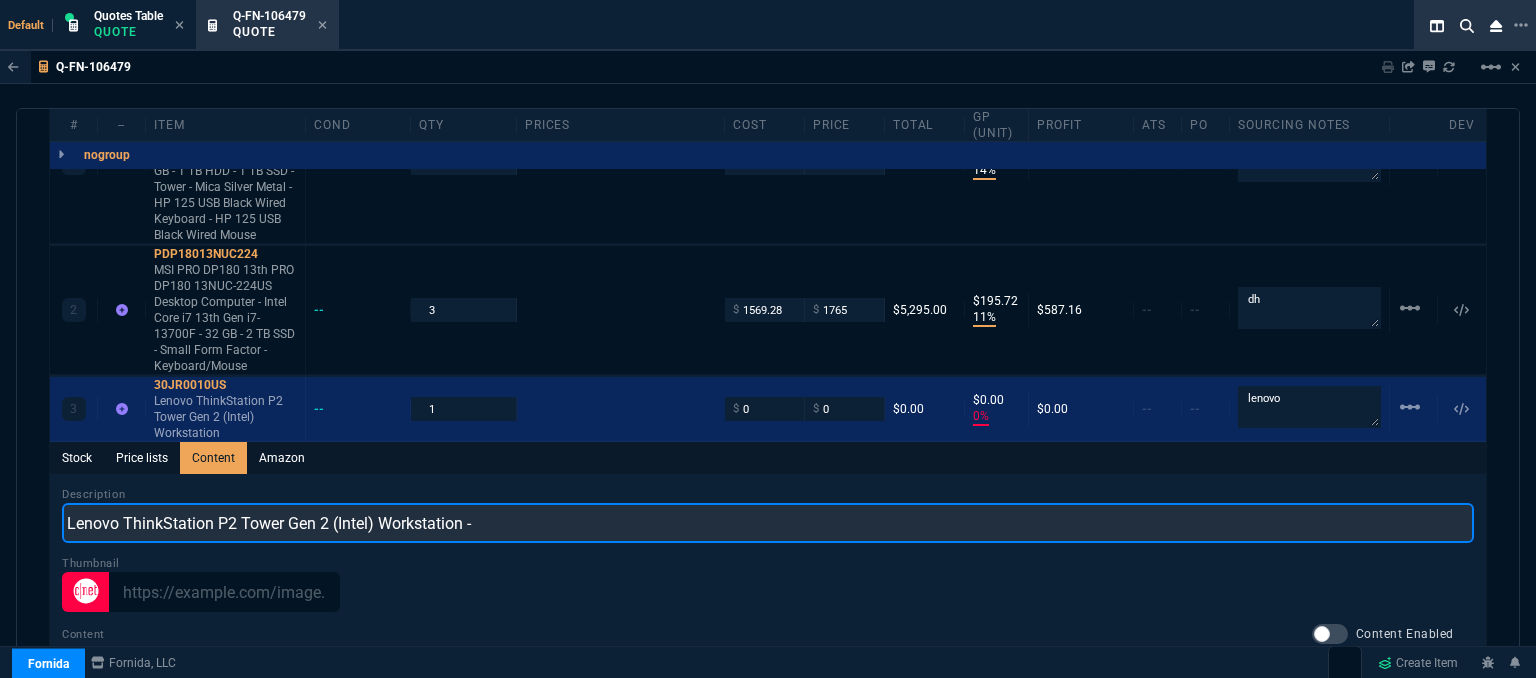 paste on "Intel® Core™ Ultra 7 265 vPro® Processor (E-cores up to 4.60 GHz P-cores up to 5.20 GHz)" 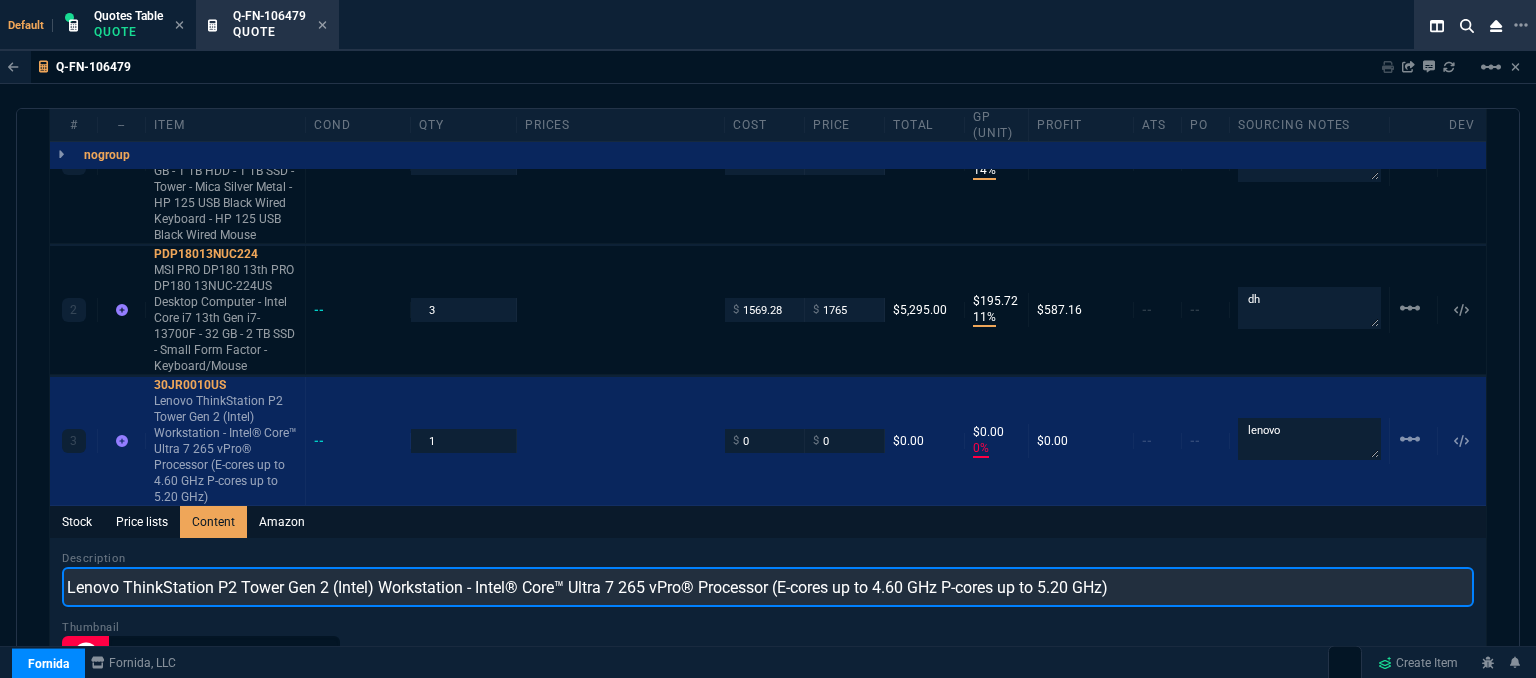 paste on "Windows 11 Pro 64" 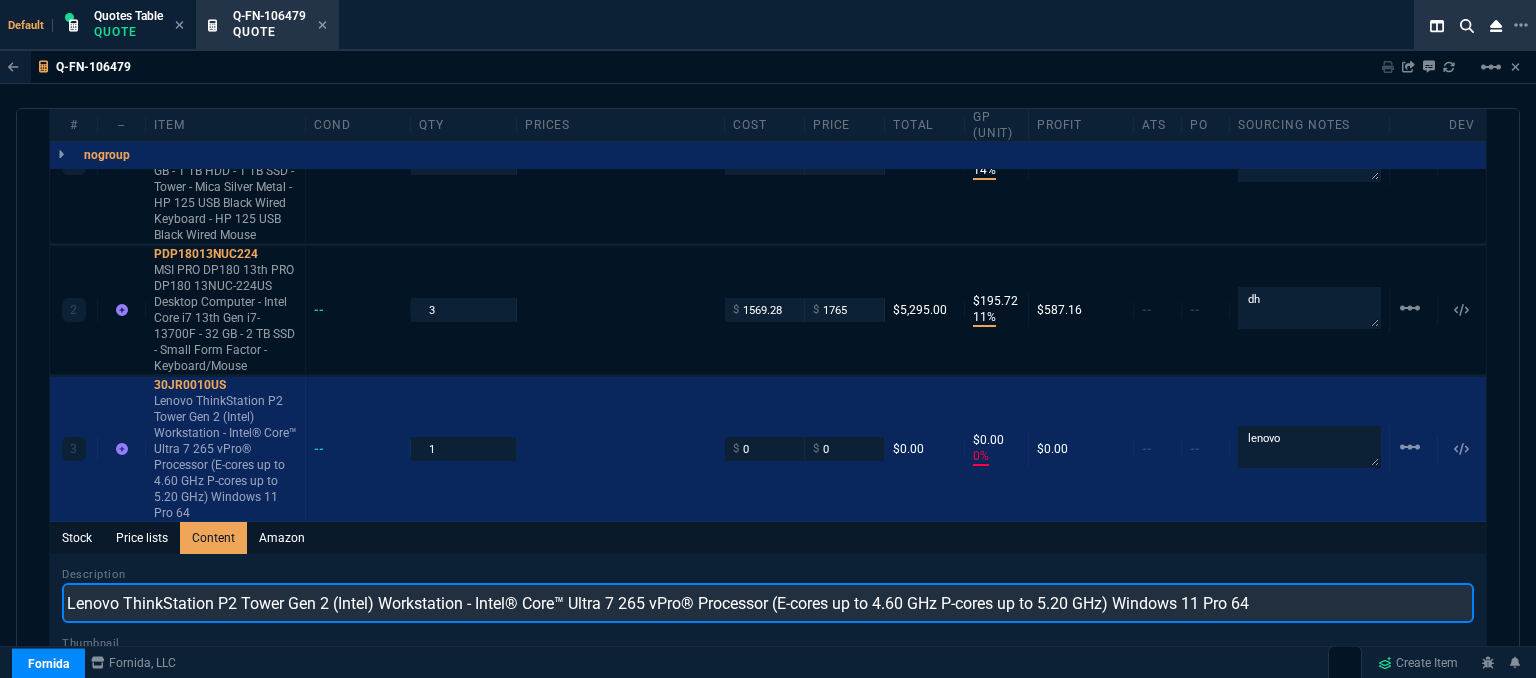 paste on "Memory：32 GB DDR5-5600MT/s (UDIMM)   Storage：1 TB SSD M.2 2280 PCIe Gen4 TLC Opal   AC Adapter / Power Supply：750W" 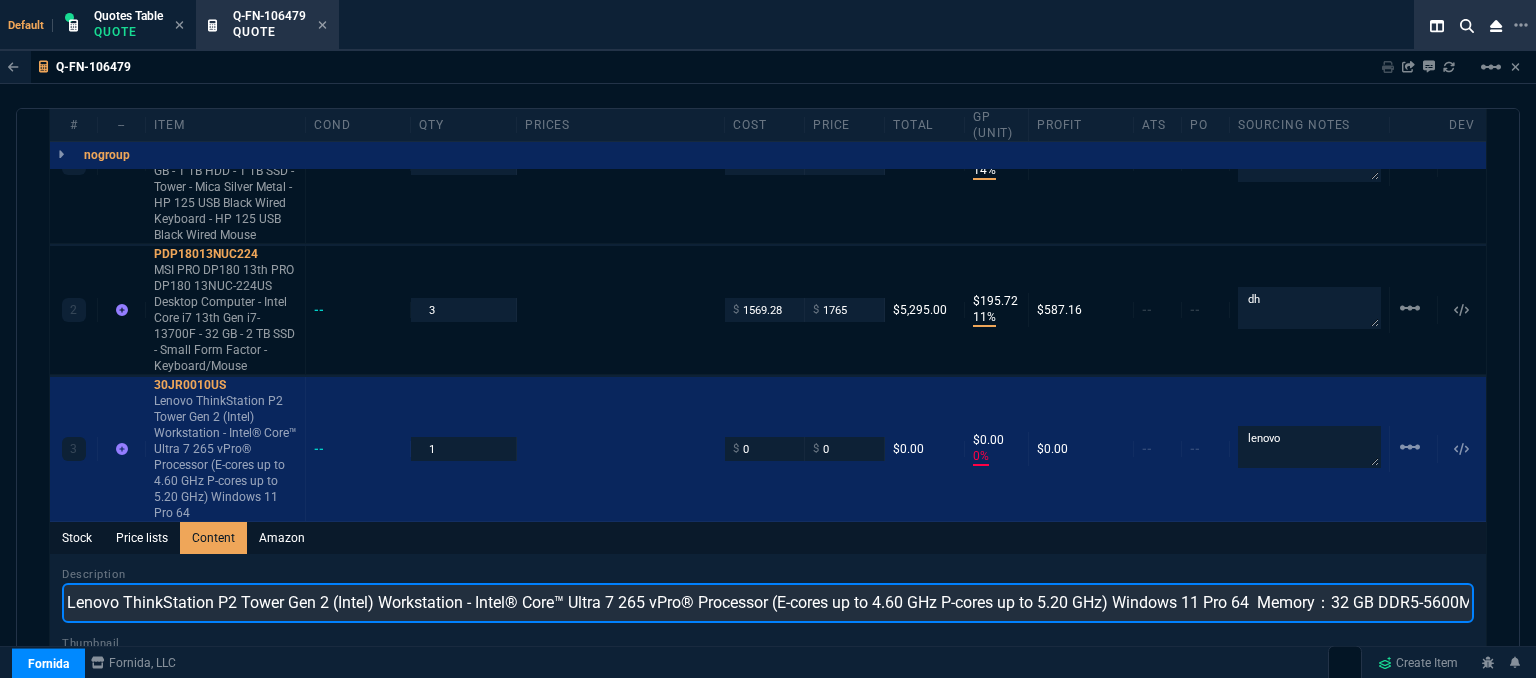 scroll, scrollTop: 0, scrollLeft: 760, axis: horizontal 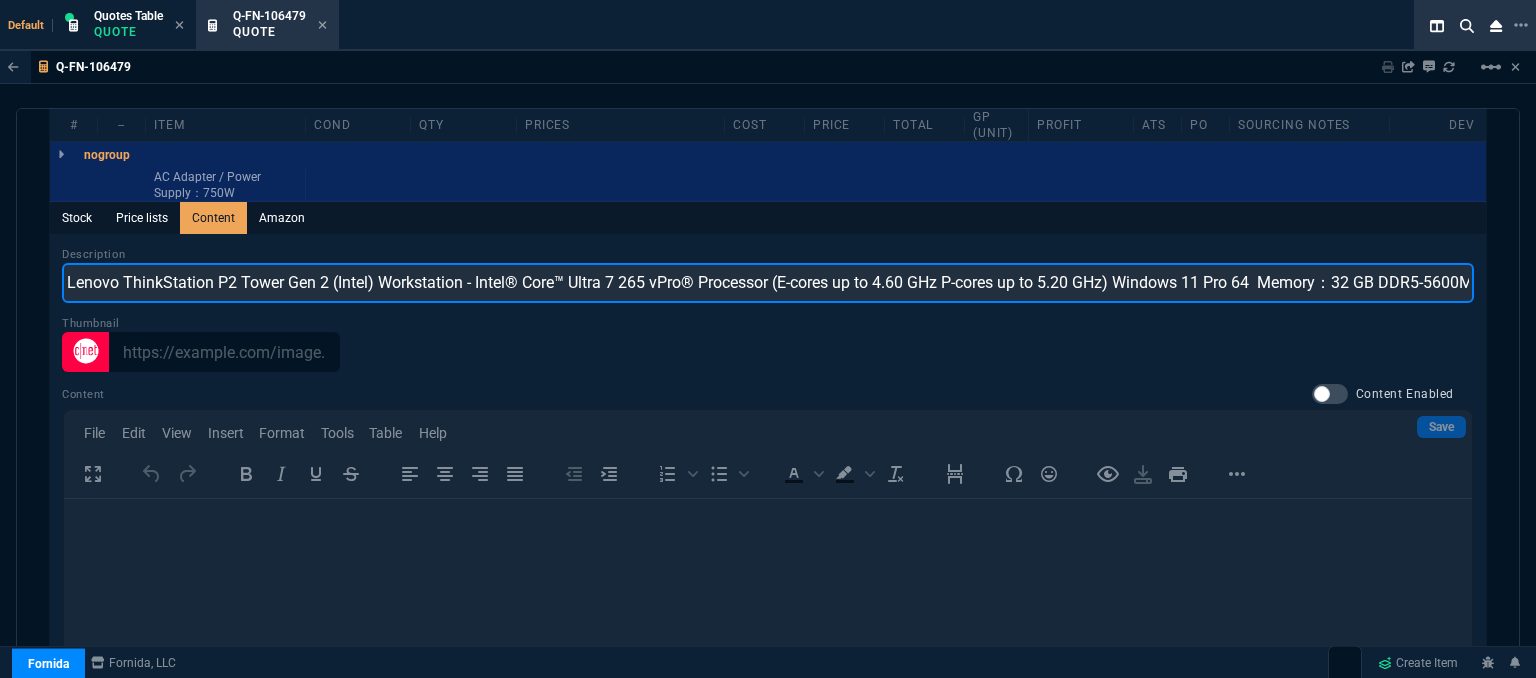click on "Lenovo ThinkStation P2 Tower Gen 2 (Intel) Workstation - Intel® Core™ Ultra 7 265 vPro® Processor (E-cores up to 4.60 GHz P-cores up to 5.20 GHz) Windows 11 Pro 64  Memory：32 GB DDR5-5600MT/s (UDIMM)   Storage：1 TB SSD M.2 2280 PCIe Gen4 TLC Opal   AC Adapter / Power Supply：750W" at bounding box center [768, 283] 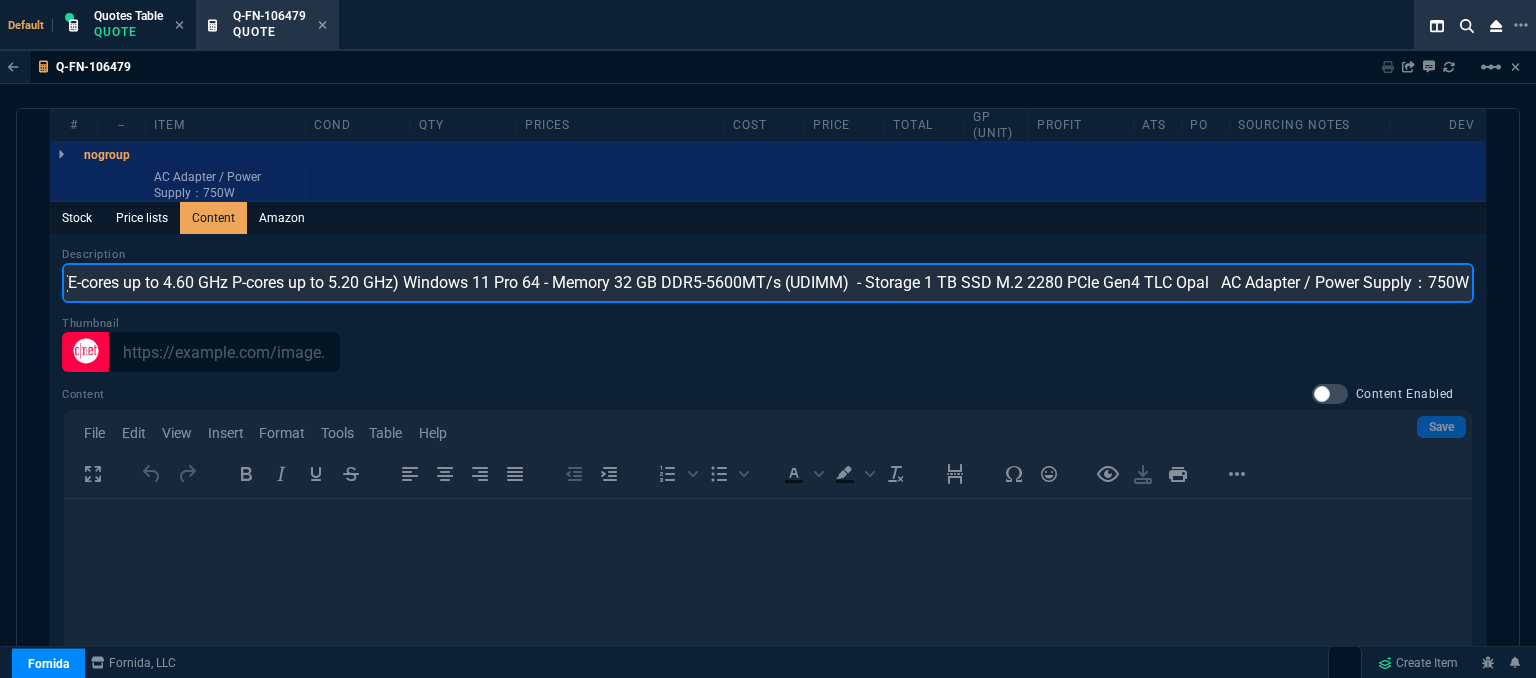 scroll, scrollTop: 0, scrollLeft: 744, axis: horizontal 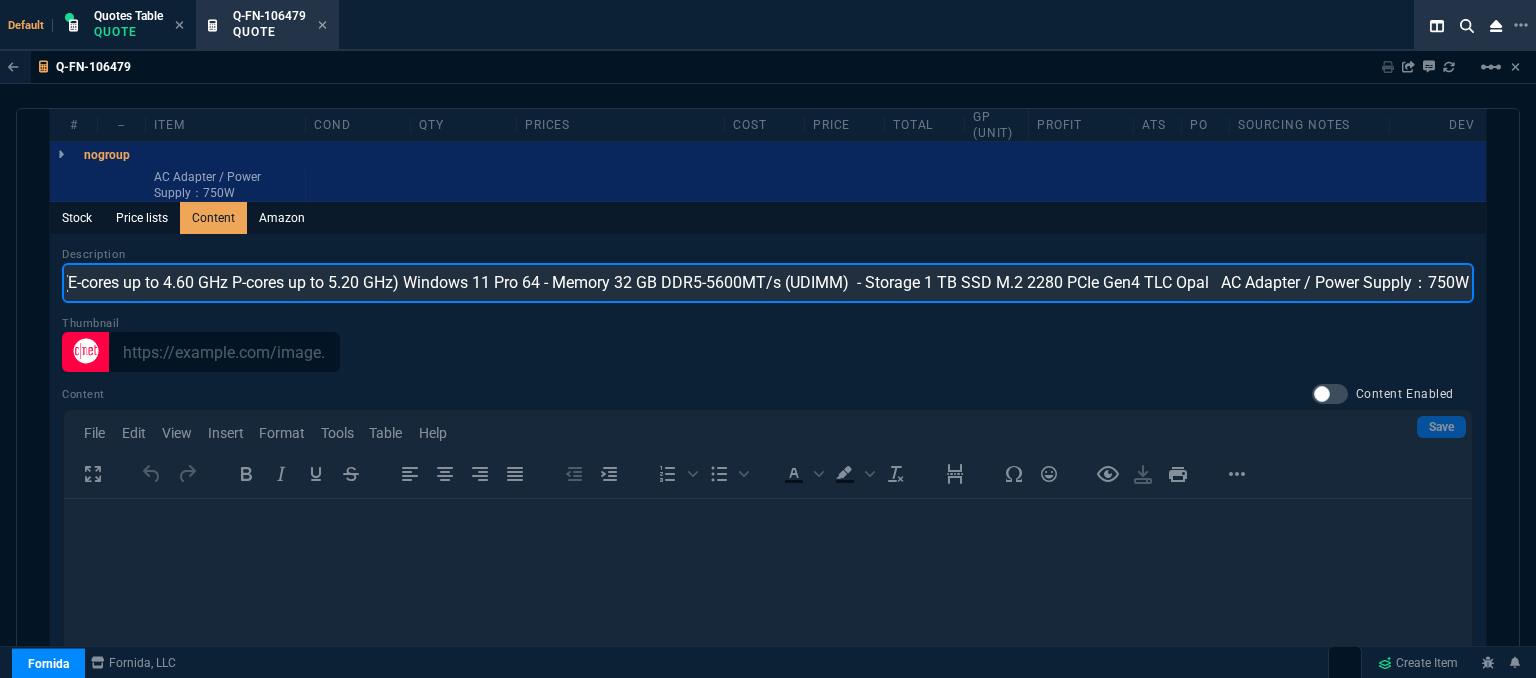 click on "Lenovo ThinkStation P2 Tower Gen 2 (Intel) Workstation - Intel® Core™ Ultra 7 265 vPro® Processor (E-cores up to 4.60 GHz P-cores up to 5.20 GHz) Windows 11 Pro 64 - Memory 32 GB DDR5-5600MT/s (UDIMM)  - Storage 1 TB SSD M.2 2280 PCIe Gen4 TLC Opal   AC Adapter / Power Supply：750W" at bounding box center (768, 283) 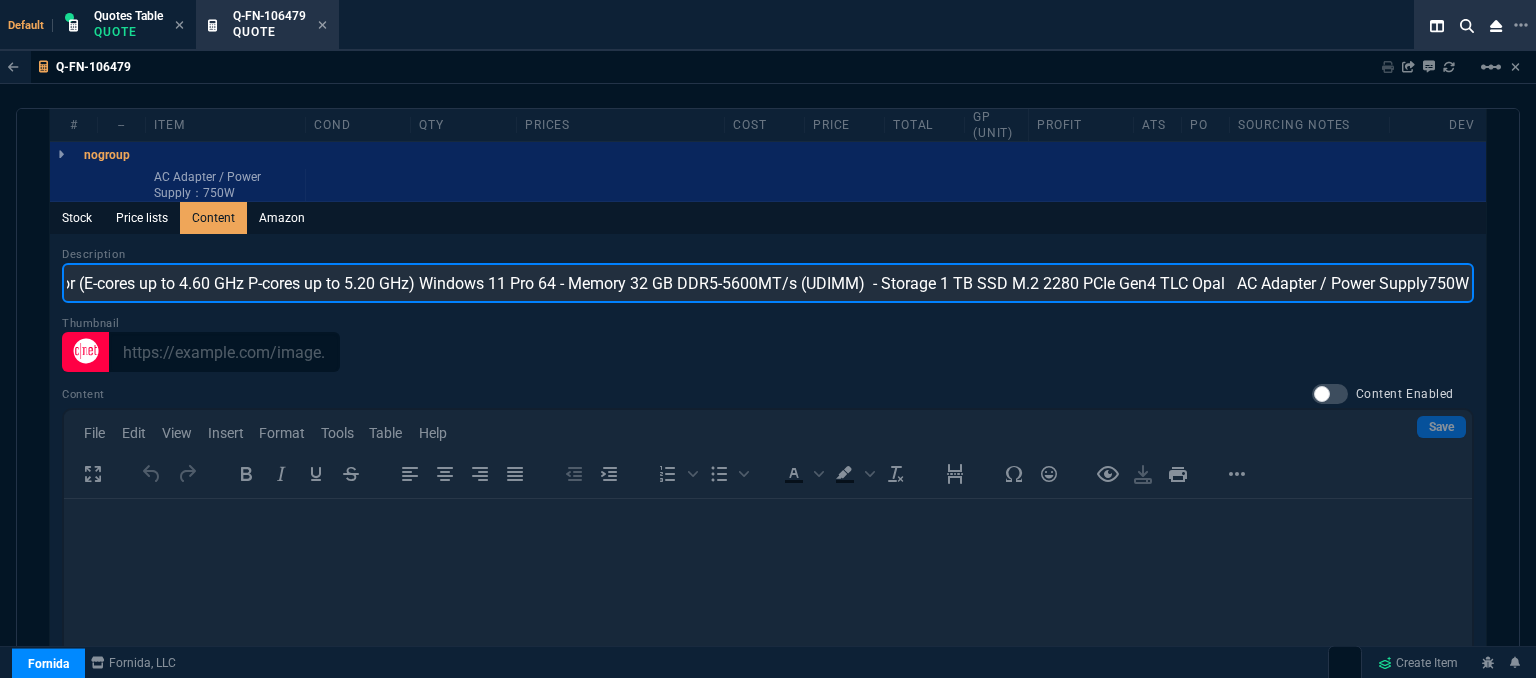 scroll, scrollTop: 0, scrollLeft: 728, axis: horizontal 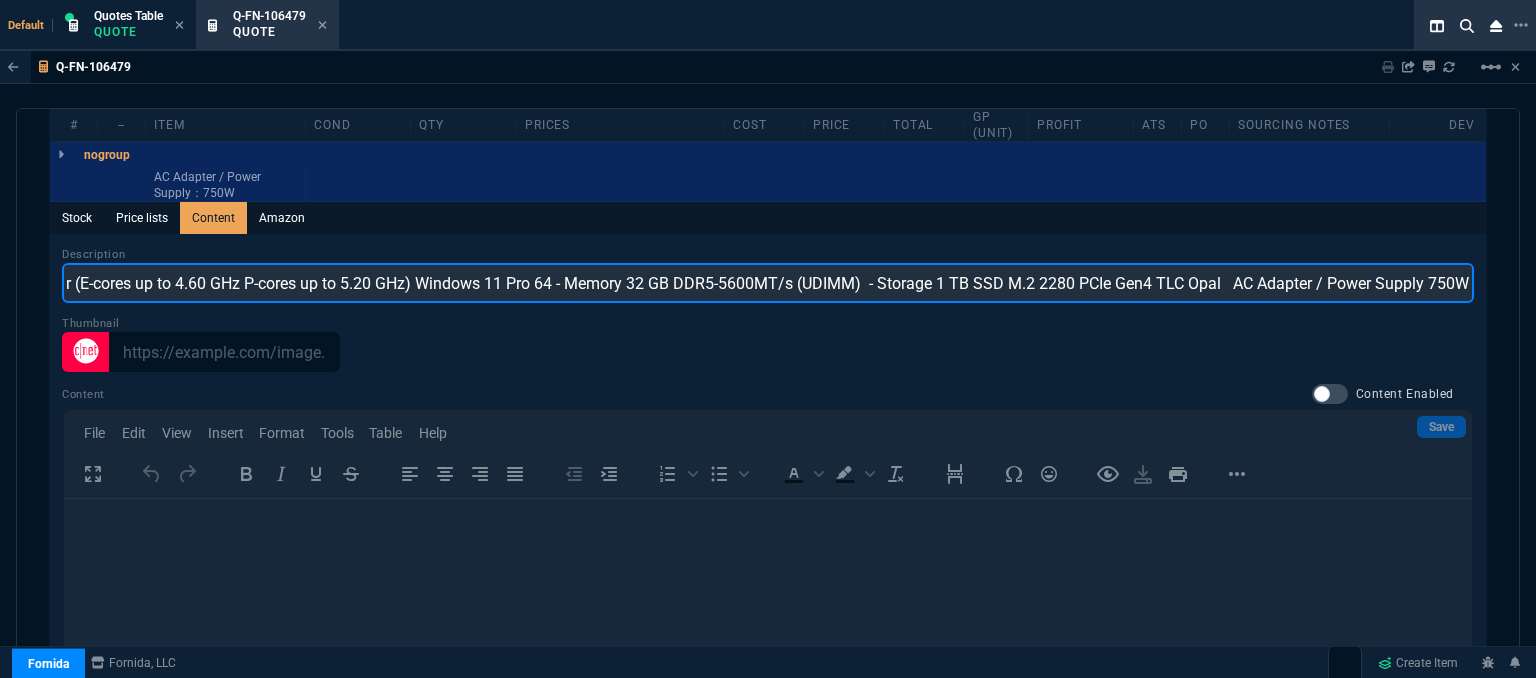 click on "Lenovo ThinkStation P2 Tower Gen 2 (Intel) Workstation - Intel® Core™ Ultra 7 265 vPro® Processor (E-cores up to 4.60 GHz P-cores up to 5.20 GHz) Windows 11 Pro 64 - Memory 32 GB DDR5-5600MT/s (UDIMM)  - Storage 1 TB SSD M.2 2280 PCIe Gen4 TLC Opal   AC Adapter / Power Supply 750W" at bounding box center [768, 283] 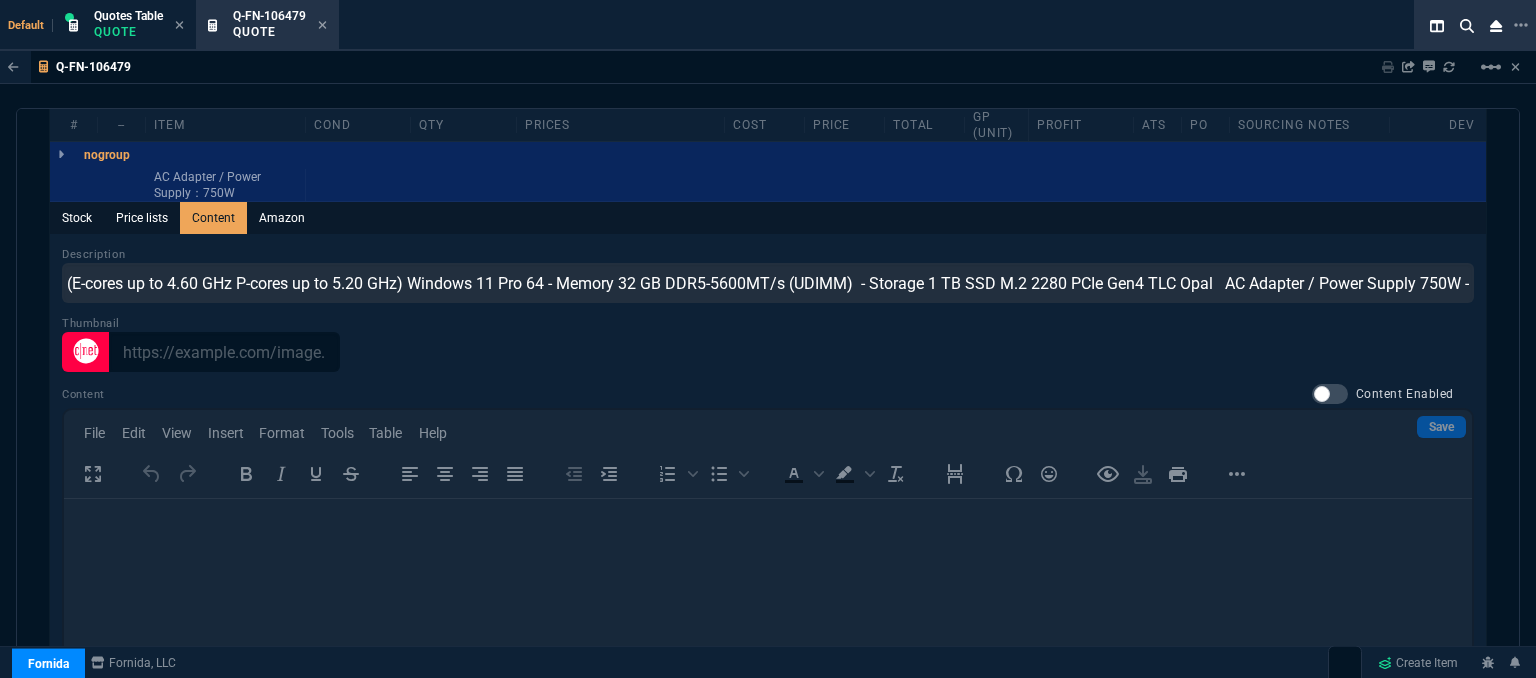 scroll, scrollTop: 0, scrollLeft: 0, axis: both 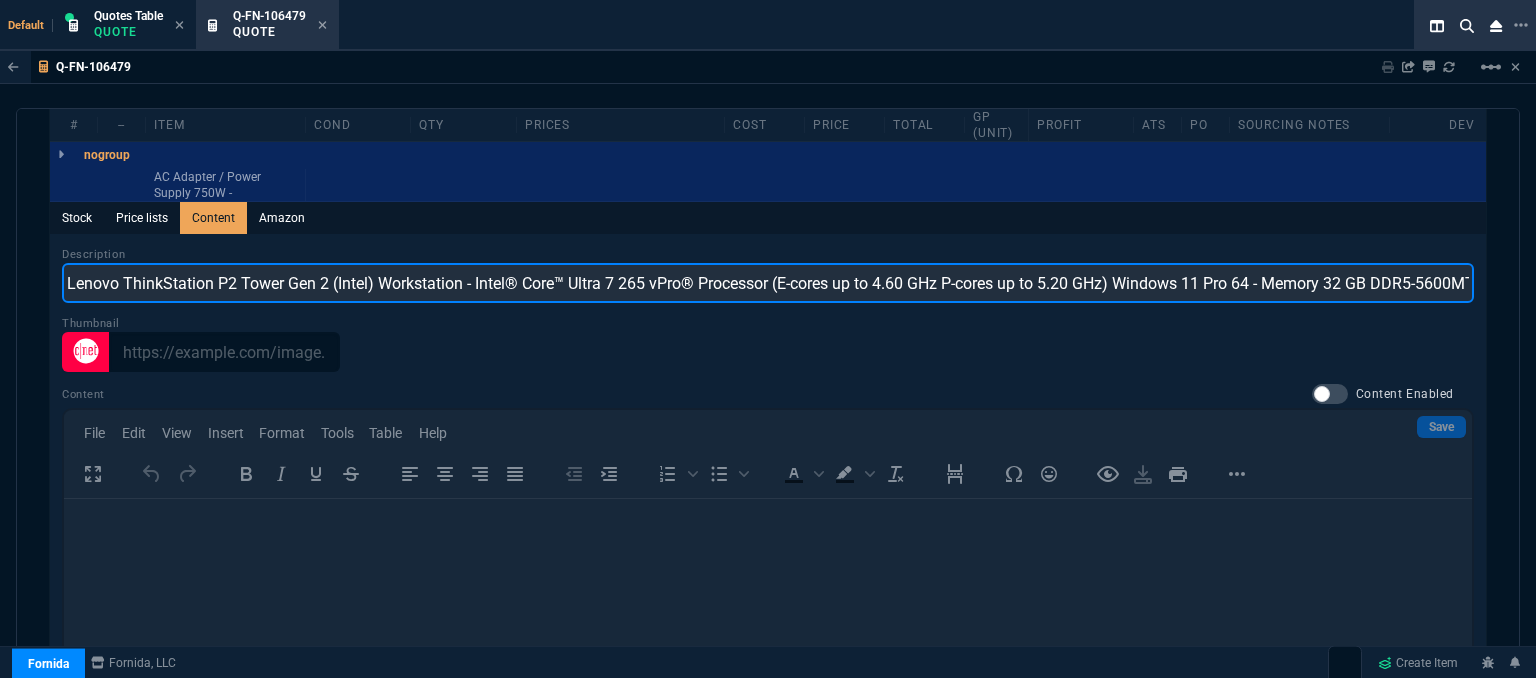 click on "Lenovo ThinkStation P2 Tower Gen 2 (Intel) Workstation - Intel® Core™ Ultra 7 265 vPro® Processor (E-cores up to 4.60 GHz P-cores up to 5.20 GHz) Windows 11 Pro 64 - Memory 32 GB DDR5-5600MT/s (UDIMM)  - Storage 1 TB SSD M.2 2280 PCIe Gen4 TLC Opal   AC Adapter / Power Supply 750W -" at bounding box center (768, 283) 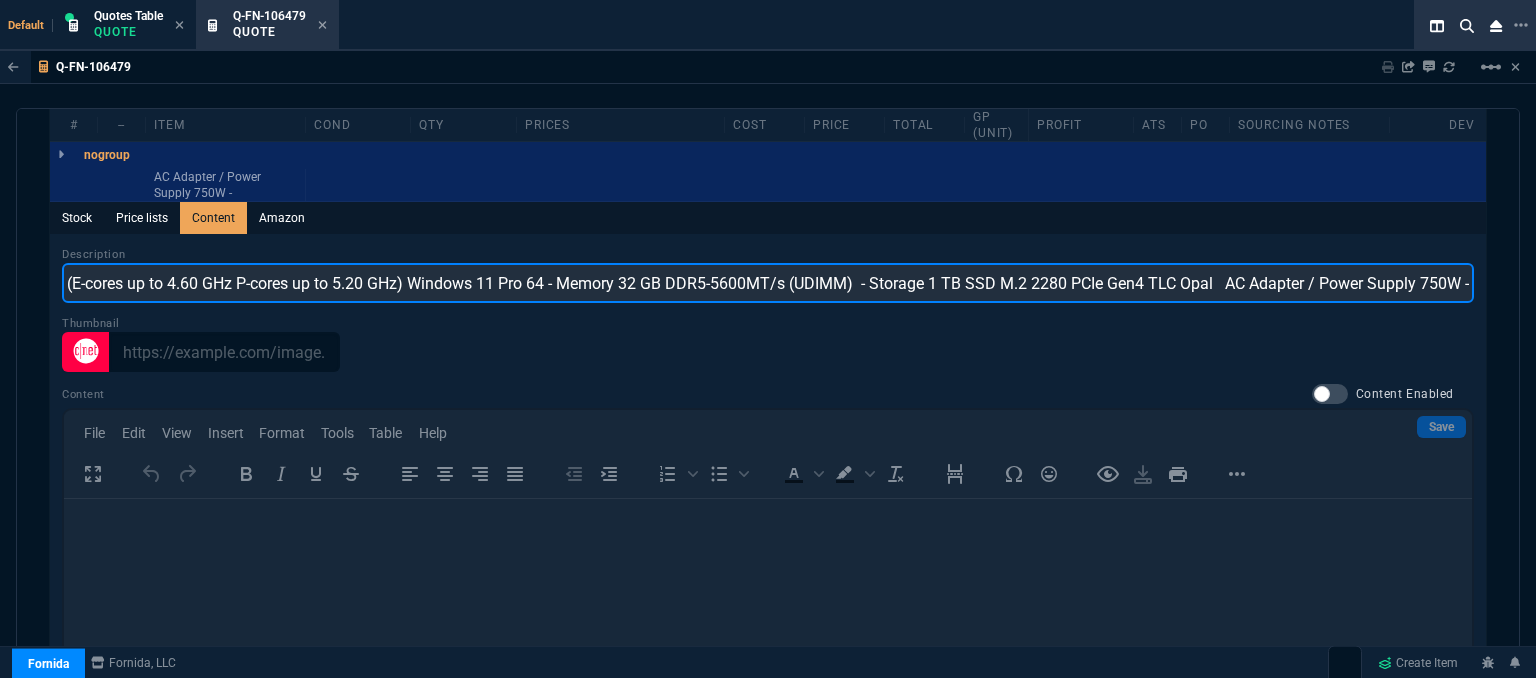 scroll, scrollTop: 0, scrollLeft: 744, axis: horizontal 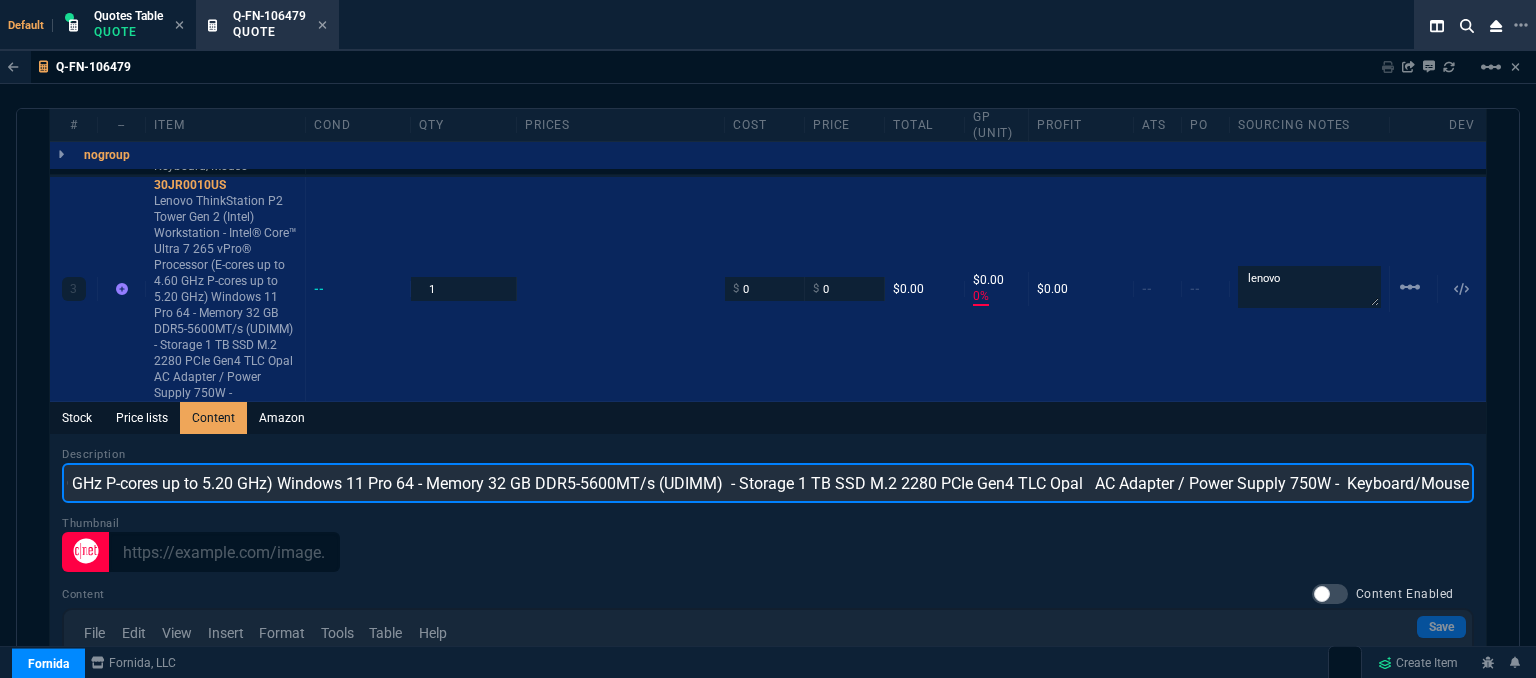 type on "Lenovo ThinkStation P2 Tower Gen 2 (Intel) Workstation - Intel® Core™ Ultra 7 265 vPro® Processor (E-cores up to 4.60 GHz P-cores up to 5.20 GHz) Windows 11 Pro 64 - Memory 32 GB DDR5-5600MT/s (UDIMM)  - Storage 1 TB SSD M.2 2280 PCIe Gen4 TLC Opal   AC Adapter / Power Supply 750W -  Keyboard/Mouse" 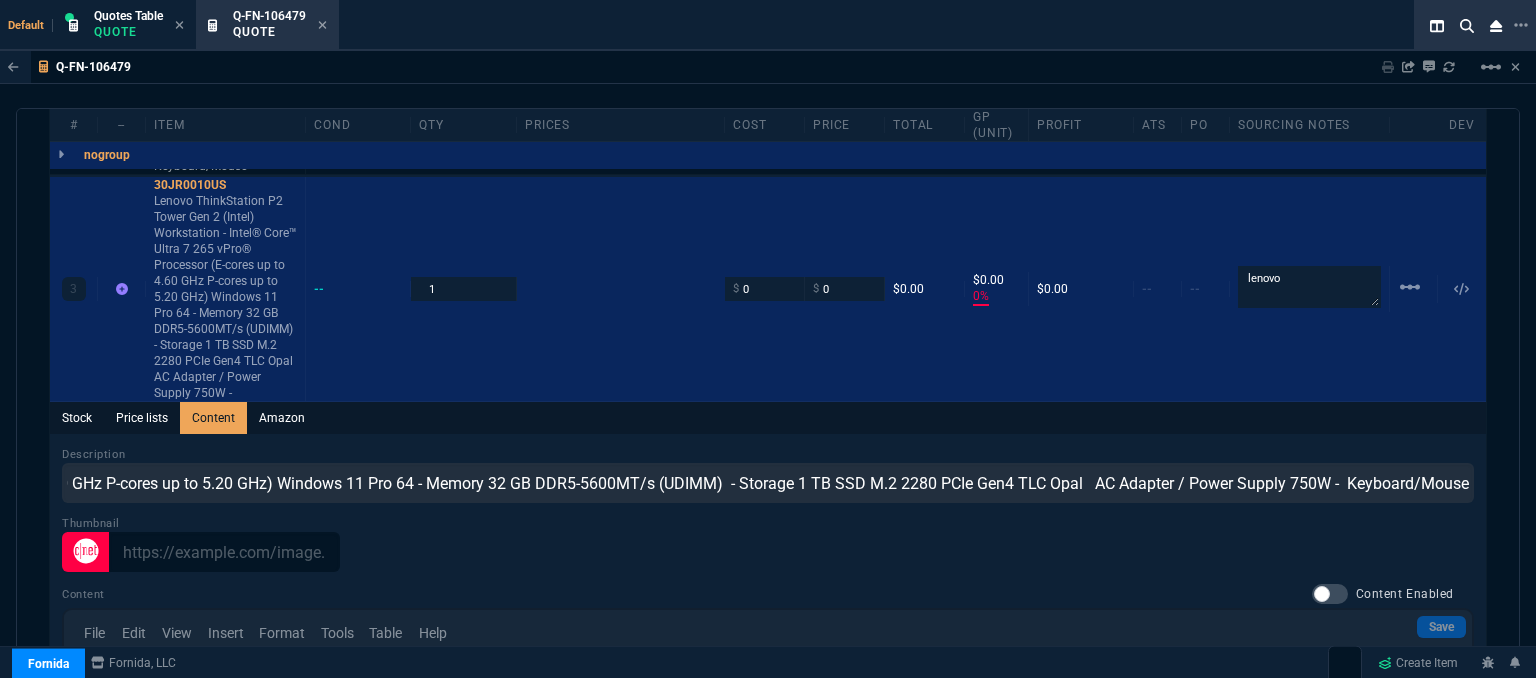 click on "Stock Price lists Content Amazon" at bounding box center (768, 418) 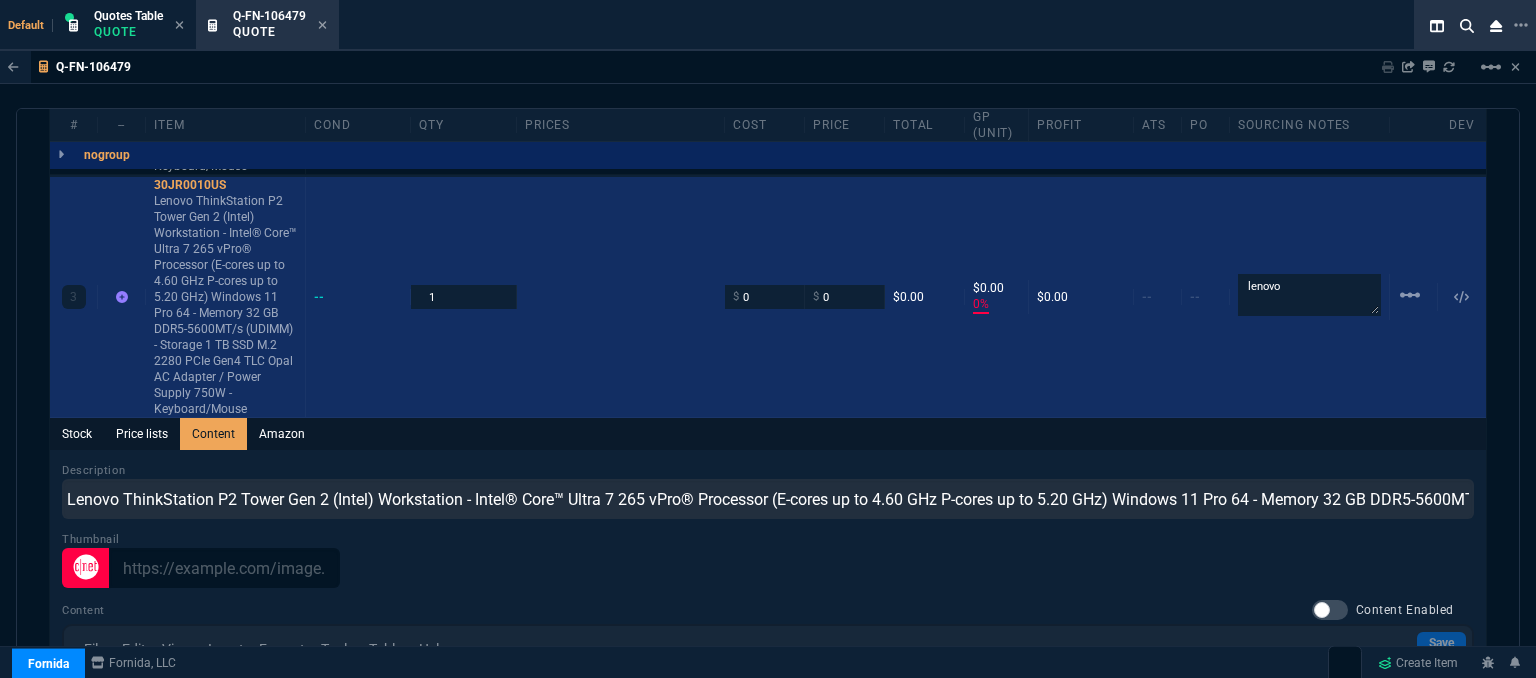 scroll, scrollTop: 1098, scrollLeft: 0, axis: vertical 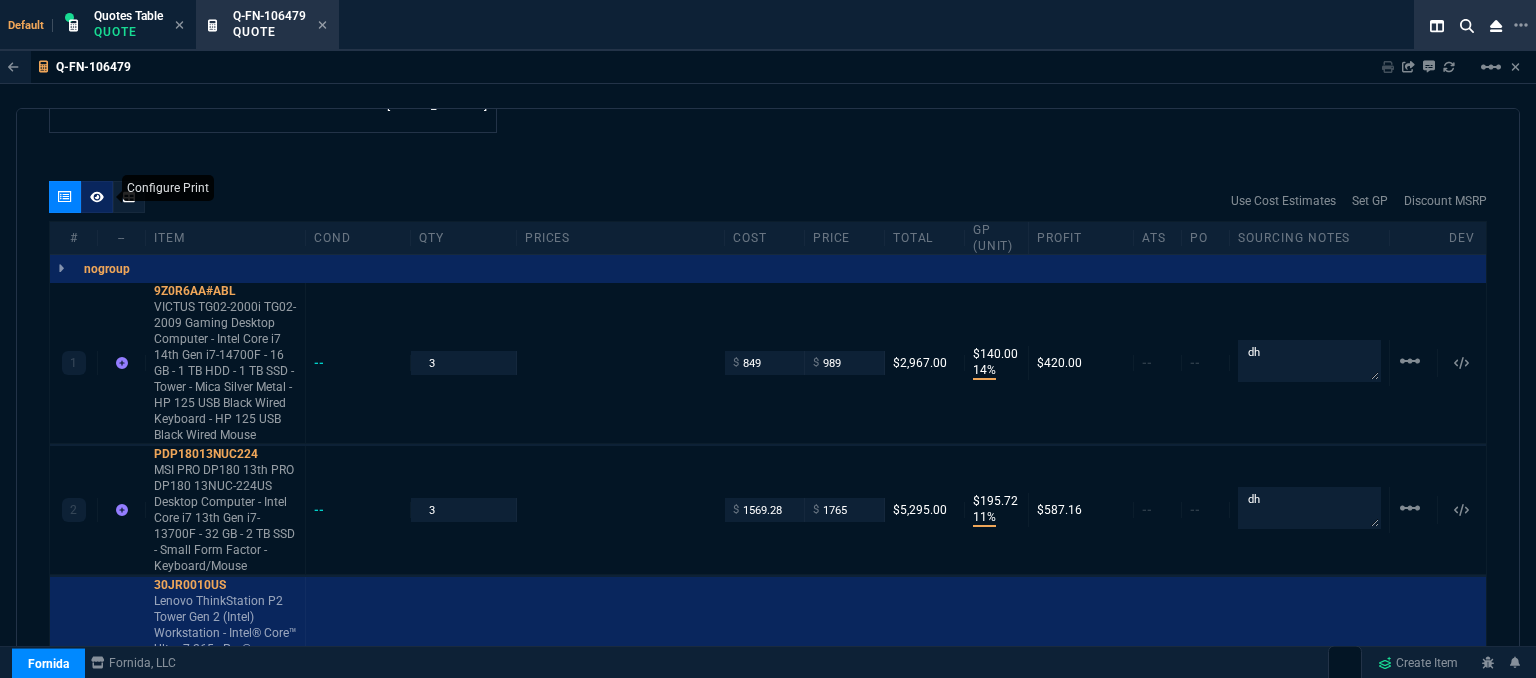 click at bounding box center (97, 197) 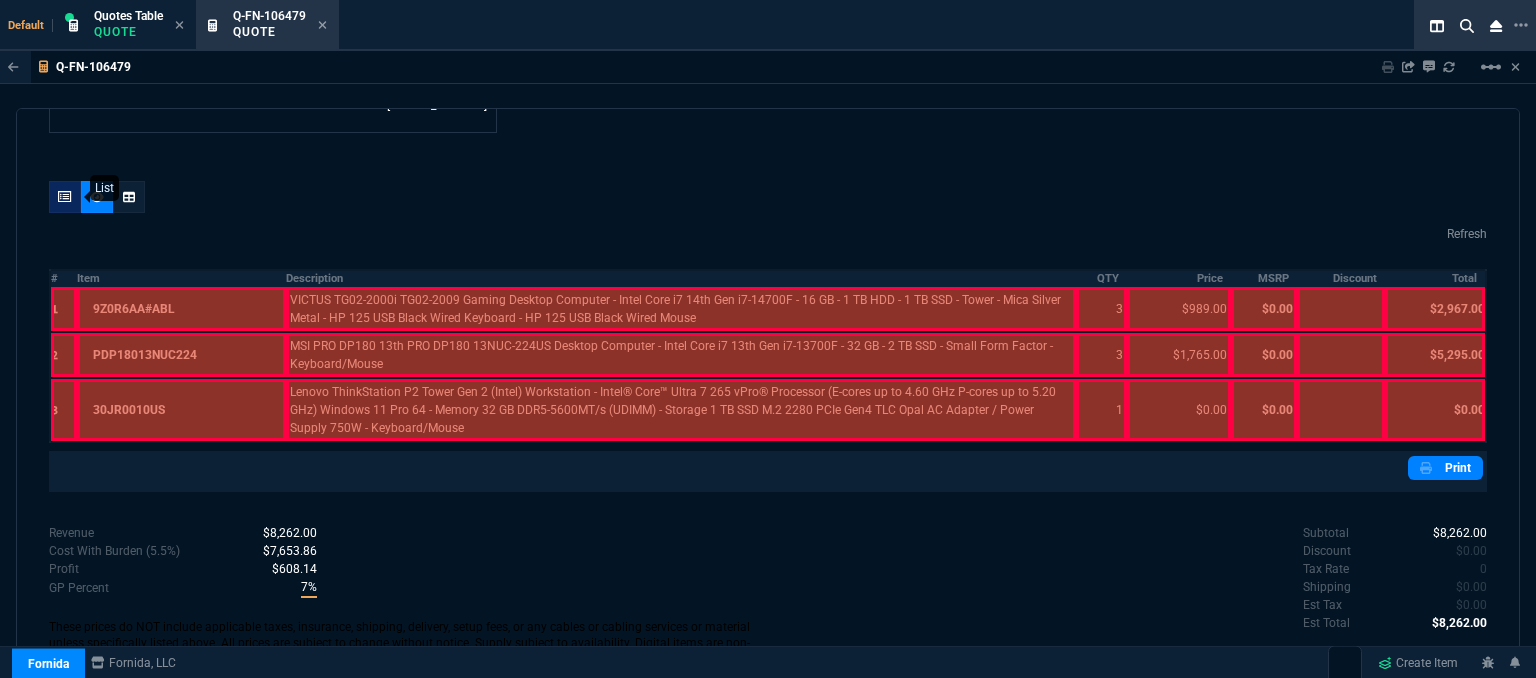 click at bounding box center (65, 197) 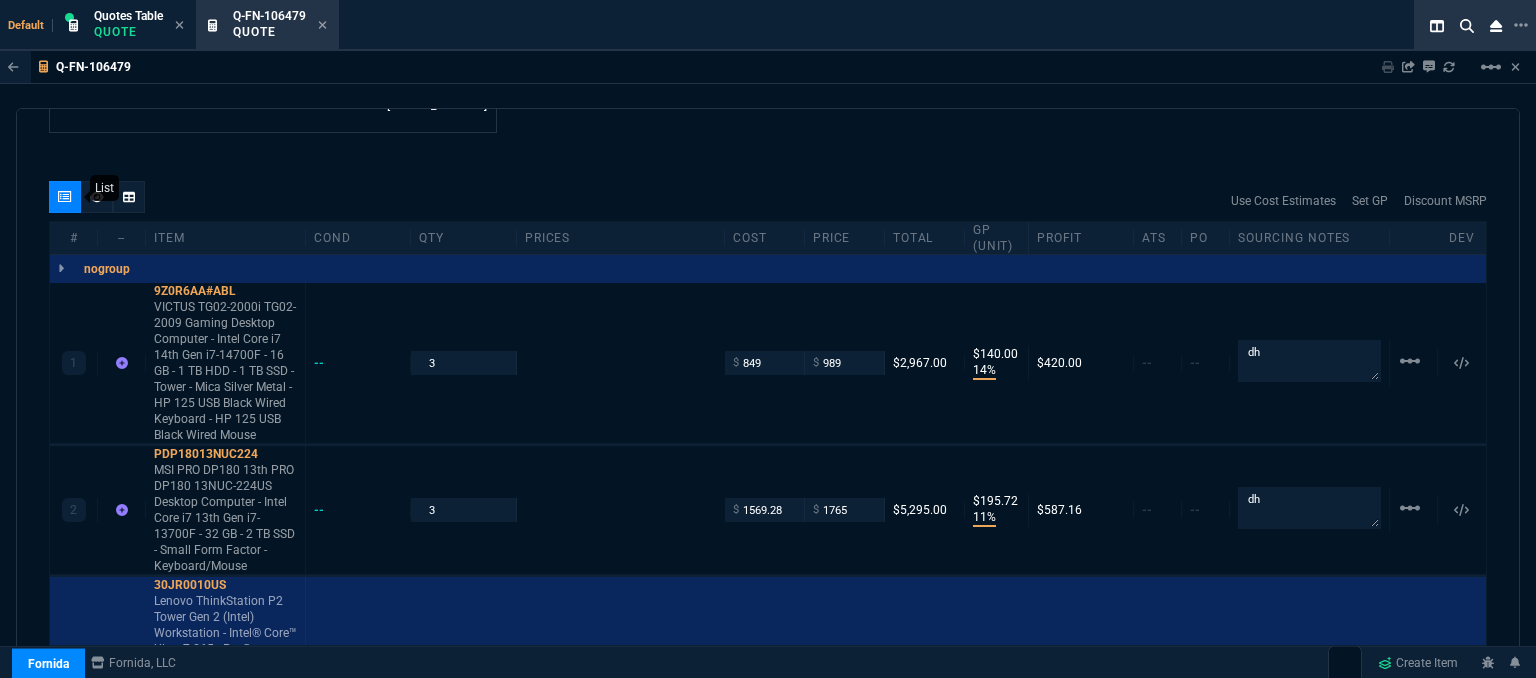 type on "14" 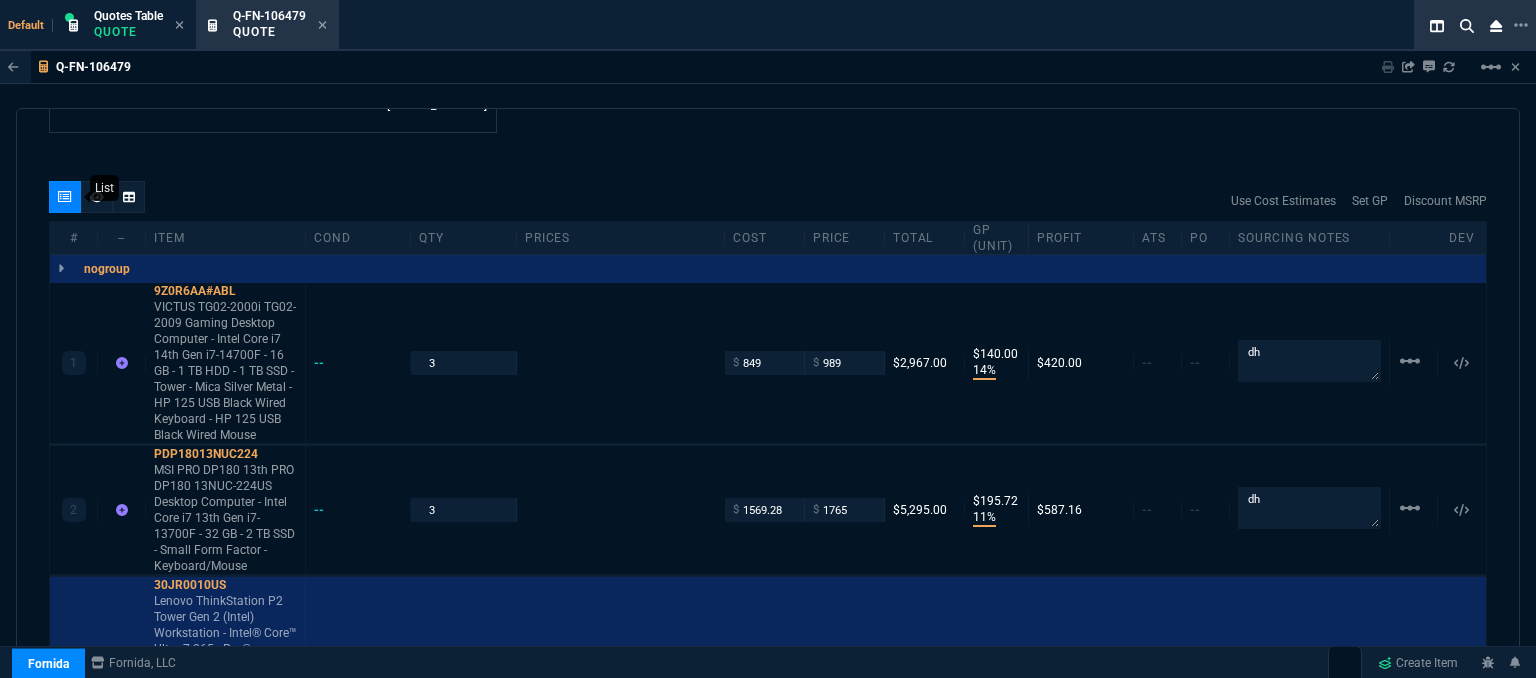 type on "0" 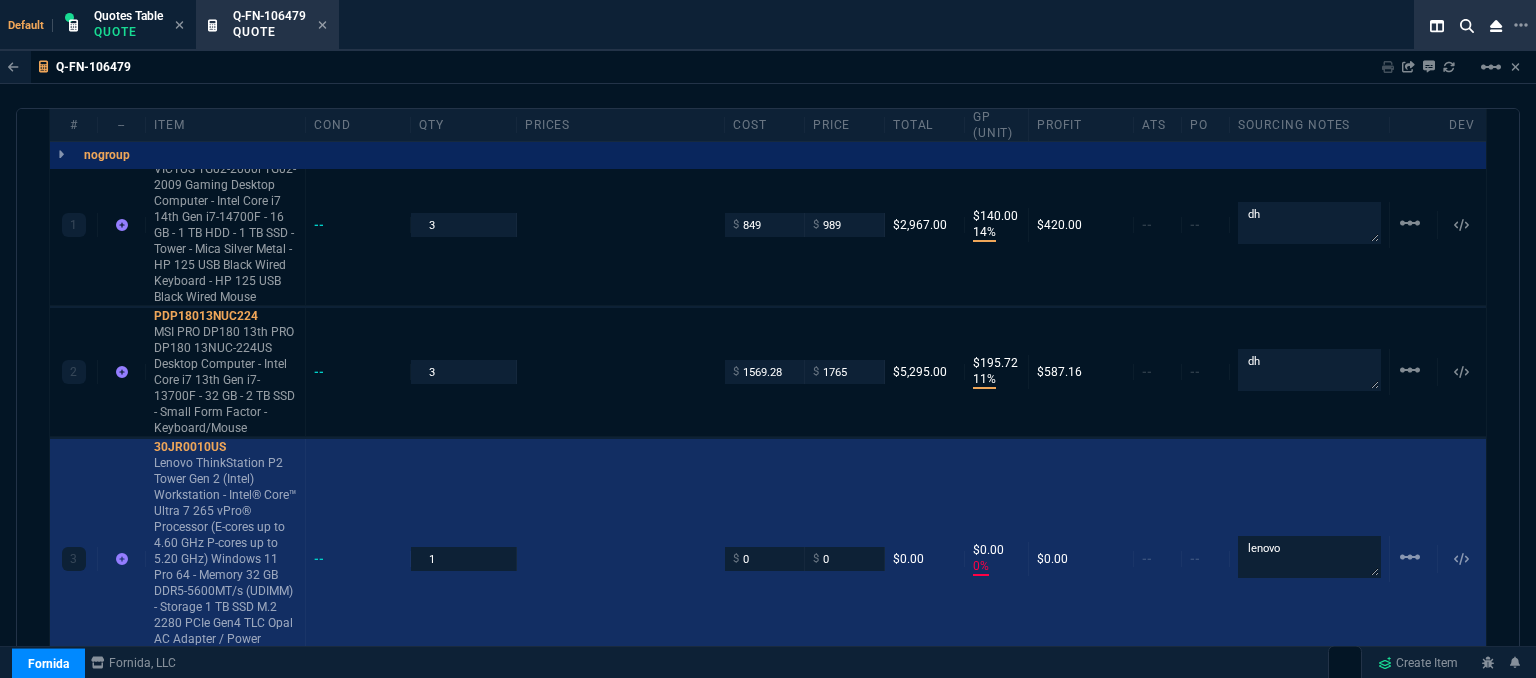 scroll, scrollTop: 1398, scrollLeft: 0, axis: vertical 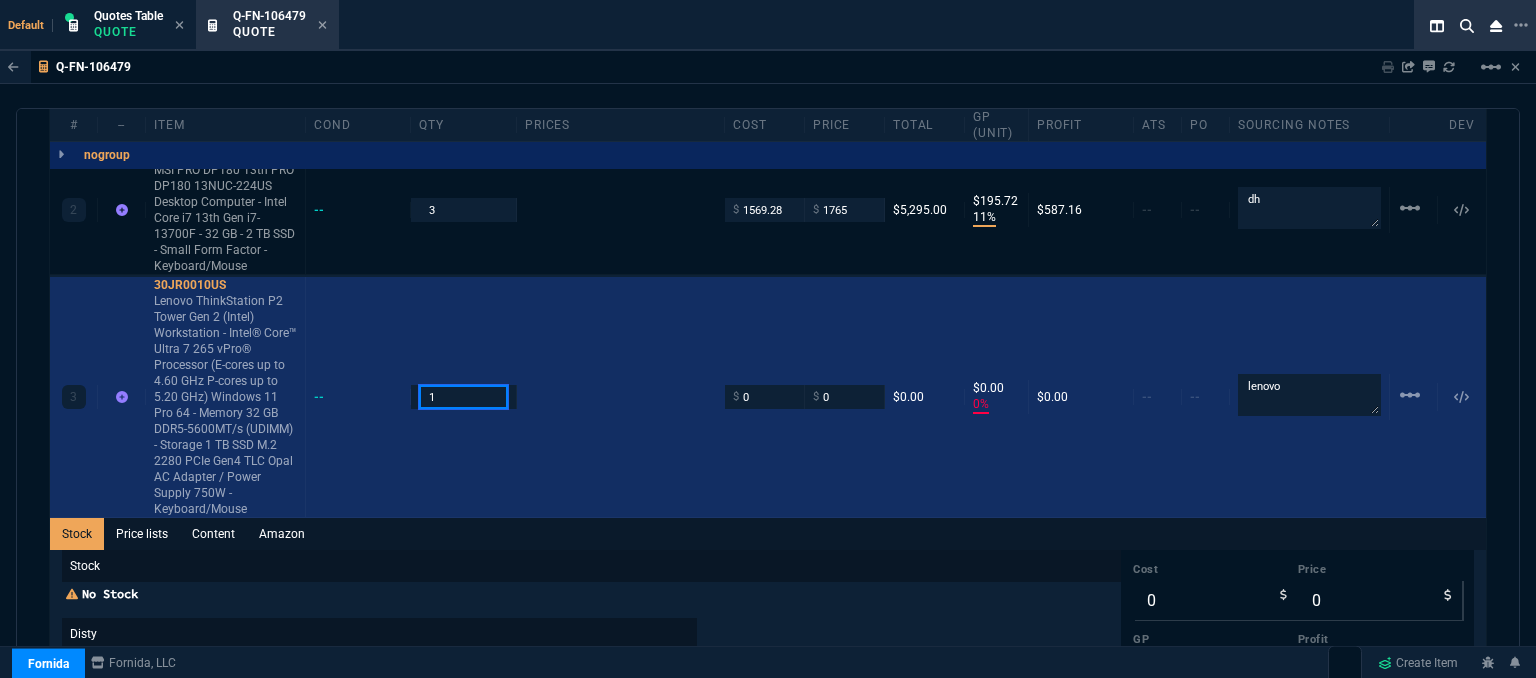 drag, startPoint x: 448, startPoint y: 370, endPoint x: 382, endPoint y: 368, distance: 66.0303 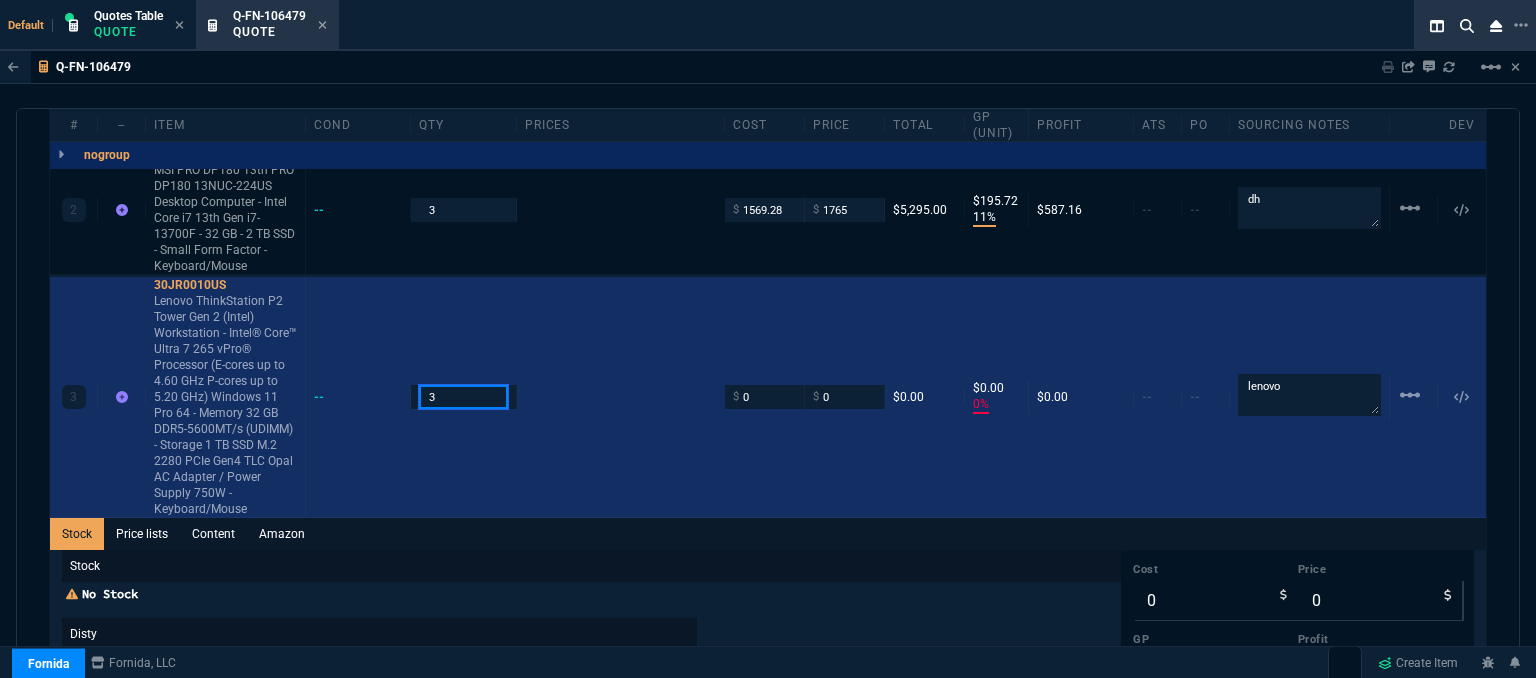 type on "3" 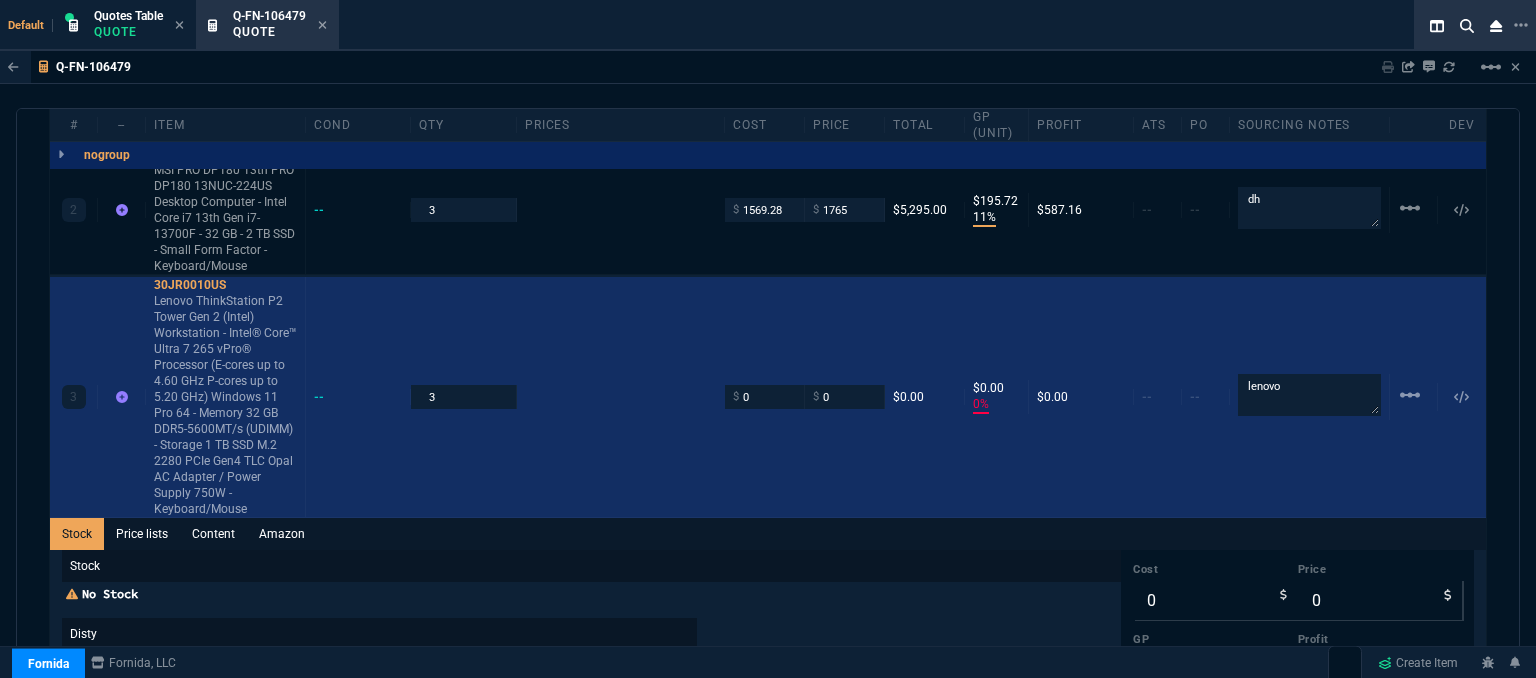 click on "3   30JR0010US    Lenovo ThinkStation P2 Tower Gen 2 (Intel) Workstation - Intel® Core™ Ultra 7 265 vPro® Processor (E-cores up to 4.60 GHz P-cores up to 5.20 GHz) Windows 11 Pro 64 - Memory 32 GB DDR5-5600MT/s (UDIMM)  - Storage 1 TB SSD M.2 2280 PCIe Gen4 TLC Opal   AC Adapter / Power Supply 750W -  Keyboard/Mouse   --  3 $ 0 $ 0  $0.00  $0.00  0%   $0.00  -- -- lenovo linear_scale" at bounding box center [768, 397] 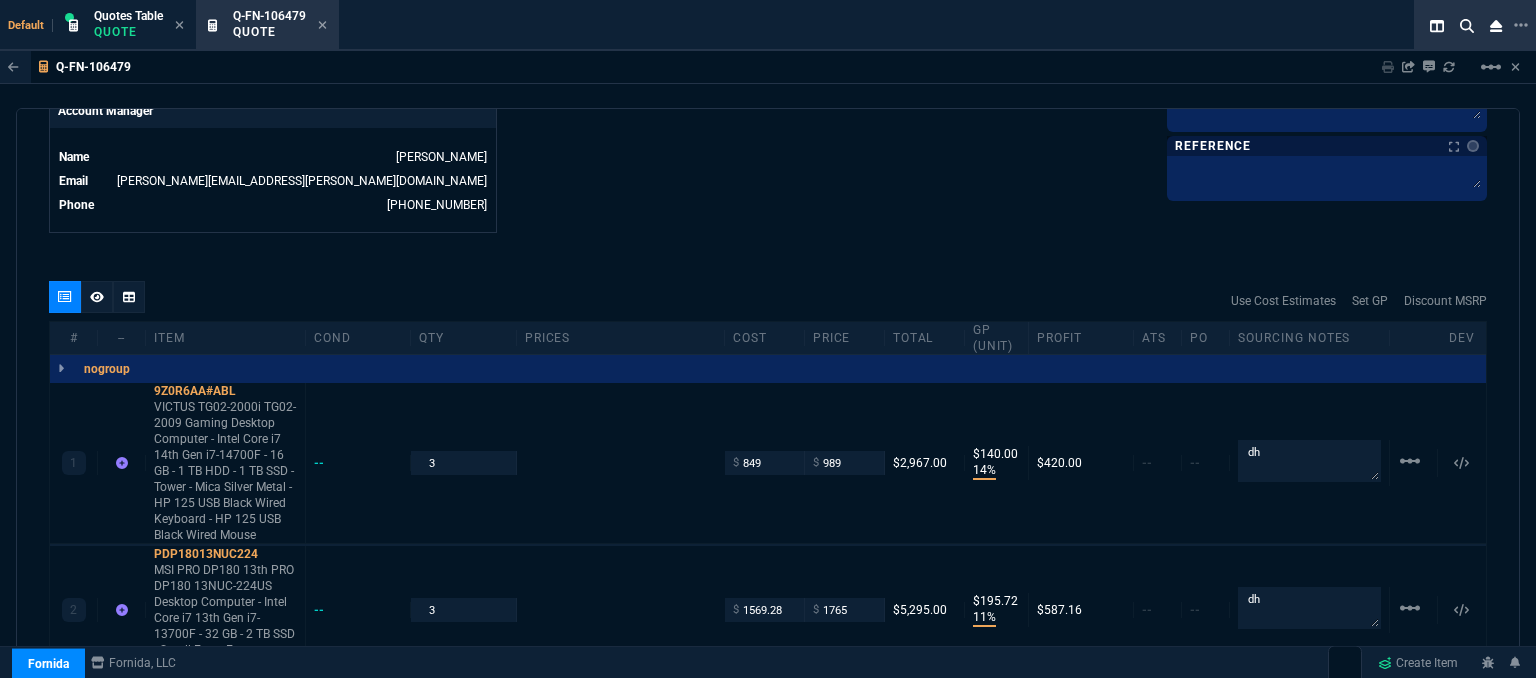scroll, scrollTop: 1298, scrollLeft: 0, axis: vertical 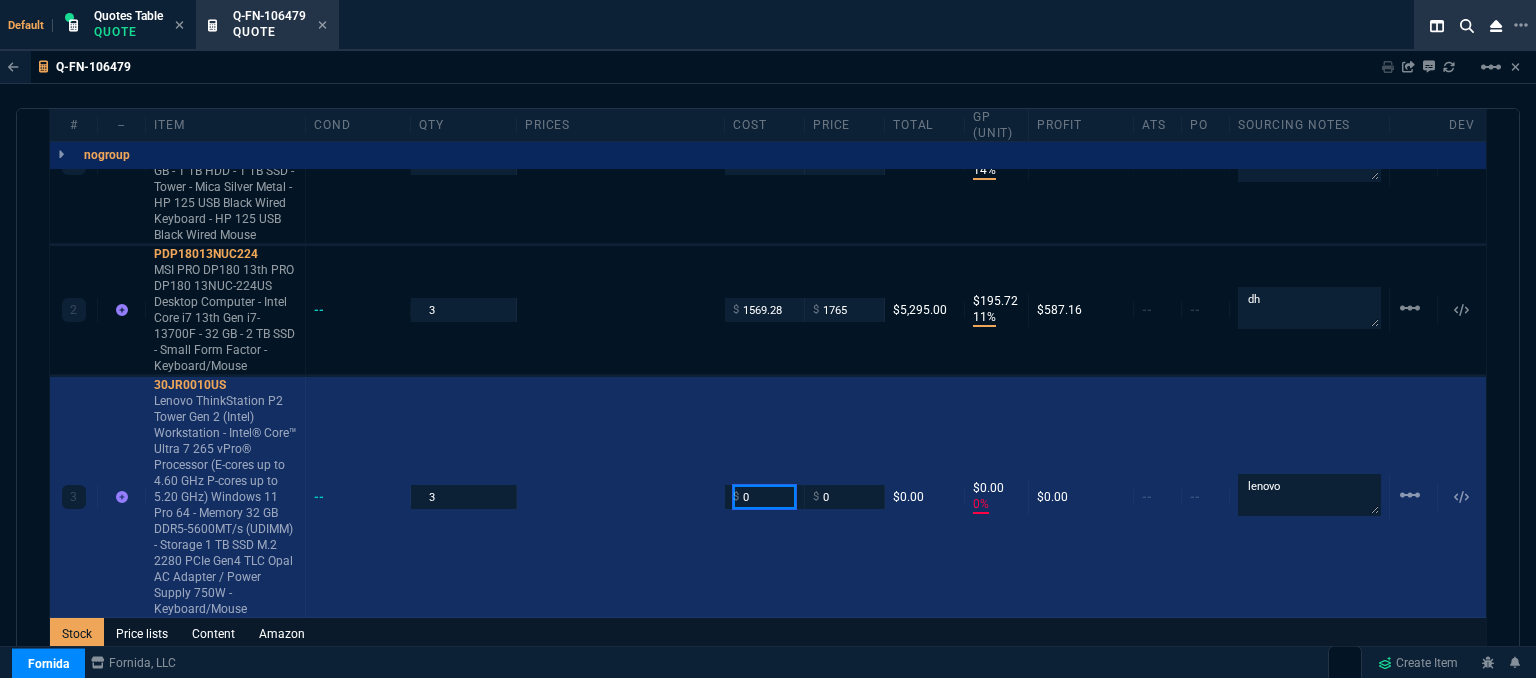 drag, startPoint x: 772, startPoint y: 474, endPoint x: 648, endPoint y: 467, distance: 124.197426 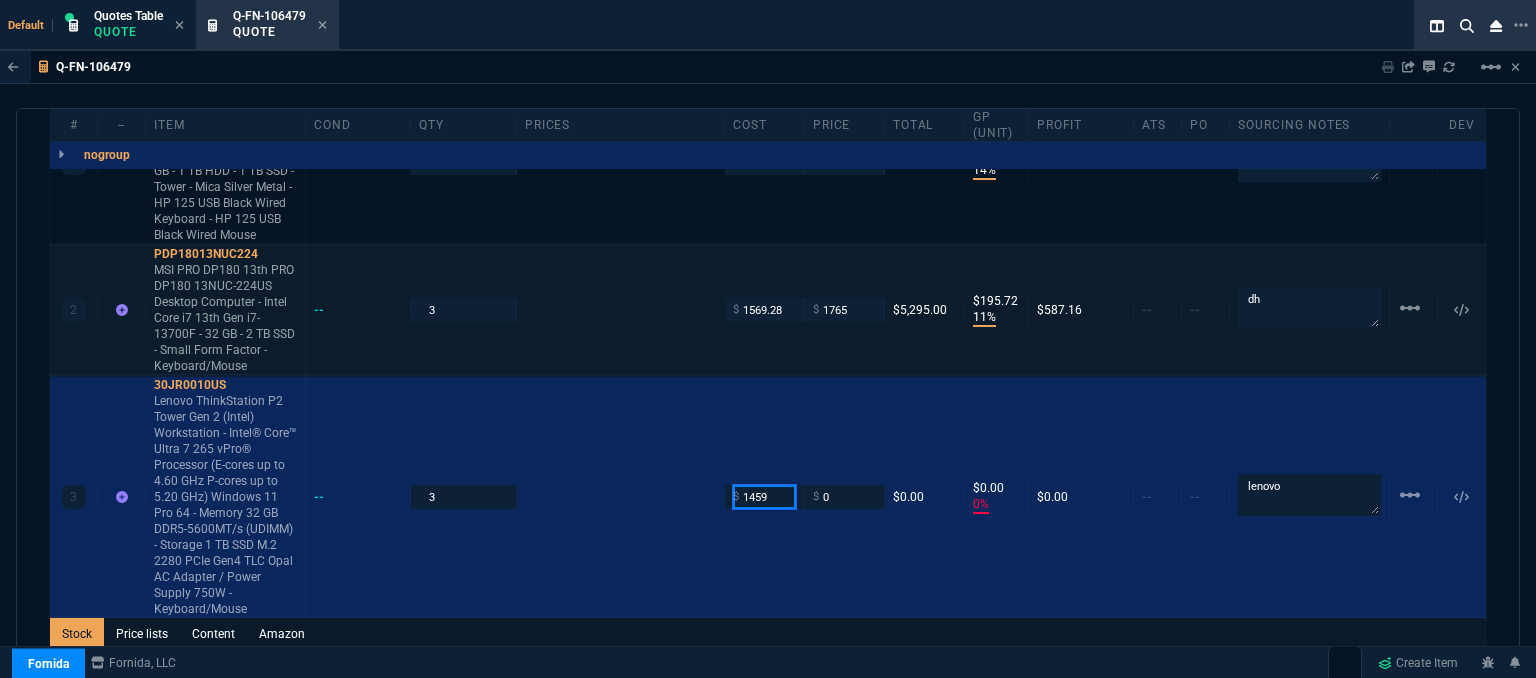 type on "1459" 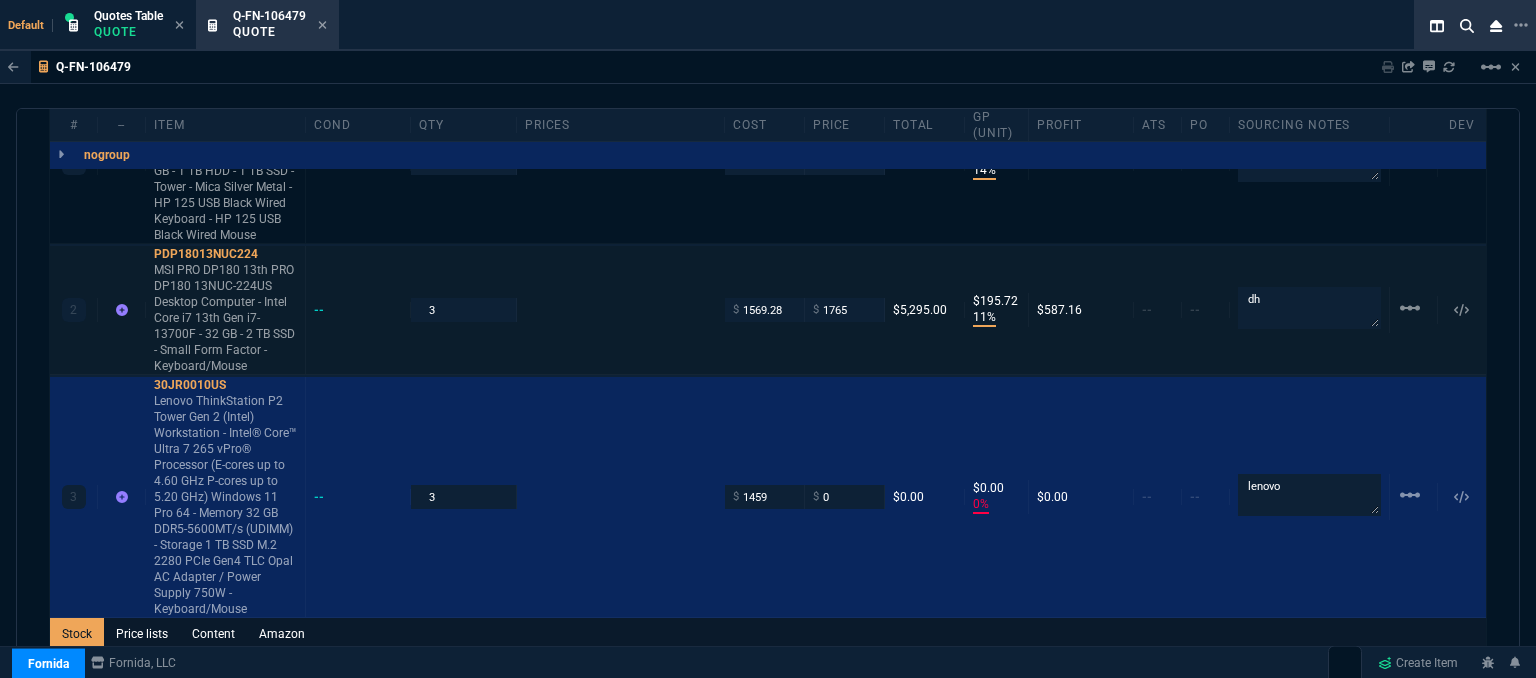 click on "2   PDP18013NUC224   MSI PRO DP180 13th PRO DP180 13NUC-224US Desktop Computer - Intel Core i7 13th Gen i7-13700F - 32 GB - 2 TB SSD - Small Form Factor - Keyboard/Mouse   --  3 $ 1569.28 $ 1765  $5,295.00  $195.72  11%   $587.16  -- -- dh linear_scale" at bounding box center [768, 310] 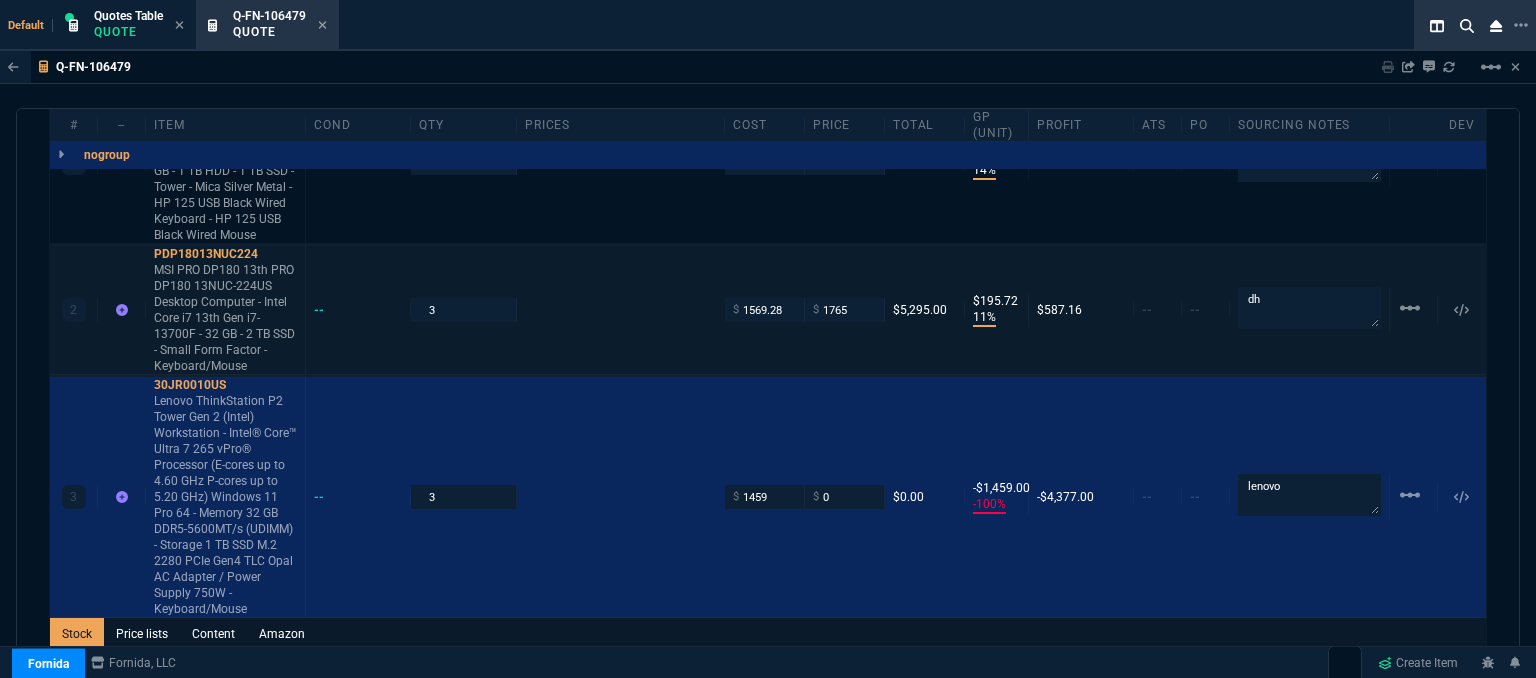type on "-100" 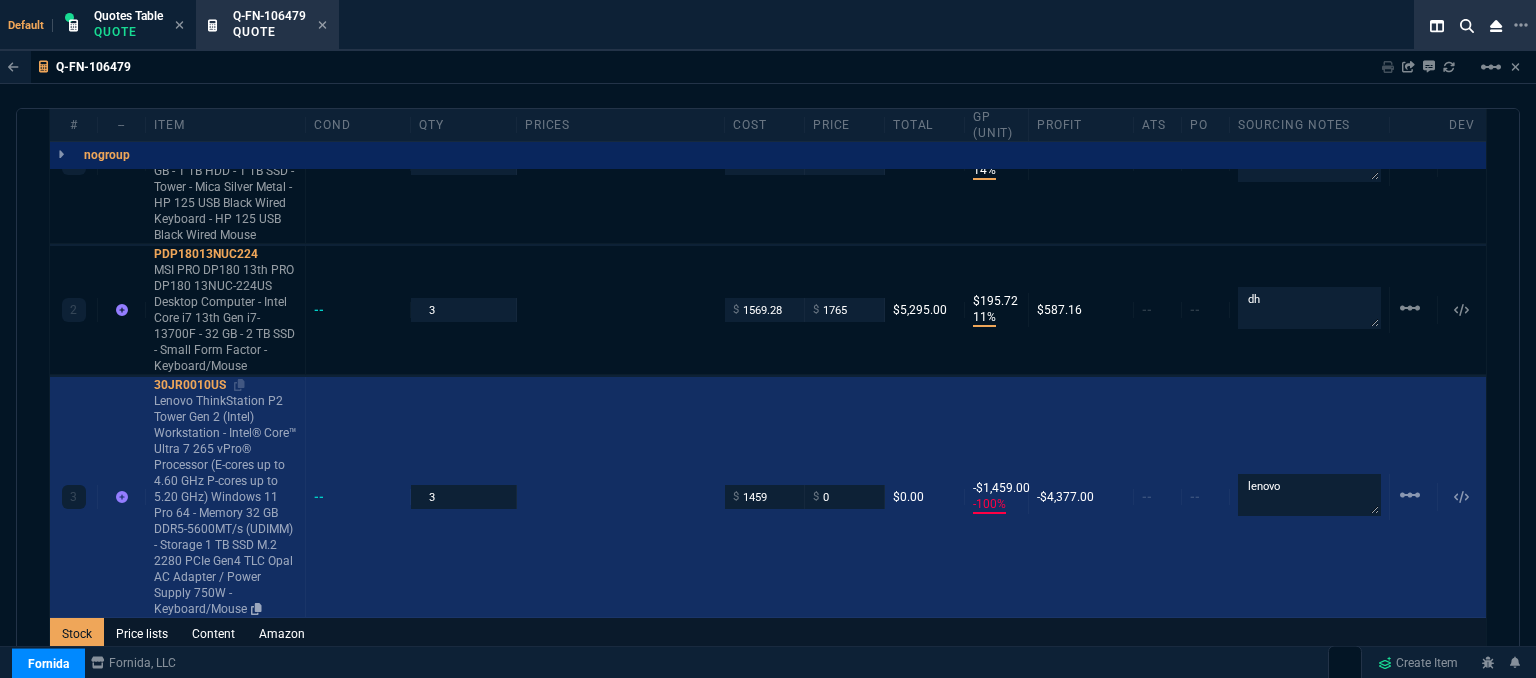 click on "30JR0010US" at bounding box center [225, 385] 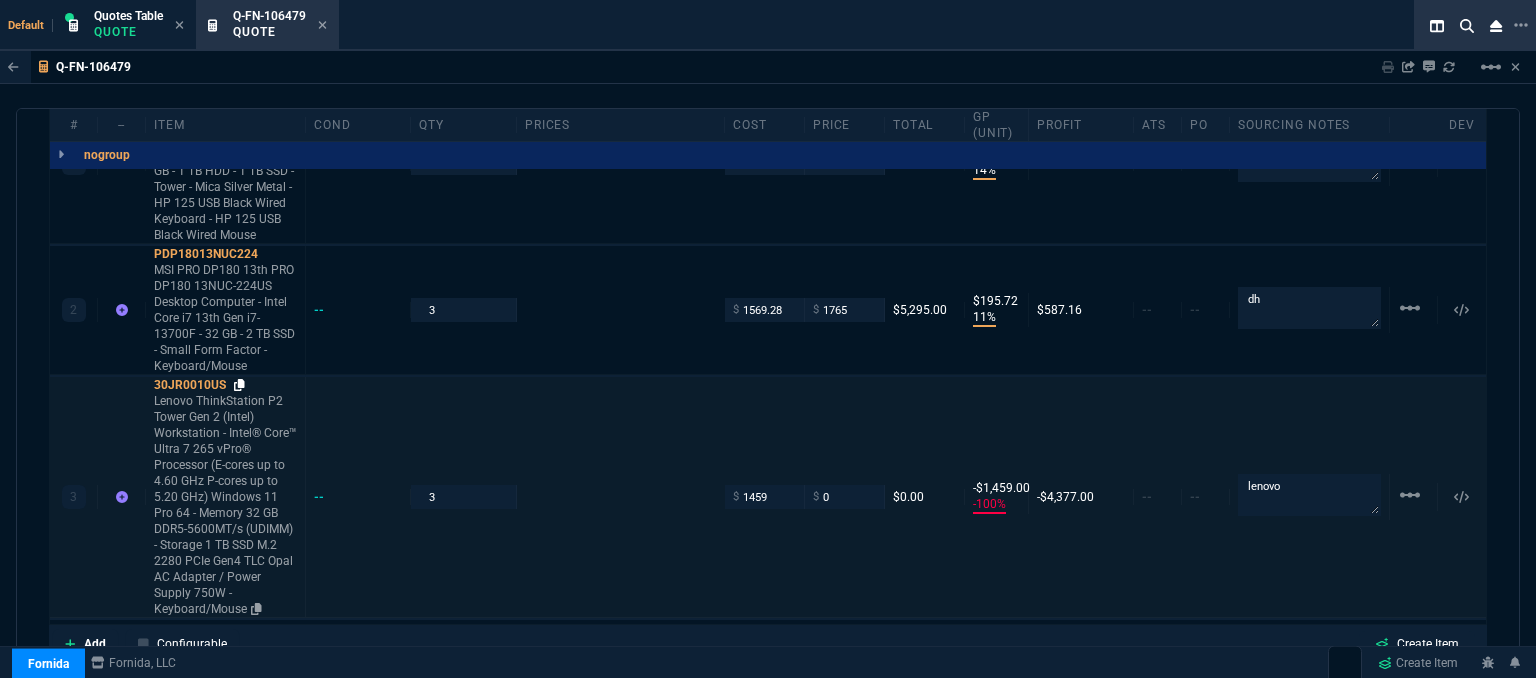 click 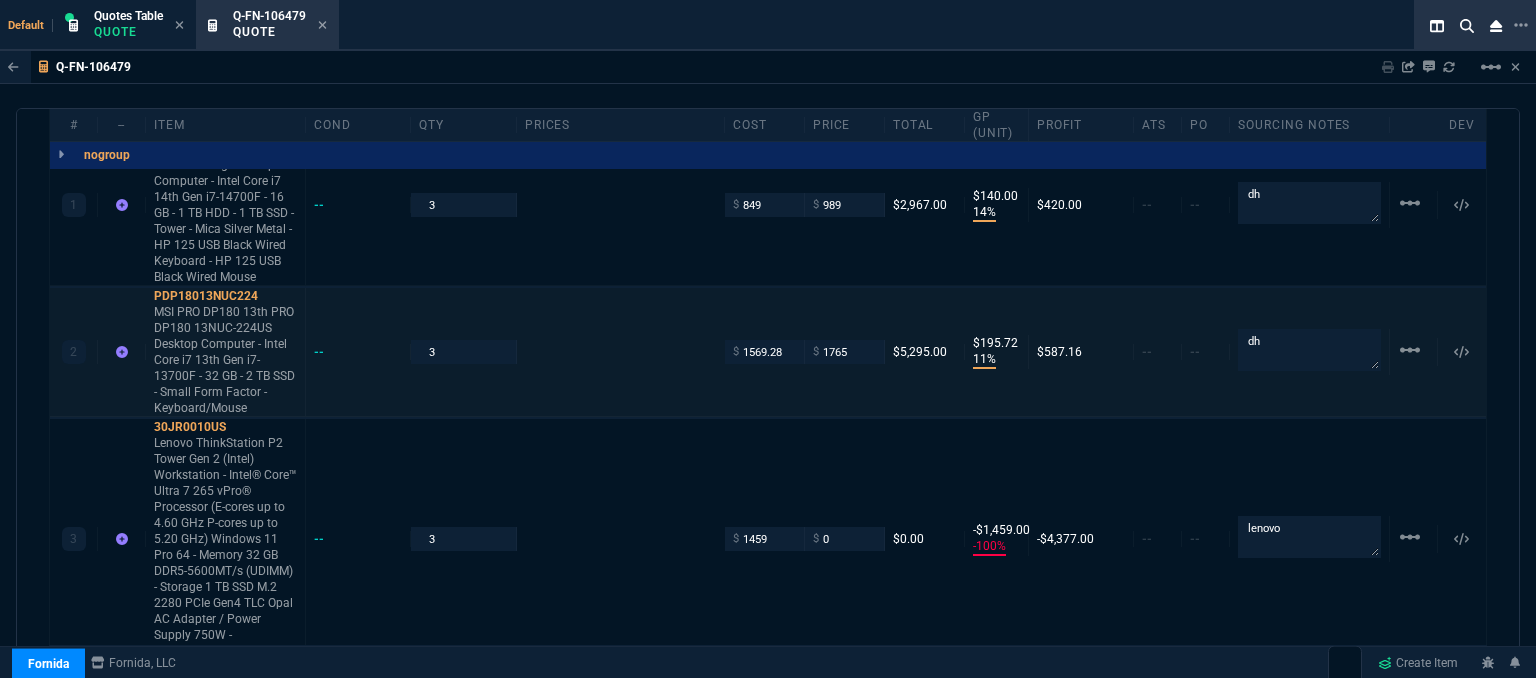 scroll, scrollTop: 1398, scrollLeft: 0, axis: vertical 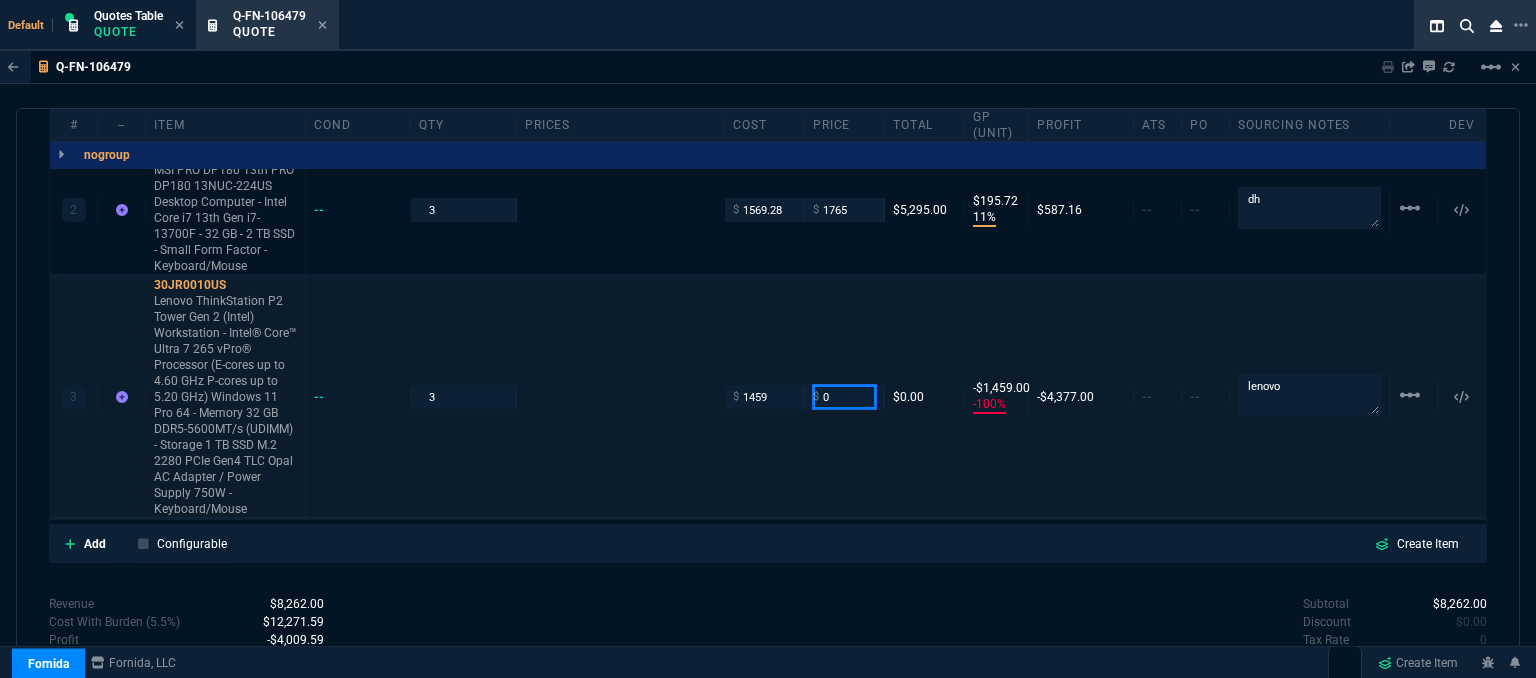 drag, startPoint x: 852, startPoint y: 387, endPoint x: 800, endPoint y: 369, distance: 55.027267 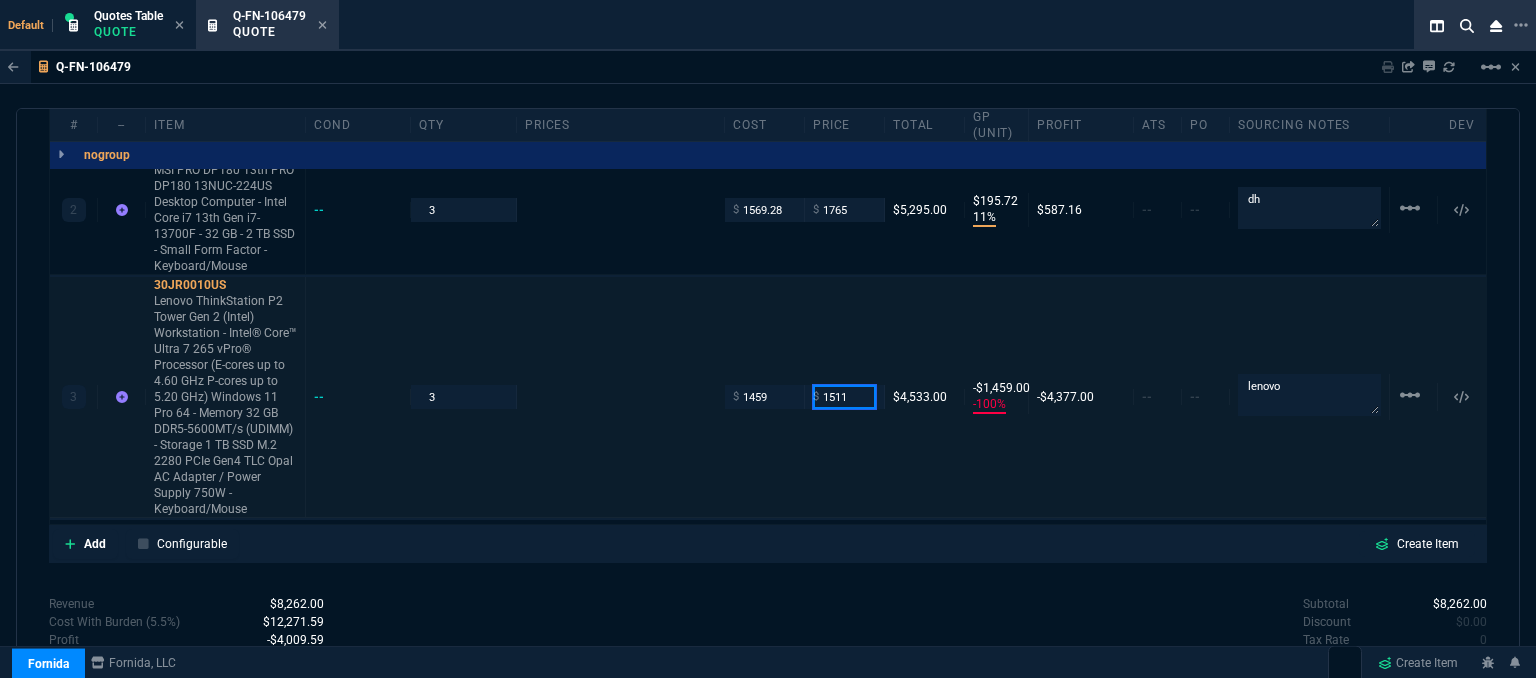 type on "1511" 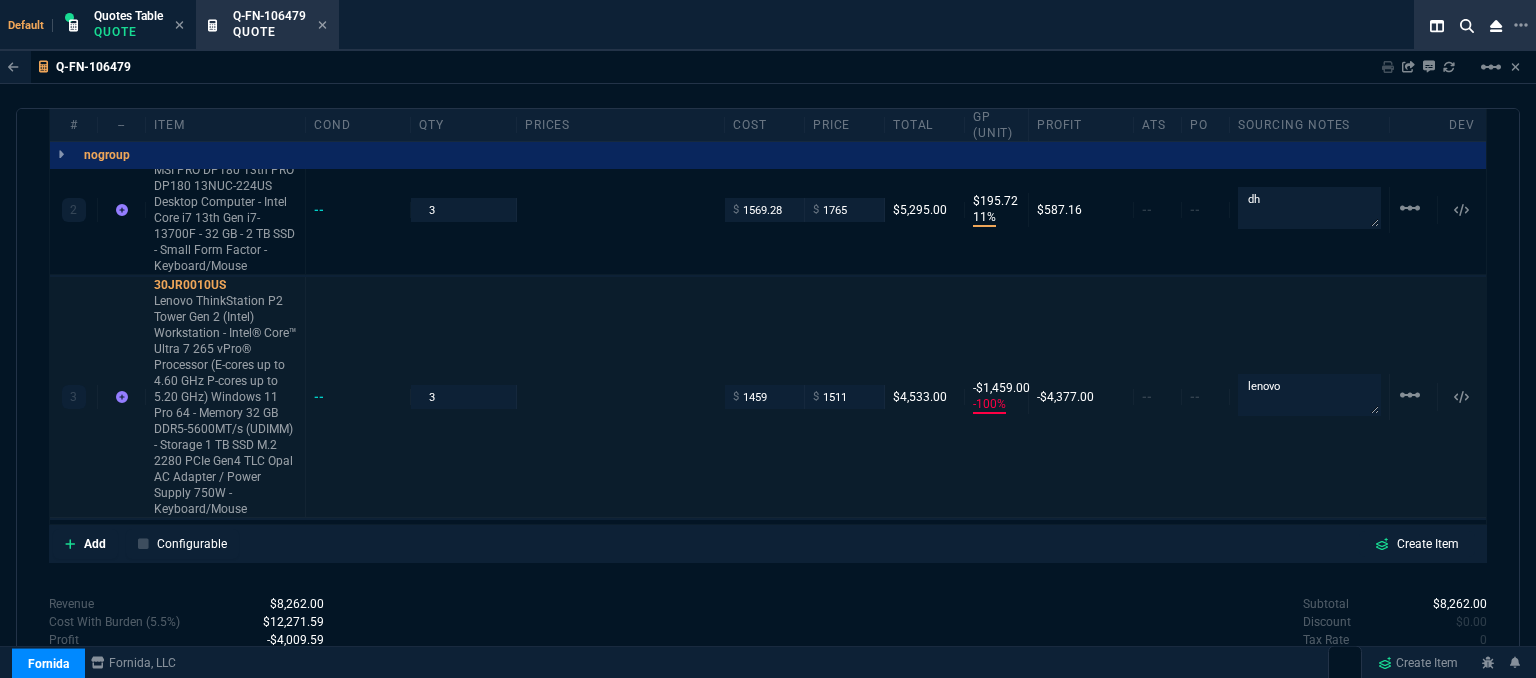 click on "3   30JR0010US    Lenovo ThinkStation P2 Tower Gen 2 (Intel) Workstation - Intel® Core™ Ultra 7 265 vPro® Processor (E-cores up to 4.60 GHz P-cores up to 5.20 GHz) Windows 11 Pro 64 - Memory 32 GB DDR5-5600MT/s (UDIMM)  - Storage 1 TB SSD M.2 2280 PCIe Gen4 TLC Opal   AC Adapter / Power Supply 750W -  Keyboard/Mouse   --  3 $ 1459 $ 1511  $4,533.00  -$1,459.00  -100%   -$4,377.00  -- -- lenovo linear_scale" at bounding box center (768, 397) 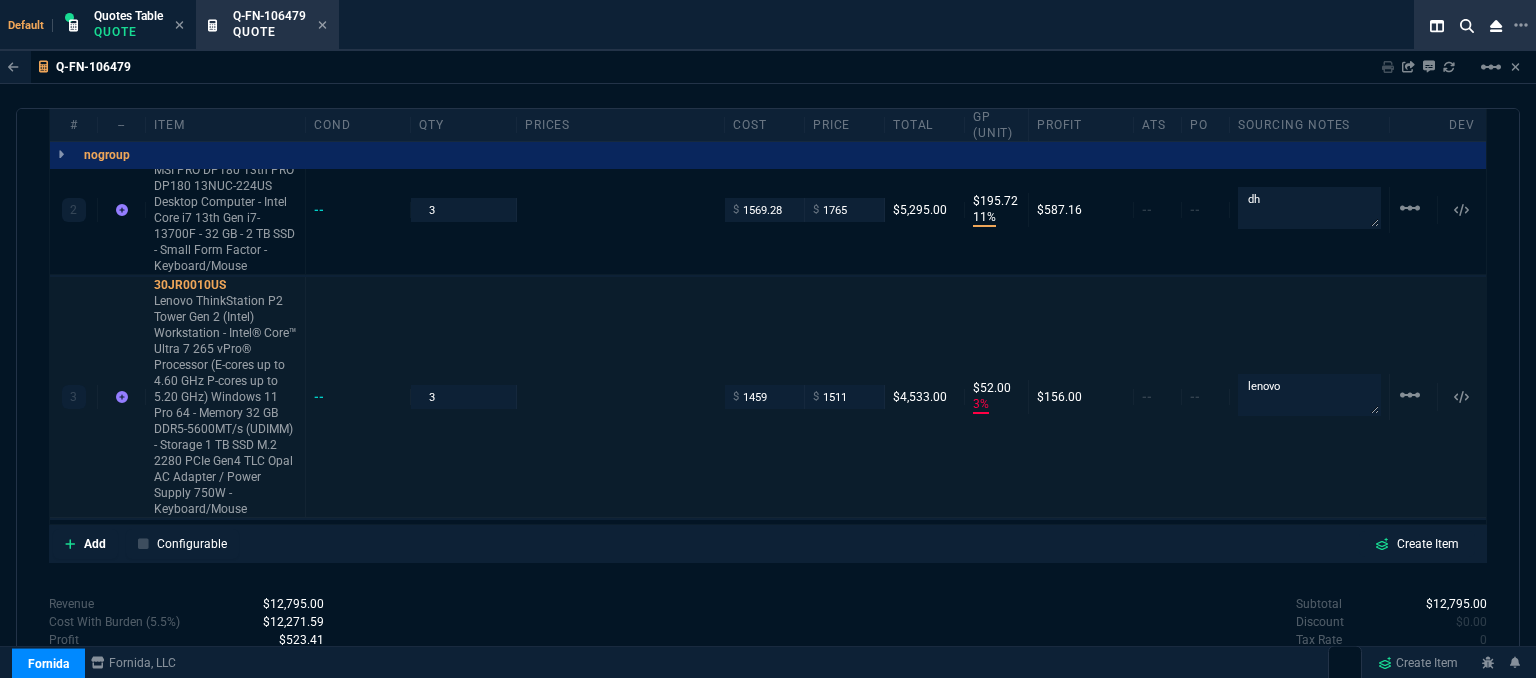 type on "1511" 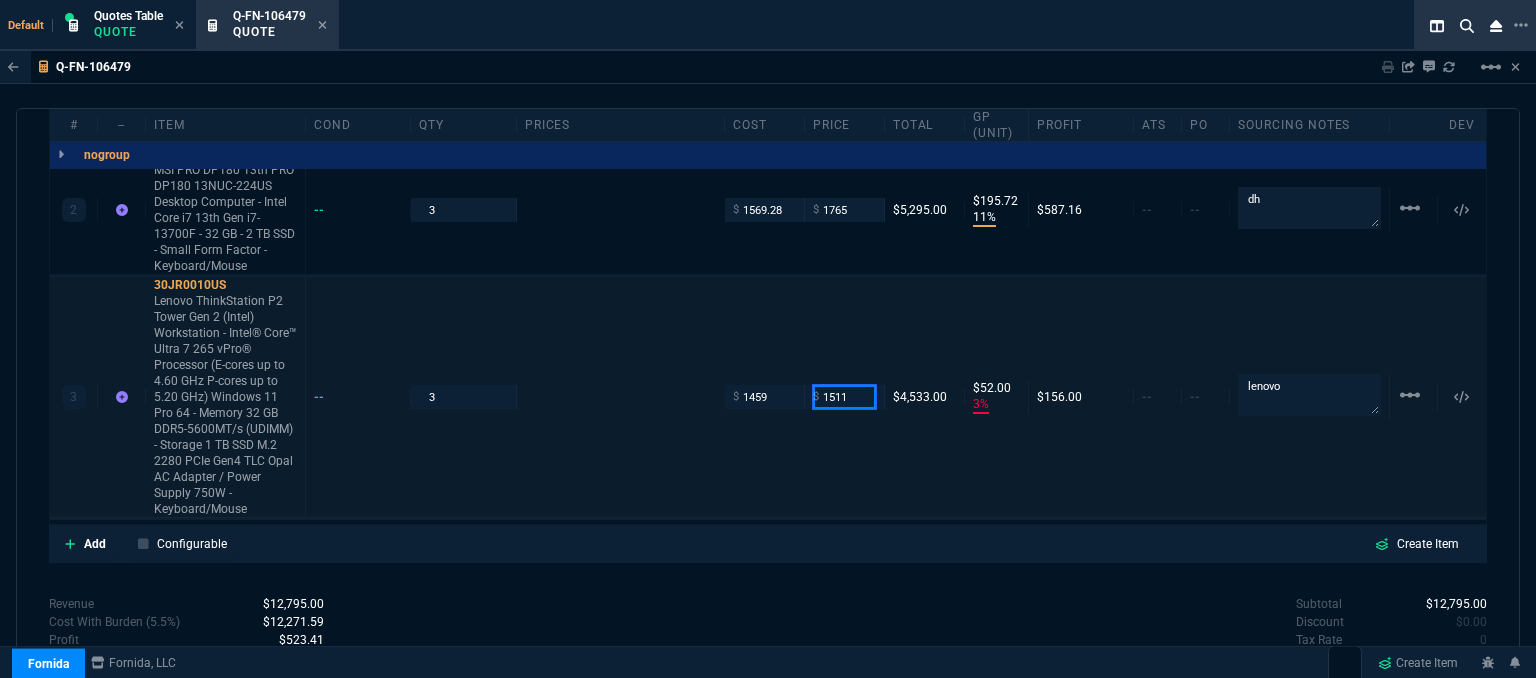 drag, startPoint x: 850, startPoint y: 382, endPoint x: 788, endPoint y: 385, distance: 62.072536 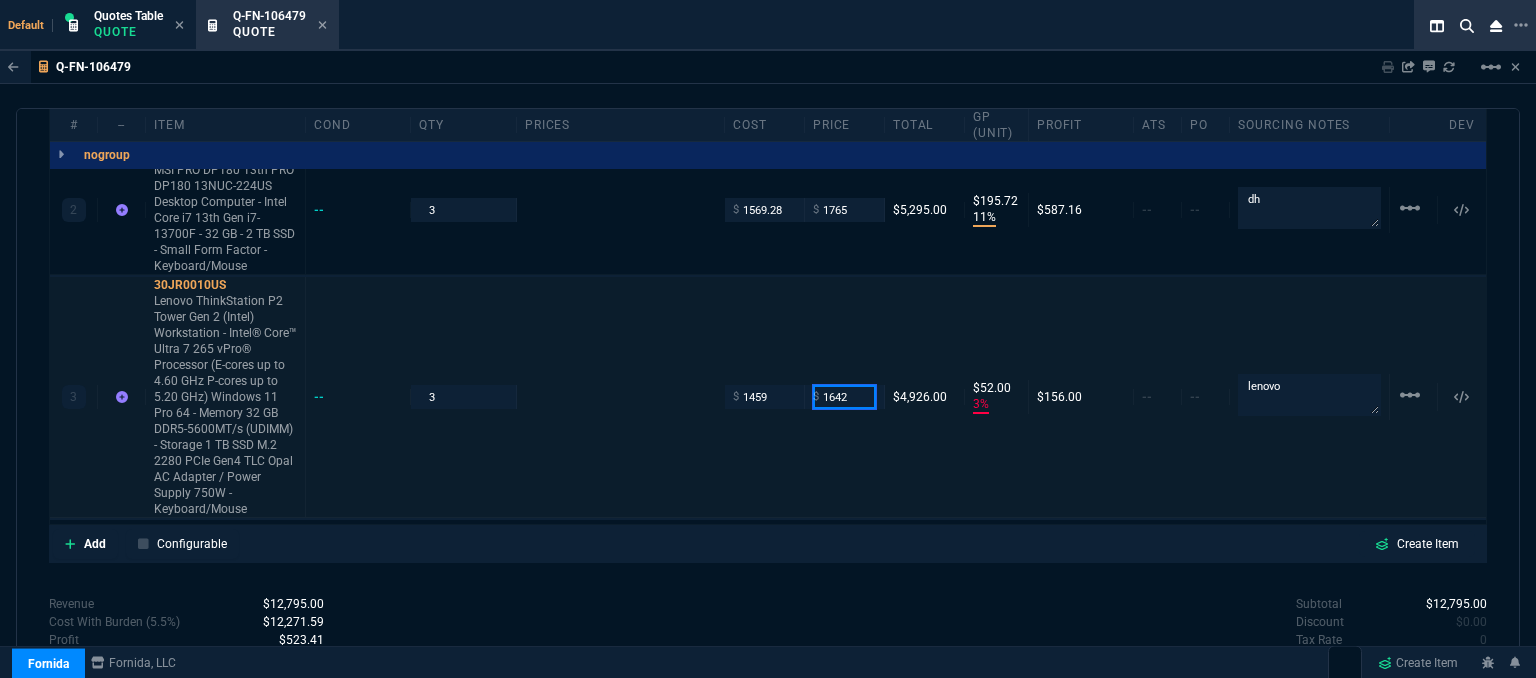 type on "1642" 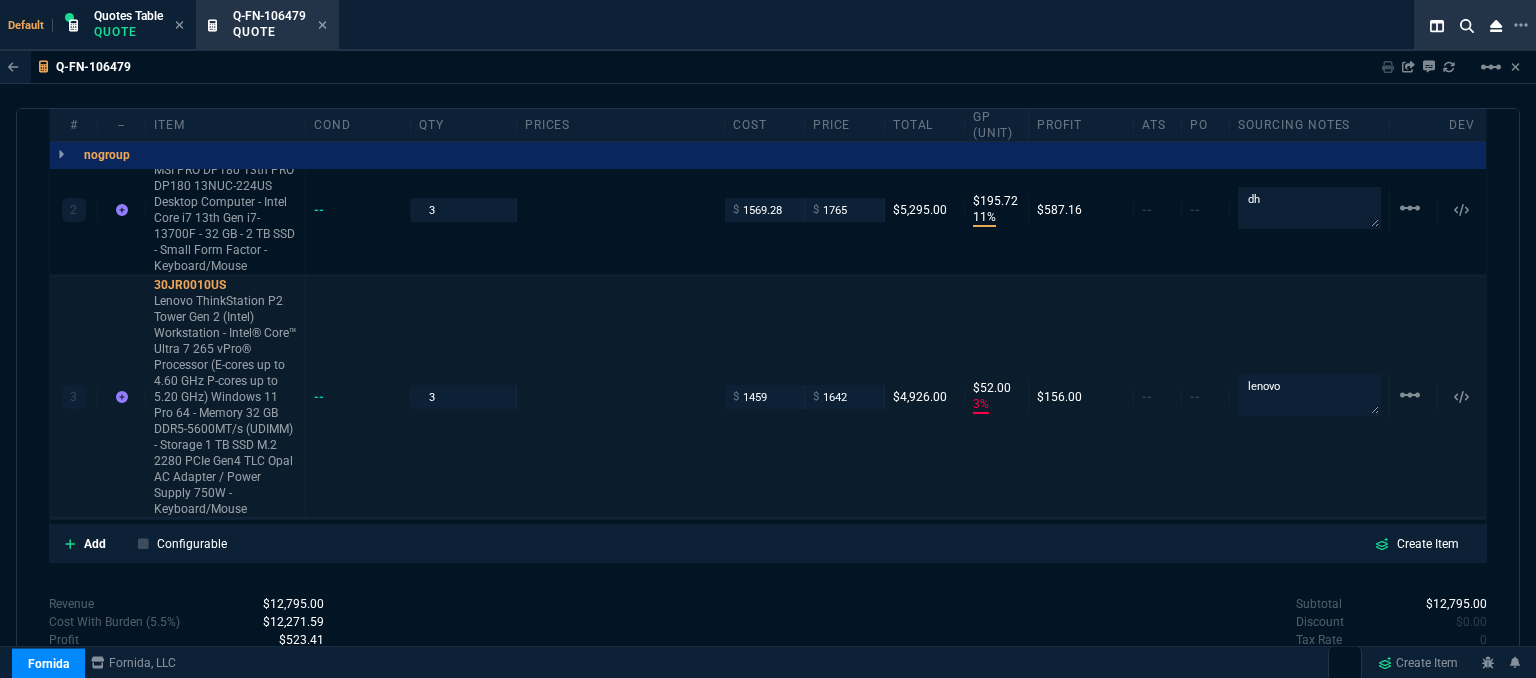click on "3   30JR0010US    Lenovo ThinkStation P2 Tower Gen 2 (Intel) Workstation - Intel® Core™ Ultra 7 265 vPro® Processor (E-cores up to 4.60 GHz P-cores up to 5.20 GHz) Windows 11 Pro 64 - Memory 32 GB DDR5-5600MT/s (UDIMM)  - Storage 1 TB SSD M.2 2280 PCIe Gen4 TLC Opal   AC Adapter / Power Supply 750W -  Keyboard/Mouse   --  3 $ 1459 $ 1642  $4,926.00  $52.00  3%   $156.00  -- -- lenovo linear_scale" at bounding box center [768, 397] 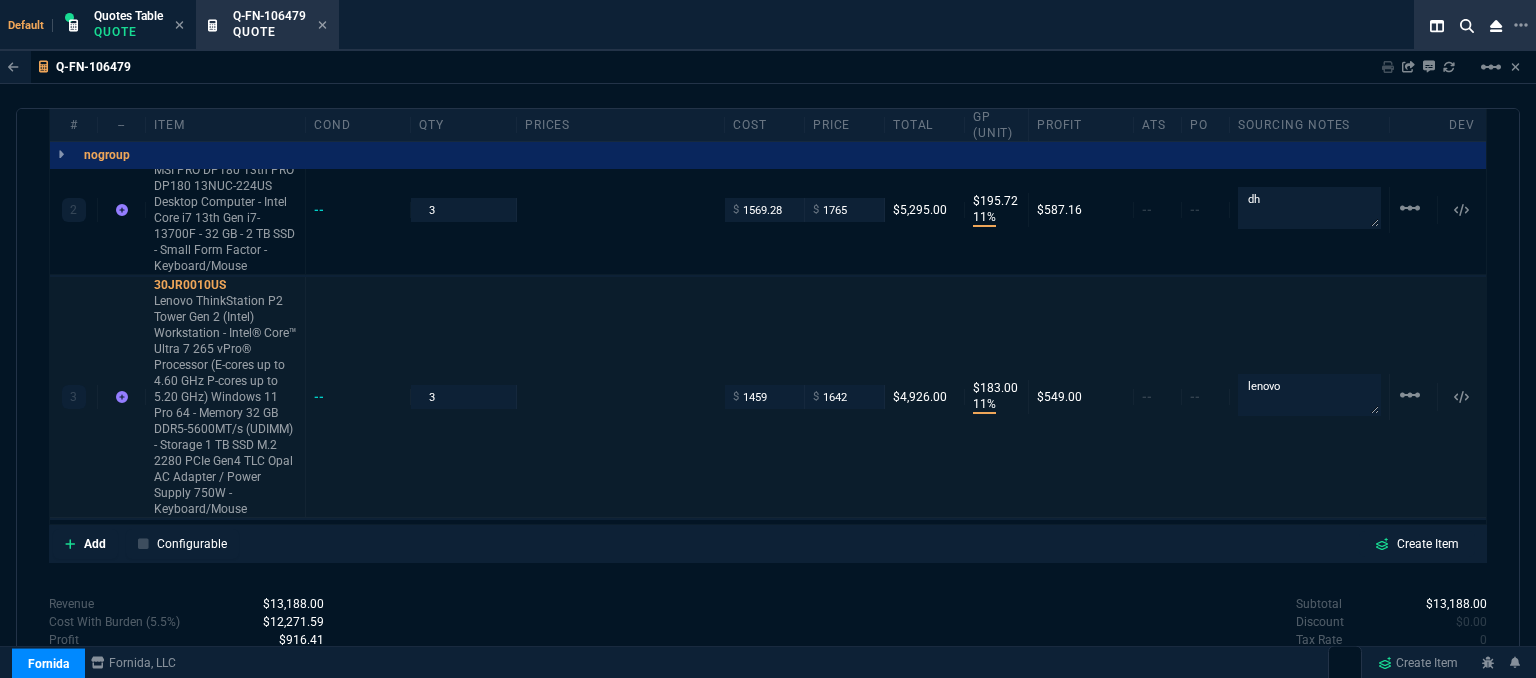 type on "11" 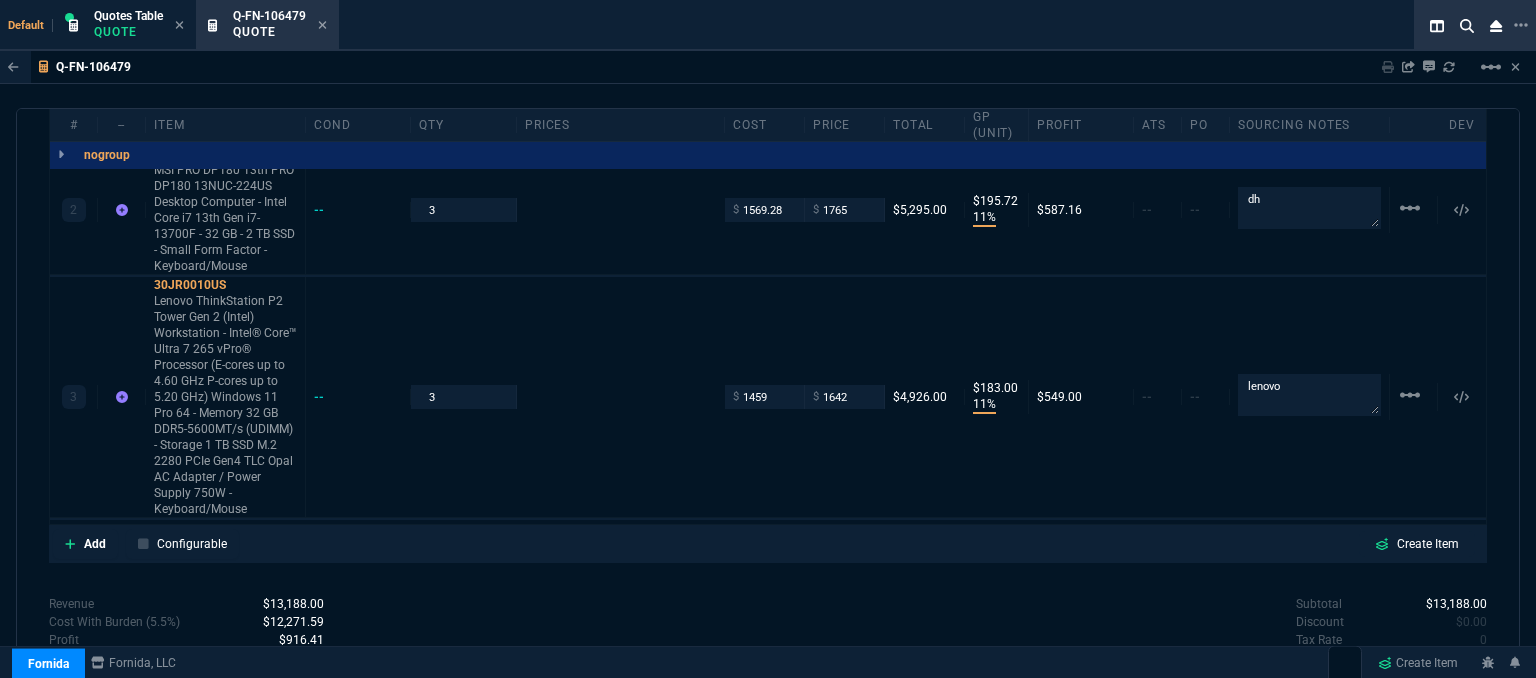 scroll, scrollTop: 998, scrollLeft: 0, axis: vertical 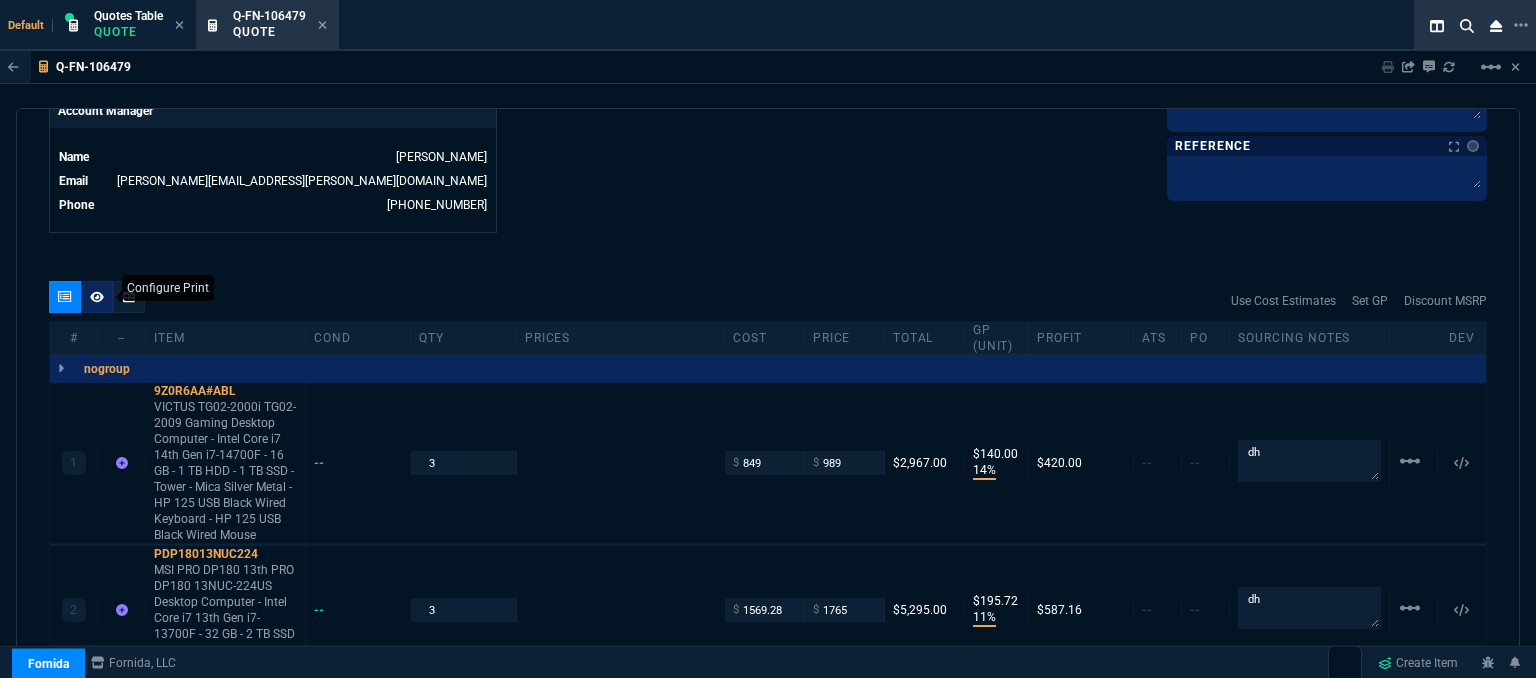 click 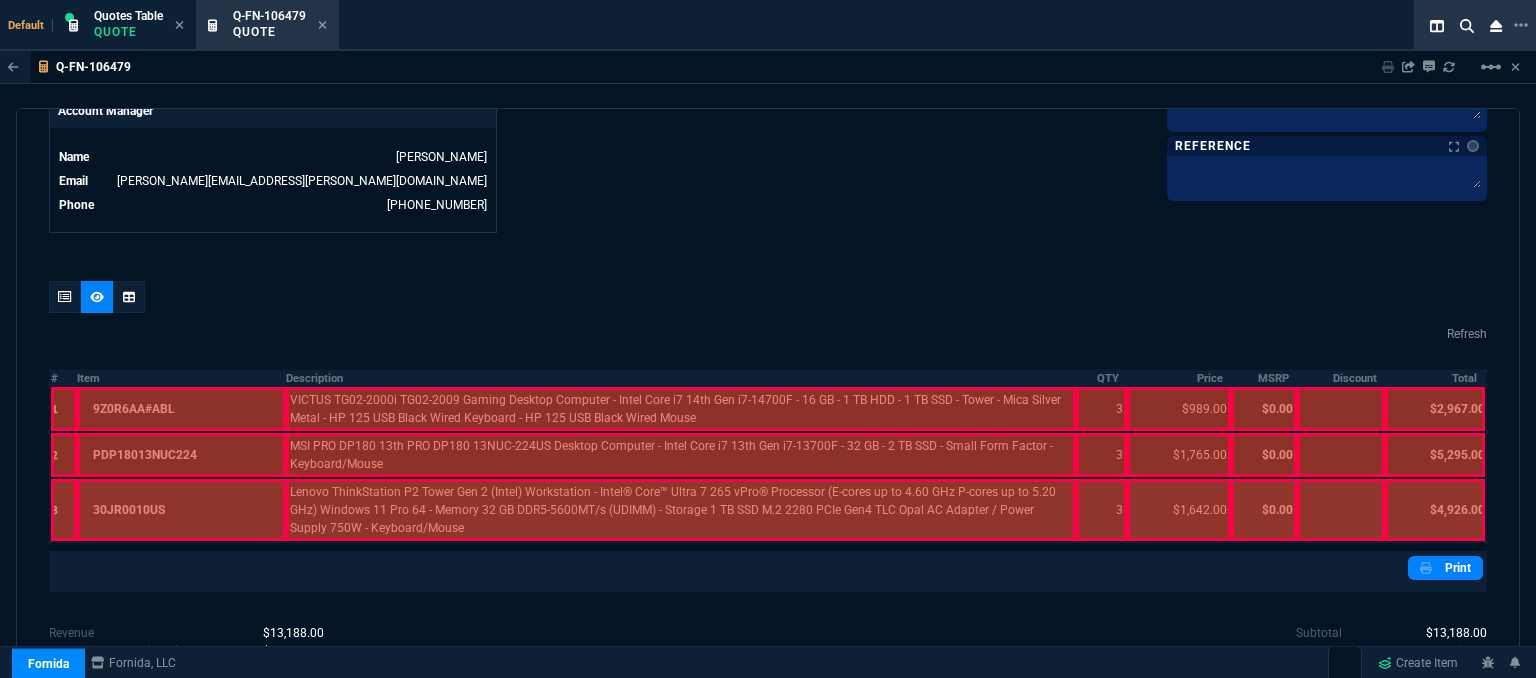 click at bounding box center [181, 510] 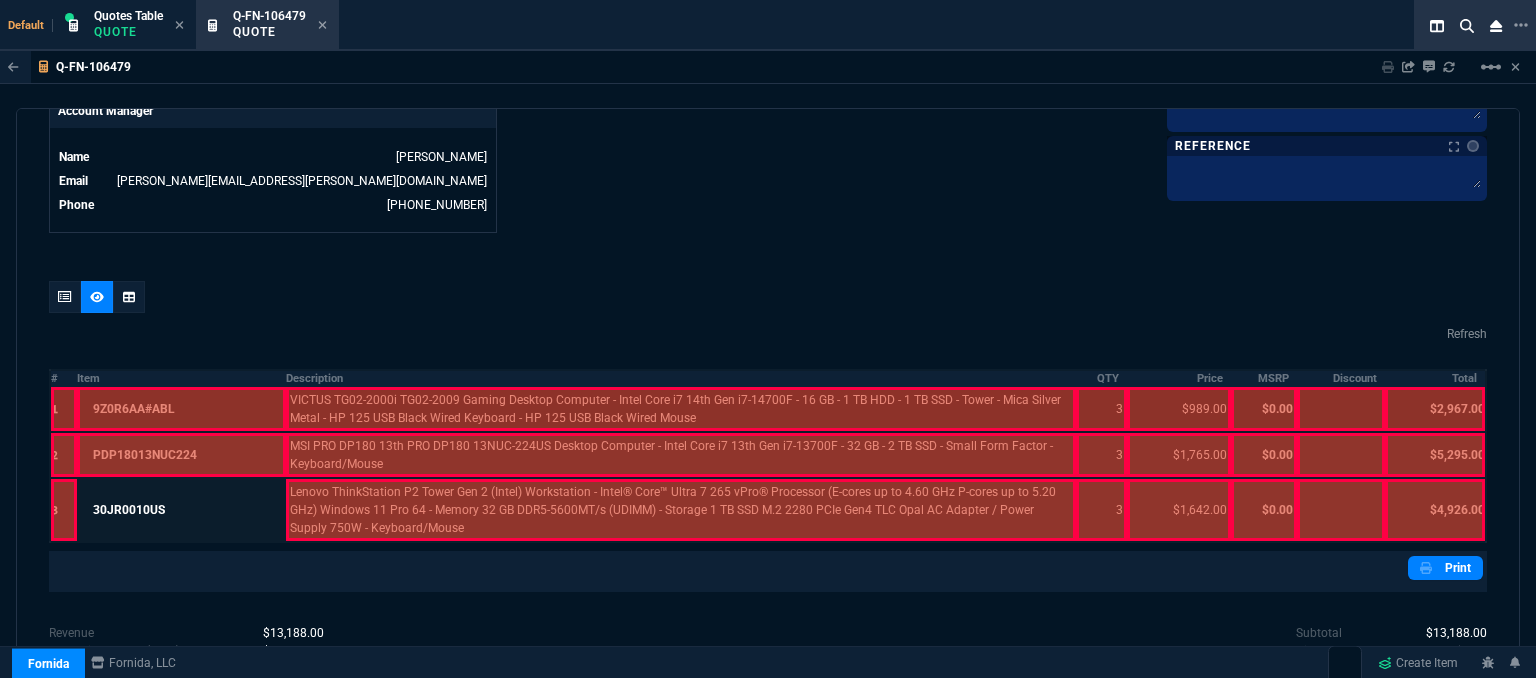 click at bounding box center (181, 455) 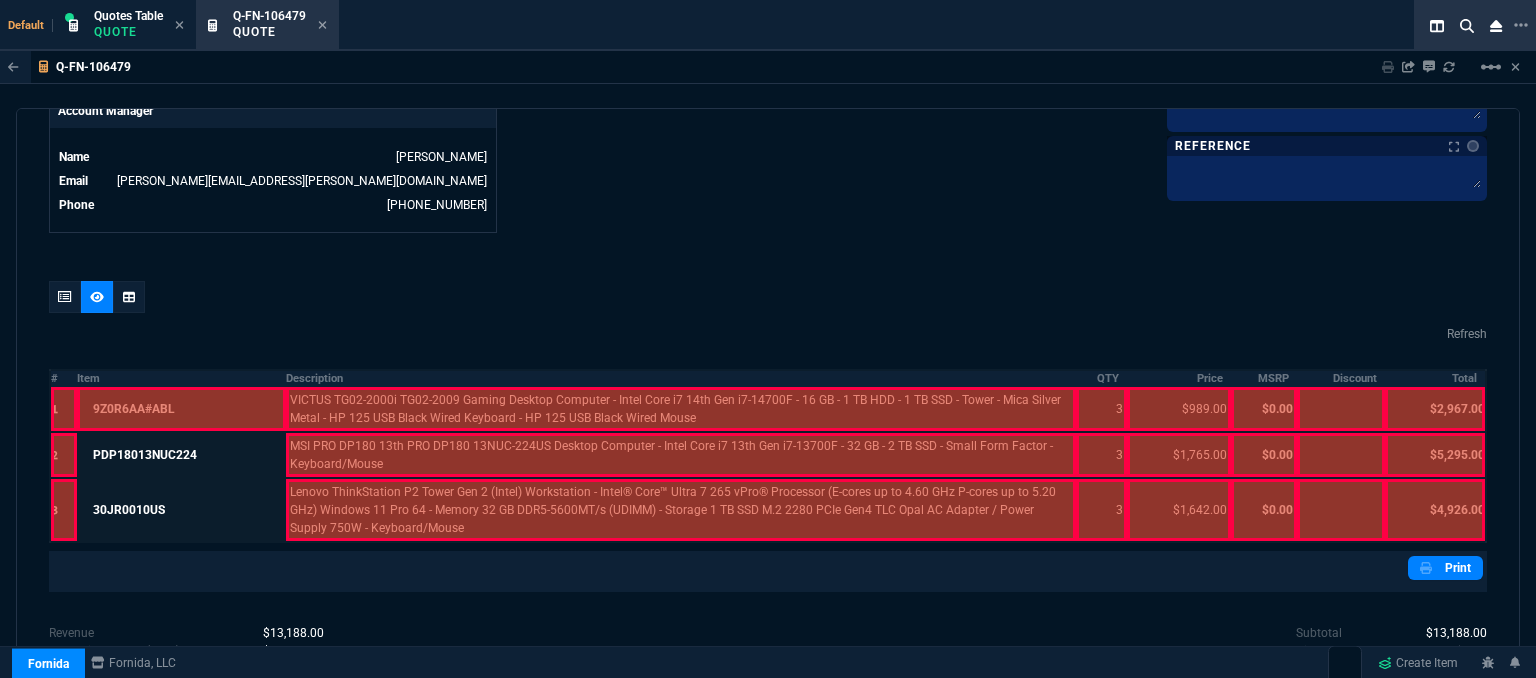 click at bounding box center [181, 409] 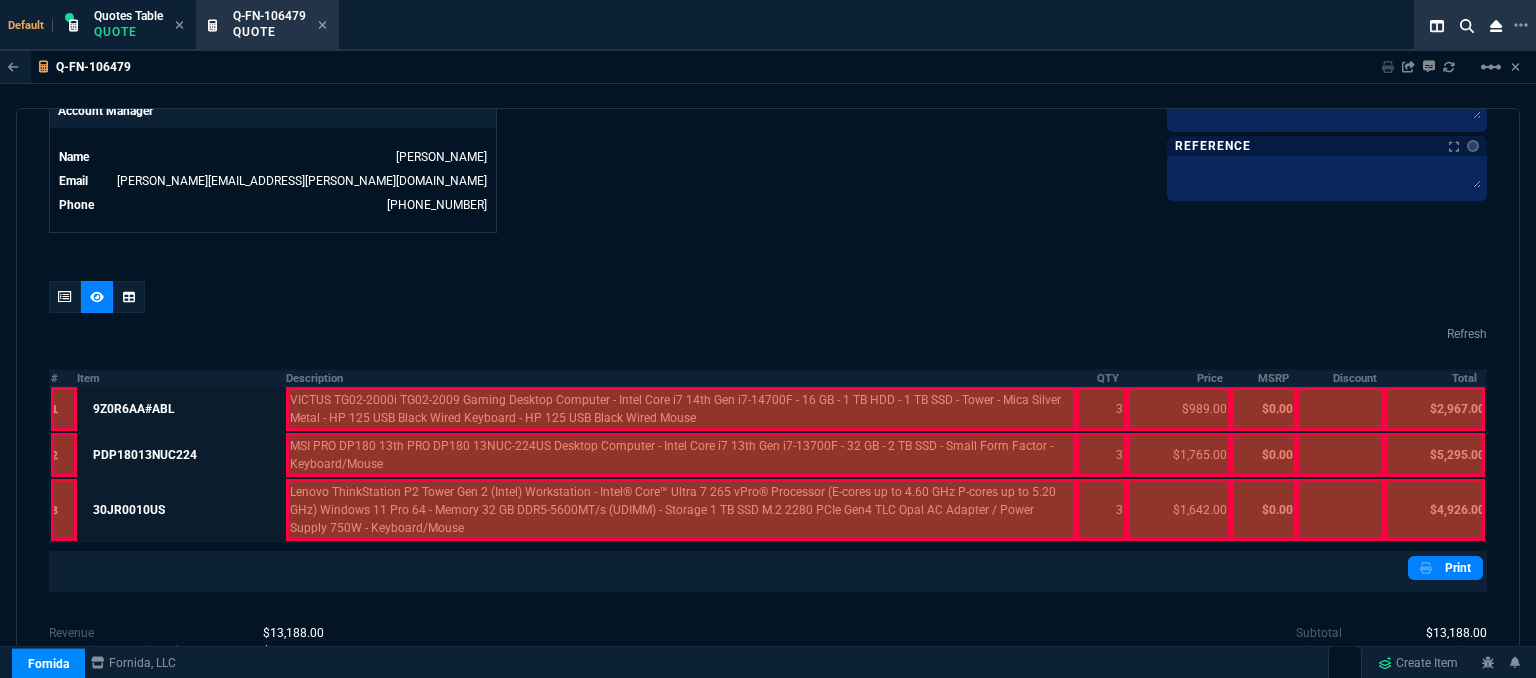 click at bounding box center [681, 510] 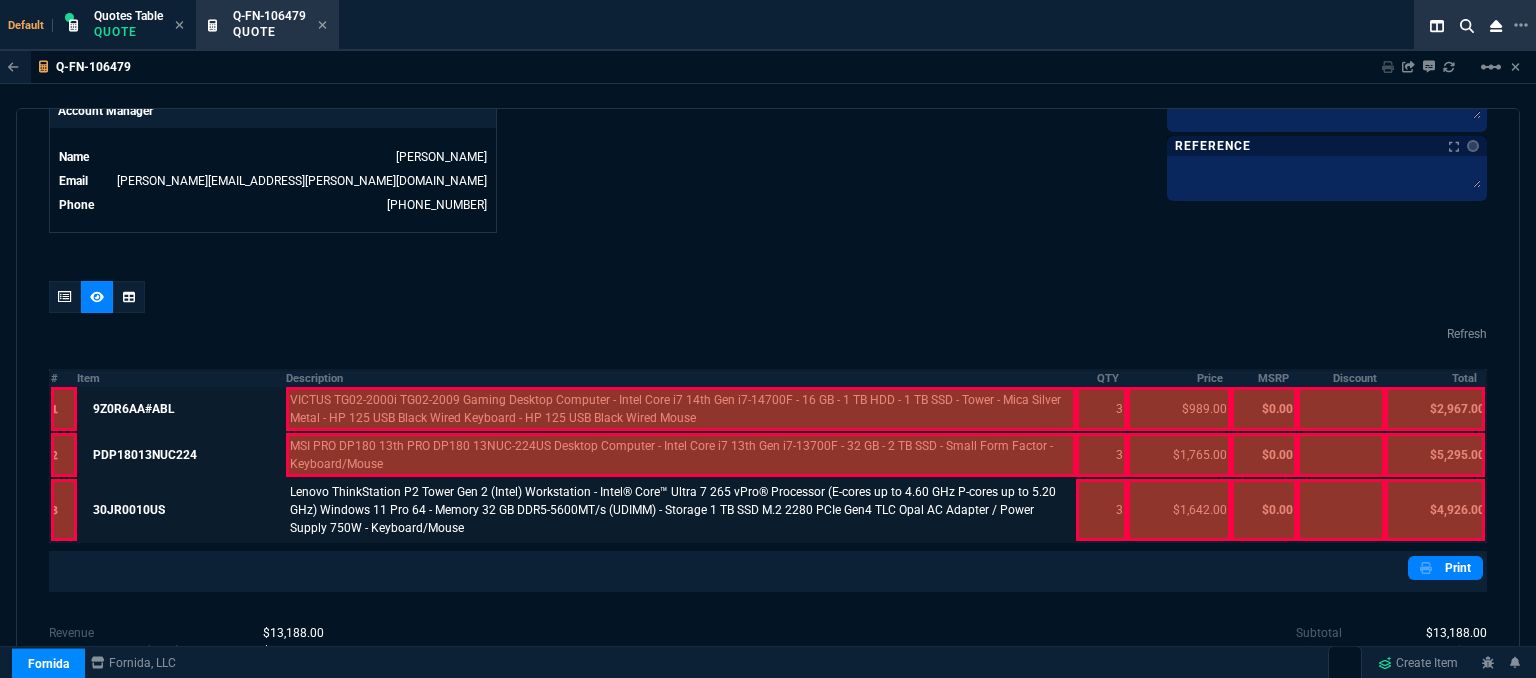 click at bounding box center [681, 455] 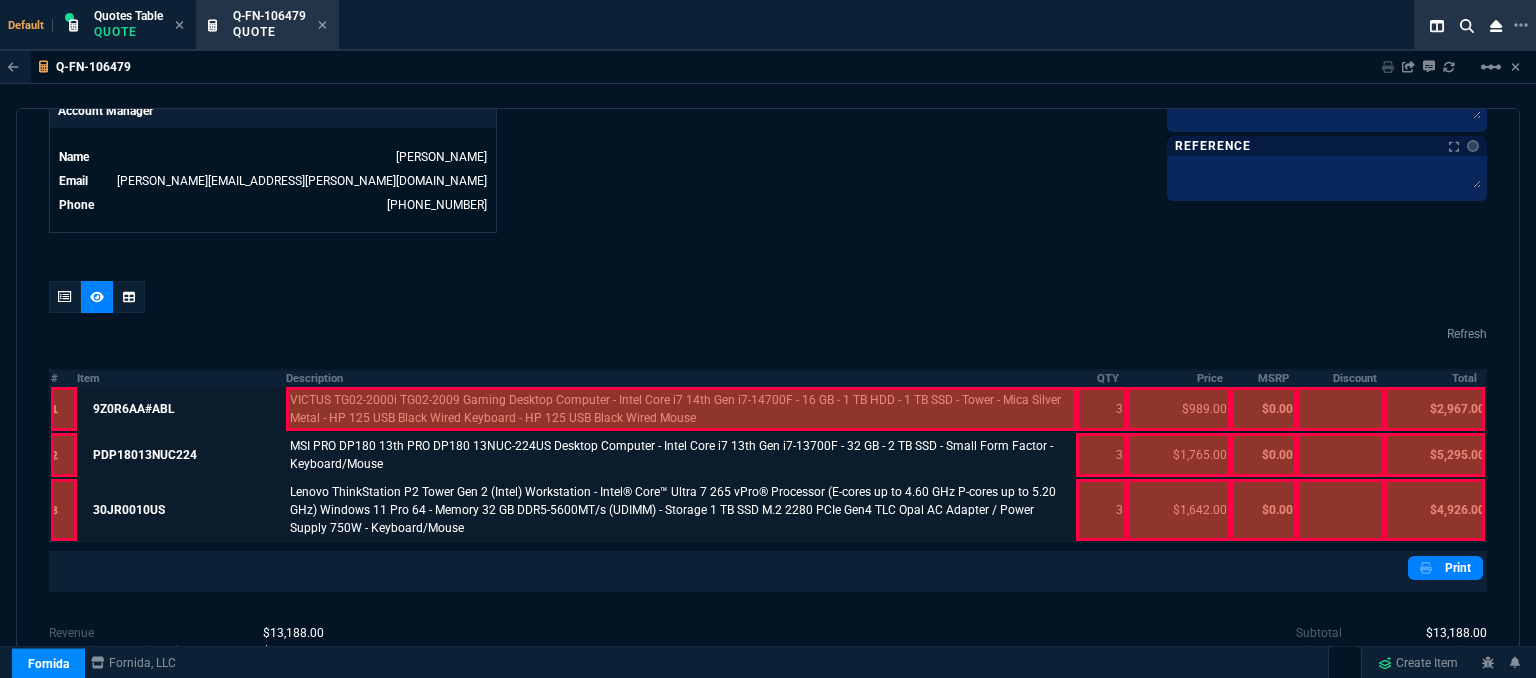click at bounding box center [681, 409] 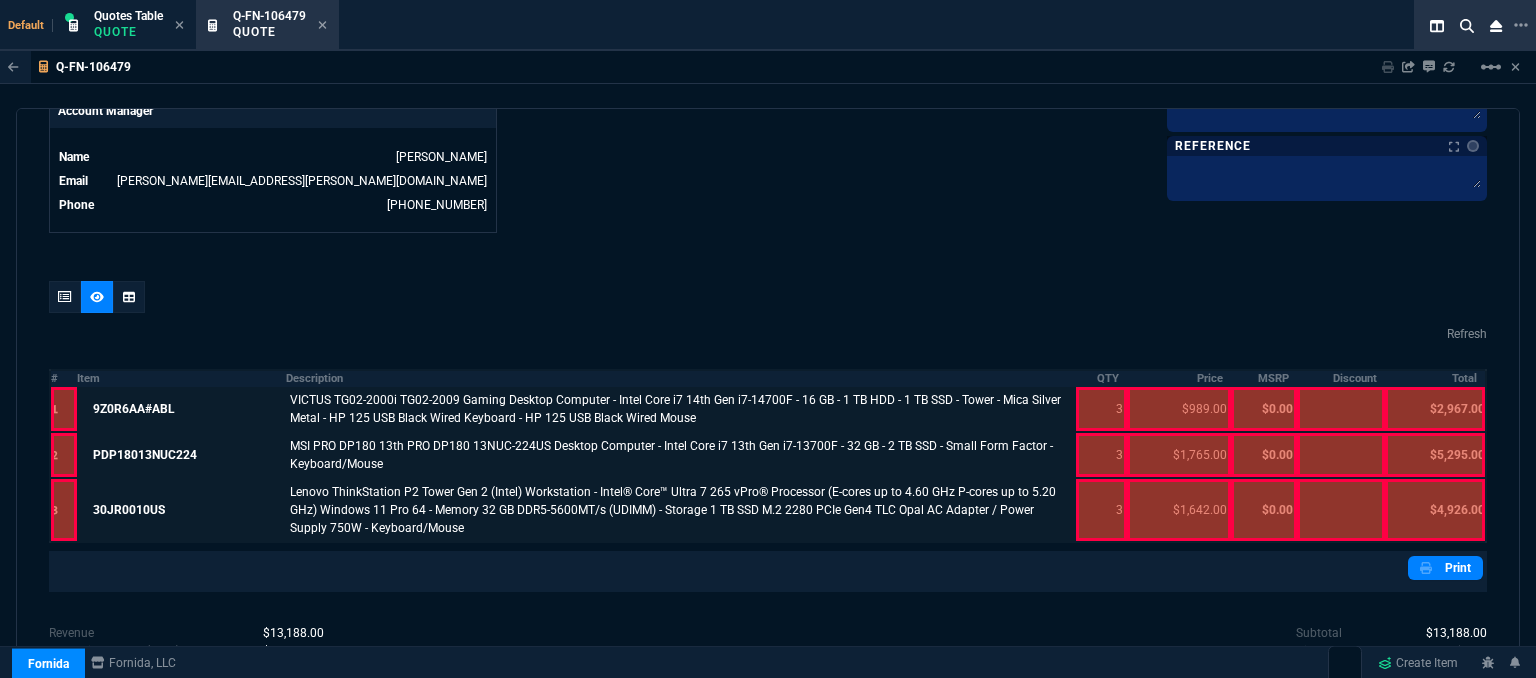 click at bounding box center [1101, 510] 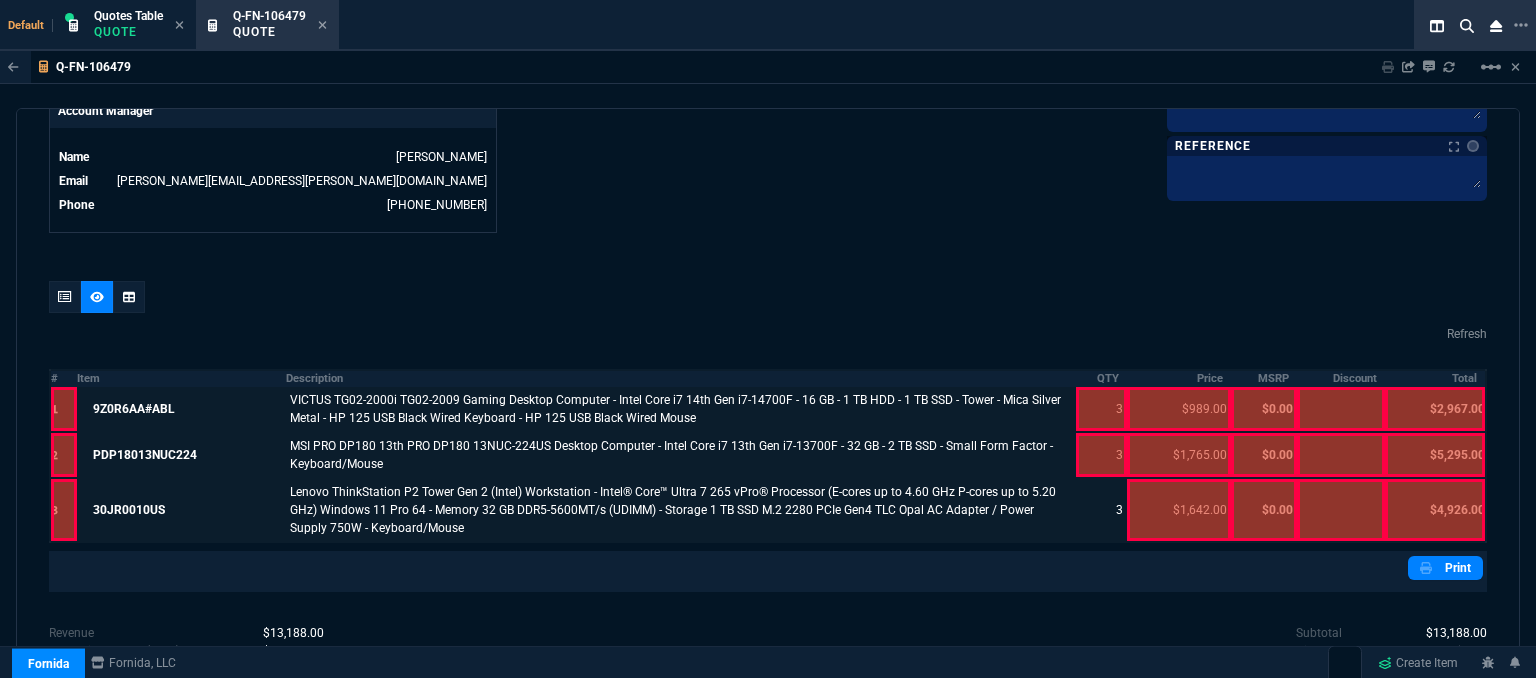 click at bounding box center (1101, 455) 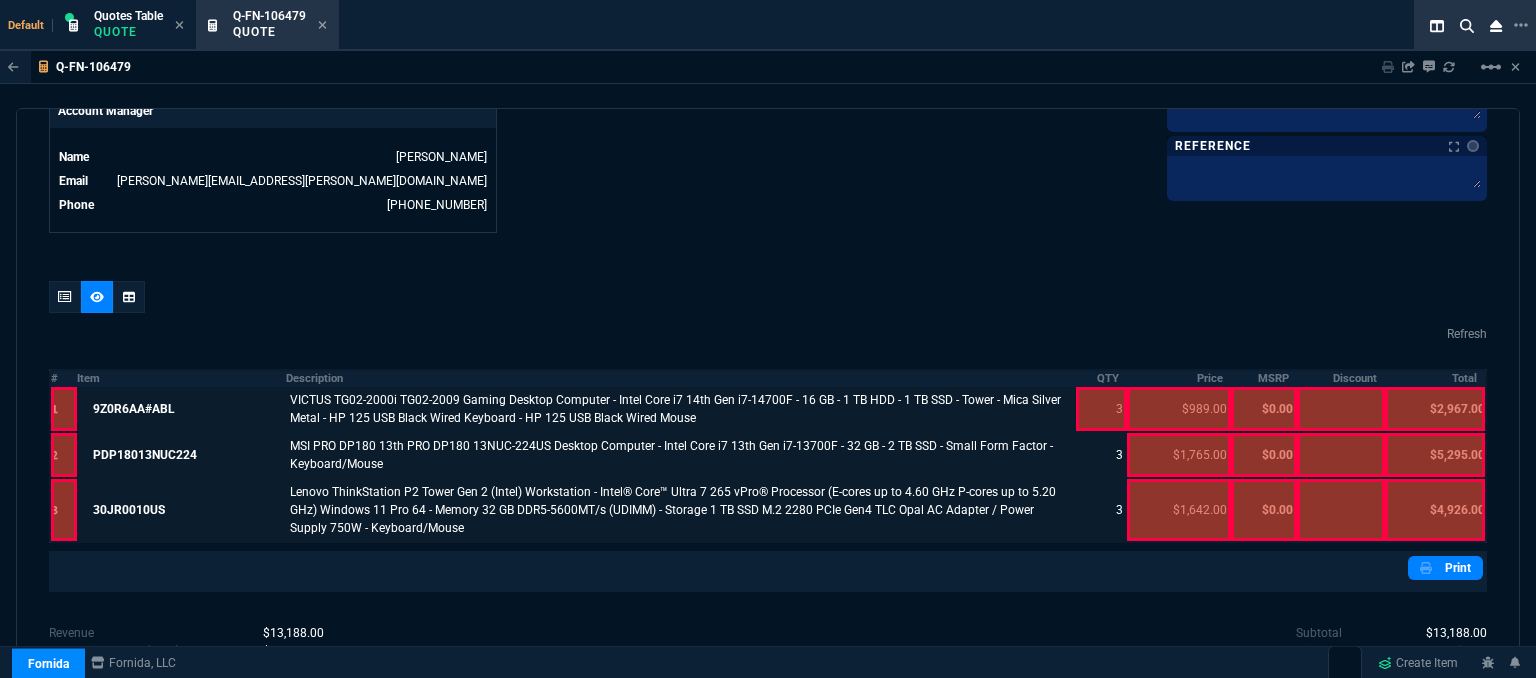 click at bounding box center (1101, 409) 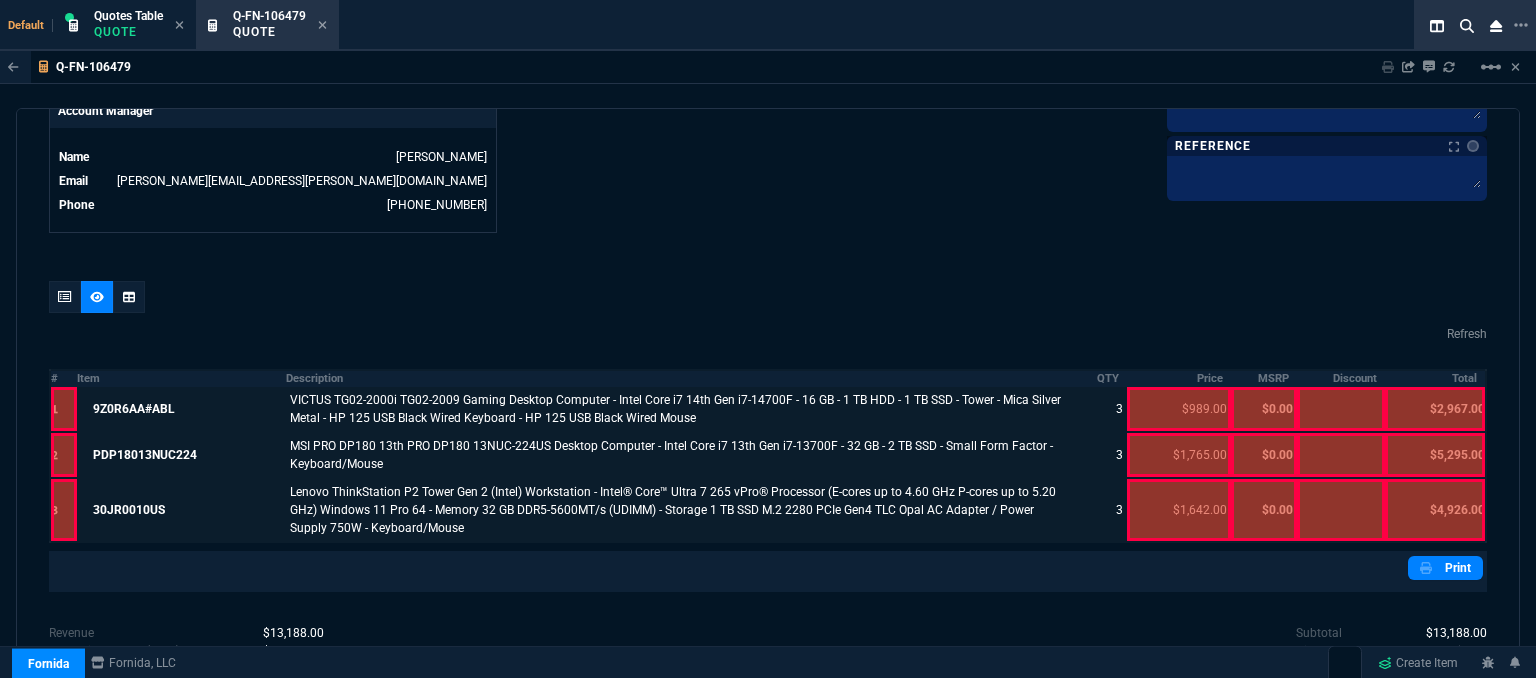 click at bounding box center (1179, 409) 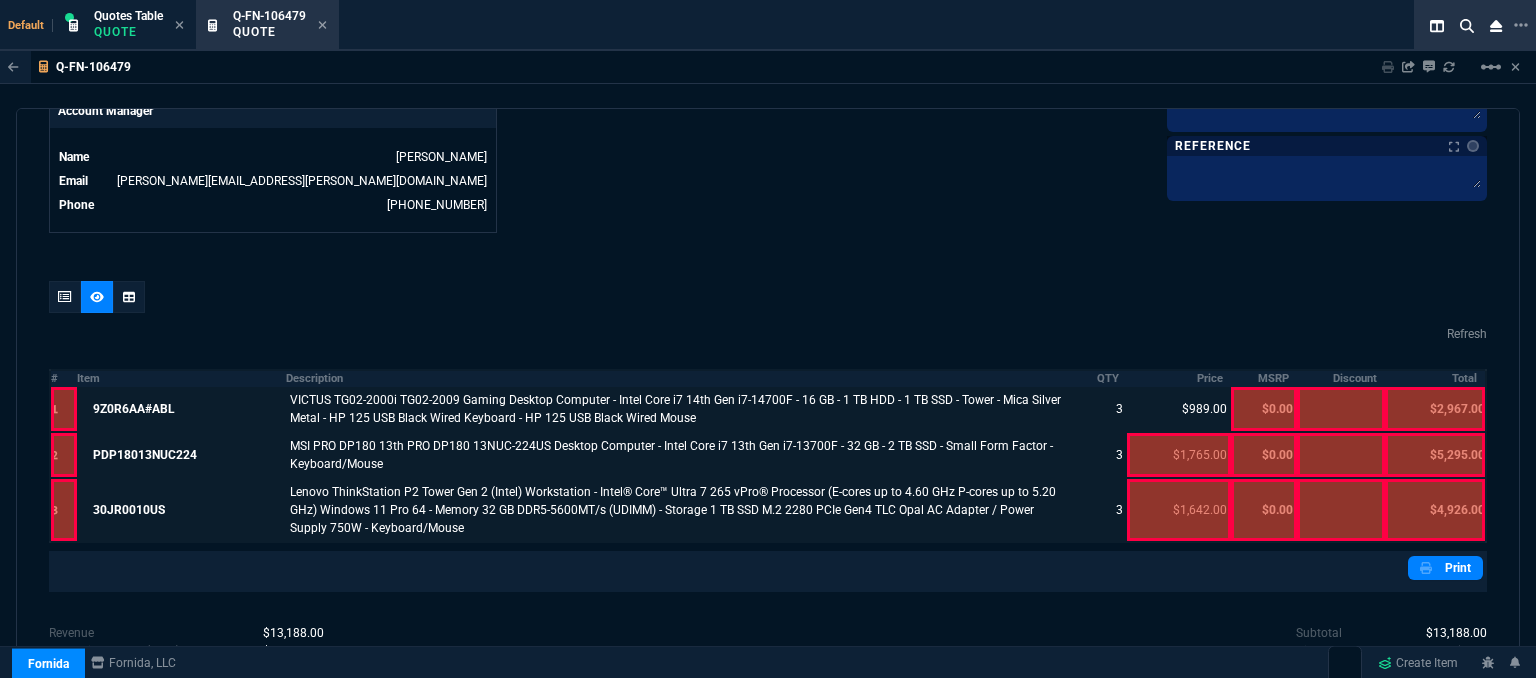 click at bounding box center (1179, 455) 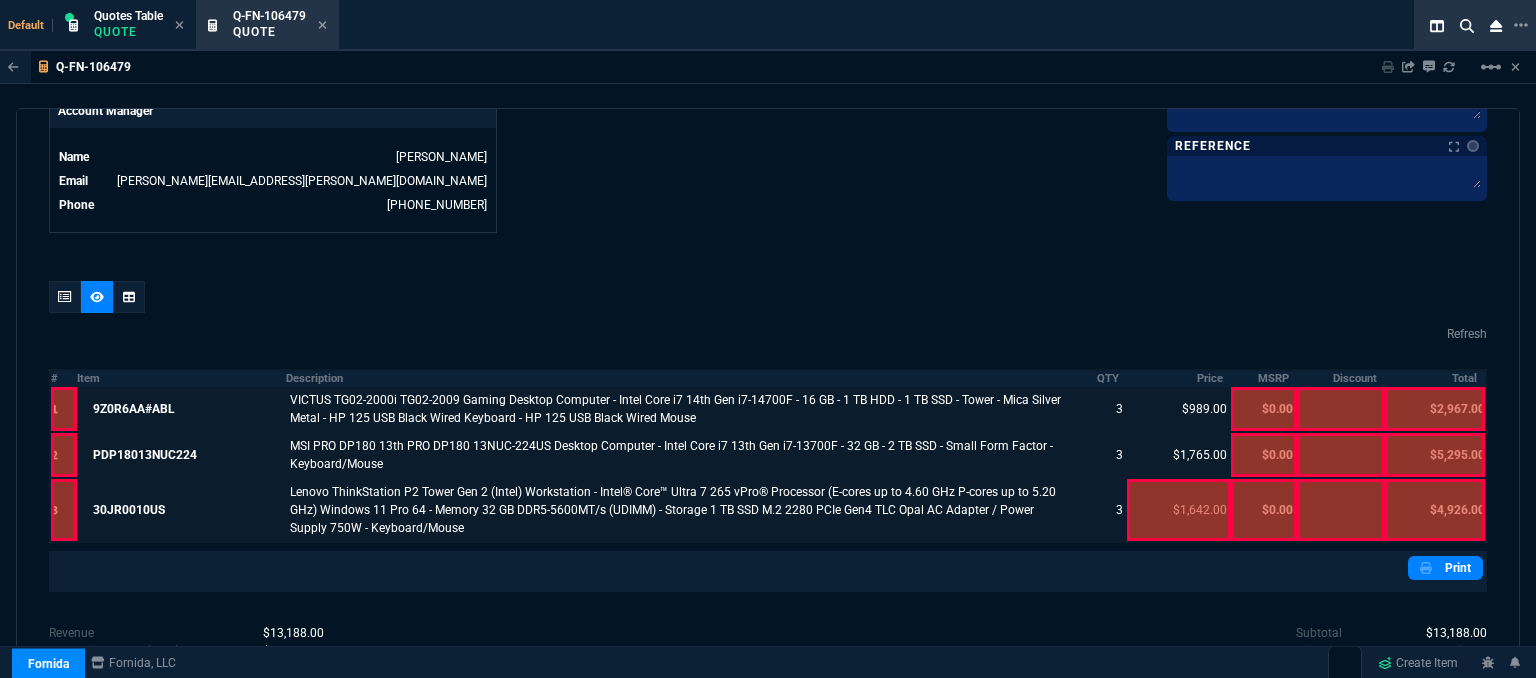 click at bounding box center [1179, 510] 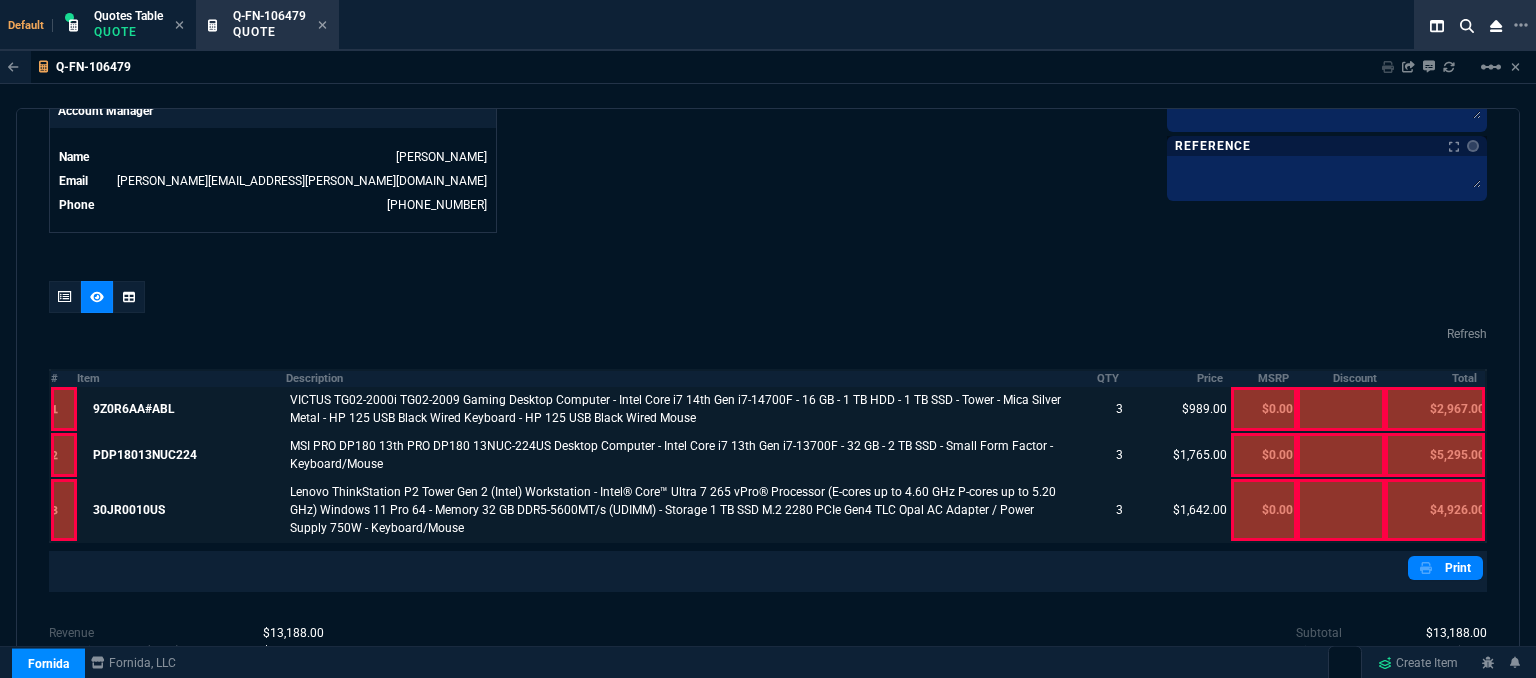 click at bounding box center [1435, 510] 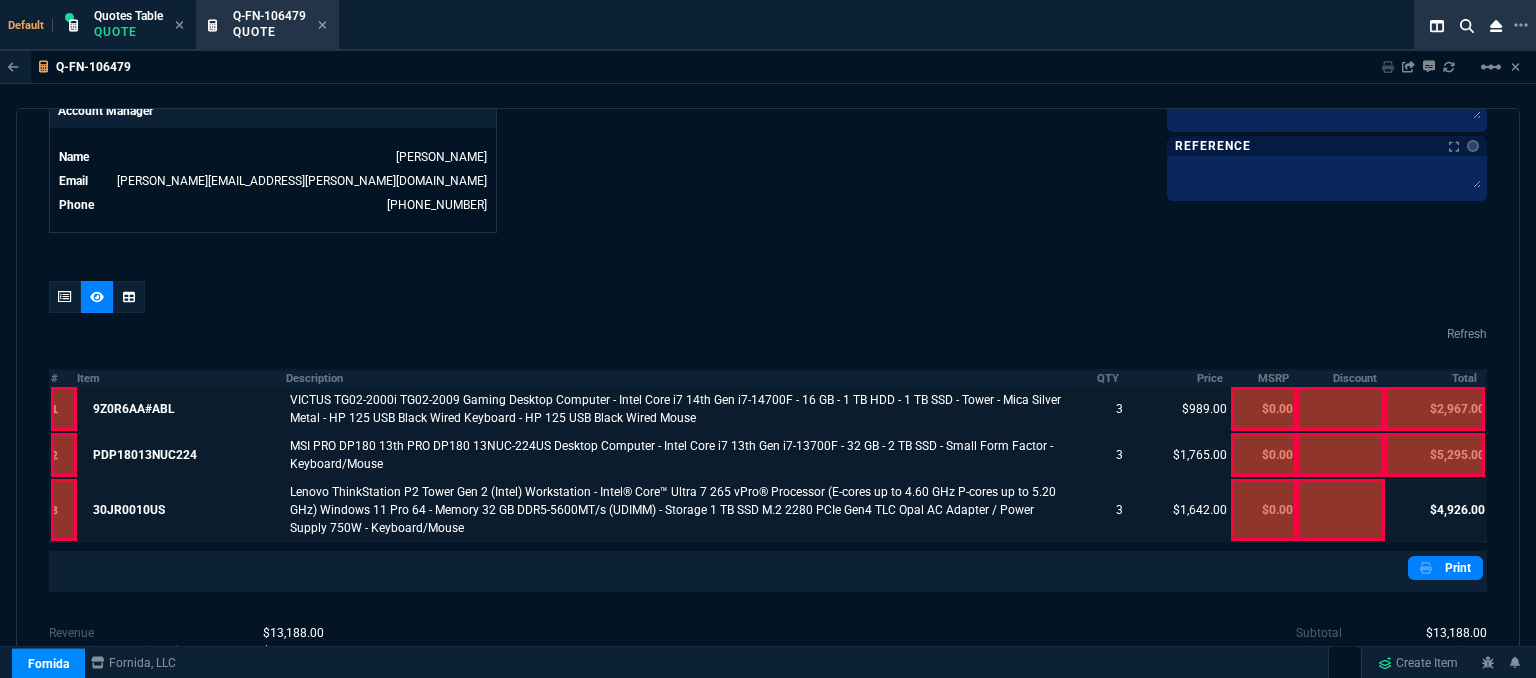 click at bounding box center (1435, 455) 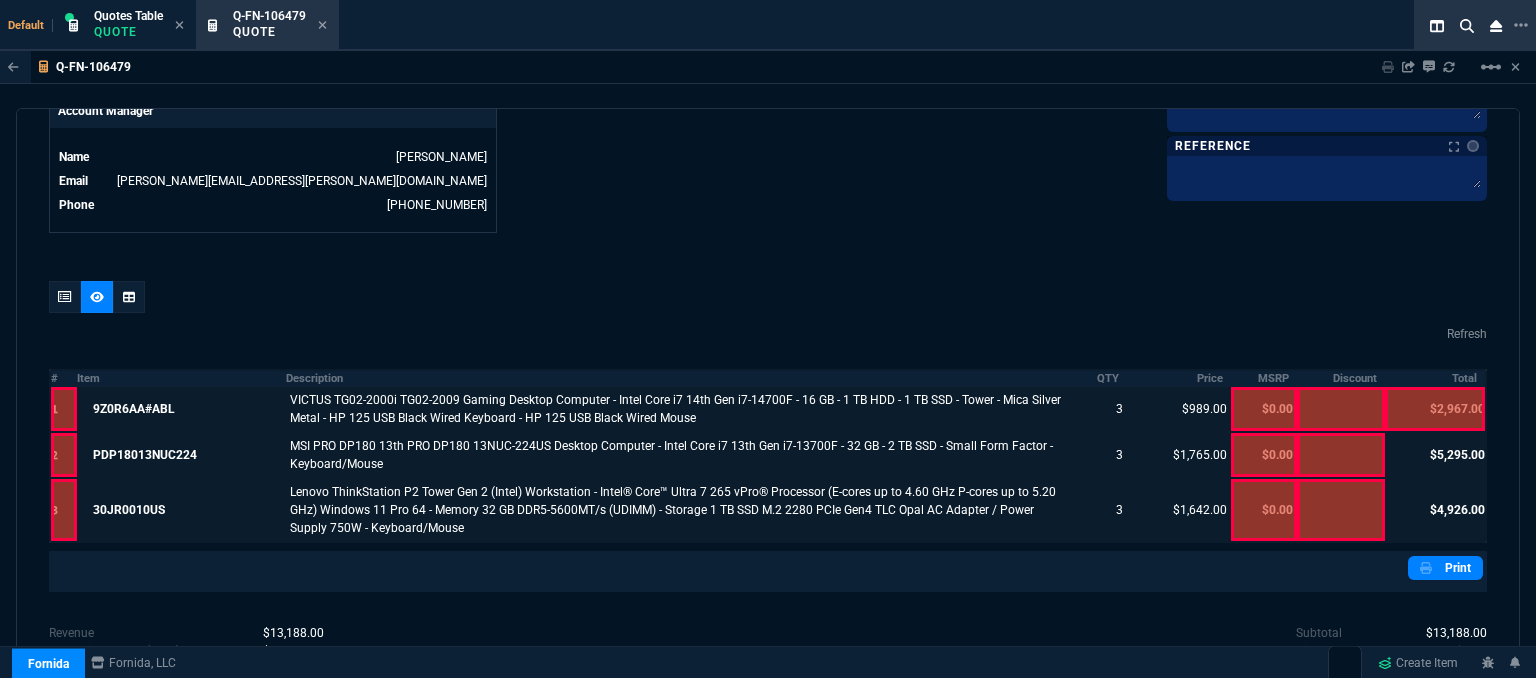 click at bounding box center [1435, 409] 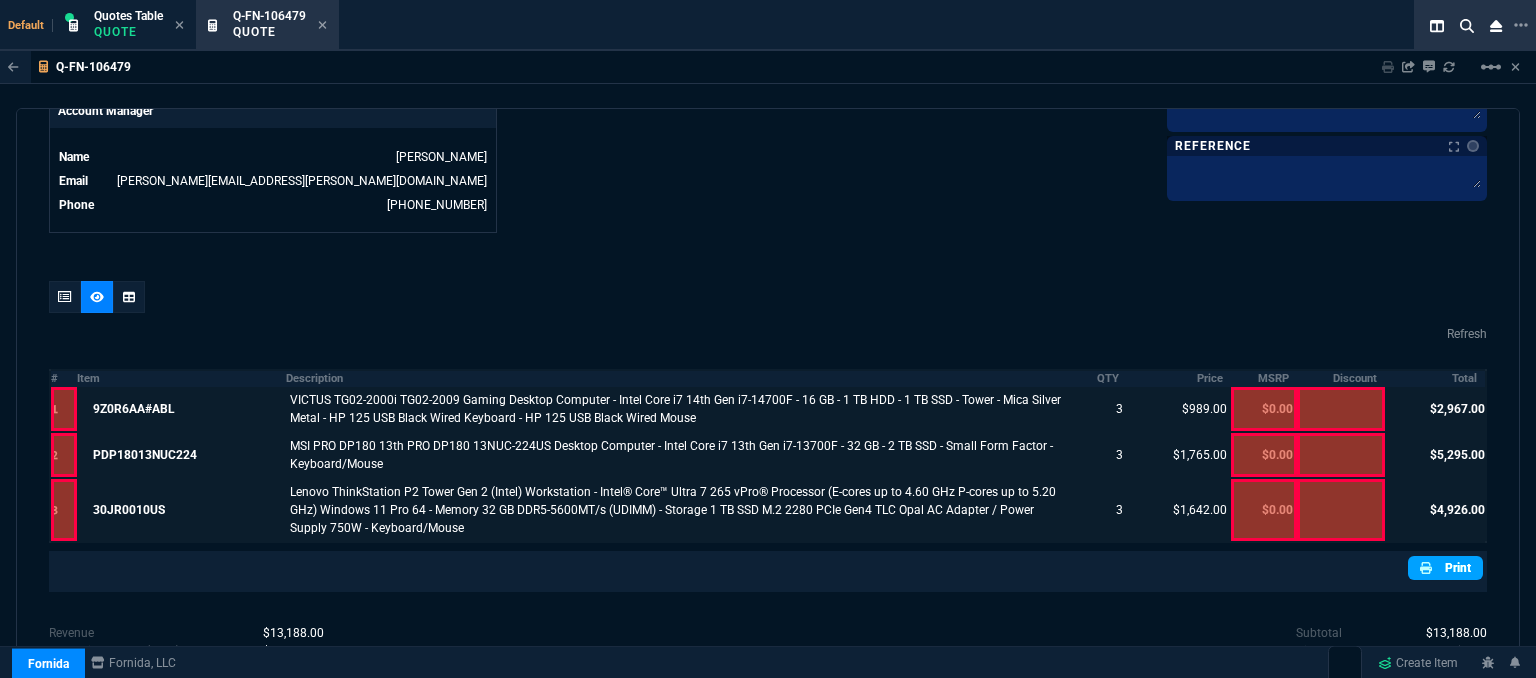 click at bounding box center [1428, 568] 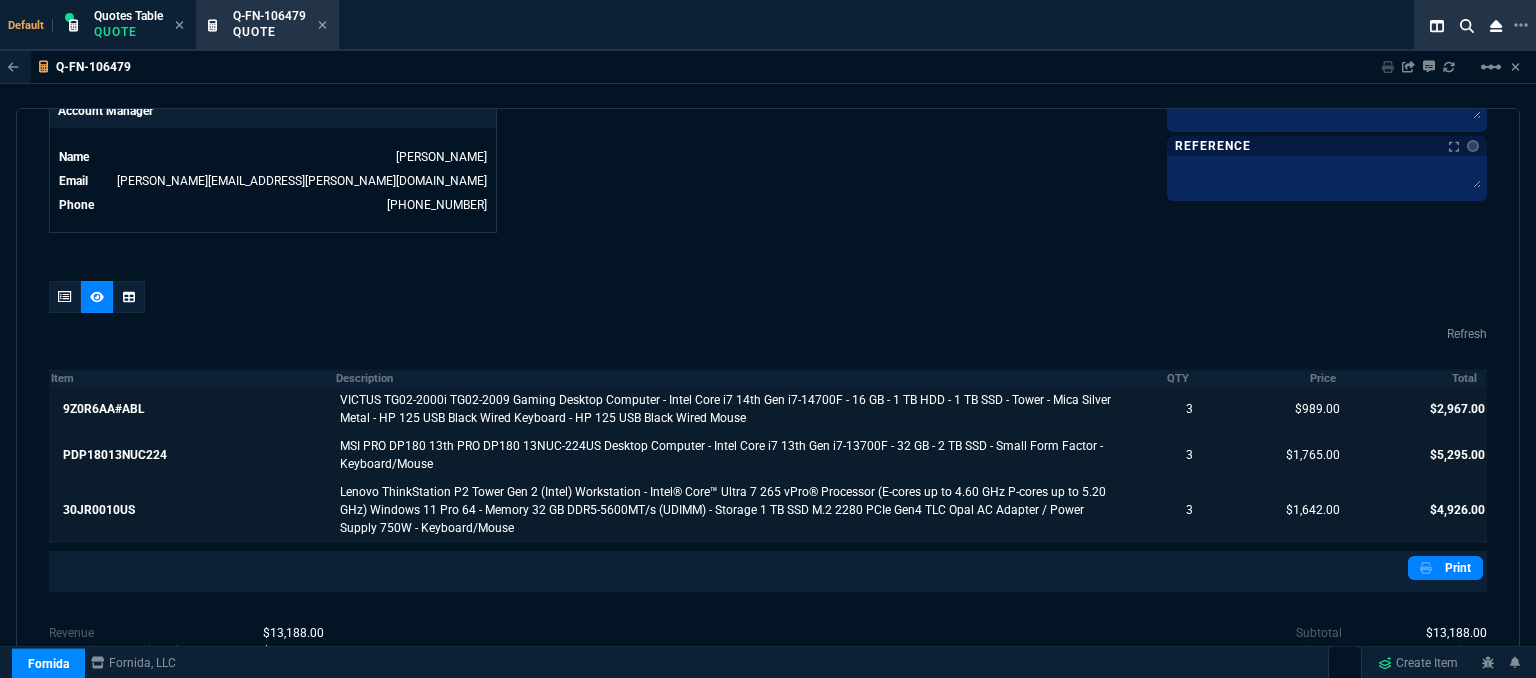 scroll, scrollTop: 1124, scrollLeft: 0, axis: vertical 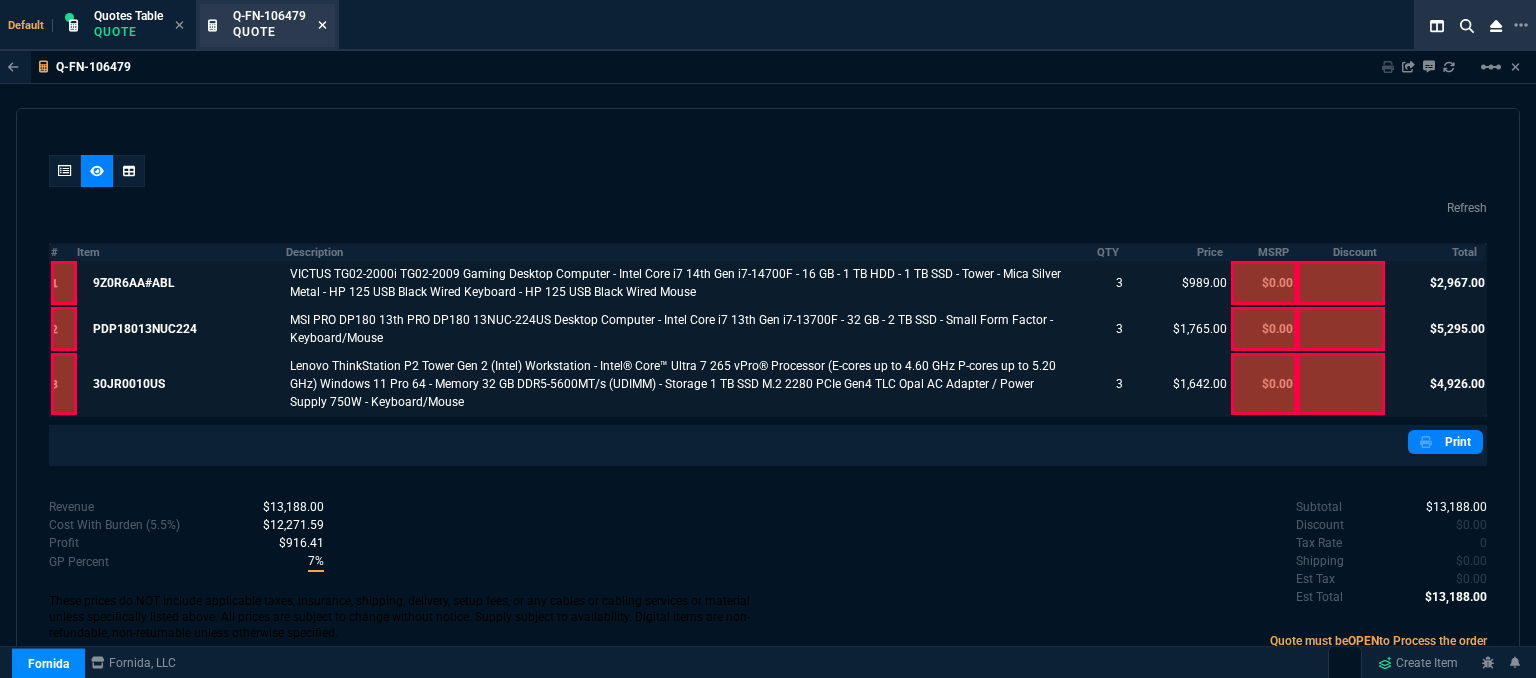 click 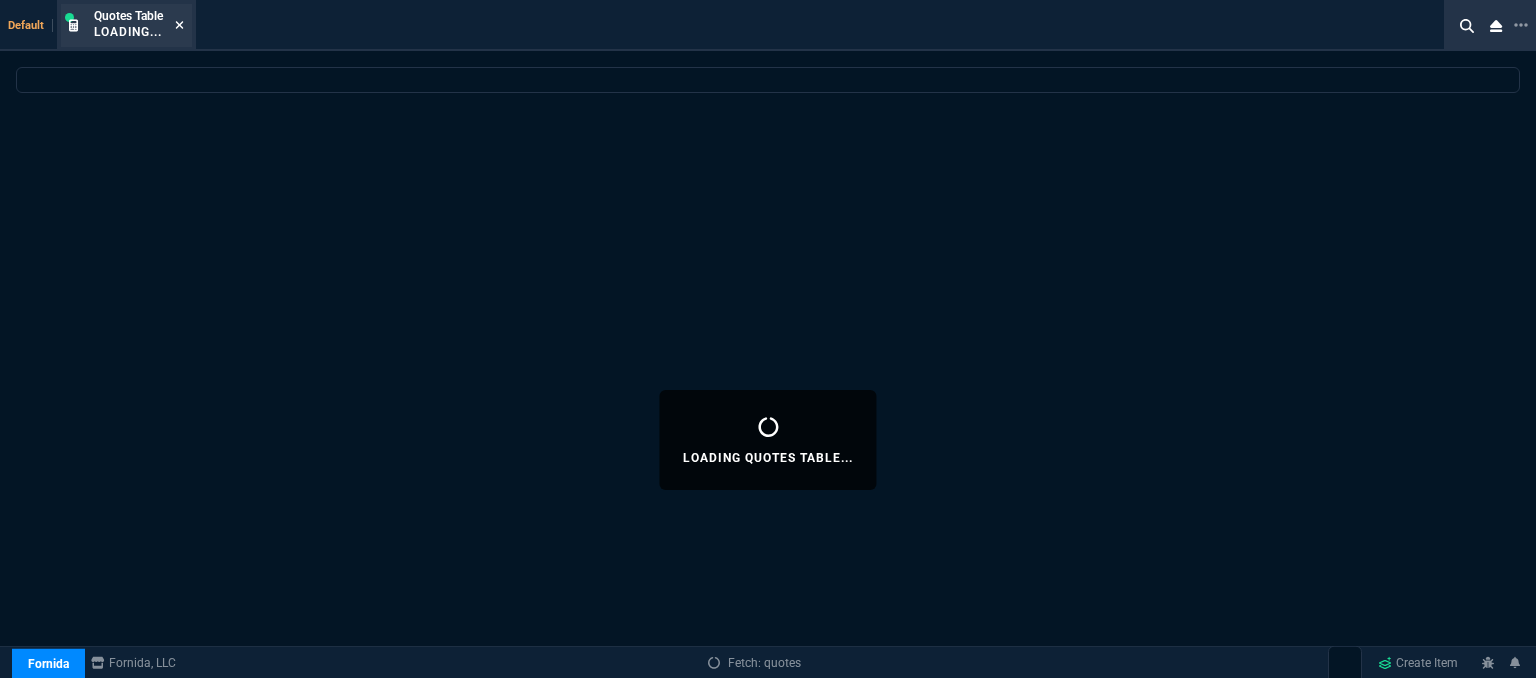 select 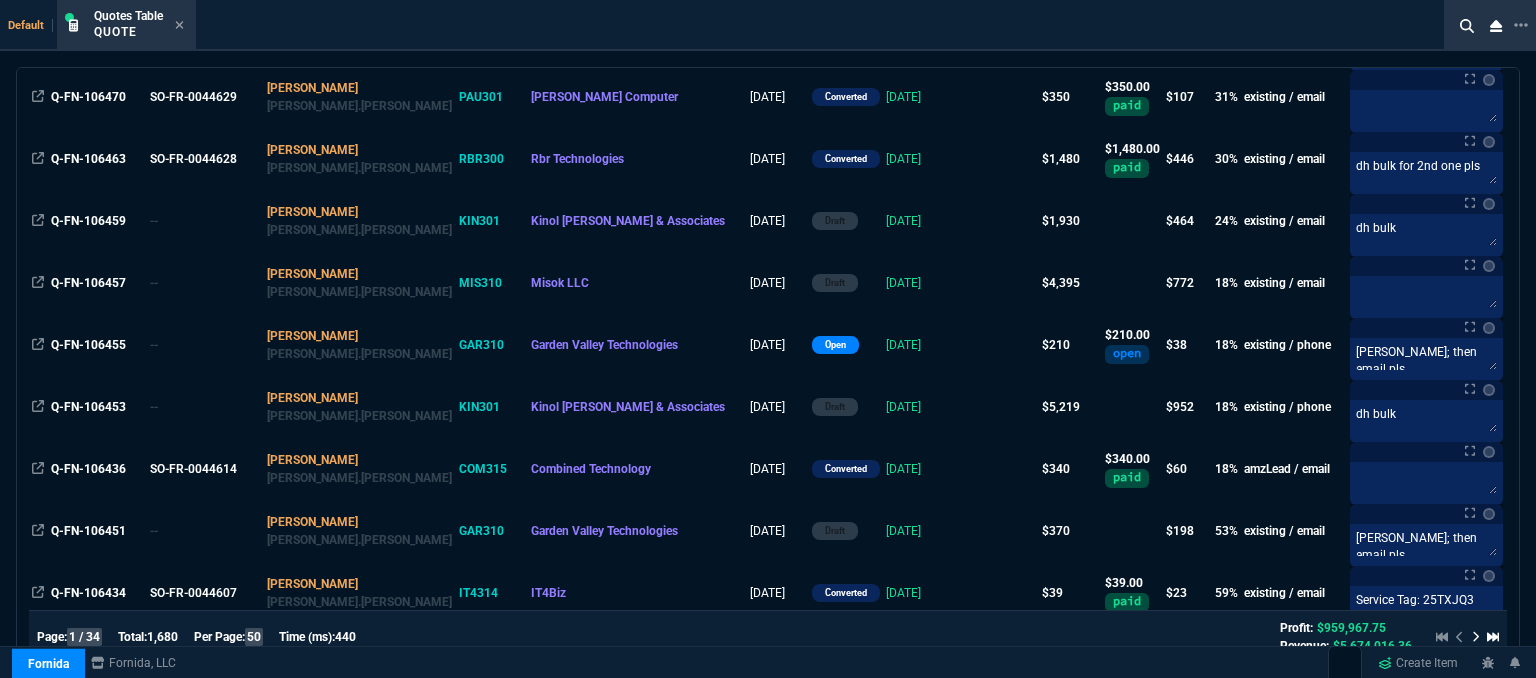 scroll, scrollTop: 600, scrollLeft: 0, axis: vertical 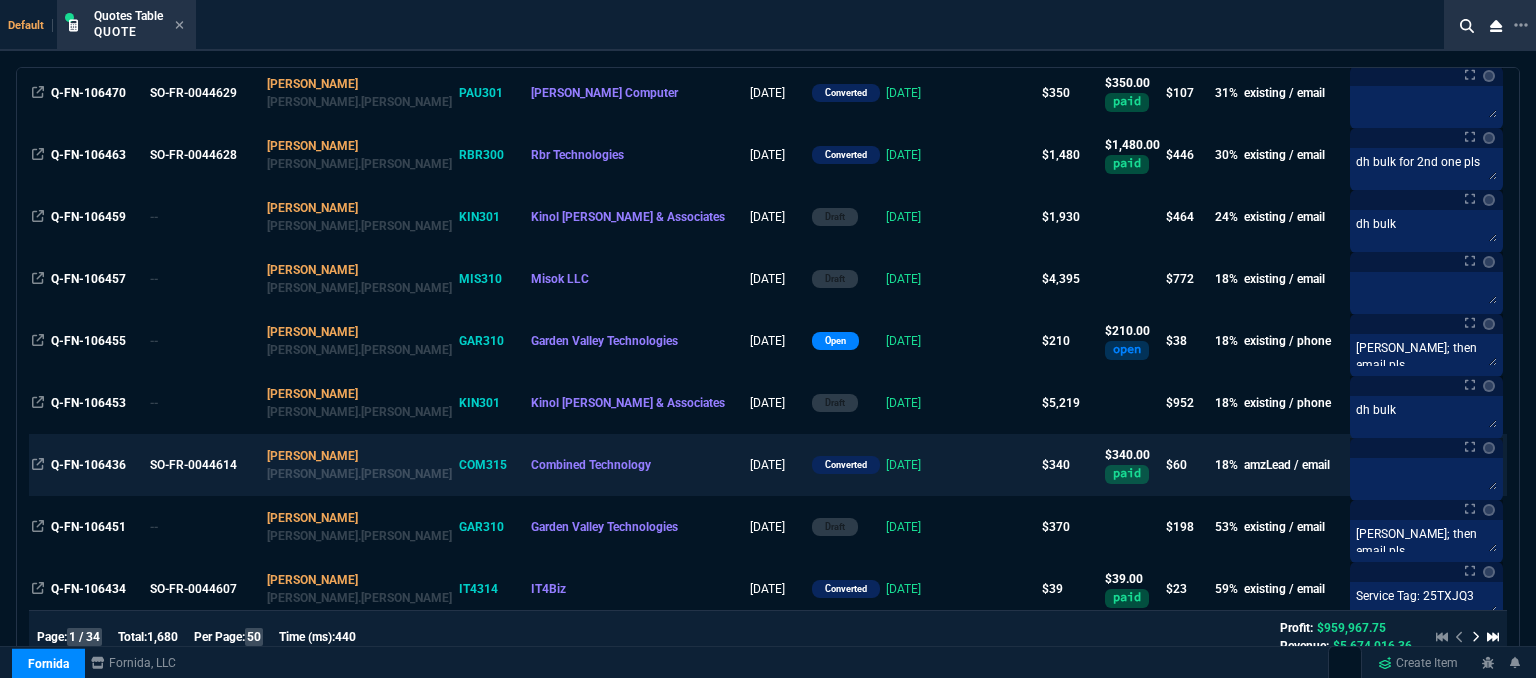 click at bounding box center [1000, 465] 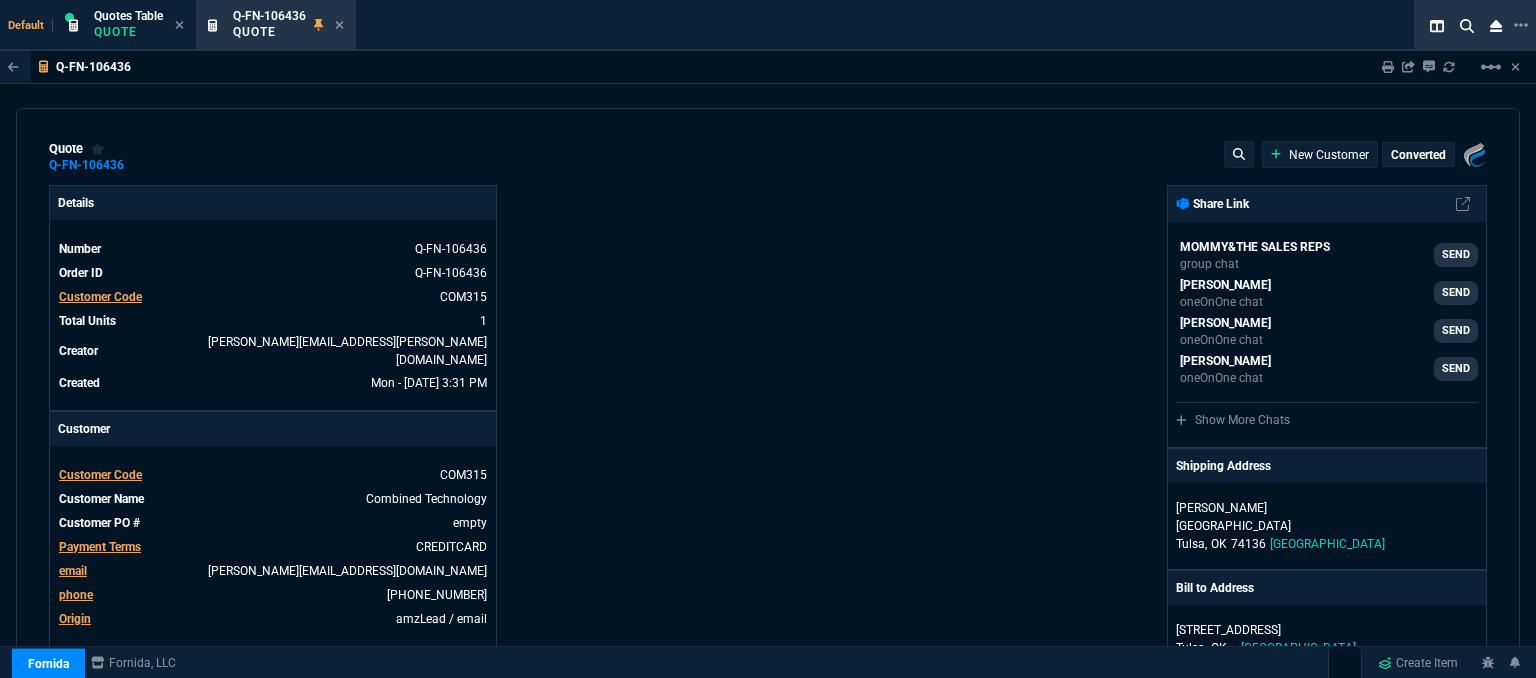 type on "22" 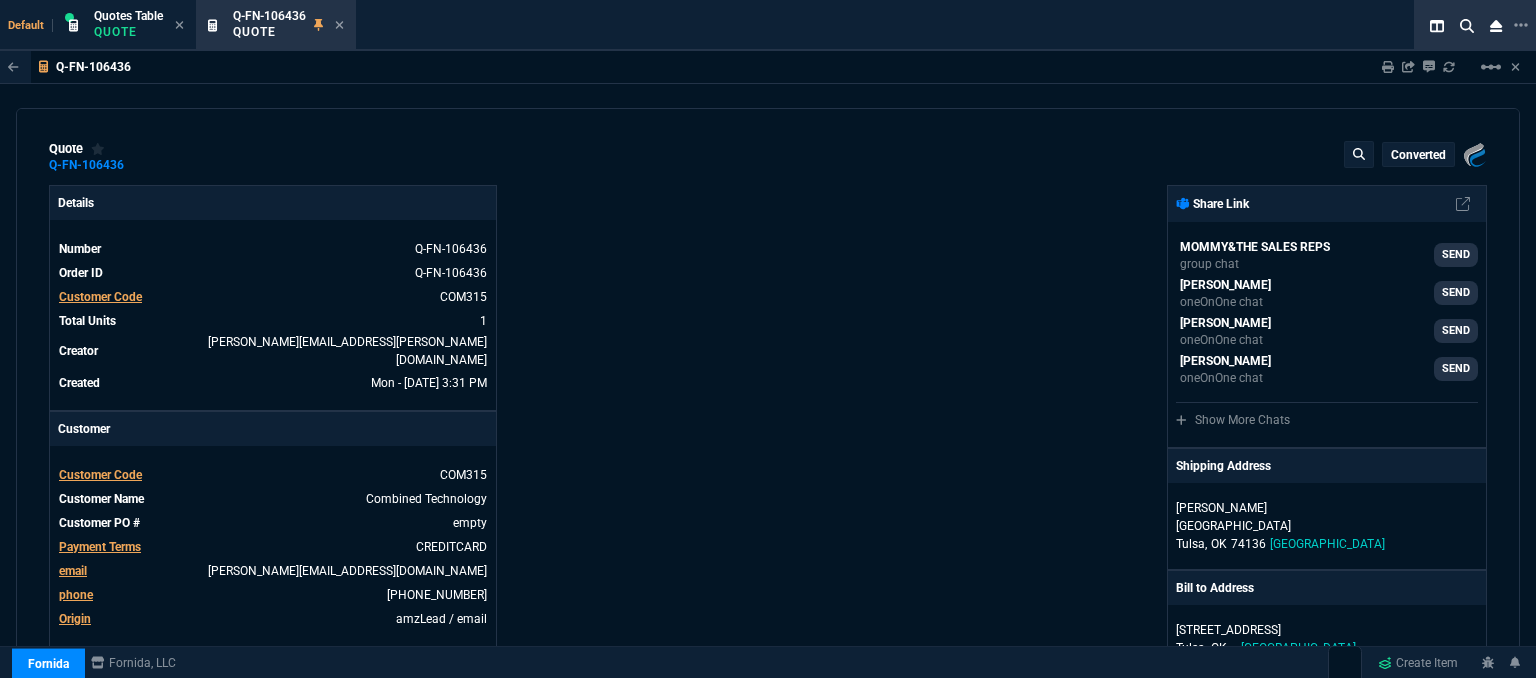type on "32" 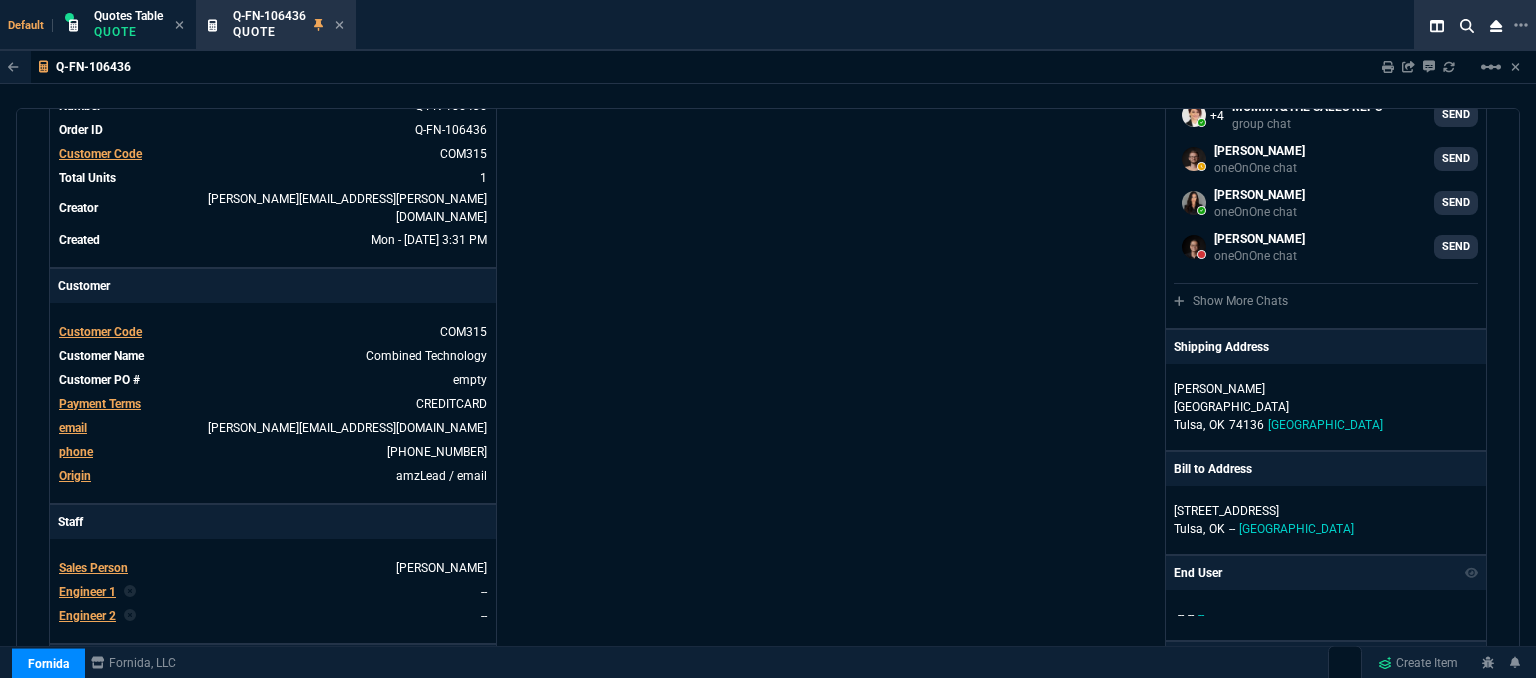 scroll, scrollTop: 0, scrollLeft: 0, axis: both 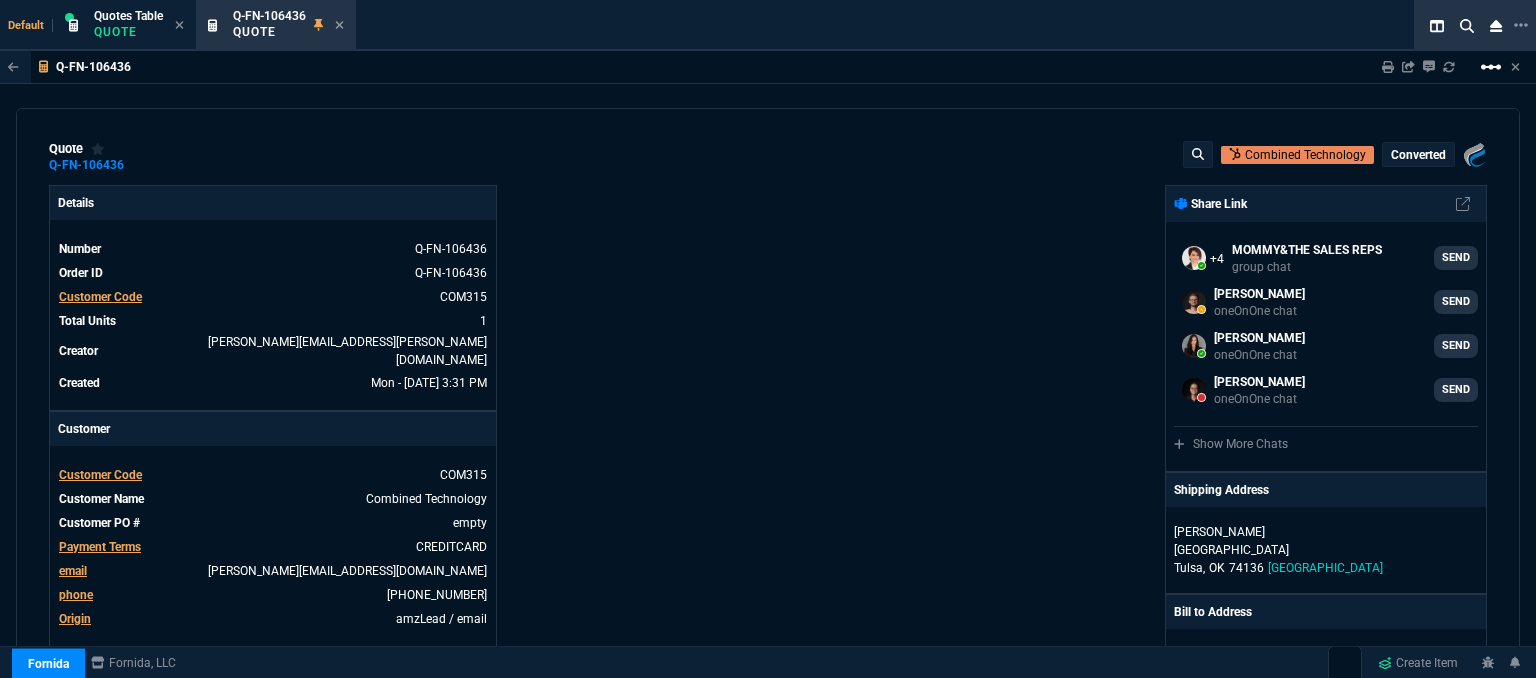 click on "linear_scale" at bounding box center (1491, 67) 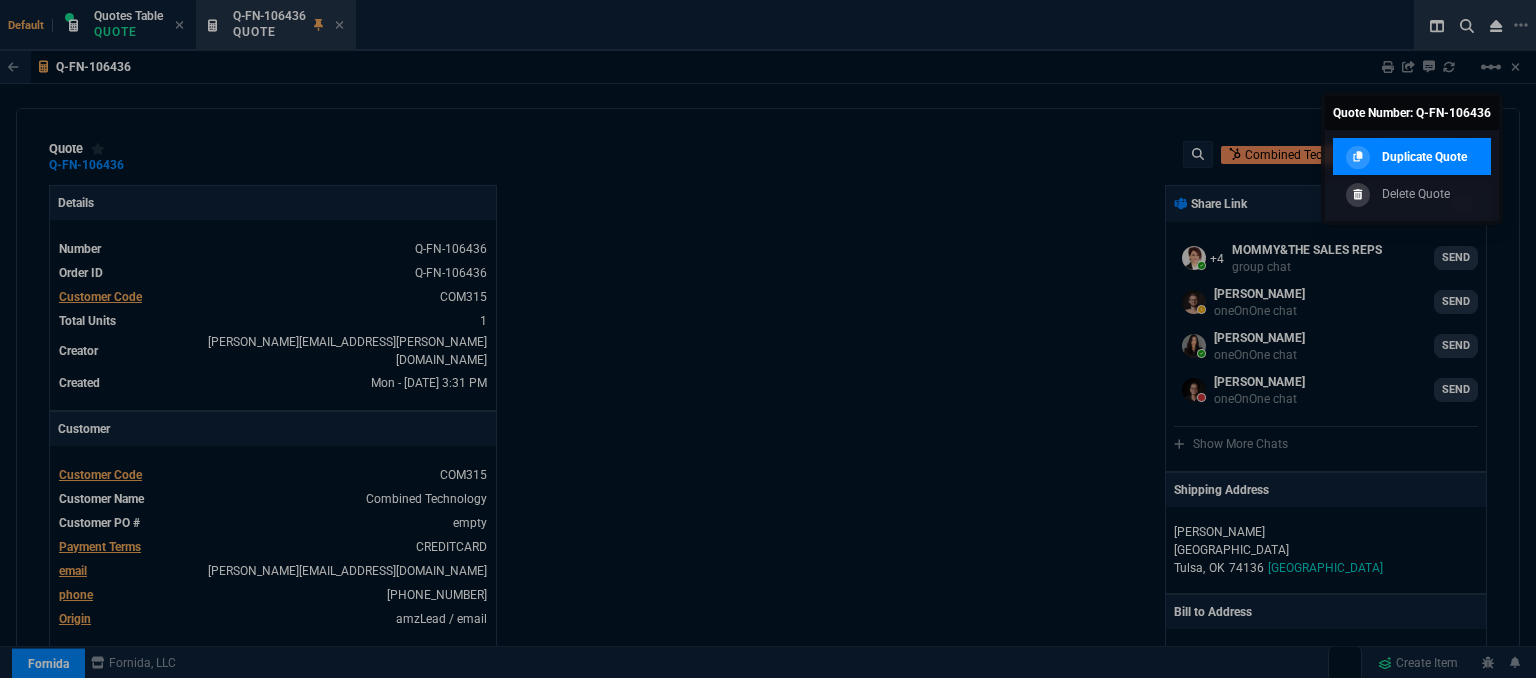 click on "Duplicate Quote" at bounding box center (1424, 157) 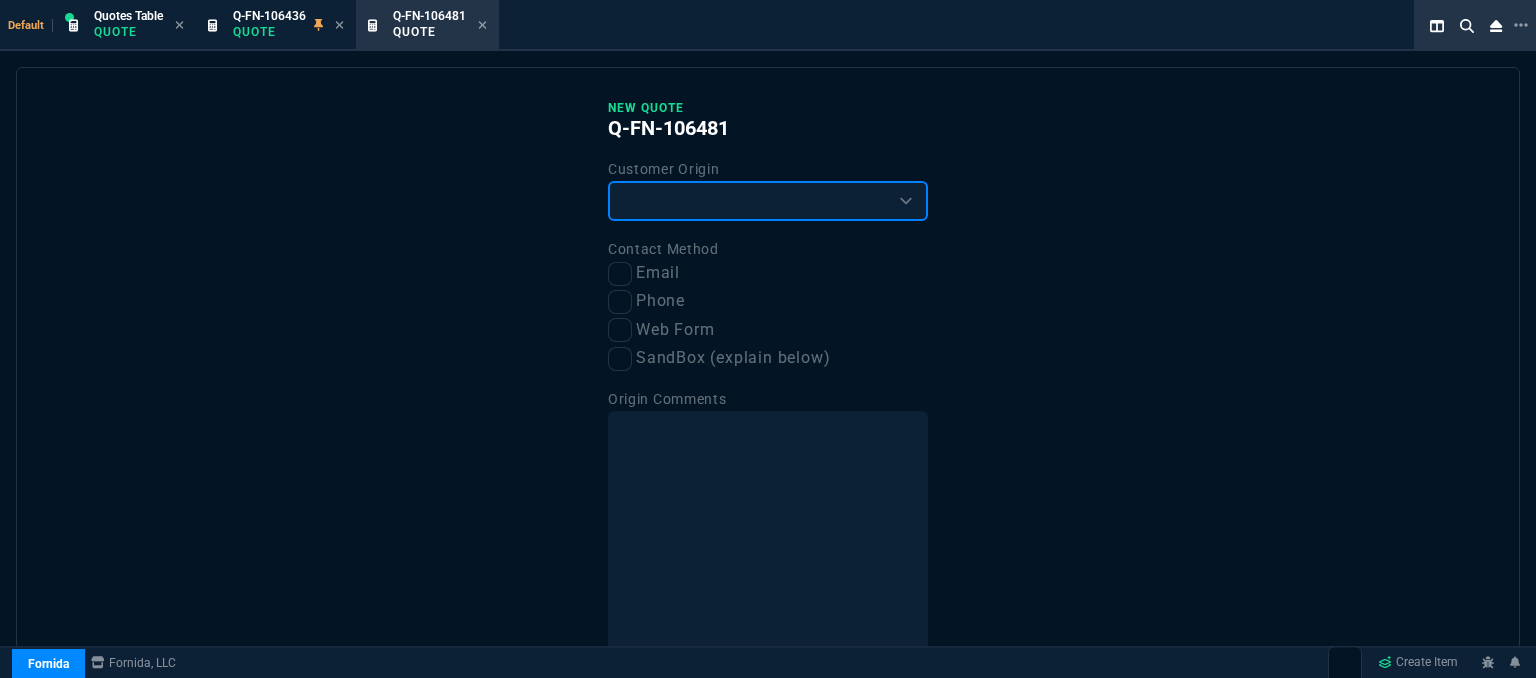 click on "Existing Customer Amazon Lead (first order) Website Lead (first order) Called (first order) Referral (first order) SandBox (explain below)" at bounding box center [768, 201] 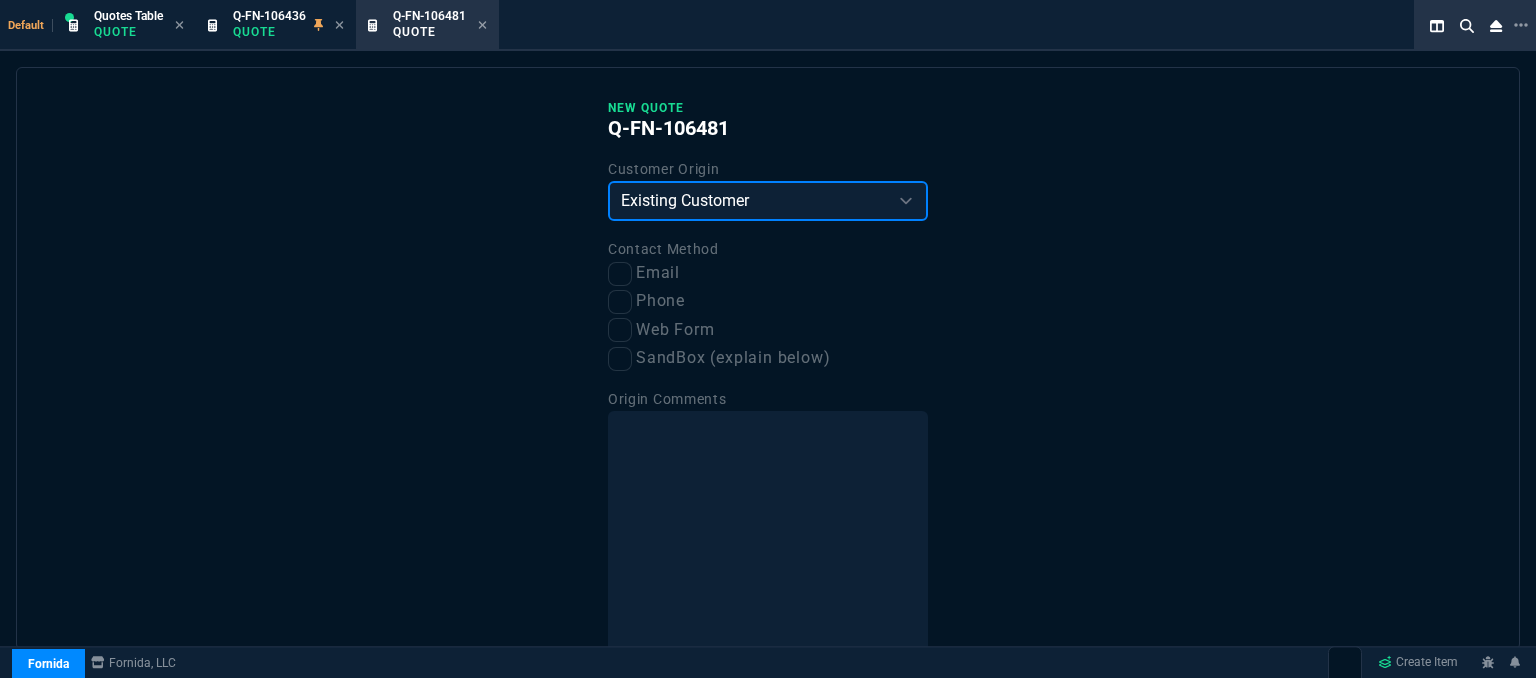click on "Existing Customer Amazon Lead (first order) Website Lead (first order) Called (first order) Referral (first order) SandBox (explain below)" at bounding box center [768, 201] 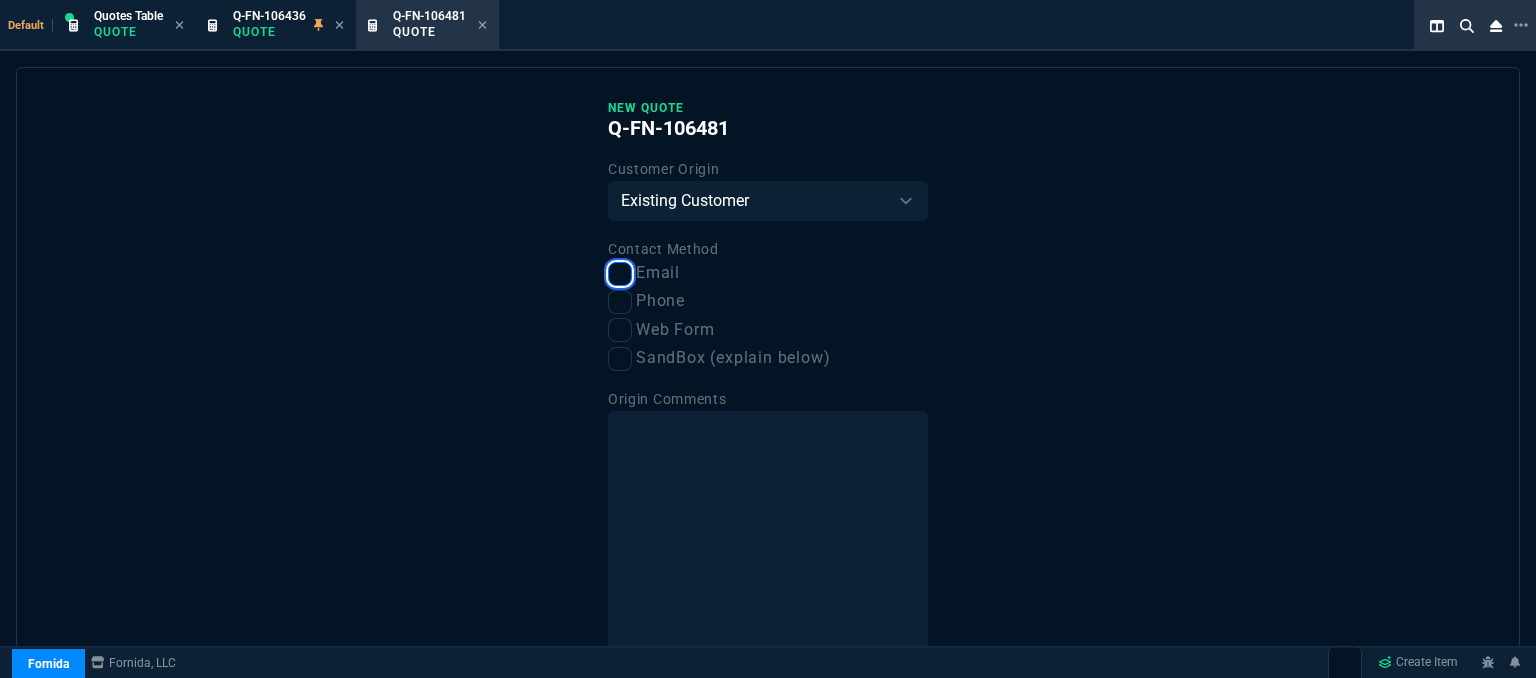 click on "Email" at bounding box center (620, 274) 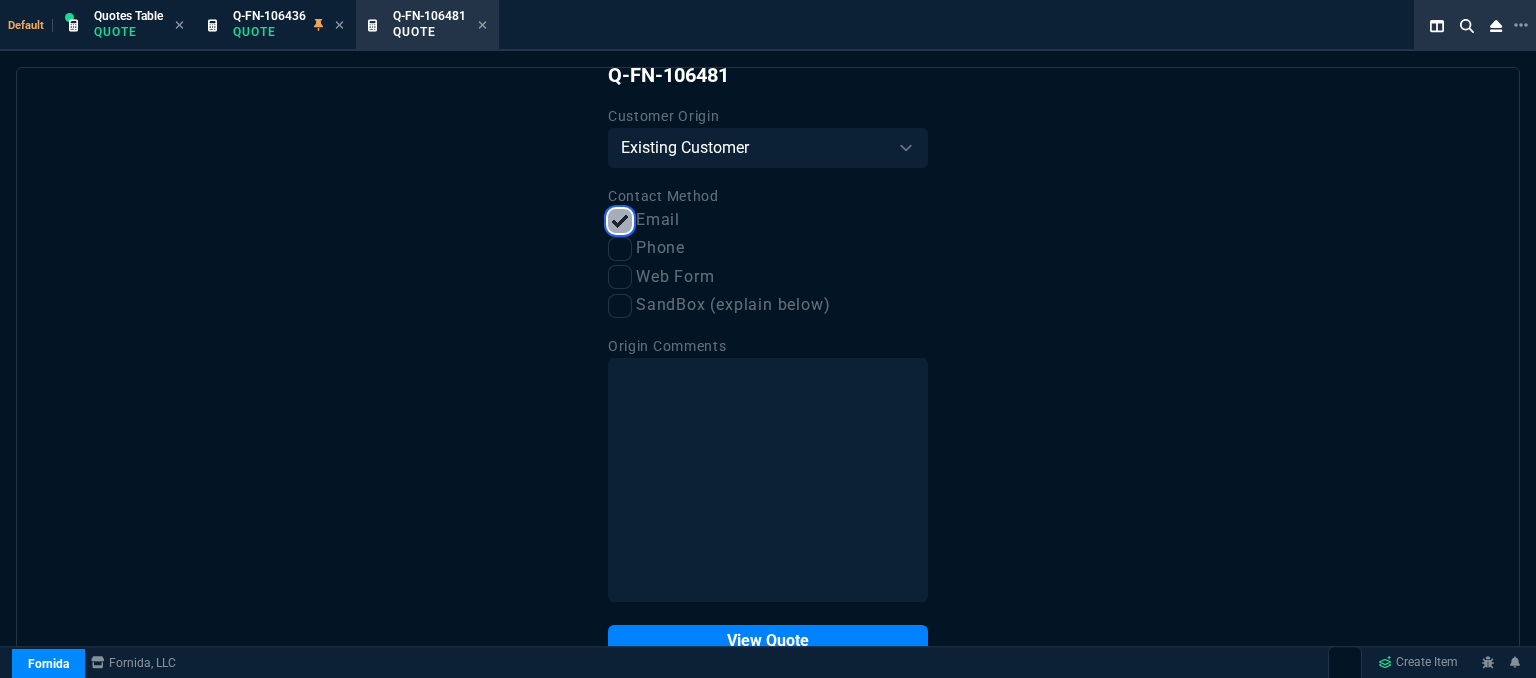 scroll, scrollTop: 101, scrollLeft: 0, axis: vertical 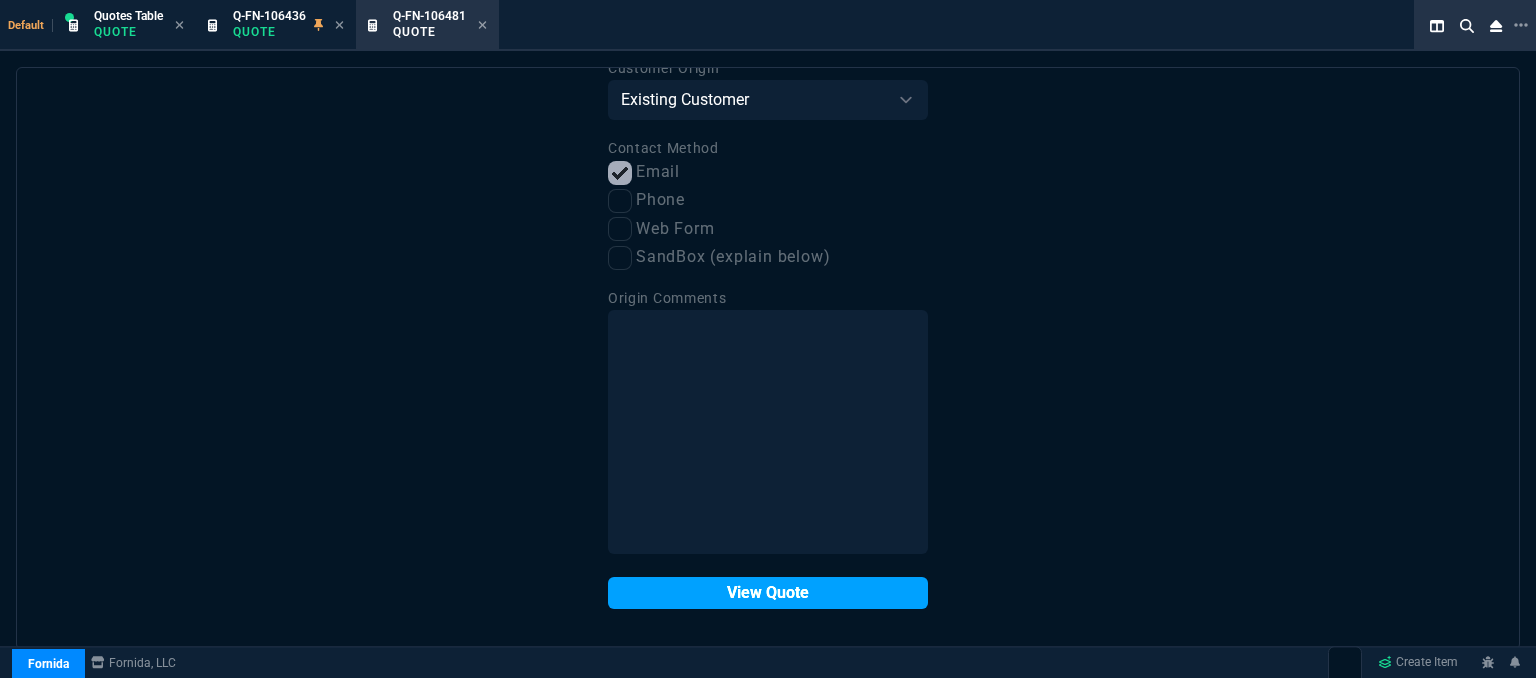 click on "View Quote" at bounding box center (768, 593) 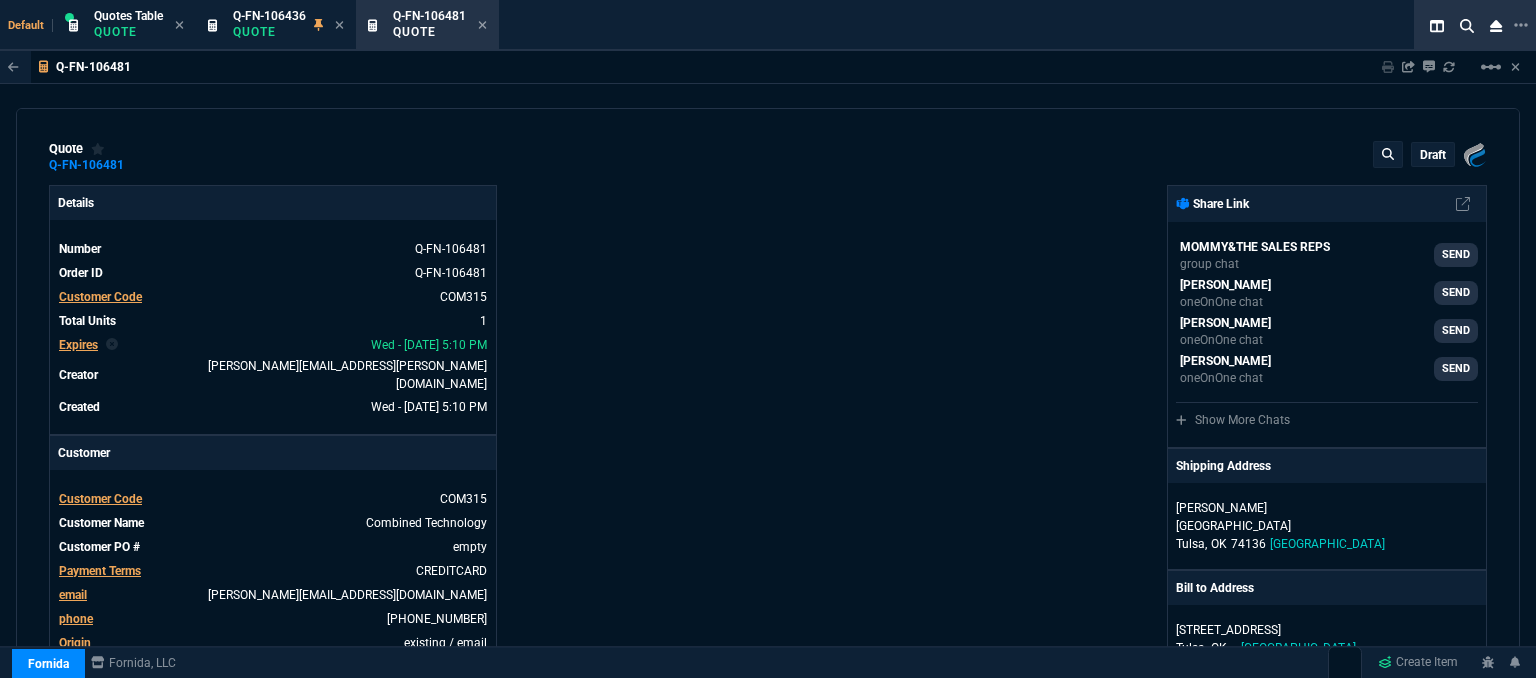 type on "22" 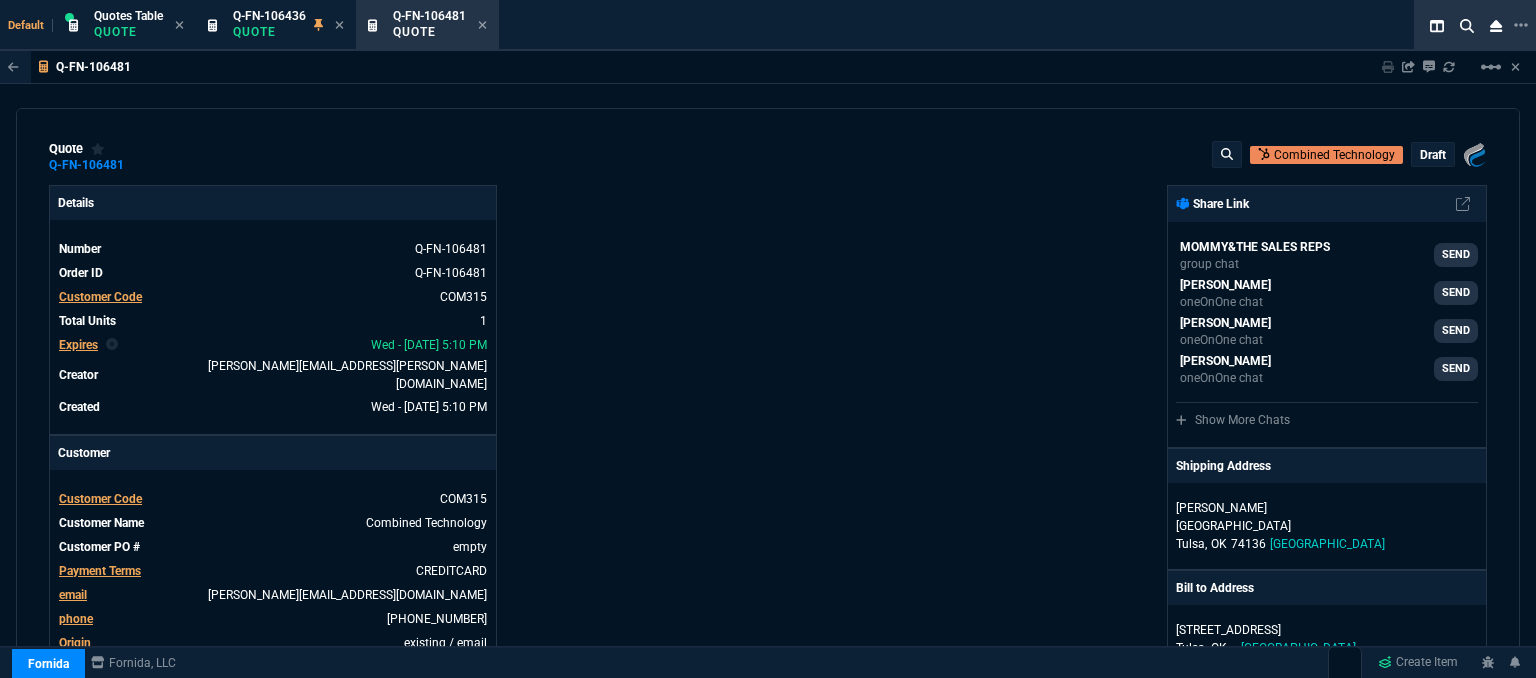 type on "32" 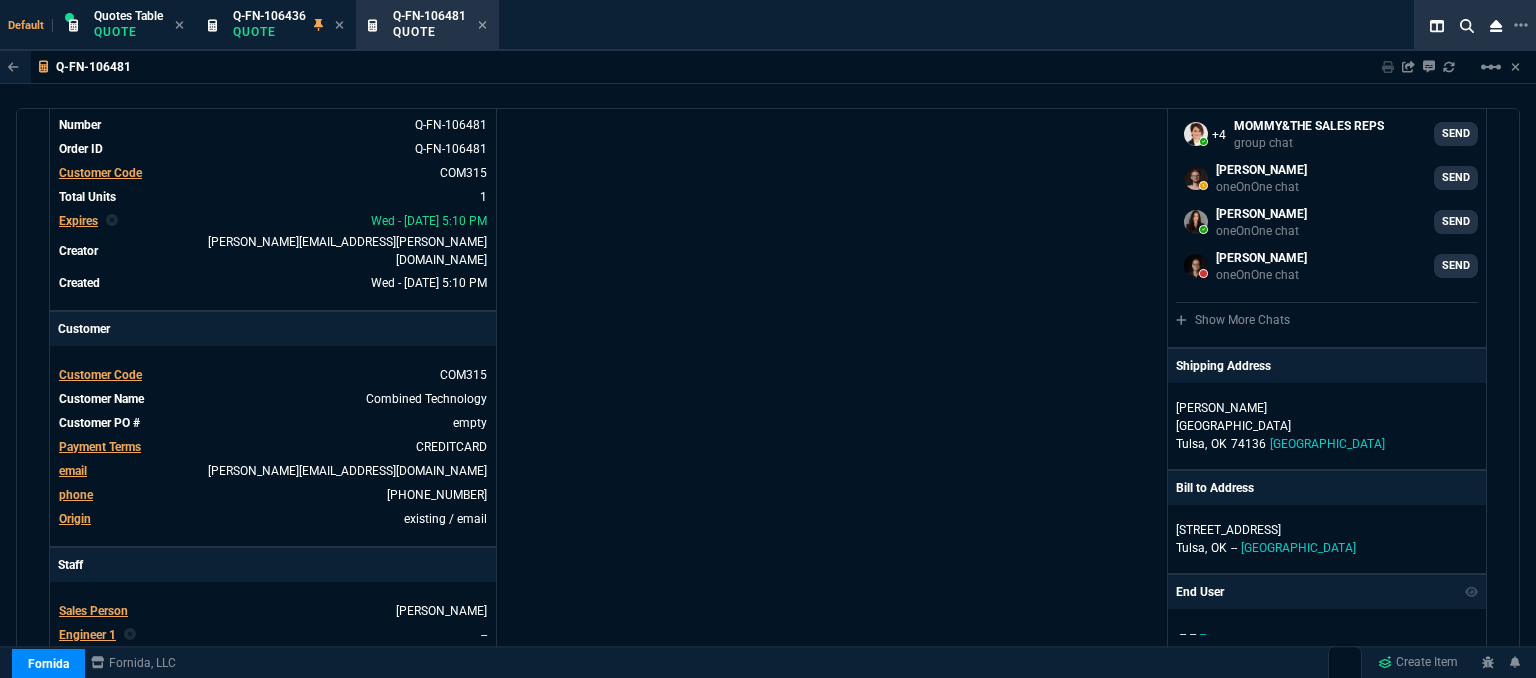 scroll, scrollTop: 0, scrollLeft: 0, axis: both 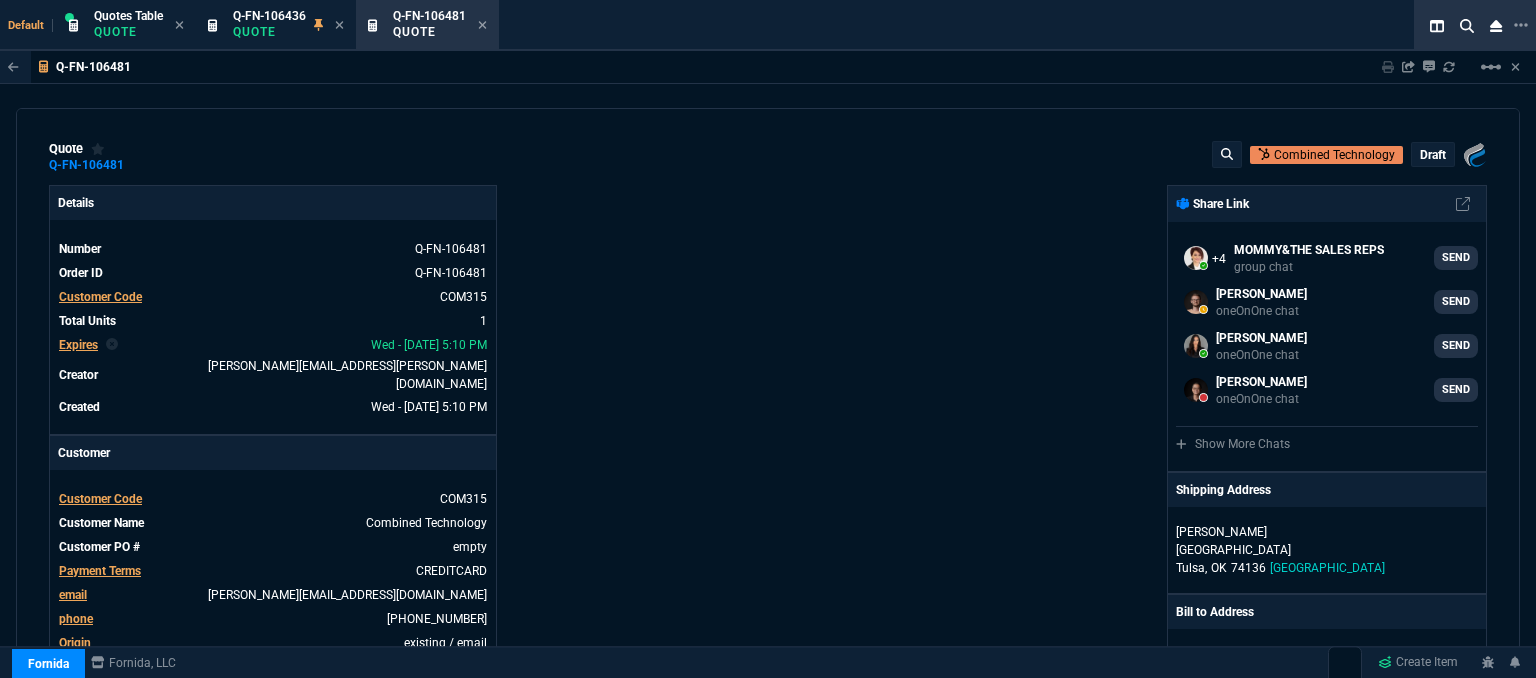click on "draft" at bounding box center (1433, 155) 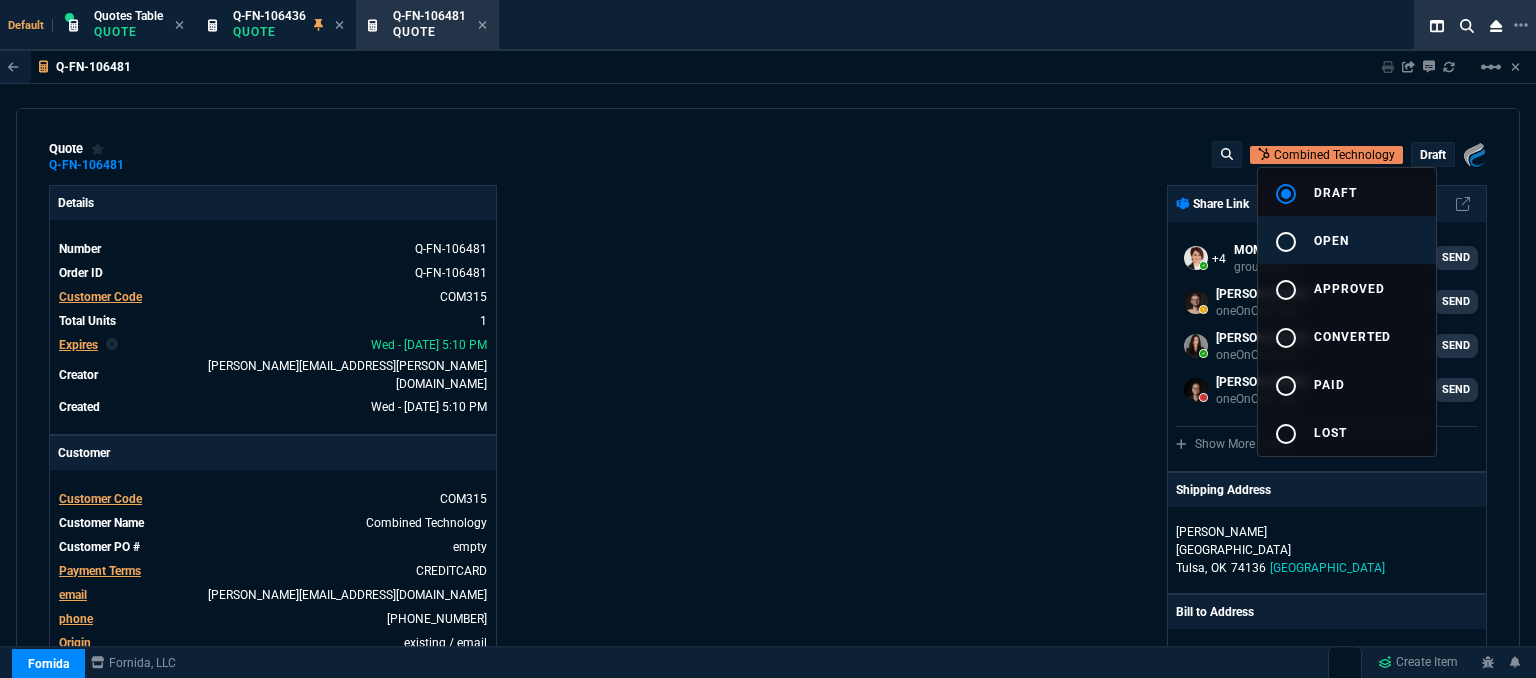 click on "radio_button_unchecked open" at bounding box center (1347, 240) 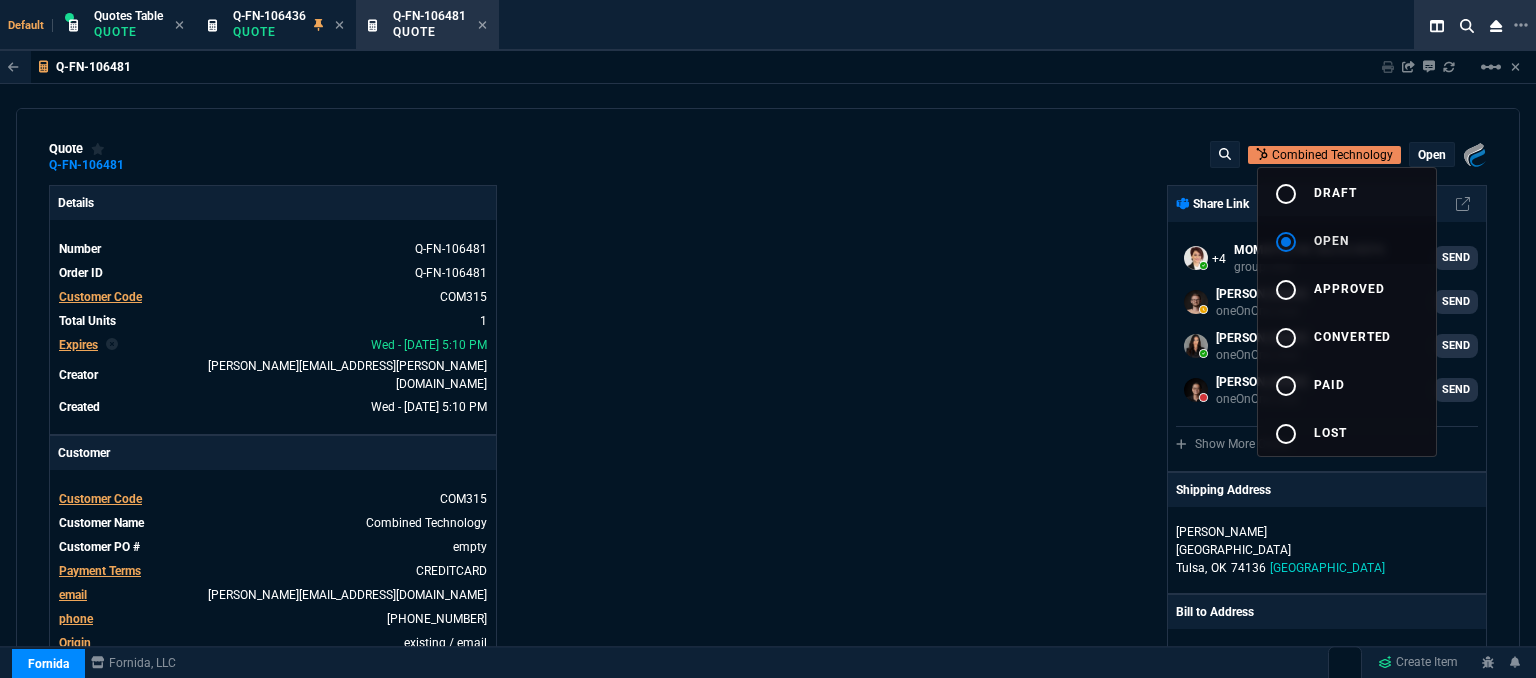click at bounding box center (768, 339) 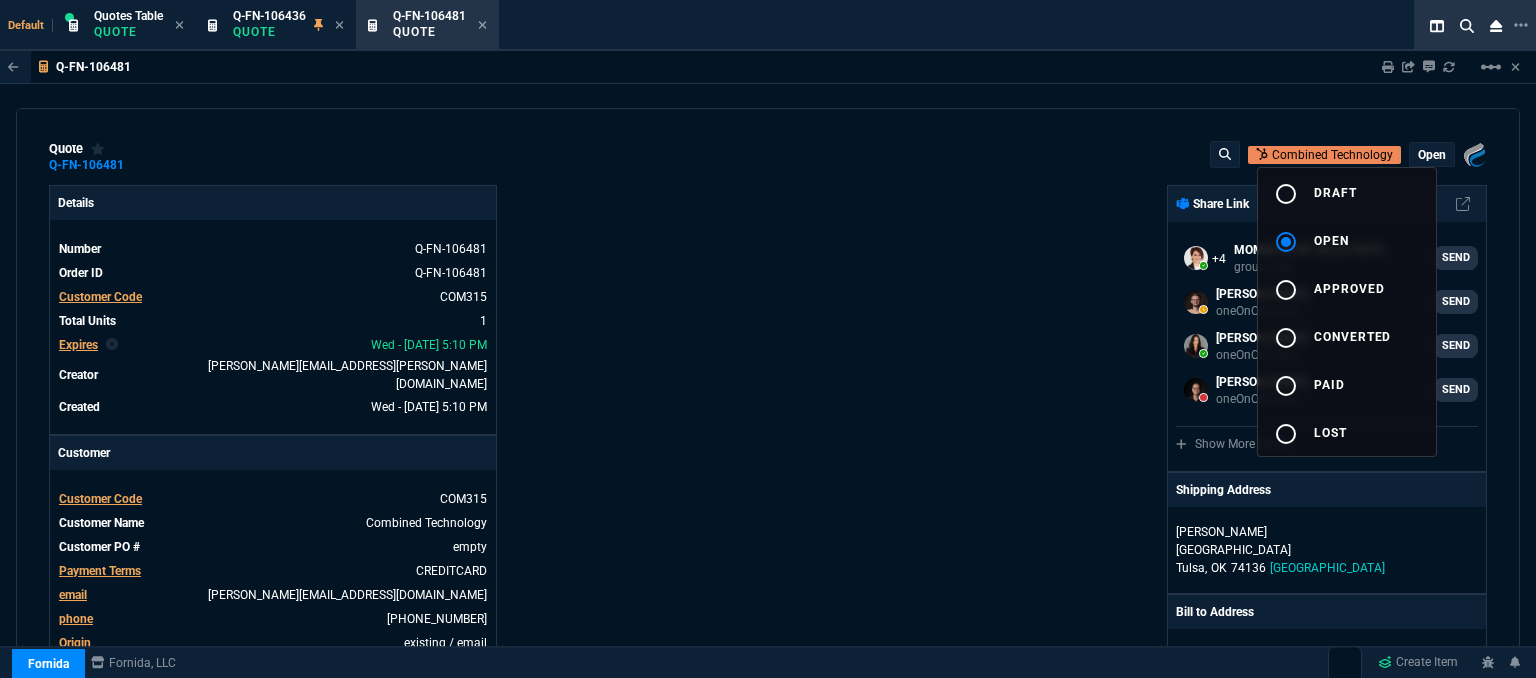 type on "22" 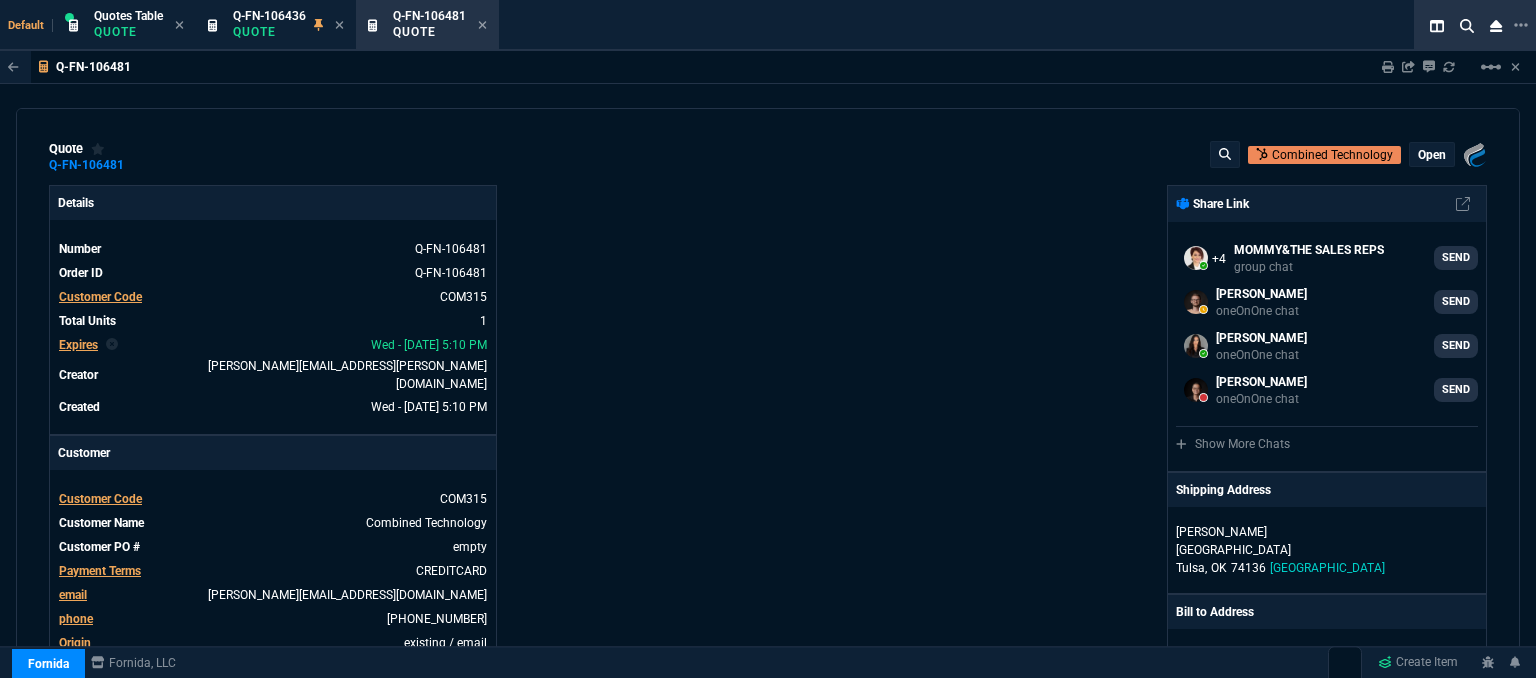 type on "32" 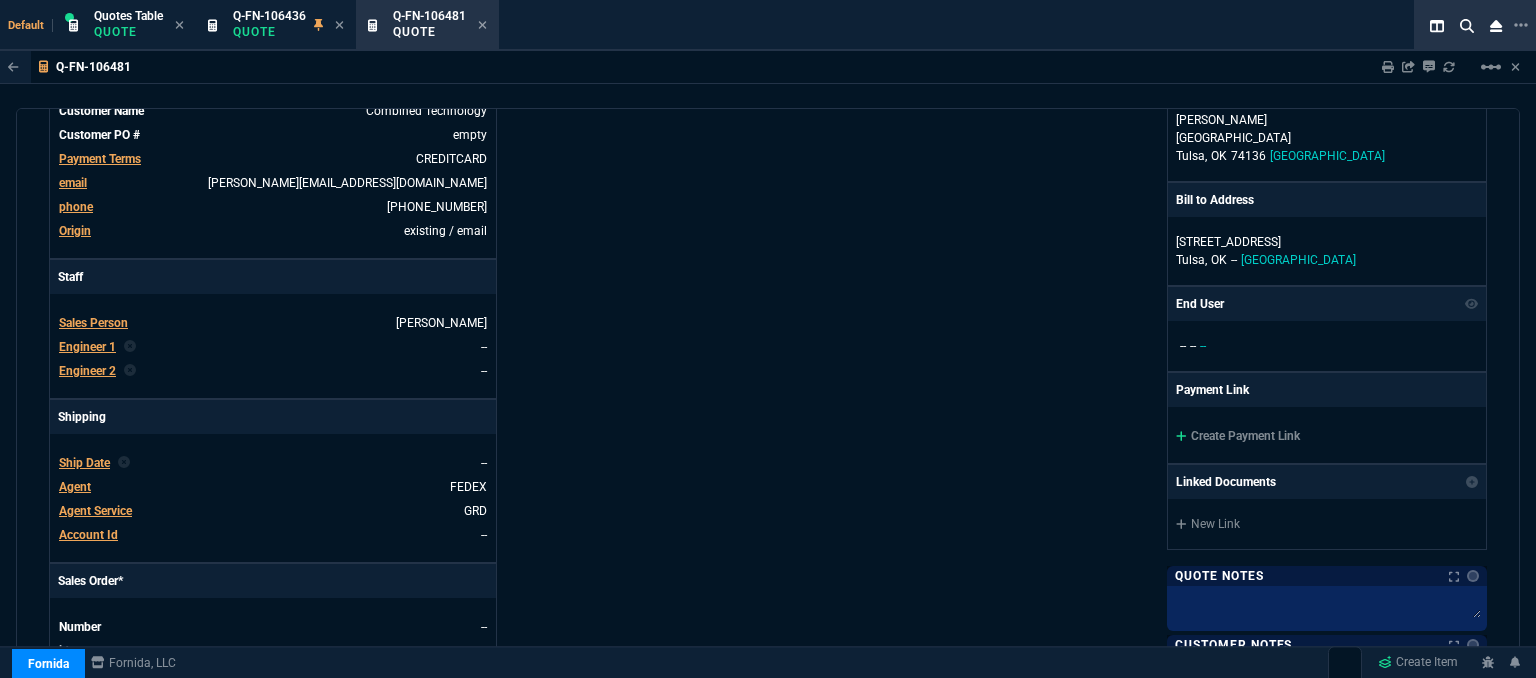 scroll, scrollTop: 500, scrollLeft: 0, axis: vertical 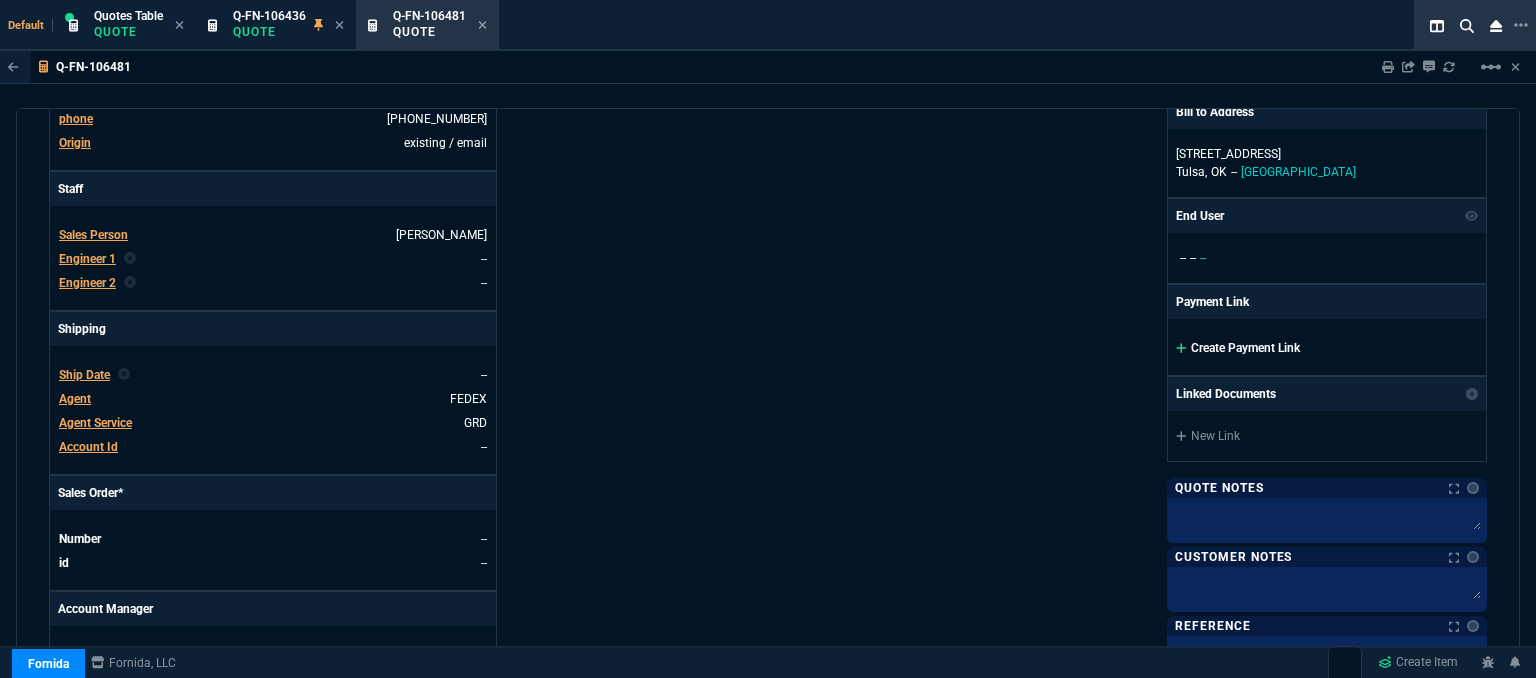 click 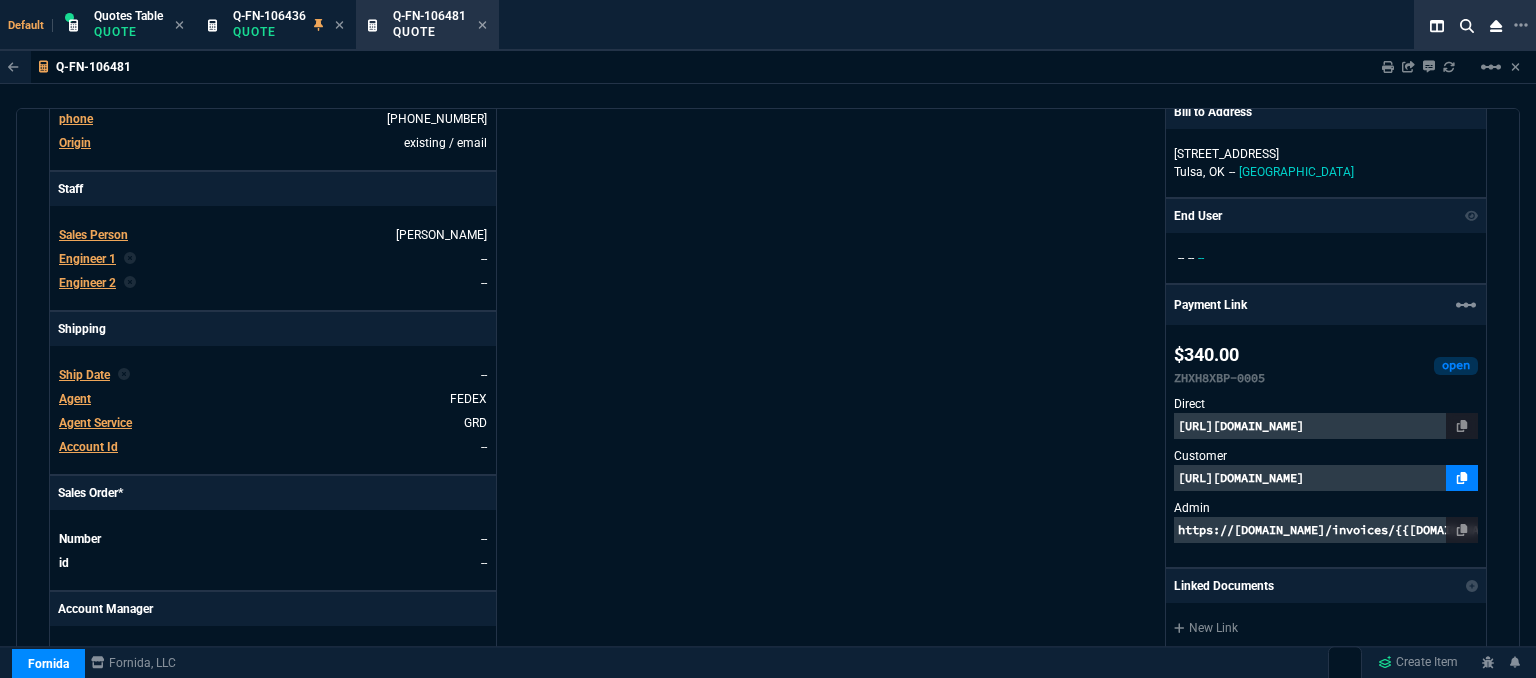 click 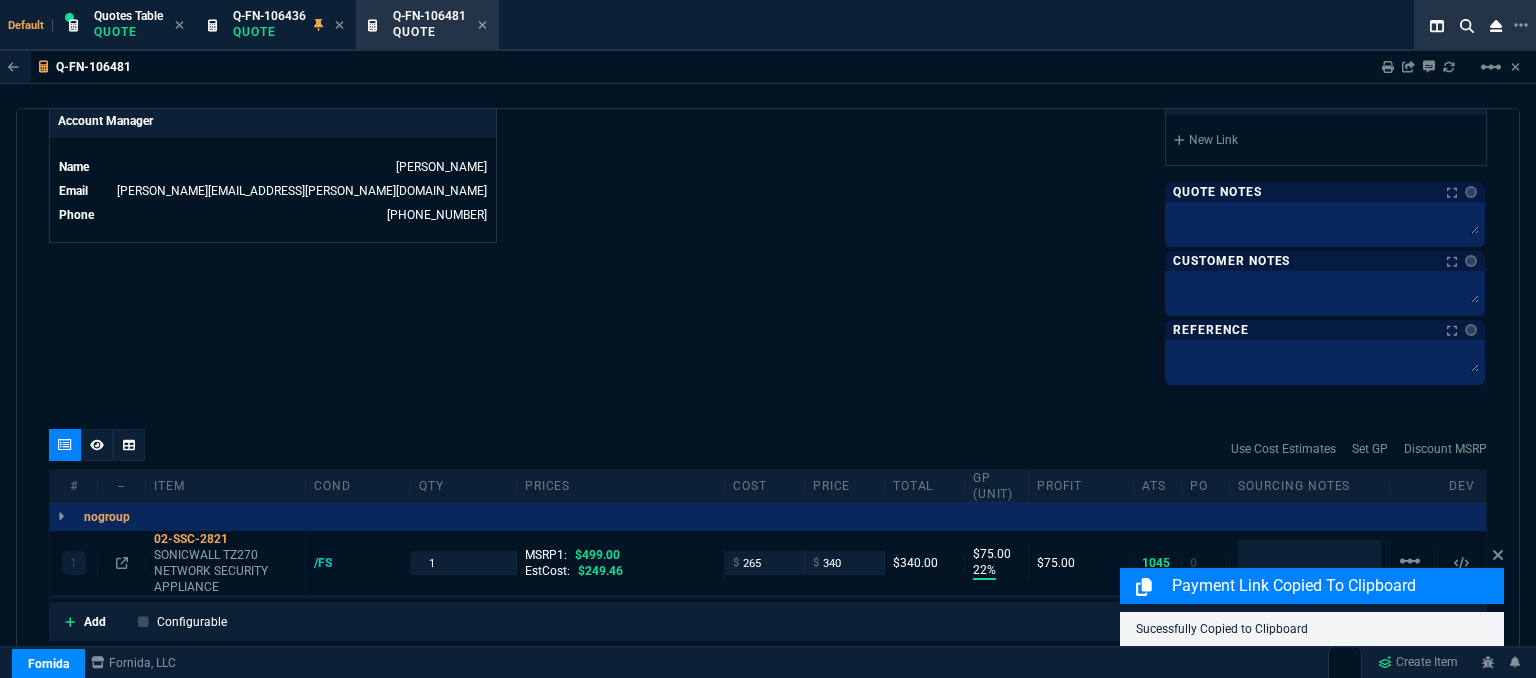 scroll, scrollTop: 1170, scrollLeft: 0, axis: vertical 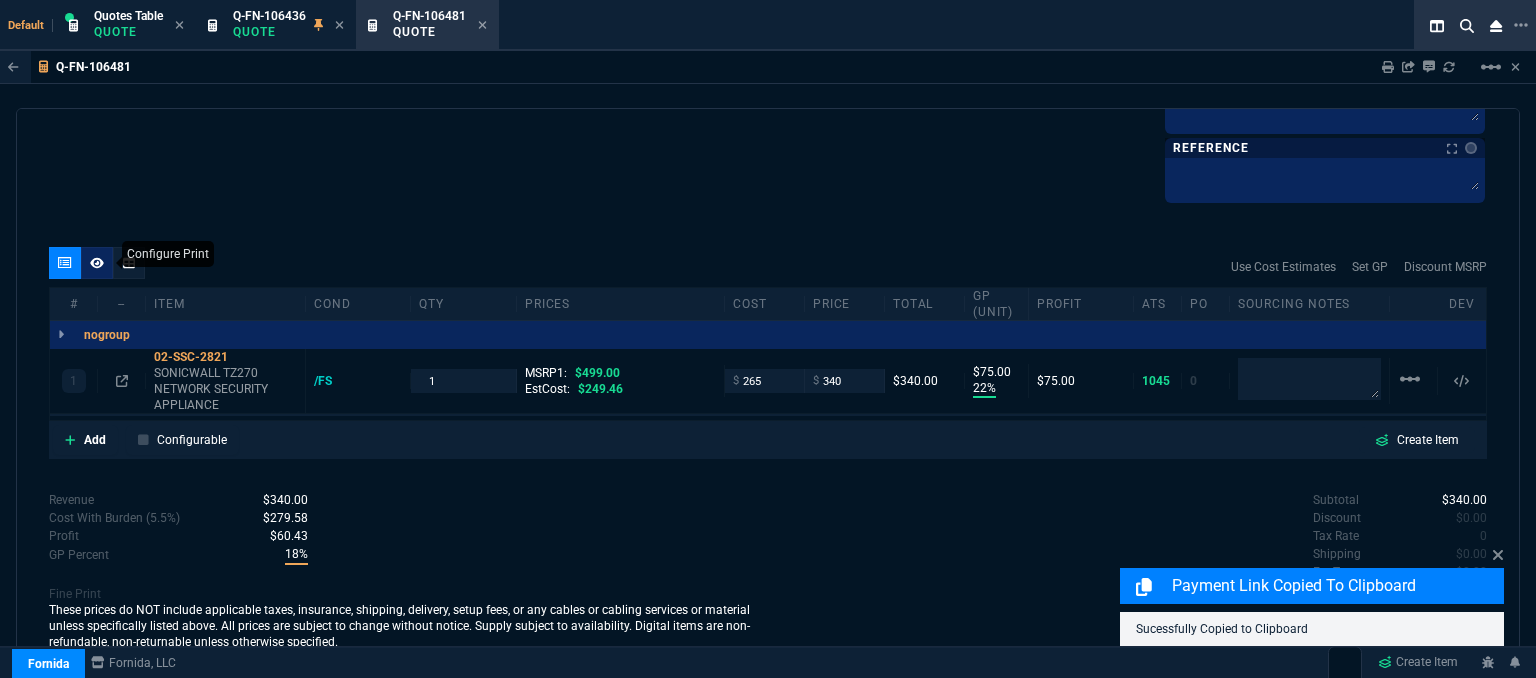 click 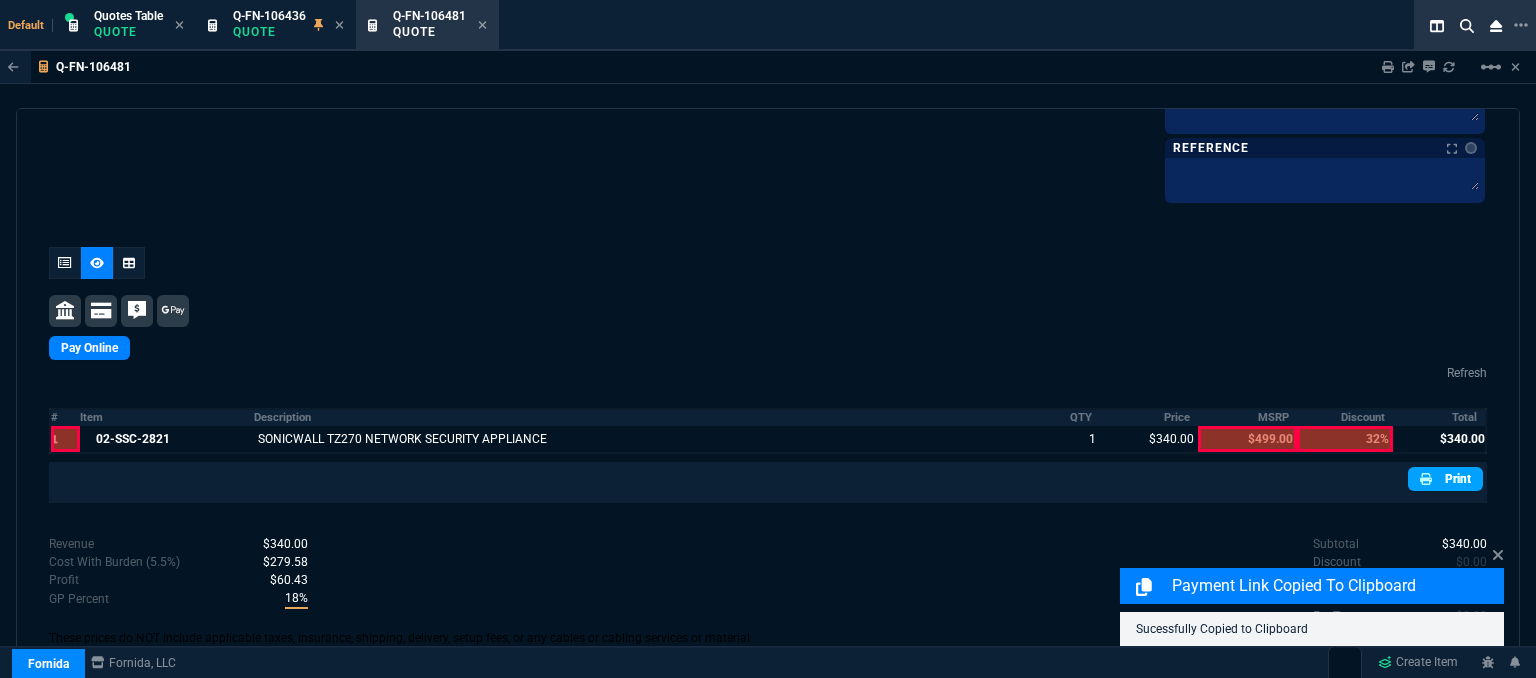 click on "Print" at bounding box center (1445, 479) 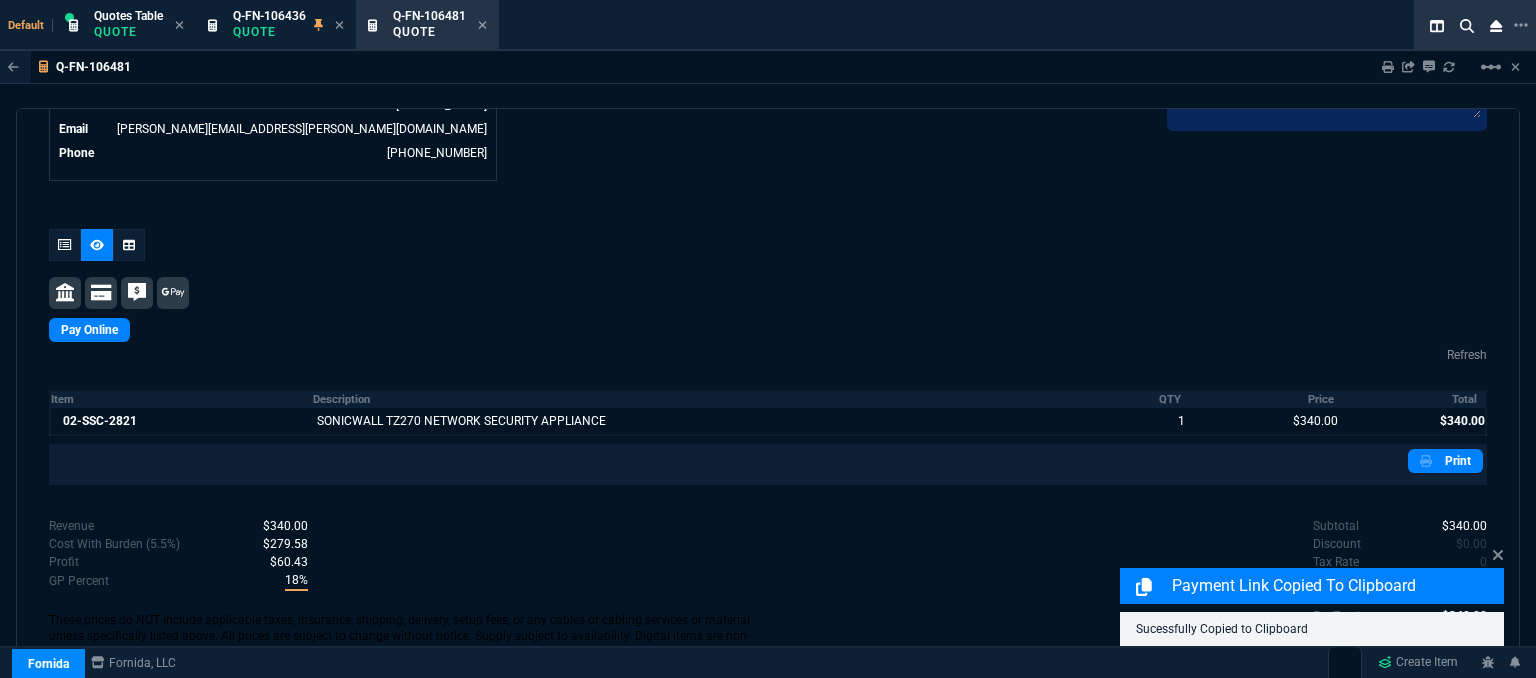 scroll, scrollTop: 976, scrollLeft: 0, axis: vertical 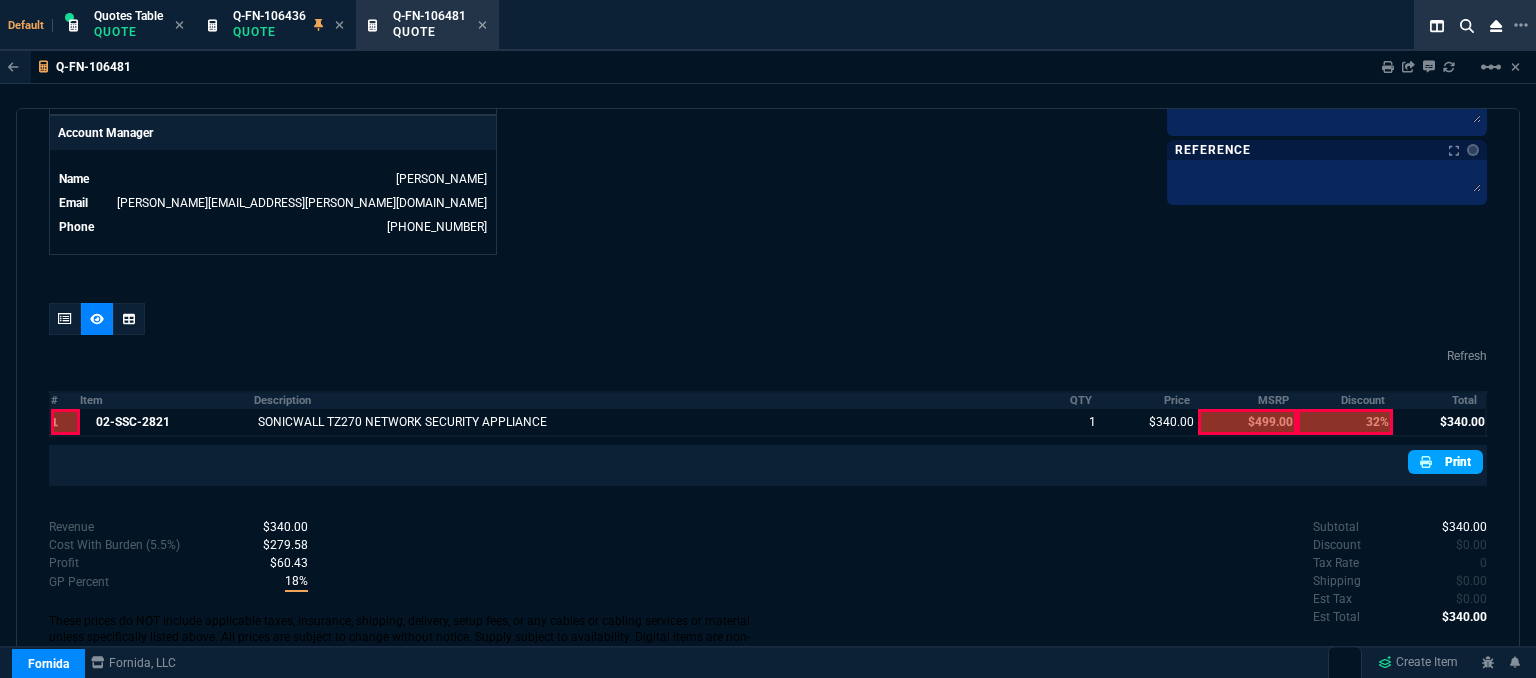 click 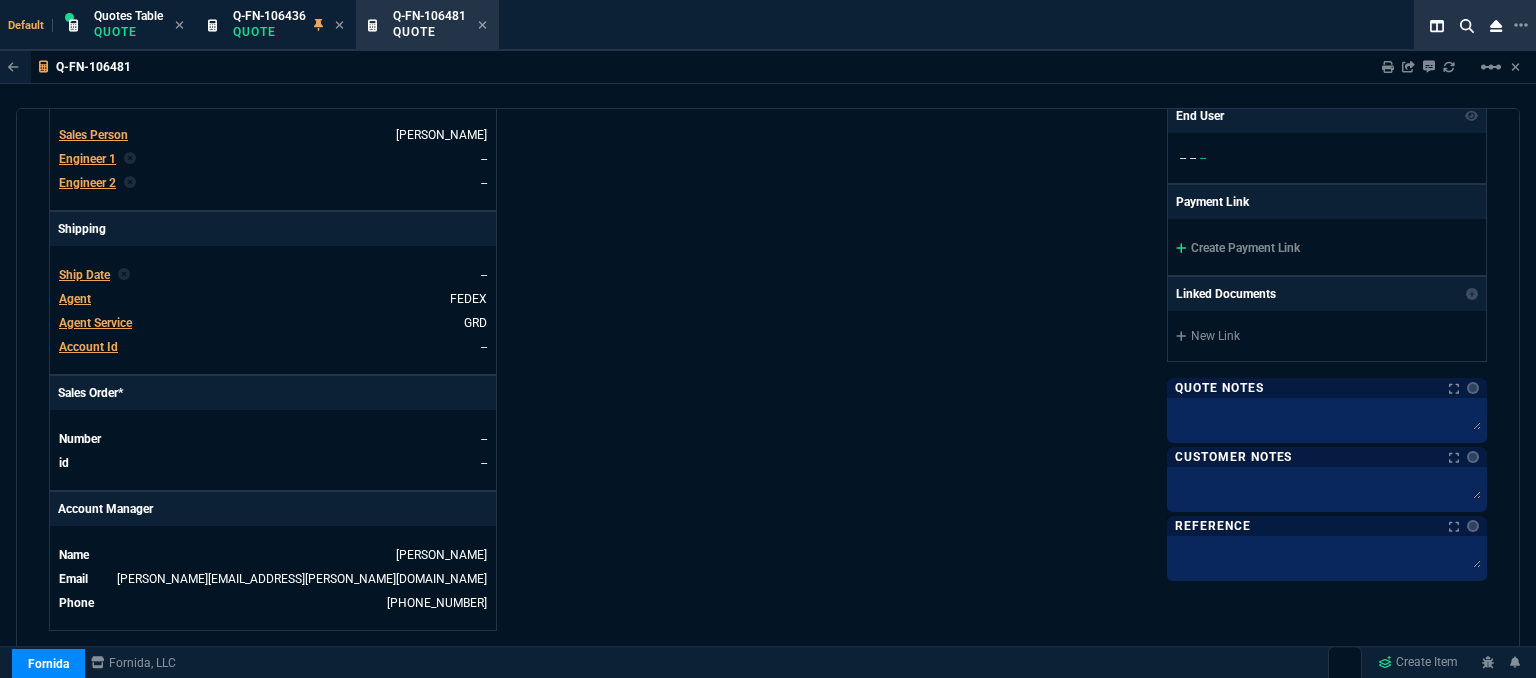 scroll, scrollTop: 600, scrollLeft: 0, axis: vertical 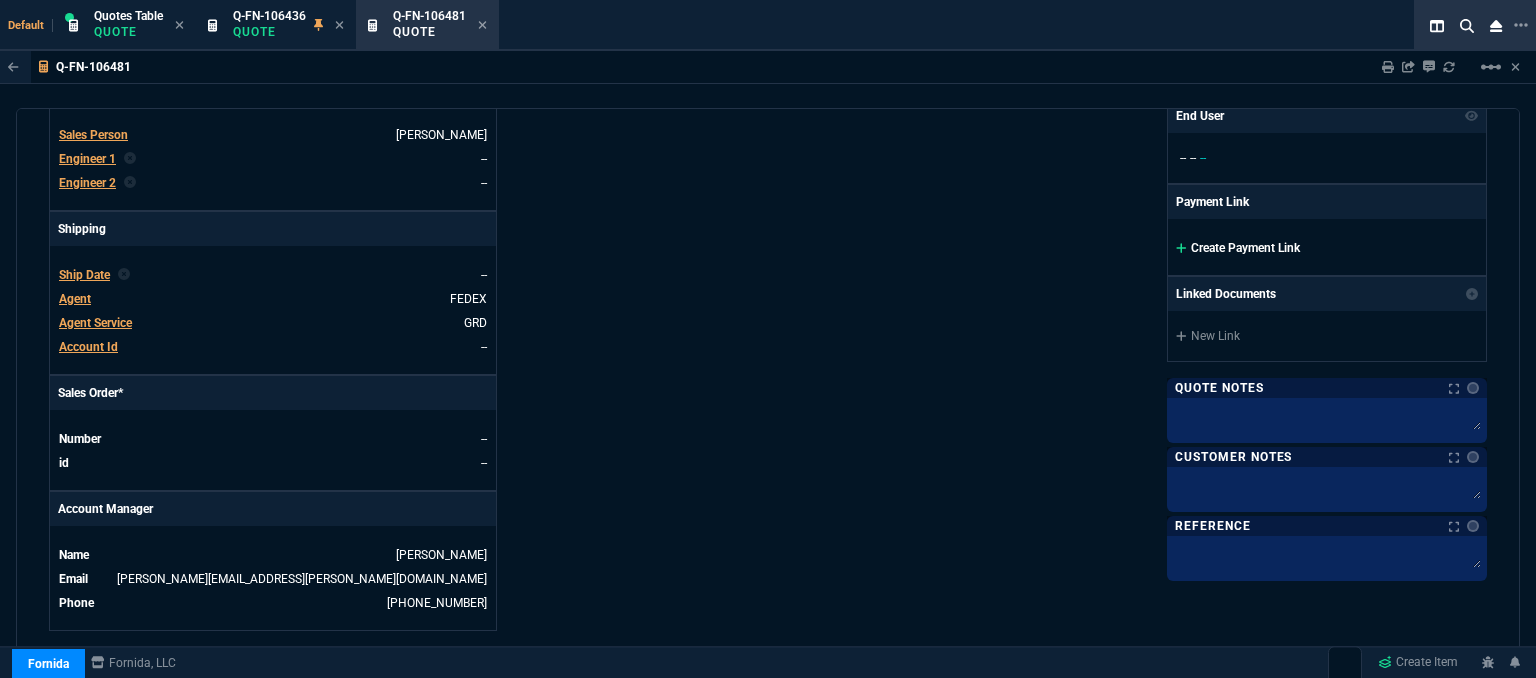 click 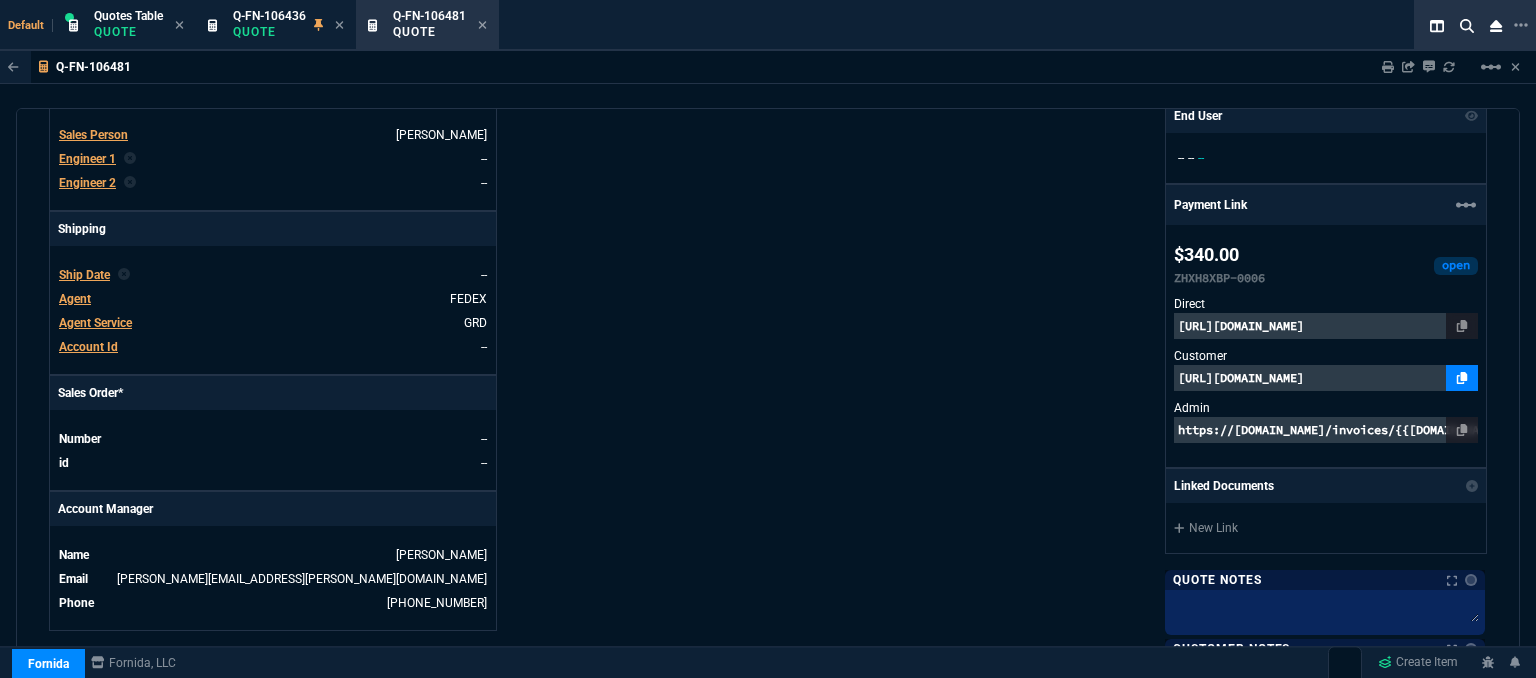 click 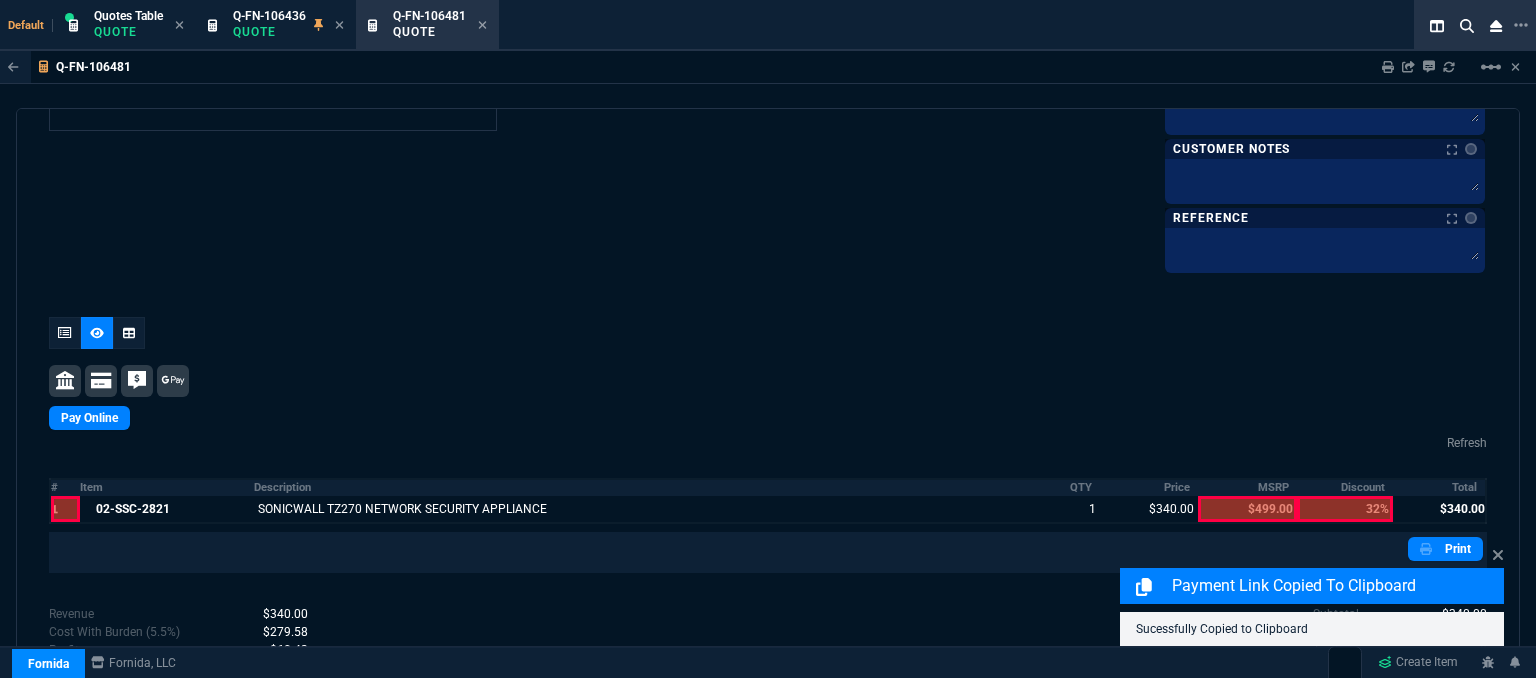 scroll, scrollTop: 1200, scrollLeft: 0, axis: vertical 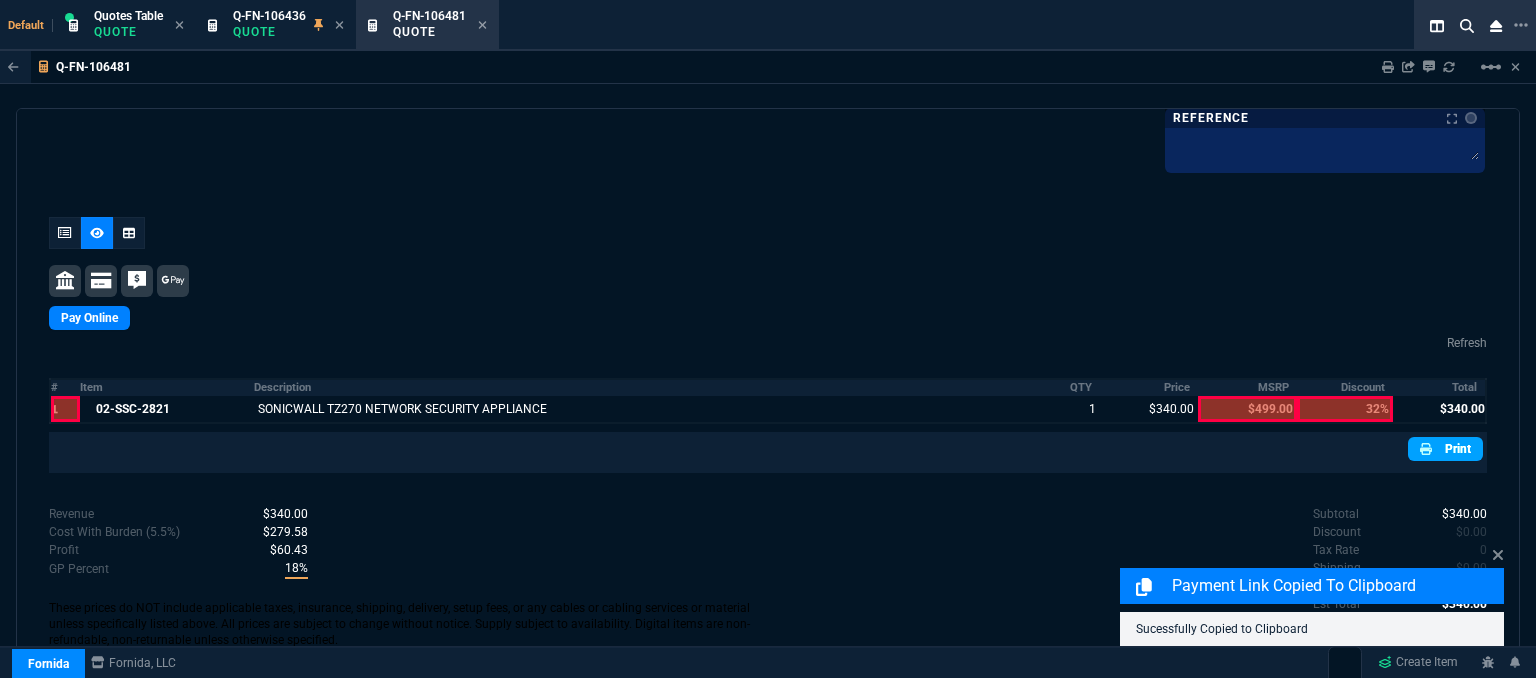 click 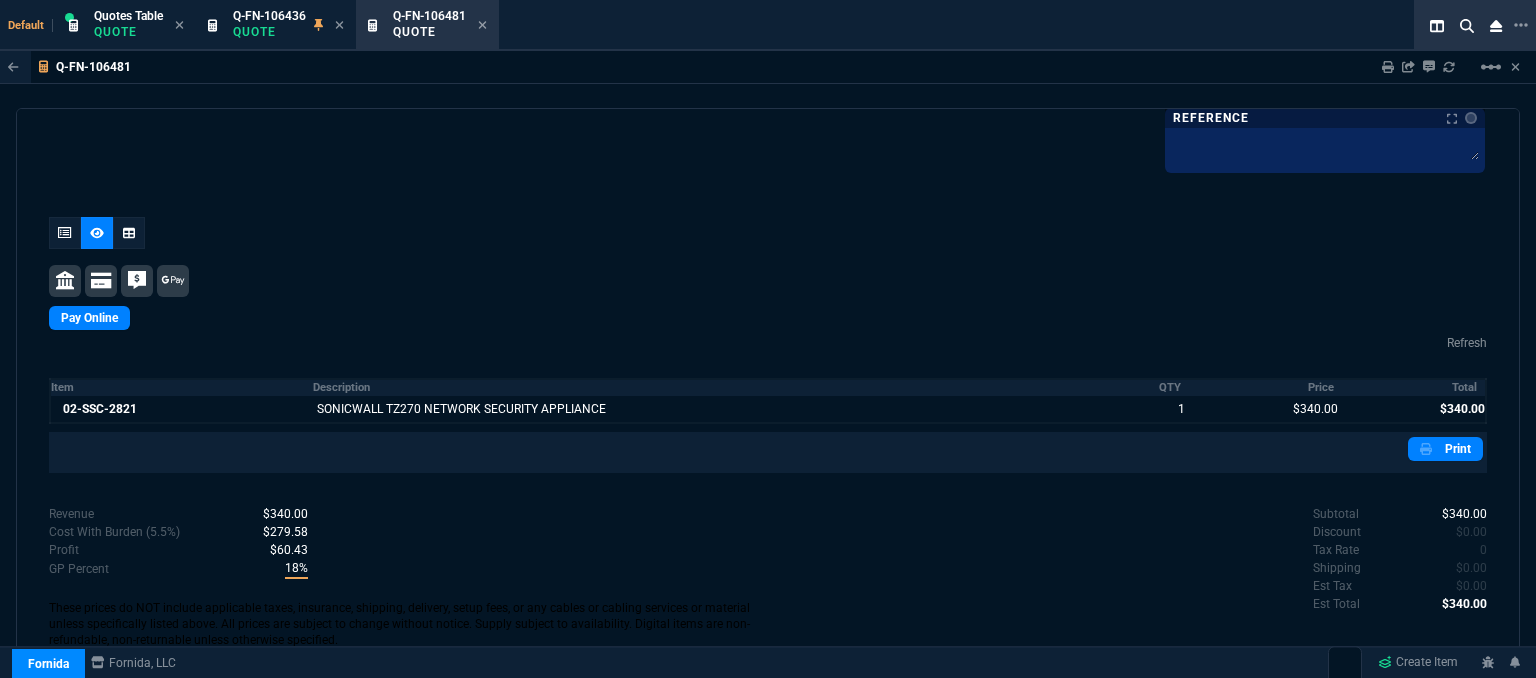 scroll, scrollTop: 1200, scrollLeft: 0, axis: vertical 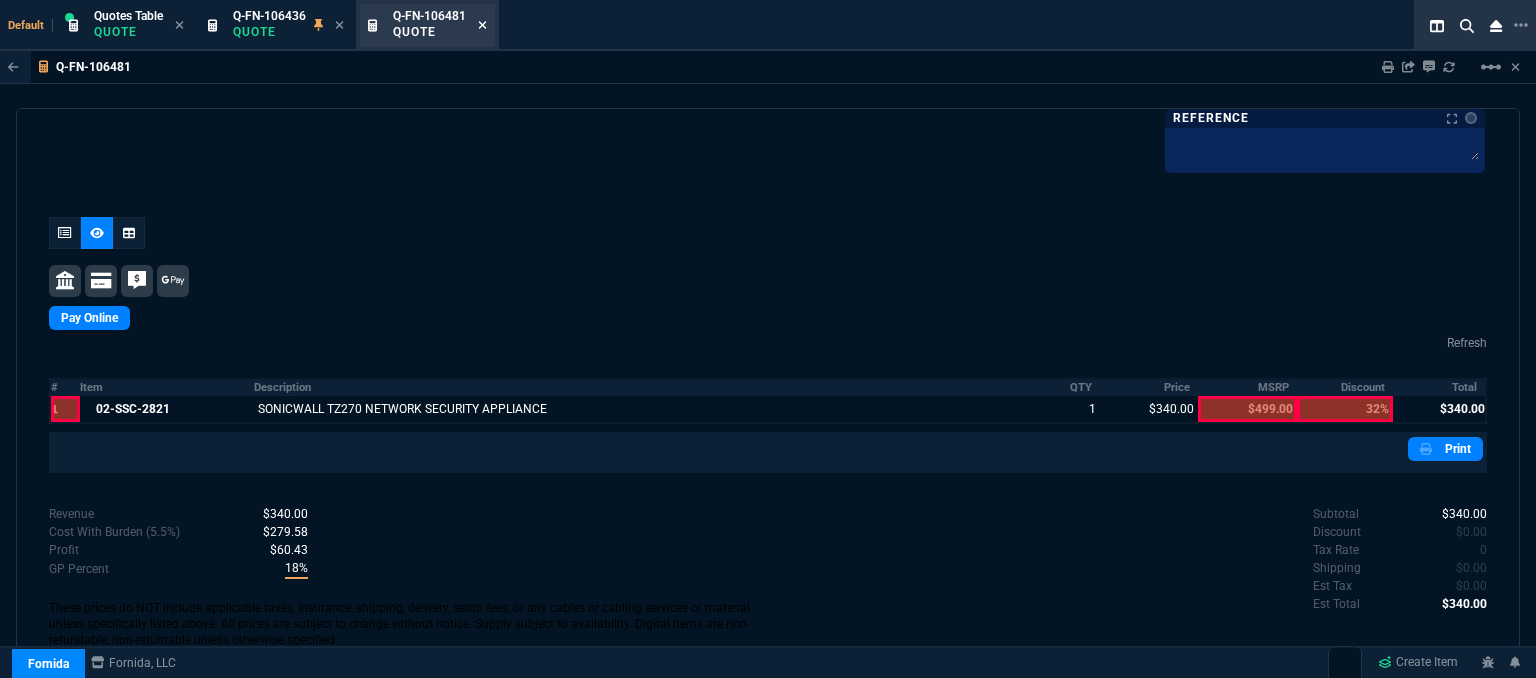 click 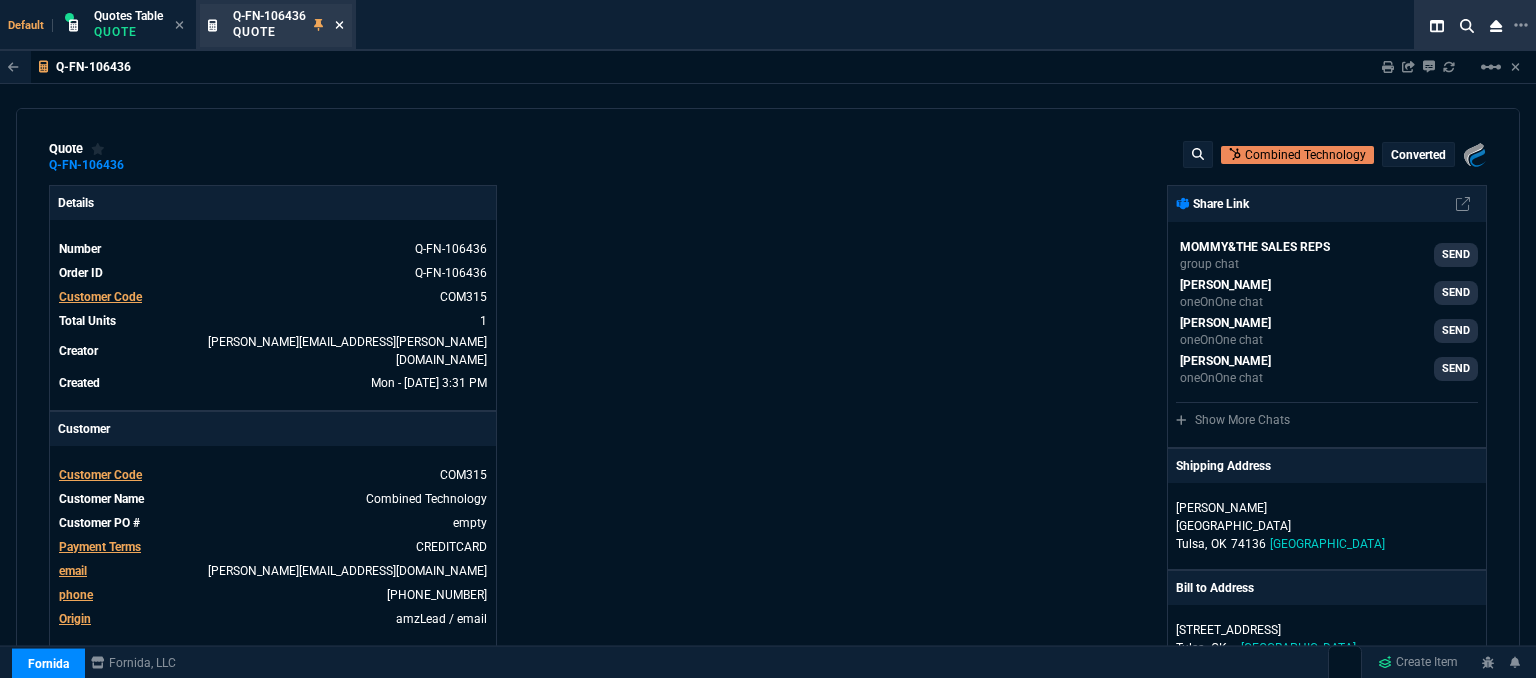 click 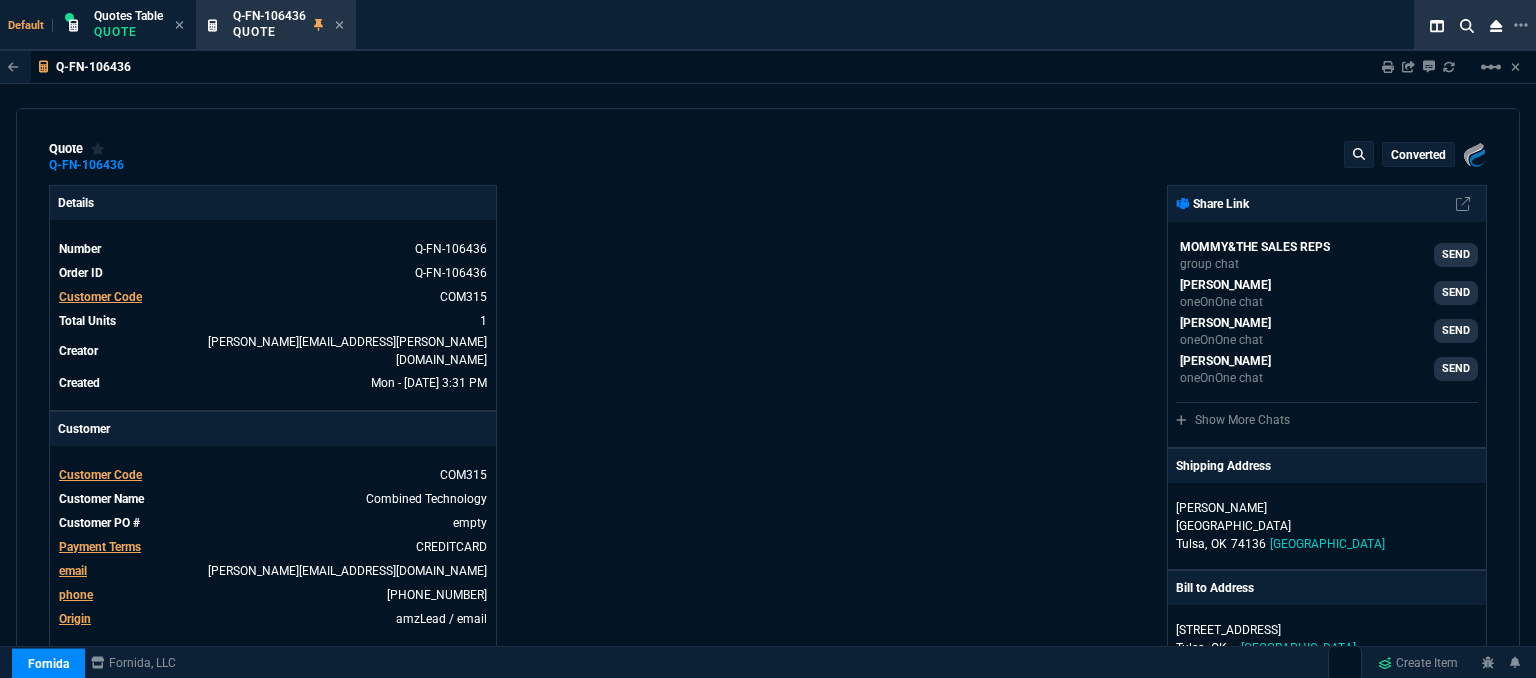 type on "22" 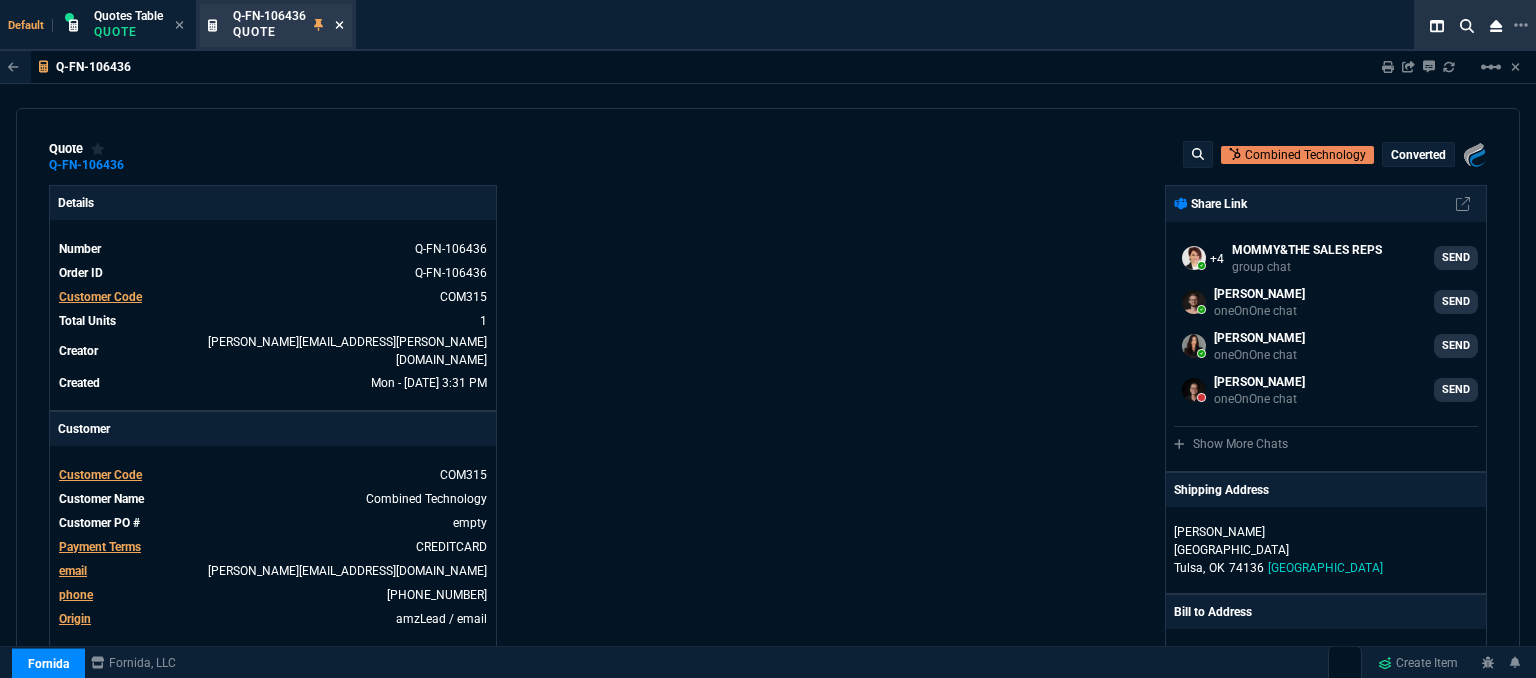 type on "499" 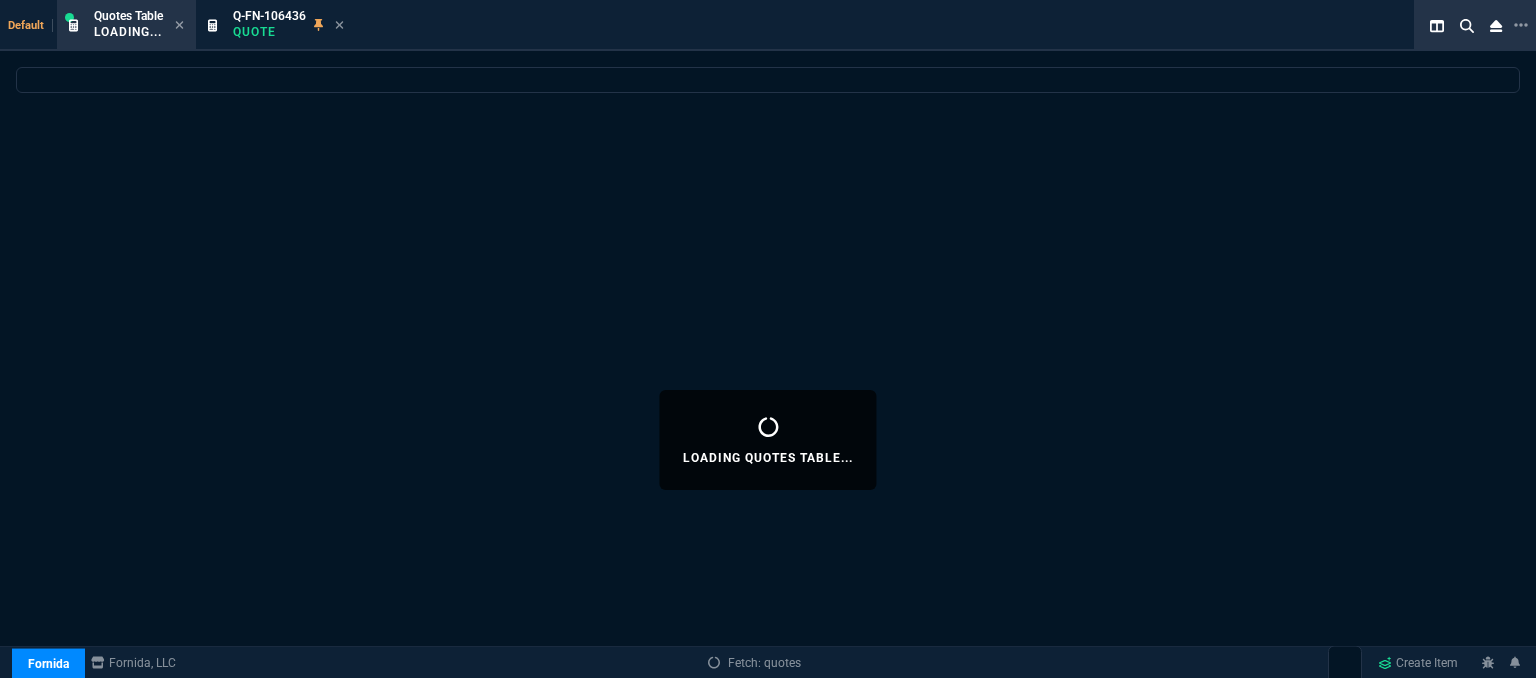 click 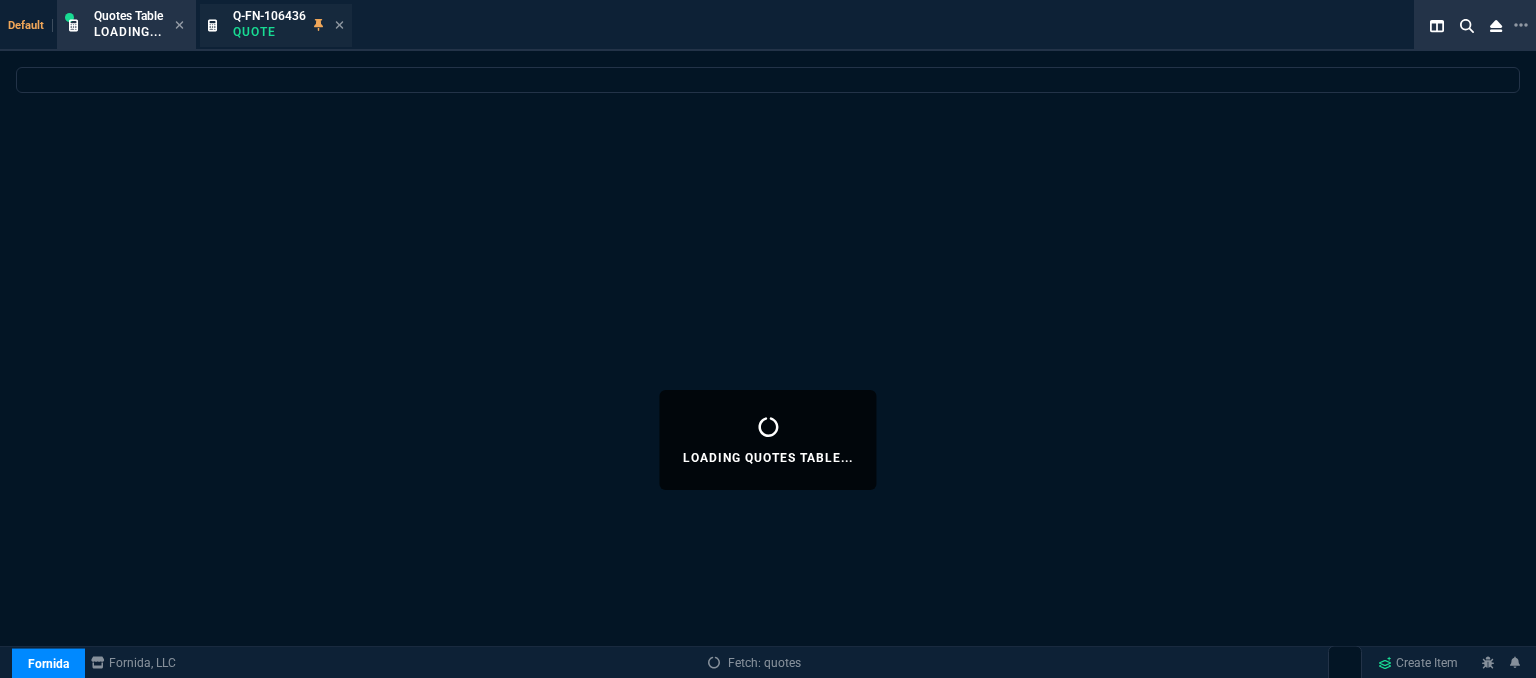 select 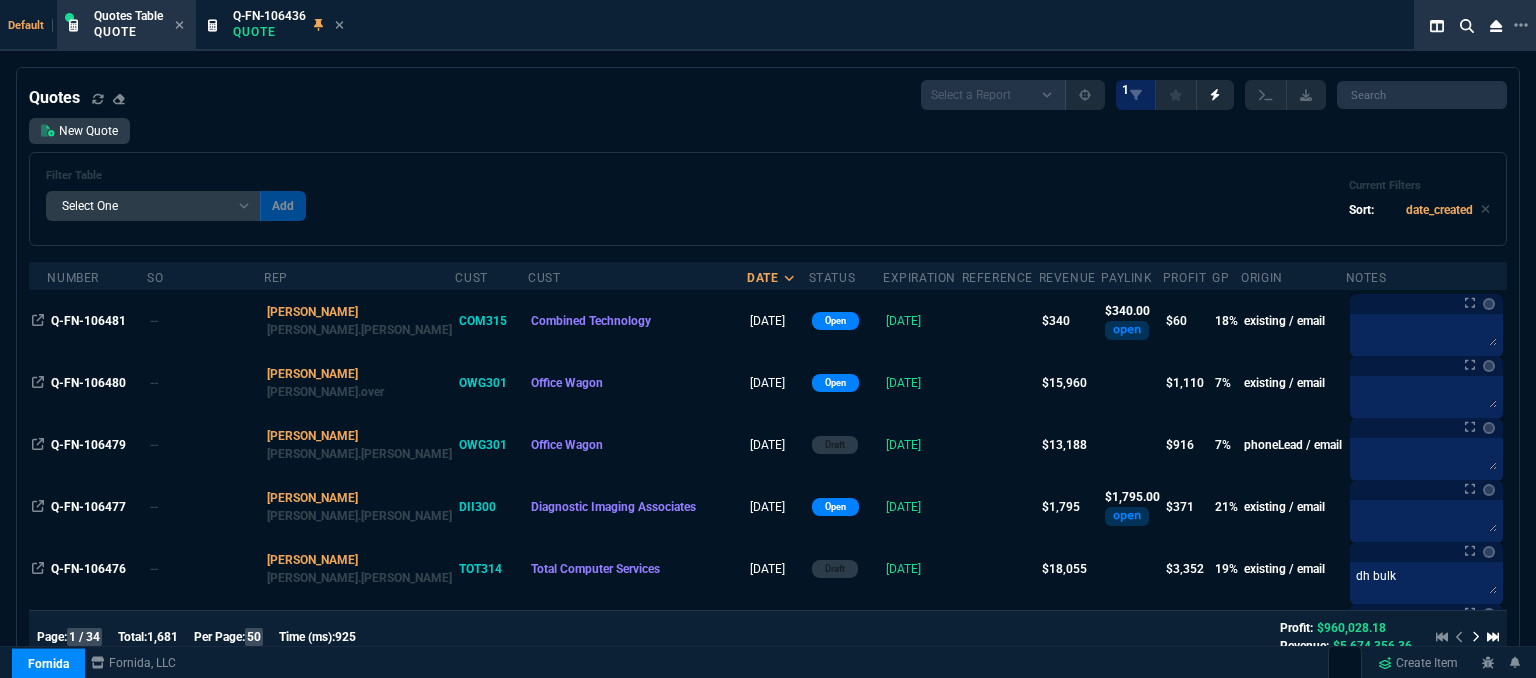 click 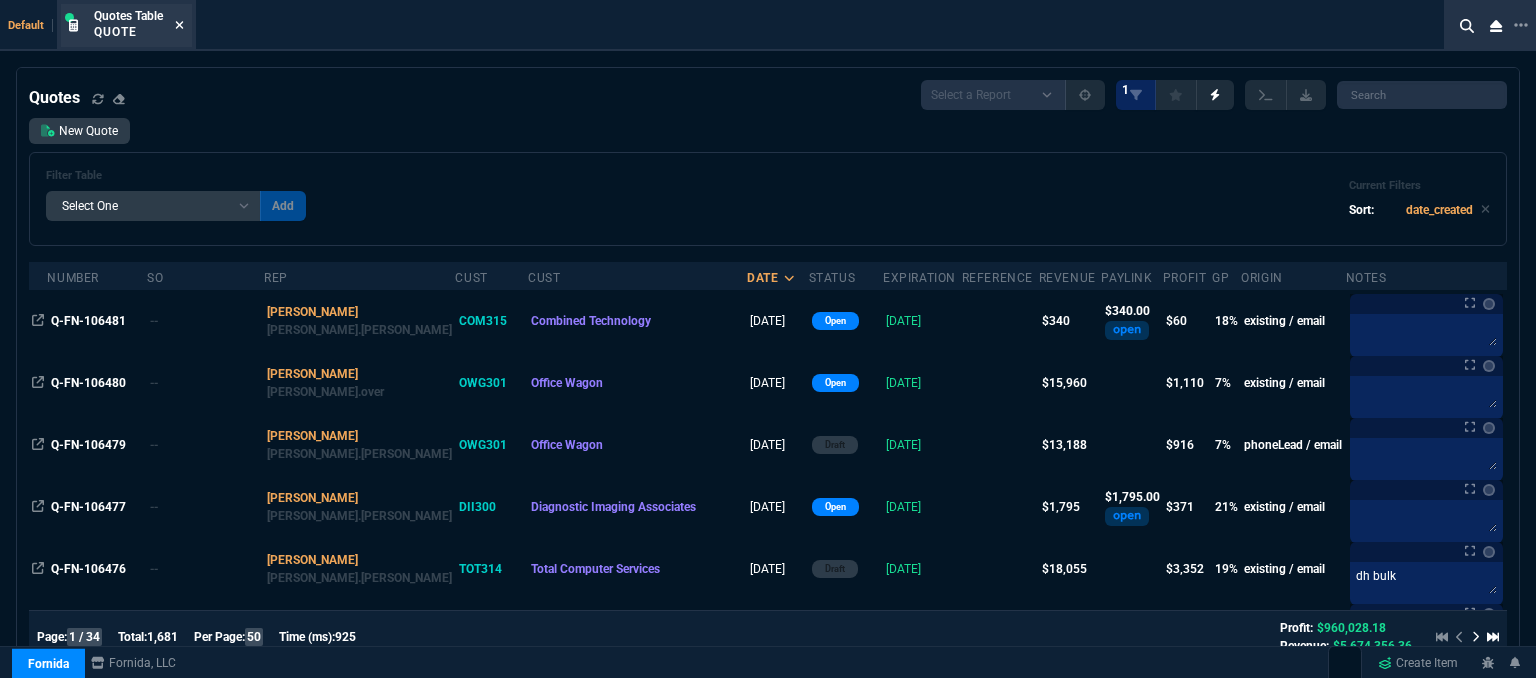 click 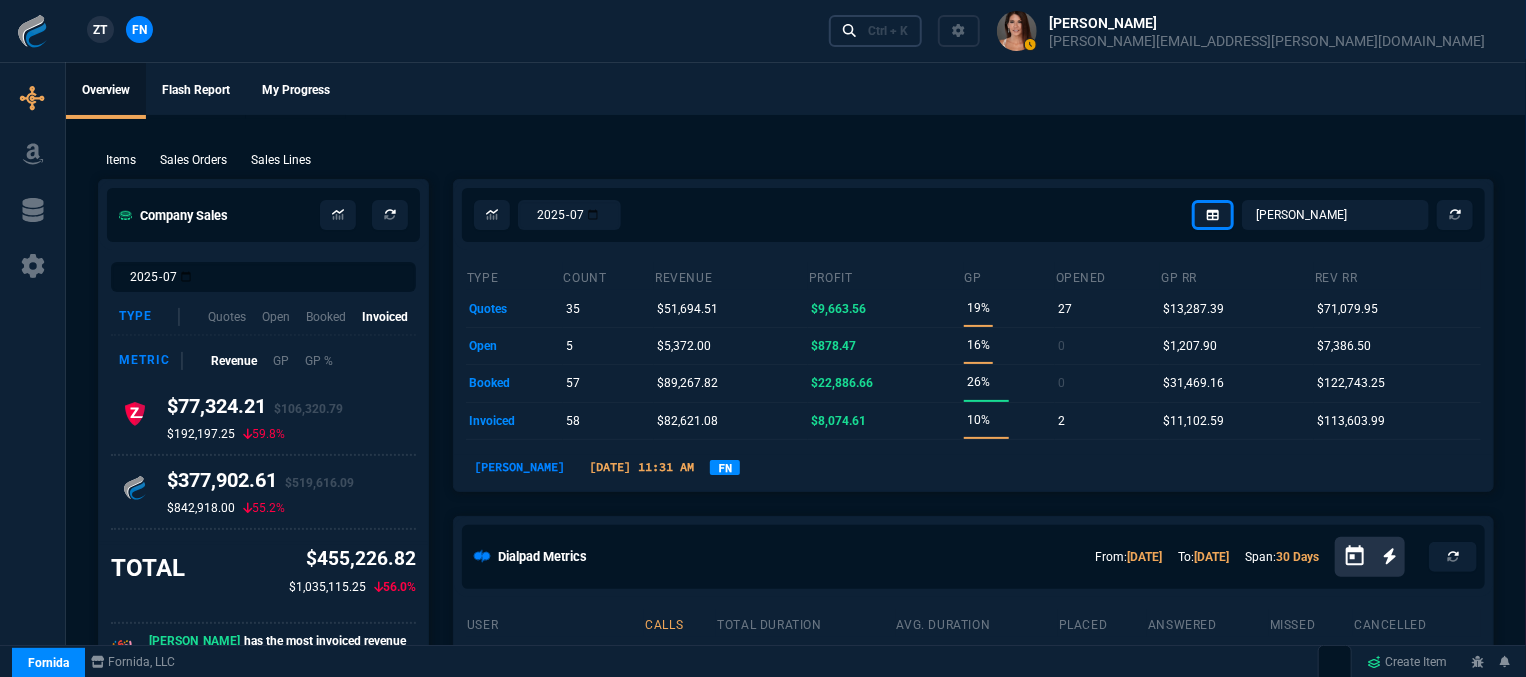click on "Ctrl + K" at bounding box center (876, 30) 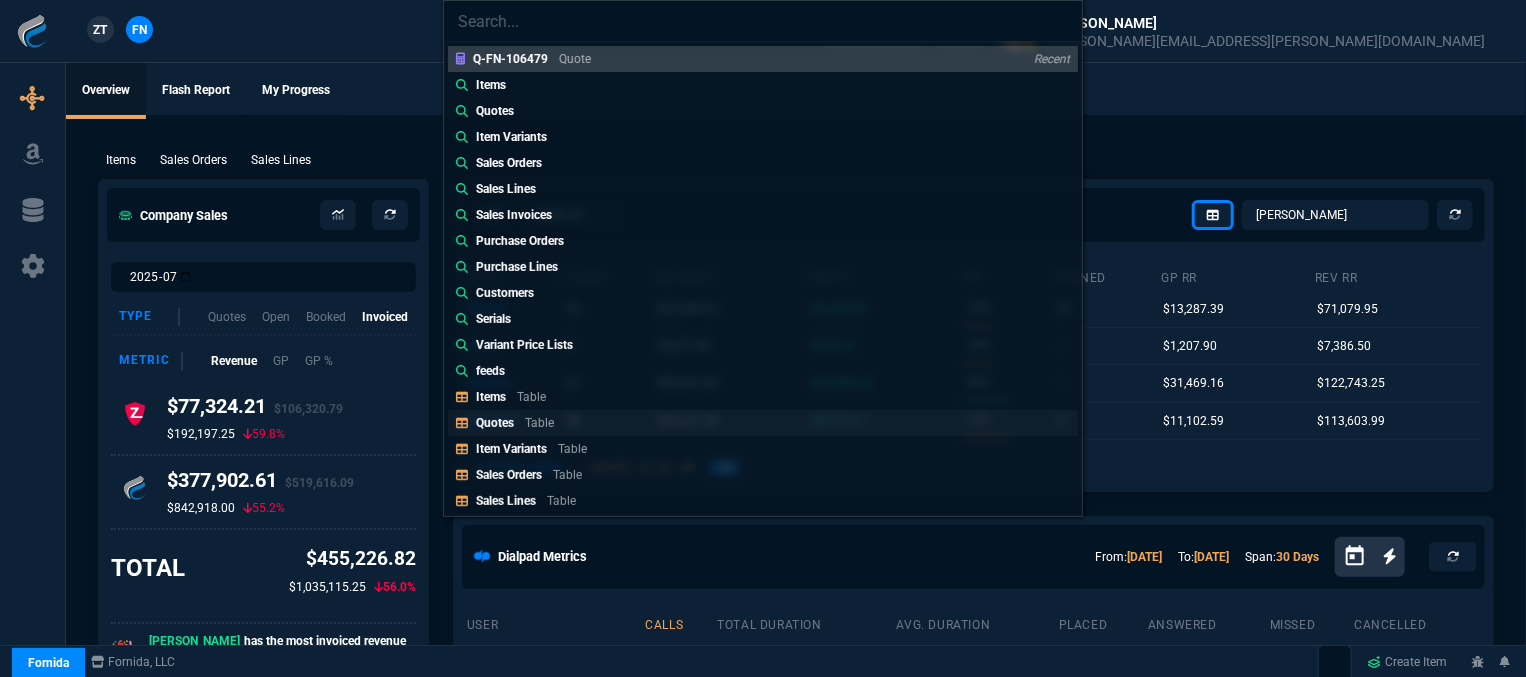 click on "Quotes
Table" at bounding box center [763, 423] 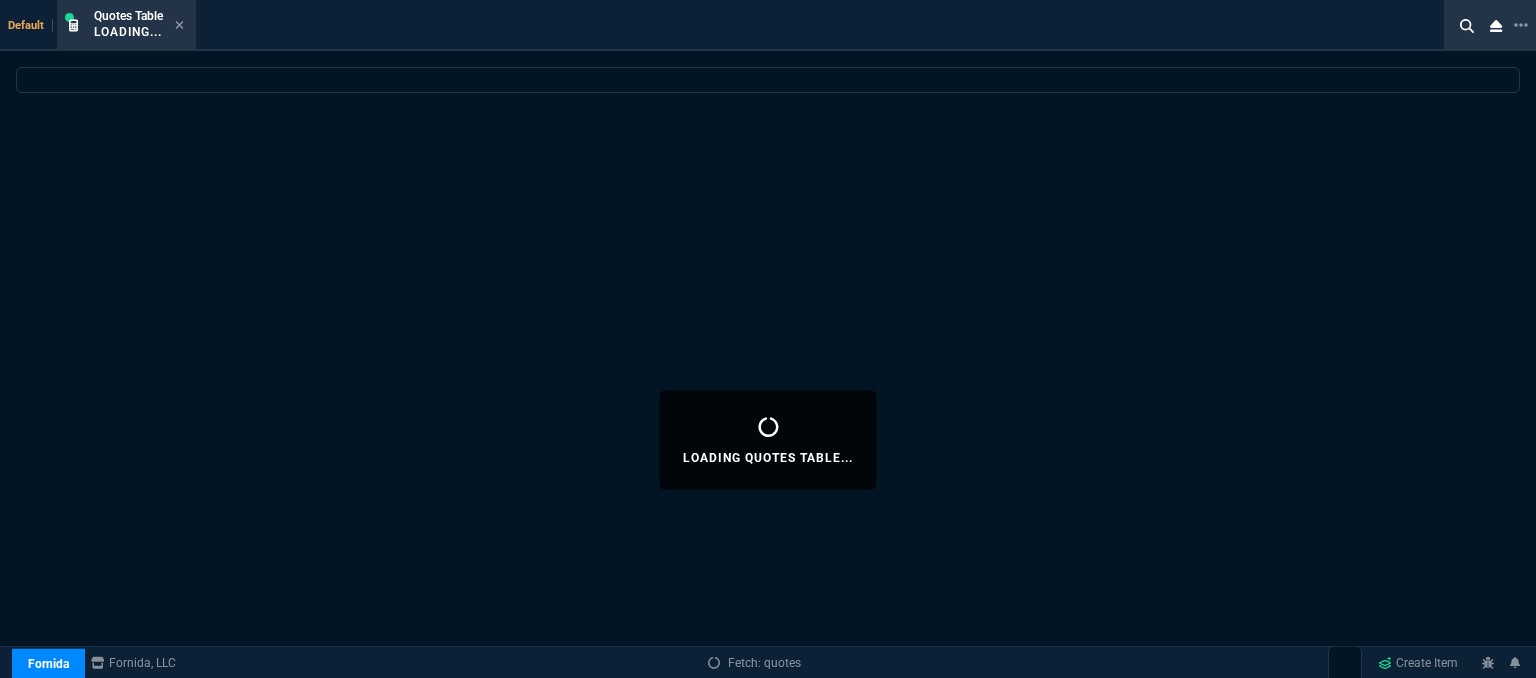 select 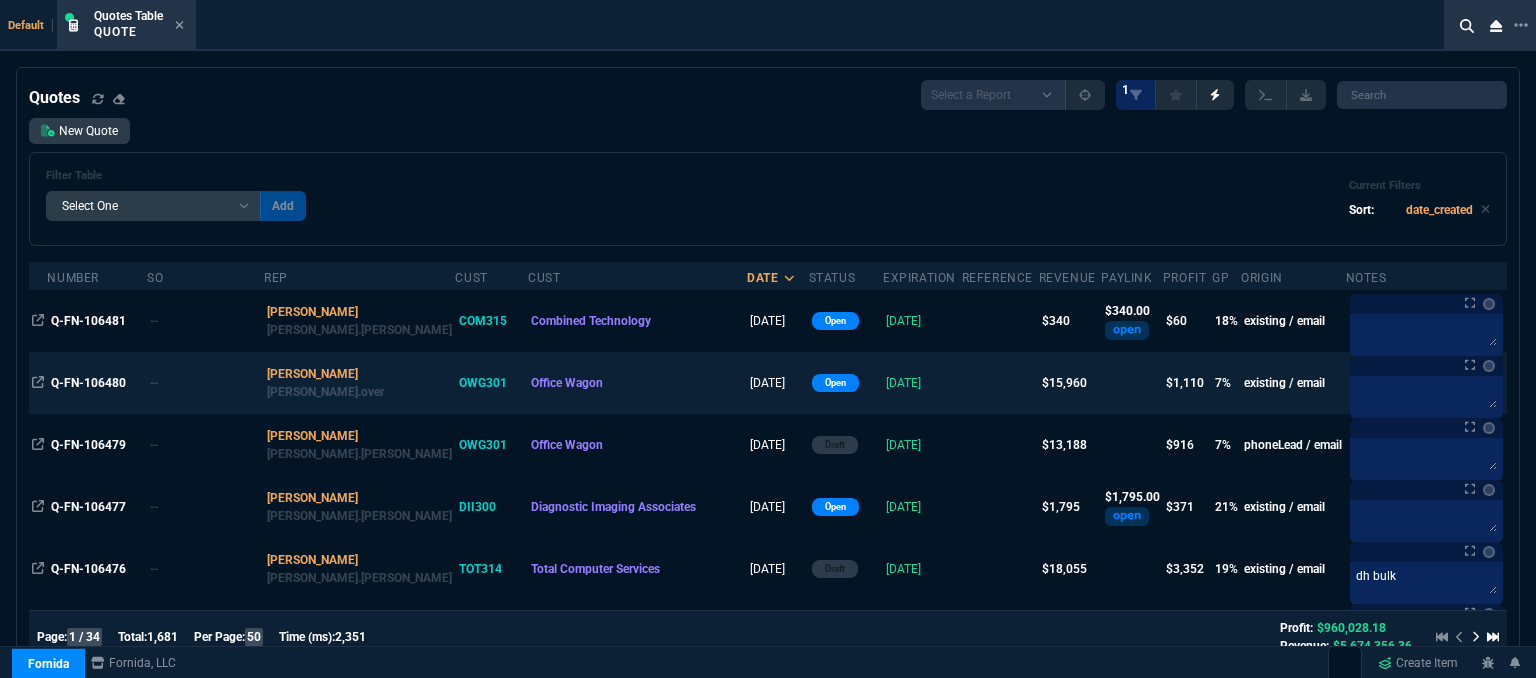 click at bounding box center (1000, 383) 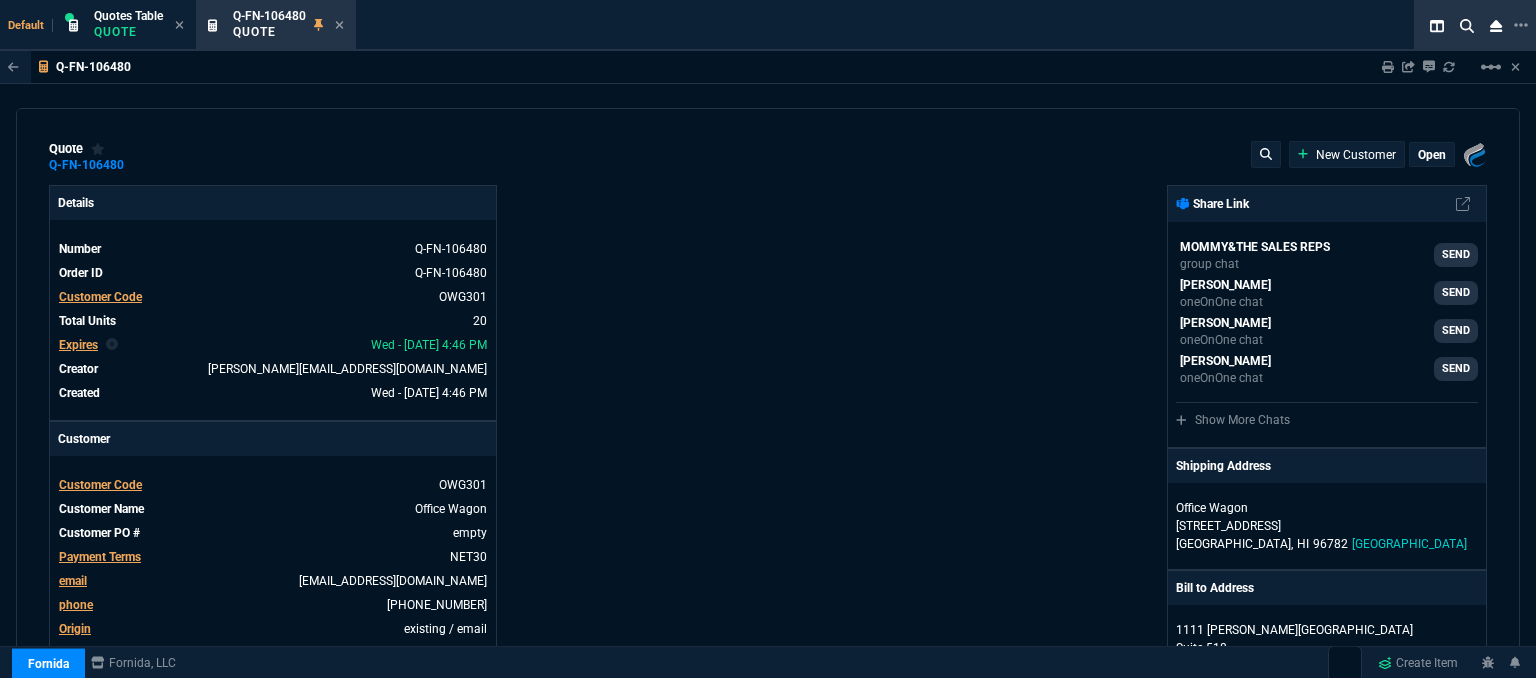 type on "12" 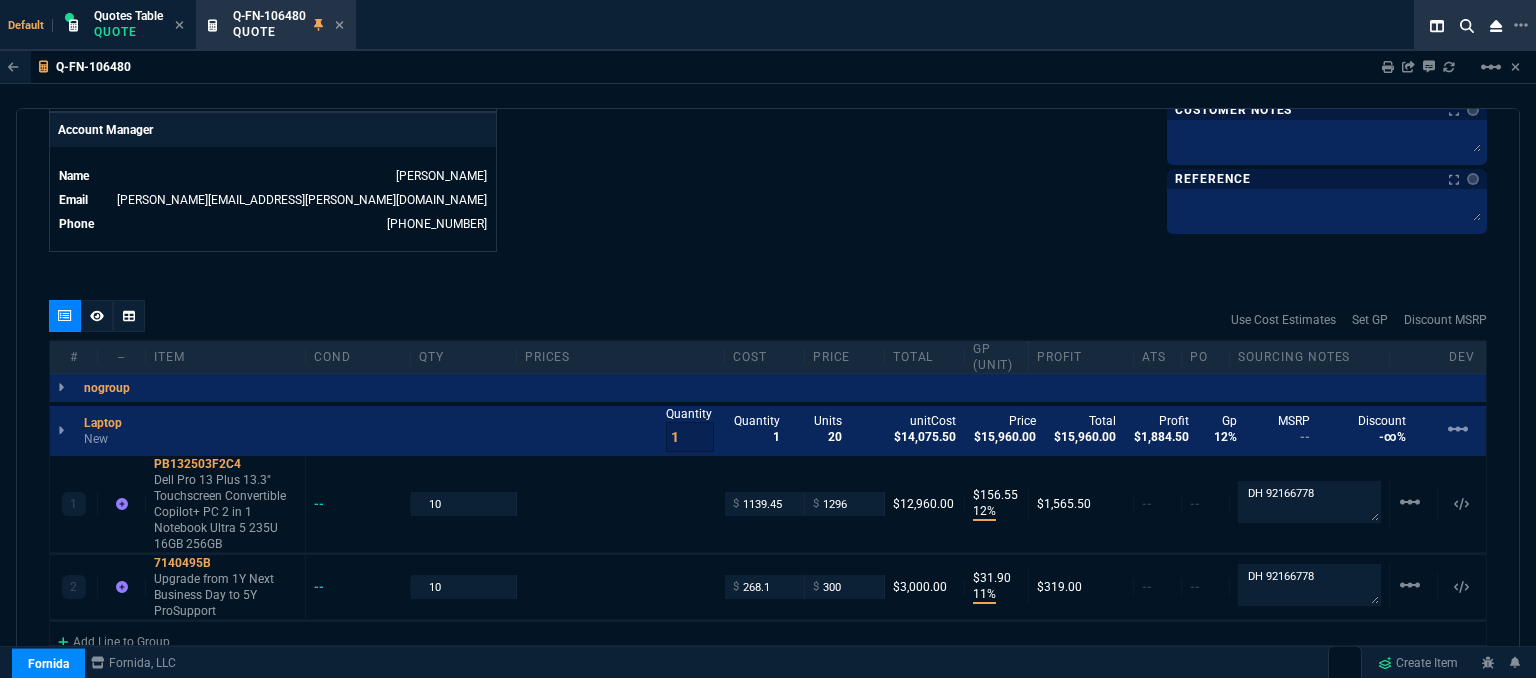 scroll, scrollTop: 1000, scrollLeft: 0, axis: vertical 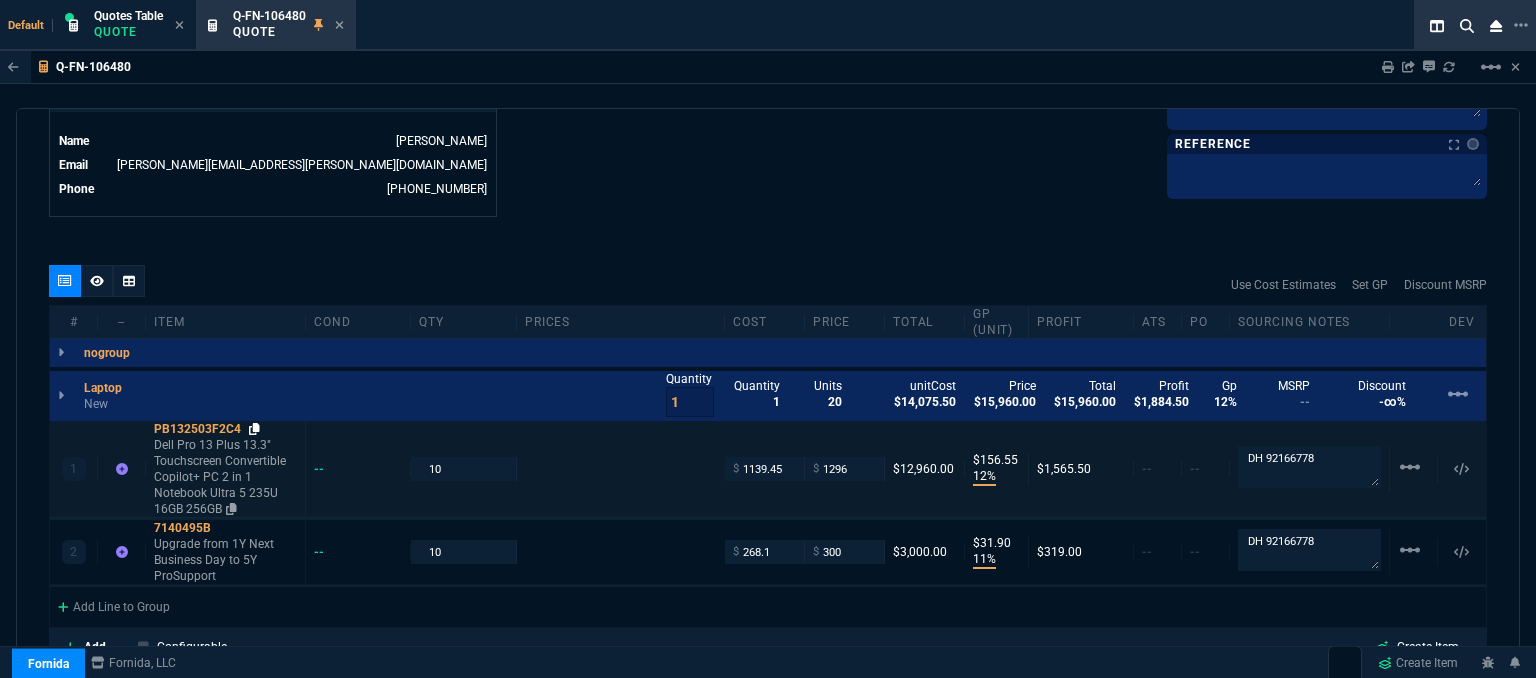 click 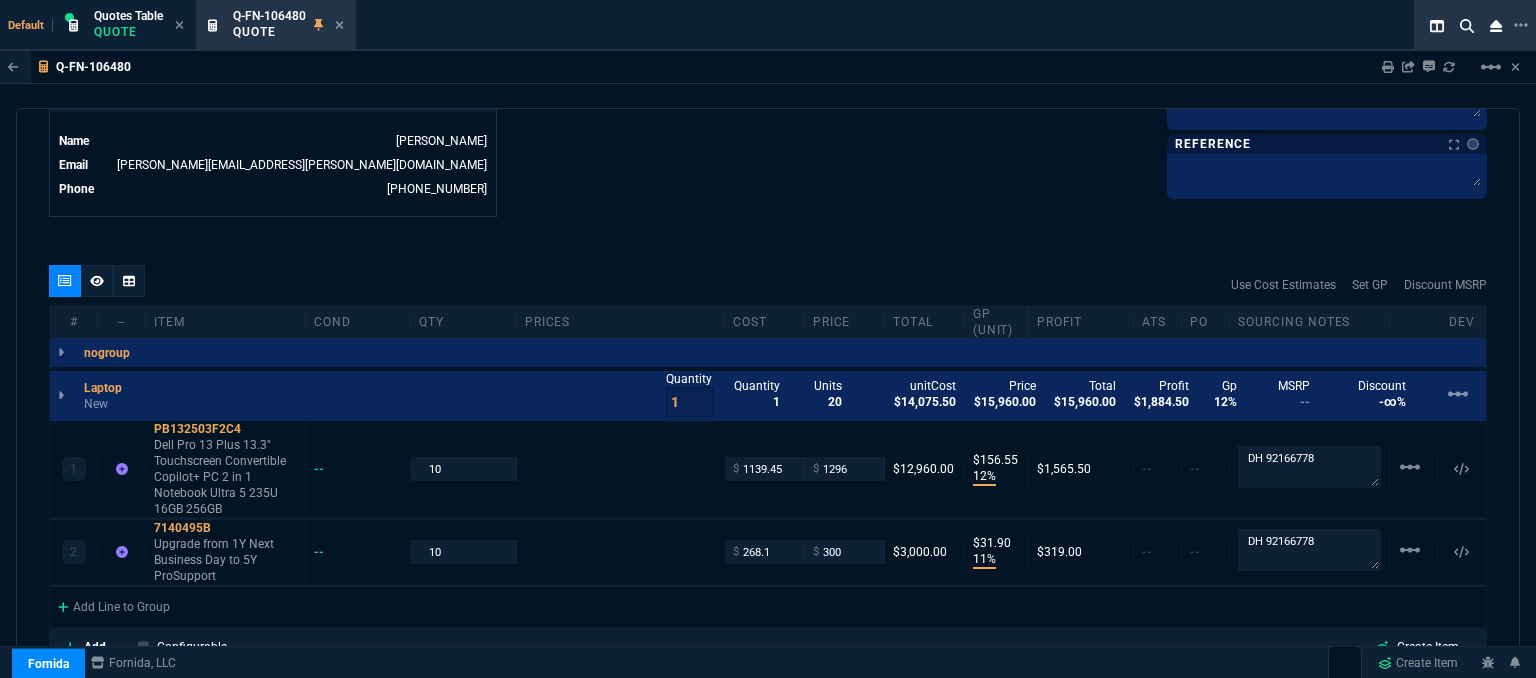 scroll, scrollTop: 900, scrollLeft: 0, axis: vertical 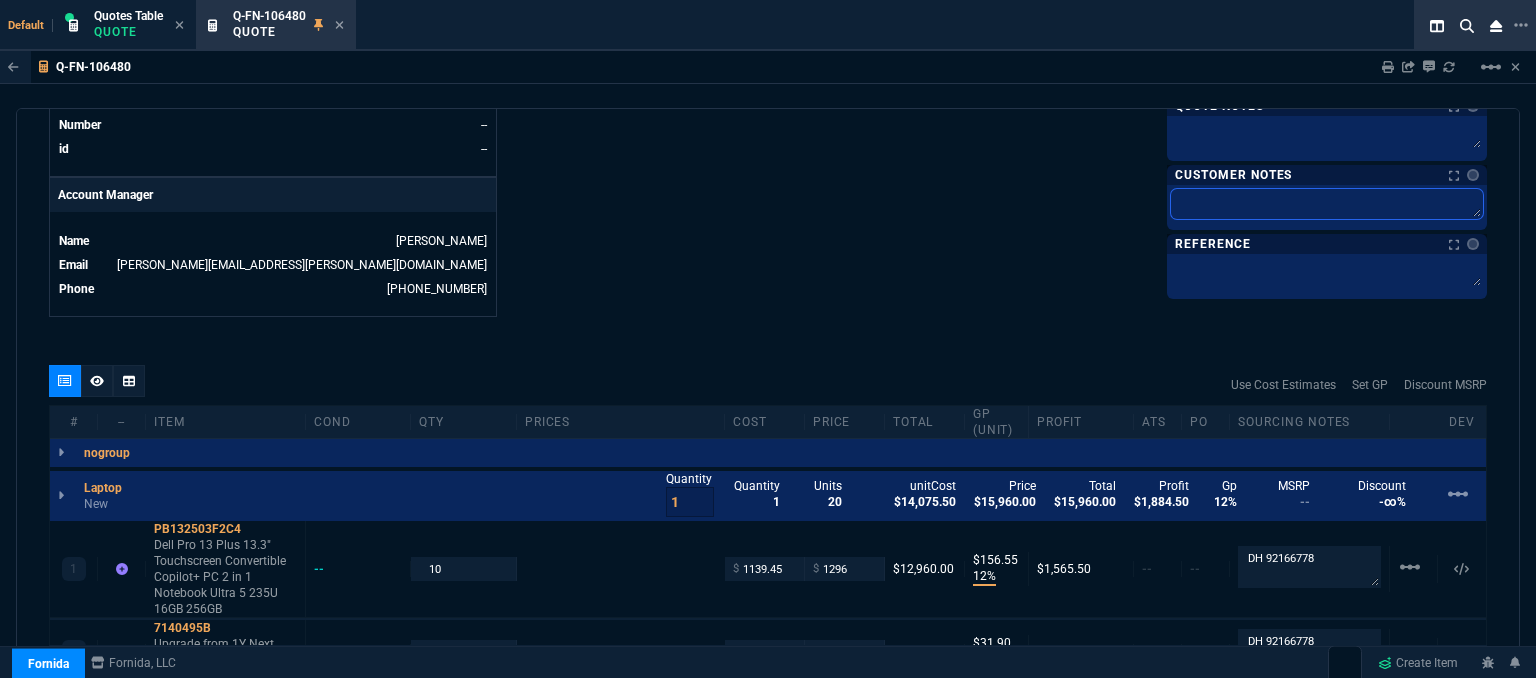 click at bounding box center [1327, 204] 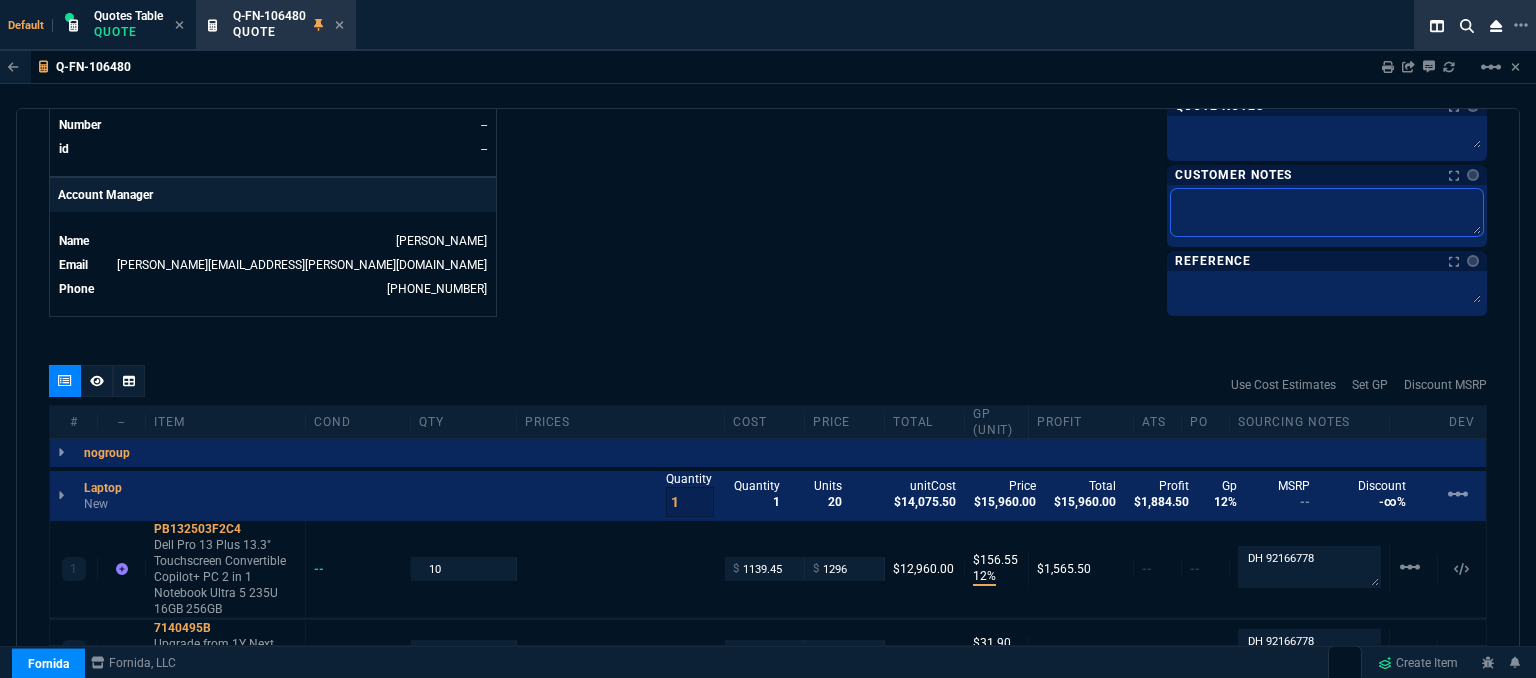 type on "E" 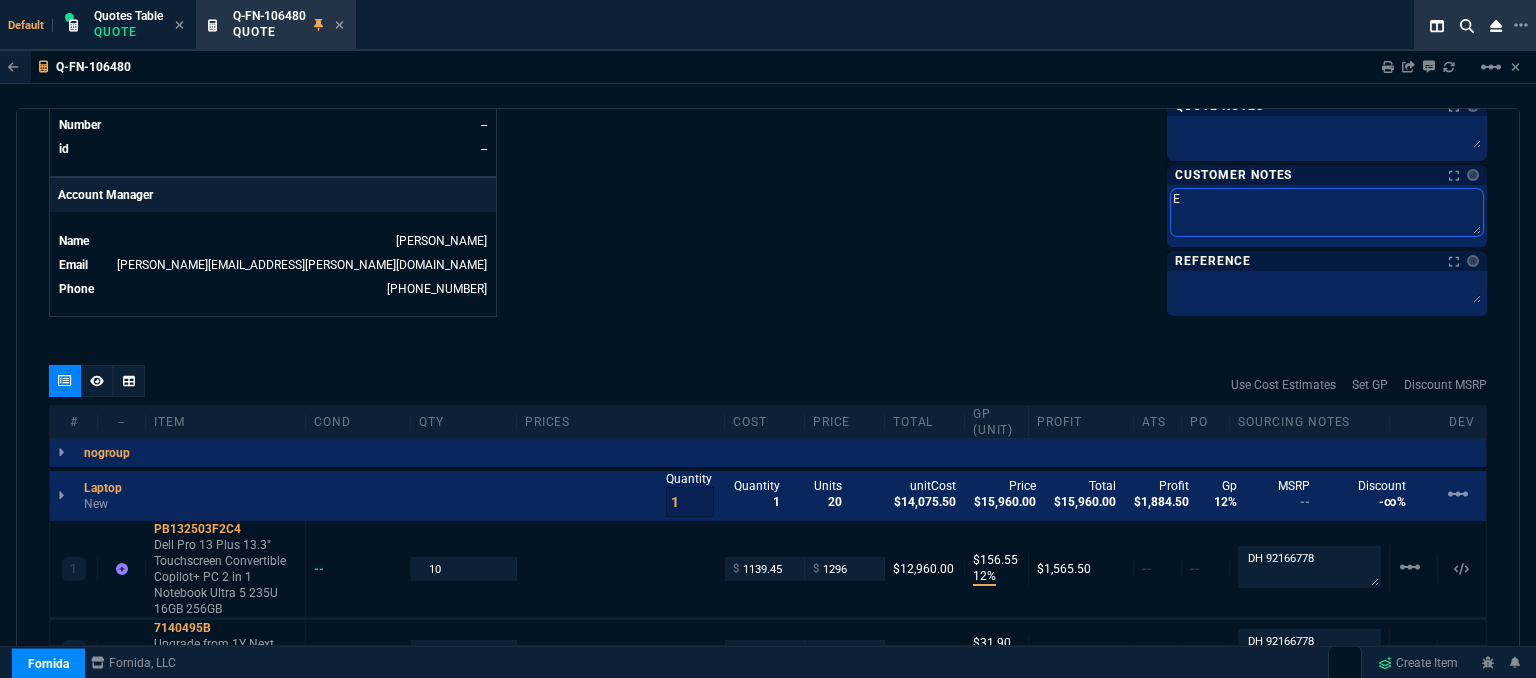 type on "ET" 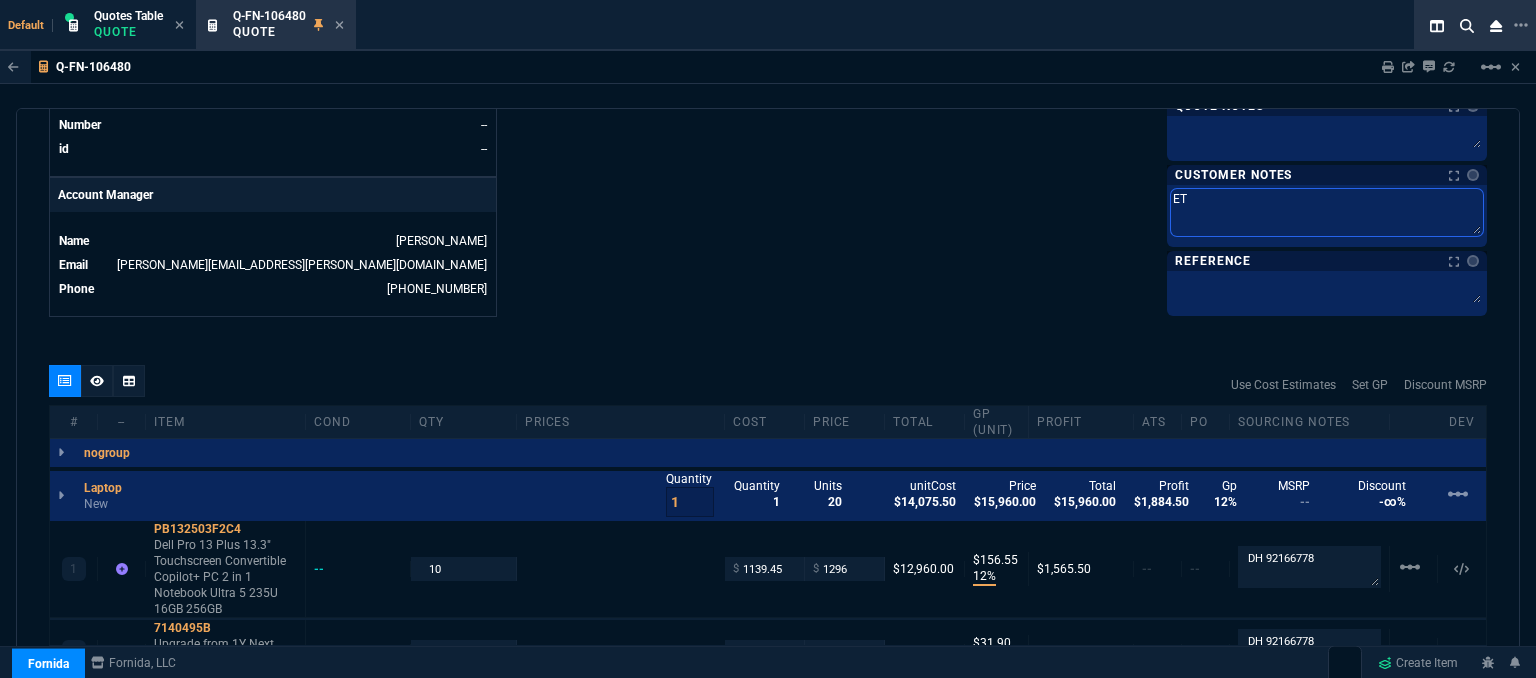 type on "ETA" 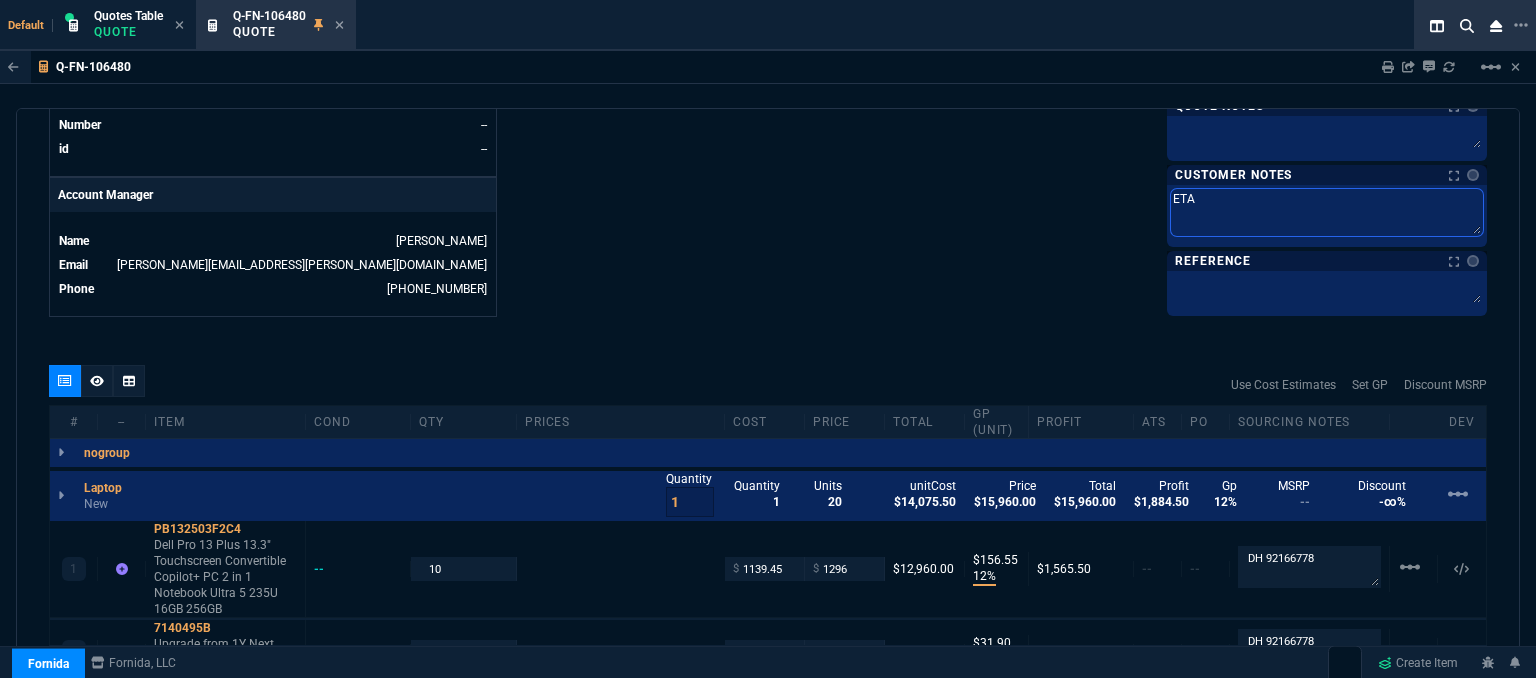 type on "ETA" 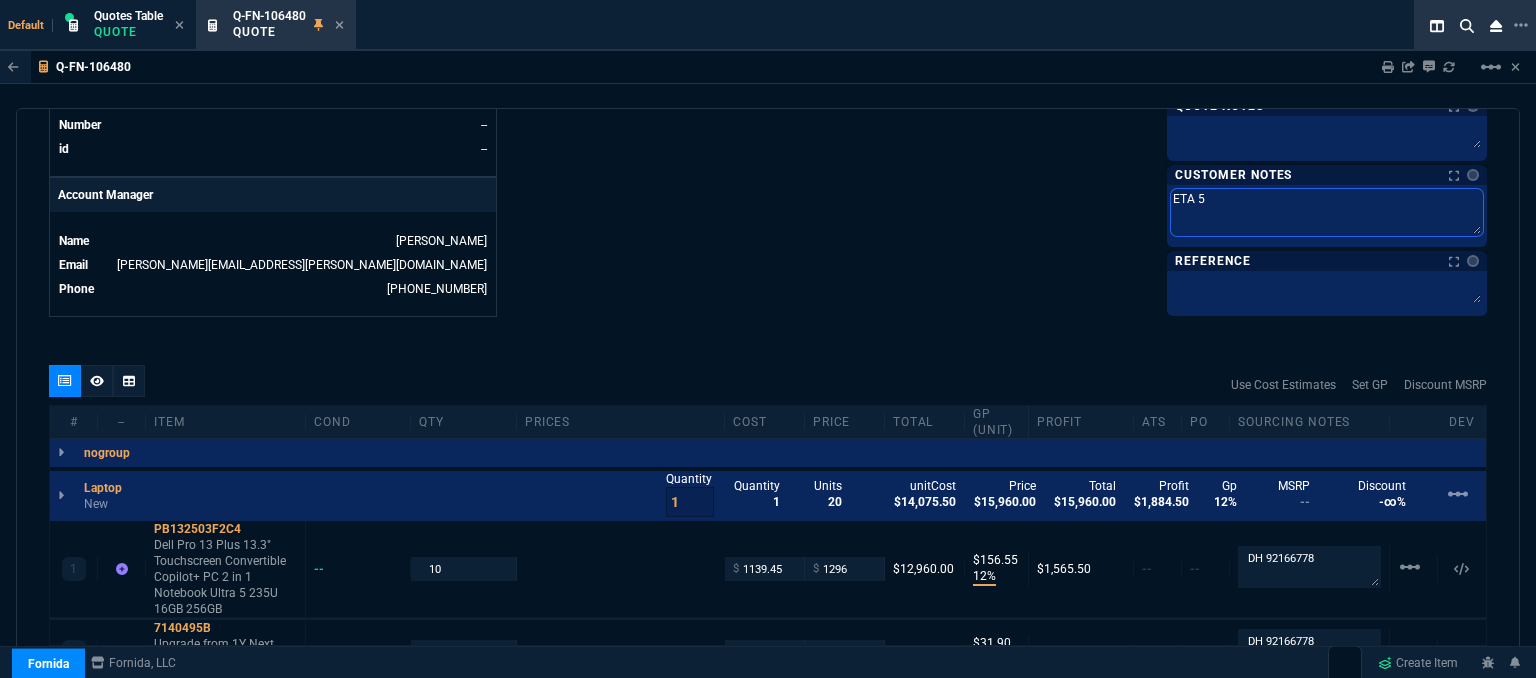 type on "ETA 5-" 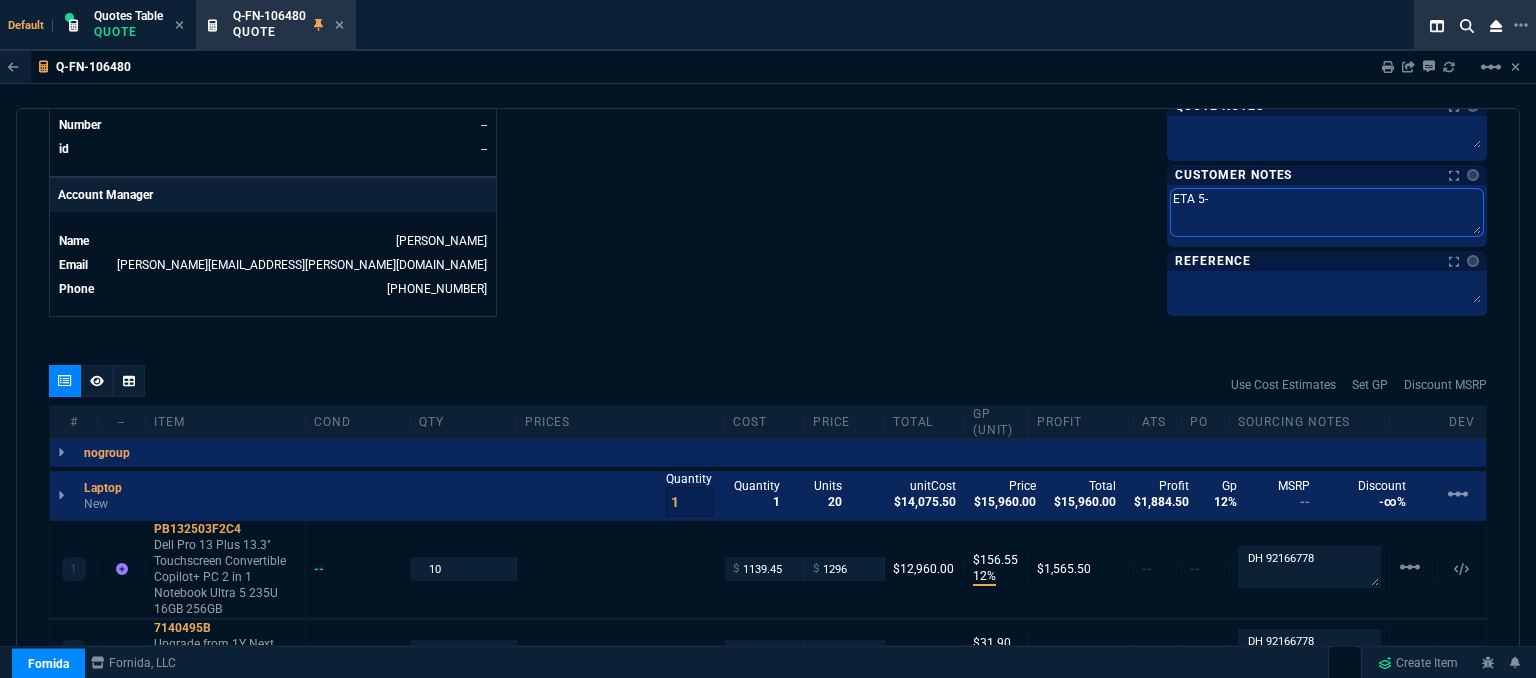 type on "ETA 5-7" 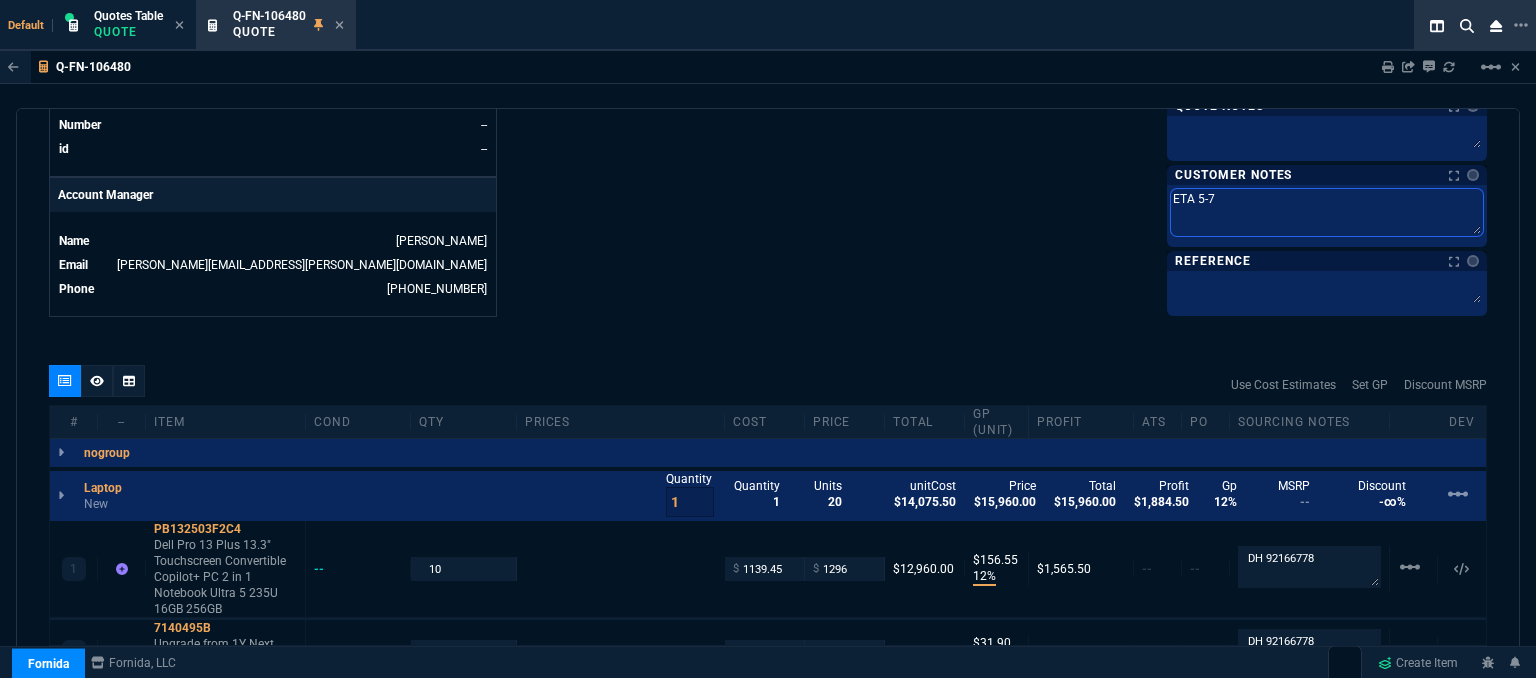type on "ETA 5-7" 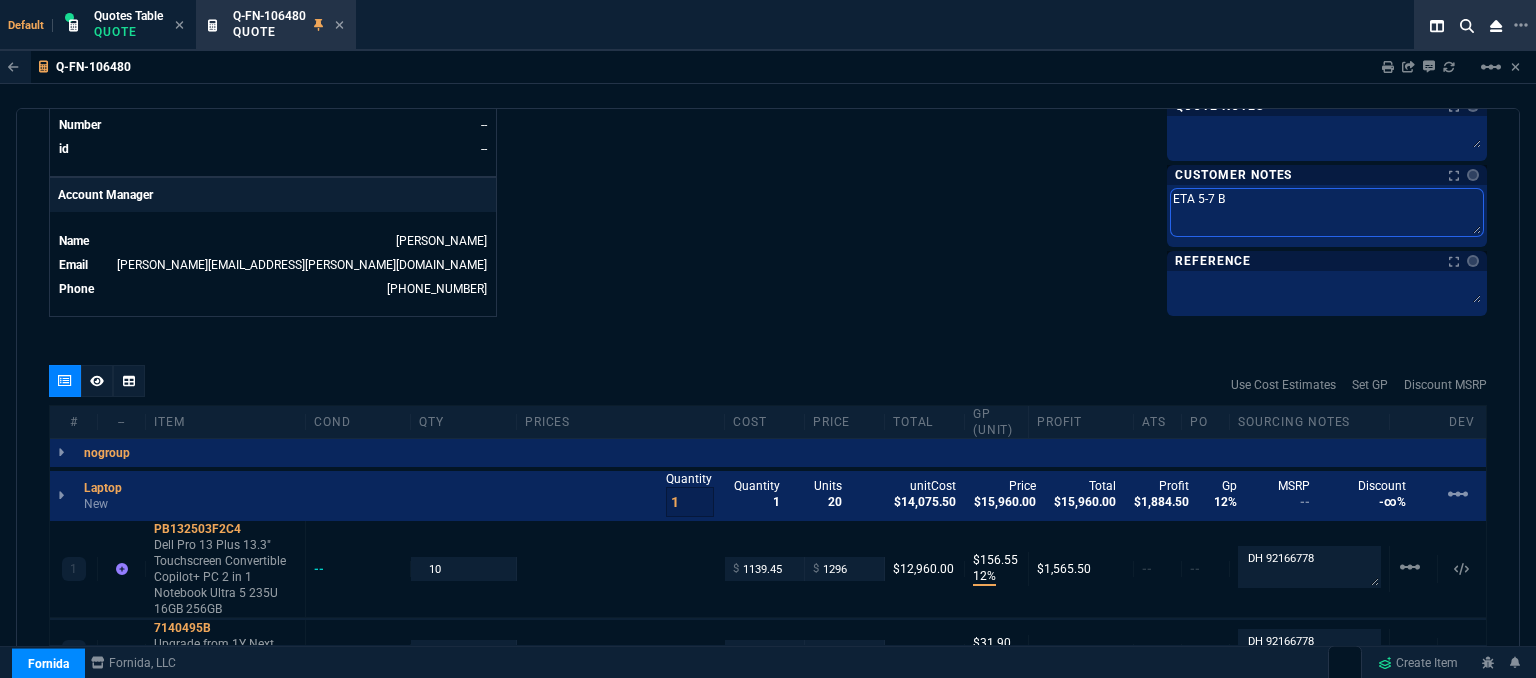type on "ETA 5-7 Bi" 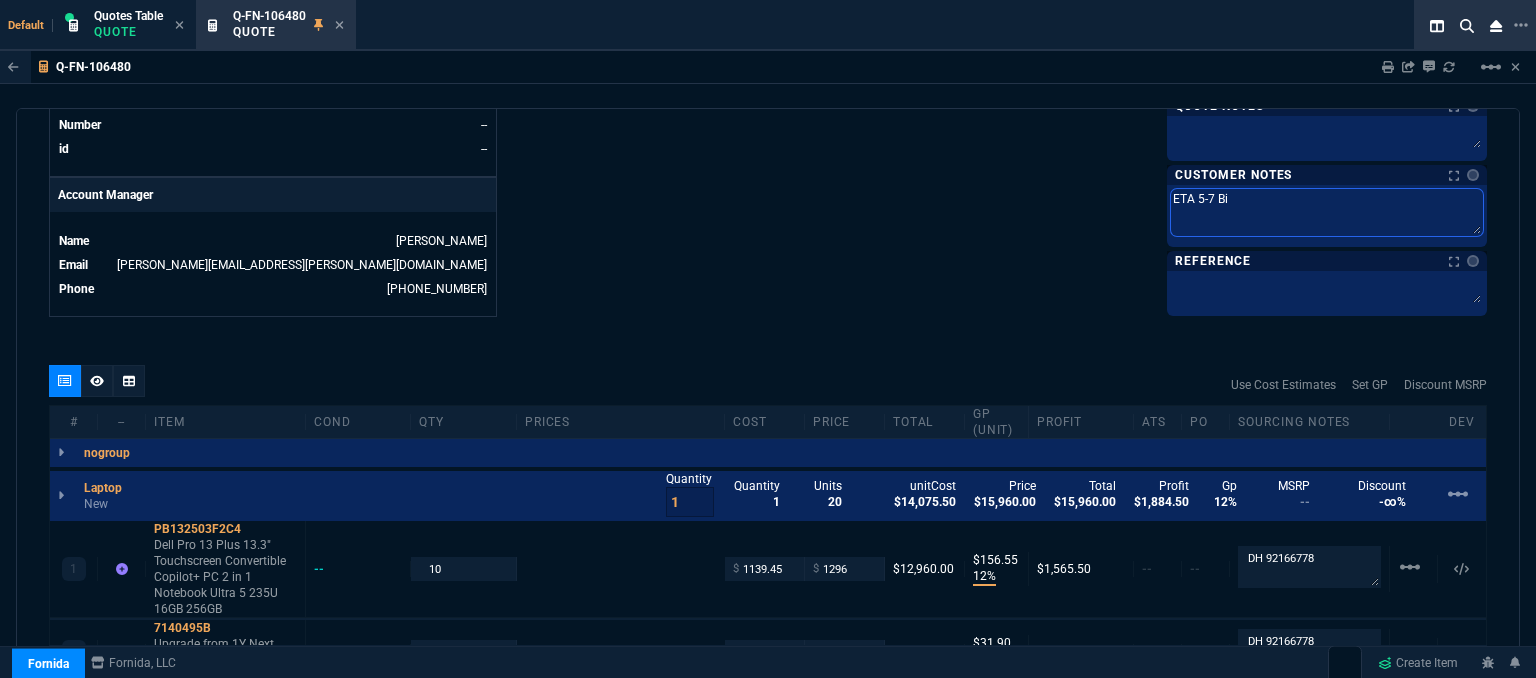 type on "ETA 5-7 Biz" 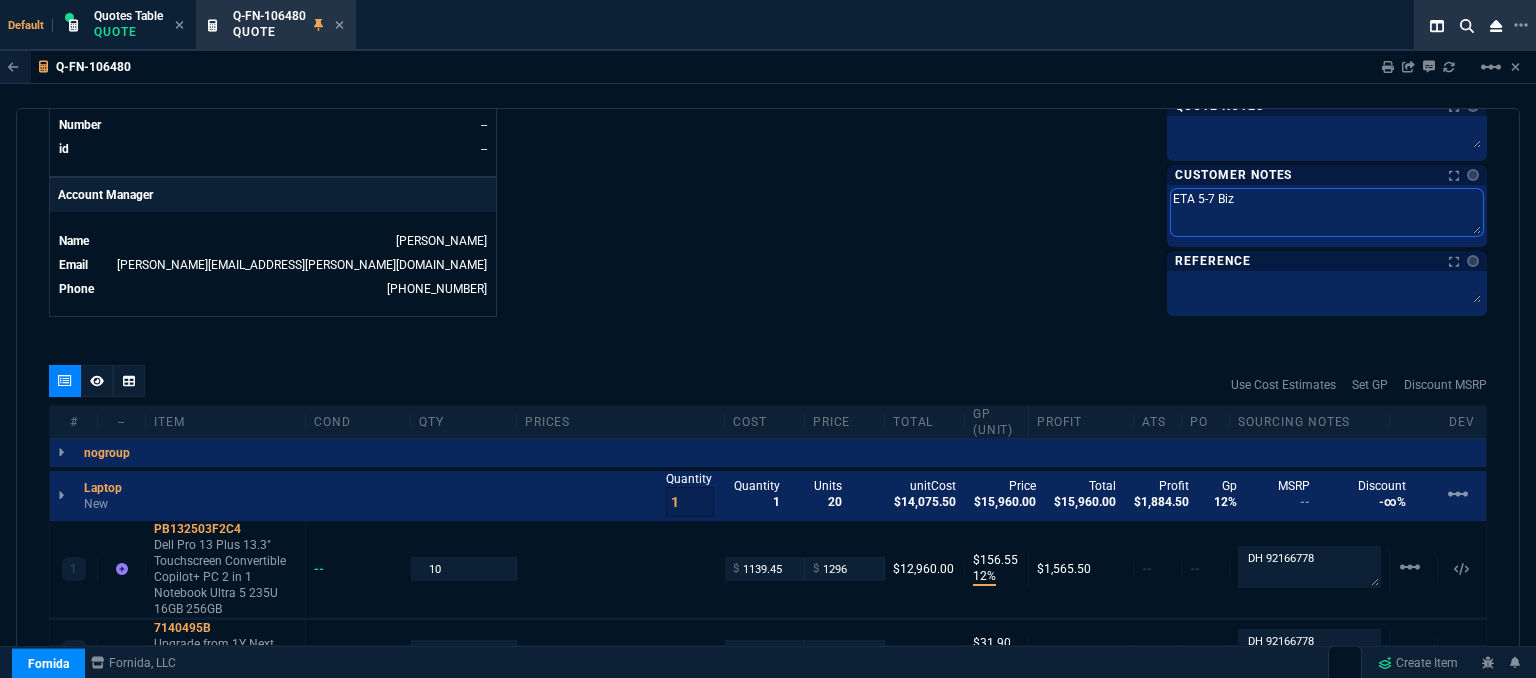 type on "ETA 5-7 Biz" 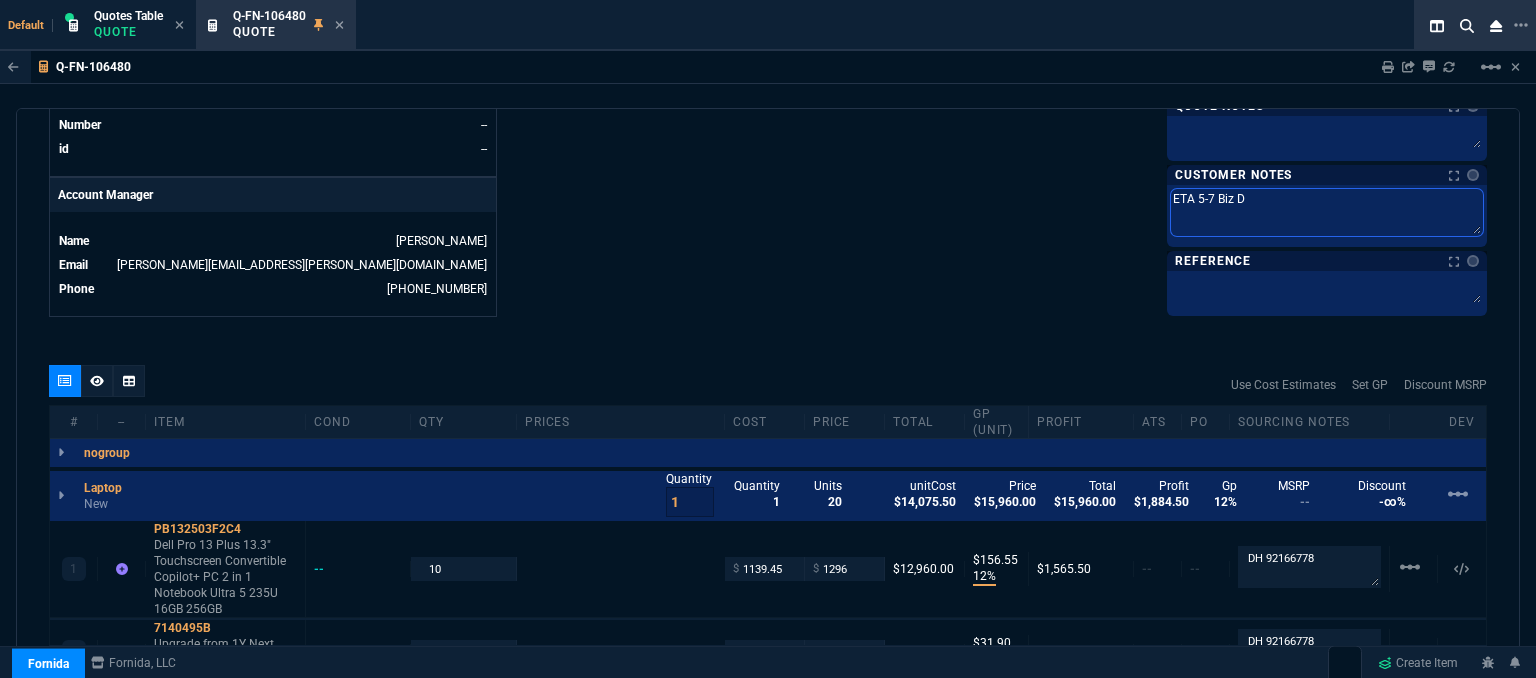 type on "ETA 5-7 Biz Da" 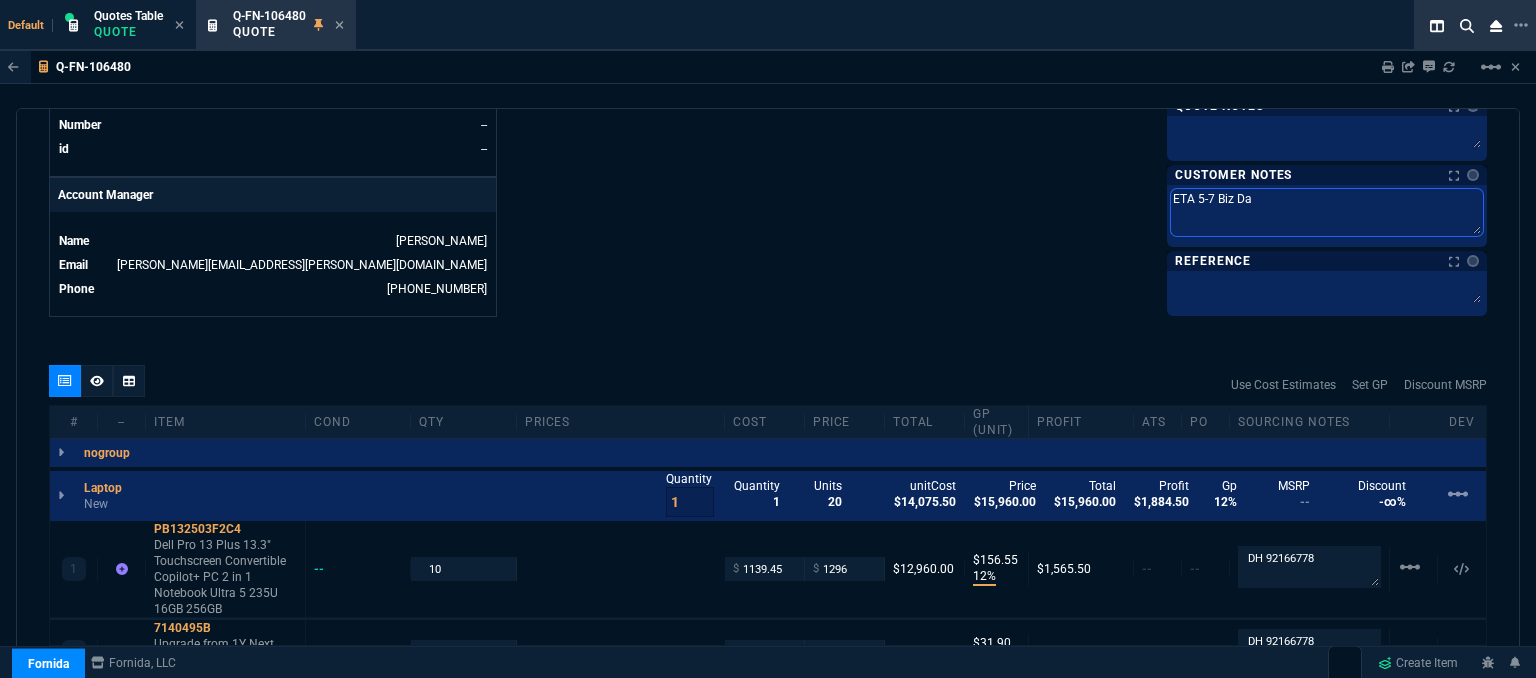 type on "ETA 5-7 Biz Day" 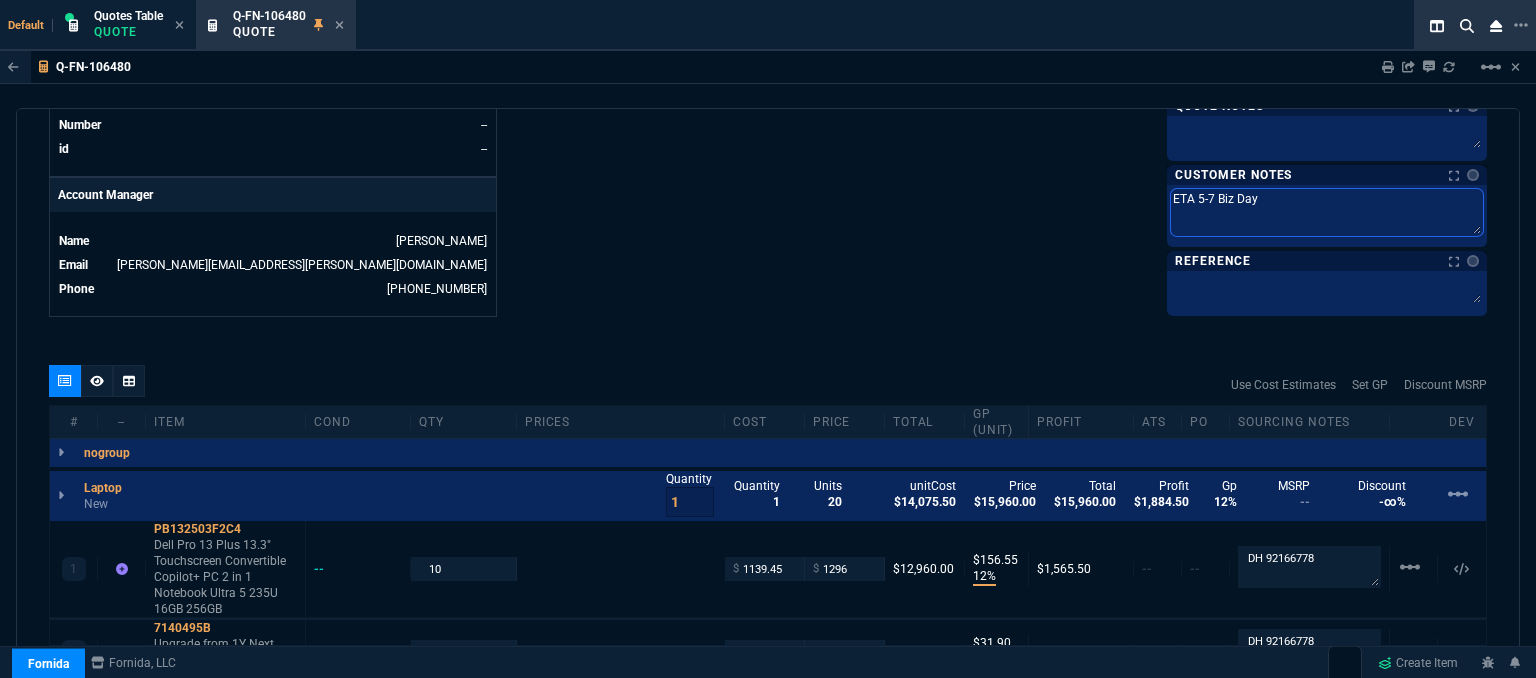type on "ETA 5-7 Biz Days" 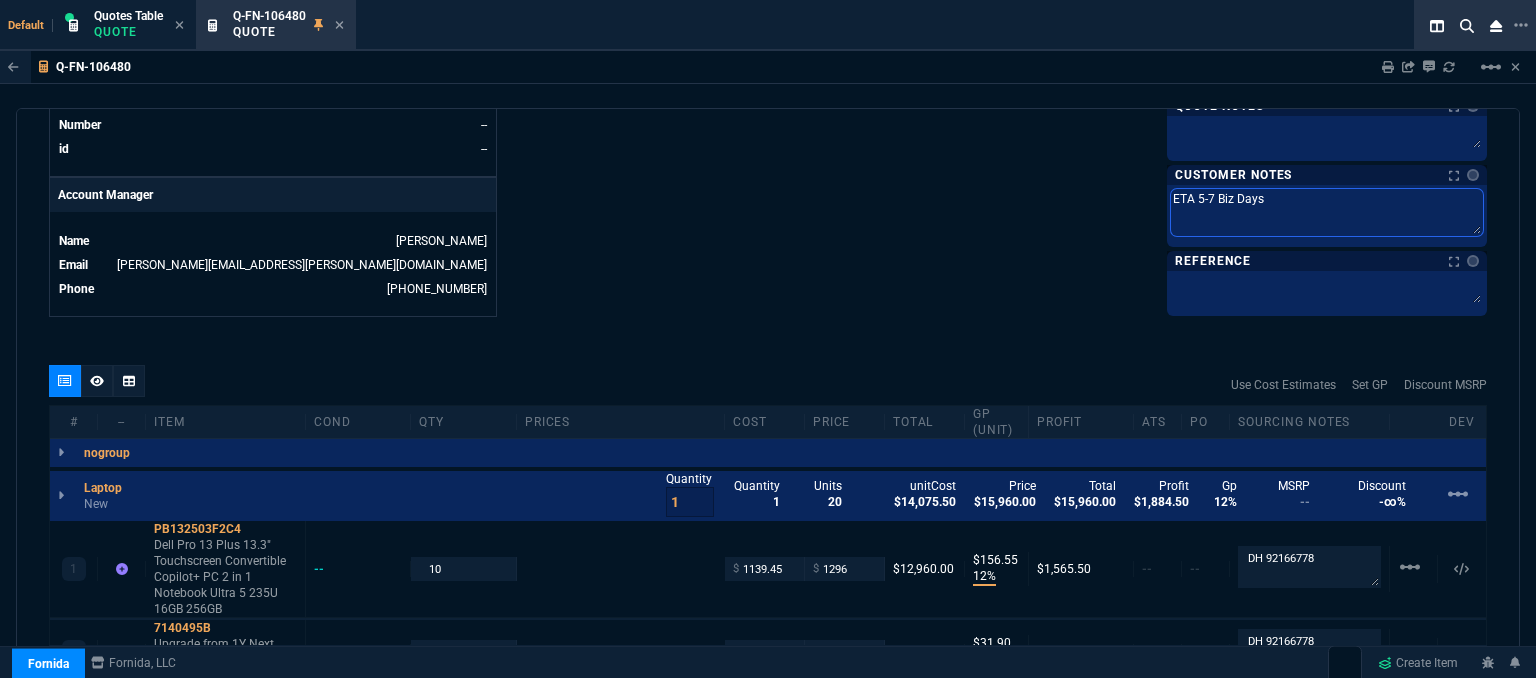 type on "ETA 5-7 Biz Days" 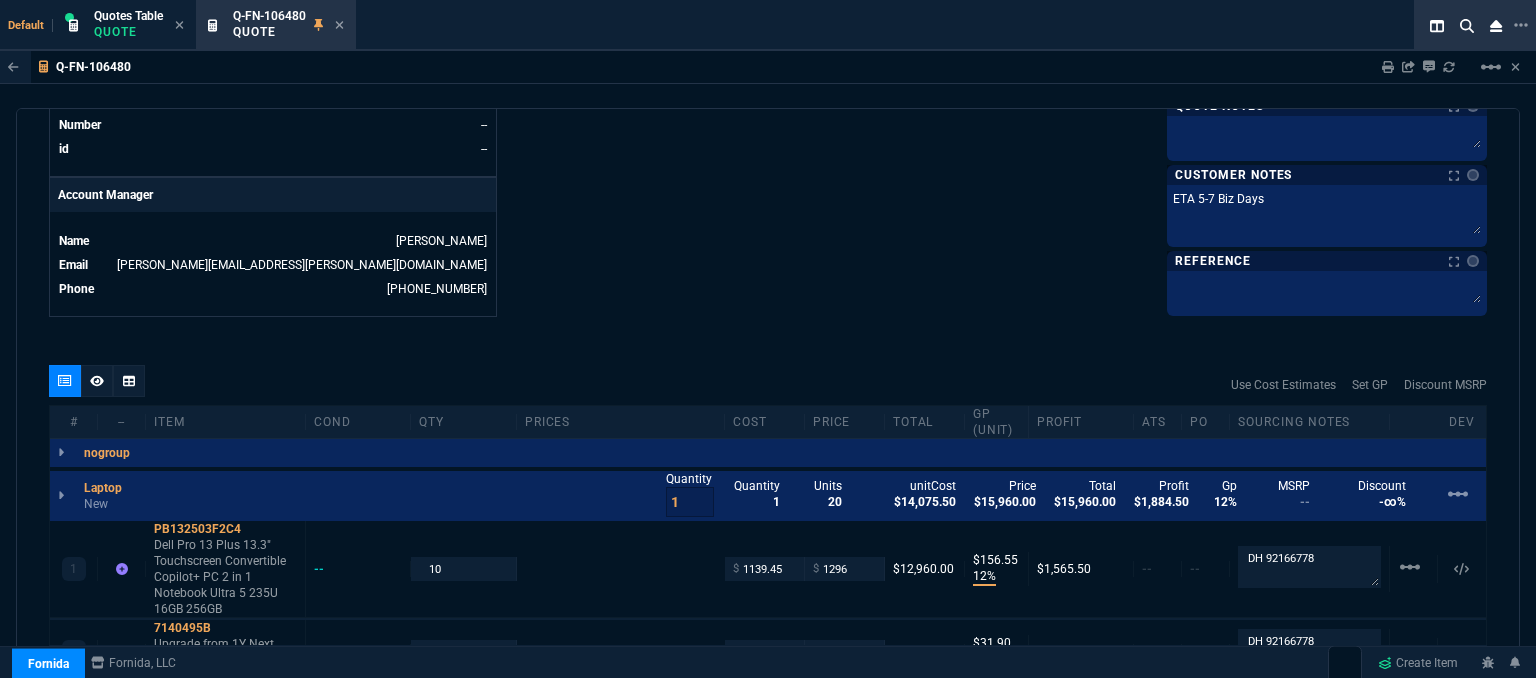 click on "Fornida, LLC 2609 Technology Dr Suite 300 Plano, TX 75074  Share Link  MOMMY&THE SALES REPS group chat SEND Brian Over oneOnOne chat SEND Sarah Costa oneOnOne chat SEND Steven Huang oneOnOne chat SEND  Show More Chats  Shipping Address Office Wagon 96-121 Waiawa Rd Pearl City,  HI 96782 USA Bill to Address 1111 Kane Concourse  Suite 518 Bay Harbor Islands,  FL 33154  USA End User -- -- -- Payment Link  Create Payment Link  Linked Documents  New Link  Quote Notes Quote Notes    Customer Notes Notes Customer Notes Notes ETA 5-7 Biz Days ETA 5-7 Biz Days  ETA 5-7 Biz Days  Reference Reference" at bounding box center [1127, -199] 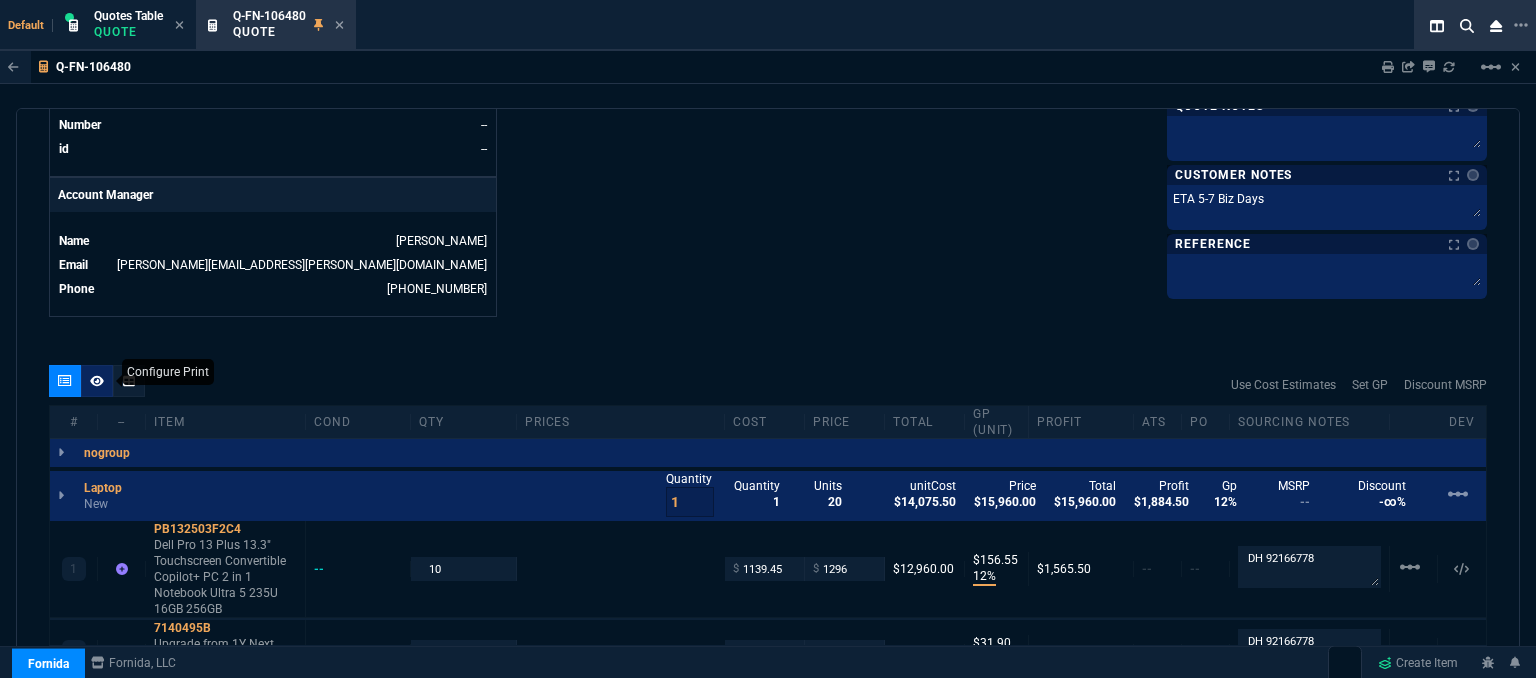 click 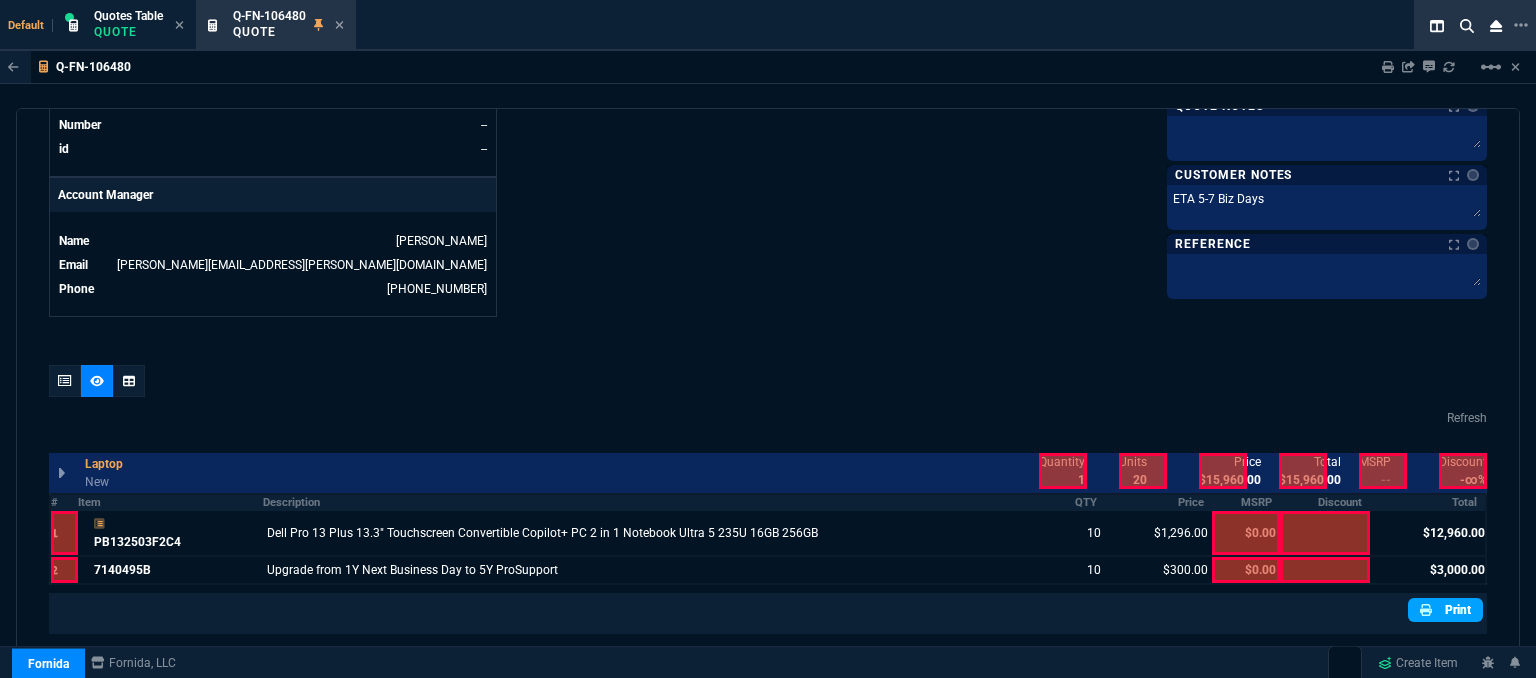 click on "Print" at bounding box center [1445, 610] 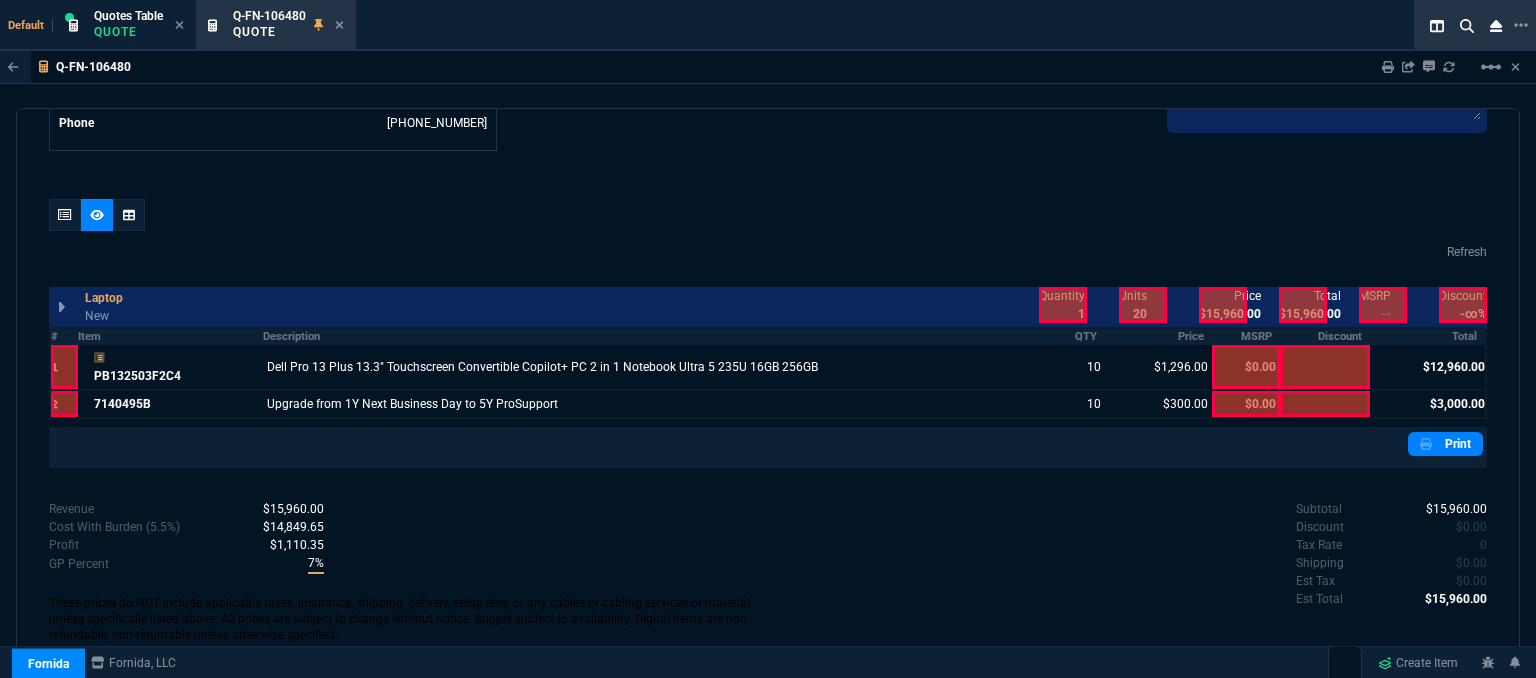 scroll, scrollTop: 1062, scrollLeft: 0, axis: vertical 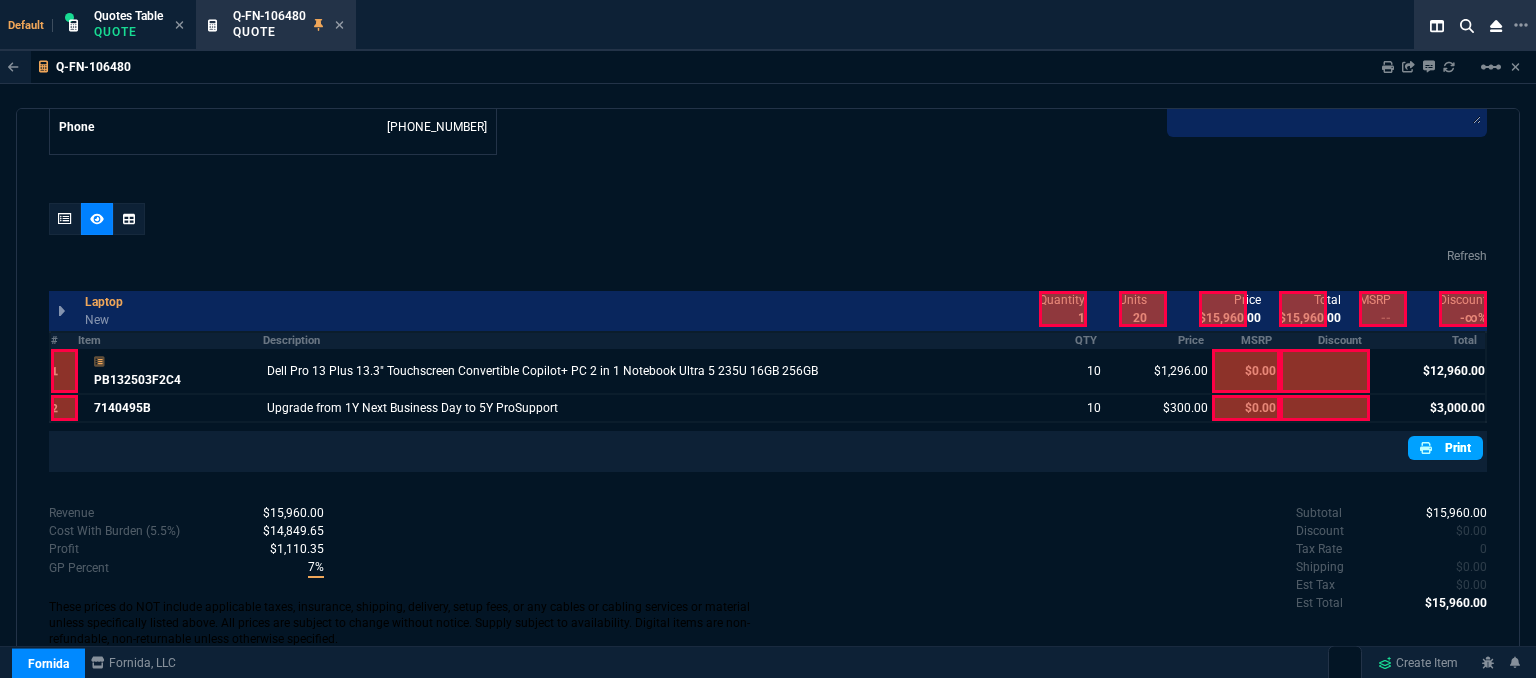 click on "Print" at bounding box center [1445, 448] 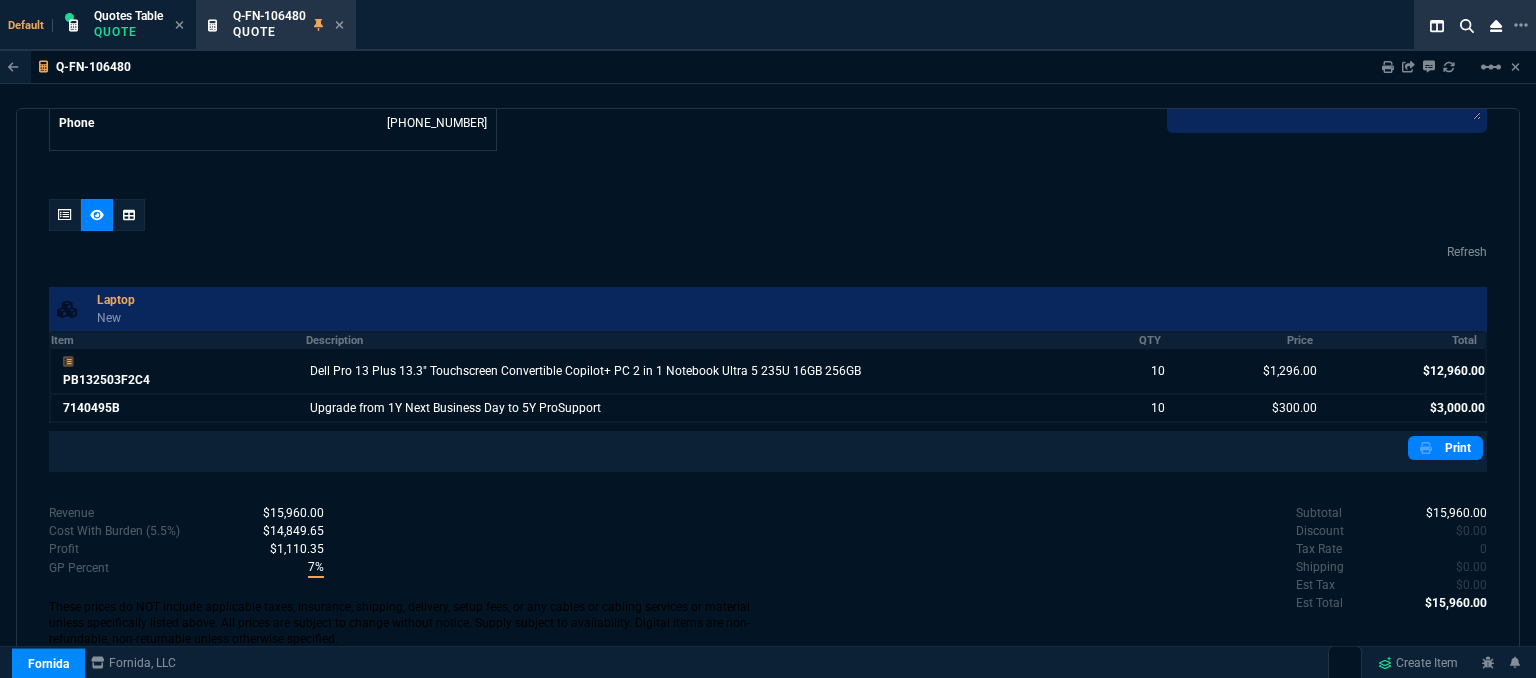 scroll, scrollTop: 1062, scrollLeft: 0, axis: vertical 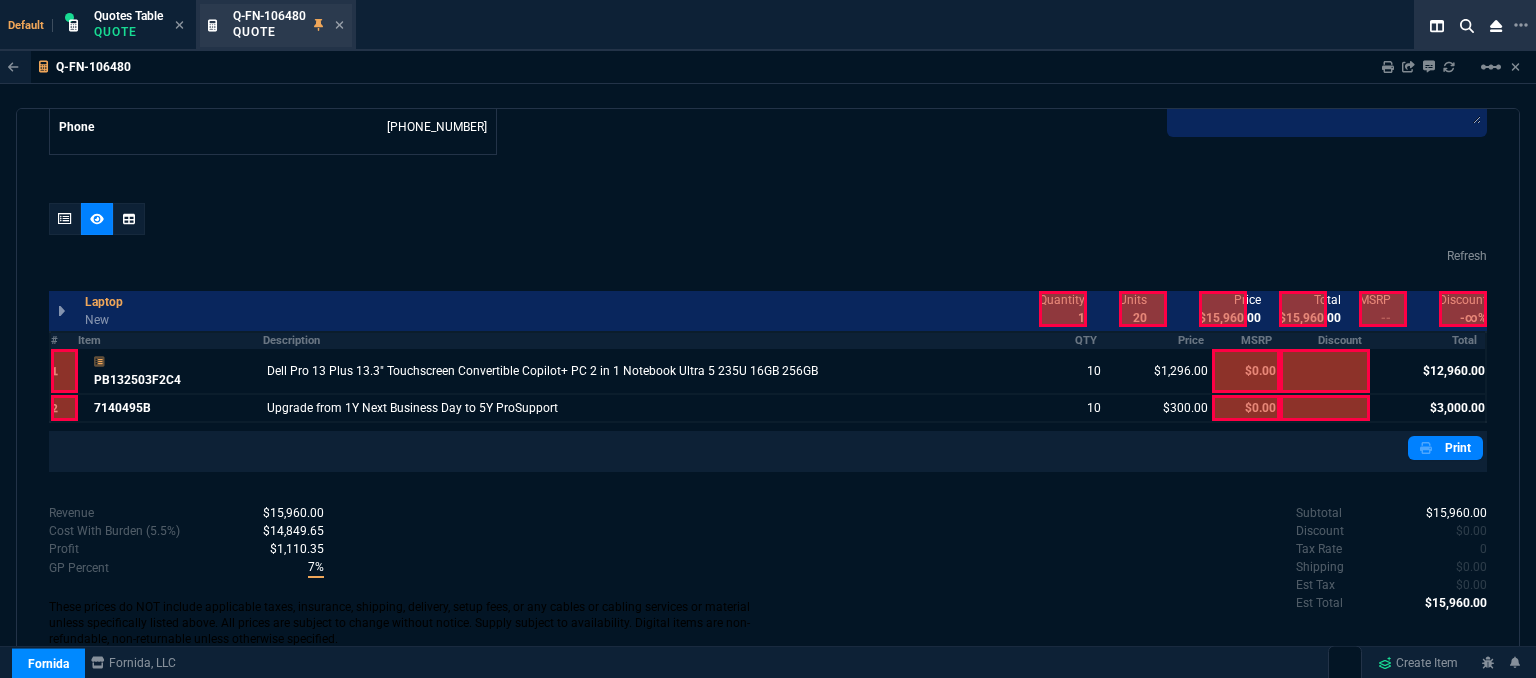 click on "Q-FN-106480  Quote" at bounding box center (276, 25) 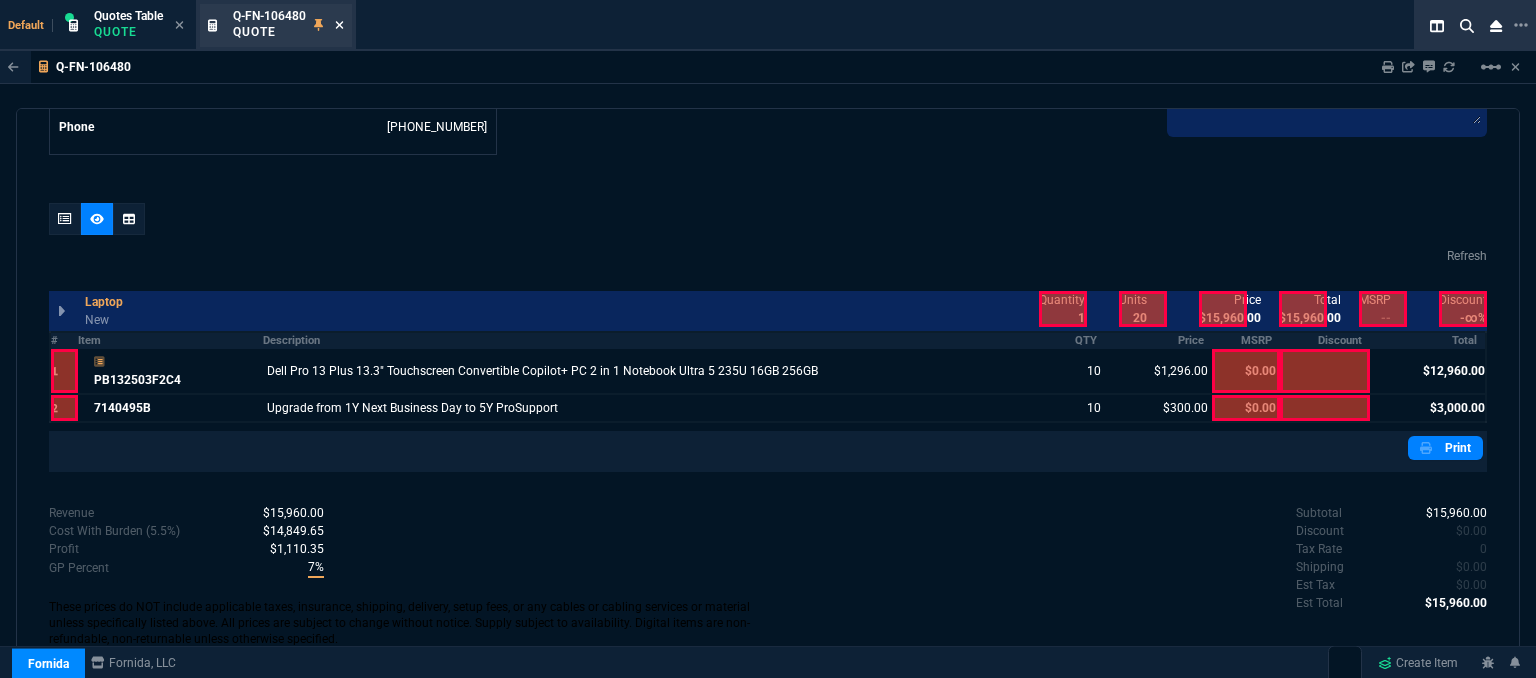 click 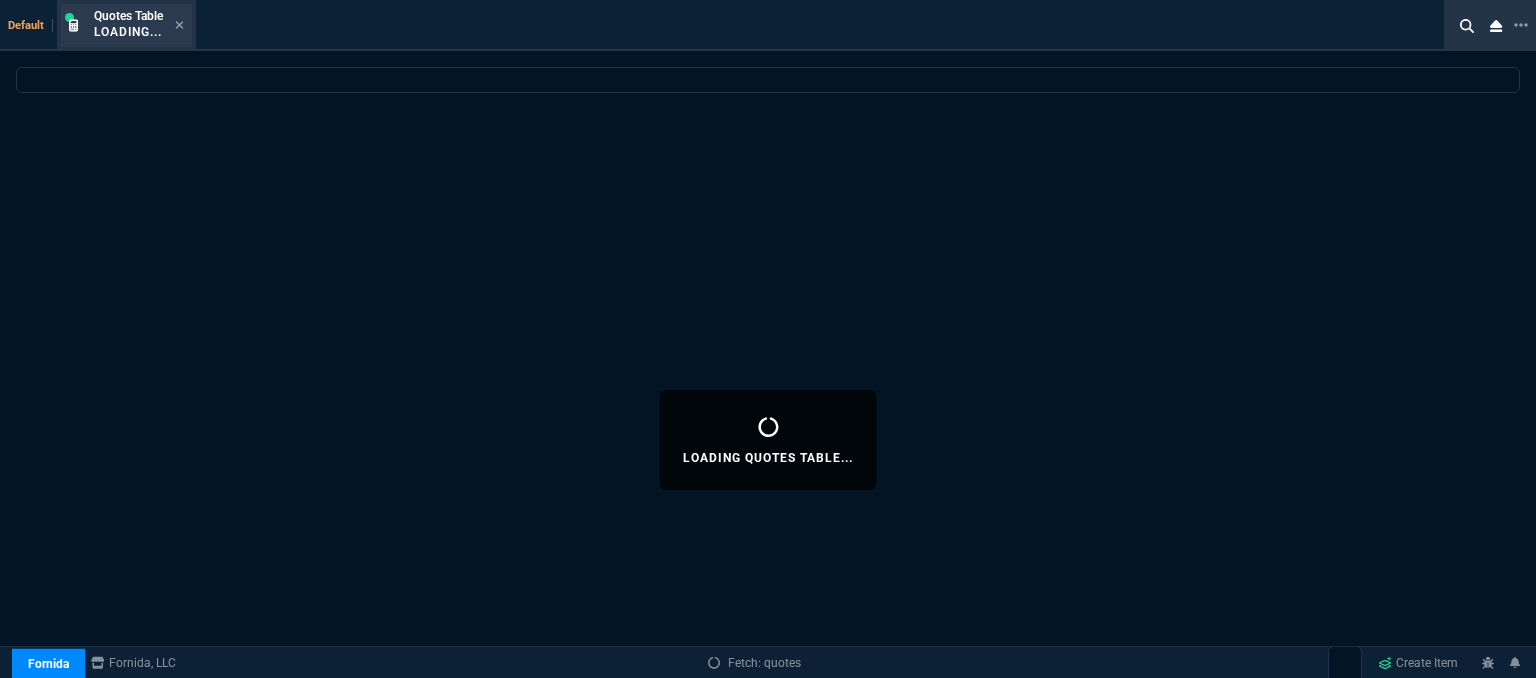 click on "Quotes Table  Loading..." at bounding box center [126, 25] 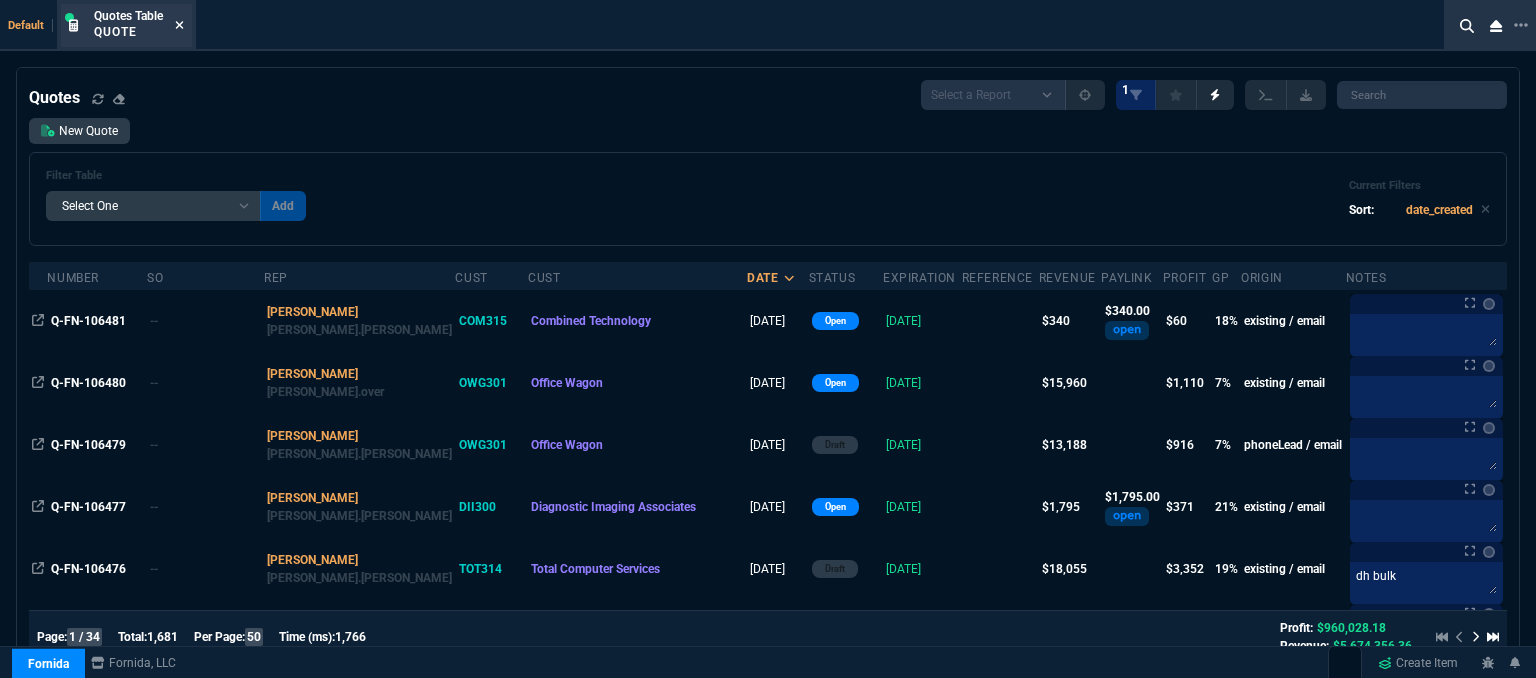 click 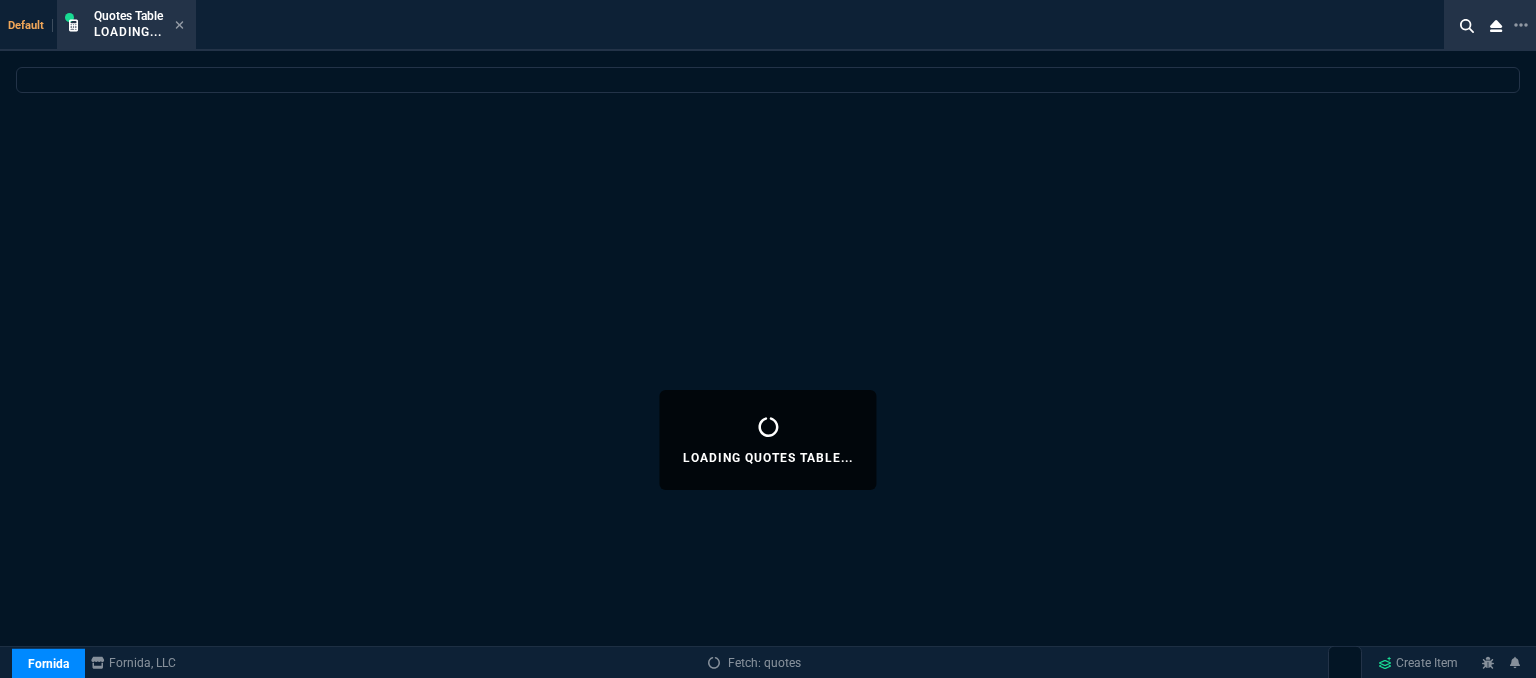 select 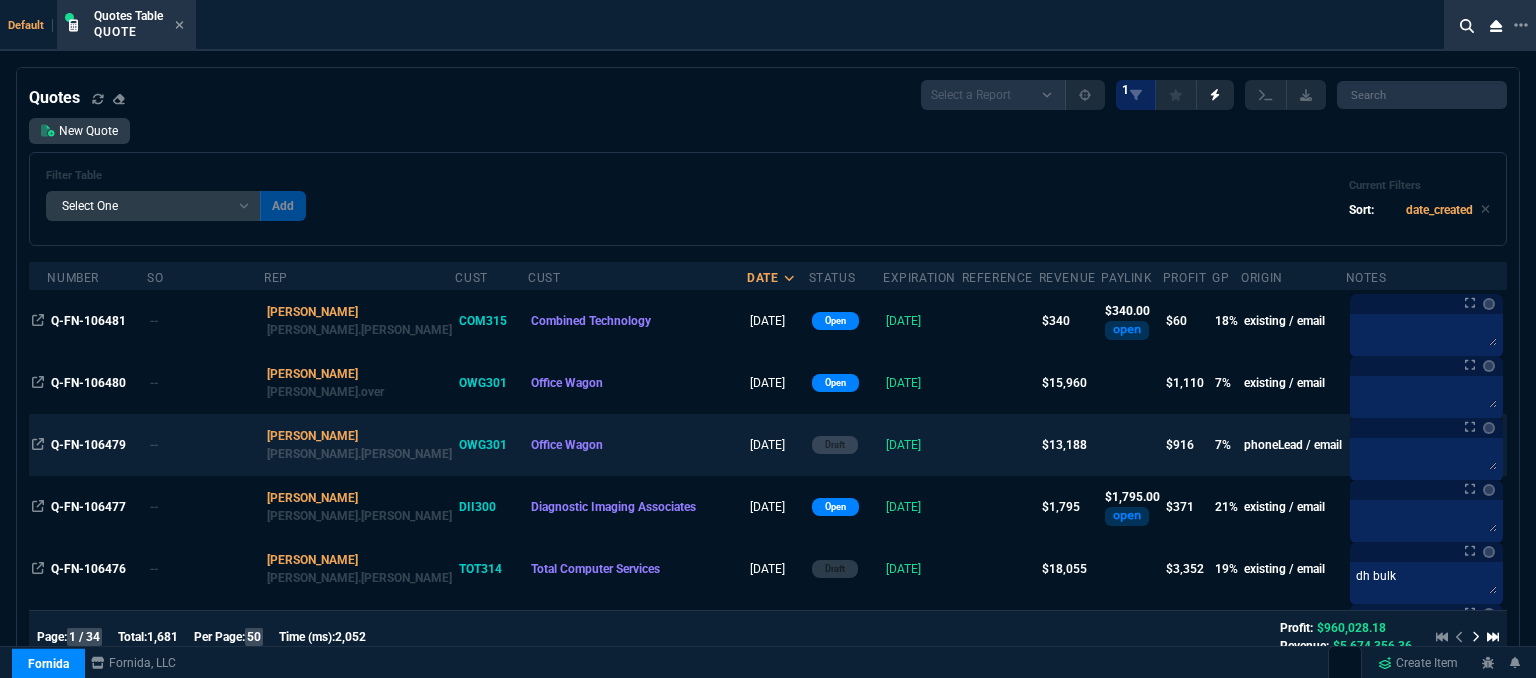 click at bounding box center [1000, 445] 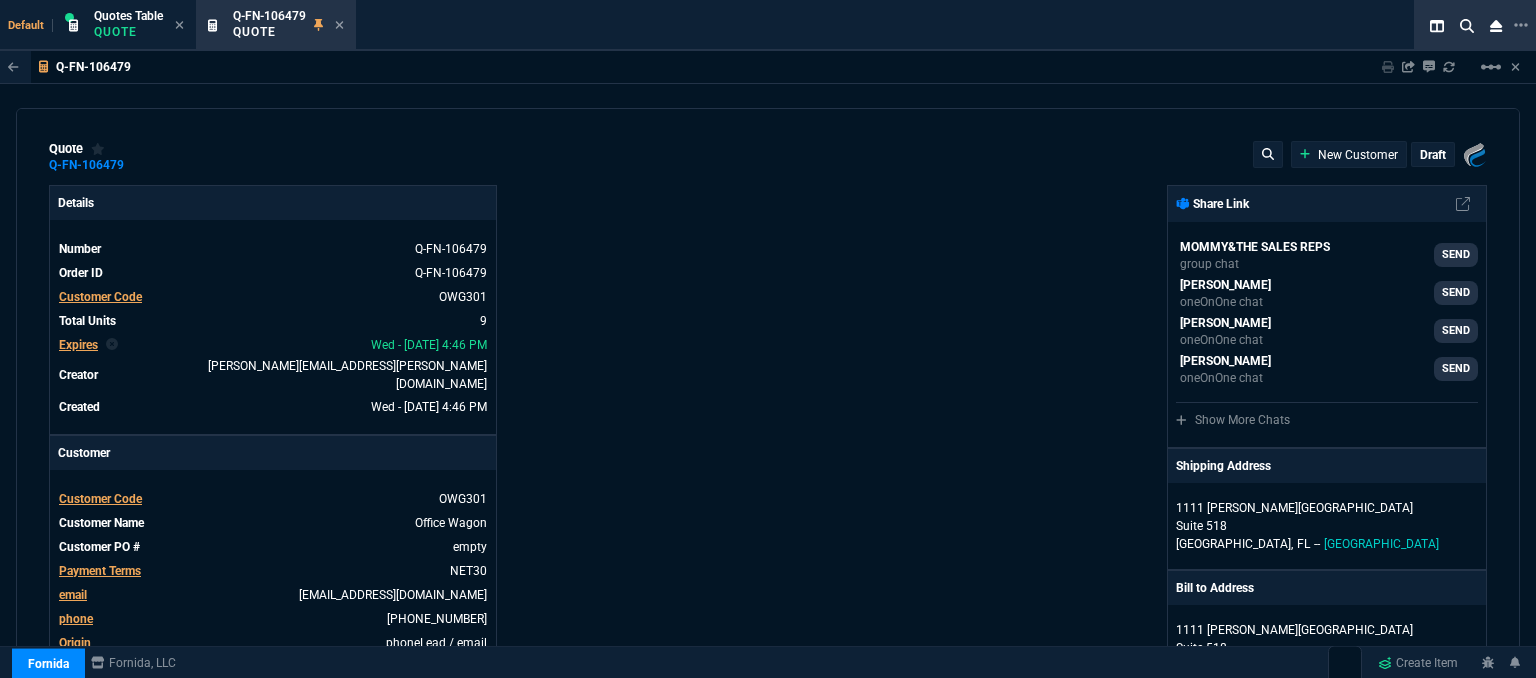 type on "14" 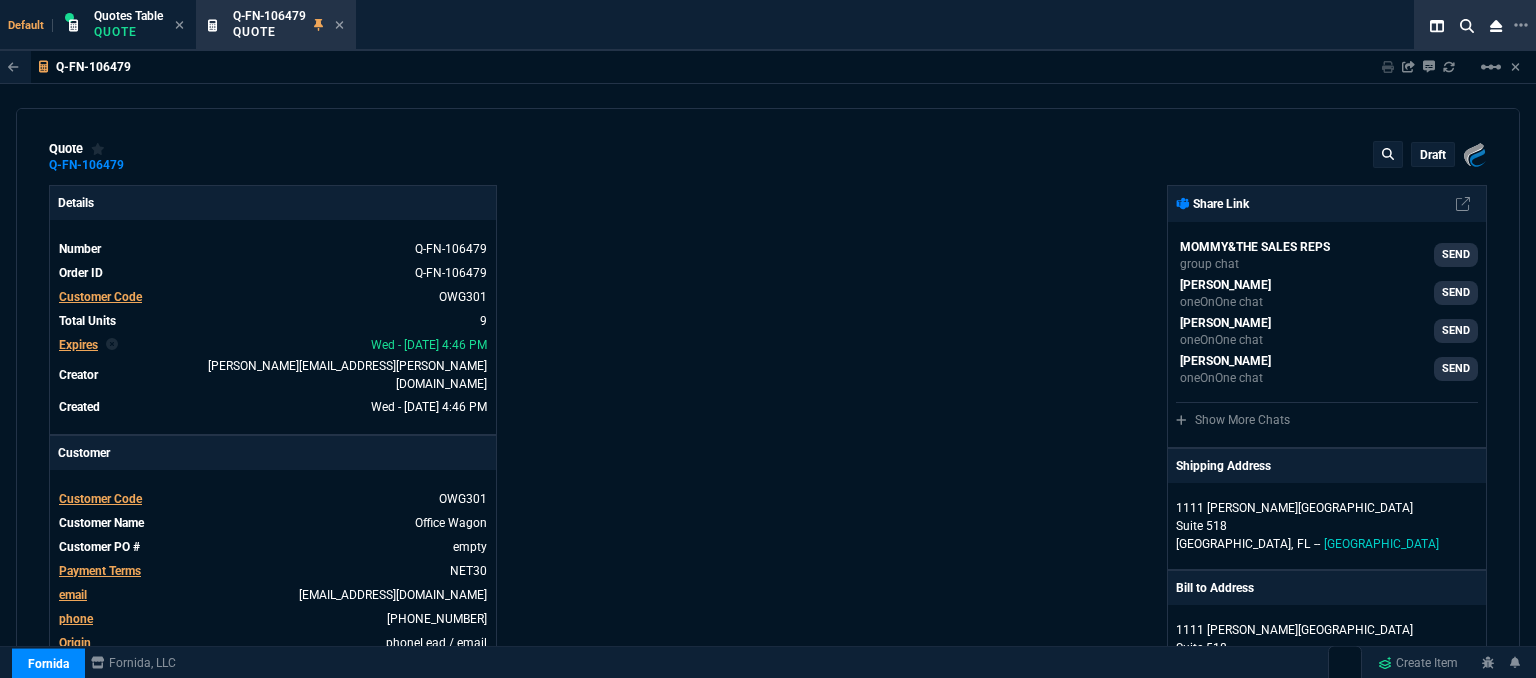 type 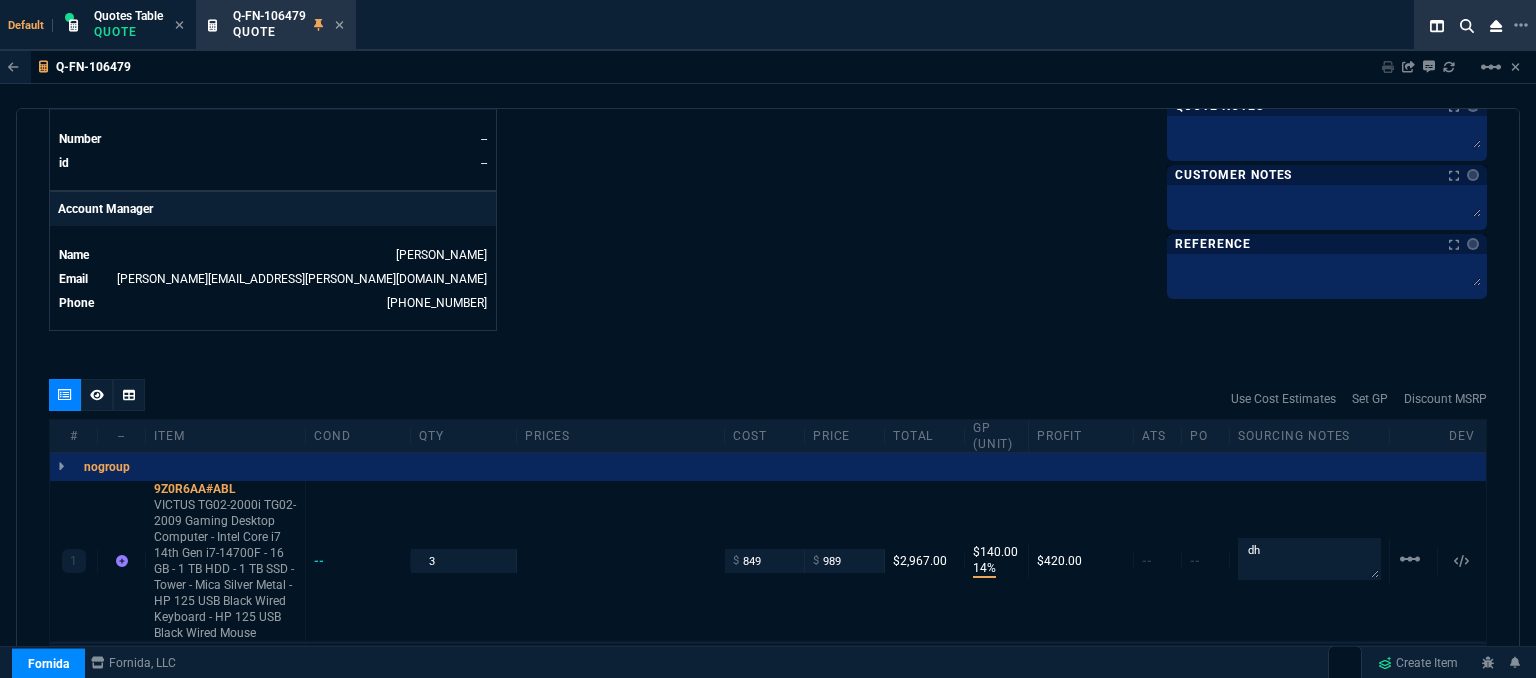 scroll, scrollTop: 1300, scrollLeft: 0, axis: vertical 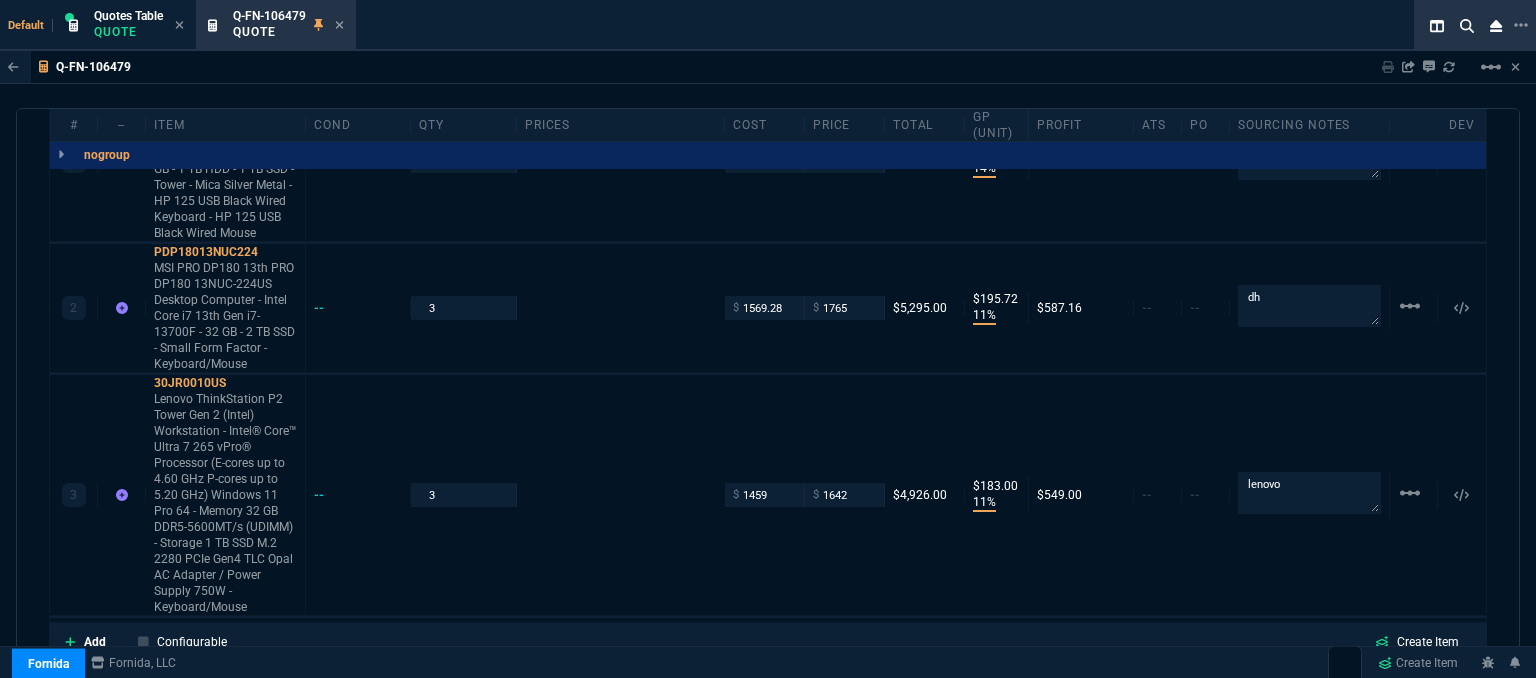 click 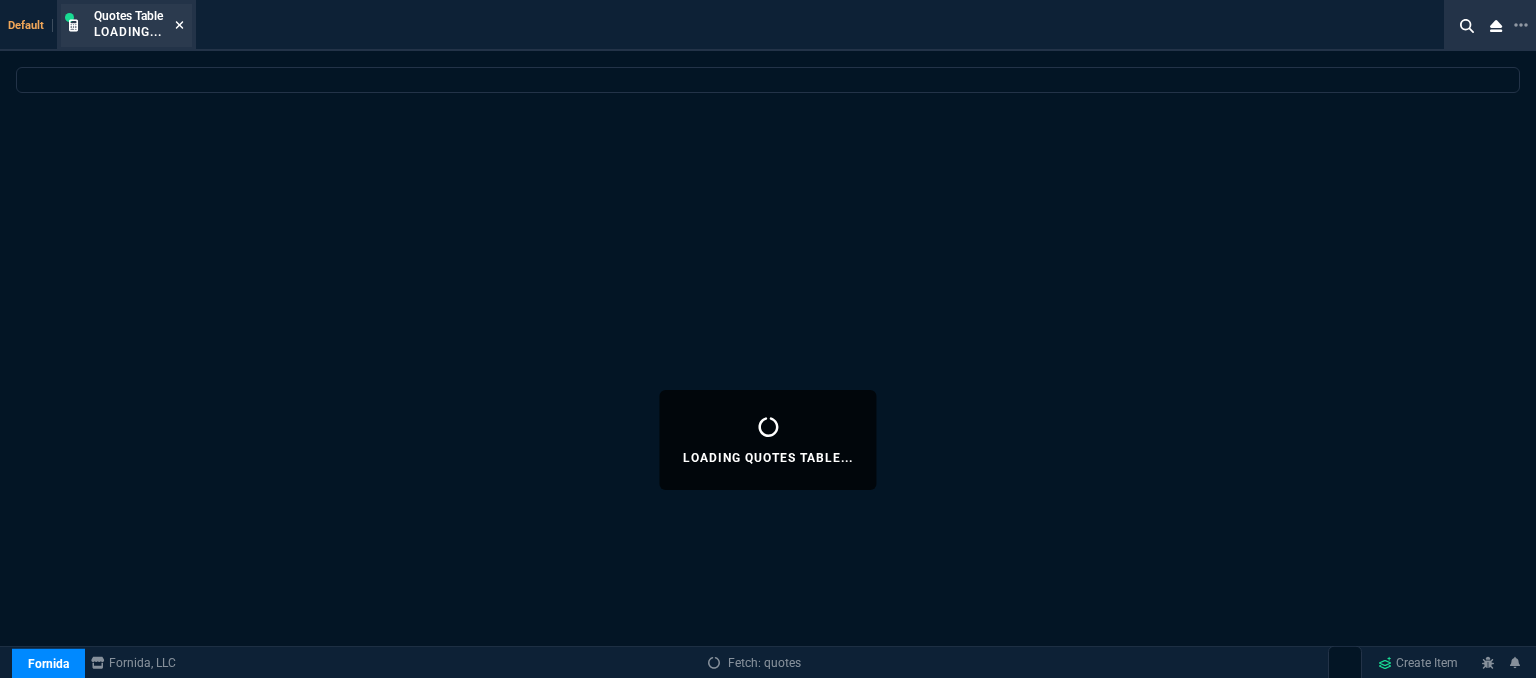 click 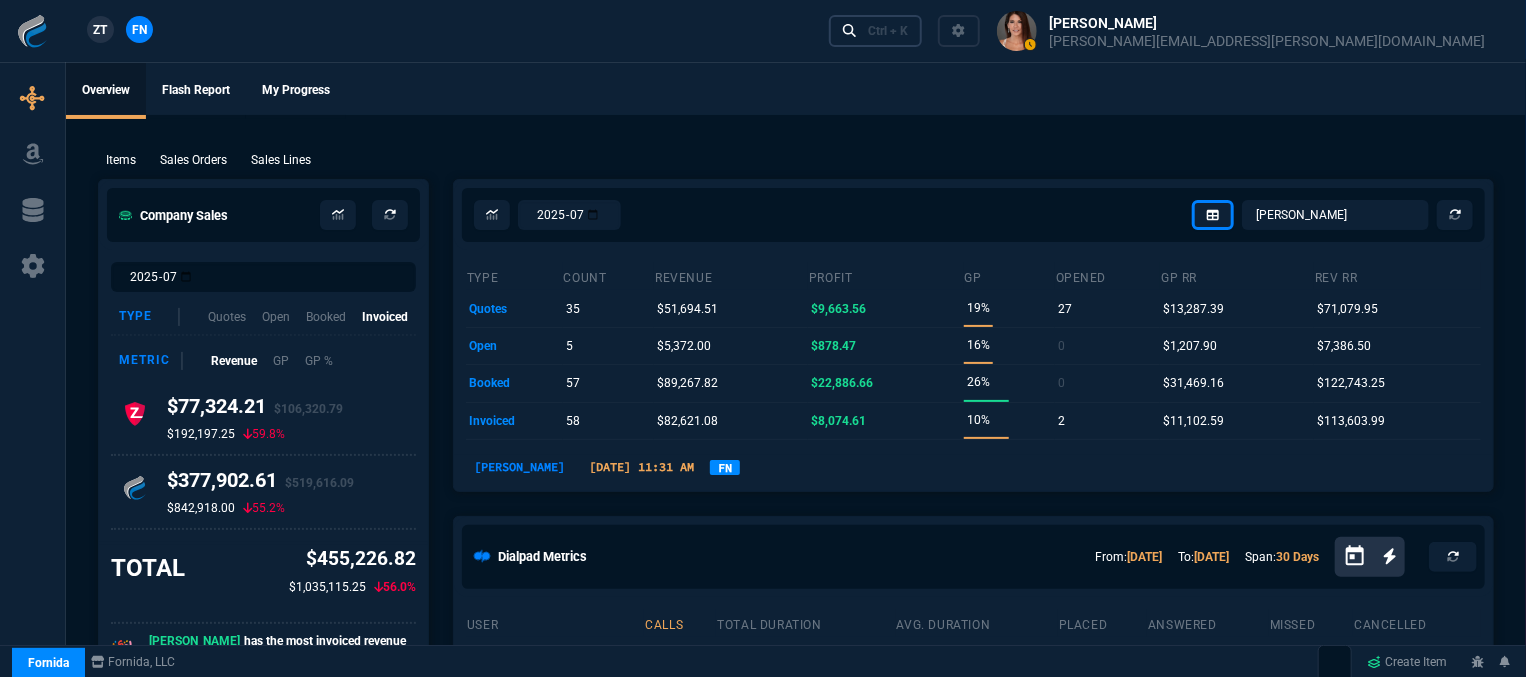 click on "Ctrl + K" at bounding box center (876, 30) 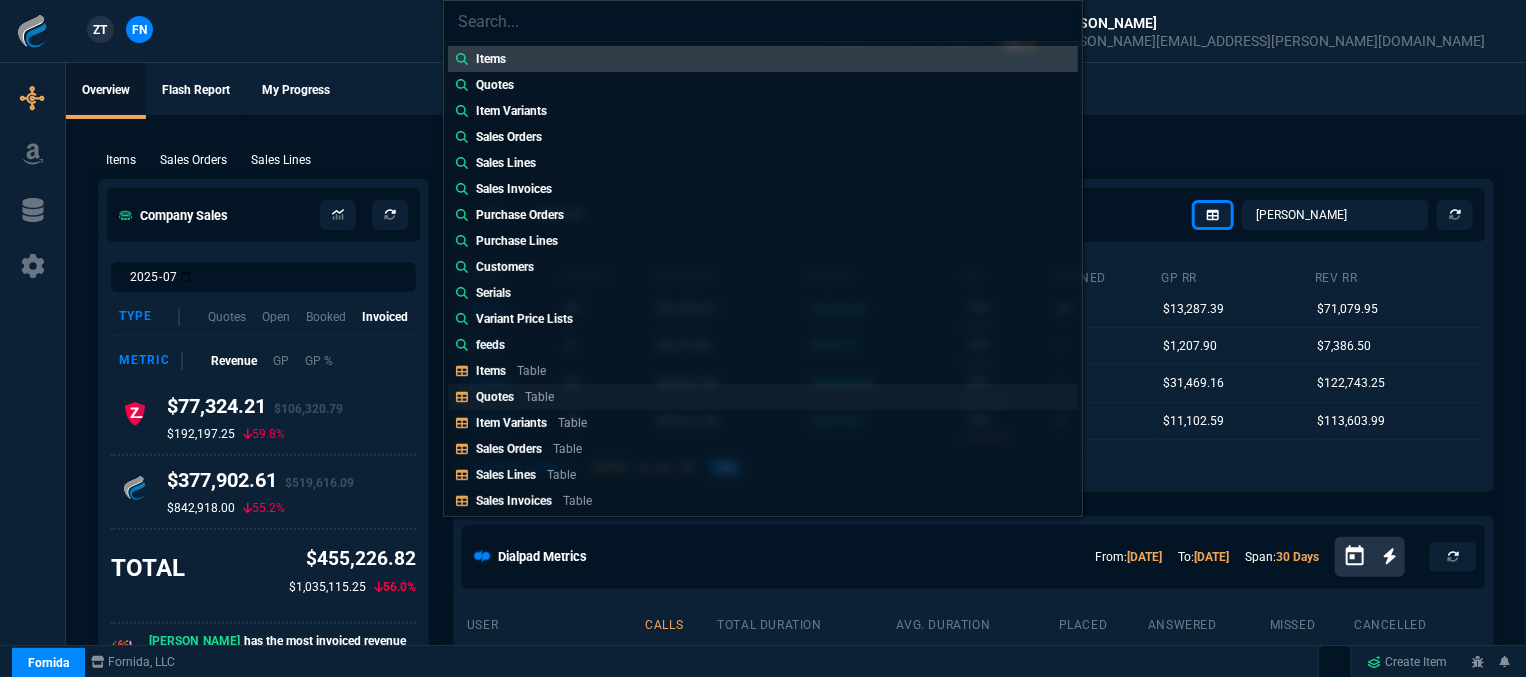 click on "Quotes
Table" at bounding box center [763, 397] 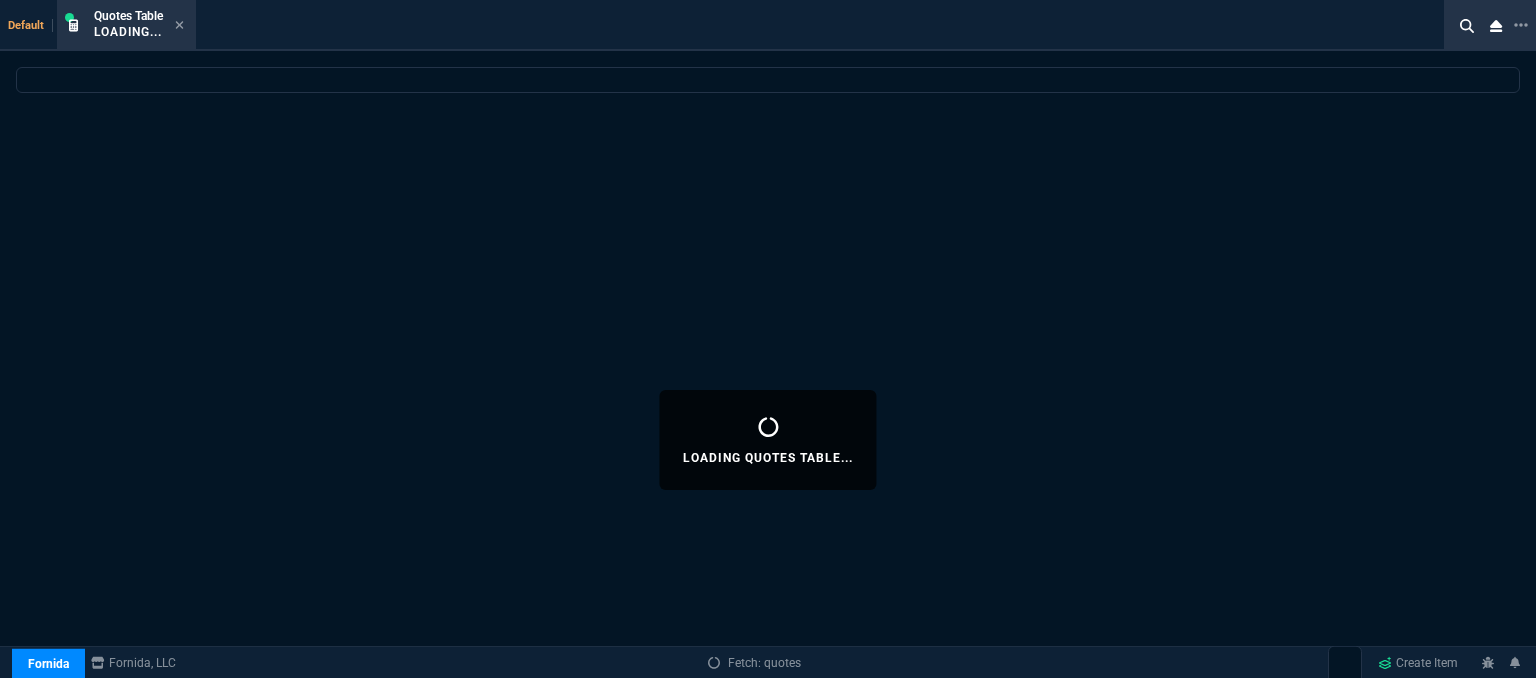 select 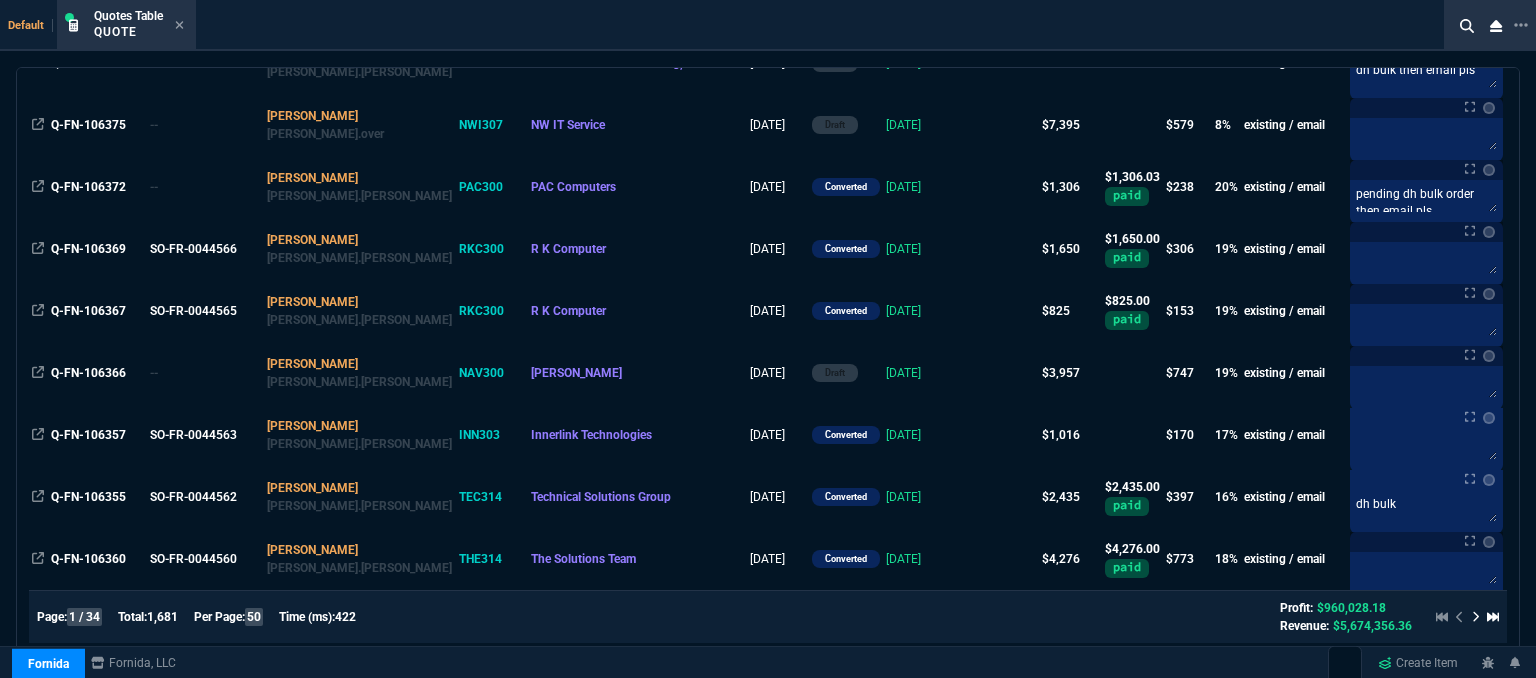 scroll, scrollTop: 2811, scrollLeft: 0, axis: vertical 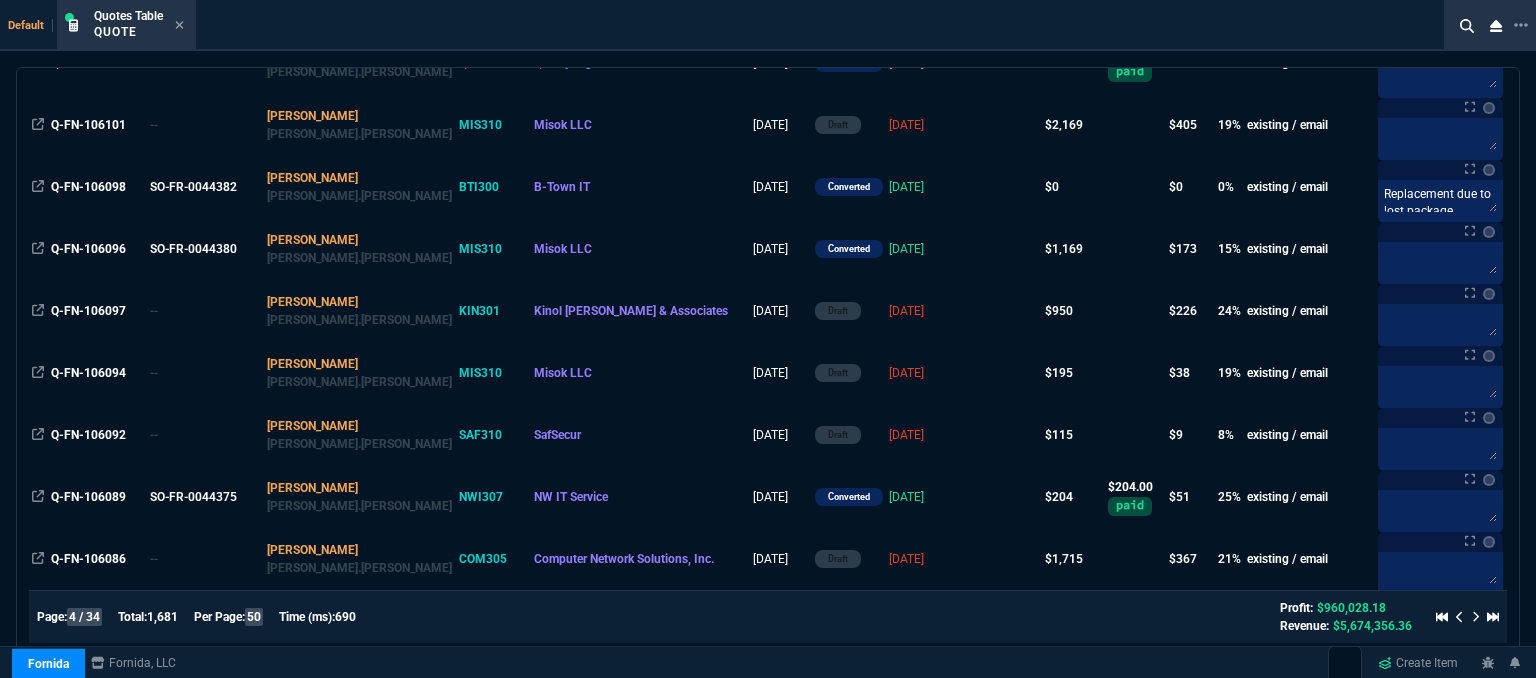 click 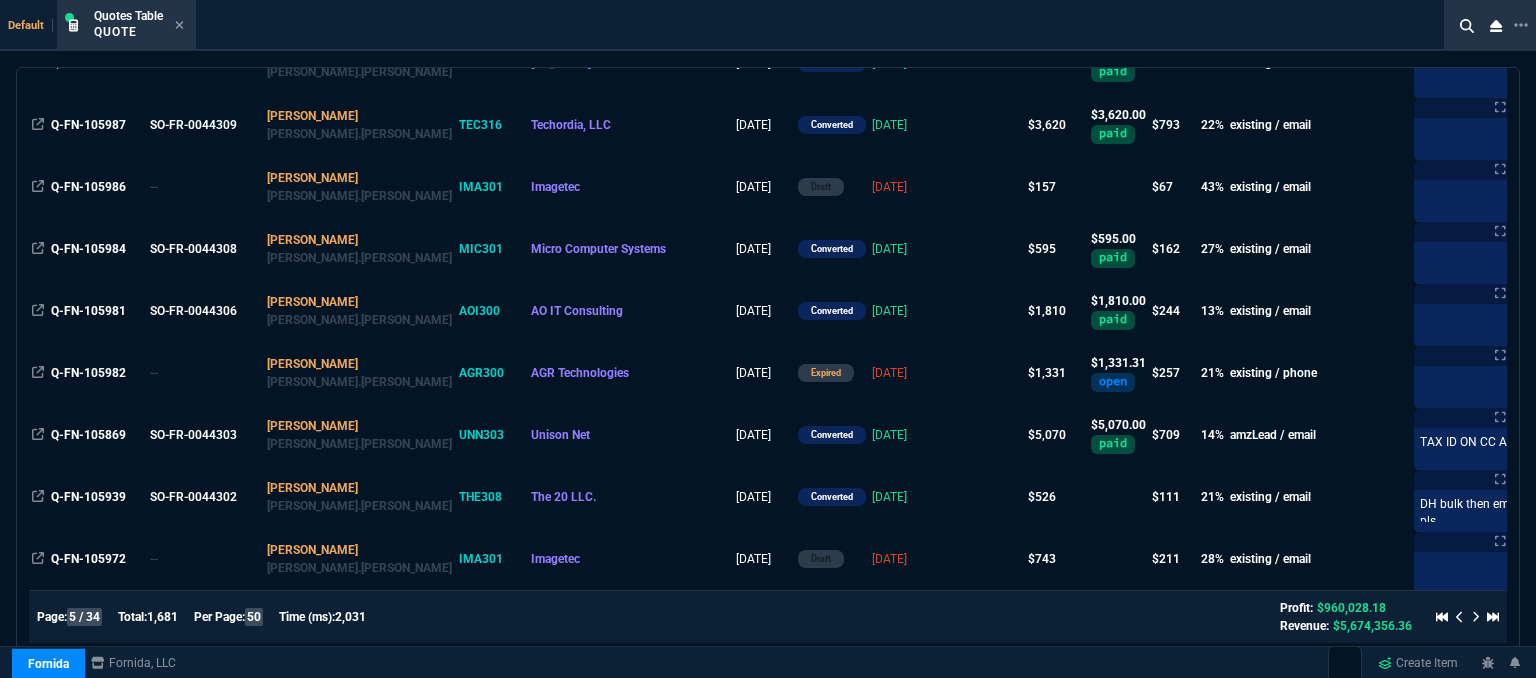 click 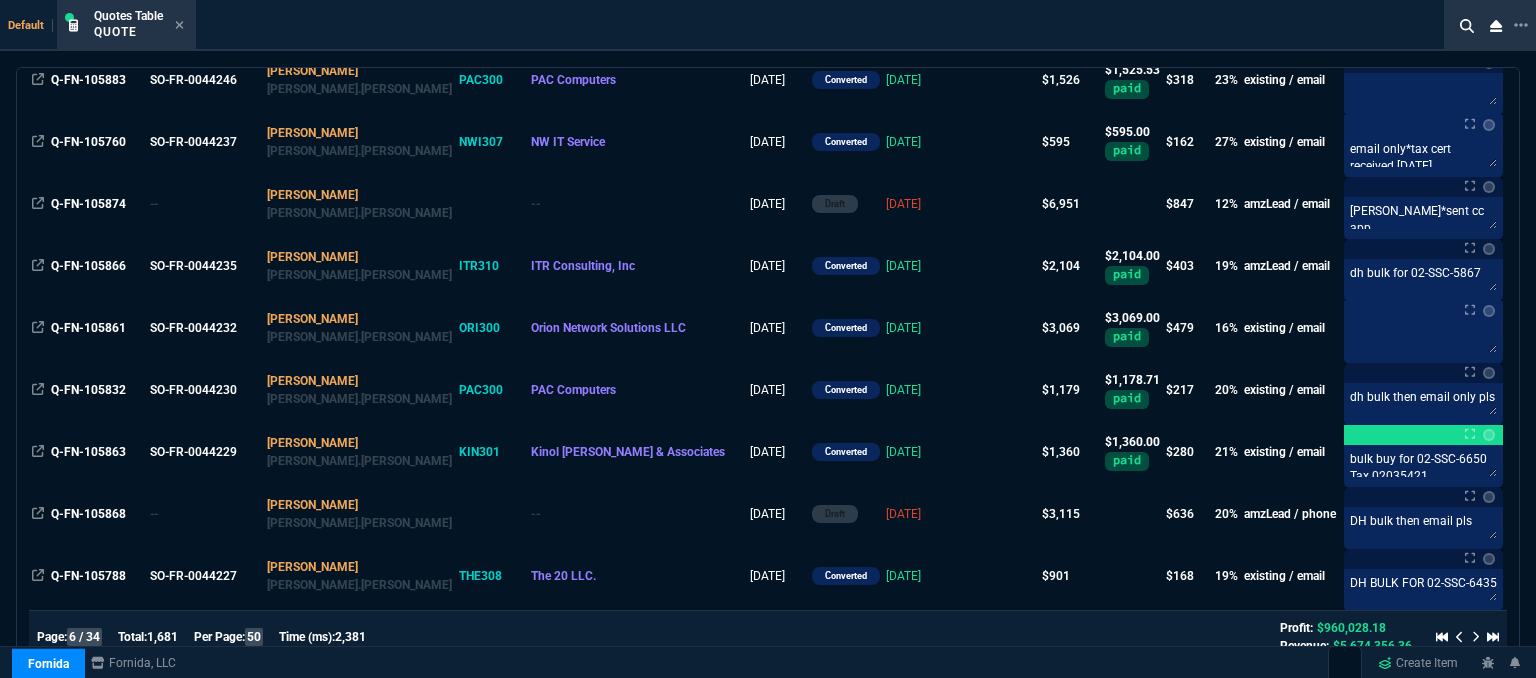 scroll, scrollTop: 2811, scrollLeft: 0, axis: vertical 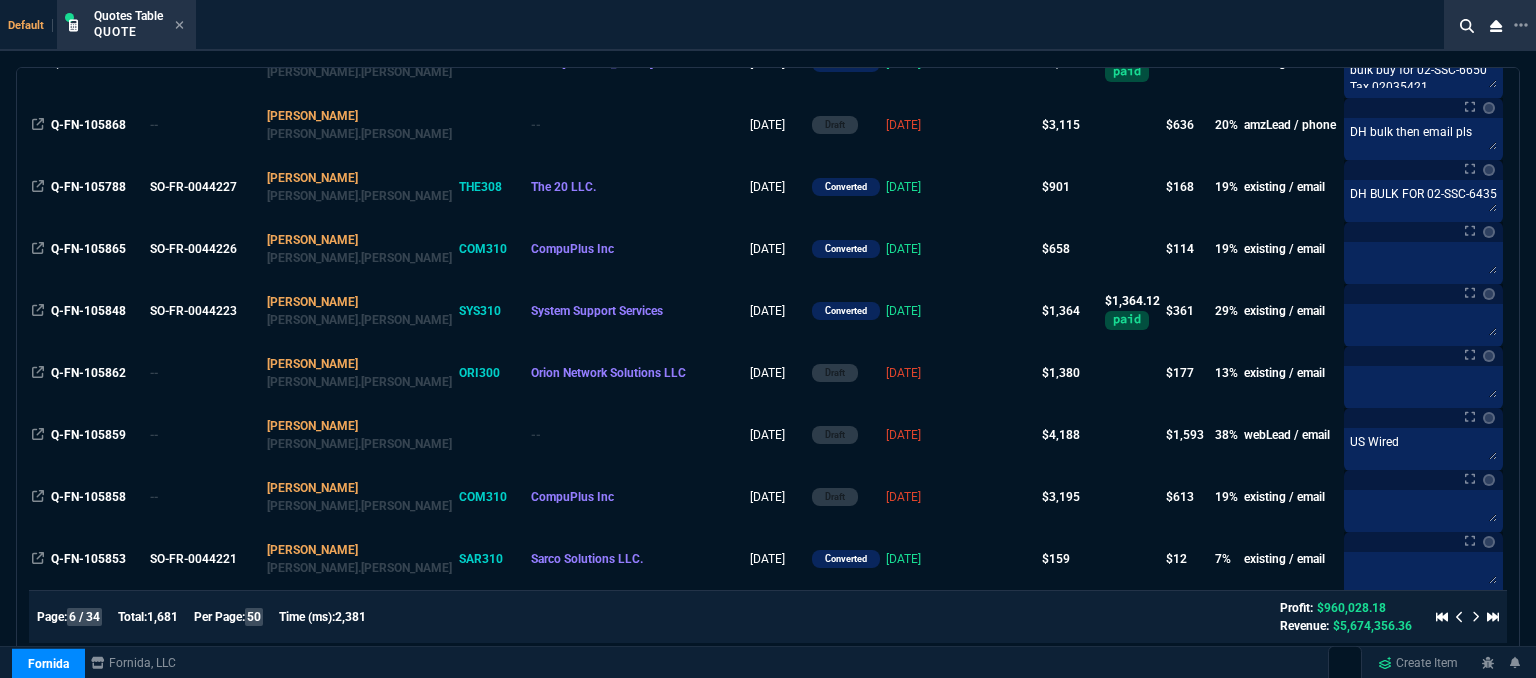 click 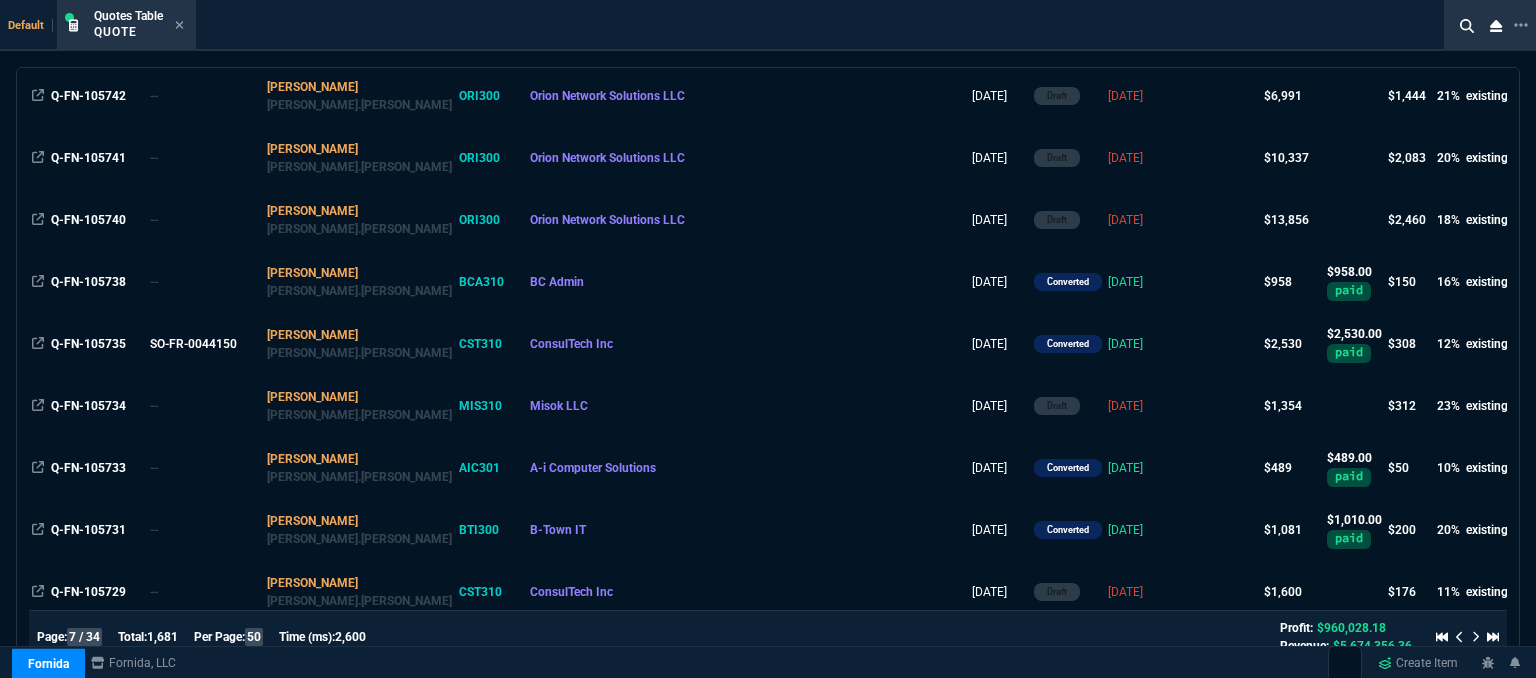 scroll, scrollTop: 2211, scrollLeft: 0, axis: vertical 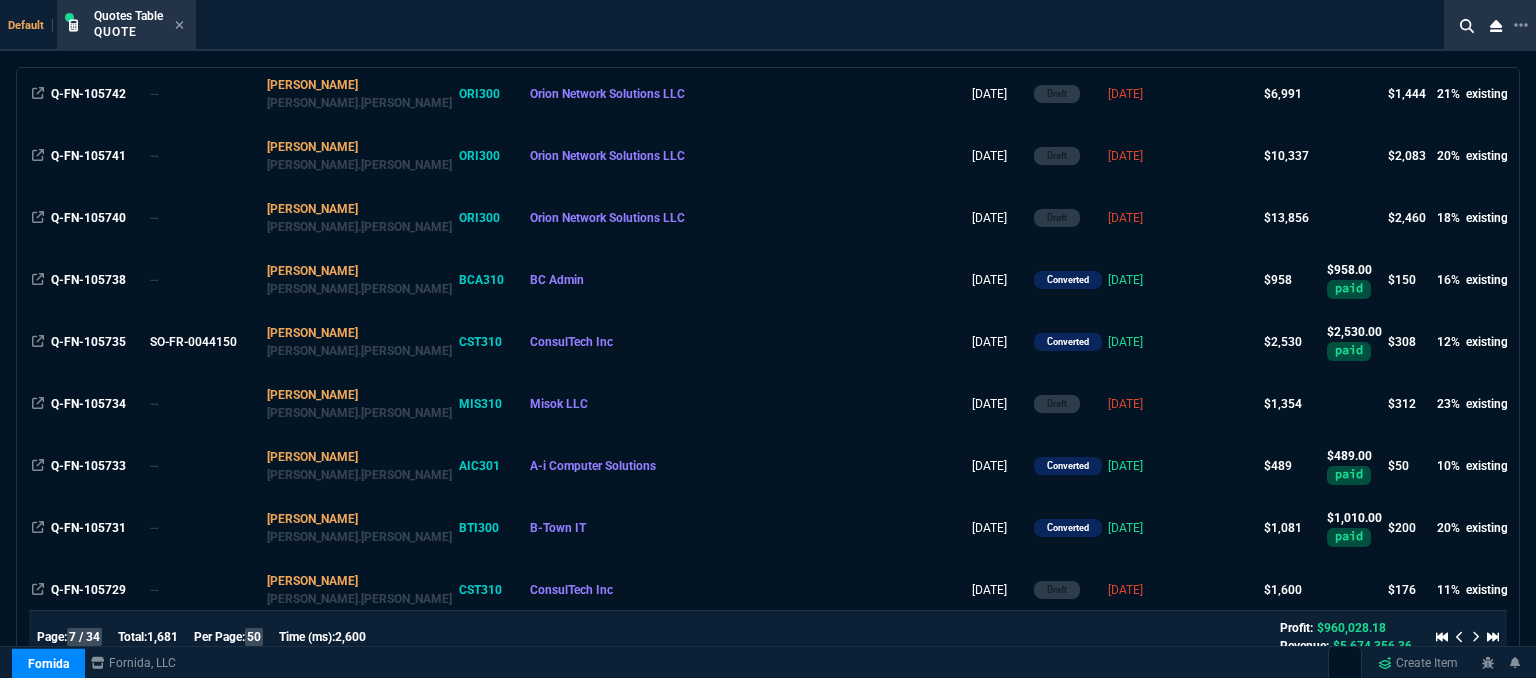 click at bounding box center (1222, 342) 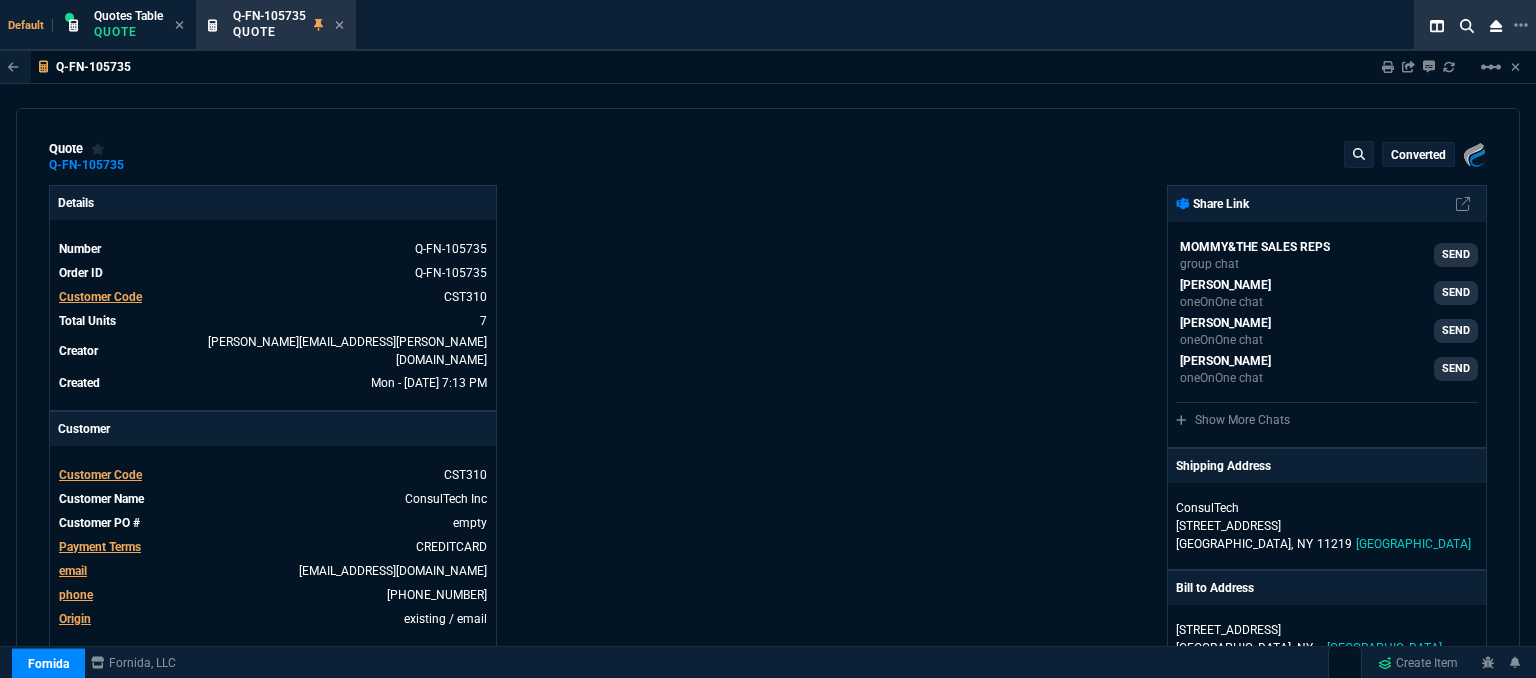 type on "19" 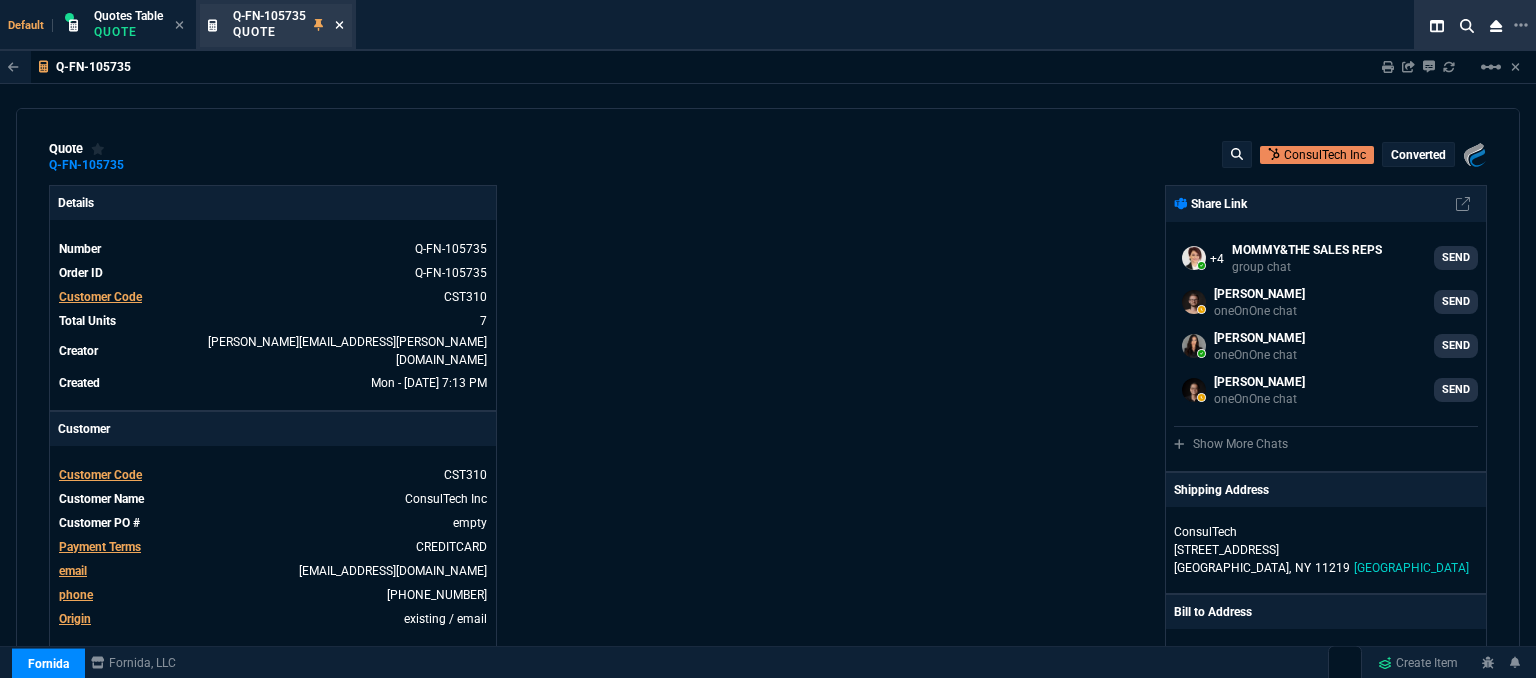 click 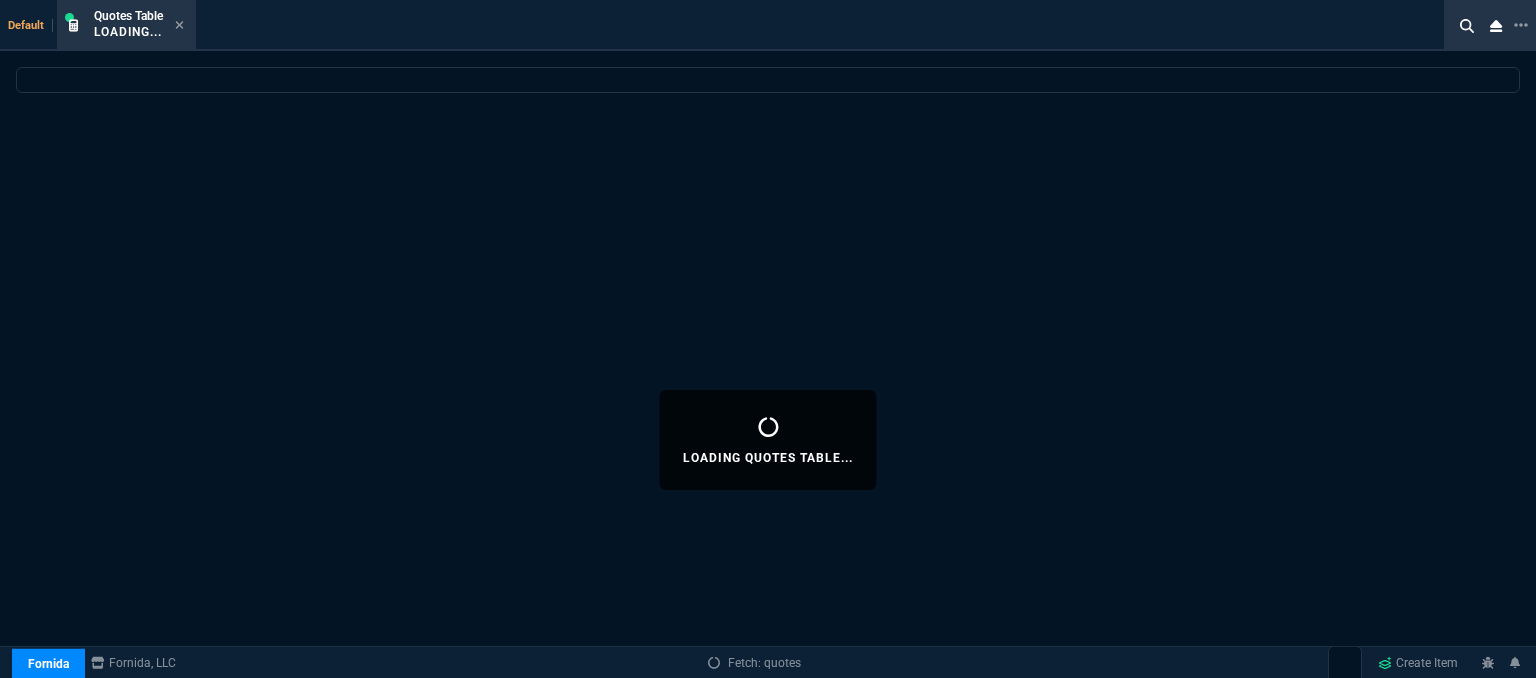 select 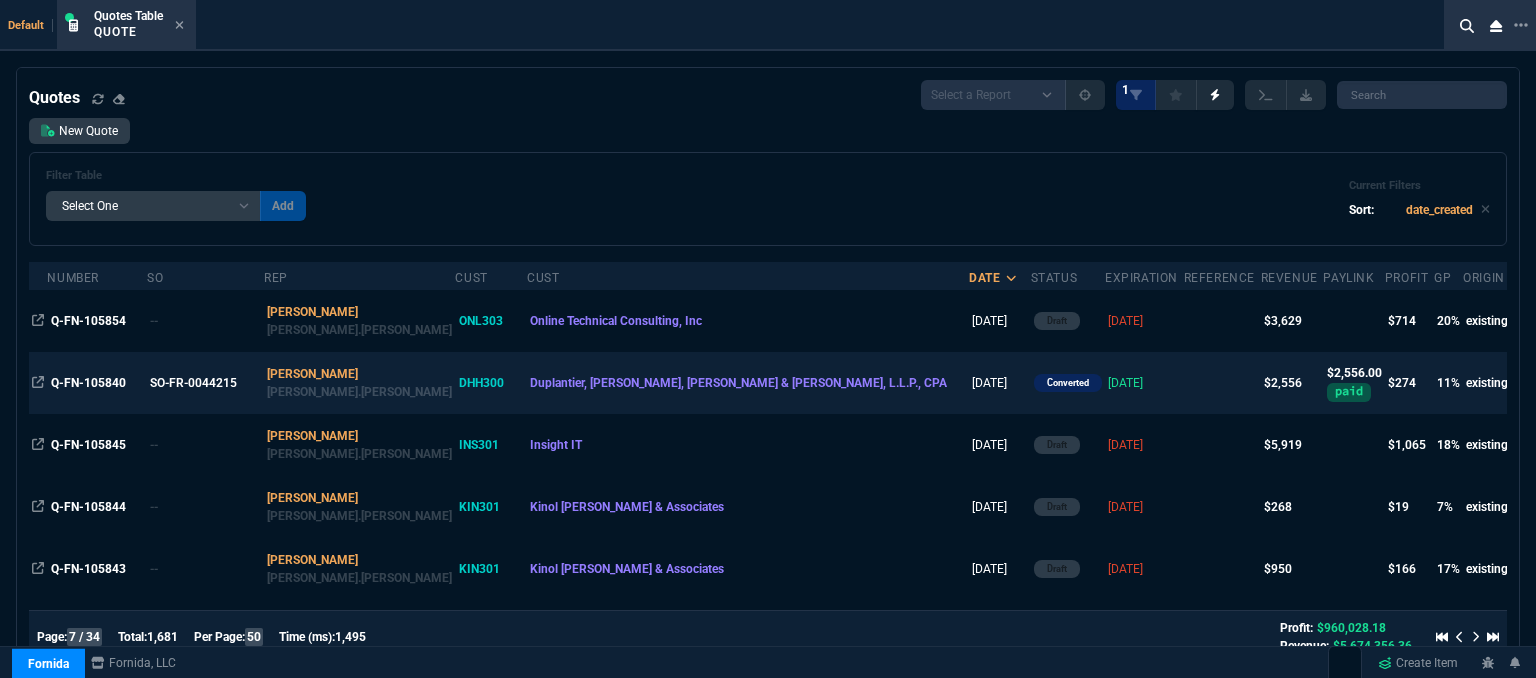 scroll, scrollTop: 400, scrollLeft: 0, axis: vertical 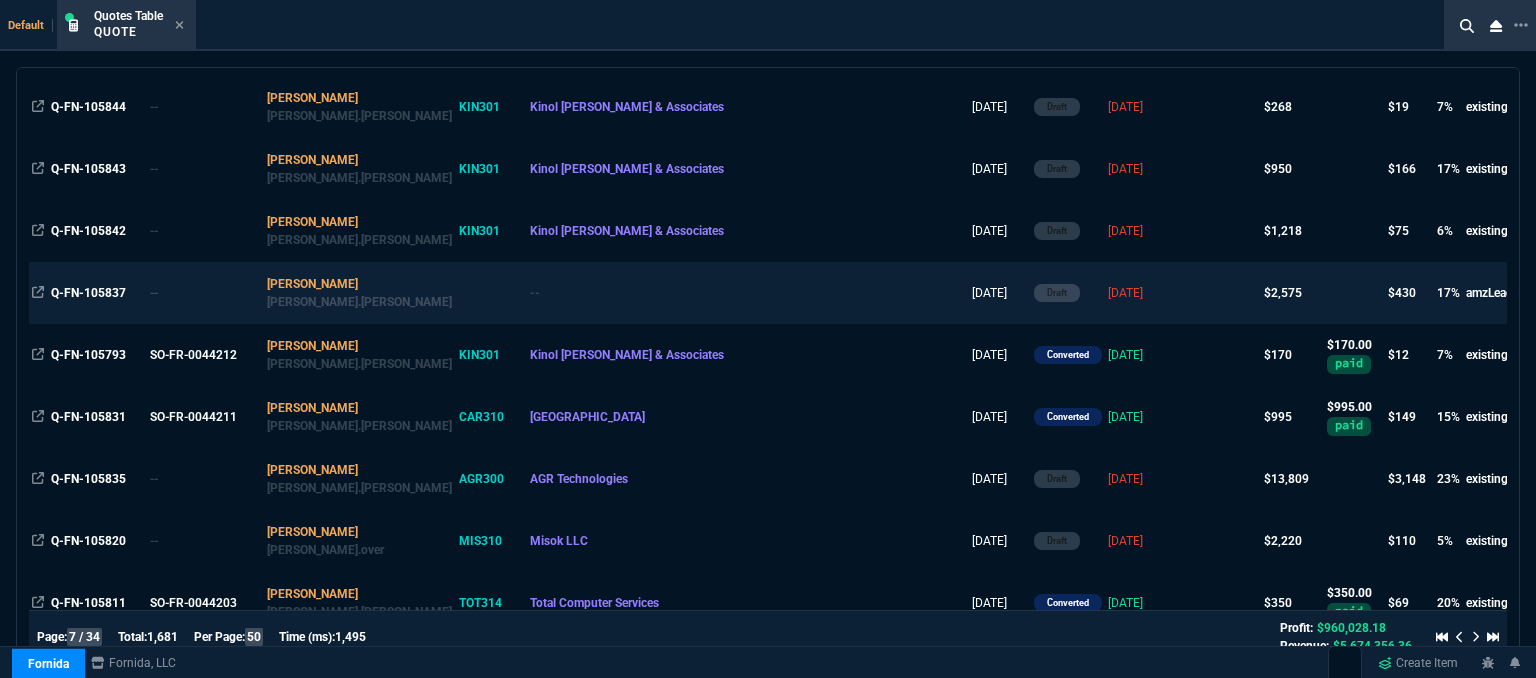 click on "5/21/25" at bounding box center (1144, 293) 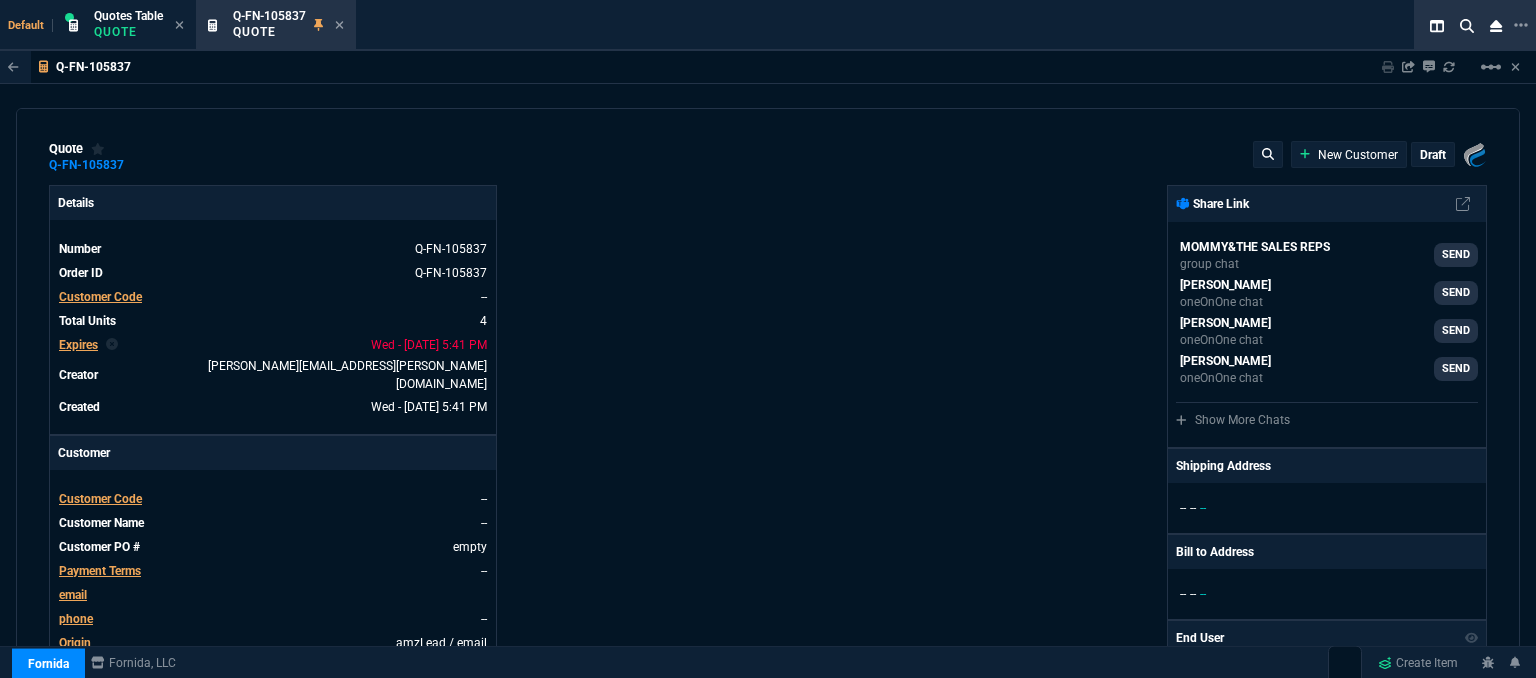 type on "18" 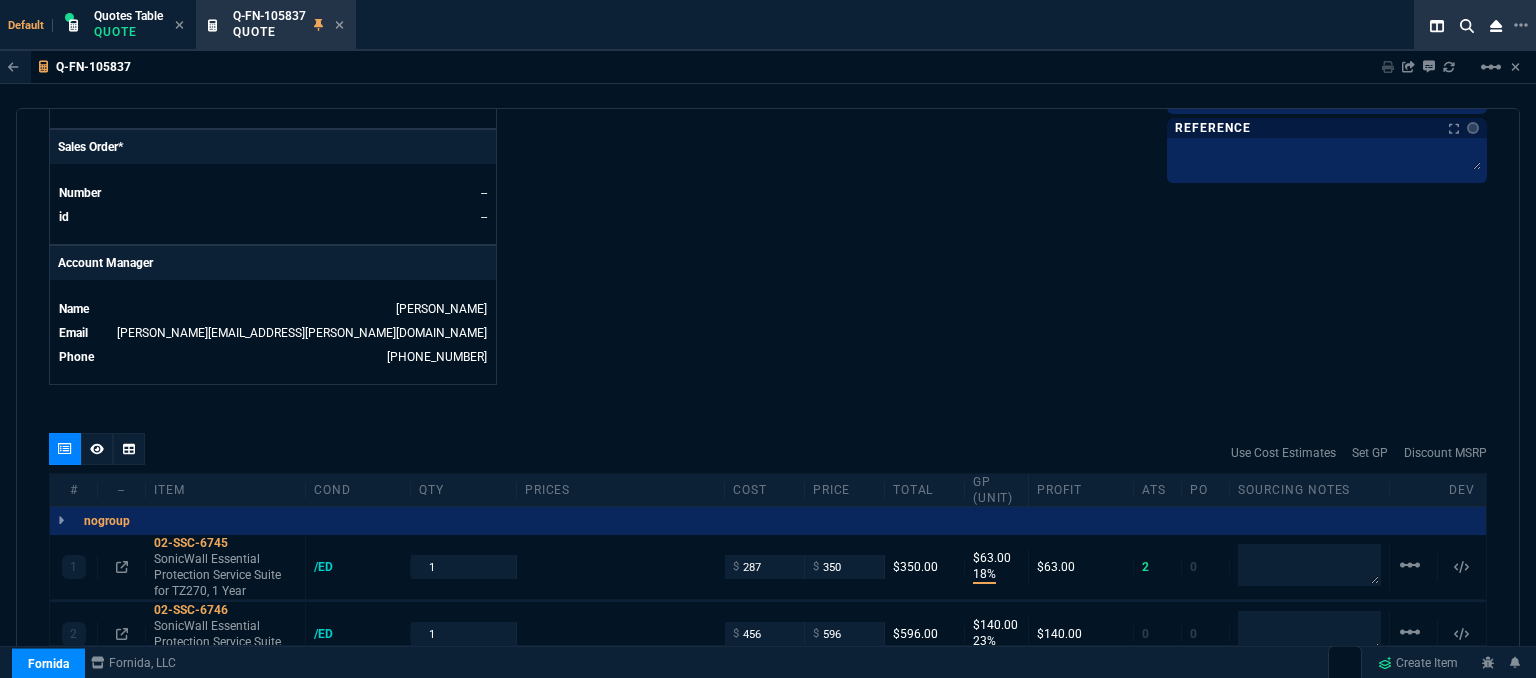 scroll, scrollTop: 900, scrollLeft: 0, axis: vertical 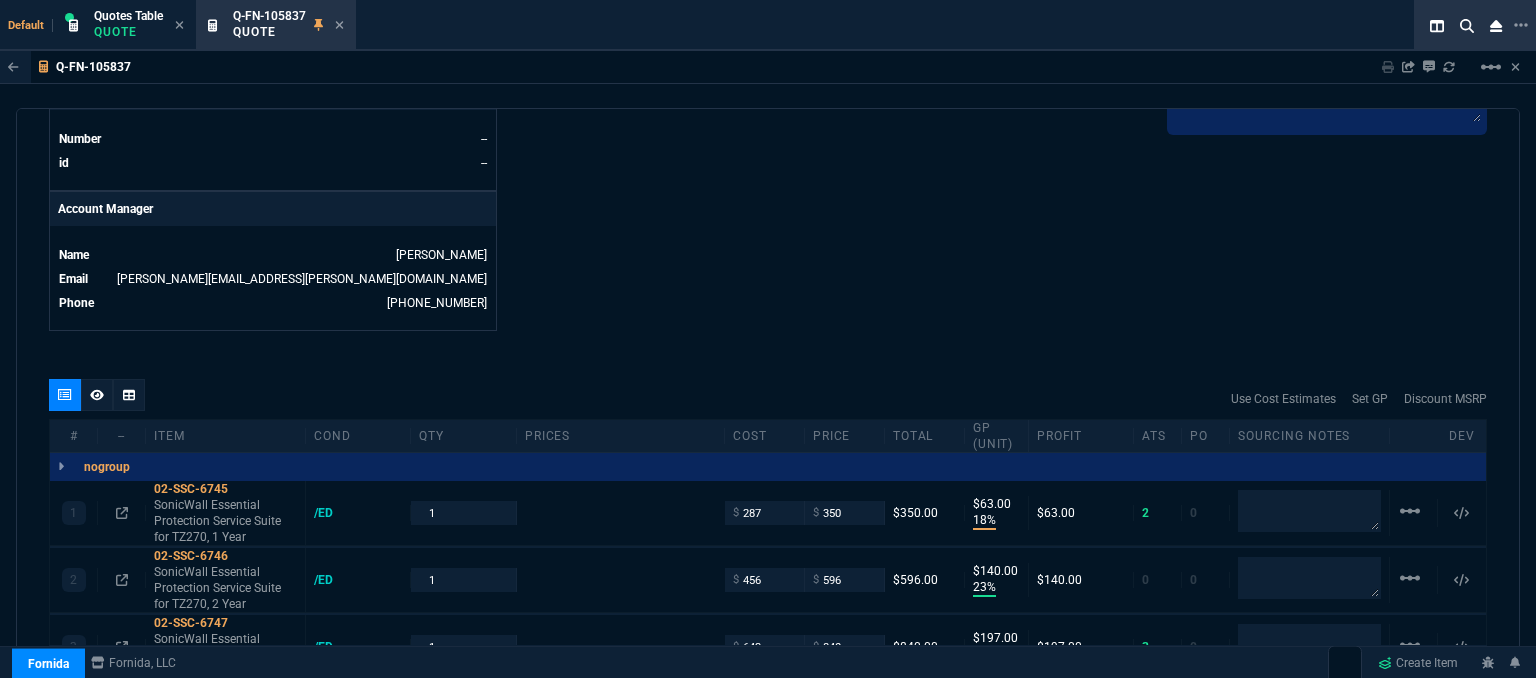 type on "425" 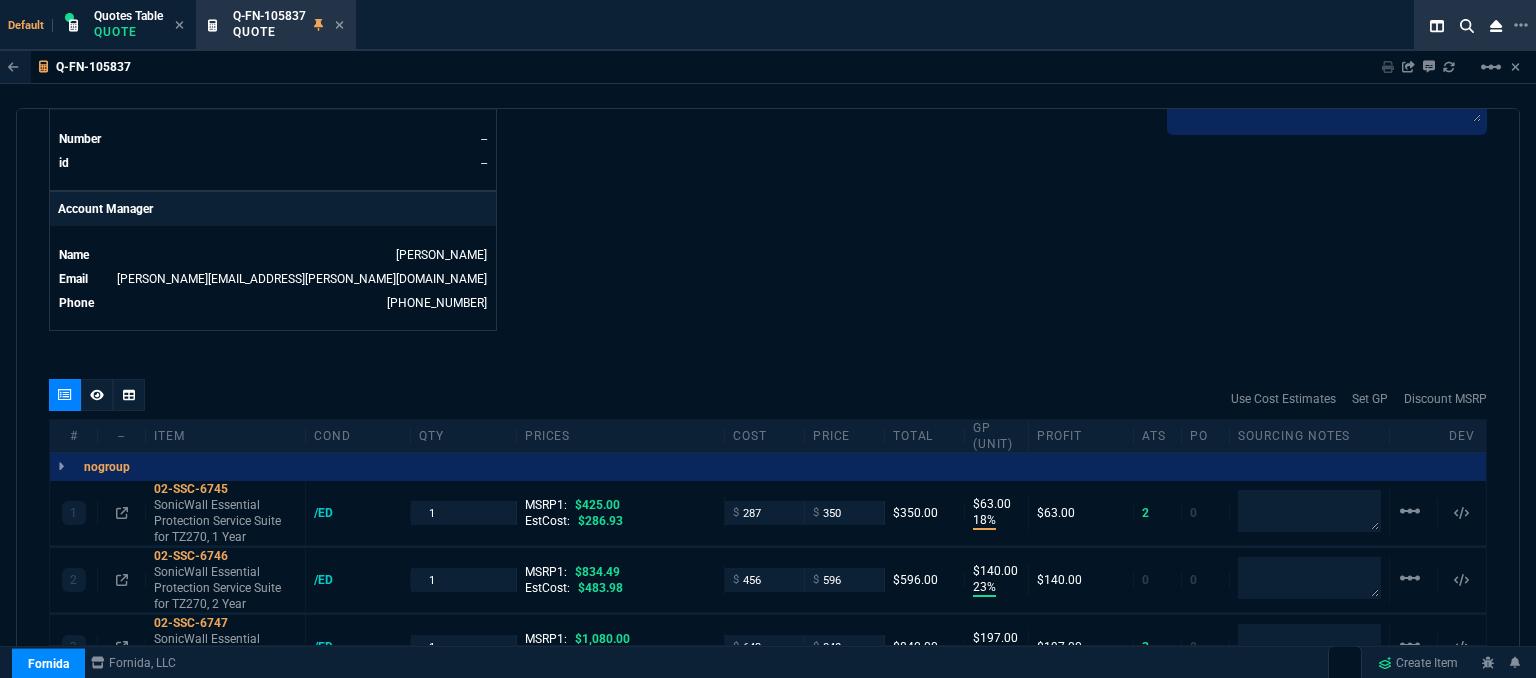 type on "18" 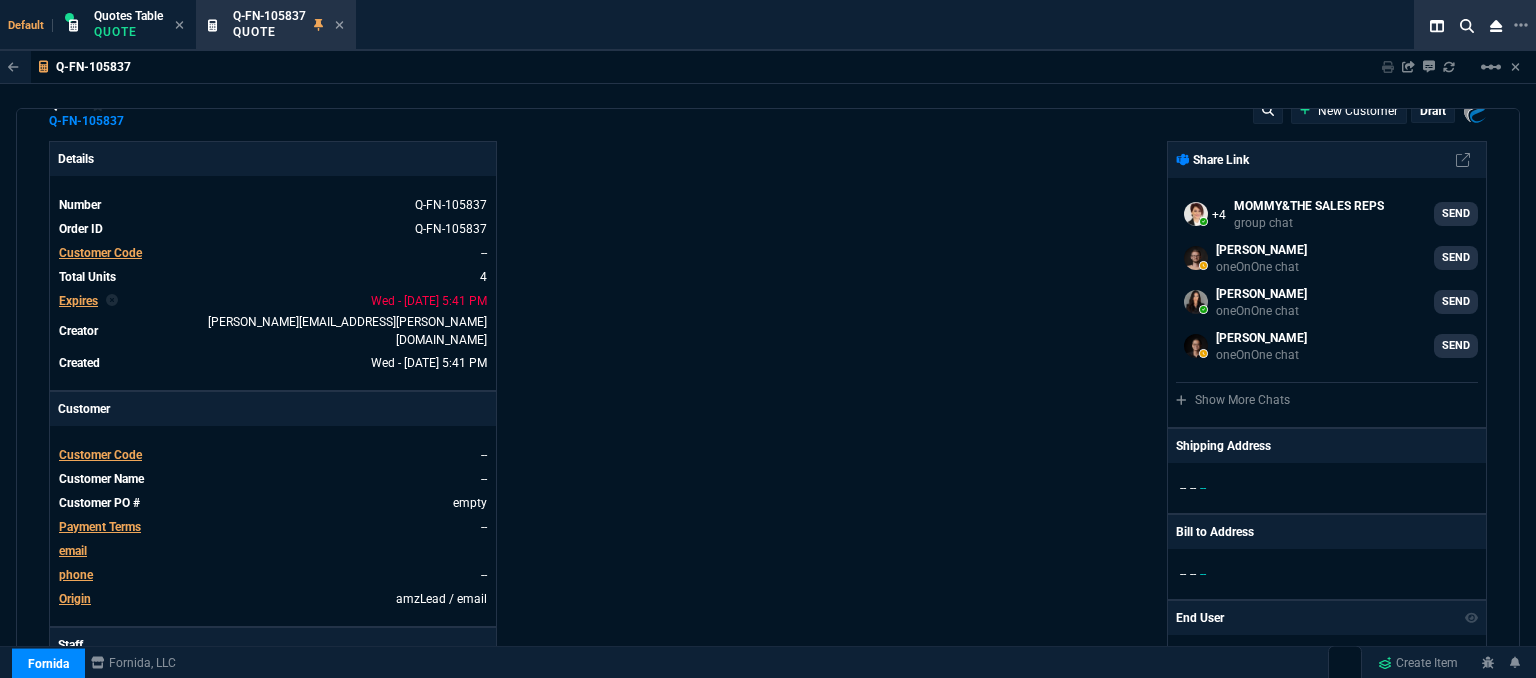 scroll, scrollTop: 0, scrollLeft: 0, axis: both 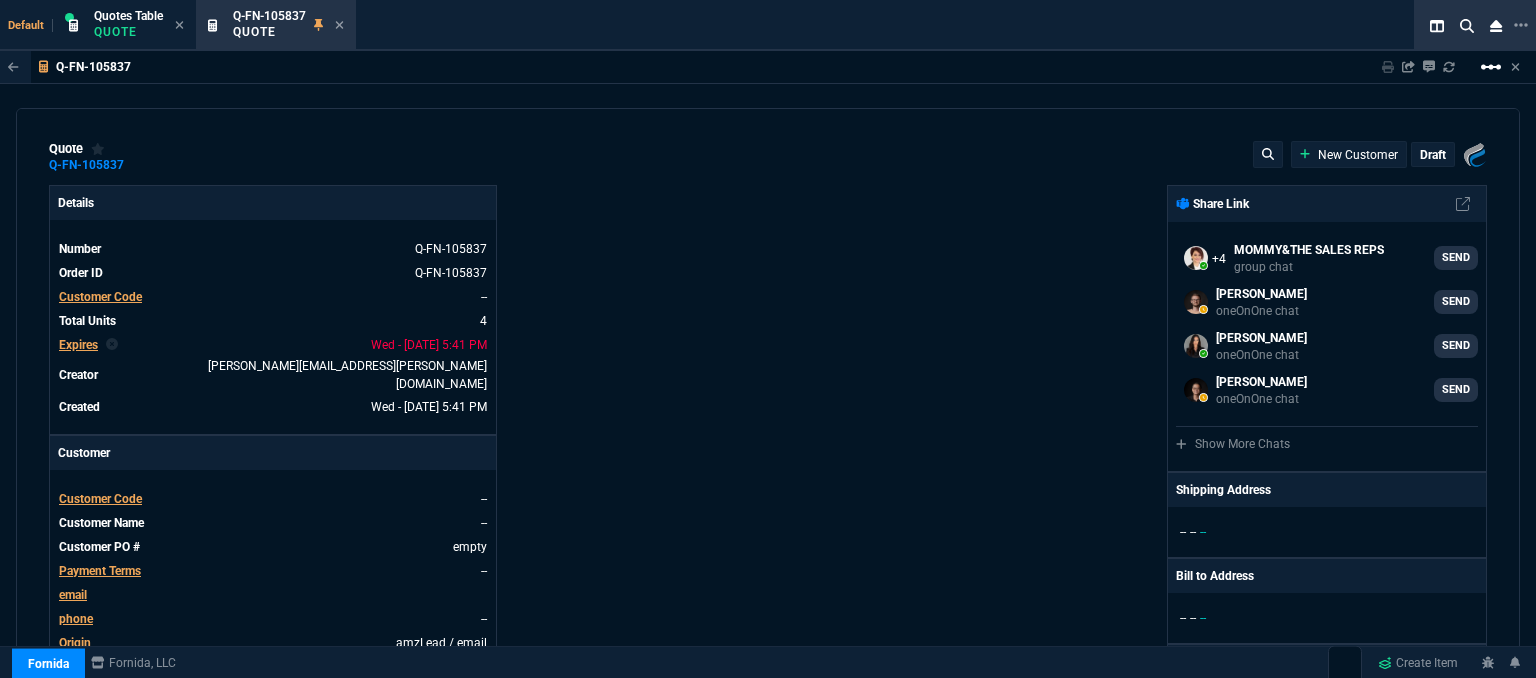click on "linear_scale" at bounding box center [1491, 67] 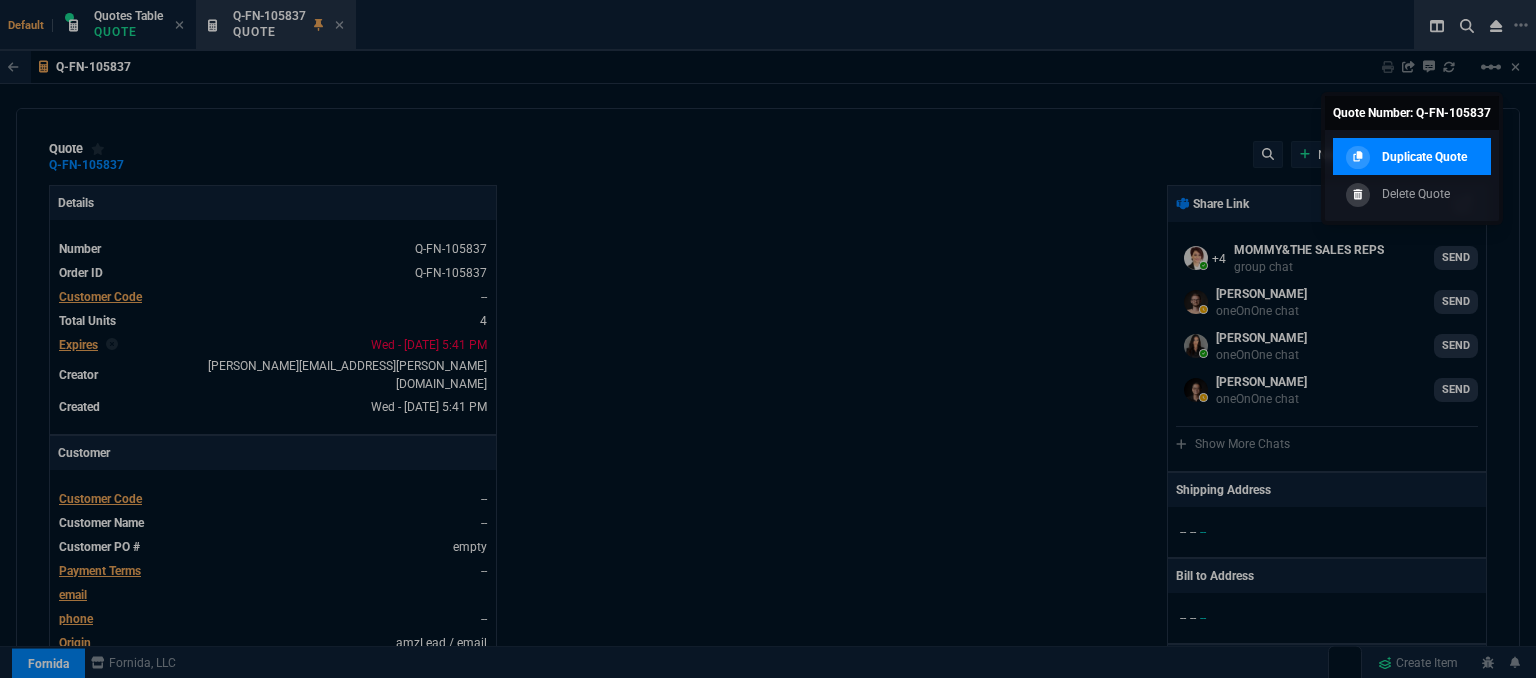 click on "Duplicate Quote" at bounding box center (1424, 157) 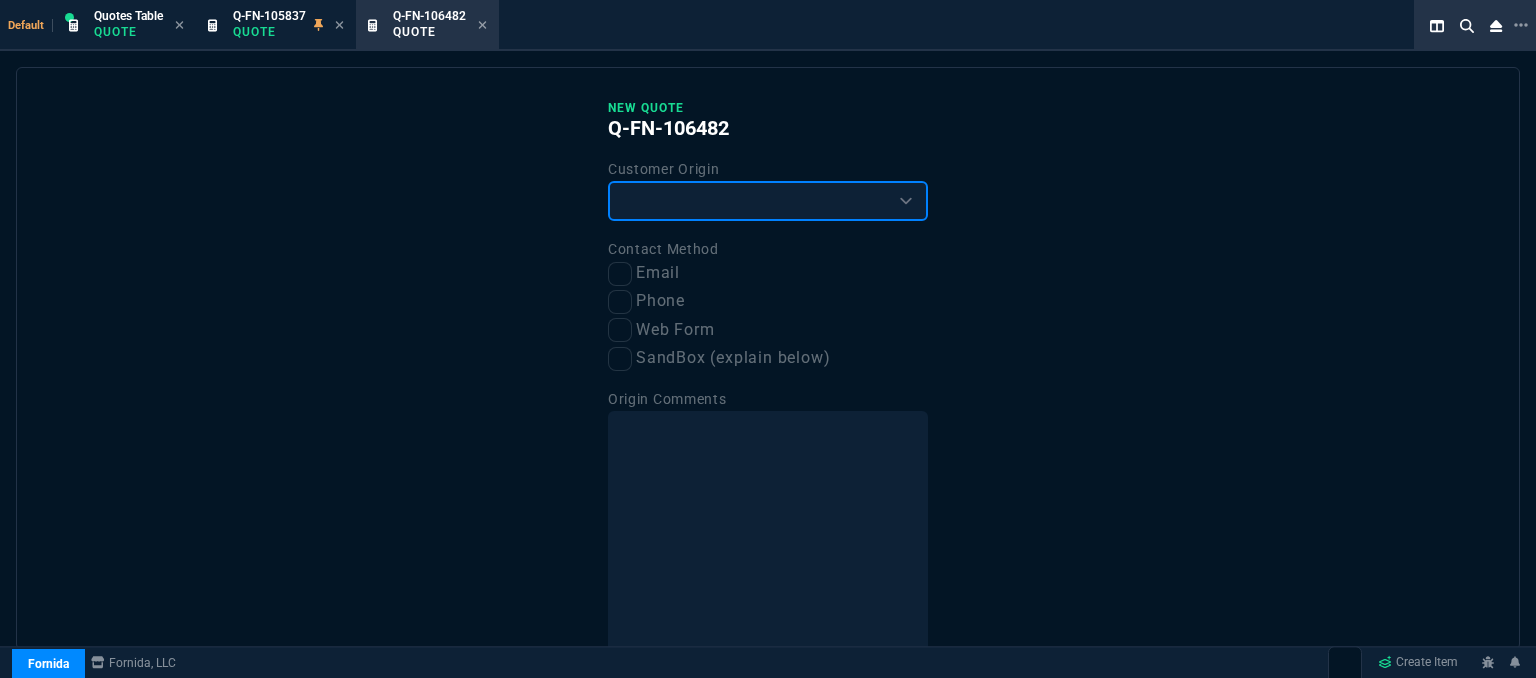 click on "Existing Customer Amazon Lead (first order) Website Lead (first order) Called (first order) Referral (first order) SandBox (explain below)" at bounding box center (768, 201) 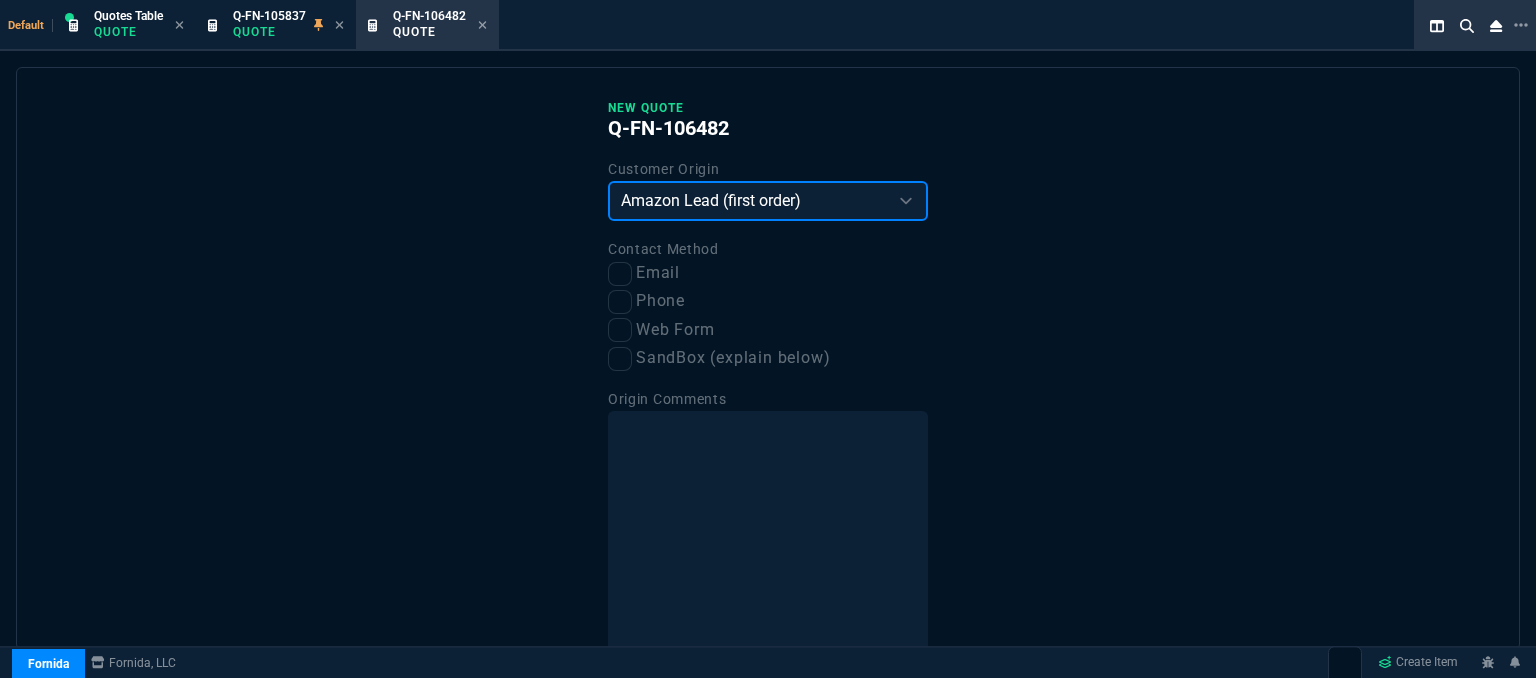 click on "Existing Customer Amazon Lead (first order) Website Lead (first order) Called (first order) Referral (first order) SandBox (explain below)" at bounding box center [768, 201] 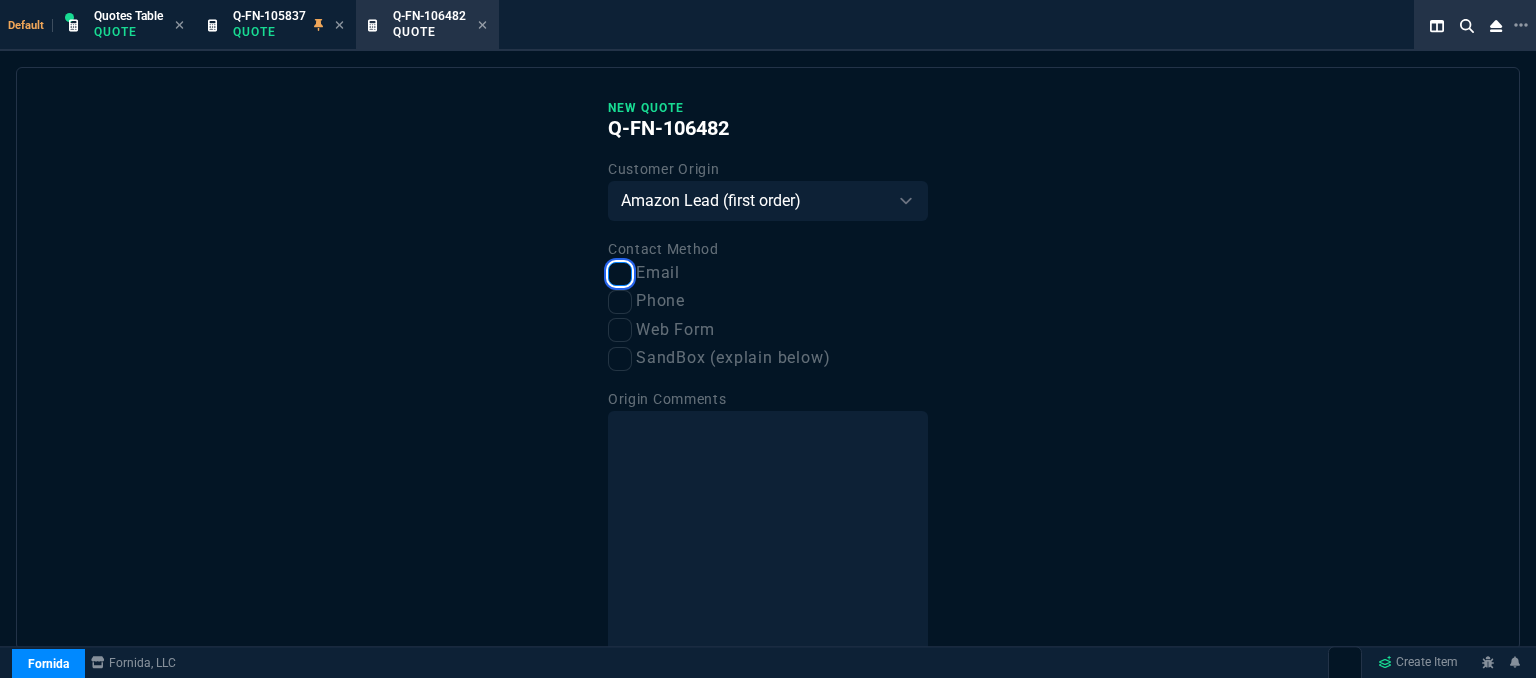 click on "Email" at bounding box center [620, 274] 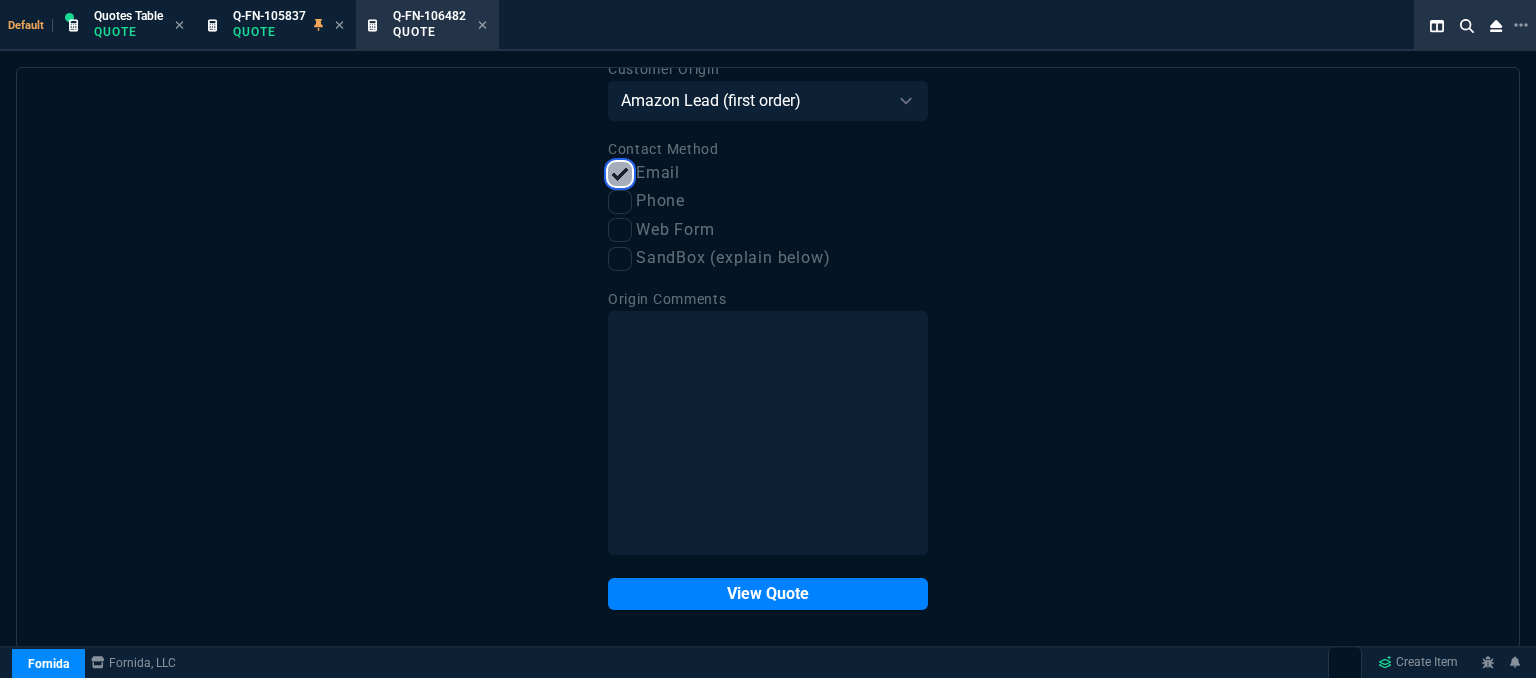 scroll, scrollTop: 101, scrollLeft: 0, axis: vertical 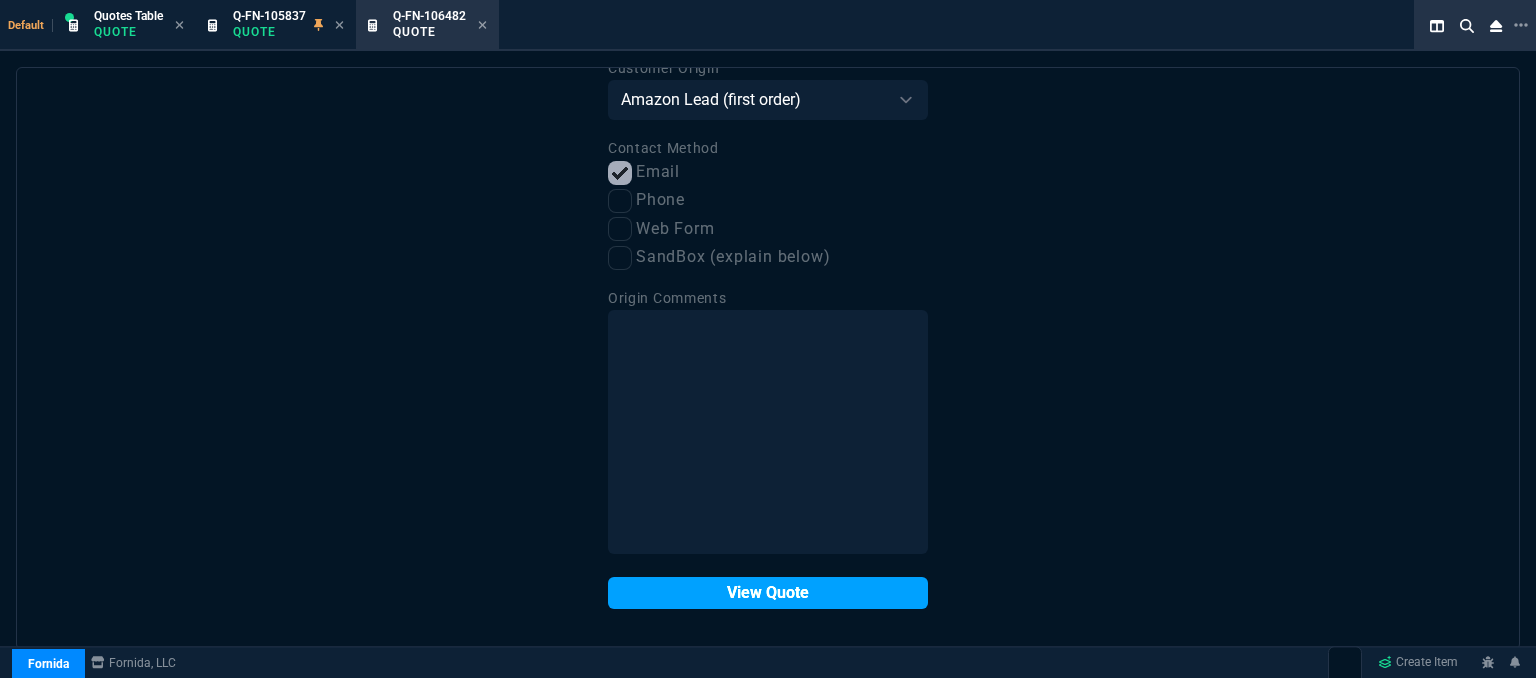 click on "View Quote" at bounding box center (768, 593) 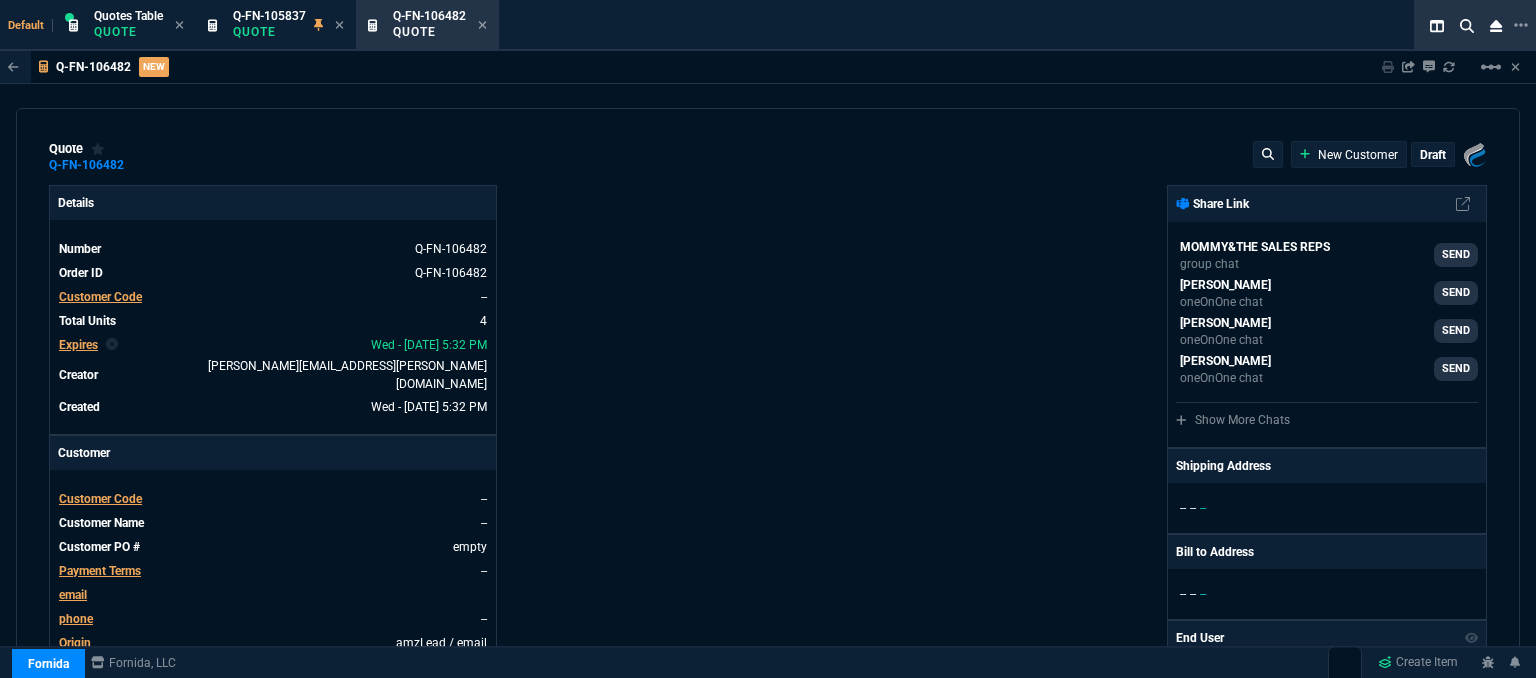 type on "18" 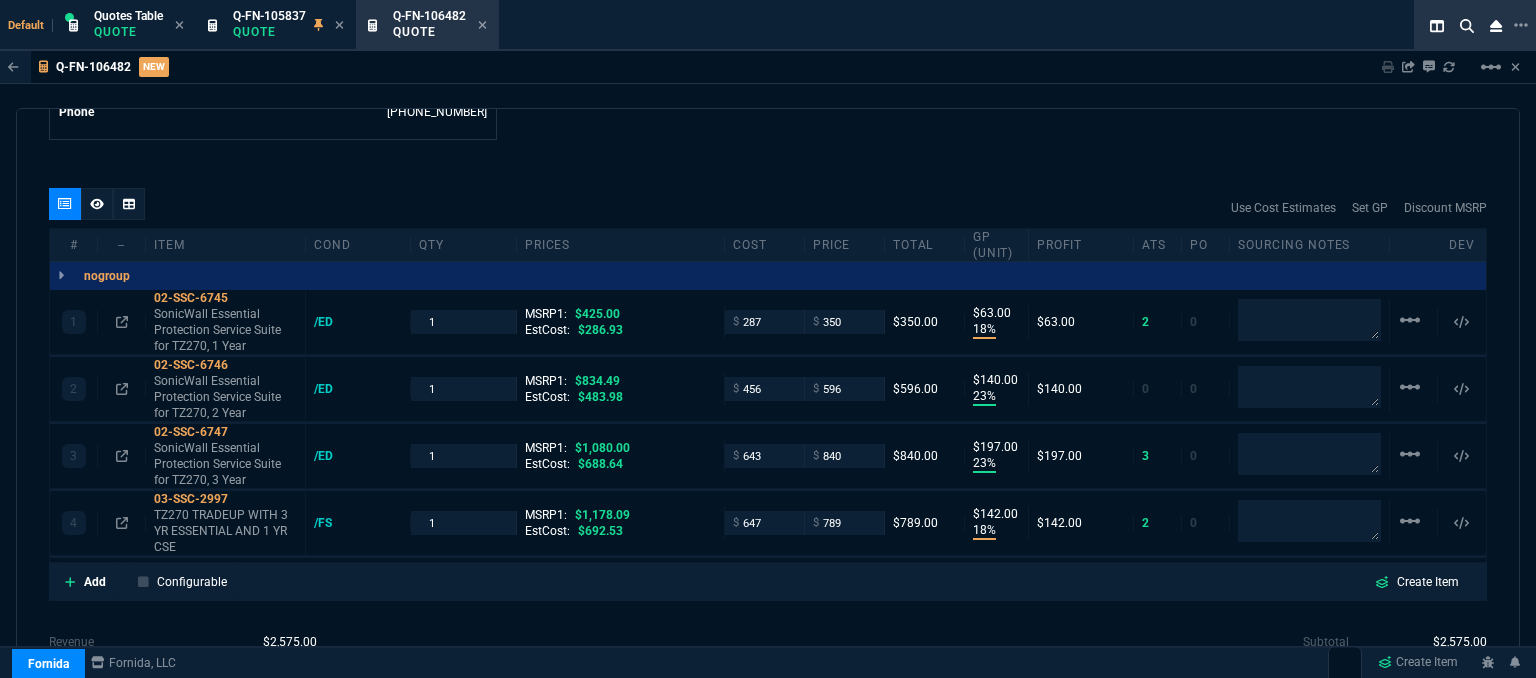 scroll, scrollTop: 1224, scrollLeft: 0, axis: vertical 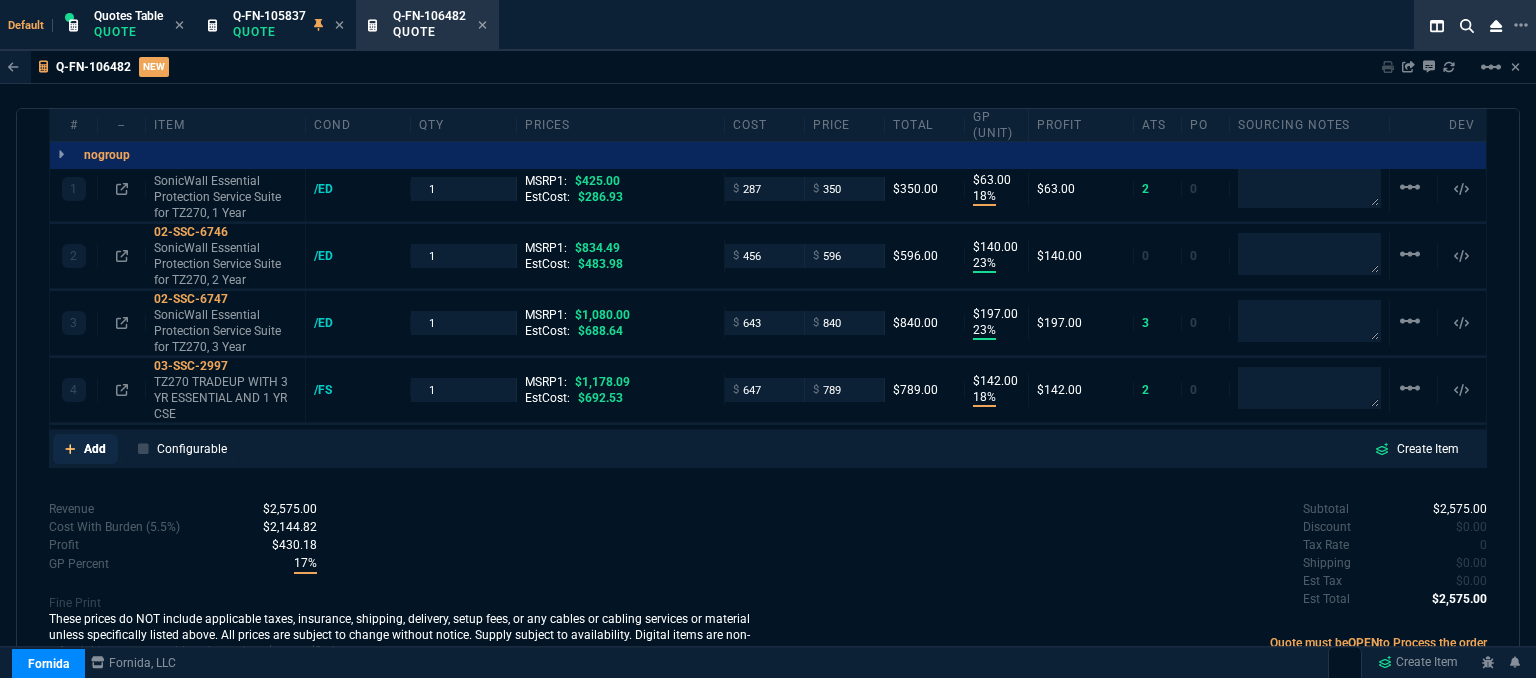 click 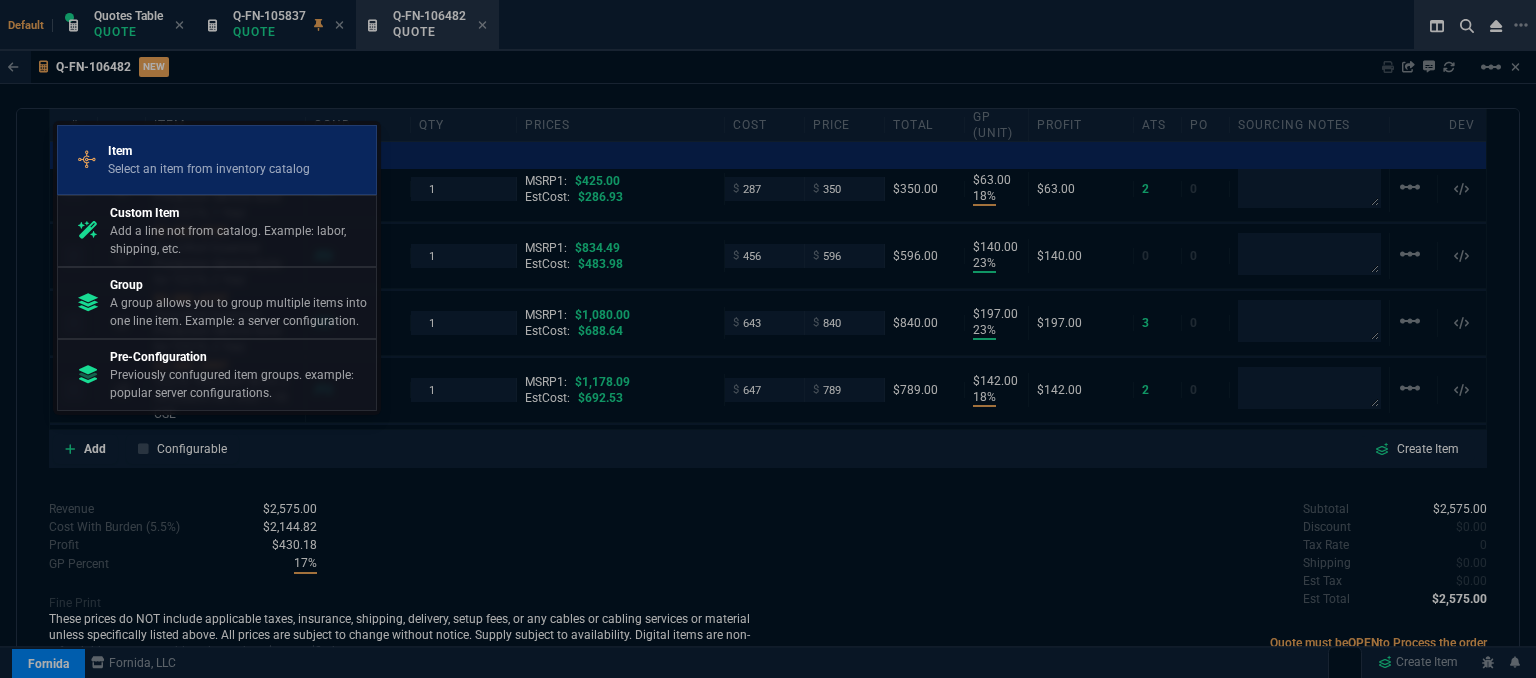 click on "Select an item from inventory catalog" at bounding box center [209, 169] 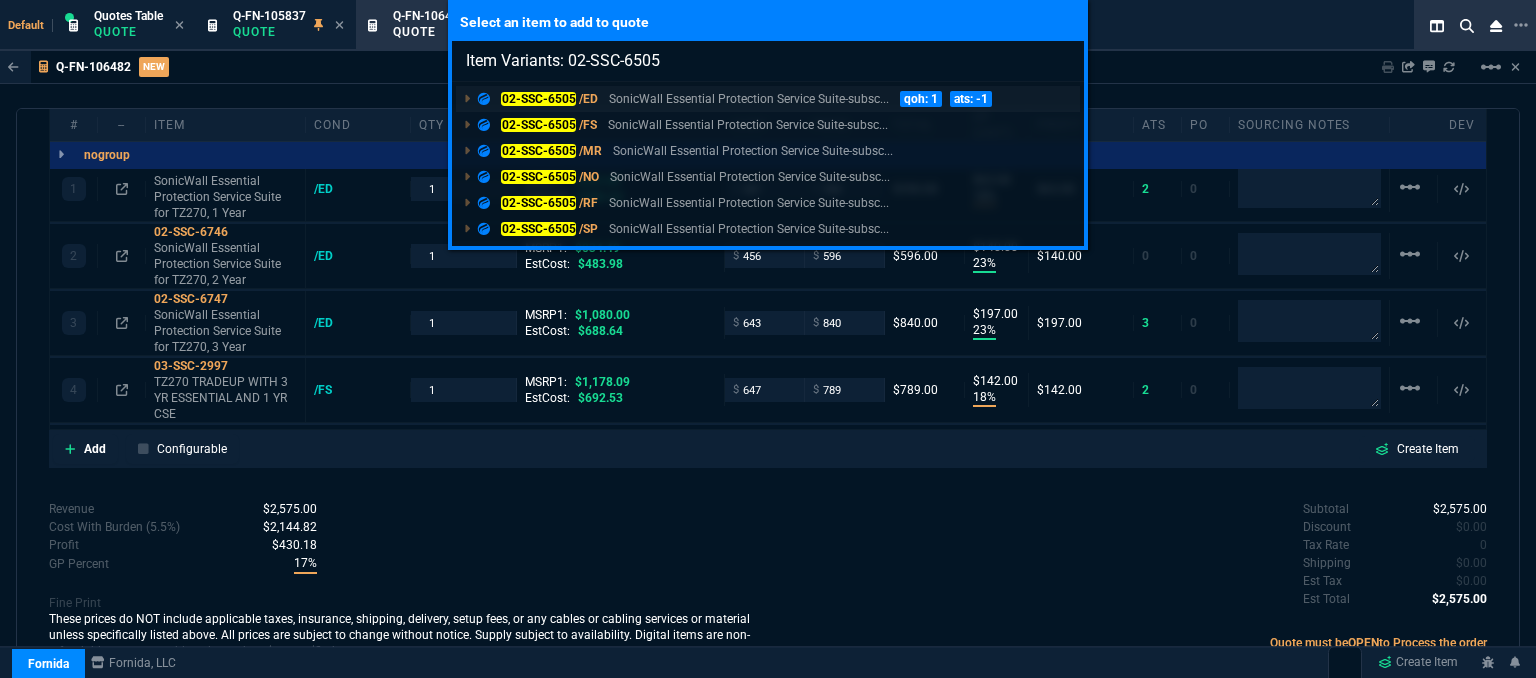 type on "Item Variants: 02-SSC-6505" 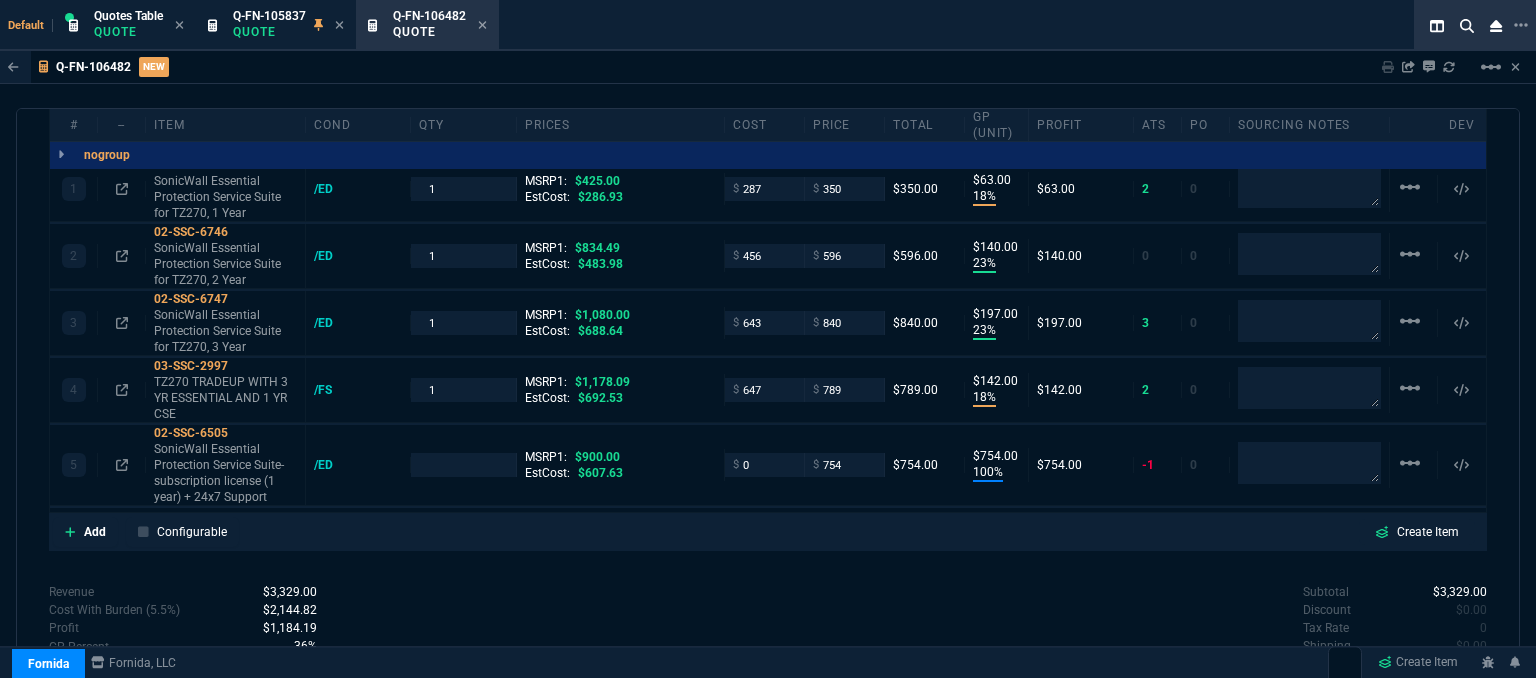 type on "18" 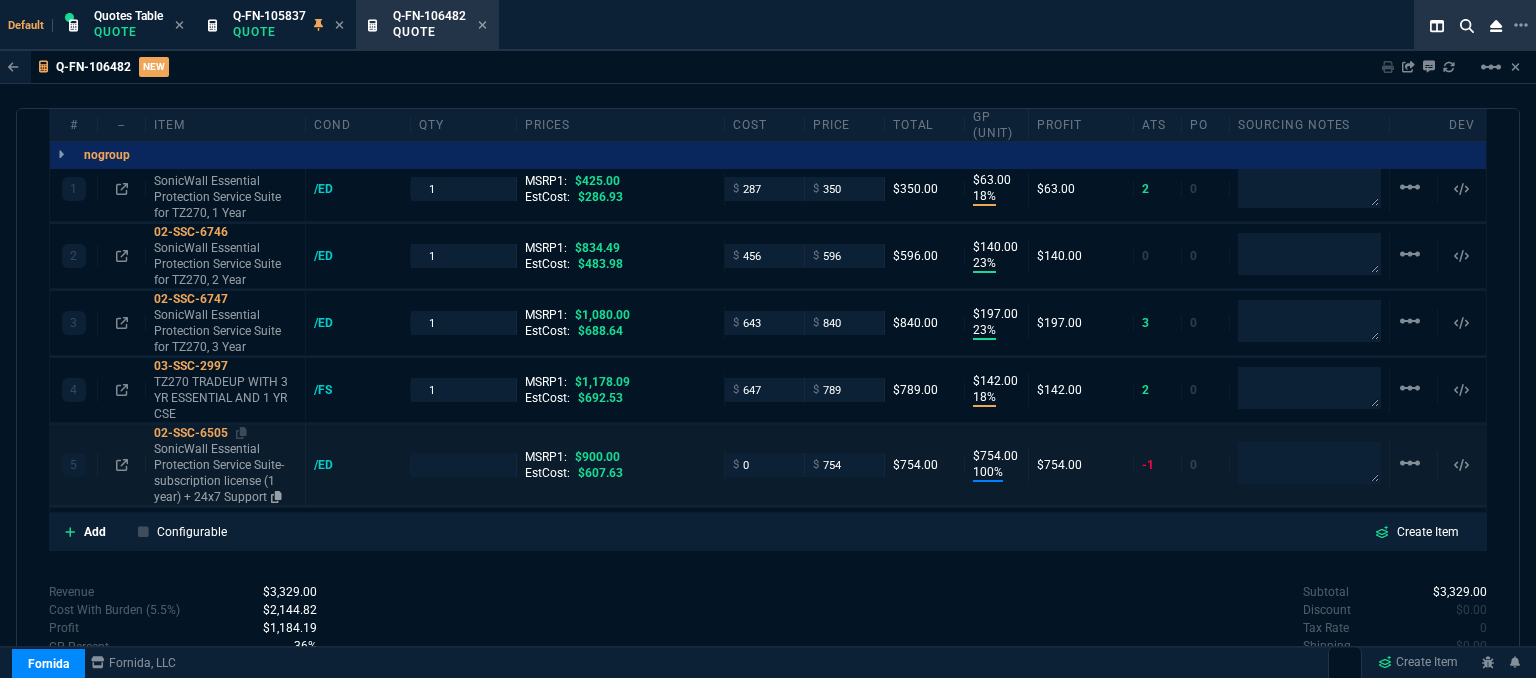 click on "SonicWall Essential Protection Service Suite-subscription license (1 year) + 24x7 Support" at bounding box center (225, 473) 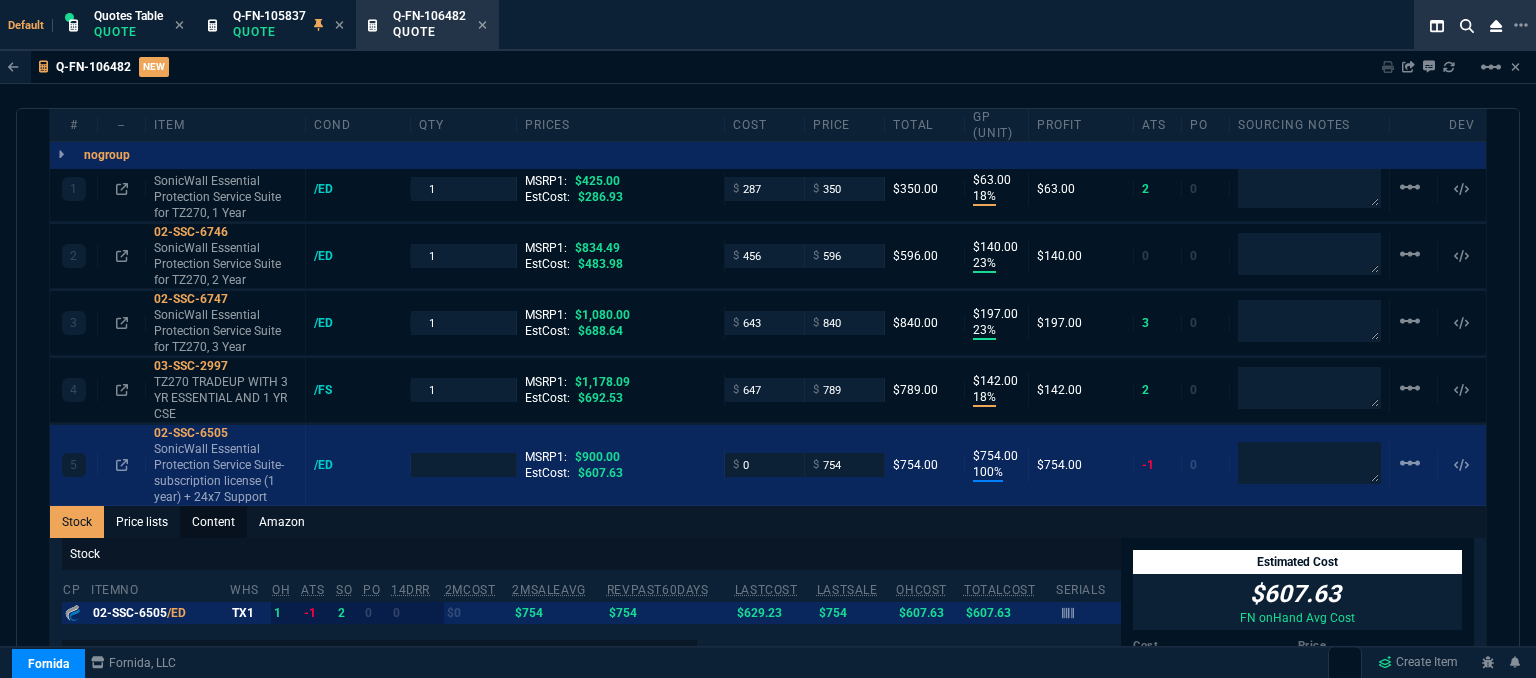 click on "Content" at bounding box center [213, 522] 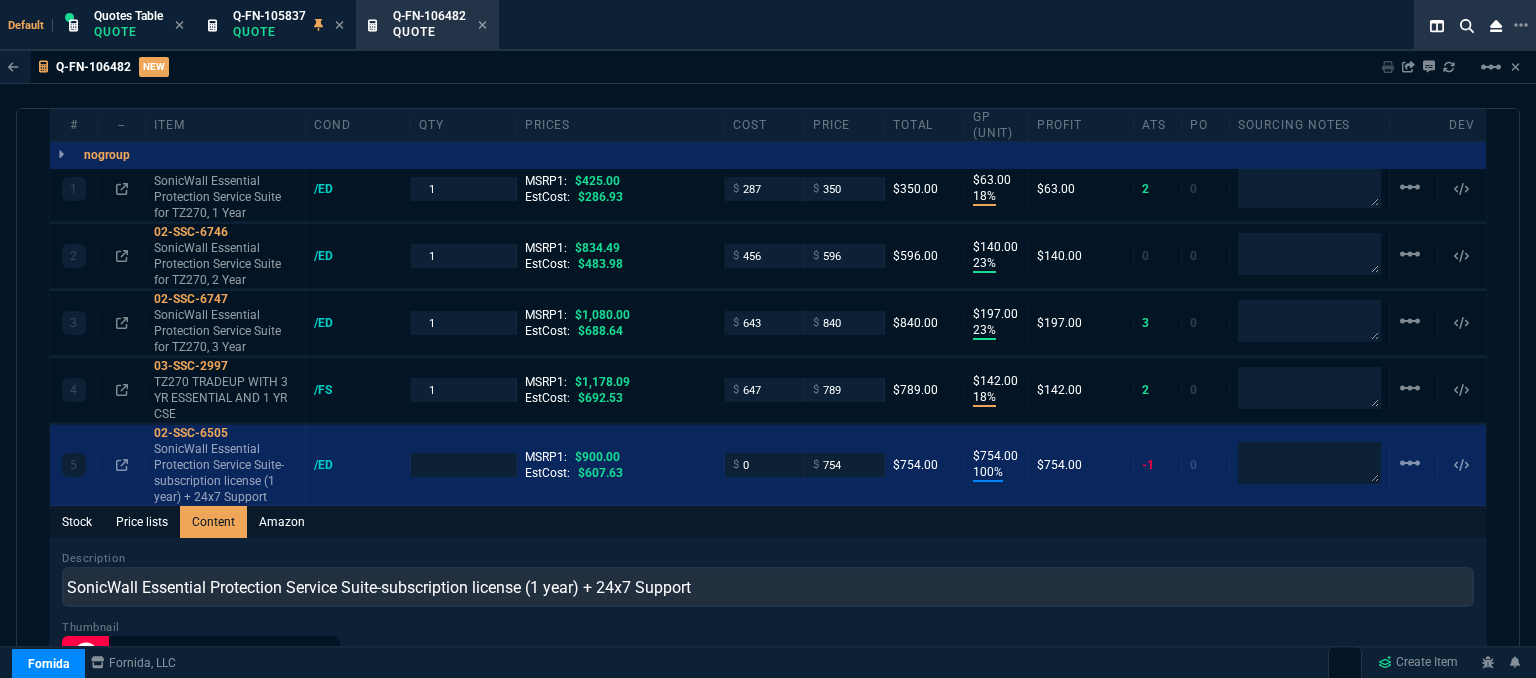 scroll, scrollTop: 0, scrollLeft: 0, axis: both 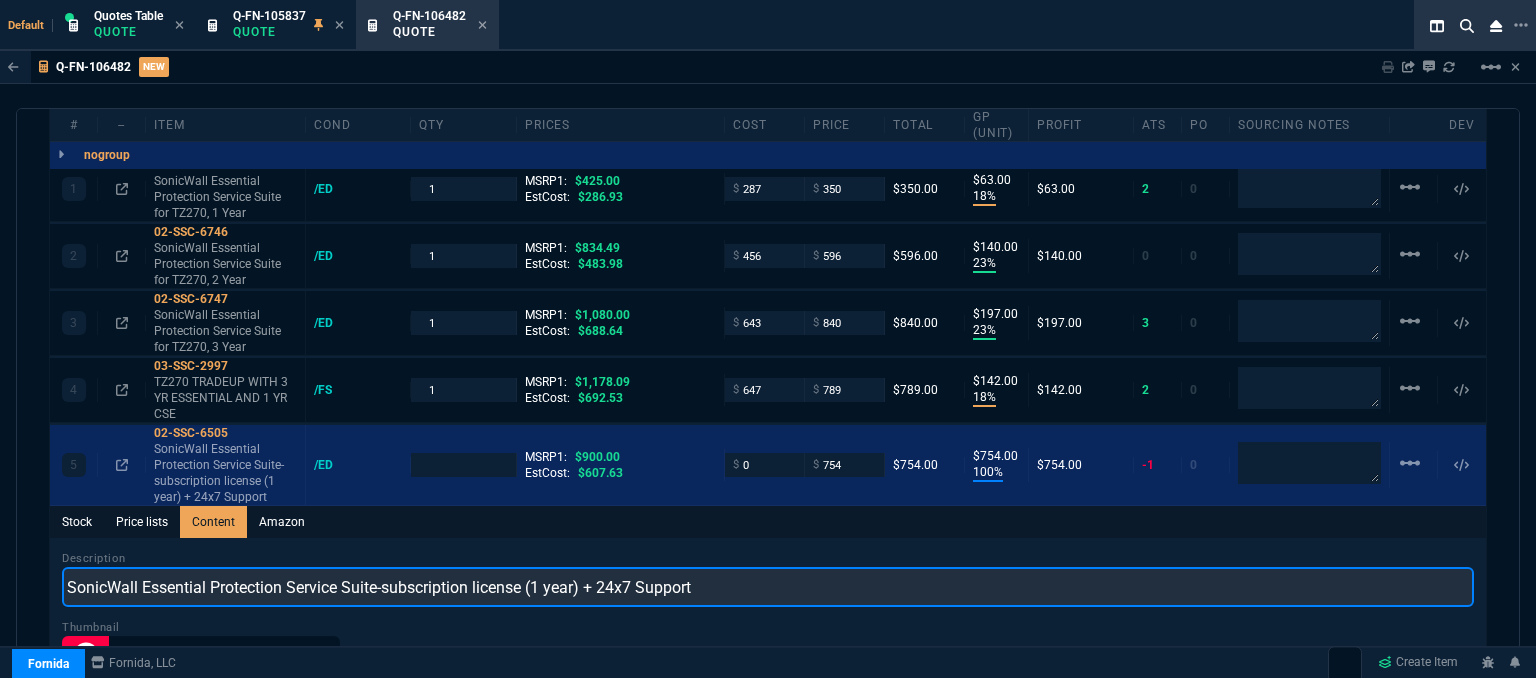 drag, startPoint x: 756, startPoint y: 566, endPoint x: 38, endPoint y: 561, distance: 718.0174 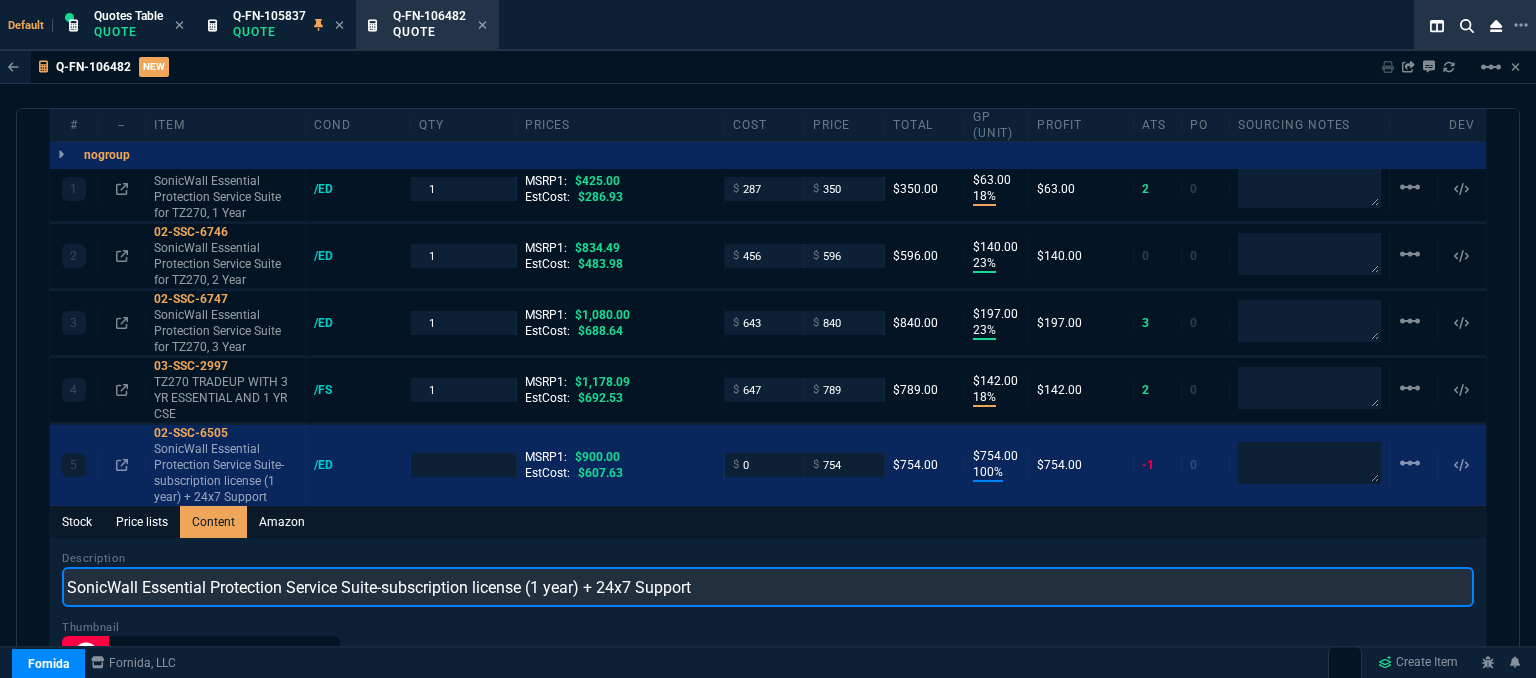 click on "quote   Q-FN-106482   New Customer  draft Fornida, LLC 2609 Technology Dr Suite 300 Plano, TX 75074 Details Number Q-FN-106482  Order ID Q-FN-106482  Customer Code --  Total Units 5  Expires Wed - 8/6/25, 5:32 PM Creator fiona.rossi@fornida.com  Created Wed - 7/23/25, 5:32 PM Print Specs Number Q-FN-106482  Customer ID   Customer Name   Expires 8/6/25,  12:32 PM  Customer PO # --  Payment Terms --  Shipping Agent FEDEX | GRD  Customer Customer Code --  Customer Name --  Customer PO # empty  Payment Terms --  email   phone --   Origin  amzLead / email   Origin Comment    Staff Sales Person ROSS  Engineer 1 --  Engineer 2 --  Shipping Ship Date -- Agent FEDEX  Agent Service GRD  Account Id --  Sales Order* Number --  id --  Account Manager Name Fiona  Email fiona.rossi@fornida.com  Phone 469-249-2107  Fornida, LLC 2609 Technology Dr Suite 300 Plano, TX 75074  Share Link  MOMMY&THE SALES REPS group chat SEND Brian Over oneOnOne chat SEND Sarah Costa oneOnOne chat SEND Steven Huang oneOnOne chat SEND -- -- -- --" at bounding box center (768, 396) 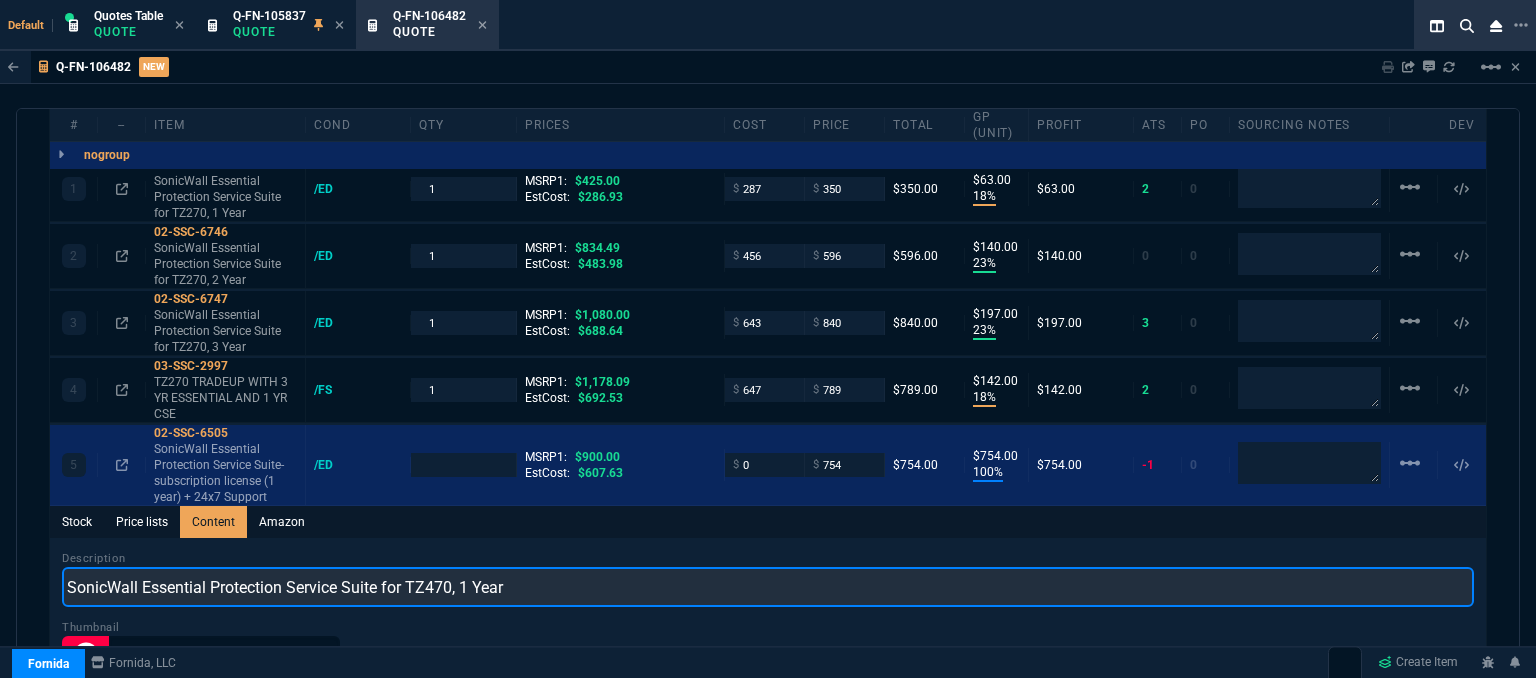 type on "SonicWall Essential Protection Service Suite for TZ470, 1 Year" 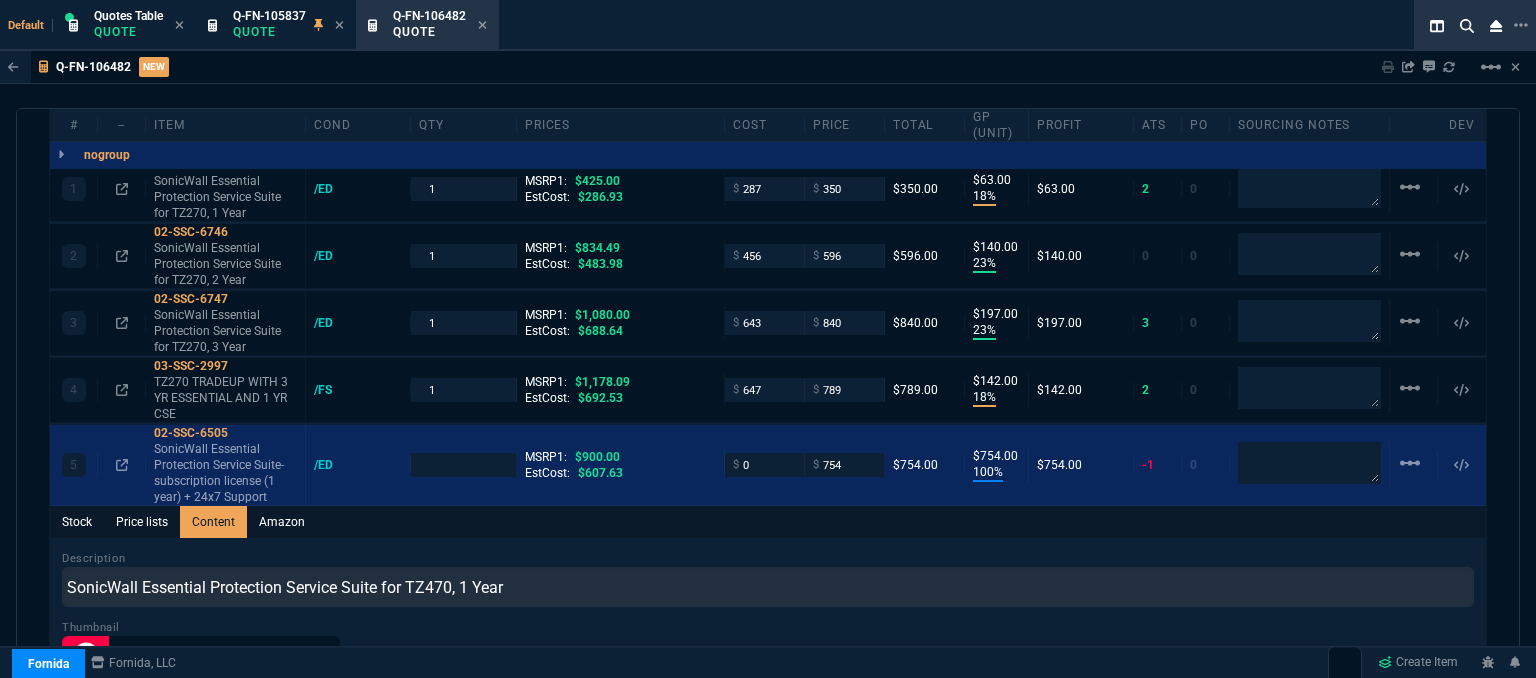 click on "Description SonicWall Essential Protection Service Suite for TZ470, 1 Year" at bounding box center (768, 578) 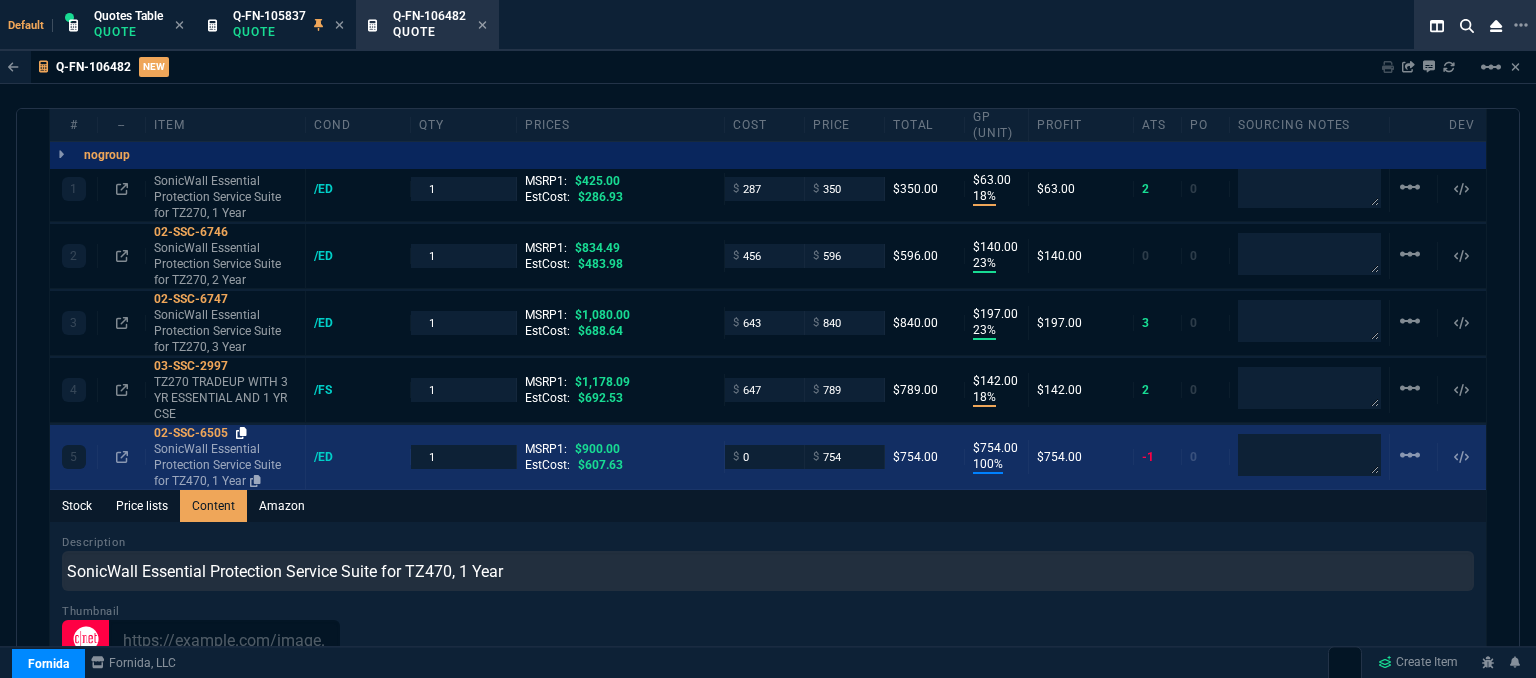 click 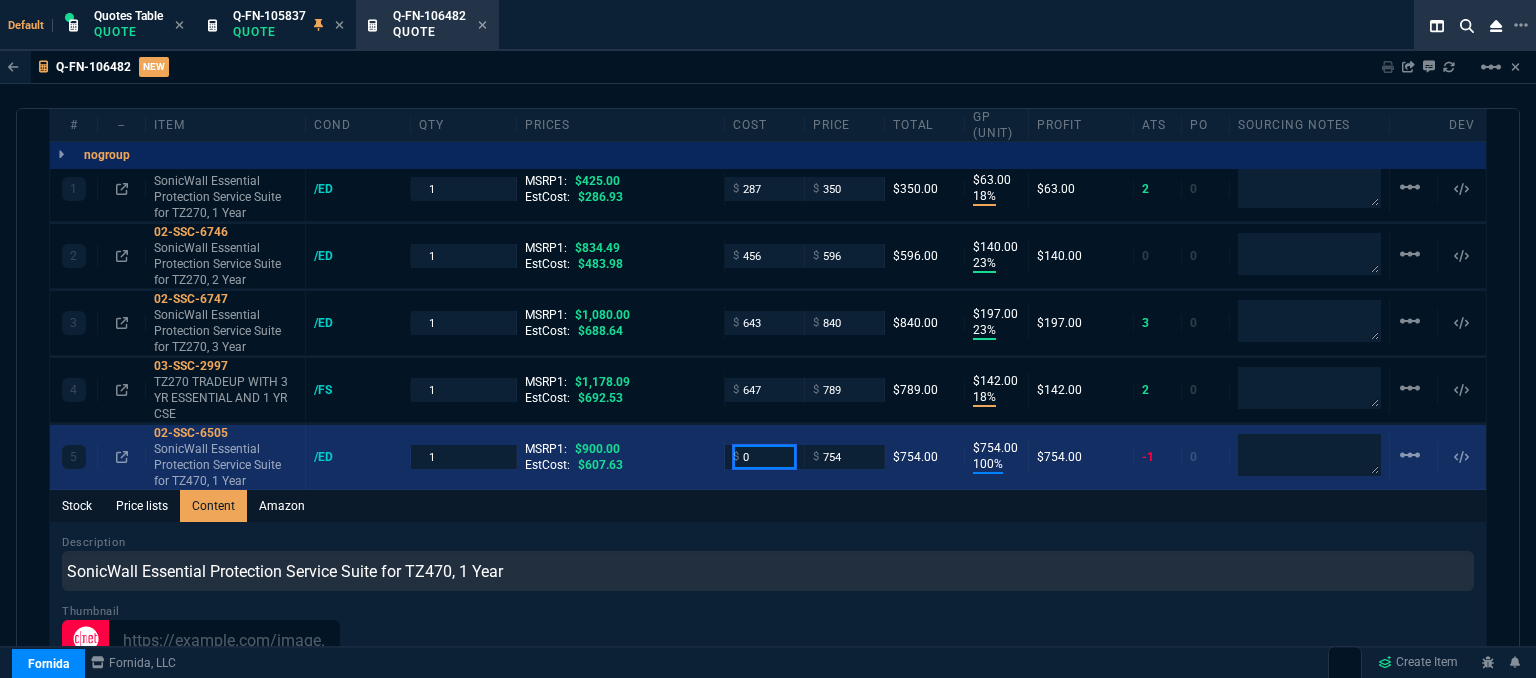 drag, startPoint x: 768, startPoint y: 444, endPoint x: 684, endPoint y: 433, distance: 84.71718 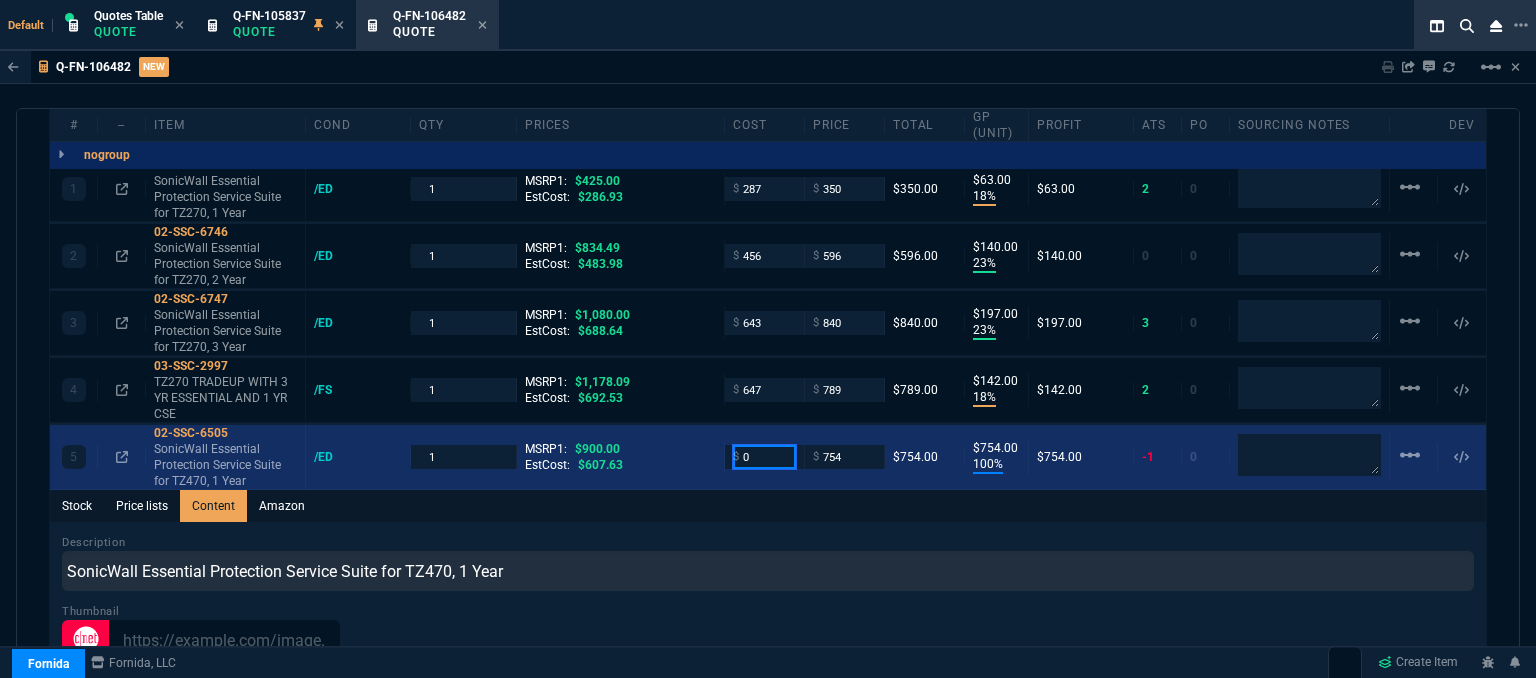 click on "5   02-SSC-6505   SonicWall Essential Protection Service Suite for TZ470, 1 Year   /ED  1  MSRP1:  $900.00  EstCost:   $607.63  $ 0 $ 754  $754.00  $754.00  100%   $754.00   -1   0  linear_scale" at bounding box center [768, 457] 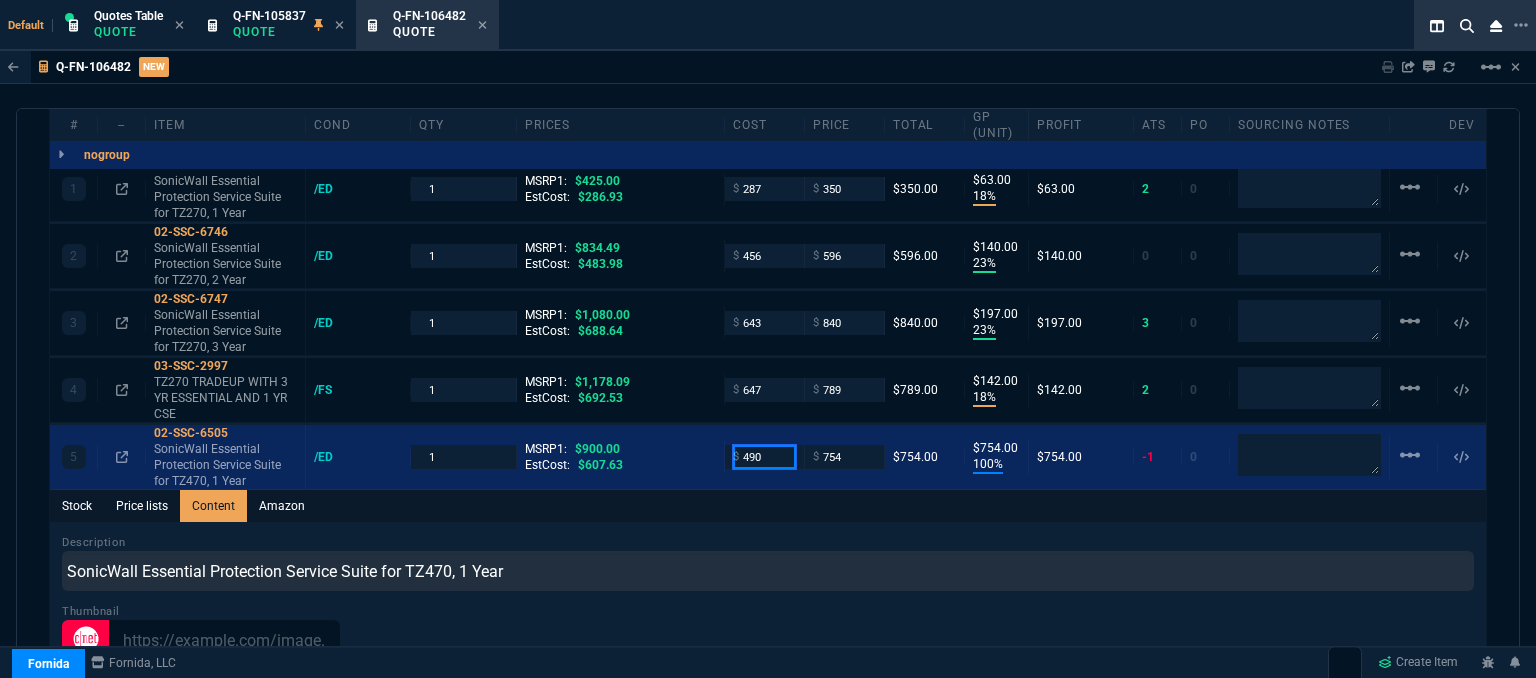 type on "490" 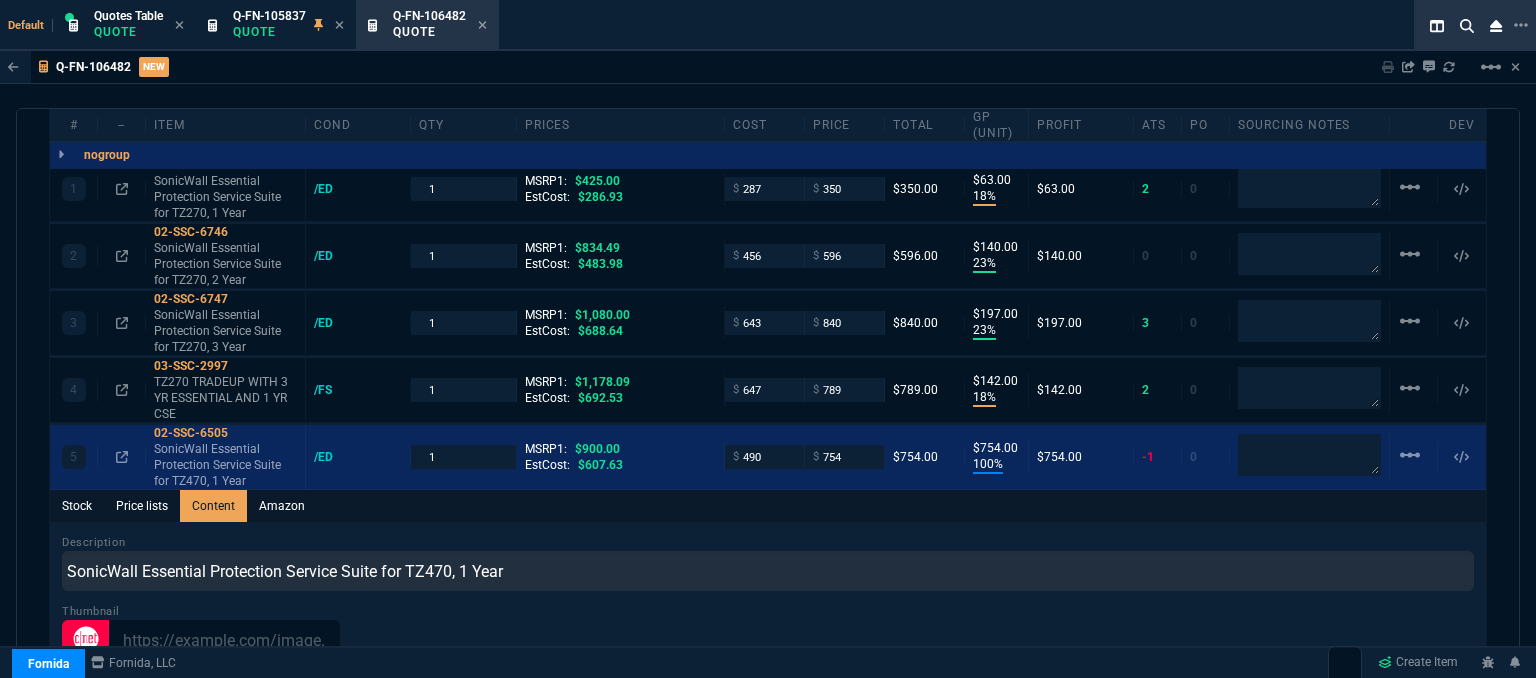 click on "Stock Price lists Content Amazon" at bounding box center [768, 506] 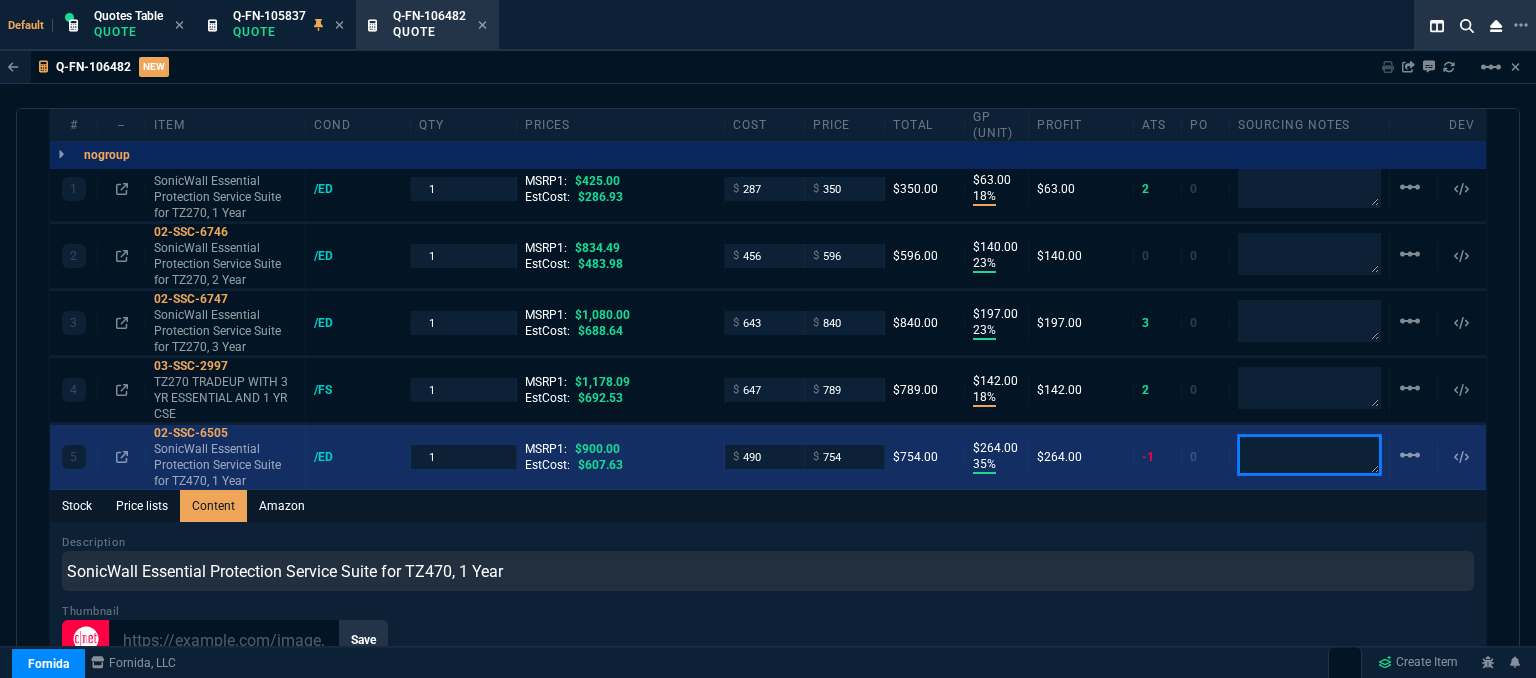 click at bounding box center (1309, 455) 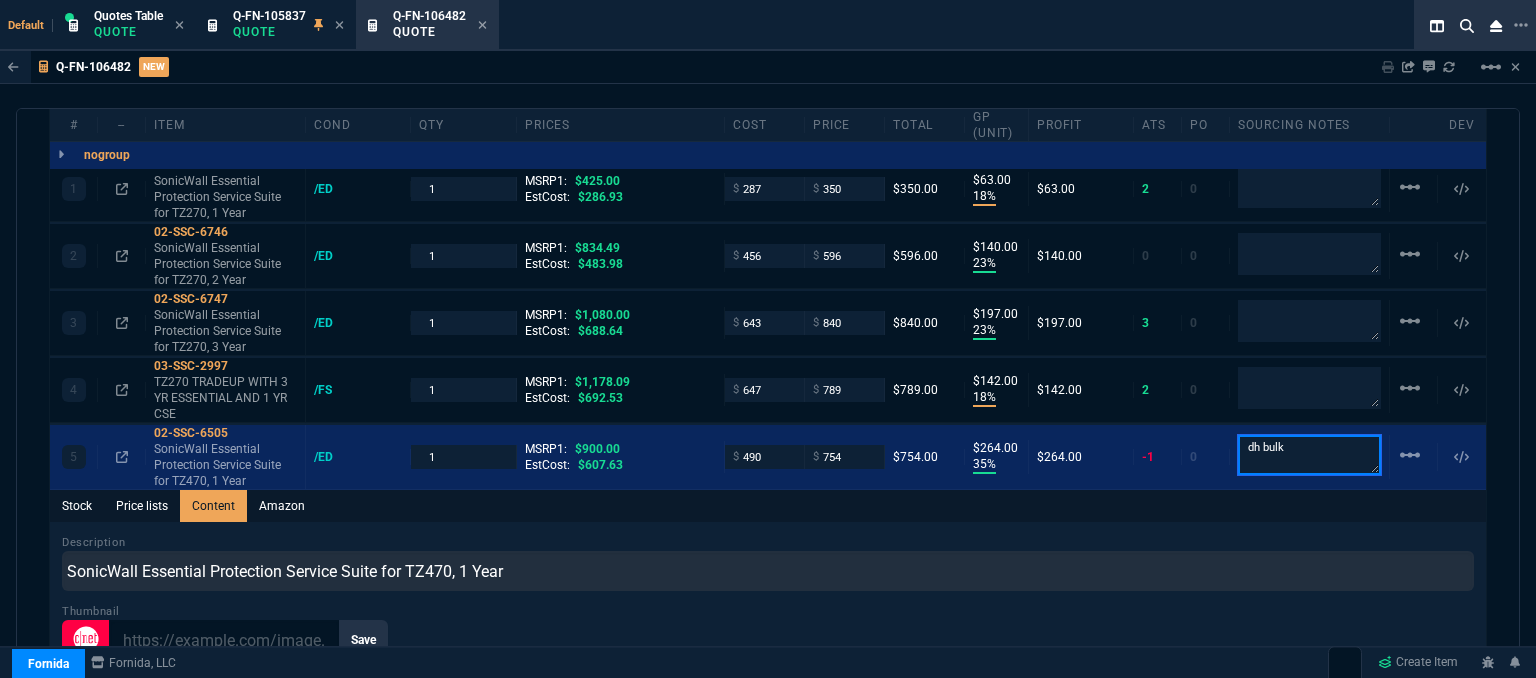 type on "dh bulk" 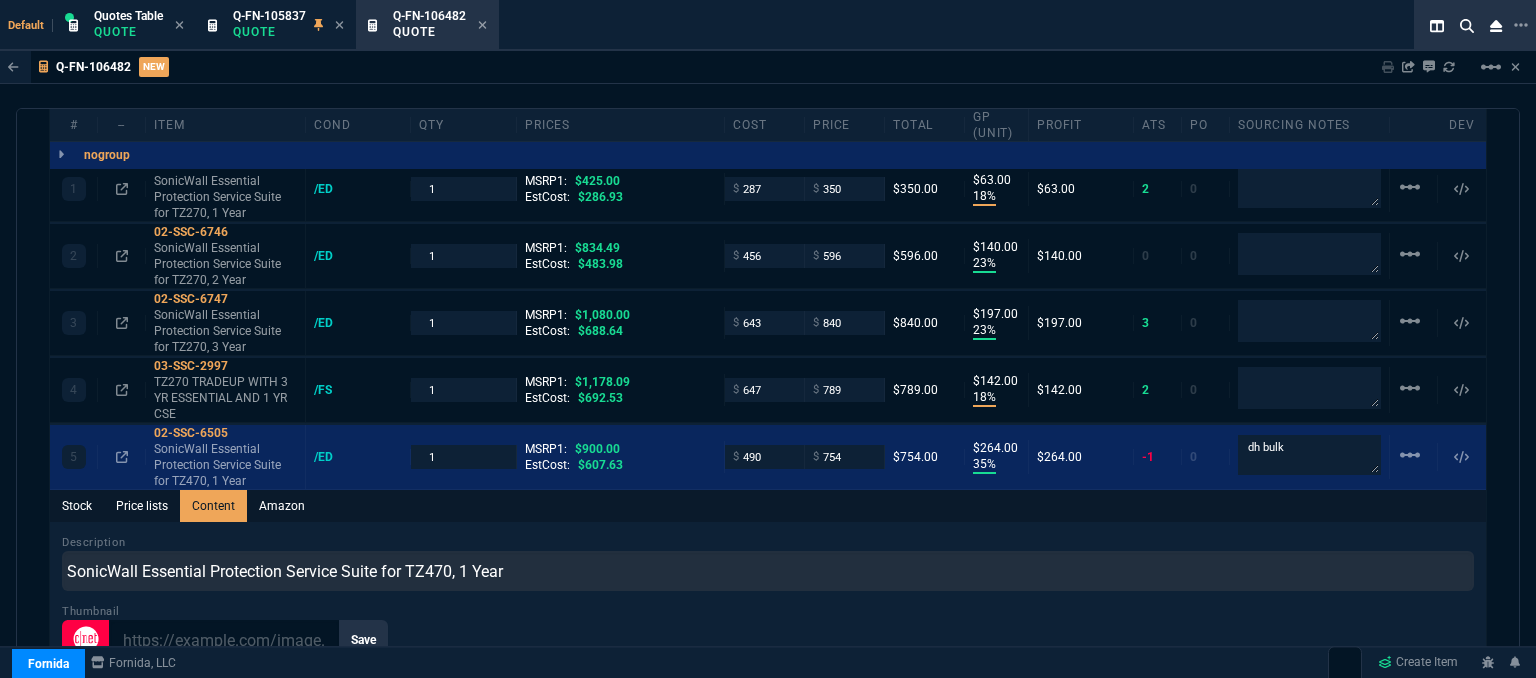 click on "Stock Price lists Content Amazon" at bounding box center [768, 506] 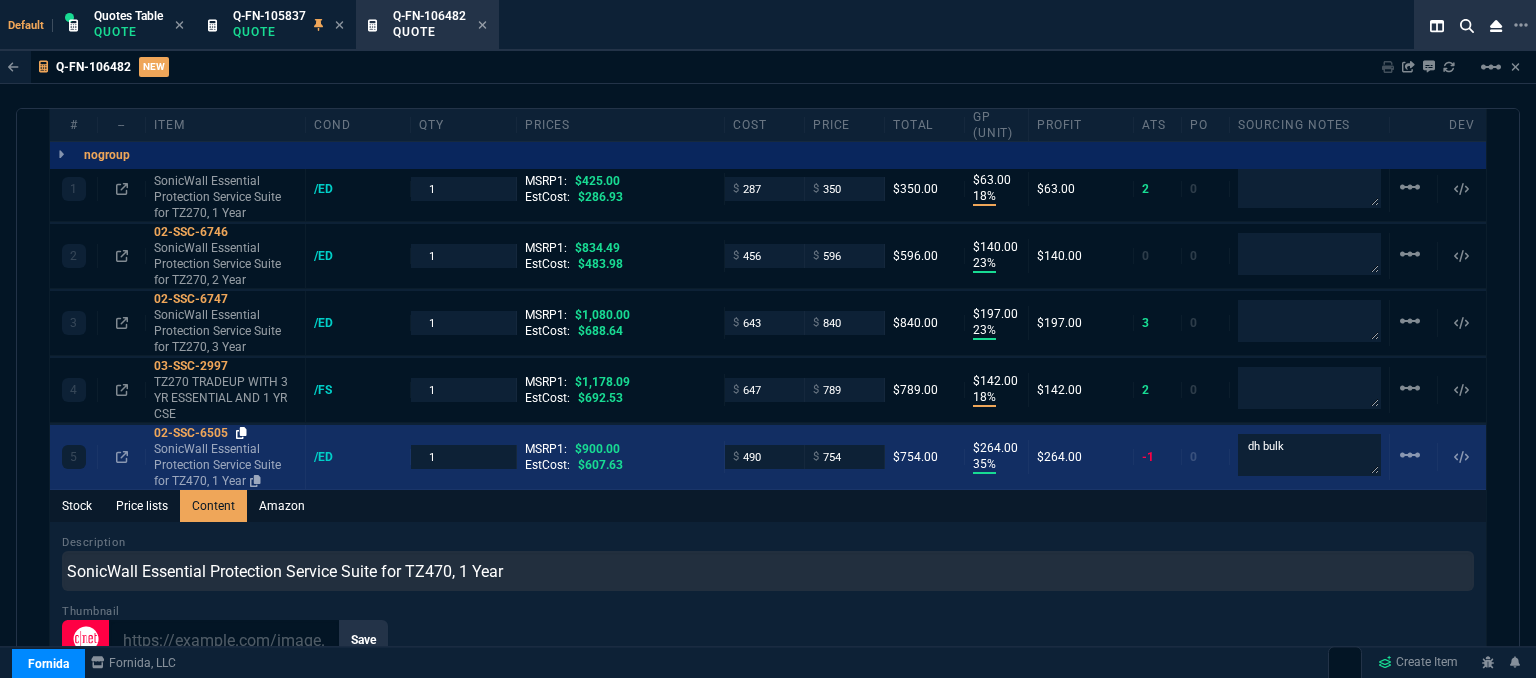 click 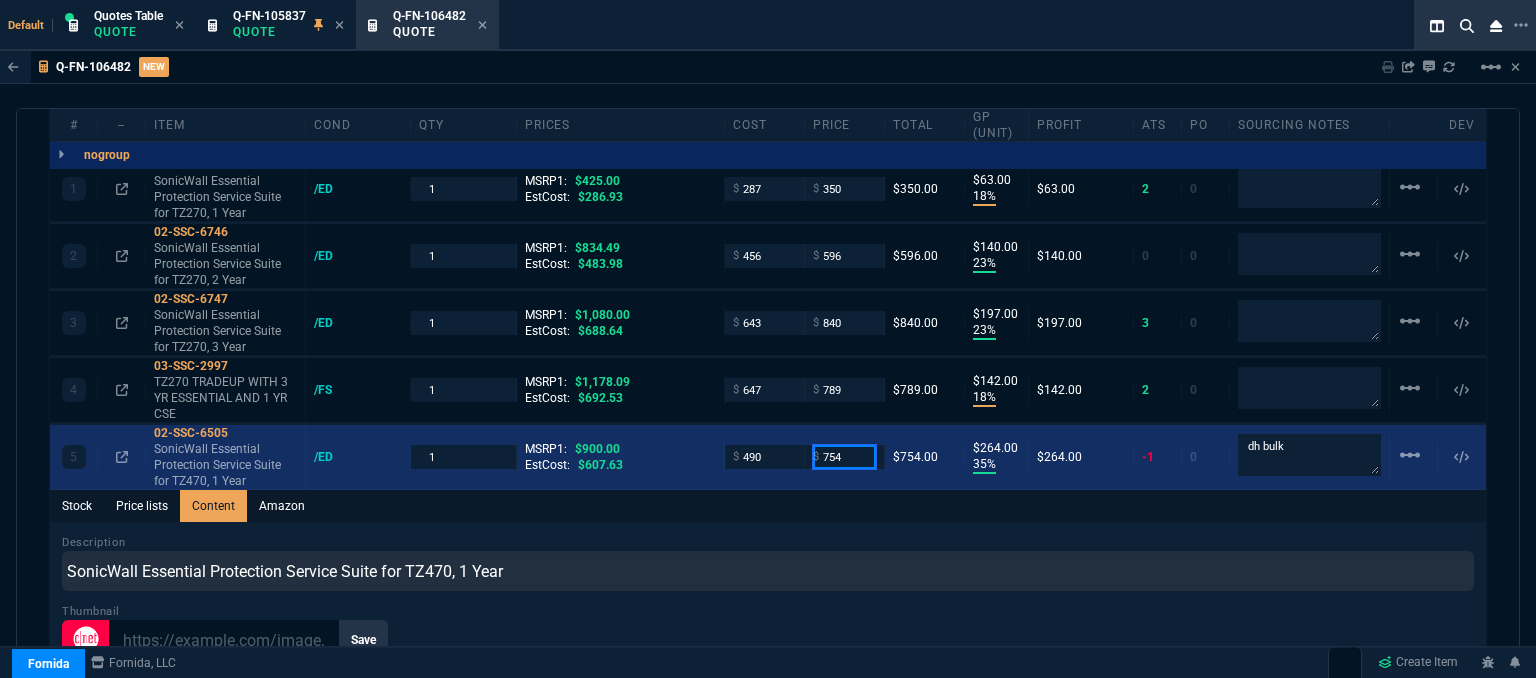 drag, startPoint x: 852, startPoint y: 441, endPoint x: 760, endPoint y: 441, distance: 92 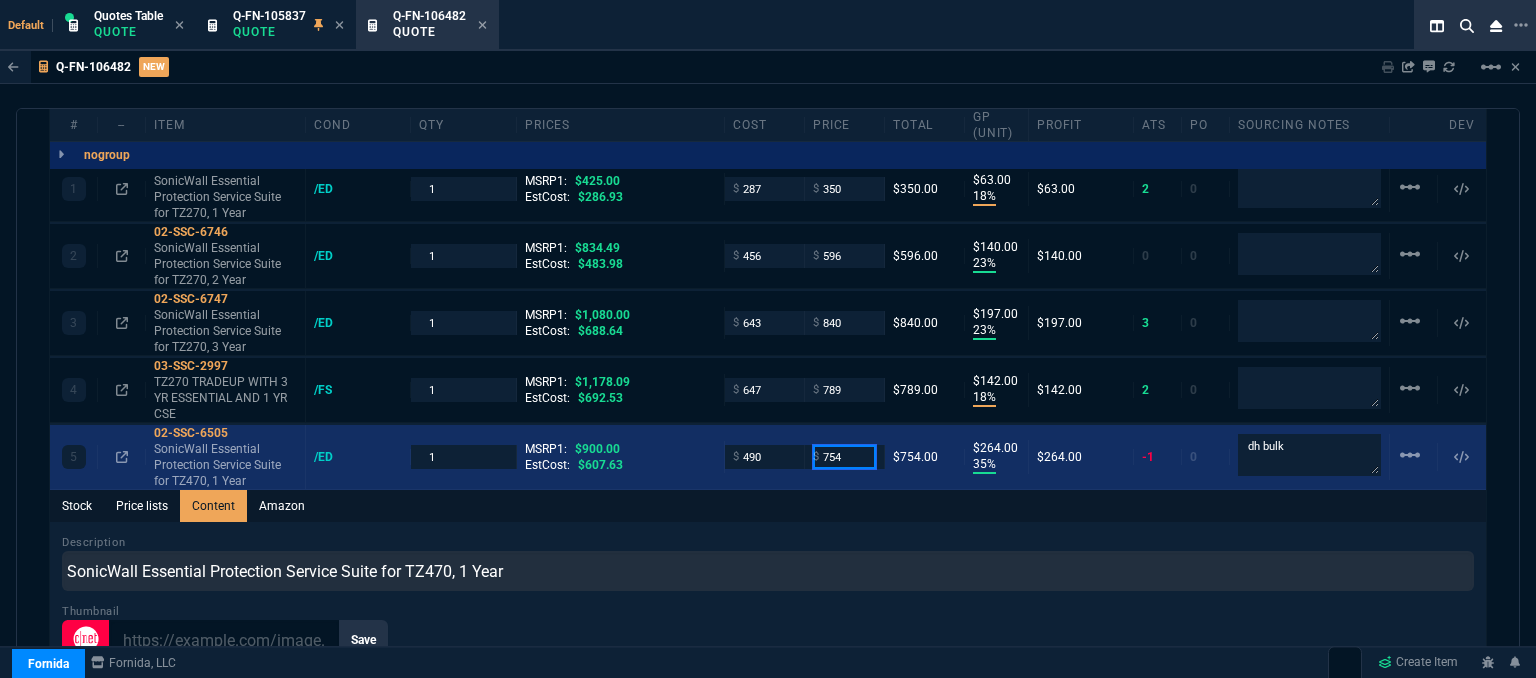 click on "5   02-SSC-6505   SonicWall Essential Protection Service Suite for TZ470, 1 Year   /ED  1  MSRP1:  $900.00  EstCost:   $607.63  $ 490 $ 754  $754.00  $264.00  35%   $264.00   -1   0  dh bulk linear_scale" at bounding box center [768, 457] 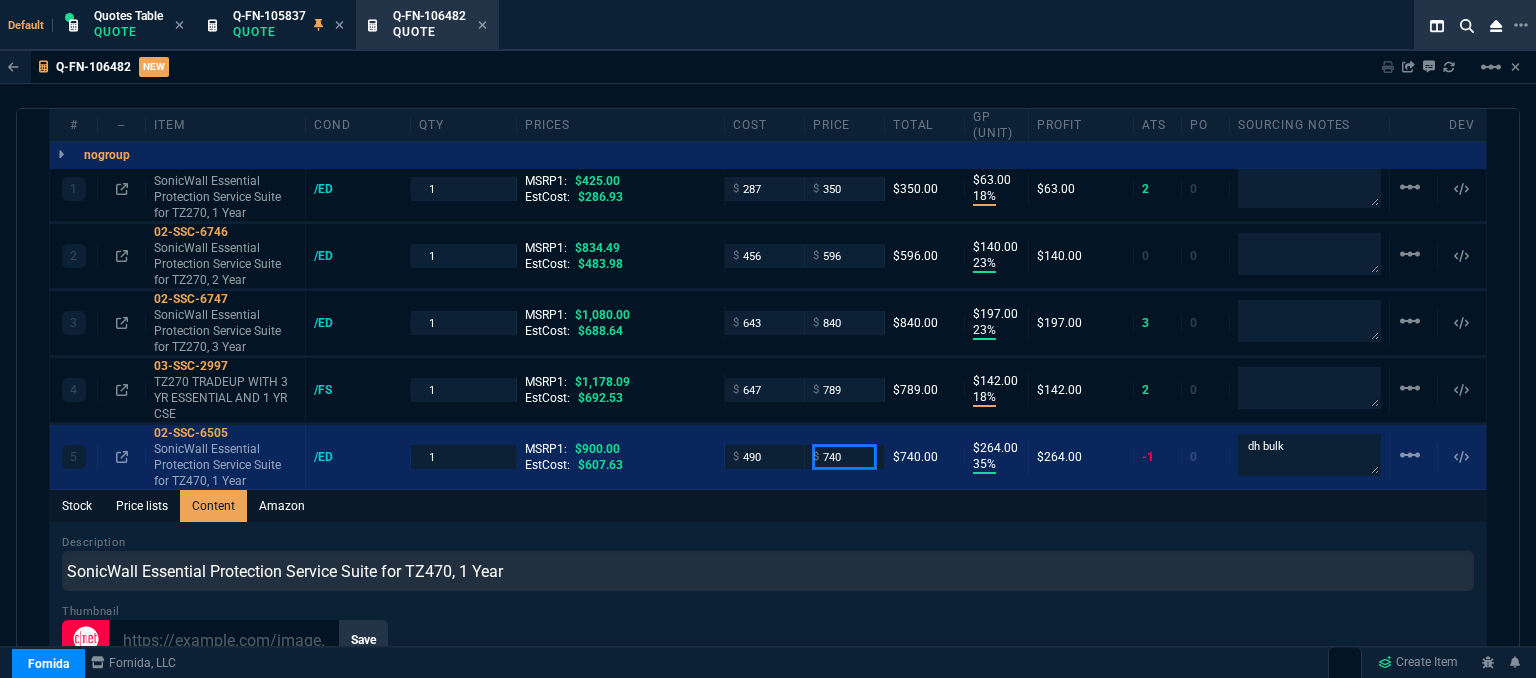 type on "740" 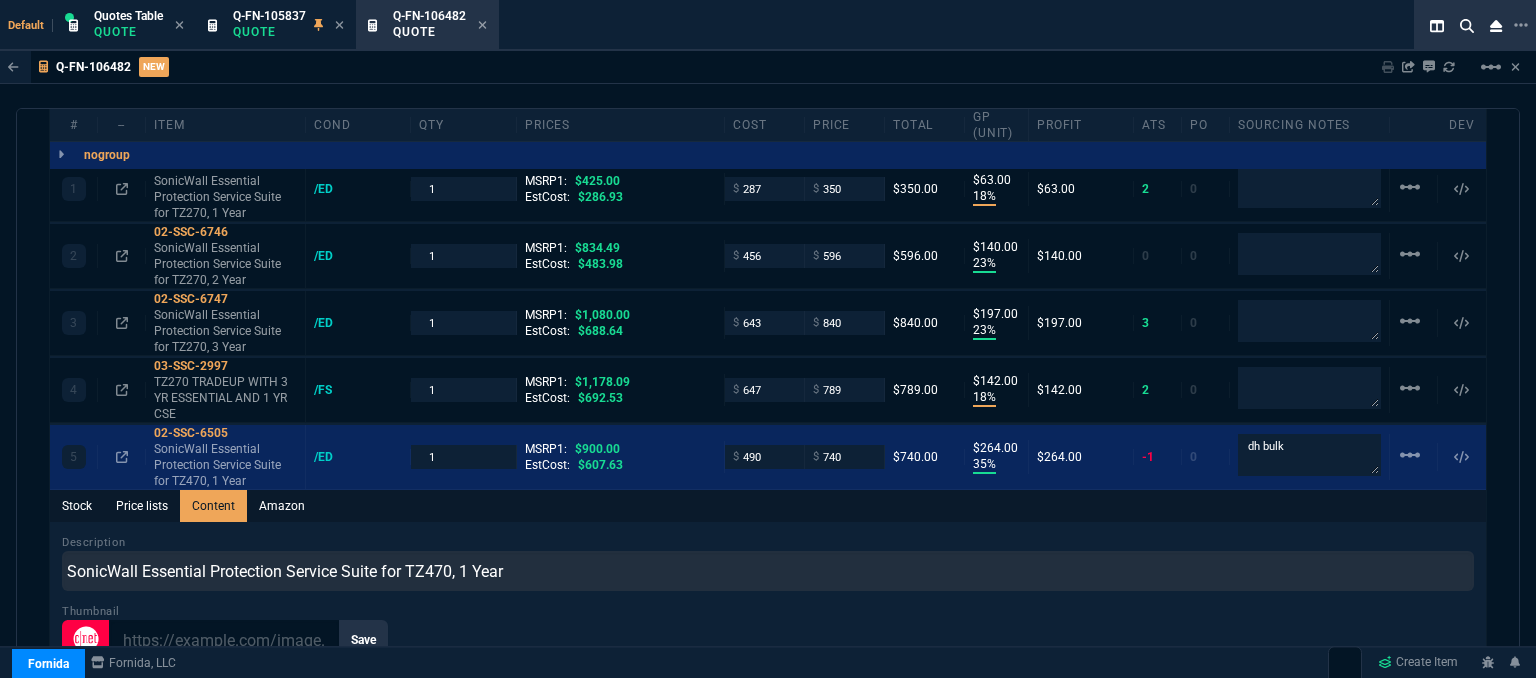 click on "Stock Price lists Content Amazon" at bounding box center (768, 506) 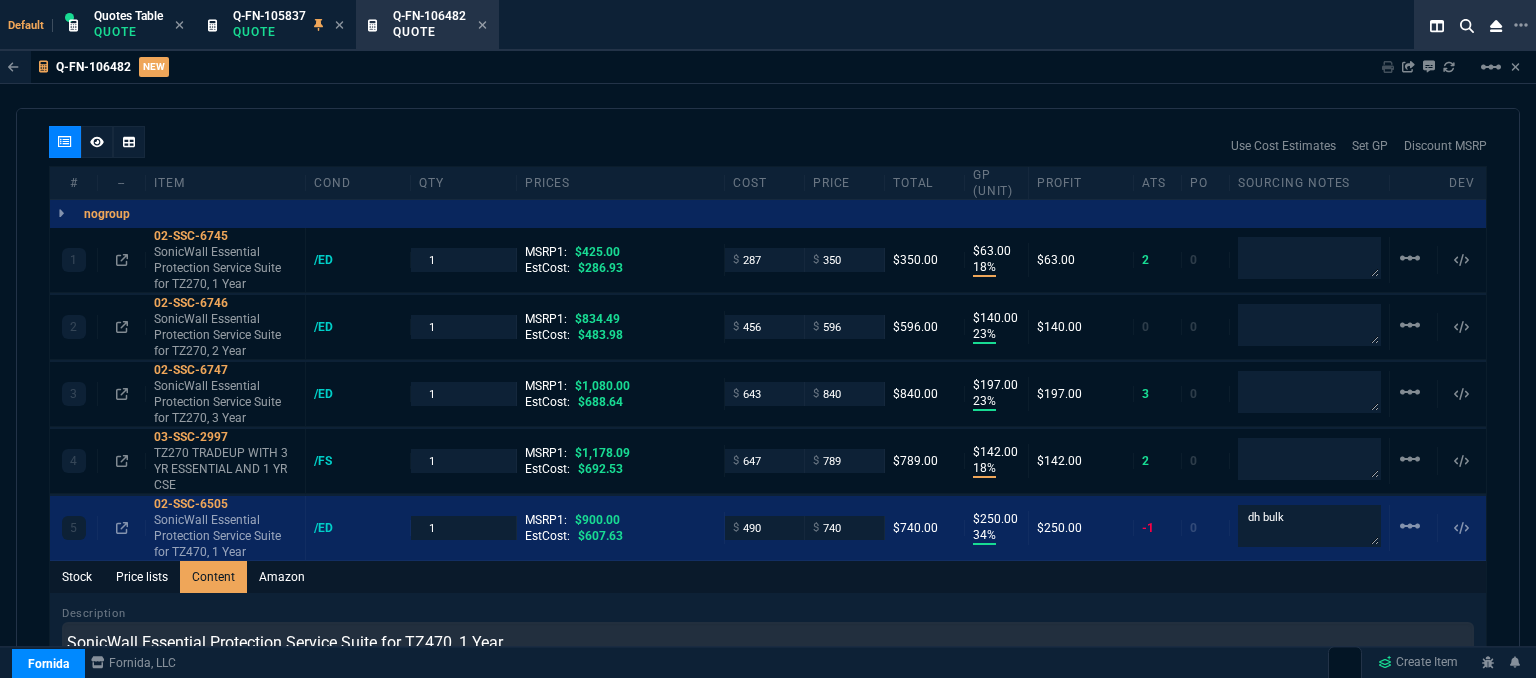 scroll, scrollTop: 1124, scrollLeft: 0, axis: vertical 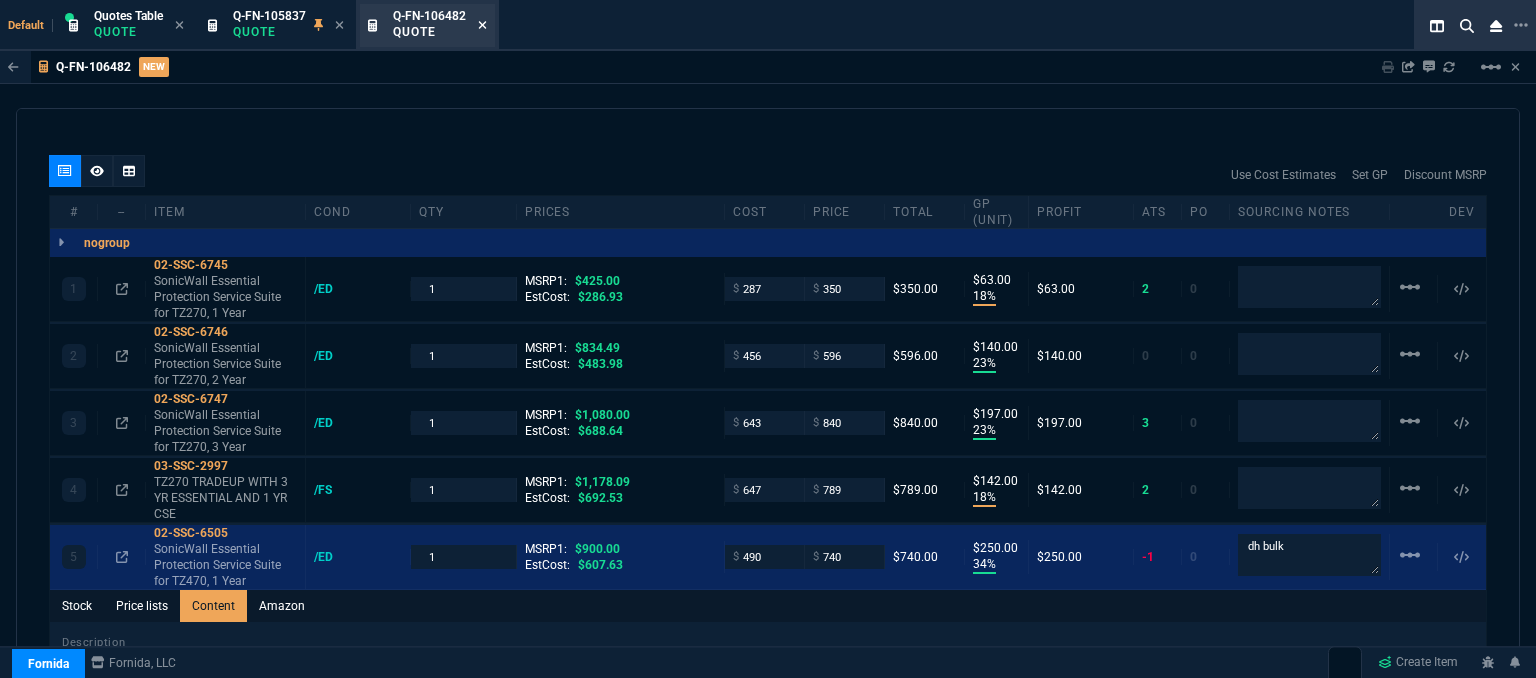 click 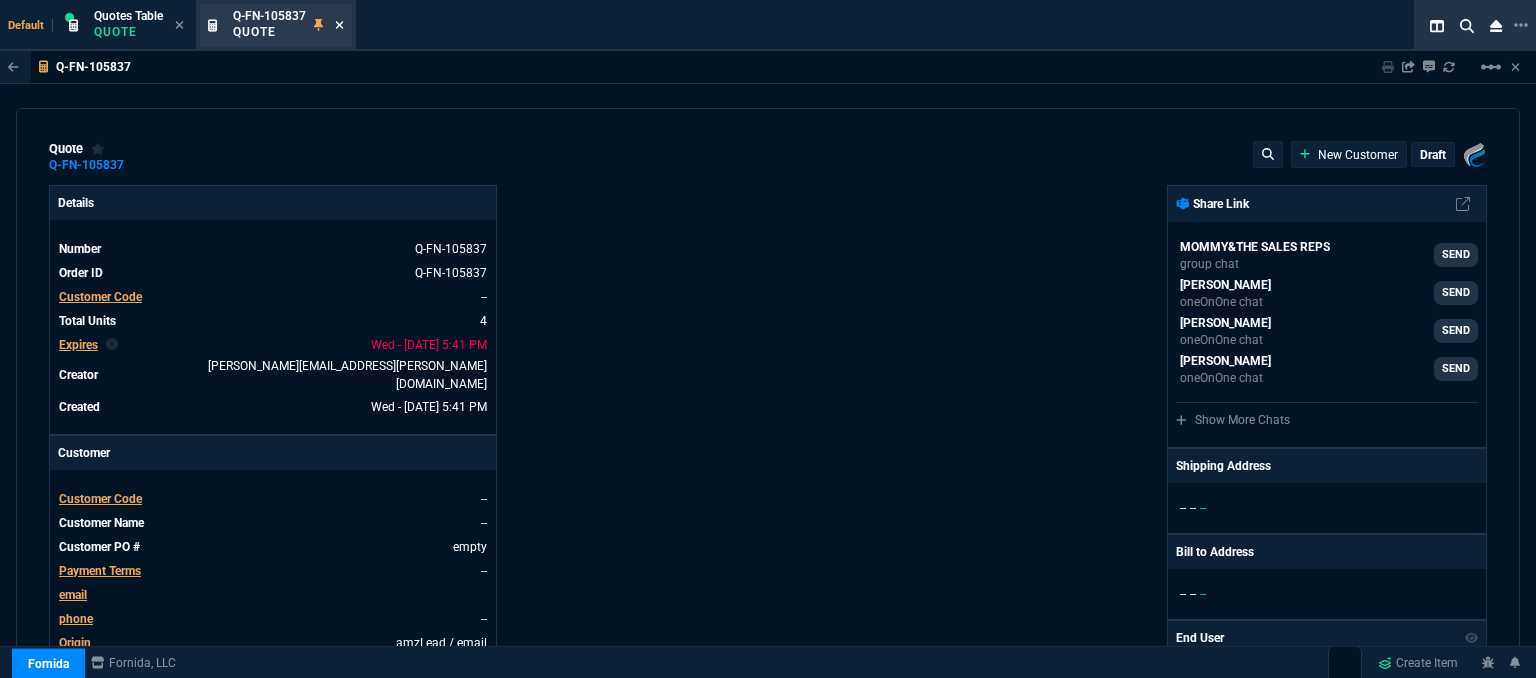 type on "18" 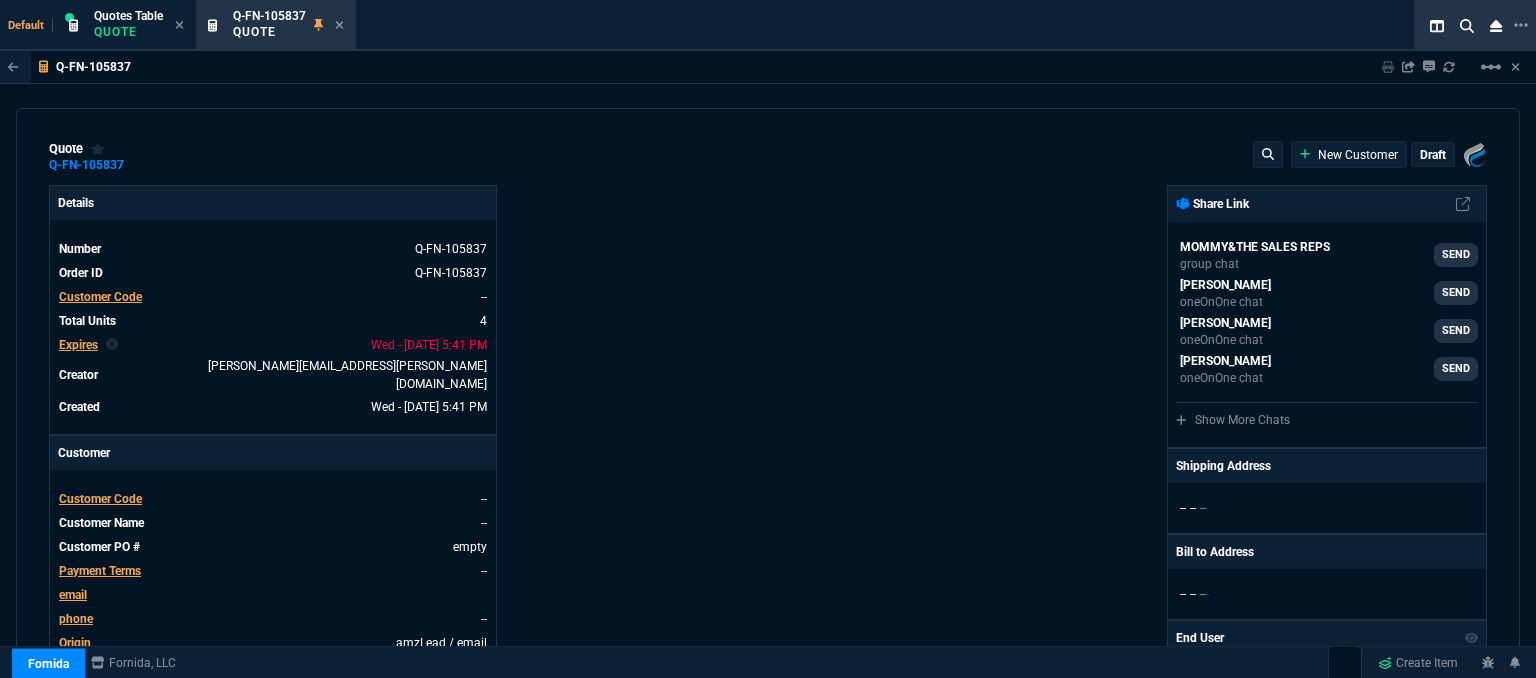 type 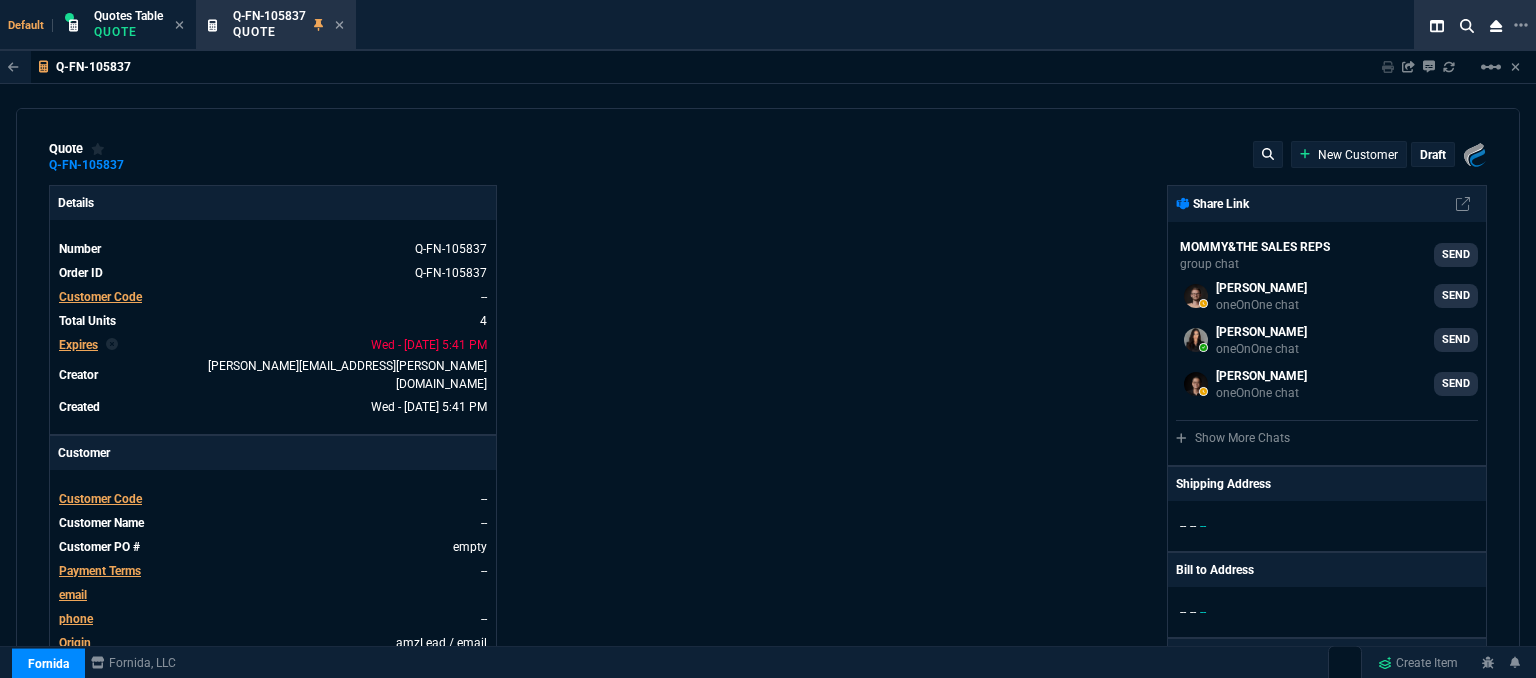 click 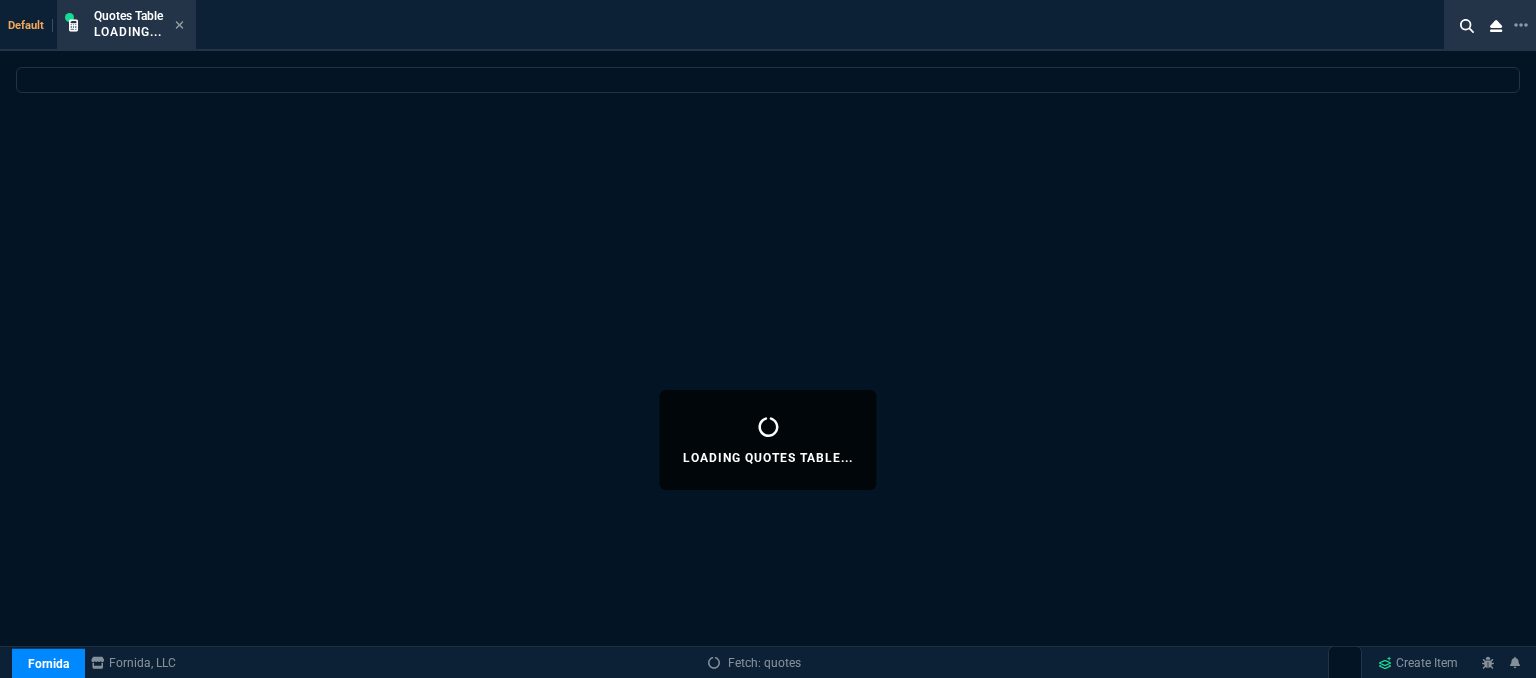 select 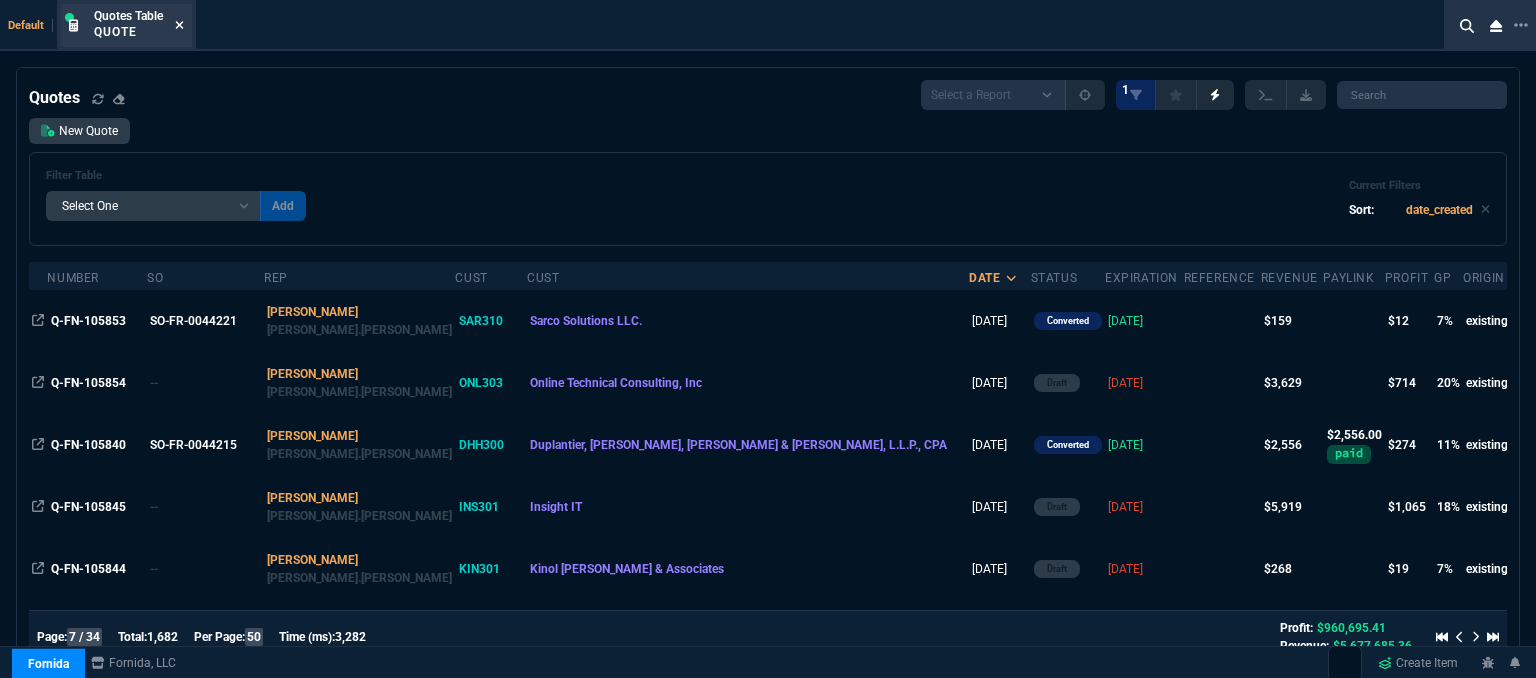 click 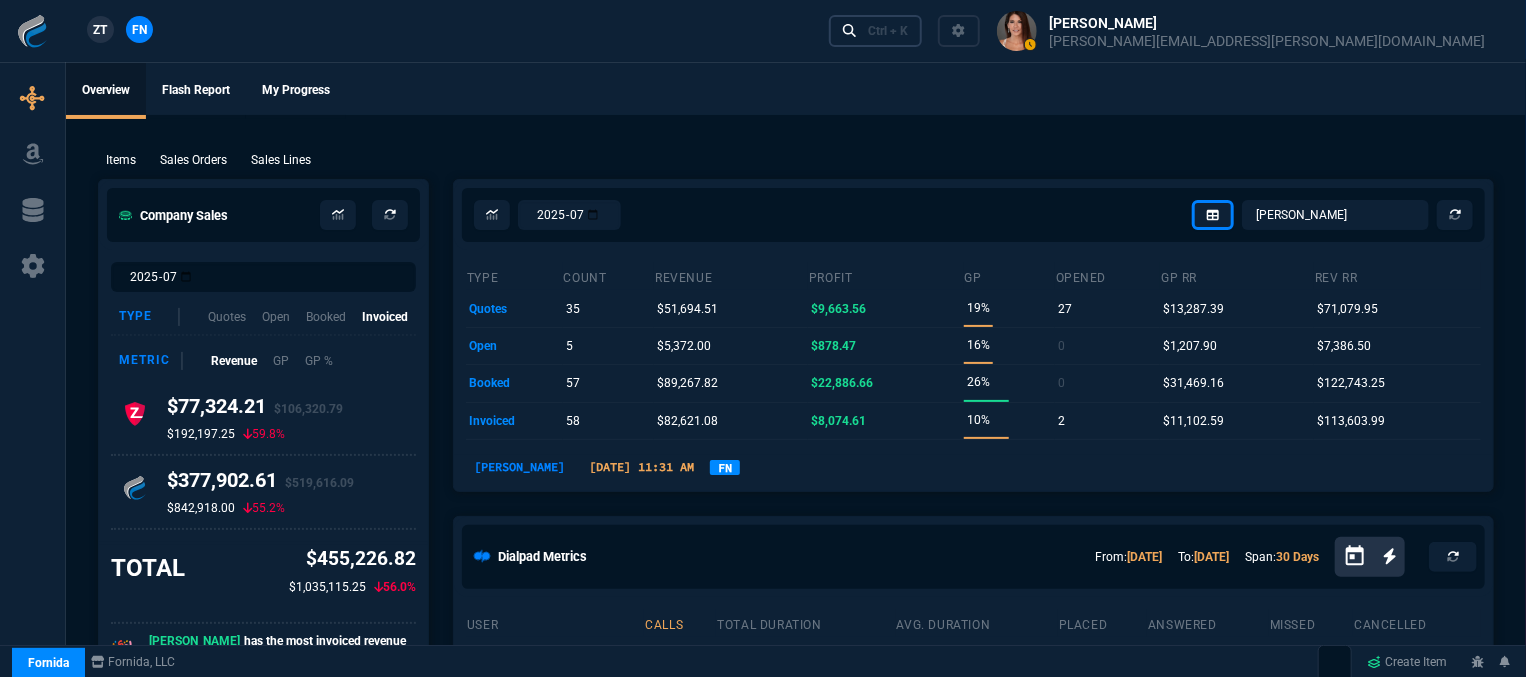 click on "Ctrl + K" at bounding box center (888, 31) 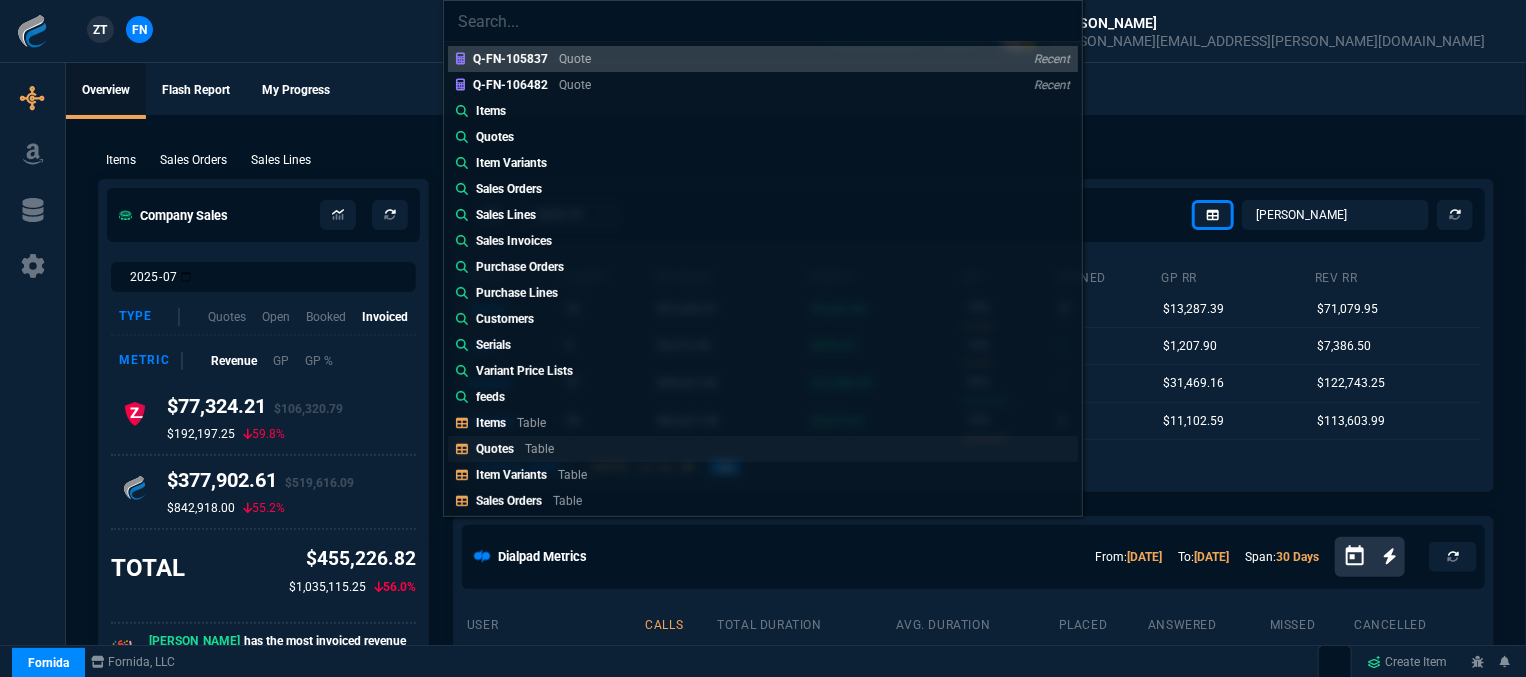 click on "Quotes" at bounding box center [495, 449] 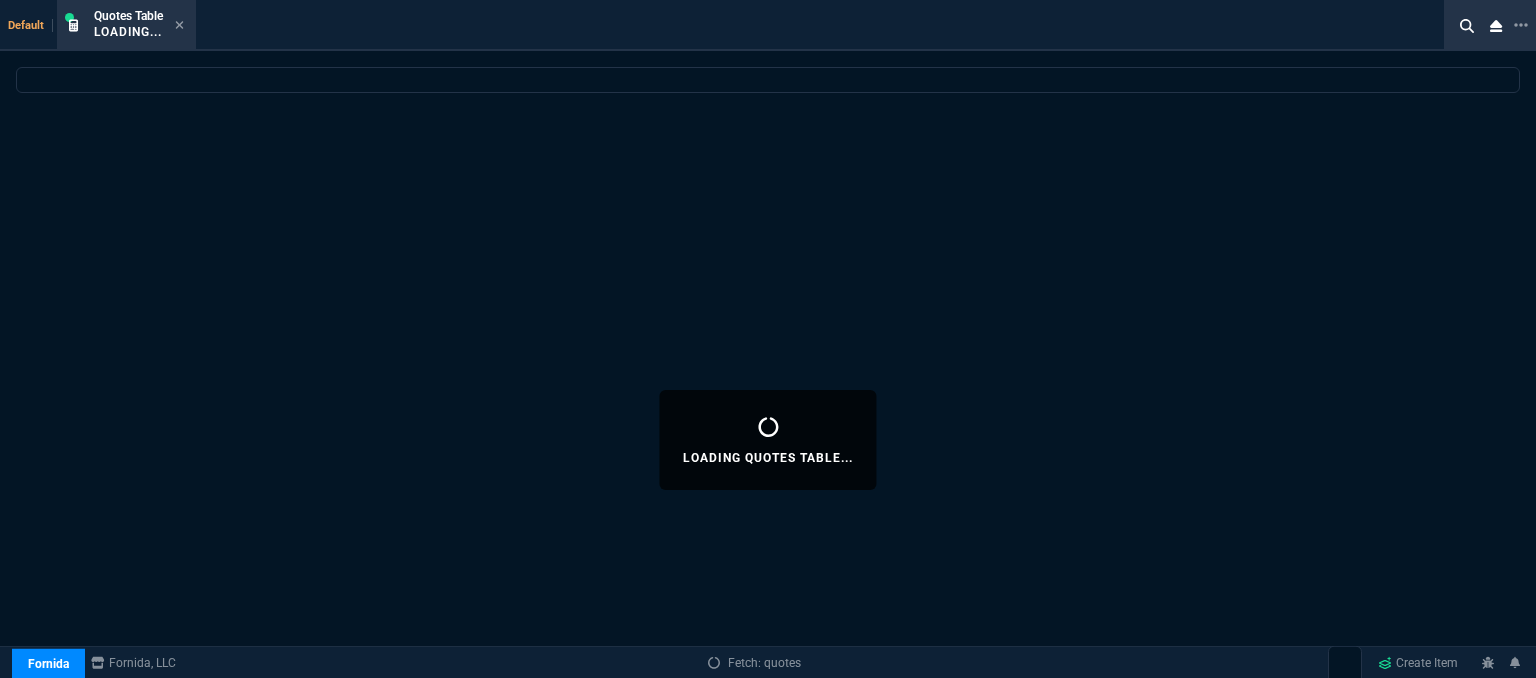 select 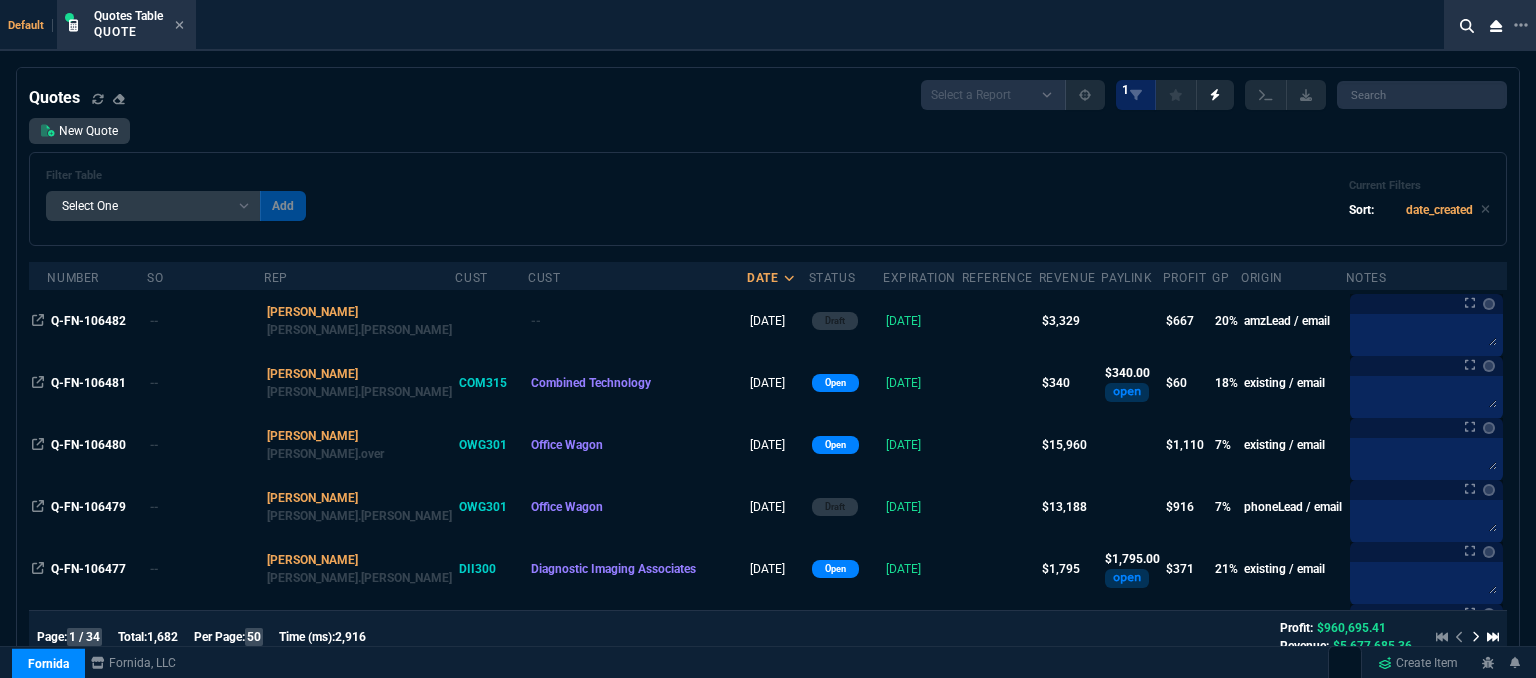 select on "12: [PERSON_NAME]" 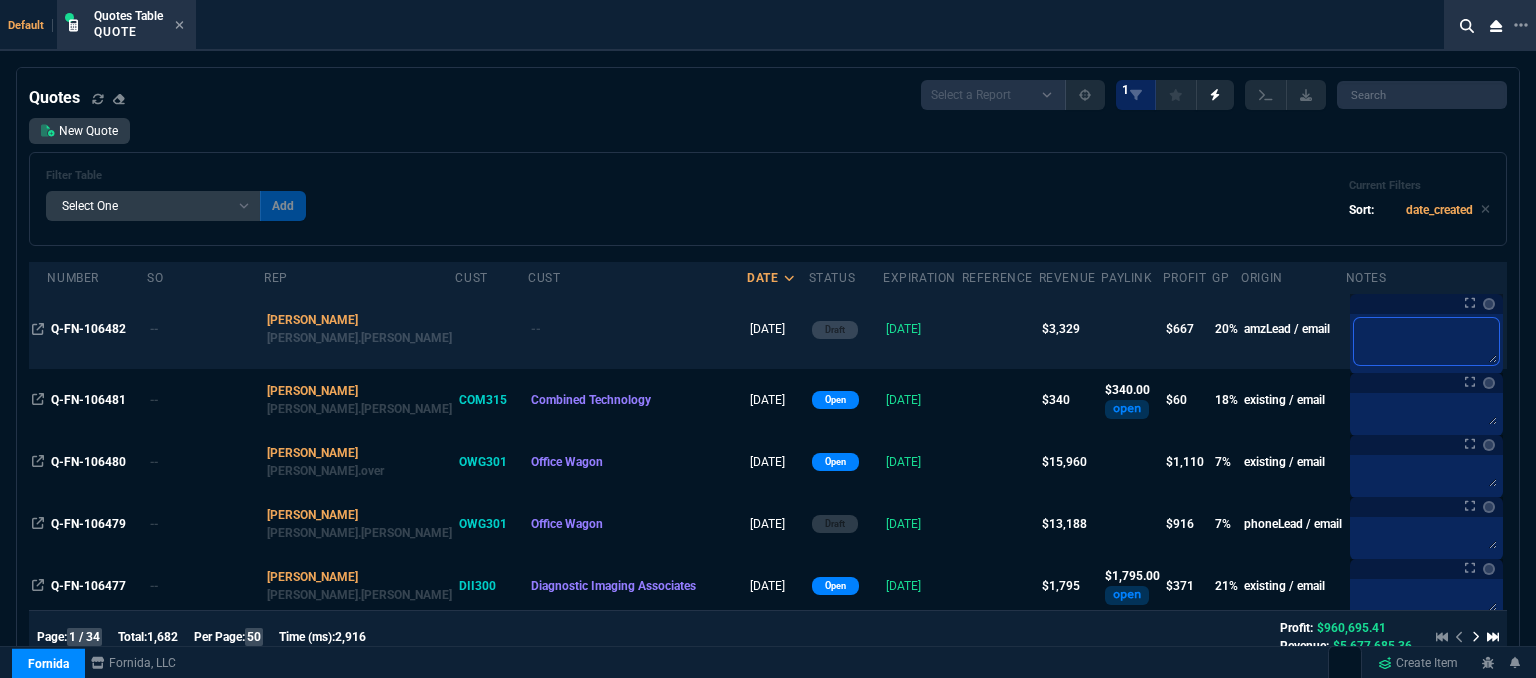 click at bounding box center (1426, 341) 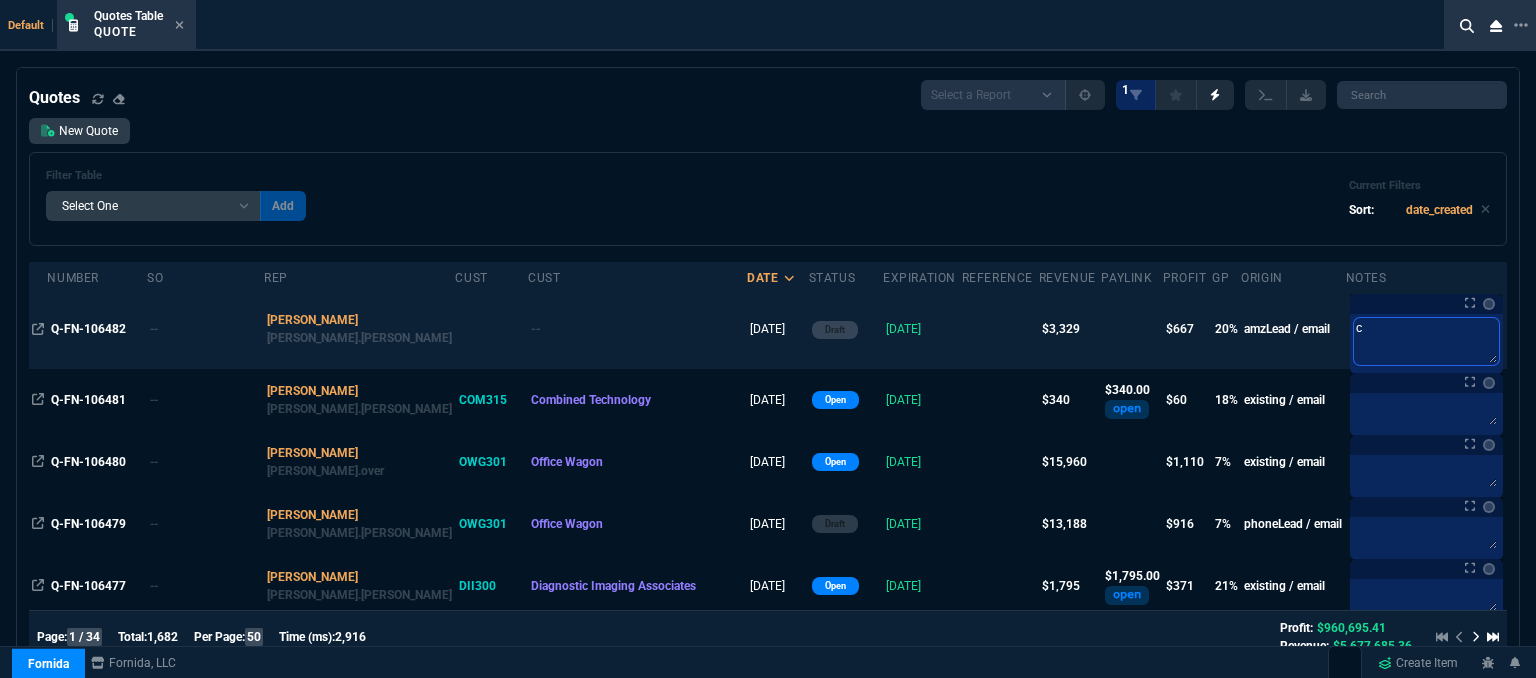 type on "cl" 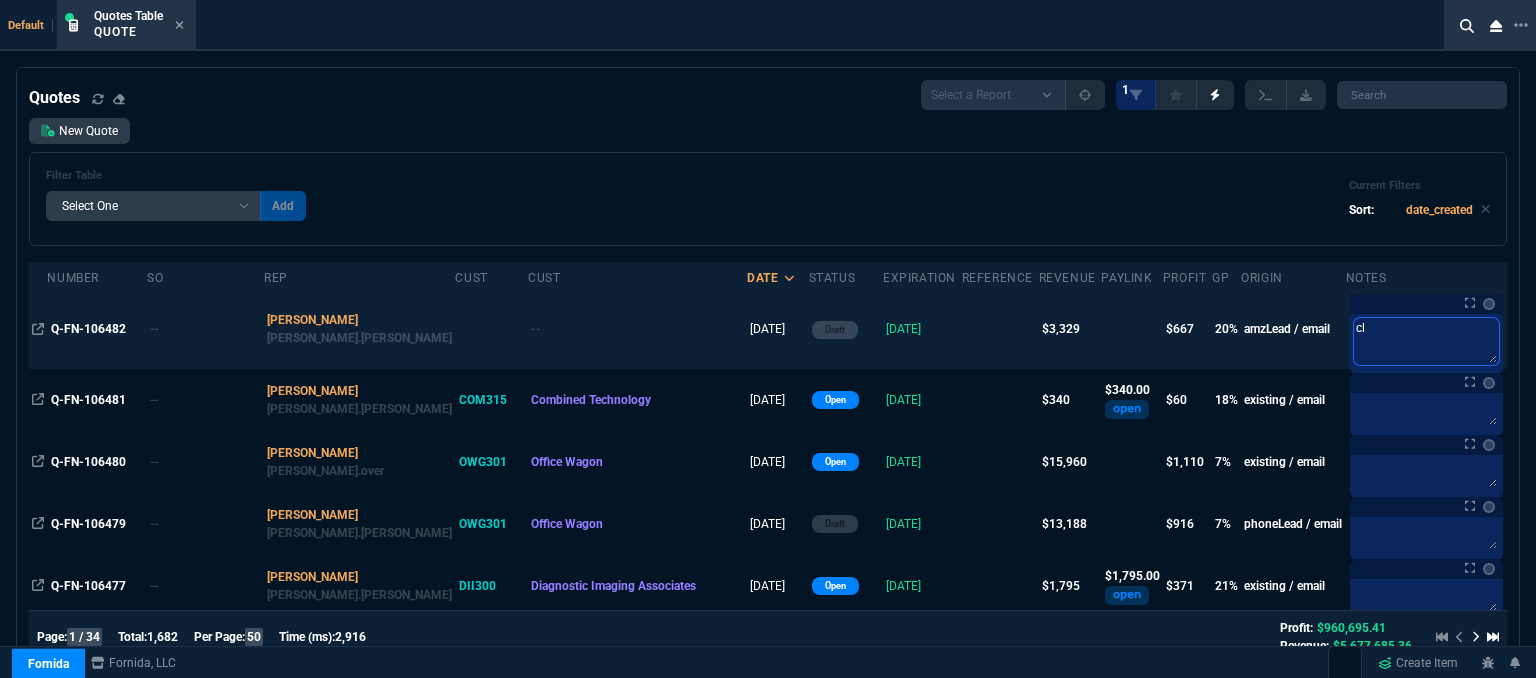 type on "cli" 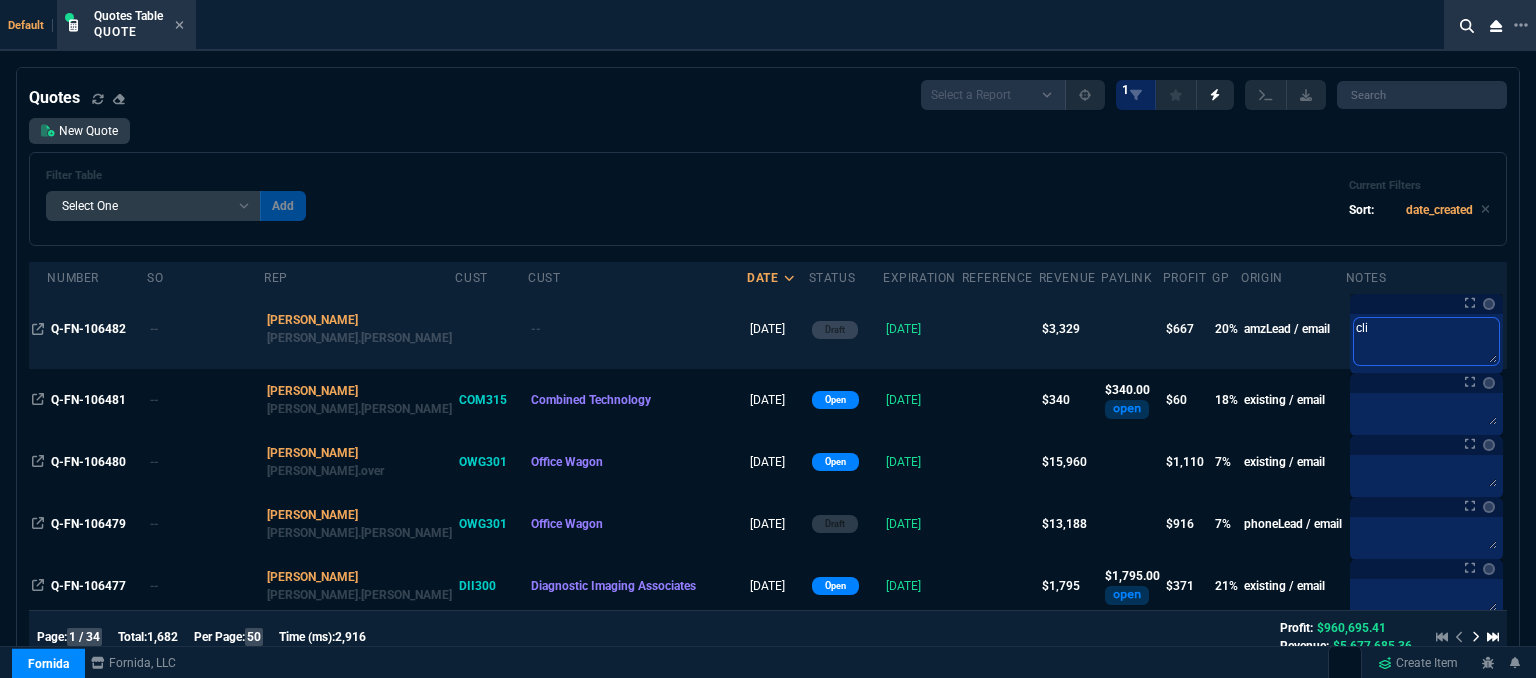 type on "clic" 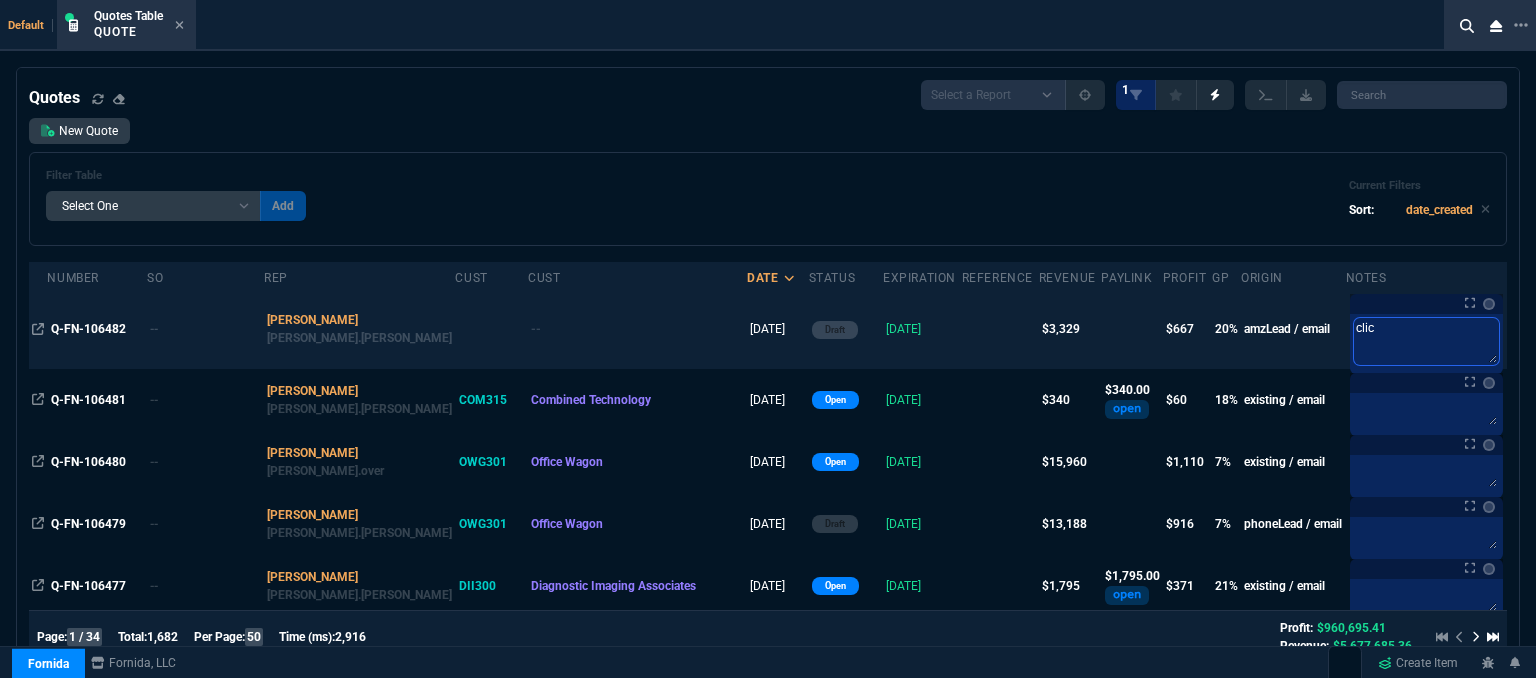 type on "clicr" 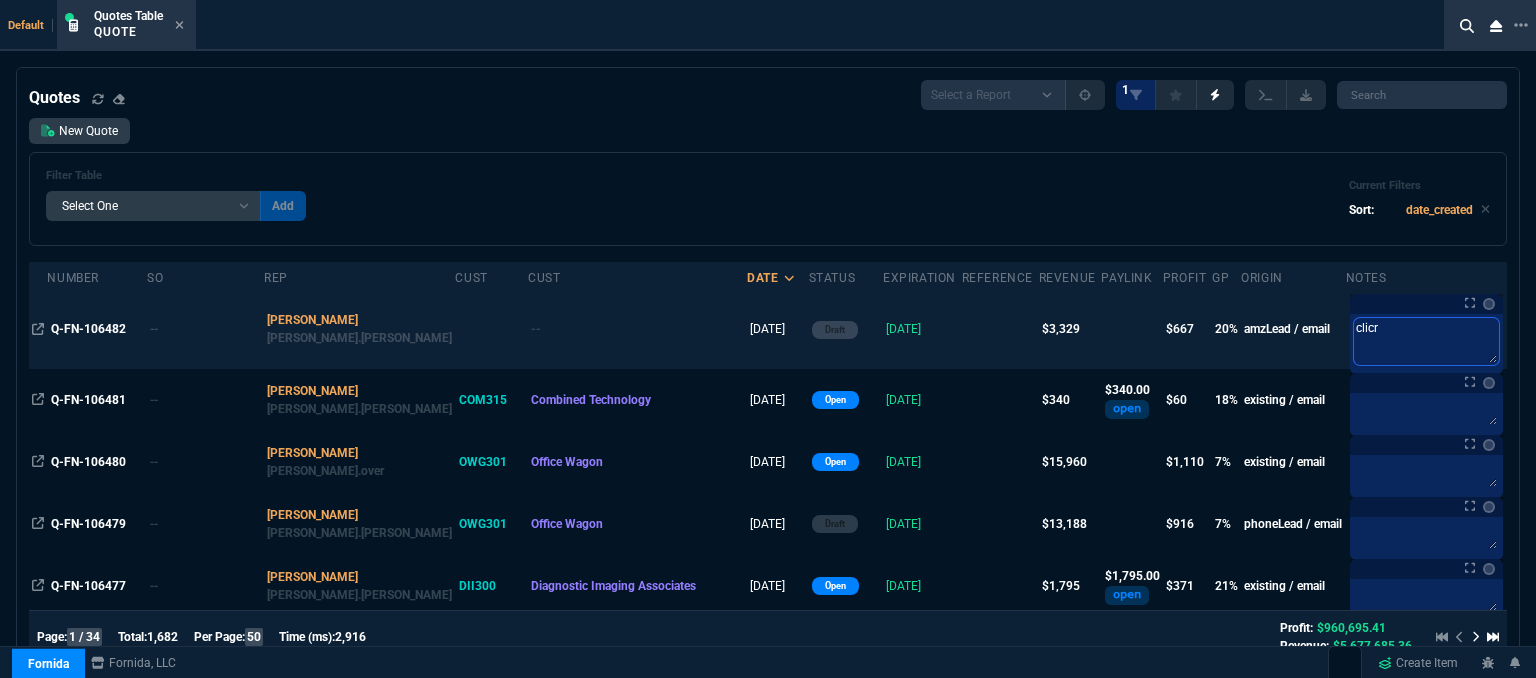 type on "clicri" 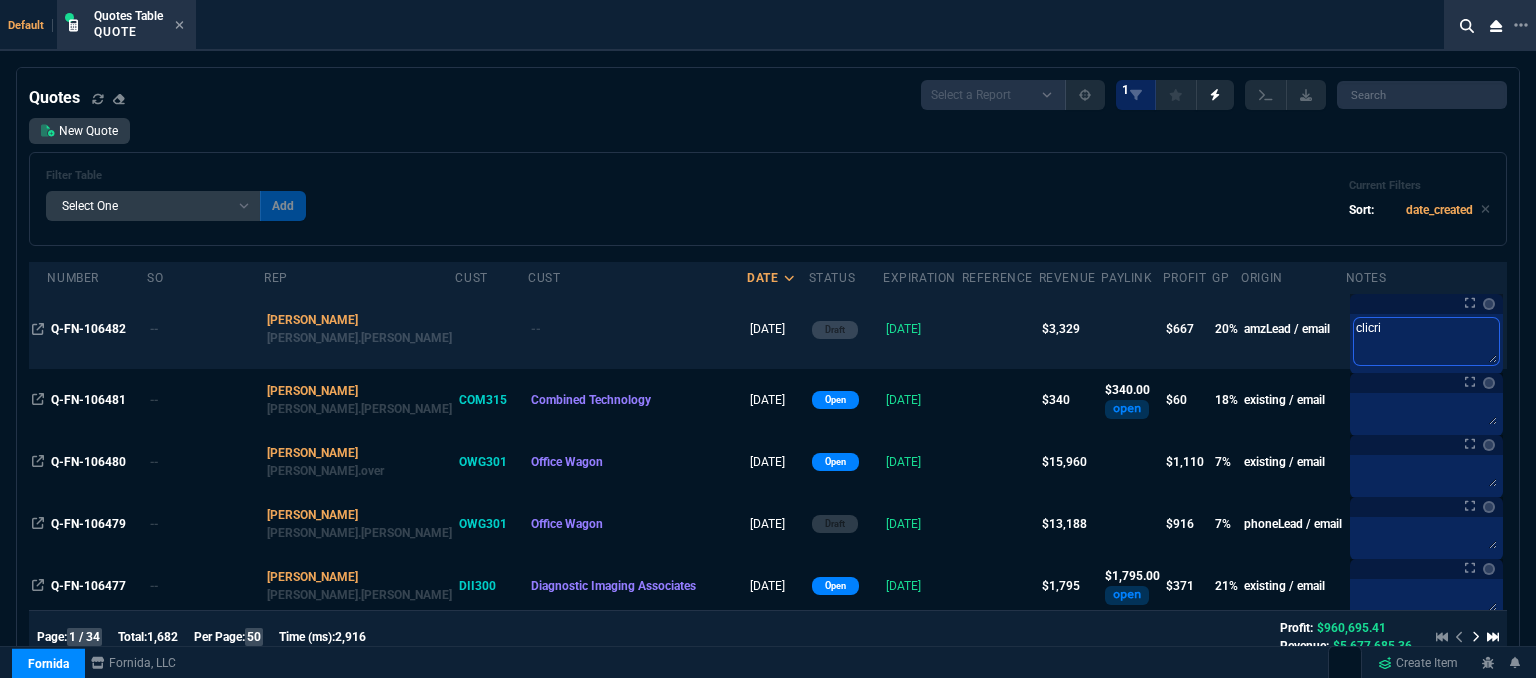 type on "clicrit" 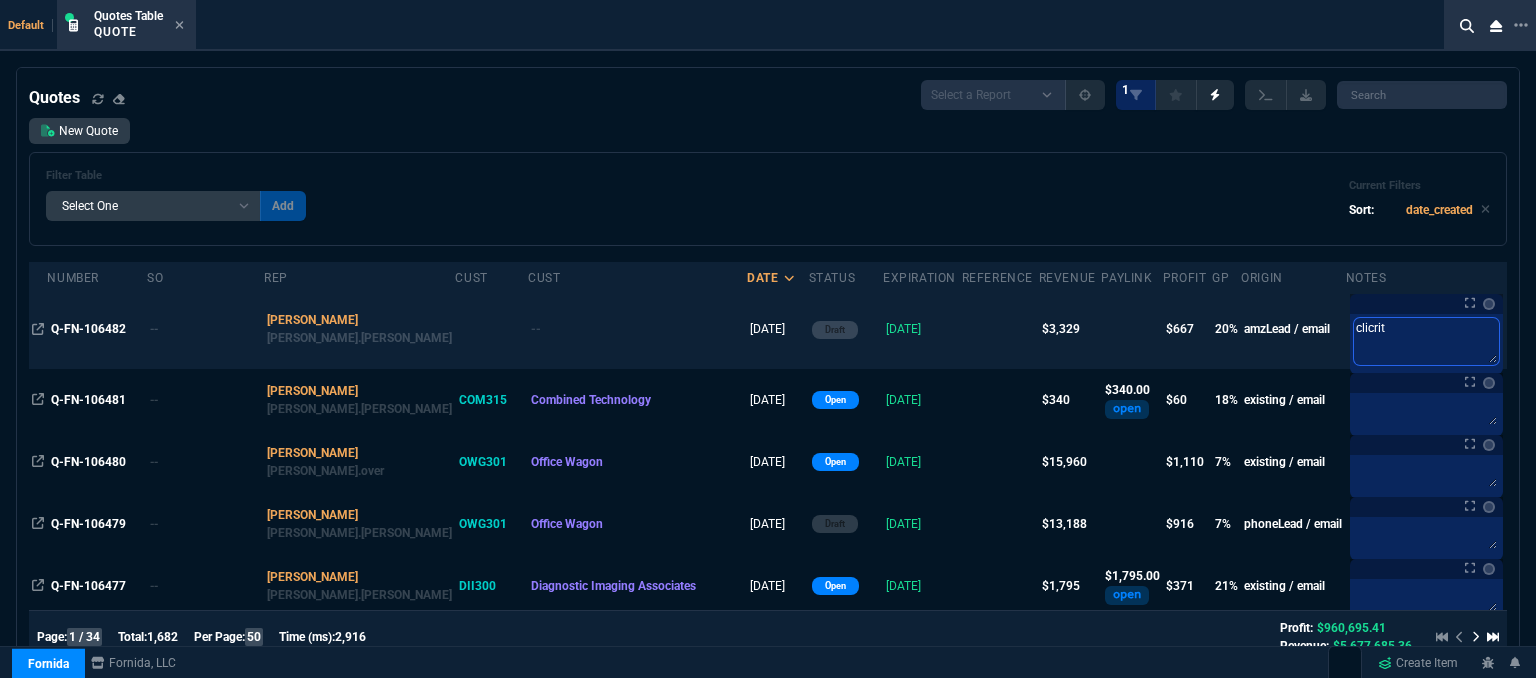 type on "clicrite" 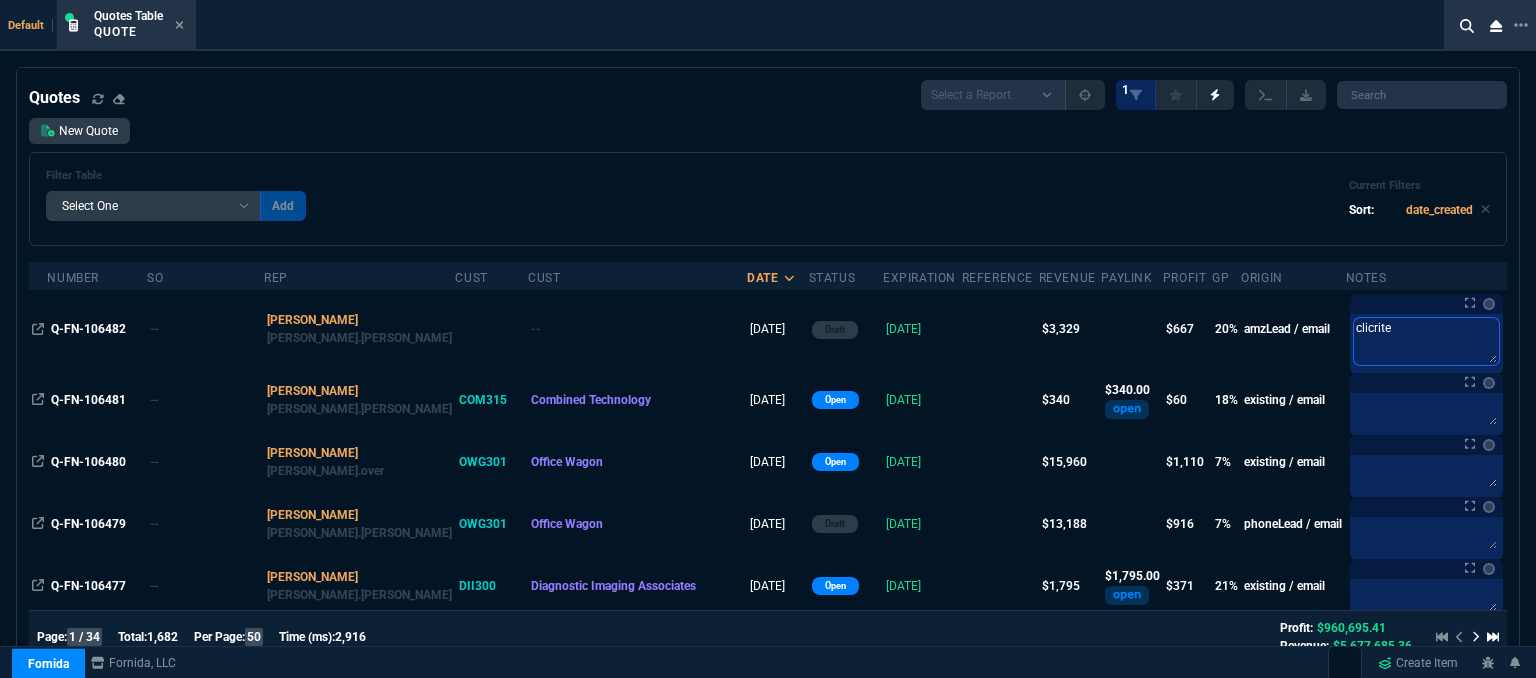 type on "clicrite" 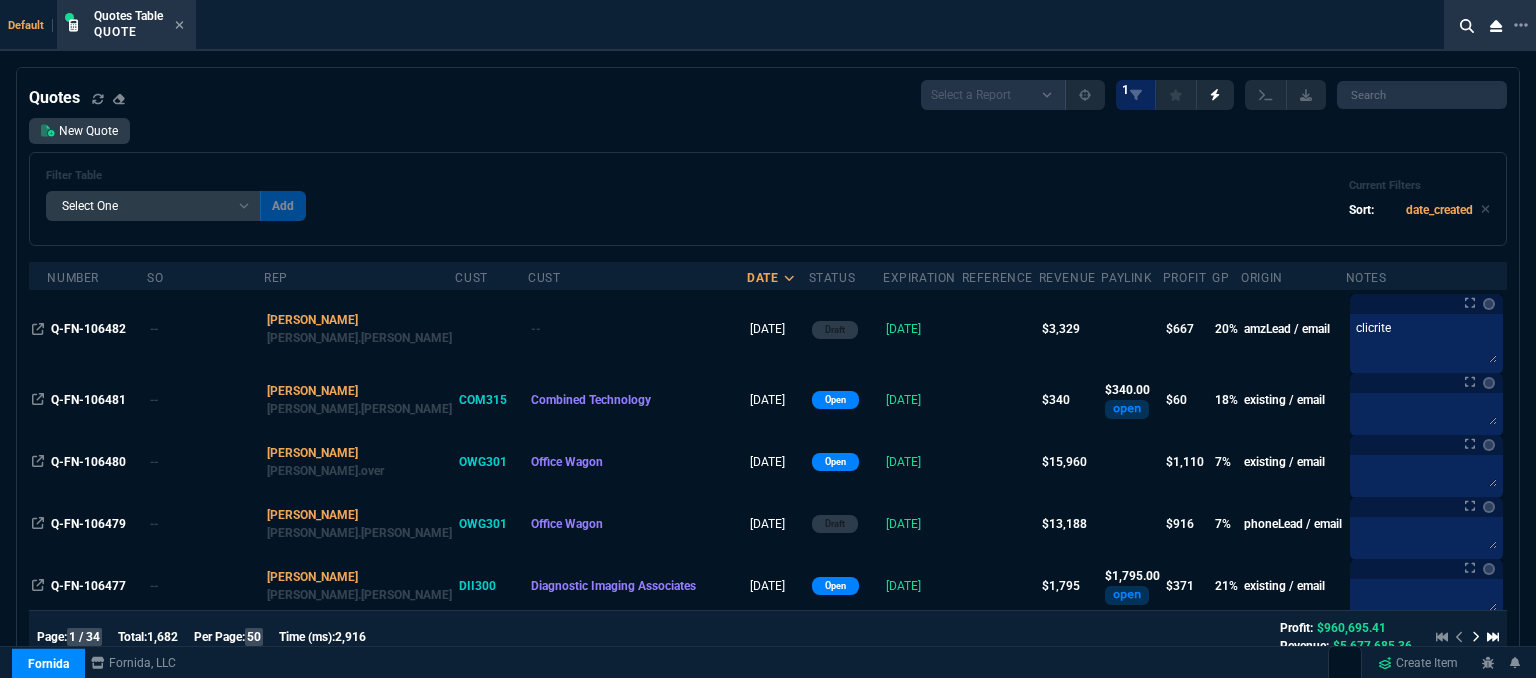 click on "Filter Table Select One Add Filter  () creator (creator) Cust (headers.customerNumber) Cust (headers._customerName) Date (date_created) Expiration (expires) GP (marginsObj.Profit) Notes (notes) Number (number) origin (origin) PayLink (stripeInvoice.status) profit (marginsObj.Profit) Reference (reference) Rep (headers.salesperson) Revenue (margins.0.value) SO (SO.number) Status (status) Add Current Filters Sort: date_created" at bounding box center (768, 199) 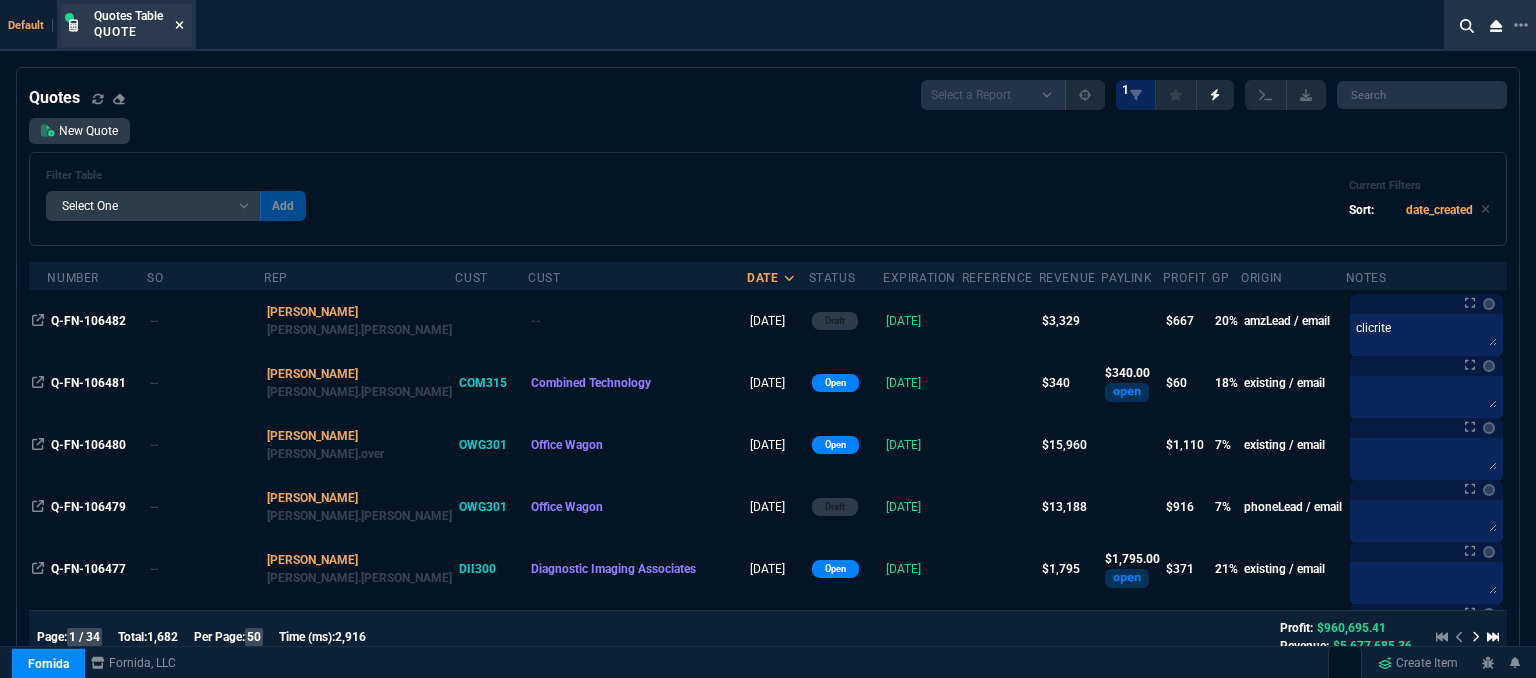 click 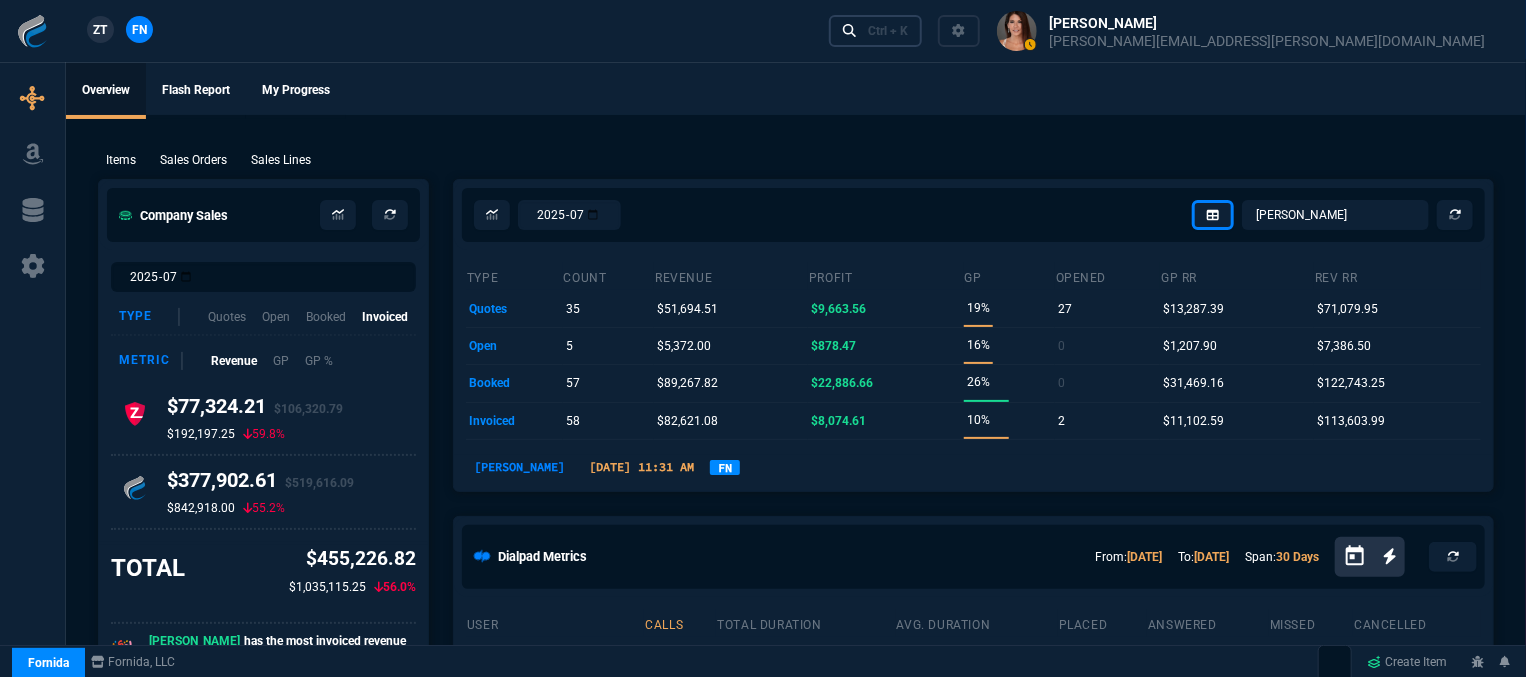 click on "Ctrl + K" at bounding box center [888, 31] 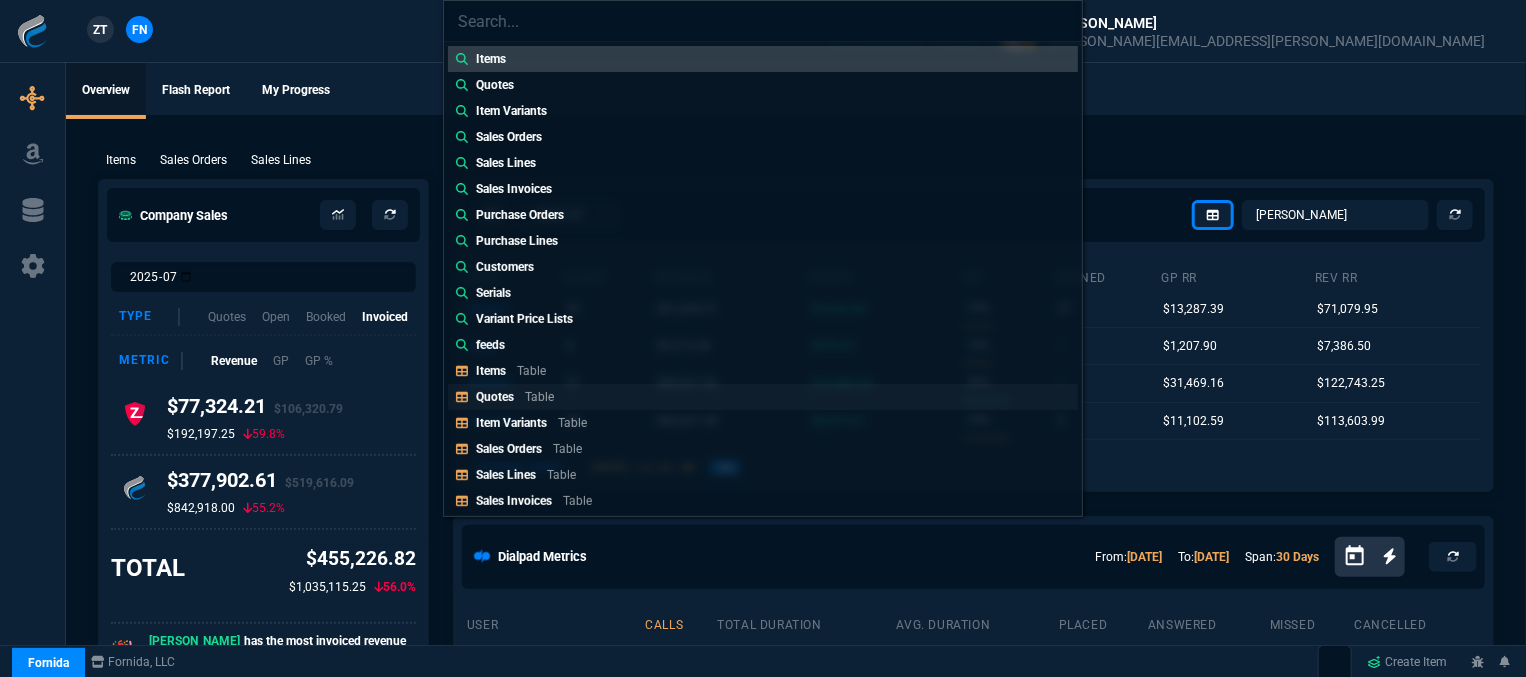 click on "Table" at bounding box center (539, 397) 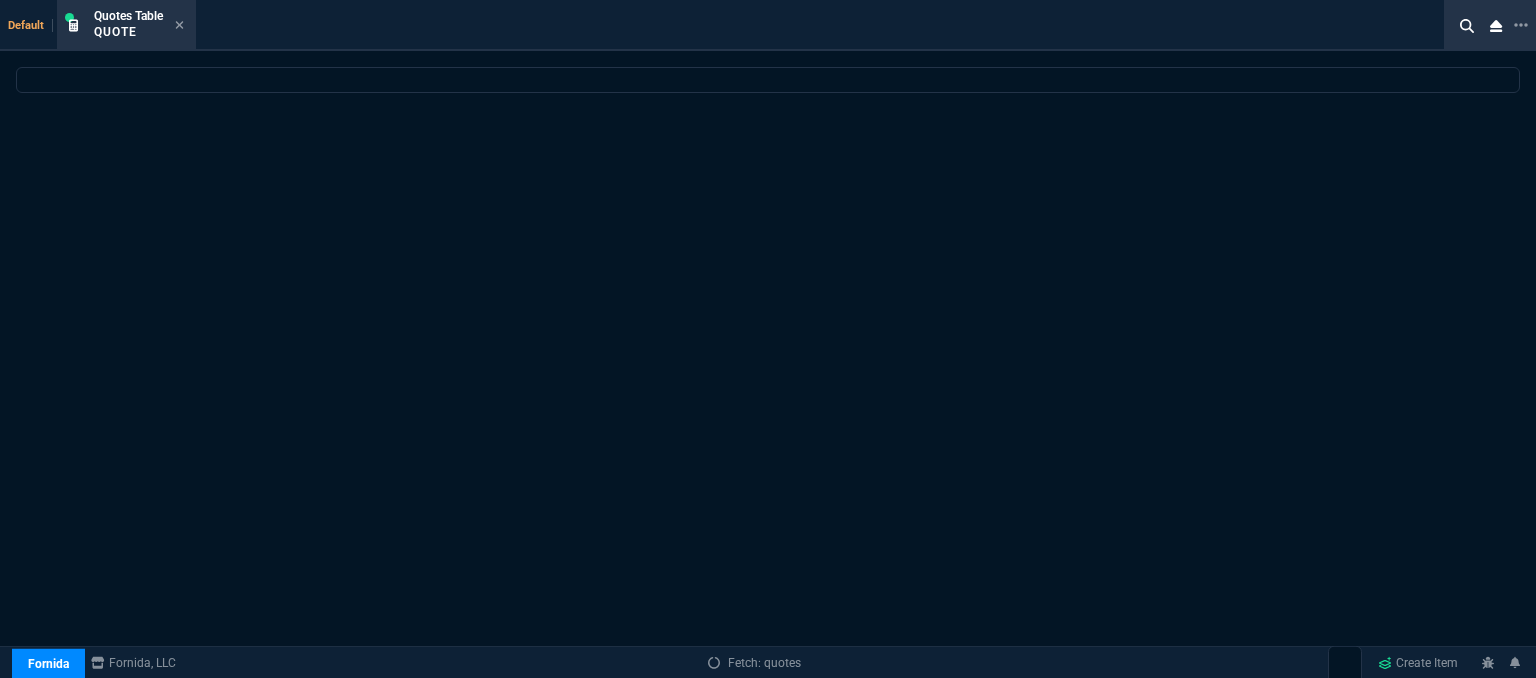 select 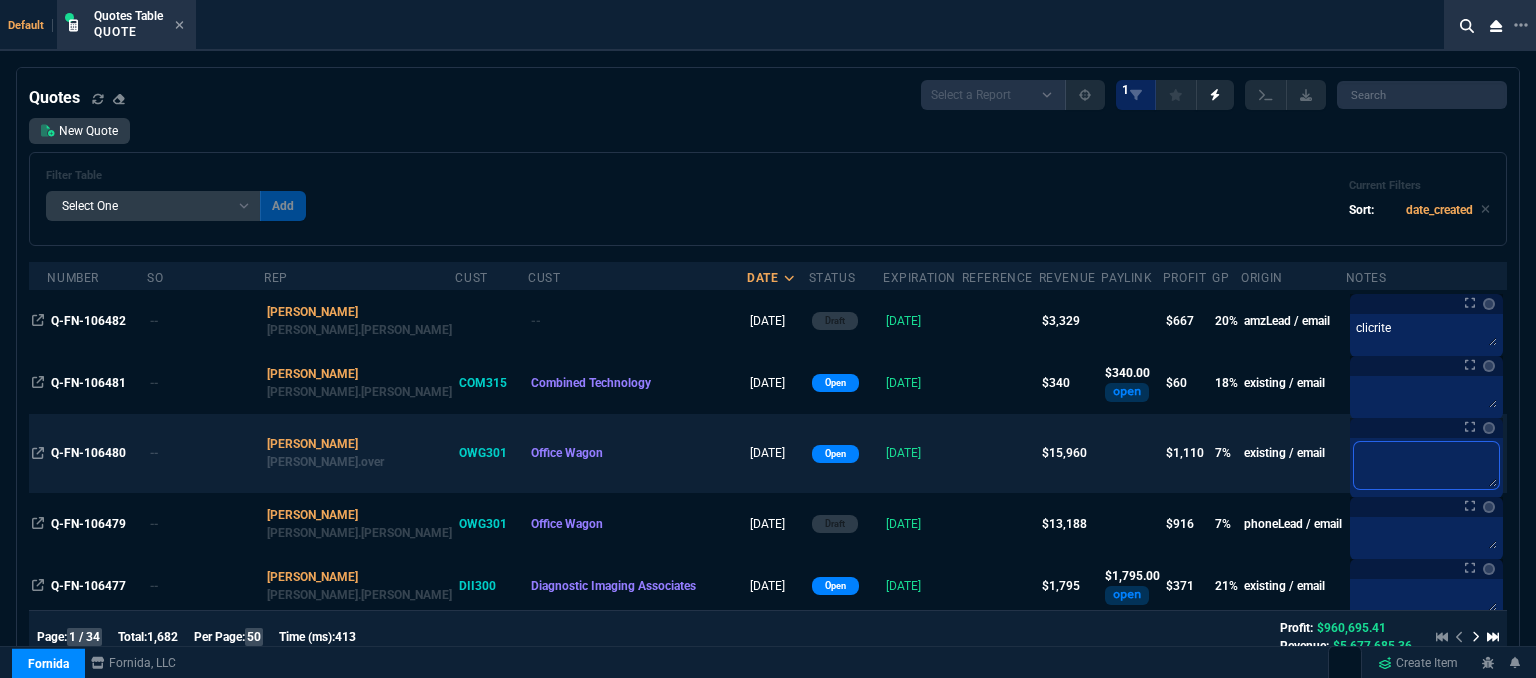click at bounding box center (1426, 465) 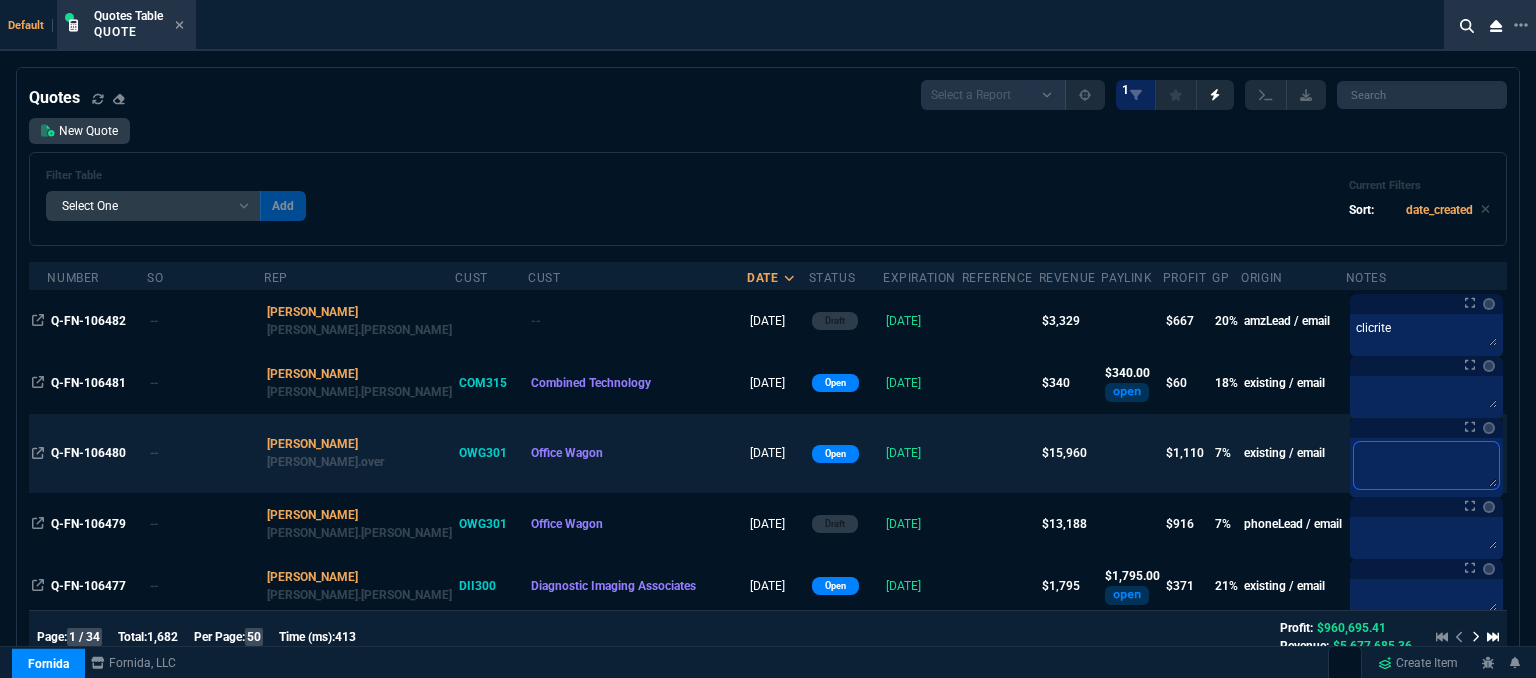 type on "s" 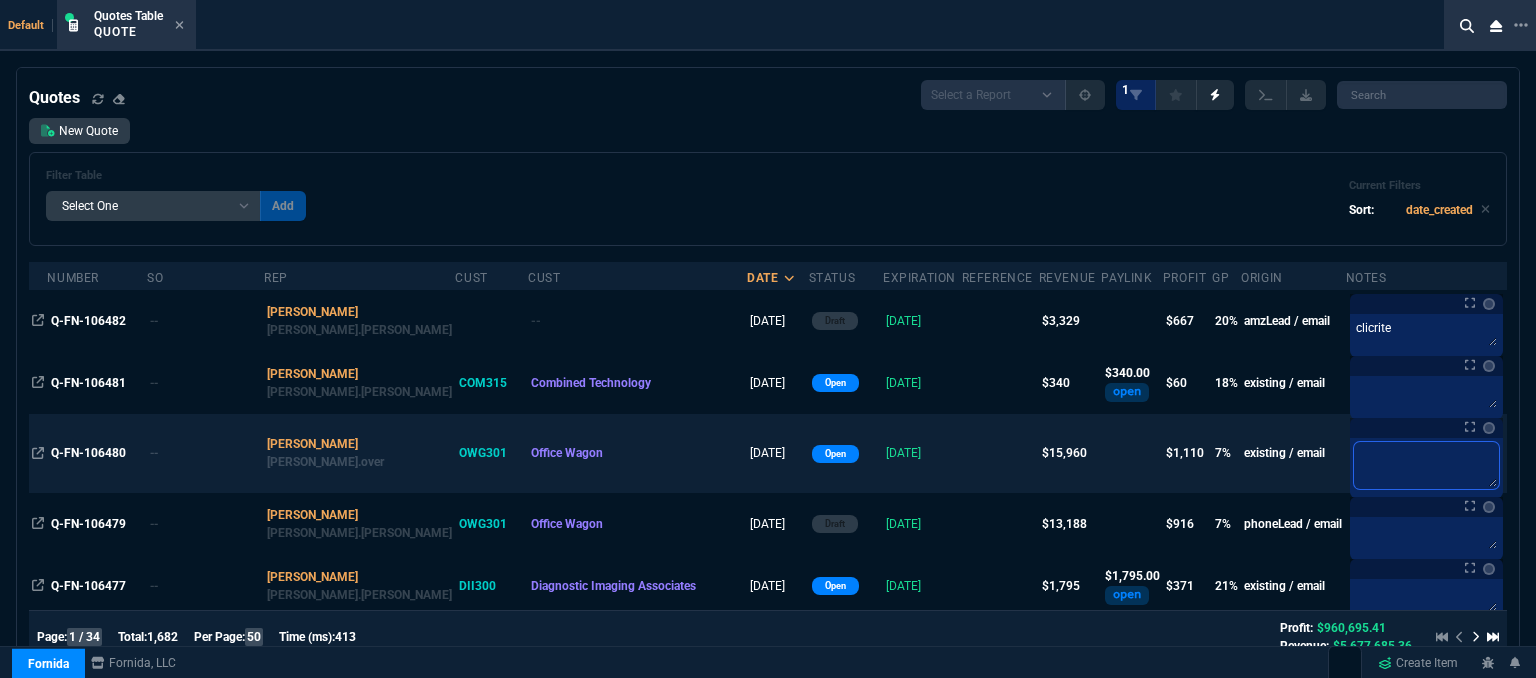 type on "s" 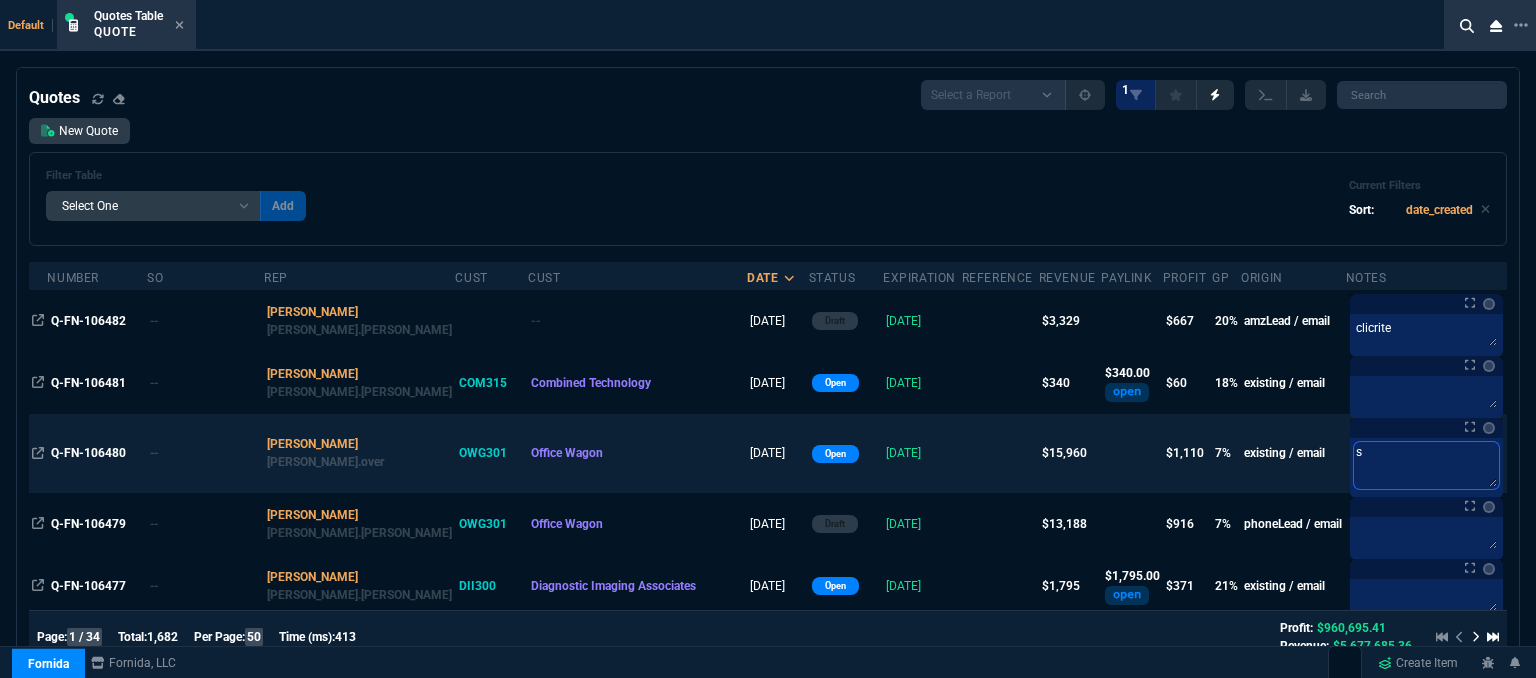 type on "sa" 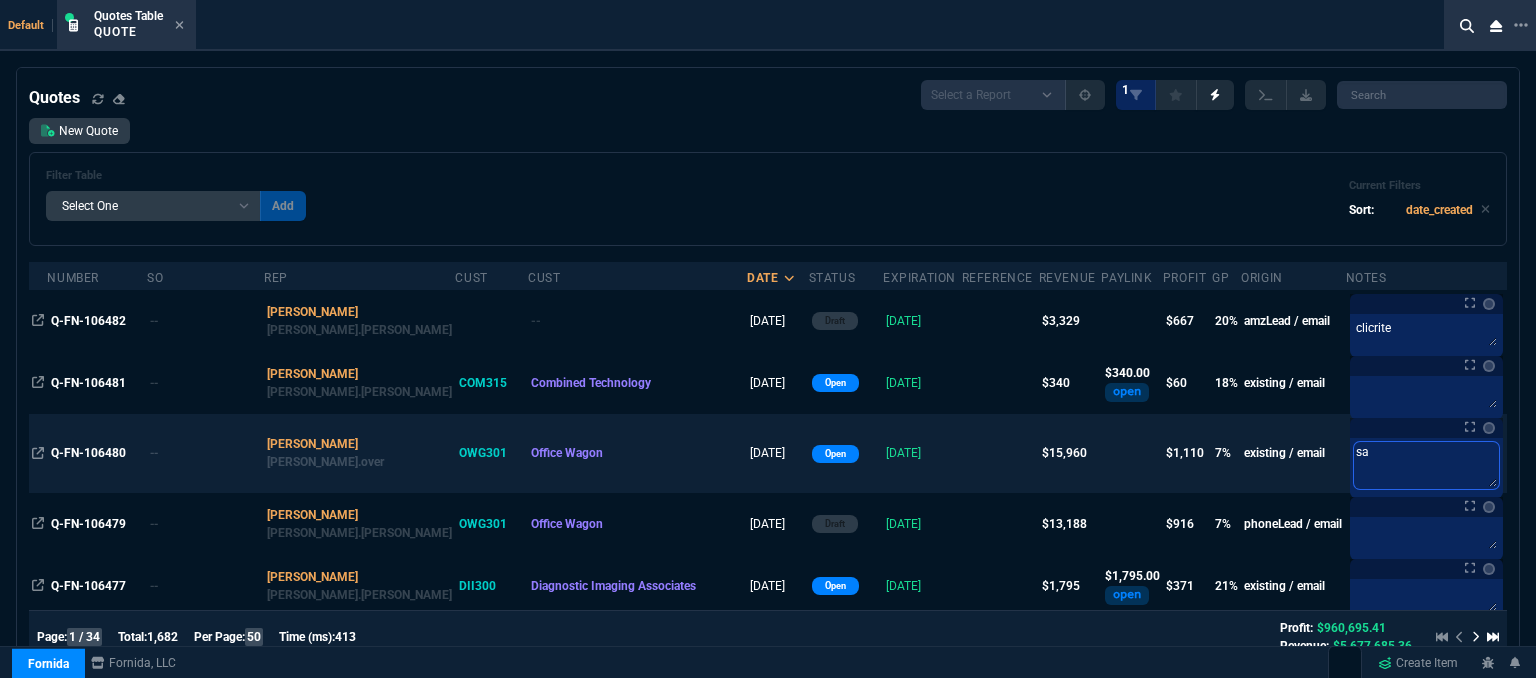 type on "[PERSON_NAME]" 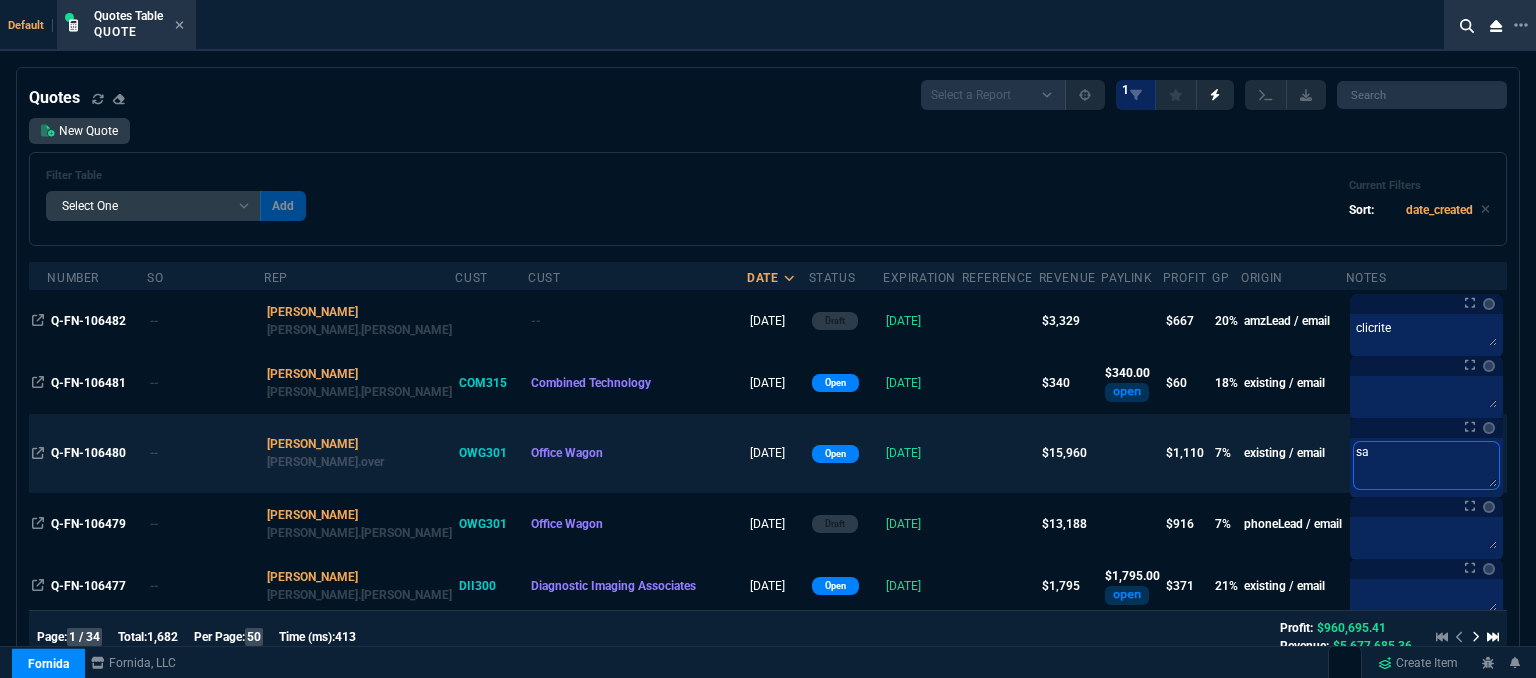 type on "[PERSON_NAME]" 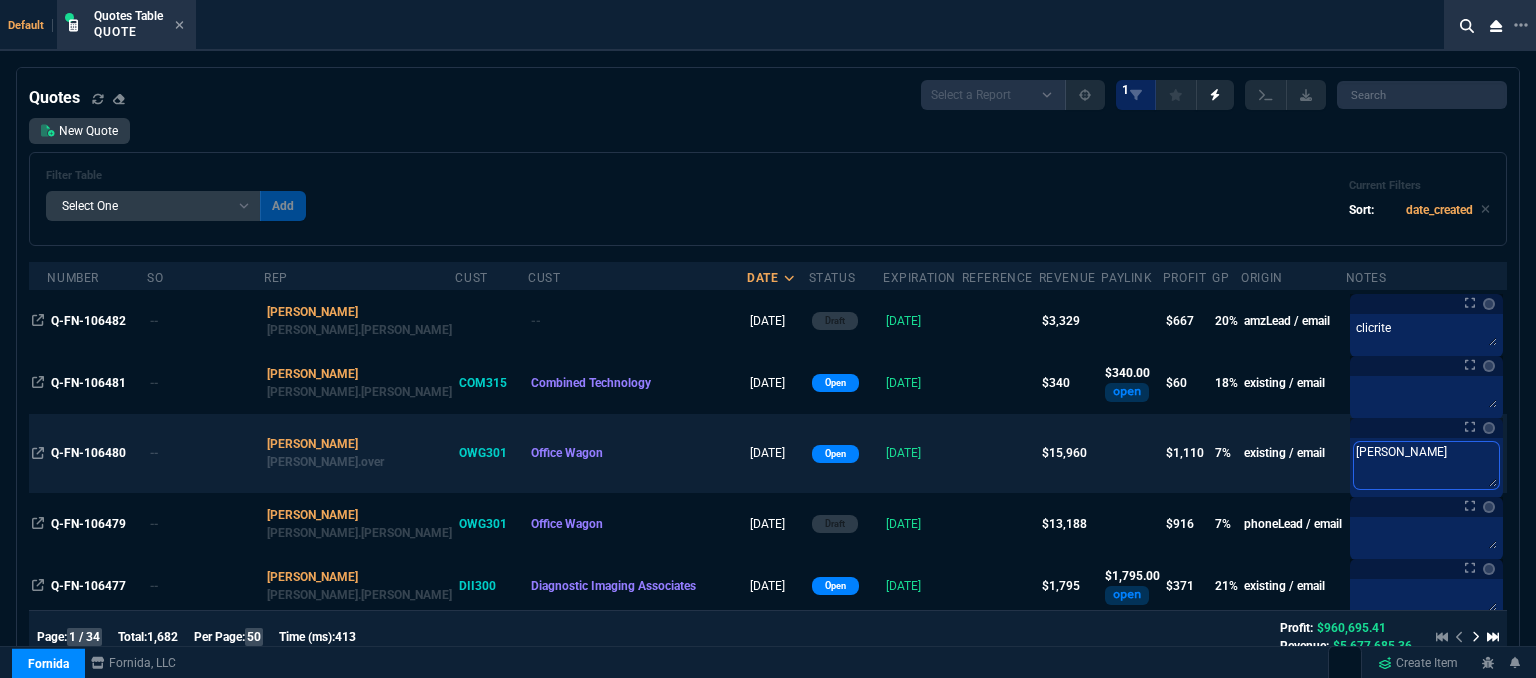 type on "sama" 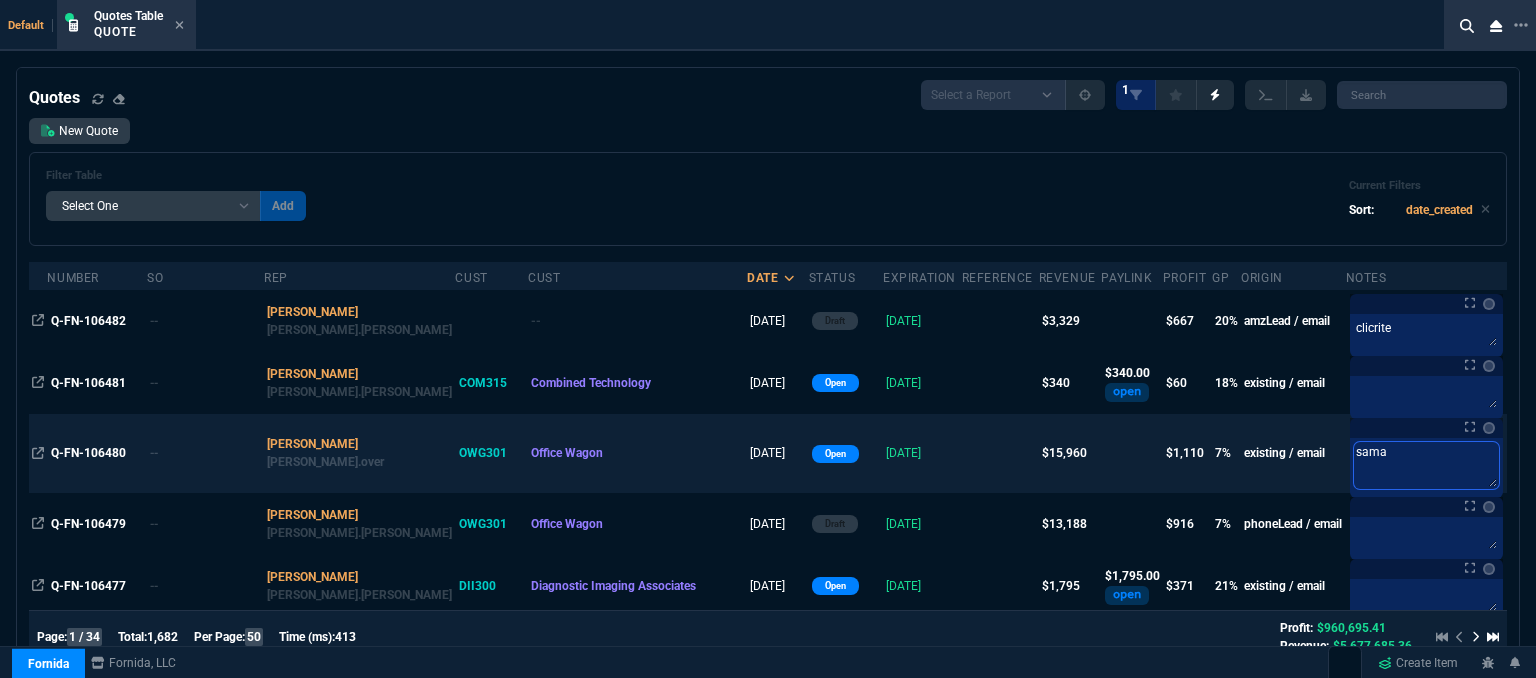 type on "saman" 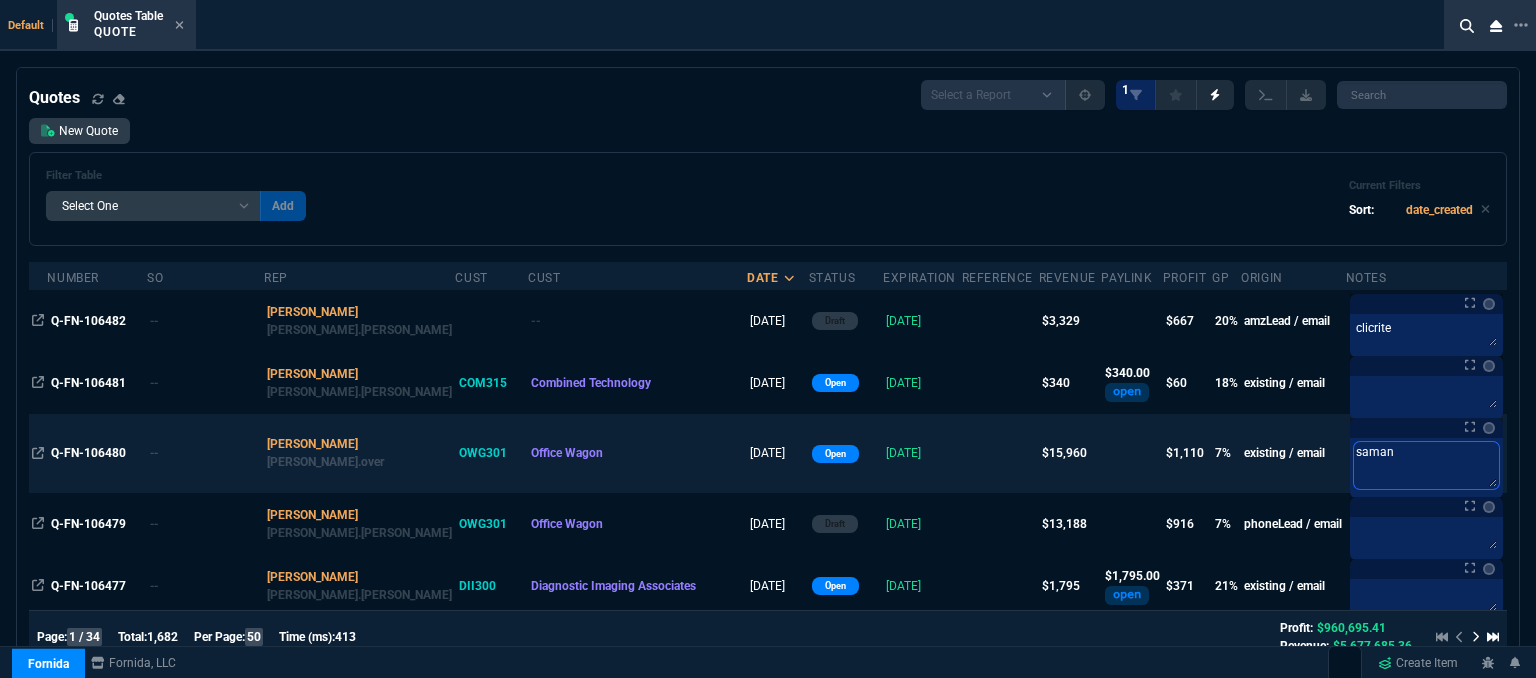 type on "[PERSON_NAME]" 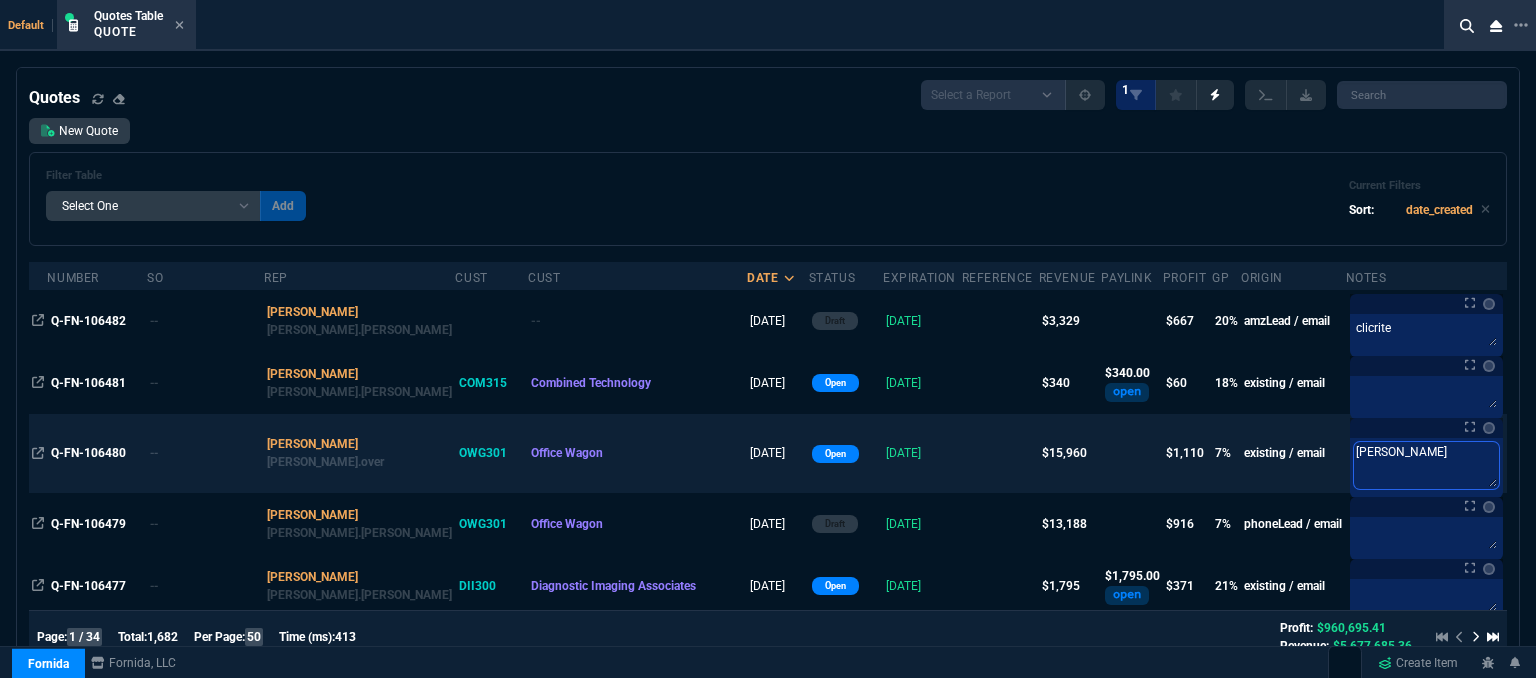 type on "[PERSON_NAME]" 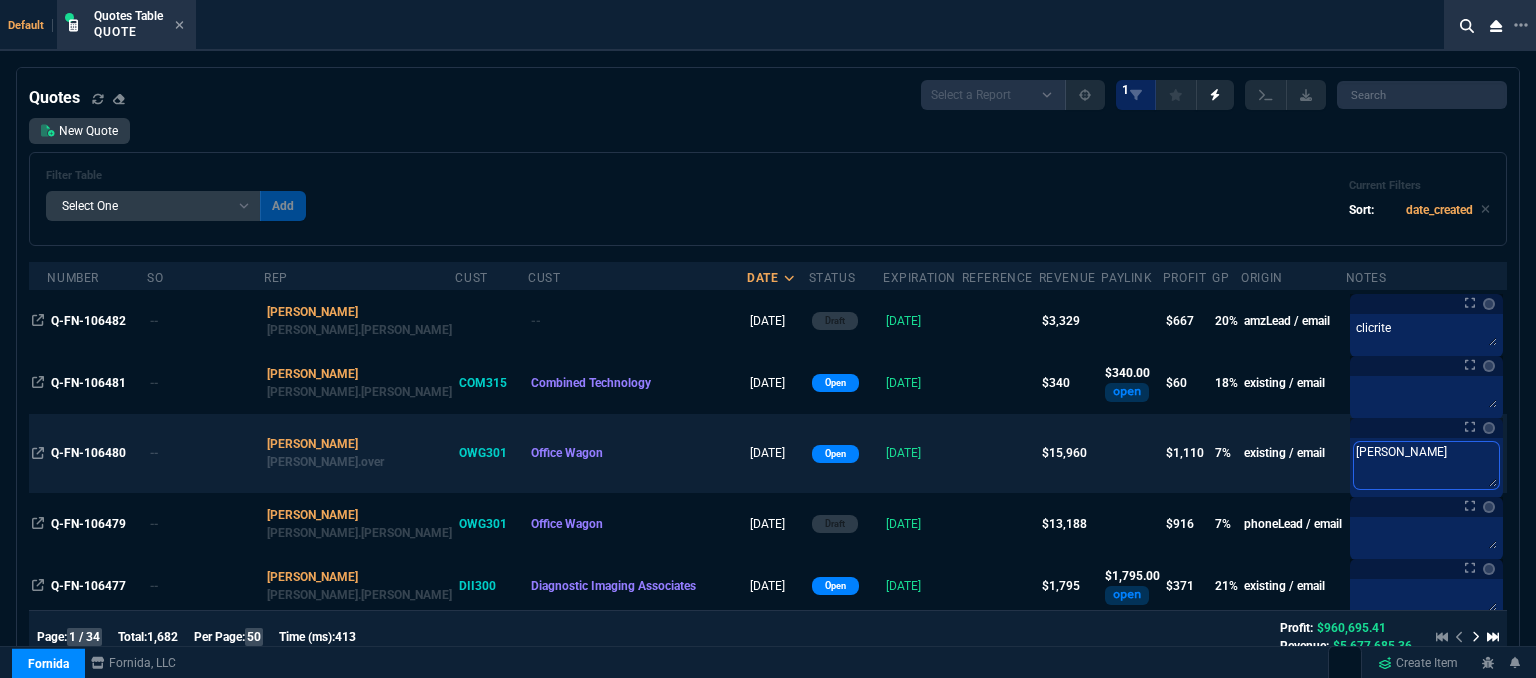 type on "[PERSON_NAME]" 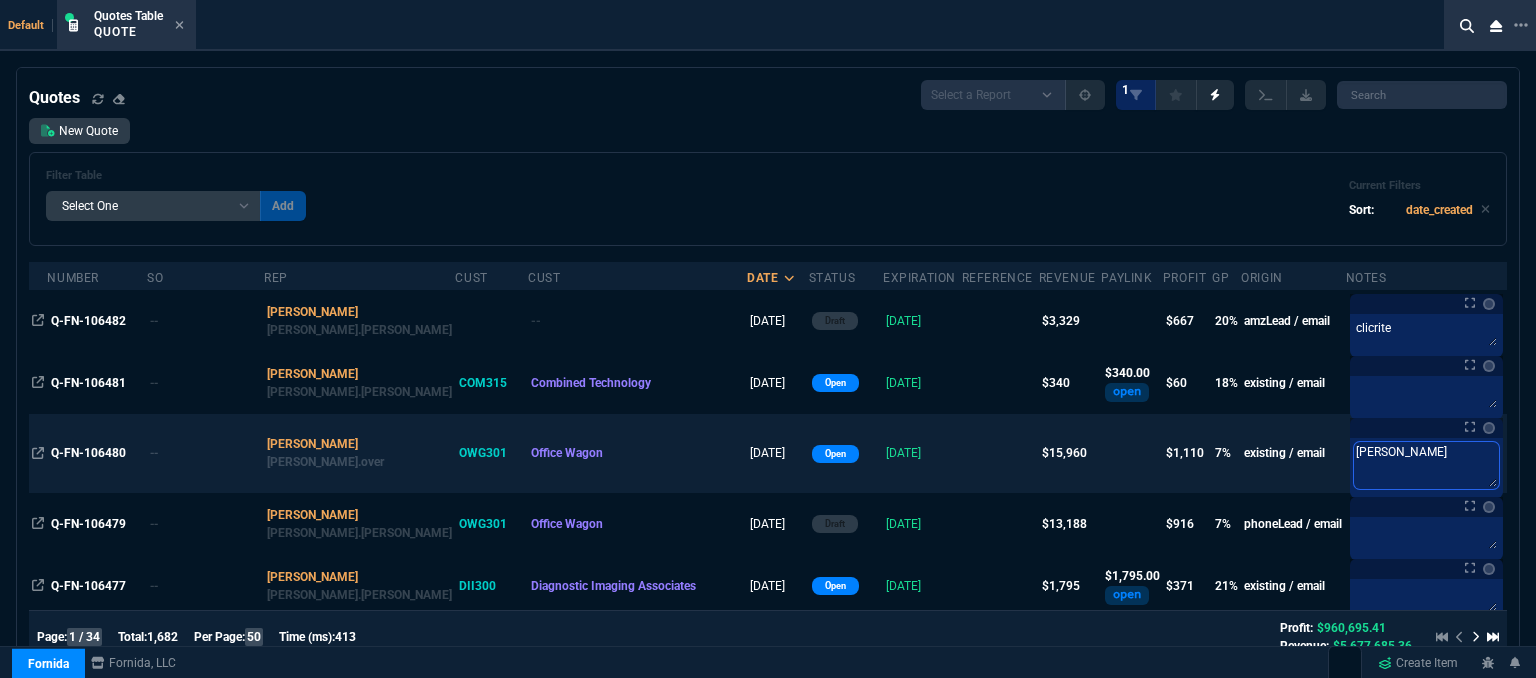 type on "[PERSON_NAME]" 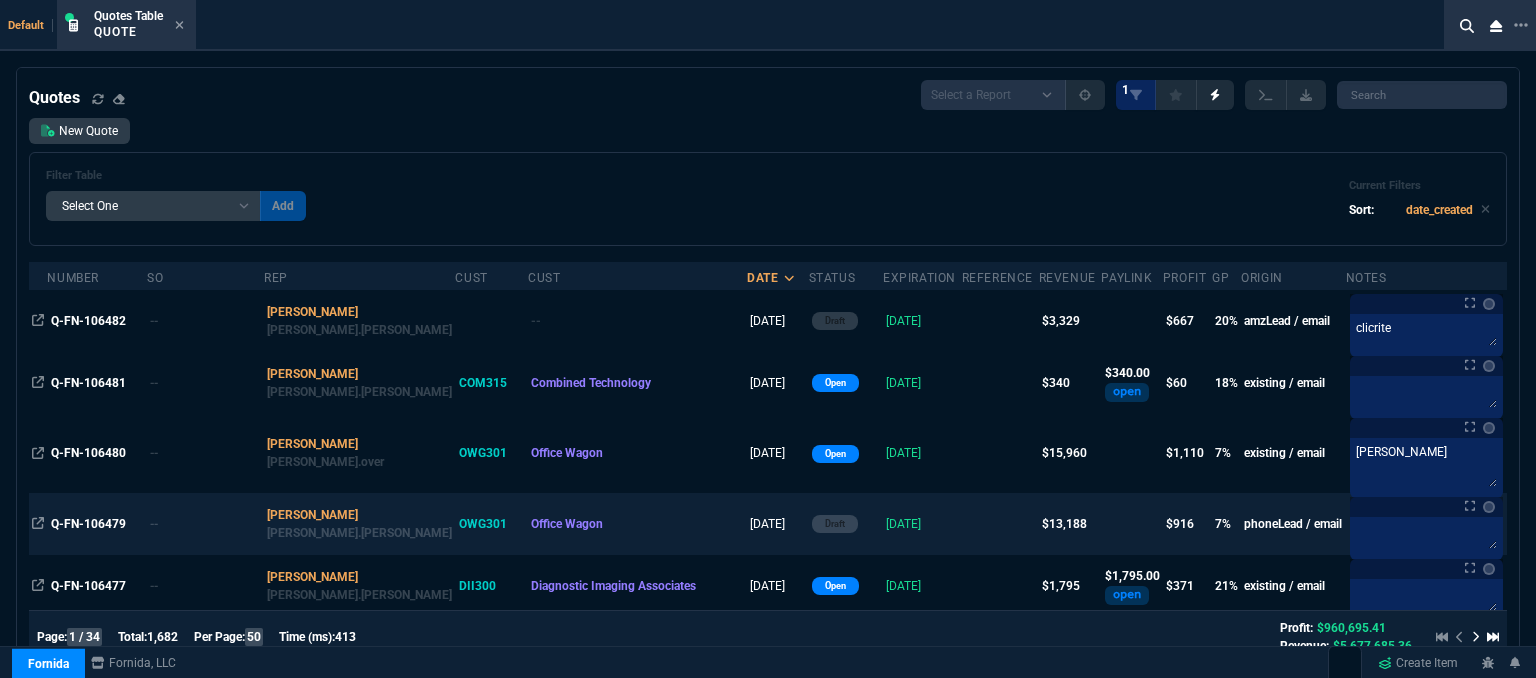 click at bounding box center [1000, 524] 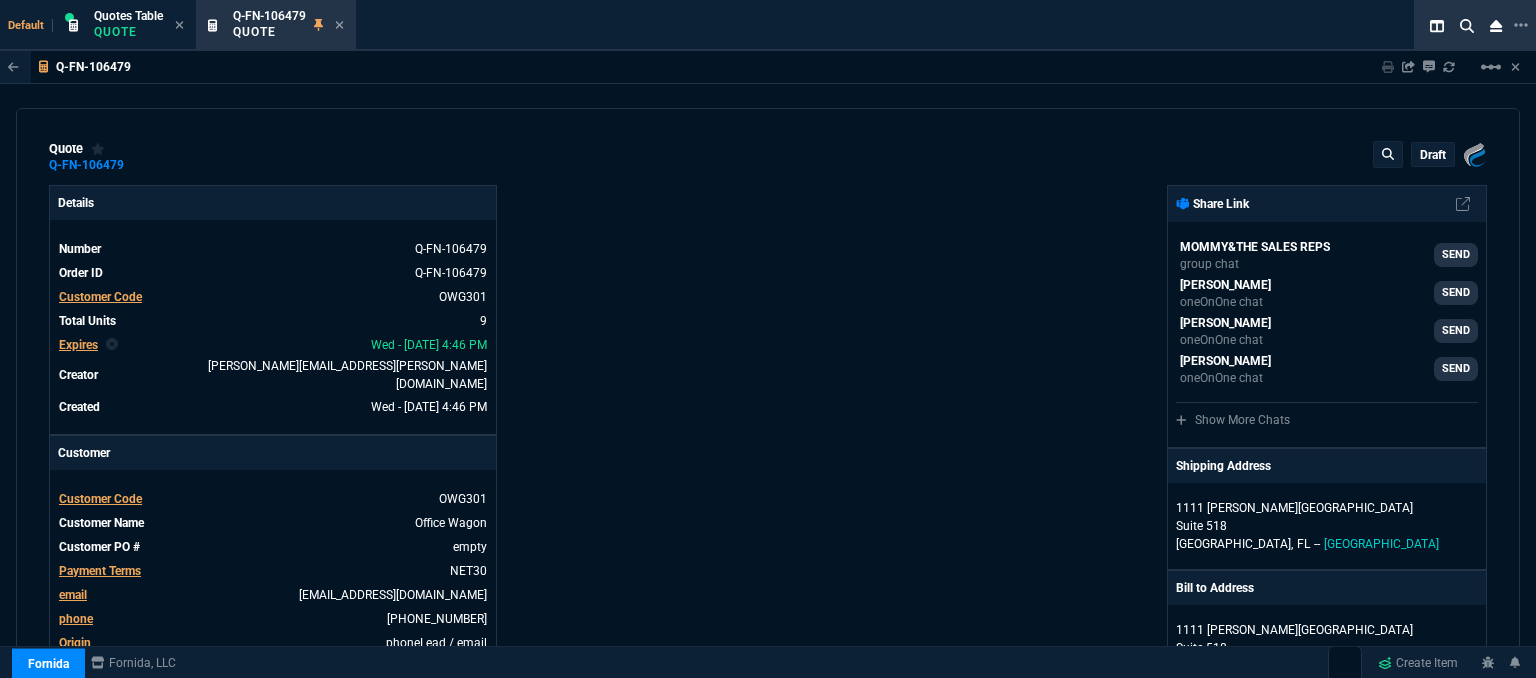 type on "14" 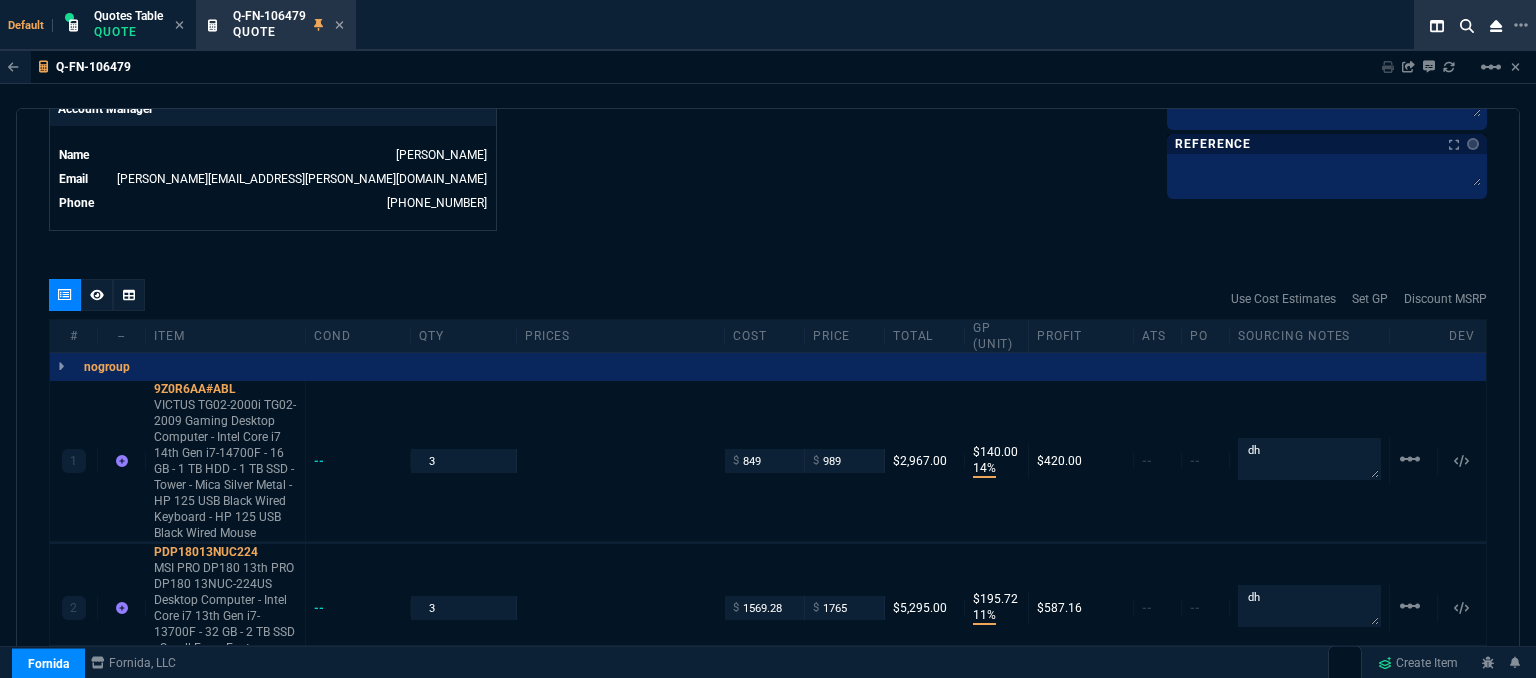 scroll, scrollTop: 600, scrollLeft: 0, axis: vertical 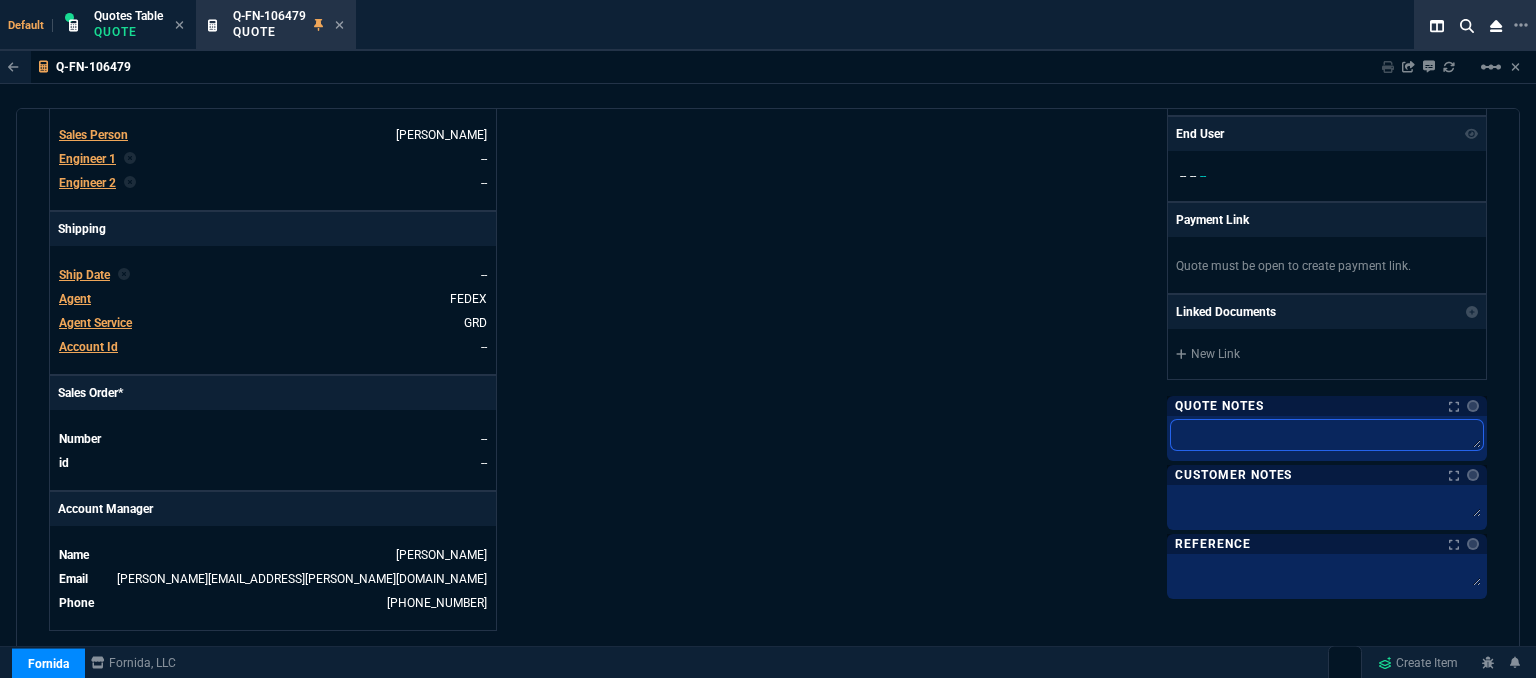 click at bounding box center (1327, 435) 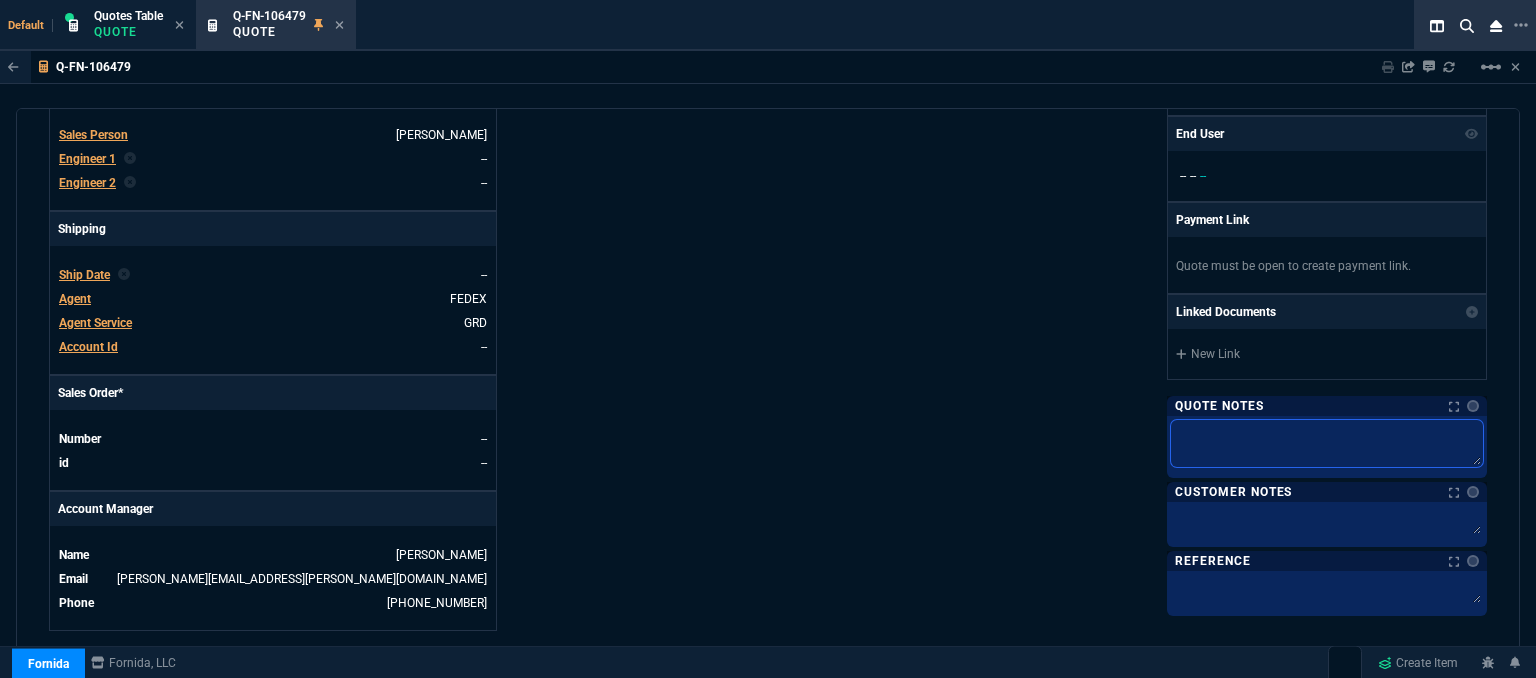 type on "d" 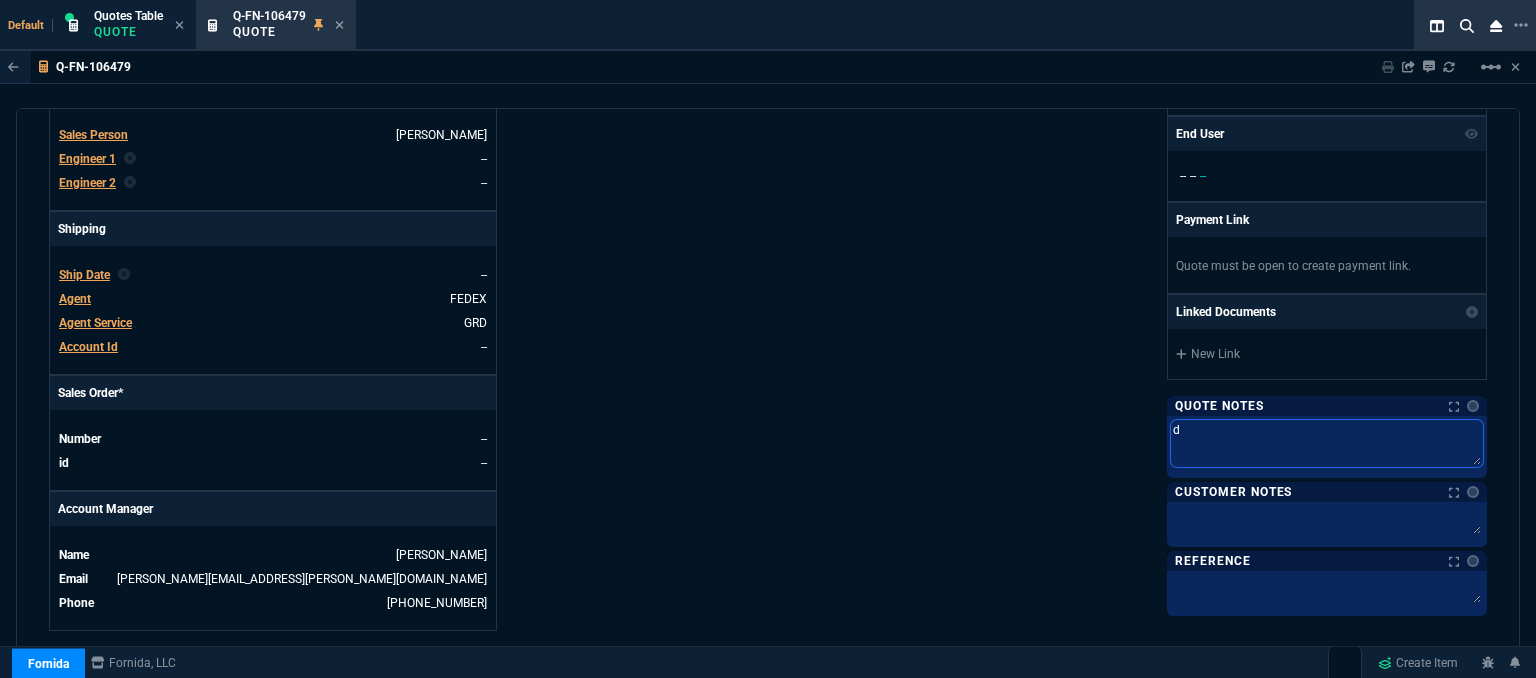 type on "di" 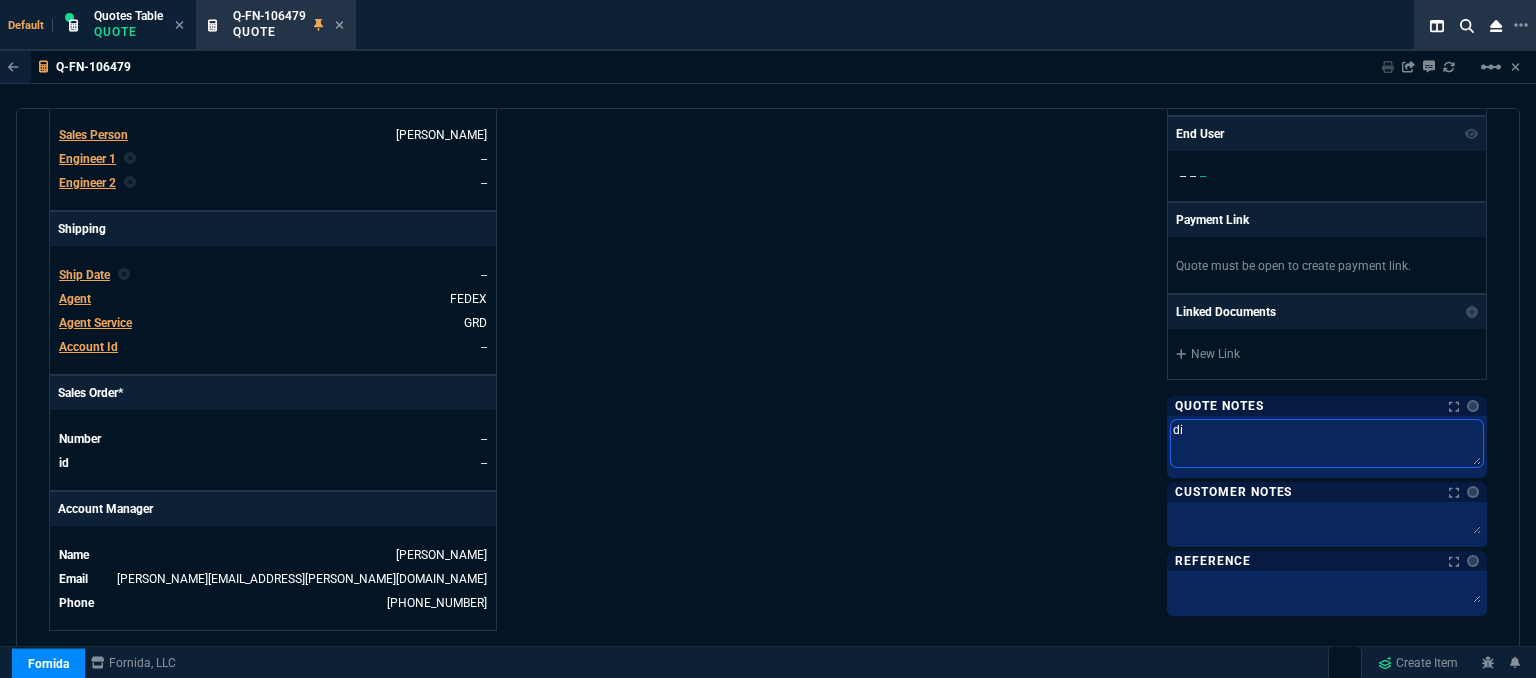 type on "die" 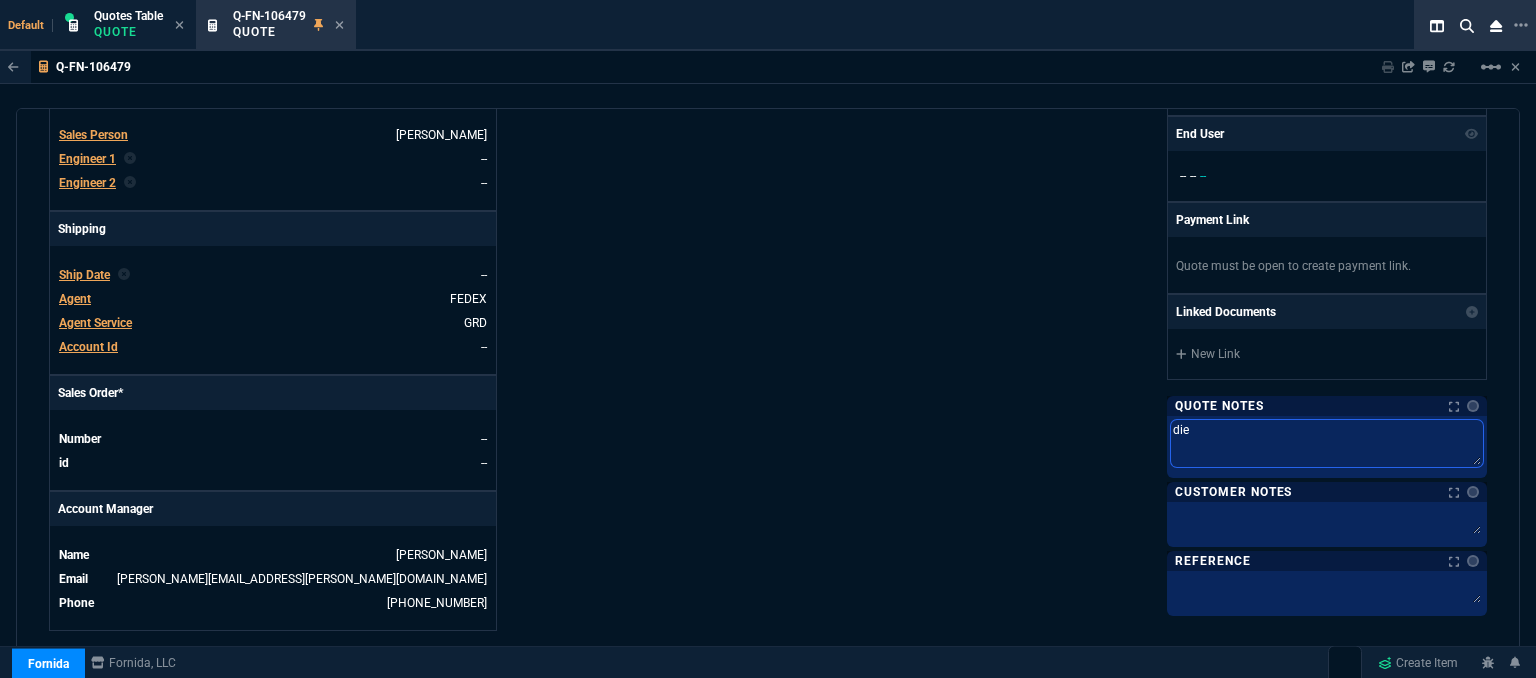 type on "dieg" 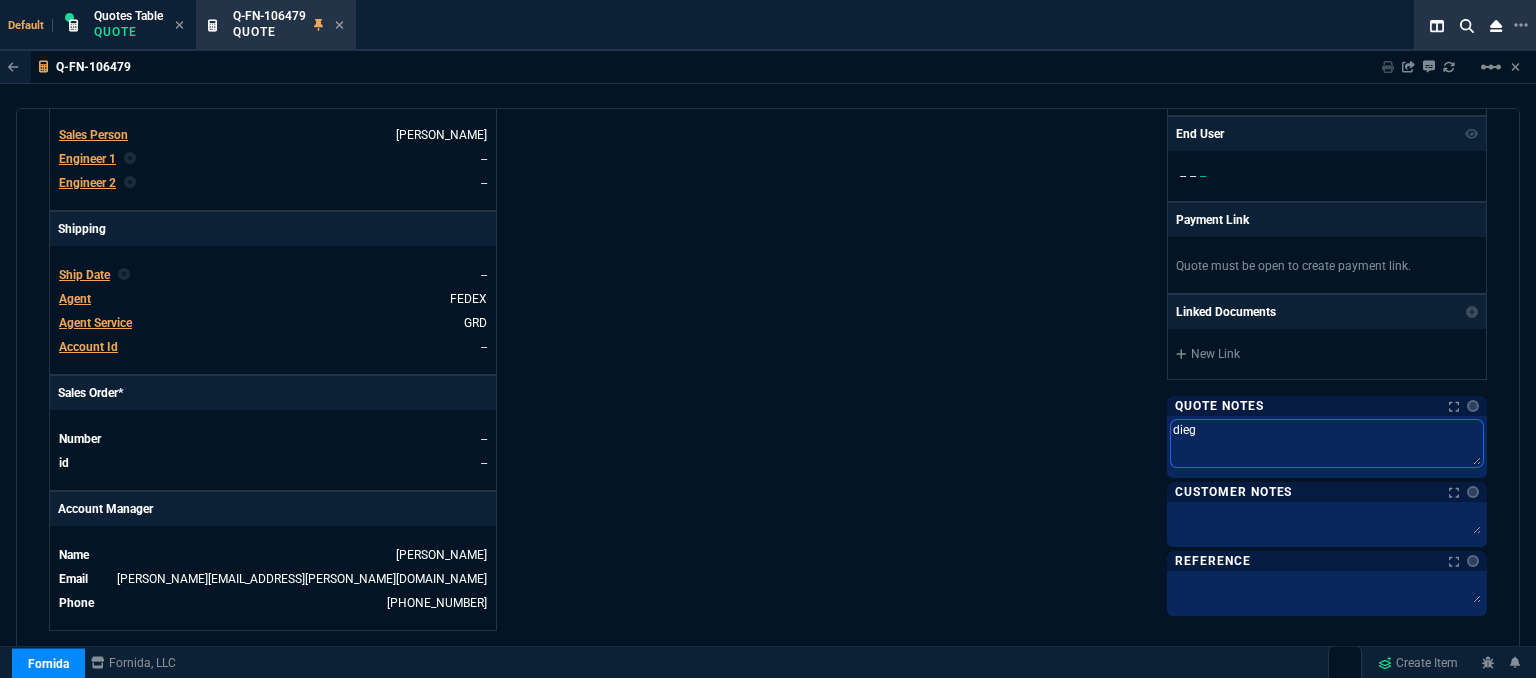 type on "diego" 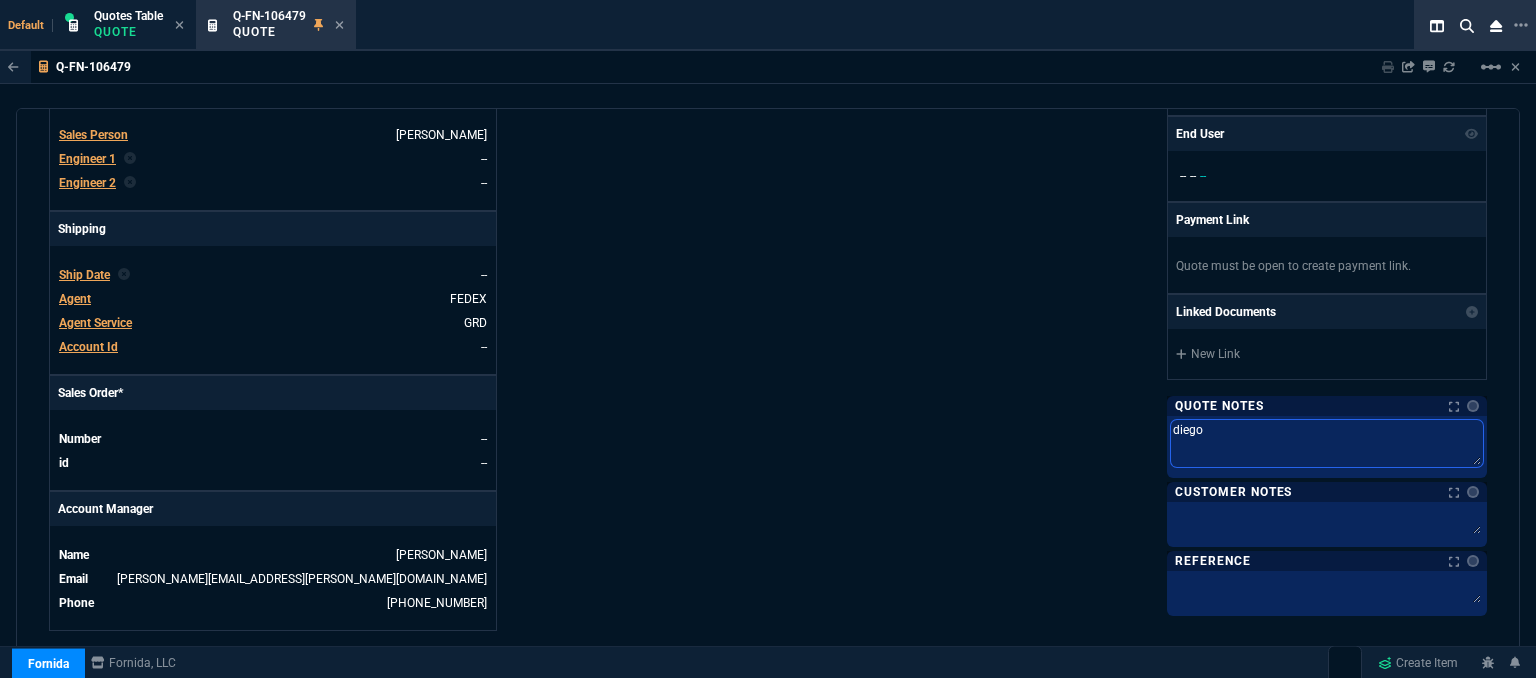 type on "diego" 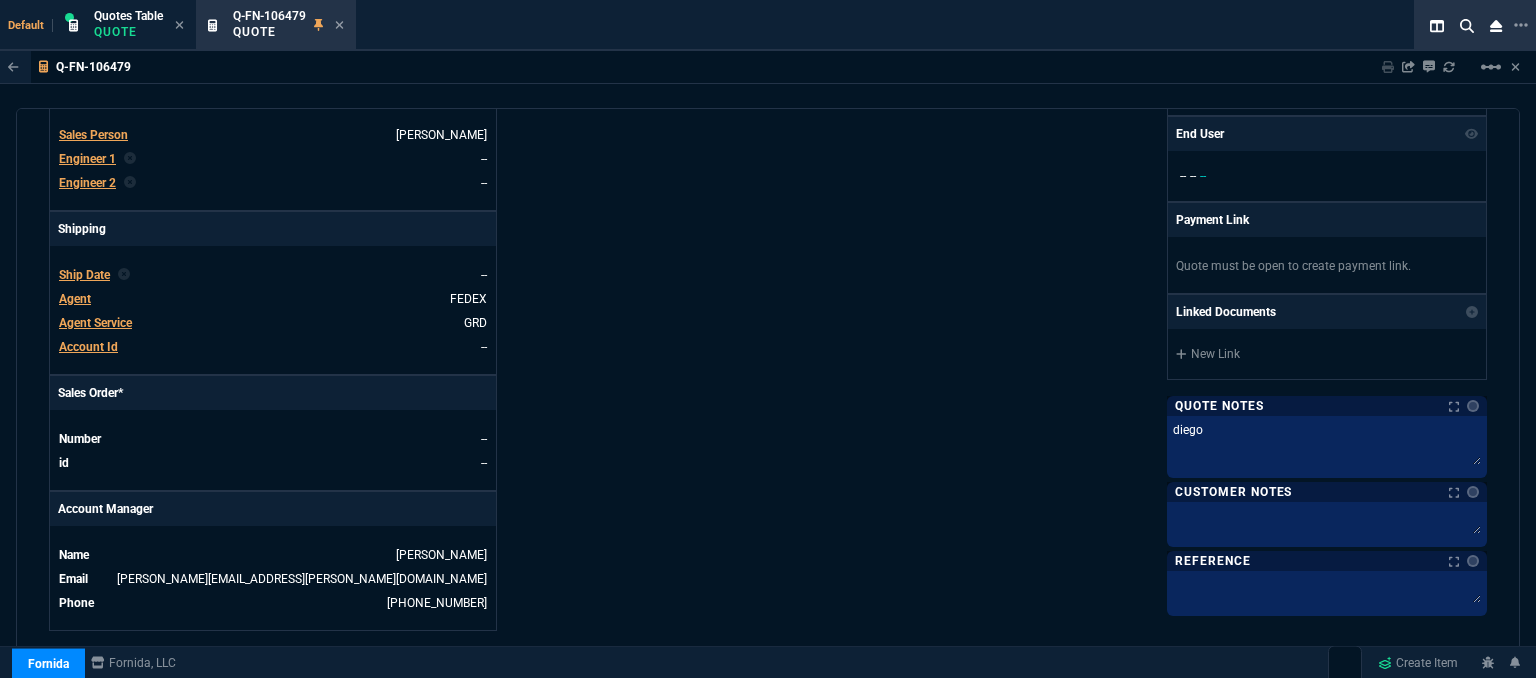 click on "Details Number Q-FN-106479  Order ID Q-FN-106479  Customer Code OWG301  Total Units 9  Expires Wed - [DATE] 4:46 PM Creator [PERSON_NAME][EMAIL_ADDRESS][PERSON_NAME][DOMAIN_NAME]  Created Wed - [DATE] 4:46 PM Print Specs Number Q-FN-106479  Customer ID OWG301  Customer Name Office Wagon  Expires [DATE]  11:46 AM  Customer PO # --  Payment Terms NET30  Shipping Agent FEDEX | GRD  Customer Customer Code OWG301  Customer Name Office Wagon  Customer PO # empty  Payment Terms NET30  email [EMAIL_ADDRESS][DOMAIN_NAME]  phone [PHONE_NUMBER]   Origin  phoneLead / email   Origin Comment    Staff Sales Person [PERSON_NAME]  Engineer 1 --  Engineer 2 --  Shipping Ship Date -- Agent FEDEX  Agent Service GRD  Account Id --  Sales Order* Number --  id --  Account Manager Name [PERSON_NAME] [PERSON_NAME][EMAIL_ADDRESS][PERSON_NAME][DOMAIN_NAME]  Phone [PHONE_NUMBER]" at bounding box center (408, 108) 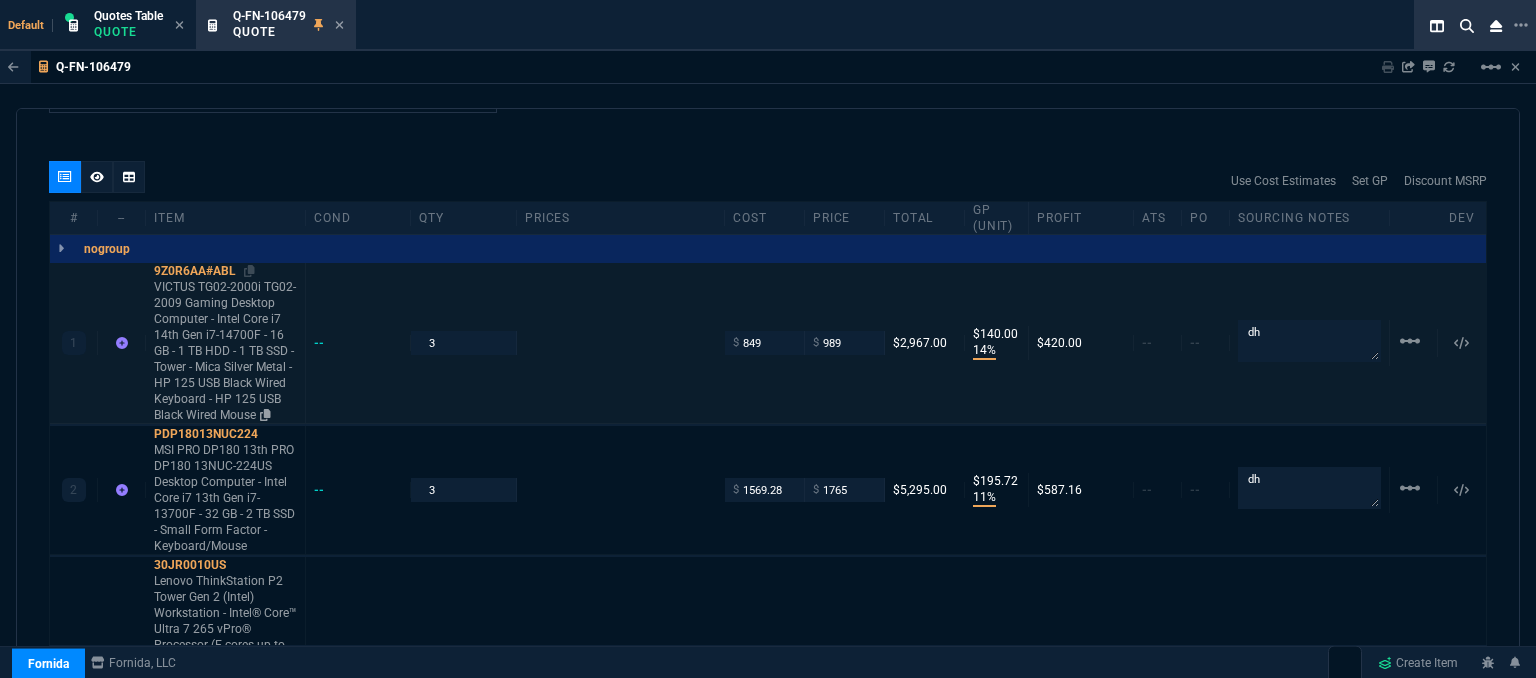 scroll, scrollTop: 1000, scrollLeft: 0, axis: vertical 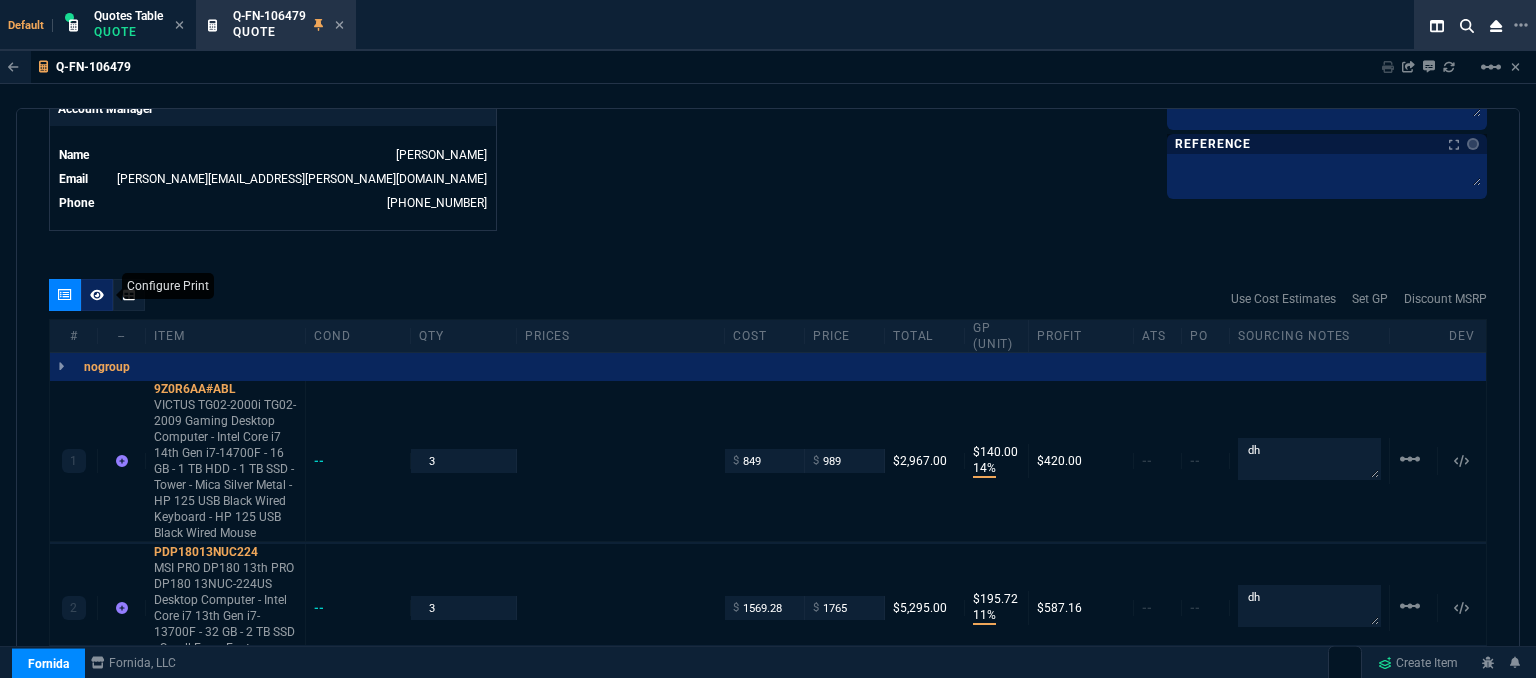 click at bounding box center [97, 295] 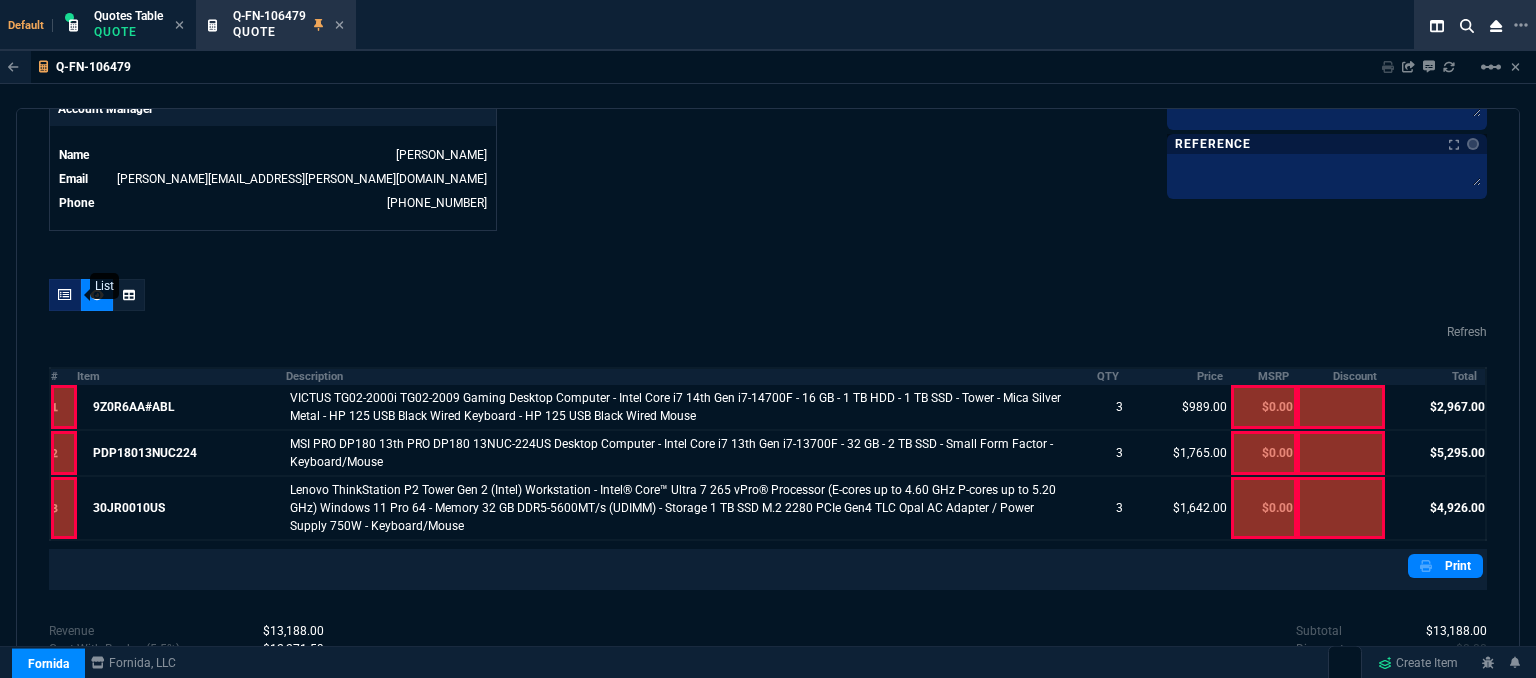 click at bounding box center (65, 295) 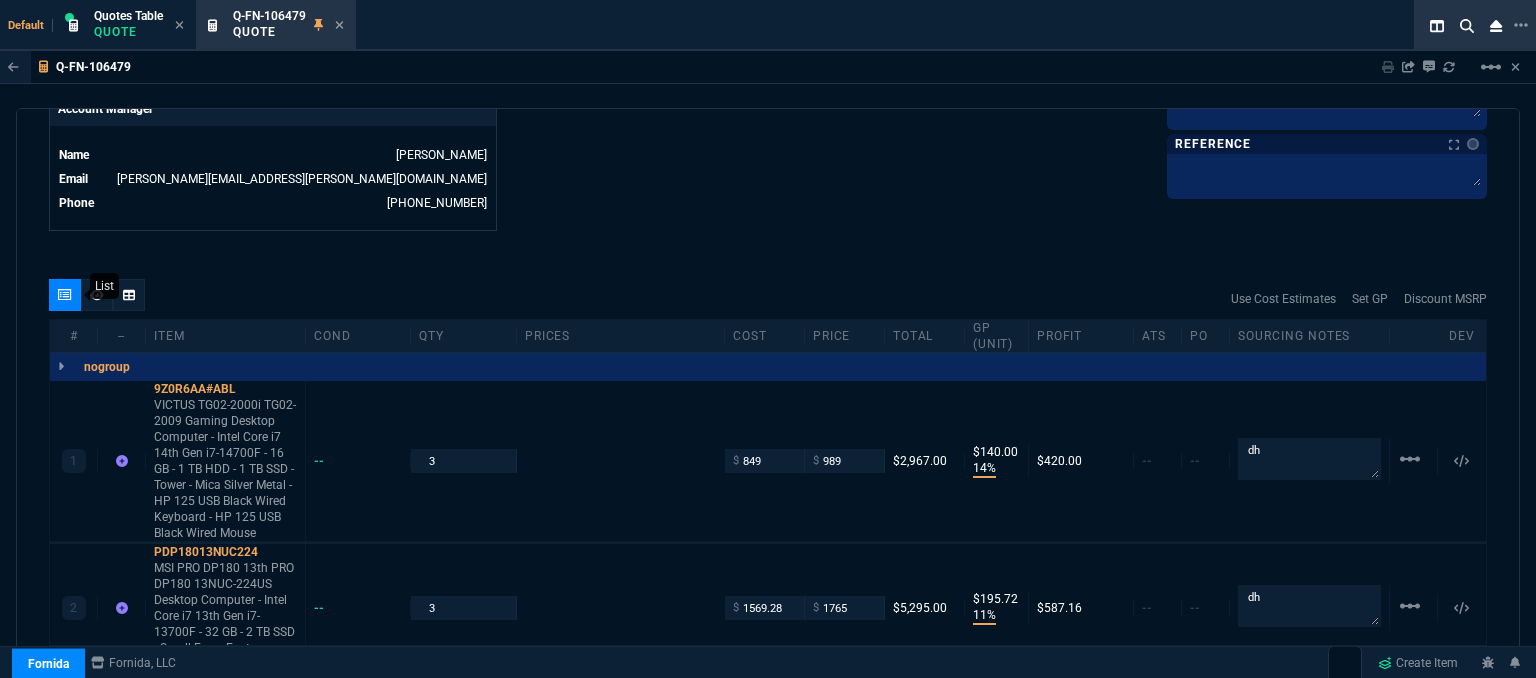 type on "14" 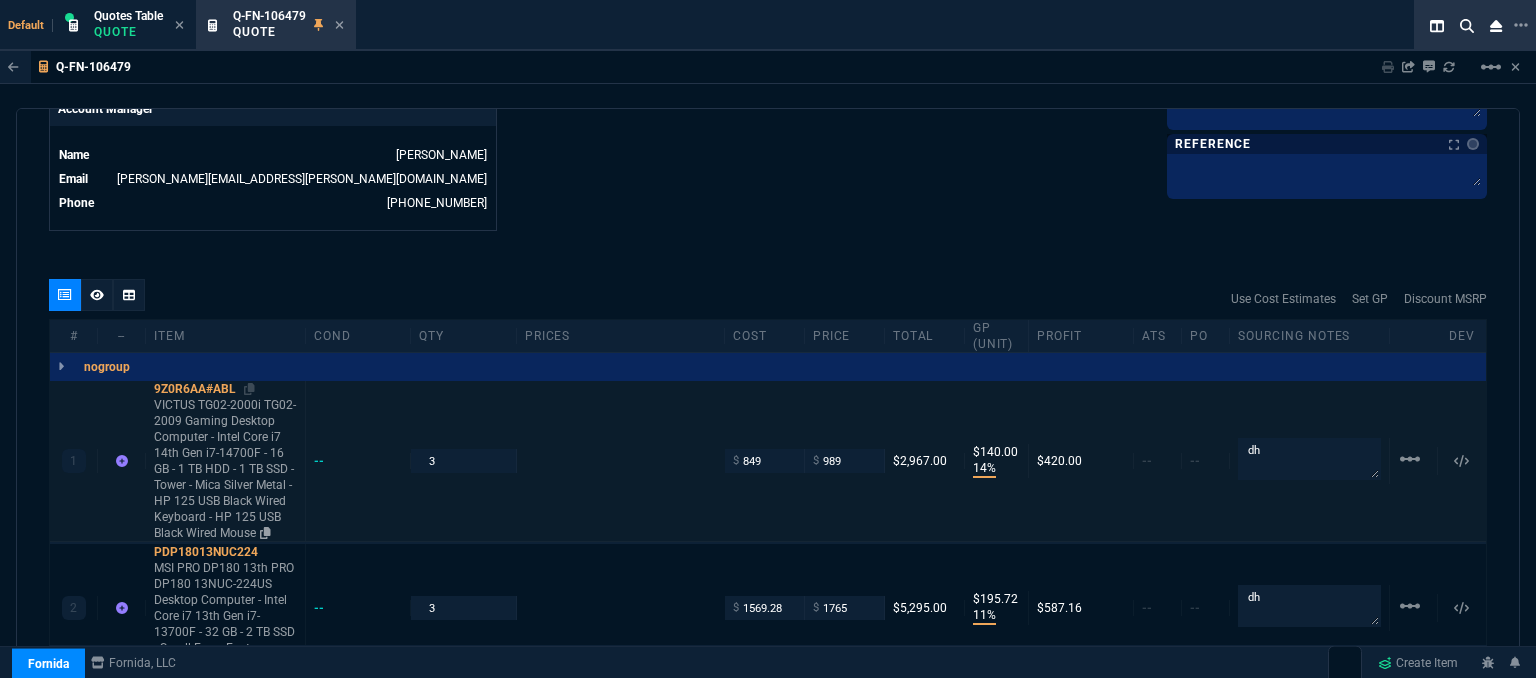 click on "VICTUS TG02-2000i TG02-2009 Gaming Desktop Computer - Intel Core i7 14th Gen i7-14700F - 16 GB - 1 TB HDD - 1 TB SSD - Tower - Mica Silver Metal - HP 125 USB Black Wired Keyboard - HP 125 USB Black Wired Mouse" at bounding box center [225, 469] 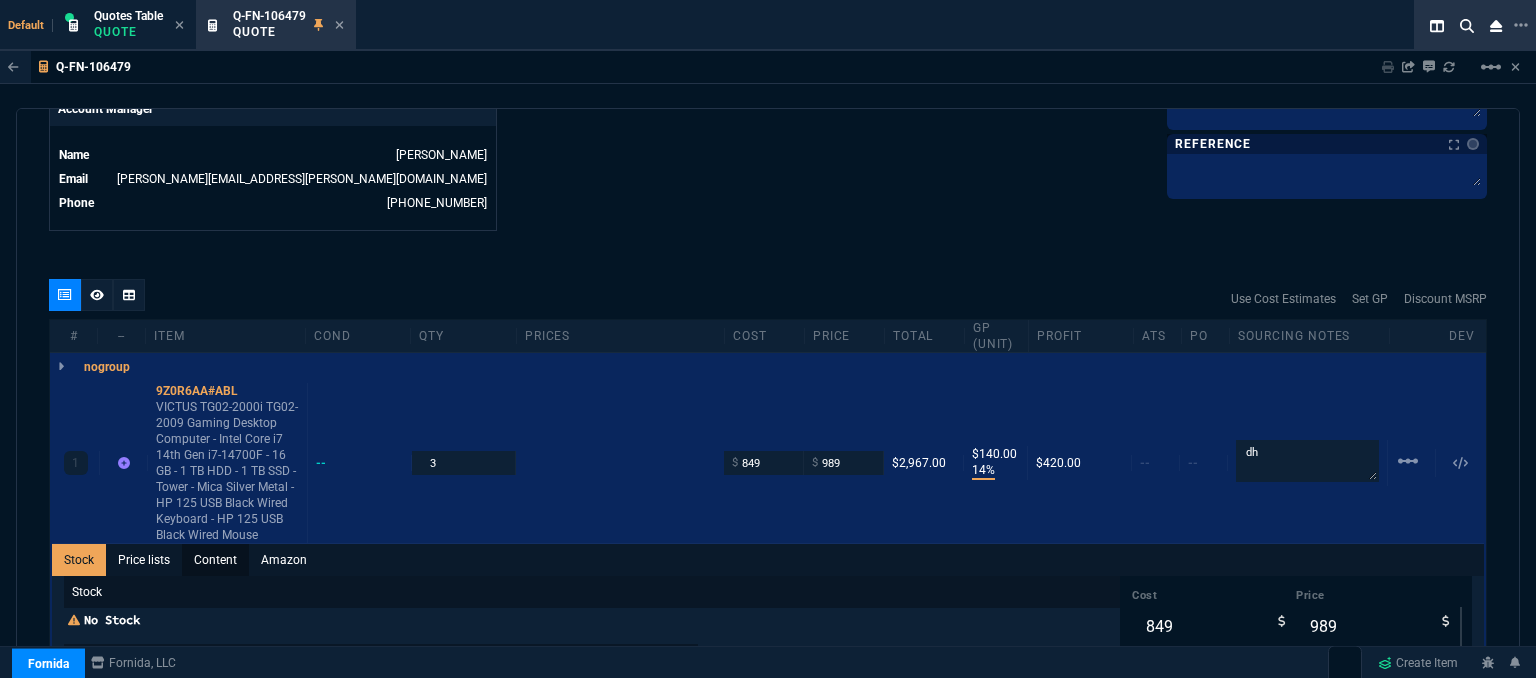 click on "Content" at bounding box center (215, 560) 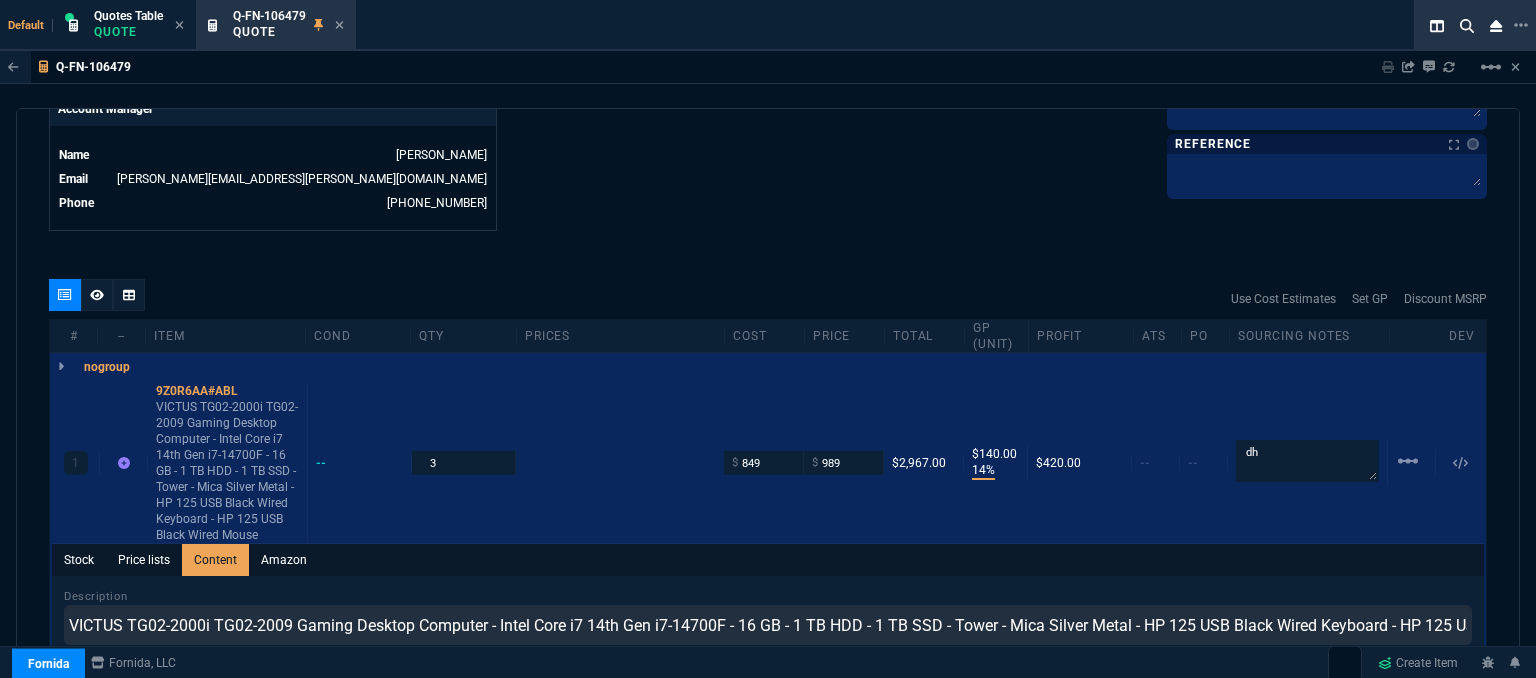 scroll, scrollTop: 0, scrollLeft: 0, axis: both 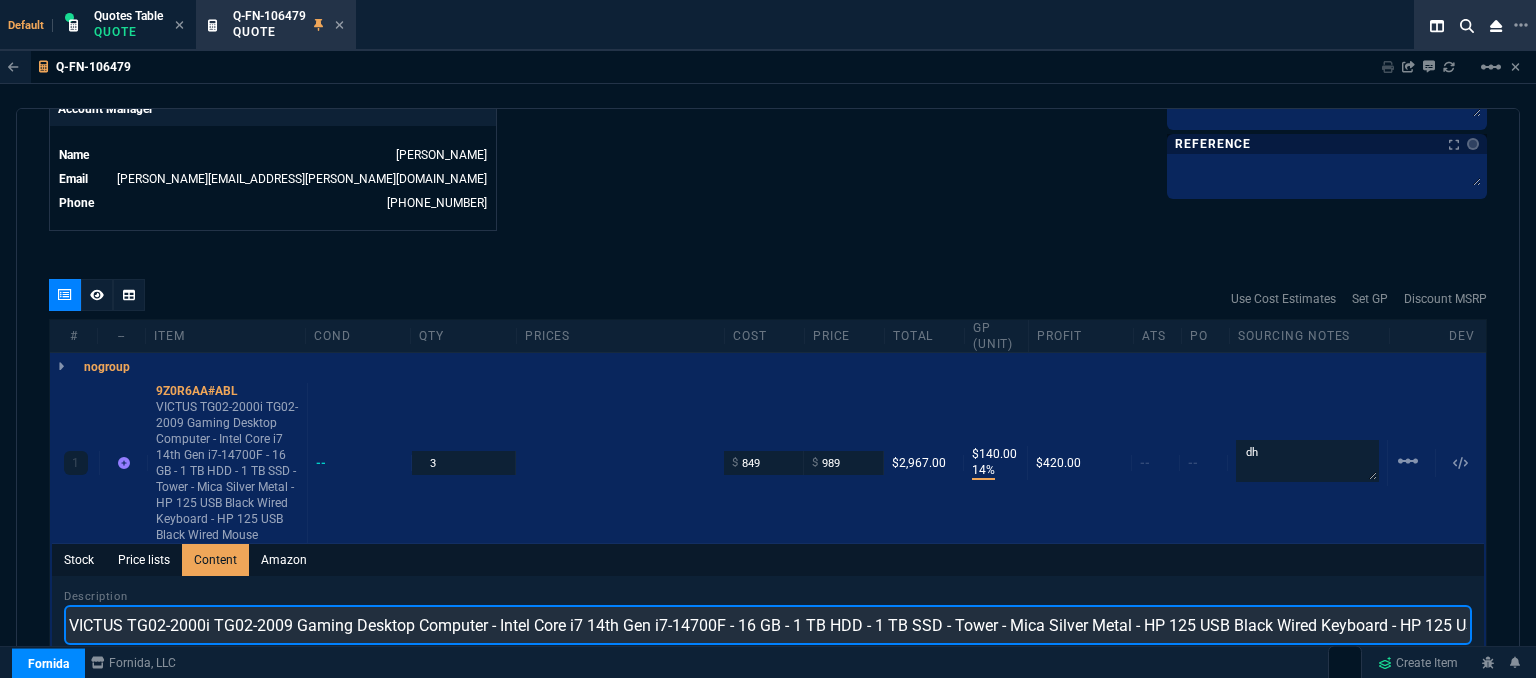 click on "VICTUS TG02-2000i TG02-2009 Gaming Desktop Computer - Intel Core i7 14th Gen i7-14700F - 16 GB - 1 TB HDD - 1 TB SSD - Tower - Mica Silver Metal - HP 125 USB Black Wired Keyboard - HP 125 USB Black Wired Mouse" at bounding box center (768, 625) 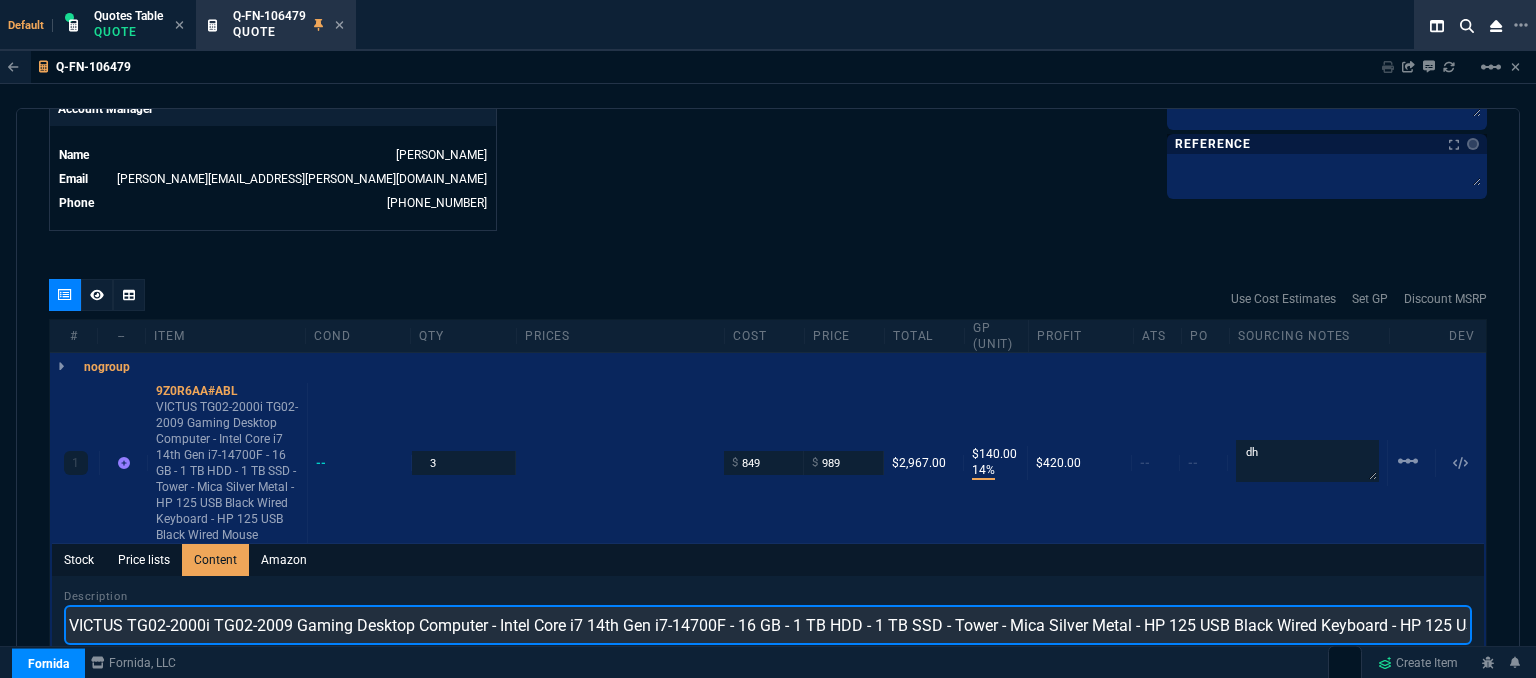 click on "VICTUS TG02-2000i TG02-2009 Gaming Desktop Computer - Intel Core i7 14th Gen i7-14700F - 16 GB - 1 TB HDD - 1 TB SSD - Tower - Mica Silver Metal - HP 125 USB Black Wired Keyboard - HP 125 USB Black Wired Mouse" at bounding box center [768, 625] 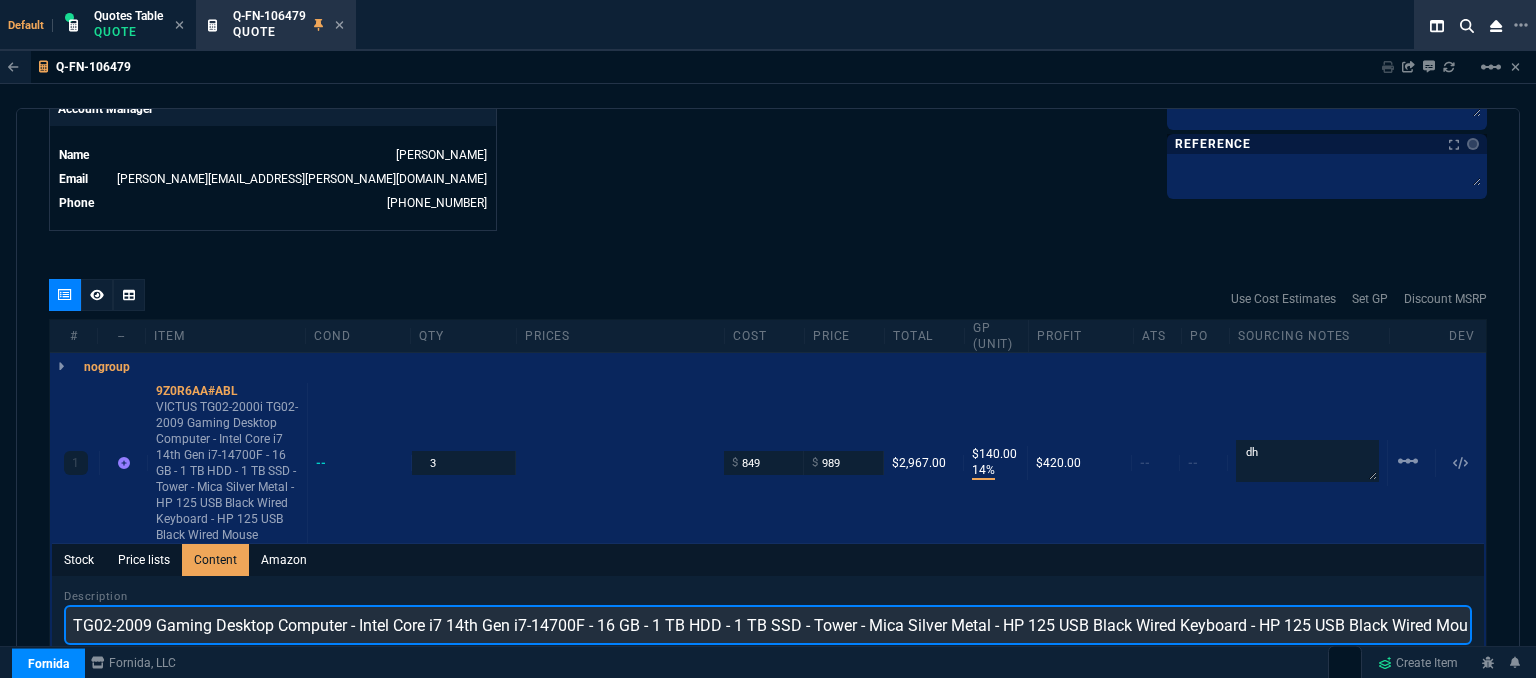 scroll, scrollTop: 0, scrollLeft: 179, axis: horizontal 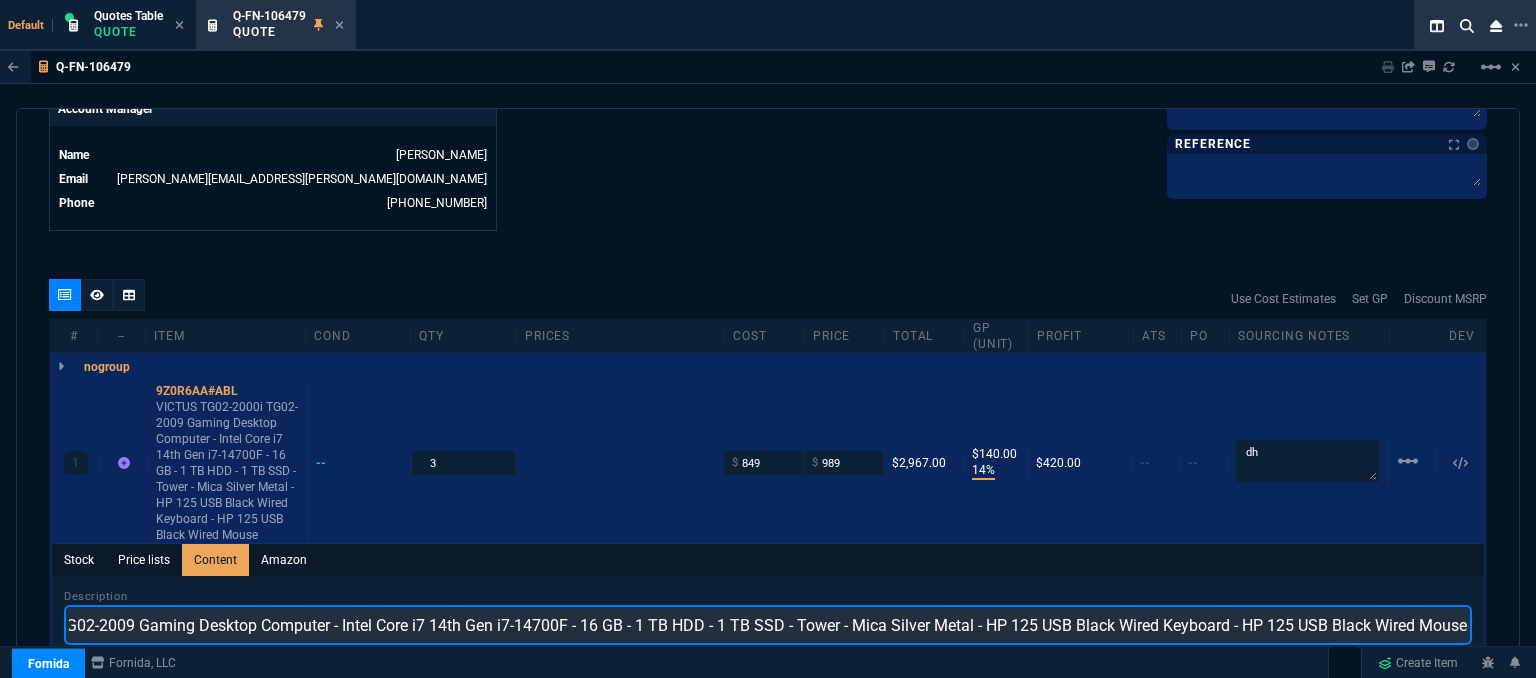 drag, startPoint x: 70, startPoint y: 605, endPoint x: 1448, endPoint y: 598, distance: 1378.0178 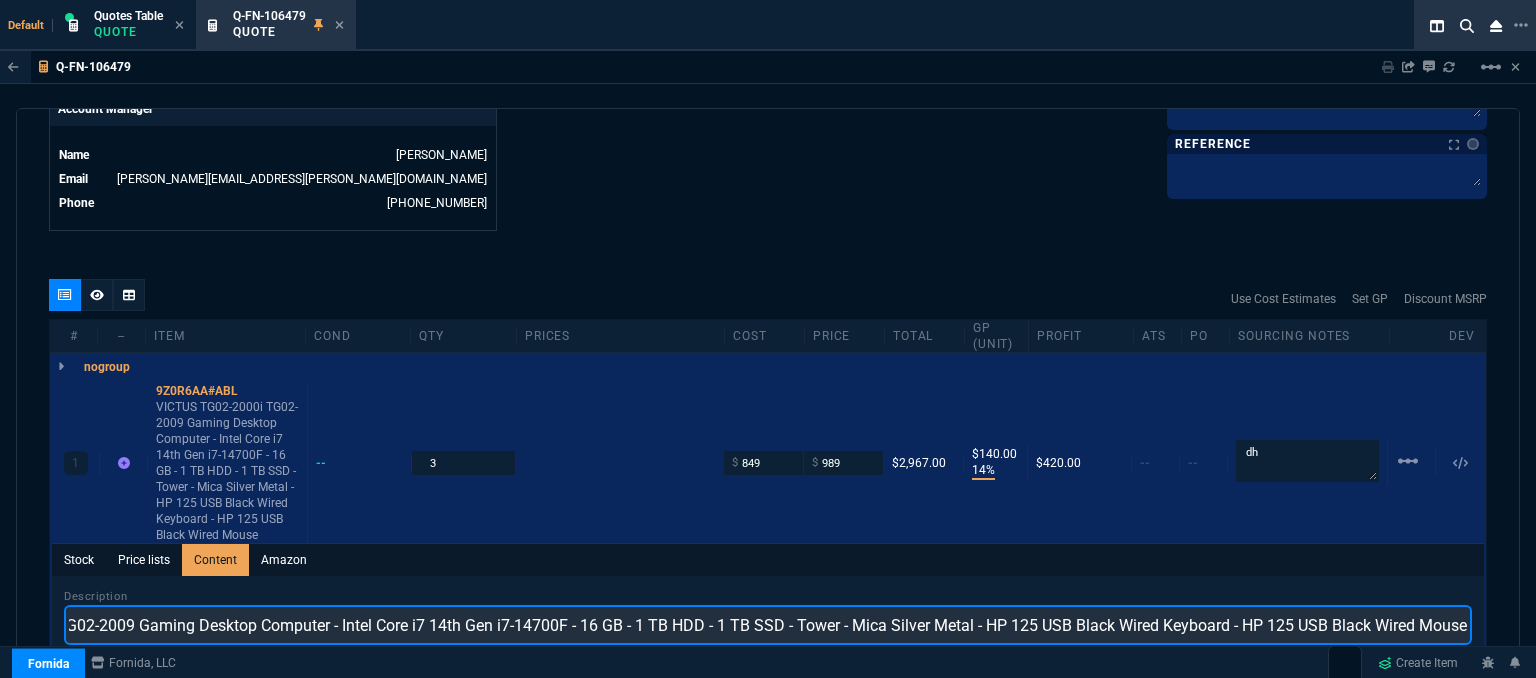 click on "VICTUS TG02-2000i TG02-2009 Gaming Desktop Computer - Intel Core i7 14th Gen i7-14700F - 16 GB - 1 TB HDD - 1 TB SSD - Tower - Mica Silver Metal - HP 125 USB Black Wired Keyboard - HP 125 USB Black Wired Mouse" at bounding box center (768, 625) 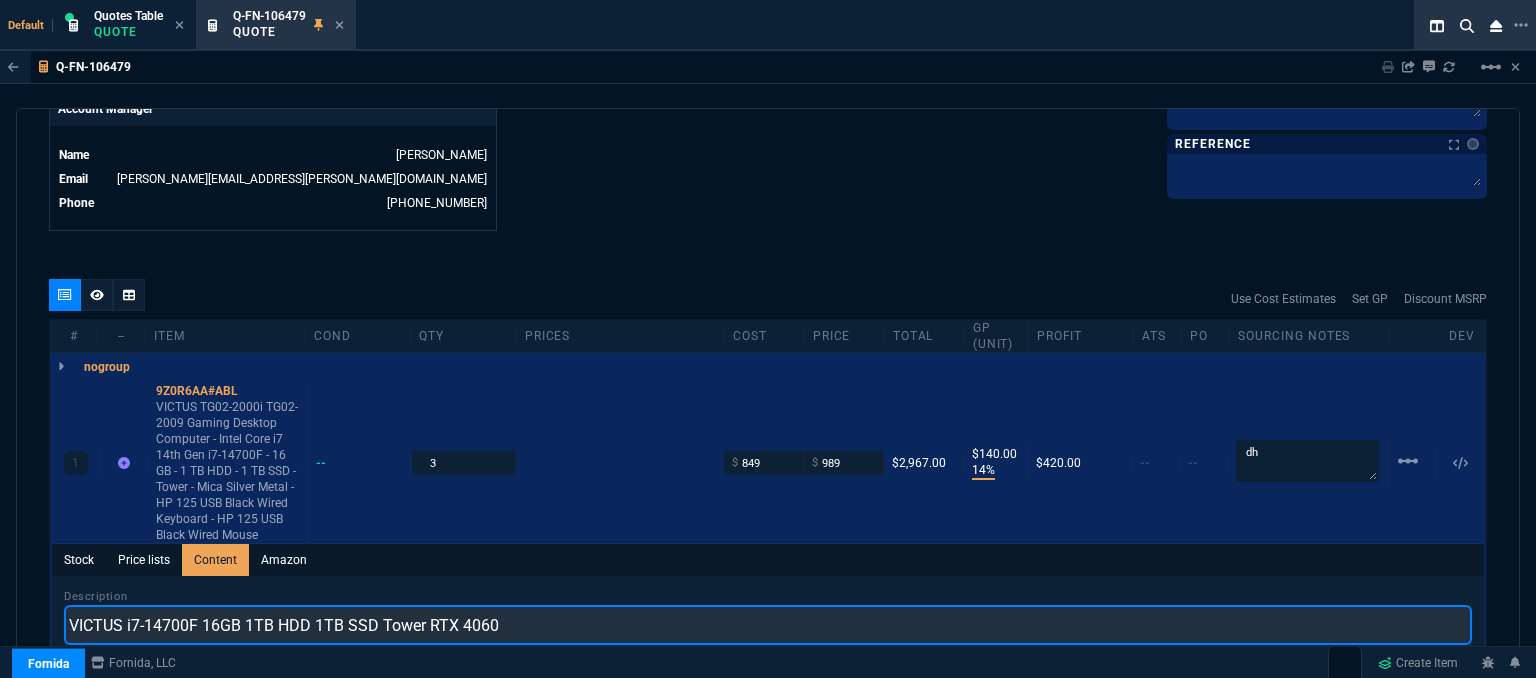scroll, scrollTop: 0, scrollLeft: 0, axis: both 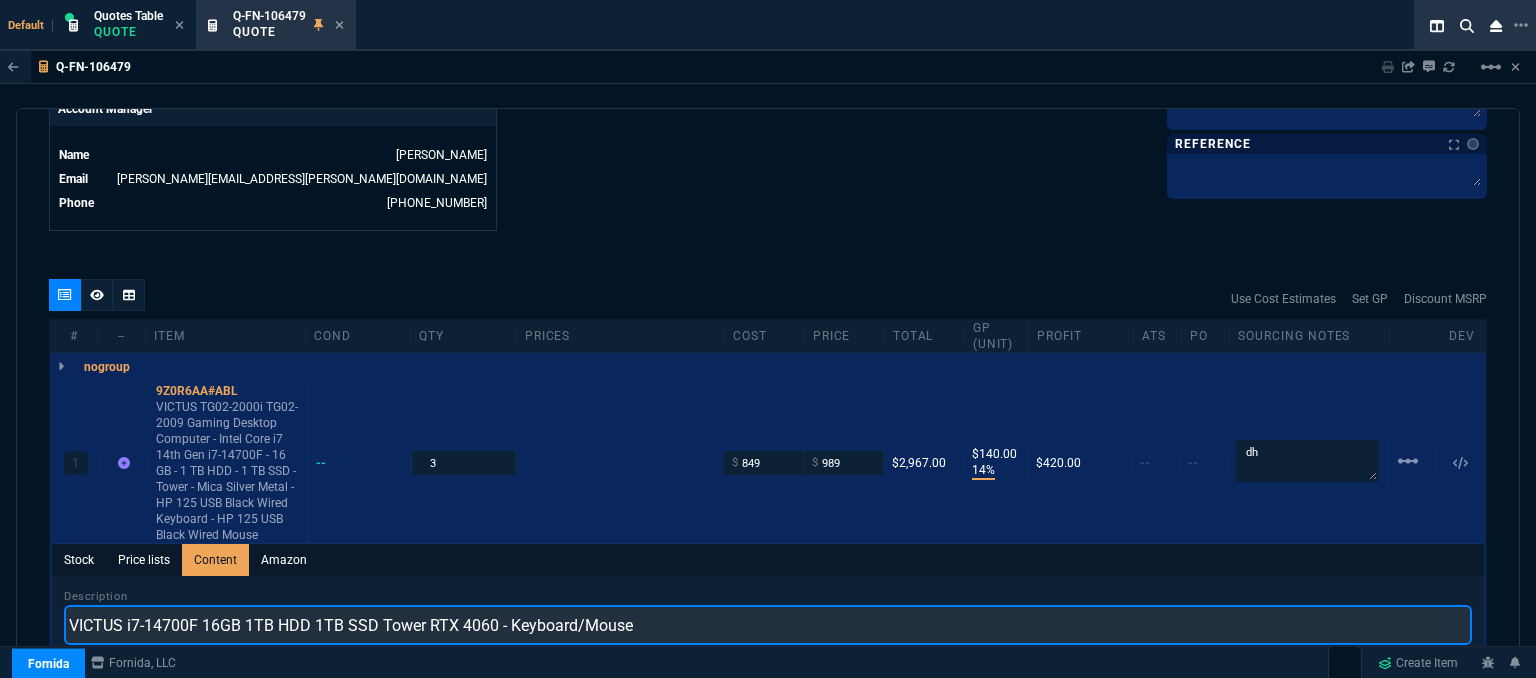 type on "VICTUS i7-14700F 16GB 1TB HDD 1TB SSD Tower RTX 4060 - Keyboard/Mouse" 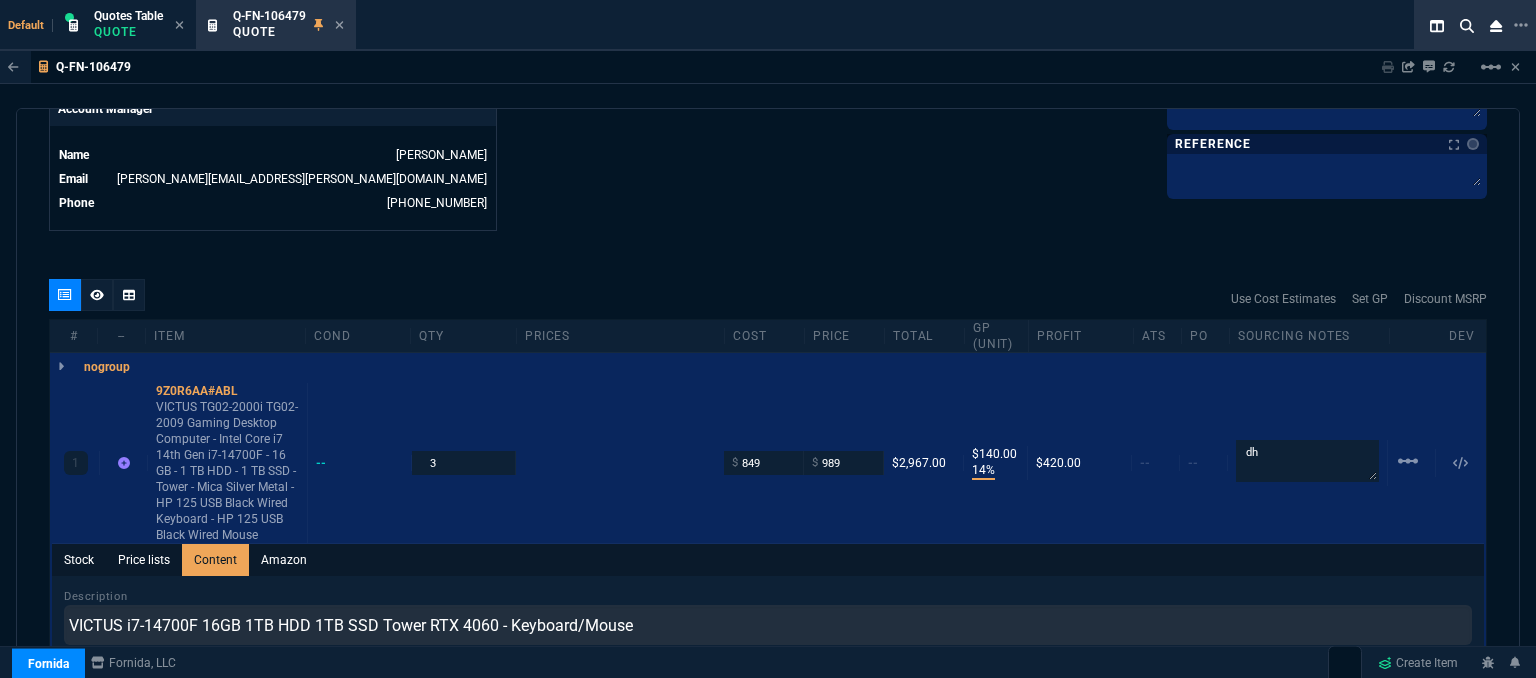 click on "Fornida, LLC [STREET_ADDRESS]  Share Link  MOMMY&THE SALES REPS group chat SEND [PERSON_NAME] Over oneOnOne chat SEND [PERSON_NAME] oneOnOne chat SEND [PERSON_NAME] oneOnOne chat SEND  Show More Chats  Shipping Address [STREET_ADDRESS][PERSON_NAME] Bill to Address [STREET_ADDRESS][PERSON_NAME] End User -- -- -- Payment Link  Quote must be open to create payment link.  Linked Documents  New Link  Quote Notes Notes Quote Notes Notes [PERSON_NAME]  Customer Notes Customer Notes    Reference Reference" at bounding box center [1127, -292] 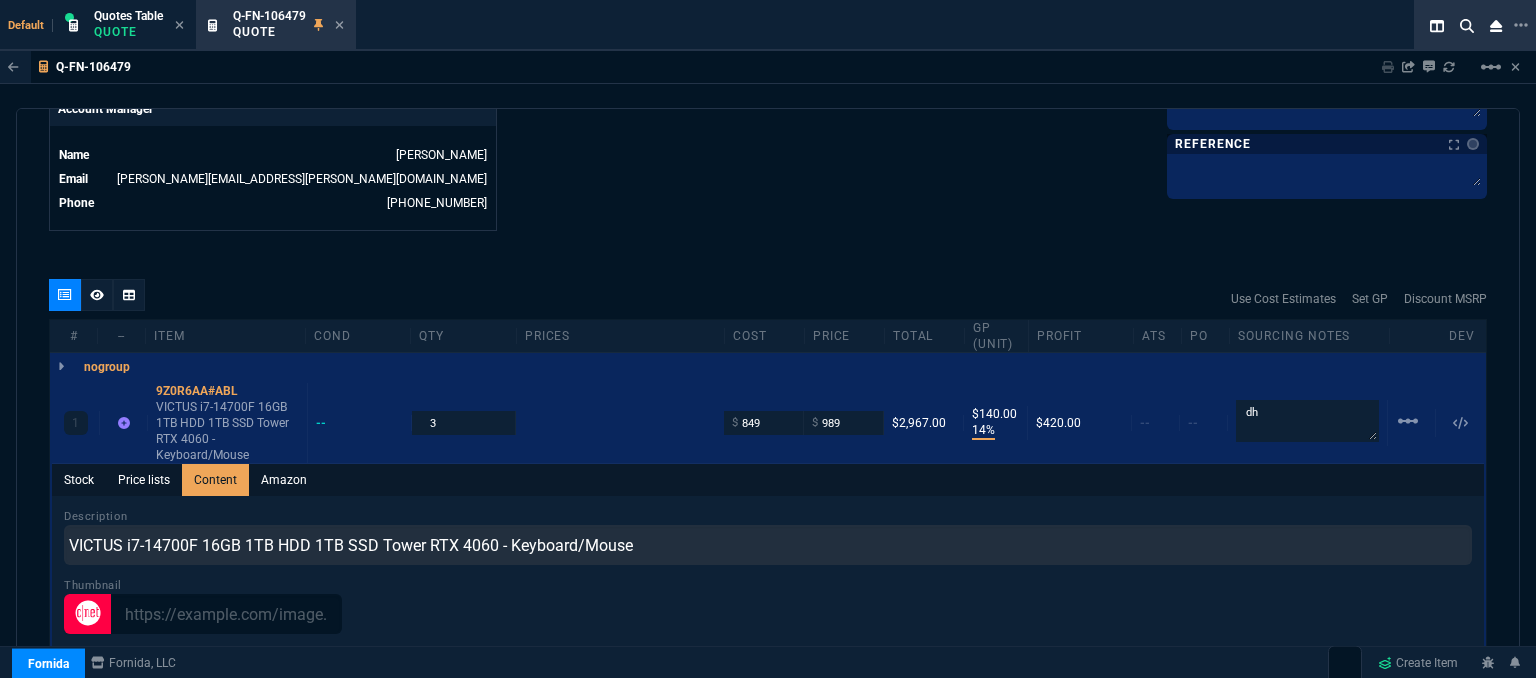 click on "Fornida, LLC [STREET_ADDRESS]  Share Link  MOMMY&THE SALES REPS group chat SEND [PERSON_NAME] Over oneOnOne chat SEND [PERSON_NAME] oneOnOne chat SEND [PERSON_NAME] oneOnOne chat SEND  Show More Chats  Shipping Address [STREET_ADDRESS][PERSON_NAME] Bill to Address [STREET_ADDRESS][PERSON_NAME] End User -- -- -- Payment Link  Quote must be open to create payment link.  Linked Documents  New Link  Quote Notes Notes Quote Notes Notes [PERSON_NAME]  Customer Notes Customer Notes    Reference Reference" at bounding box center [1127, -292] 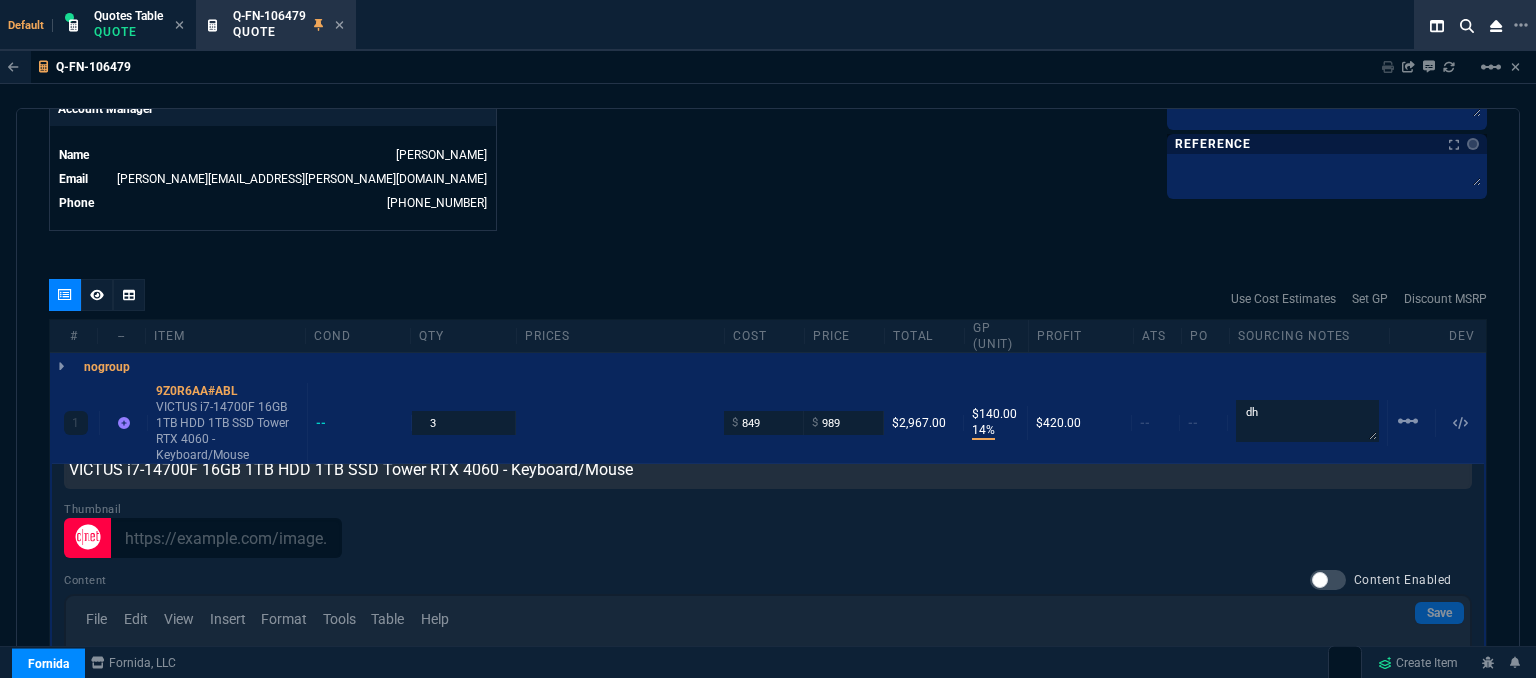 scroll, scrollTop: 143, scrollLeft: 0, axis: vertical 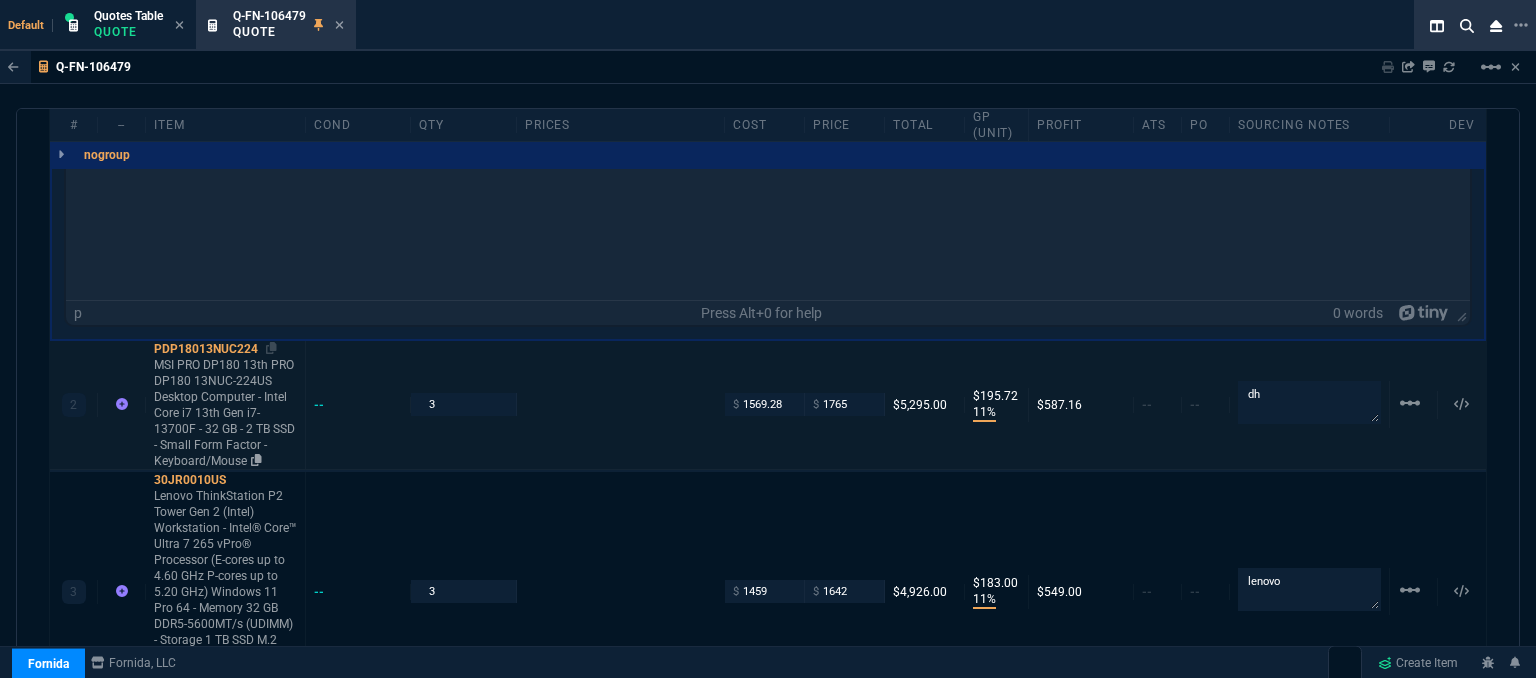click on "MSI PRO DP180 13th PRO DP180 13NUC-224US Desktop Computer - Intel Core i7 13th Gen i7-13700F - 32 GB - 2 TB SSD - Small Form Factor - Keyboard/Mouse" at bounding box center [225, 413] 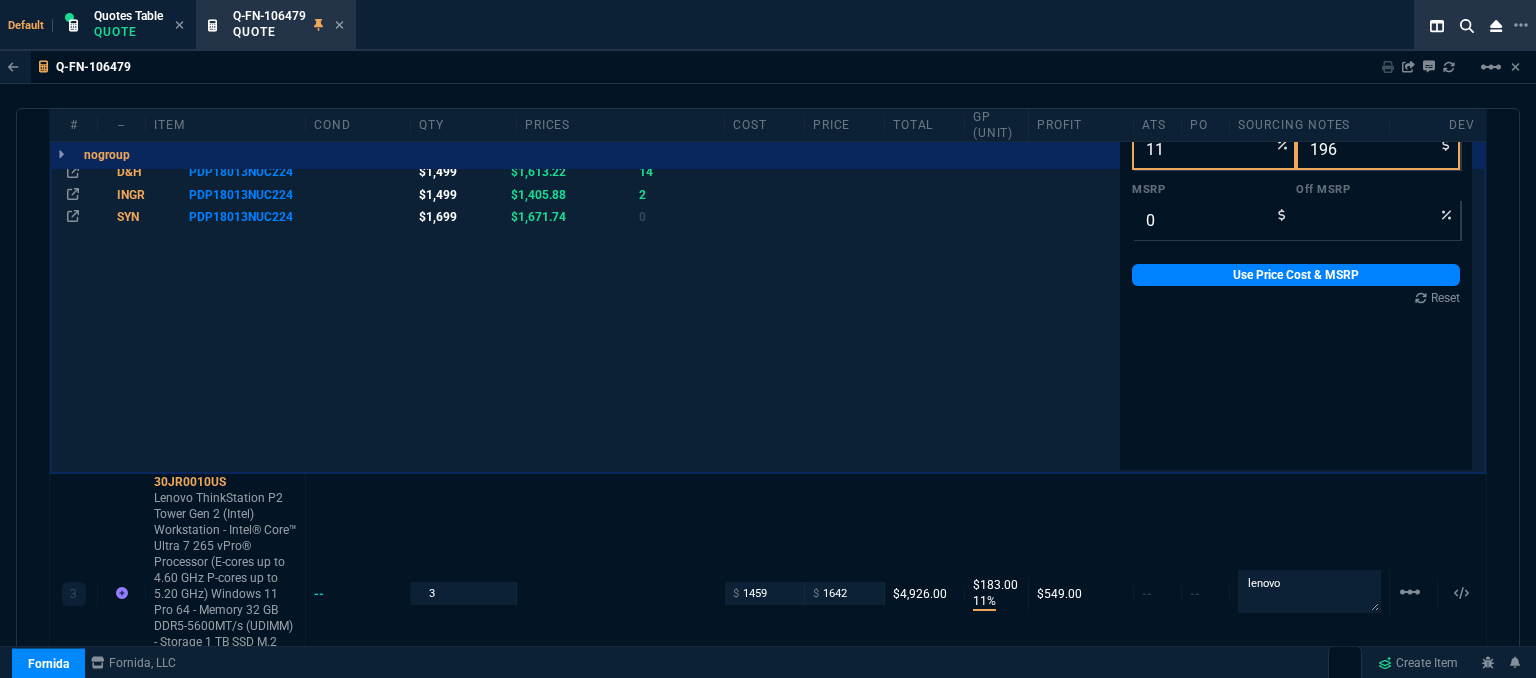 type on "14" 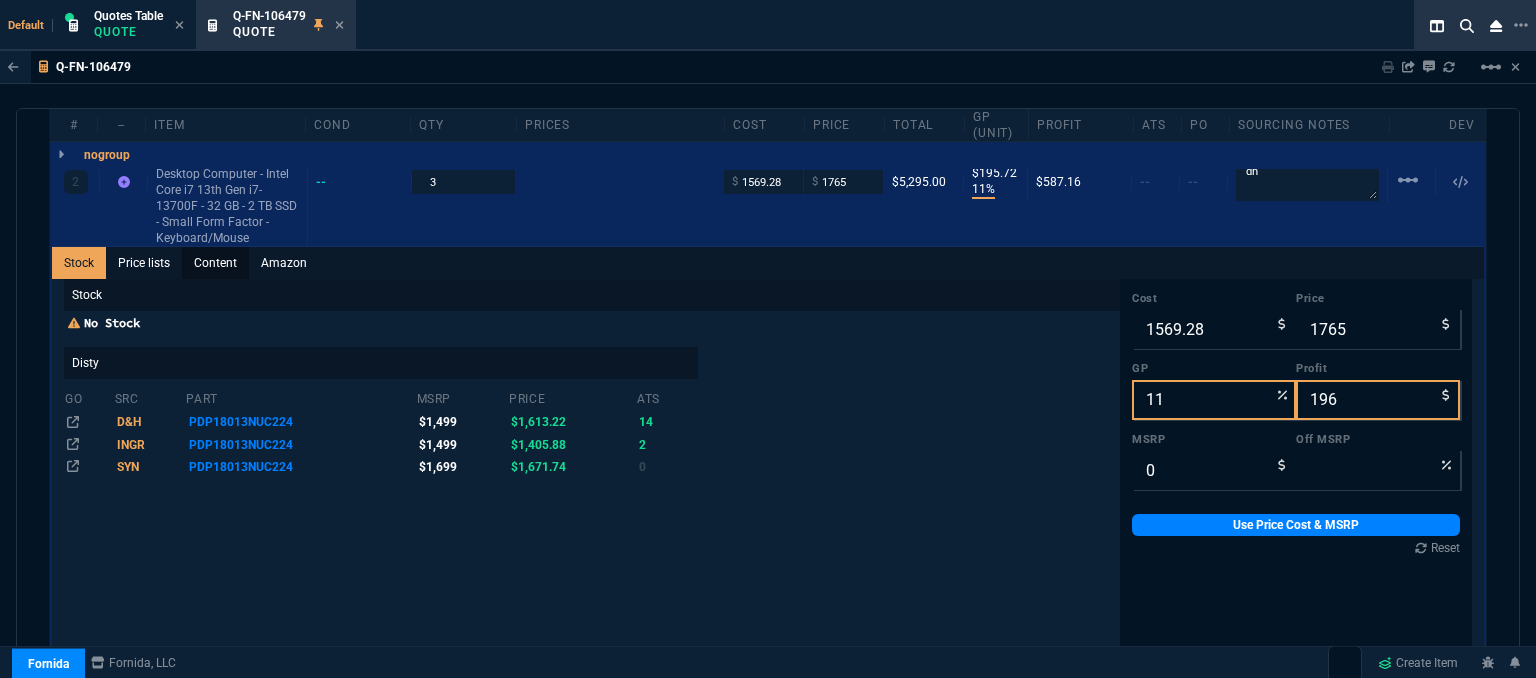 click on "Content" at bounding box center [215, 263] 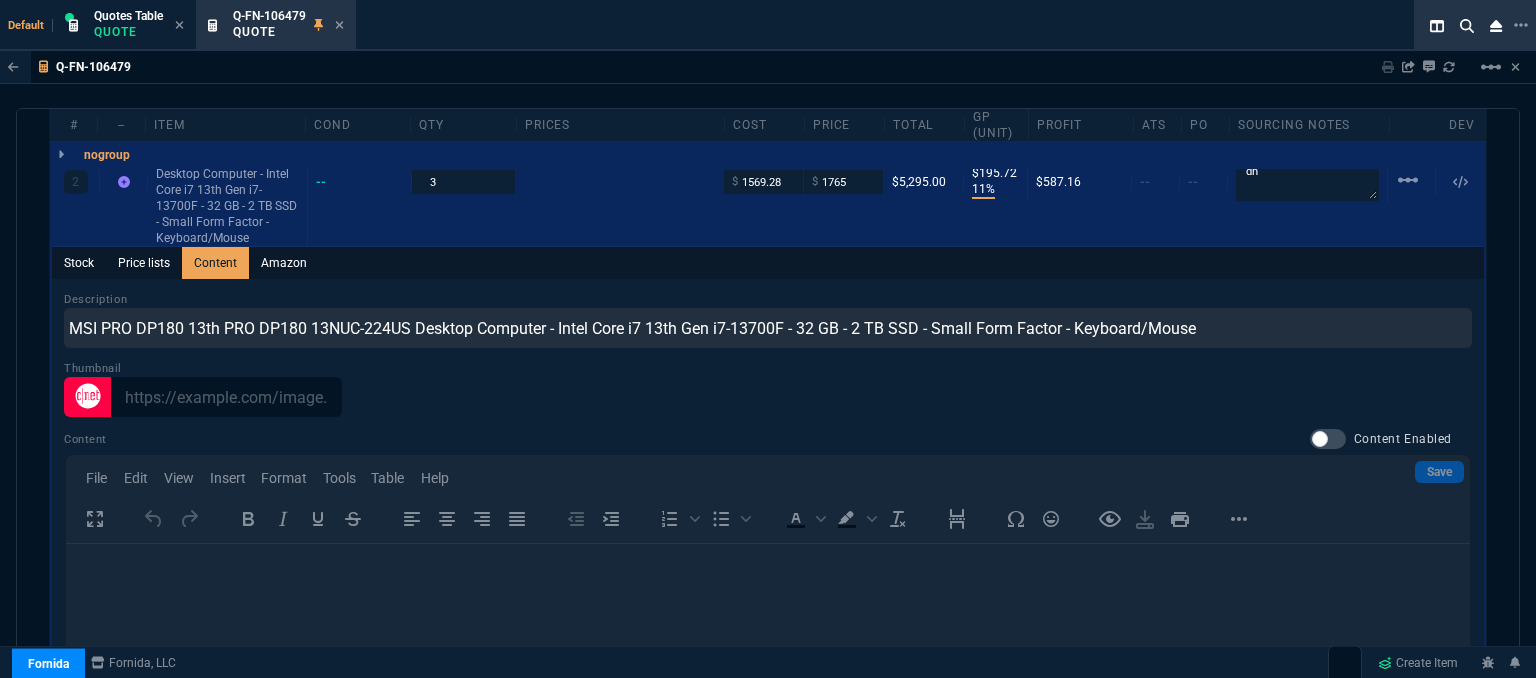 scroll, scrollTop: 0, scrollLeft: 0, axis: both 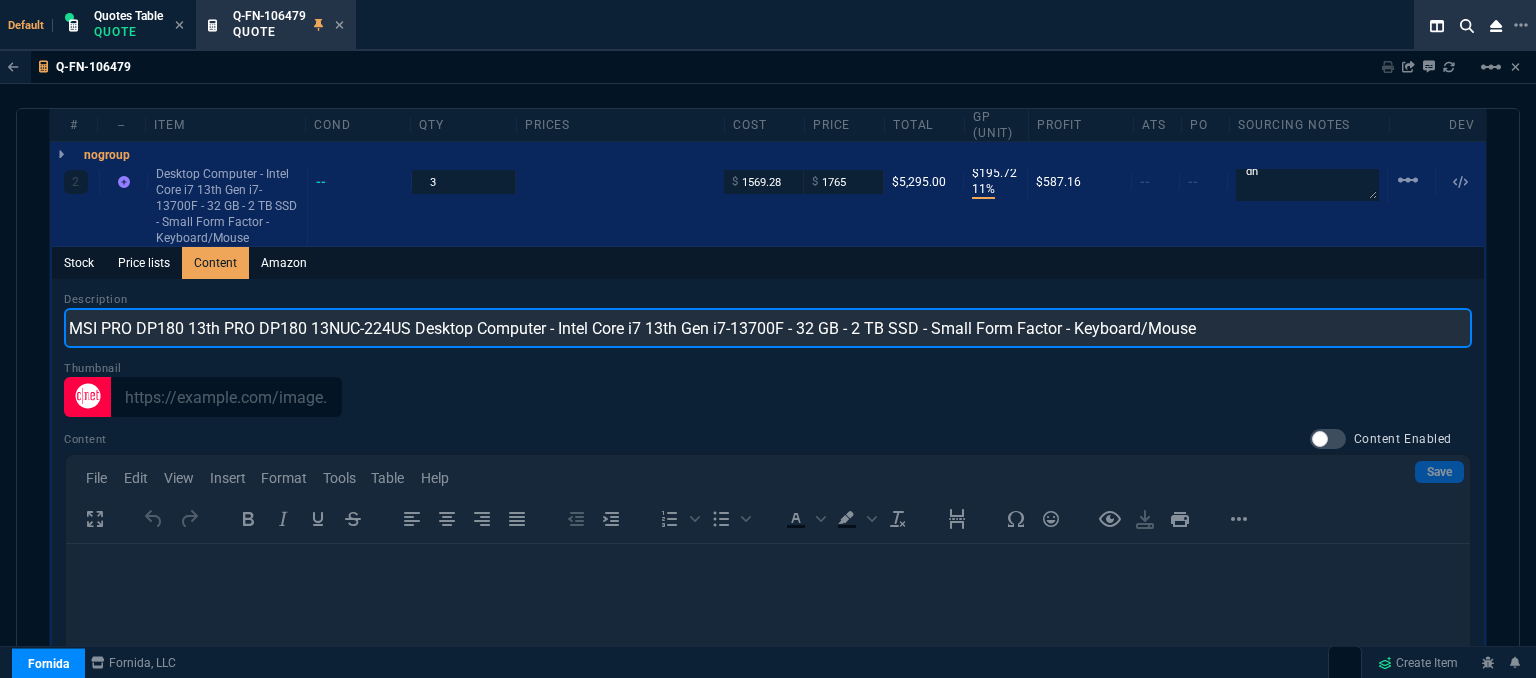 drag, startPoint x: 1069, startPoint y: 307, endPoint x: 48, endPoint y: 283, distance: 1021.28204 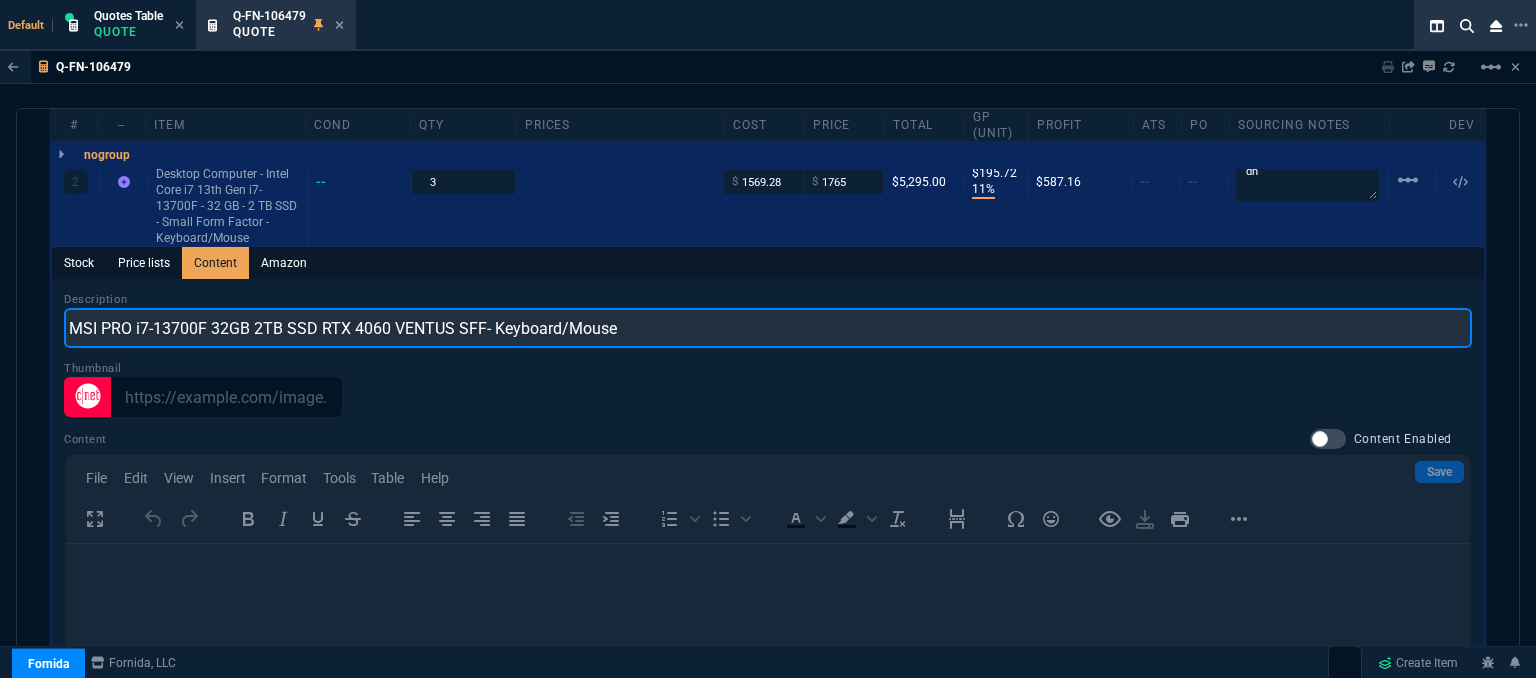 type on "MSI PRO i7-13700F 32GB 2TB SSD RTX 4060 VENTUS SFF- Keyboard/Mouse" 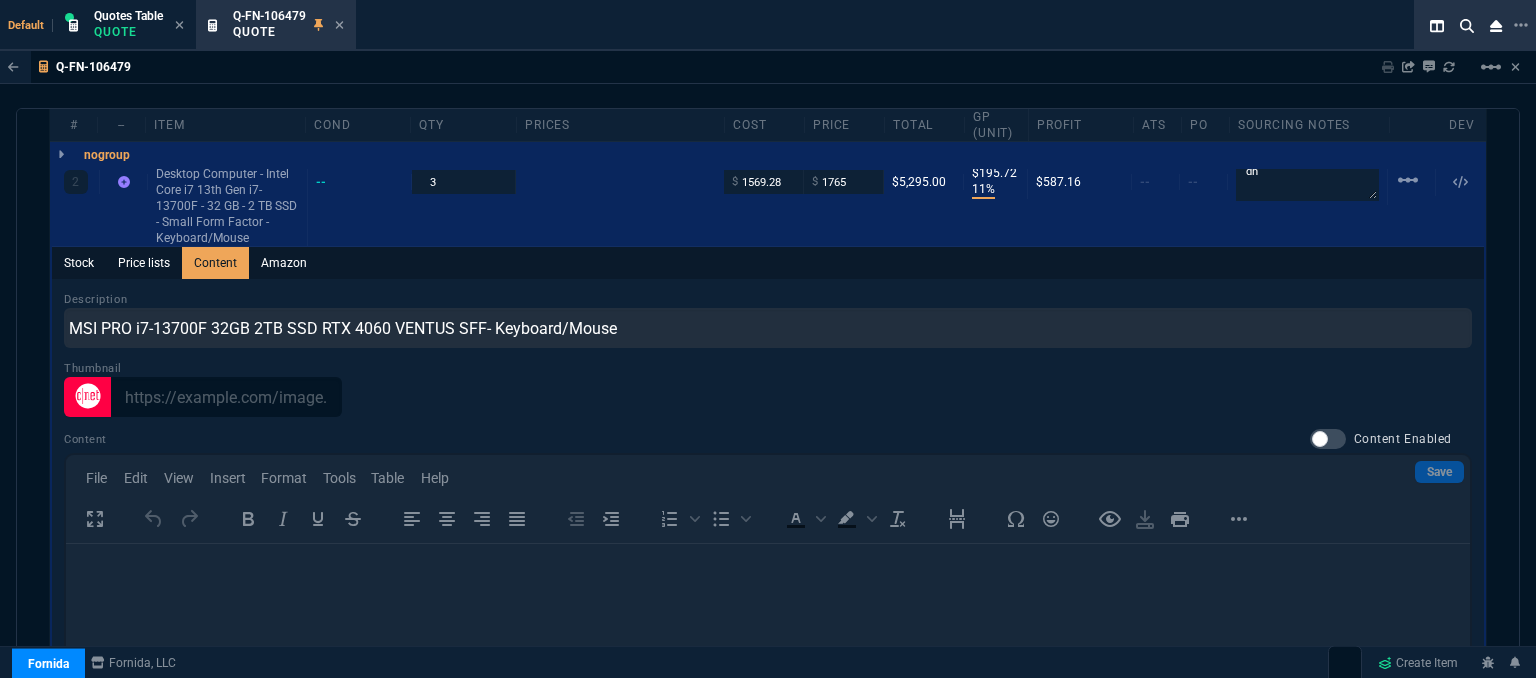 click on "Stock Price lists Content Amazon" at bounding box center [768, 263] 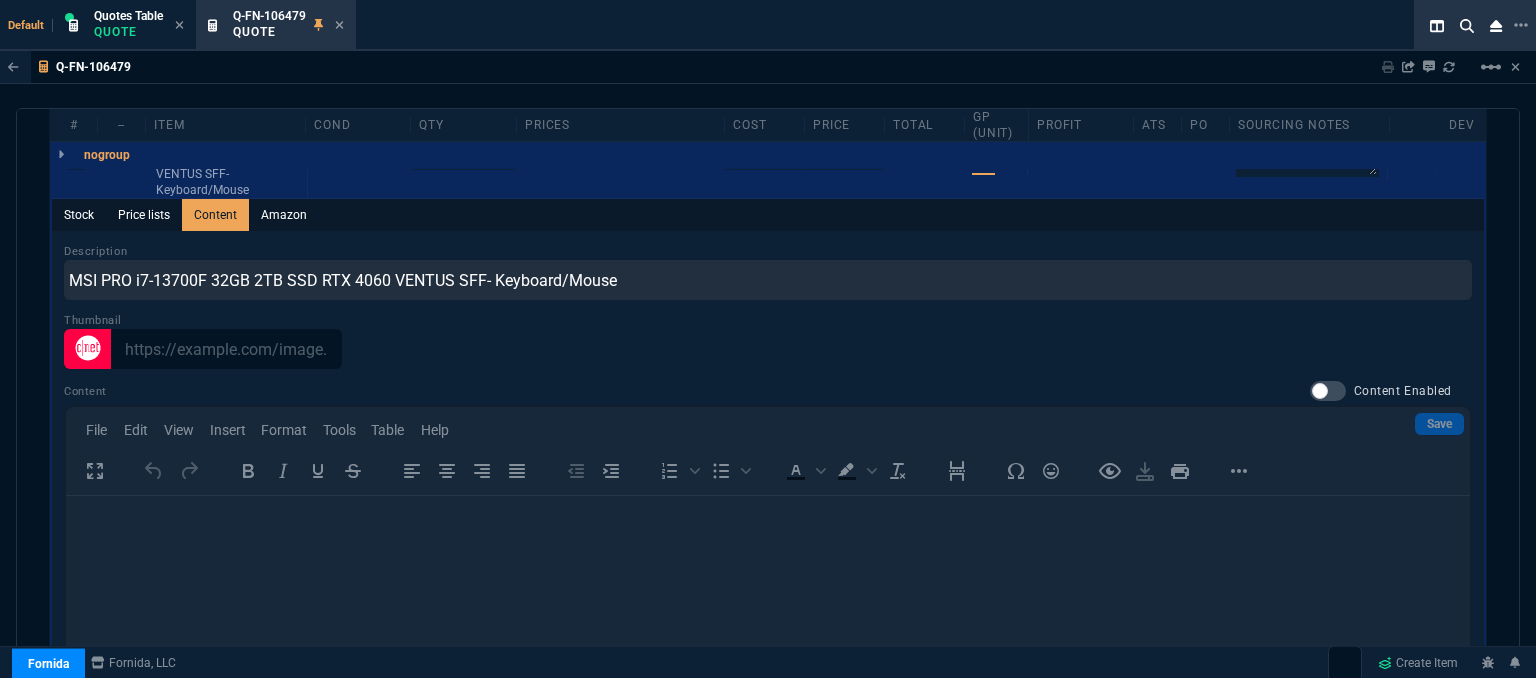 scroll, scrollTop: 1324, scrollLeft: 0, axis: vertical 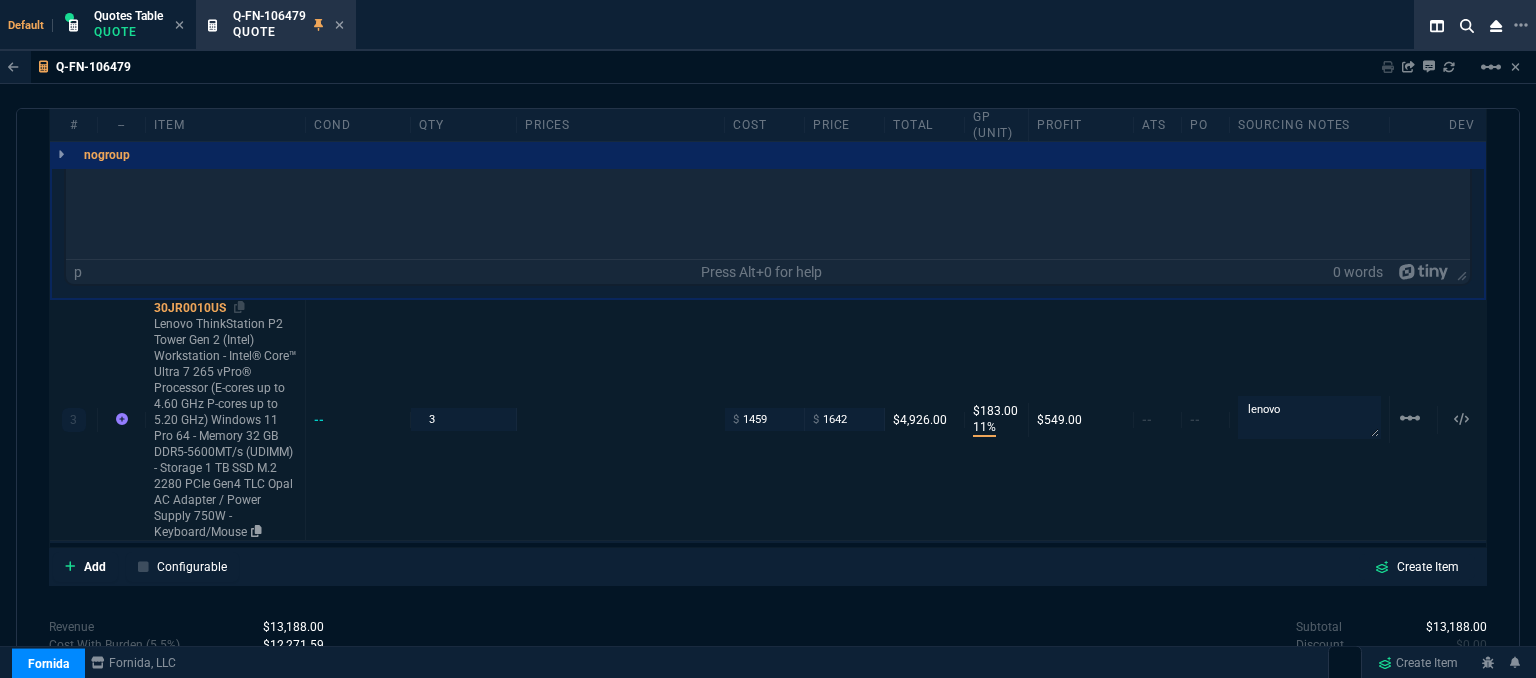 click on "Lenovo ThinkStation P2 Tower Gen 2 (Intel) Workstation - Intel® Core™ Ultra 7 265 vPro® Processor (E-cores up to 4.60 GHz P-cores up to 5.20 GHz) Windows 11 Pro 64 - Memory 32 GB DDR5-5600MT/s (UDIMM)  - Storage 1 TB SSD M.2 2280 PCIe Gen4 TLC Opal   AC Adapter / Power Supply 750W -  Keyboard/Mouse" at bounding box center (225, 428) 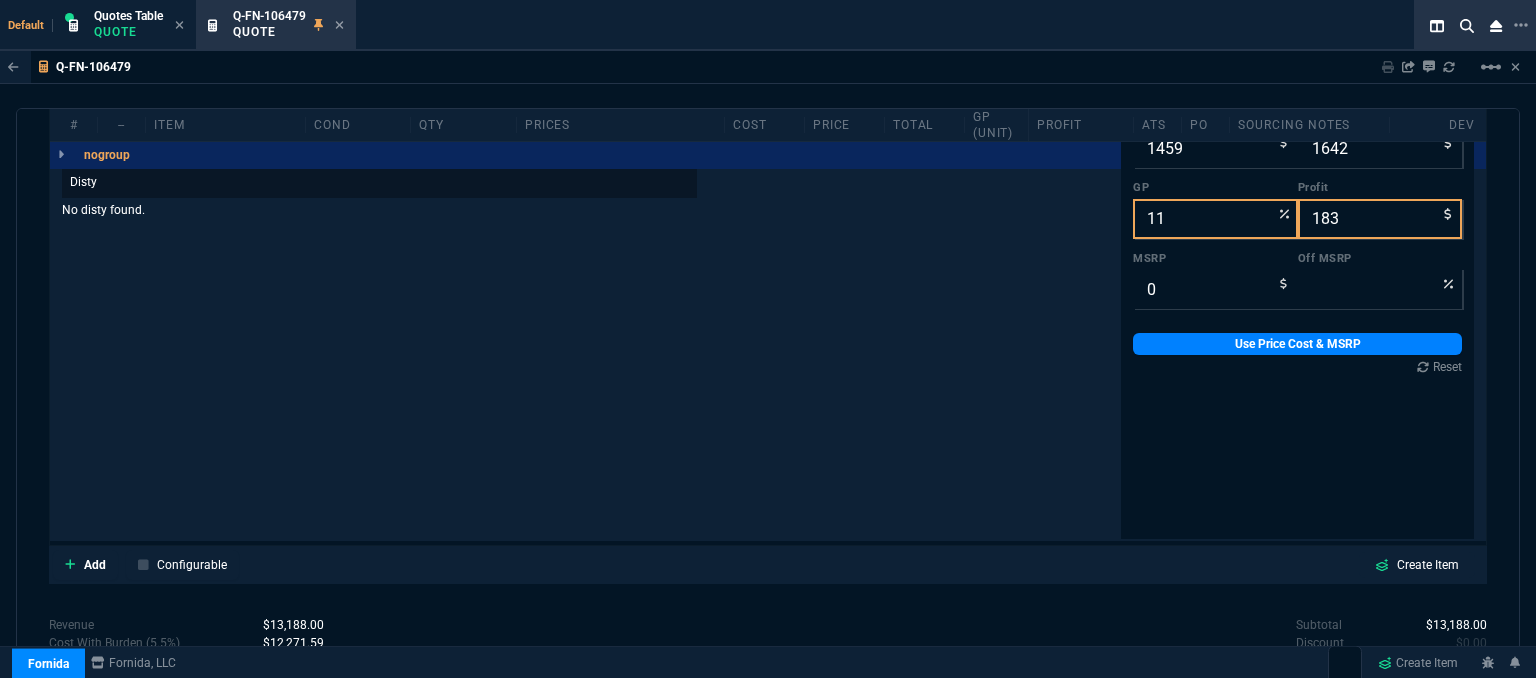 scroll, scrollTop: 0, scrollLeft: 0, axis: both 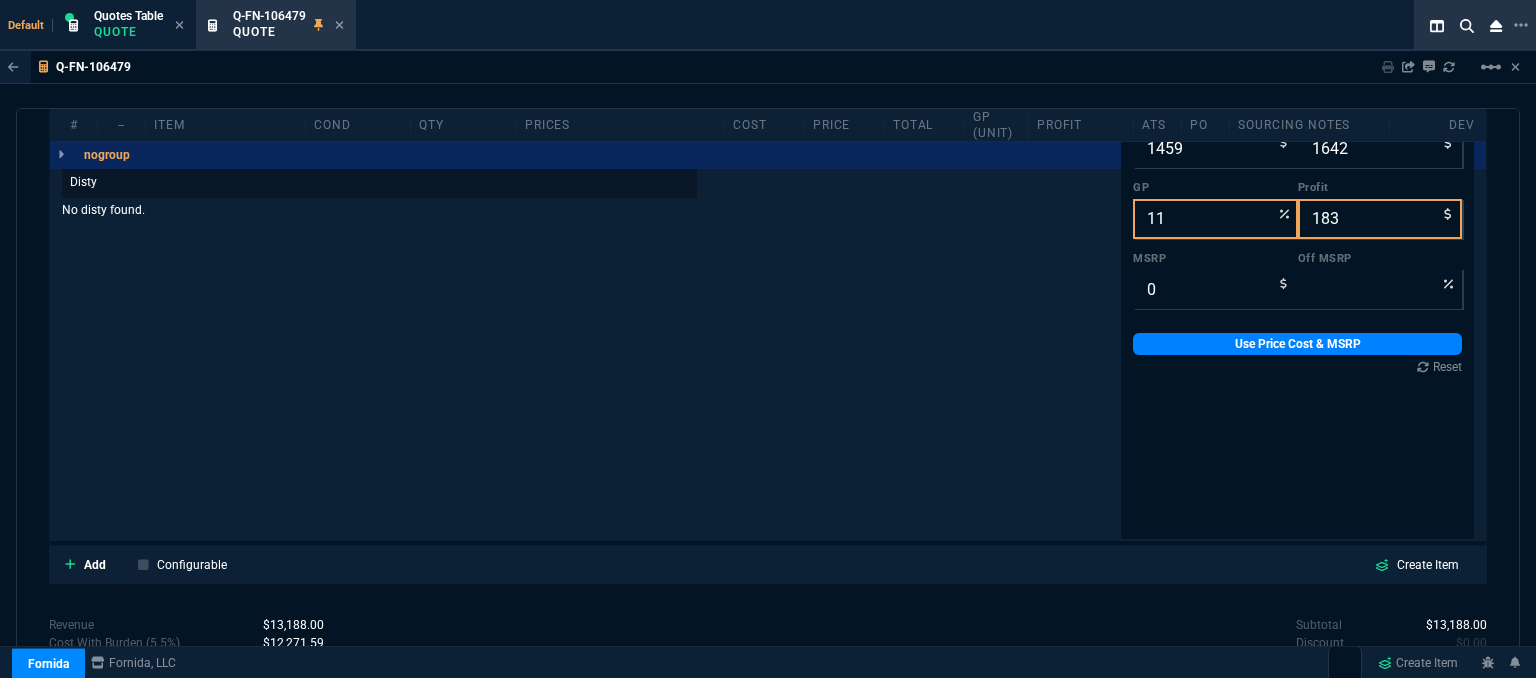 type on "11" 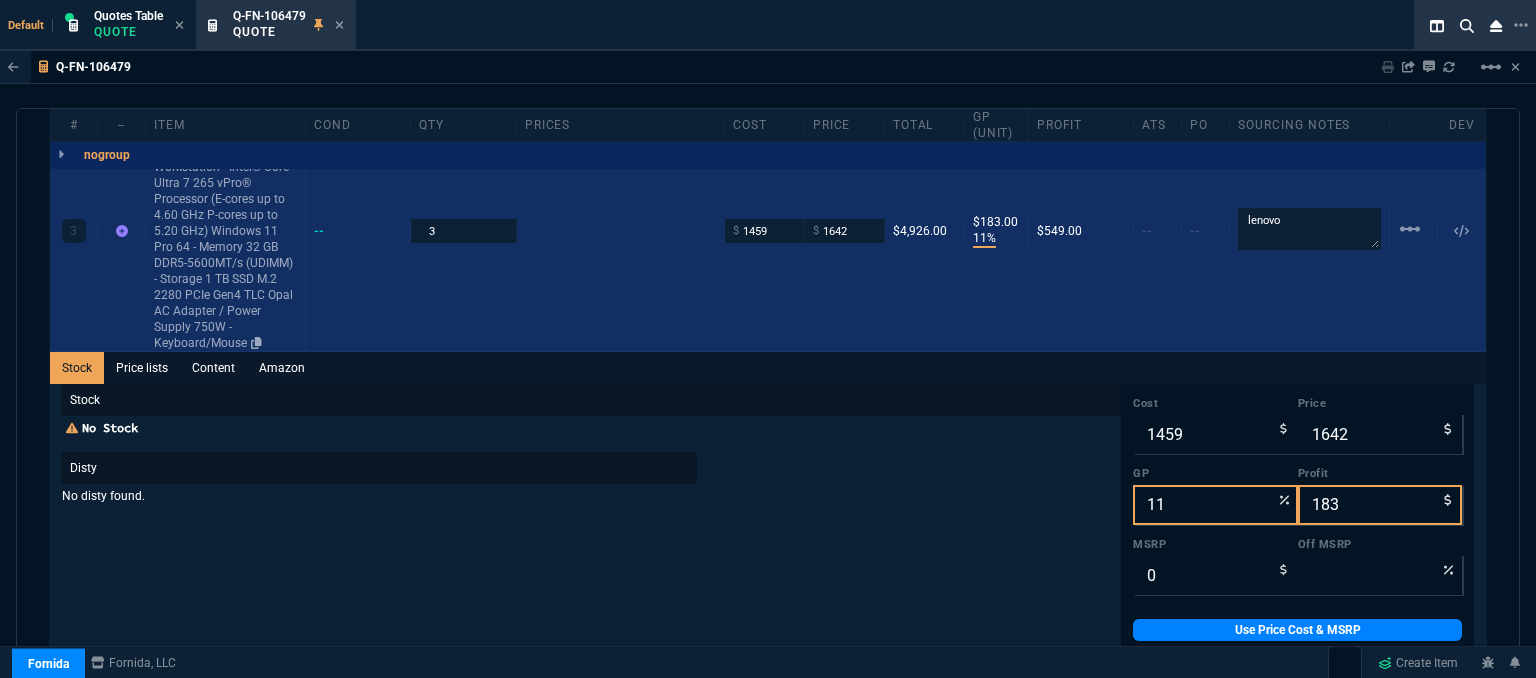 scroll, scrollTop: 1436, scrollLeft: 0, axis: vertical 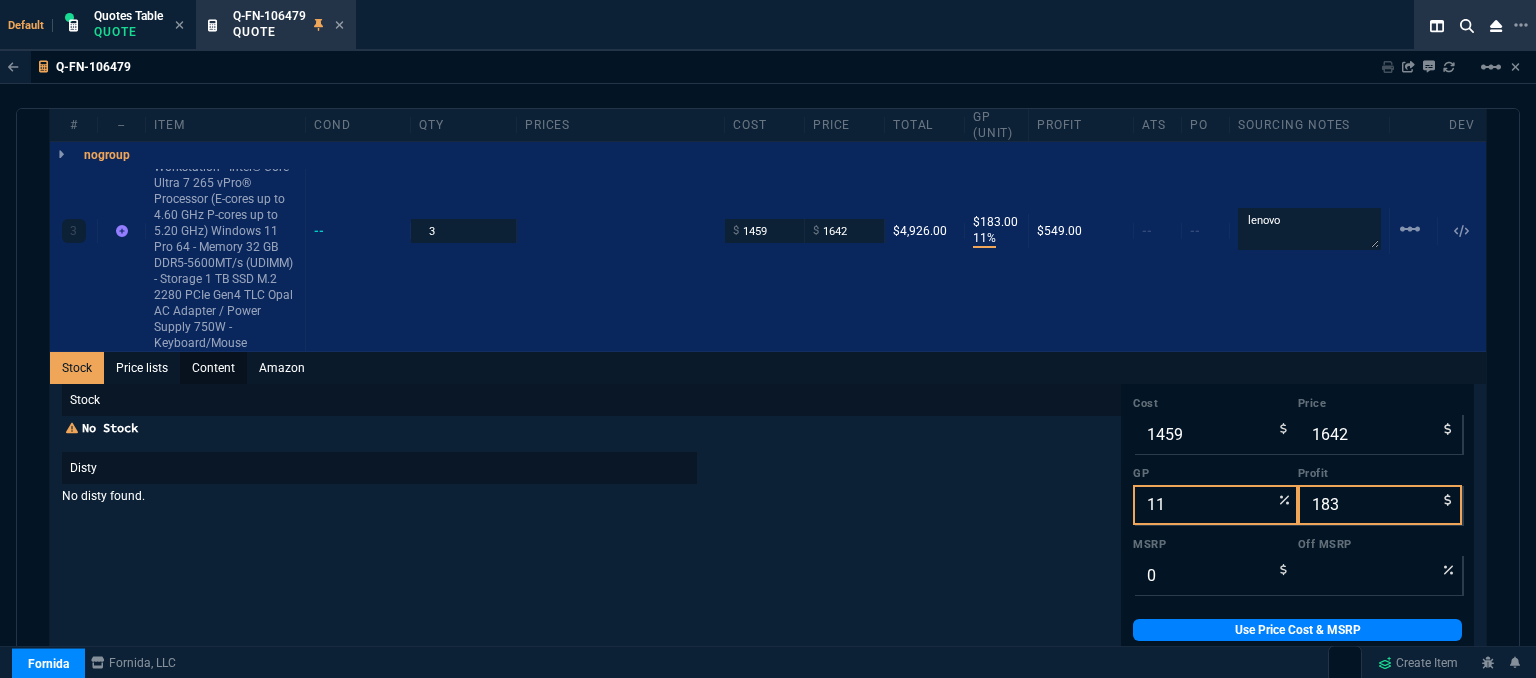 click on "Content" at bounding box center [213, 368] 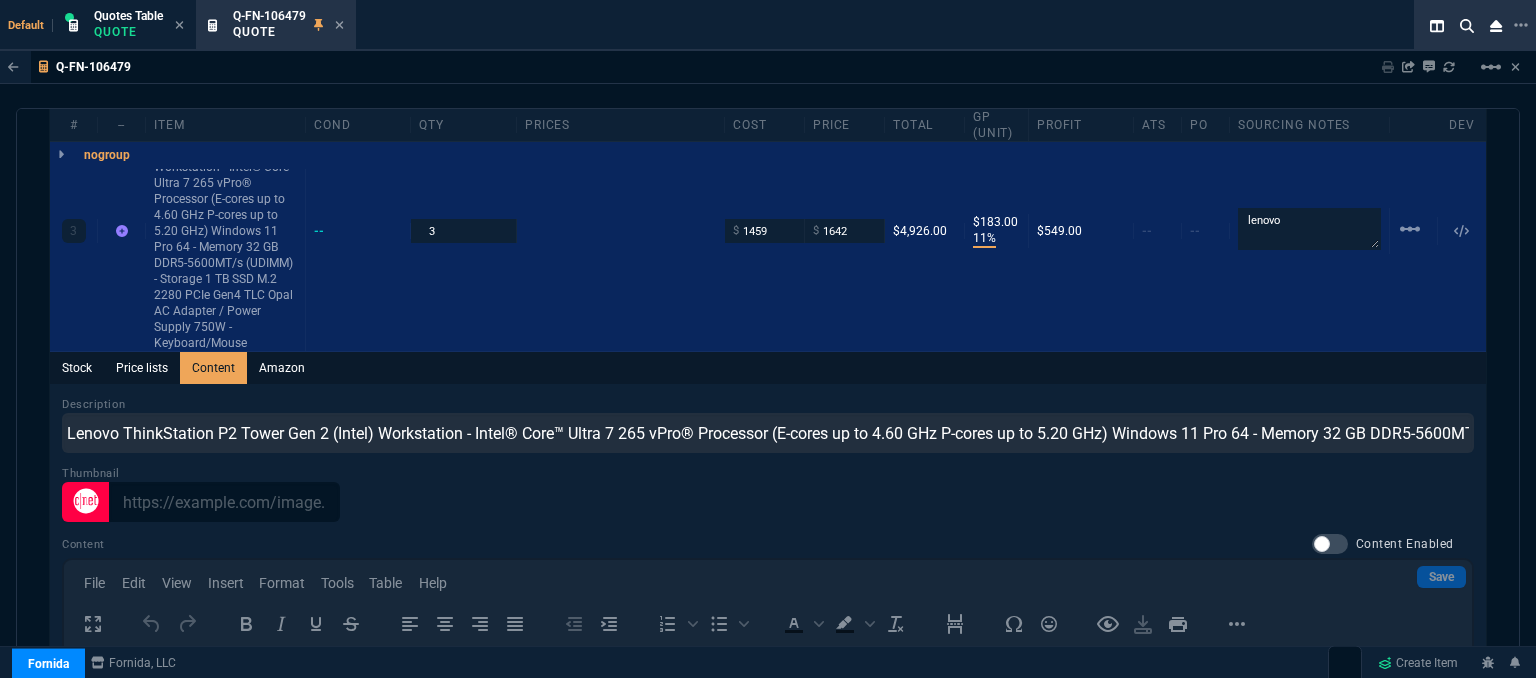 scroll, scrollTop: 0, scrollLeft: 0, axis: both 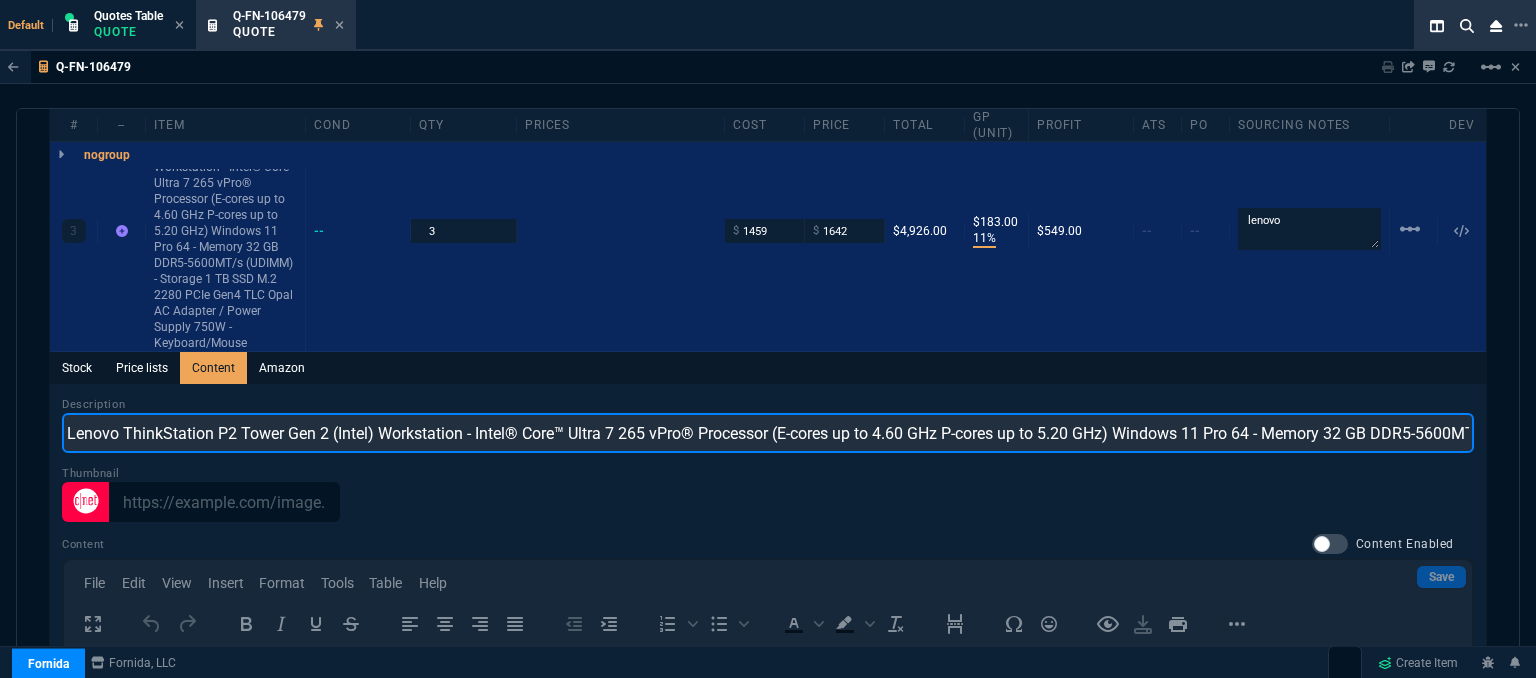 drag, startPoint x: 1125, startPoint y: 411, endPoint x: 476, endPoint y: 405, distance: 649.0277 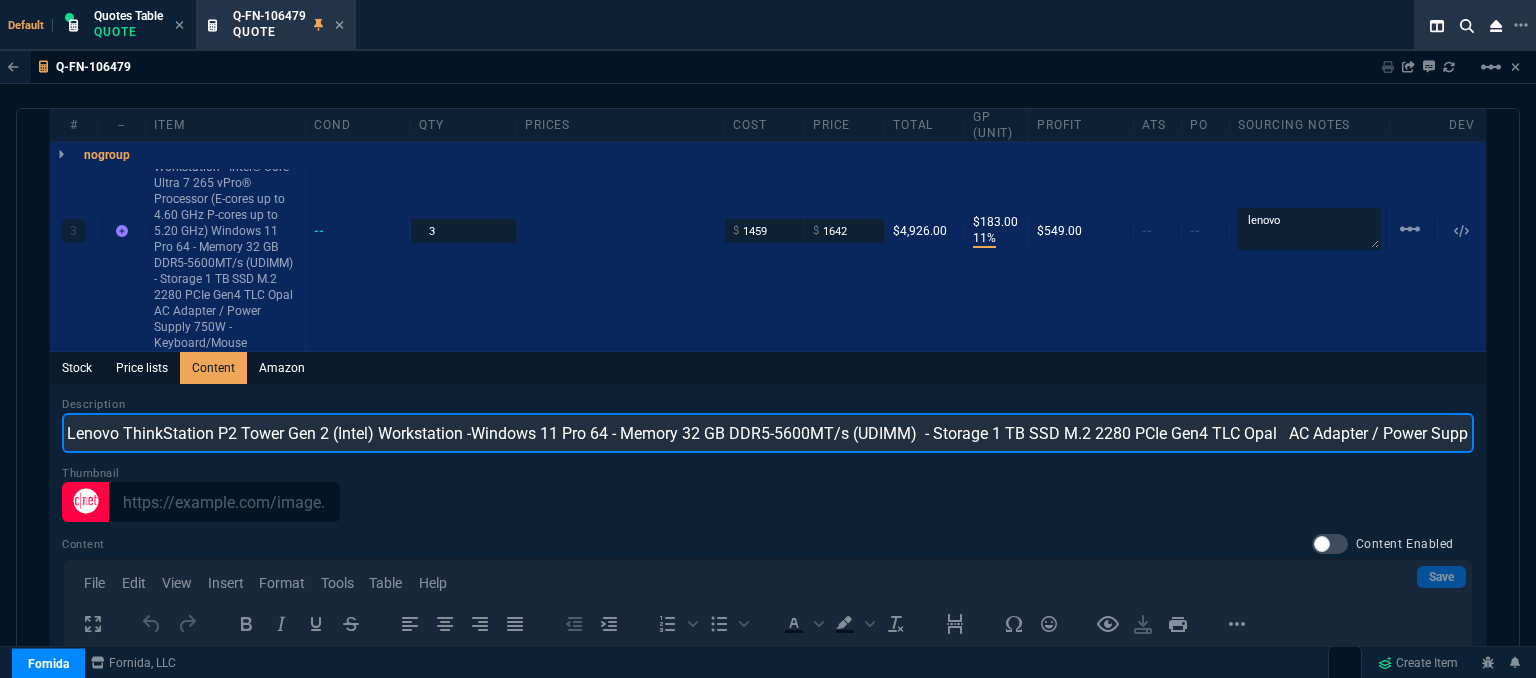 drag, startPoint x: 1286, startPoint y: 413, endPoint x: 732, endPoint y: 414, distance: 554.0009 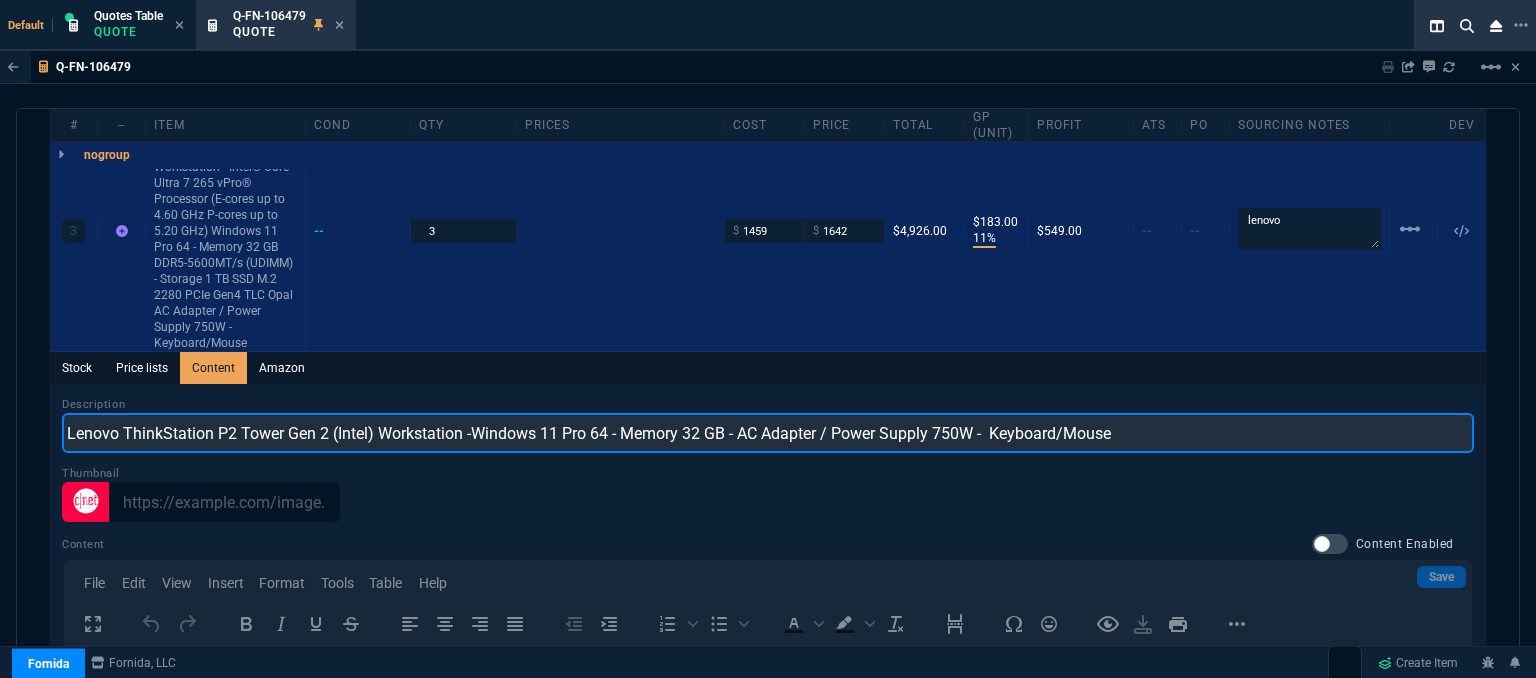 type on "Lenovo ThinkStation P2 Tower Gen 2 (Intel) Workstation -Windows 11 Pro 64 - Memory 32 GB - AC Adapter / Power Supply 750W -  Keyboard/Mouse" 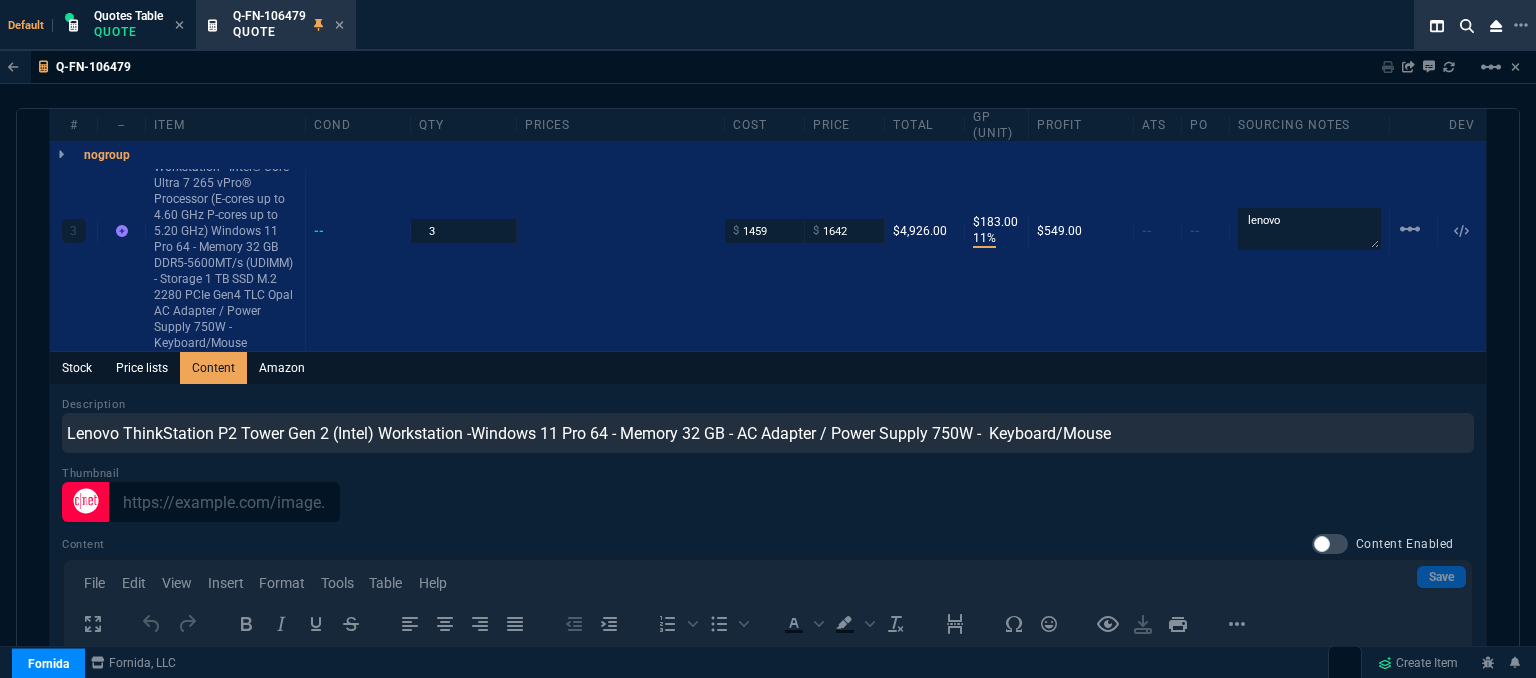 click on "Stock Price lists Content Amazon" at bounding box center [768, 368] 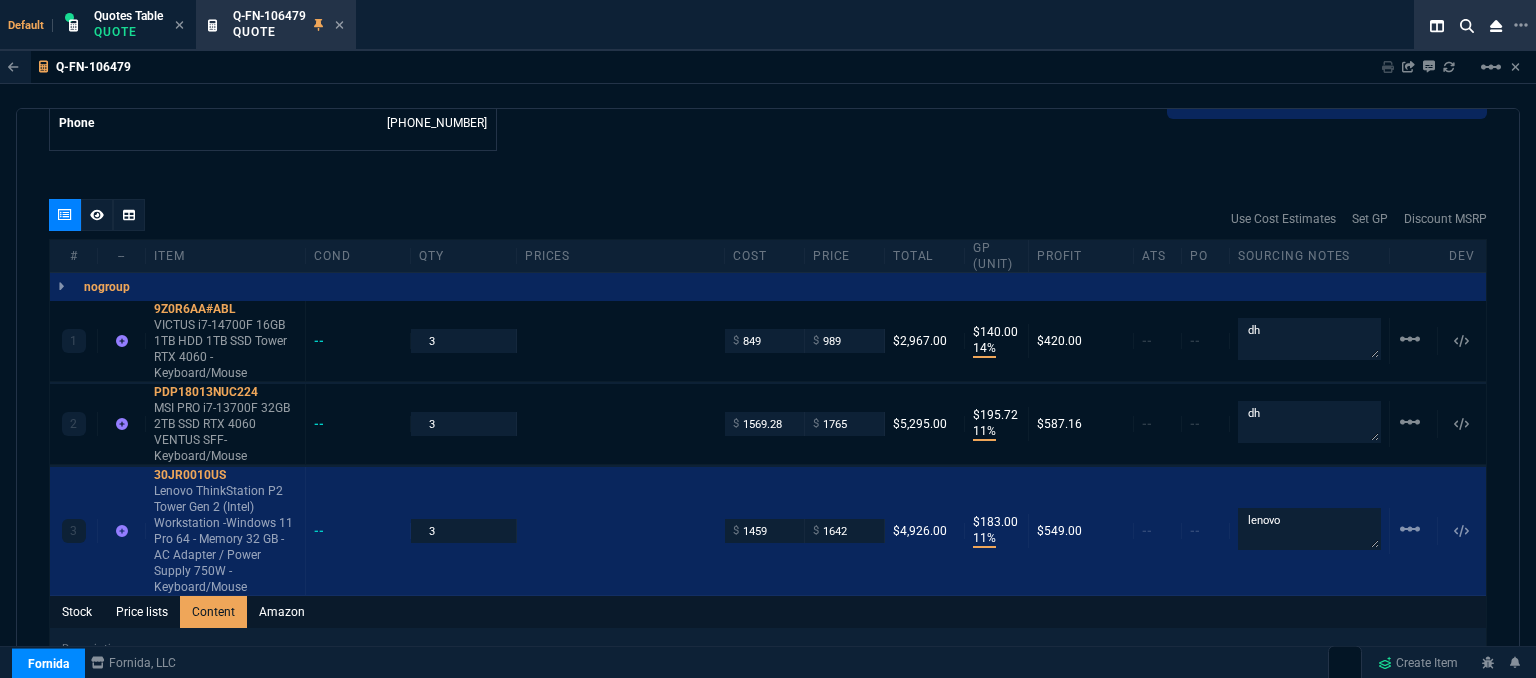 scroll, scrollTop: 1080, scrollLeft: 0, axis: vertical 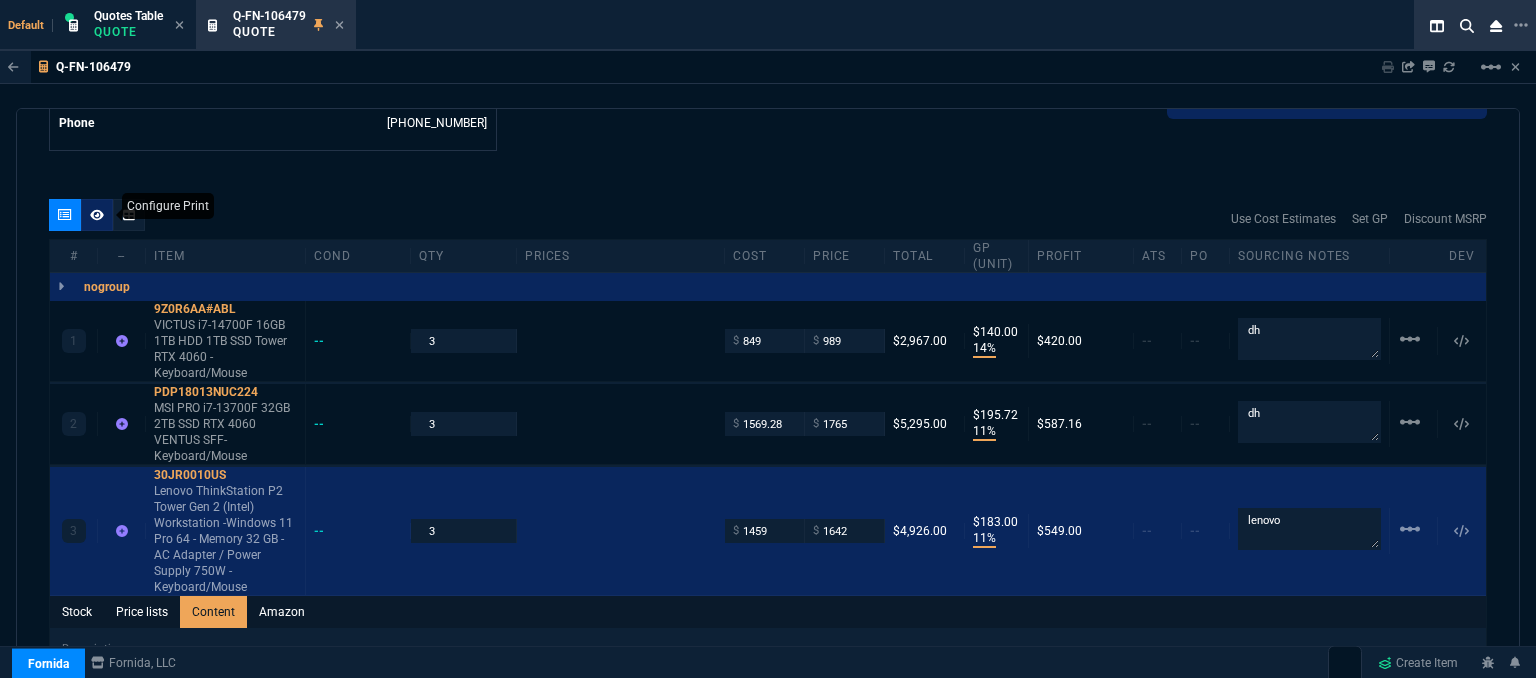 click at bounding box center [97, 215] 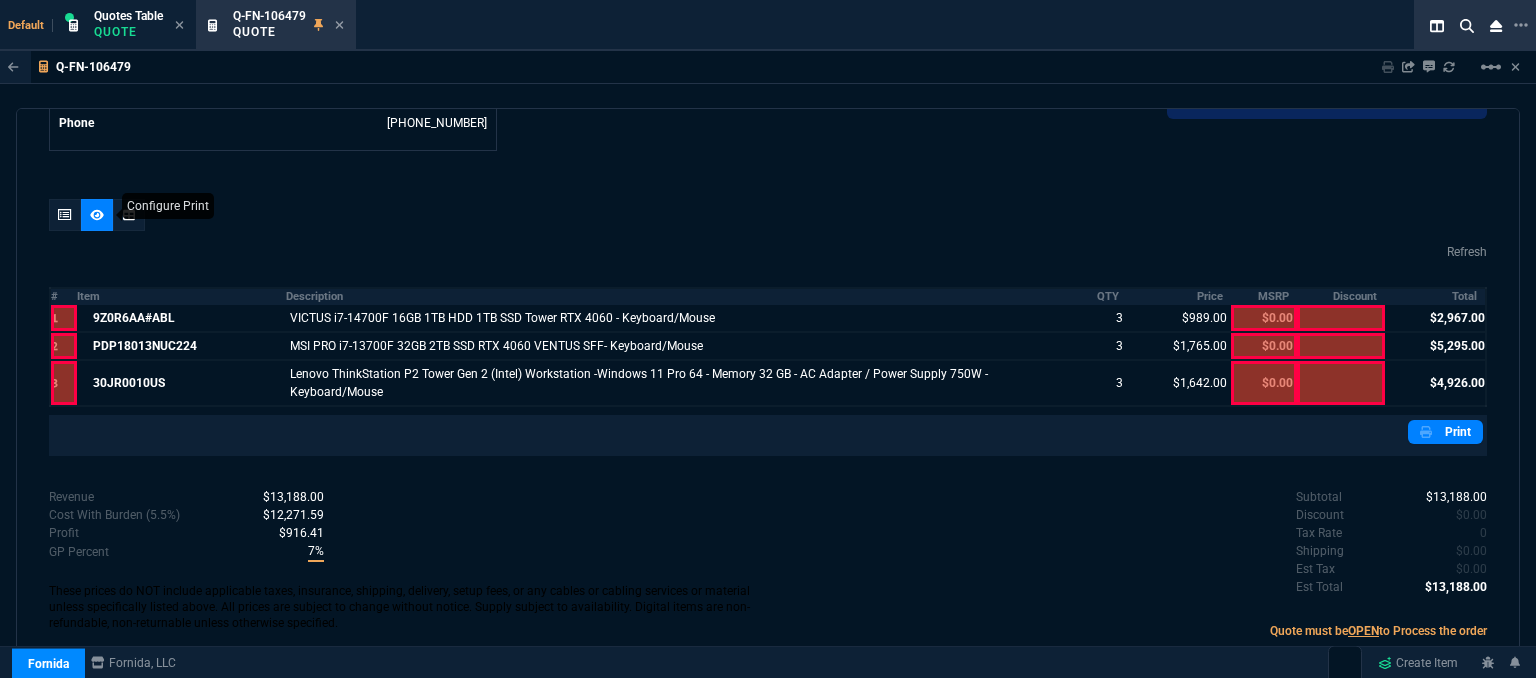 scroll, scrollTop: 1036, scrollLeft: 0, axis: vertical 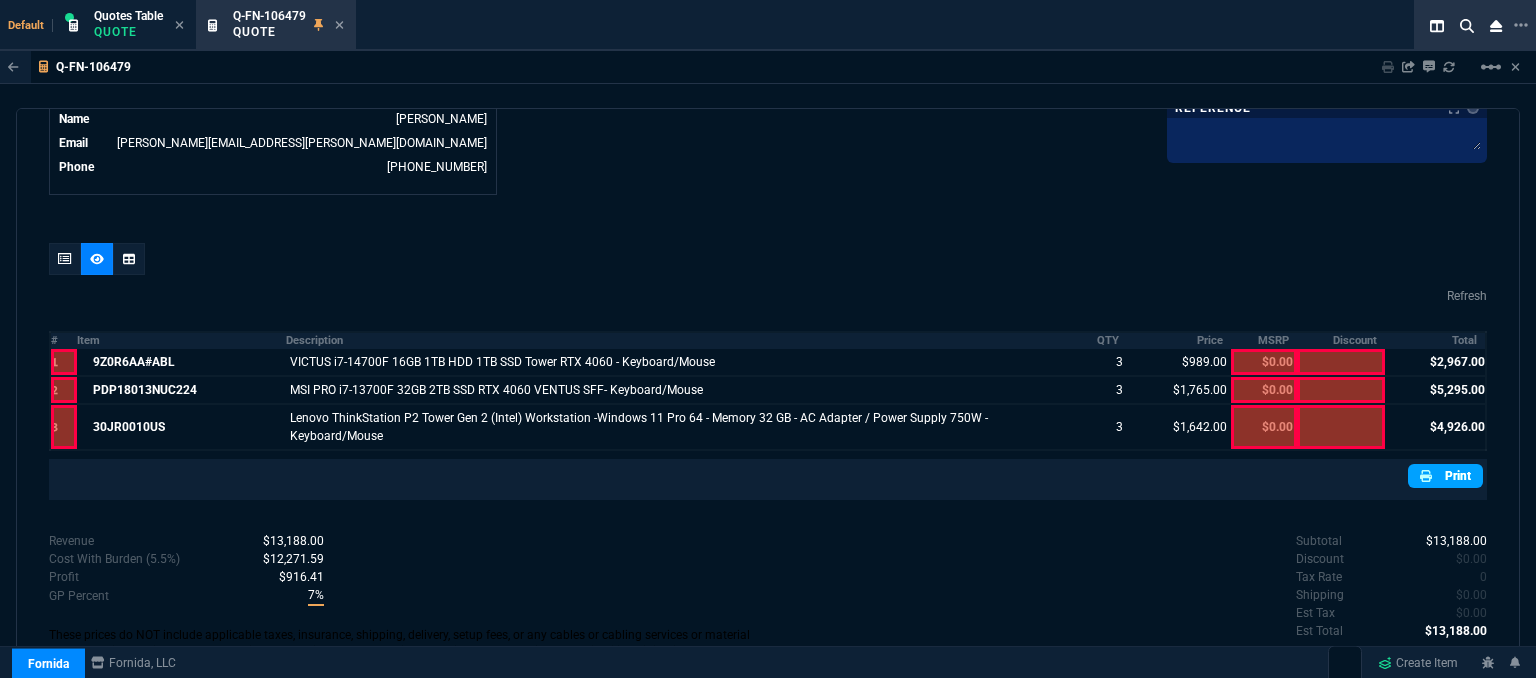 click on "Print" at bounding box center (1445, 476) 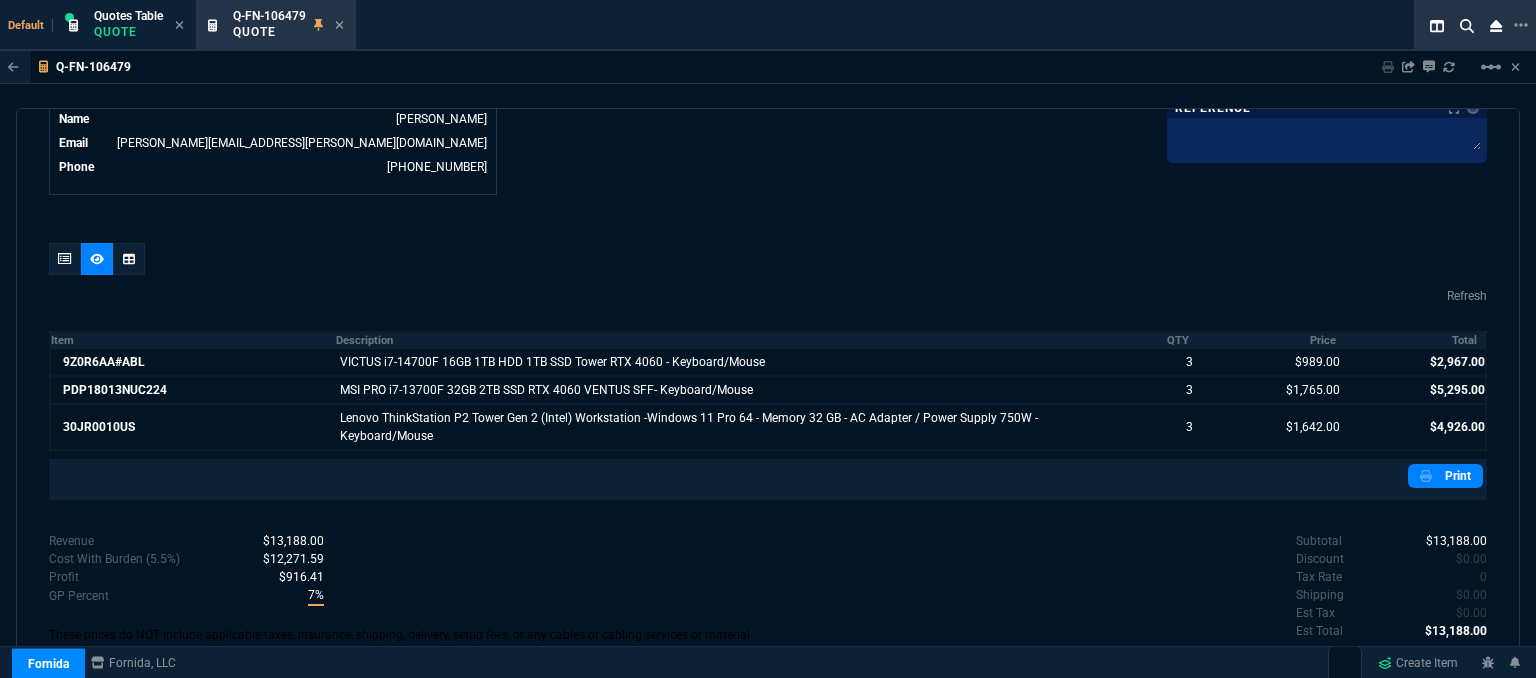 scroll, scrollTop: 1070, scrollLeft: 0, axis: vertical 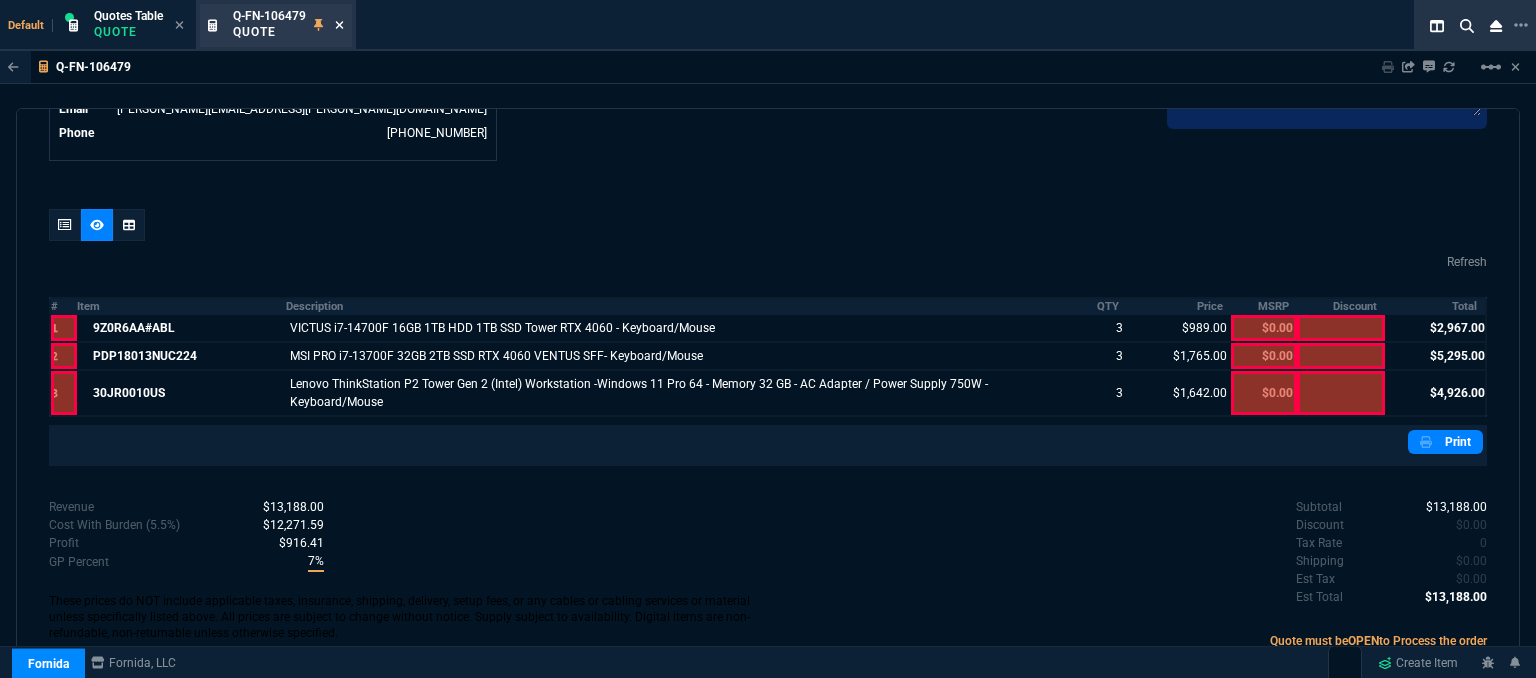 click 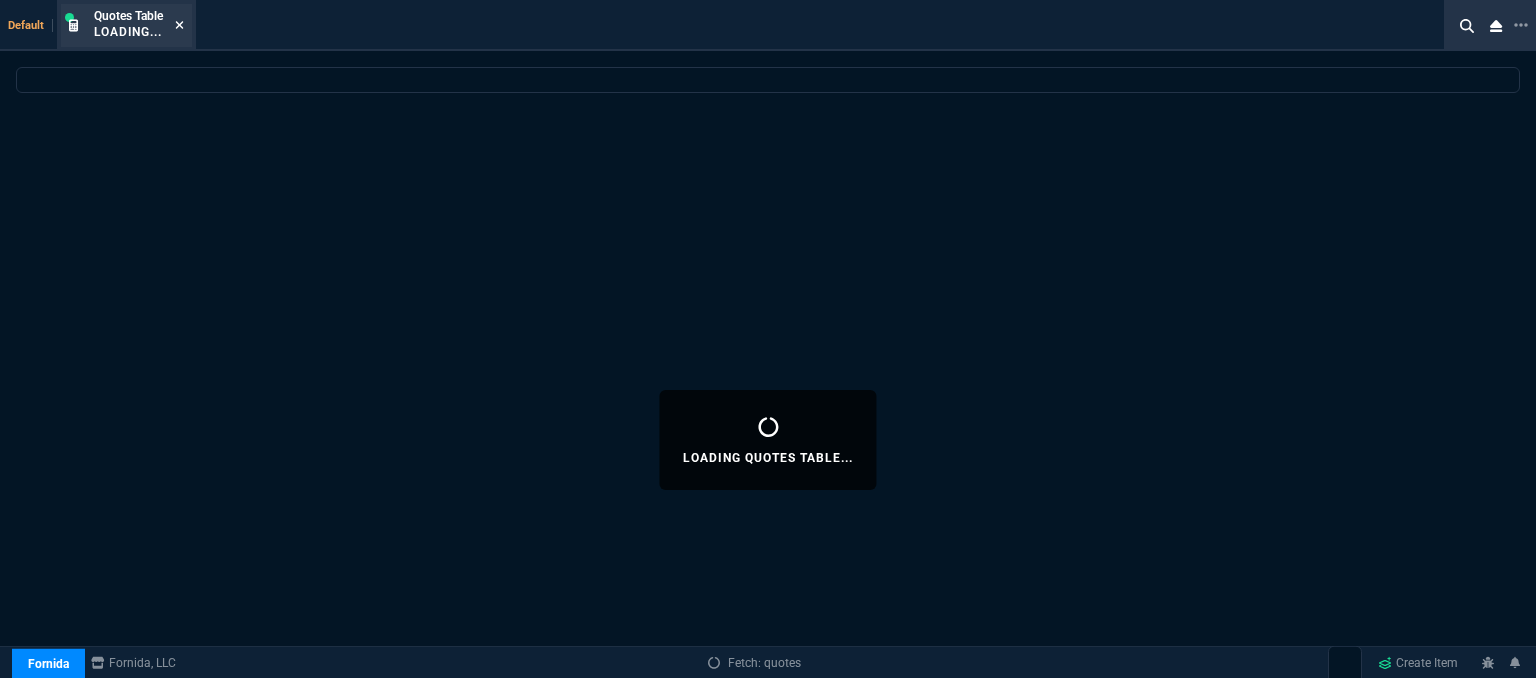 click 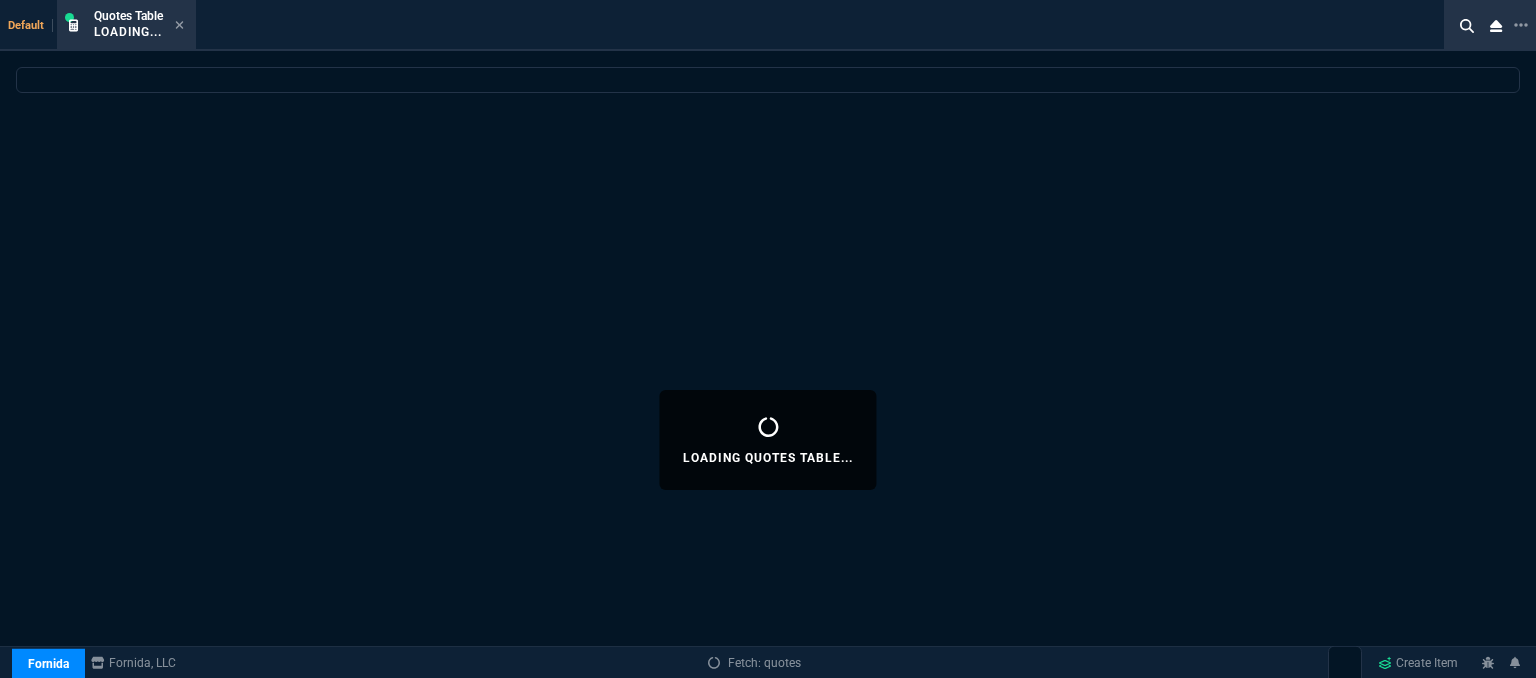 select 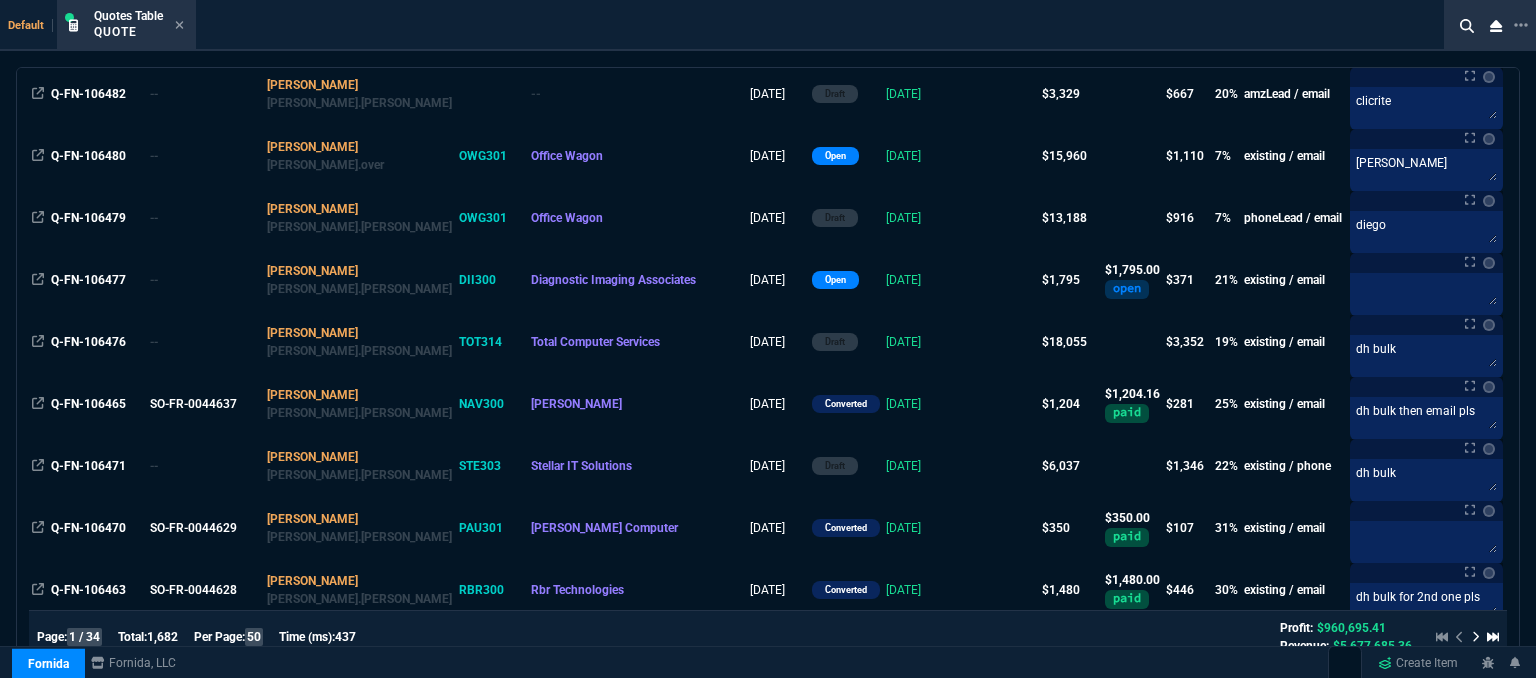 scroll, scrollTop: 300, scrollLeft: 0, axis: vertical 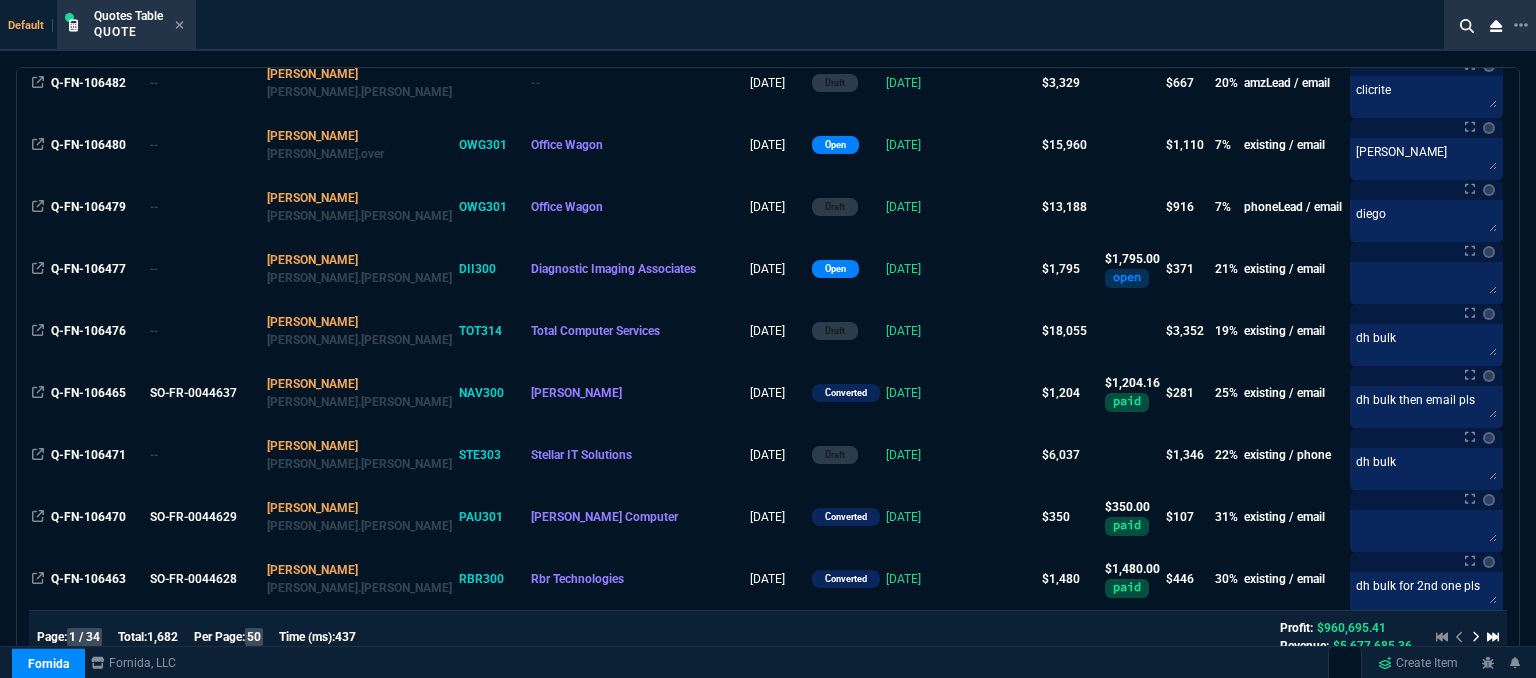 click 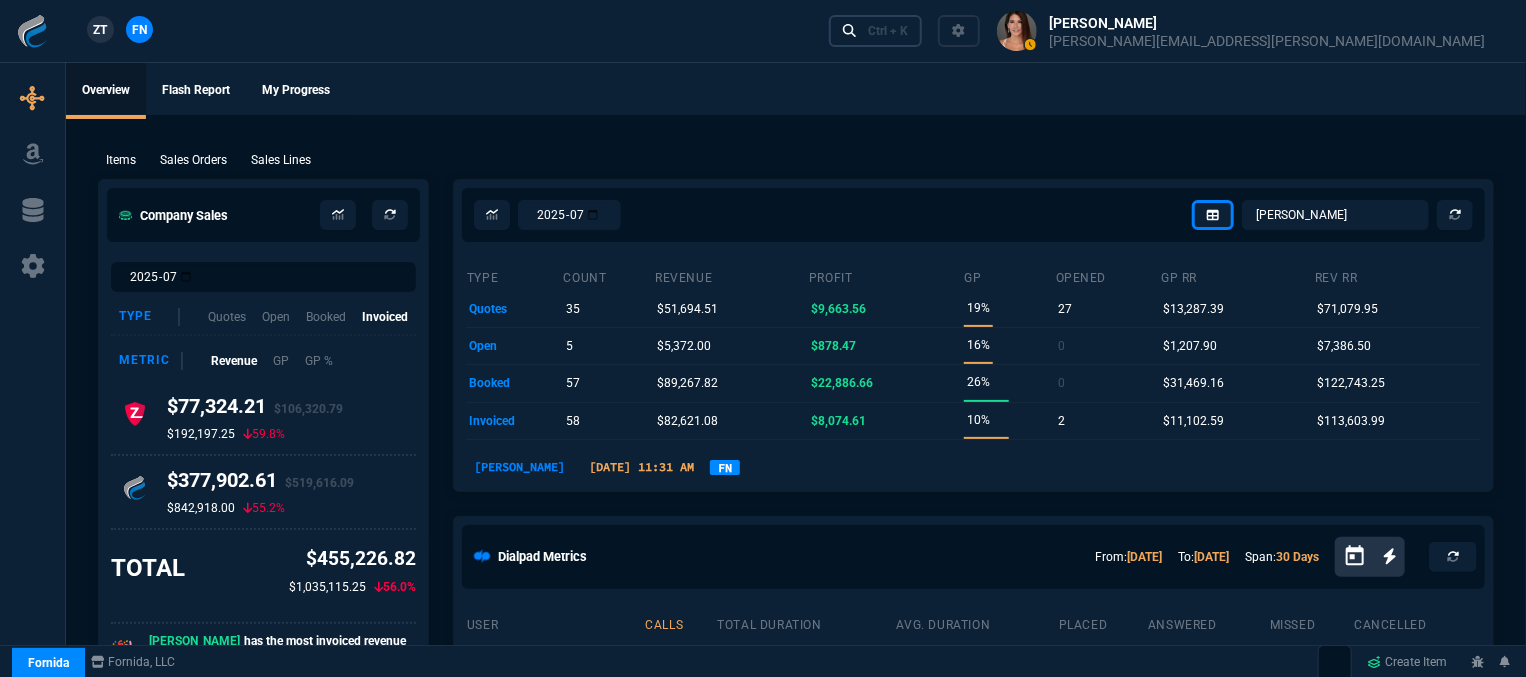 click on "Ctrl + K" at bounding box center [888, 31] 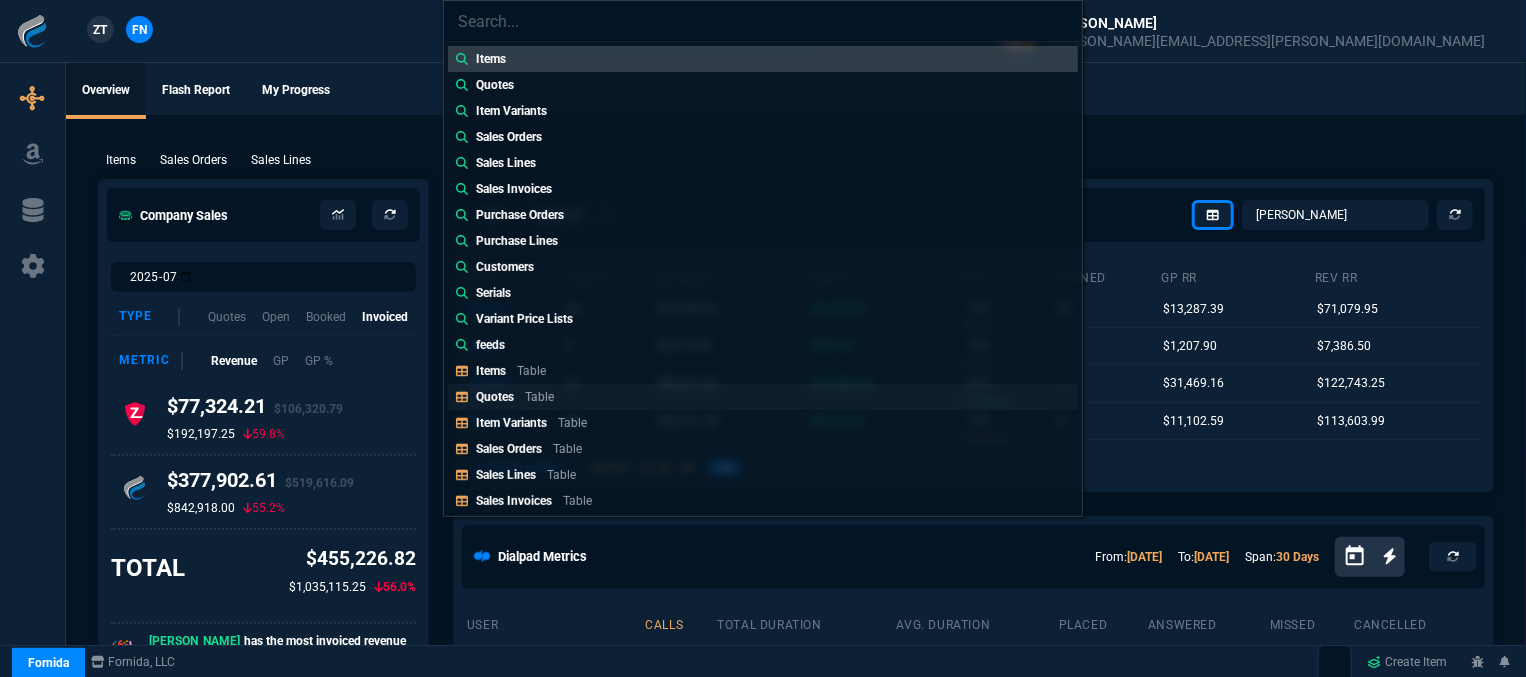 click on "Quotes
Table" at bounding box center [763, 397] 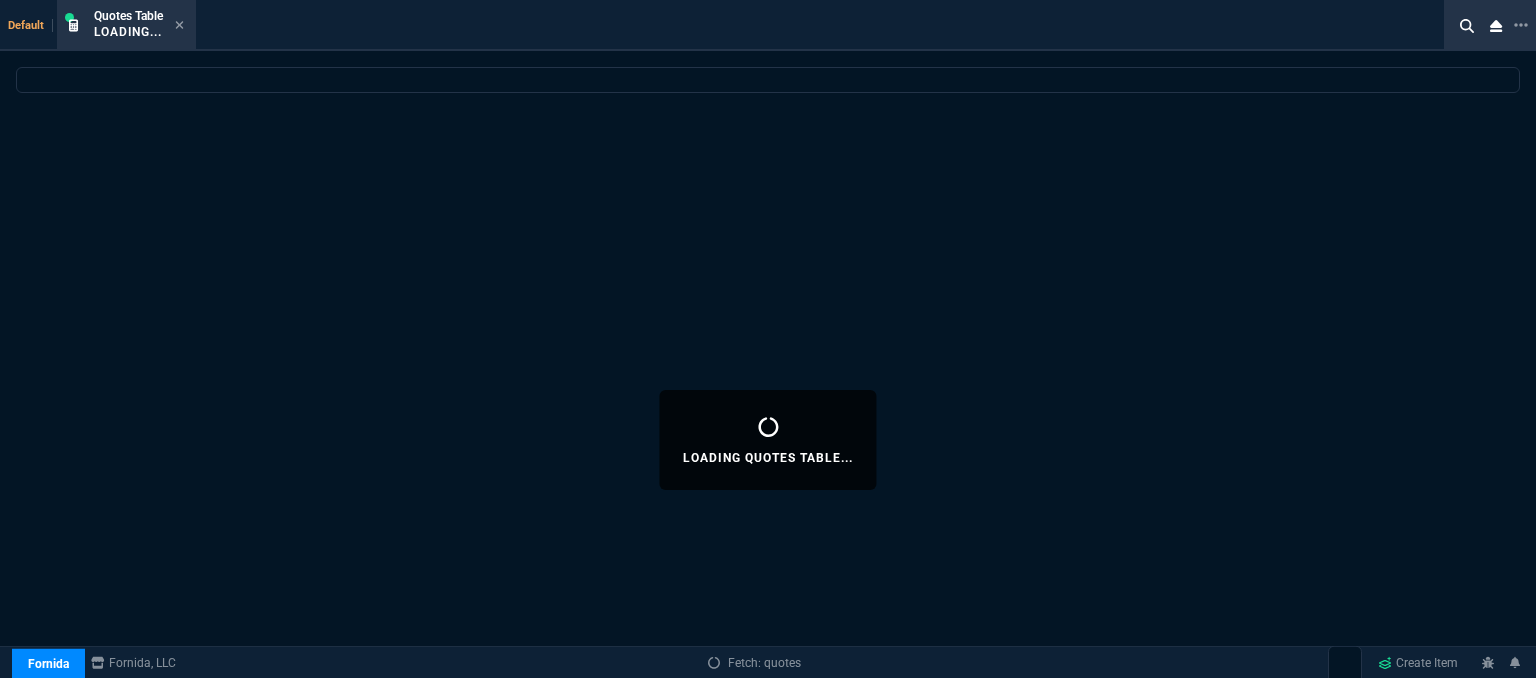 select 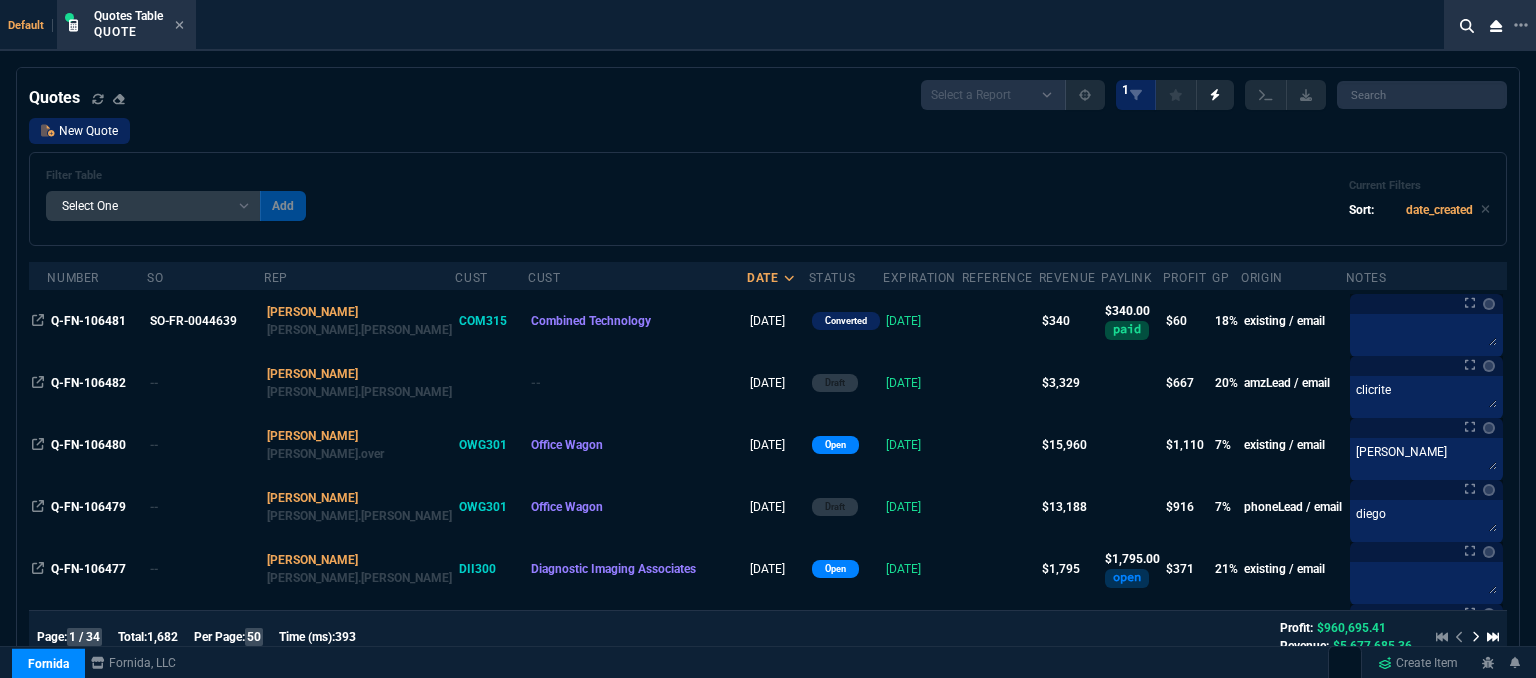 click on "New Quote" at bounding box center (79, 131) 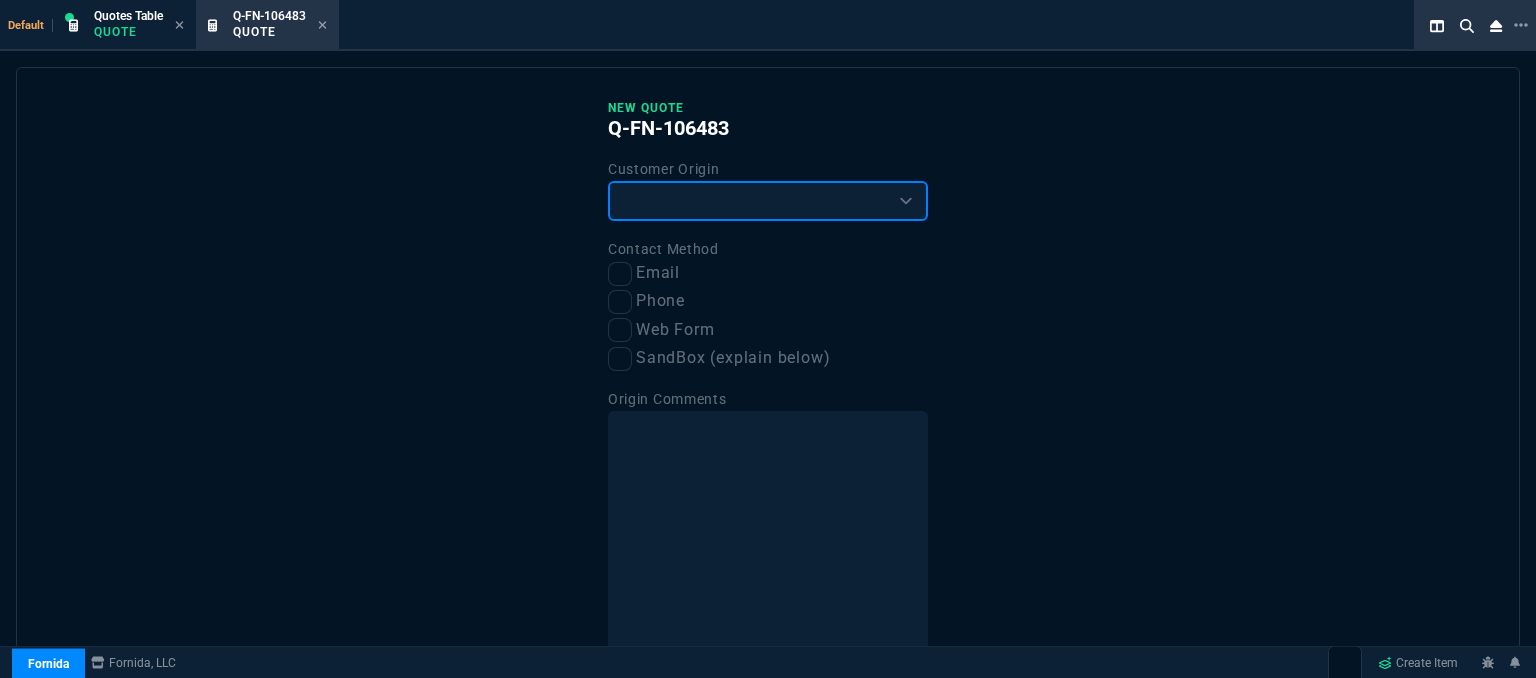 click on "Existing Customer Amazon Lead (first order) Website Lead (first order) Called (first order) Referral (first order) SandBox (explain below)" at bounding box center [768, 201] 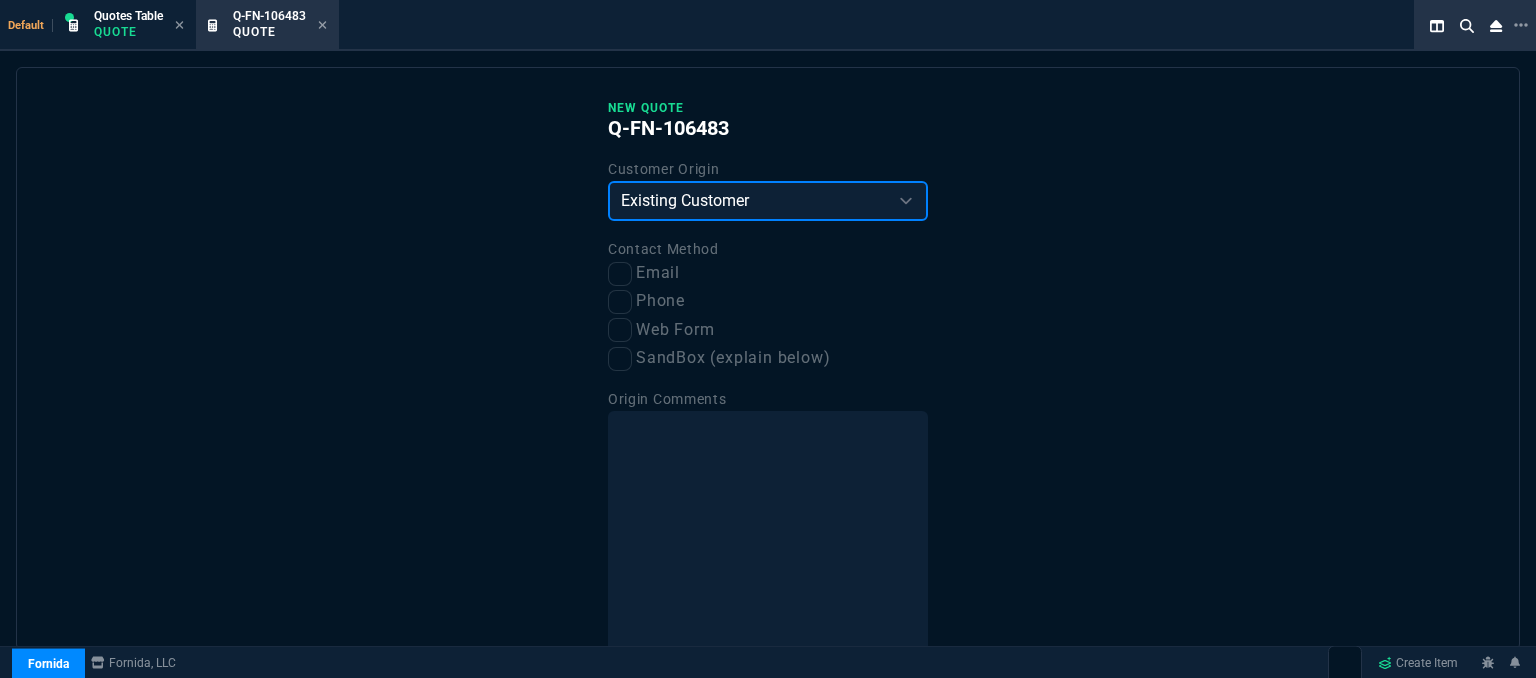 click on "Existing Customer Amazon Lead (first order) Website Lead (first order) Called (first order) Referral (first order) SandBox (explain below)" at bounding box center [768, 201] 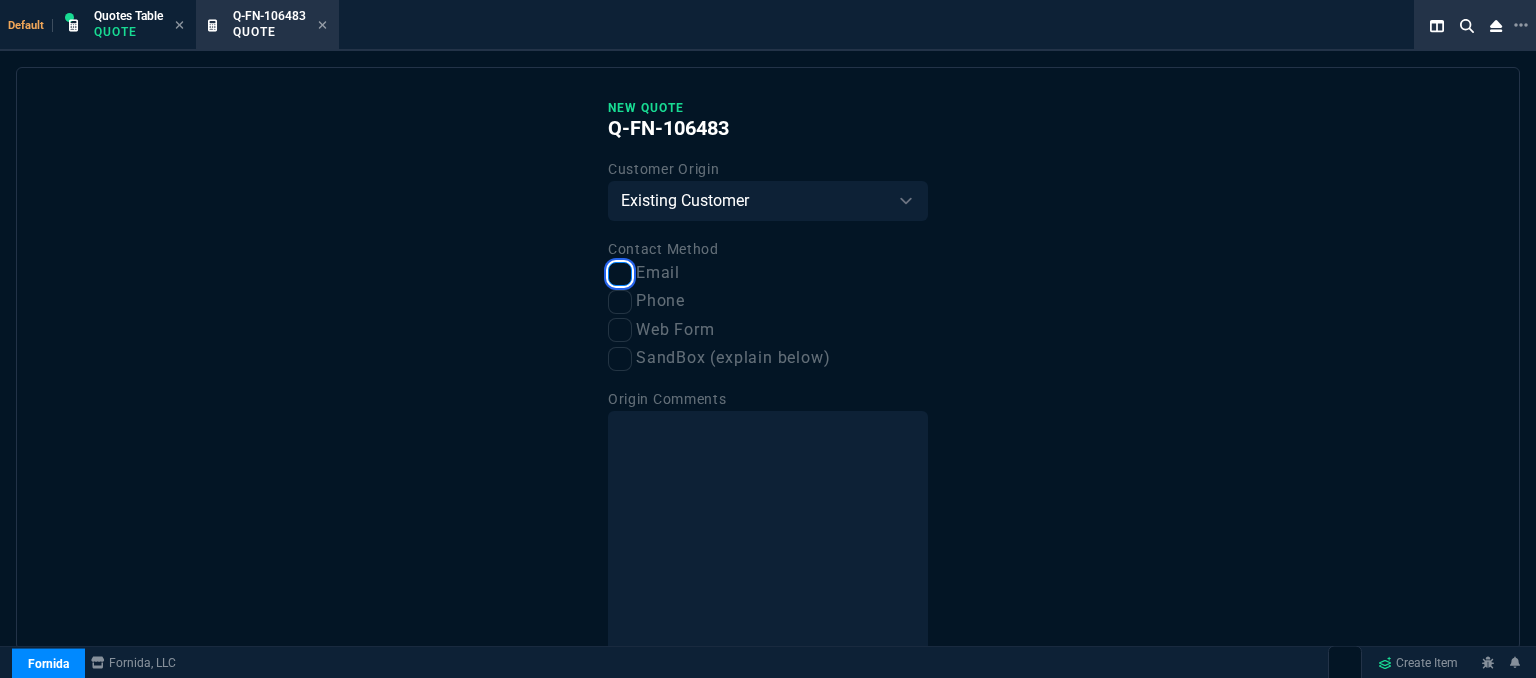 click on "Email" at bounding box center [620, 274] 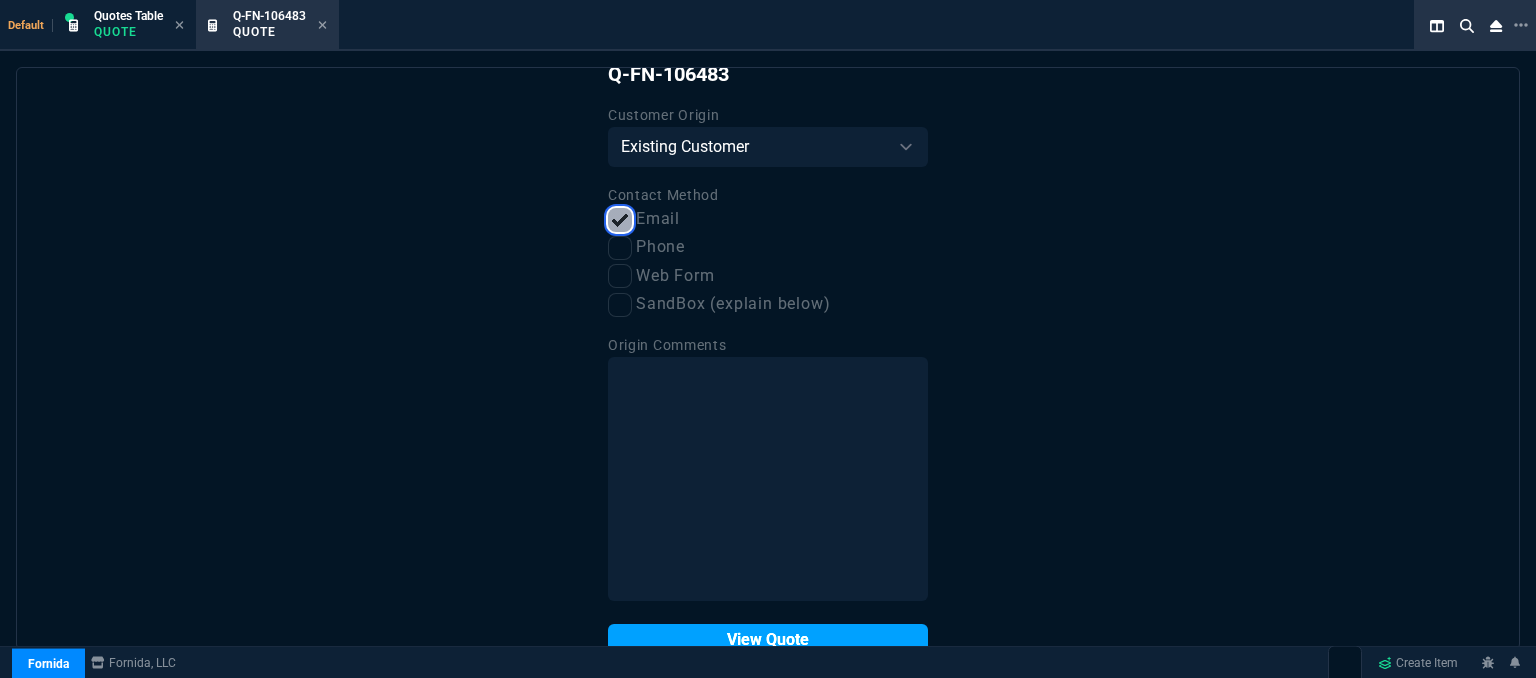 scroll, scrollTop: 101, scrollLeft: 0, axis: vertical 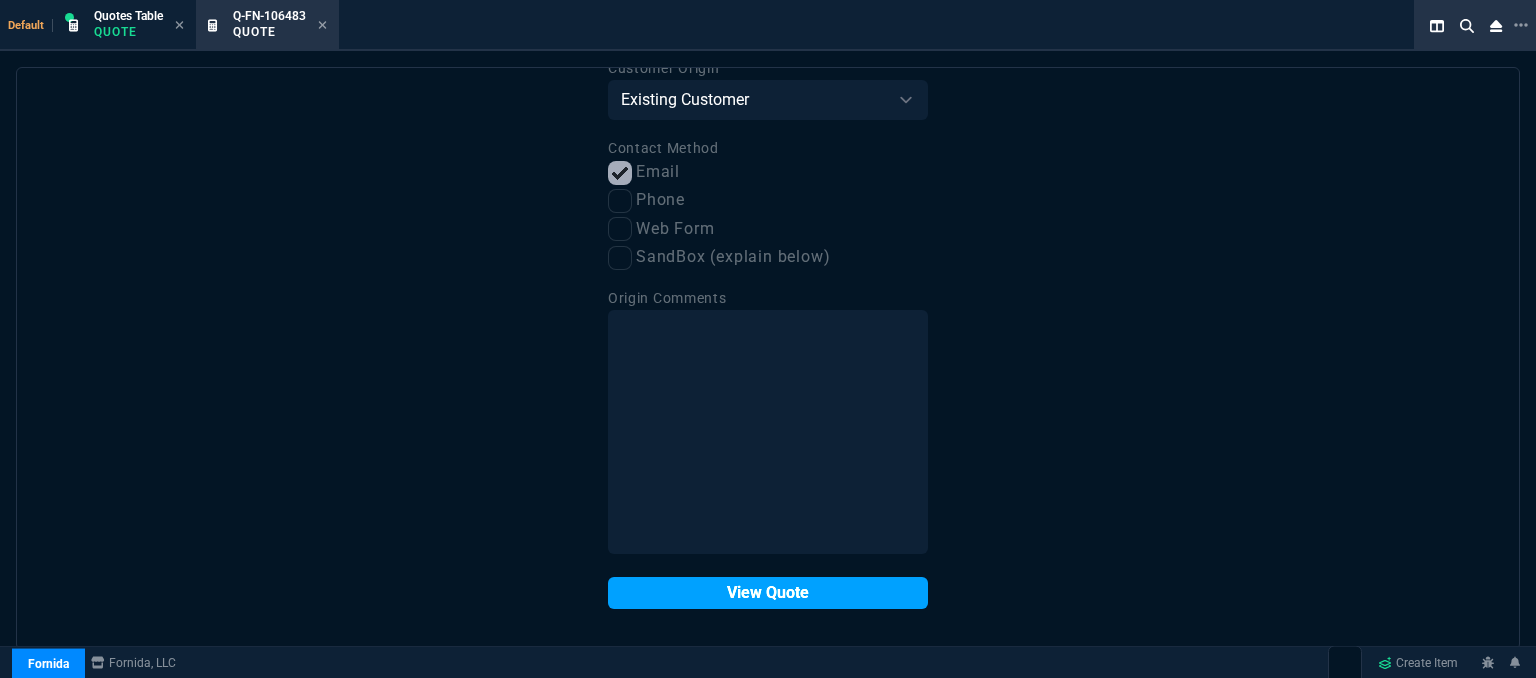 click on "View Quote" at bounding box center [768, 593] 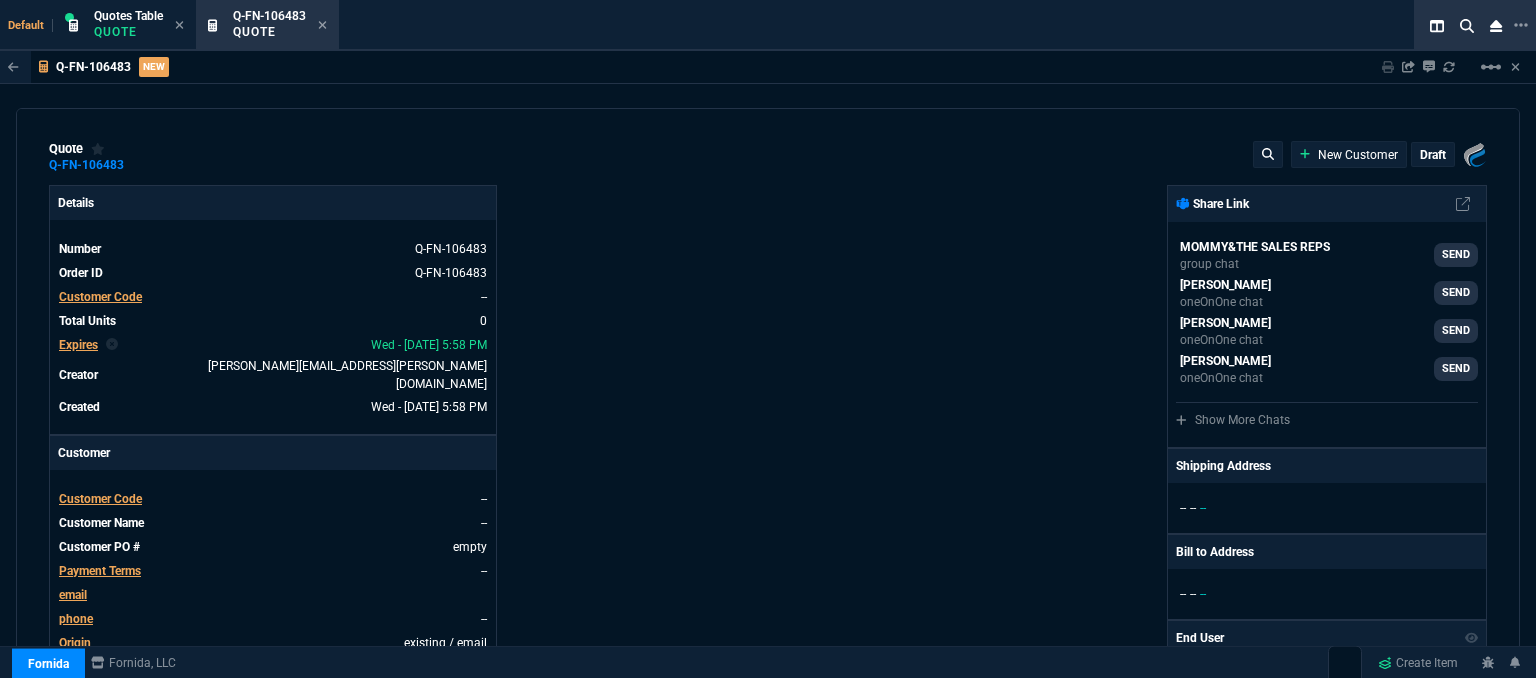 click on "Customer Code" at bounding box center [100, 499] 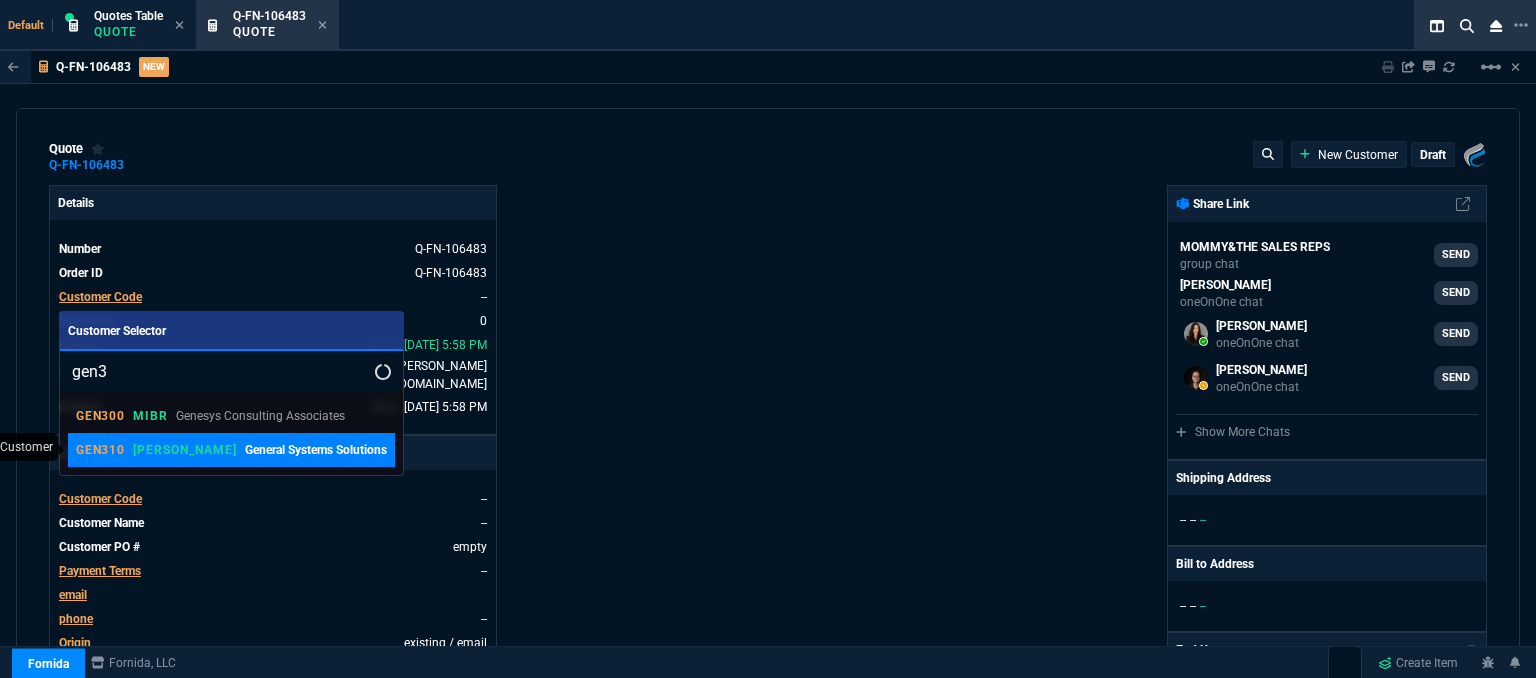 type on "gen3" 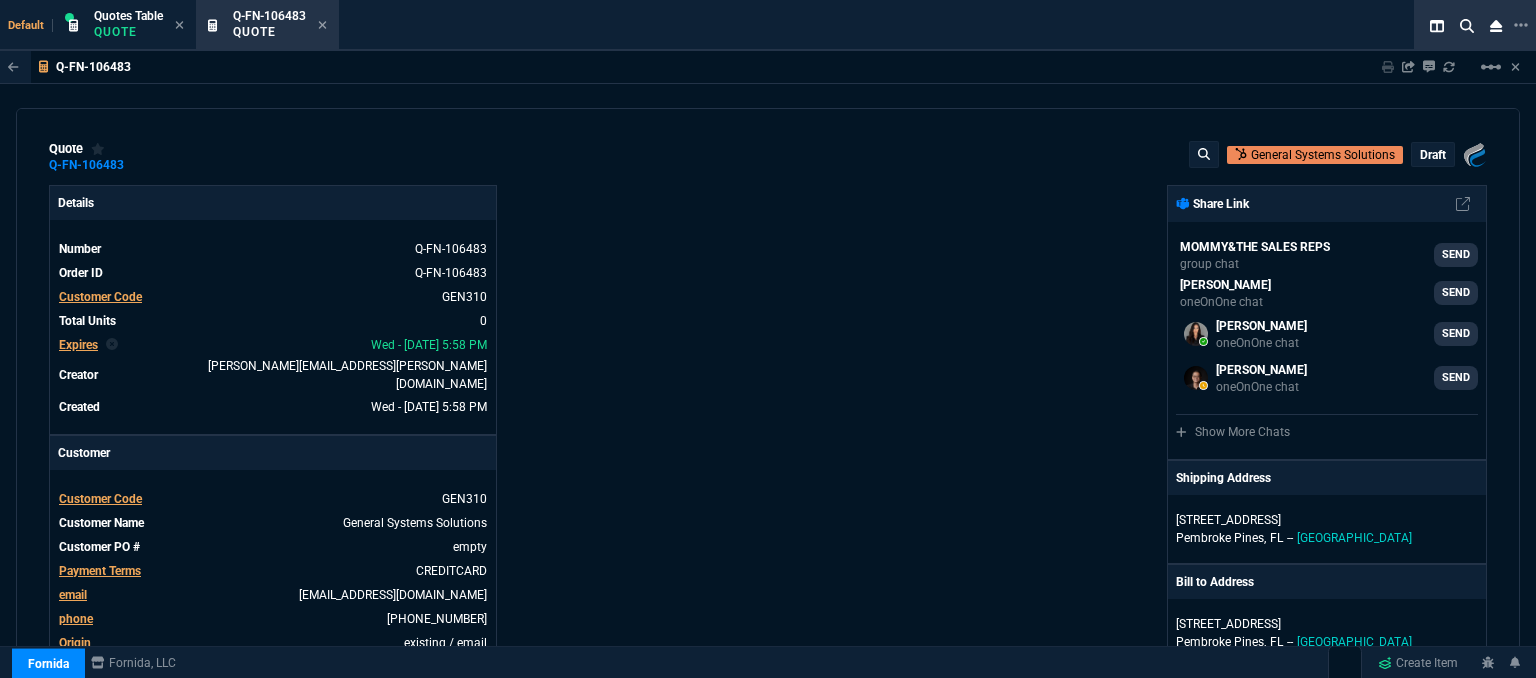 scroll, scrollTop: 200, scrollLeft: 0, axis: vertical 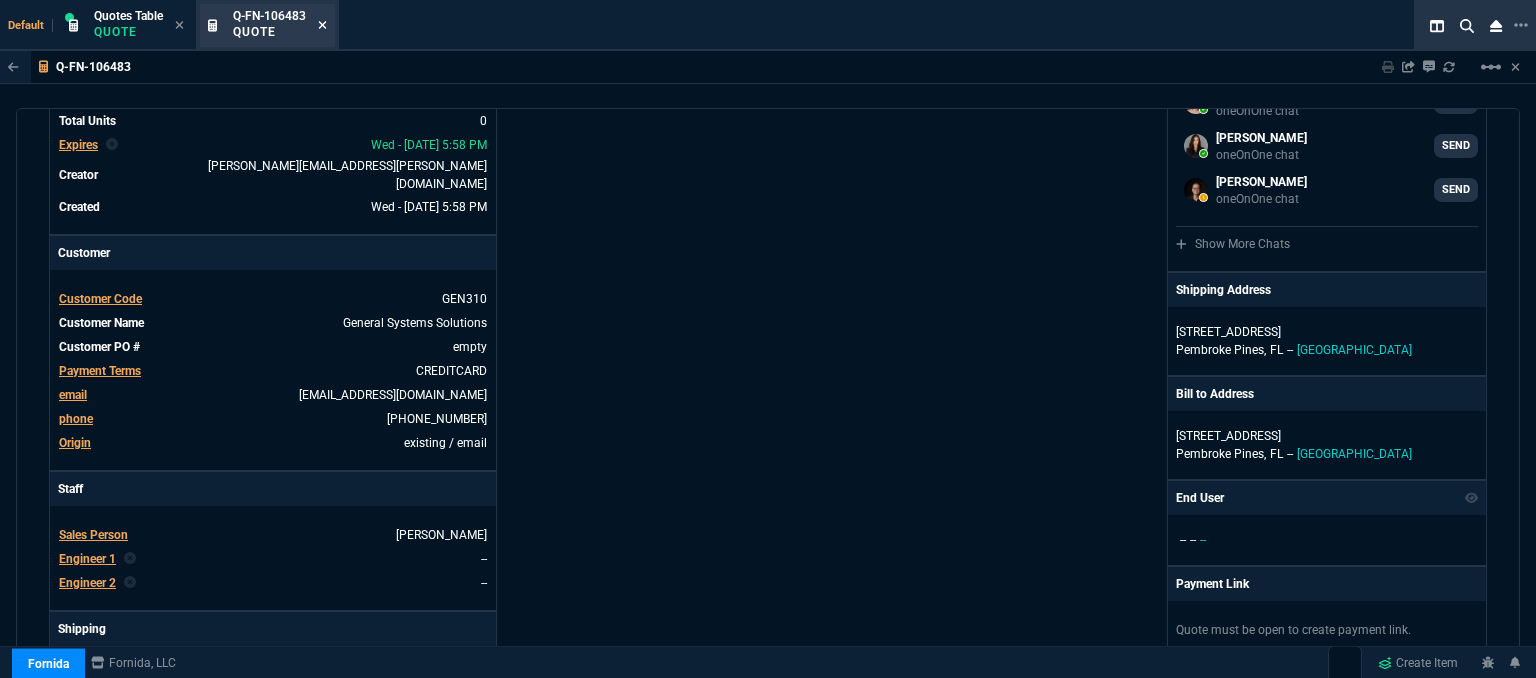 click 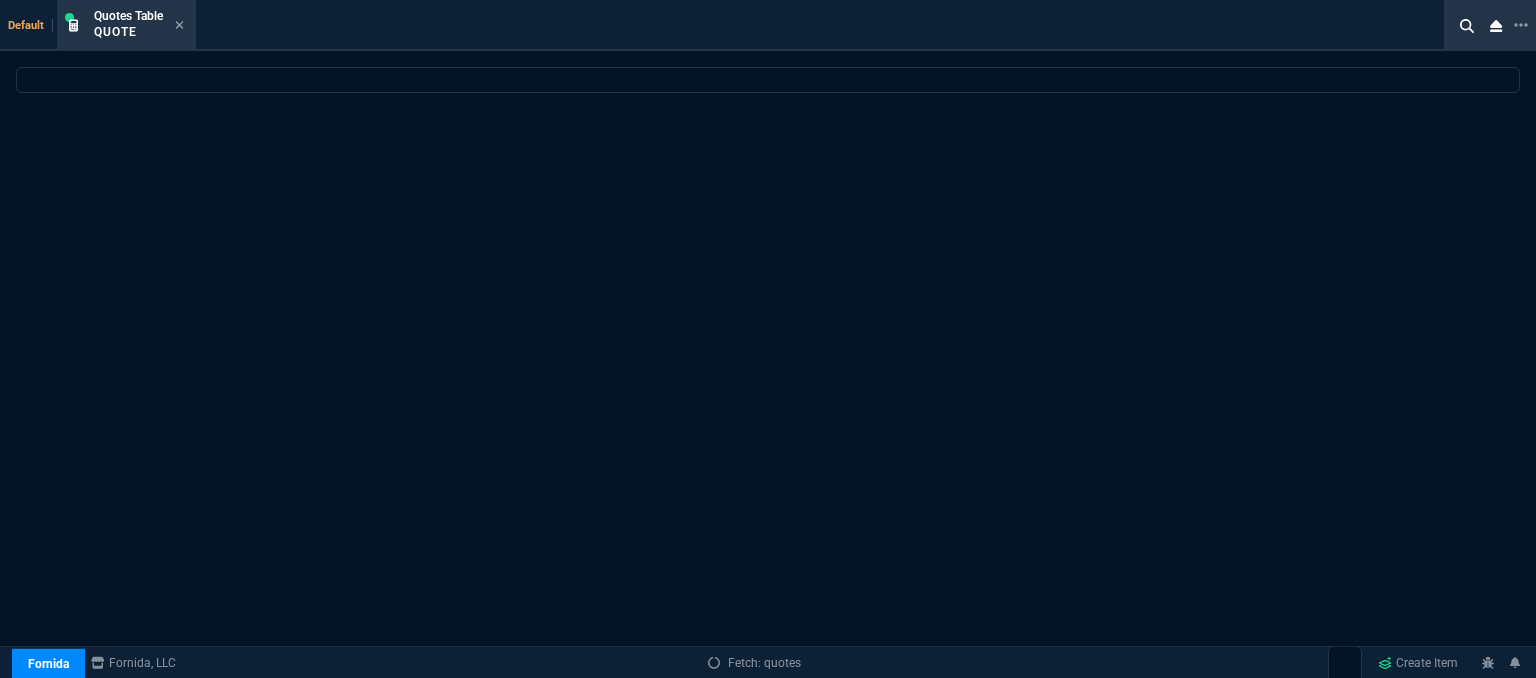 click 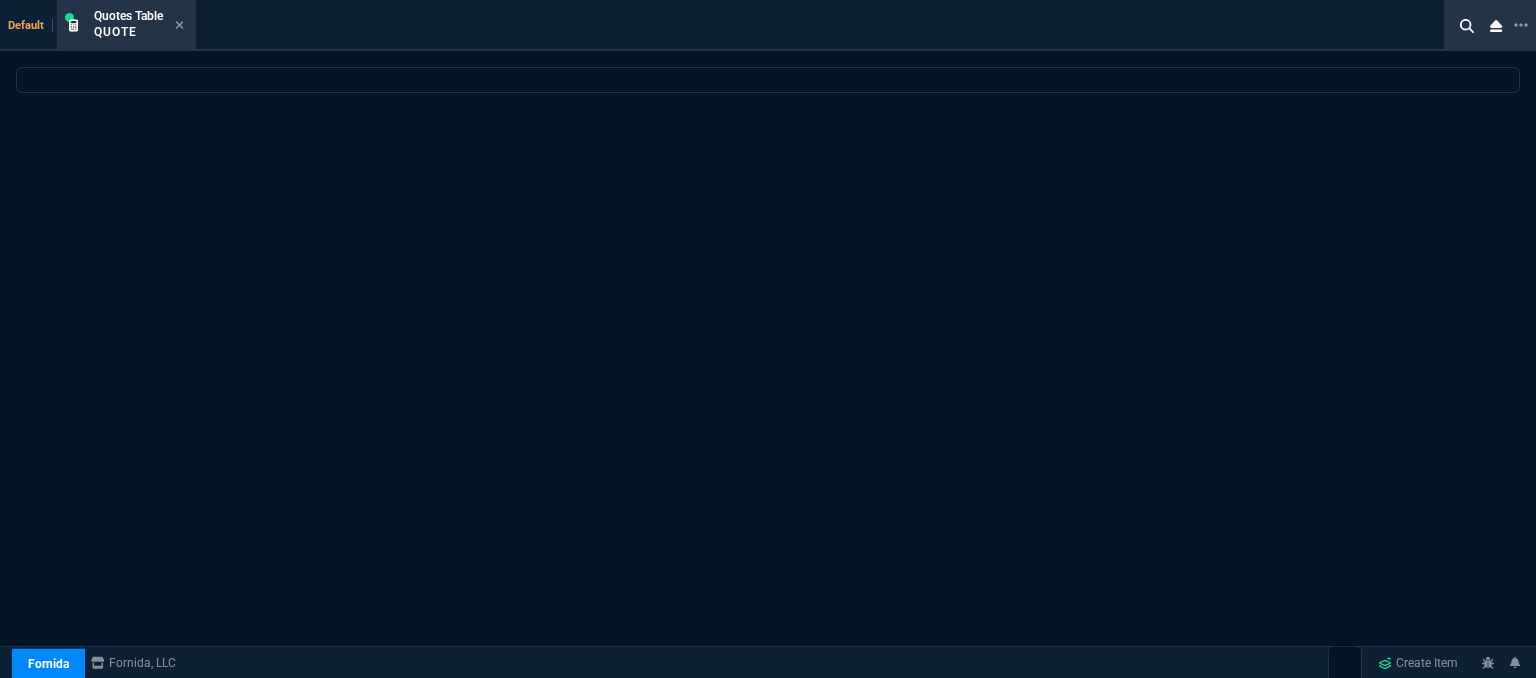 select 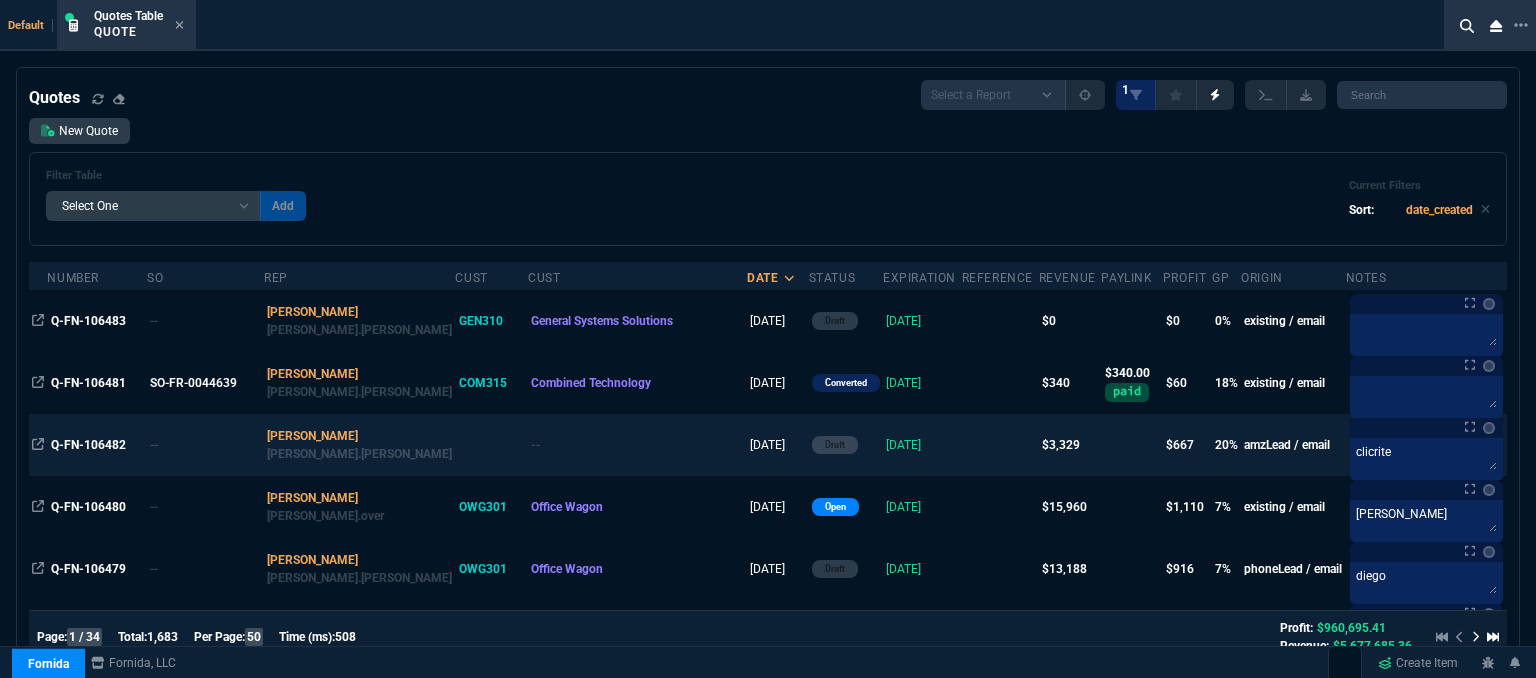 click at bounding box center [1000, 445] 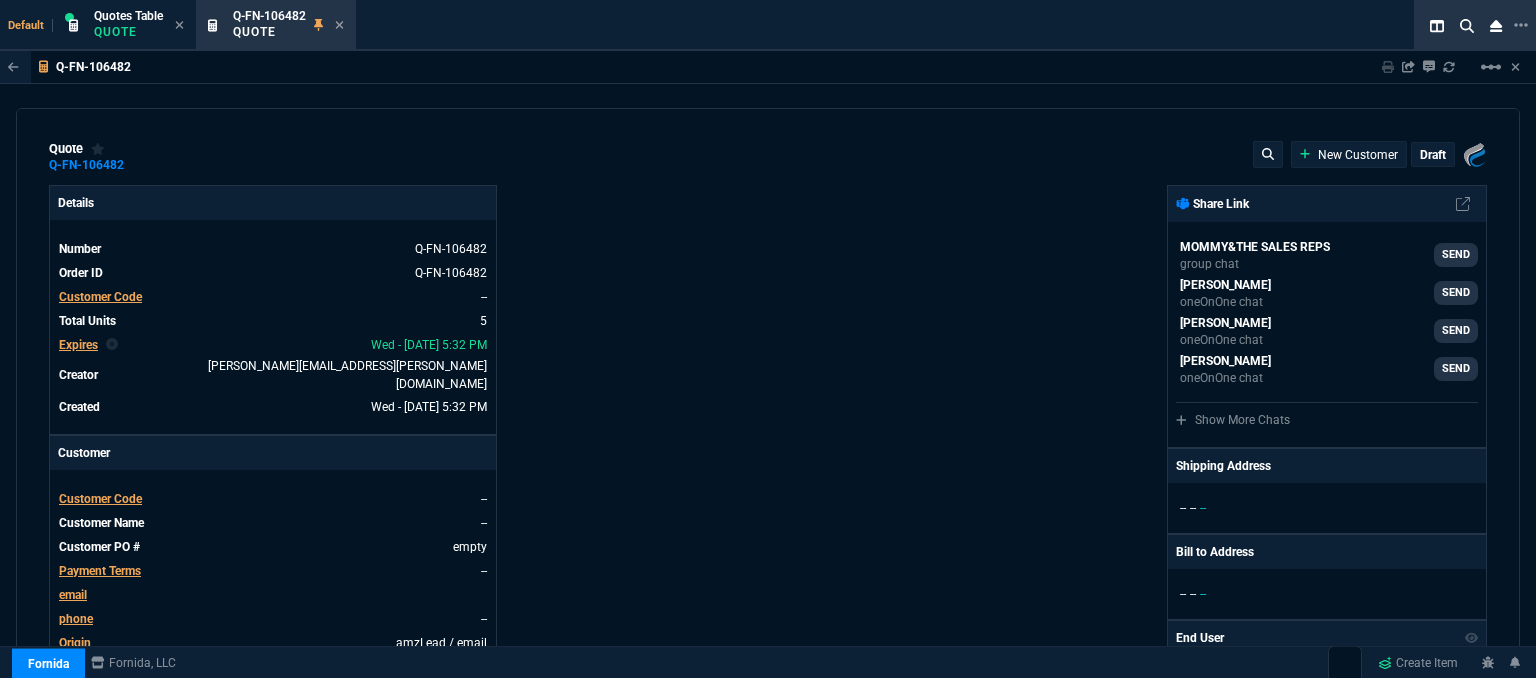 type on "18" 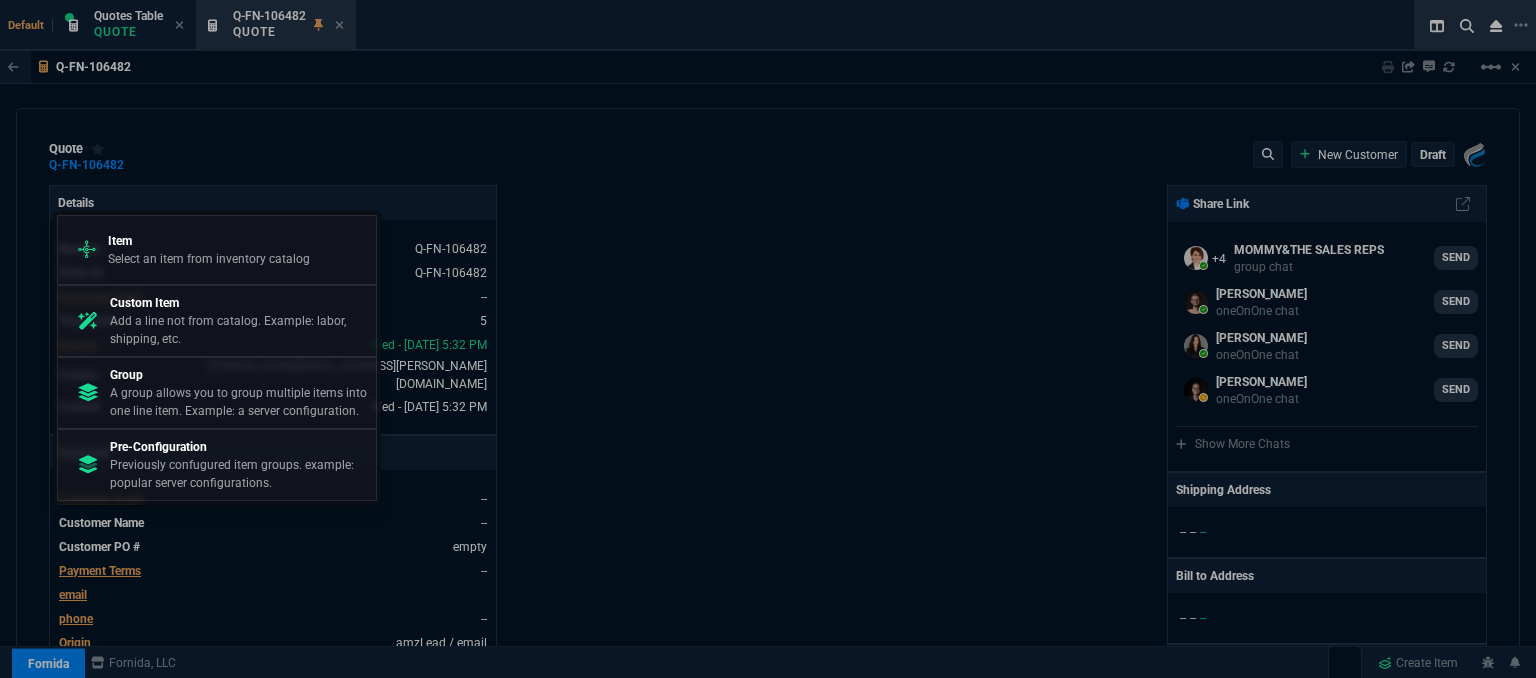 select on "12: [PERSON_NAME]" 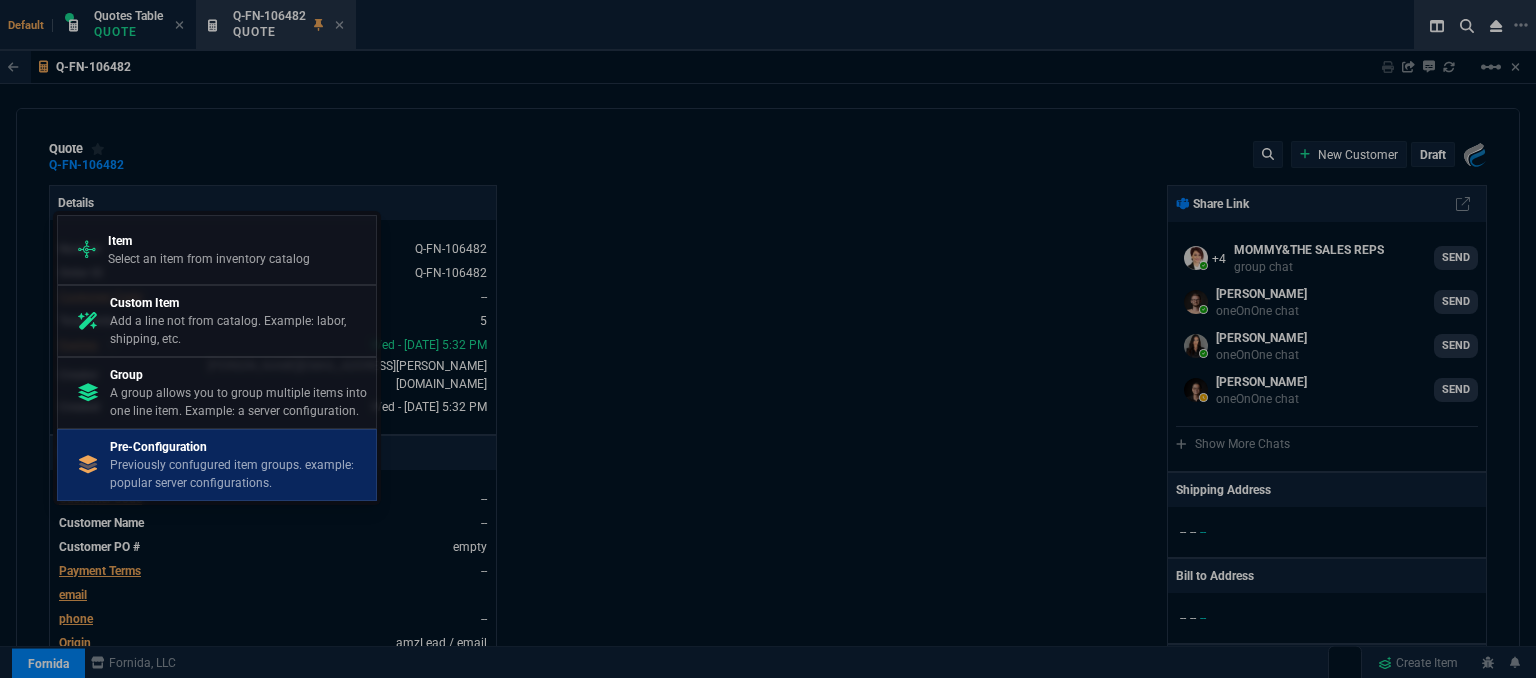 scroll, scrollTop: 1200, scrollLeft: 0, axis: vertical 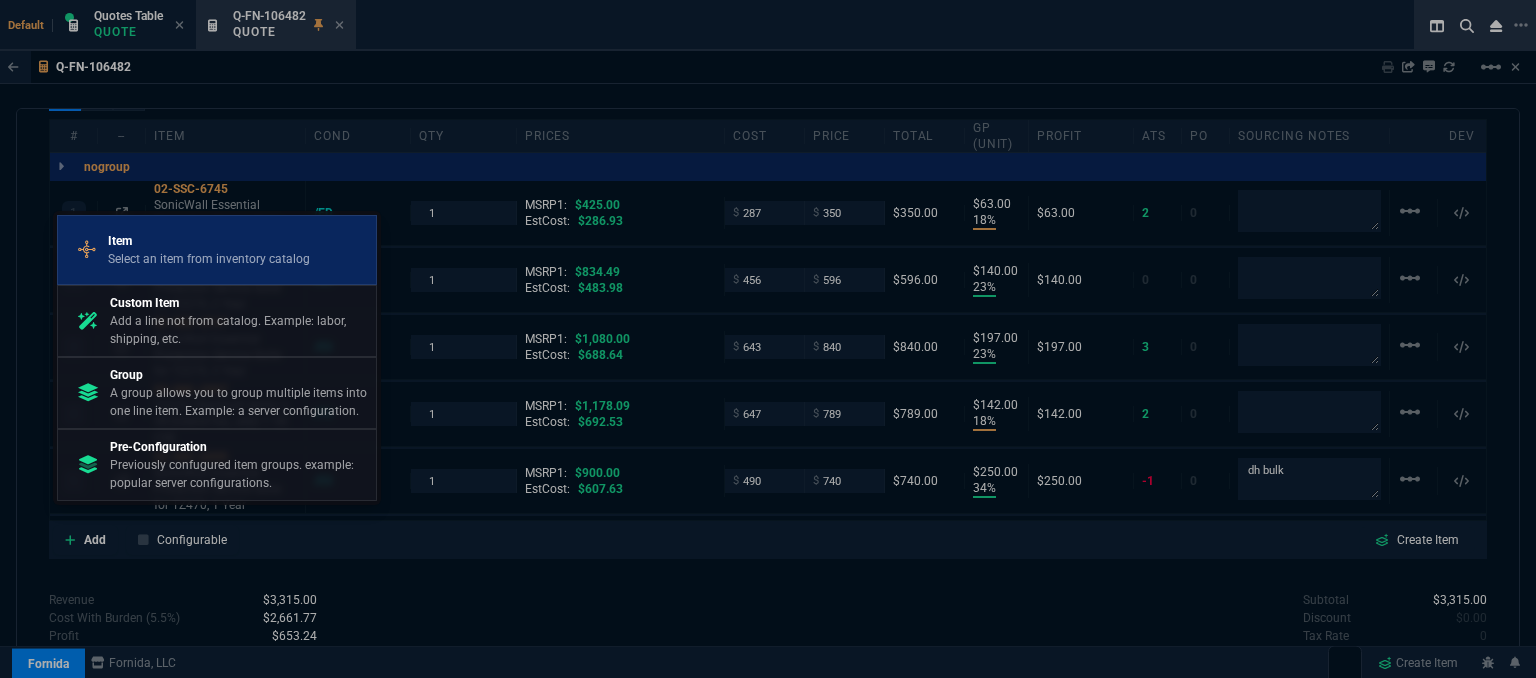 click on "Select an item from inventory catalog" at bounding box center [209, 259] 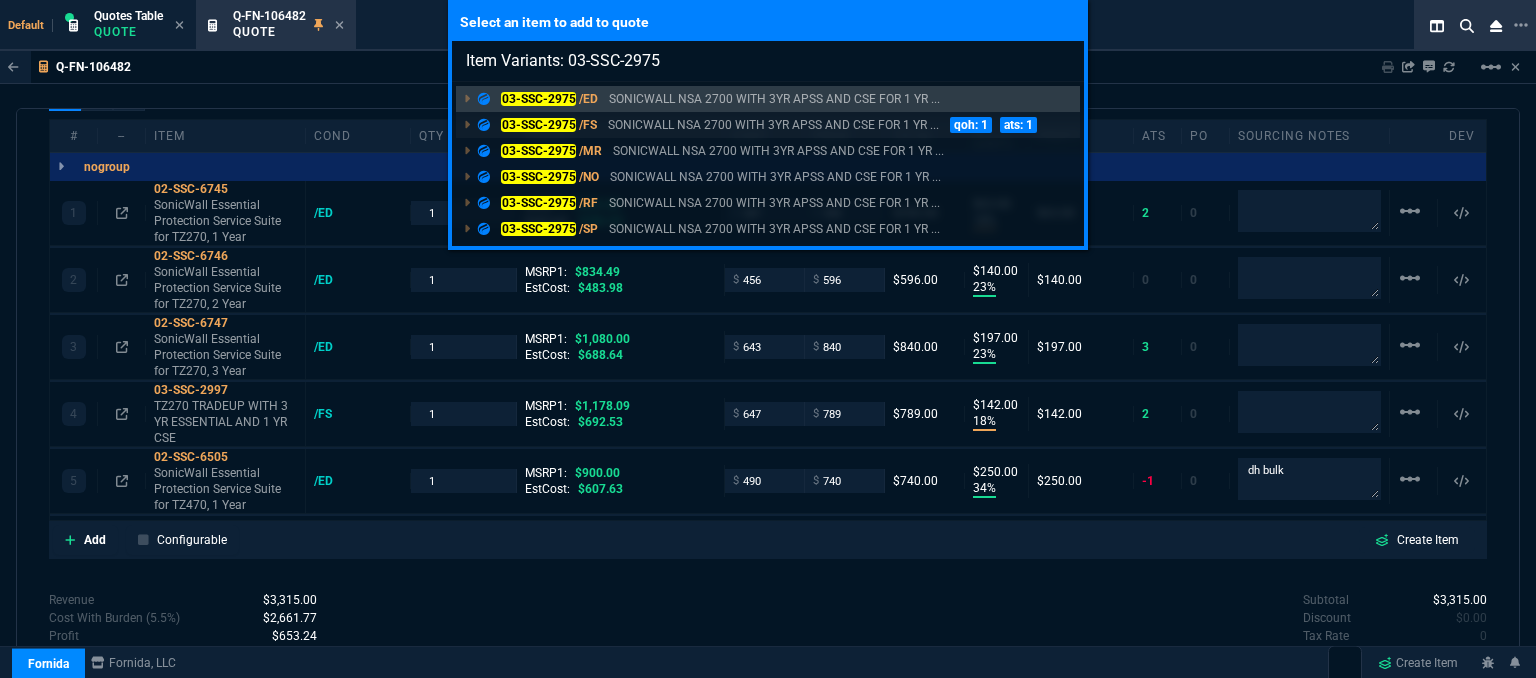 type on "Item Variants: 03-SSC-2975" 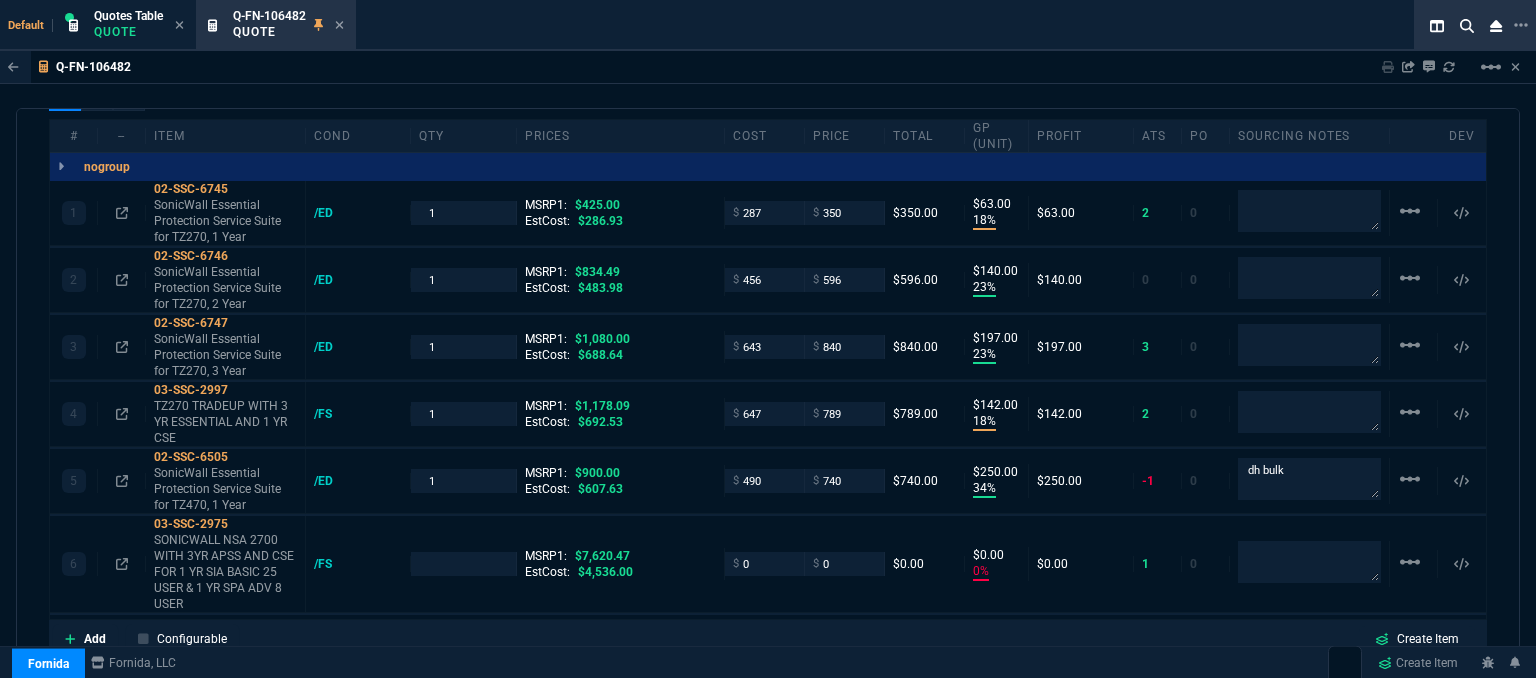 type on "18" 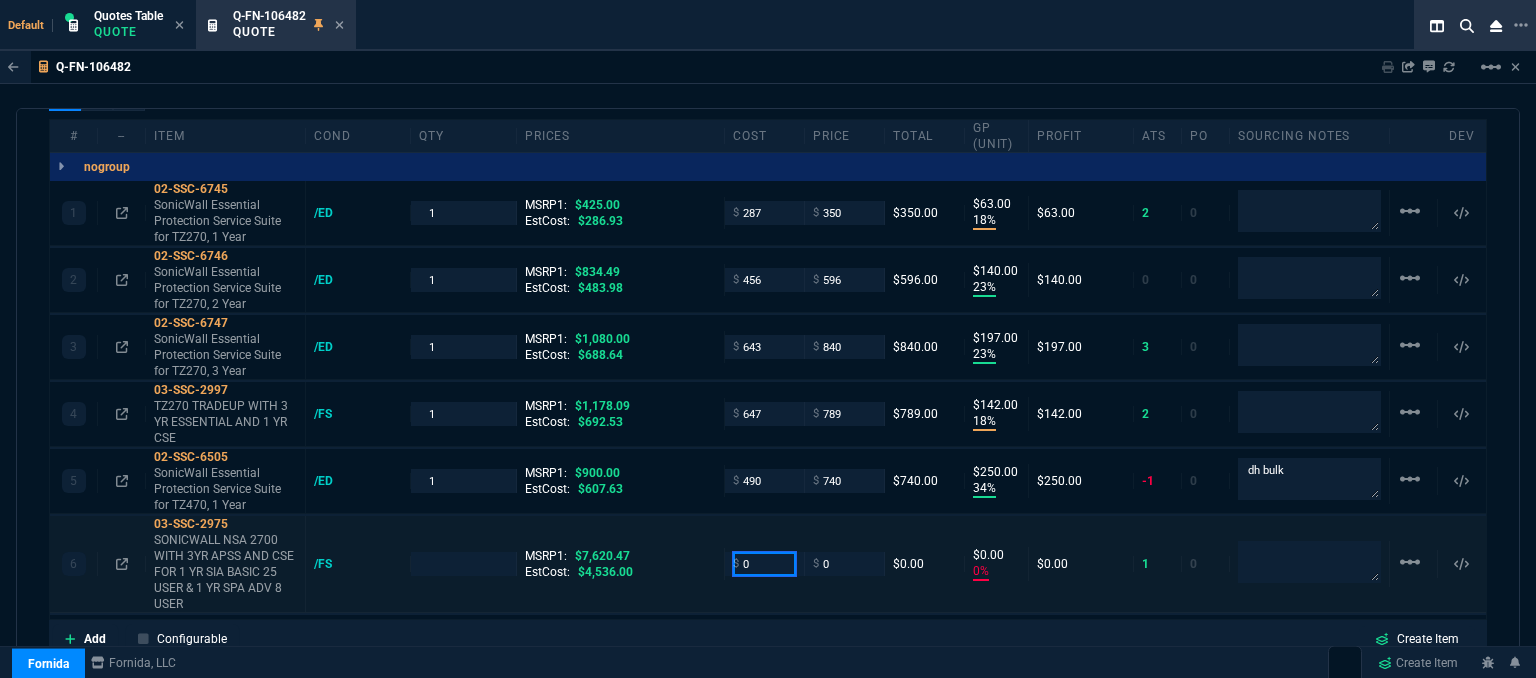drag, startPoint x: 768, startPoint y: 545, endPoint x: 712, endPoint y: 537, distance: 56.568542 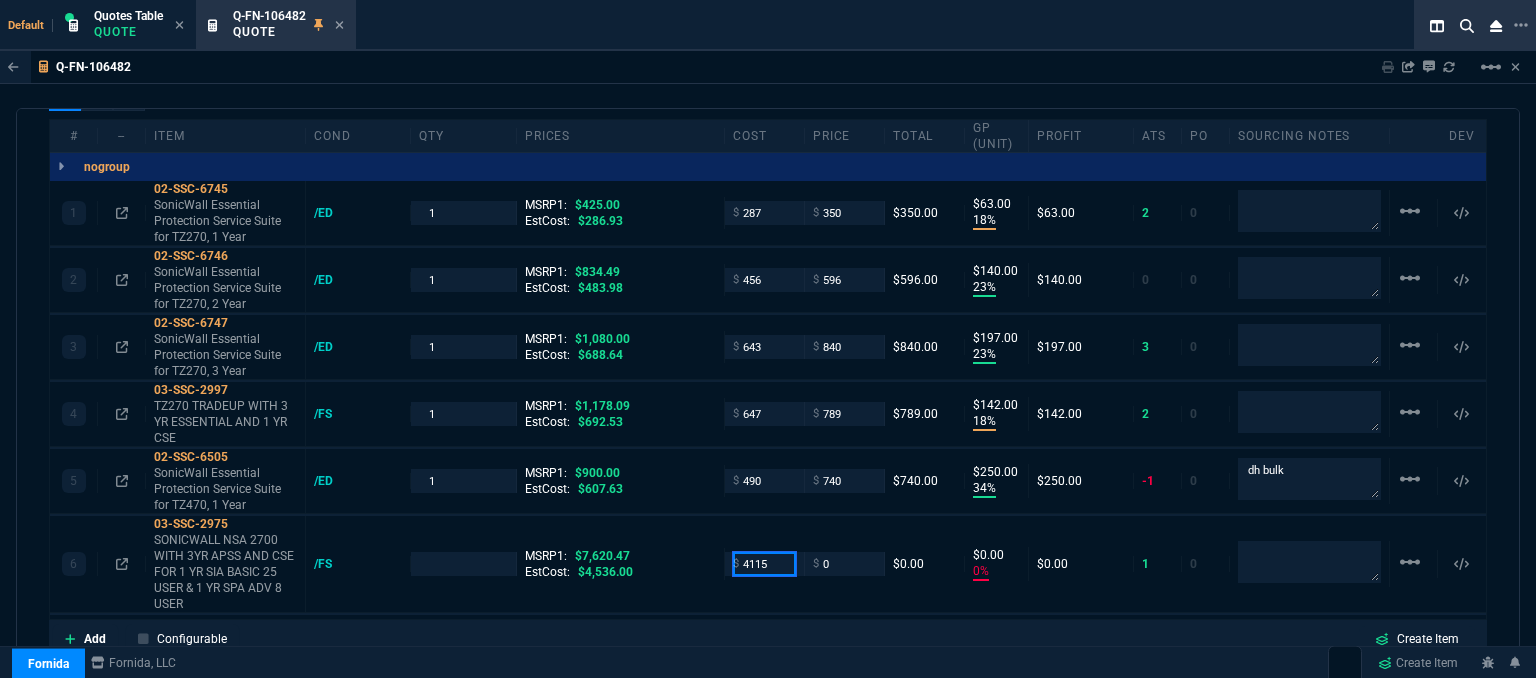 type on "4115" 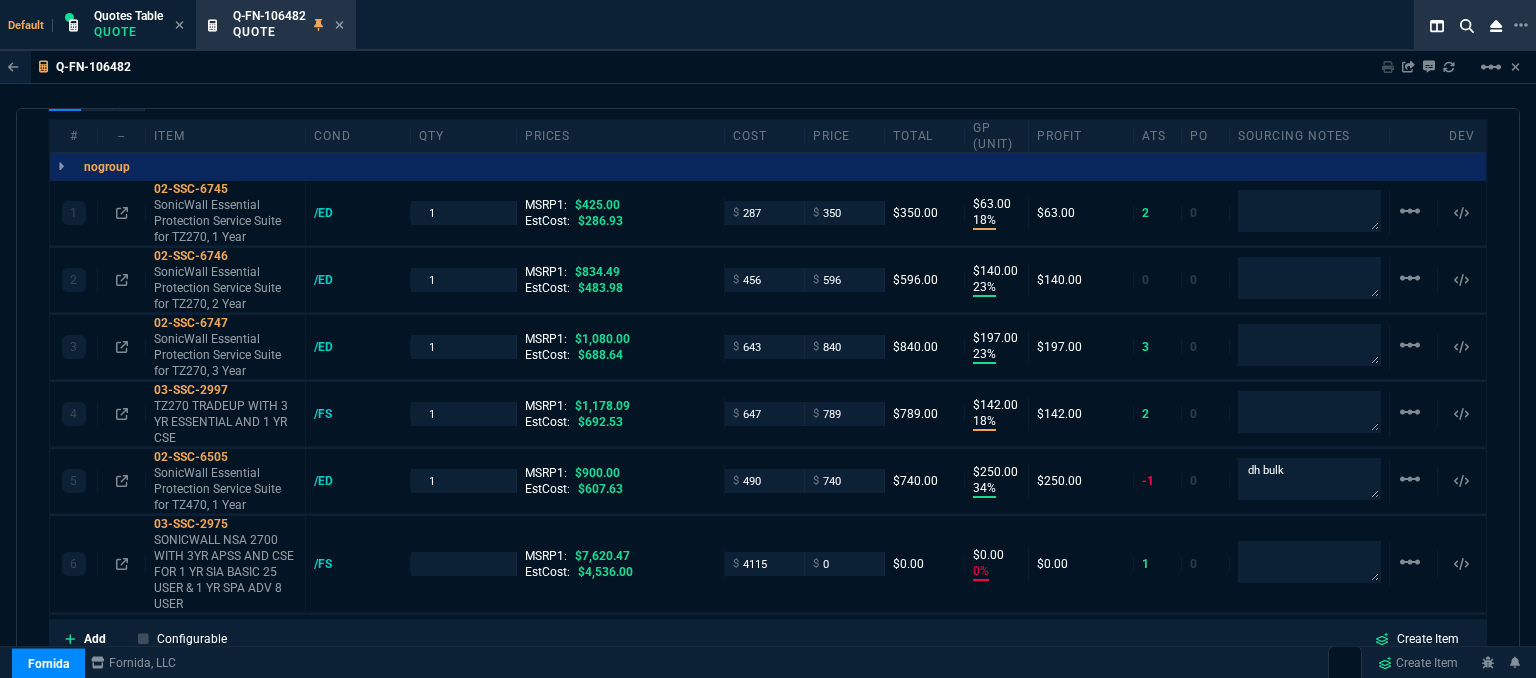click on "Add Configurable  Create Item" at bounding box center (768, 639) 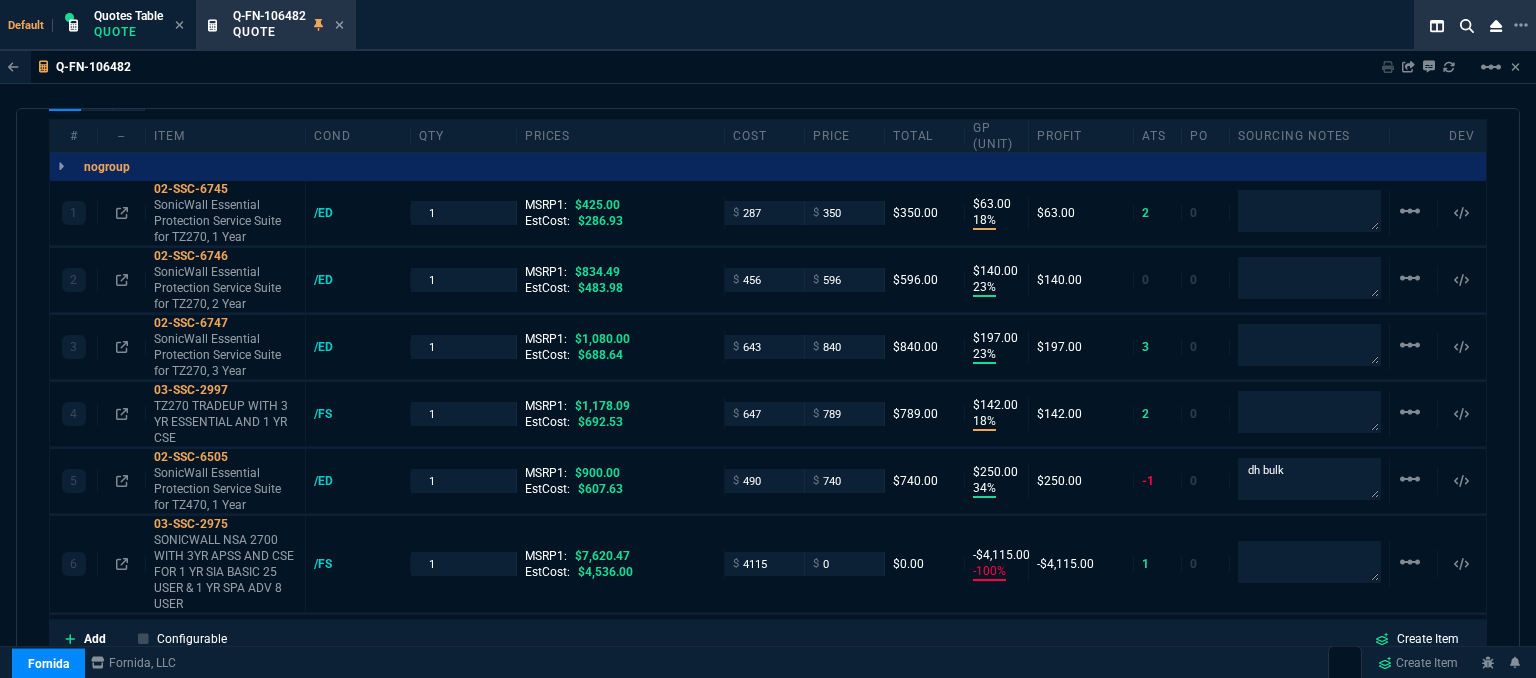 type on "-100" 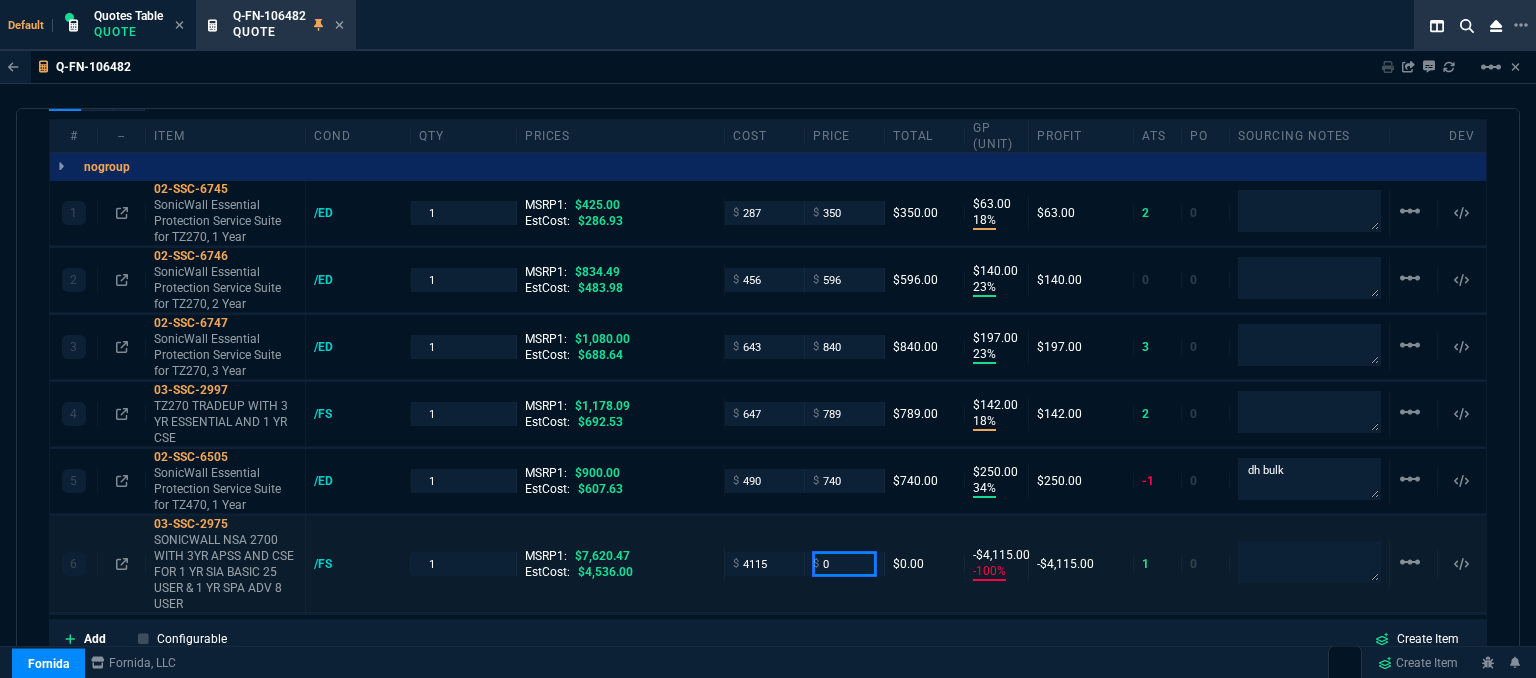 drag, startPoint x: 847, startPoint y: 547, endPoint x: 766, endPoint y: 543, distance: 81.09871 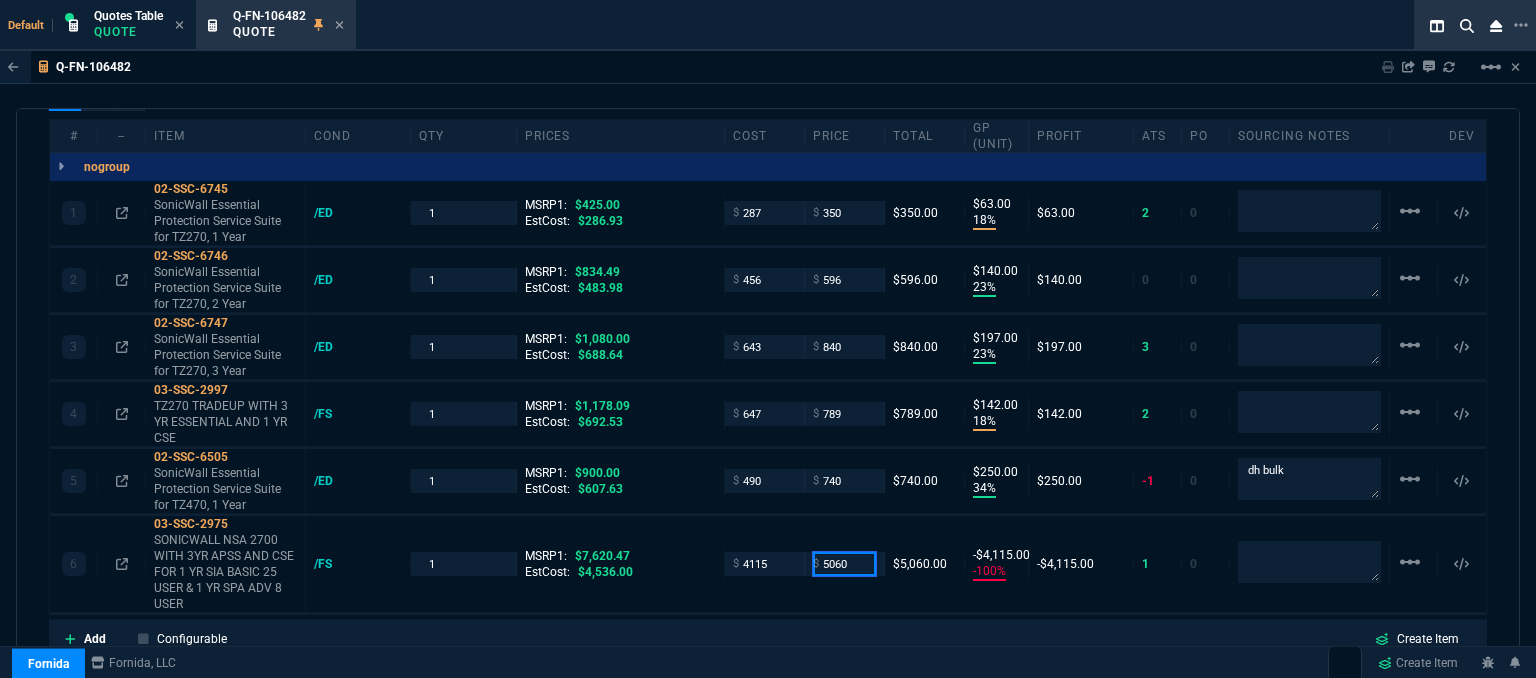 type on "5060" 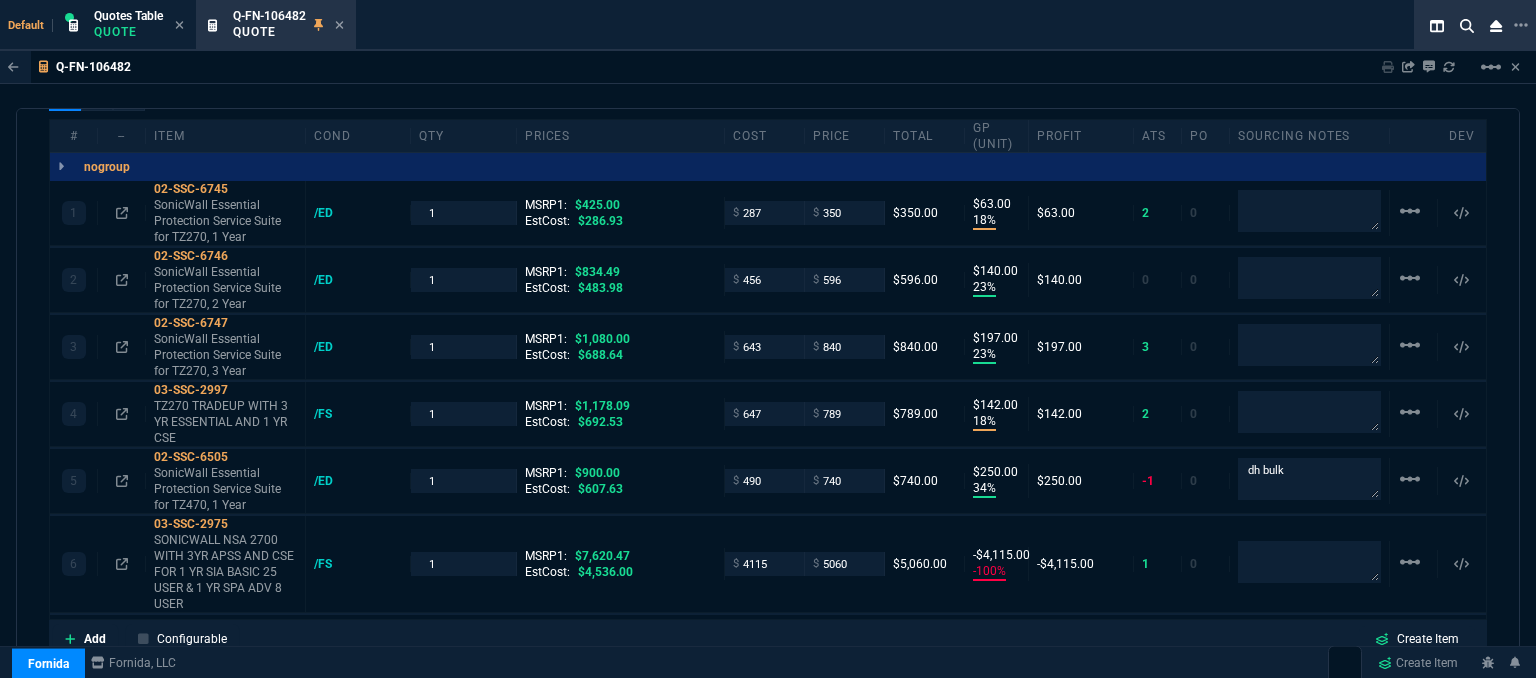 click on "Add Configurable  Create Item" at bounding box center (768, 639) 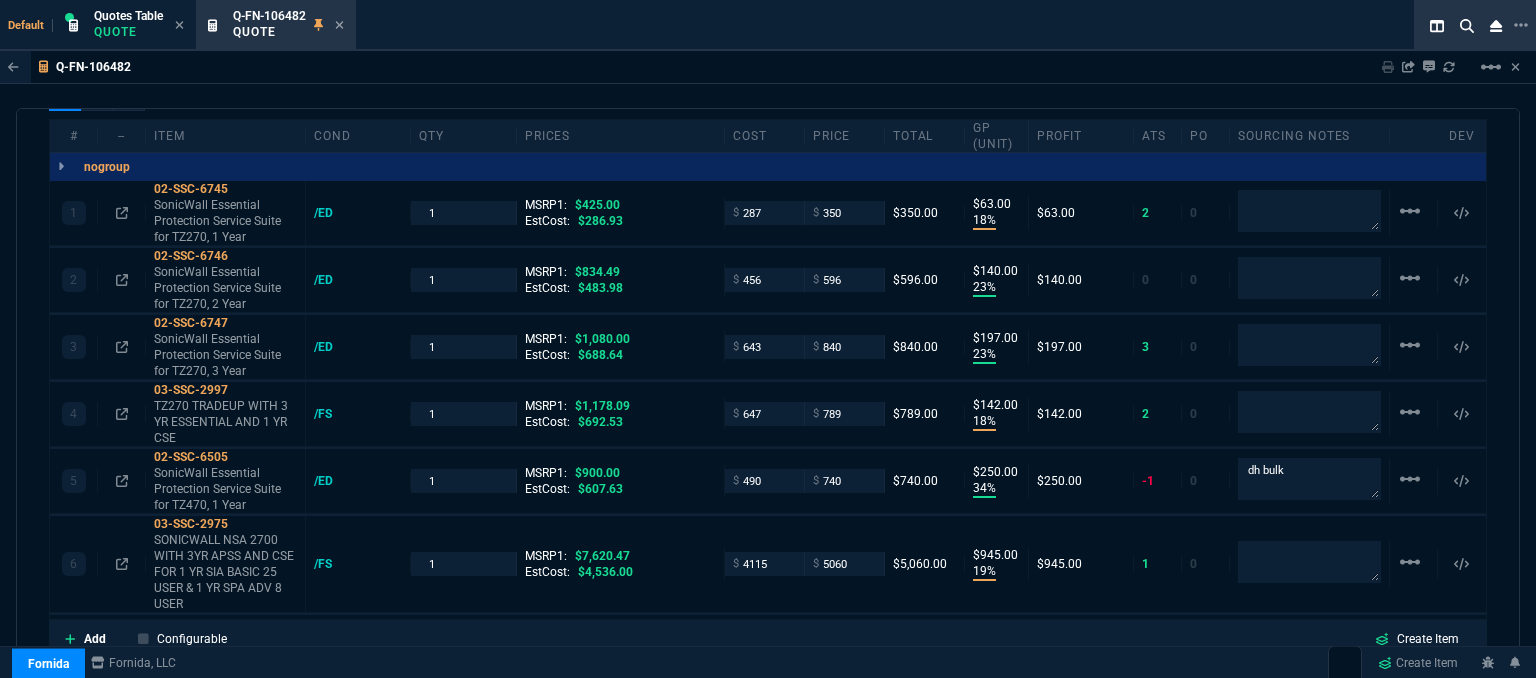 type on "19" 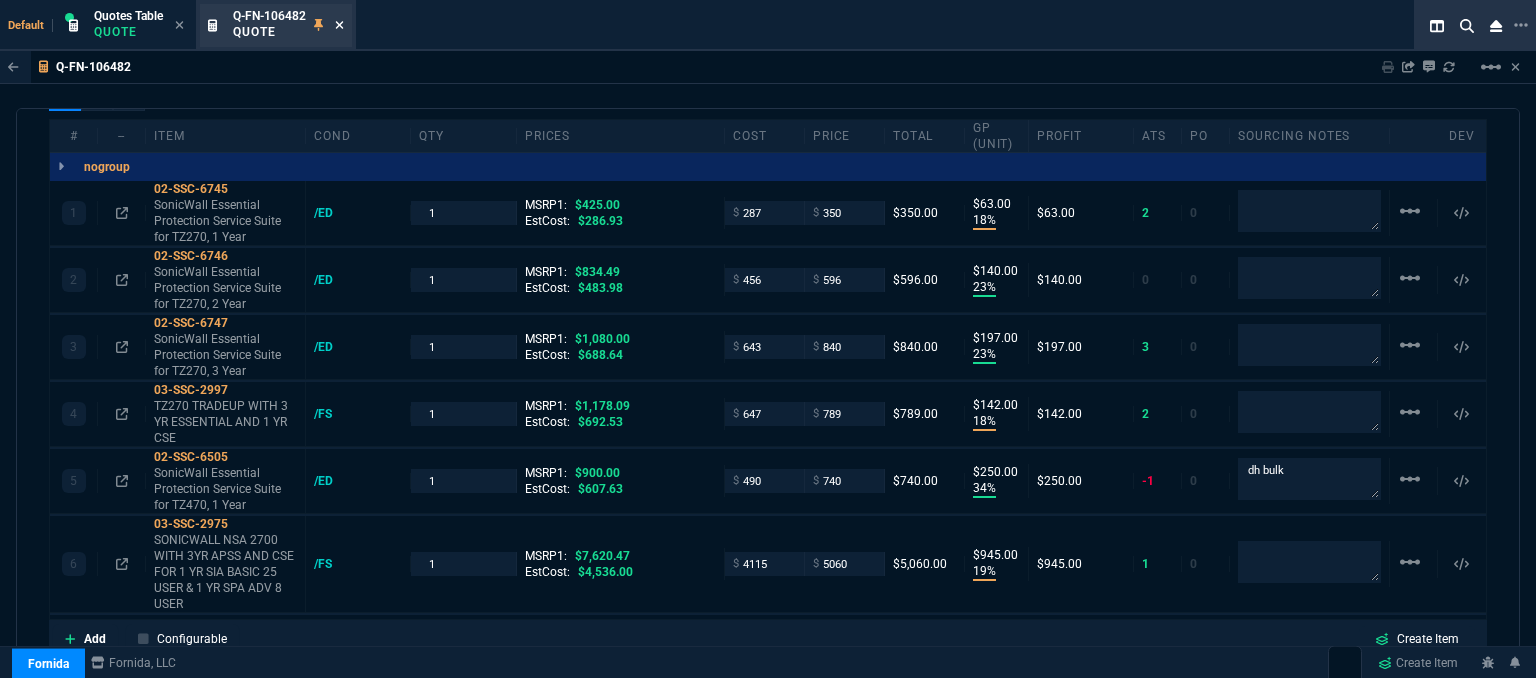 click 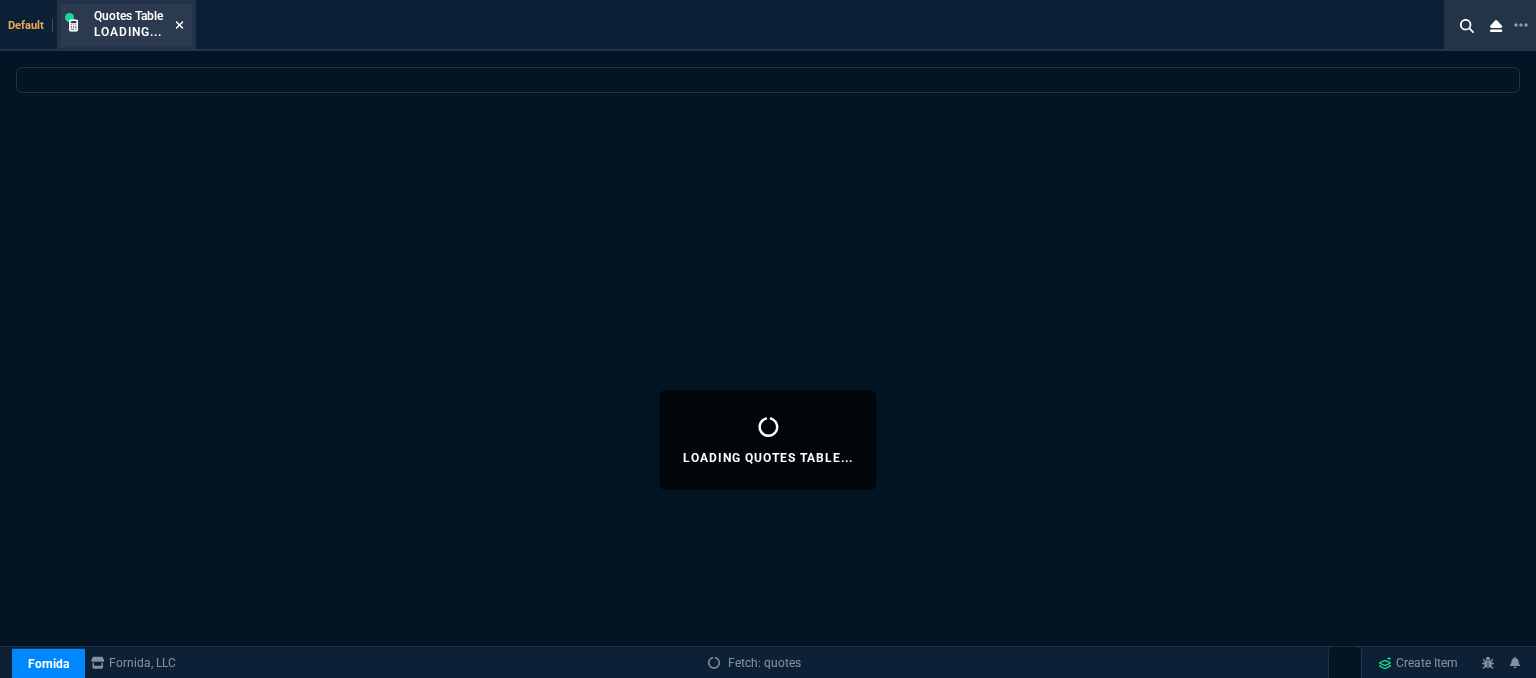 click 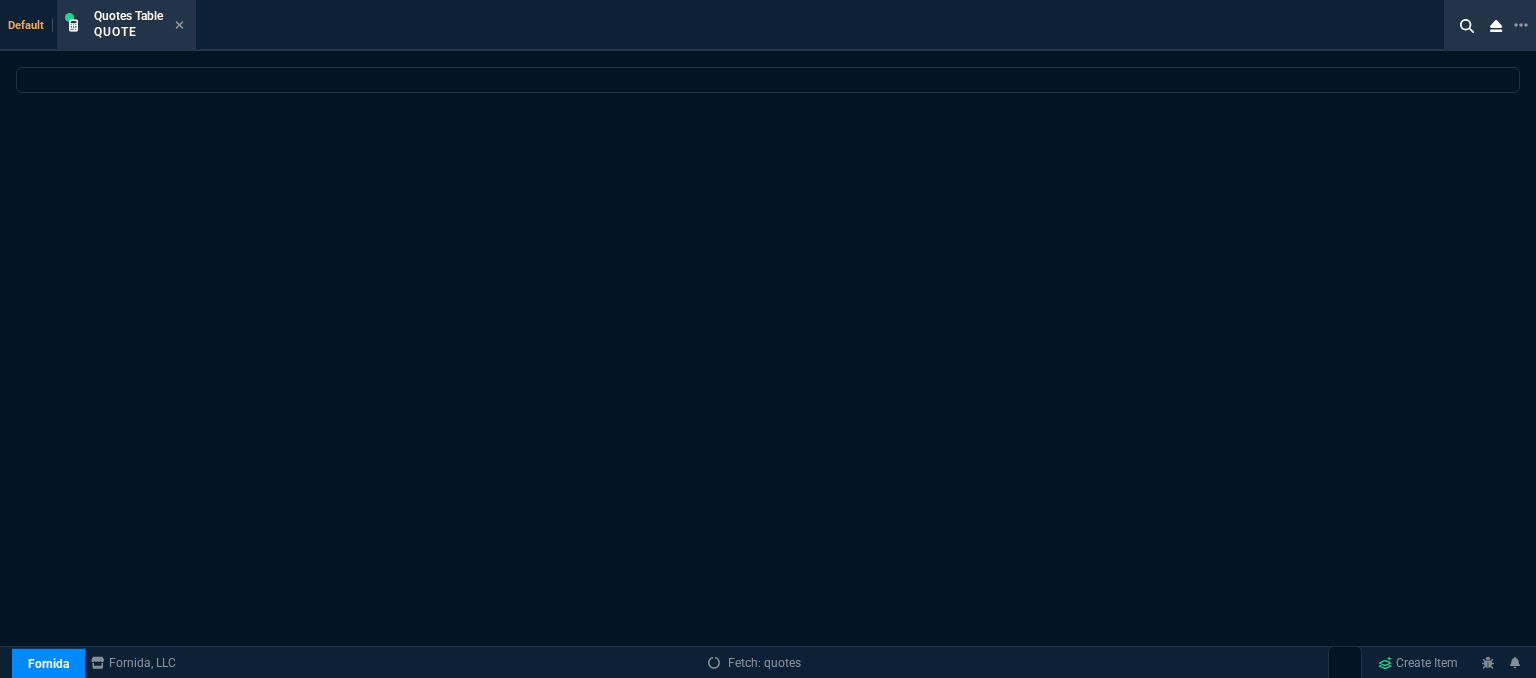 select 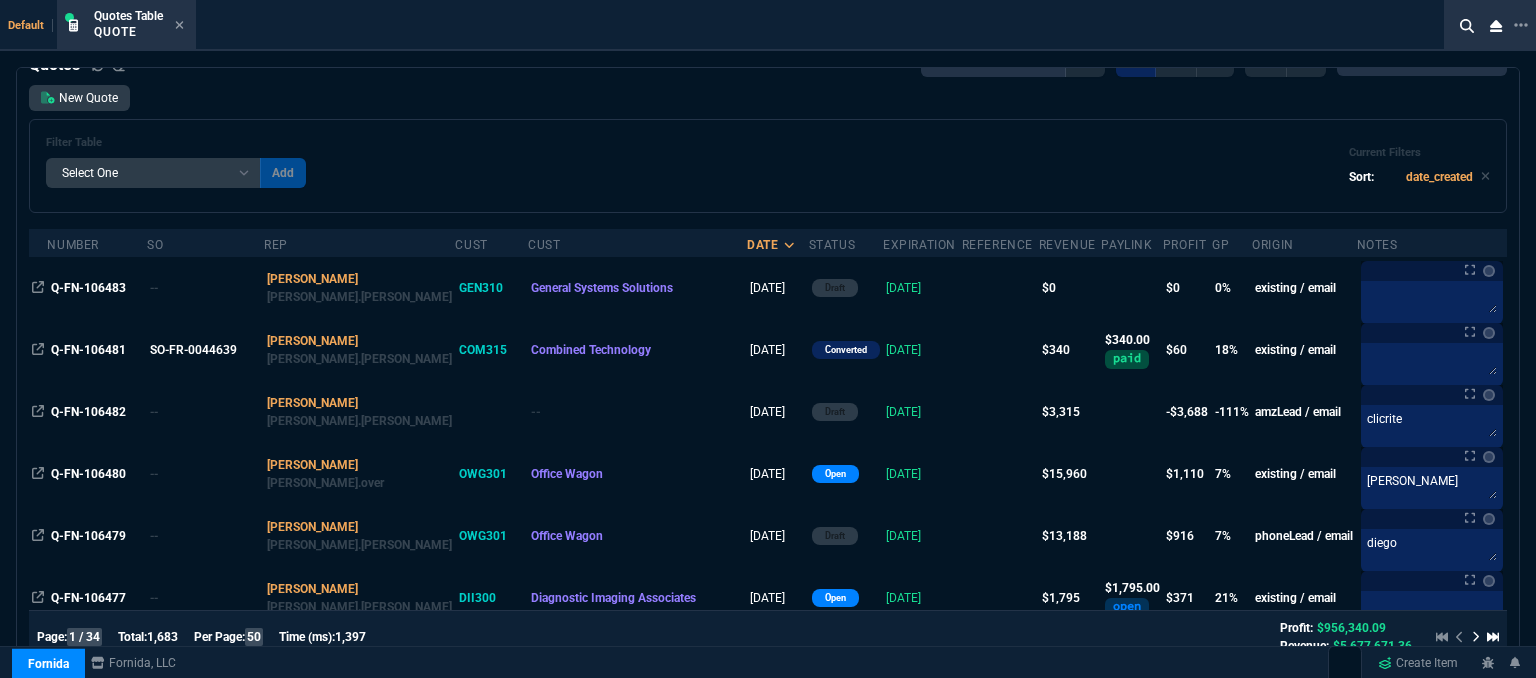 scroll, scrollTop: 0, scrollLeft: 0, axis: both 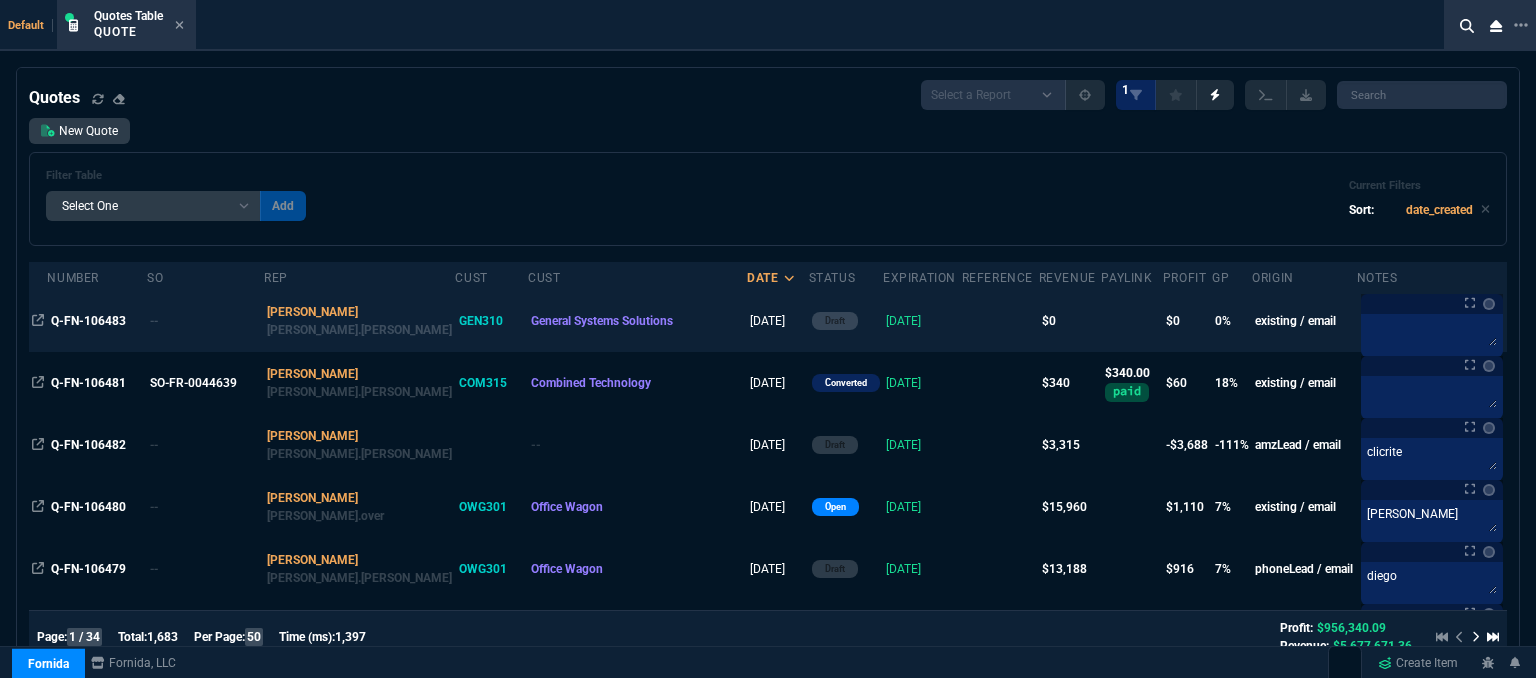 click at bounding box center (1000, 321) 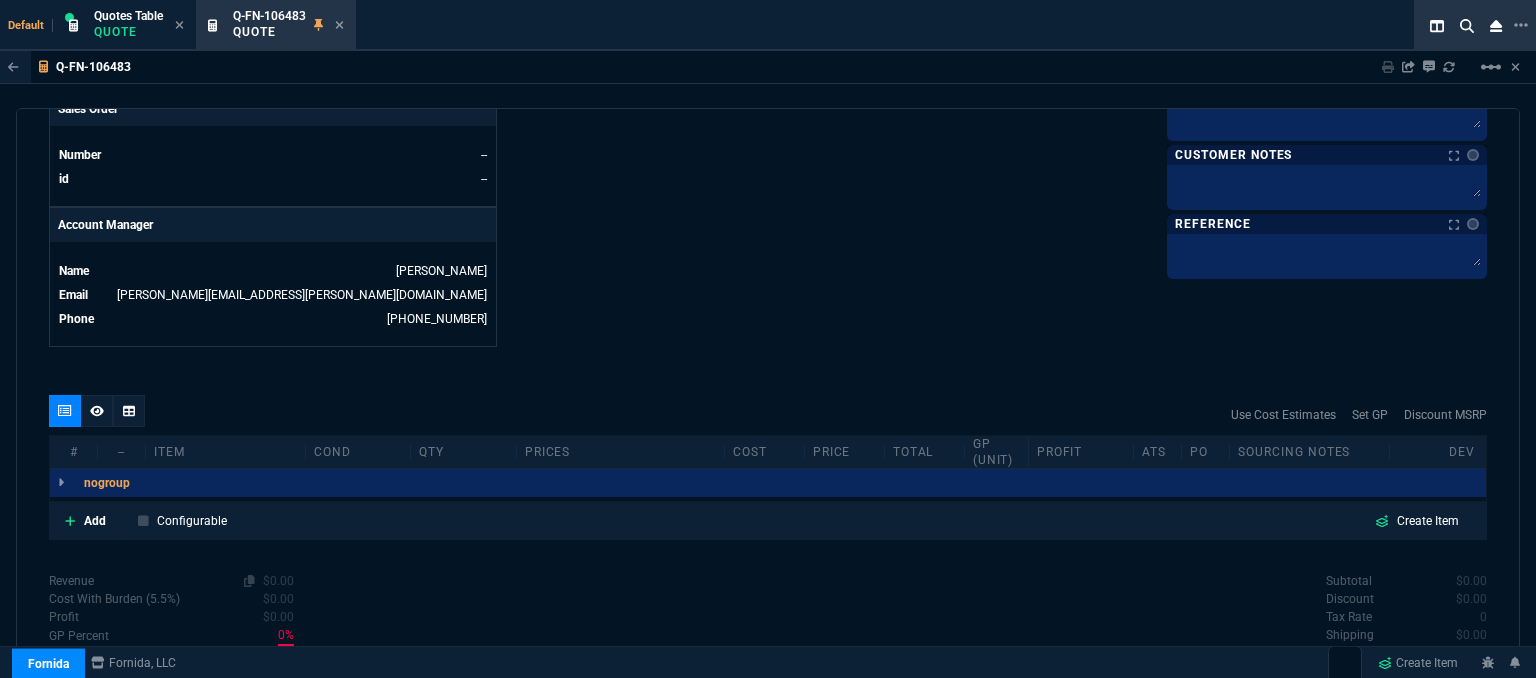 scroll, scrollTop: 958, scrollLeft: 0, axis: vertical 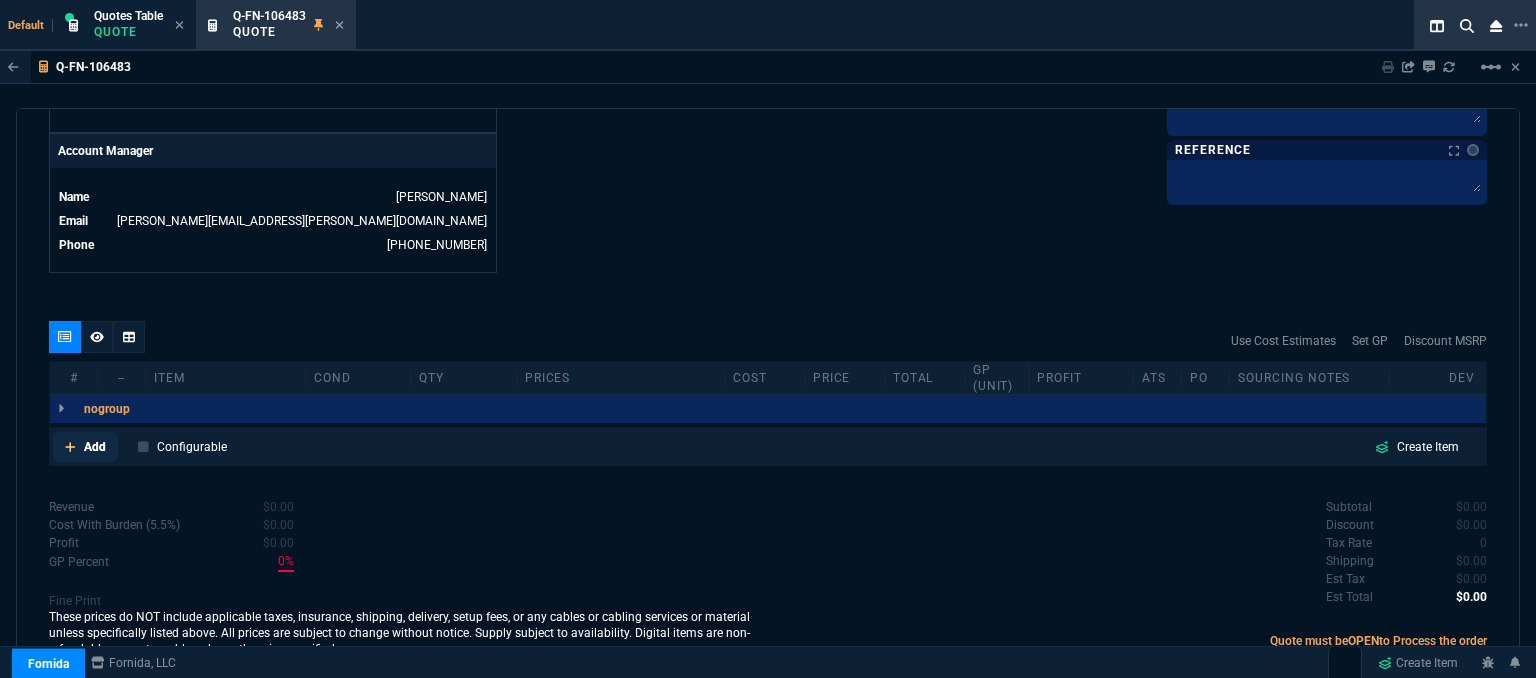 click 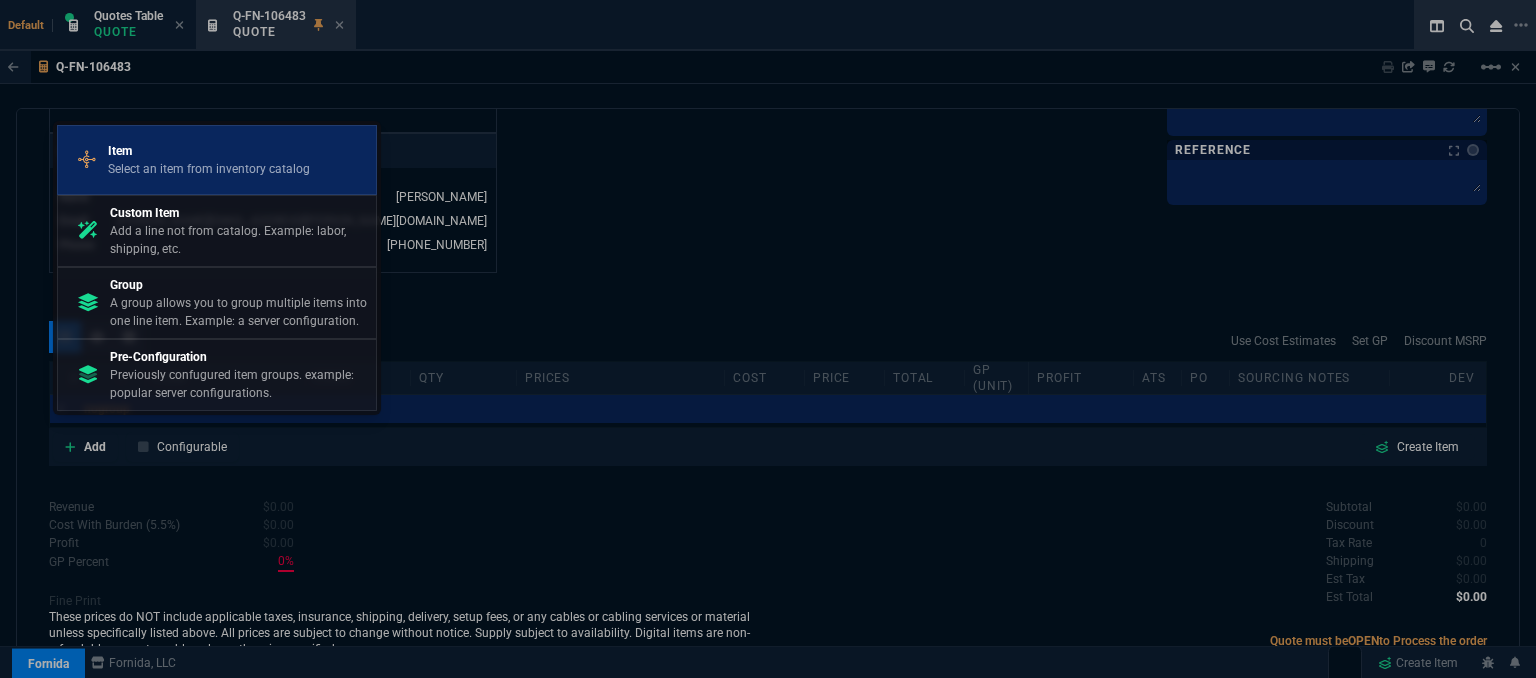 click on "Select an item from inventory catalog" at bounding box center [209, 169] 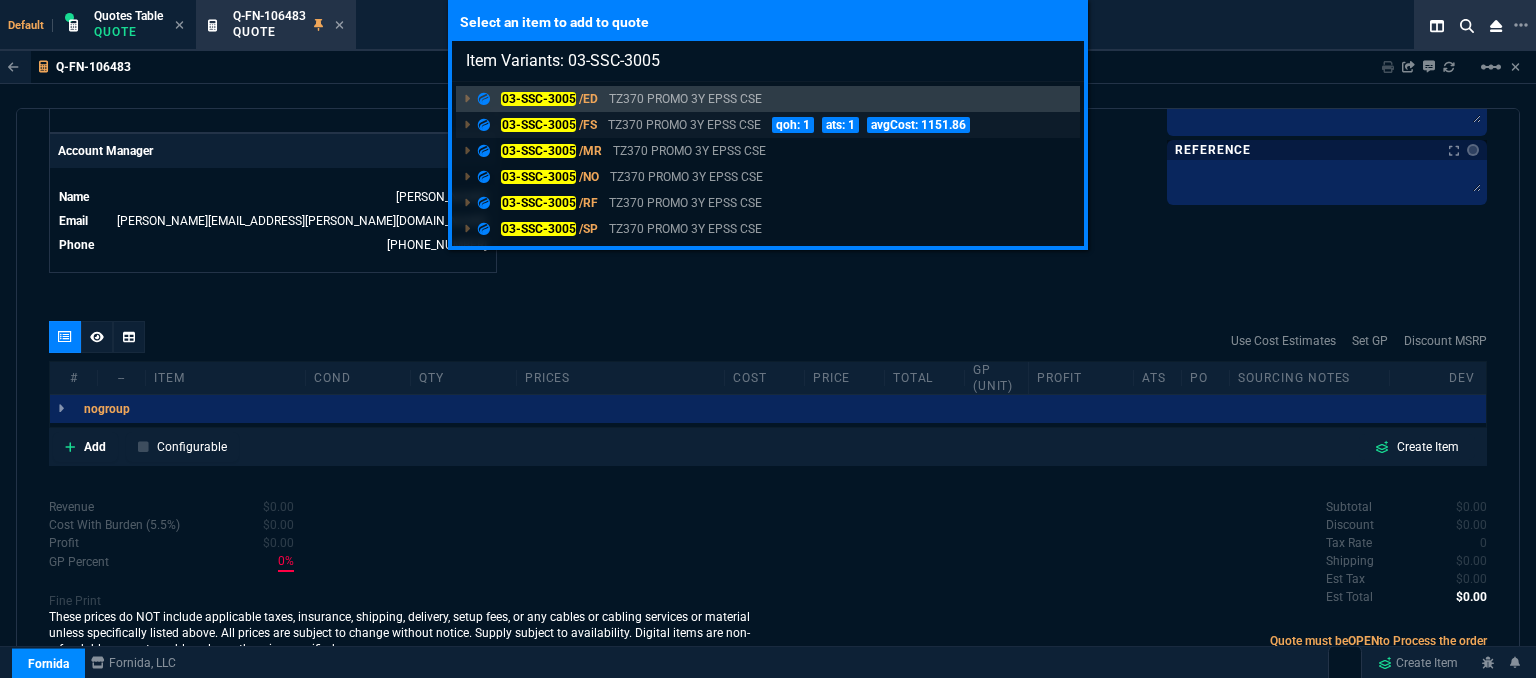 type on "Item Variants: 03-SSC-3005" 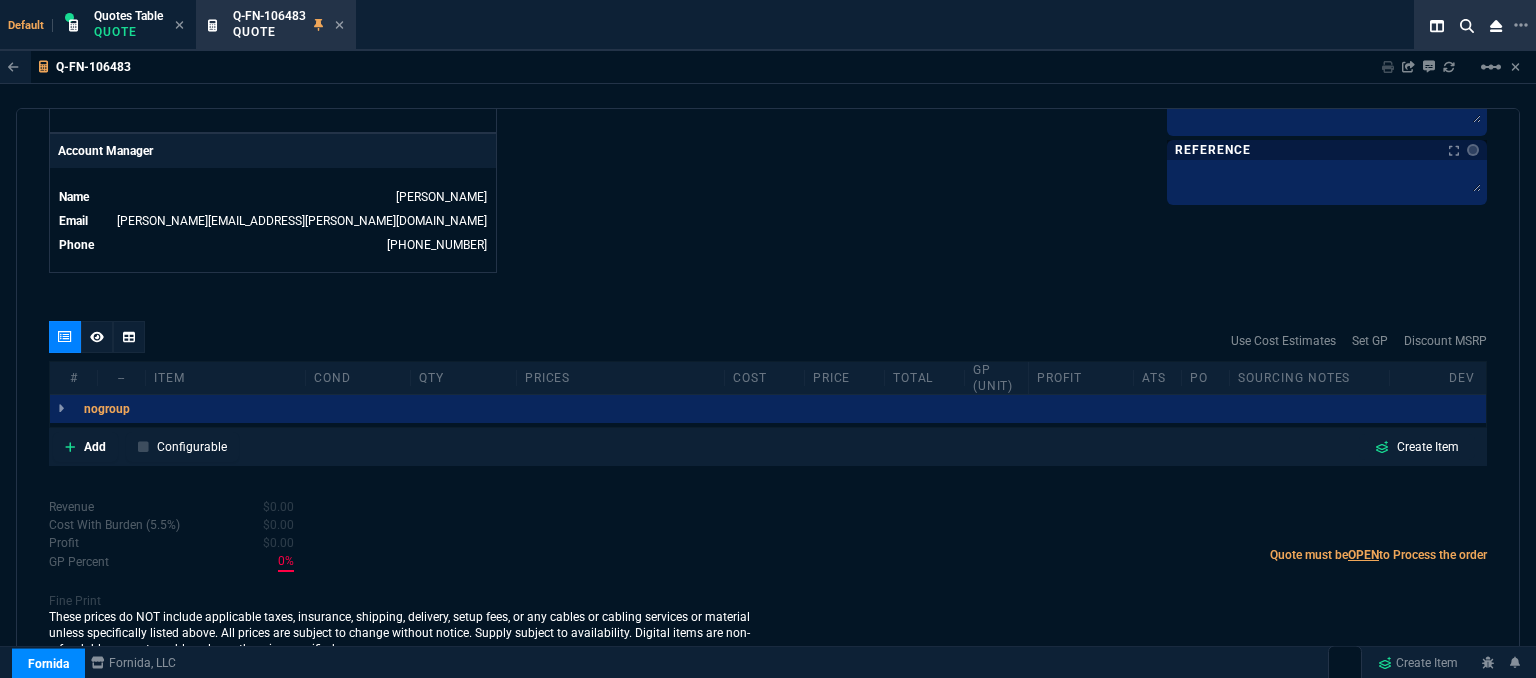 scroll, scrollTop: 958, scrollLeft: 0, axis: vertical 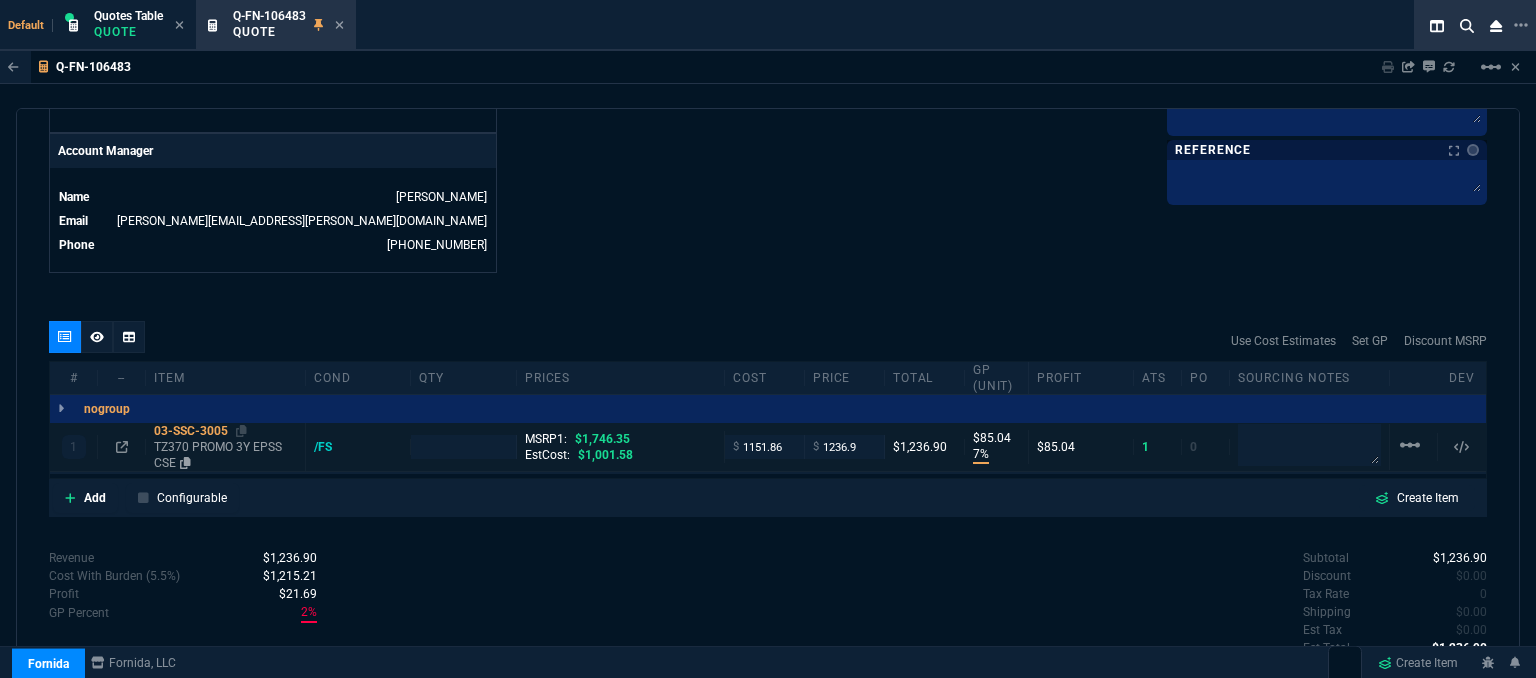 type on "7" 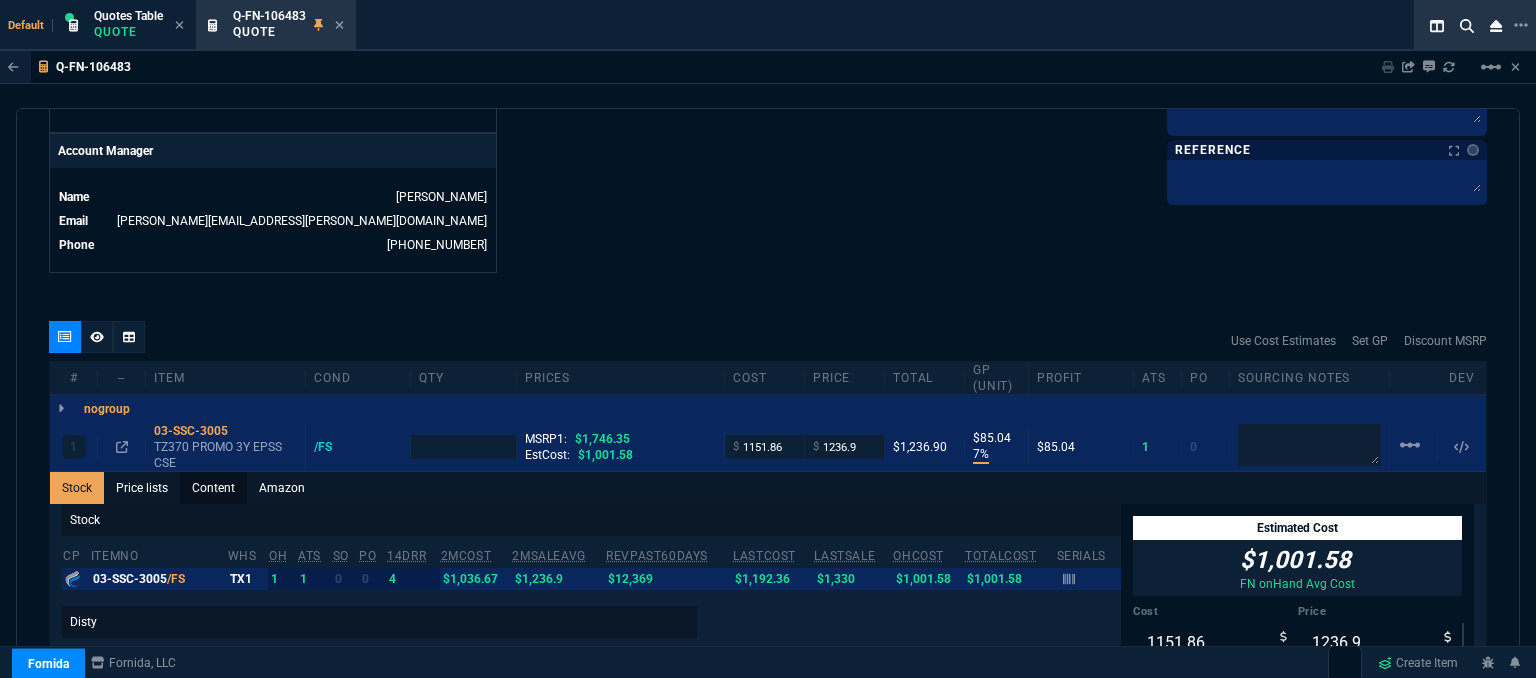 click on "Content" at bounding box center (213, 488) 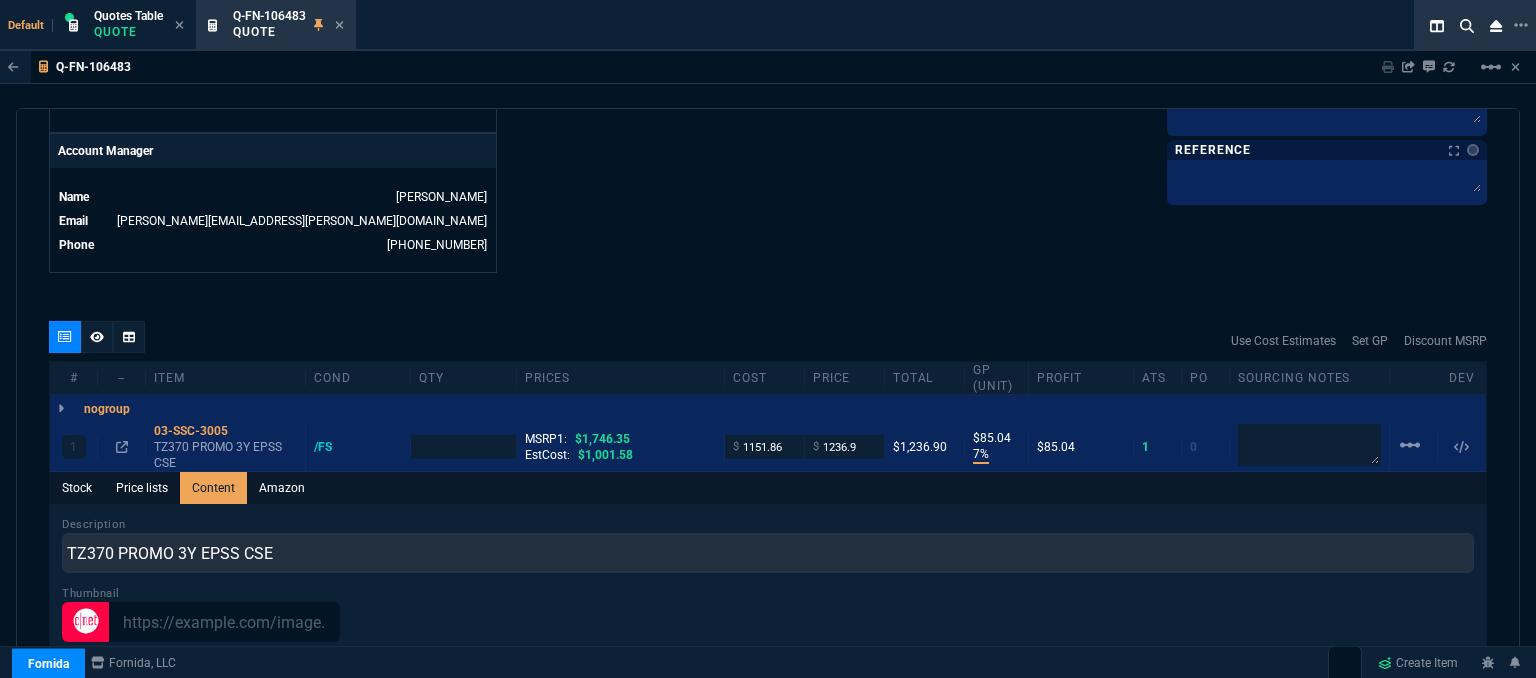 scroll, scrollTop: 0, scrollLeft: 0, axis: both 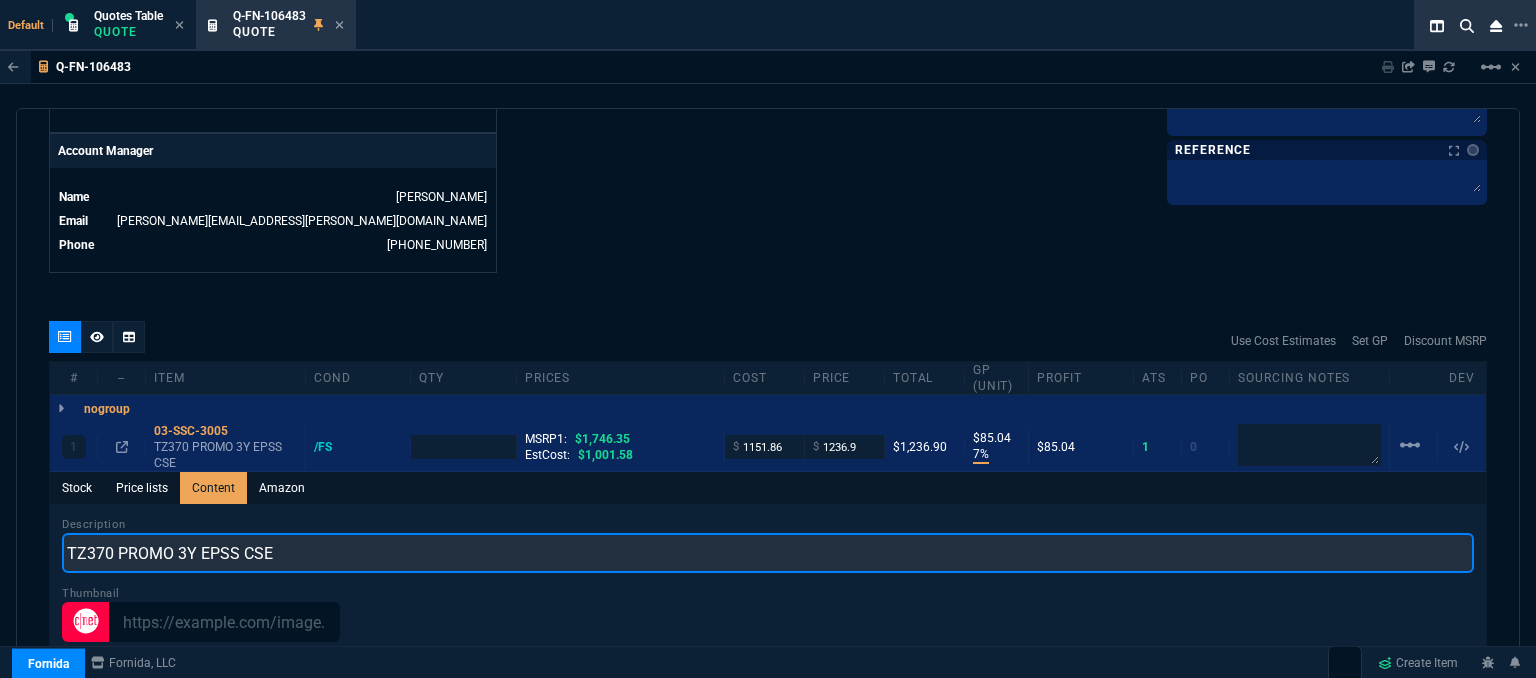 click on "TZ370 PROMO 3Y EPSS CSE" at bounding box center (768, 553) 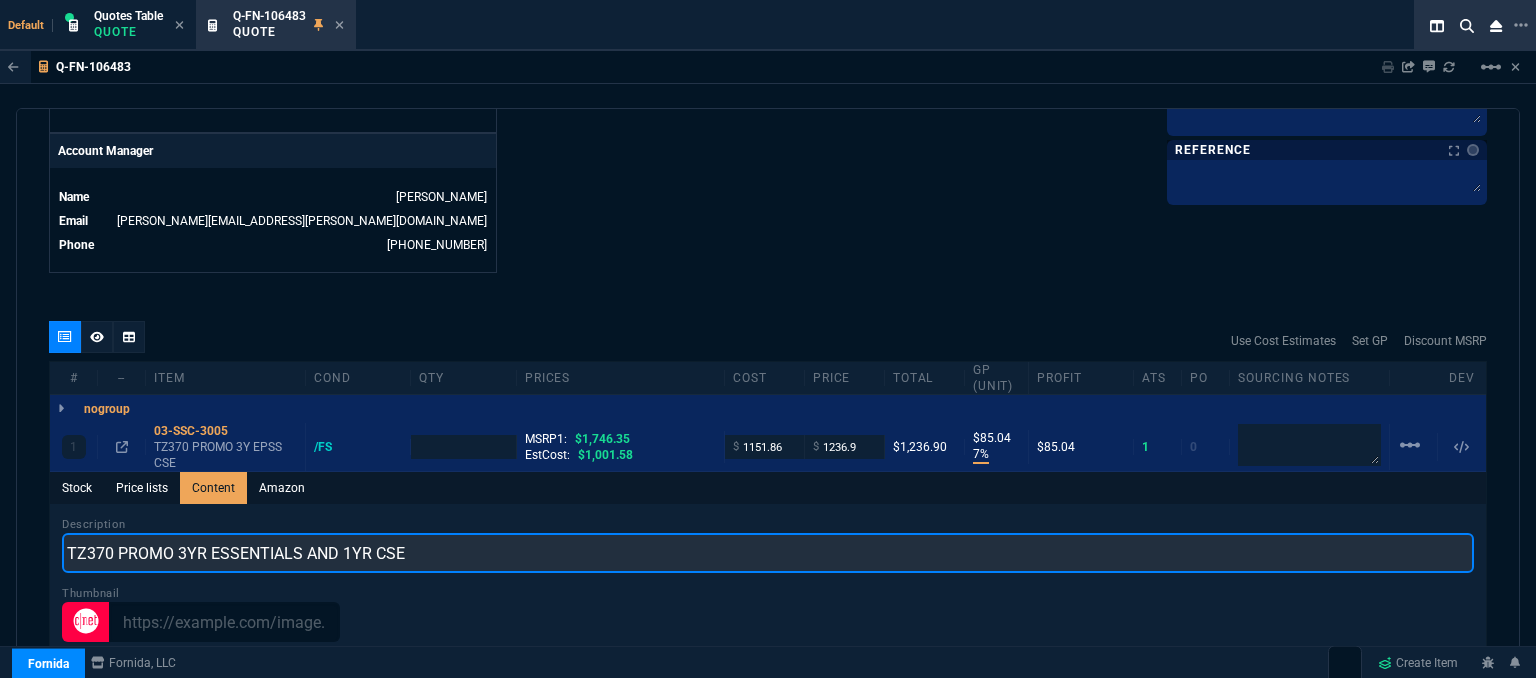 type on "TZ370 PROMO 3YR ESSENTIALS AND 1YR CSE" 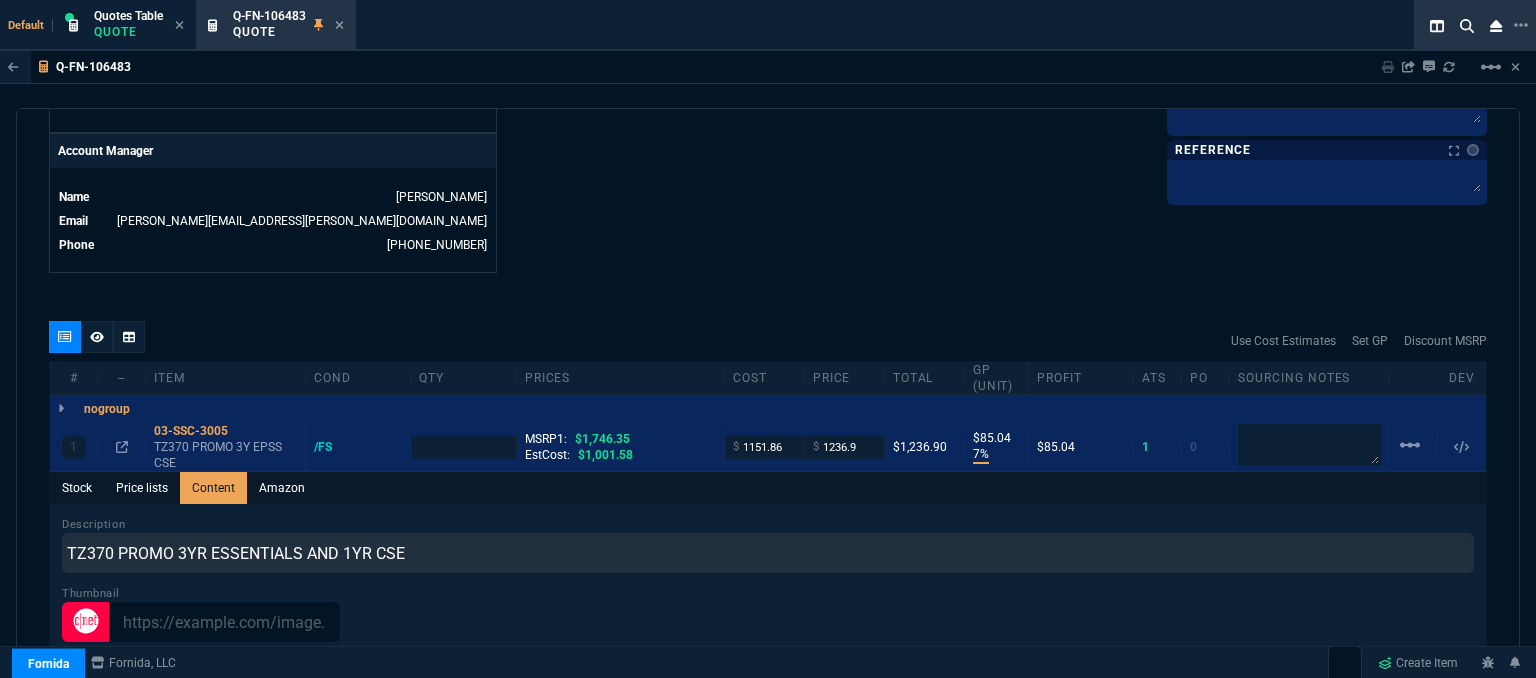 click on "Fornida, LLC 2609 Technology Dr Suite 300 Plano, TX 75074  Share Link  MOMMY&THE SALES REPS group chat SEND Brian Over oneOnOne chat SEND Sarah Costa oneOnOne chat SEND Steven Huang oneOnOne chat SEND  Show More Chats  Shipping Address 10650 NW 21 Court Pembroke Pines,  FL -- USA Bill to Address 10650 NW 21 Court Pembroke Pines,  FL -- USA End User -- -- -- Payment Link  Quote must be open to create payment link.  Linked Documents  New Link  Quote Notes Quote Notes    Customer Notes Customer Notes    Reference Reference" at bounding box center [1127, -250] 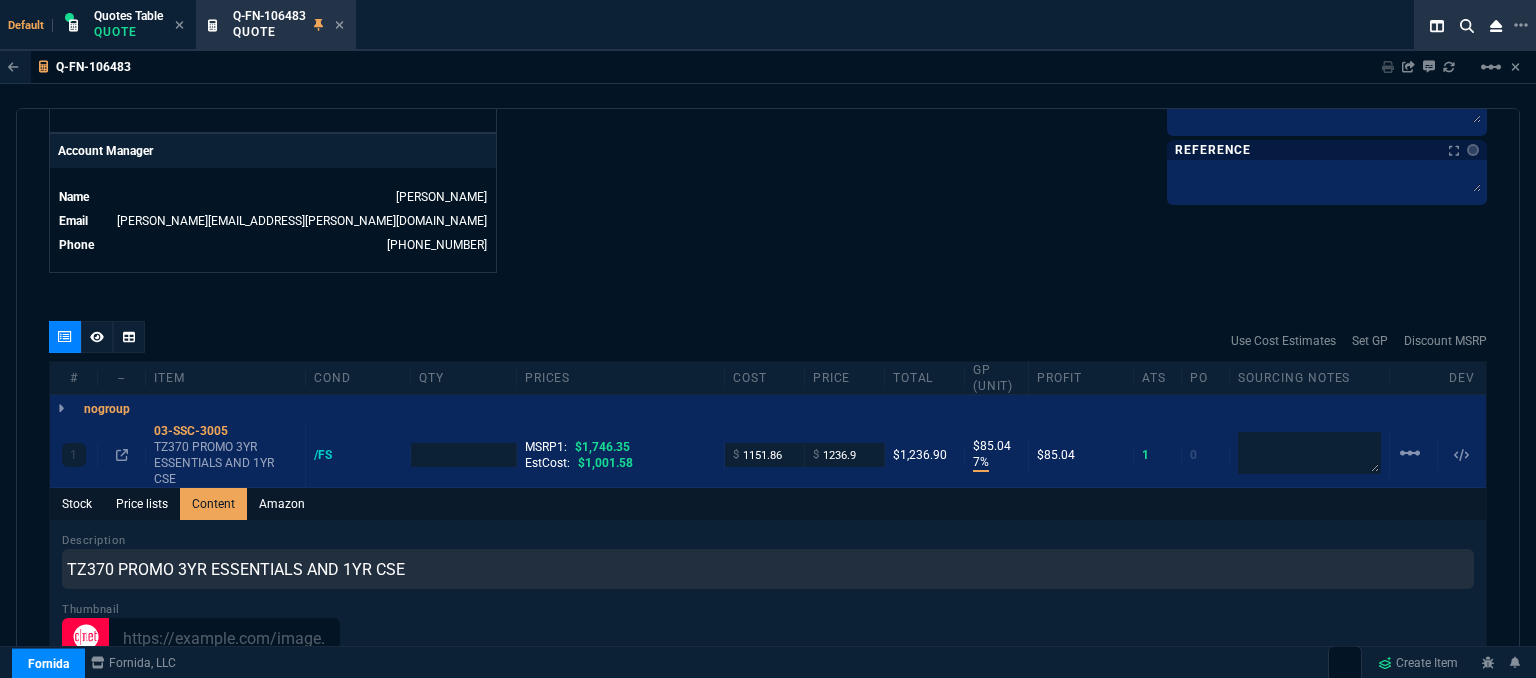 type on "1" 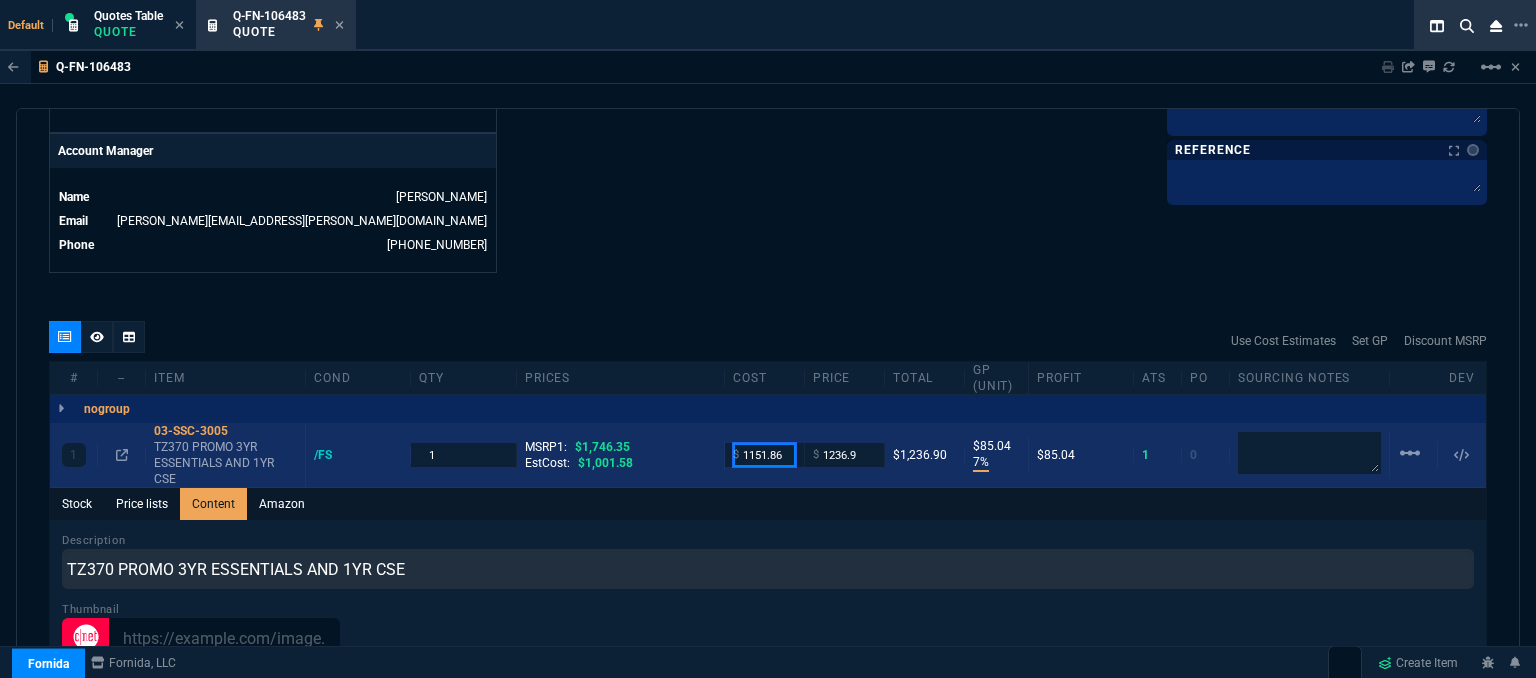click on "1151.86" at bounding box center [764, 454] 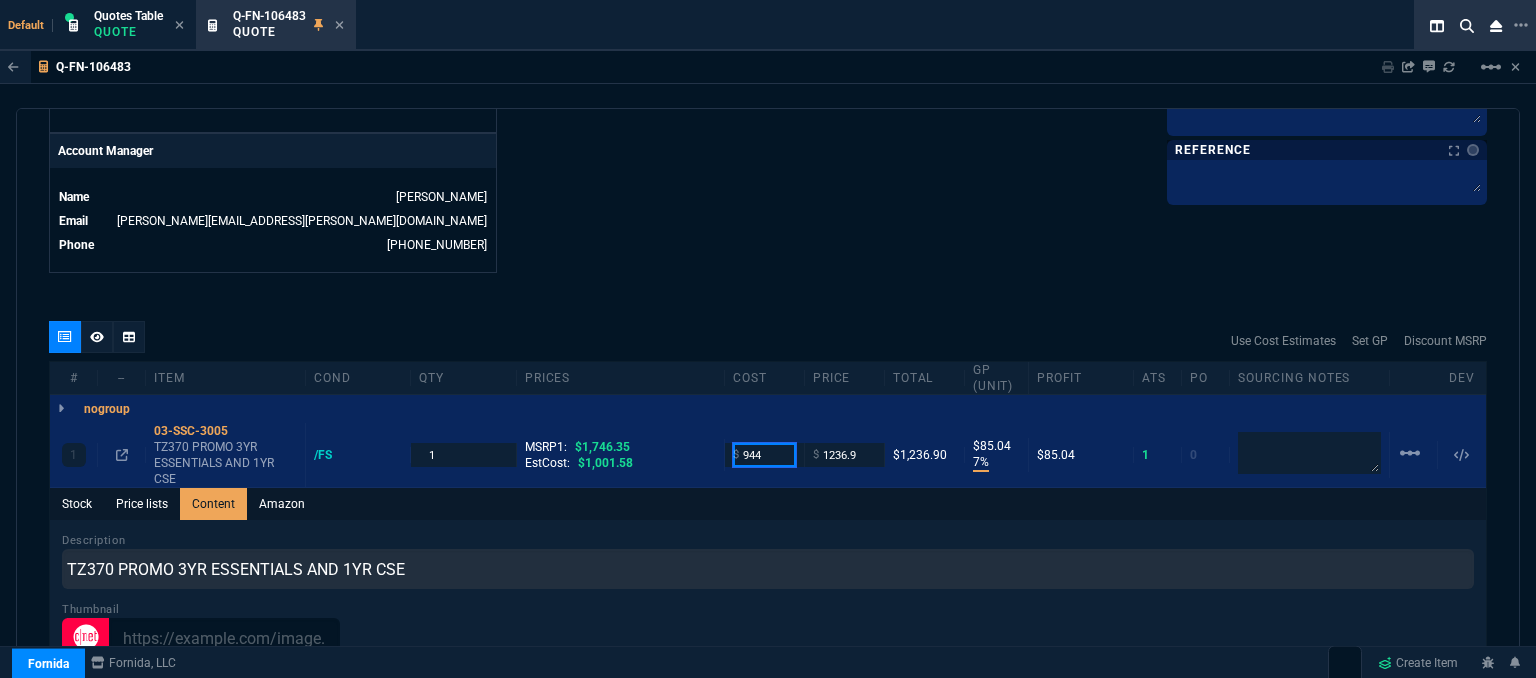 type on "944" 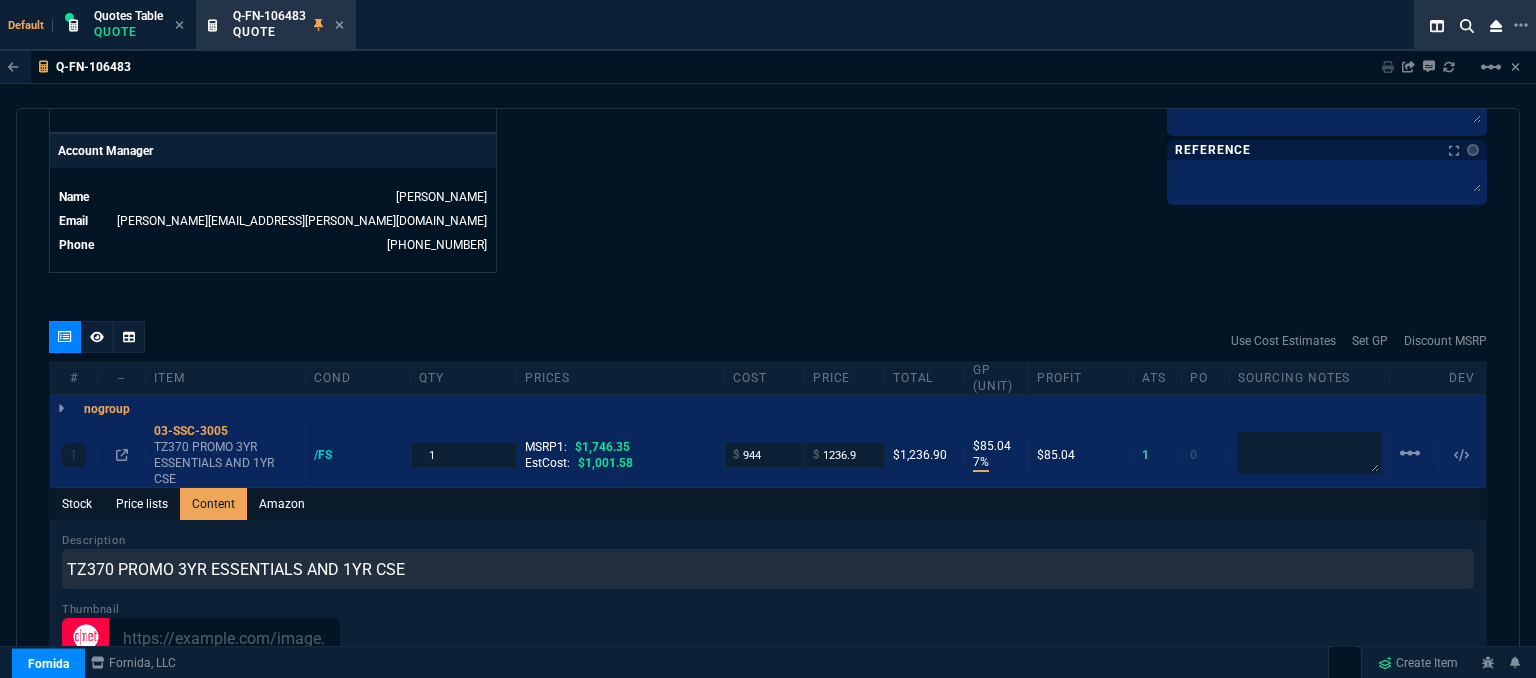 click on "Details Number Q-FN-106483  Order ID Q-FN-106483  Customer Code GEN310  Total Units 1  Expires Wed - 8/6/25, 5:58 PM Creator fiona.rossi@fornida.com  Created Wed - 7/23/25, 5:58 PM Print Specs Number Q-FN-106483  Customer ID GEN310  Customer Name General Systems Solutions  Expires 8/6/25,  12:58 PM  Customer PO # --  Payment Terms CREDITCARD  Shipping Agent FEDEX | GRD  Customer Customer Code GEN310  Customer Name General Systems Solutions  Customer PO # empty  Payment Terms CREDITCARD  email gdodge@gss-solutions.net  phone 954-972-6210   Origin  existing / email   Origin Comment    Staff Sales Person ROSS  Engineer 1 --  Engineer 2 --  Shipping Ship Date -- Agent FEDEX  Agent Service GRD  Account Id --  Sales Order* Number --  id --  Account Manager Name Fiona  Email fiona.rossi@fornida.com  Phone 469-249-2107" at bounding box center [408, -250] 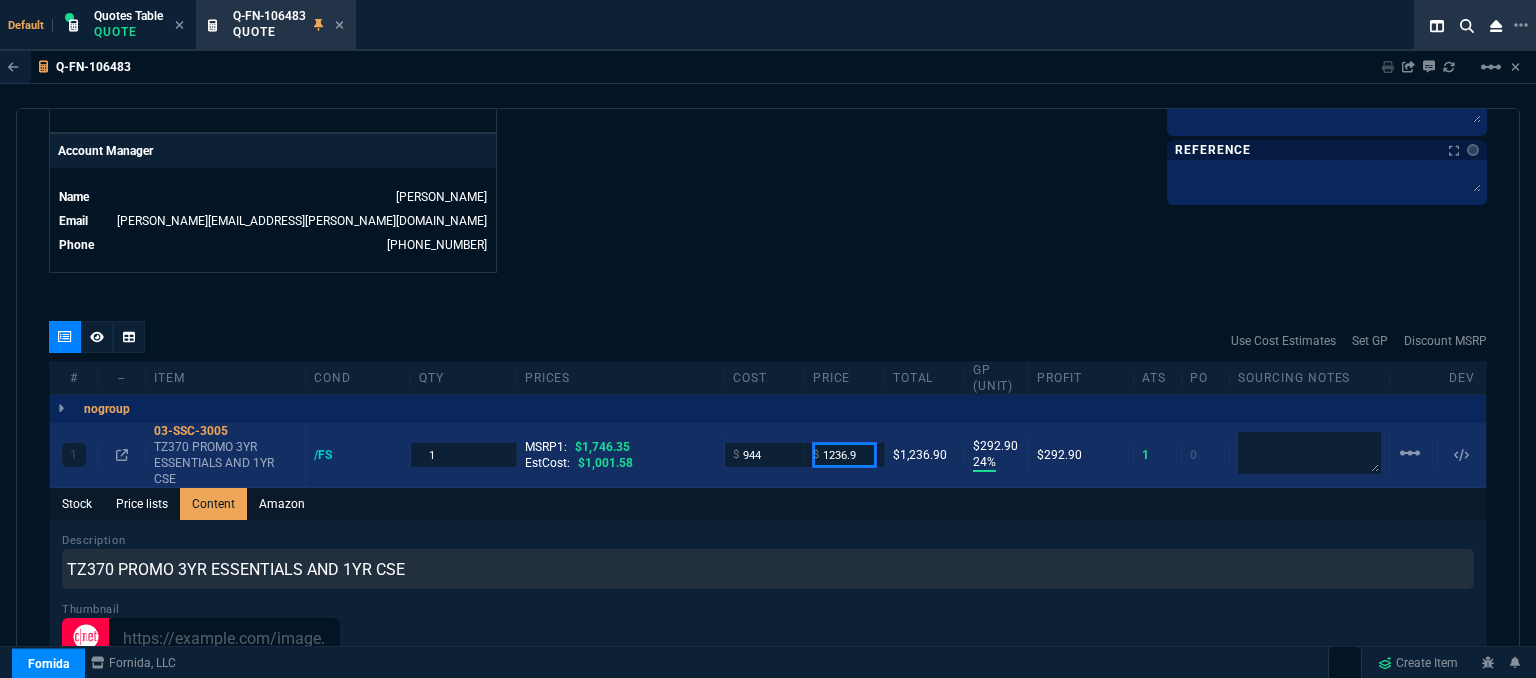 click on "1236.9" at bounding box center [844, 454] 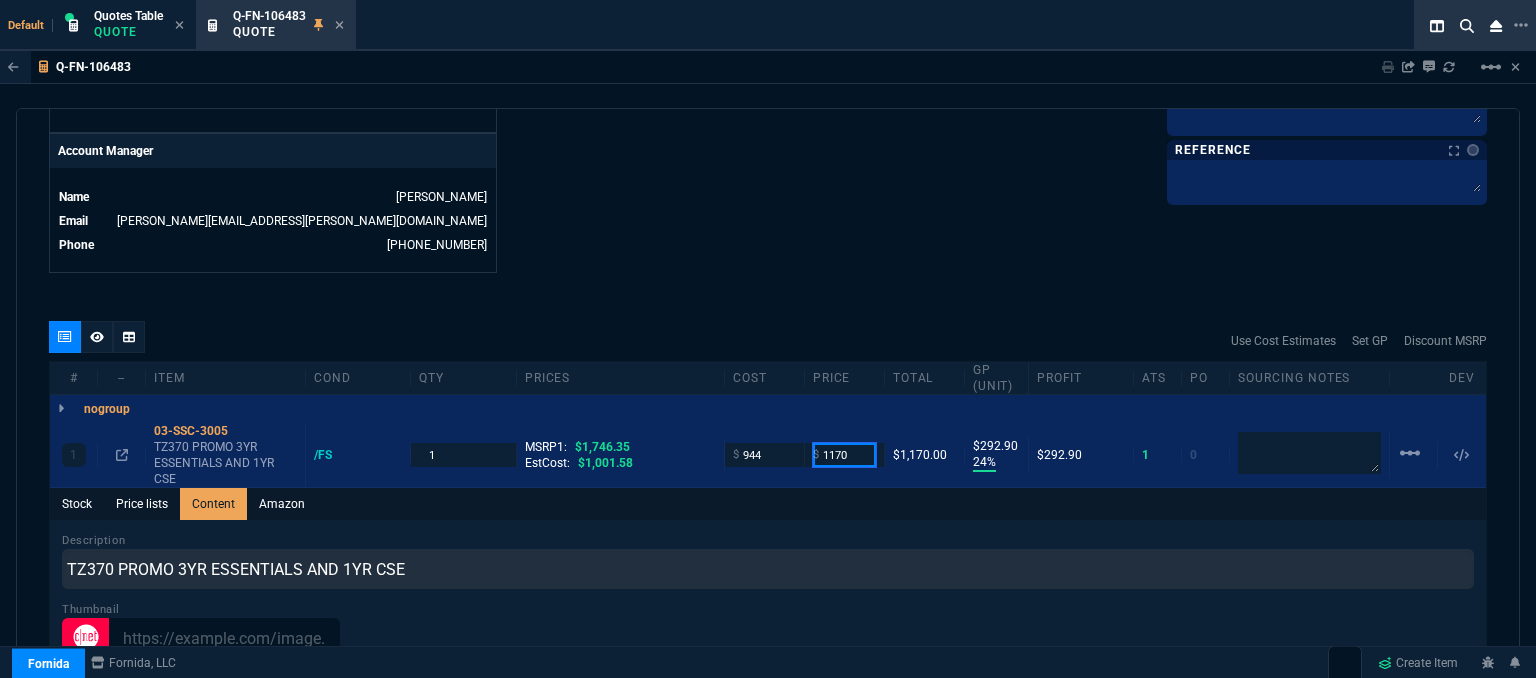 type on "1170" 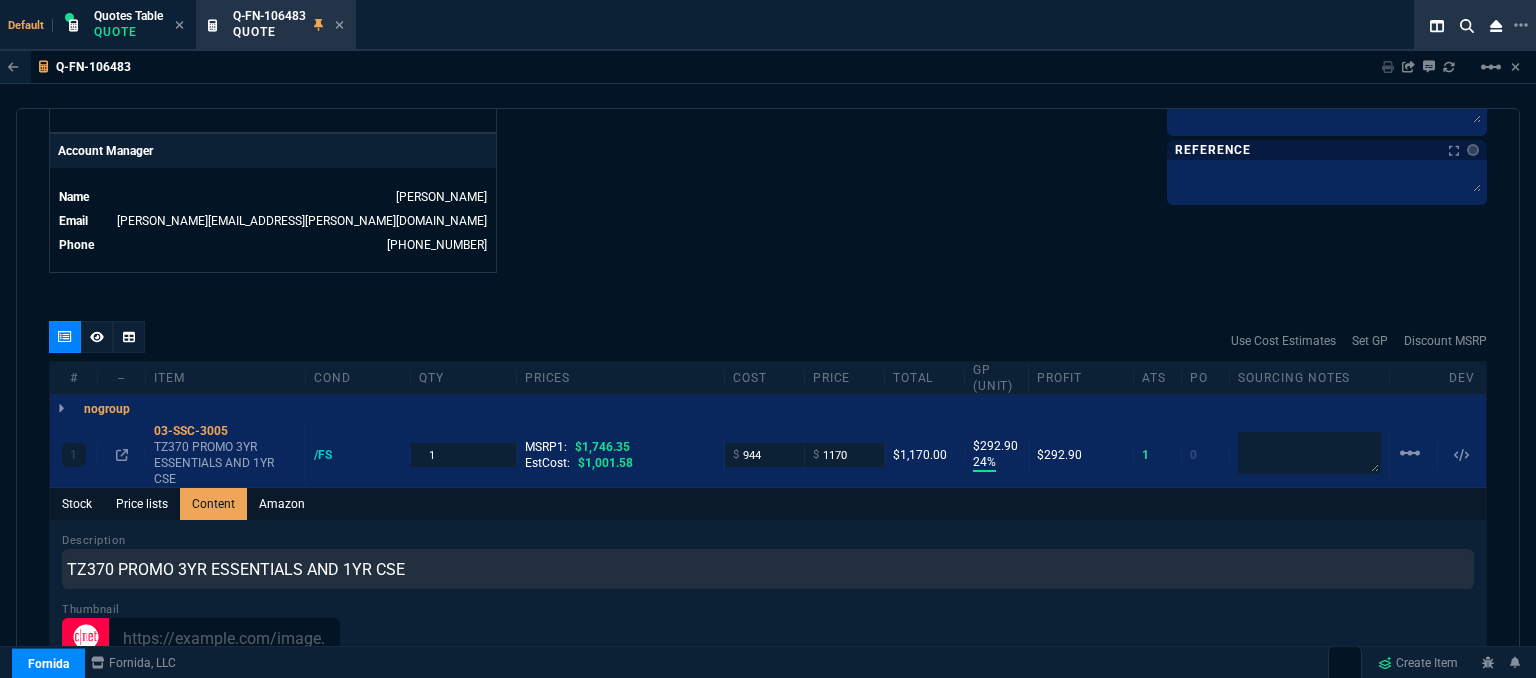 click on "Details Number Q-FN-106483  Order ID Q-FN-106483  Customer Code GEN310  Total Units 1  Expires Wed - 8/6/25, 5:58 PM Creator fiona.rossi@fornida.com  Created Wed - 7/23/25, 5:58 PM Print Specs Number Q-FN-106483  Customer ID GEN310  Customer Name General Systems Solutions  Expires 8/6/25,  12:58 PM  Customer PO # --  Payment Terms CREDITCARD  Shipping Agent FEDEX | GRD  Customer Customer Code GEN310  Customer Name General Systems Solutions  Customer PO # empty  Payment Terms CREDITCARD  email gdodge@gss-solutions.net  phone 954-972-6210   Origin  existing / email   Origin Comment    Staff Sales Person ROSS  Engineer 1 --  Engineer 2 --  Shipping Ship Date -- Agent FEDEX  Agent Service GRD  Account Id --  Sales Order* Number --  id --  Account Manager Name Fiona  Email fiona.rossi@fornida.com  Phone 469-249-2107" at bounding box center (408, -250) 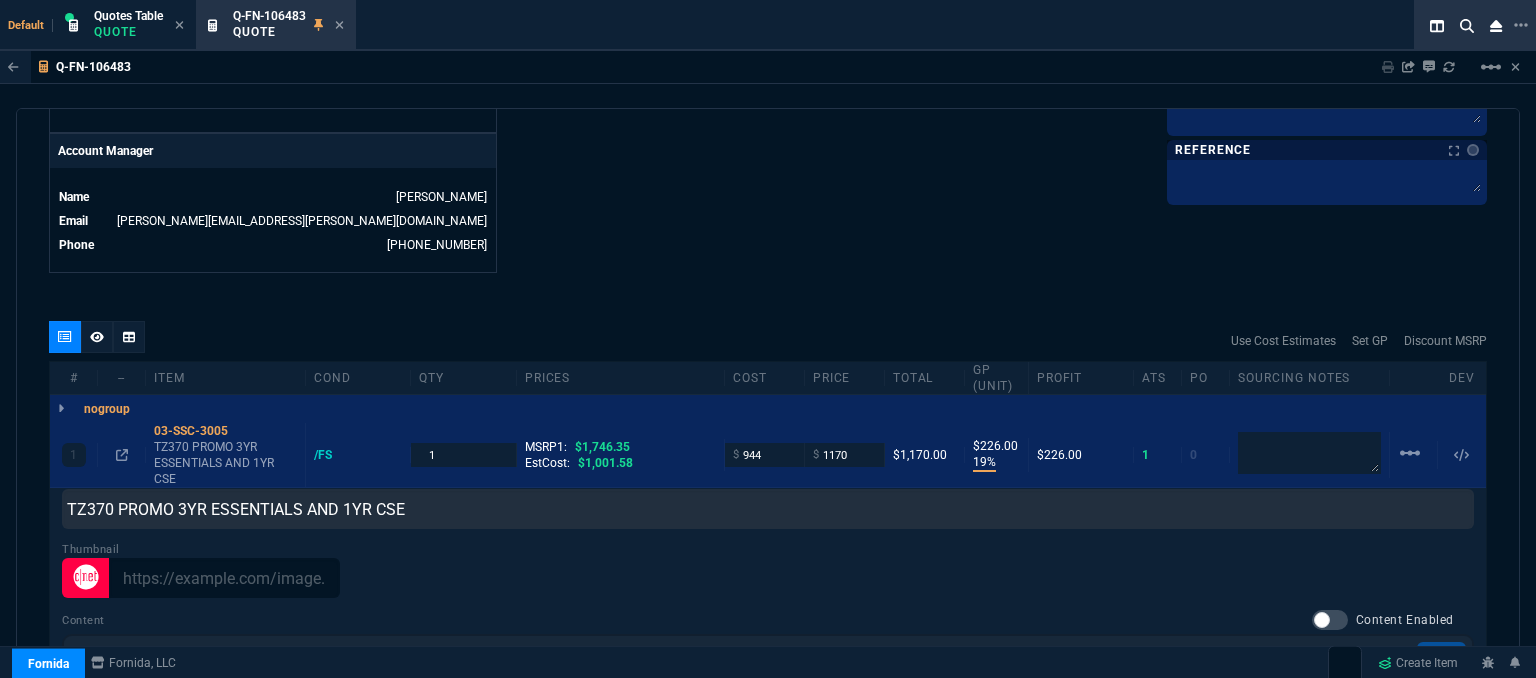 scroll, scrollTop: 143, scrollLeft: 0, axis: vertical 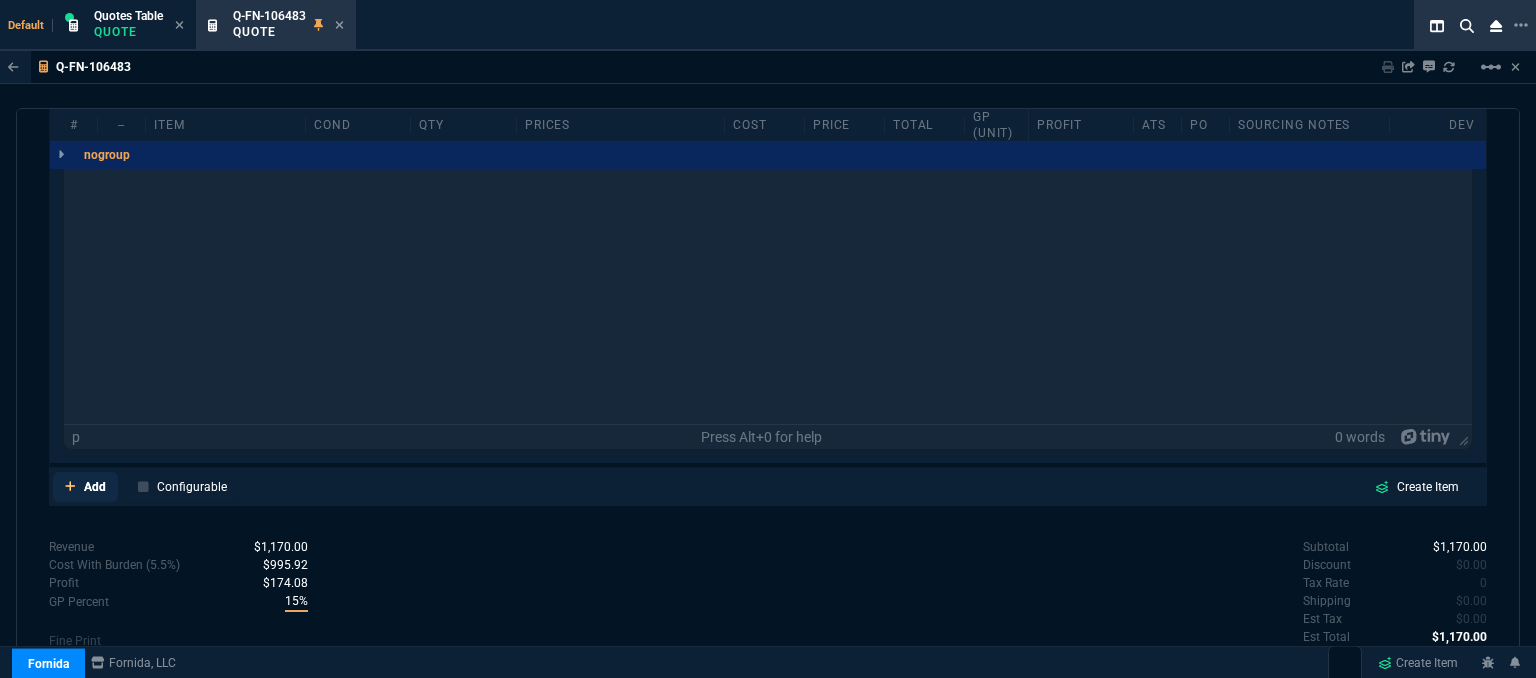 click 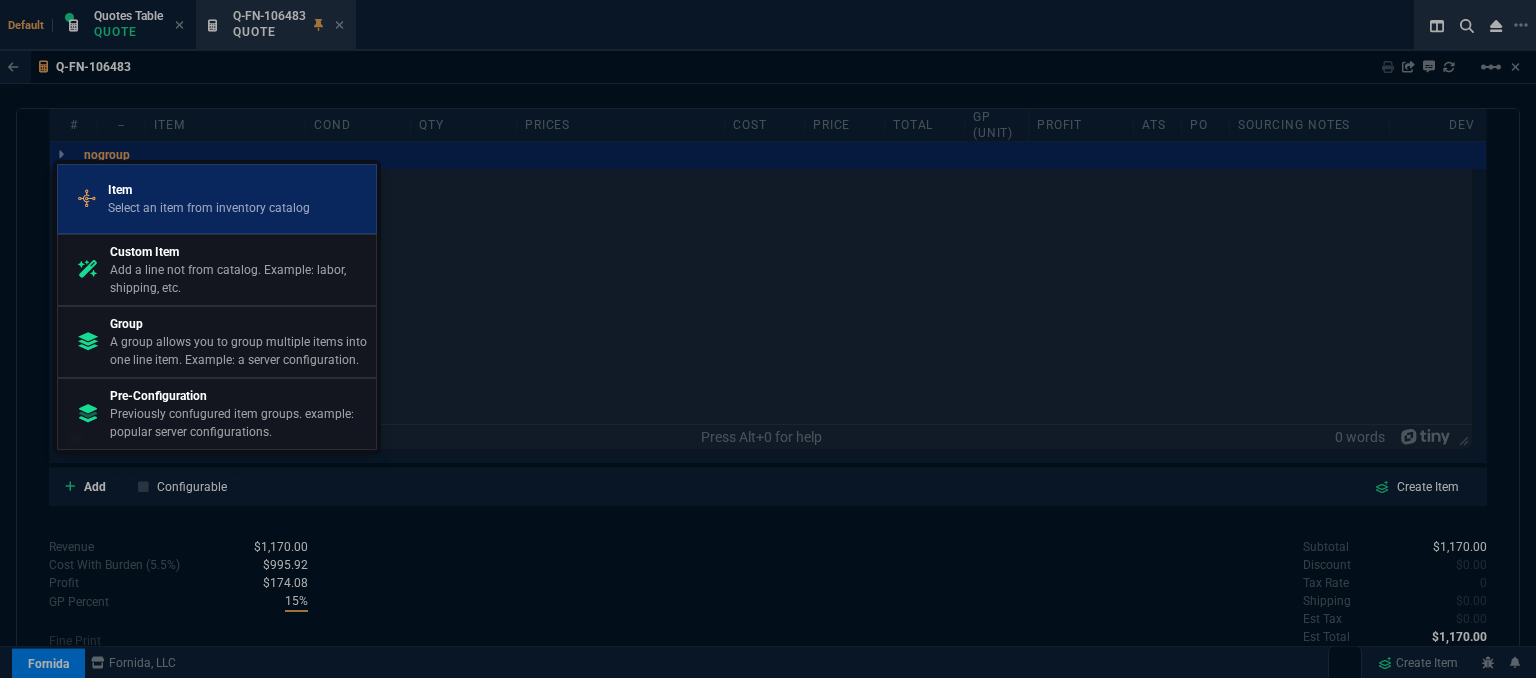 click on "Select an item from inventory catalog" at bounding box center [209, 208] 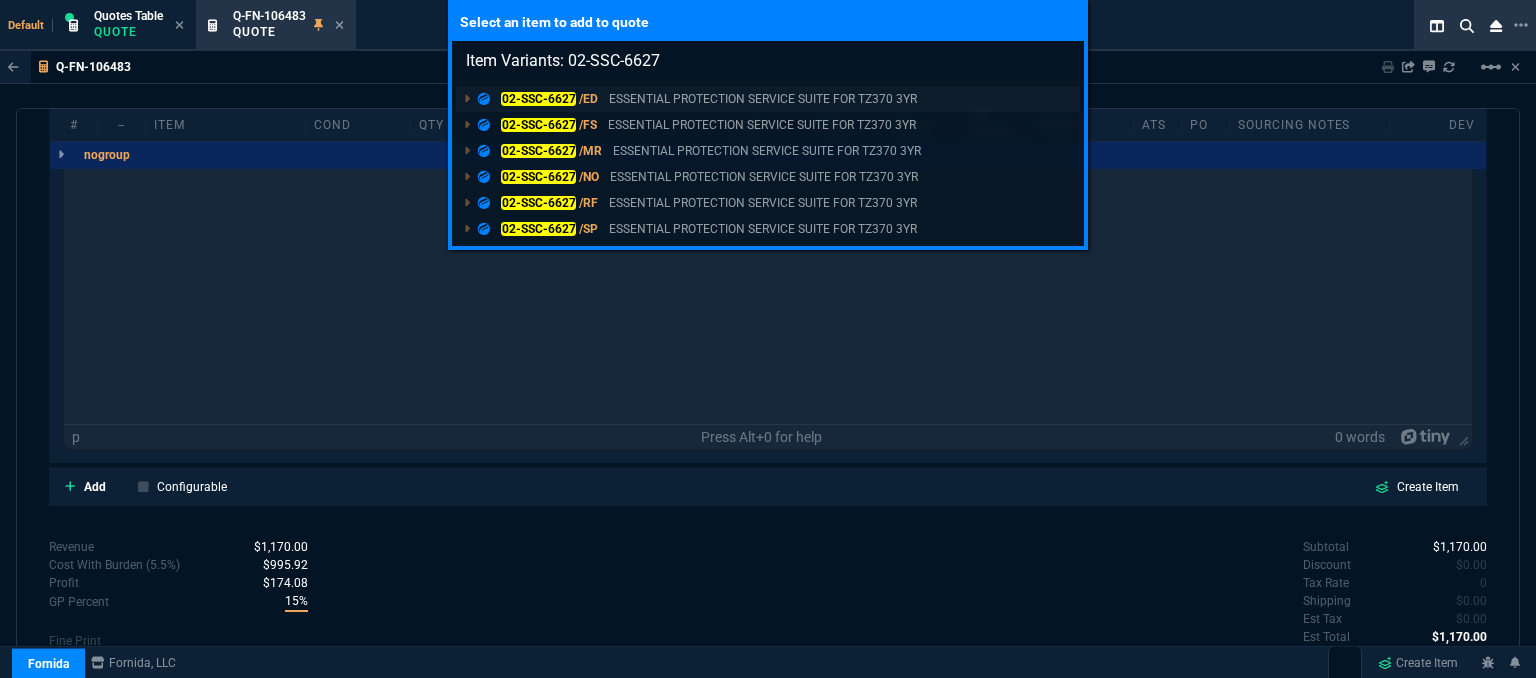 type on "Item Variants: 02-SSC-6627" 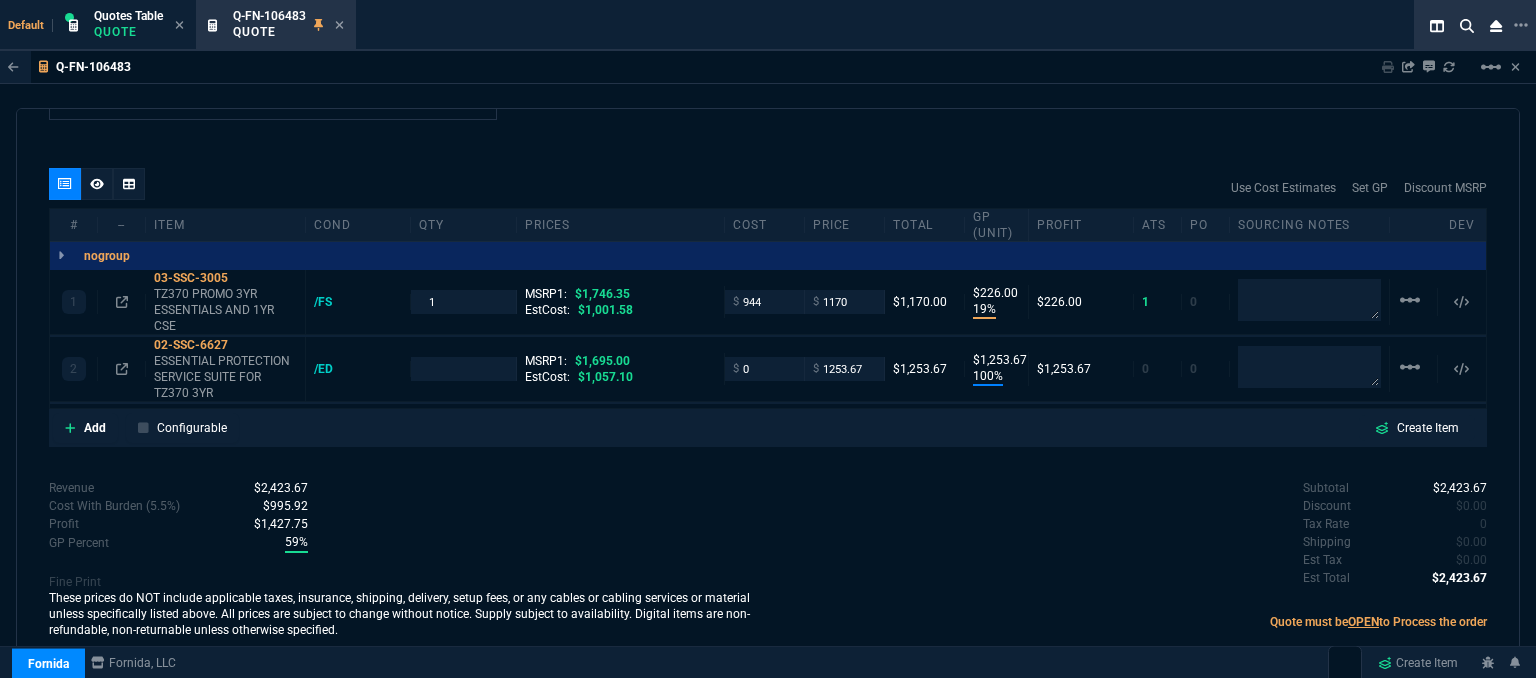 type on "19" 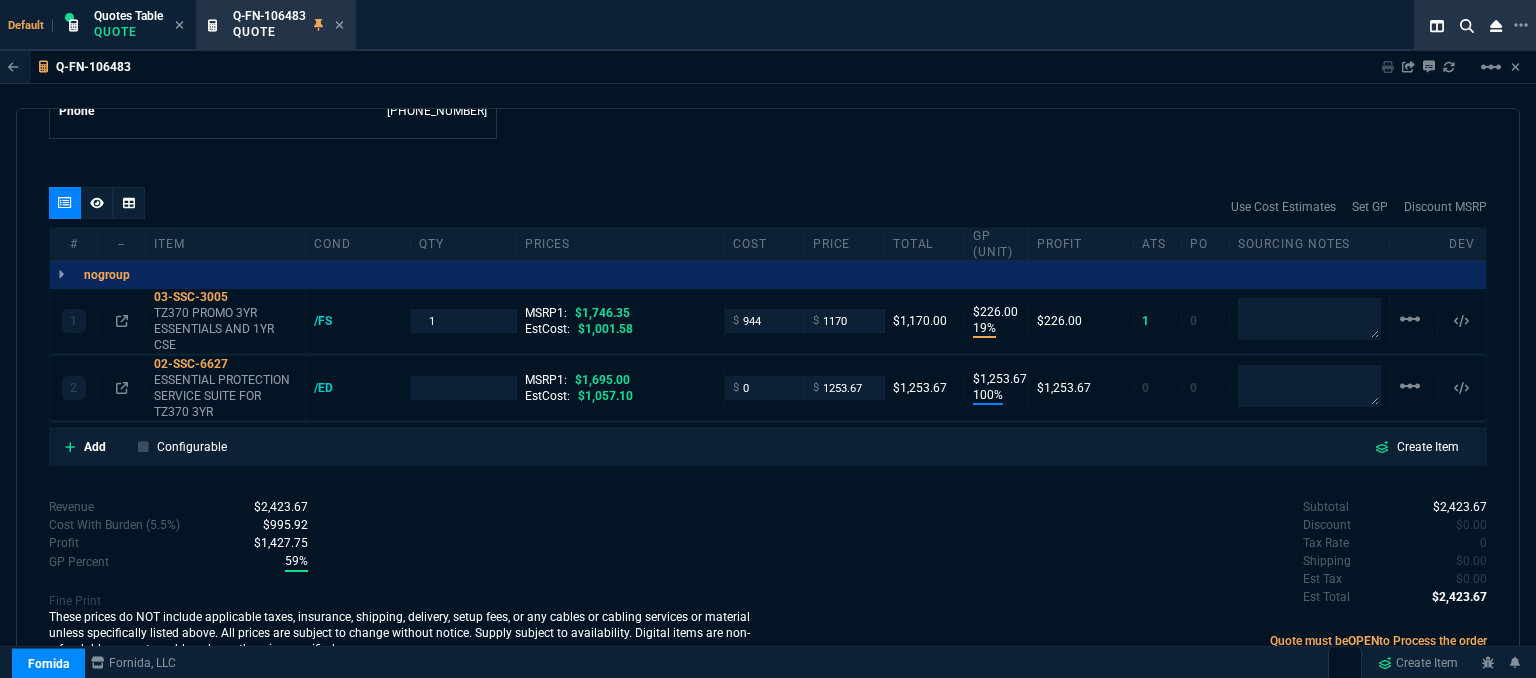 type on "33" 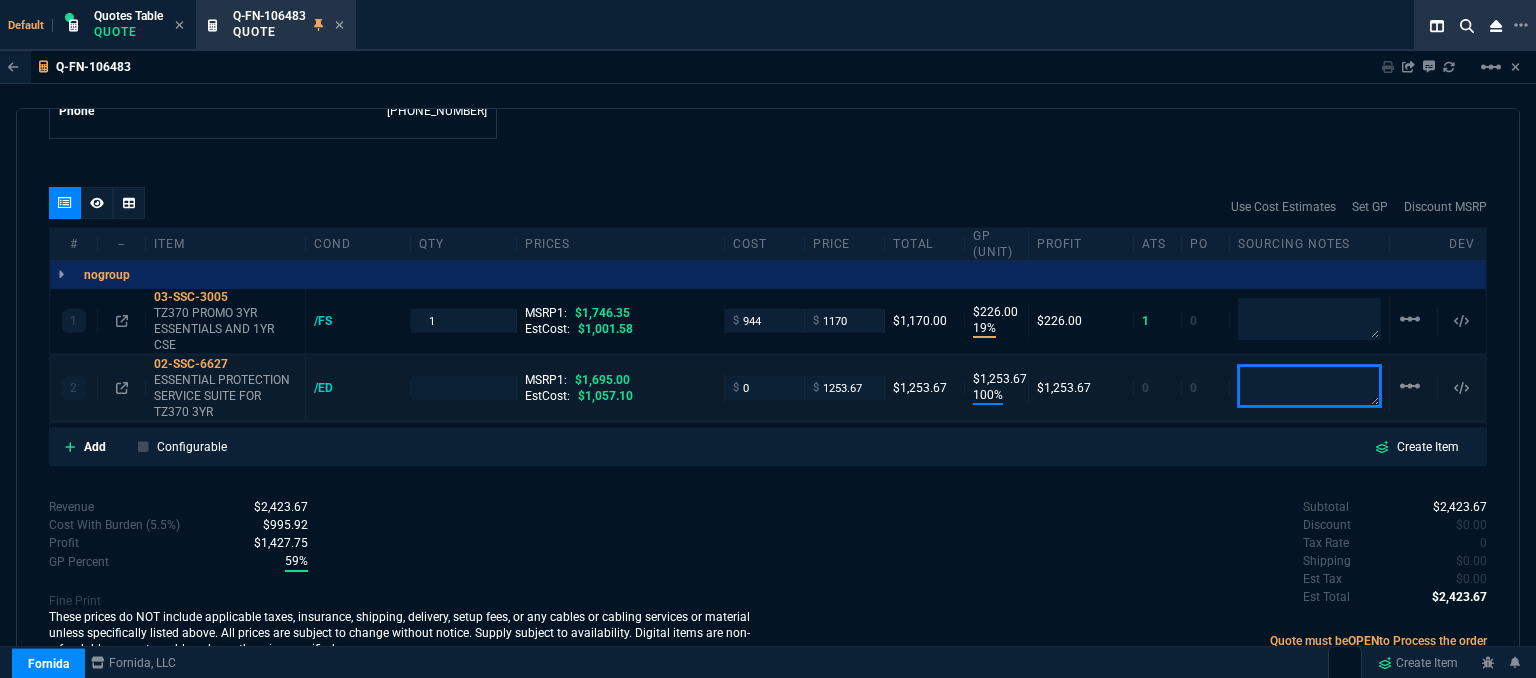 click at bounding box center (1309, 386) 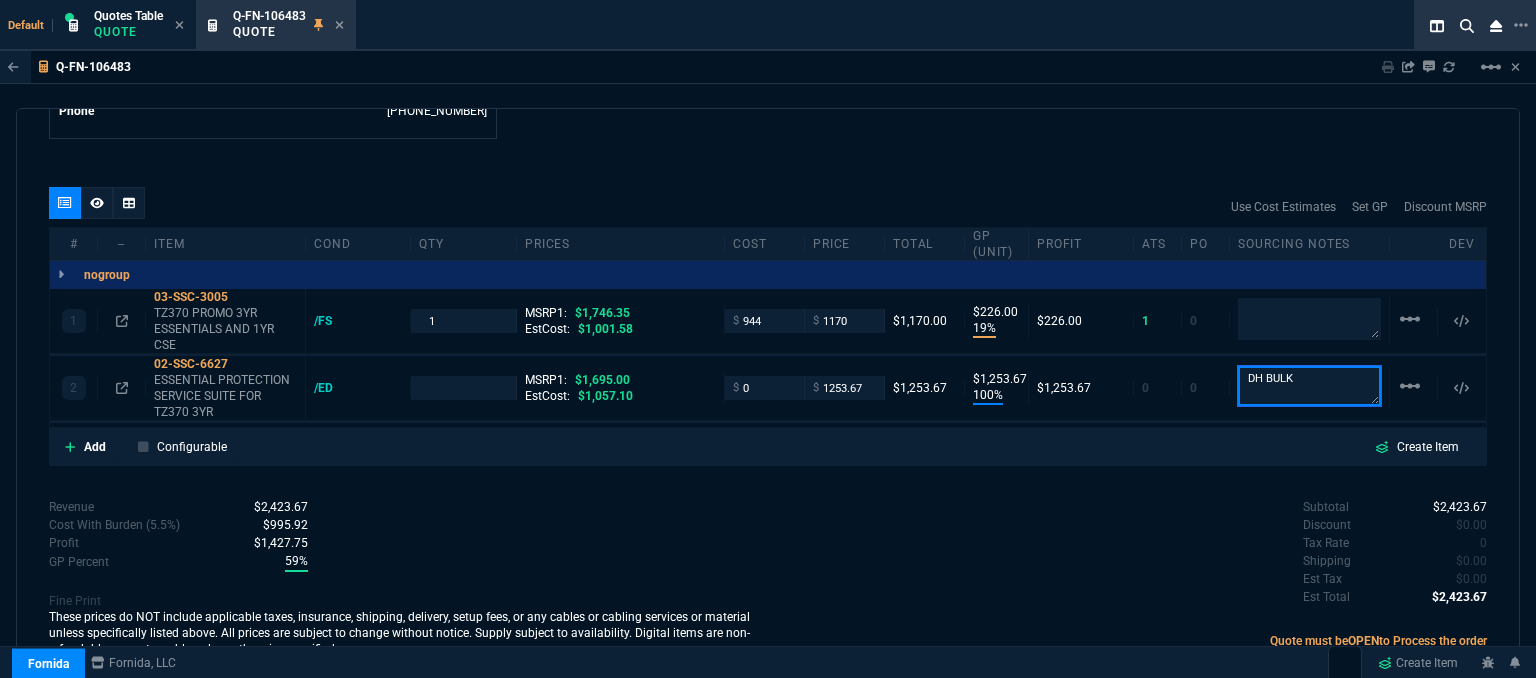 type on "DH BULK" 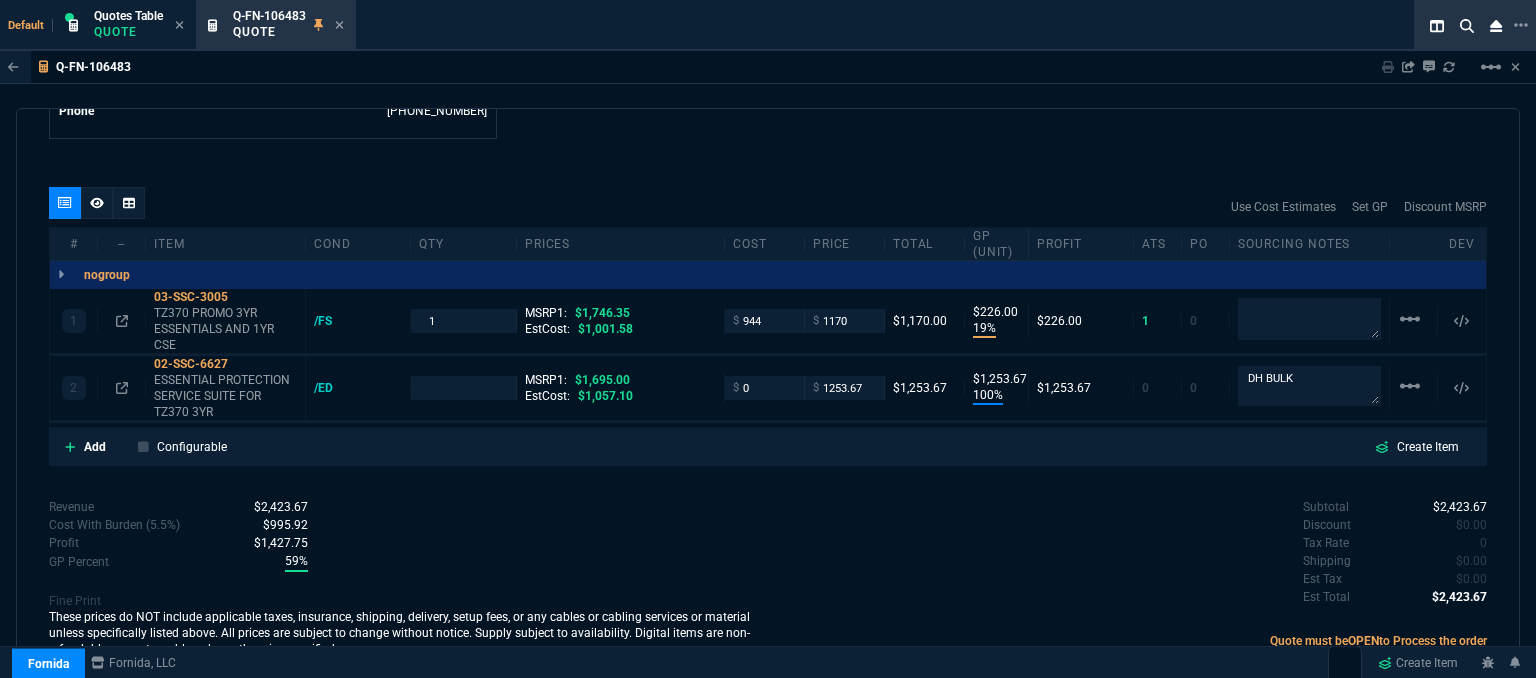 click on "Subtotal $2,423.67  Discount $0.00  Tax Rate 0  Shipping $0.00  Est Tax $0.00  Est Total $2,423.67" at bounding box center (1127, 553) 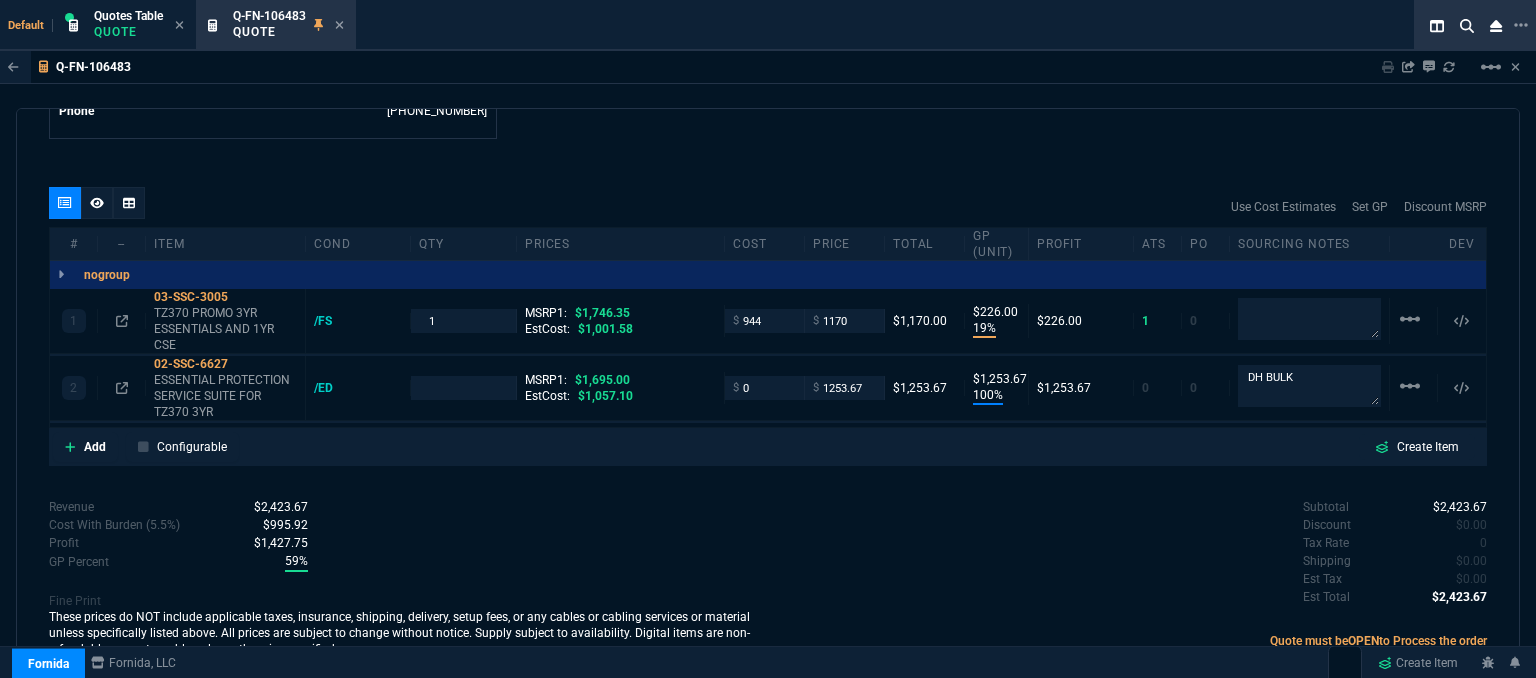 type on "1" 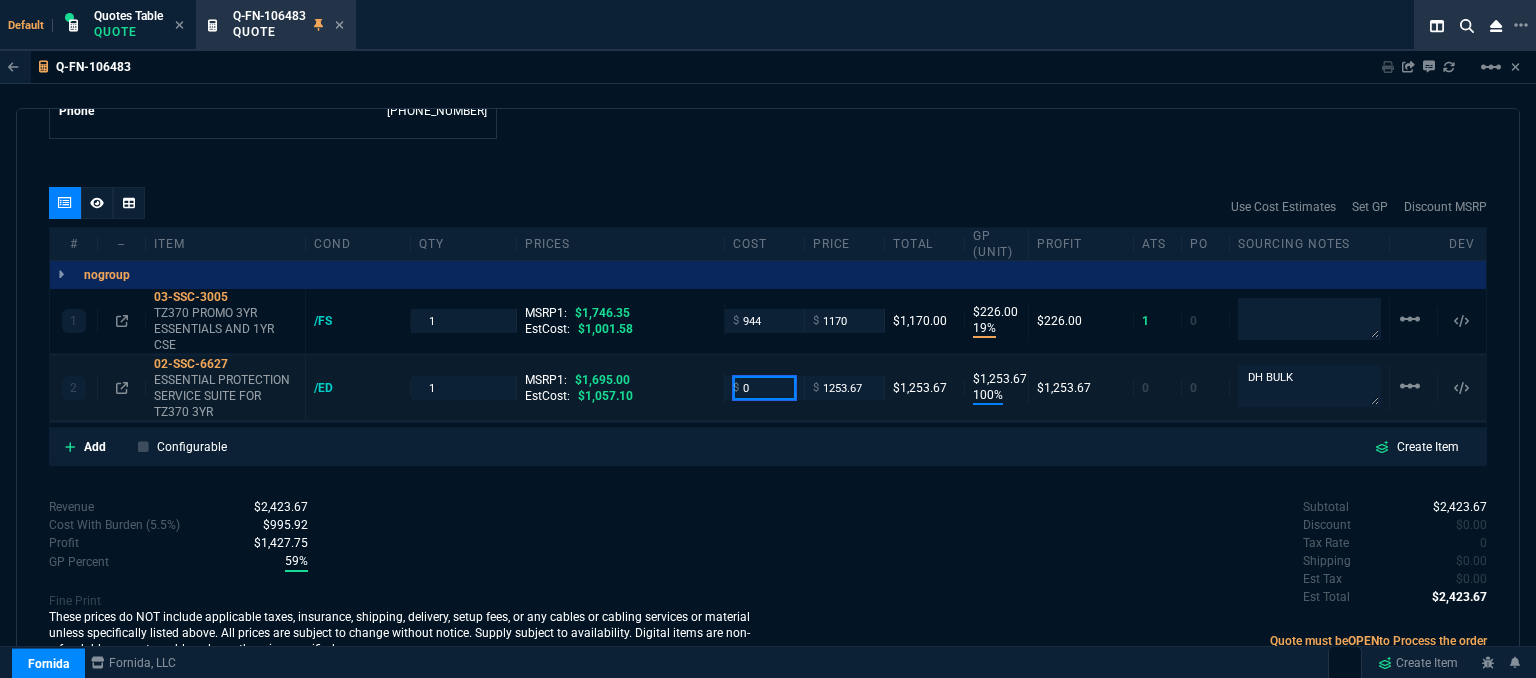 drag, startPoint x: 772, startPoint y: 373, endPoint x: 596, endPoint y: 364, distance: 176.22997 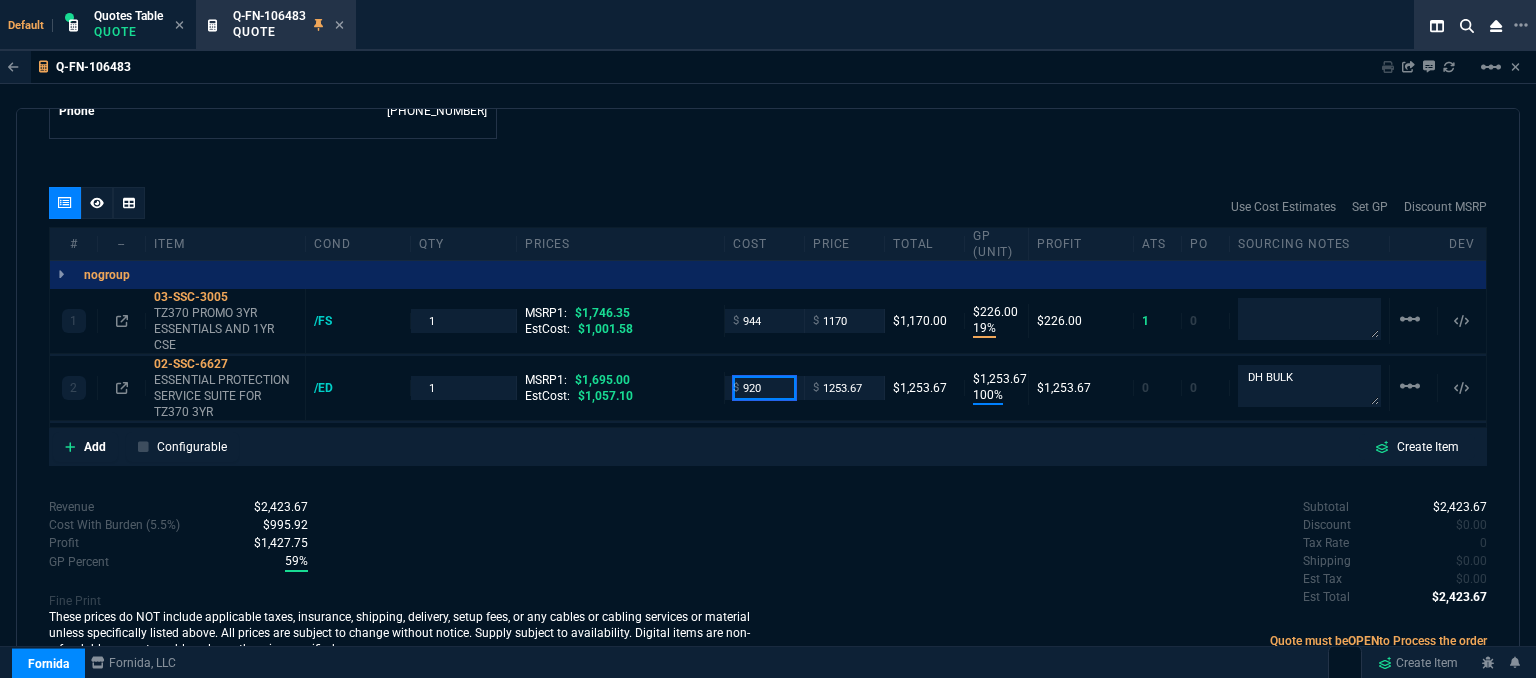 type on "920" 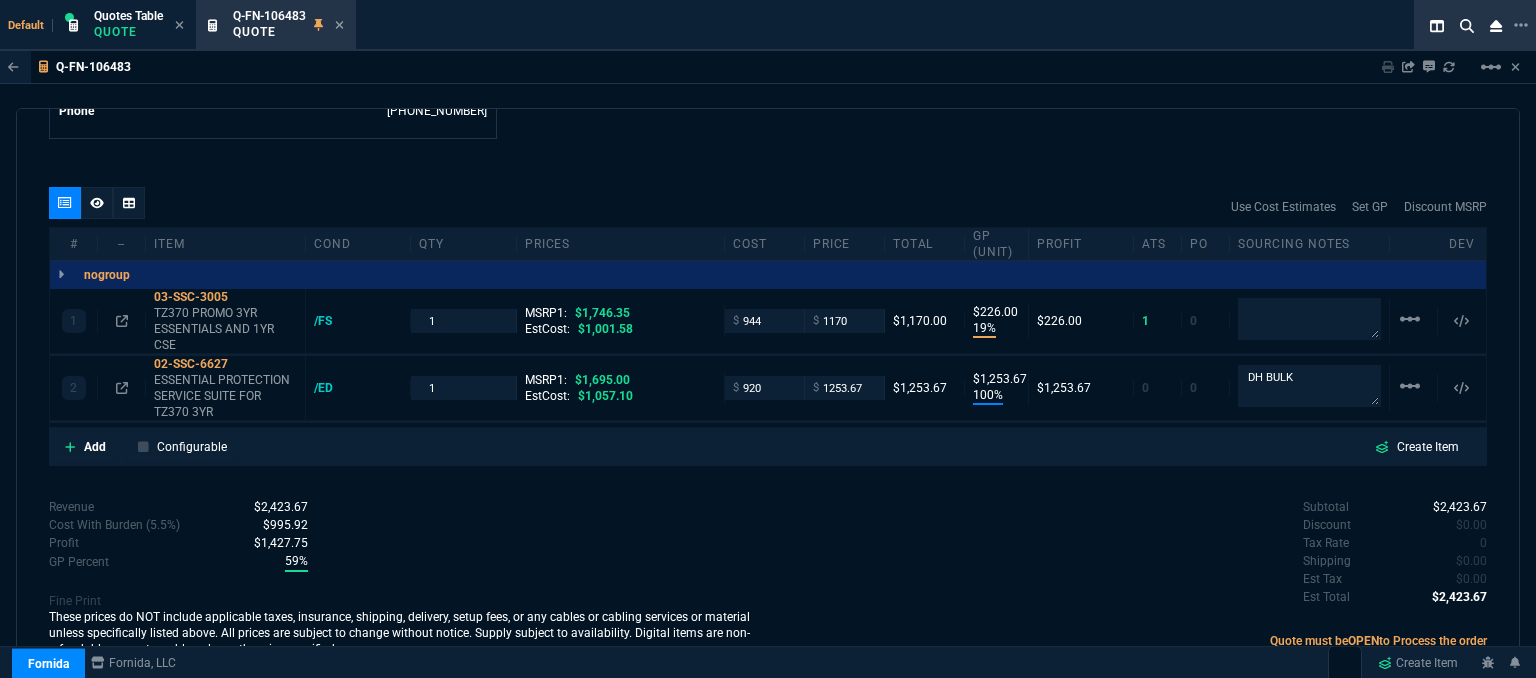 click on "Revenue $2,423.67  Cost $944.00  Cost With Burden (5.5%) $995.92  Profit $1,427.75  GP Percent 59%  Fine Print These prices do NOT include applicable taxes, insurance, shipping, delivery, setup fees, or any cables or cabling services or material unless specifically listed above. All prices are subject to change without notice. Supply subject to availability. Digital items are non-refundable, non-returnable unless otherwise specified." at bounding box center [408, 580] 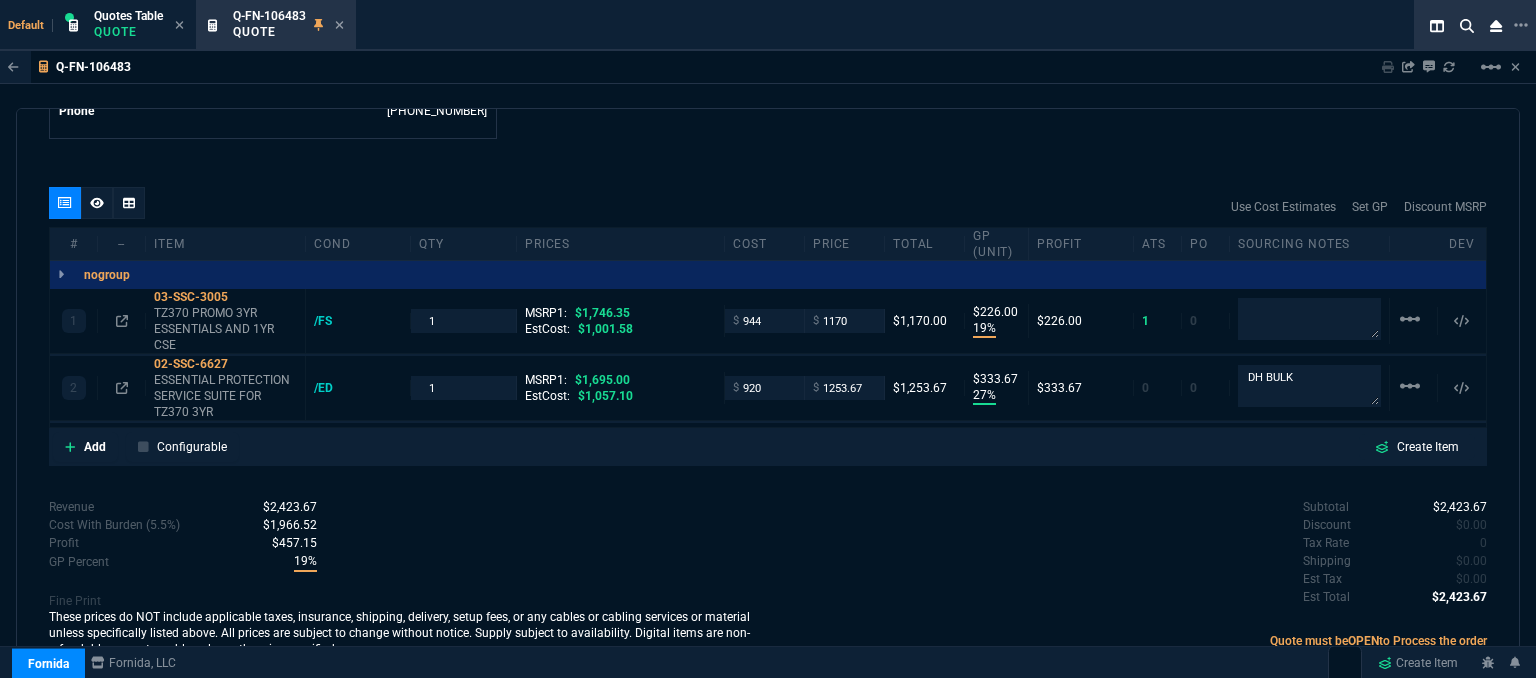 type on "27" 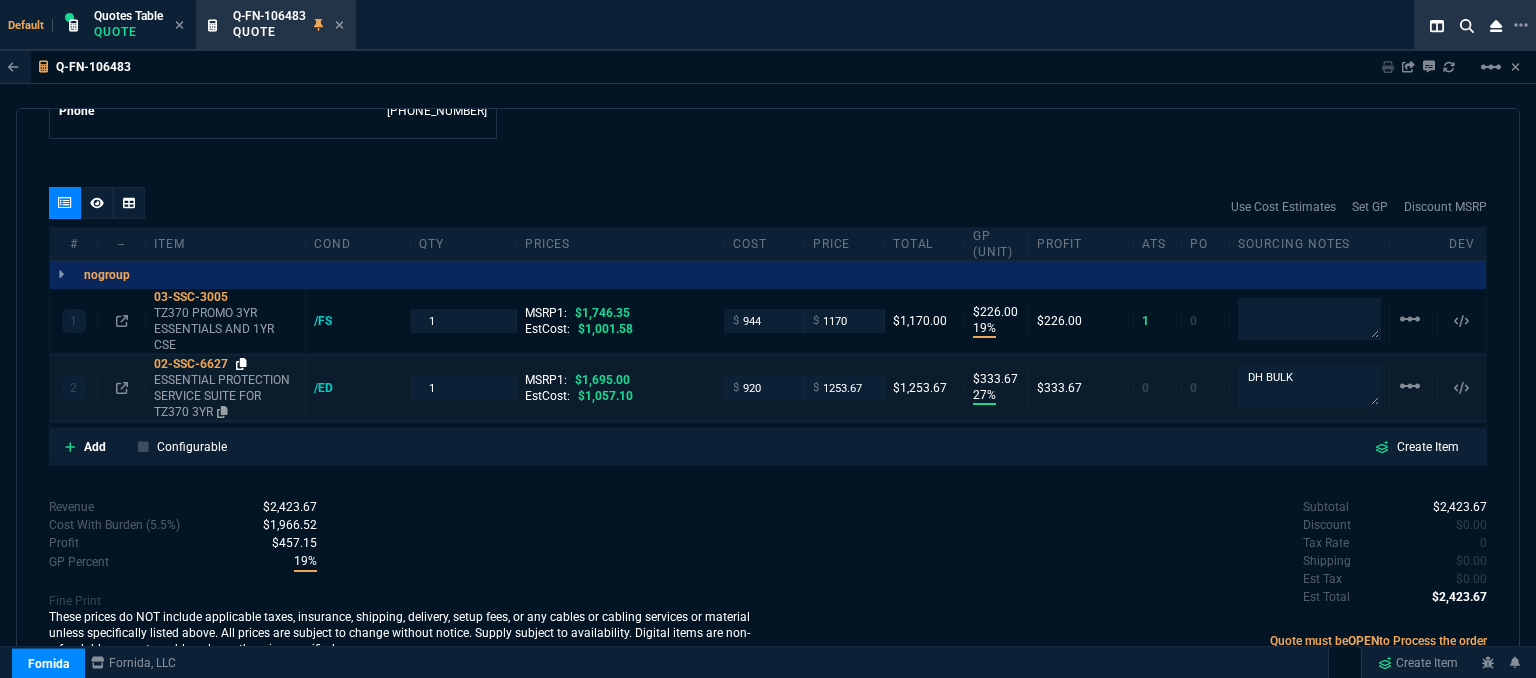 click 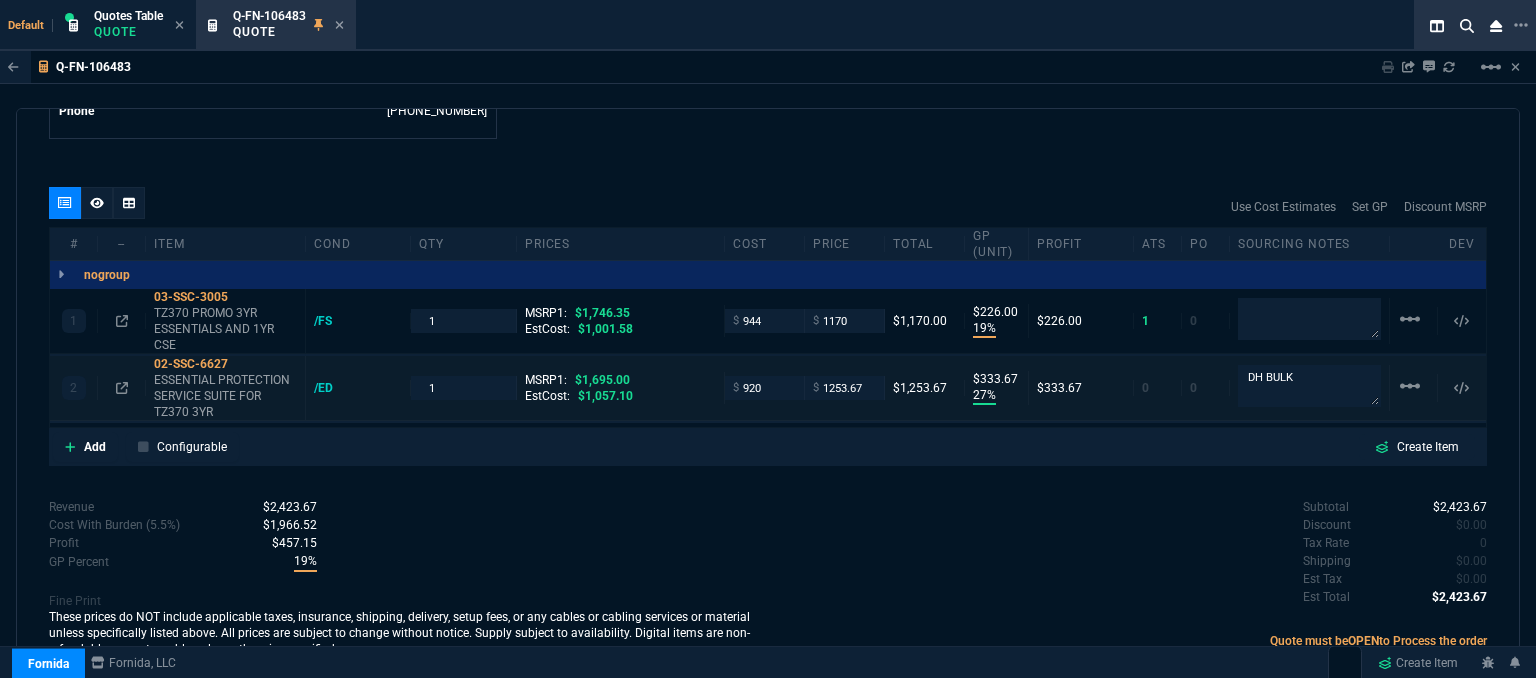 click on "$ 1253.67" at bounding box center (845, 387) 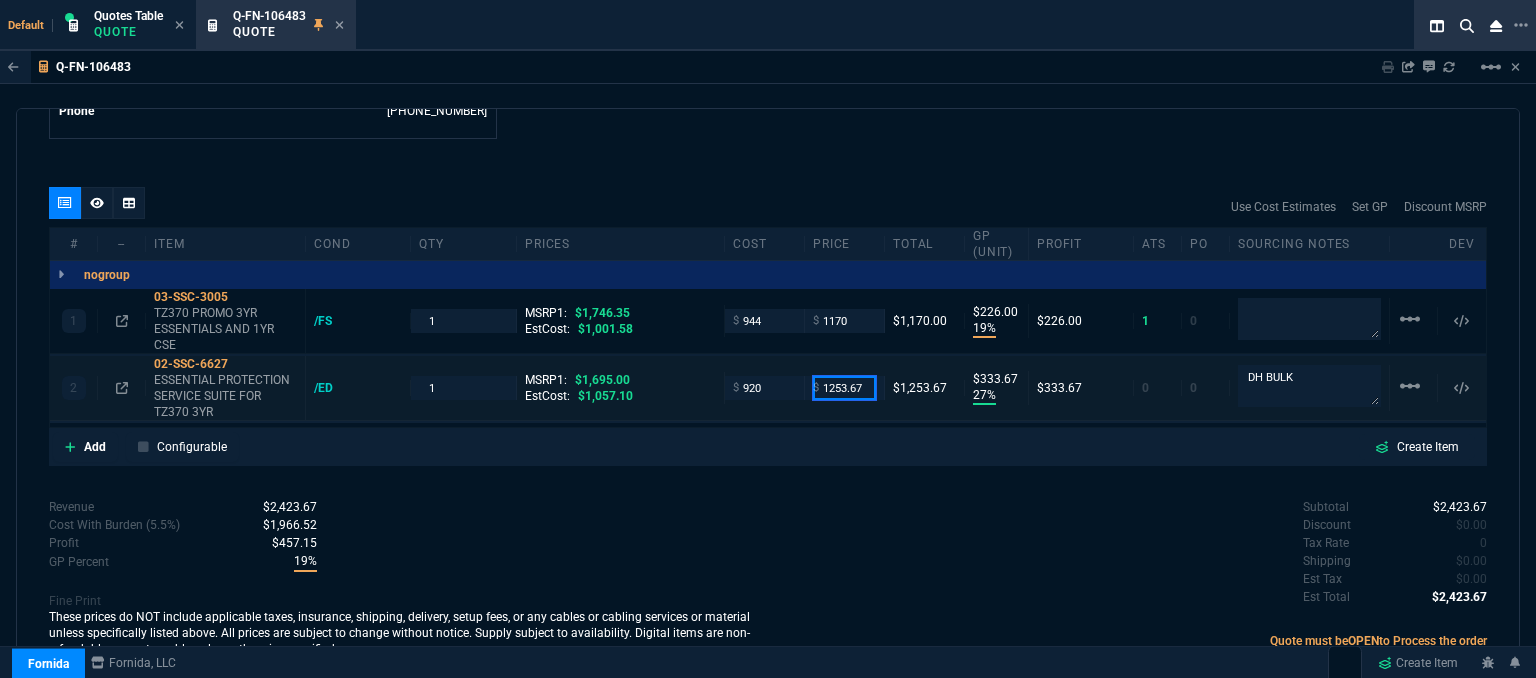 click on "1253.67" at bounding box center [844, 387] 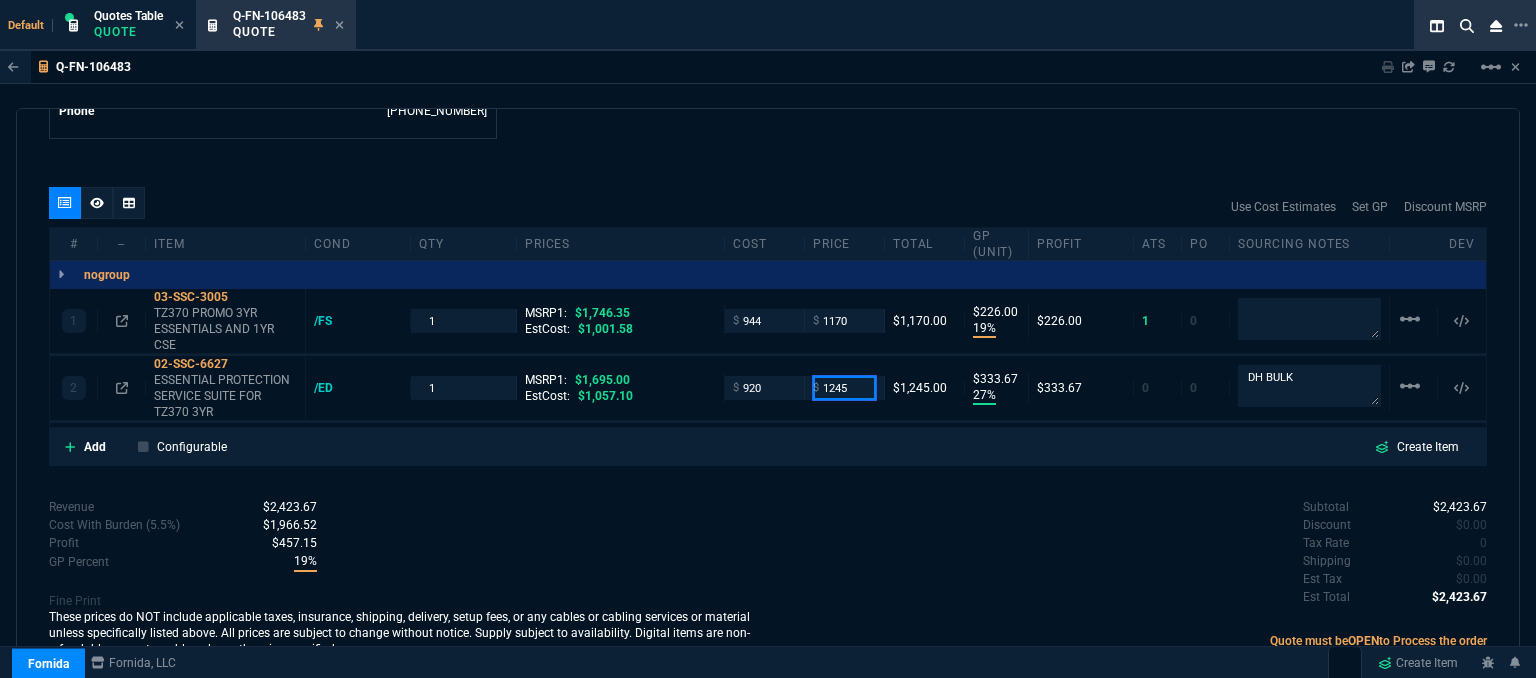 type on "1245" 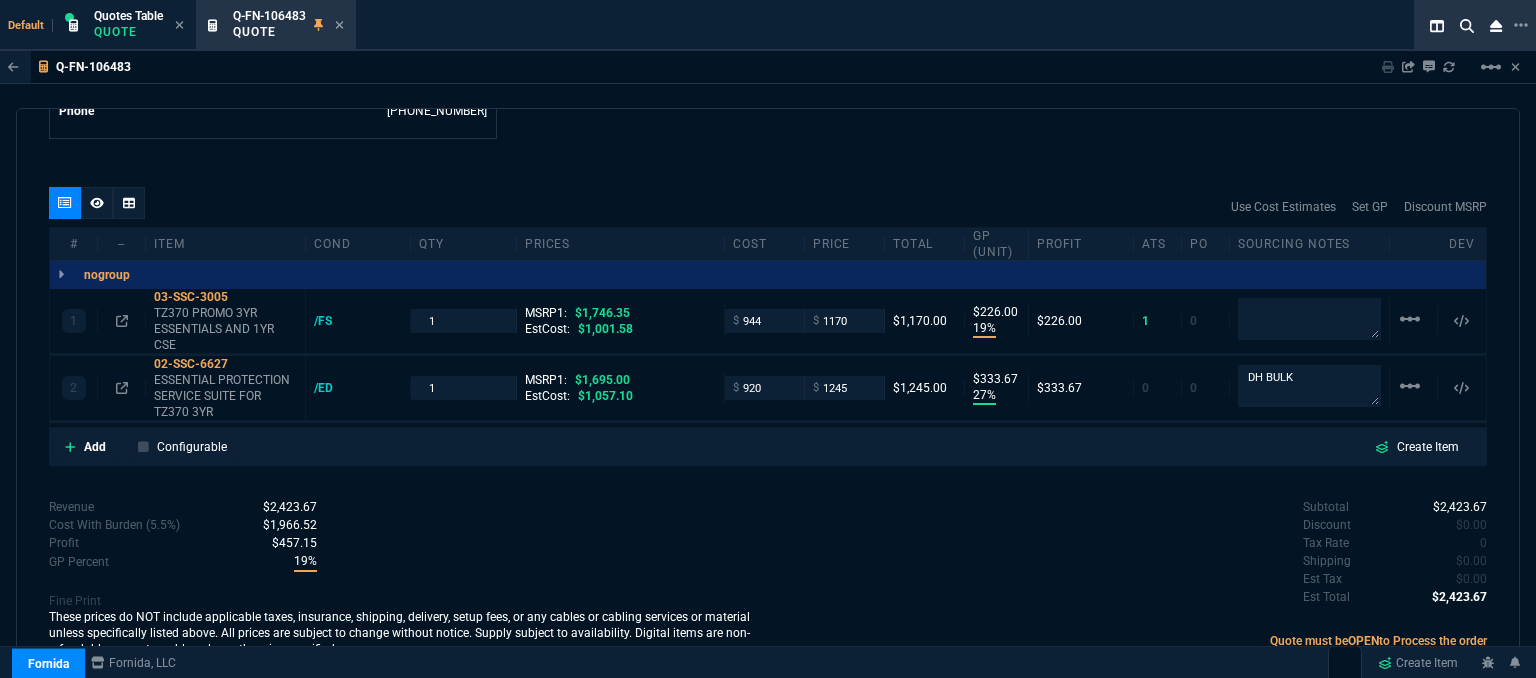click on "Subtotal $2,423.67  Discount $0.00  Tax Rate 0  Shipping $0.00  Est Tax $0.00  Est Total $2,423.67" at bounding box center [1127, 553] 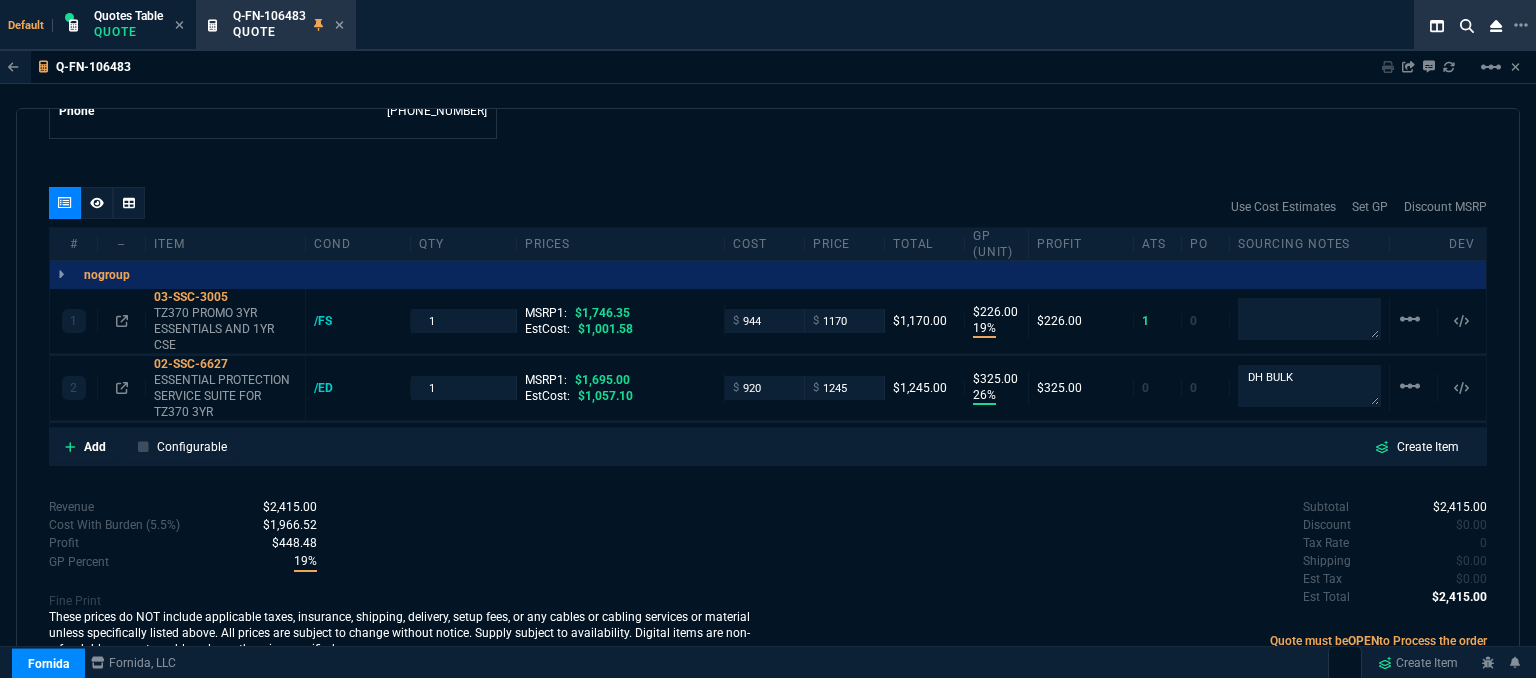 type on "1245" 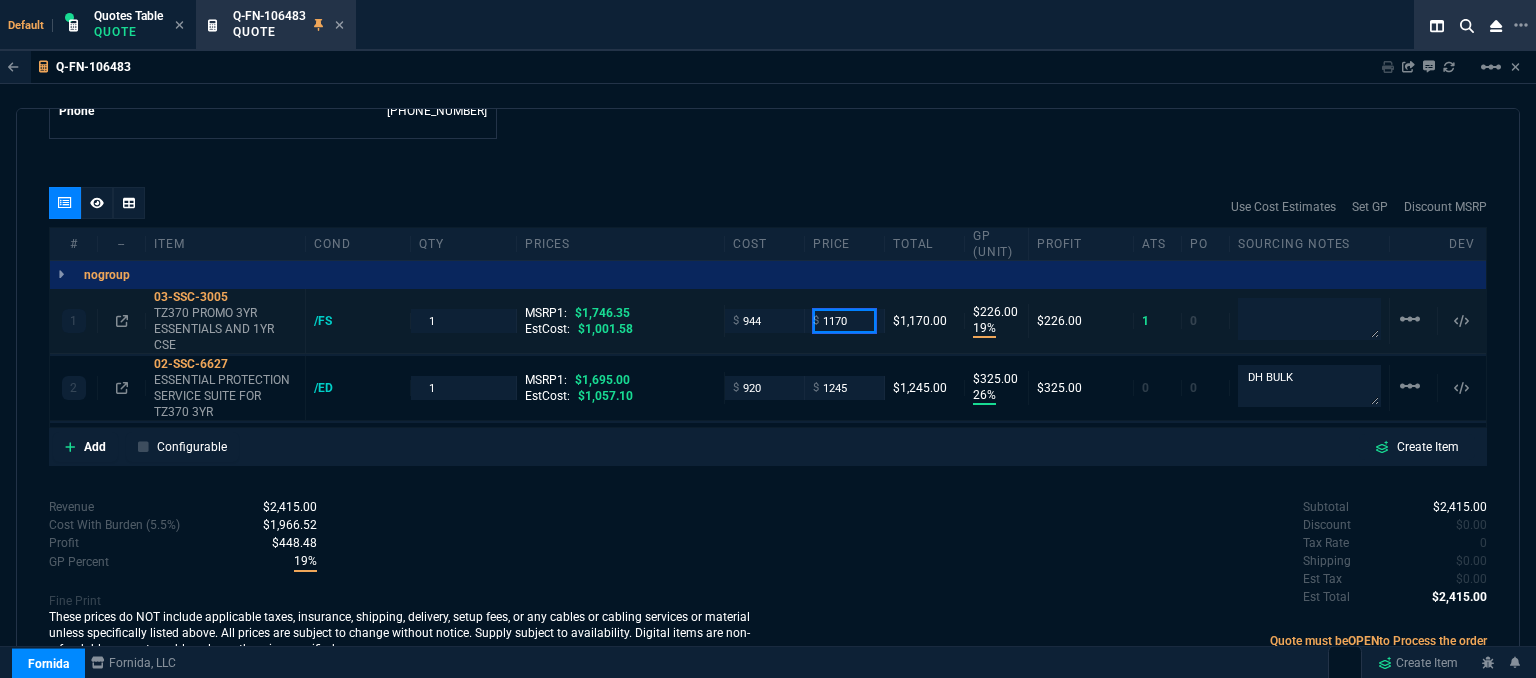 click on "1170" at bounding box center [844, 320] 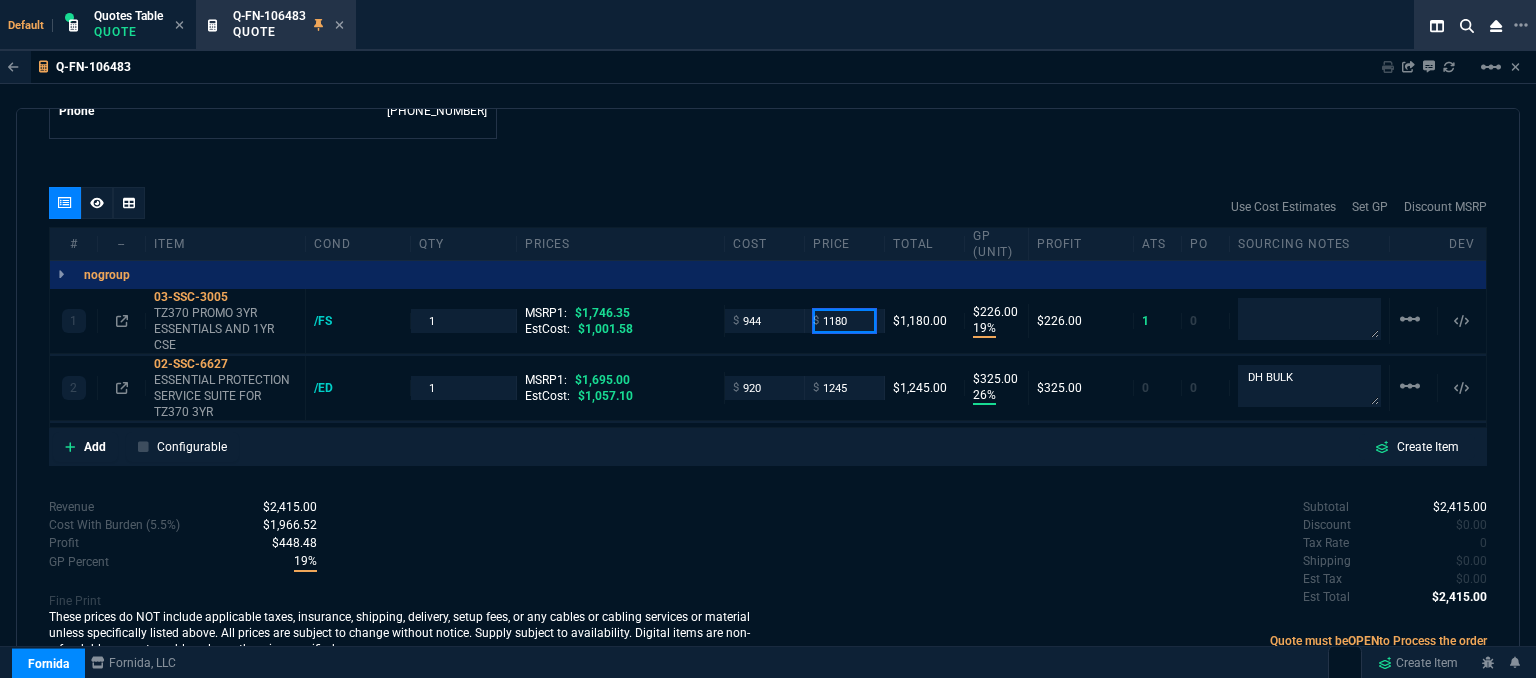 type on "1180" 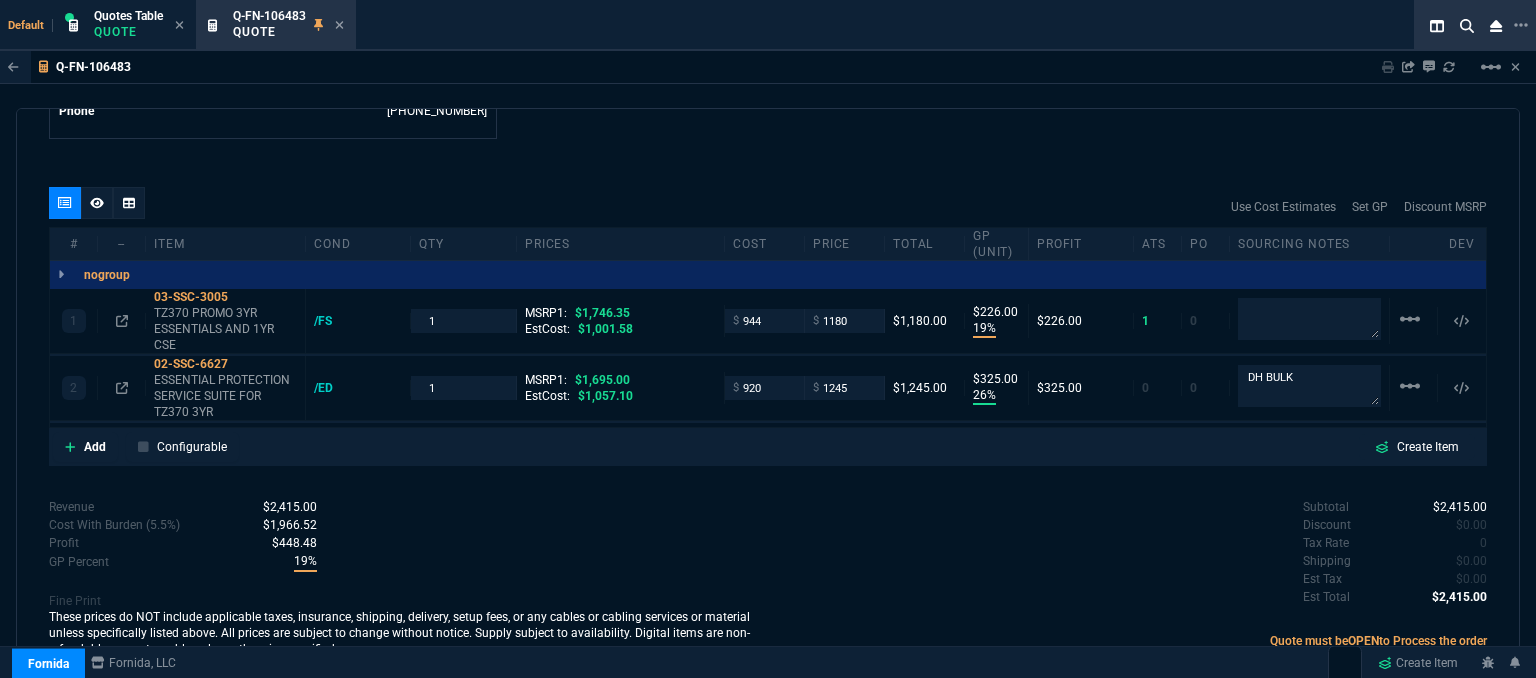 click on "Revenue $2,415.00  Cost $1,864.00  Cost With Burden (5.5%) $1,966.52  Profit $448.48  GP Percent 19%  Fine Print These prices do NOT include applicable taxes, insurance, shipping, delivery, setup fees, or any cables or cabling services or material unless specifically listed above. All prices are subject to change without notice. Supply subject to availability. Digital items are non-refundable, non-returnable unless otherwise specified." at bounding box center [408, 580] 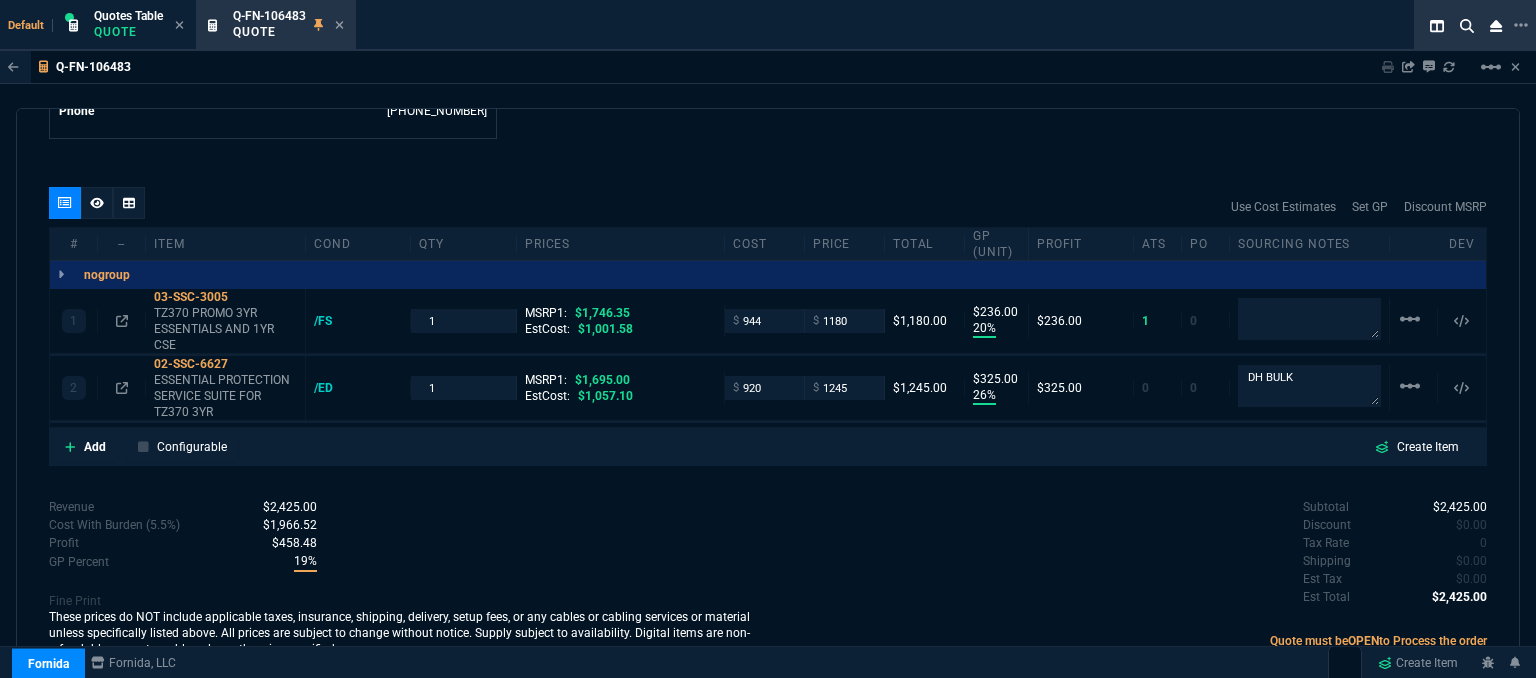 type on "20" 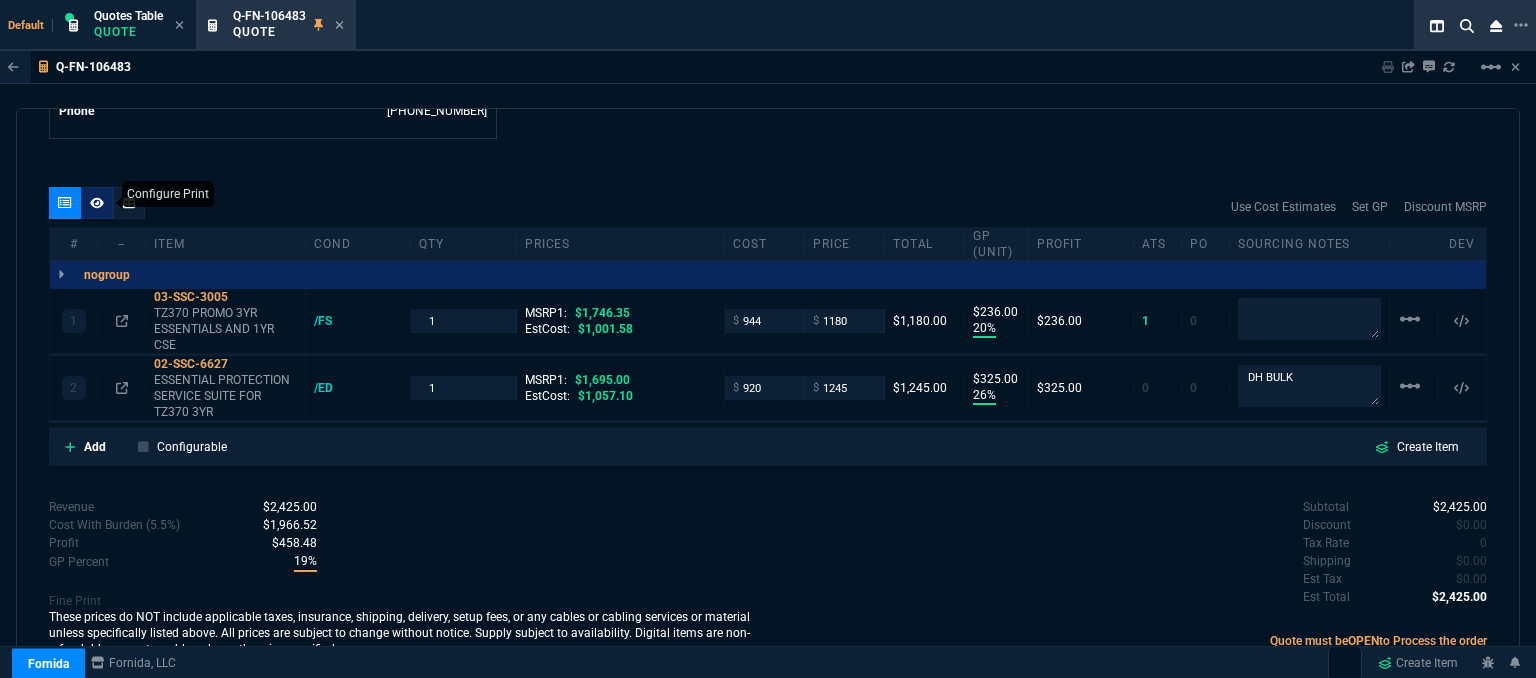 click at bounding box center [97, 203] 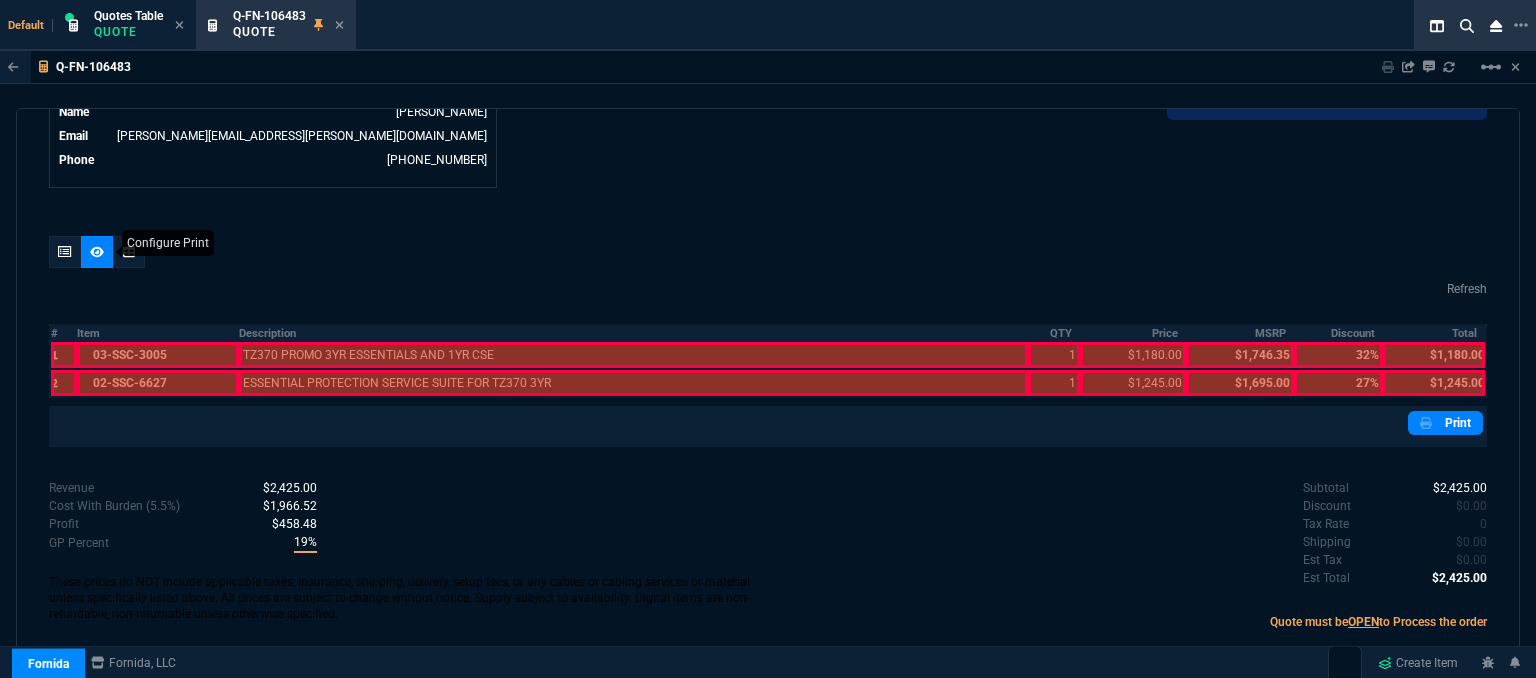 scroll, scrollTop: 1024, scrollLeft: 0, axis: vertical 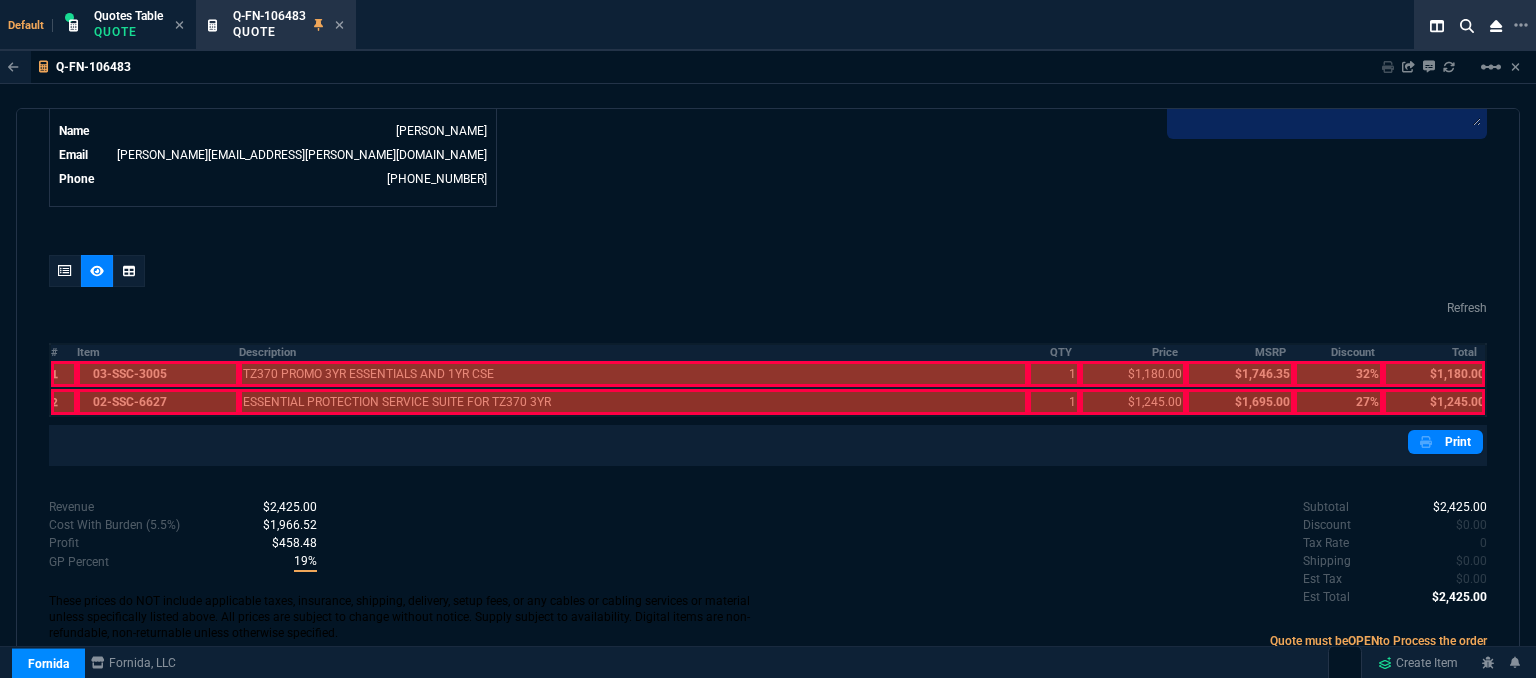 click at bounding box center [157, 374] 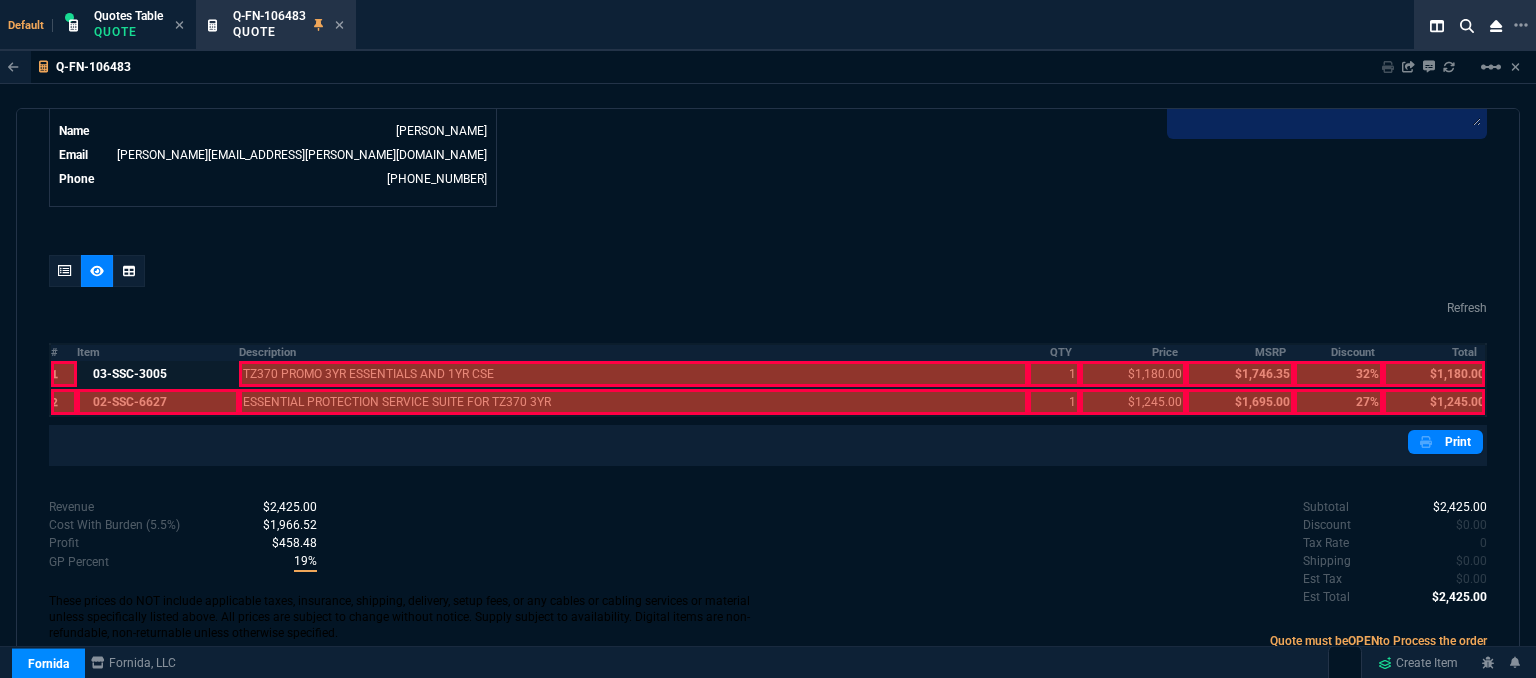 click at bounding box center [157, 402] 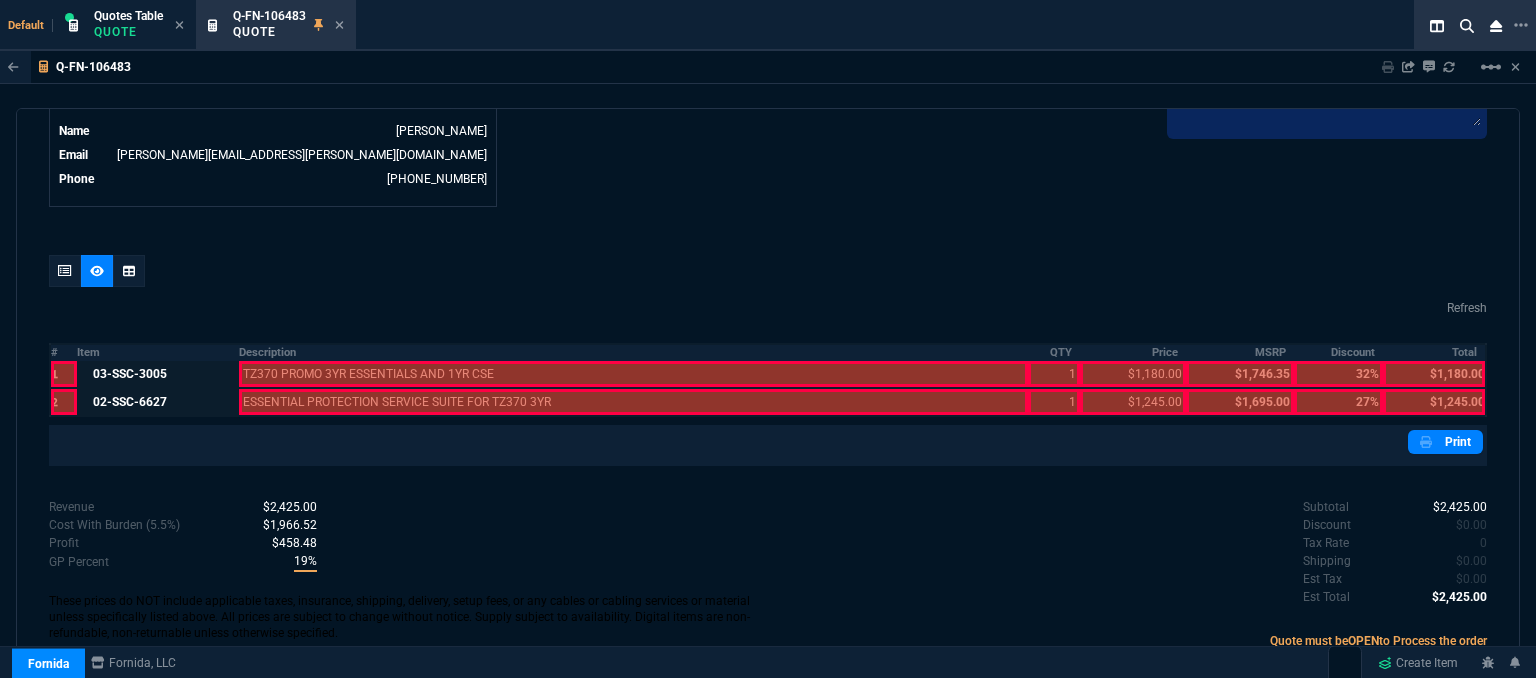 click at bounding box center [634, 402] 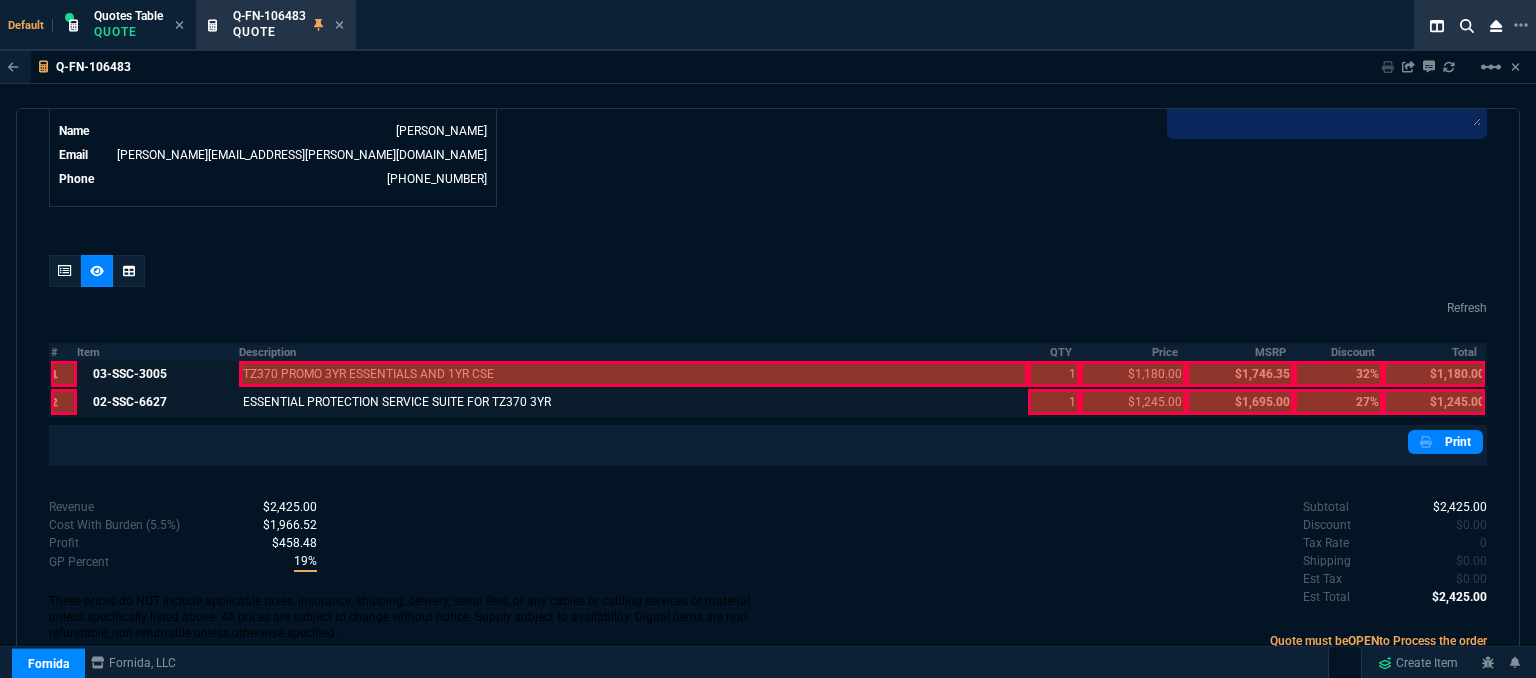 click at bounding box center (634, 374) 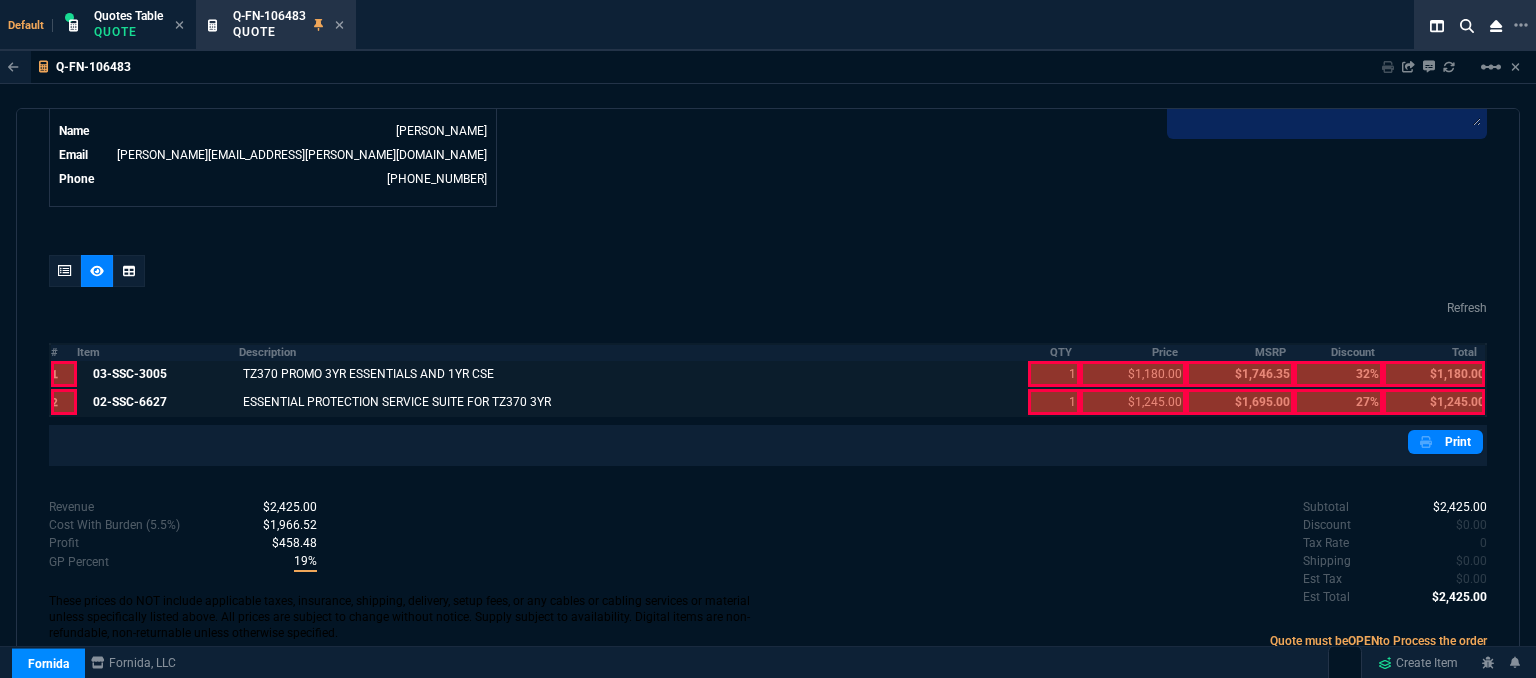 click at bounding box center (1053, 402) 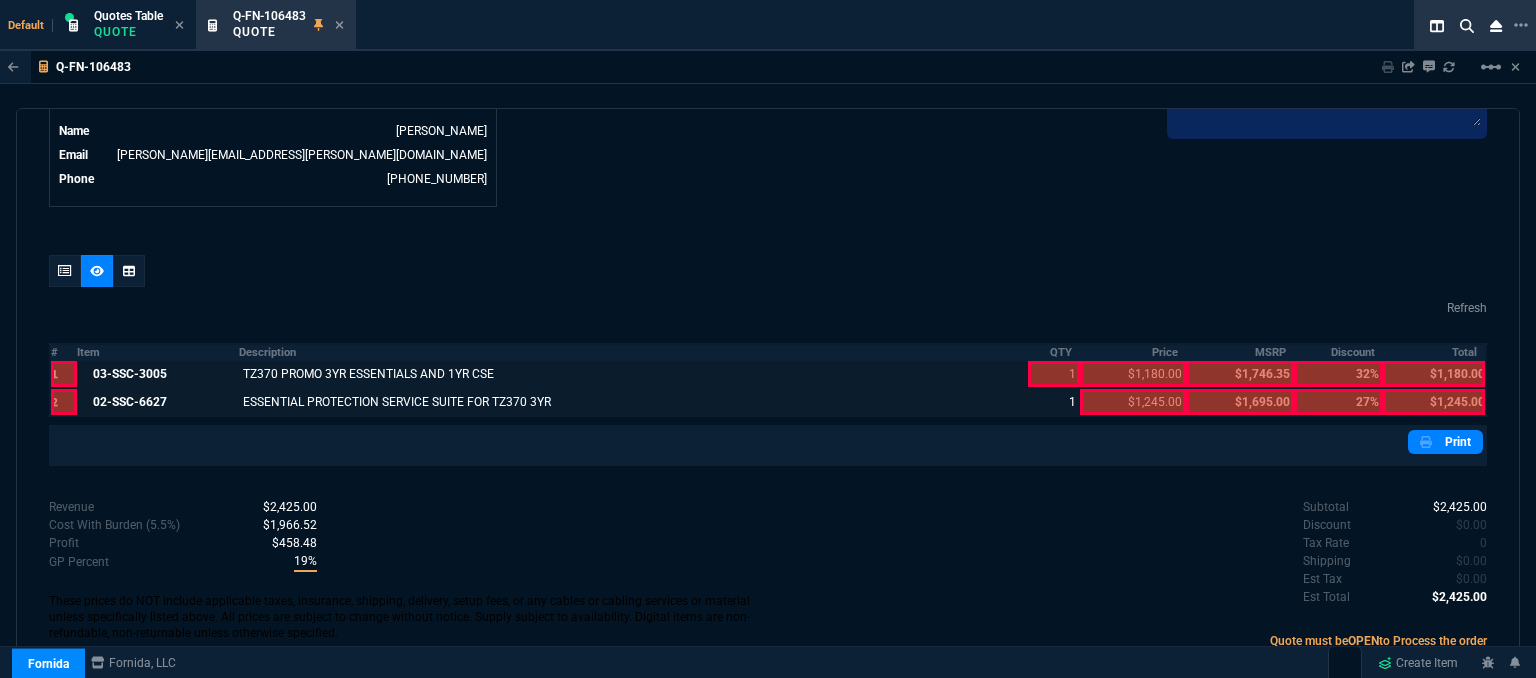 click at bounding box center (1053, 374) 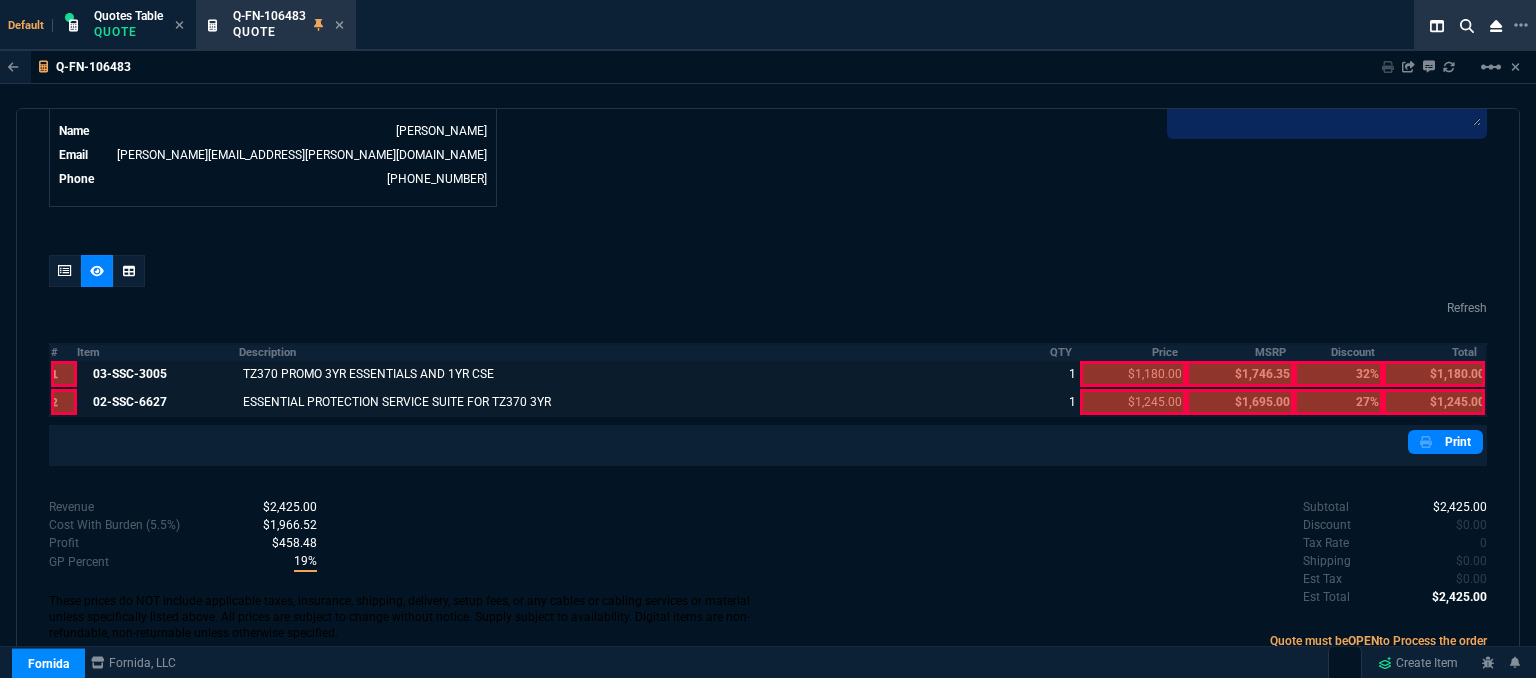 click at bounding box center [1133, 402] 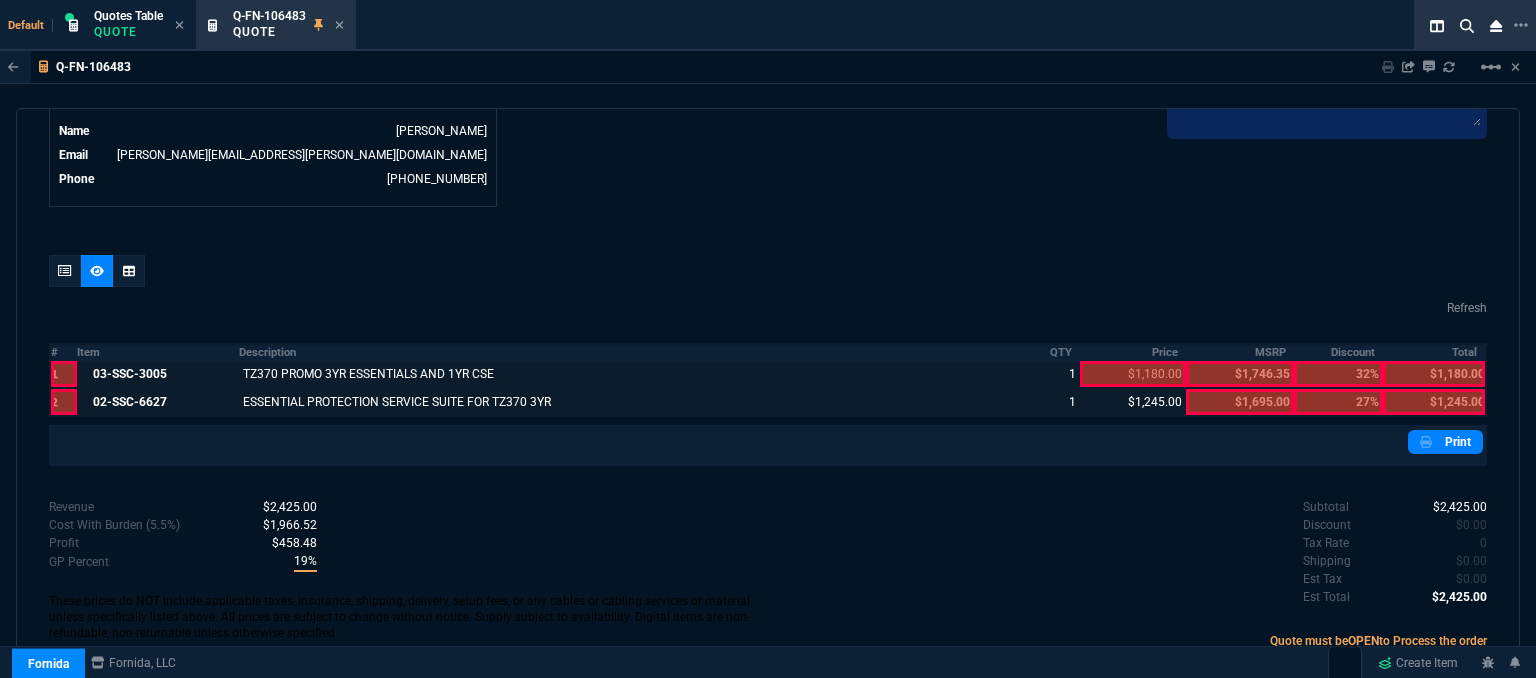 click at bounding box center (1133, 374) 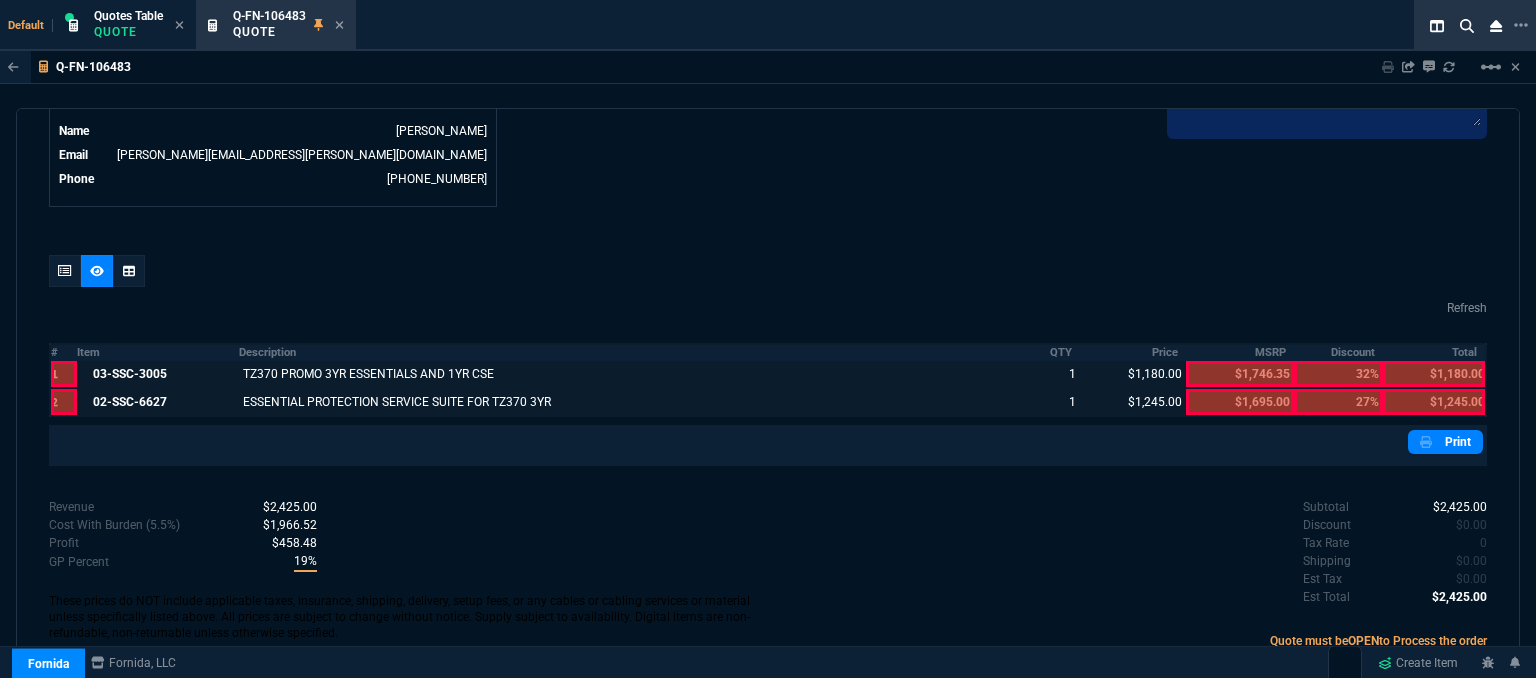 click at bounding box center (1434, 402) 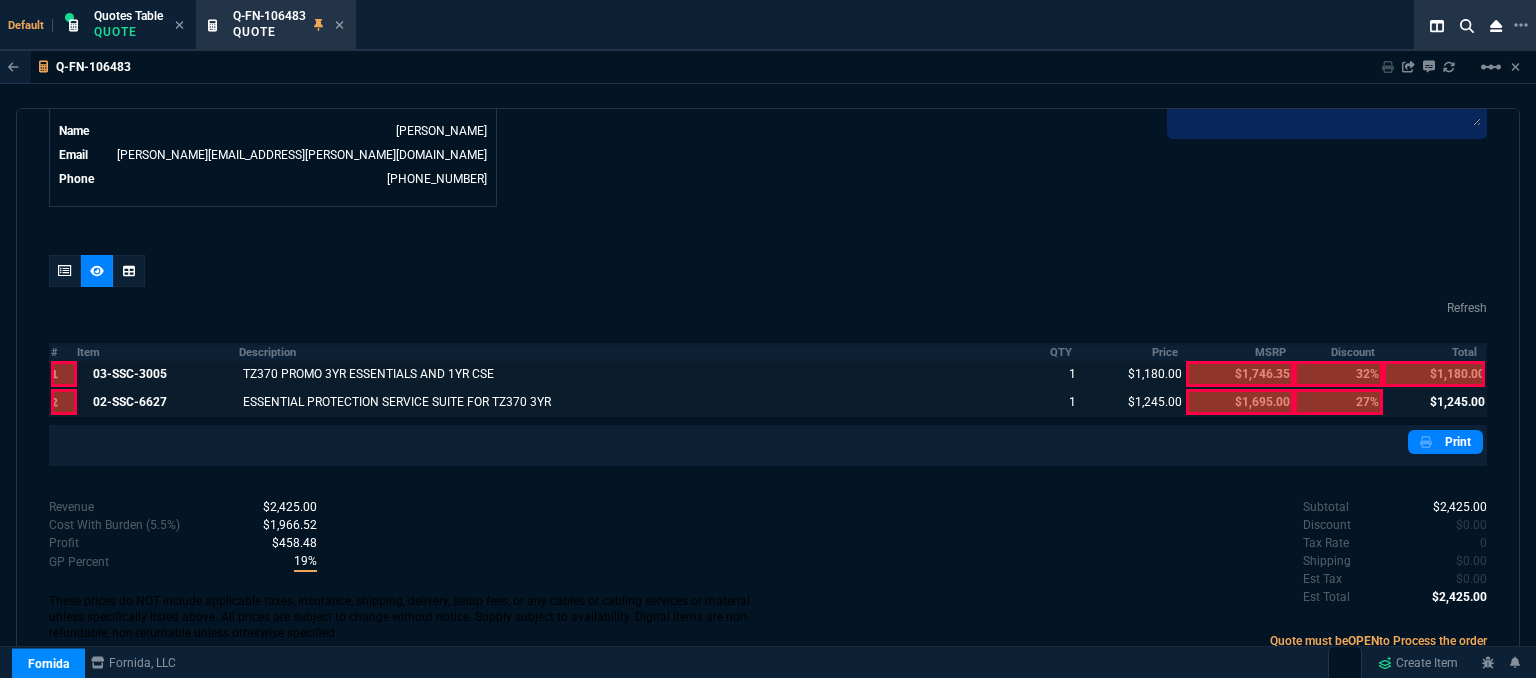 click at bounding box center (1434, 374) 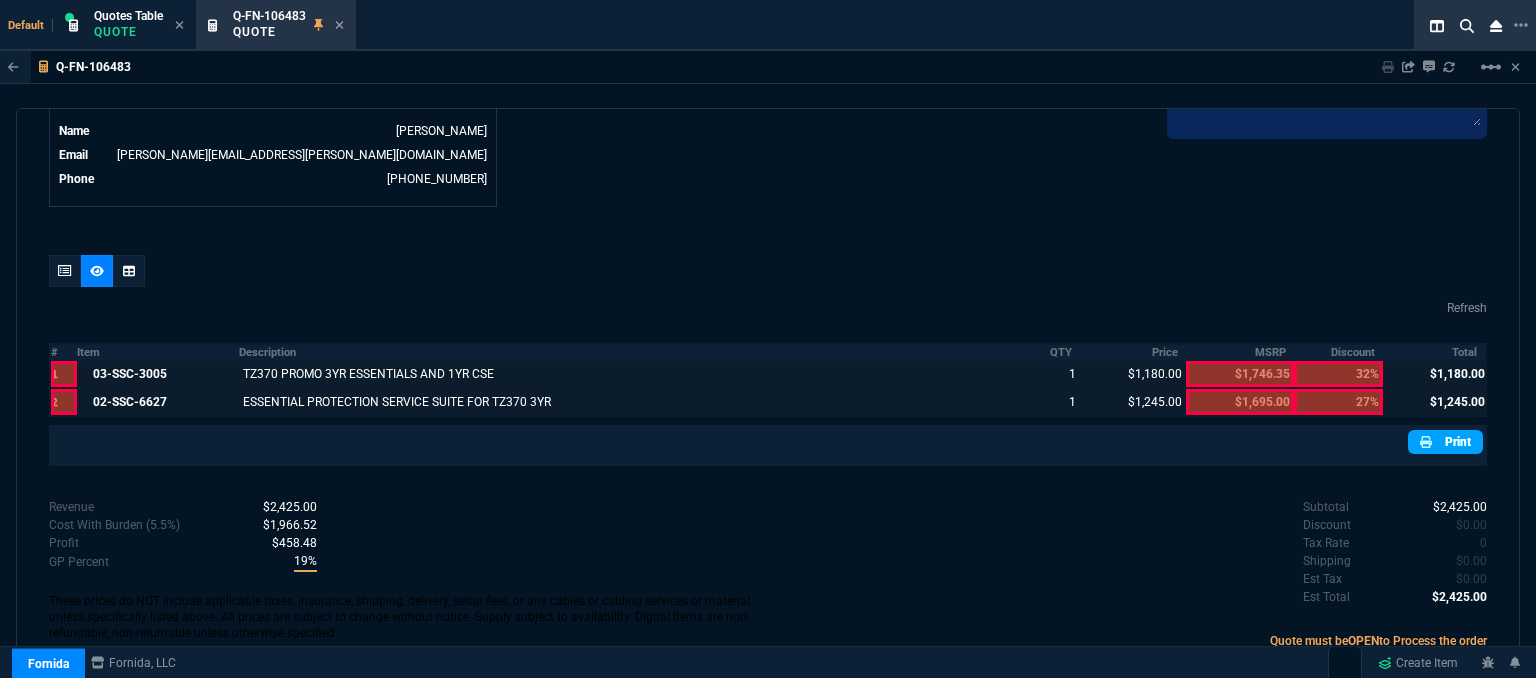 click on "Print" at bounding box center [1445, 442] 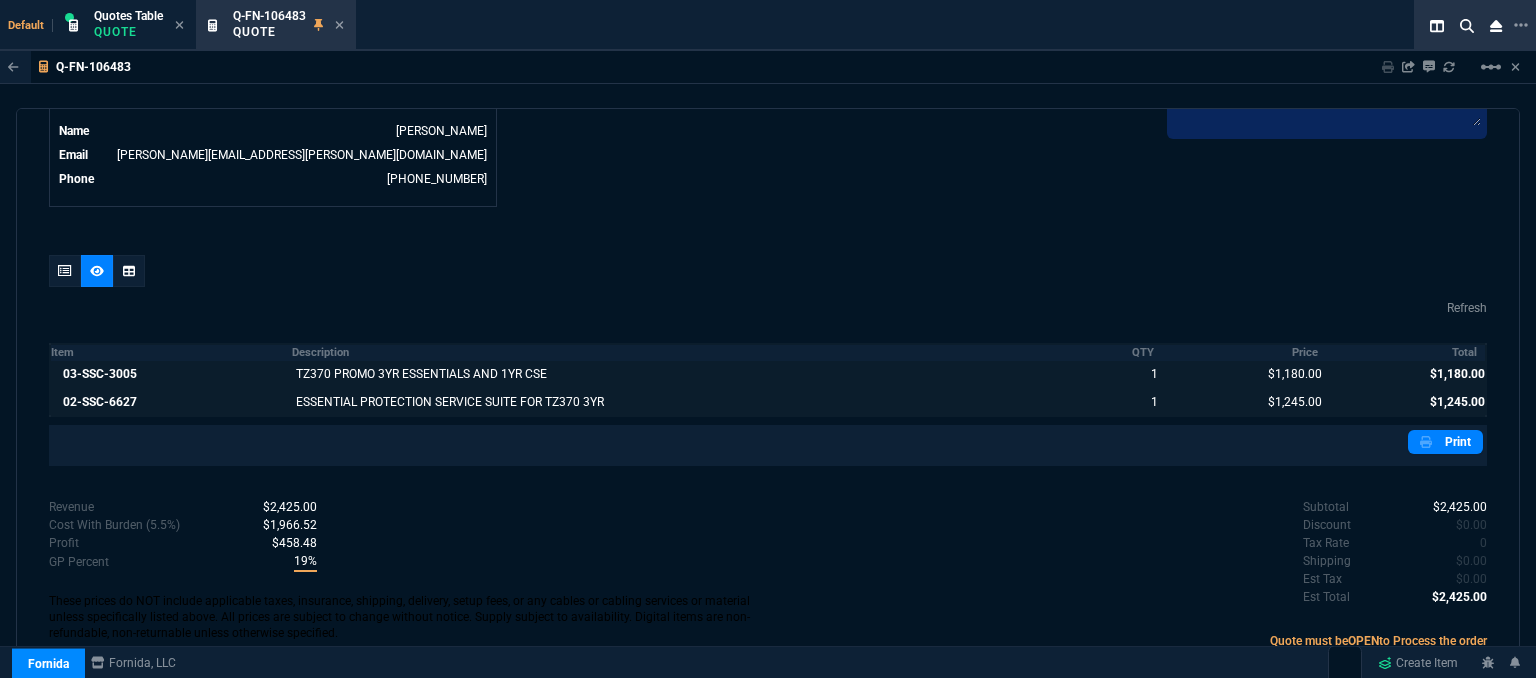scroll, scrollTop: 1024, scrollLeft: 0, axis: vertical 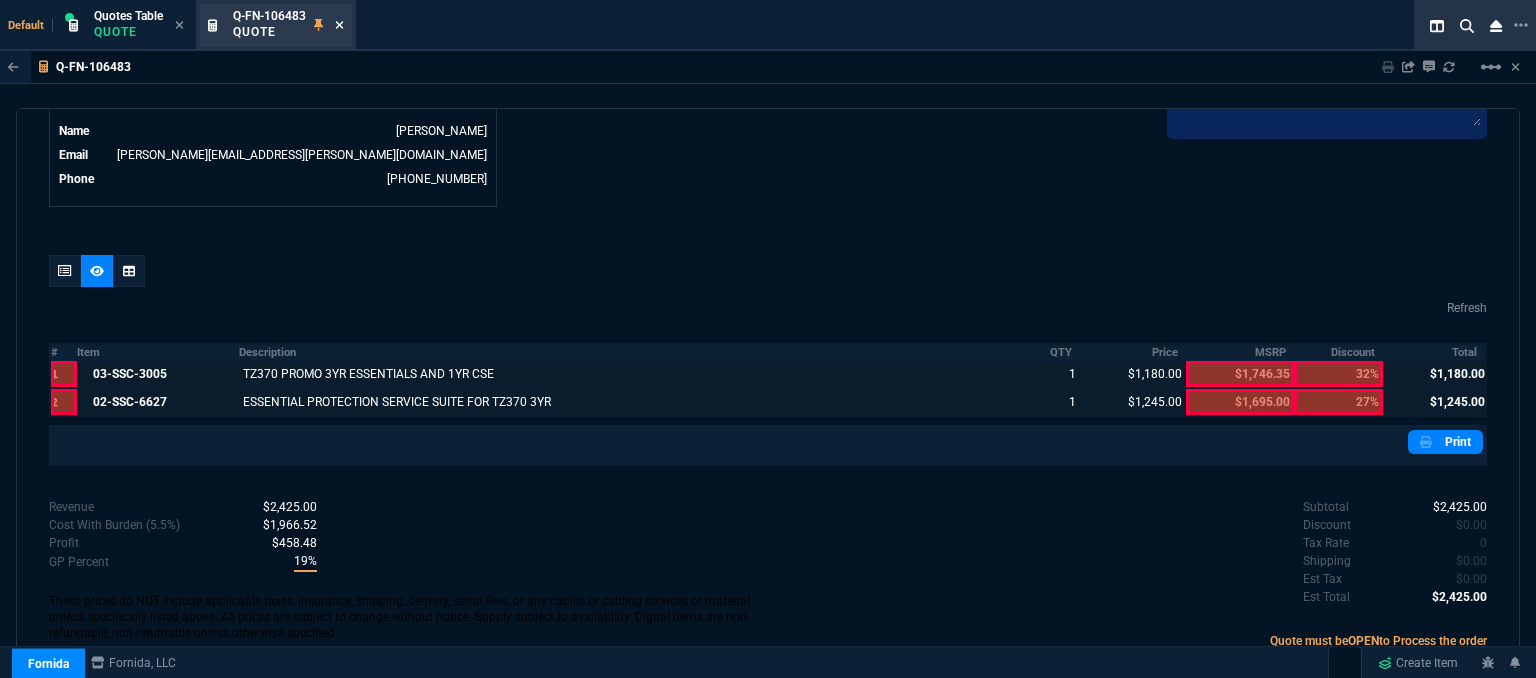click 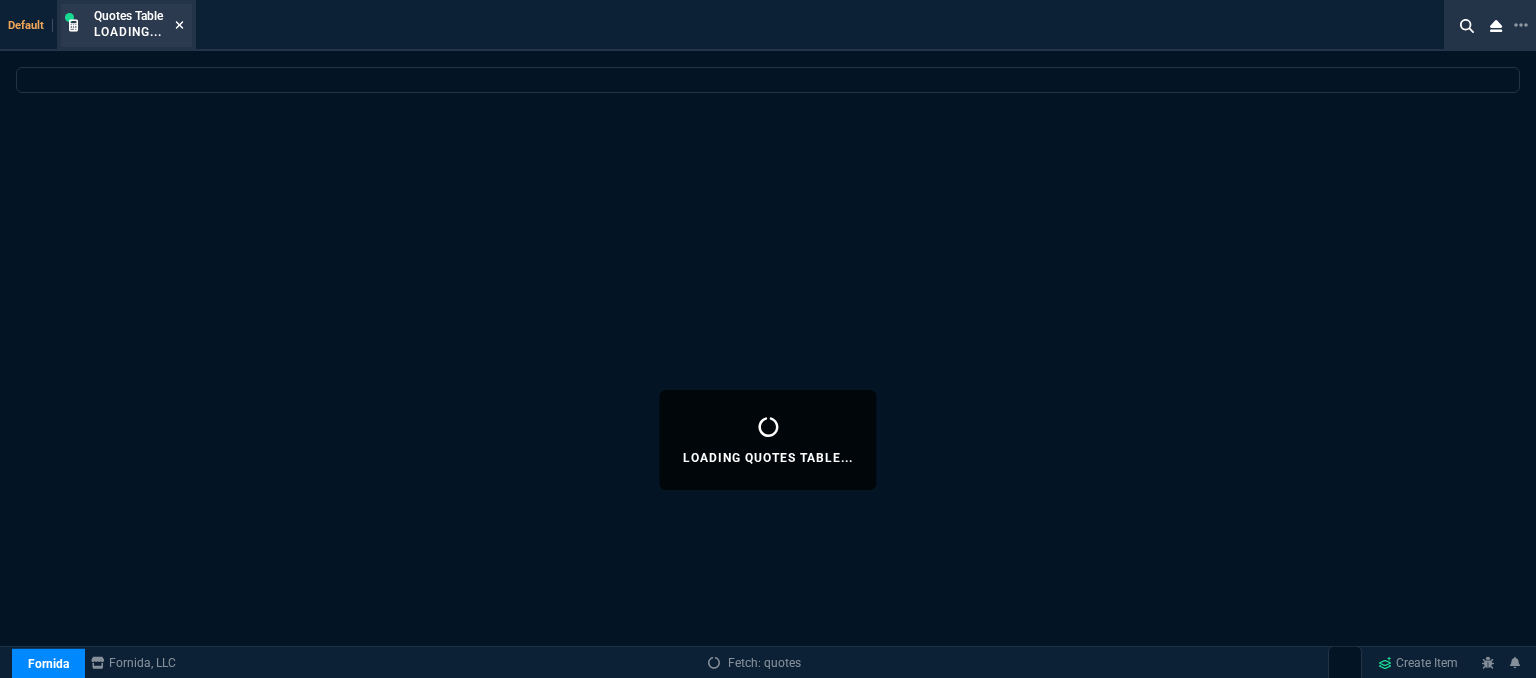 click 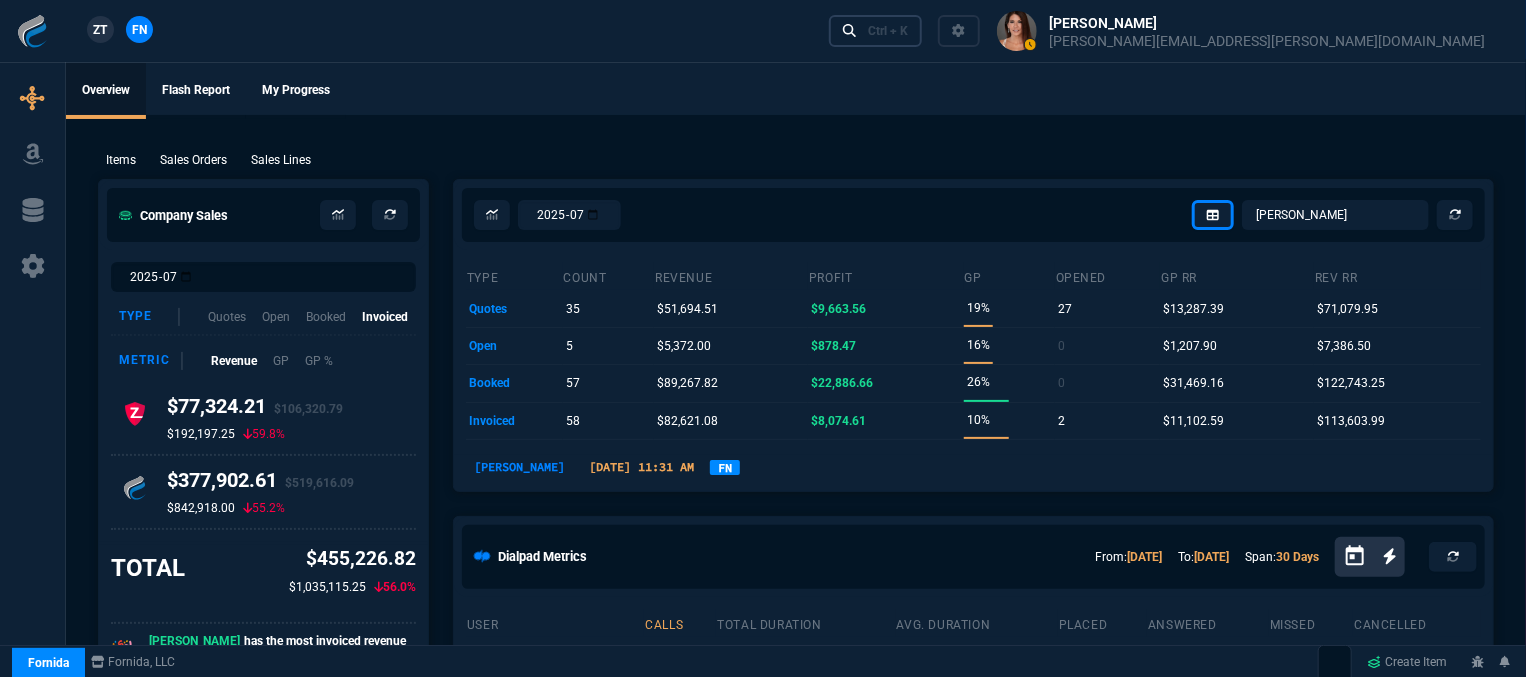 click on "Ctrl + K" at bounding box center [888, 31] 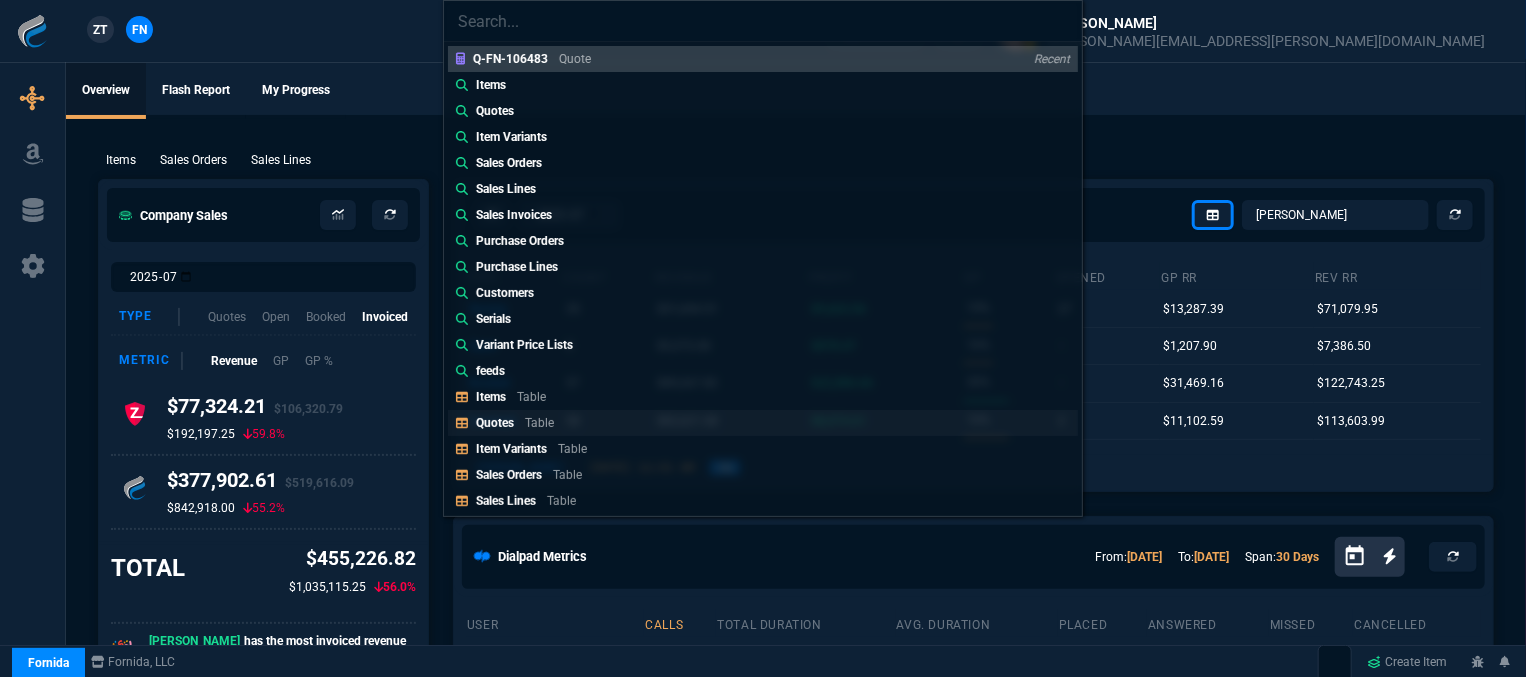 click on "Quotes
Table" at bounding box center [763, 423] 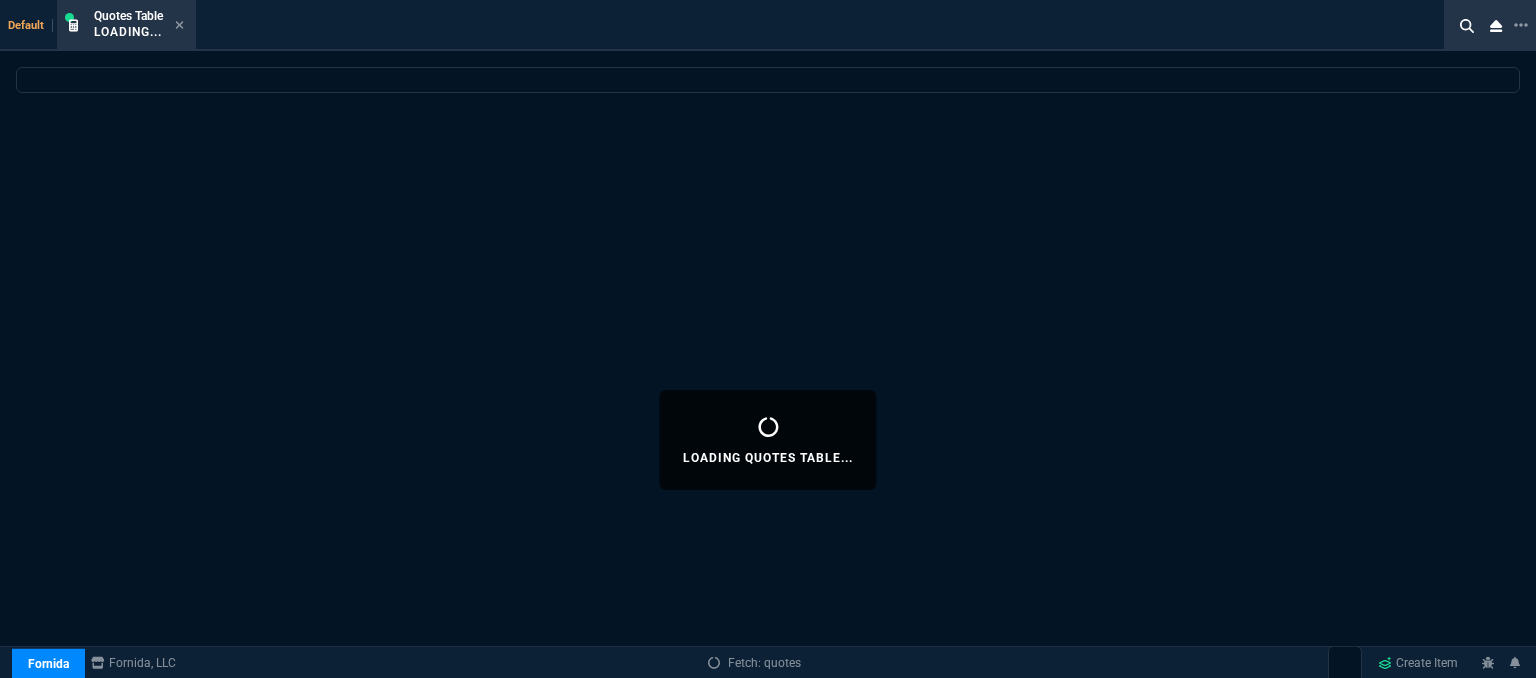 select 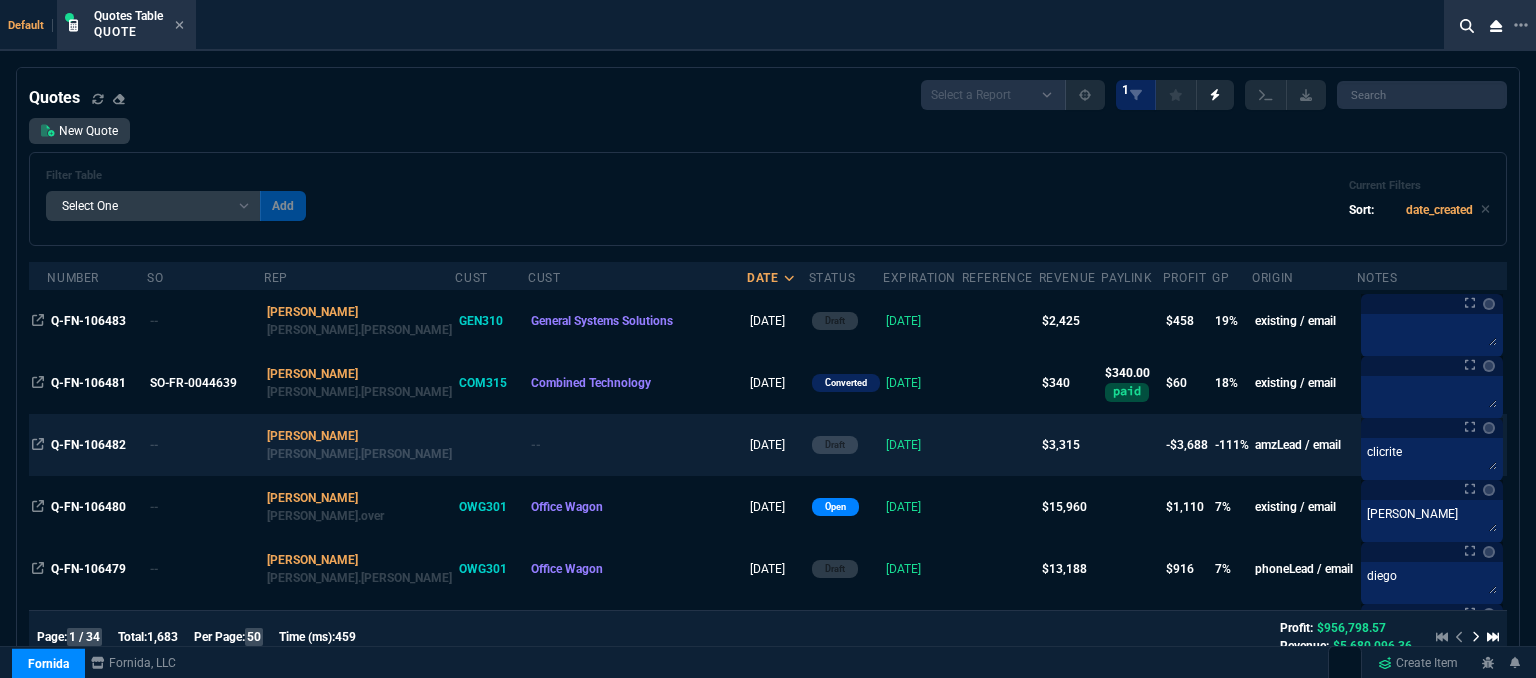 click on "[DATE]" at bounding box center [922, 445] 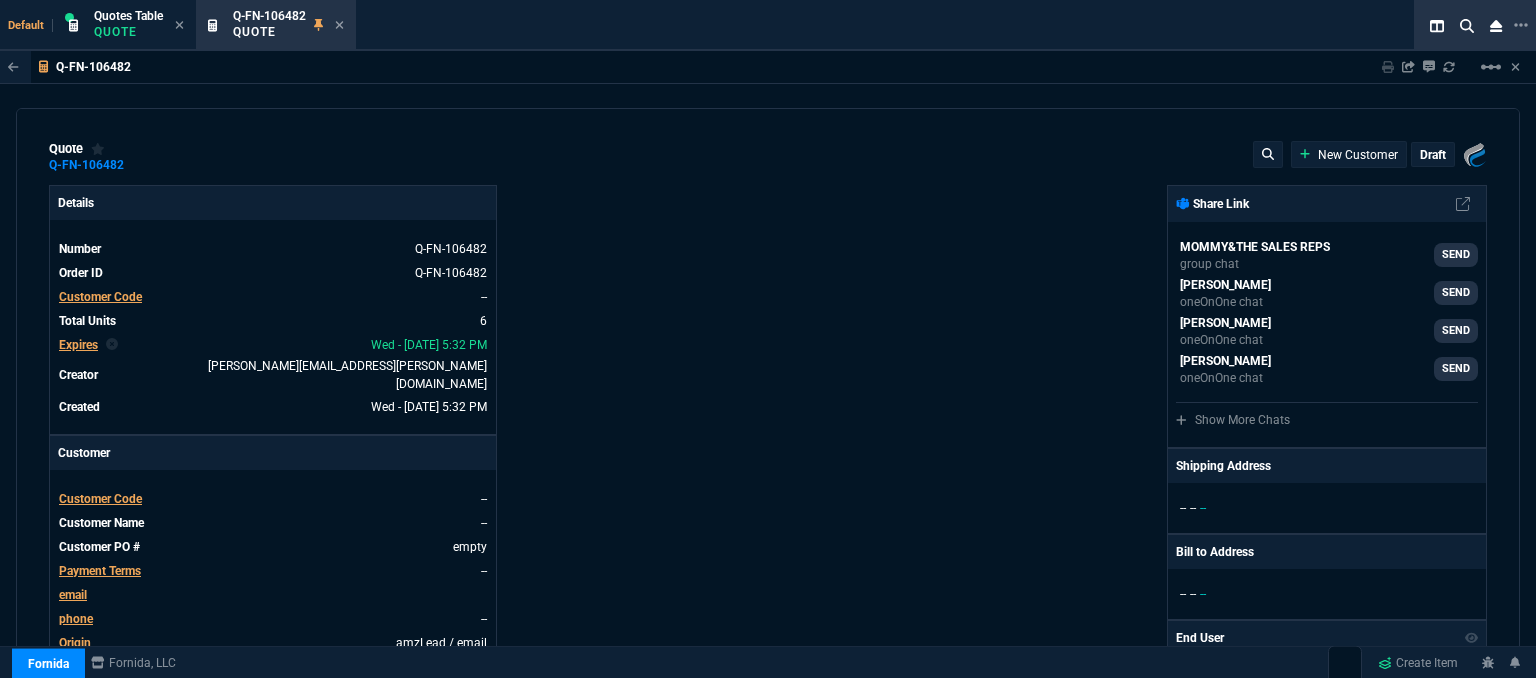 type on "18" 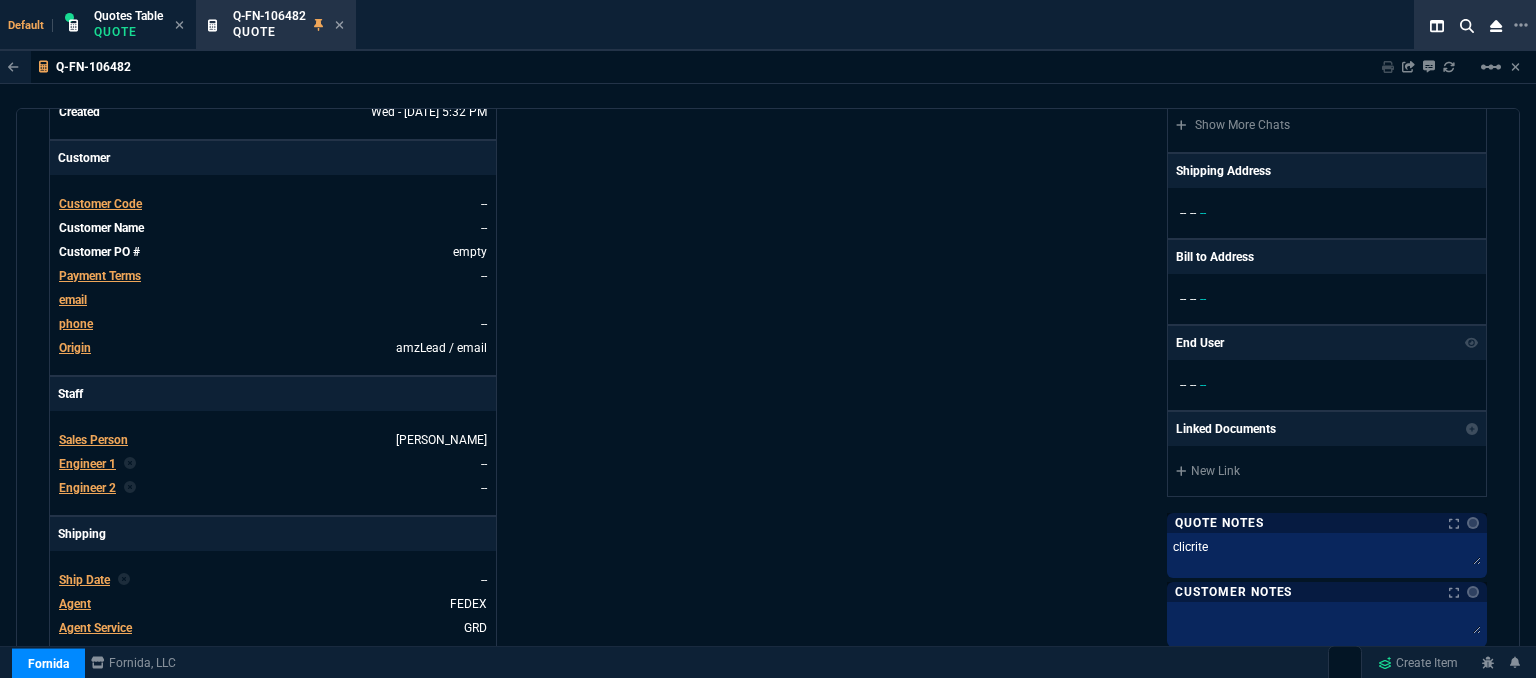 type on "425" 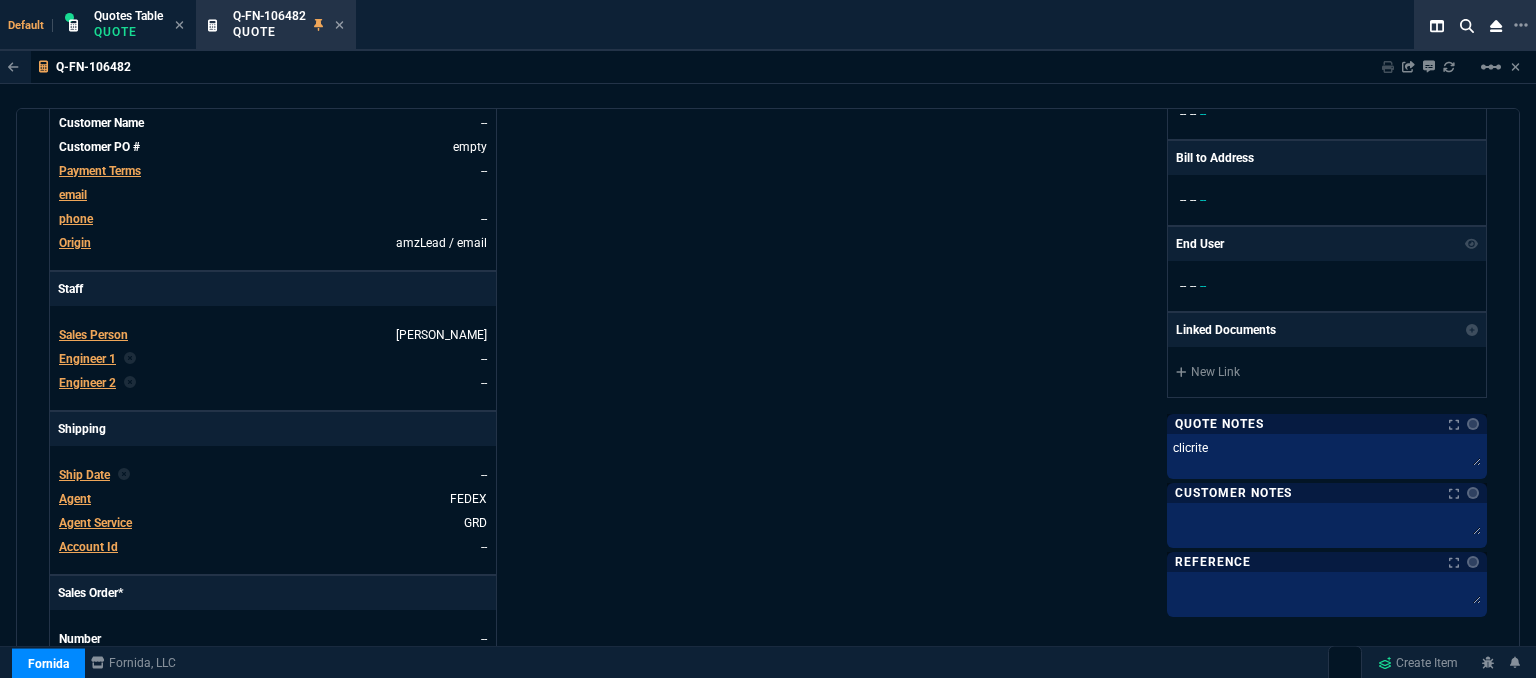 type on "18" 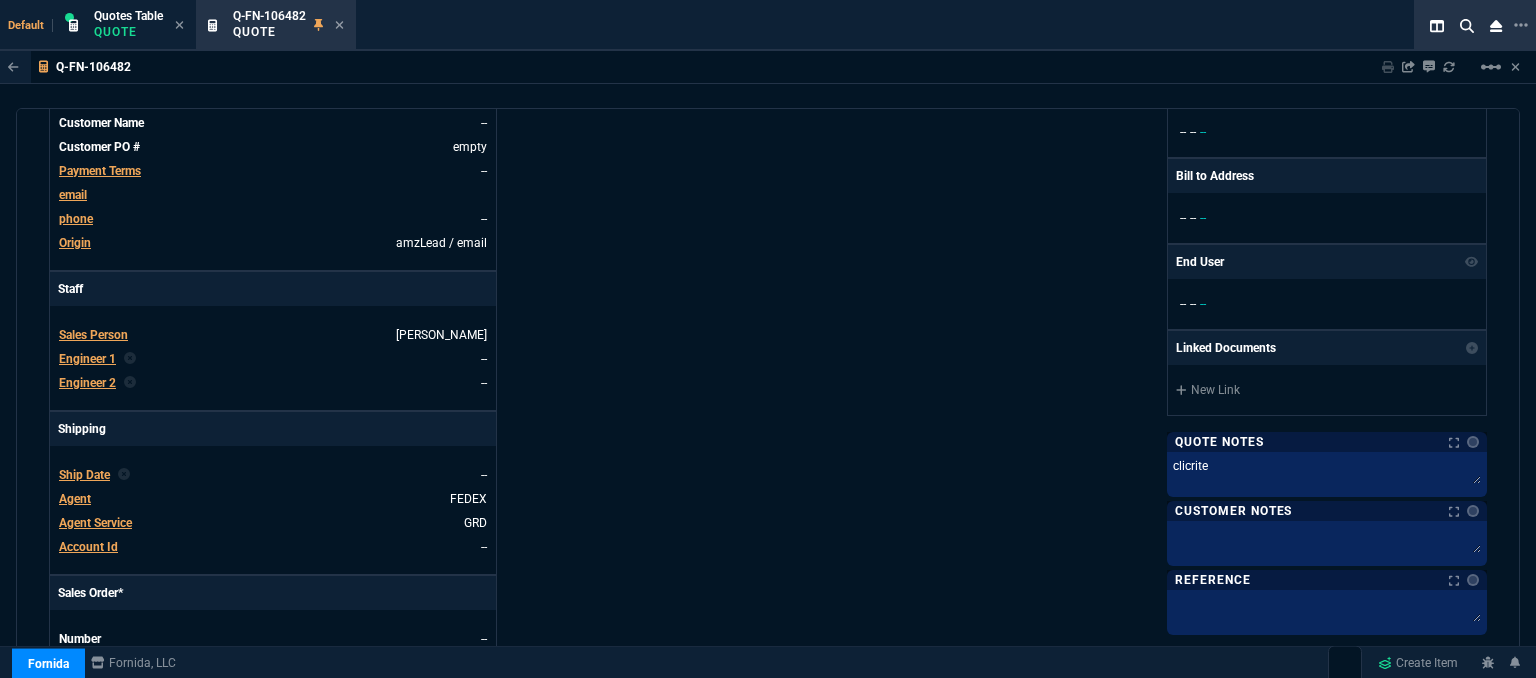 type on "33" 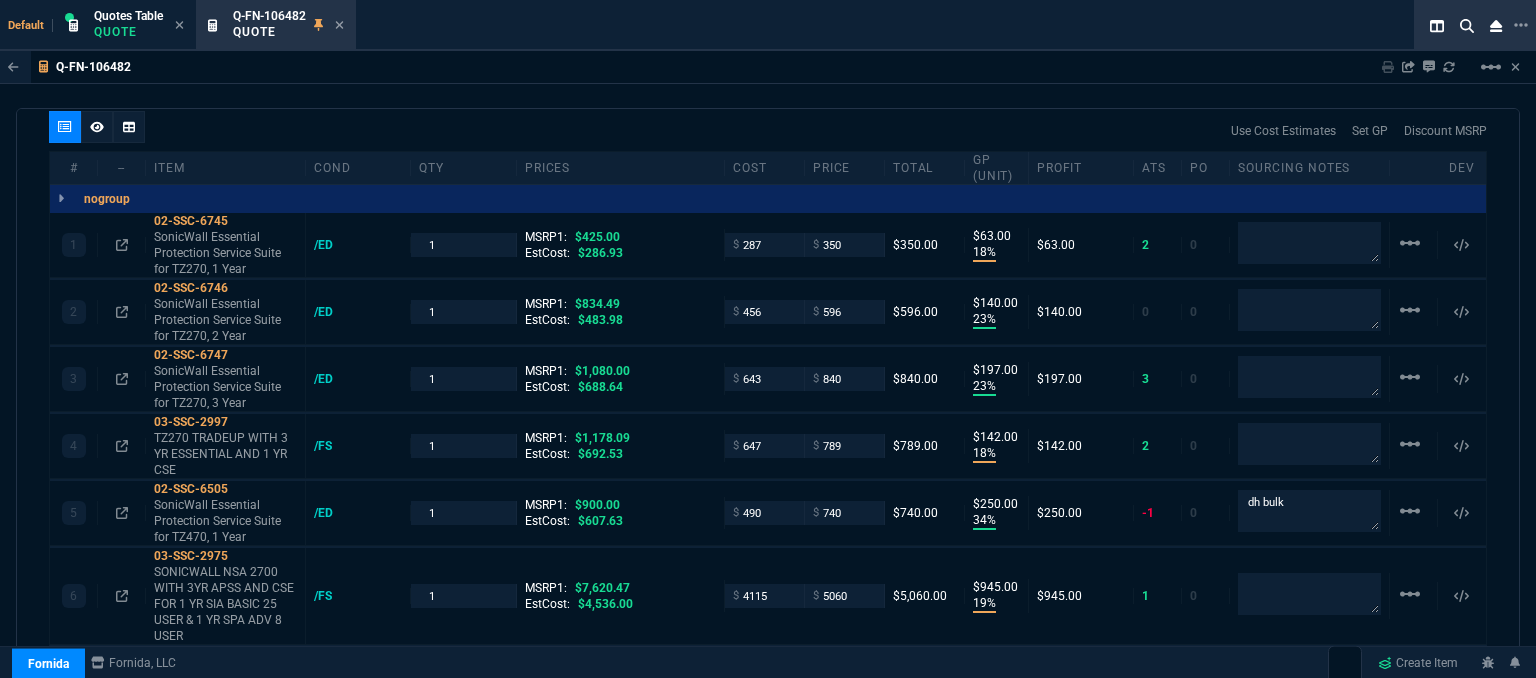 scroll, scrollTop: 1200, scrollLeft: 0, axis: vertical 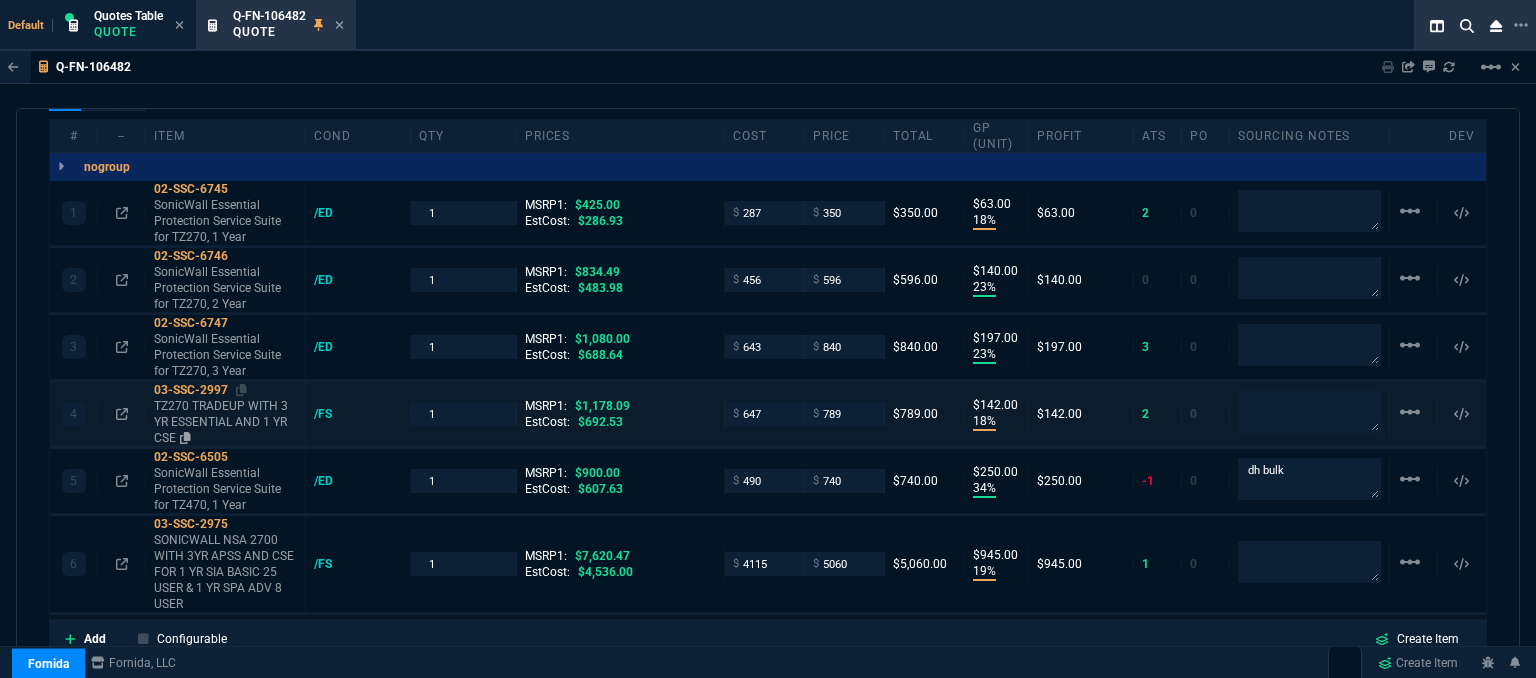 click on "TZ270 TRADEUP WITH 3 YR ESSENTIAL AND 1 YR CSE" at bounding box center [225, 422] 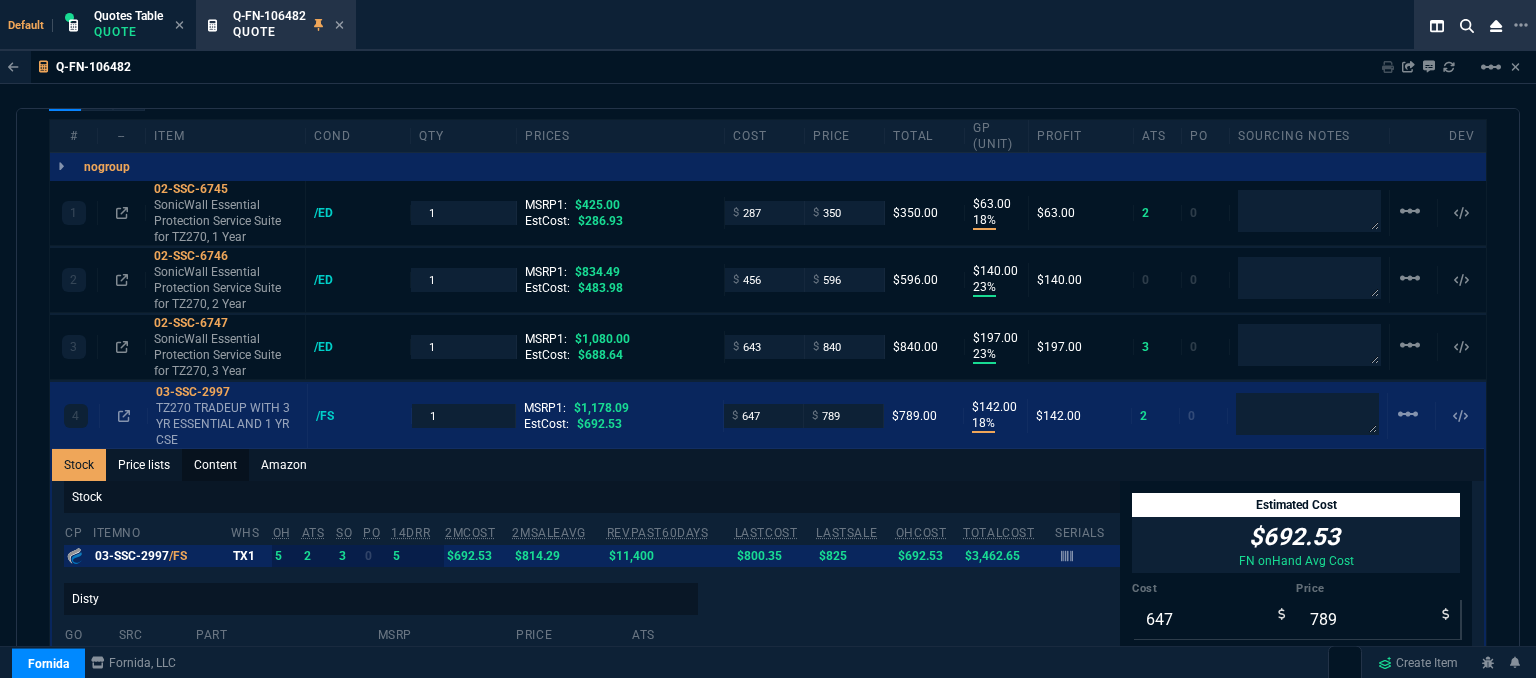 click on "Content" at bounding box center [215, 465] 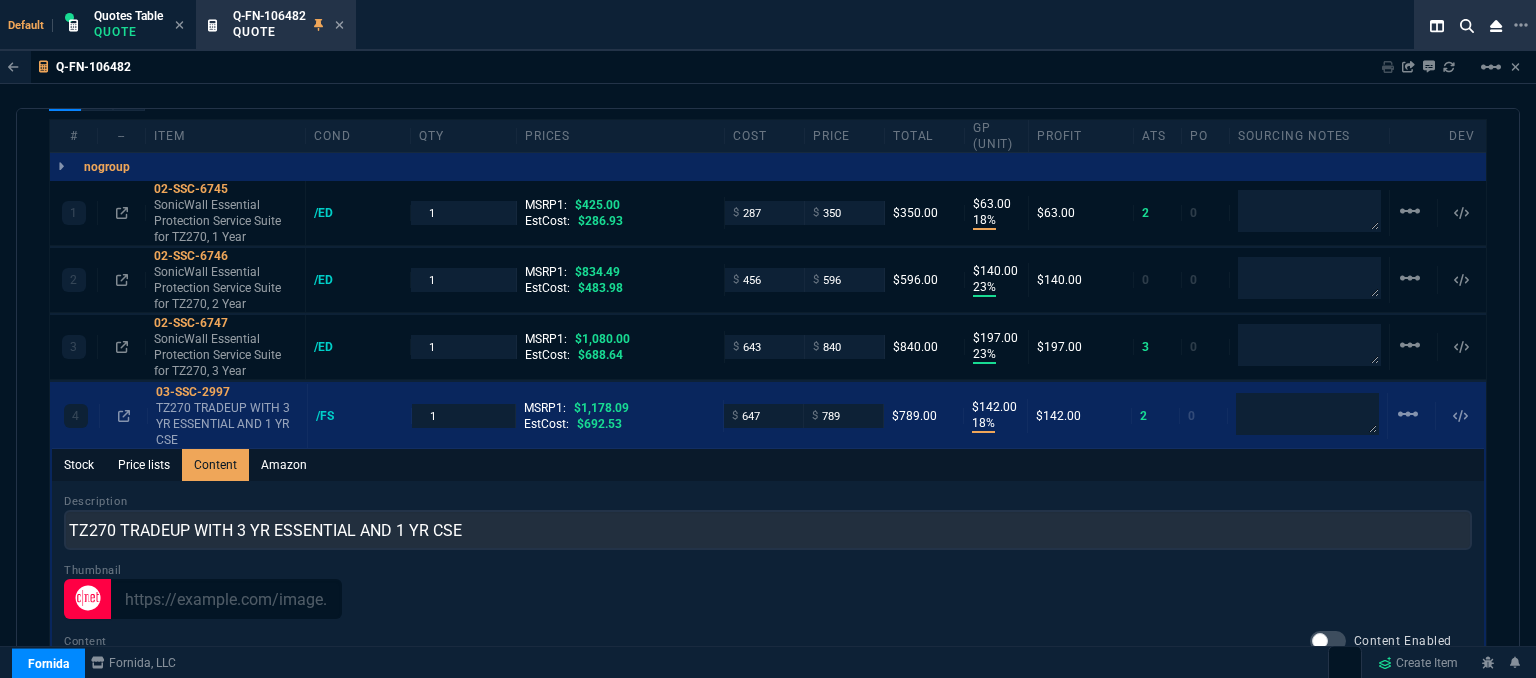 scroll, scrollTop: 0, scrollLeft: 0, axis: both 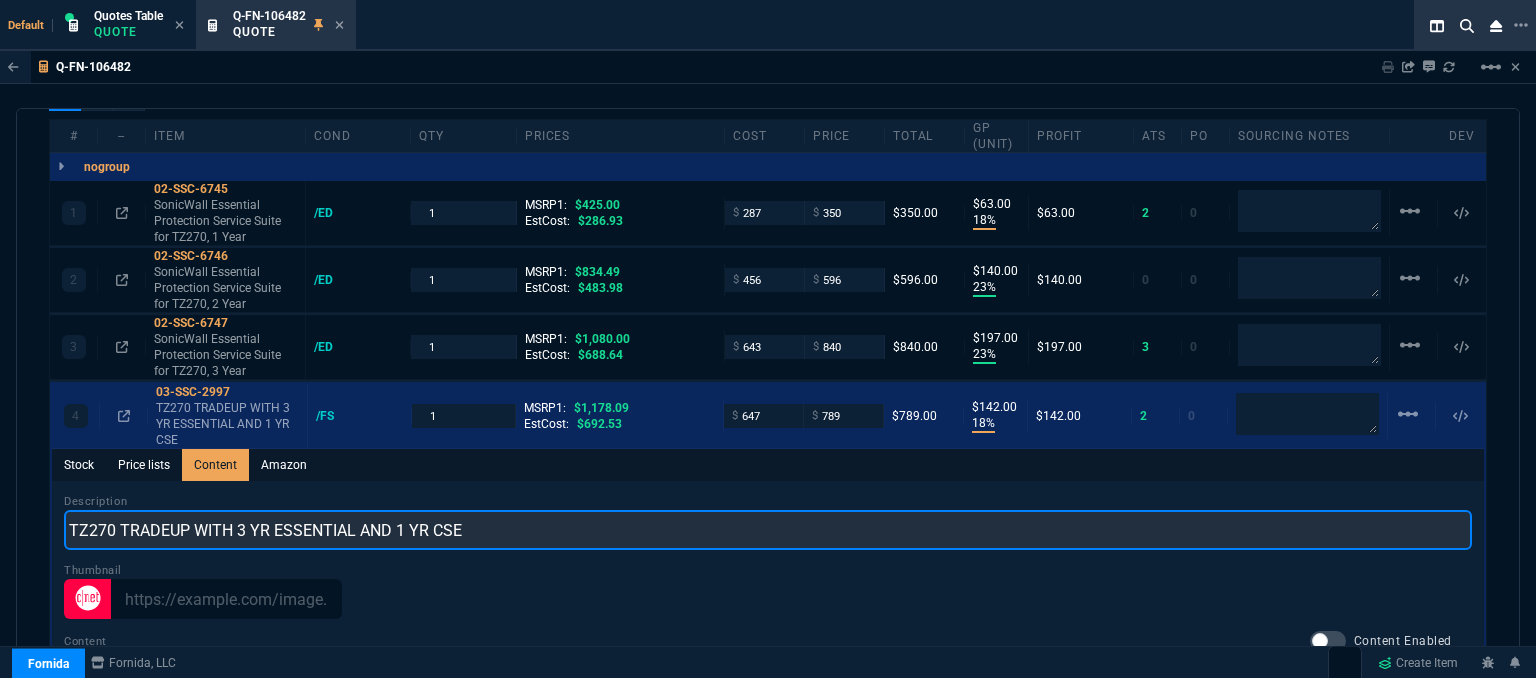 click on "TZ270 TRADEUP WITH 3 YR ESSENTIAL AND 1 YR CSE" at bounding box center [768, 530] 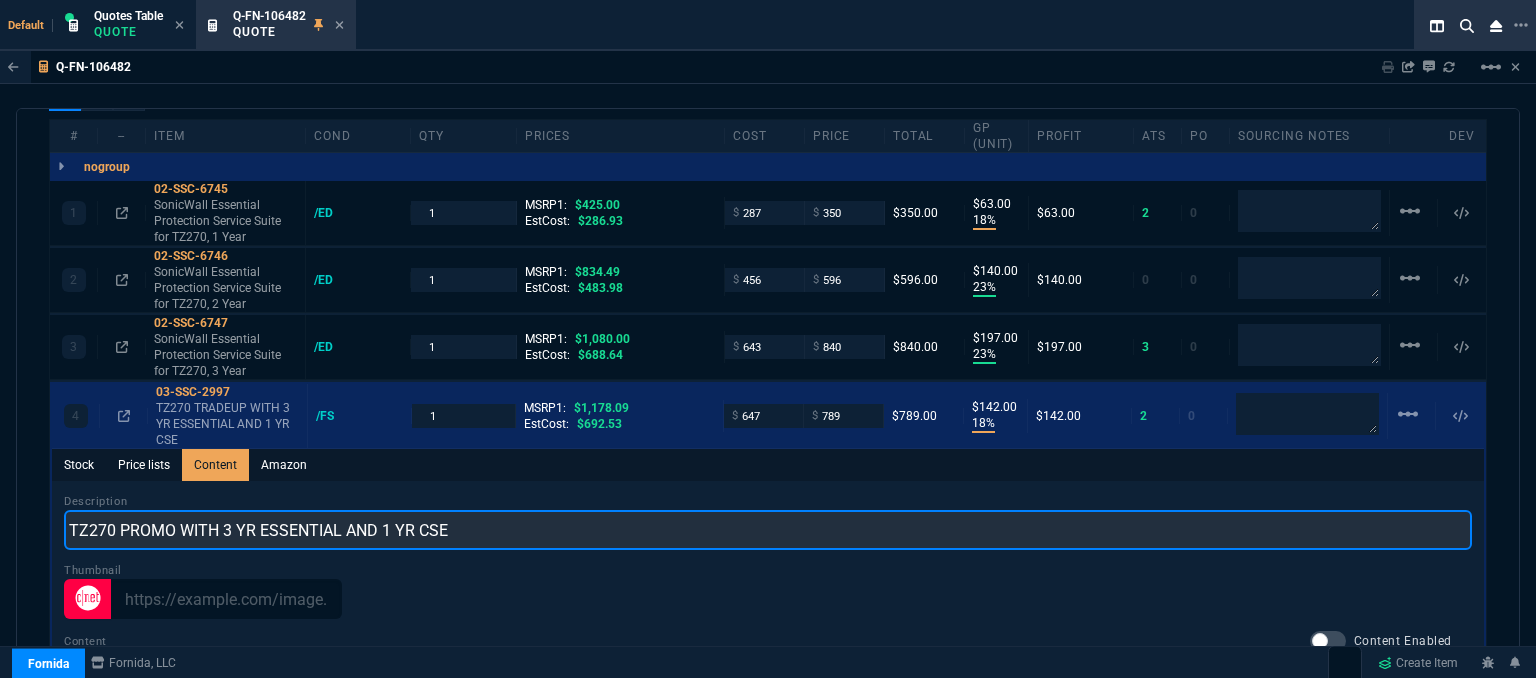 type on "TZ270 PROMO WITH 3 YR ESSENTIAL AND 1 YR CSE" 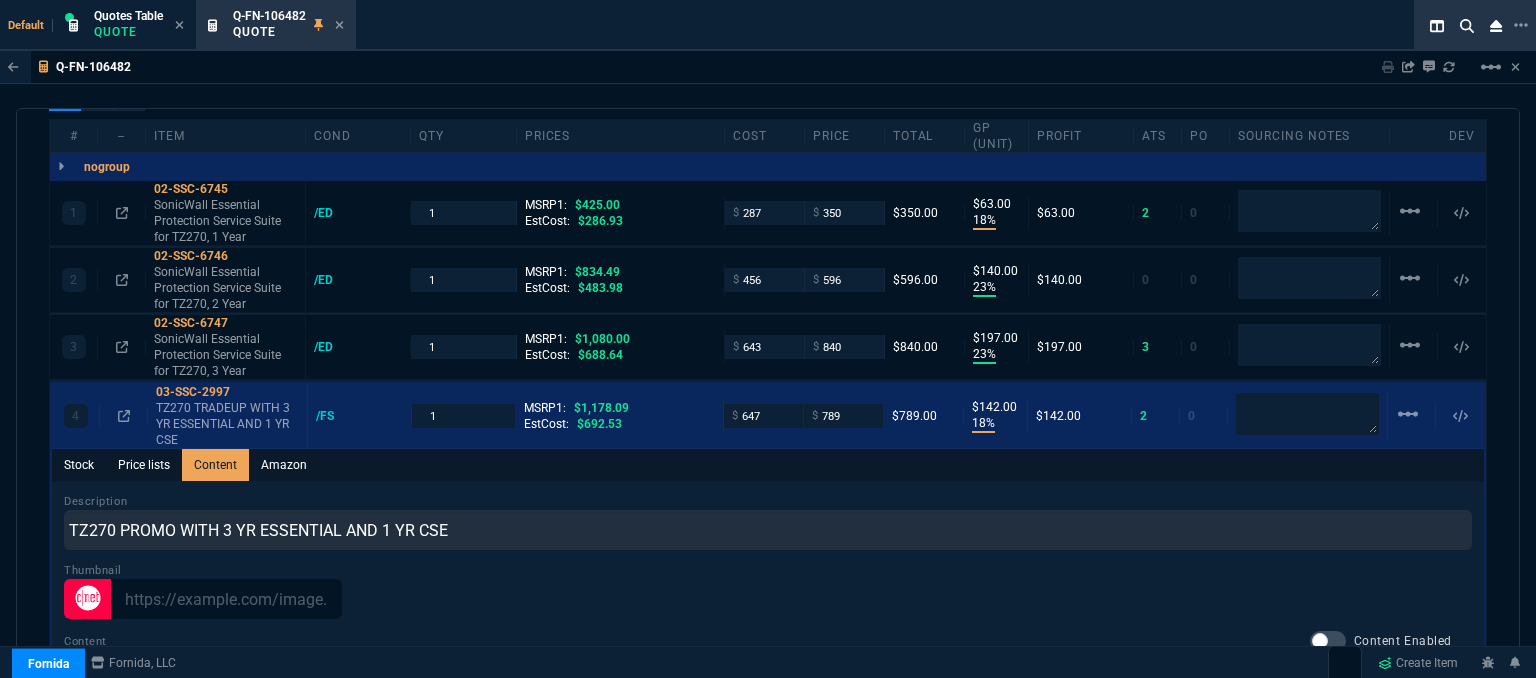 click on "Q-FN-106482 Sharing Q-FN-106482 Link Dev Link  Share on Teams linear_scale" at bounding box center [768, 67] 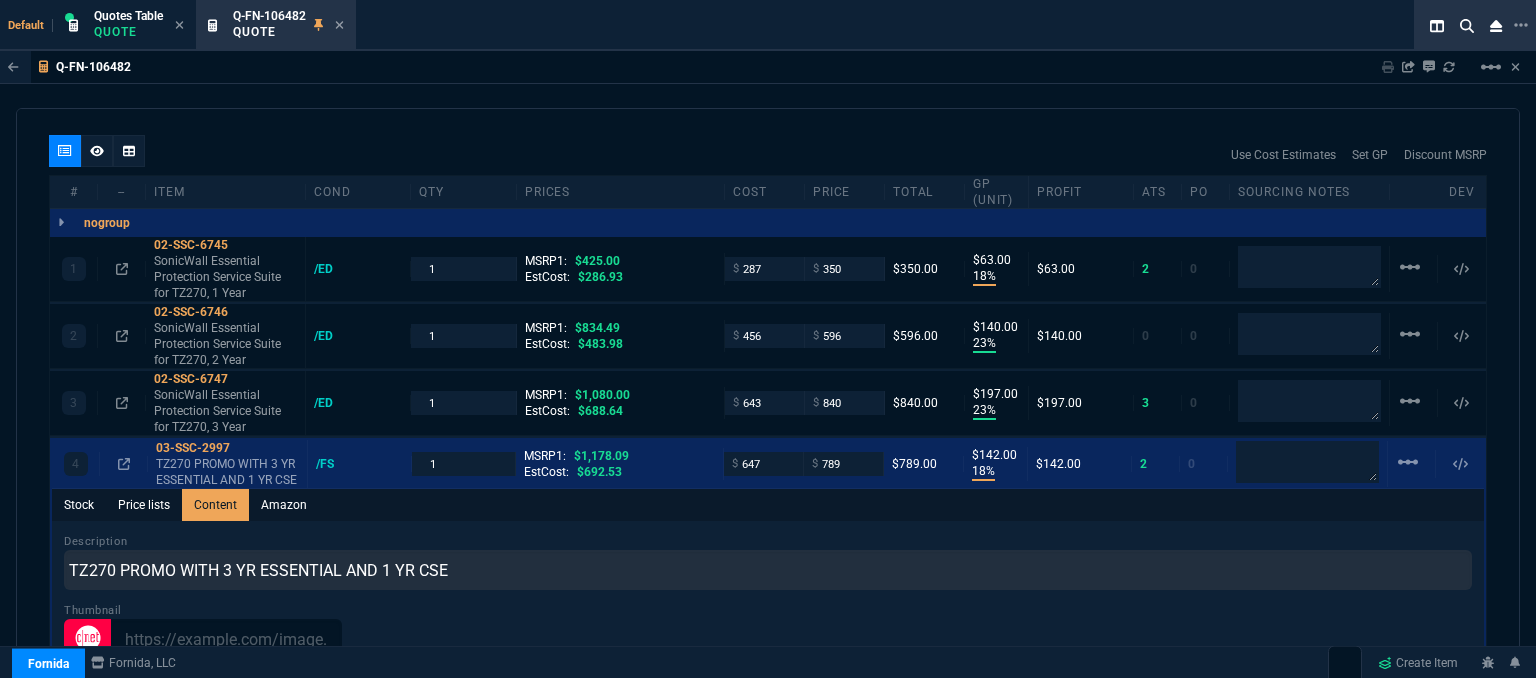scroll, scrollTop: 1100, scrollLeft: 0, axis: vertical 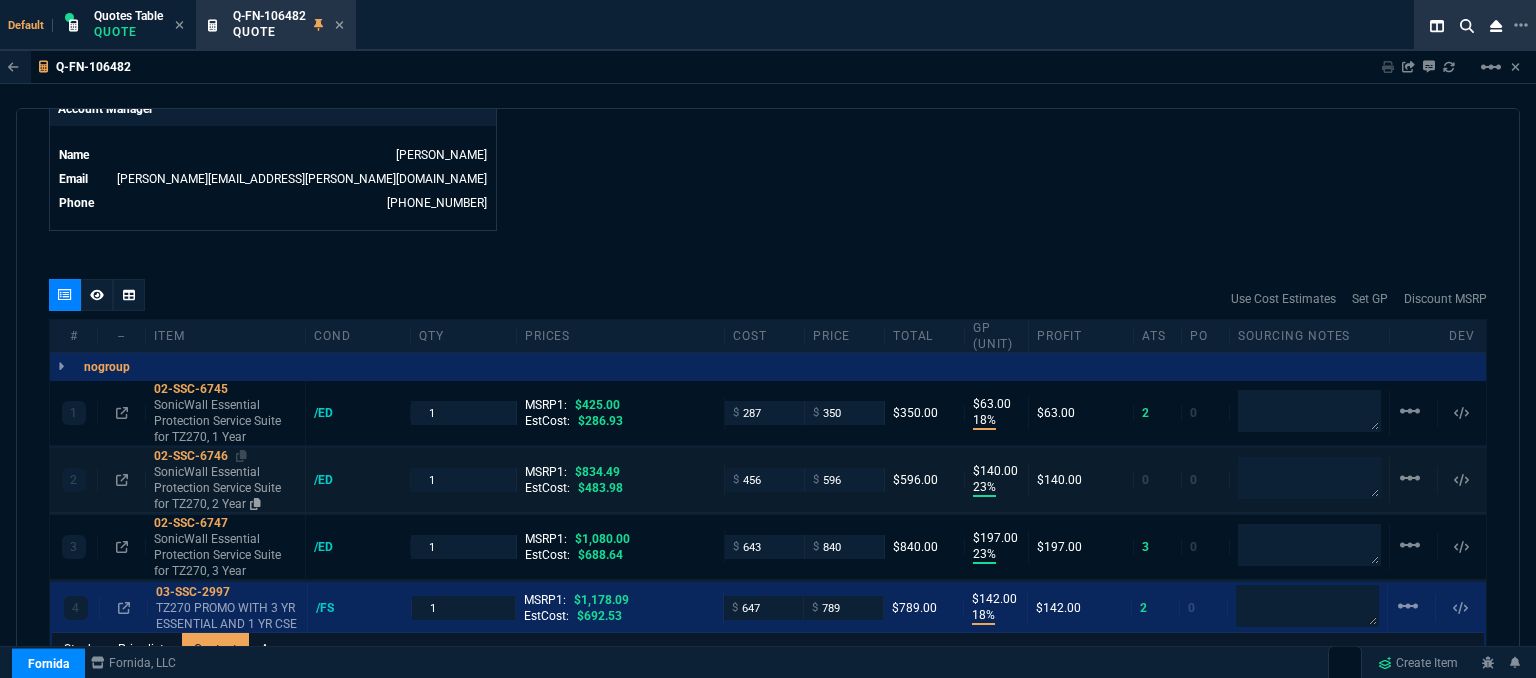 click on "02-SSC-6746" at bounding box center [225, 456] 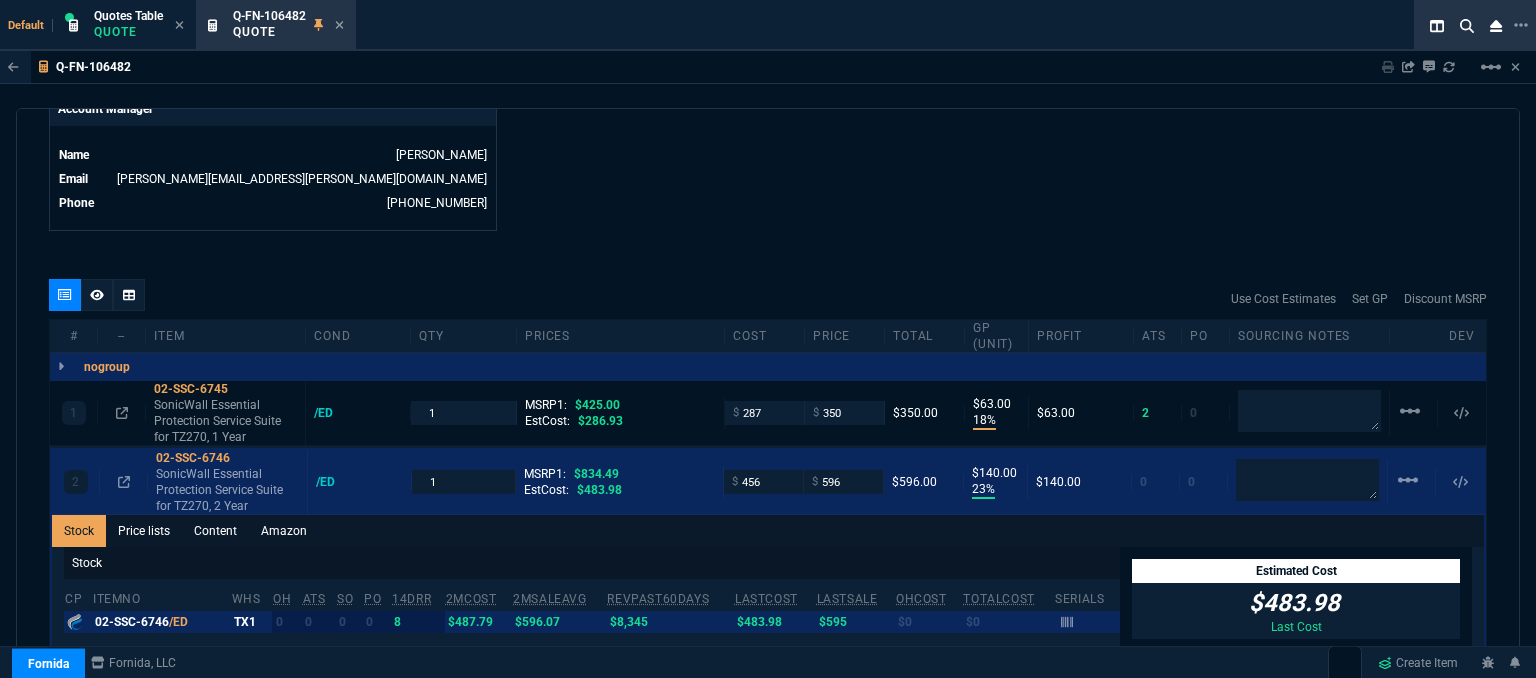 type on "18" 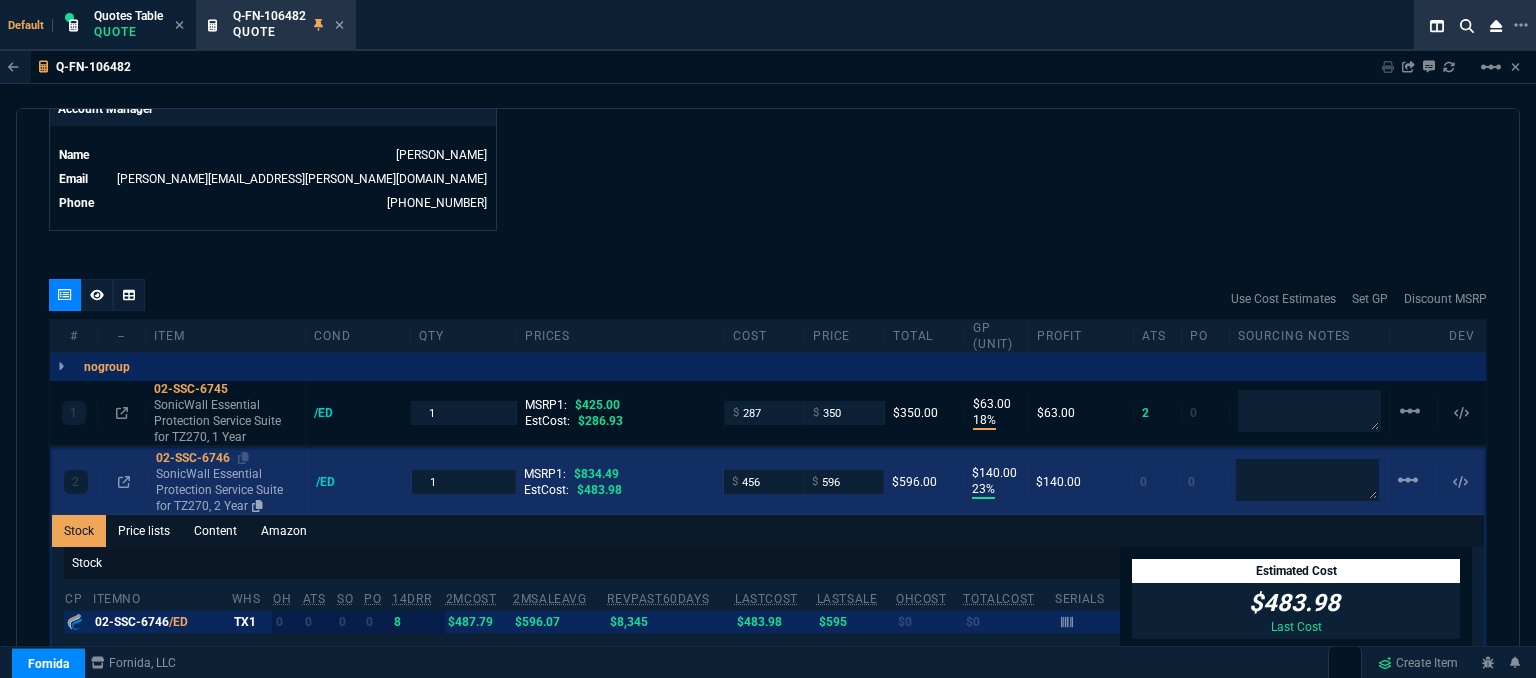 click on "02-SSC-6746" at bounding box center [227, 458] 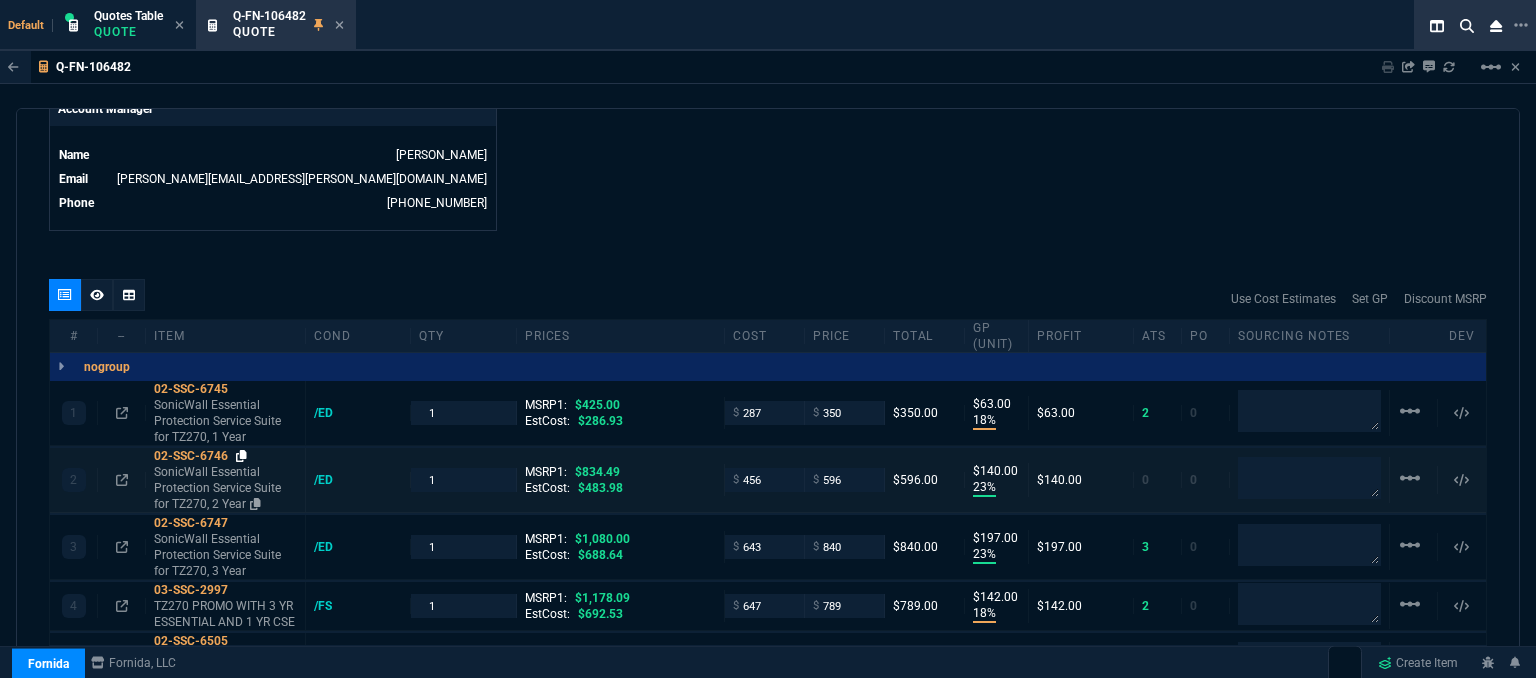 click 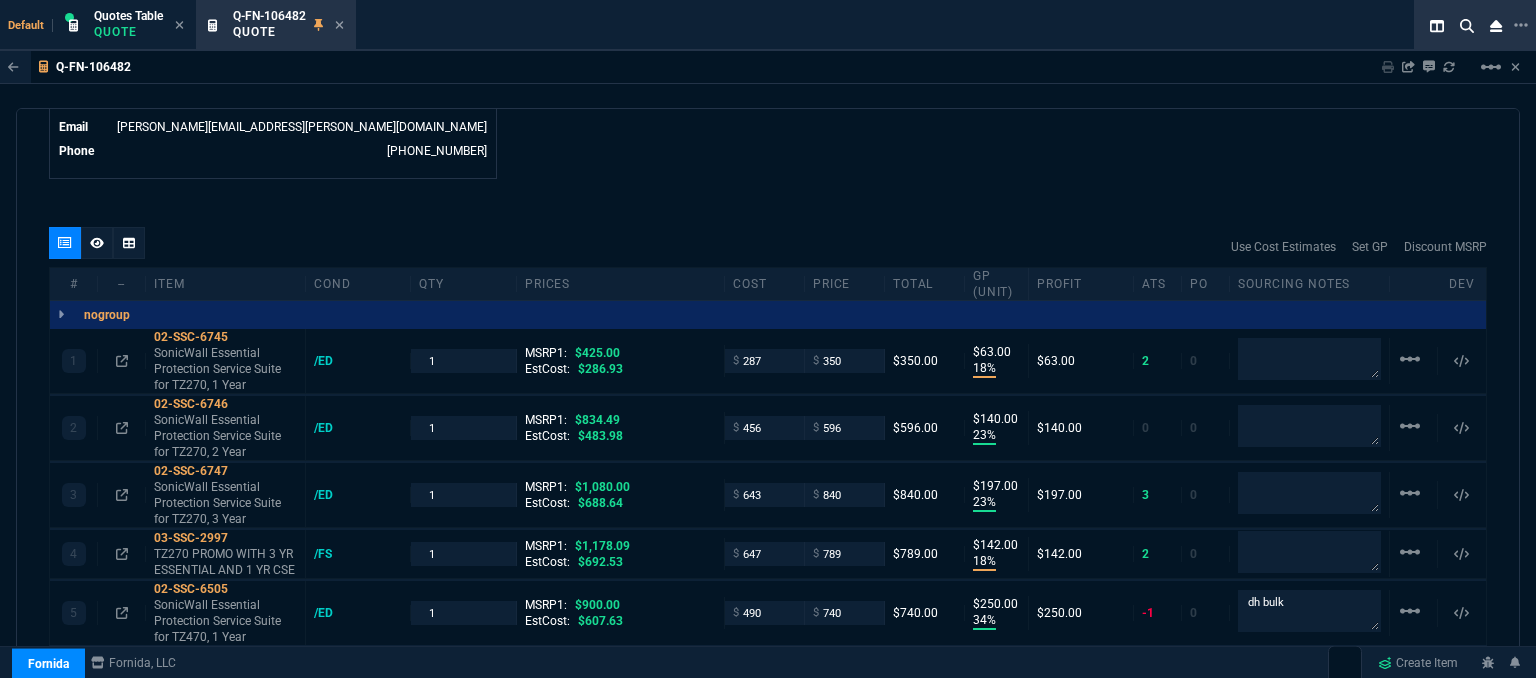 scroll, scrollTop: 1100, scrollLeft: 0, axis: vertical 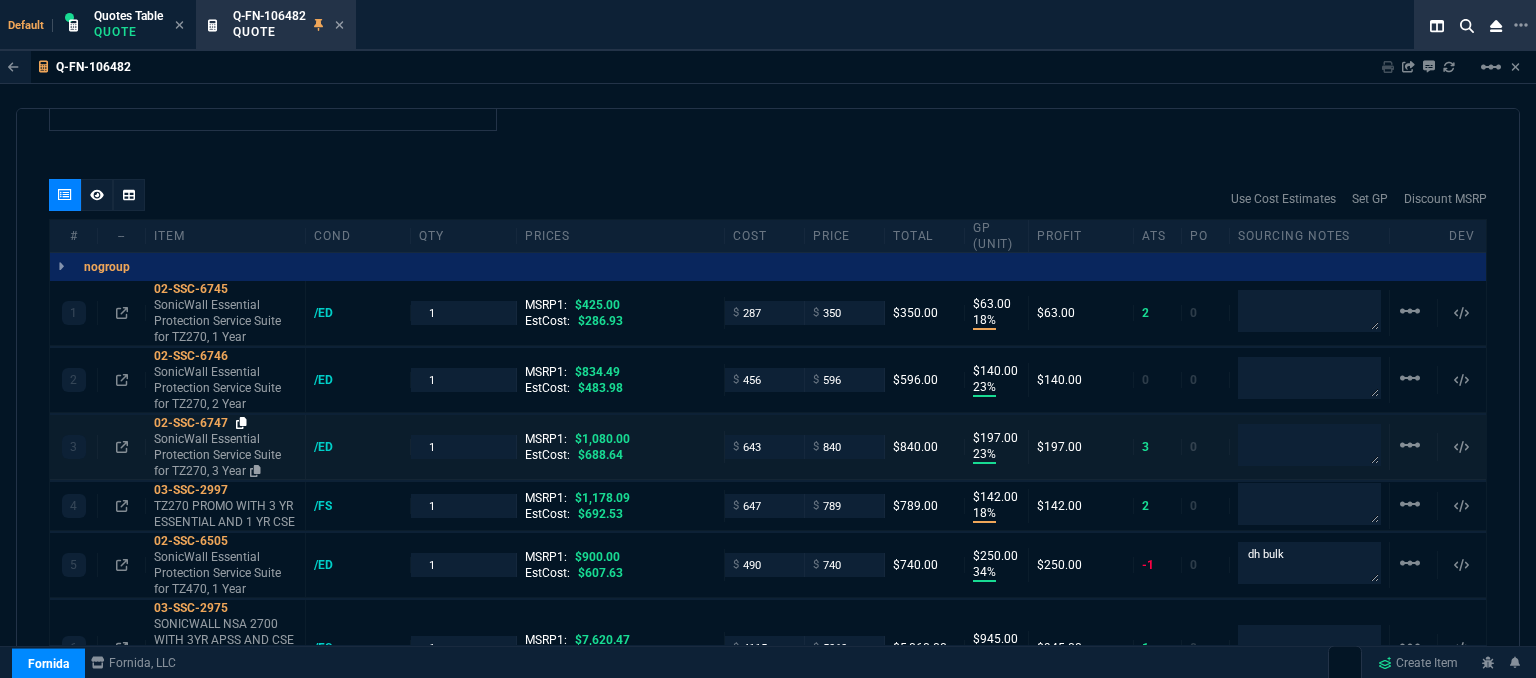 click 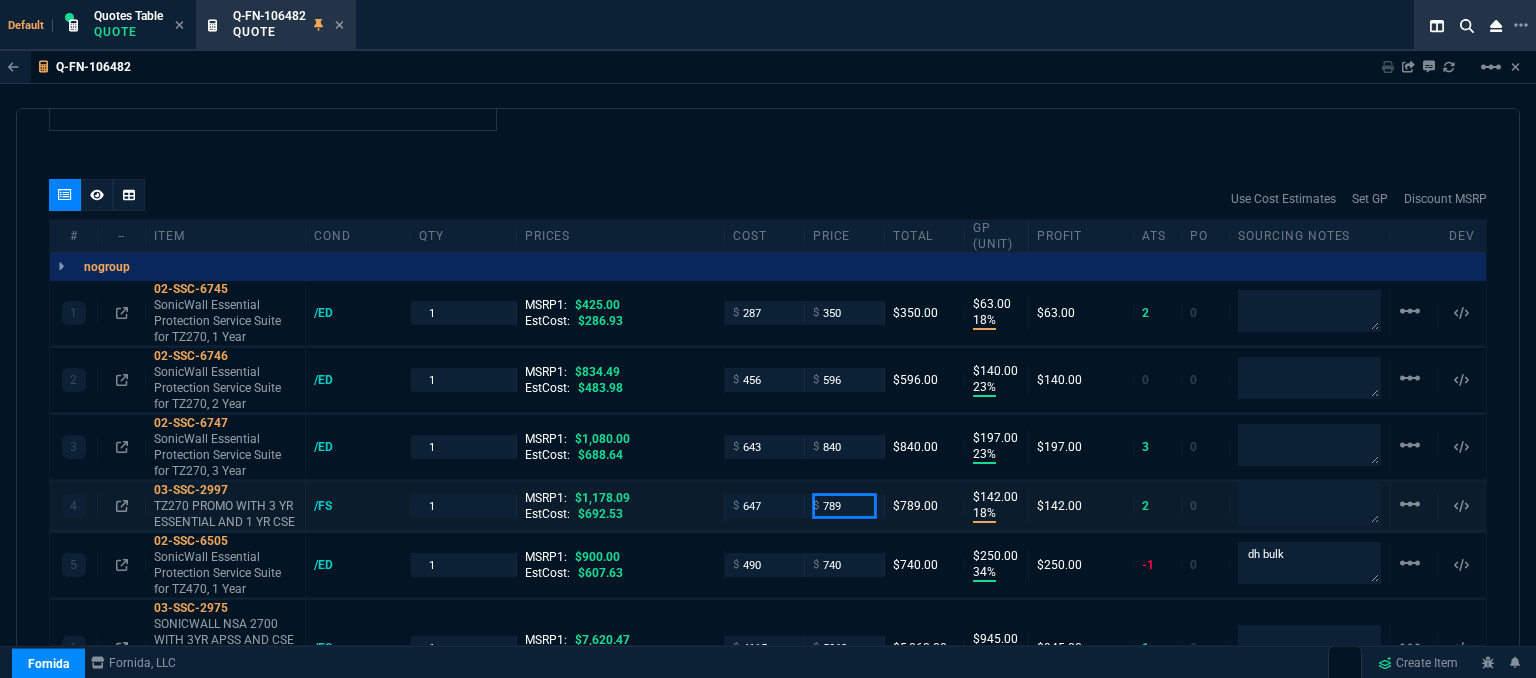 click on "789" at bounding box center (844, 505) 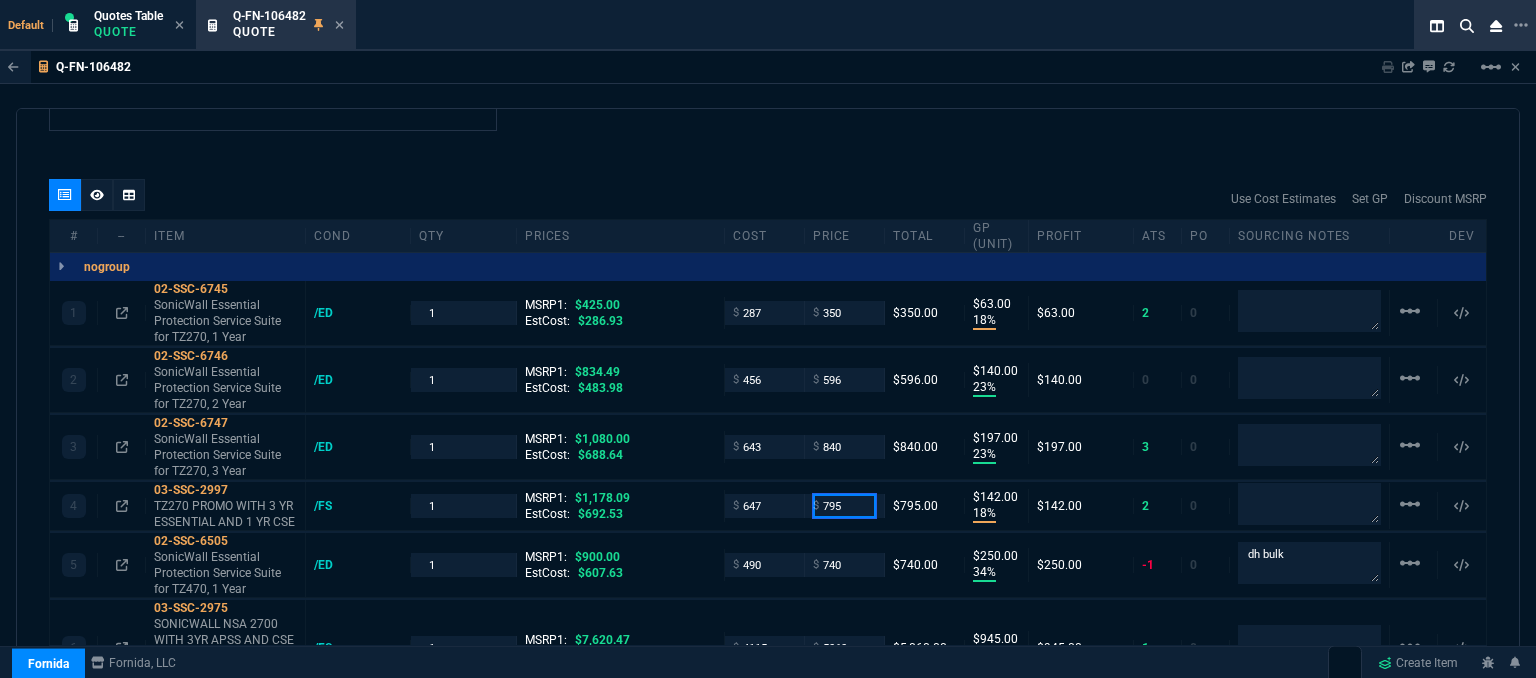 type on "795" 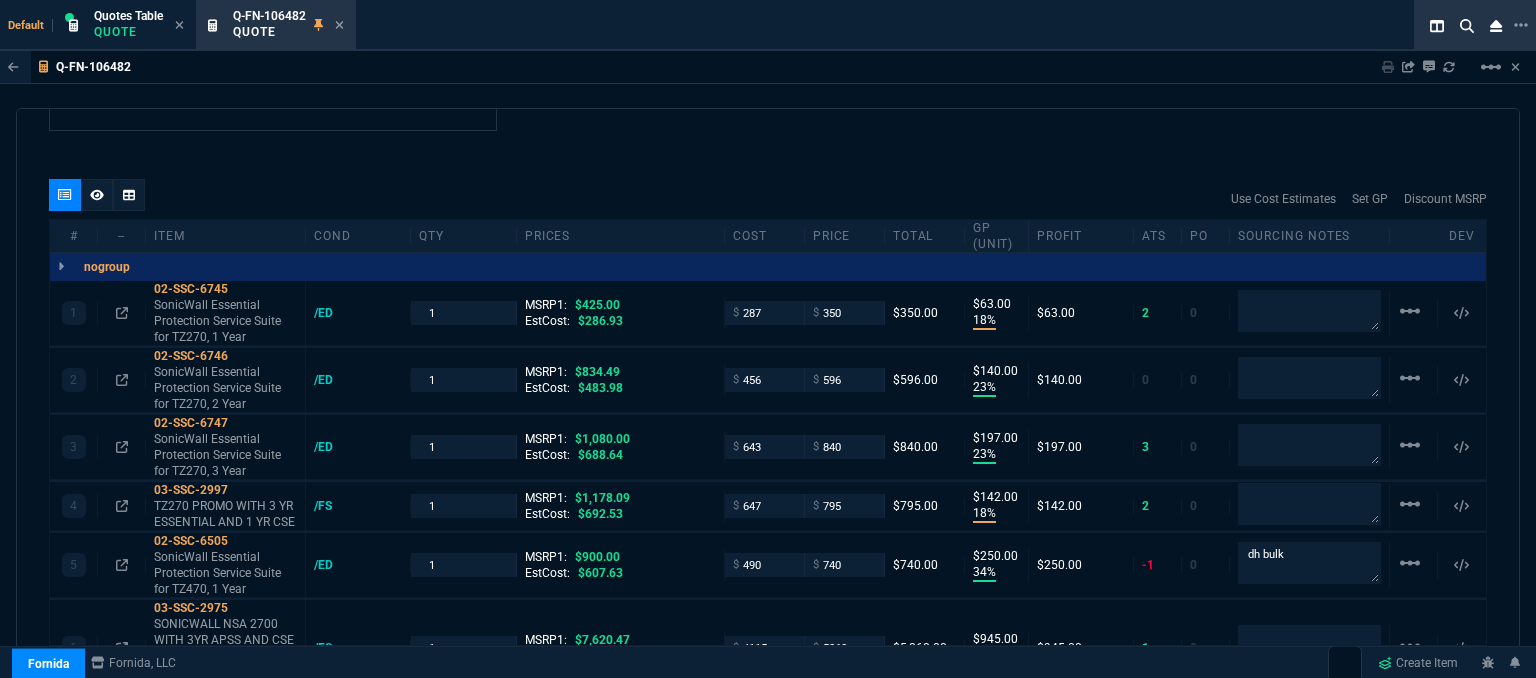 click on "quote   Q-FN-106482   New Customer  draft Fornida, LLC 2609 Technology Dr Suite 300 Plano, TX 75074 Details Number Q-FN-106482  Order ID Q-FN-106482  Customer Code --  Total Units 6  Expires Wed - 8/6/25, 5:32 PM Creator fiona.rossi@fornida.com  Created Wed - 7/23/25, 5:32 PM Print Specs Number Q-FN-106482  Customer ID   Customer Name   Expires 8/6/25,  12:32 PM  Customer PO # --  Payment Terms --  Shipping Agent FEDEX | GRD  Customer Customer Code --  Customer Name --  Customer PO # empty  Payment Terms --  email   phone --   Origin  amzLead / email   Origin Comment    Staff Sales Person ROSS  Engineer 1 --  Engineer 2 --  Shipping Ship Date -- Agent FEDEX  Agent Service GRD  Account Id --  Sales Order* Number --  id --  Account Manager Name Fiona  Email fiona.rossi@fornida.com  Phone 469-249-2107  Fornida, LLC 2609 Technology Dr Suite 300 Plano, TX 75074  Share Link  MOMMY&THE SALES REPS group chat SEND Brian Over oneOnOne chat SEND Sarah Costa oneOnOne chat SEND Steven Huang oneOnOne chat SEND -- -- -- --" at bounding box center [768, 396] 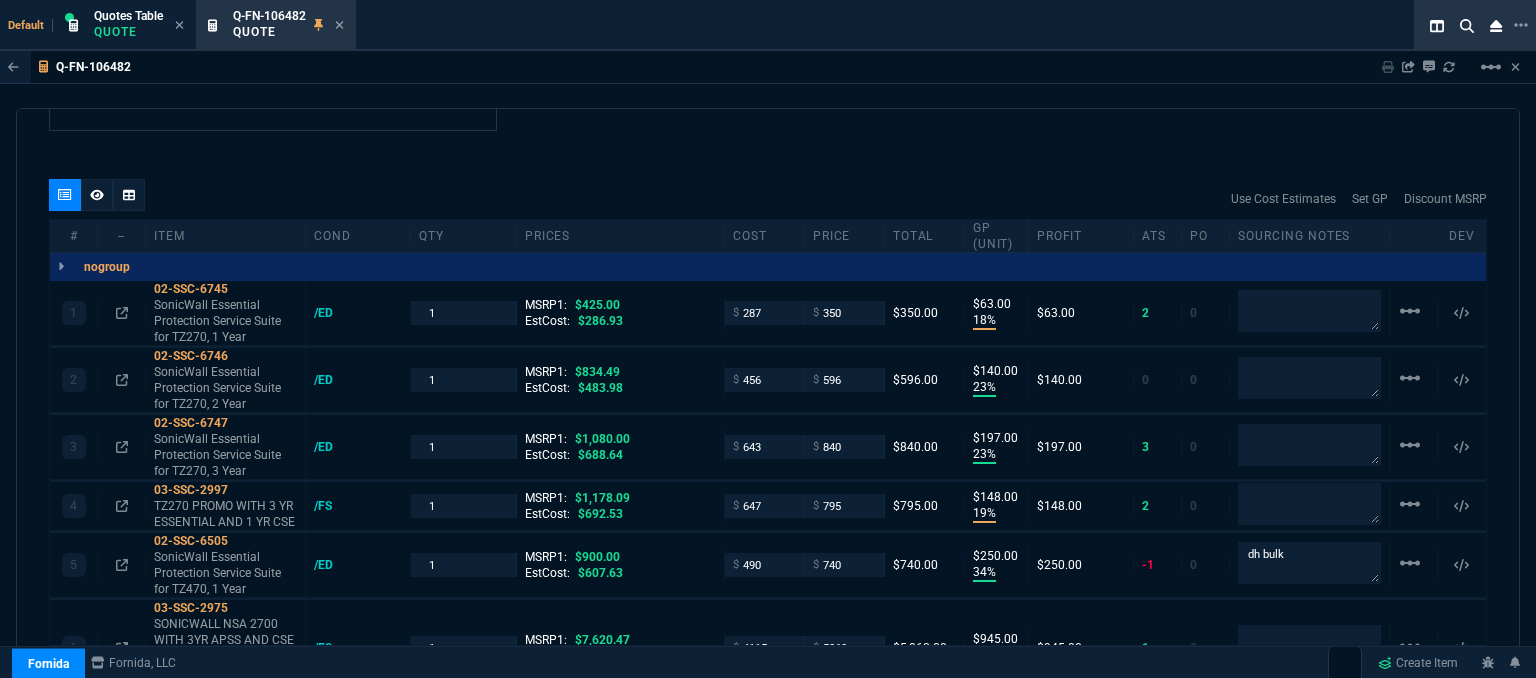 type on "795" 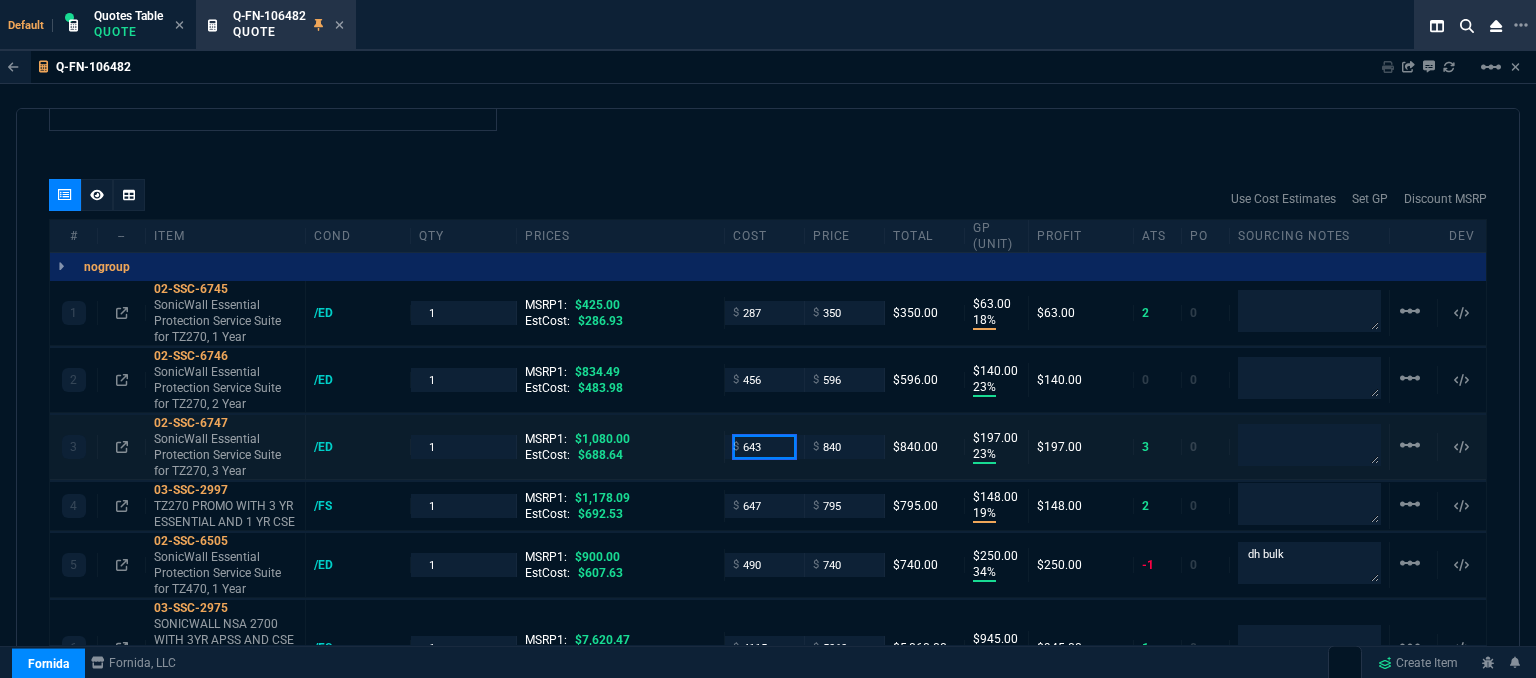 click on "643" at bounding box center (764, 446) 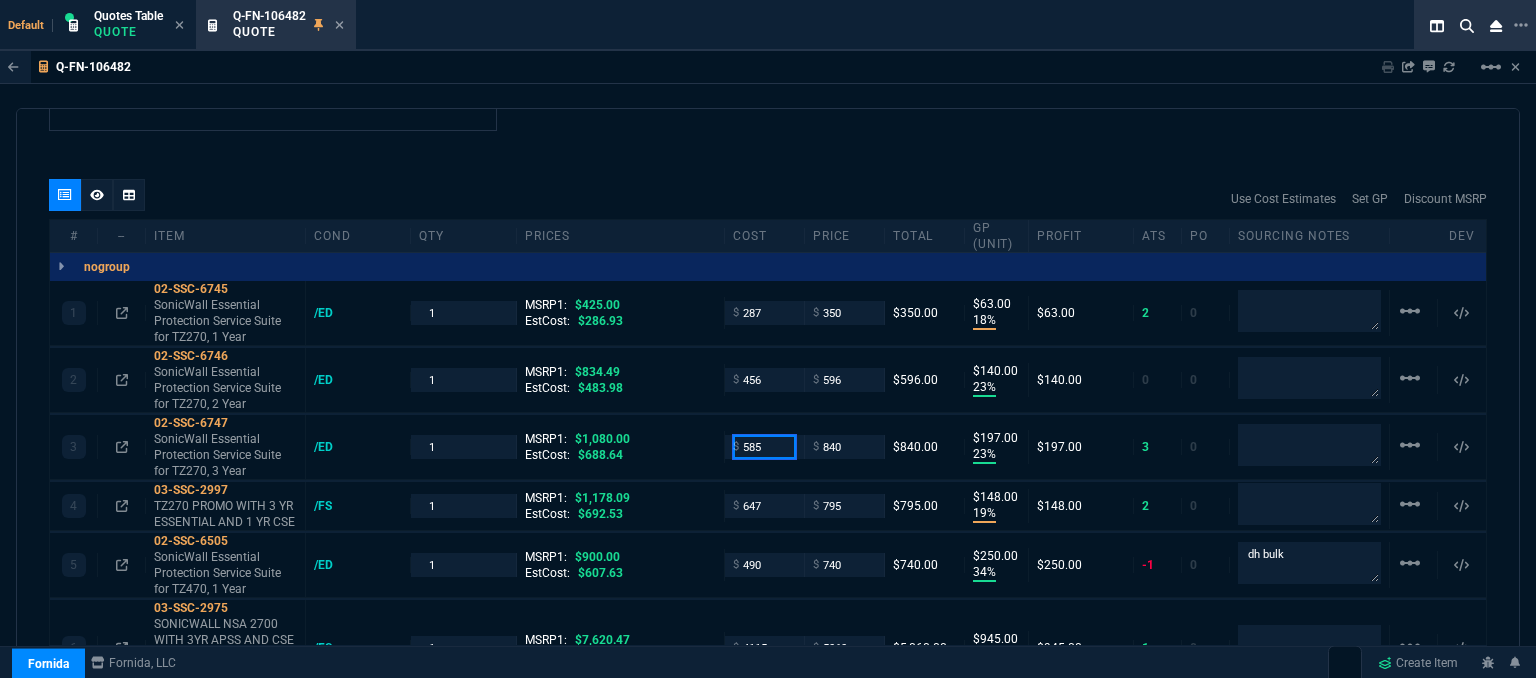type on "585" 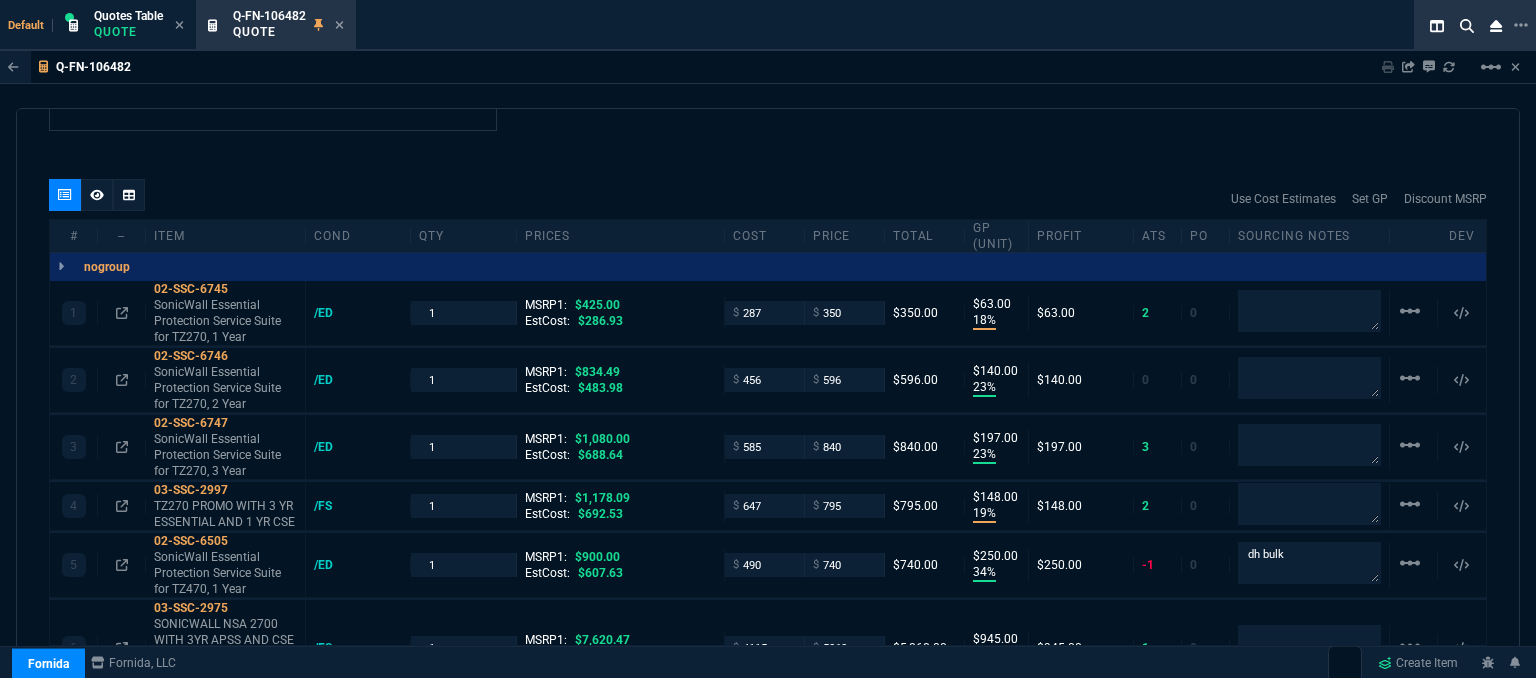 click on "quote   Q-FN-106482   New Customer  draft Fornida, LLC 2609 Technology Dr Suite 300 Plano, TX 75074 Details Number Q-FN-106482  Order ID Q-FN-106482  Customer Code --  Total Units 6  Expires Wed - 8/6/25, 5:32 PM Creator fiona.rossi@fornida.com  Created Wed - 7/23/25, 5:32 PM Print Specs Number Q-FN-106482  Customer ID   Customer Name   Expires 8/6/25,  12:32 PM  Customer PO # --  Payment Terms --  Shipping Agent FEDEX | GRD  Customer Customer Code --  Customer Name --  Customer PO # empty  Payment Terms --  email   phone --   Origin  amzLead / email   Origin Comment    Staff Sales Person ROSS  Engineer 1 --  Engineer 2 --  Shipping Ship Date -- Agent FEDEX  Agent Service GRD  Account Id --  Sales Order* Number --  id --  Account Manager Name Fiona  Email fiona.rossi@fornida.com  Phone 469-249-2107  Fornida, LLC 2609 Technology Dr Suite 300 Plano, TX 75074  Share Link  MOMMY&THE SALES REPS group chat SEND Brian Over oneOnOne chat SEND Sarah Costa oneOnOne chat SEND Steven Huang oneOnOne chat SEND -- -- -- --" at bounding box center [768, 396] 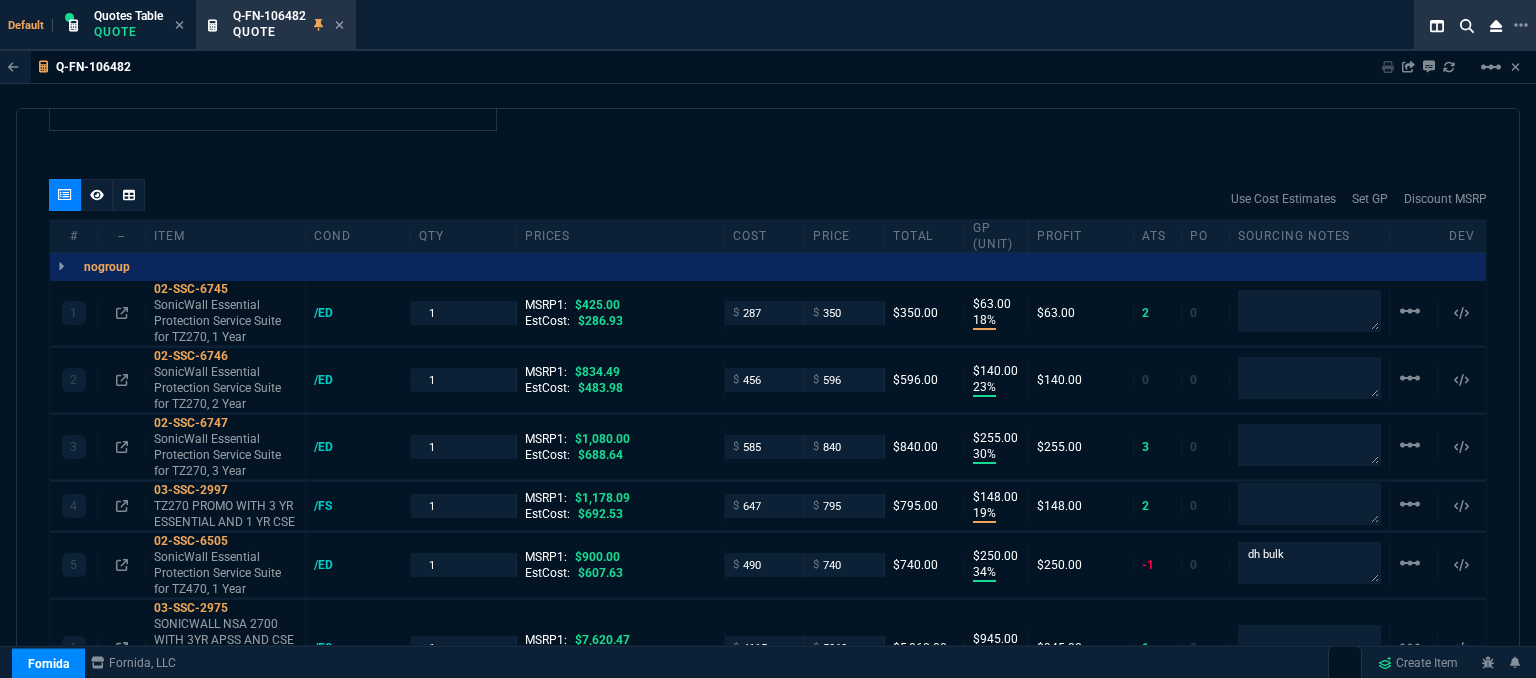 type on "585" 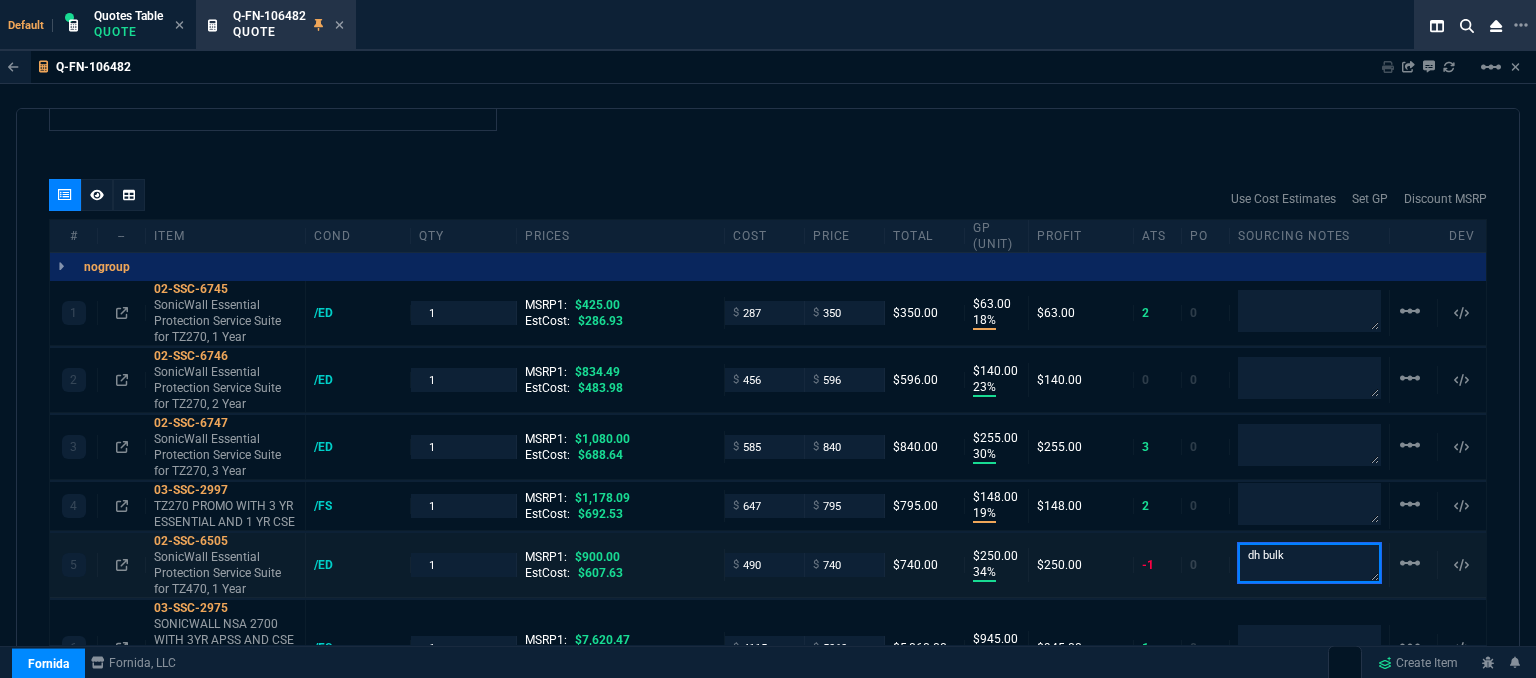 drag, startPoint x: 1303, startPoint y: 545, endPoint x: 1212, endPoint y: 541, distance: 91.08787 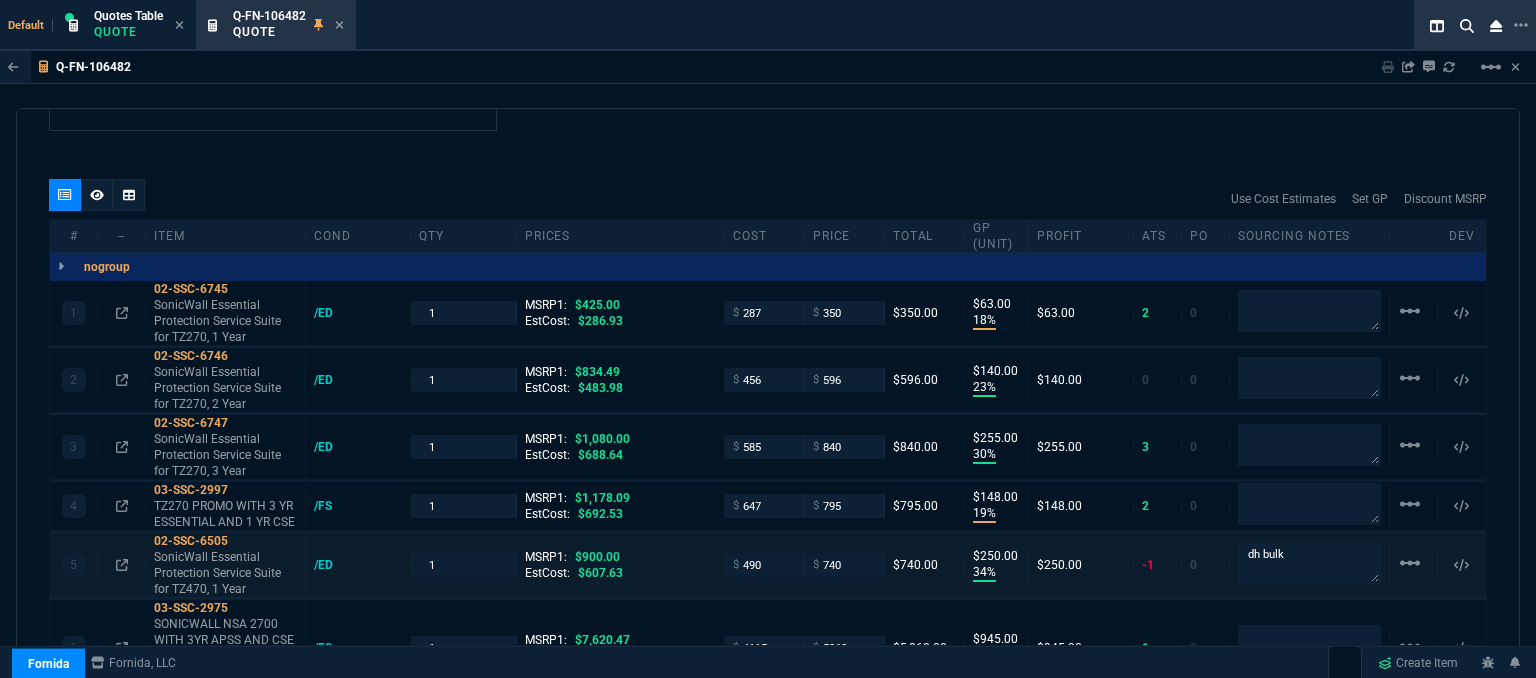 click on "0" at bounding box center [1206, 565] 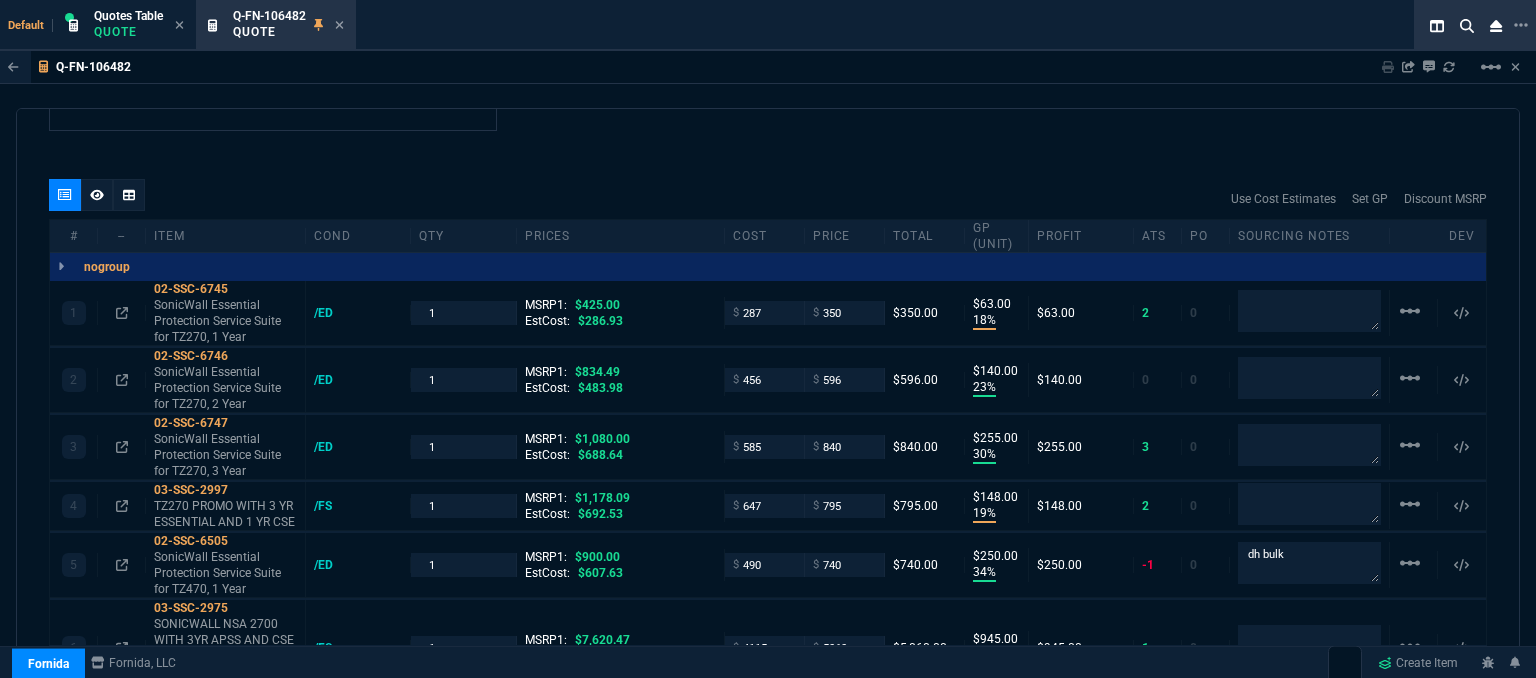 click on "quote   Q-FN-106482   New Customer  draft Fornida, LLC 2609 Technology Dr Suite 300 Plano, TX 75074 Details Number Q-FN-106482  Order ID Q-FN-106482  Customer Code --  Total Units 6  Expires Wed - 8/6/25, 5:32 PM Creator fiona.rossi@fornida.com  Created Wed - 7/23/25, 5:32 PM Print Specs Number Q-FN-106482  Customer ID   Customer Name   Expires 8/6/25,  12:32 PM  Customer PO # --  Payment Terms --  Shipping Agent FEDEX | GRD  Customer Customer Code --  Customer Name --  Customer PO # empty  Payment Terms --  email   phone --   Origin  amzLead / email   Origin Comment    Staff Sales Person ROSS  Engineer 1 --  Engineer 2 --  Shipping Ship Date -- Agent FEDEX  Agent Service GRD  Account Id --  Sales Order* Number --  id --  Account Manager Name Fiona  Email fiona.rossi@fornida.com  Phone 469-249-2107  Fornida, LLC 2609 Technology Dr Suite 300 Plano, TX 75074  Share Link  MOMMY&THE SALES REPS group chat SEND Brian Over oneOnOne chat SEND Sarah Costa oneOnOne chat SEND Steven Huang oneOnOne chat SEND -- -- -- --" at bounding box center (768, 396) 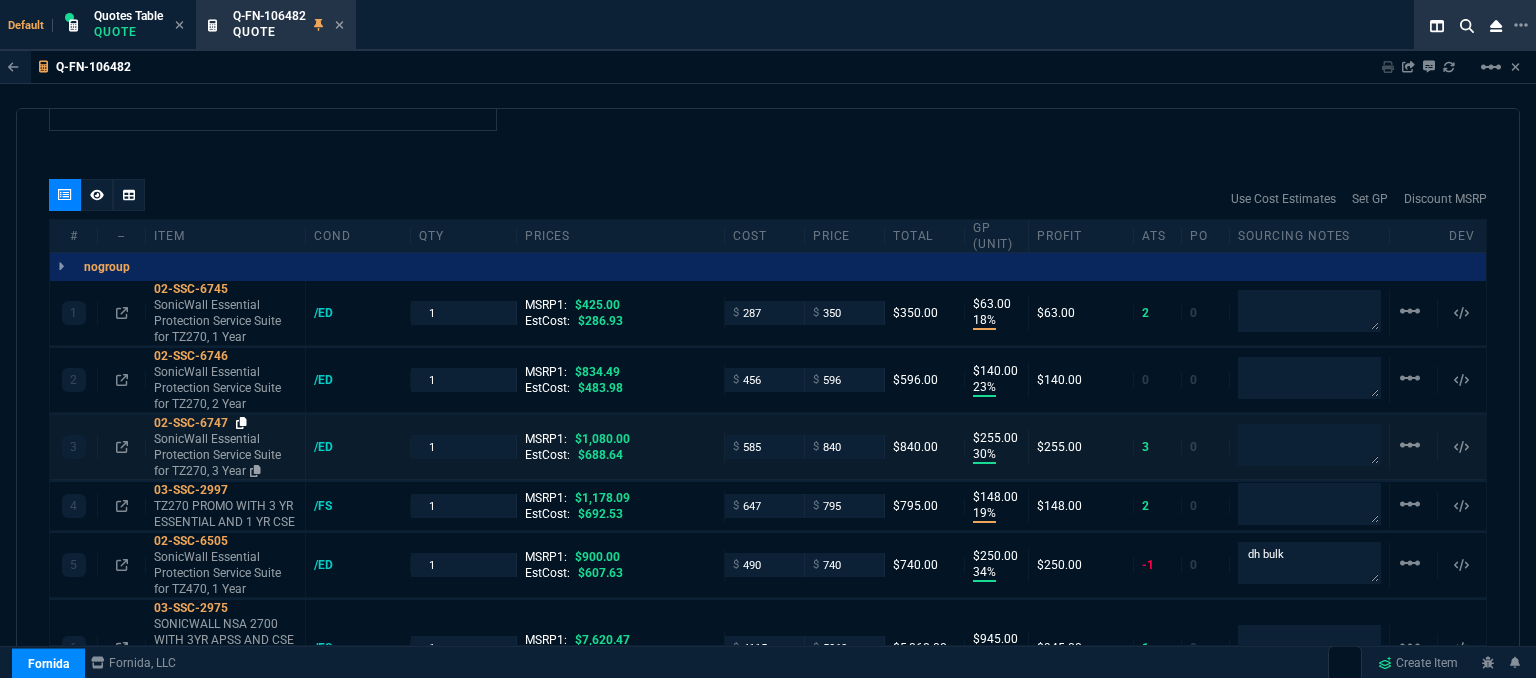 click 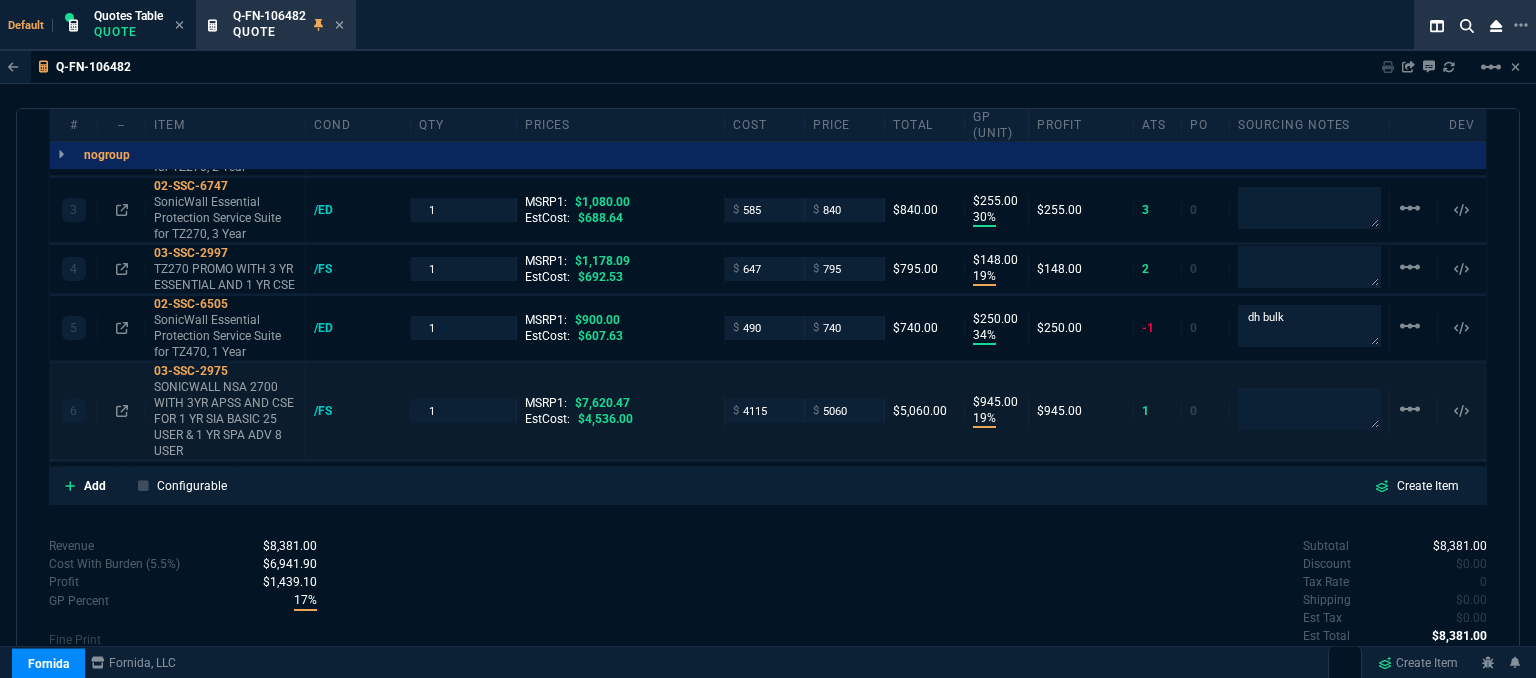 scroll, scrollTop: 1372, scrollLeft: 0, axis: vertical 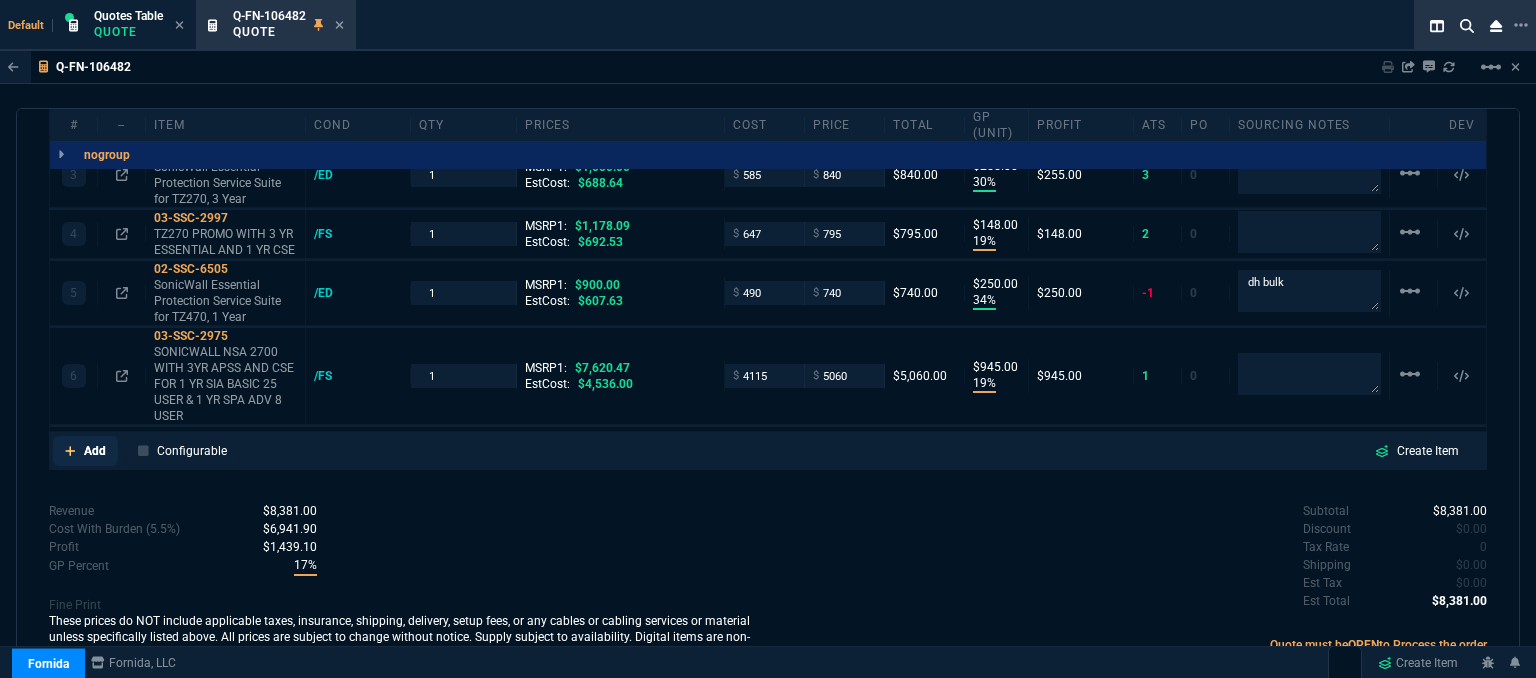 click 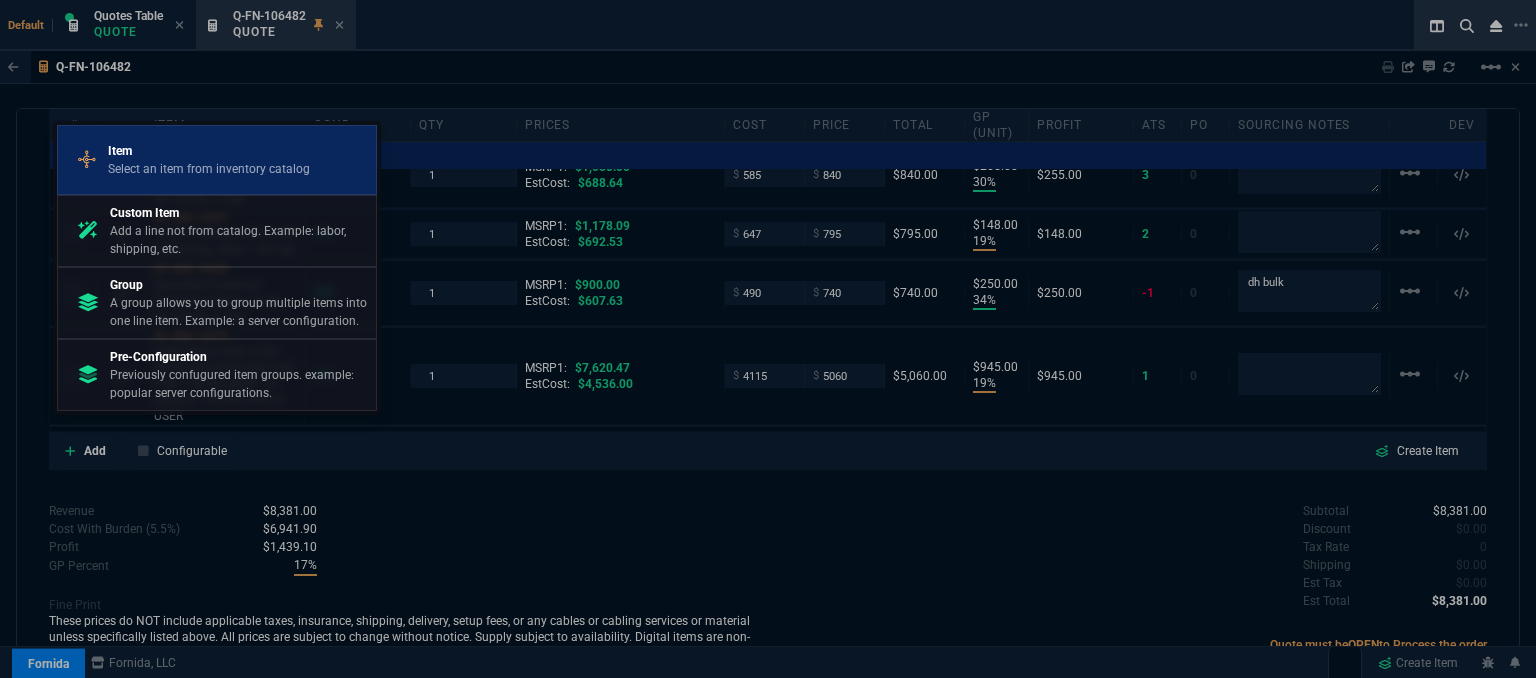 click on "Select an item from inventory catalog" at bounding box center (209, 169) 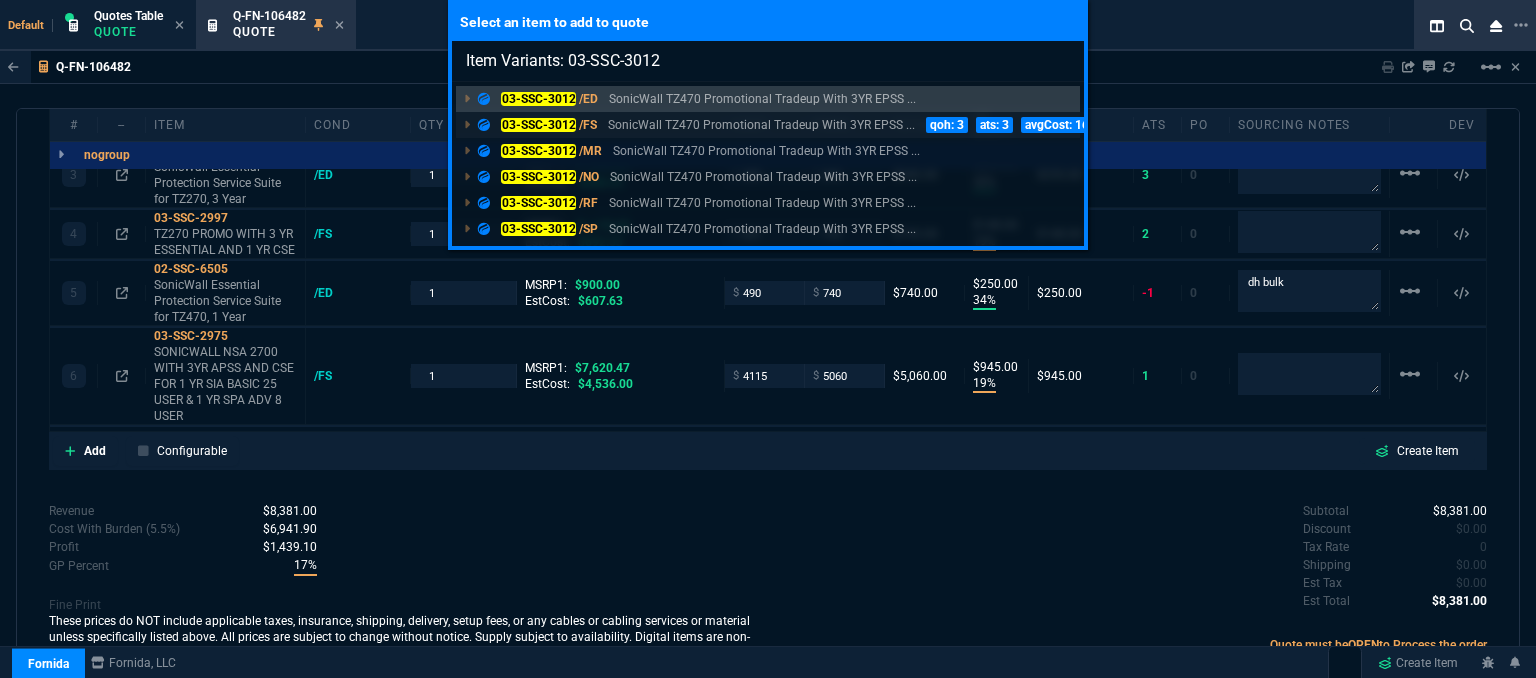 type on "Item Variants: 03-SSC-3012" 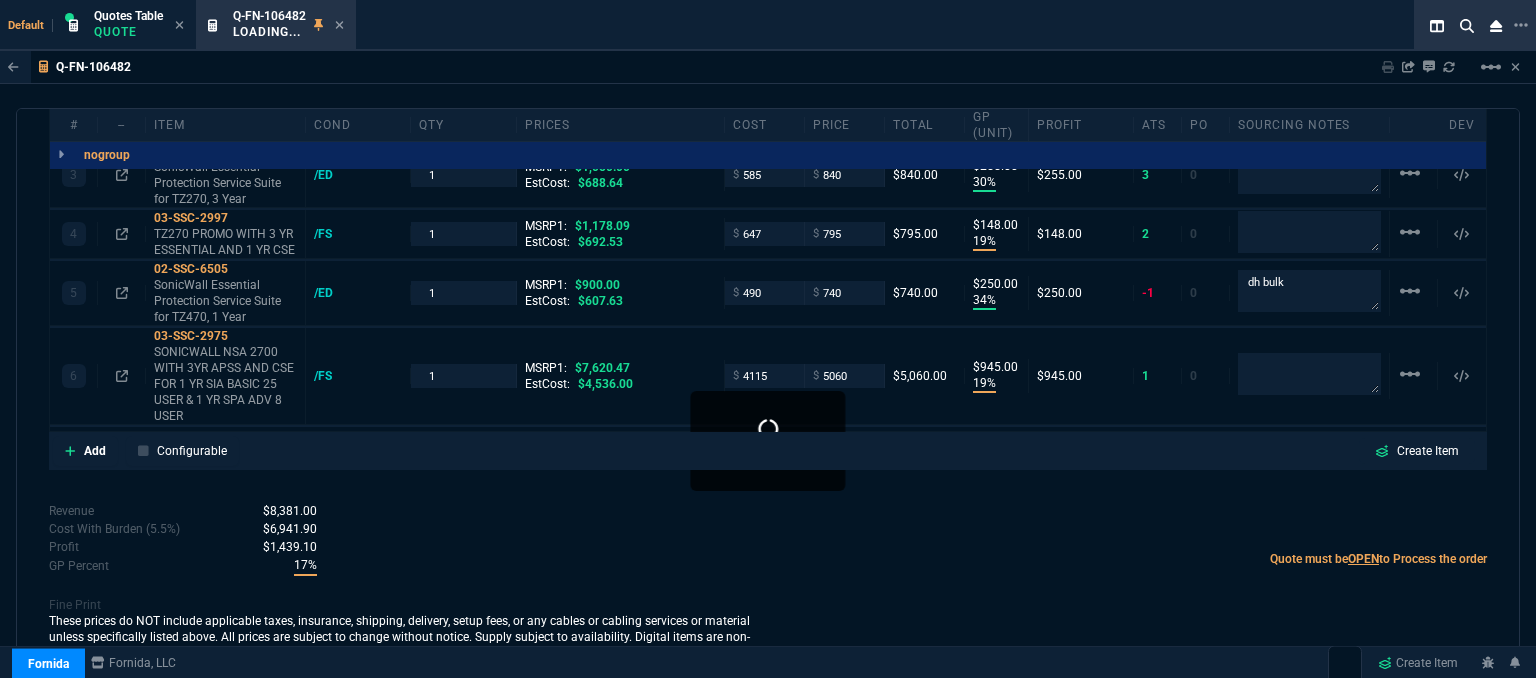 scroll, scrollTop: 1372, scrollLeft: 0, axis: vertical 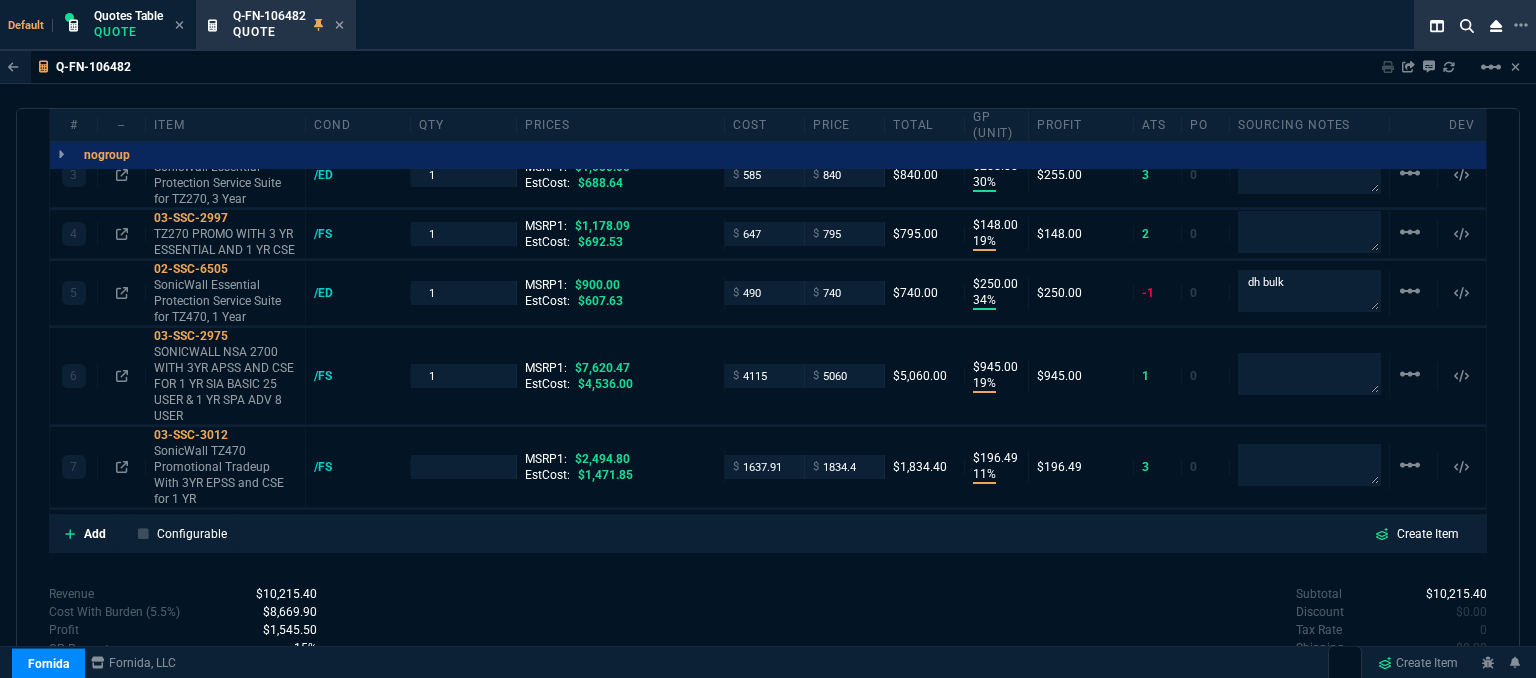 type on "18" 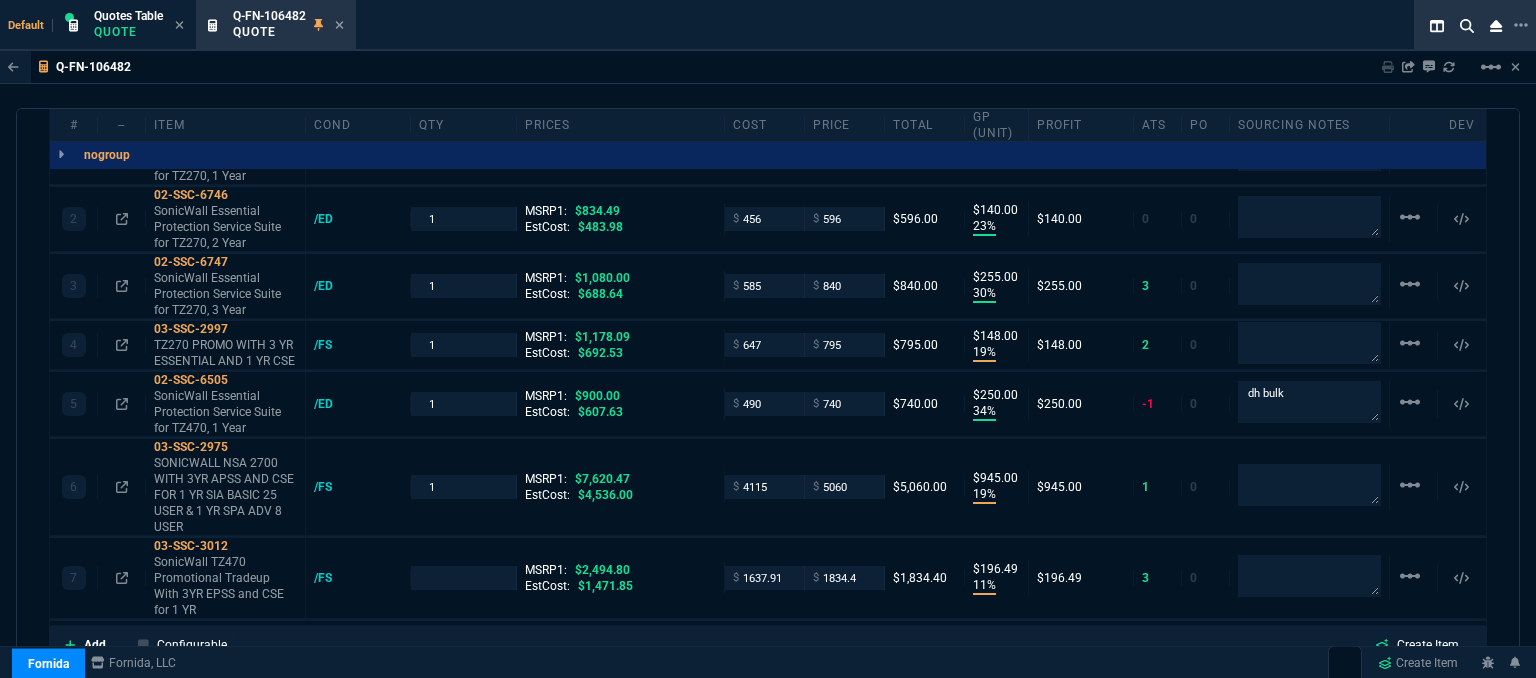 scroll, scrollTop: 1172, scrollLeft: 0, axis: vertical 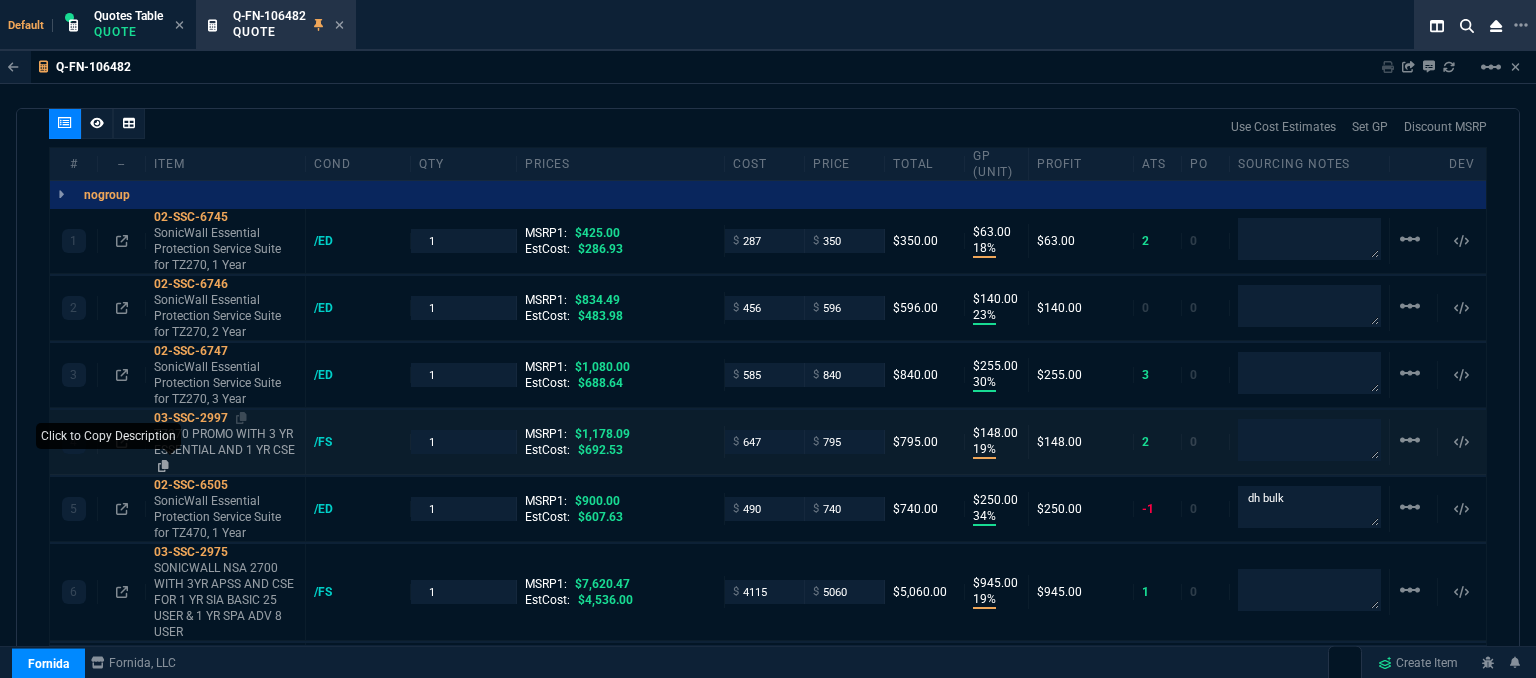 click 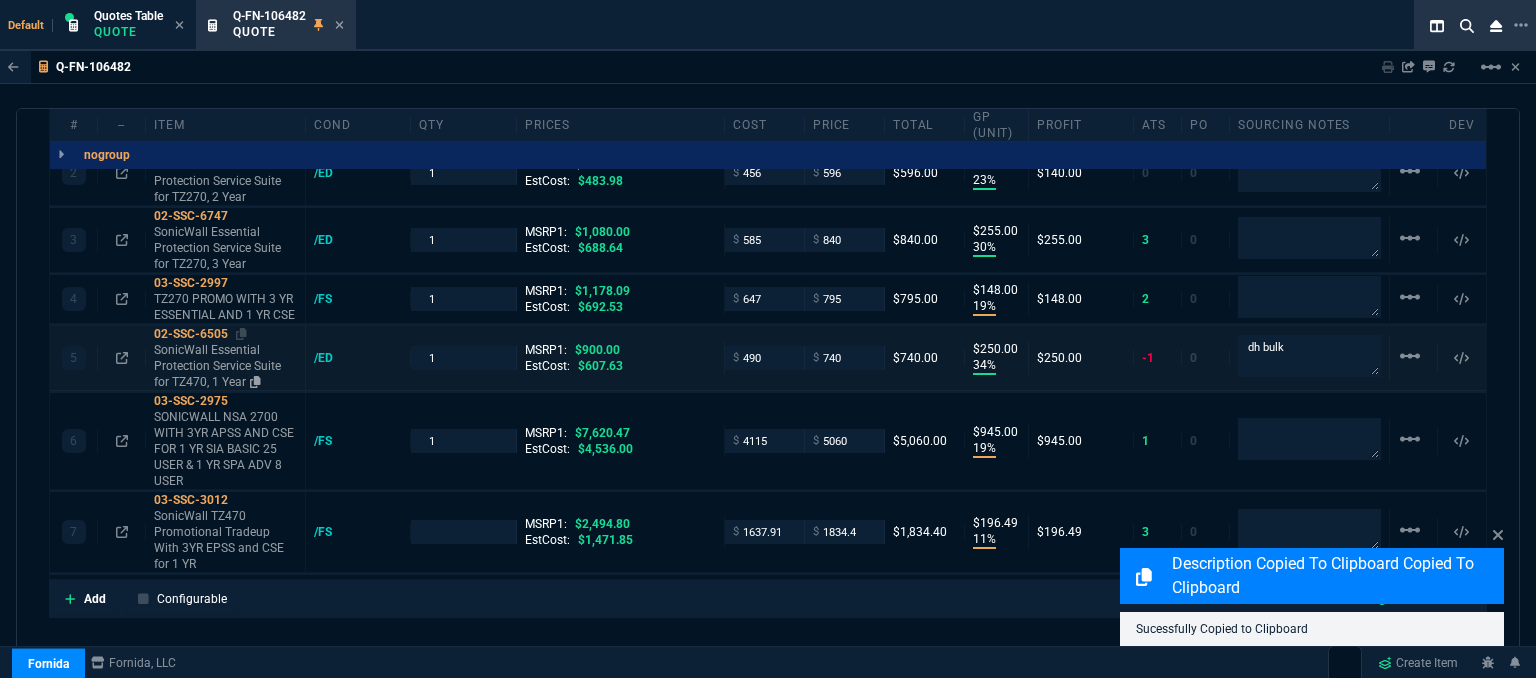 scroll, scrollTop: 1455, scrollLeft: 0, axis: vertical 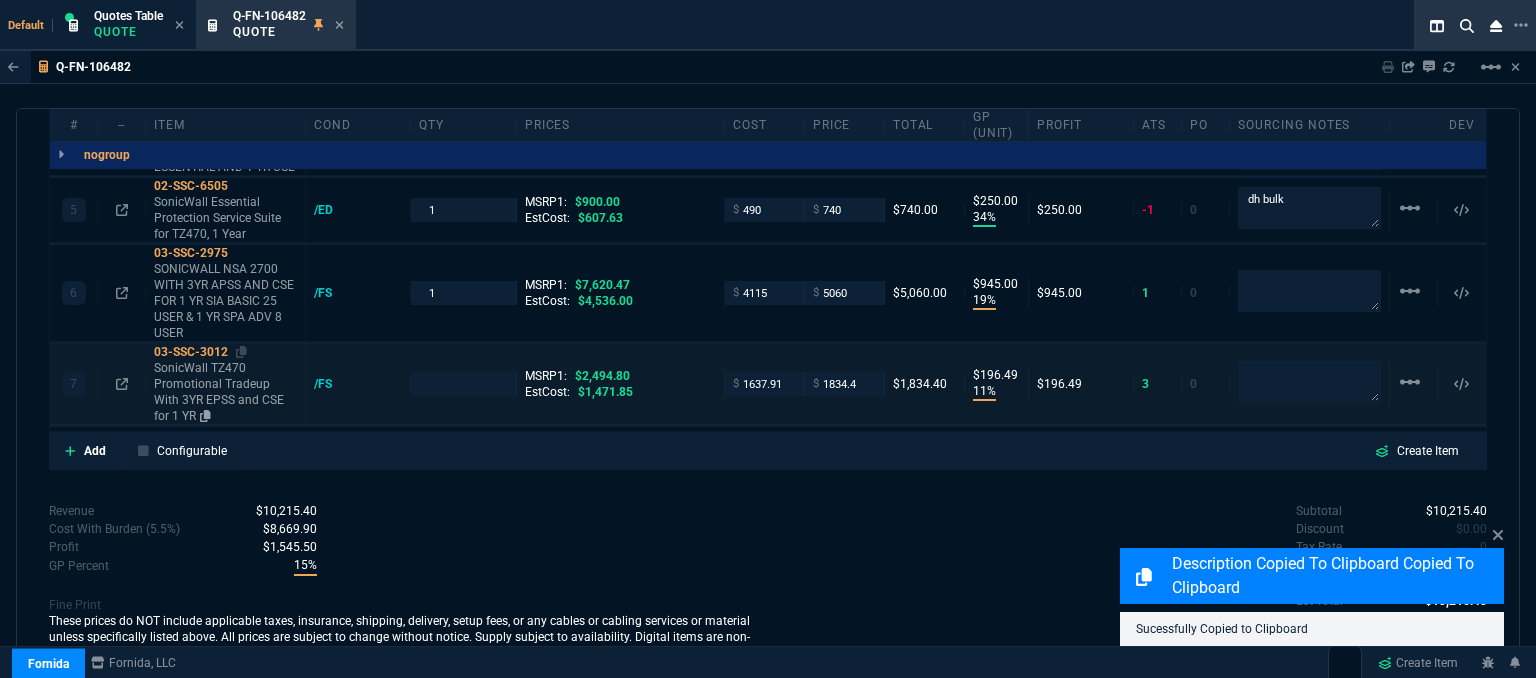 click on "SonicWall TZ470 Promotional Tradeup With 3YR EPSS and CSE for 1 YR" at bounding box center [225, 392] 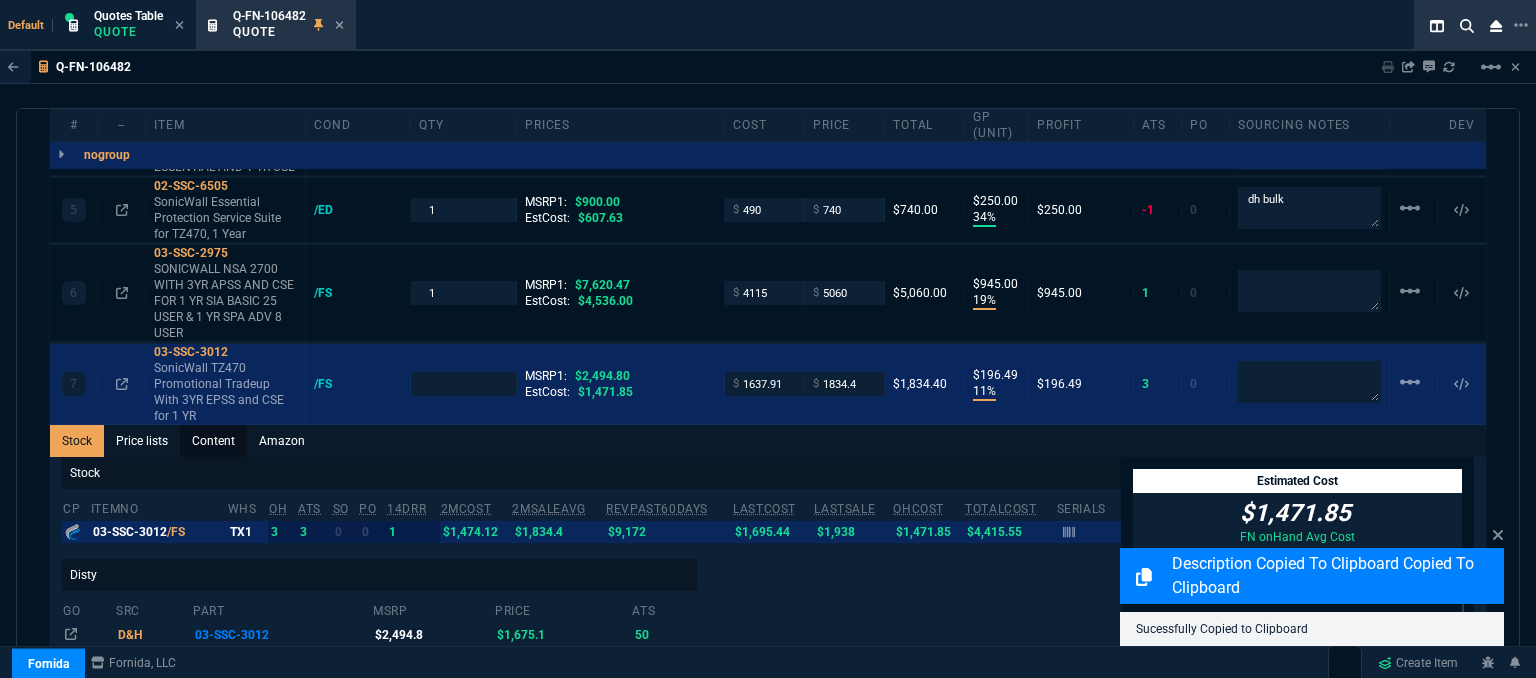 click on "Content" at bounding box center (213, 441) 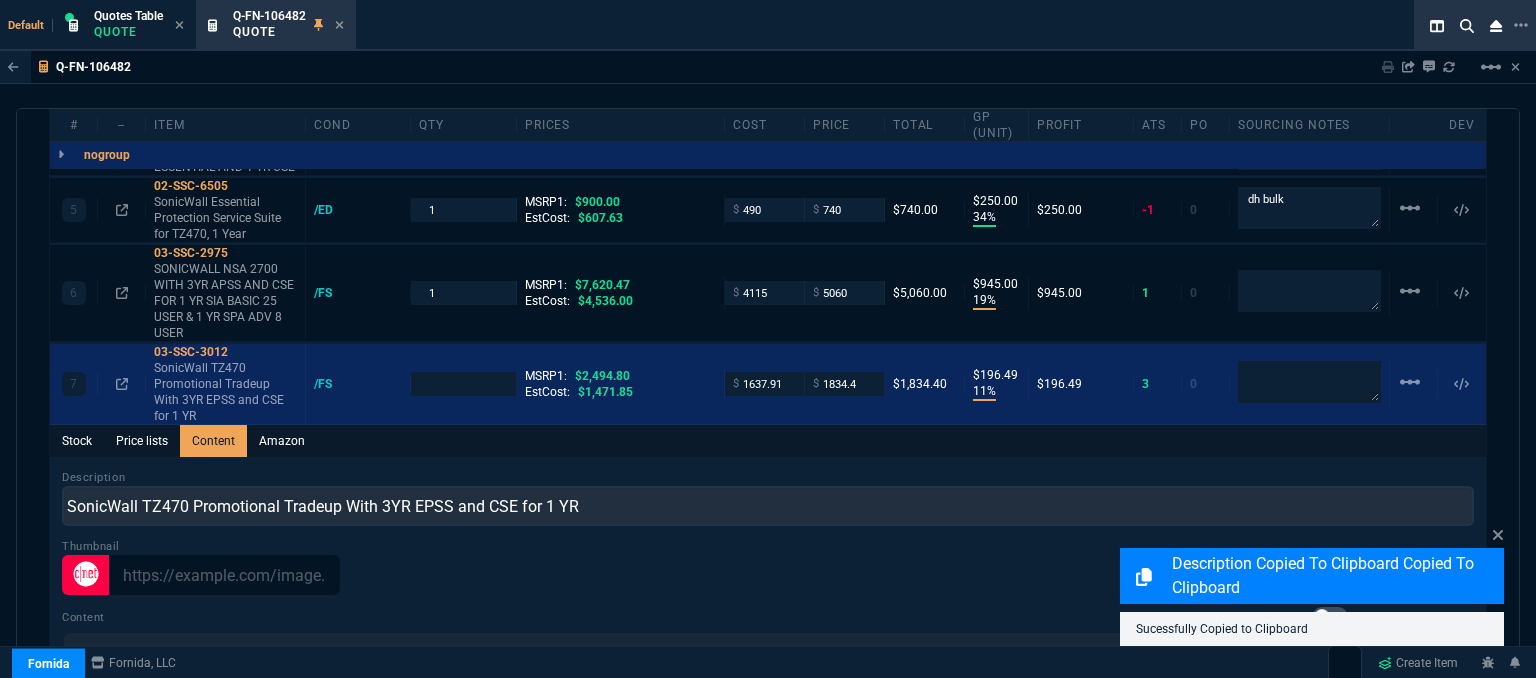 scroll, scrollTop: 0, scrollLeft: 0, axis: both 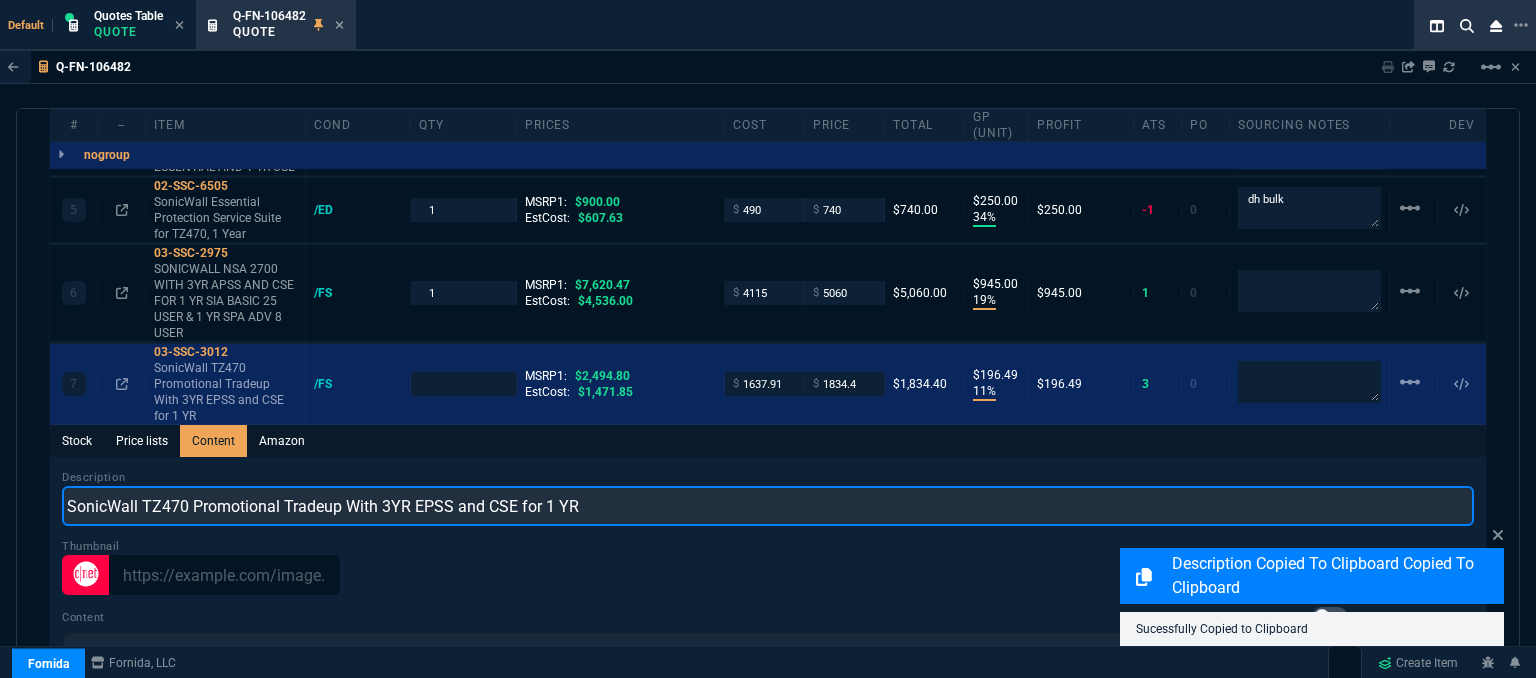 drag, startPoint x: 595, startPoint y: 479, endPoint x: 0, endPoint y: 429, distance: 597.09717 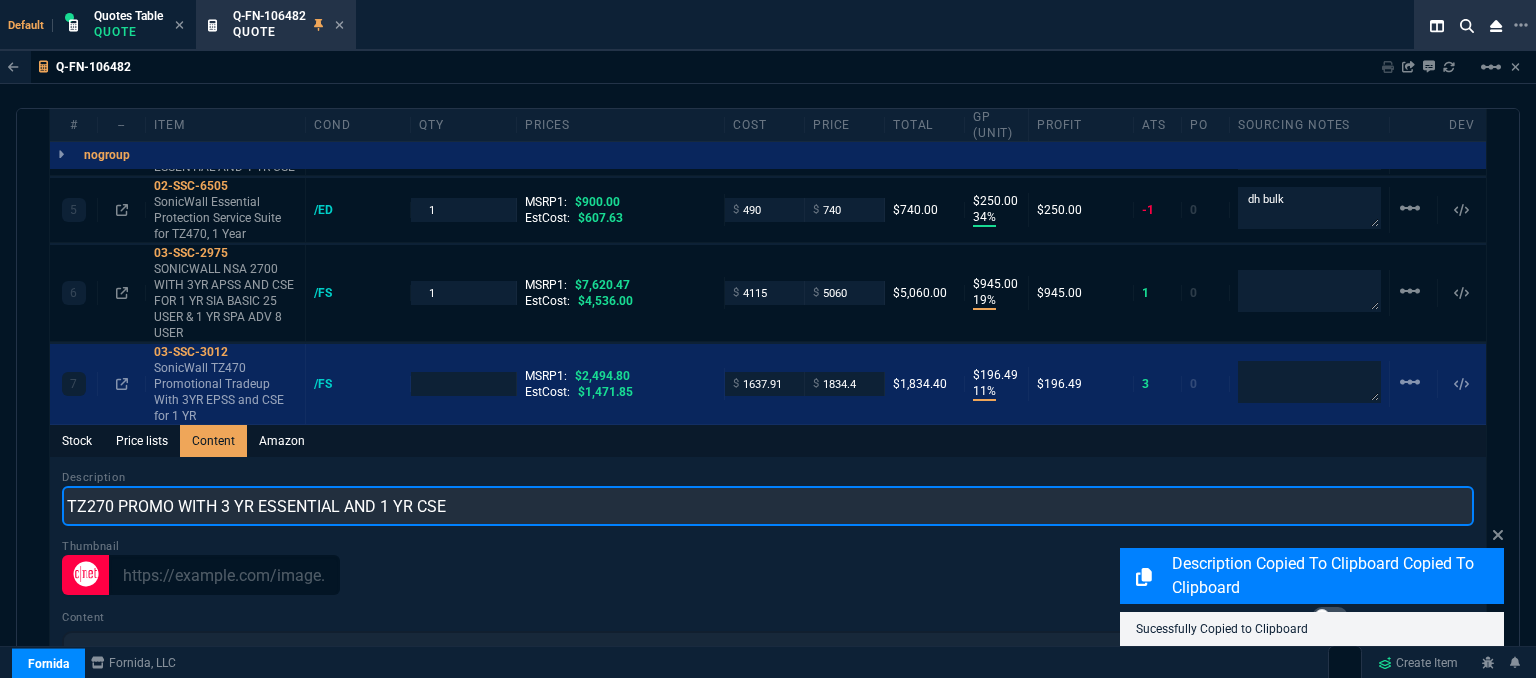 click on "TZ270 PROMO WITH 3 YR ESSENTIAL AND 1 YR CSE" at bounding box center [768, 506] 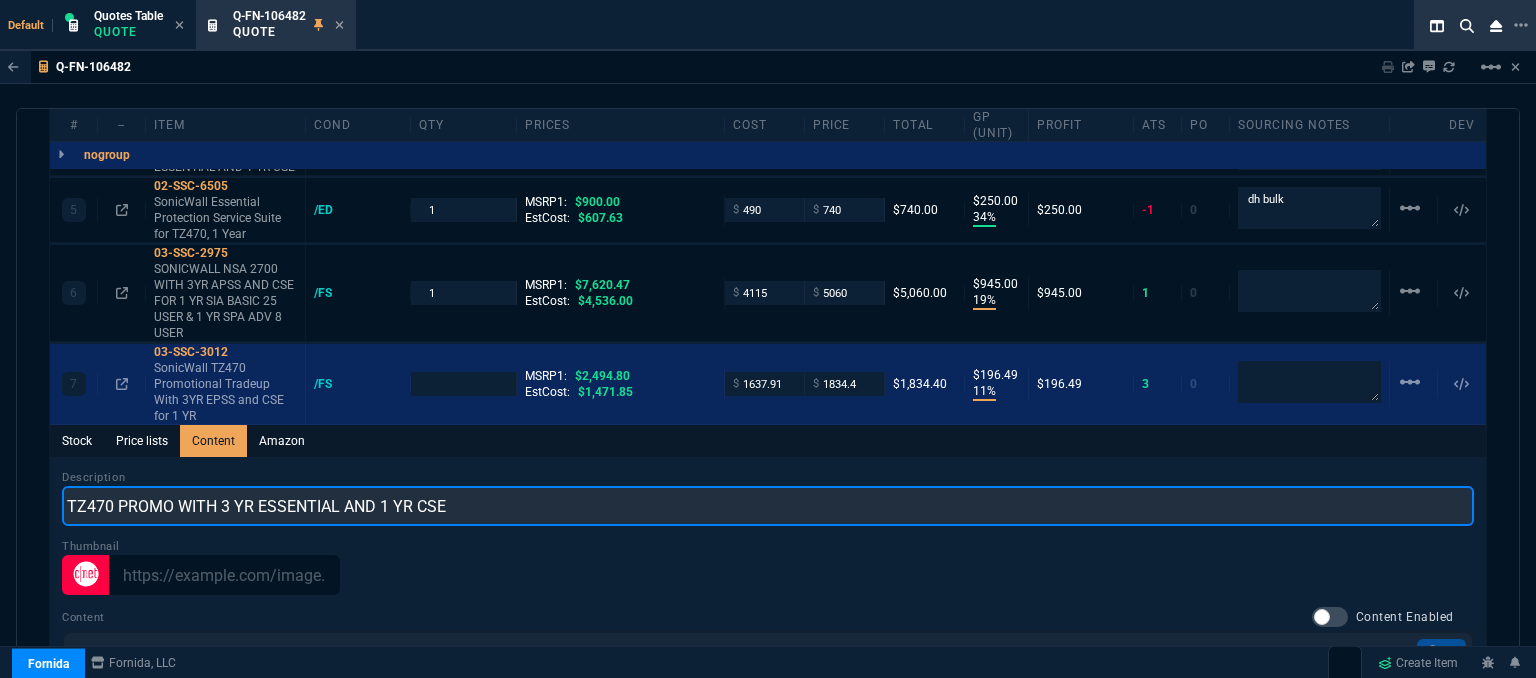 type on "TZ470 PROMO WITH 3 YR ESSENTIAL AND 1 YR CSE" 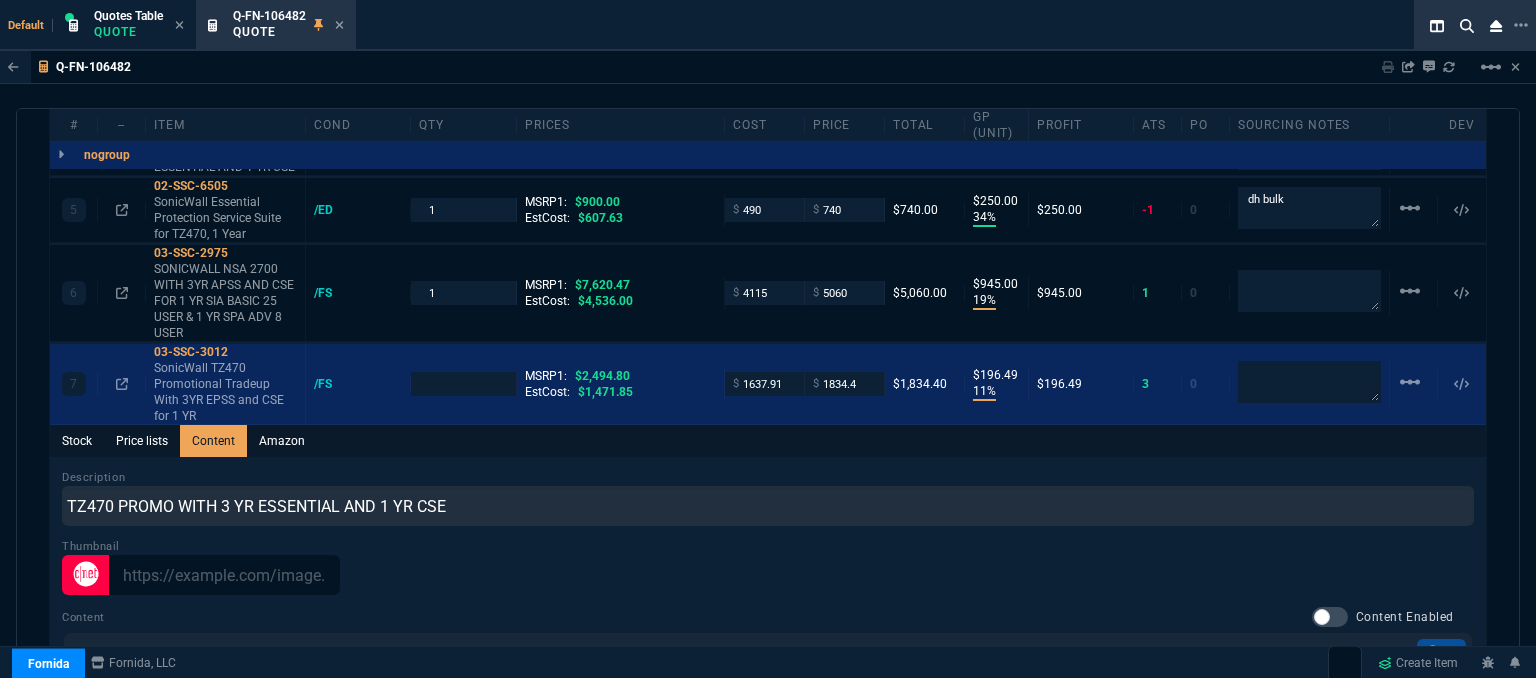 click on "Description TZ470 PROMO WITH 3 YR ESSENTIAL AND 1 YR CSE Thumbnail Content Content Enabled Save File Edit View Insert Format Tools Table Help To open the popup, press Shift+Enter To open the popup, press Shift+Enter To open the popup, press Shift+Enter To open the popup, press Shift+Enter p Press Alt+0 for help 0 words" at bounding box center [768, 750] 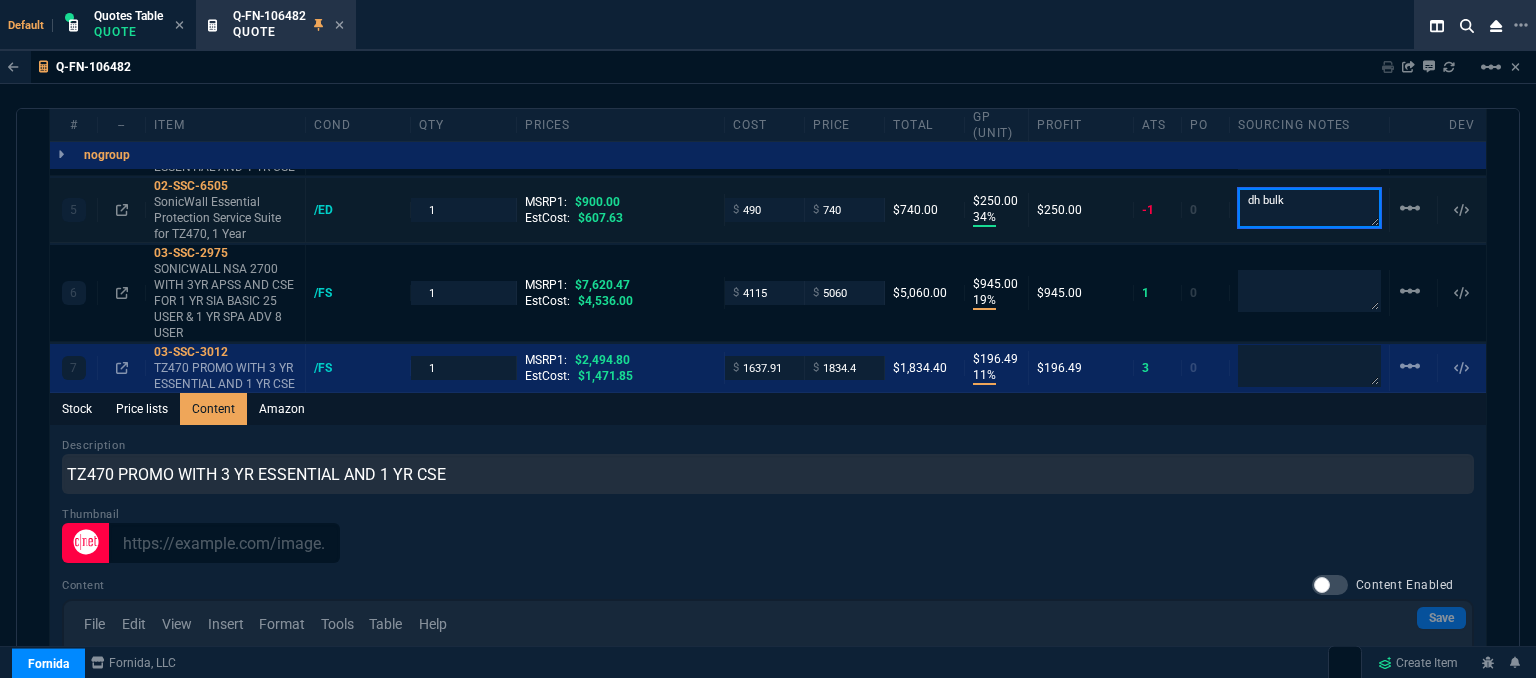 drag, startPoint x: 1298, startPoint y: 182, endPoint x: 1217, endPoint y: 179, distance: 81.055534 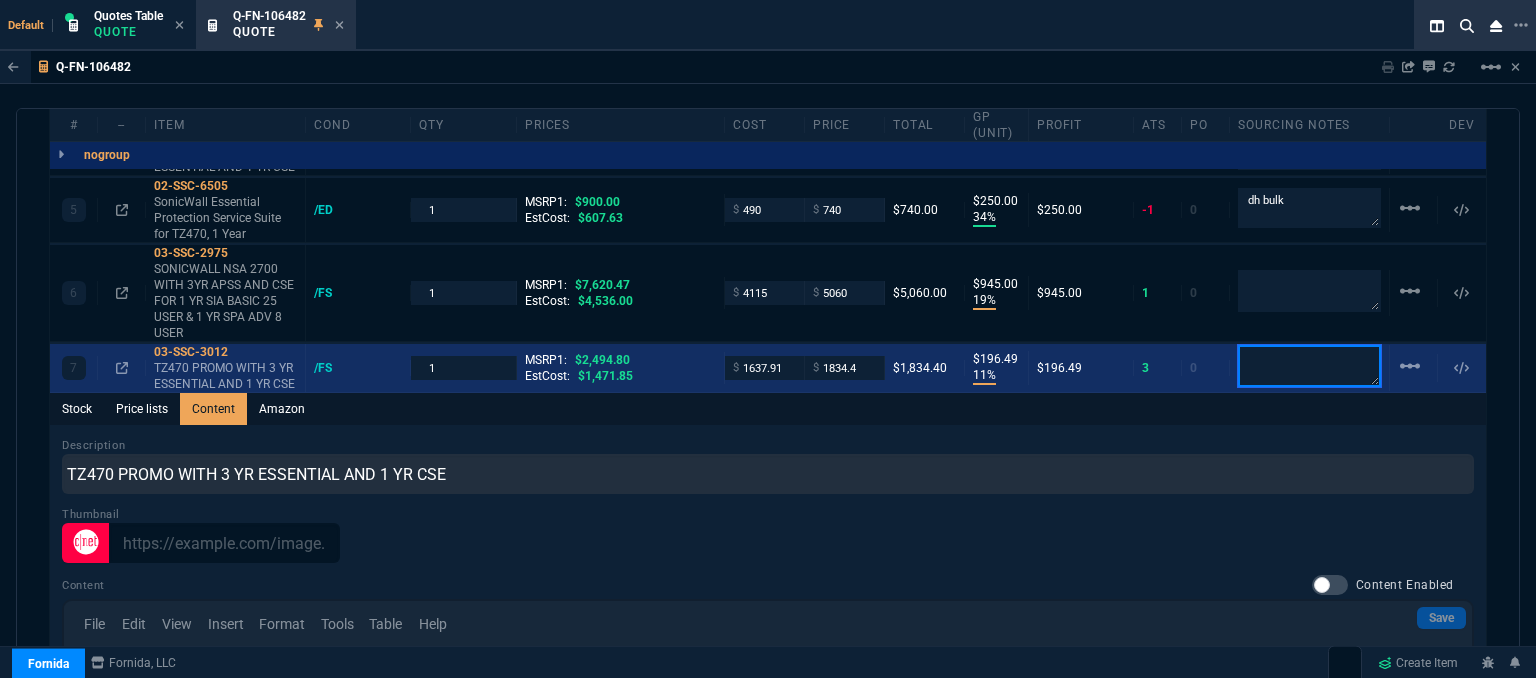 click at bounding box center (1309, 366) 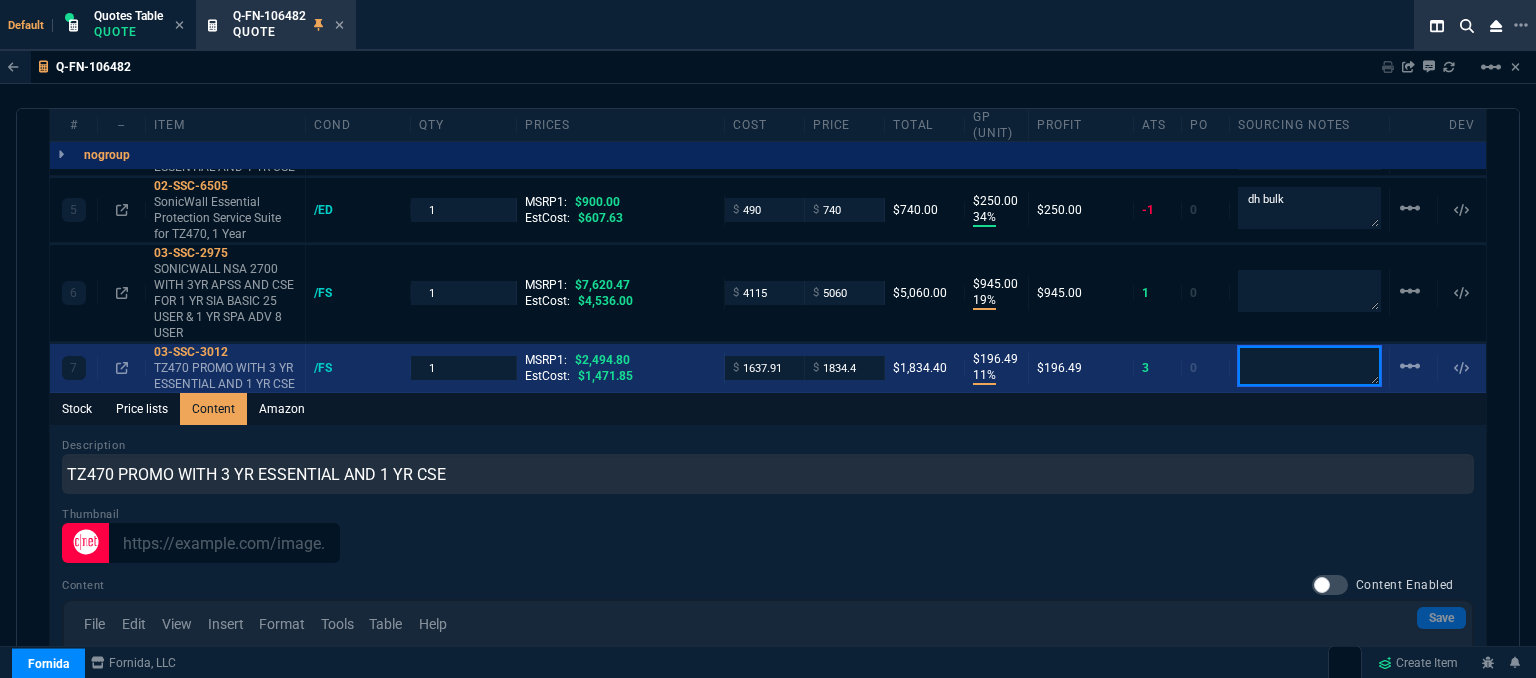 paste on "dh bulk" 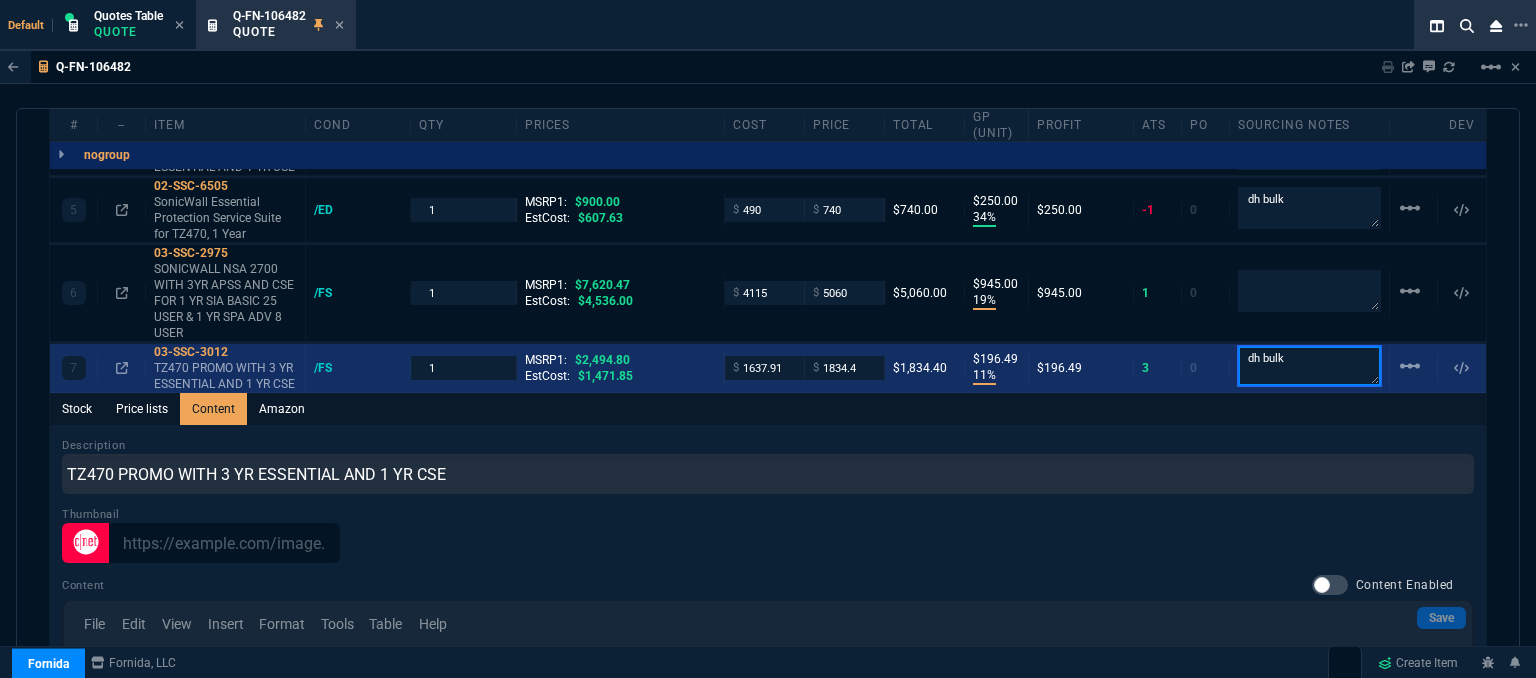 drag, startPoint x: 1290, startPoint y: 339, endPoint x: 1159, endPoint y: 338, distance: 131.00381 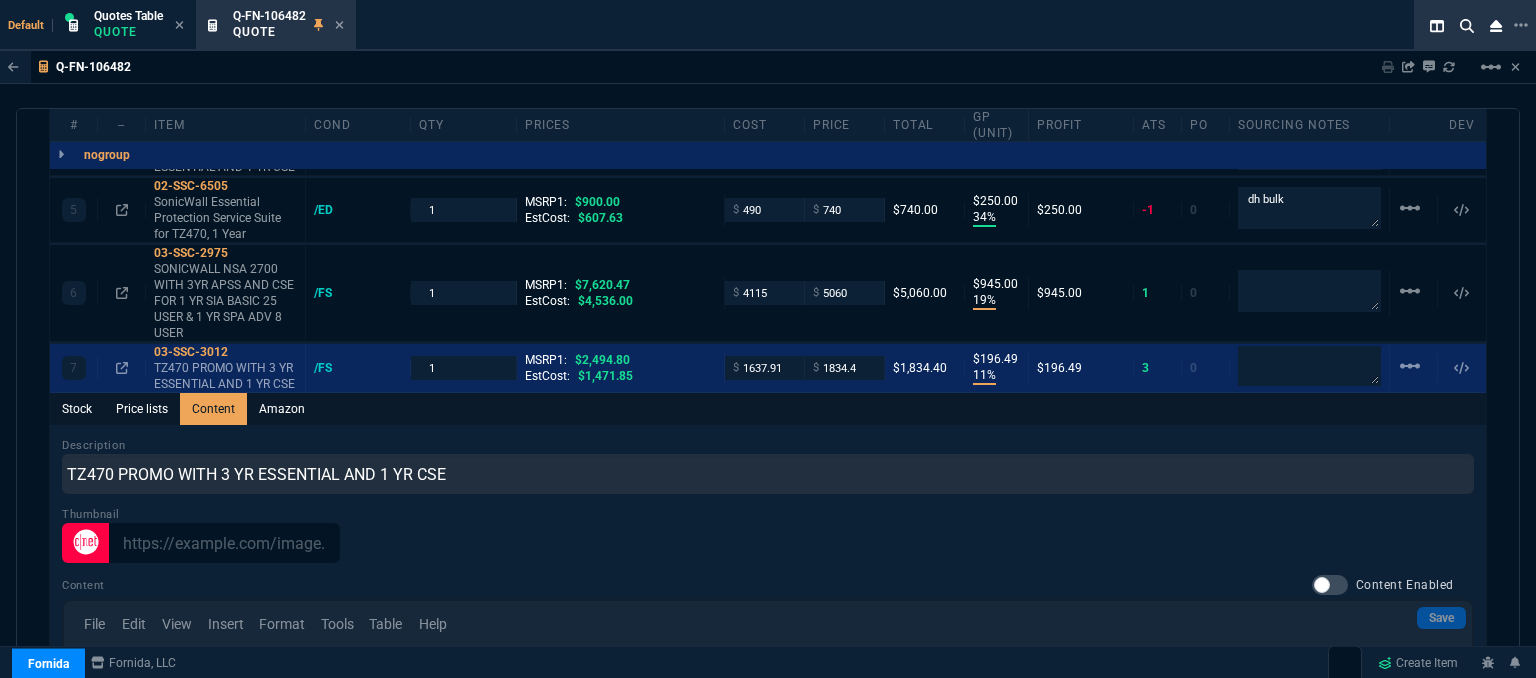 click on "Description TZ470 PROMO WITH 3 YR ESSENTIAL AND 1 YR CSE" at bounding box center (768, 465) 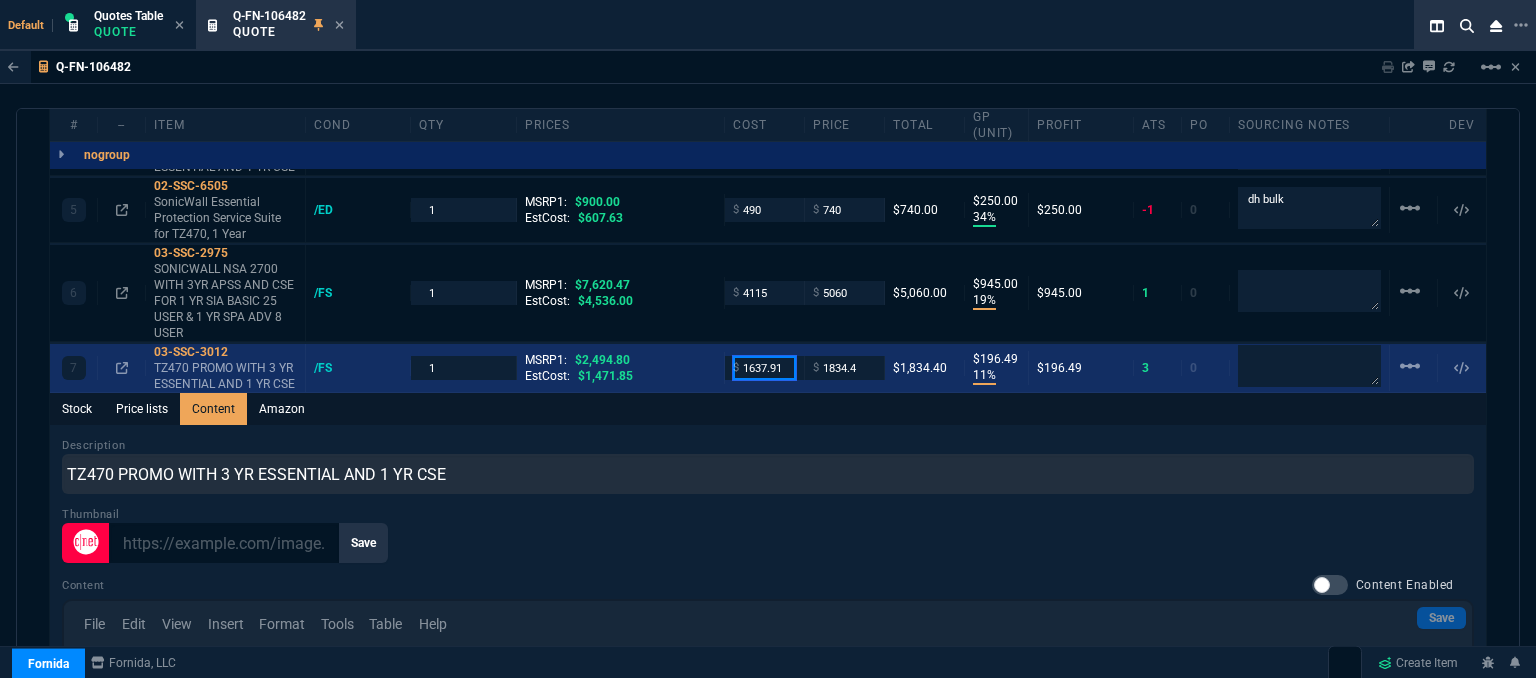 click on "1637.91" at bounding box center (764, 367) 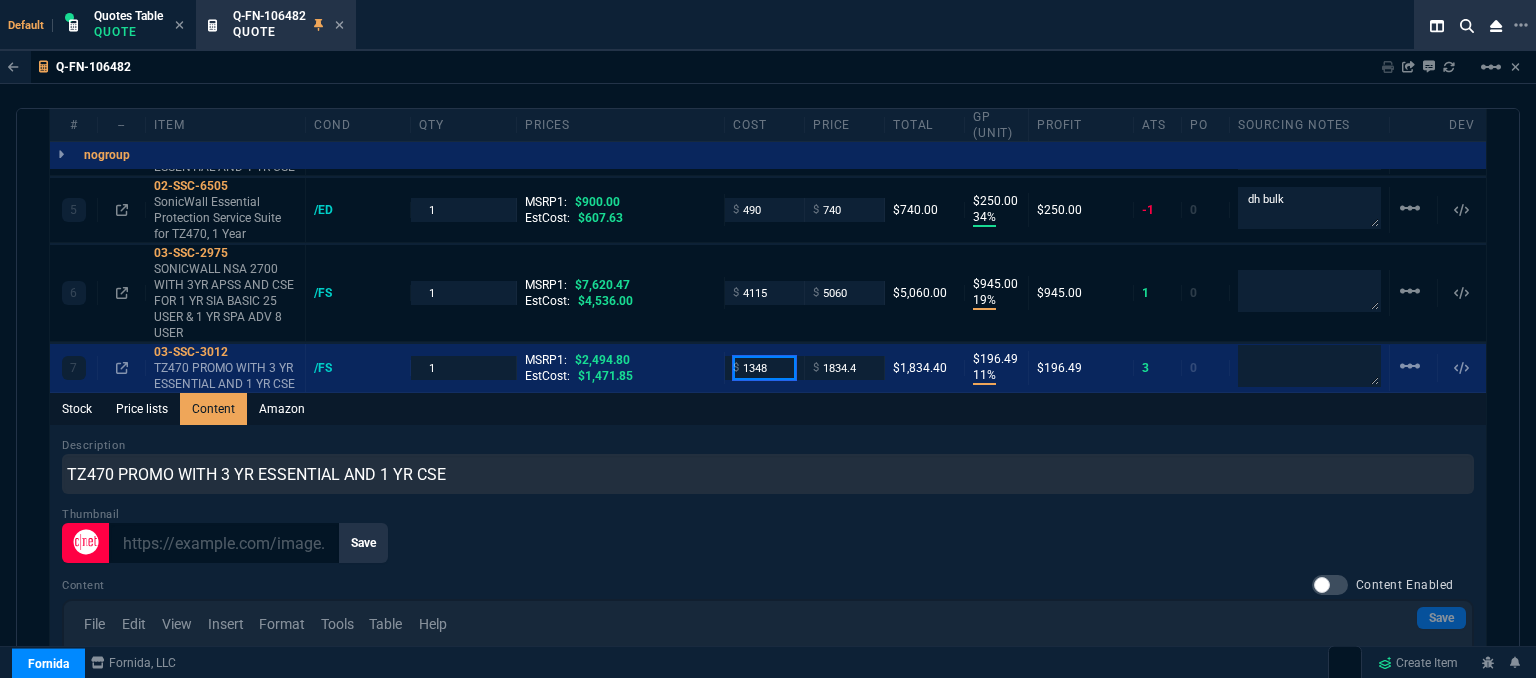 type on "1348" 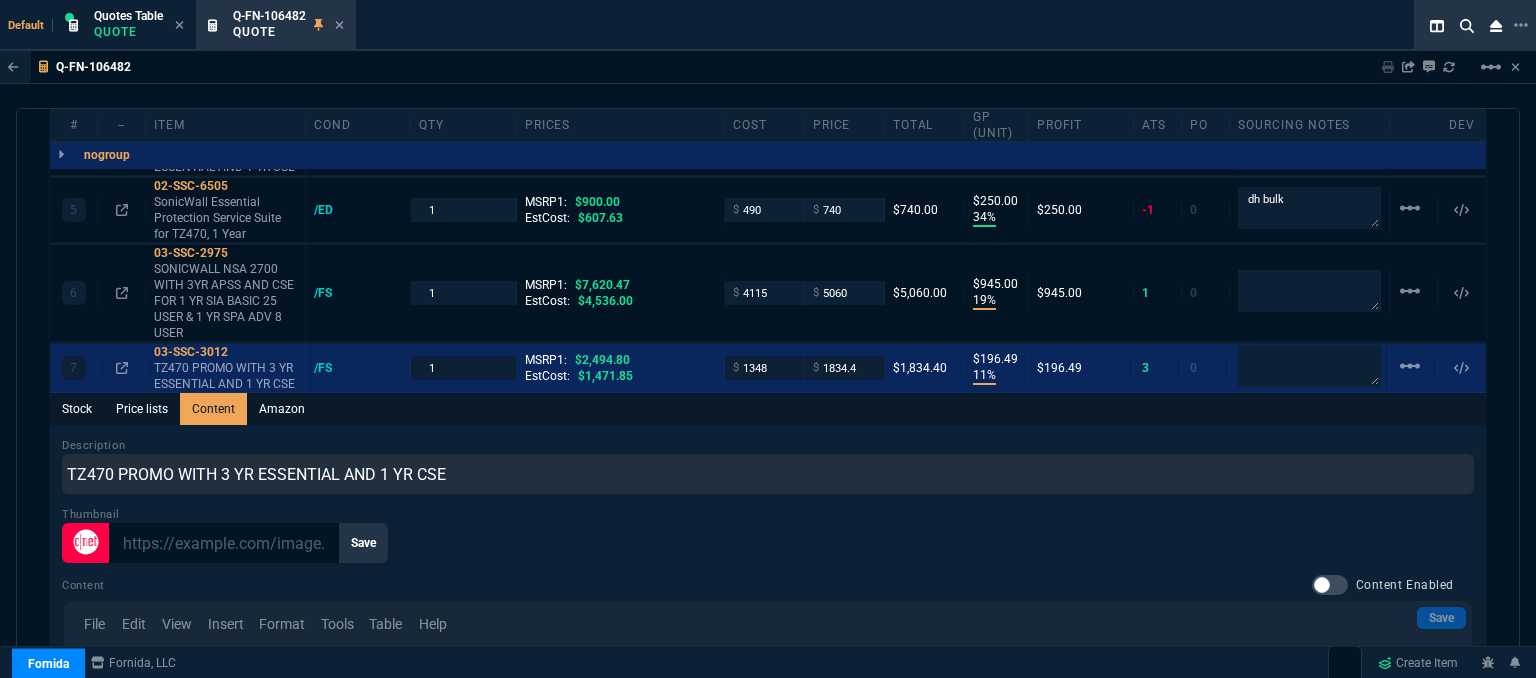 click on "Stock Price lists Content Amazon" at bounding box center [768, 409] 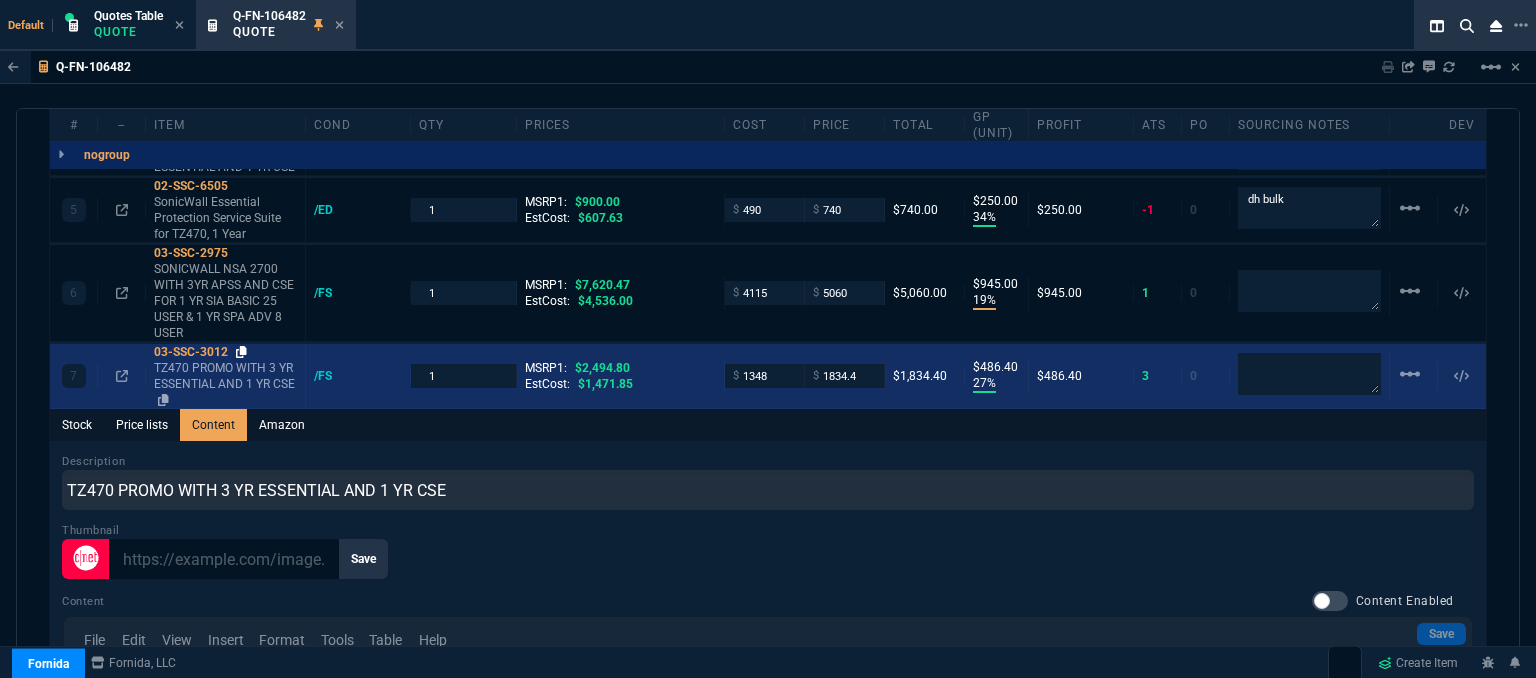 click 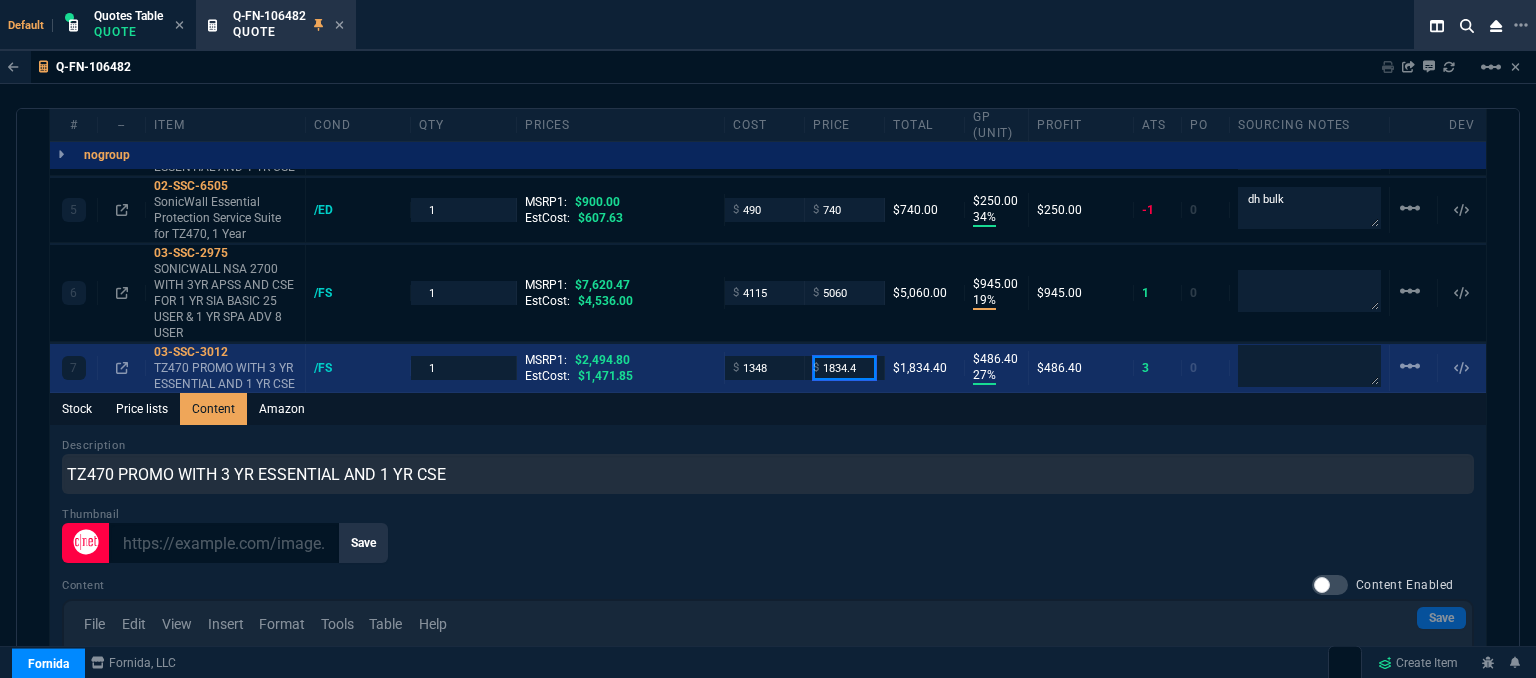 click on "1834.4" at bounding box center [844, 367] 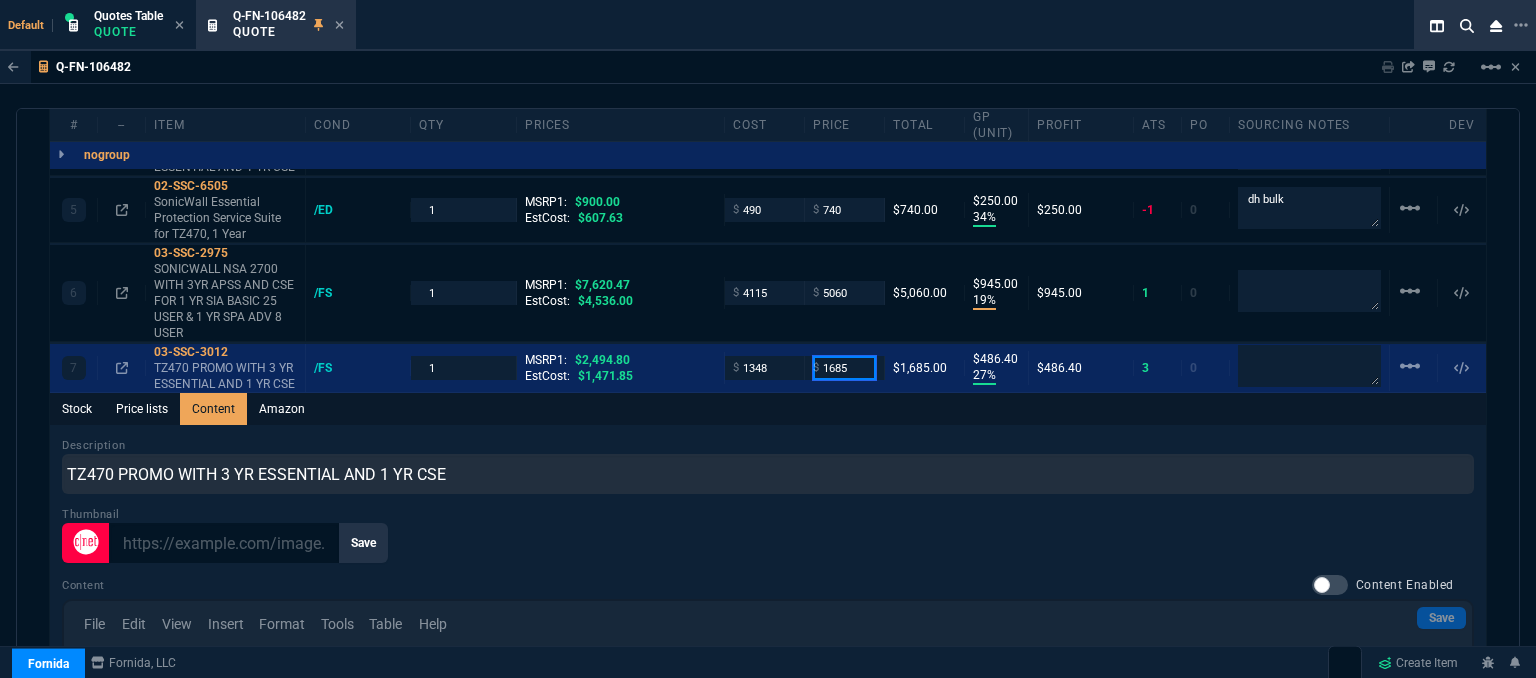 type on "1685" 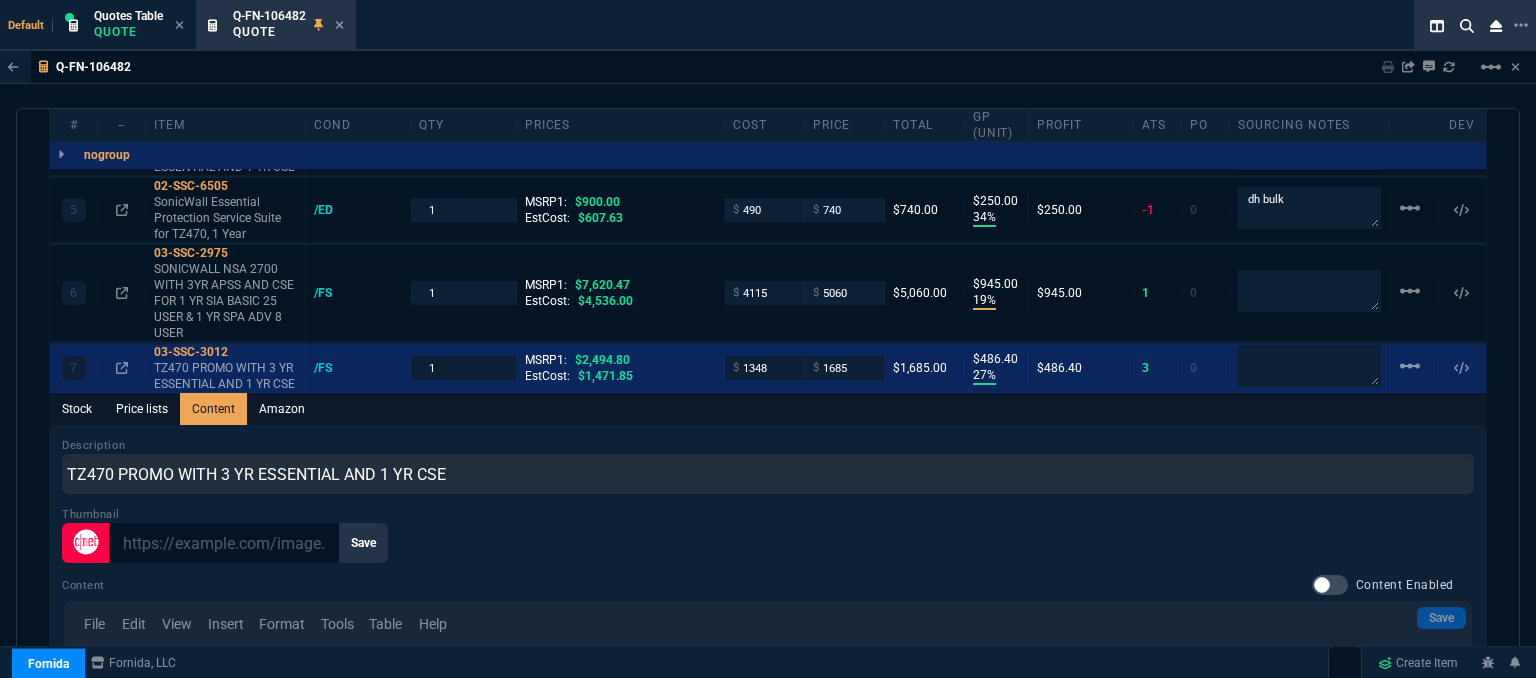 click on "Description TZ470 PROMO WITH 3 YR ESSENTIAL AND 1 YR CSE Thumbnail Save Content Content Enabled Save File Edit View Insert Format Tools Table Help To open the popup, press Shift+Enter To open the popup, press Shift+Enter To open the popup, press Shift+Enter To open the popup, press Shift+Enter p Press Alt+0 for help 0 words" at bounding box center (768, 718) 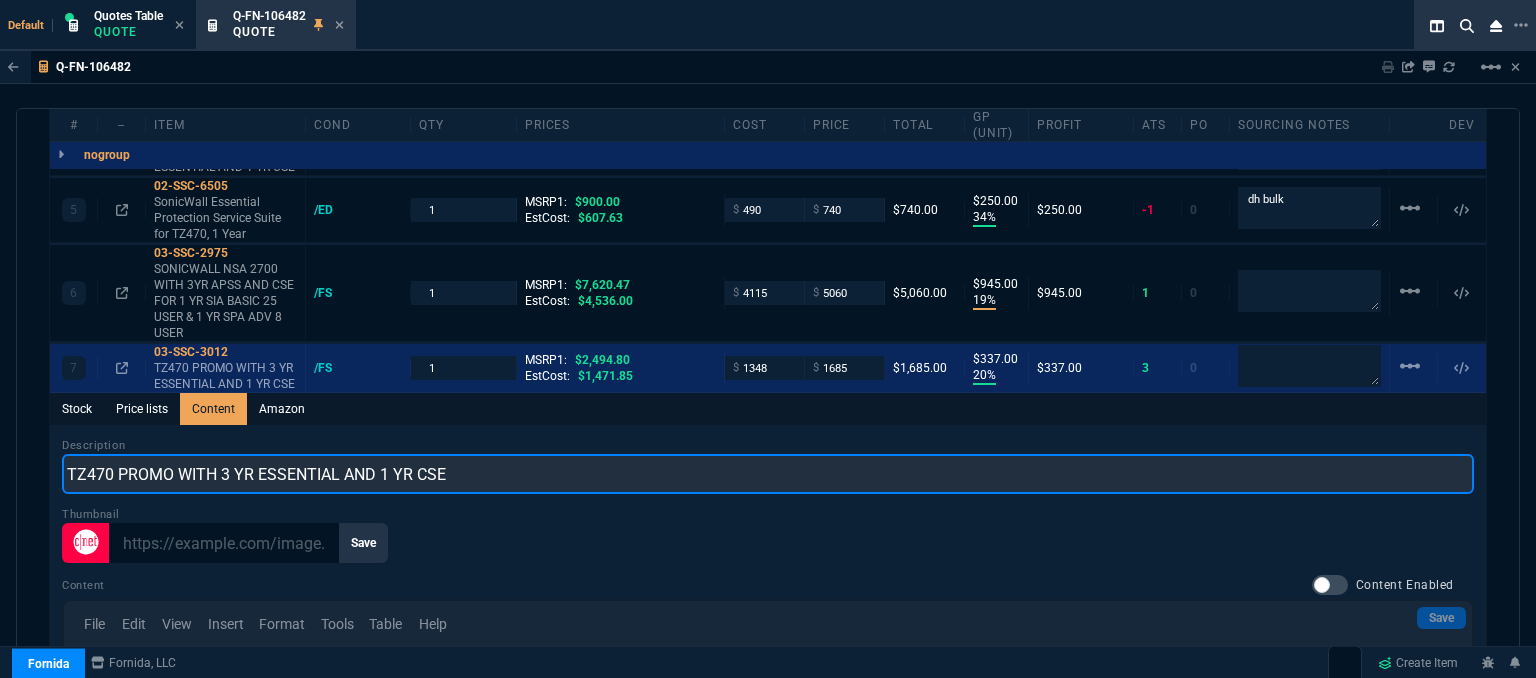 click on "TZ470 PROMO WITH 3 YR ESSENTIAL AND 1 YR CSE" at bounding box center [768, 474] 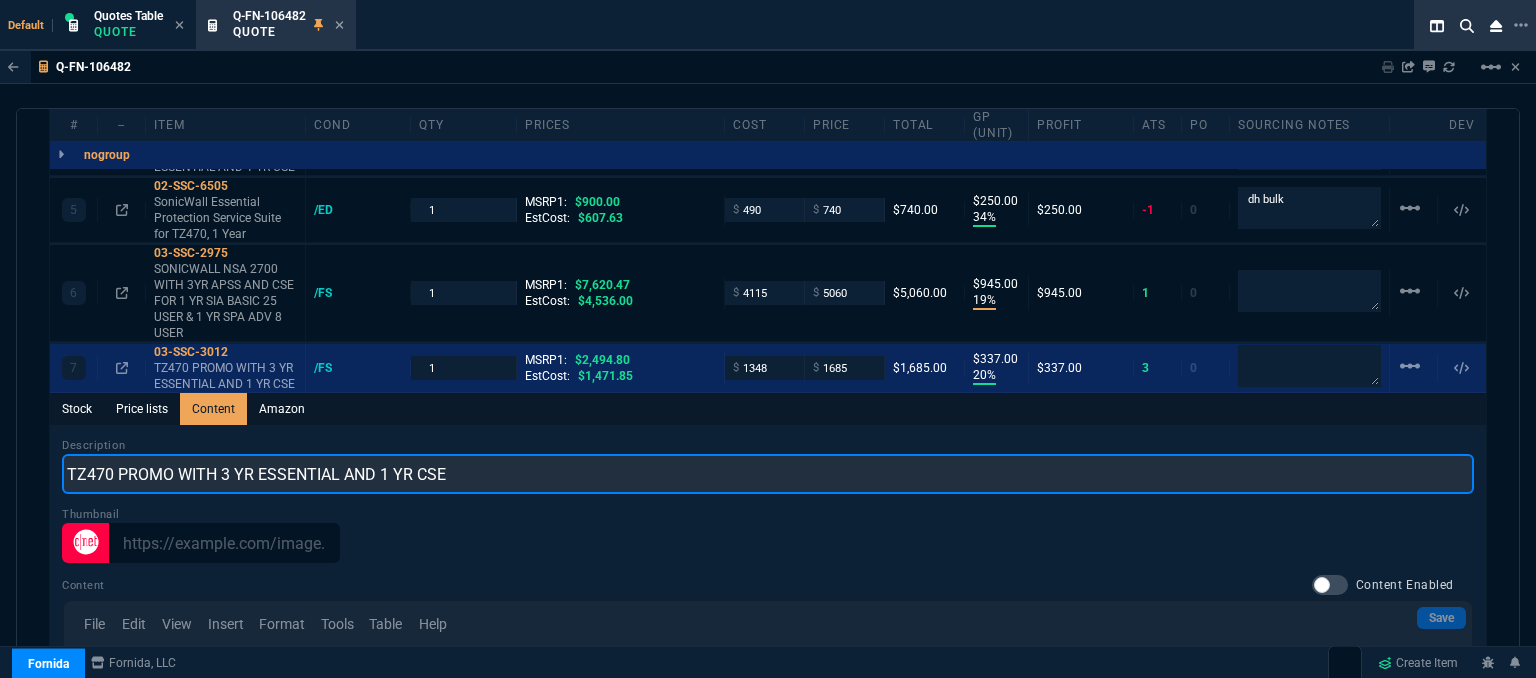 scroll, scrollTop: 955, scrollLeft: 0, axis: vertical 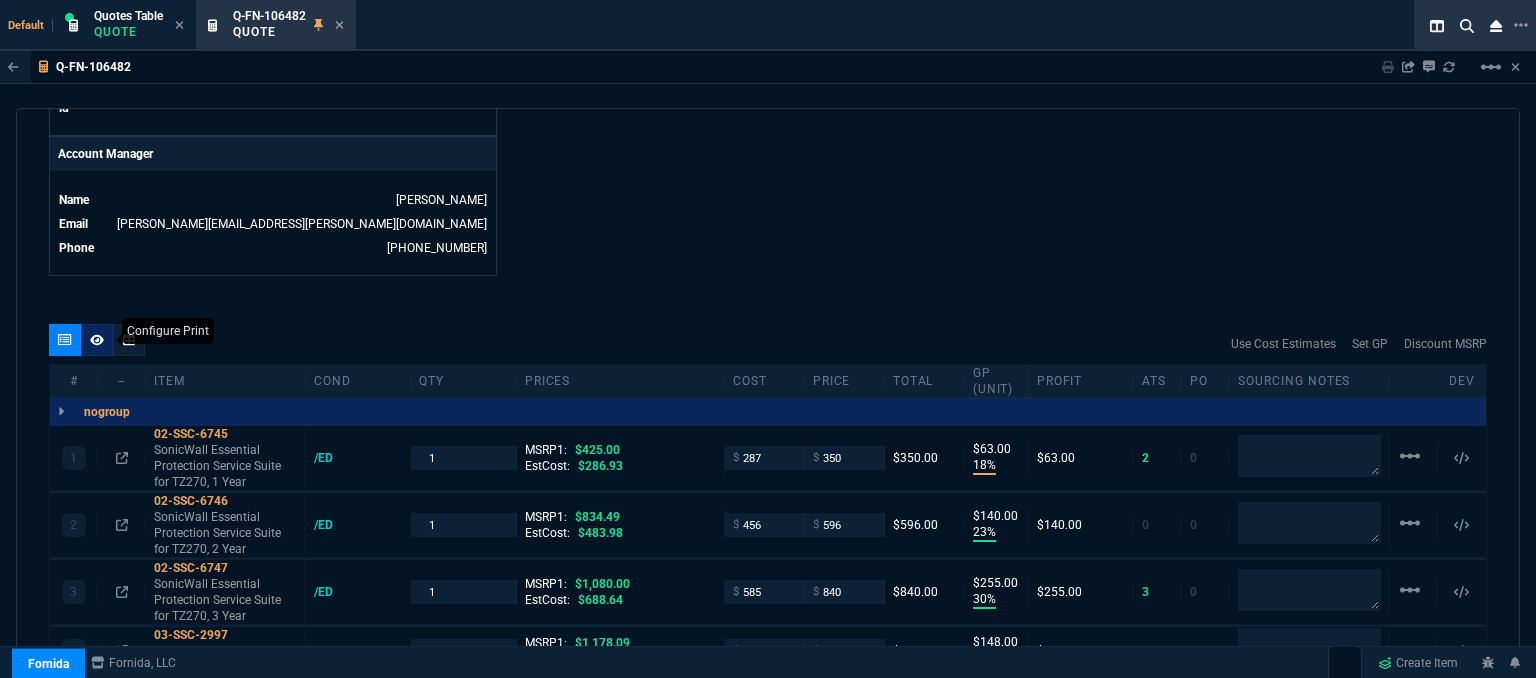 click 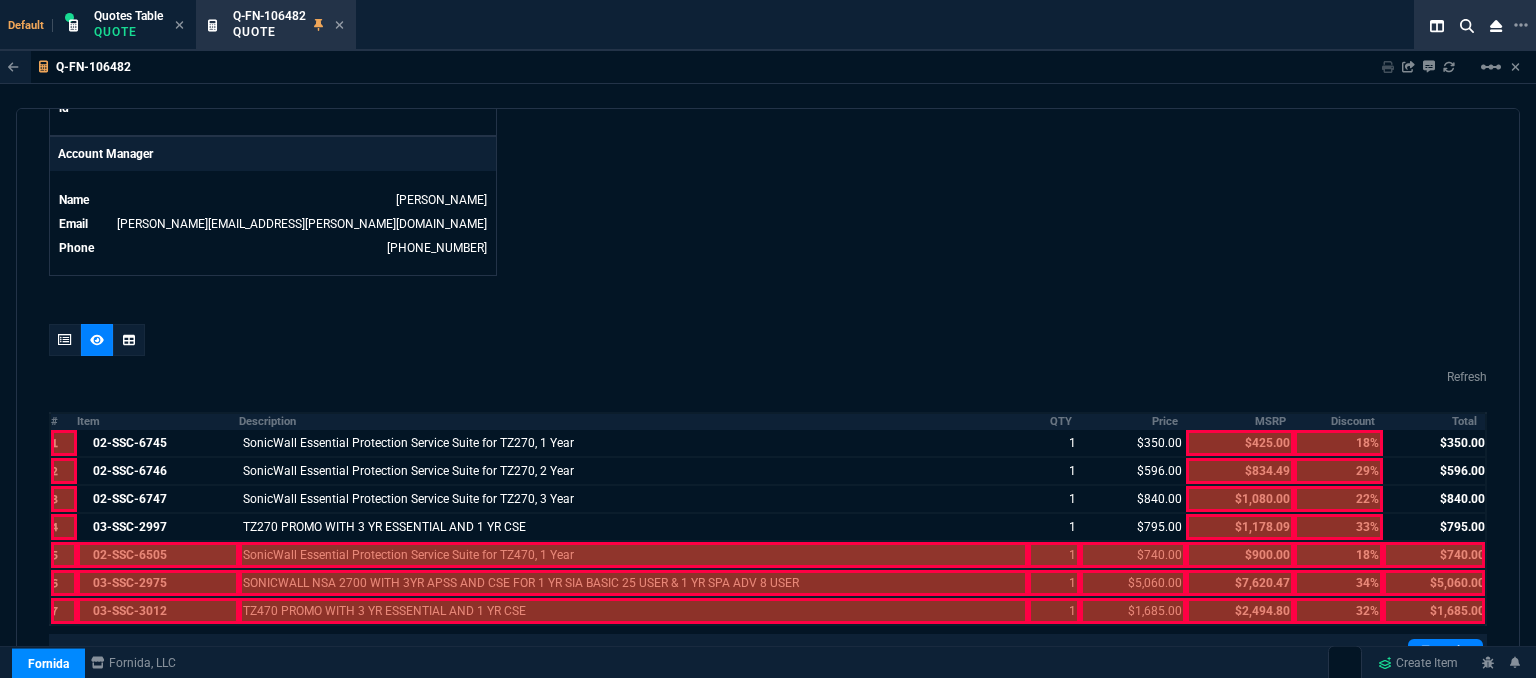 click at bounding box center (157, 555) 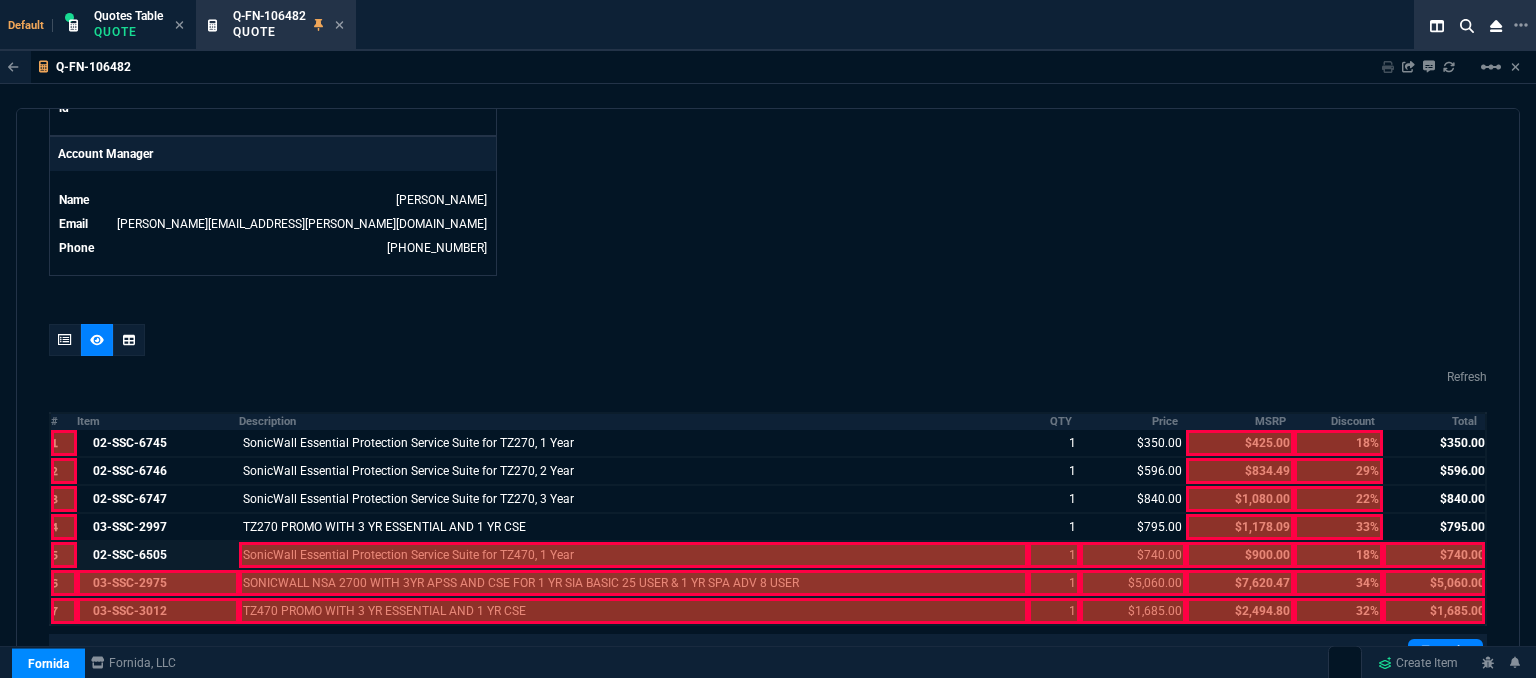 click at bounding box center [157, 583] 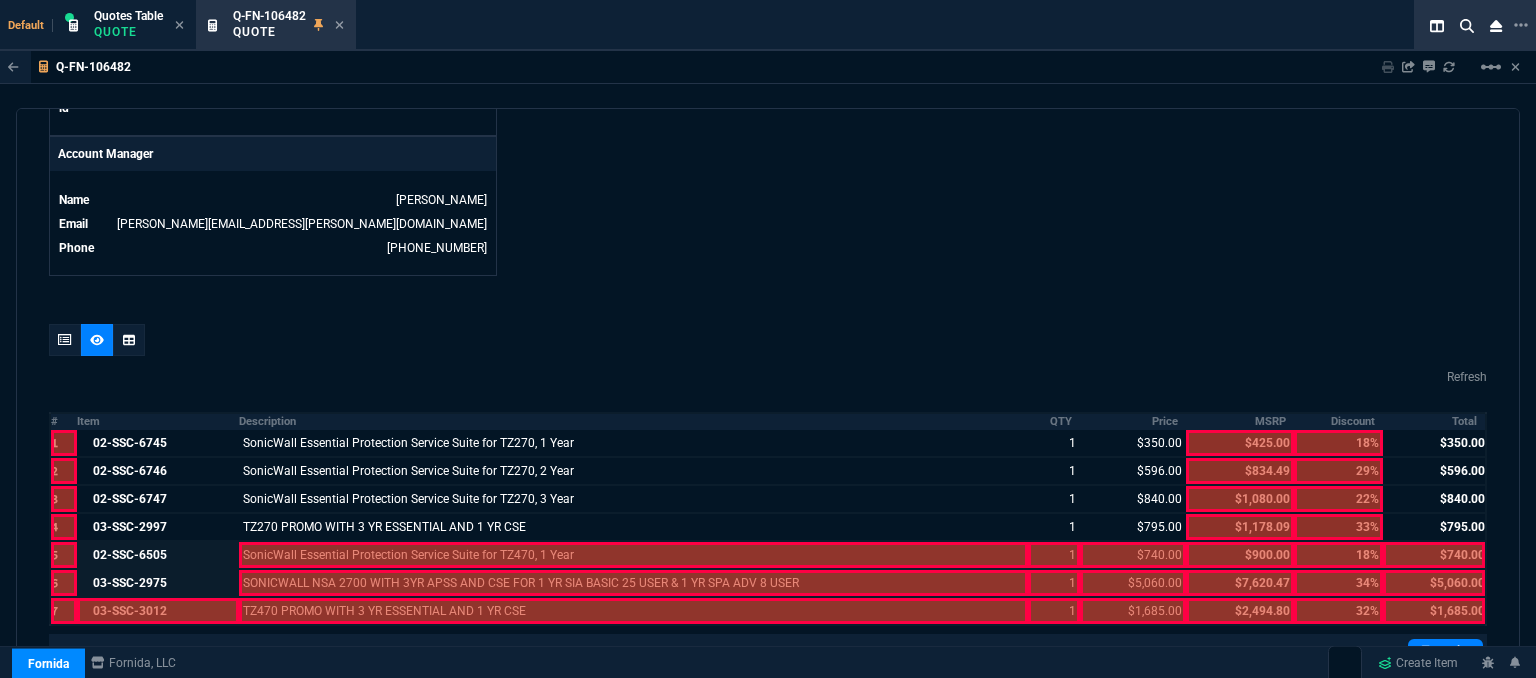 click at bounding box center [157, 611] 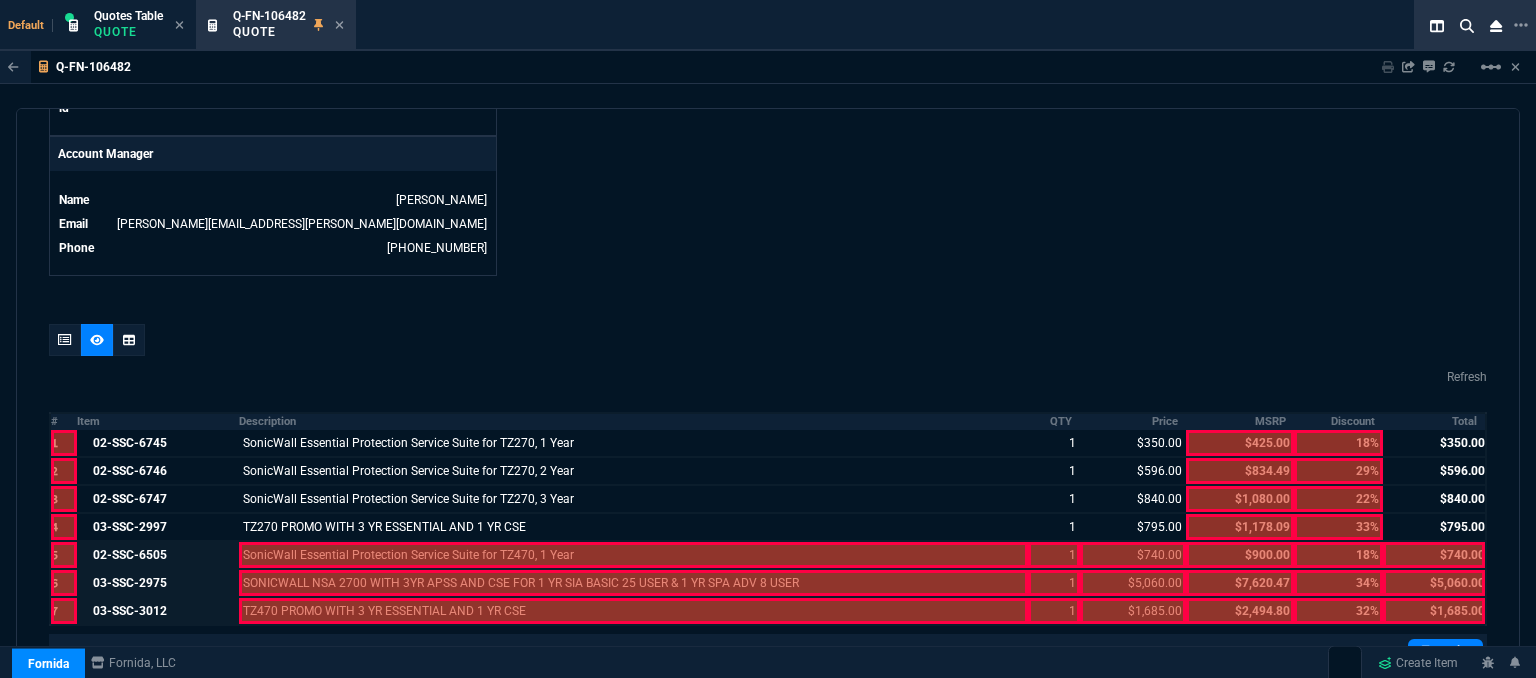 click at bounding box center (634, 611) 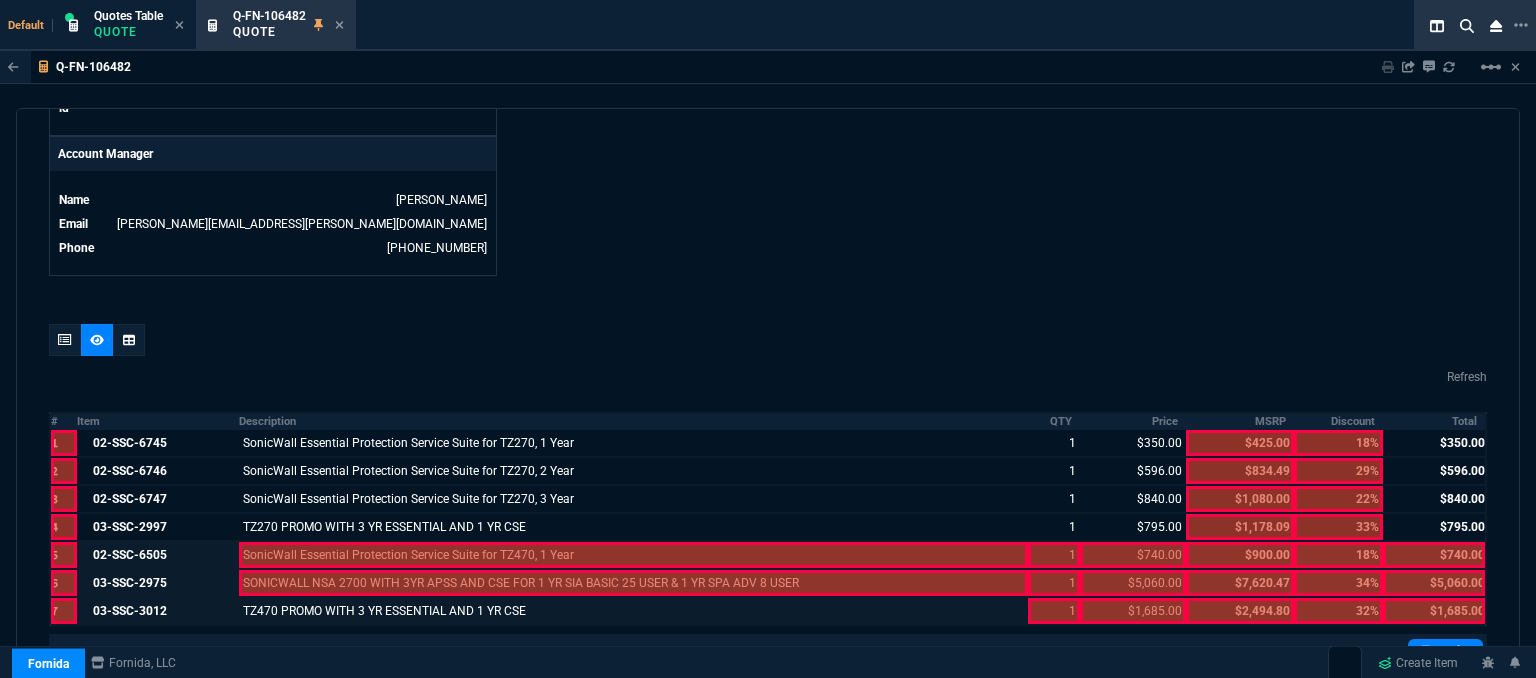 click at bounding box center [634, 583] 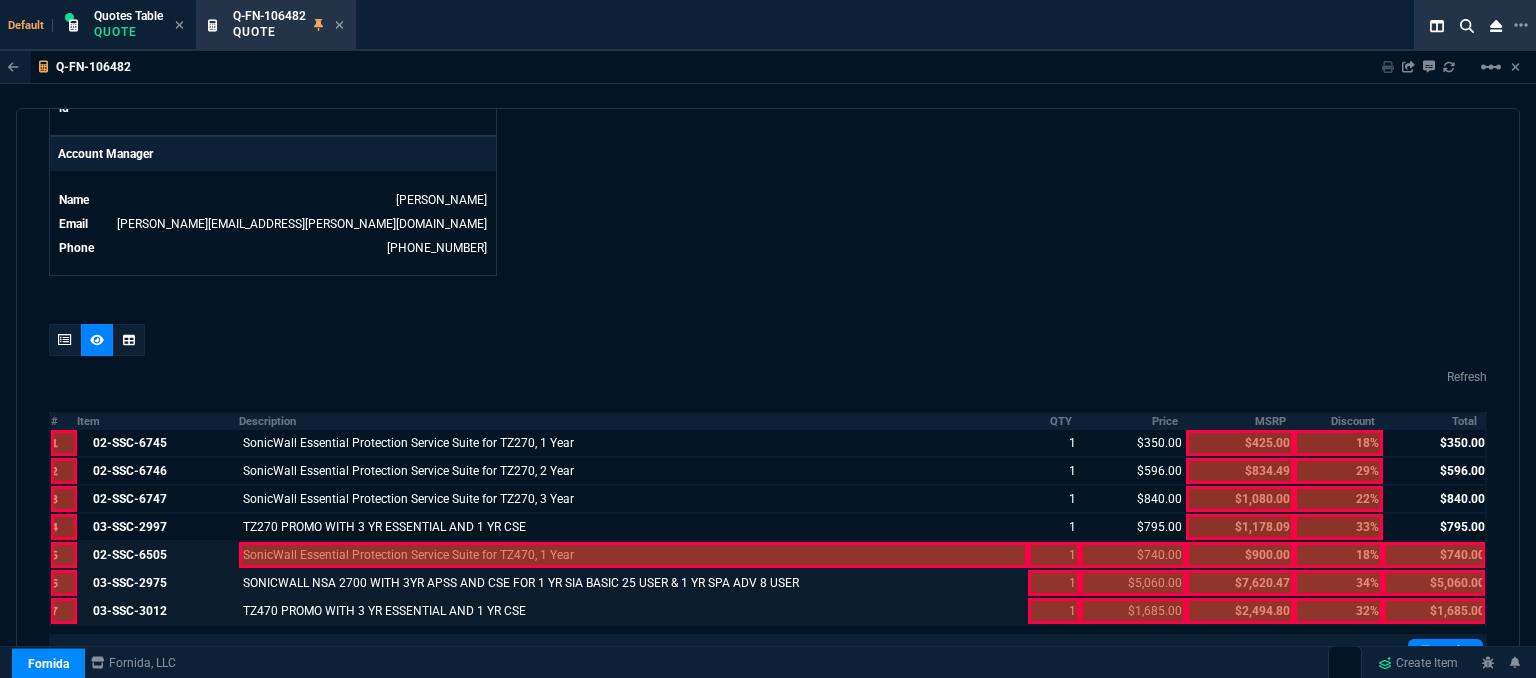 click at bounding box center (634, 555) 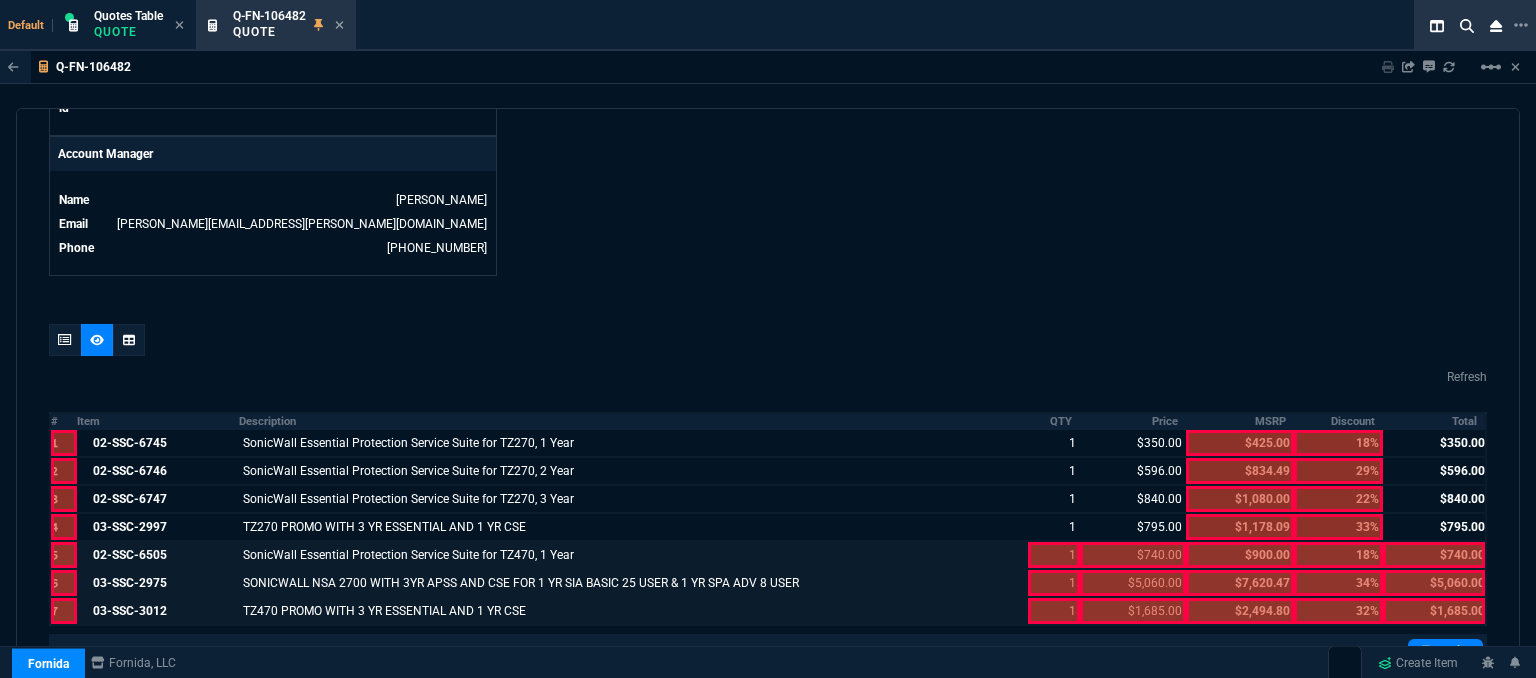 click at bounding box center [1053, 611] 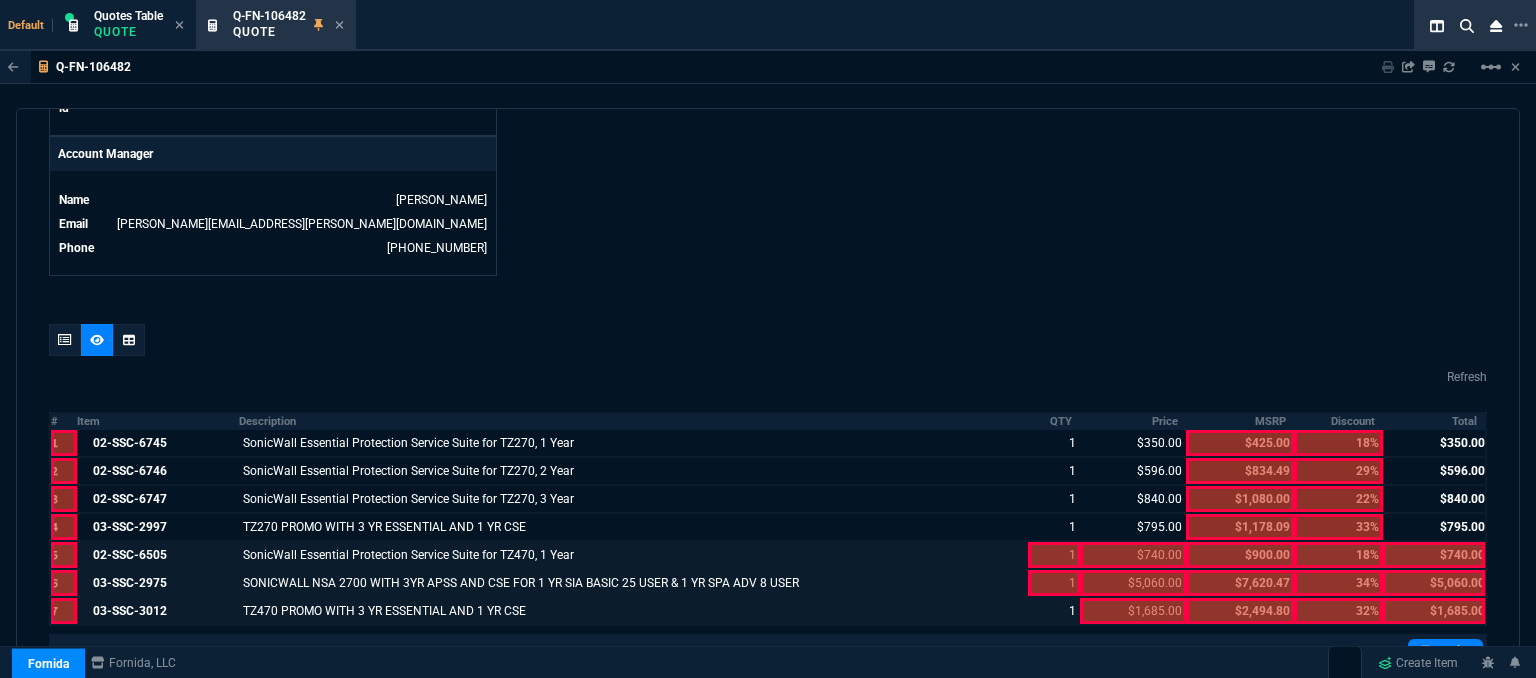 click at bounding box center [1053, 583] 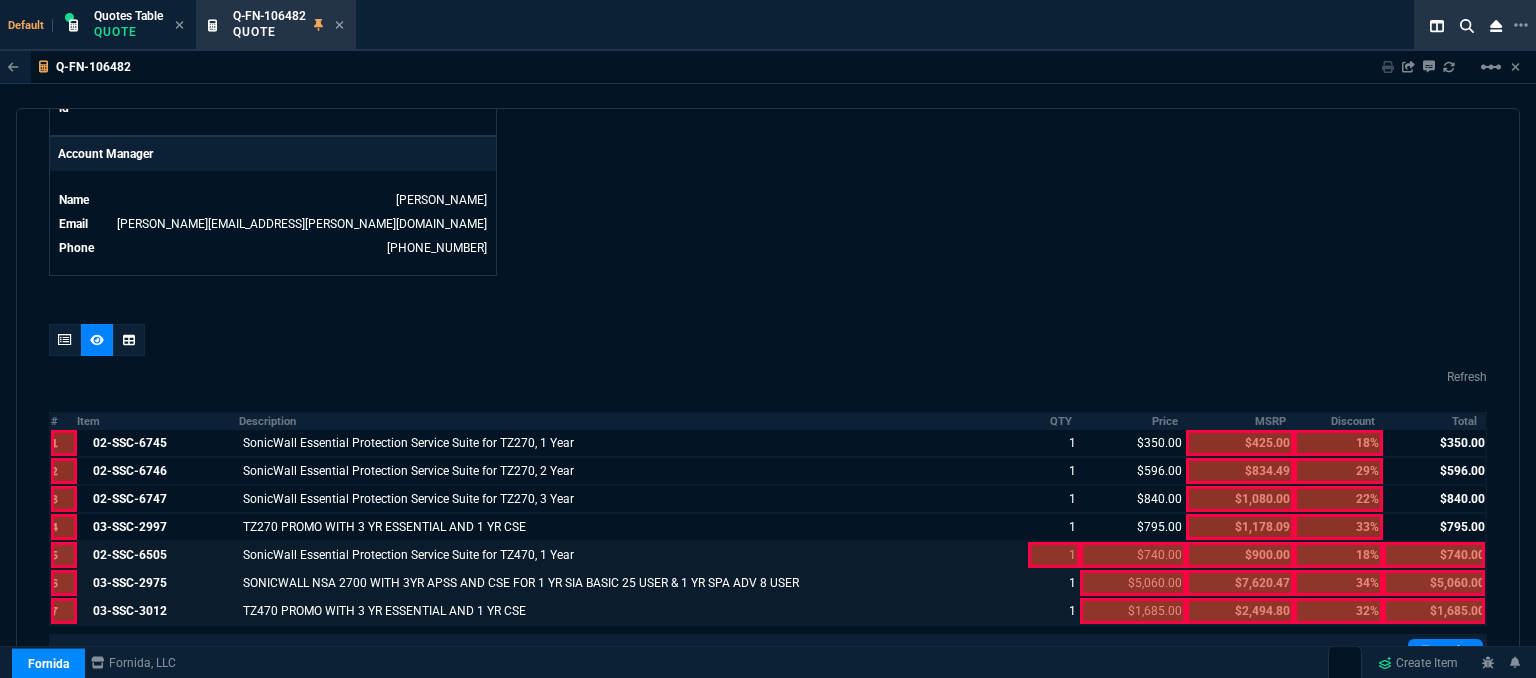 click at bounding box center (1053, 555) 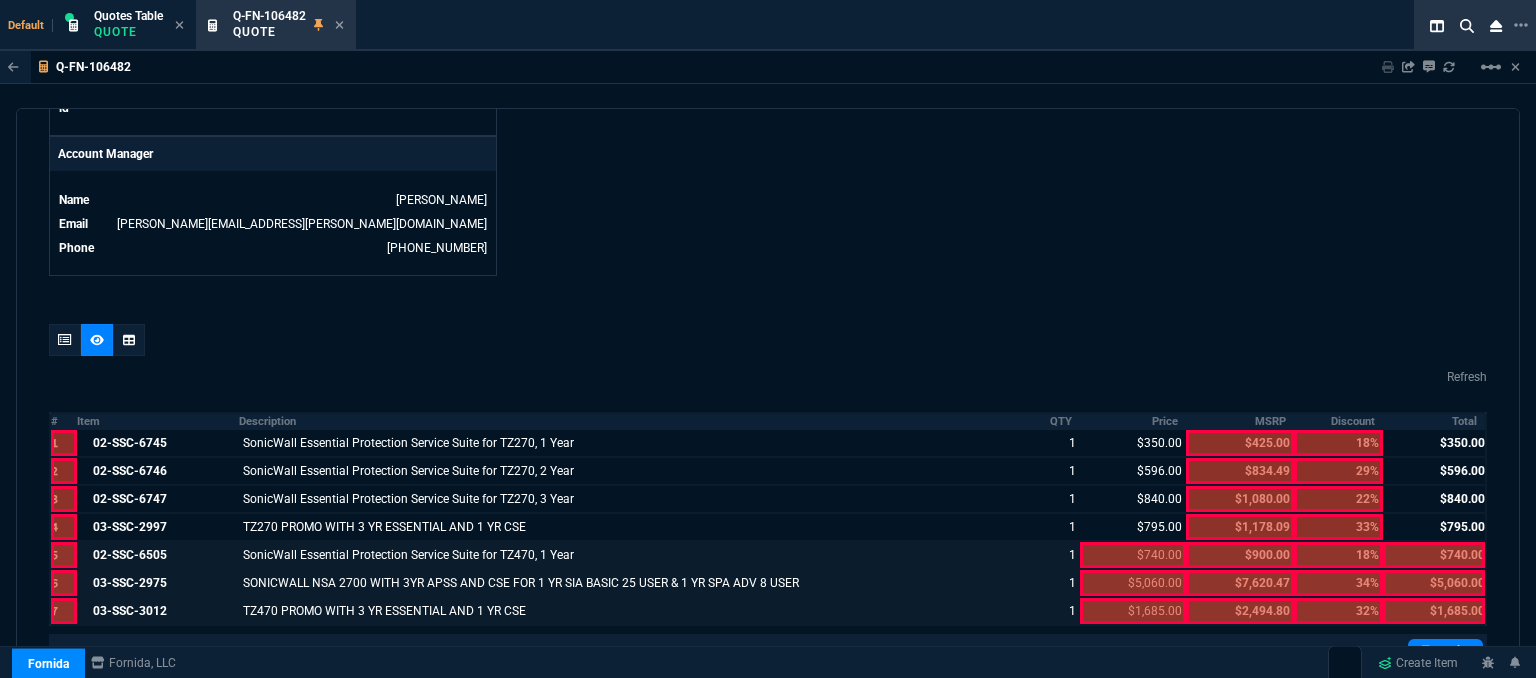 click at bounding box center (1133, 611) 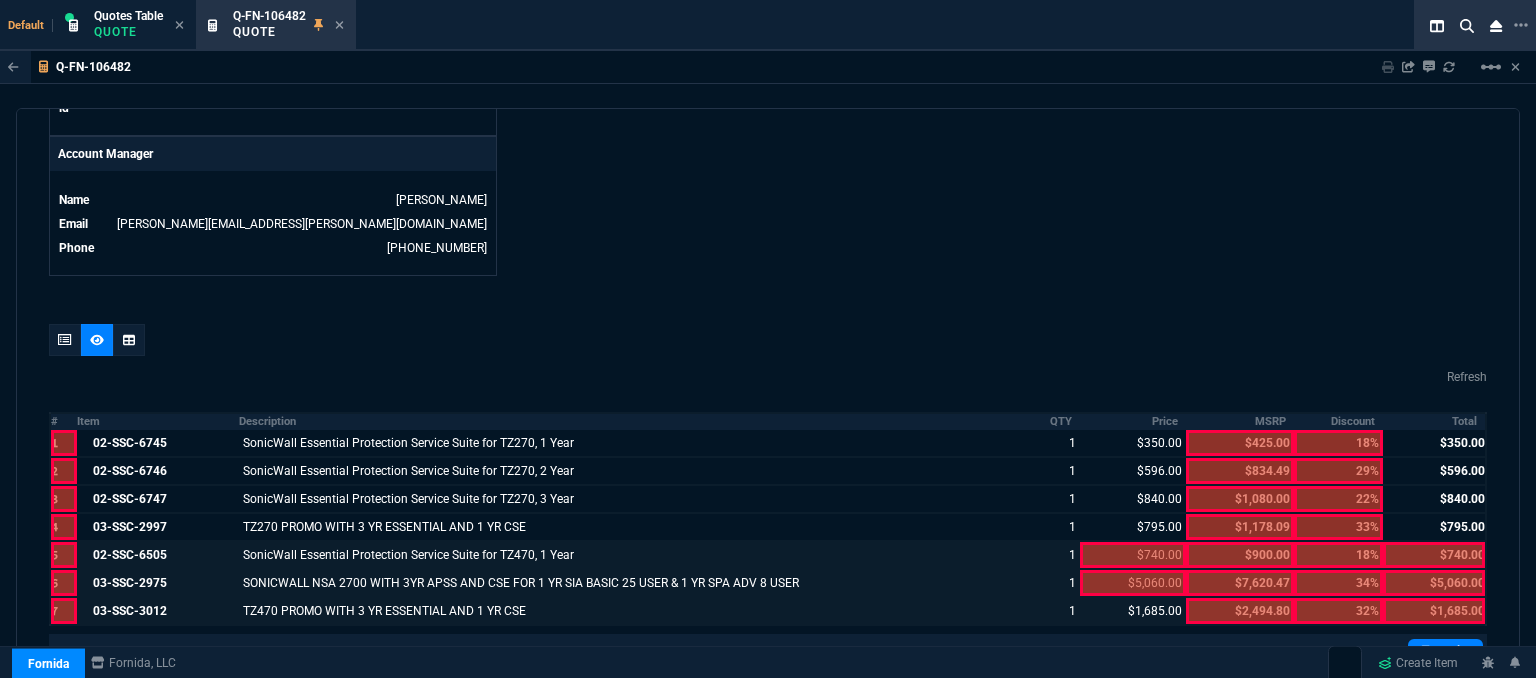click at bounding box center (1133, 583) 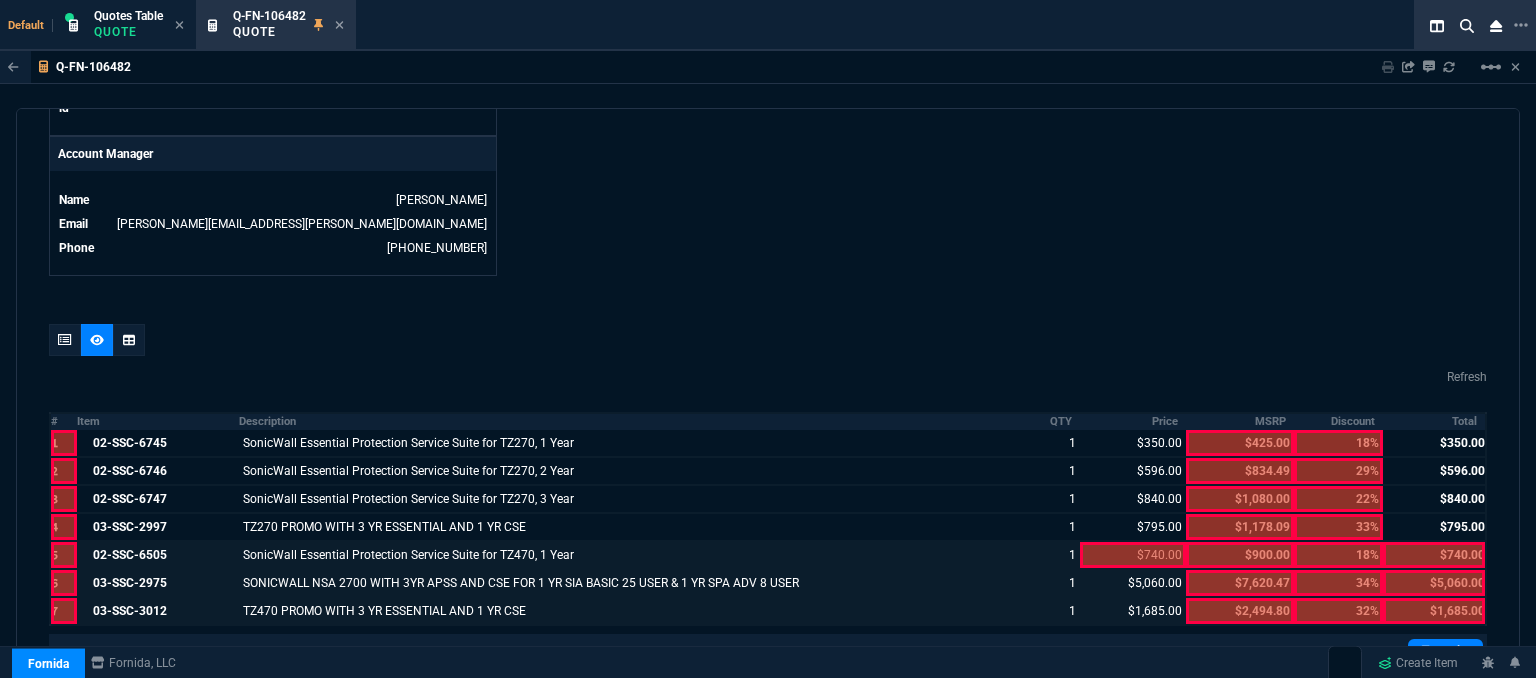 click at bounding box center (1133, 555) 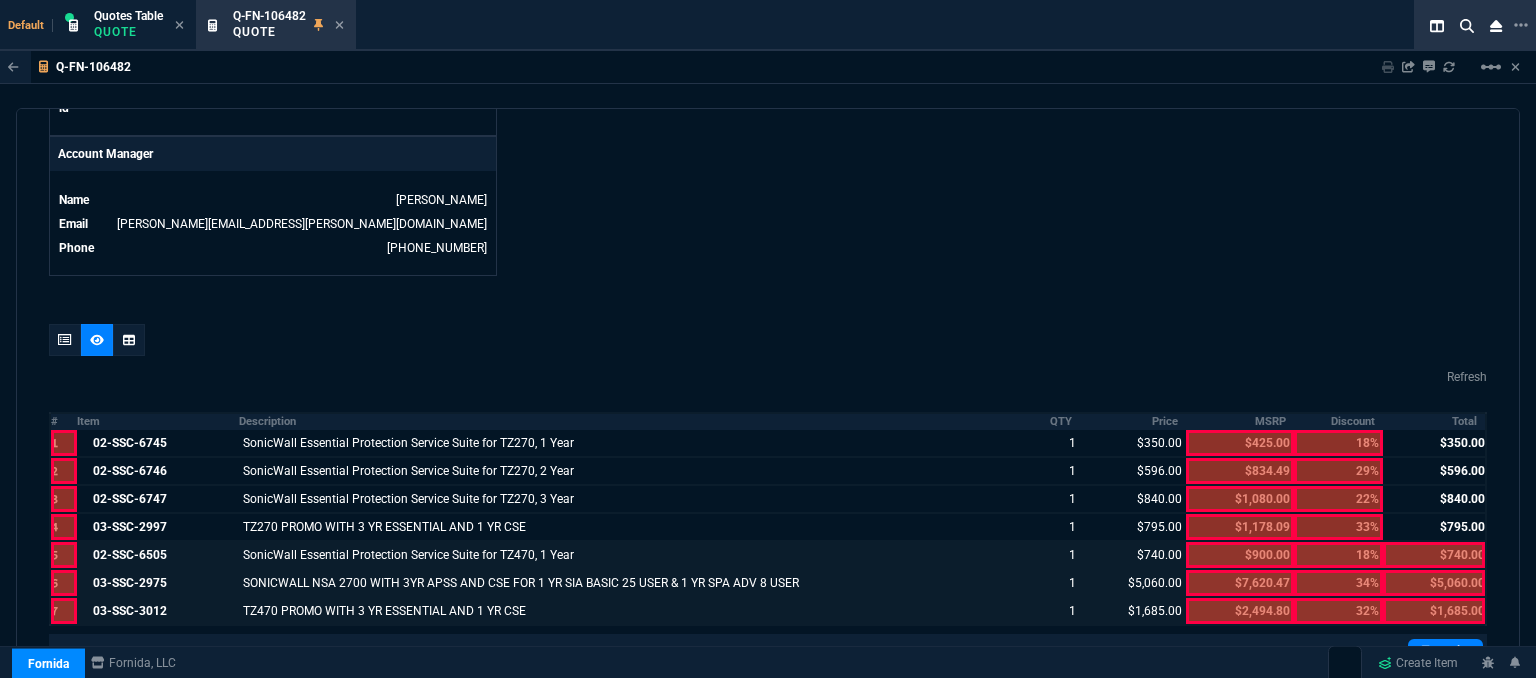 click at bounding box center [1434, 611] 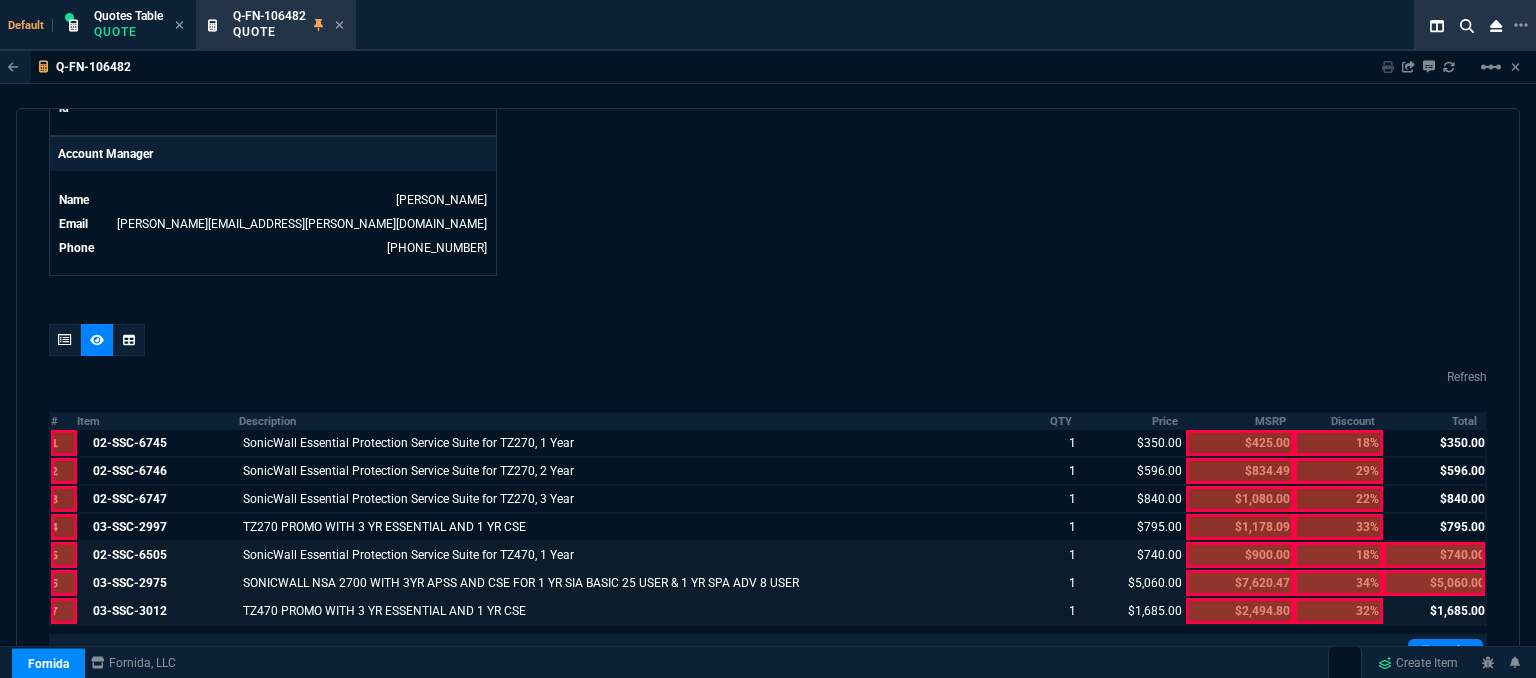 click at bounding box center (1434, 583) 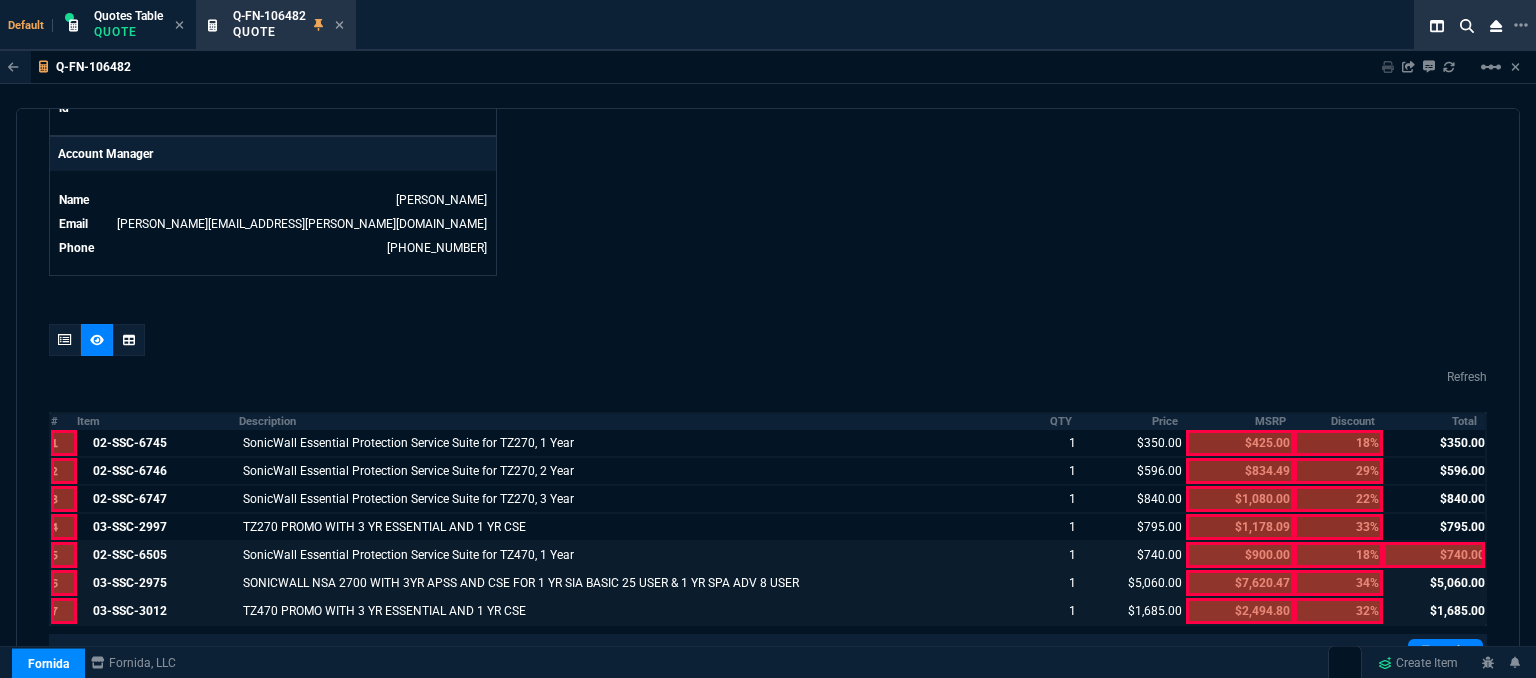 click at bounding box center [1434, 555] 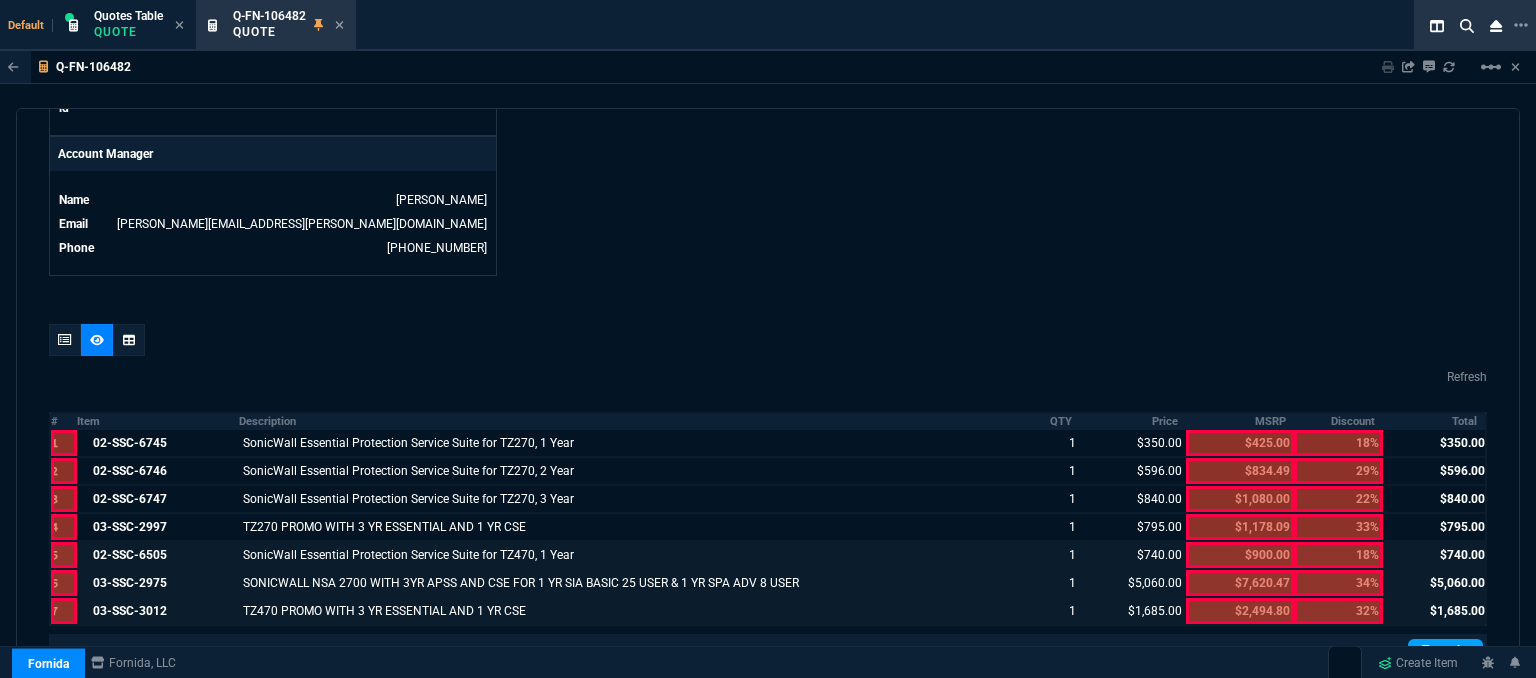 click on "Print" at bounding box center [1445, 651] 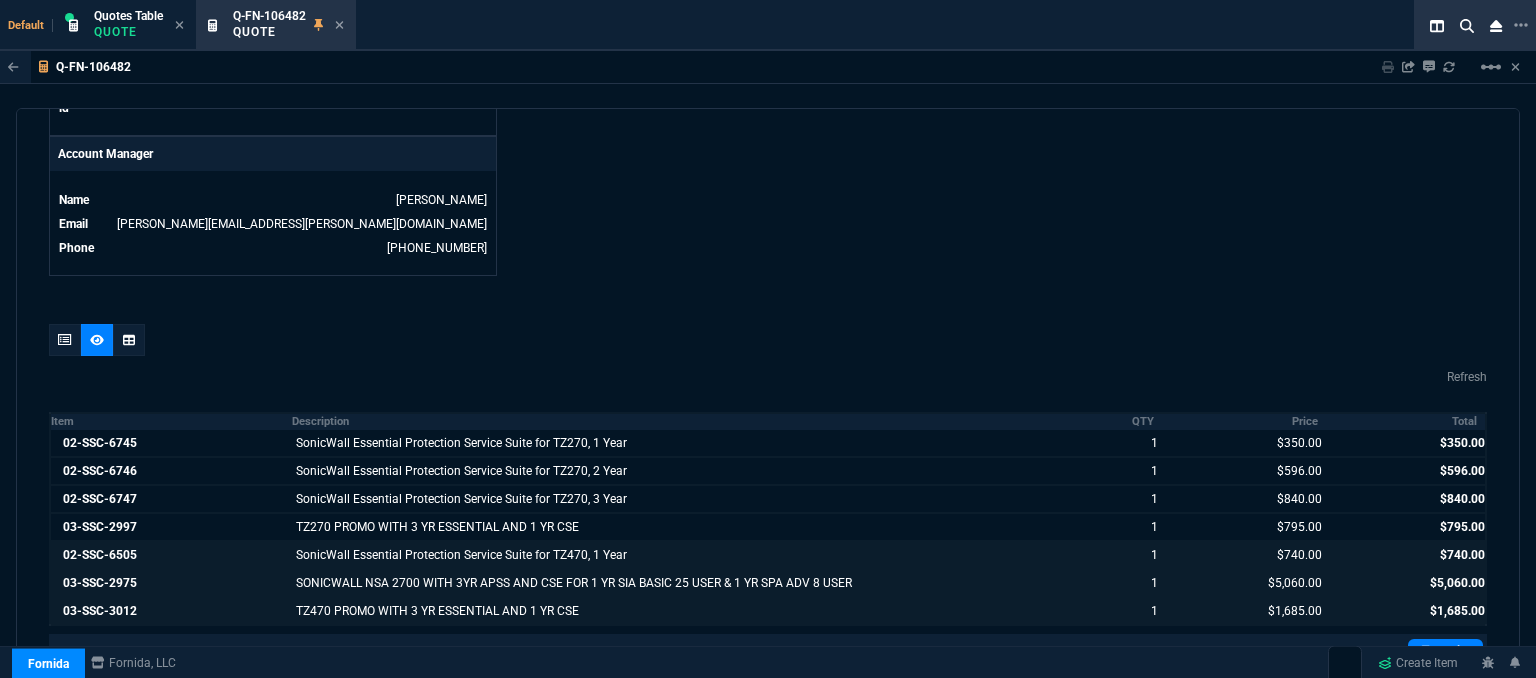 scroll, scrollTop: 1163, scrollLeft: 0, axis: vertical 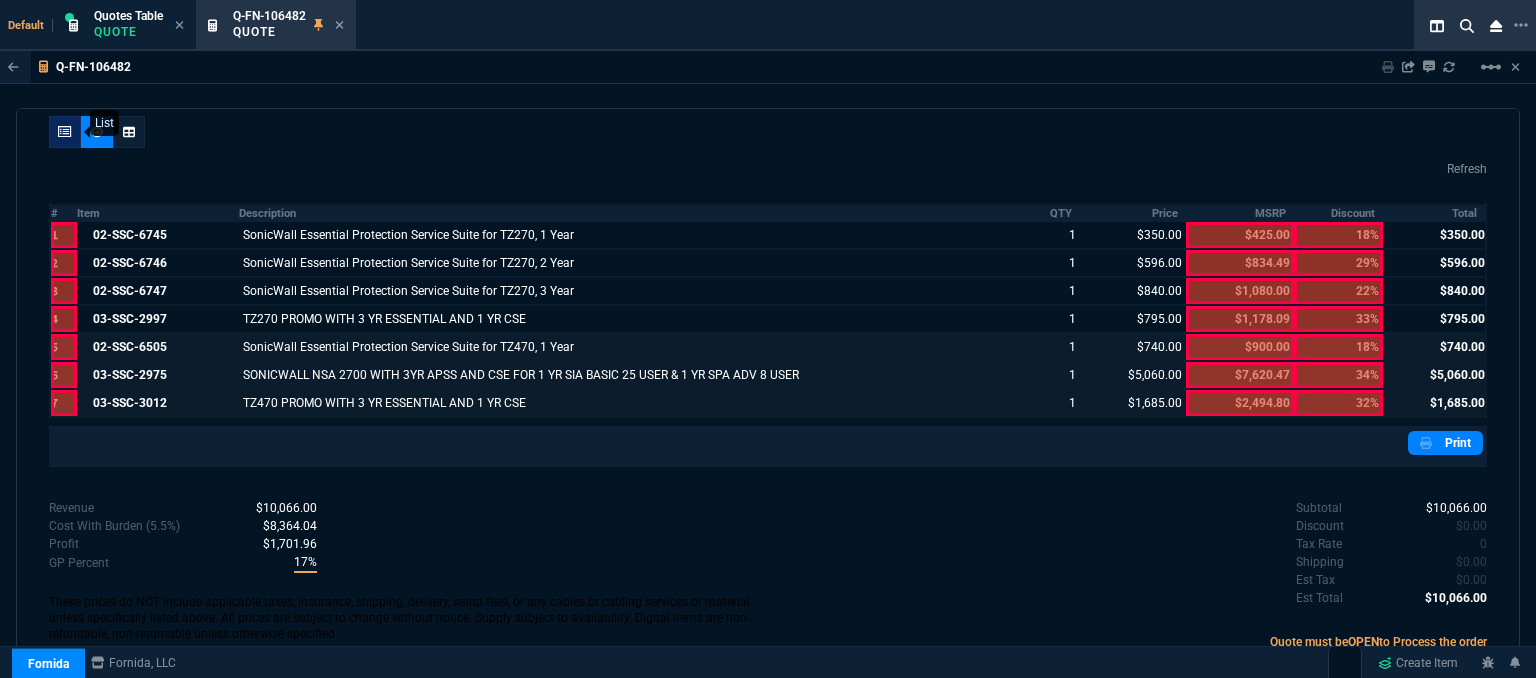 click at bounding box center (65, 132) 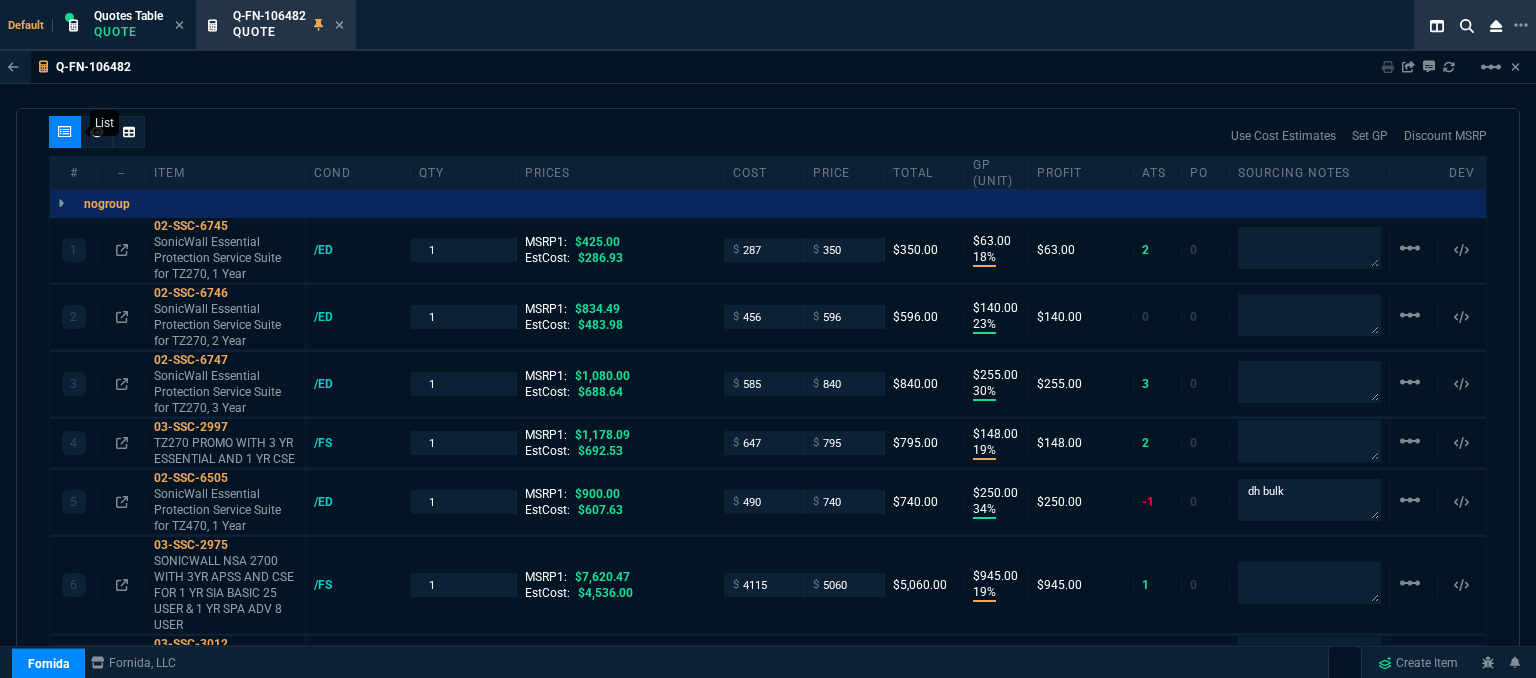 type on "18" 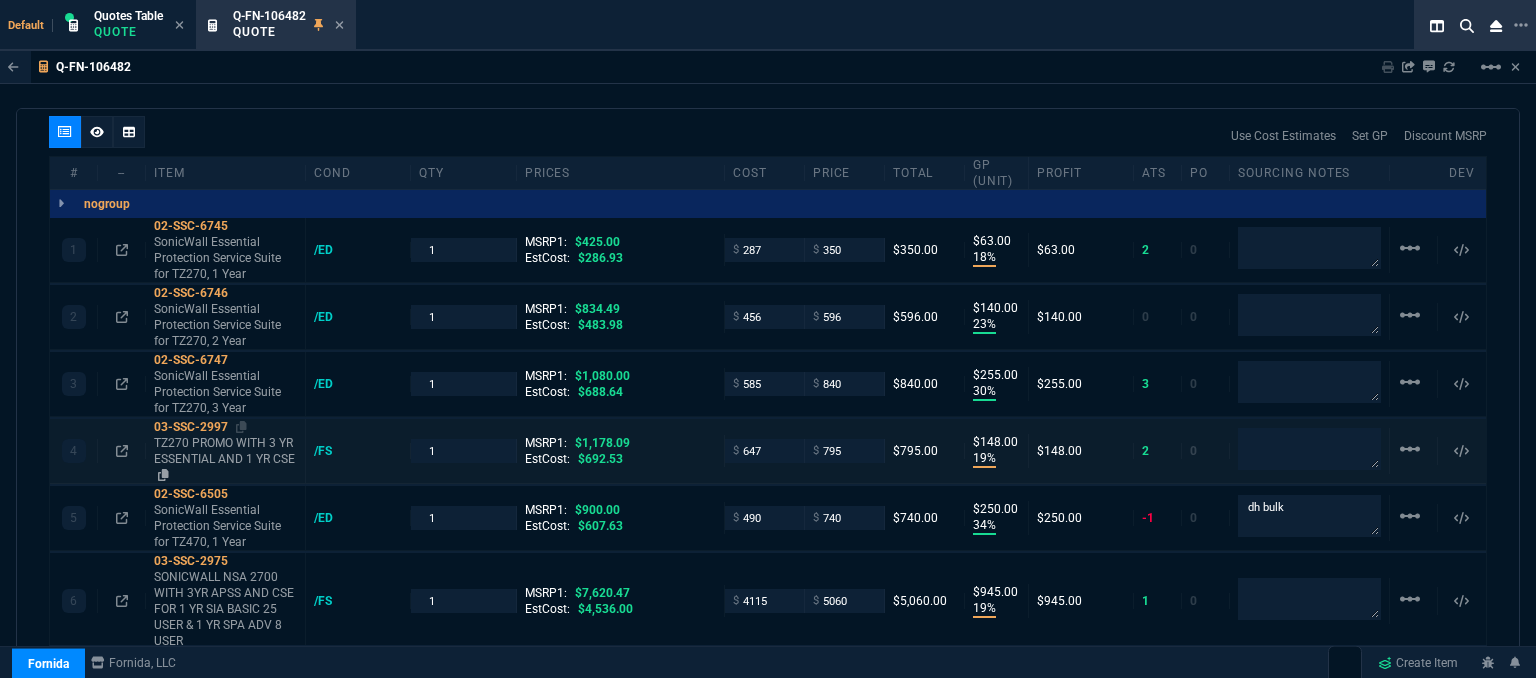 scroll, scrollTop: 1263, scrollLeft: 0, axis: vertical 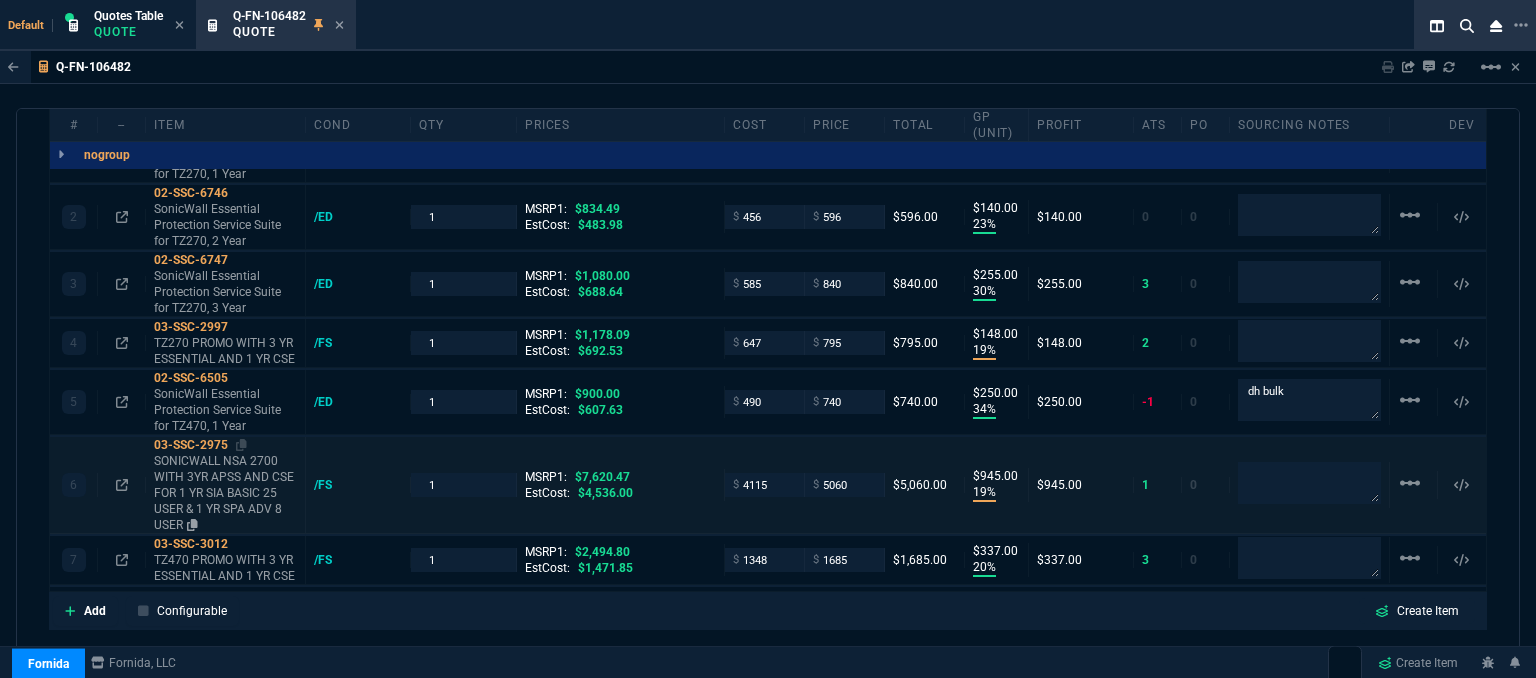 click on "SONICWALL NSA 2700 WITH 3YR APSS AND CSE FOR 1 YR SIA BASIC 25 USER & 1 YR SPA ADV 8 USER" at bounding box center (225, 493) 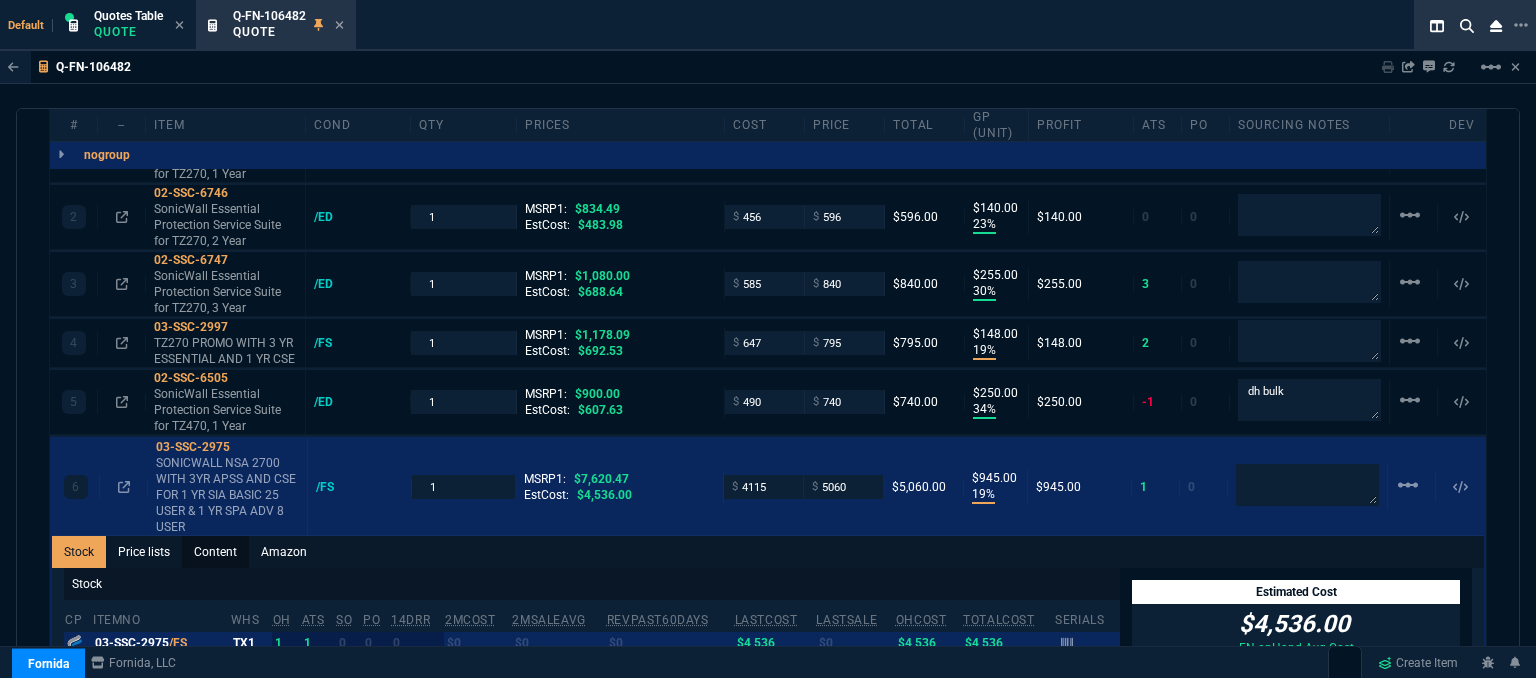 click on "Content" at bounding box center (215, 552) 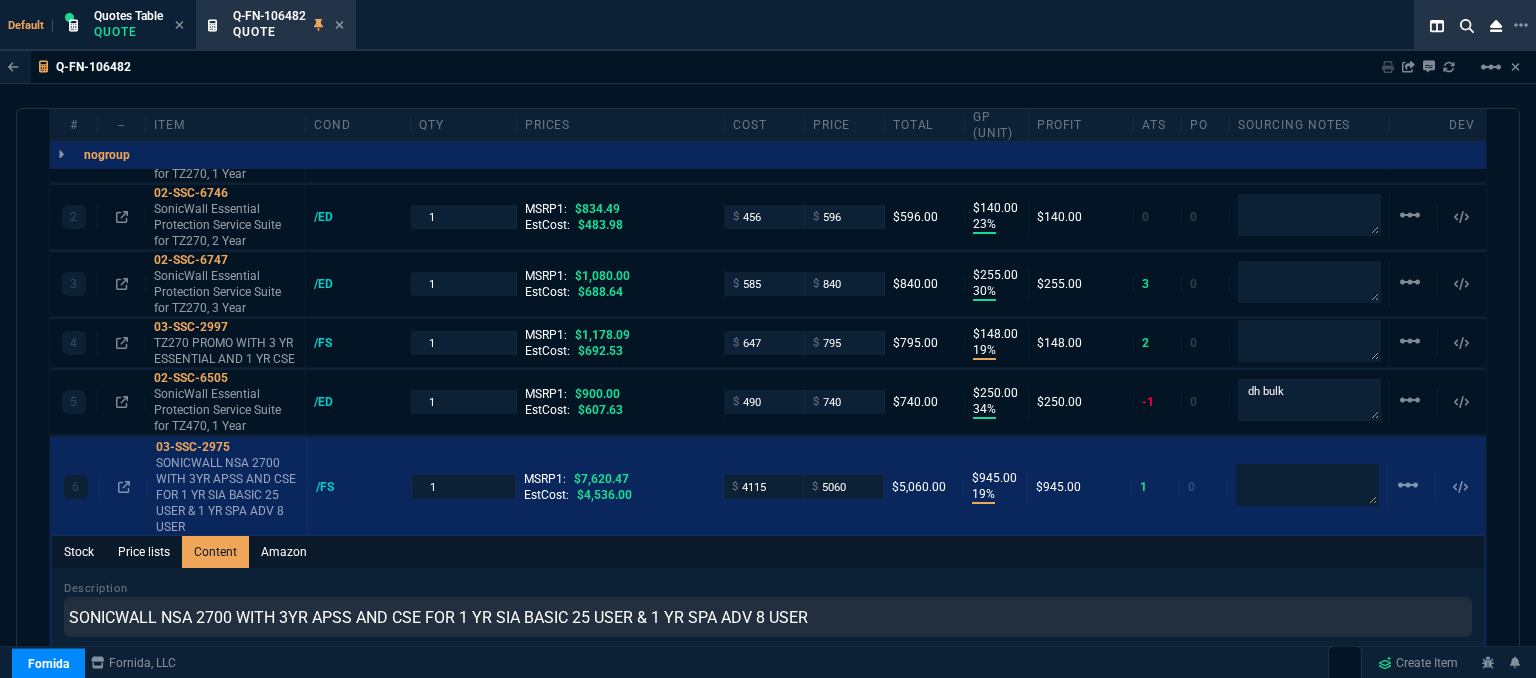 scroll, scrollTop: 0, scrollLeft: 0, axis: both 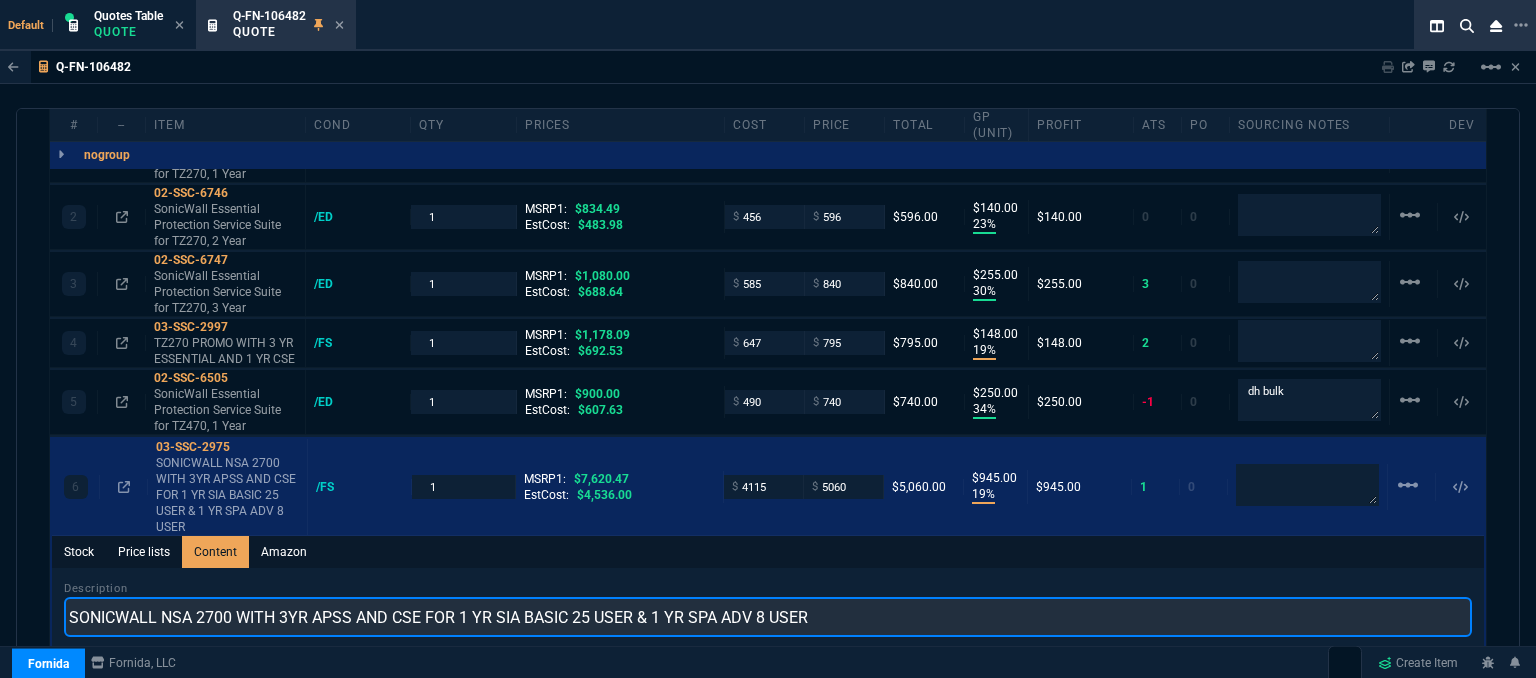 click on "SONICWALL NSA 2700 WITH 3YR APSS AND CSE FOR 1 YR SIA BASIC 25 USER & 1 YR SPA ADV 8 USER" at bounding box center (768, 617) 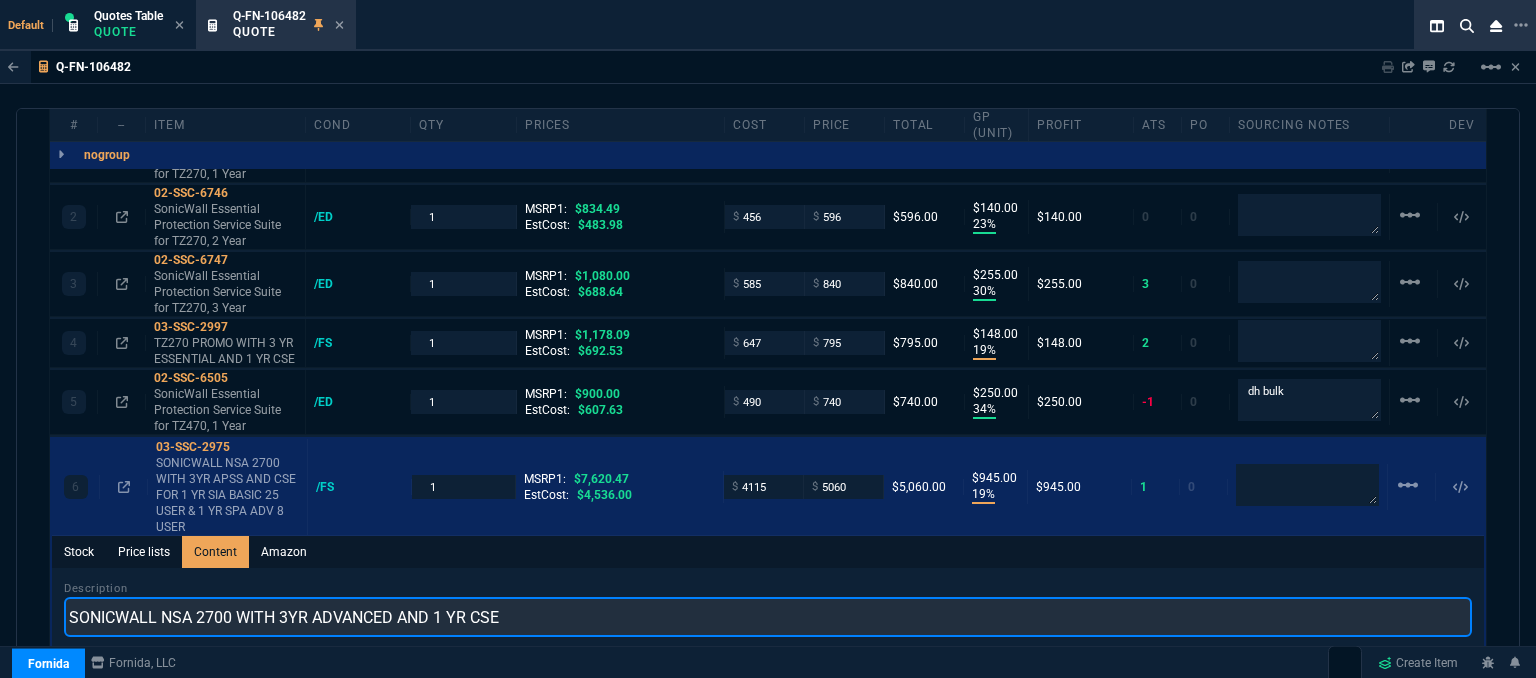 type on "SONICWALL NSA 2700 WITH 3YR ADVANCED AND 1 YR CSE" 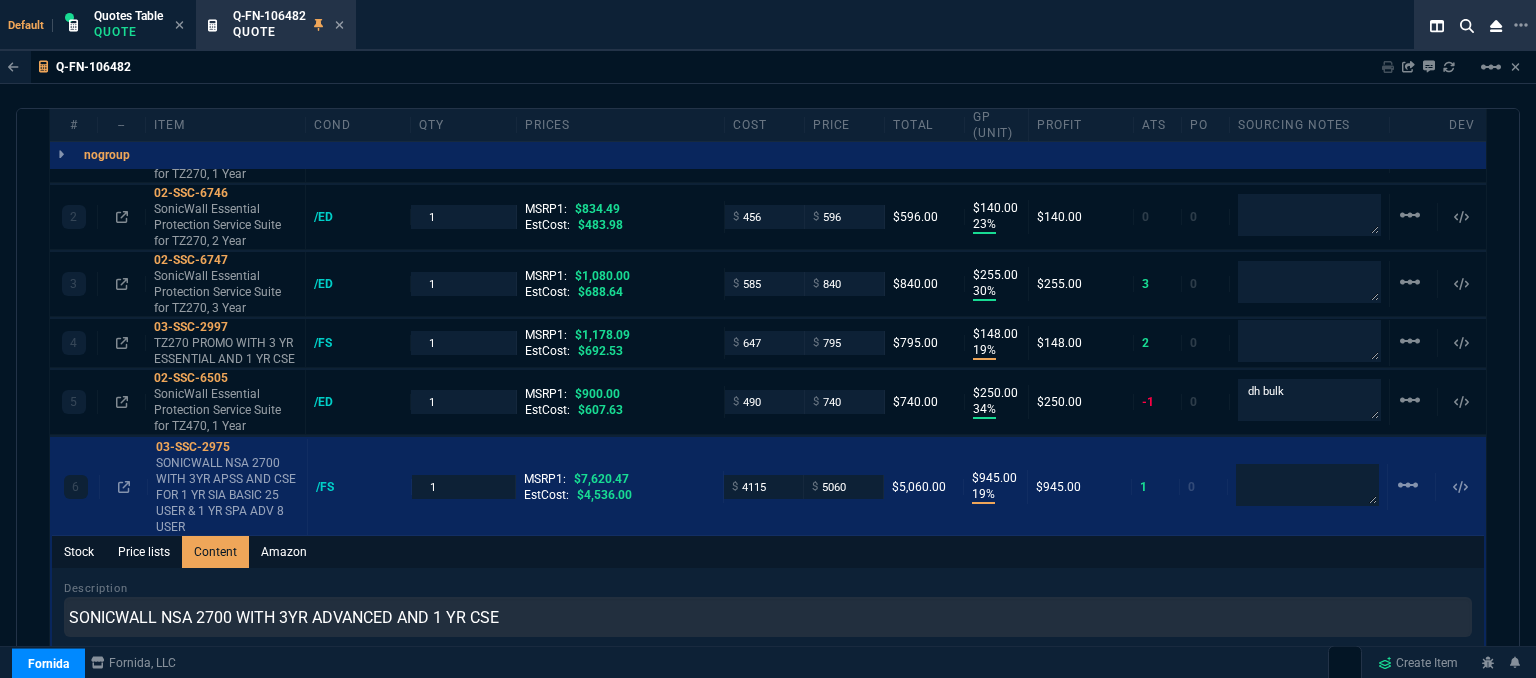 click on "Stock Price lists Content Amazon" at bounding box center [768, 552] 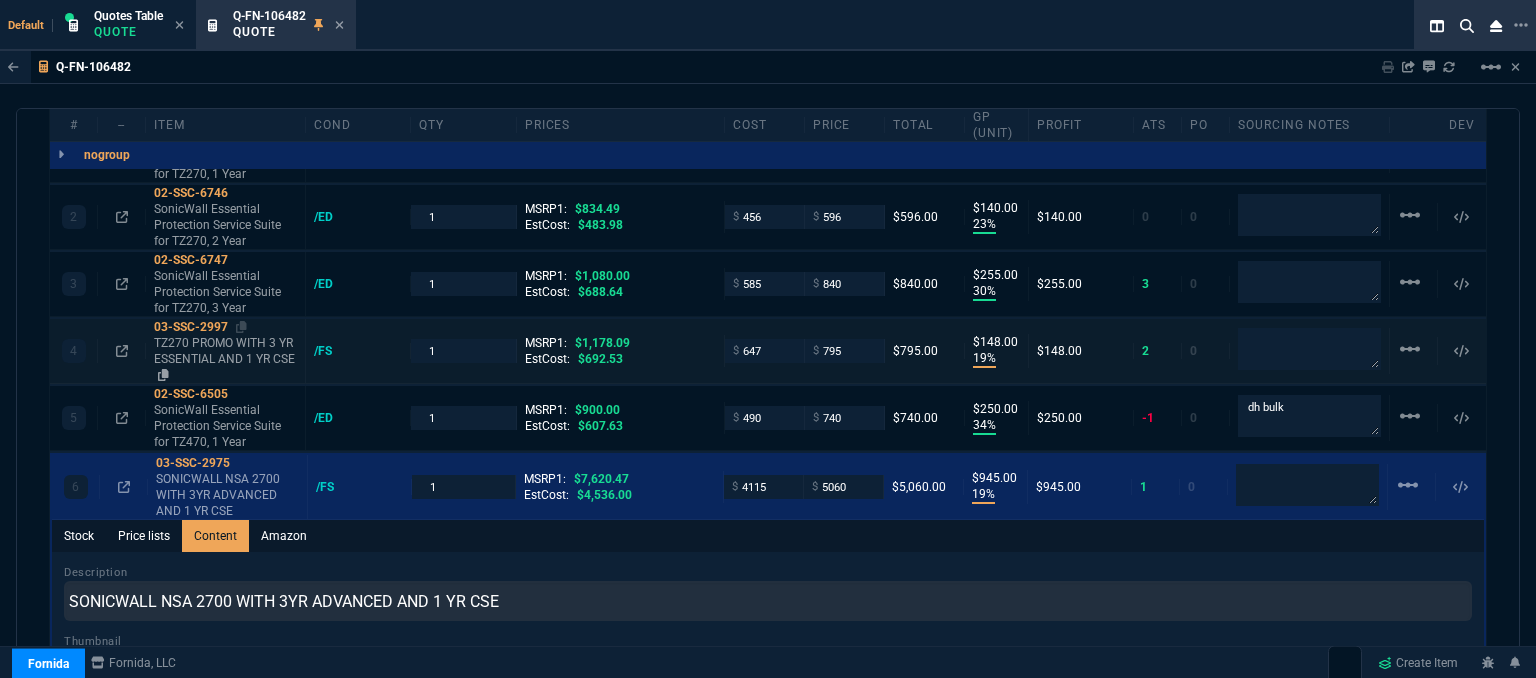 scroll, scrollTop: 1063, scrollLeft: 0, axis: vertical 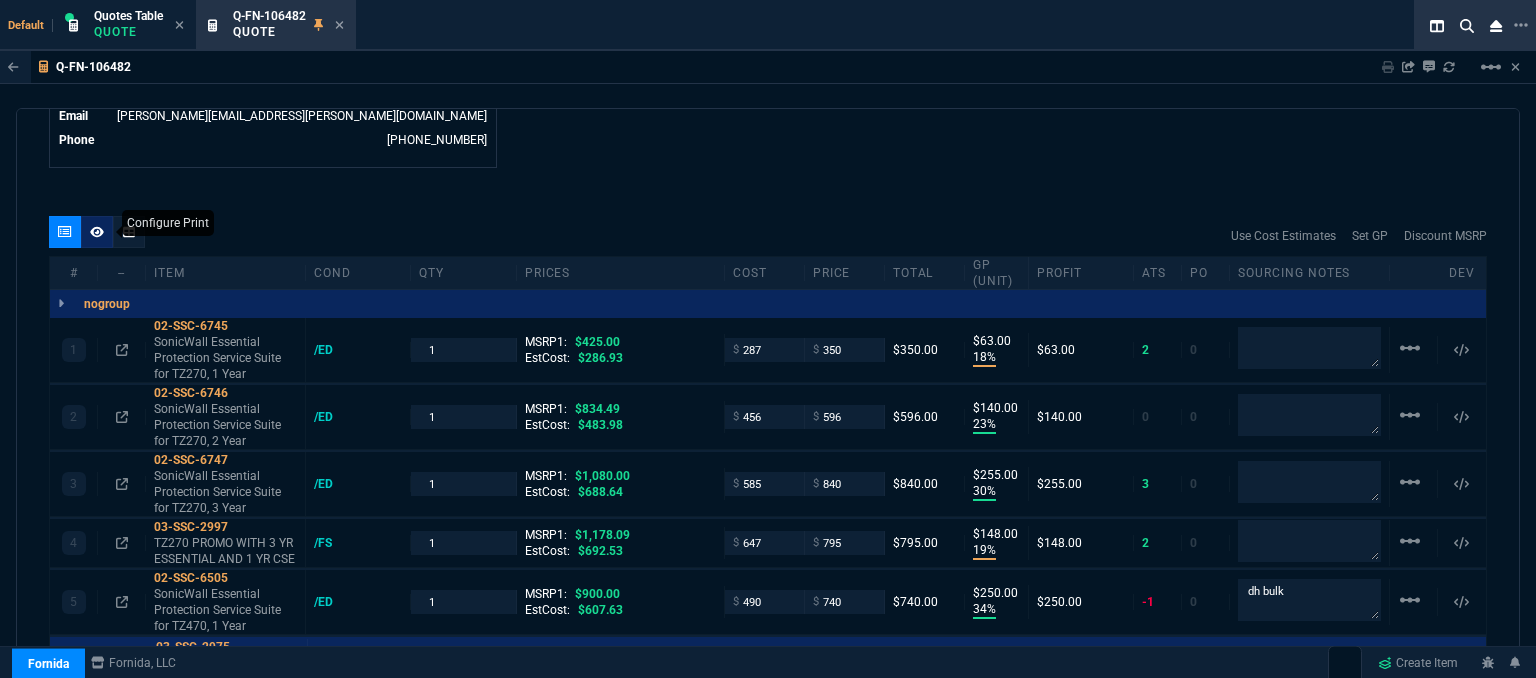 click at bounding box center (97, 232) 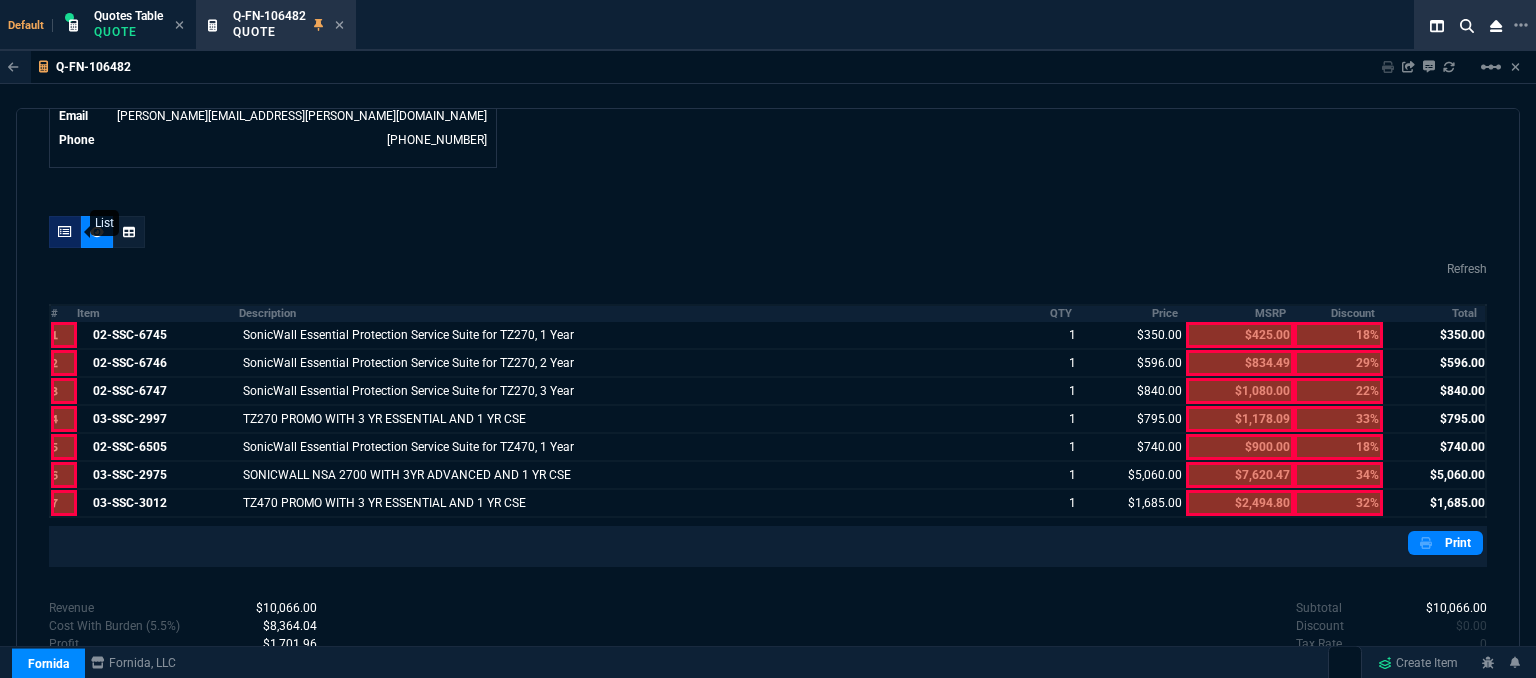 click at bounding box center [65, 232] 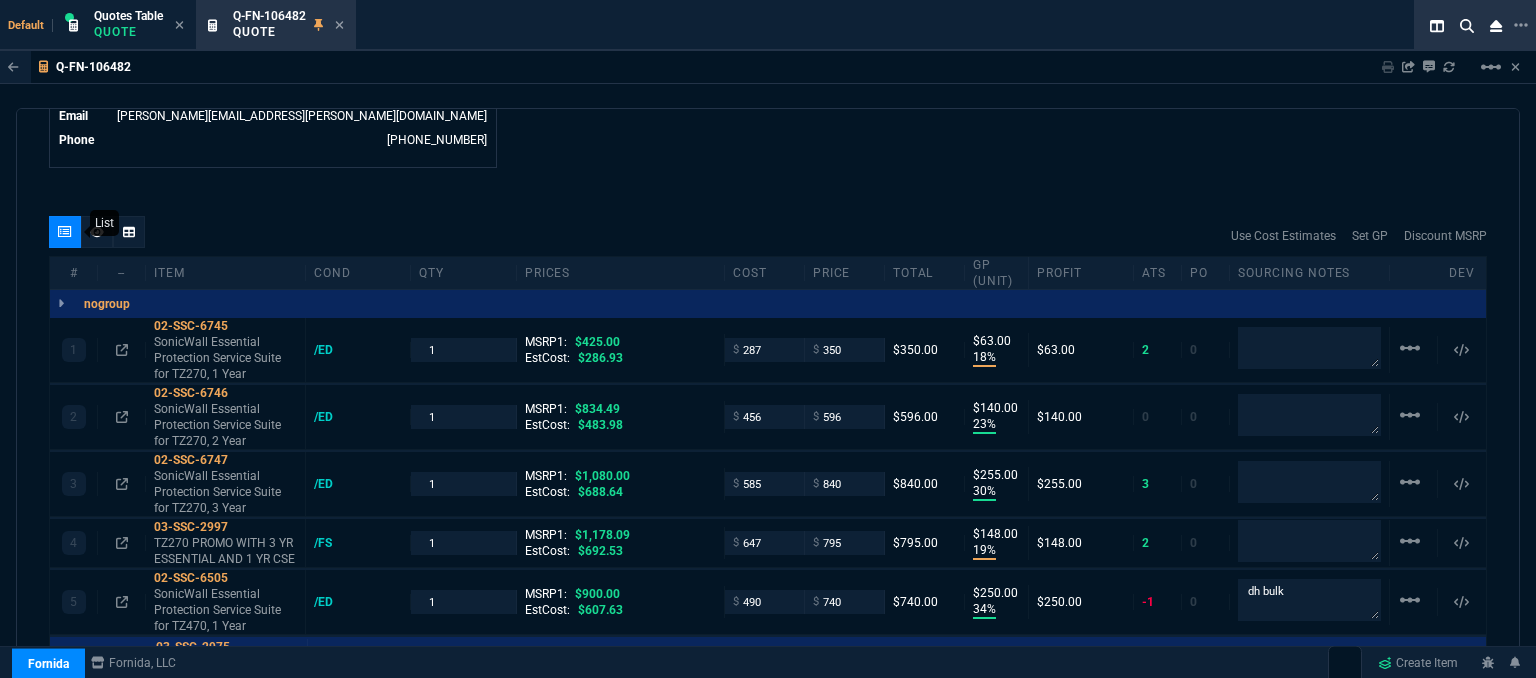 type on "18" 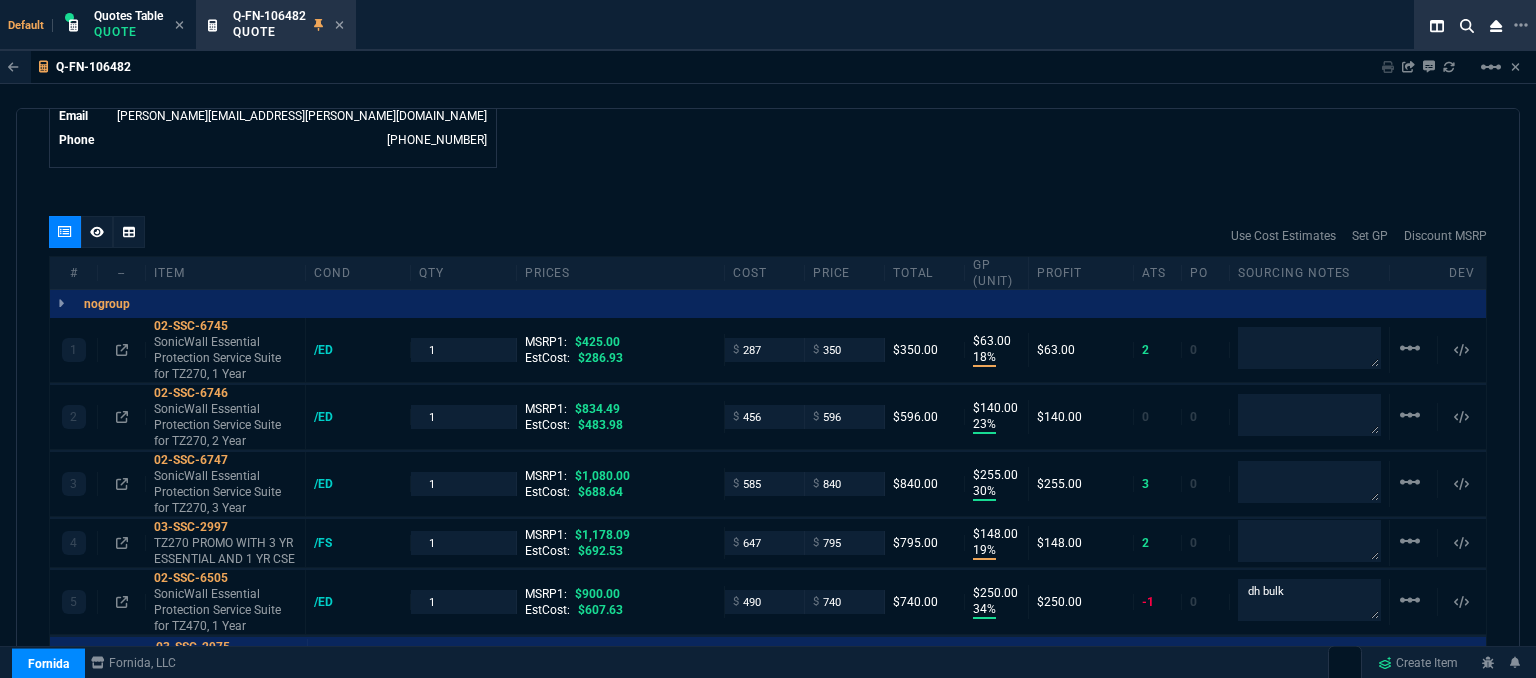 scroll, scrollTop: 300, scrollLeft: 0, axis: vertical 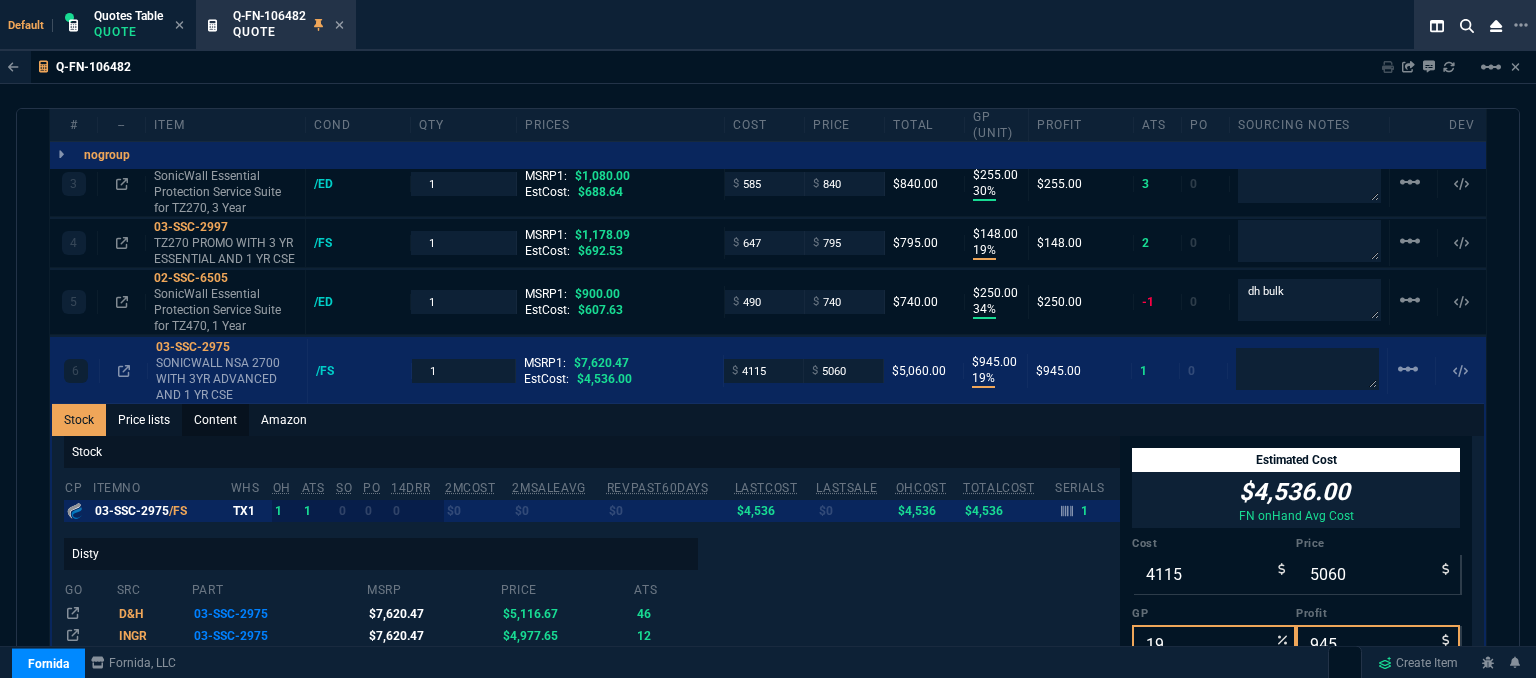 click on "Content" at bounding box center [215, 420] 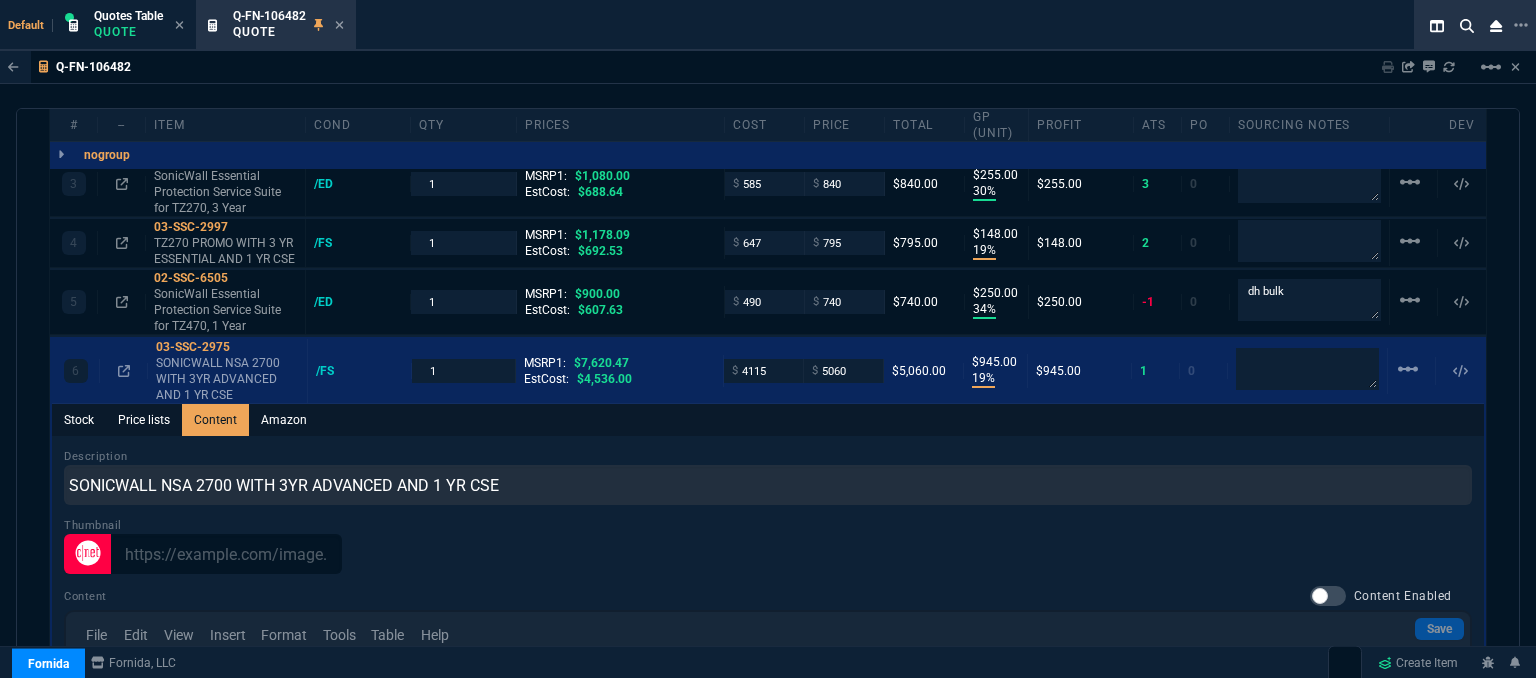 scroll, scrollTop: 0, scrollLeft: 0, axis: both 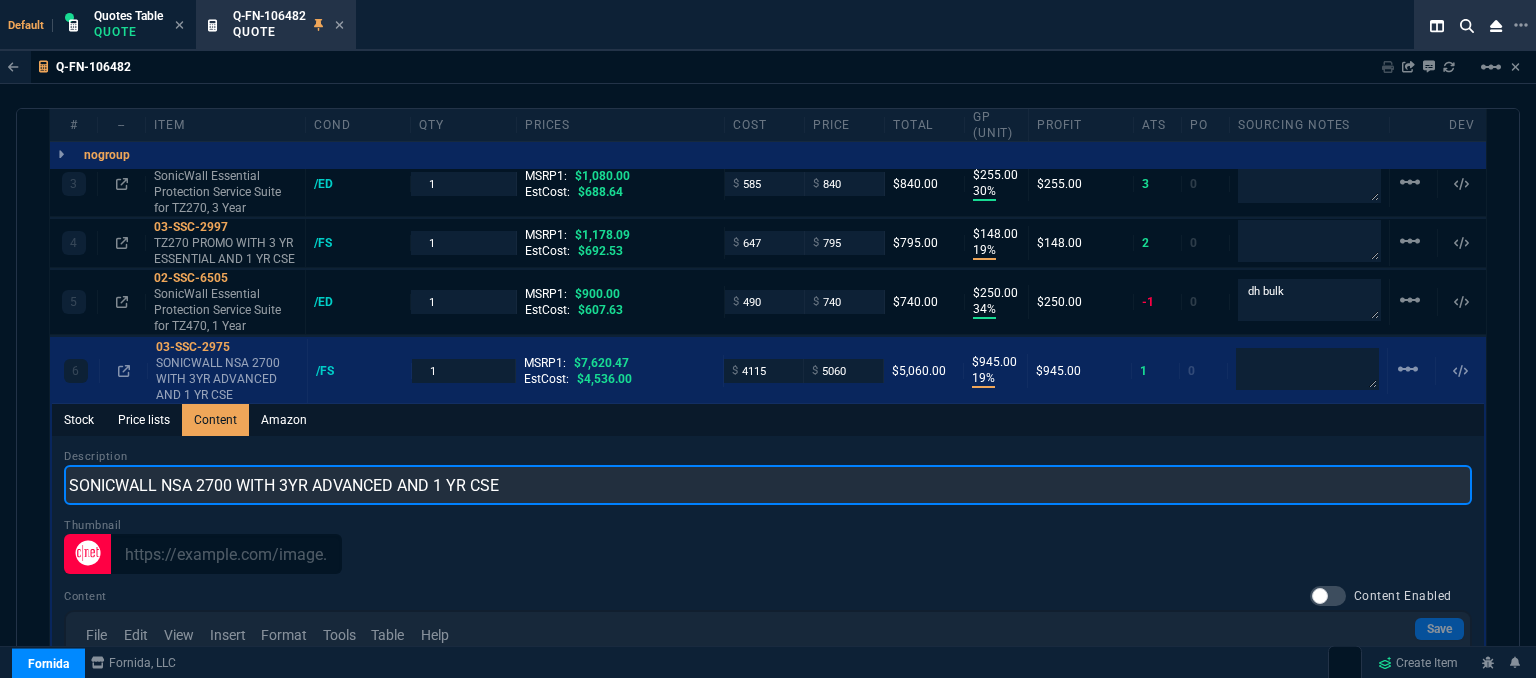 click on "SONICWALL NSA 2700 WITH 3YR ADVANCED AND 1 YR CSE" at bounding box center [768, 485] 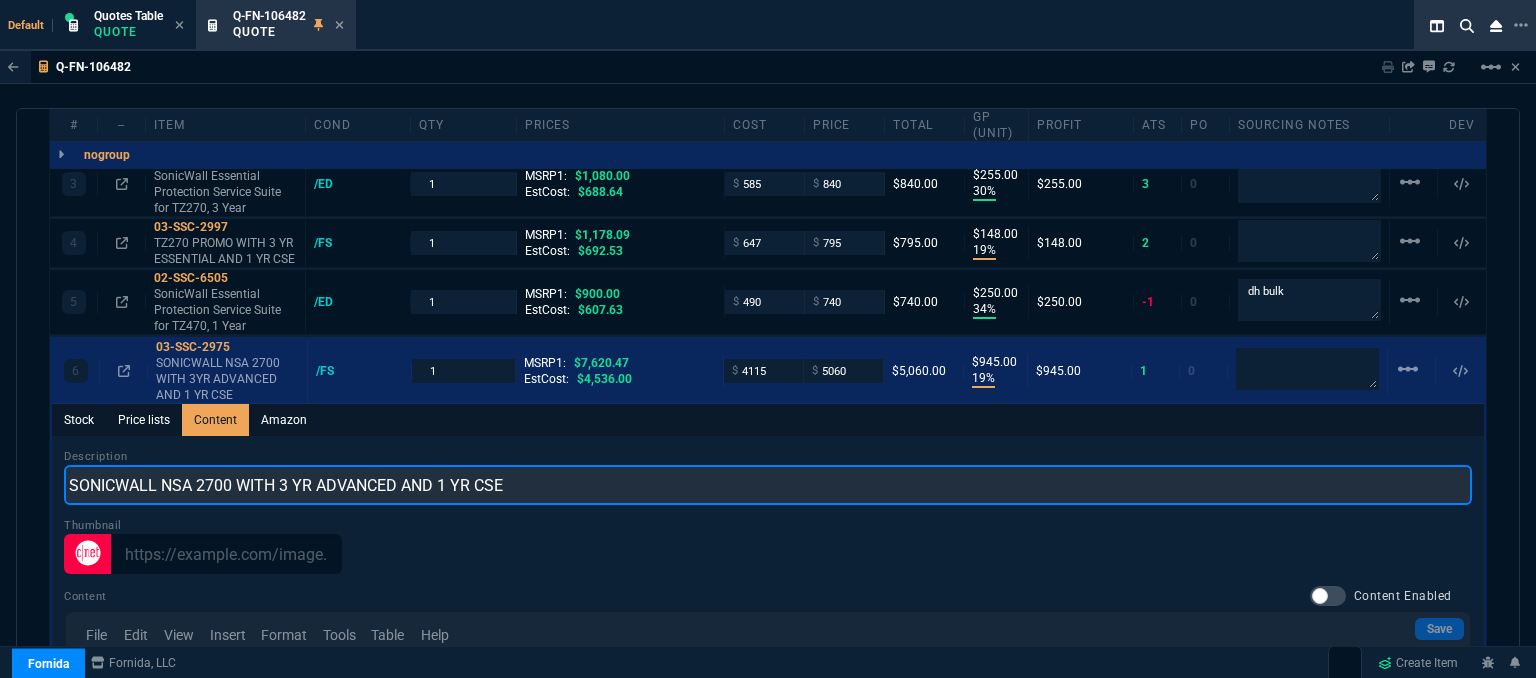 type on "SONICWALL NSA 2700 WITH 3 YR ADVANCED AND 1 YR CSE" 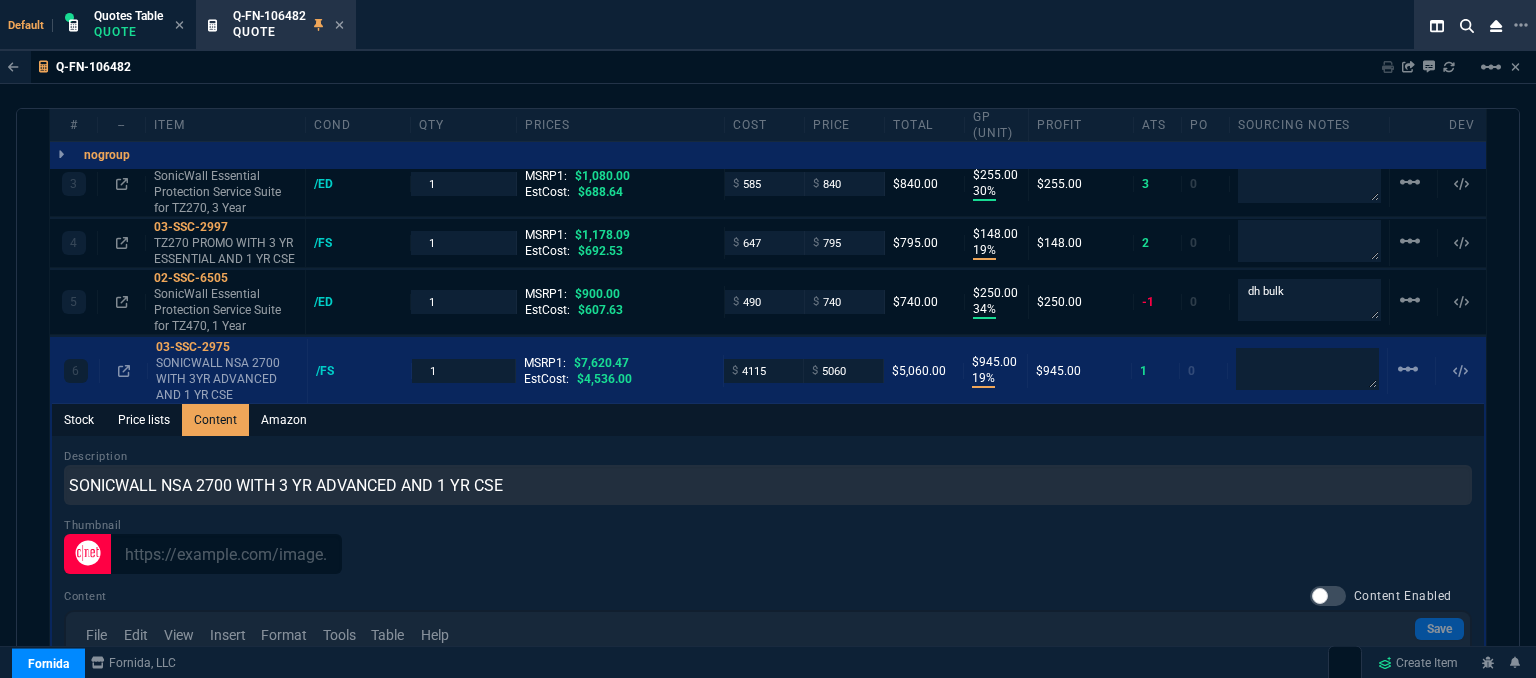 click on "Stock Price lists Content Amazon" at bounding box center (768, 420) 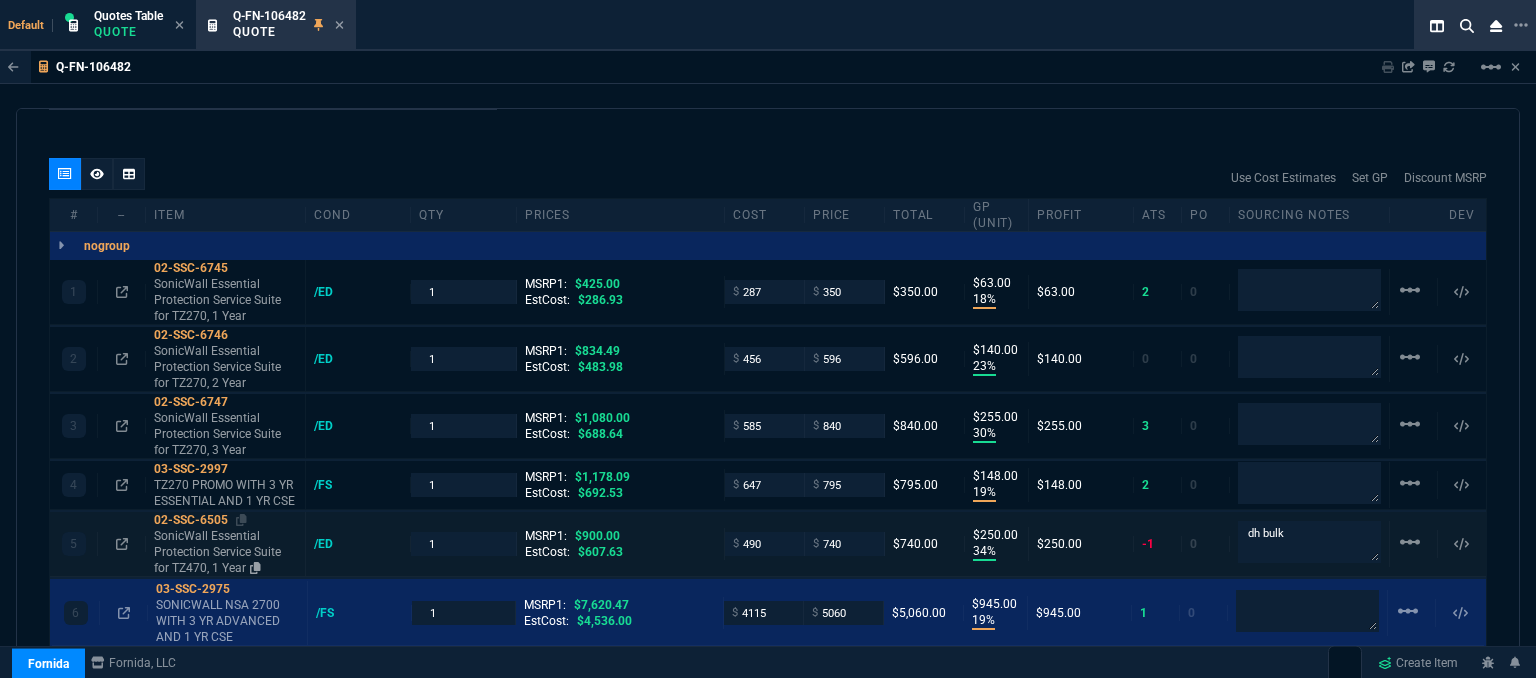 scroll, scrollTop: 963, scrollLeft: 0, axis: vertical 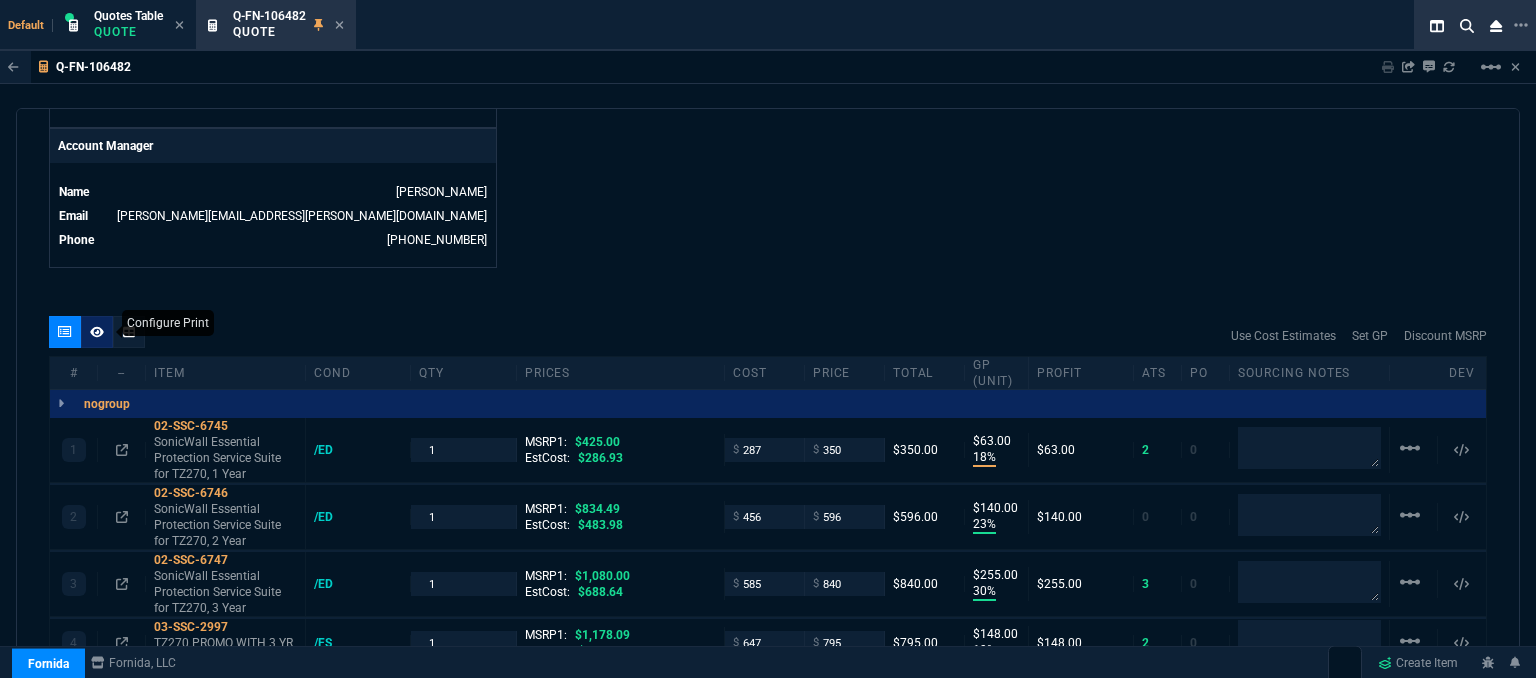 click at bounding box center [97, 332] 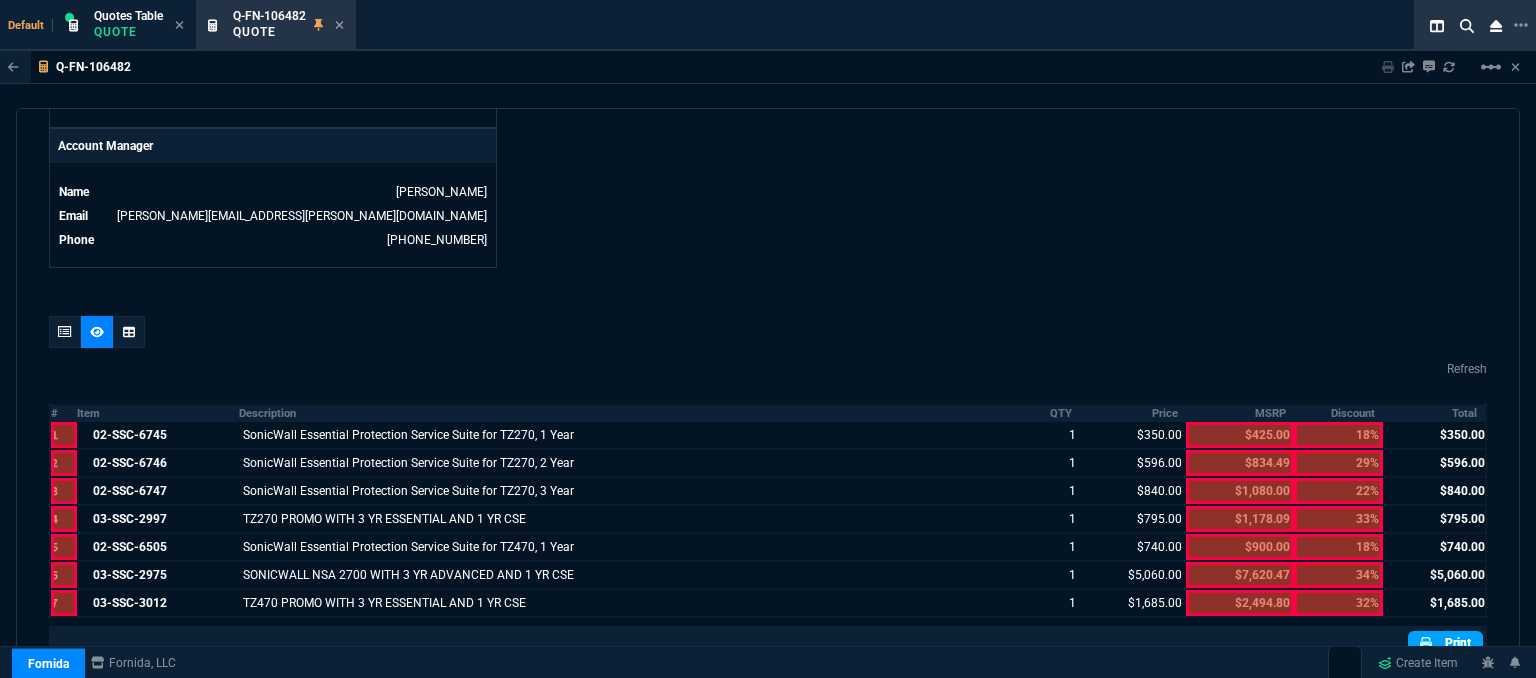 click on "Print" at bounding box center (1445, 643) 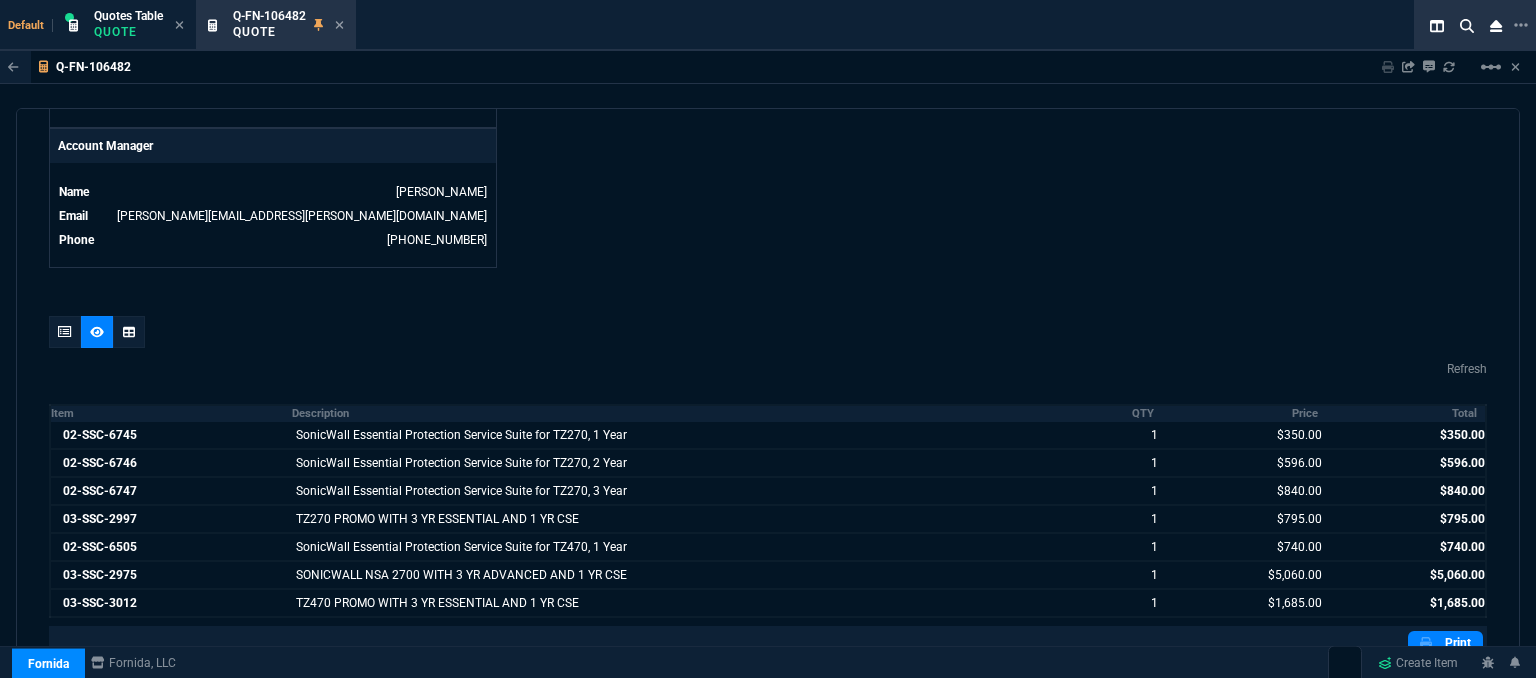 scroll, scrollTop: 1163, scrollLeft: 0, axis: vertical 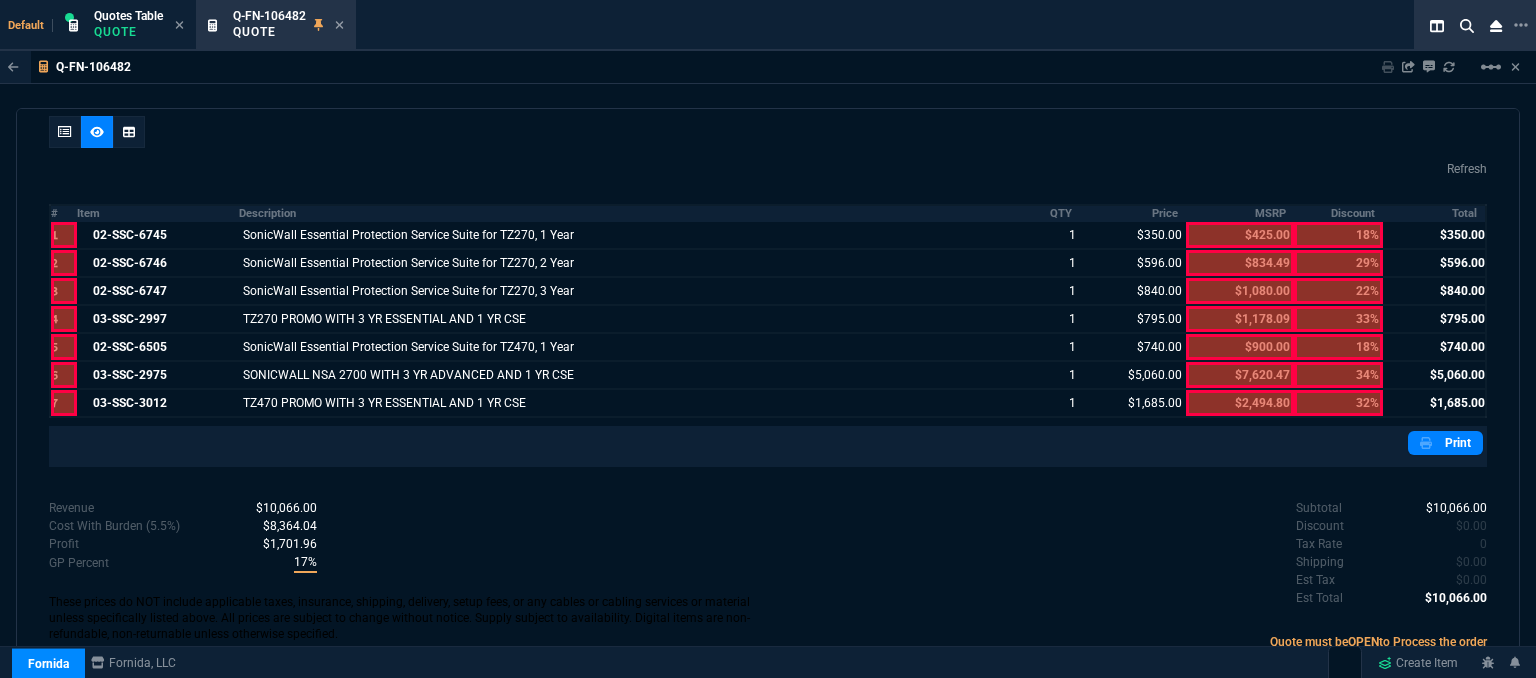 click 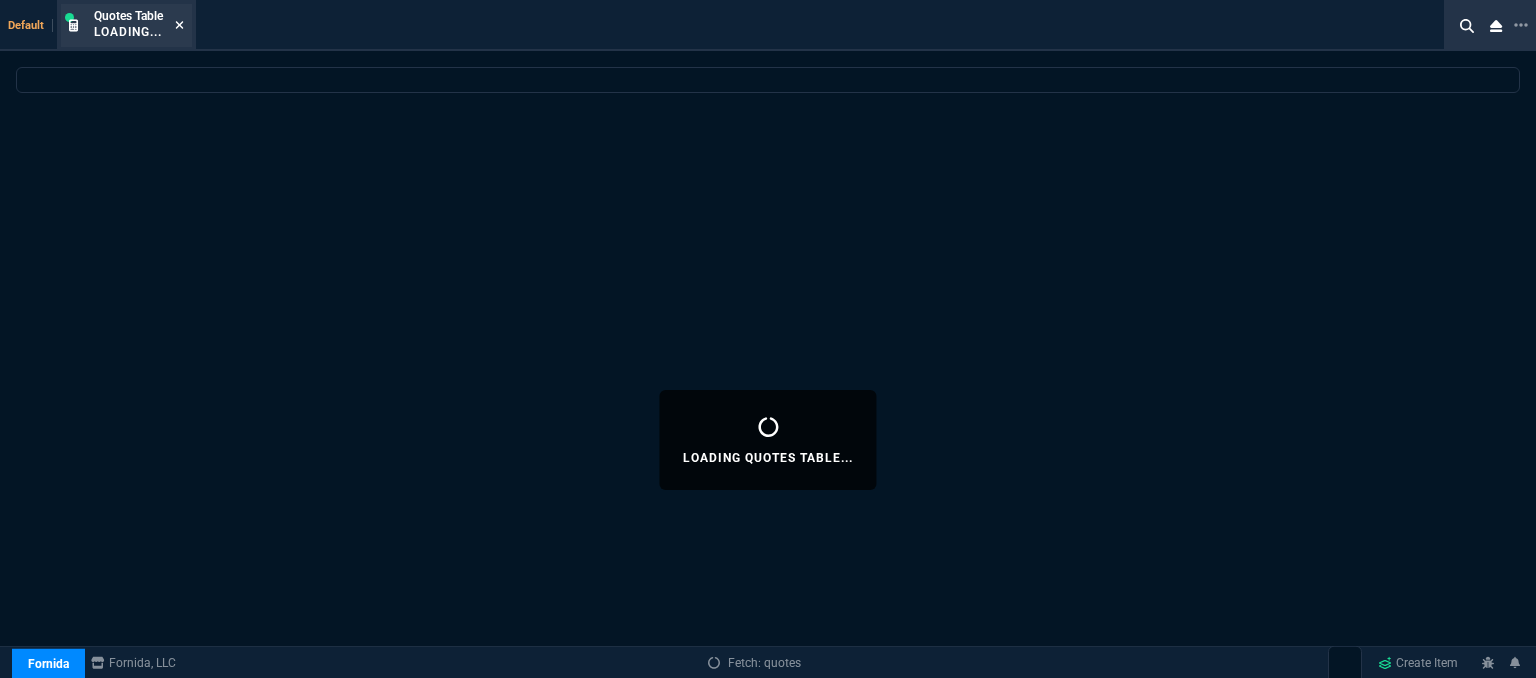 click 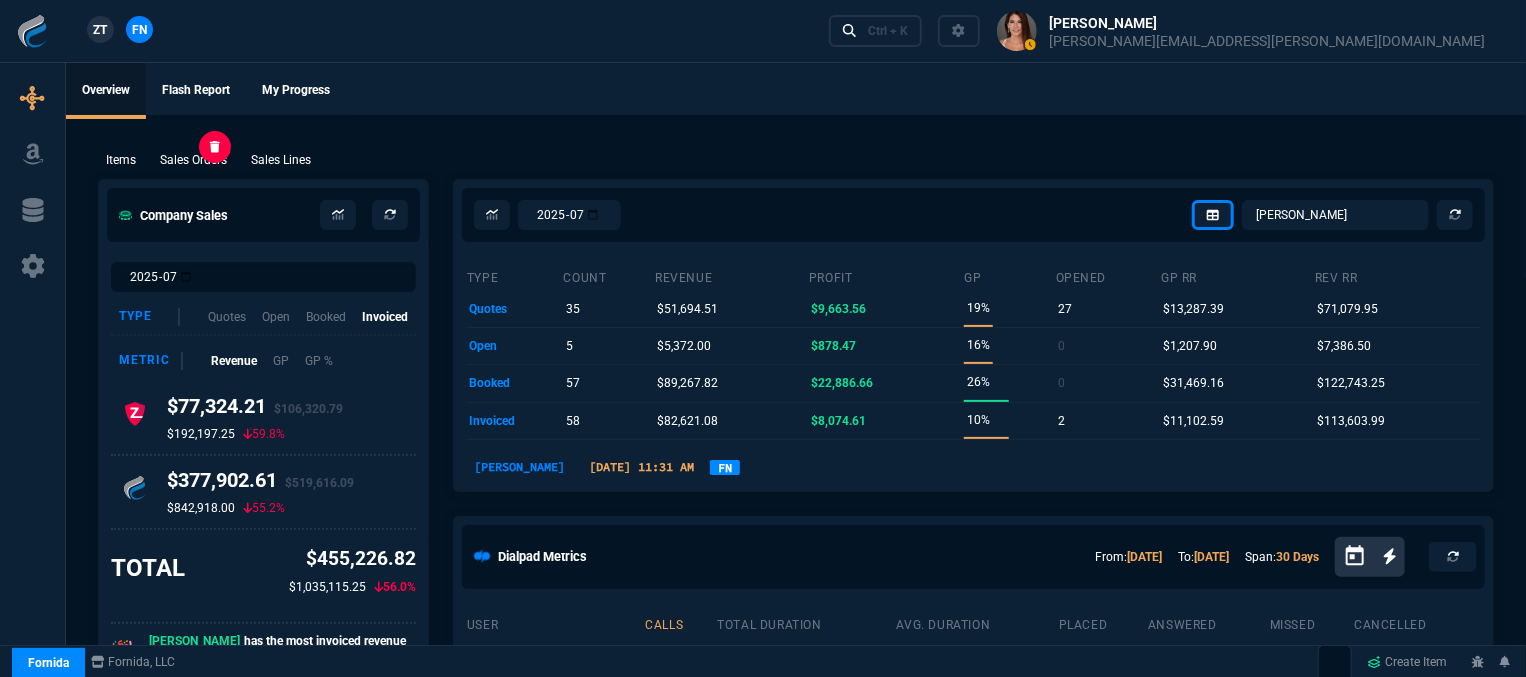 click on "Sales Orders" at bounding box center (193, 160) 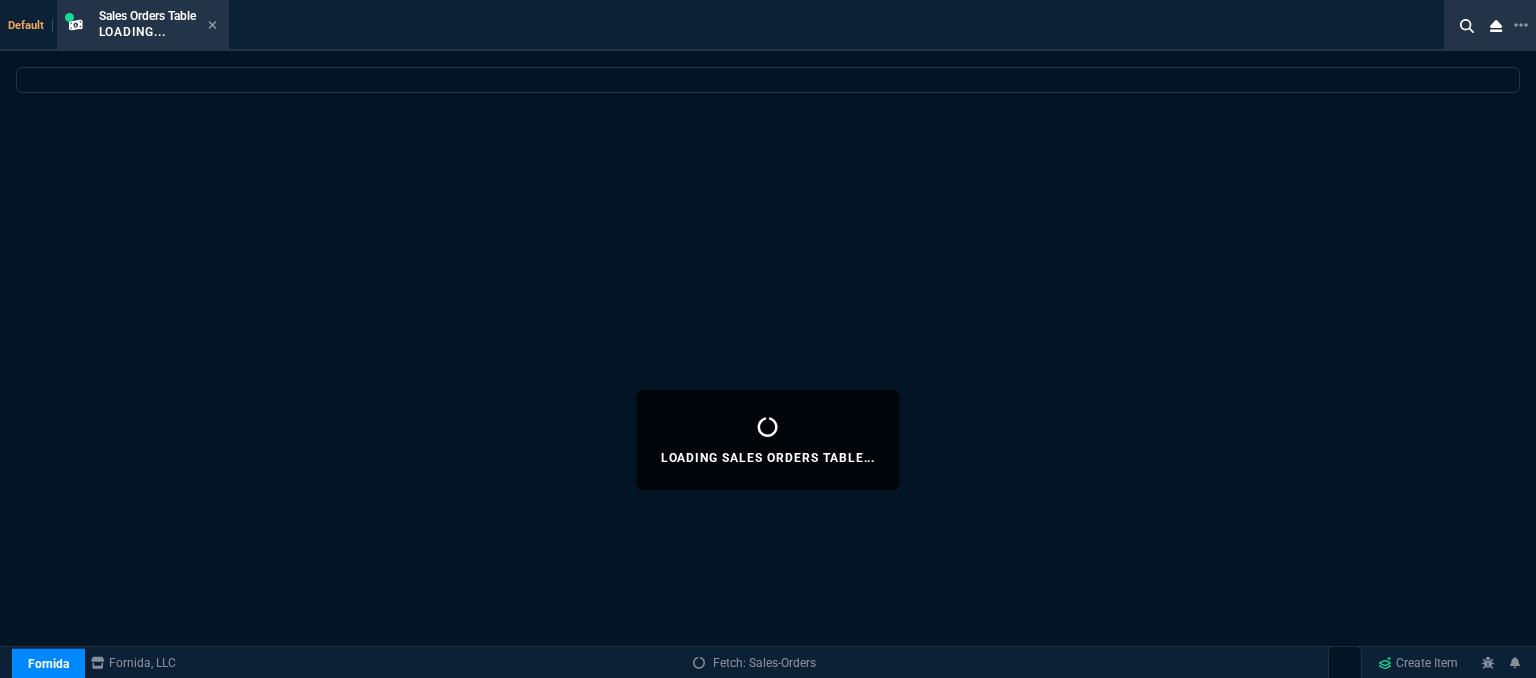 select 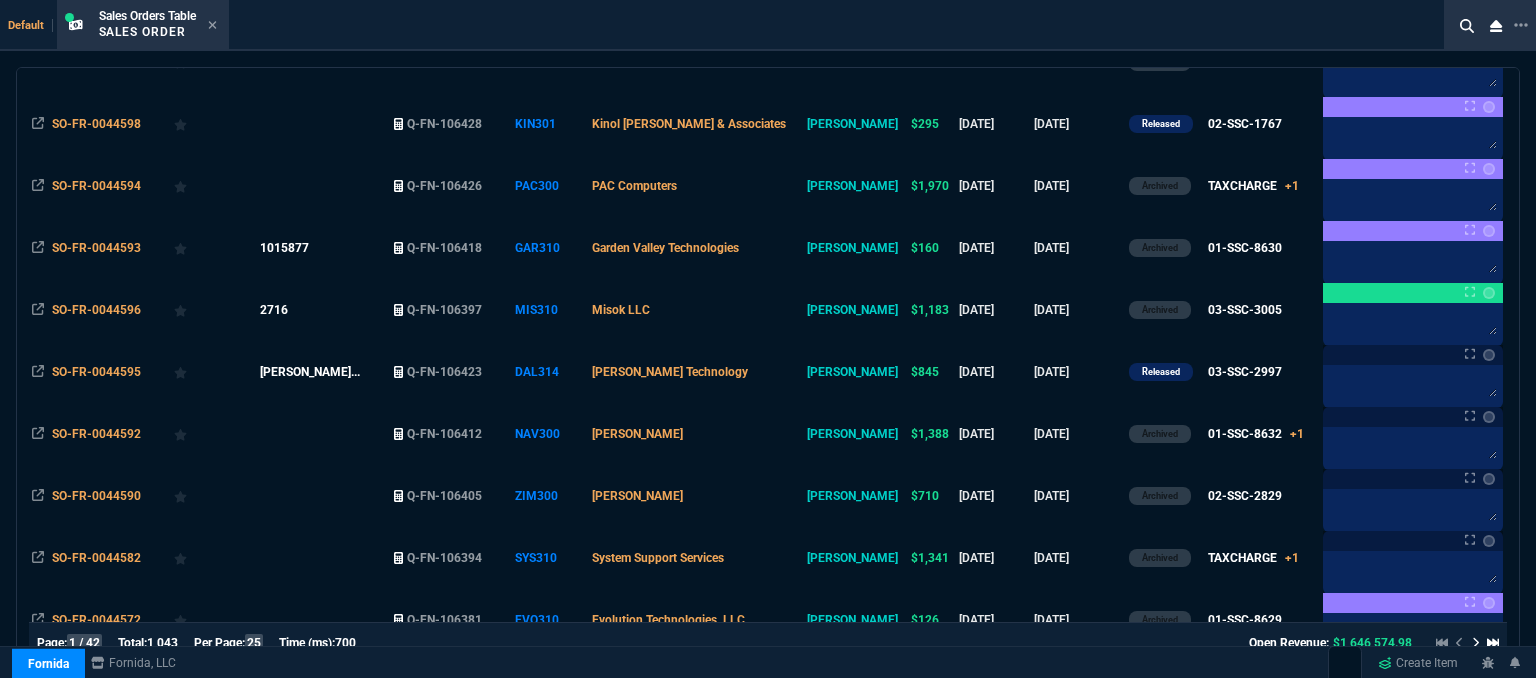 scroll, scrollTop: 700, scrollLeft: 0, axis: vertical 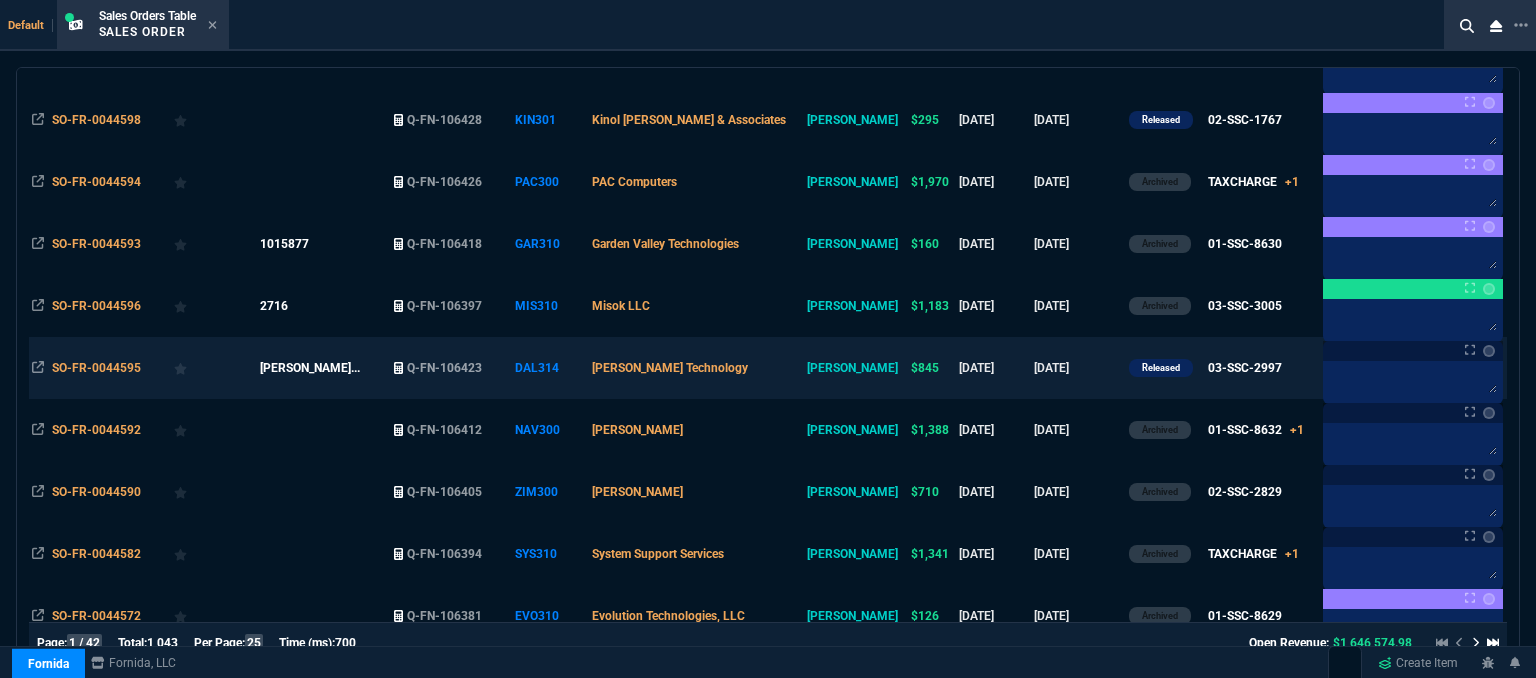click on "[PERSON_NAME] Technology" at bounding box center (696, 368) 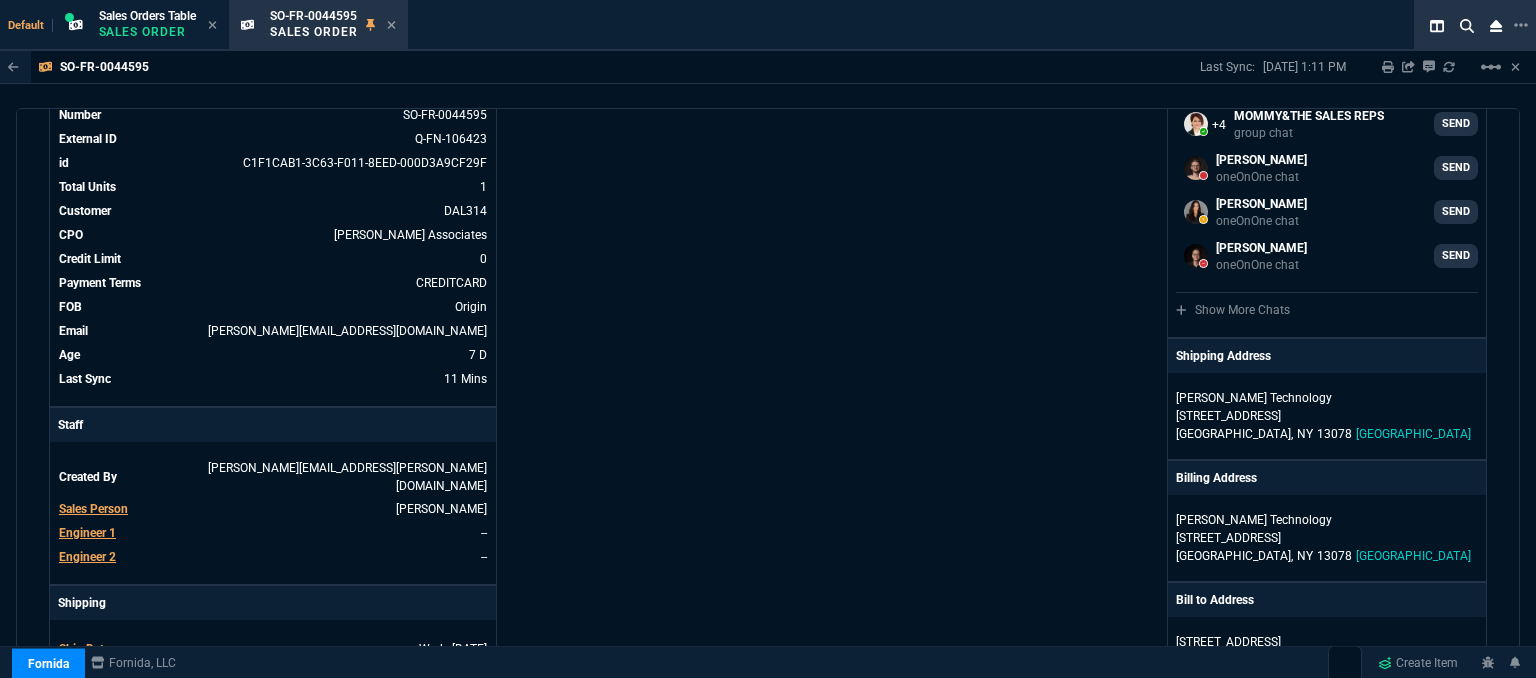 scroll, scrollTop: 100, scrollLeft: 0, axis: vertical 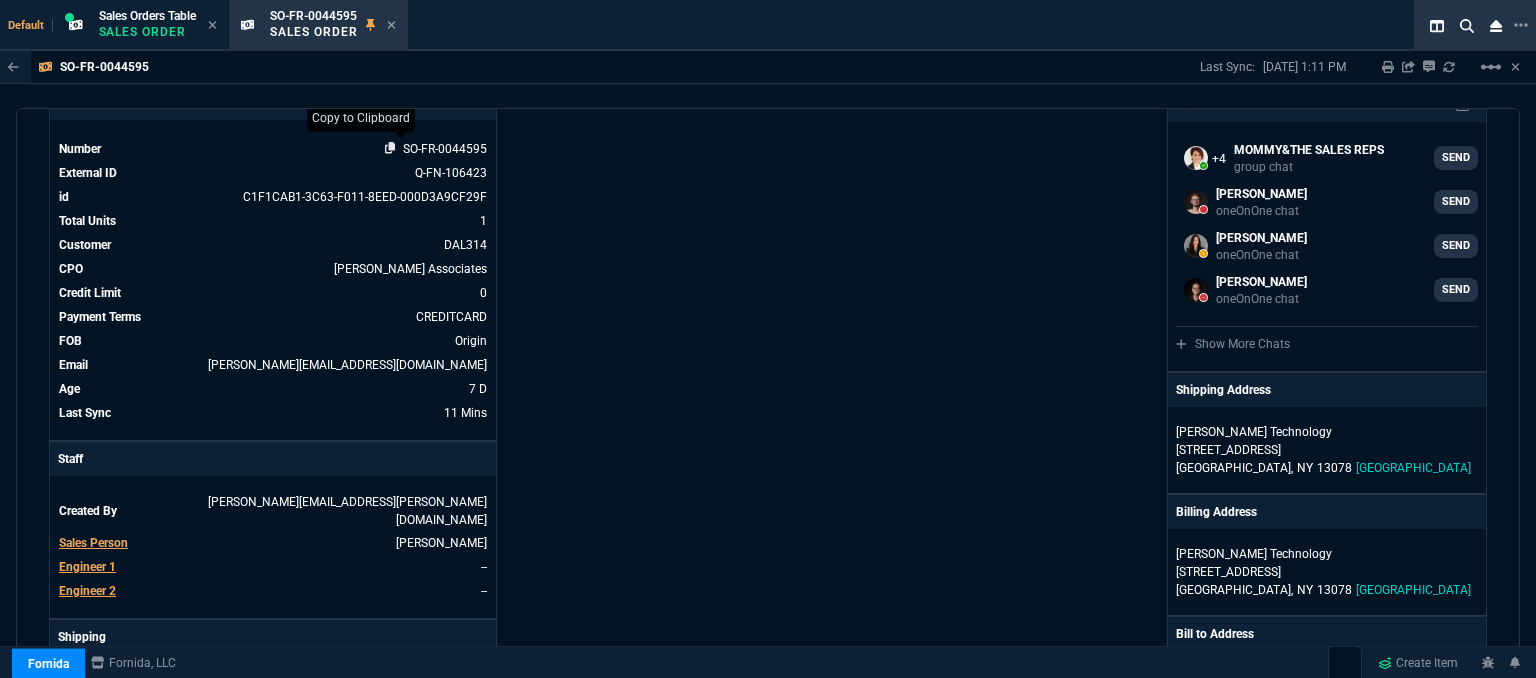 click 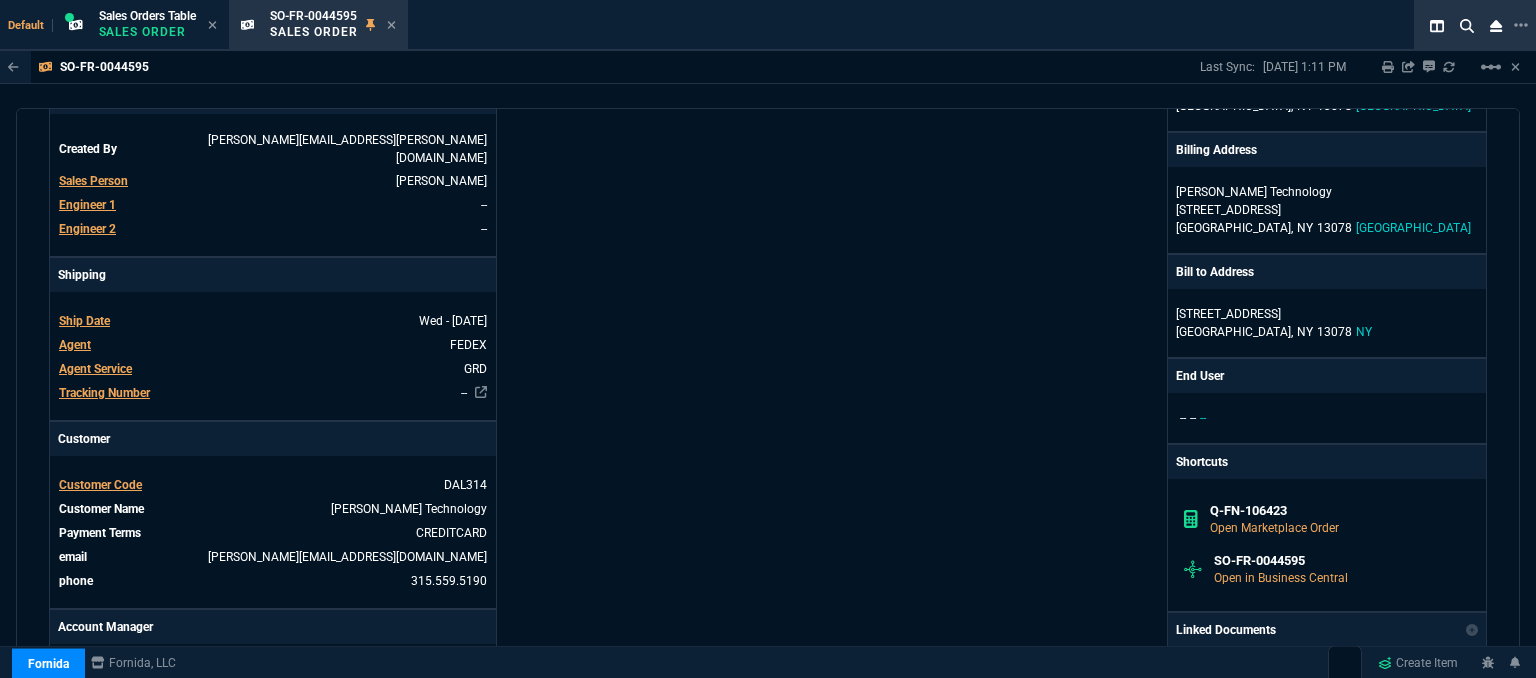 scroll, scrollTop: 0, scrollLeft: 0, axis: both 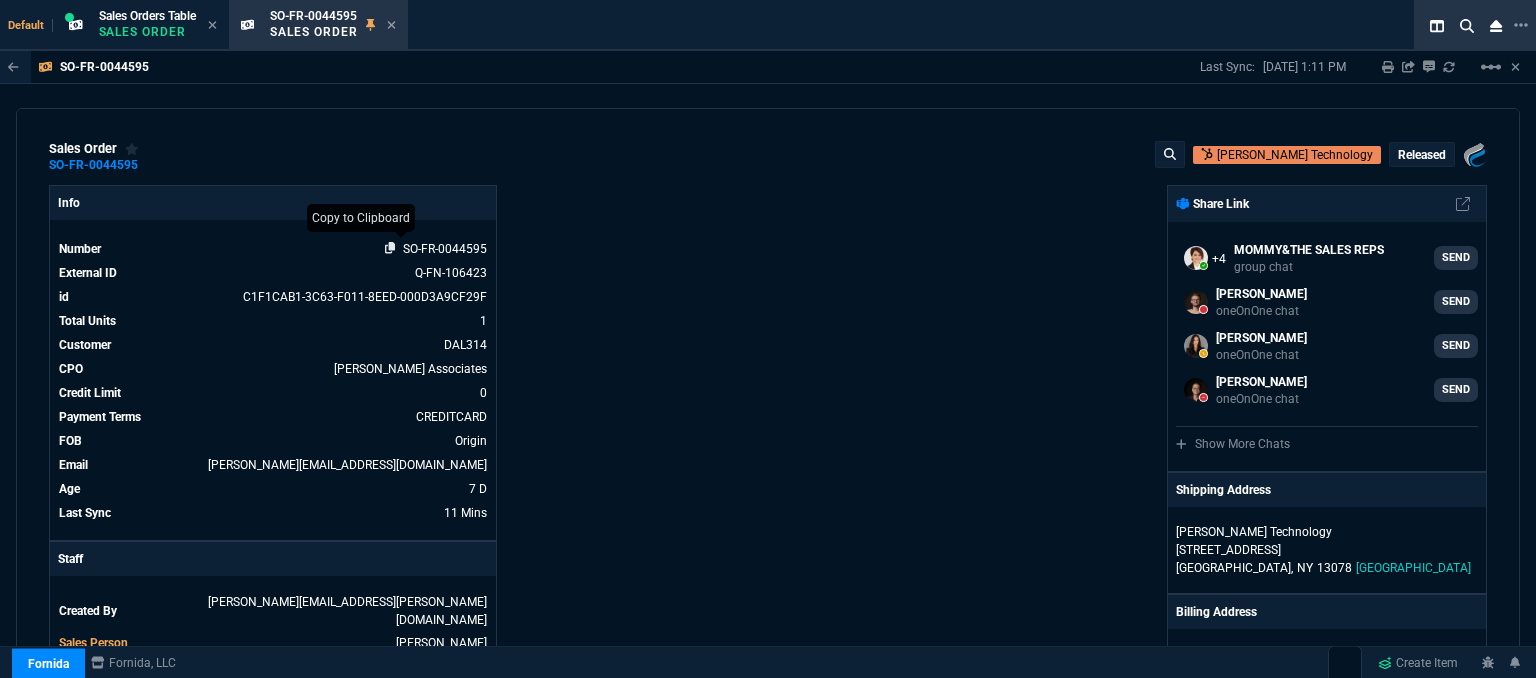 click 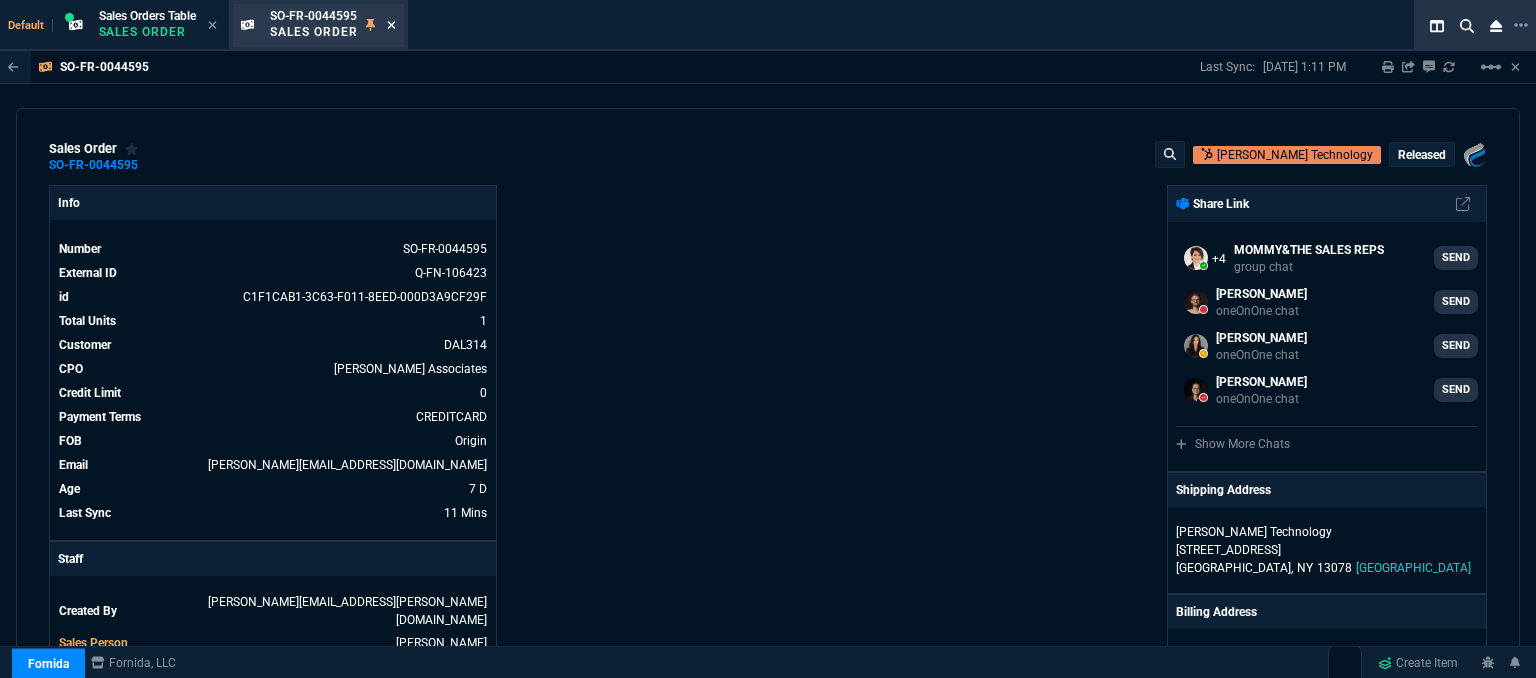 click 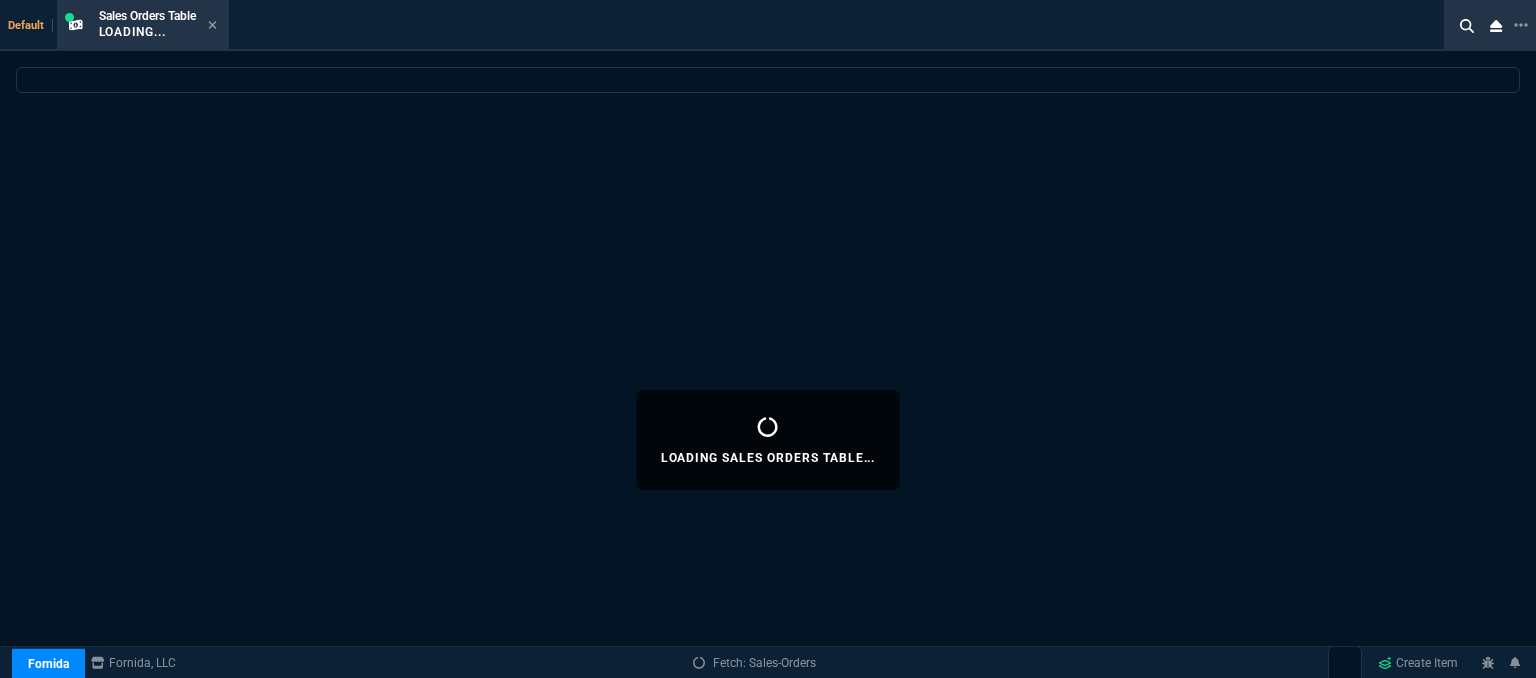 select 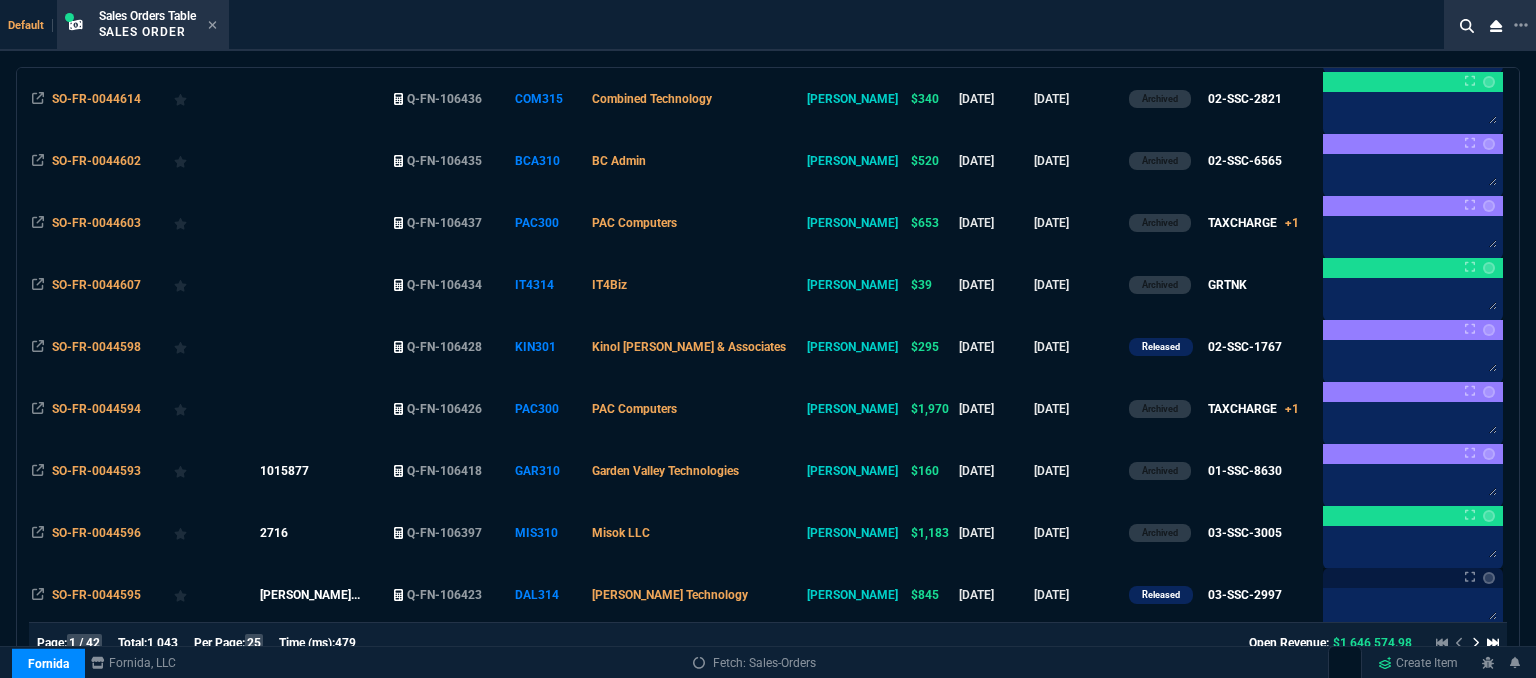 scroll, scrollTop: 600, scrollLeft: 0, axis: vertical 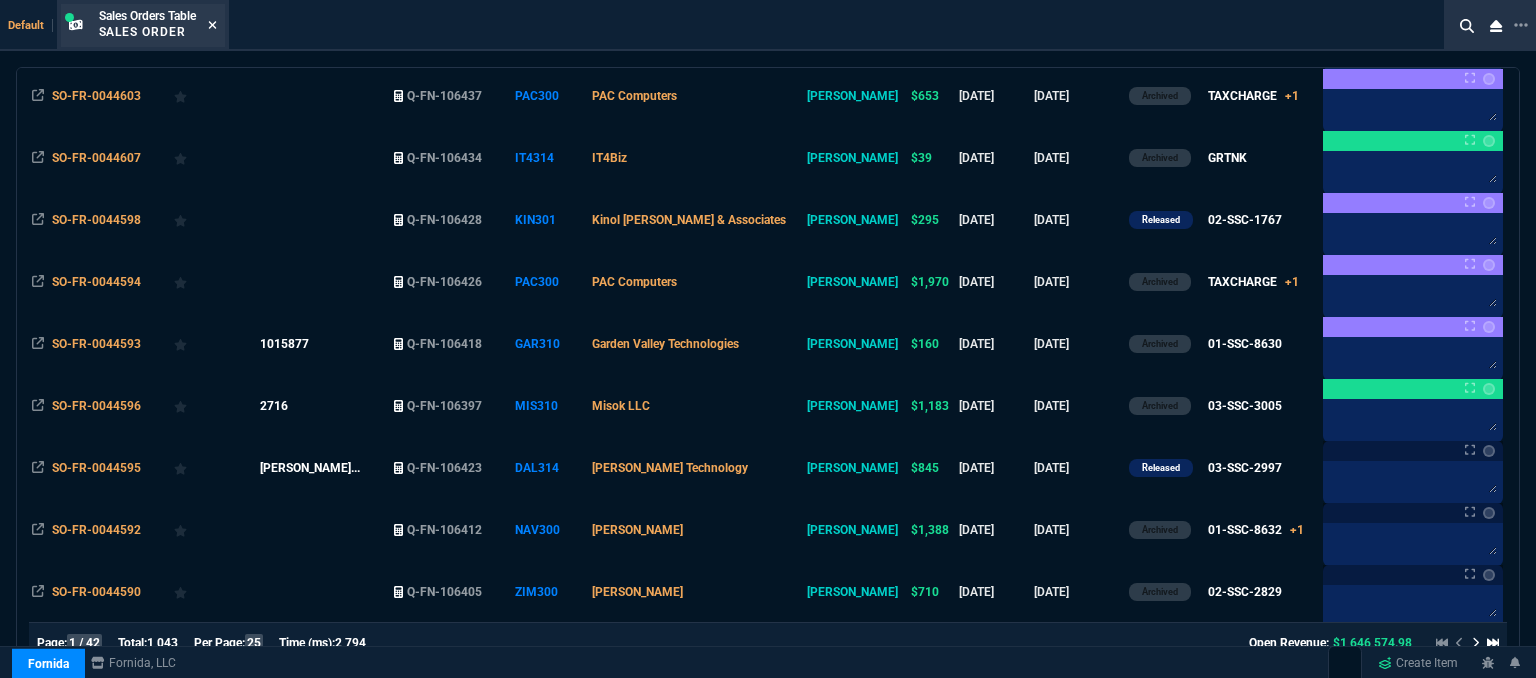 click 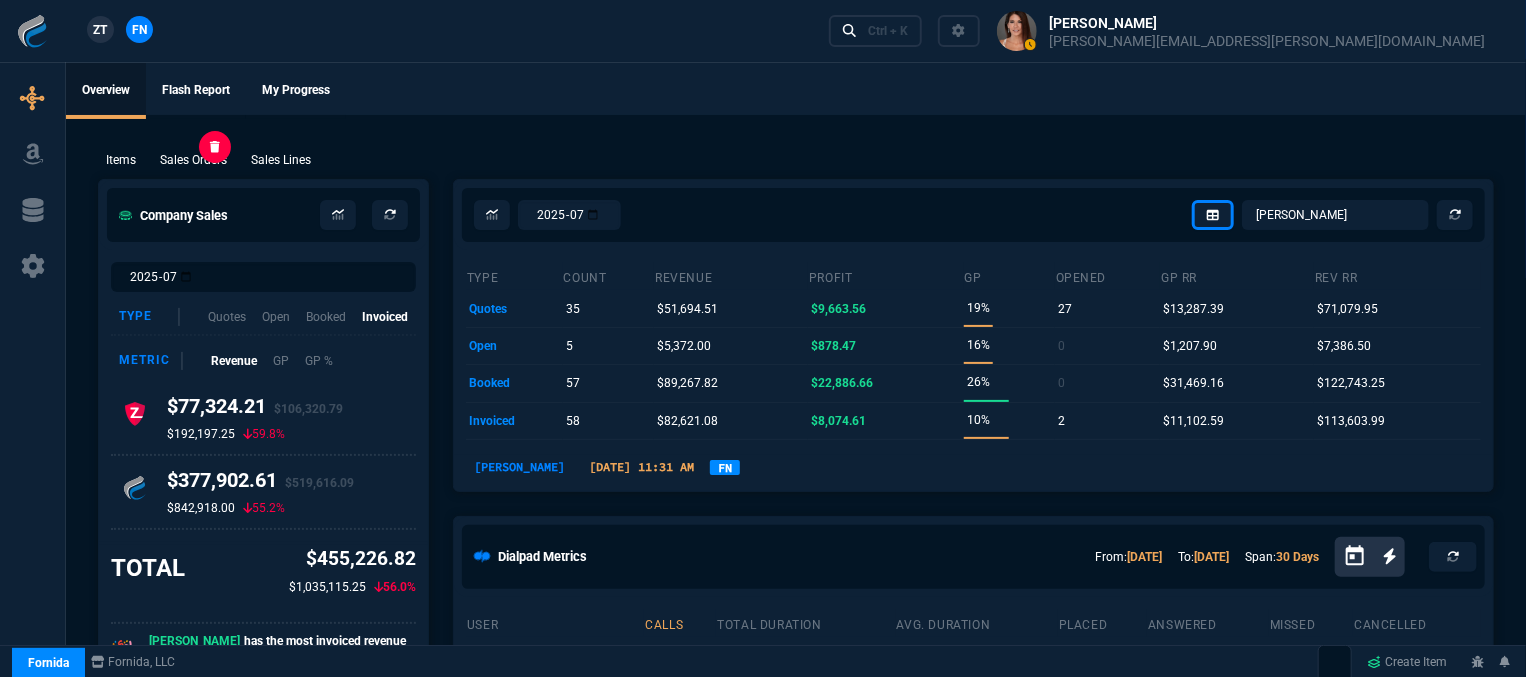 click on "Sales Orders" at bounding box center (193, 160) 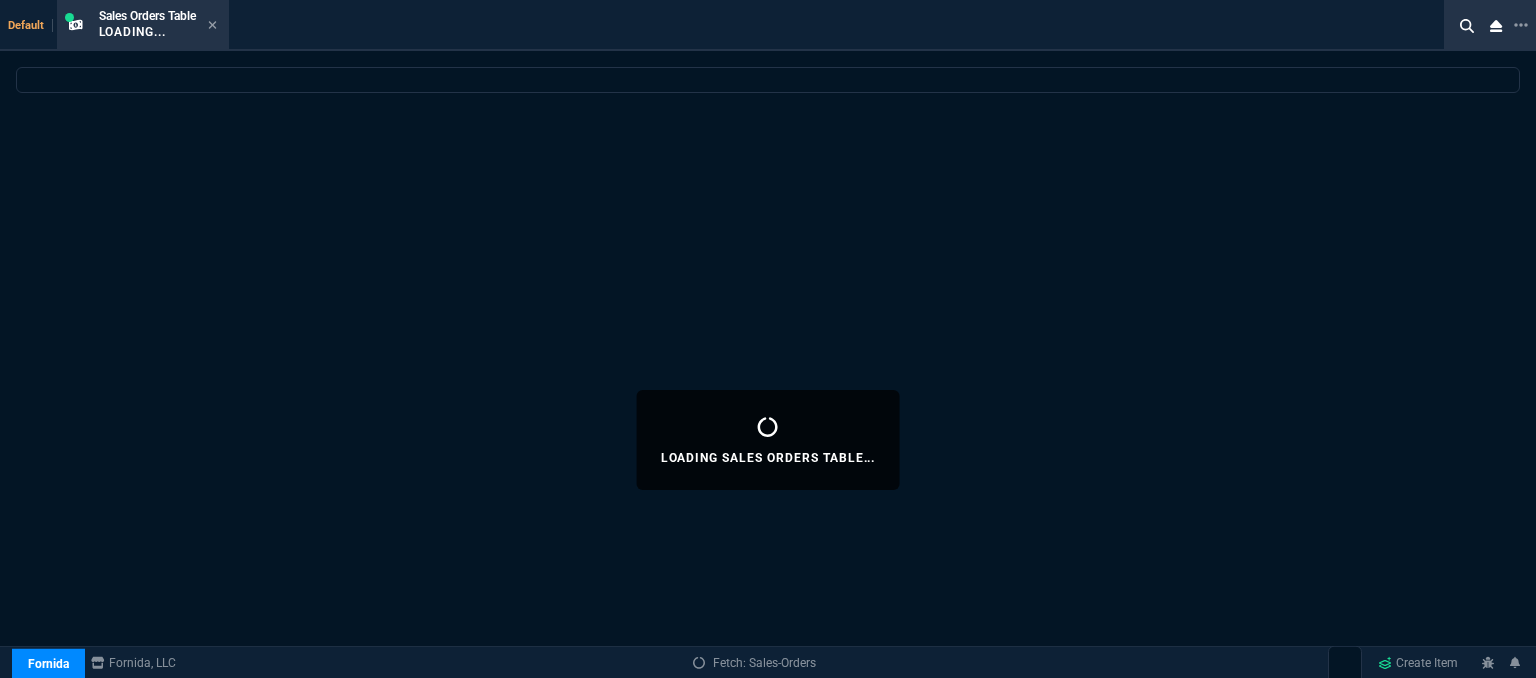 select 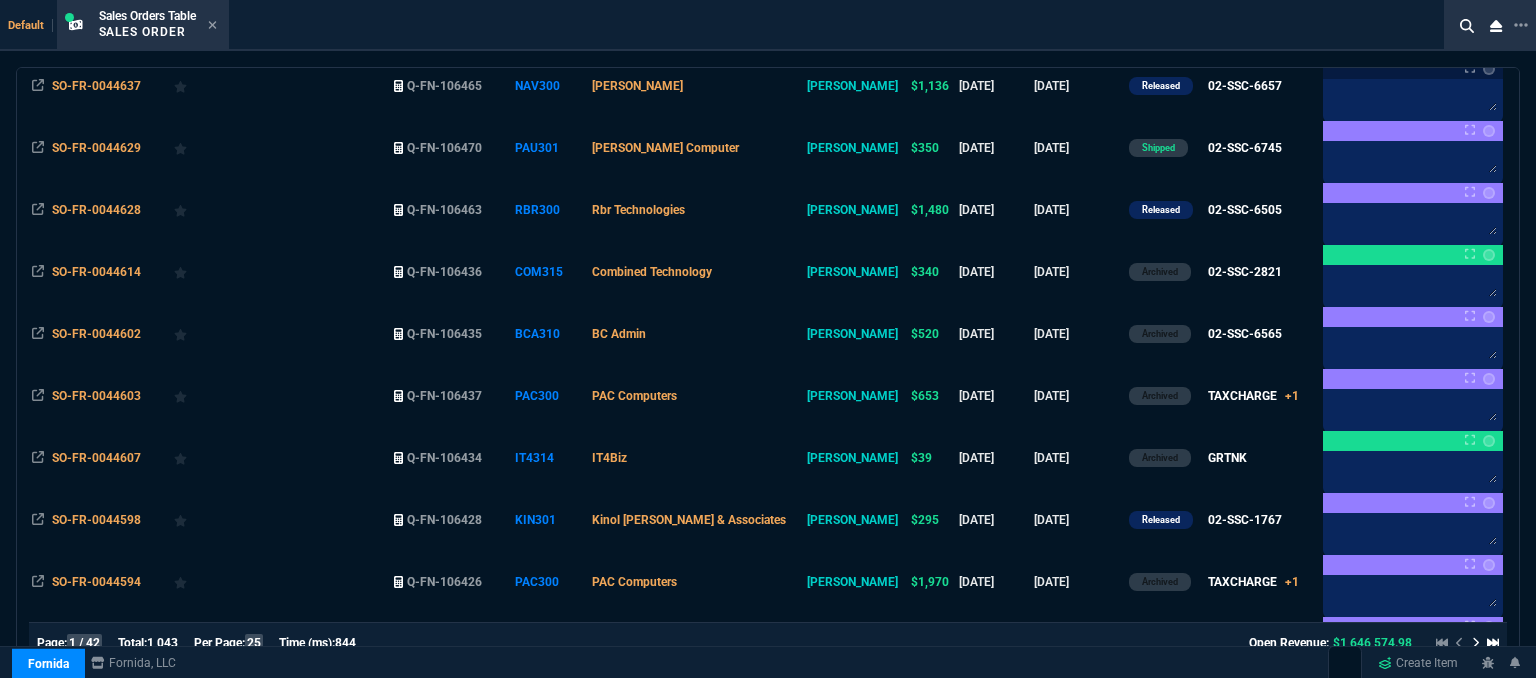scroll, scrollTop: 600, scrollLeft: 0, axis: vertical 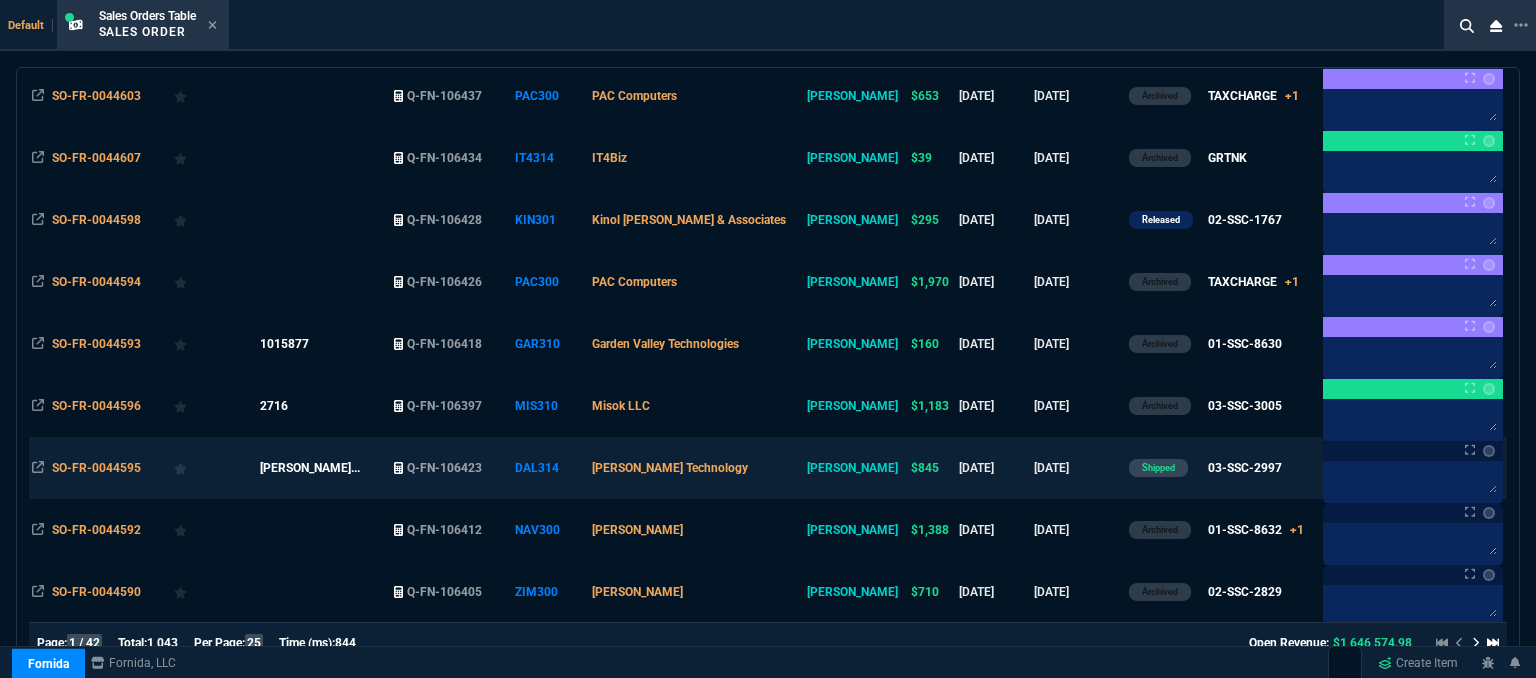 click on "[PERSON_NAME] Technology" at bounding box center [696, 468] 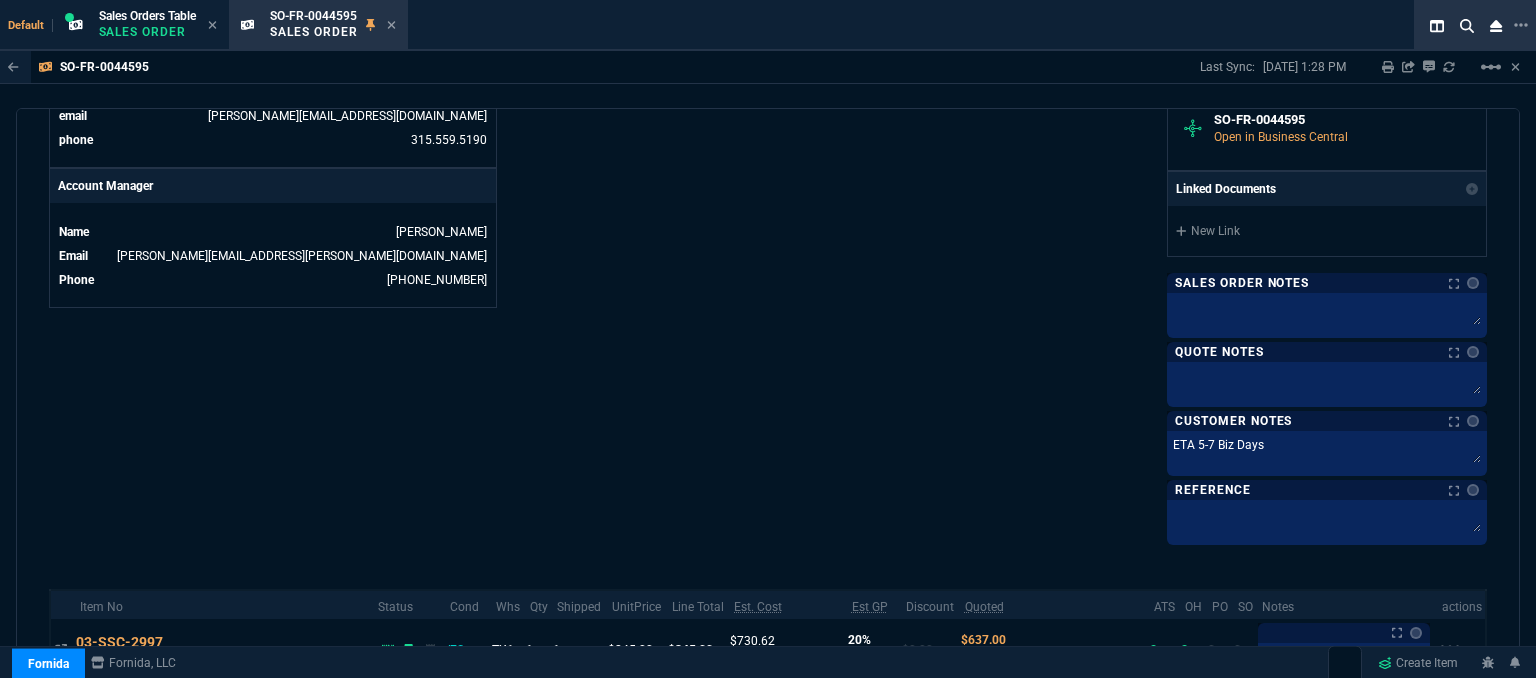 scroll, scrollTop: 1092, scrollLeft: 0, axis: vertical 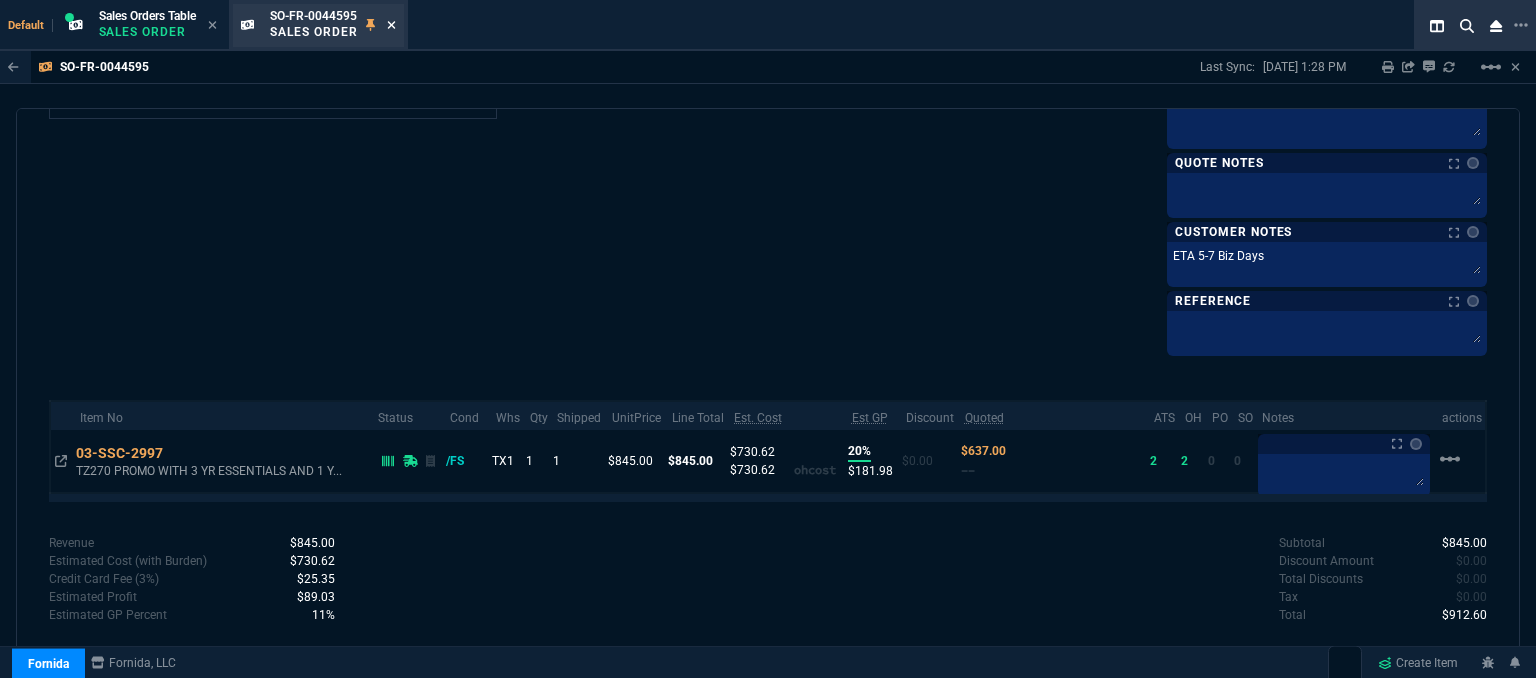 click 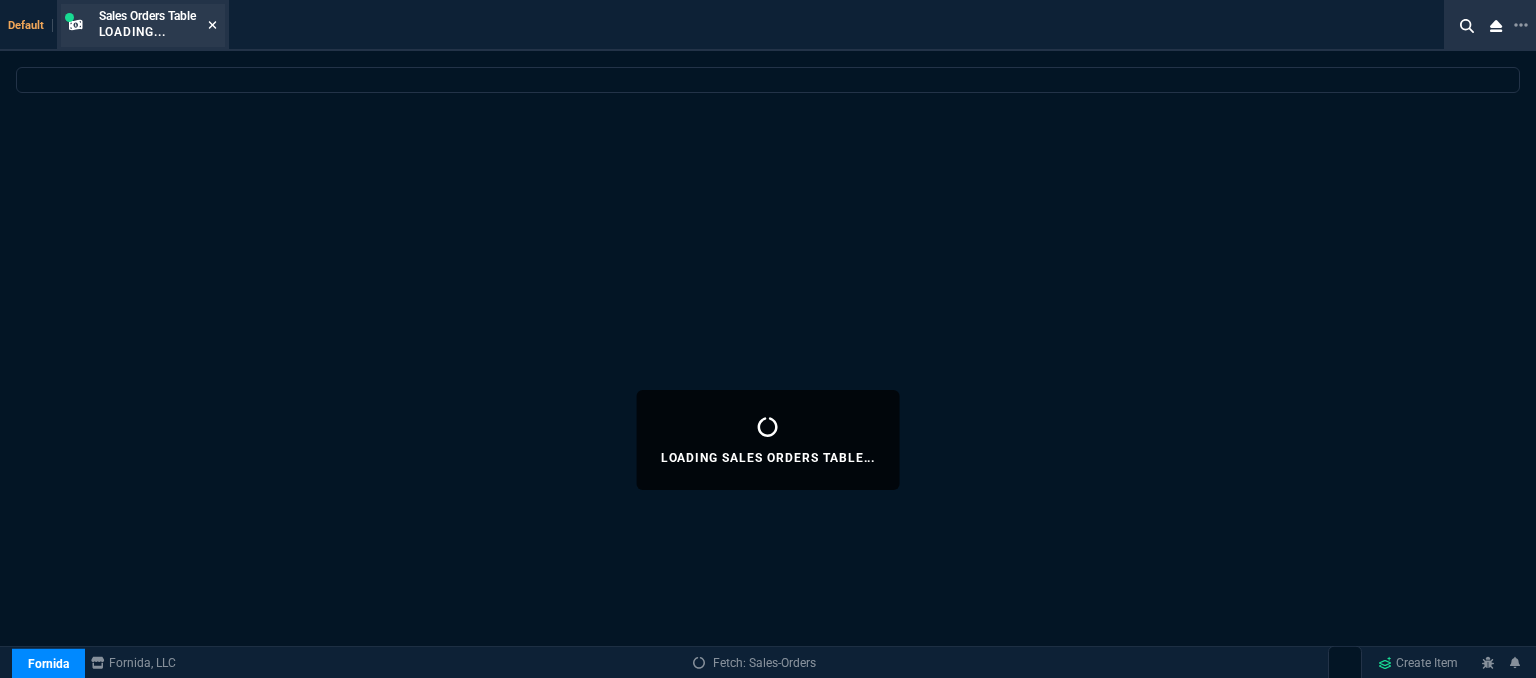 click 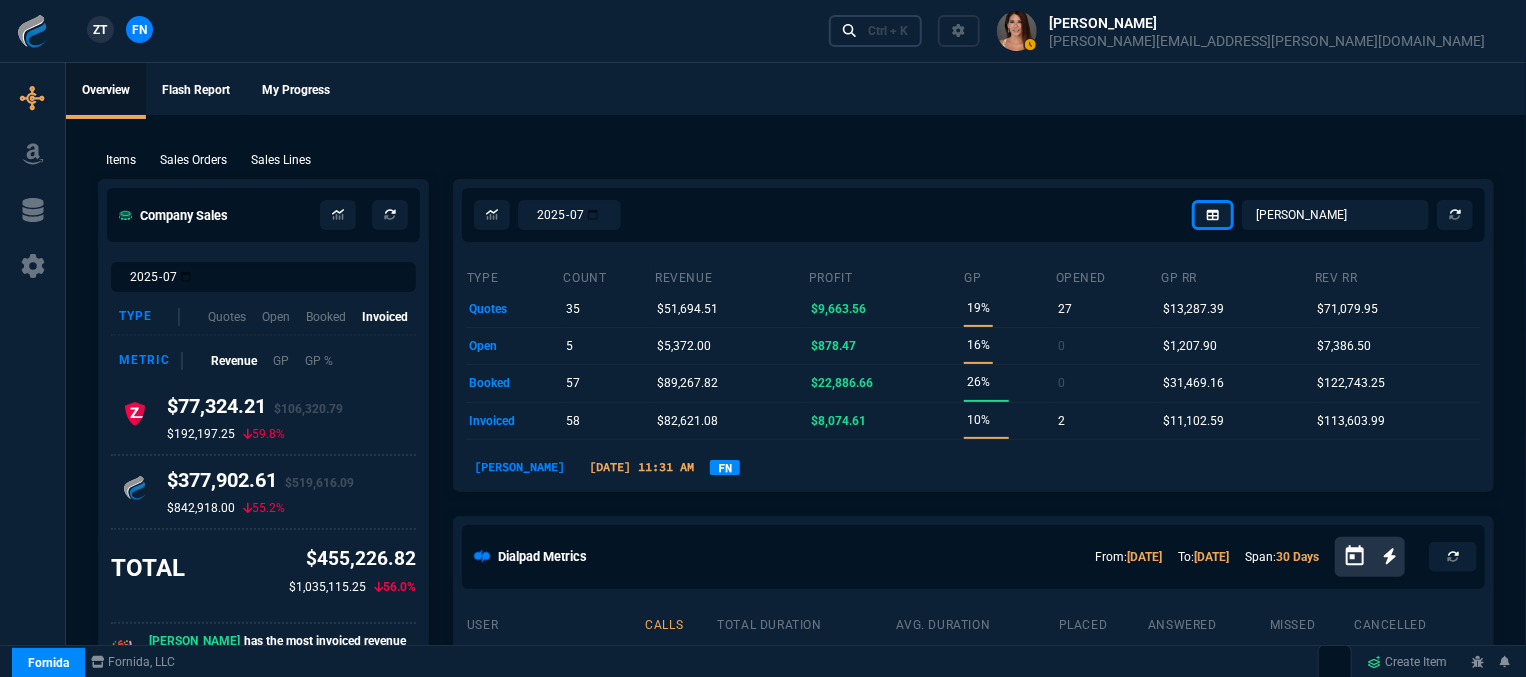 click on "Ctrl + K" at bounding box center (876, 30) 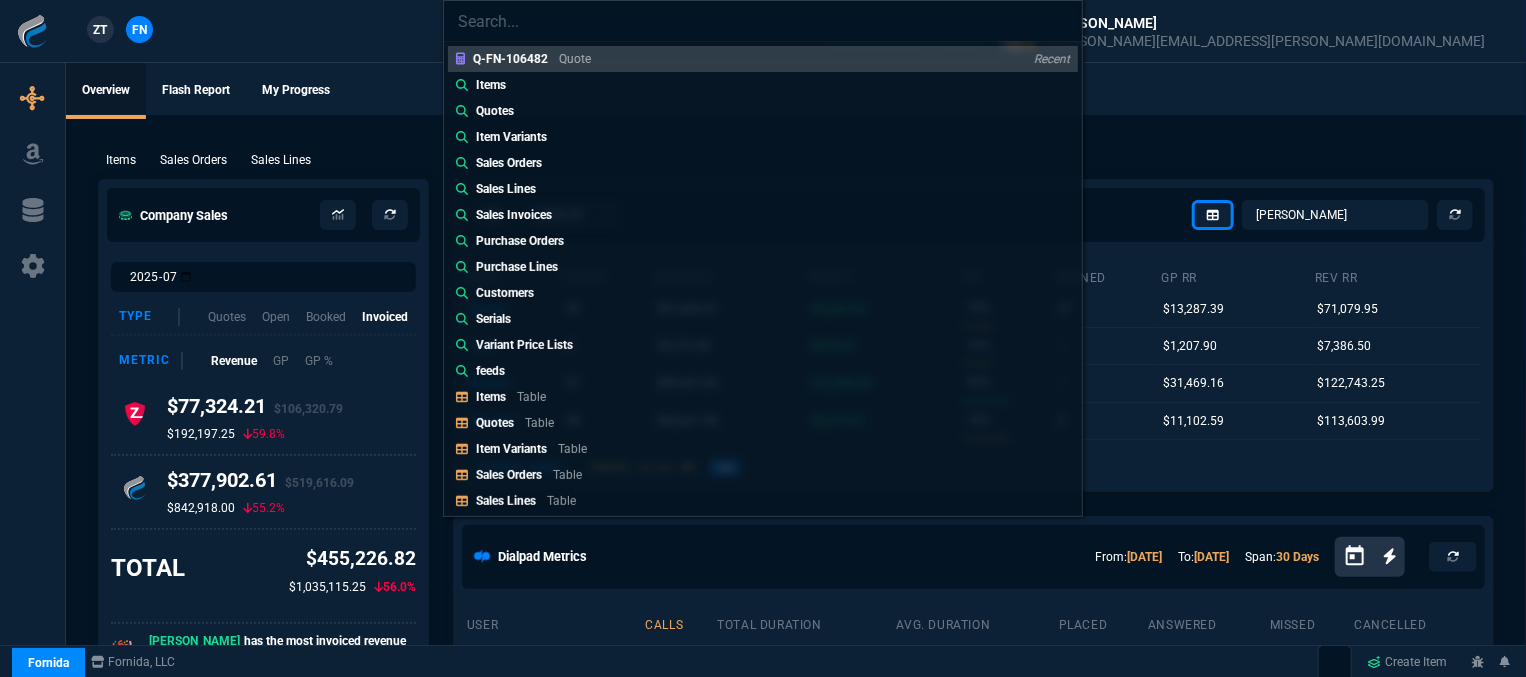 click on "Q-FN-106482
Quote
Recent
Items
Quotes
Item Variants
Sales Orders
Sales Lines
Sales Invoices
Purchase Orders
Purchase Lines
Customers
Serials
Variant Price Lists
feeds
Items
Table
Quotes
Table
Item Variants
Table
Sales Orders
Table
Sales Lines
Table
Sales Invoices
Table
Buy Report
Table
Purchase Orders
Table
Purchase Lines
Table
Purchase Invoices
Table
Customers
Table
Vendors
Table
Channel Orders
Table
Serials
Table
Amazon Listings
Table
MAP
Table
Variant Price Lists
Table
feeds
Table
New Quote New Purchase Order Switch Client to ZaynTek, LLC MOMMY&THE SALES REPS Send Teams Chat Brian Over Send Teams Chat Sarah Costa Send Teams Chat Tiny Whse" at bounding box center (763, 338) 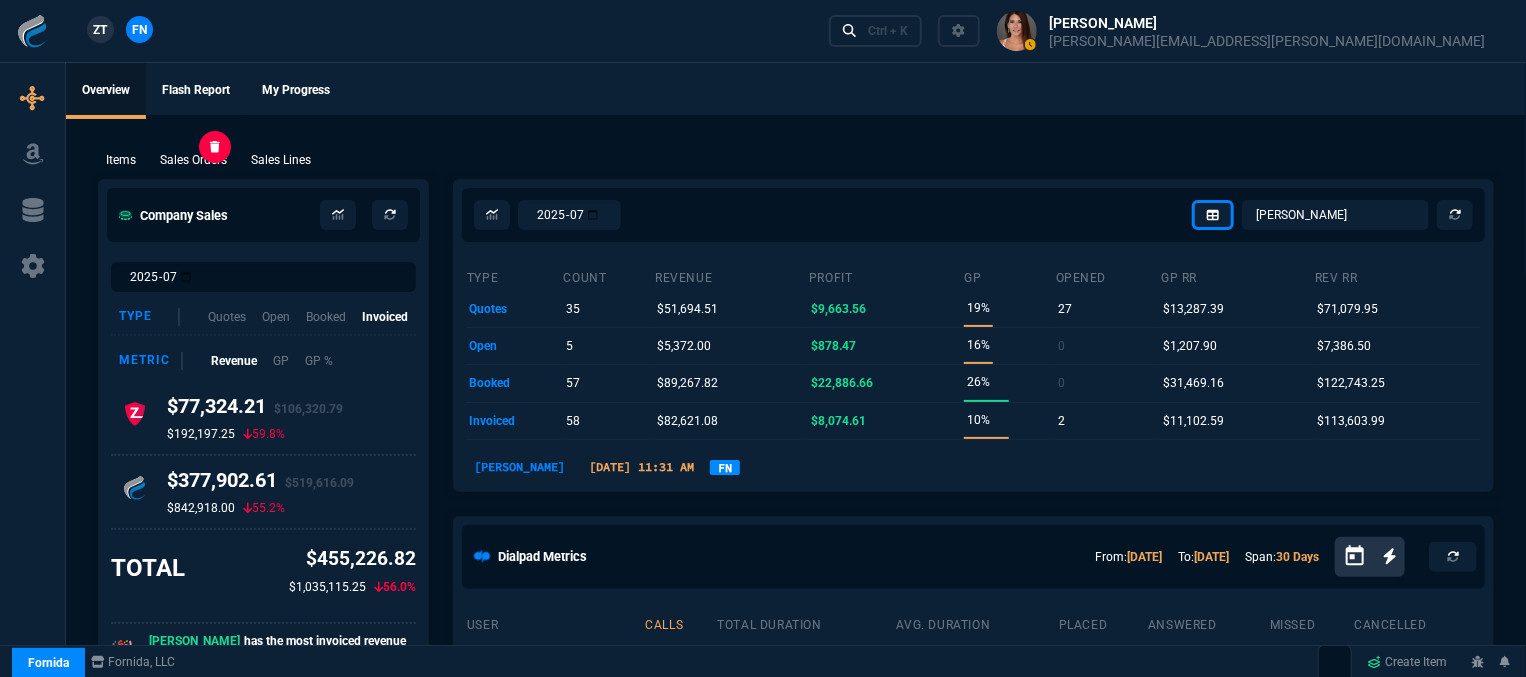click on "Sales Orders" at bounding box center [193, 160] 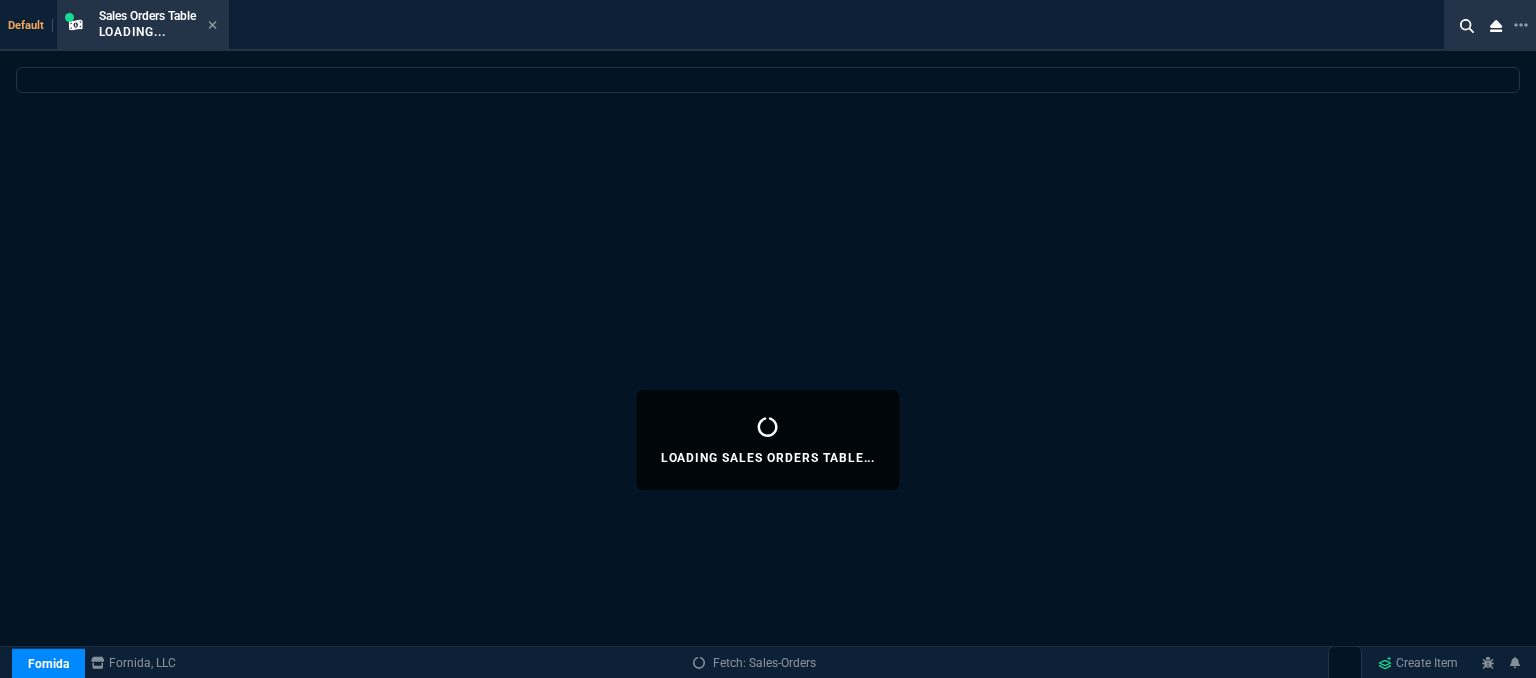 select 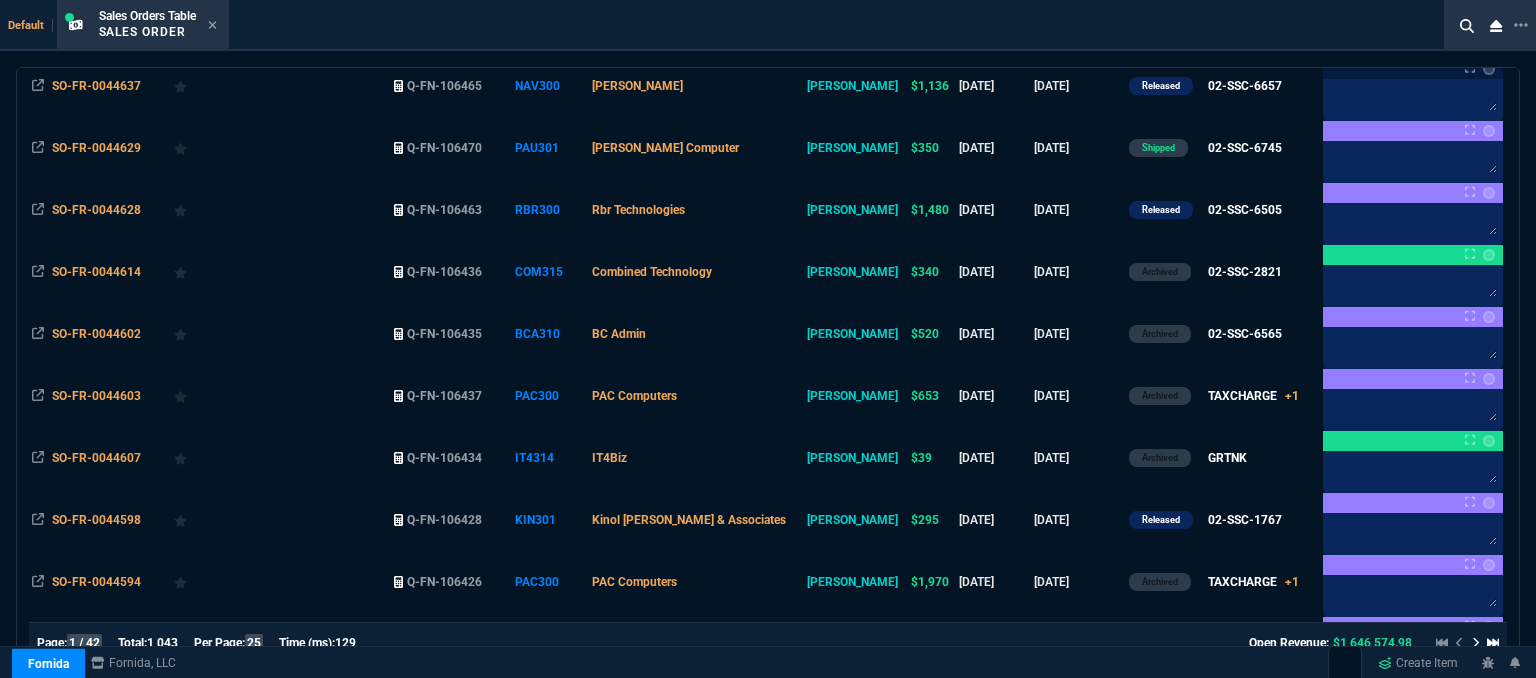 scroll, scrollTop: 600, scrollLeft: 0, axis: vertical 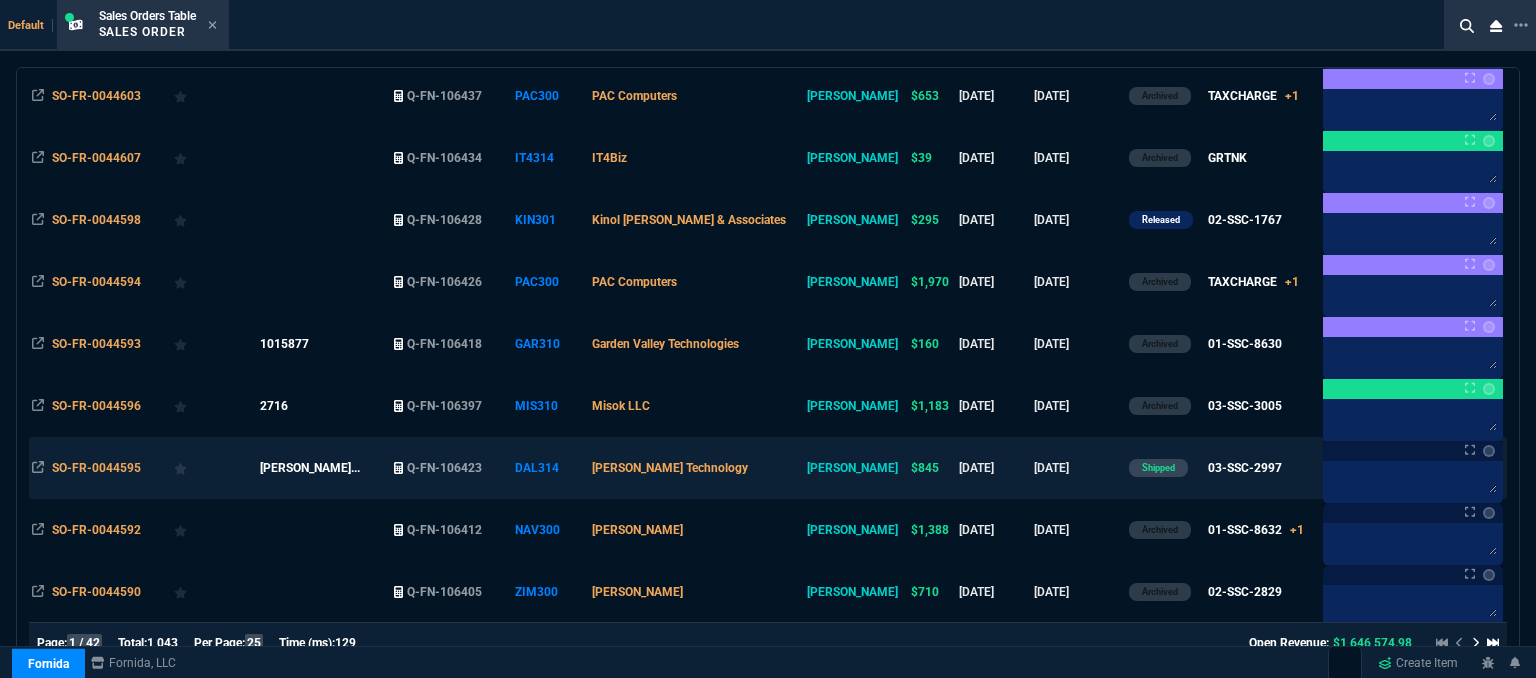 click on "[PERSON_NAME] Technology" at bounding box center [696, 468] 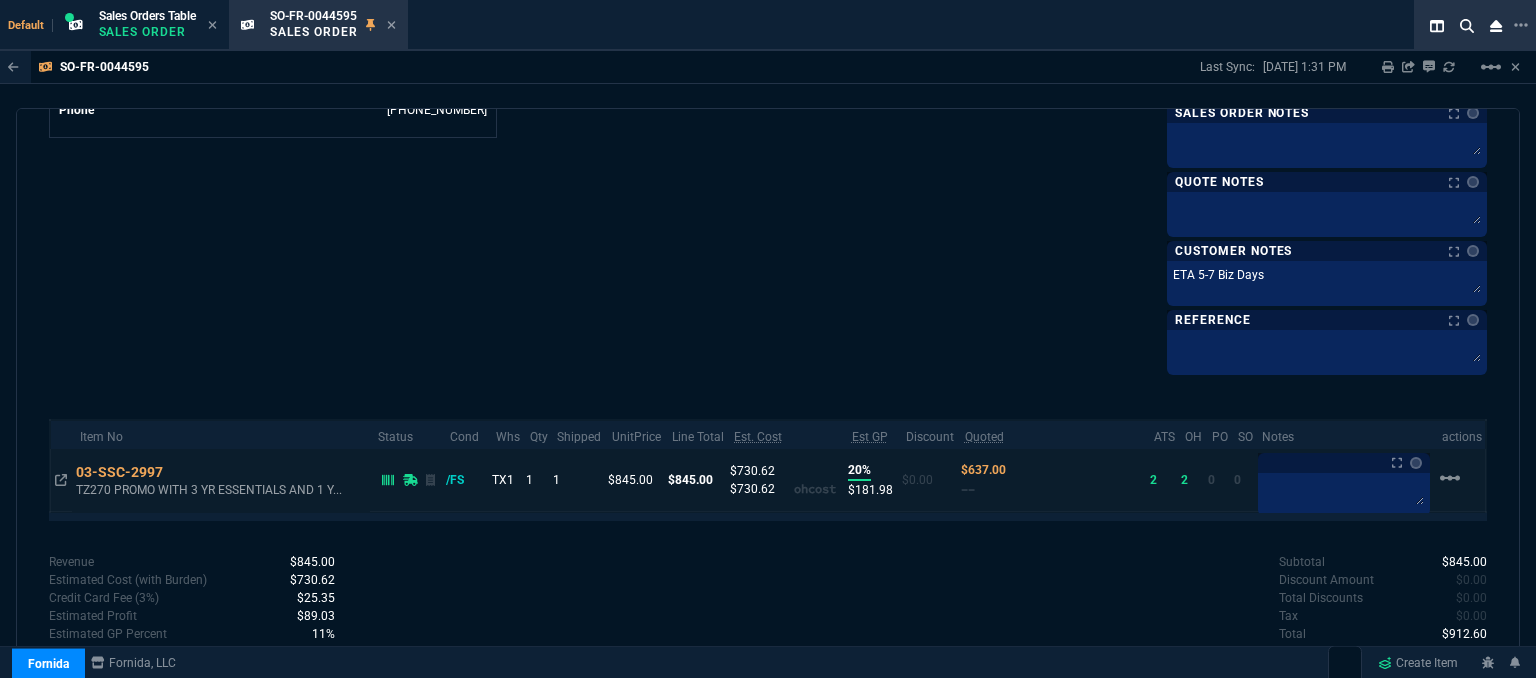 scroll, scrollTop: 1092, scrollLeft: 0, axis: vertical 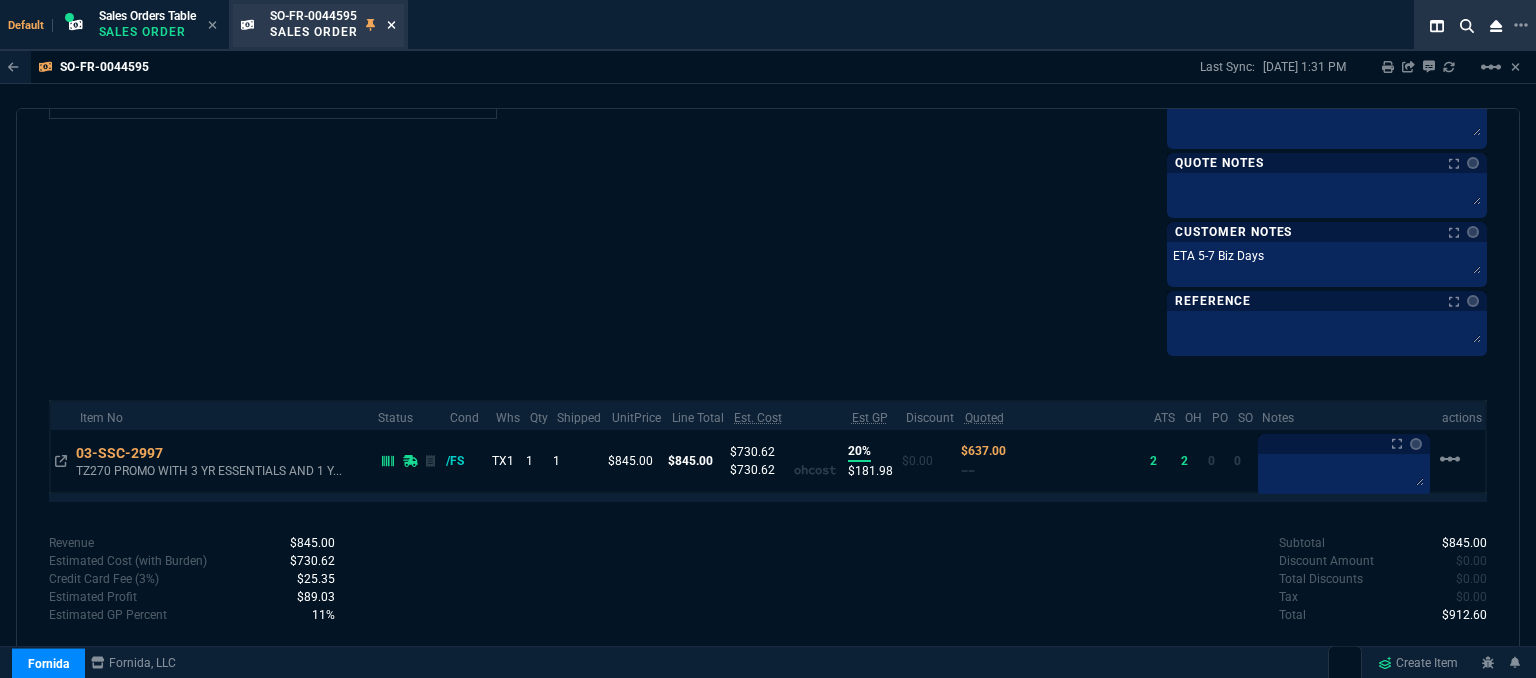 click 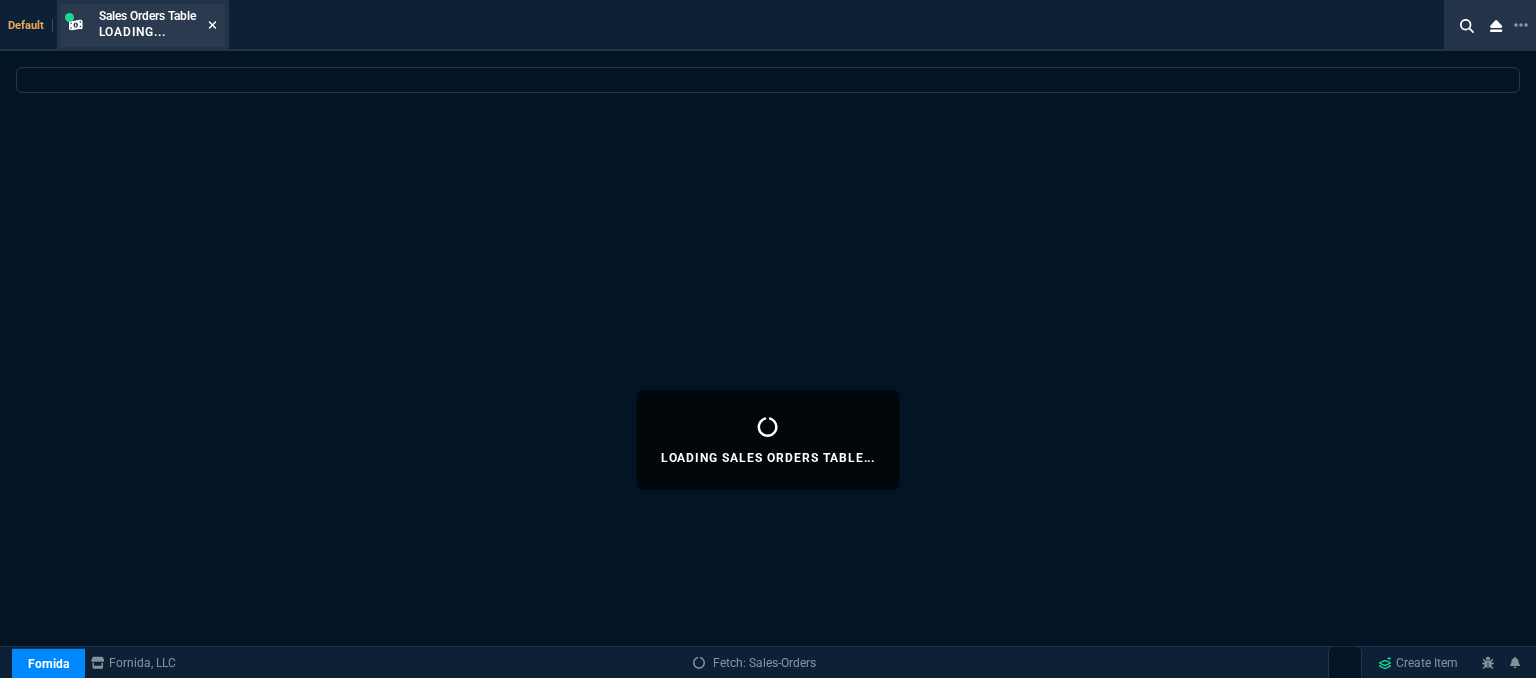 click 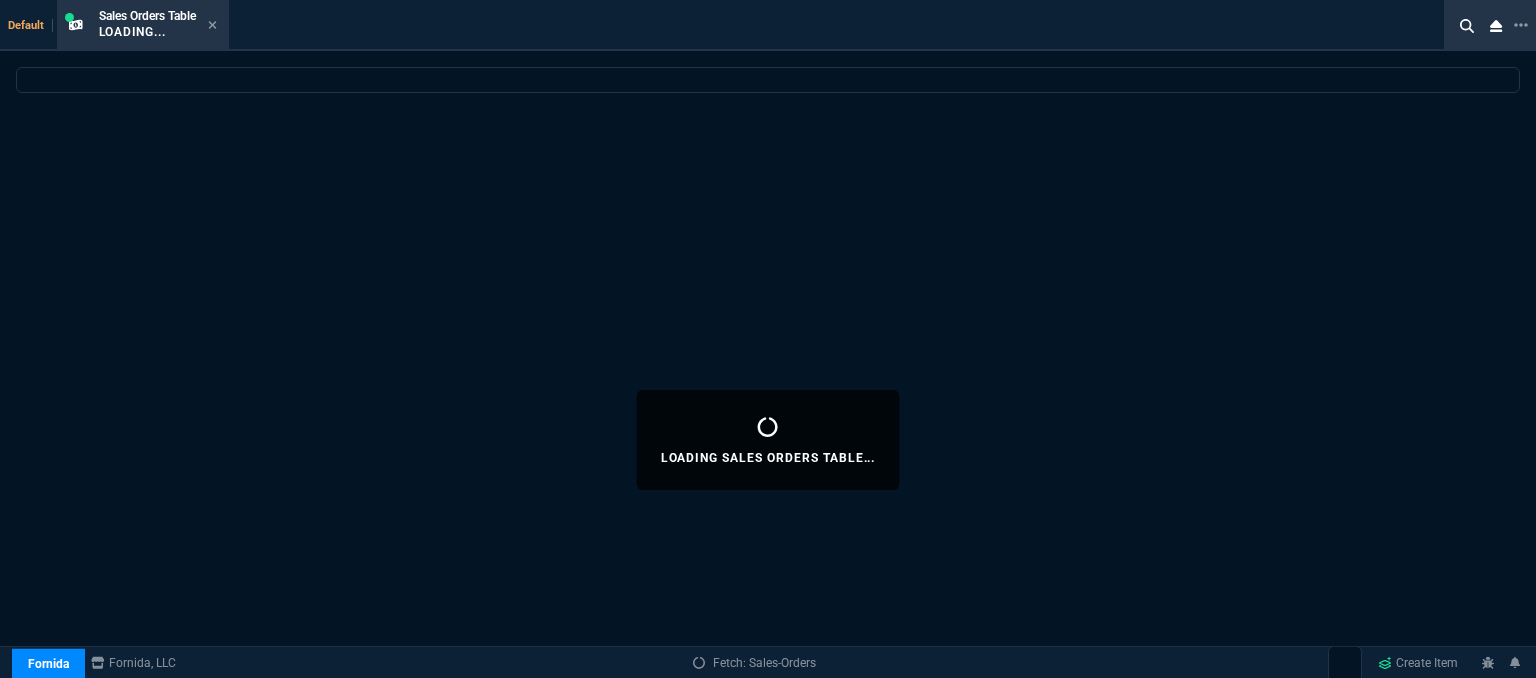 select 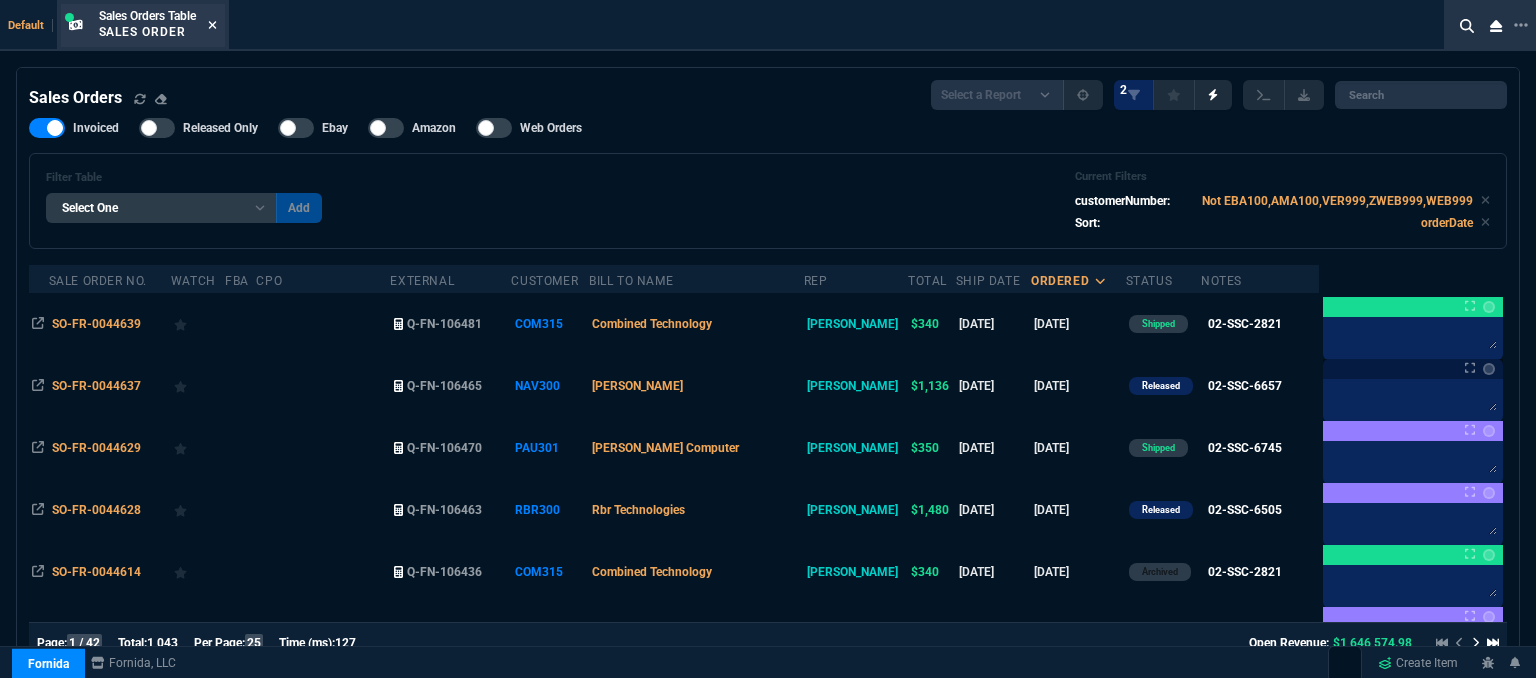 click 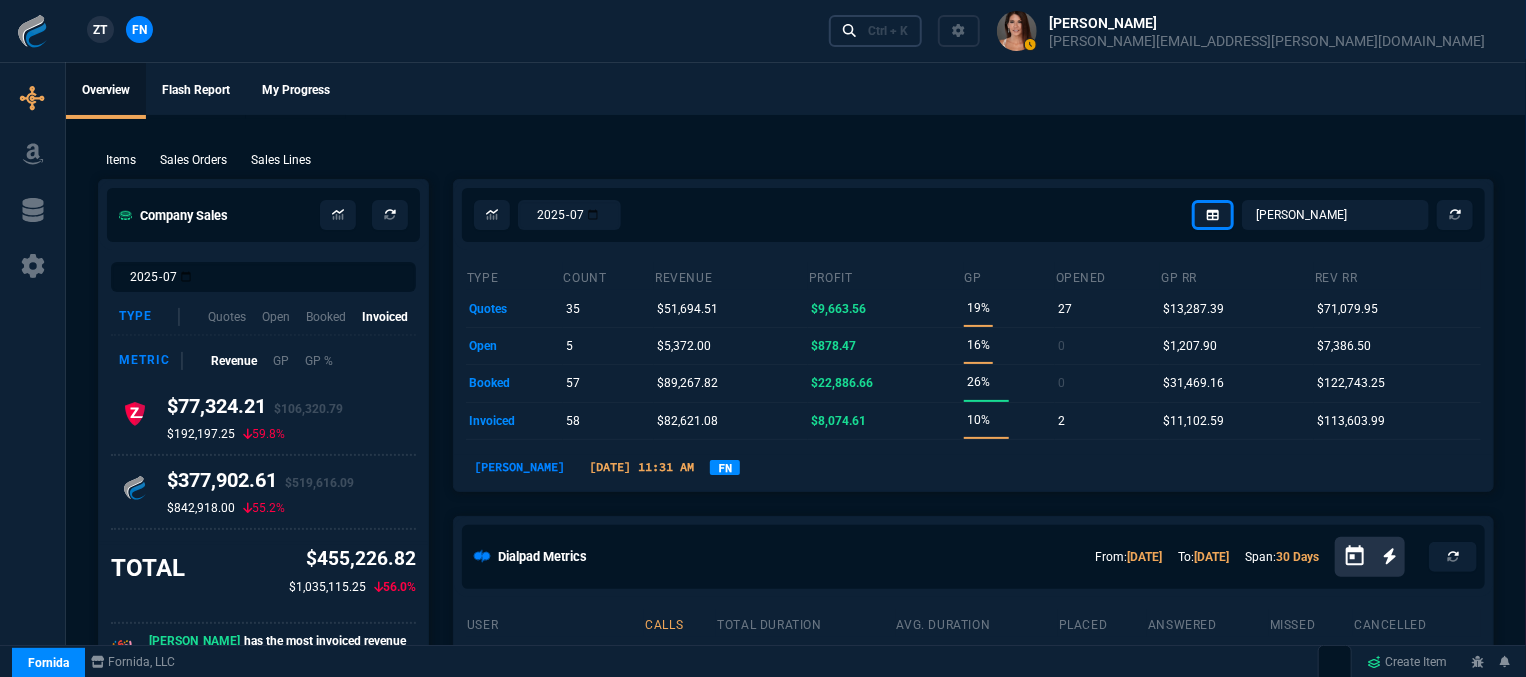 click on "Ctrl + K" at bounding box center (876, 30) 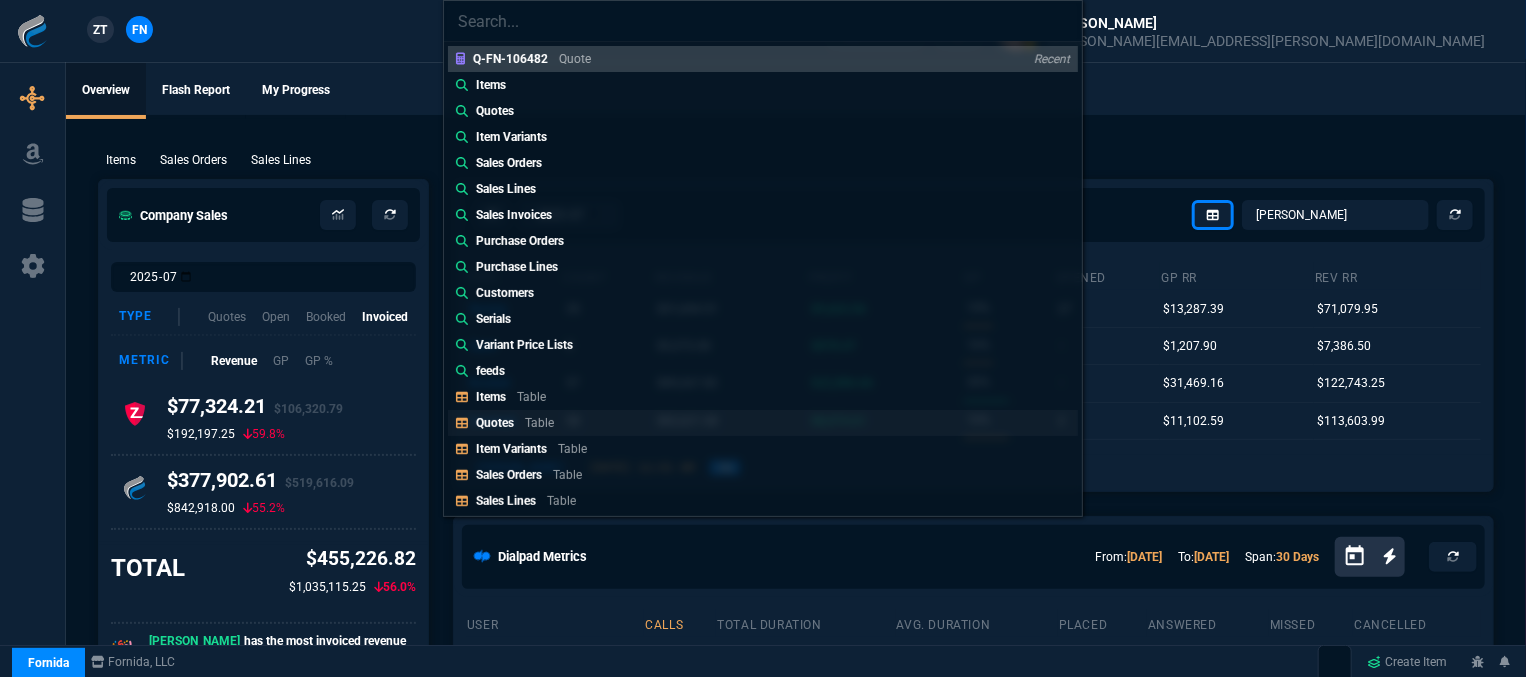 click on "Quotes
Table" at bounding box center [763, 423] 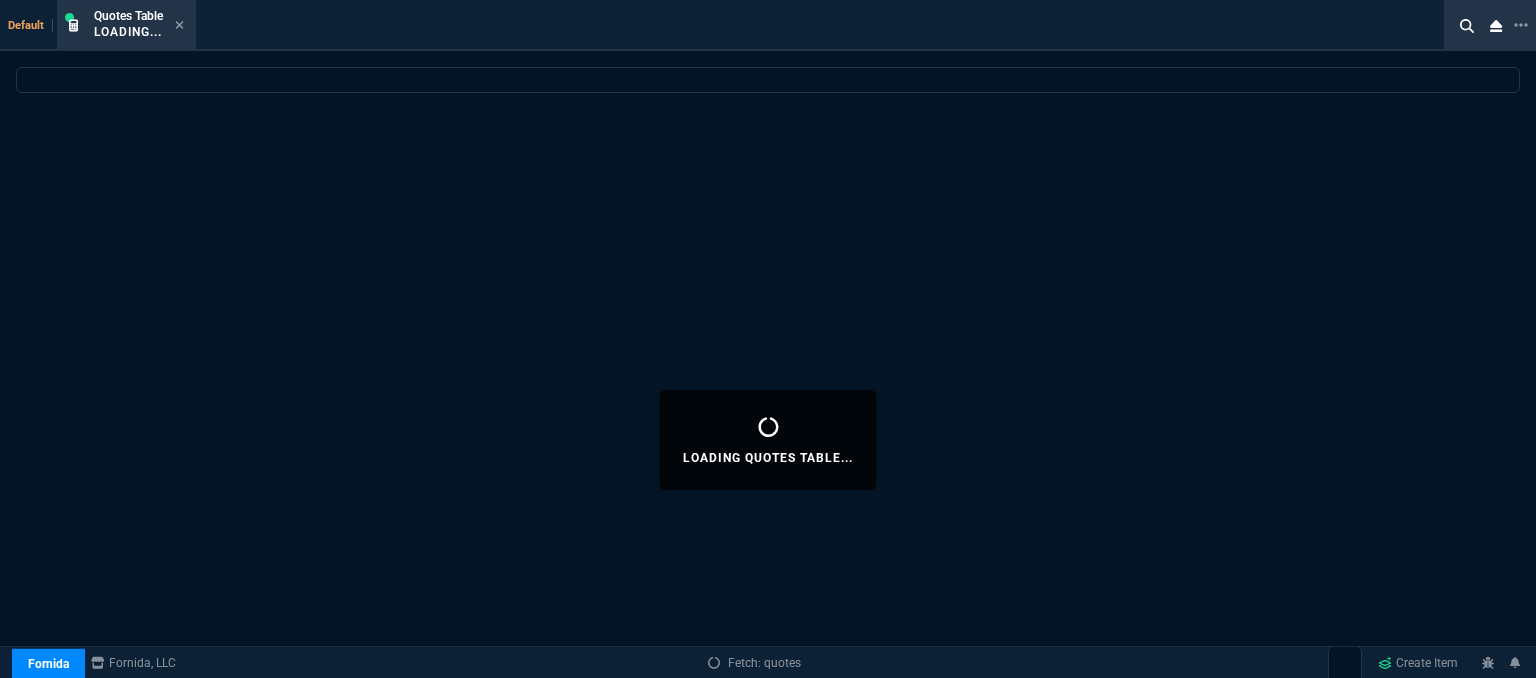 select 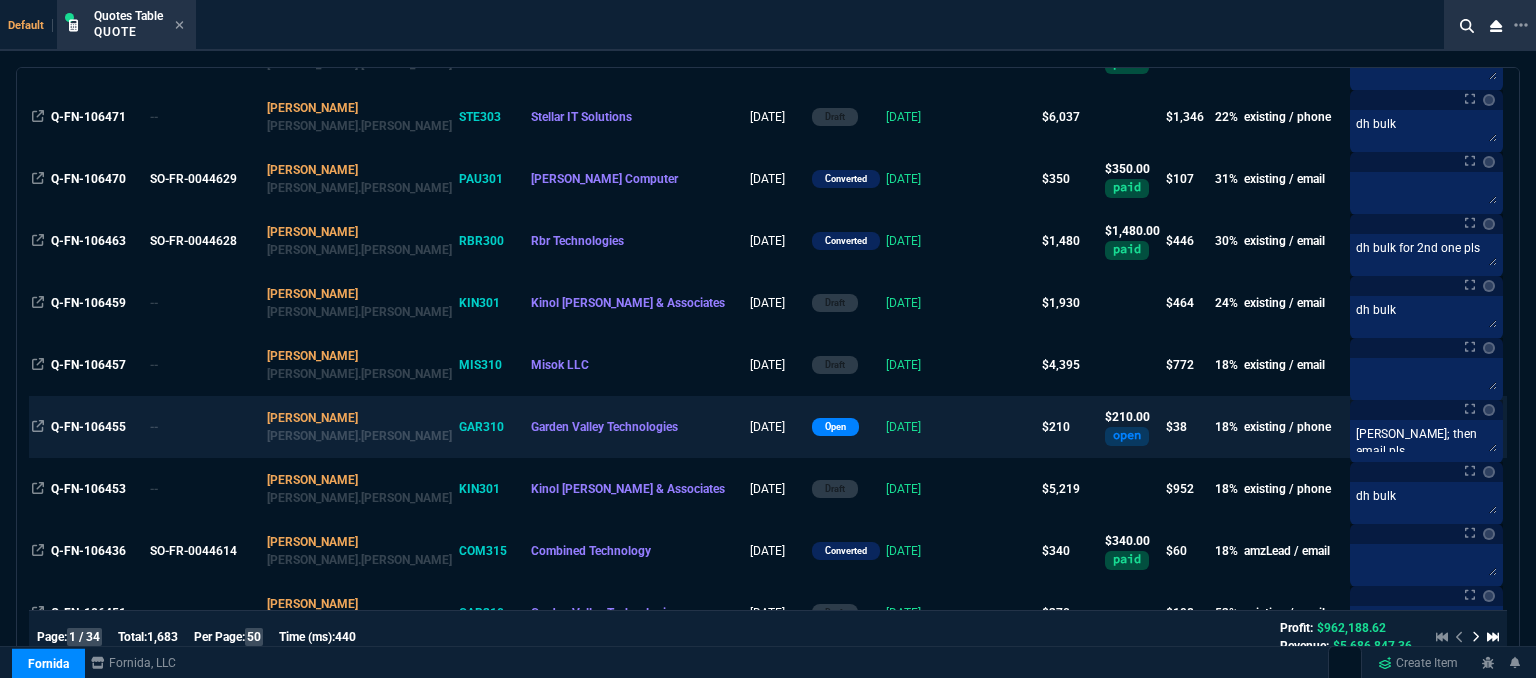 scroll, scrollTop: 1000, scrollLeft: 0, axis: vertical 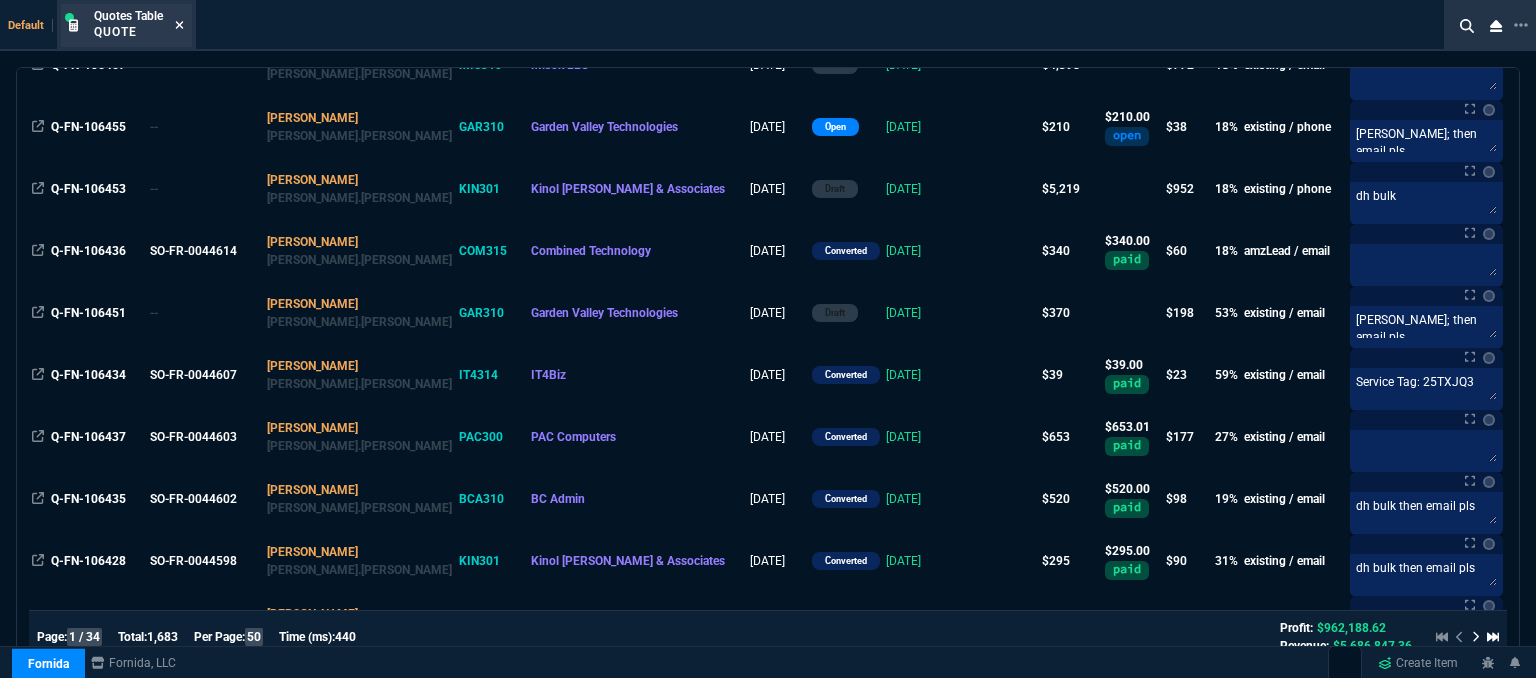 click 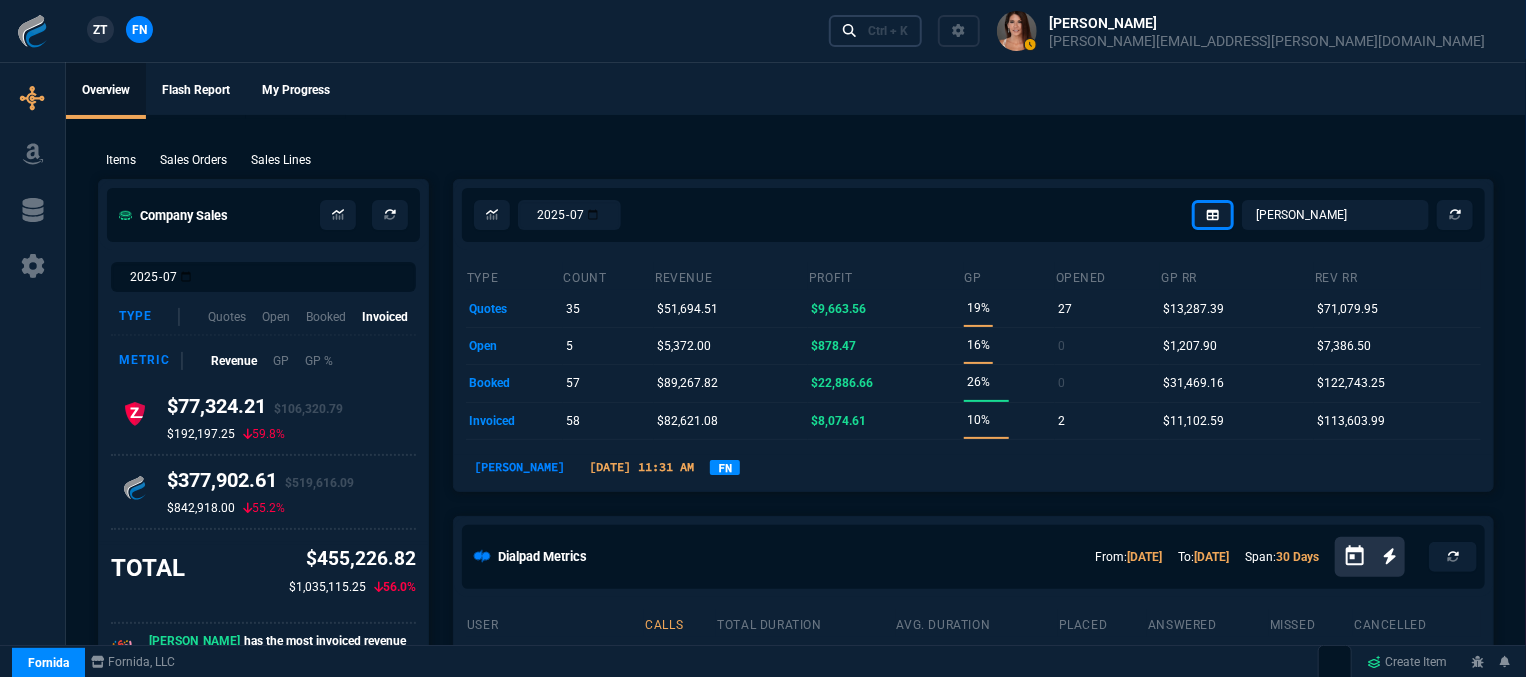 click on "Ctrl + K" at bounding box center [888, 31] 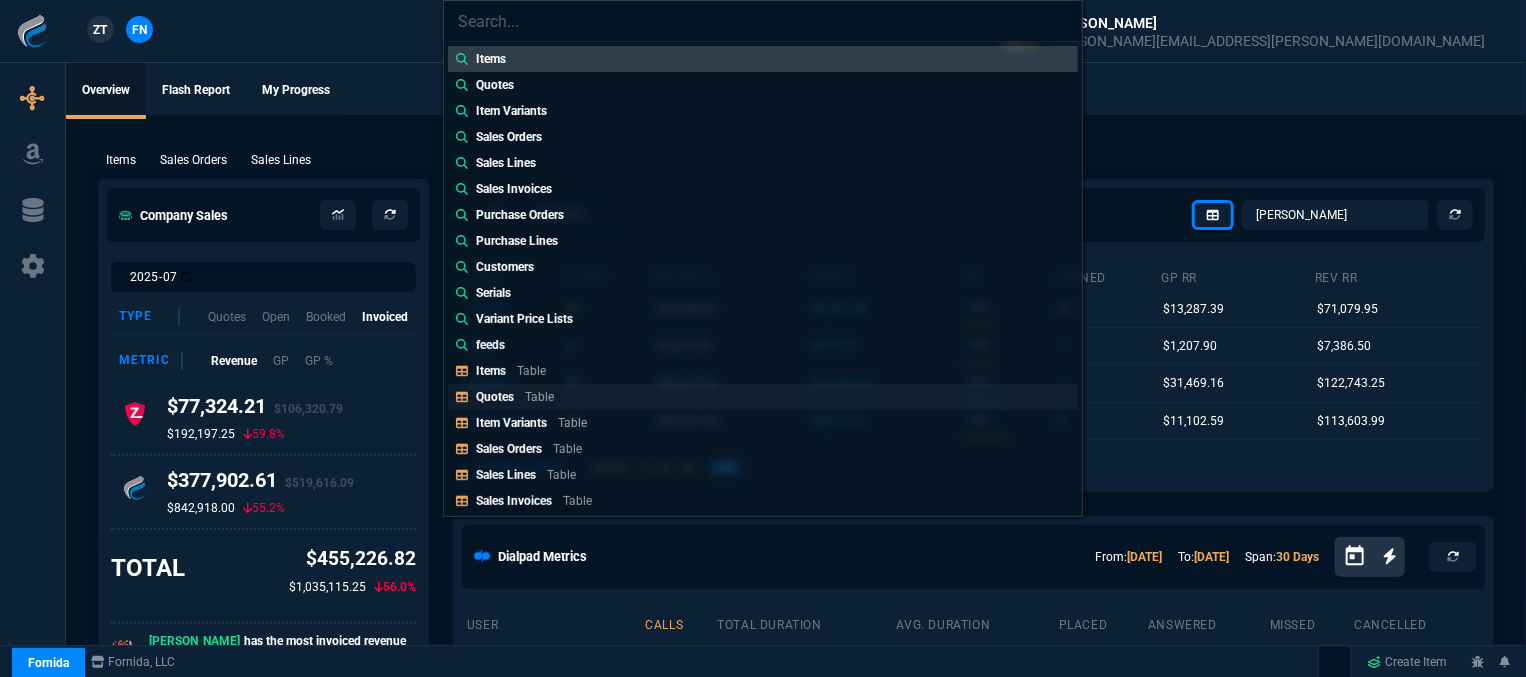 click on "Quotes" at bounding box center (495, 397) 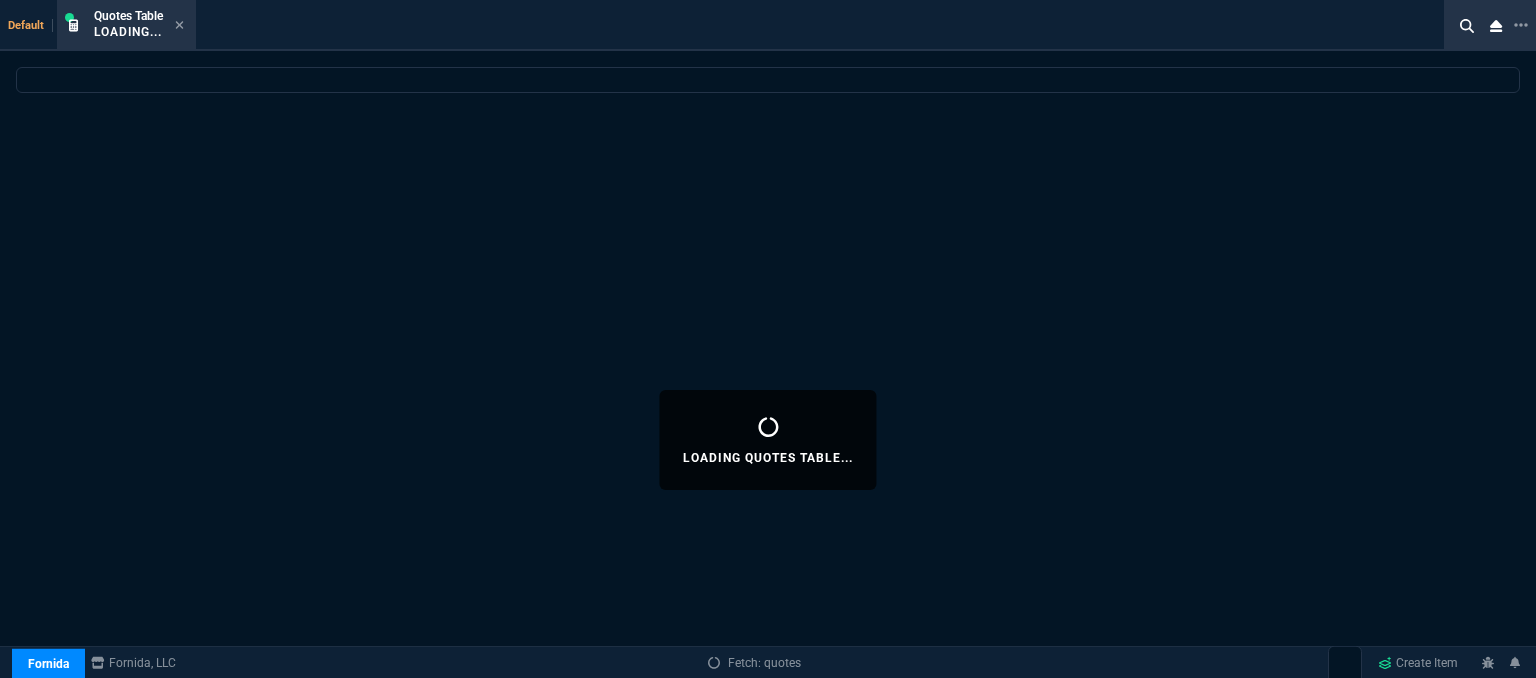 select 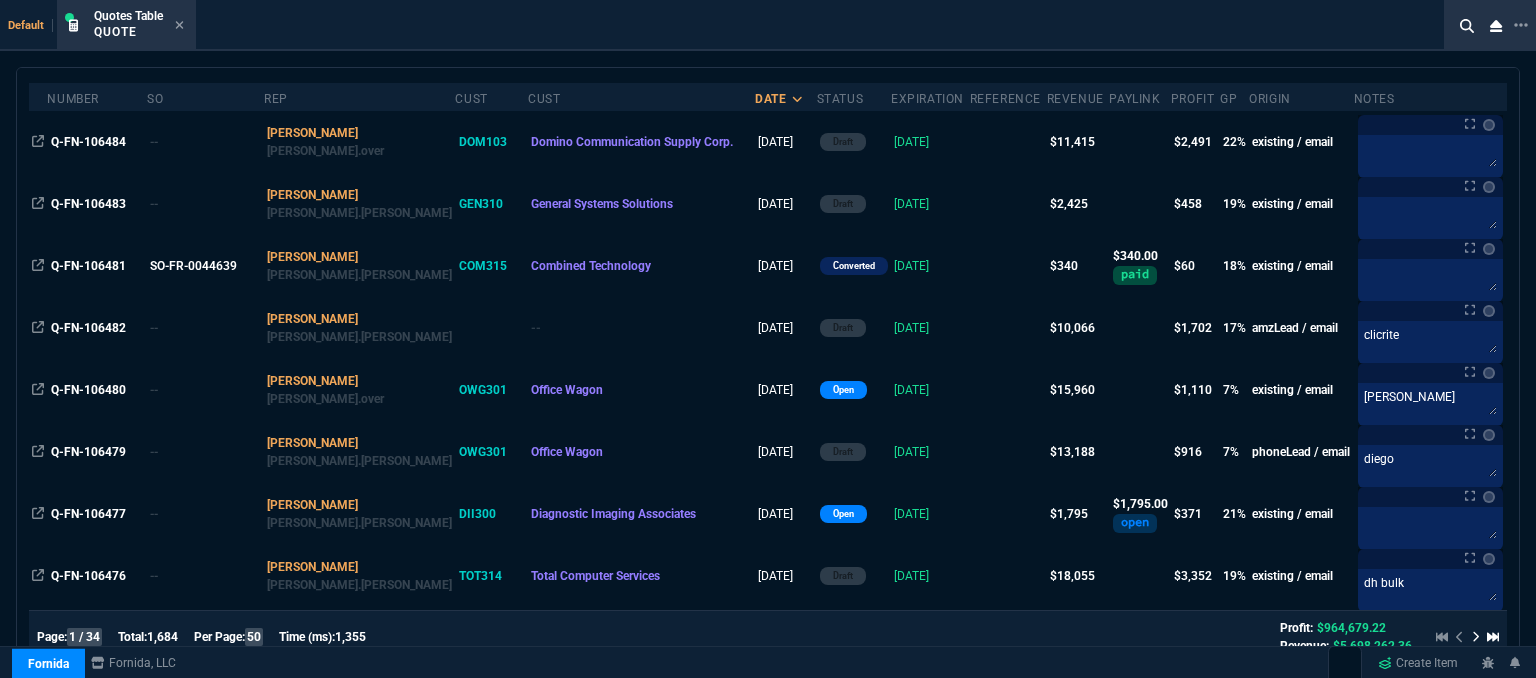 scroll, scrollTop: 0, scrollLeft: 0, axis: both 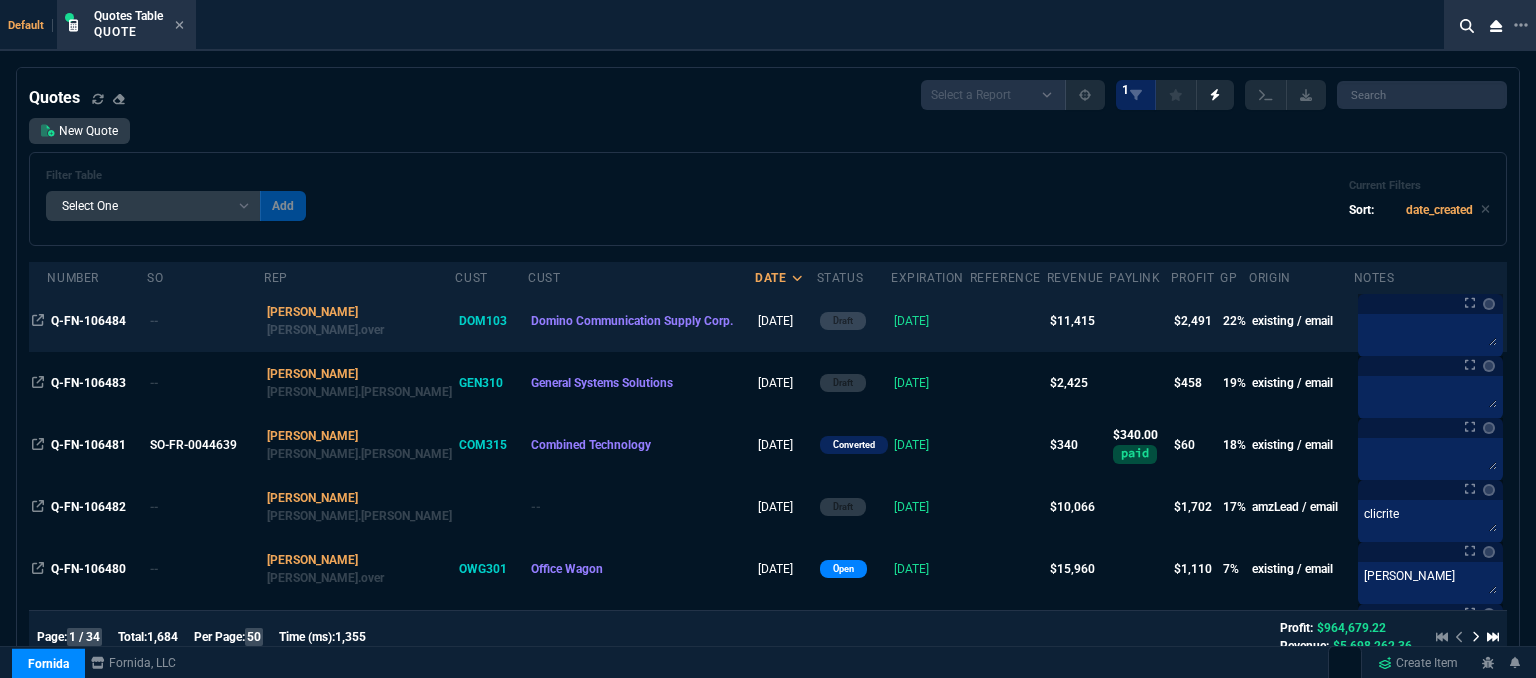 click at bounding box center [1008, 321] 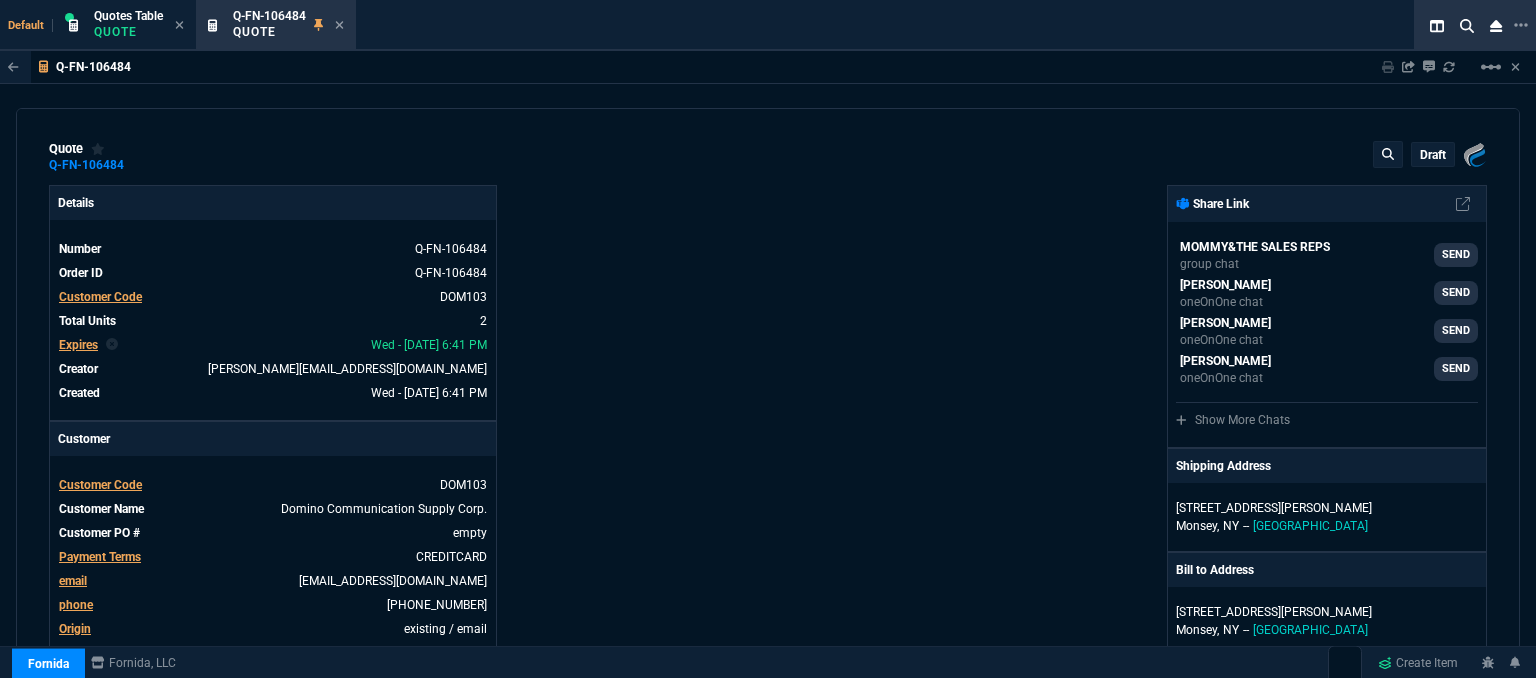 type on "26" 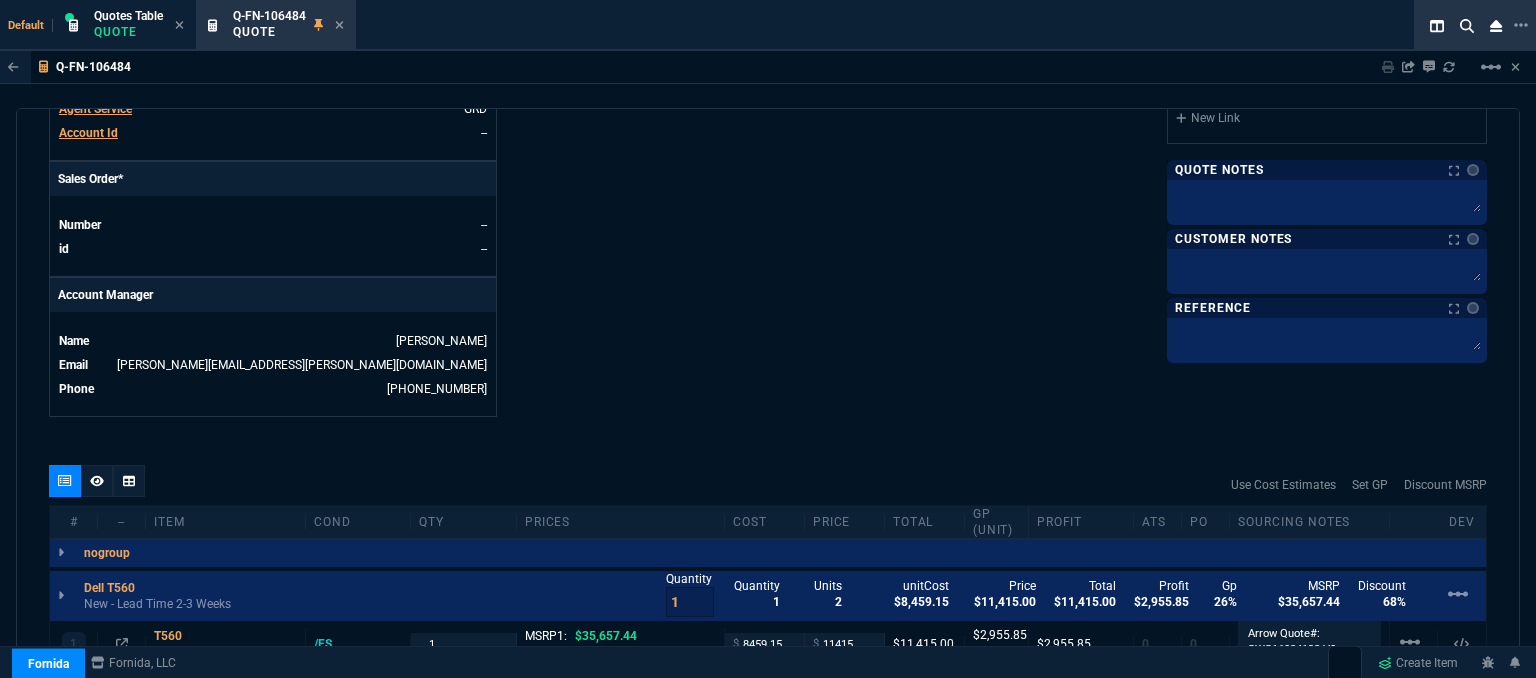 scroll, scrollTop: 1100, scrollLeft: 0, axis: vertical 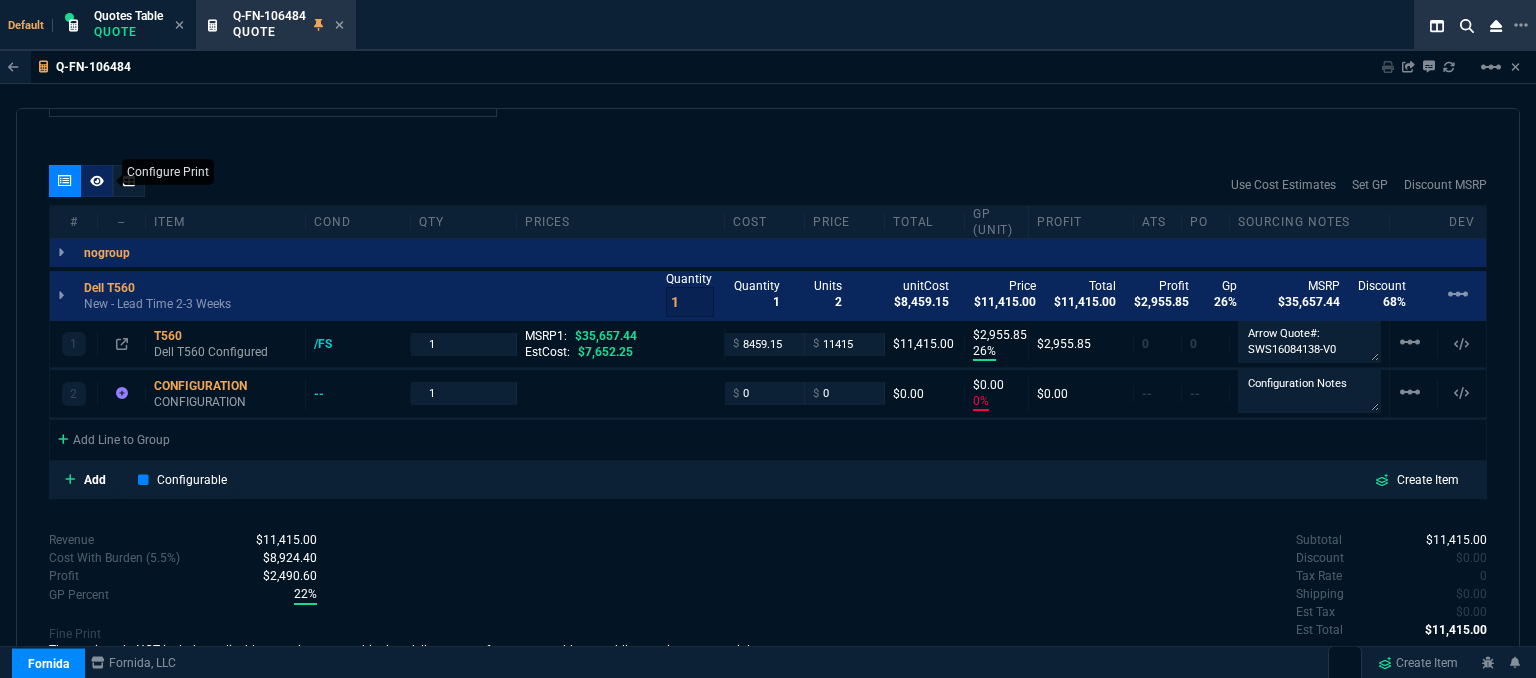 click 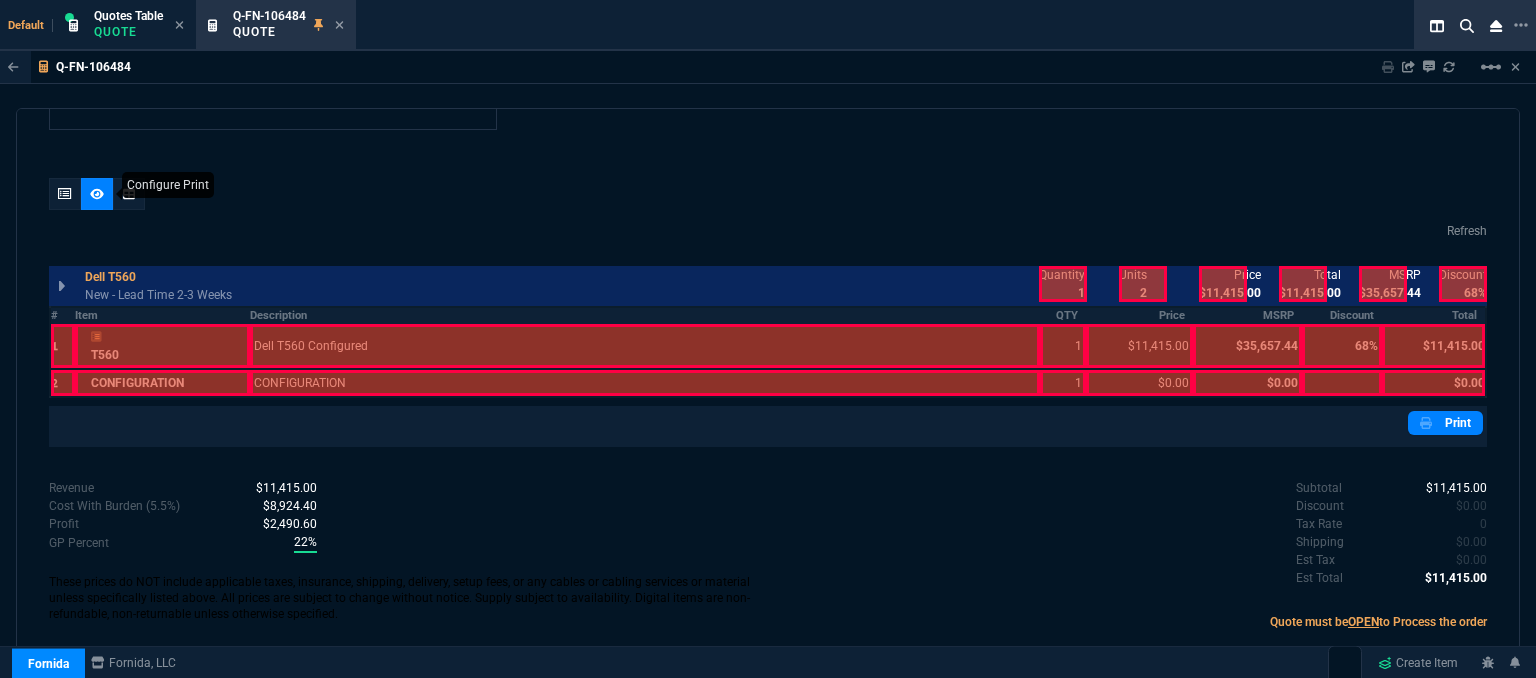 scroll, scrollTop: 1083, scrollLeft: 0, axis: vertical 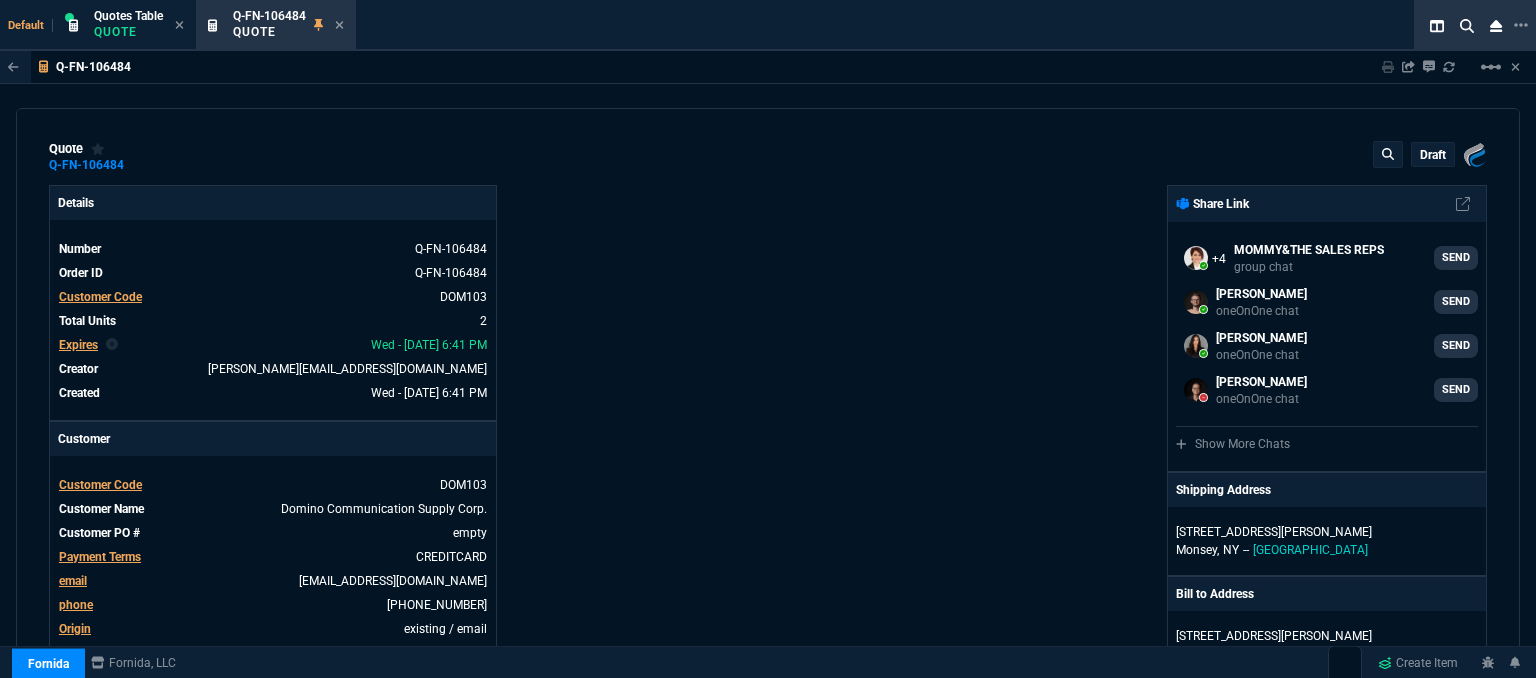 select on "12: [PERSON_NAME]" 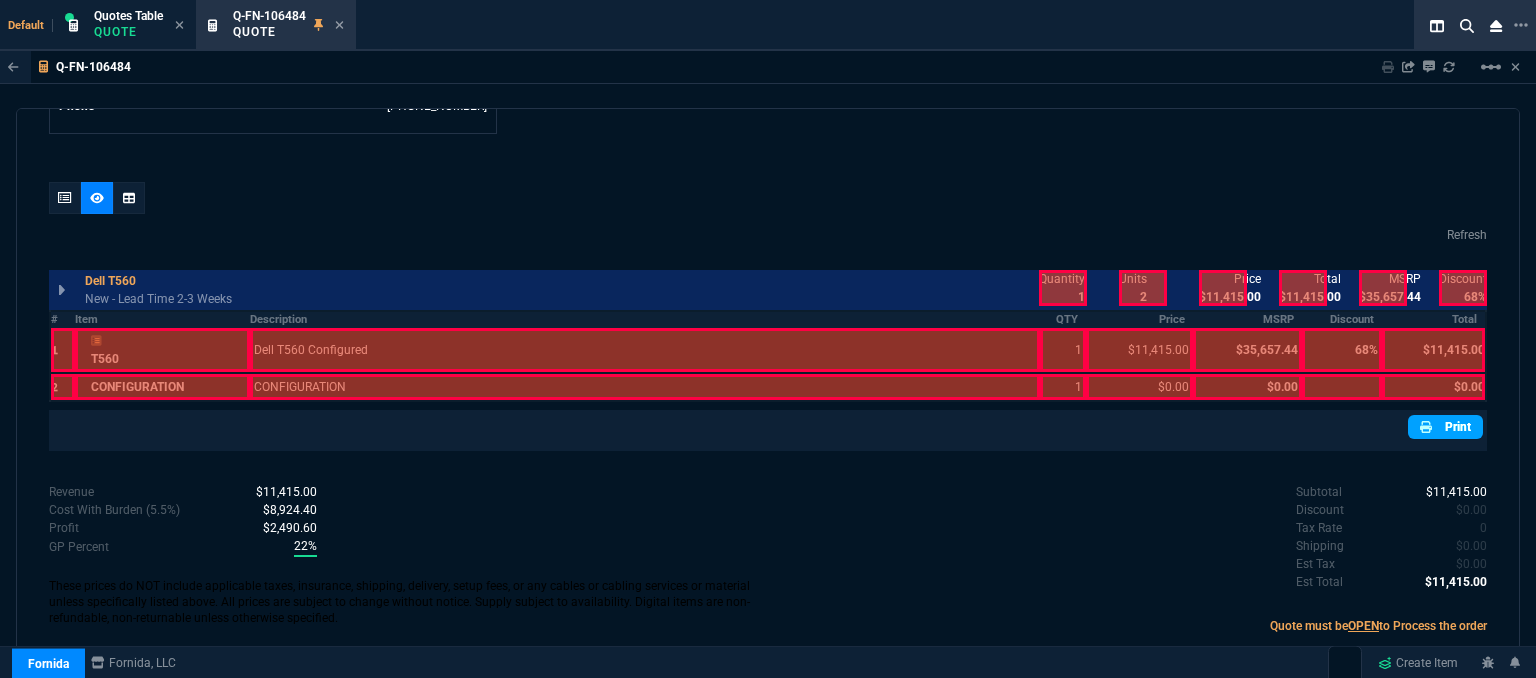 click on "Print" at bounding box center [1445, 427] 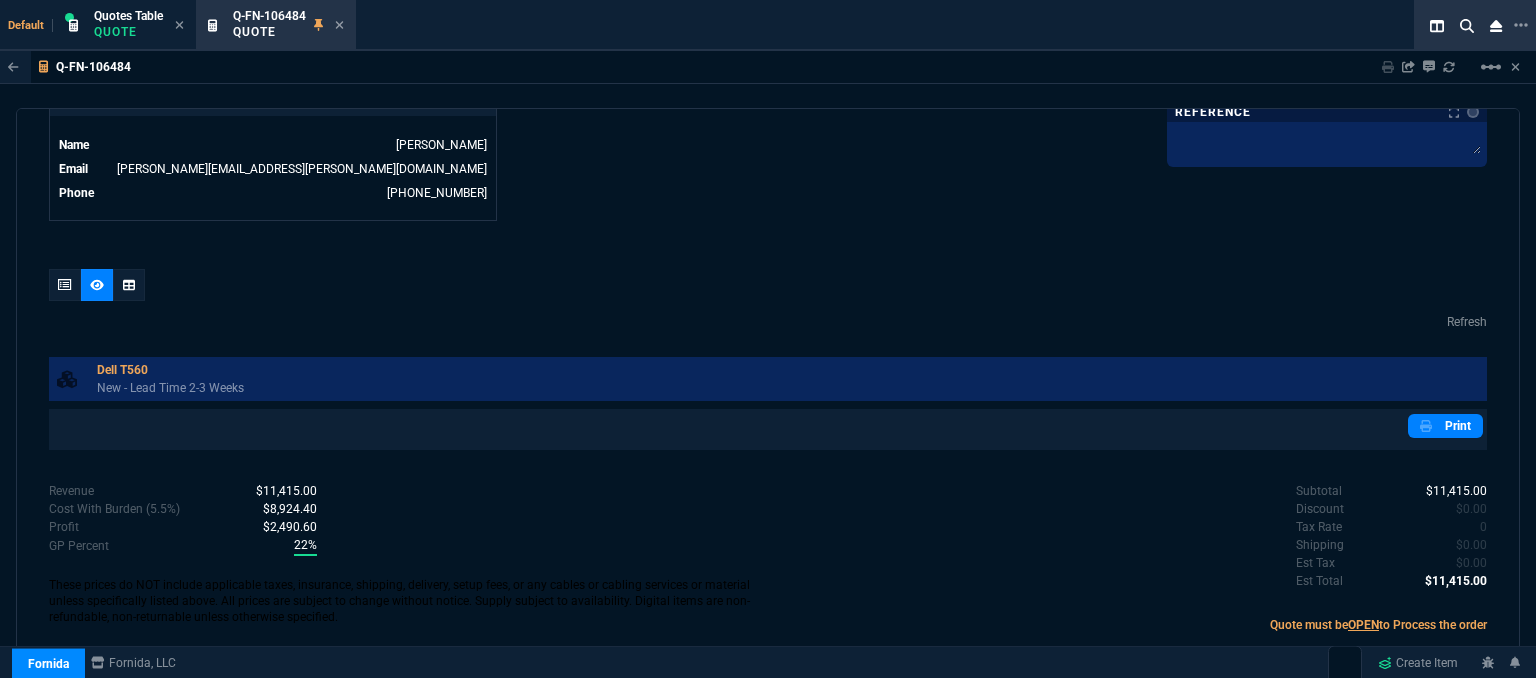 scroll, scrollTop: 996, scrollLeft: 0, axis: vertical 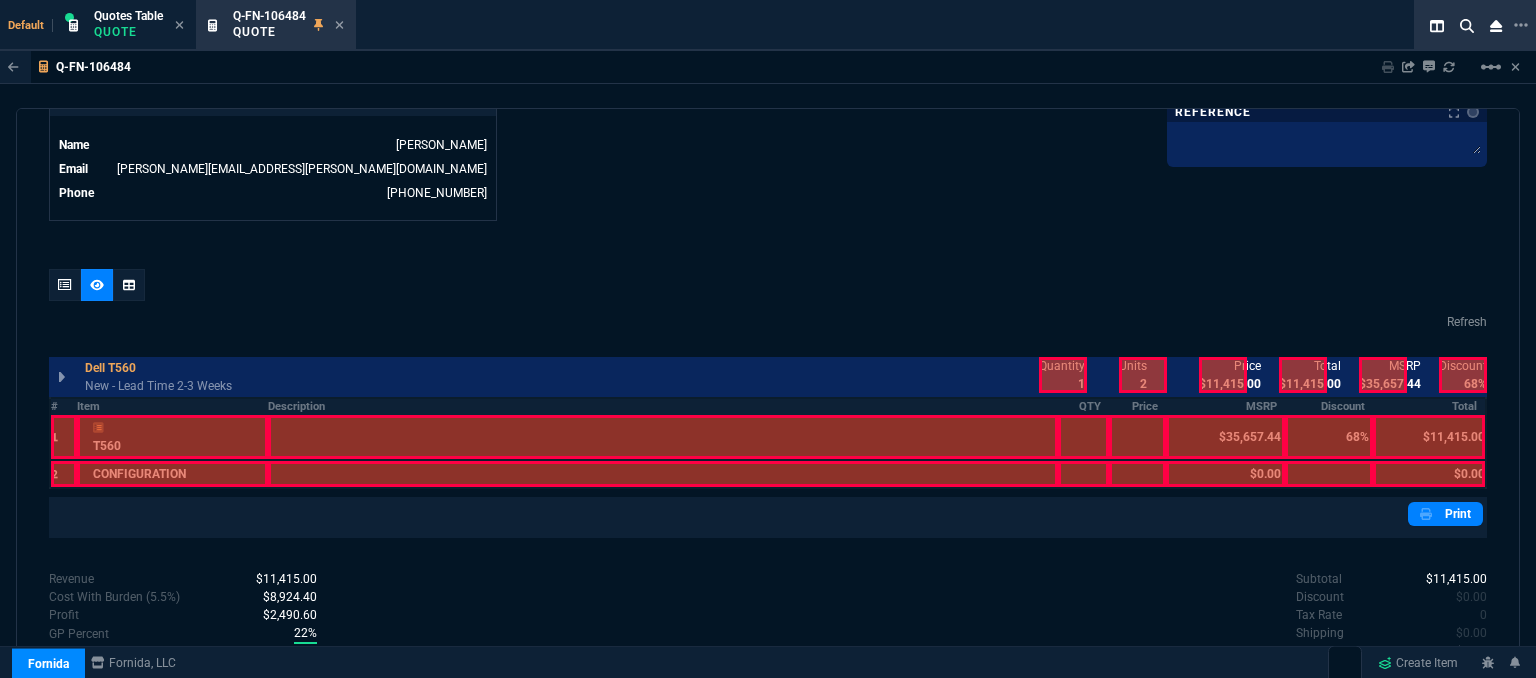 click on "quote   Q-FN-106484  draft Fornida, LLC [STREET_ADDRESS] Details Number Q-FN-106484  Order ID Q-FN-106484  Customer Code DOM103  Total Units 2  Expires Wed - [DATE] 6:41 PM Creator [PERSON_NAME][EMAIL_ADDRESS][DOMAIN_NAME]  Created Wed - [DATE] 6:41 PM Print Specs Number Q-FN-106484  Customer ID DOM103  Customer Name Domino Communication Supply Corp.  Expires [DATE]  1:41 PM  Customer PO # --  Payment Terms CREDITCARD  Shipping Agent FEDEX | GRD  Customer Customer Code DOM103  Customer Name Domino Communication Supply Corp.  Customer PO # empty  Payment Terms CREDITCARD  email [EMAIL_ADDRESS][DOMAIN_NAME]  phone [PHONE_NUMBER]     Origin  existing / email   Origin Comment    Staff Sales Person [PERSON_NAME]  Engineer 1 BENG  Engineer 2 --  Shipping Ship Date -- Agent FEDEX  Agent Service GRD  Account Id --  Sales Order* Number --  id --  Account Manager Name [PERSON_NAME] [PERSON_NAME][EMAIL_ADDRESS][PERSON_NAME][DOMAIN_NAME]  Phone [PHONE_NUMBER]  Fornida, LLC [STREET_ADDRESS]  Share Link  MOMMY&THE SALES REPS SEND" at bounding box center [768, 396] 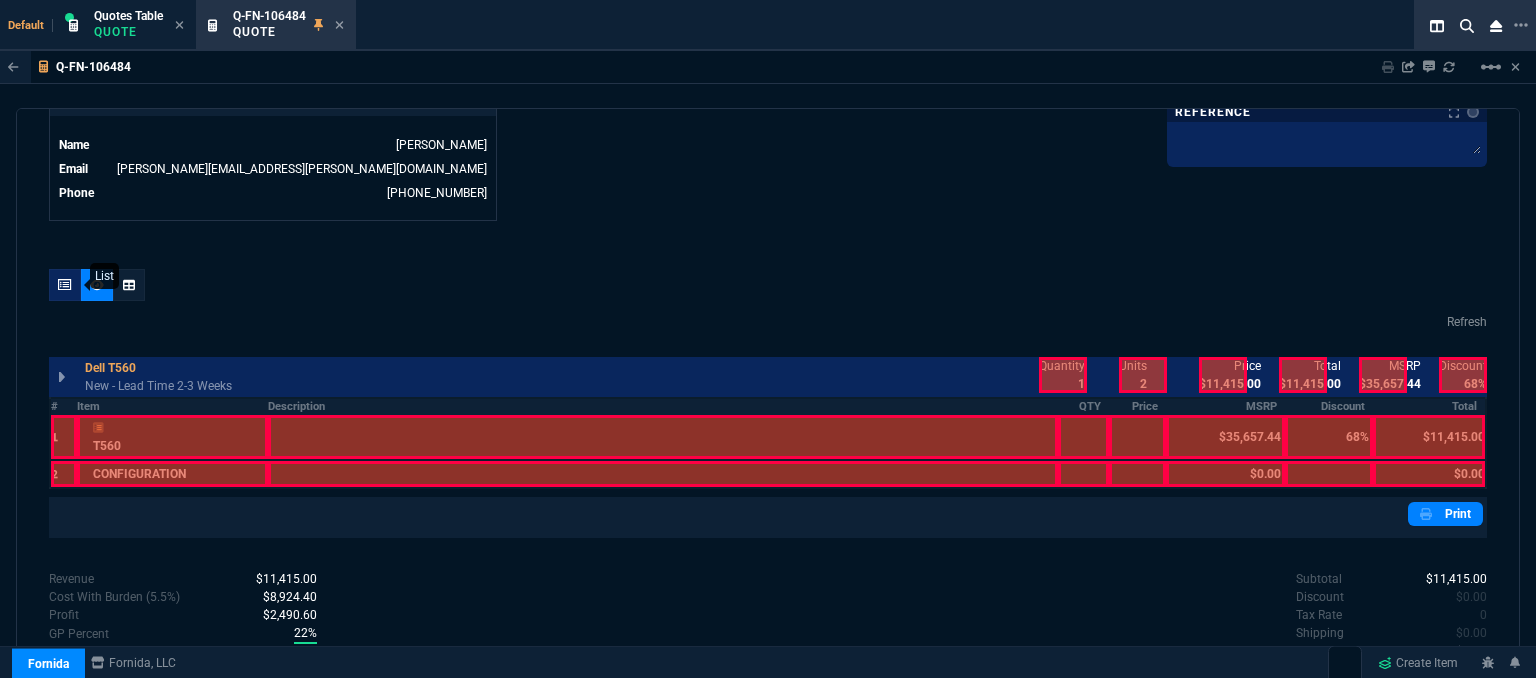 click at bounding box center [65, 285] 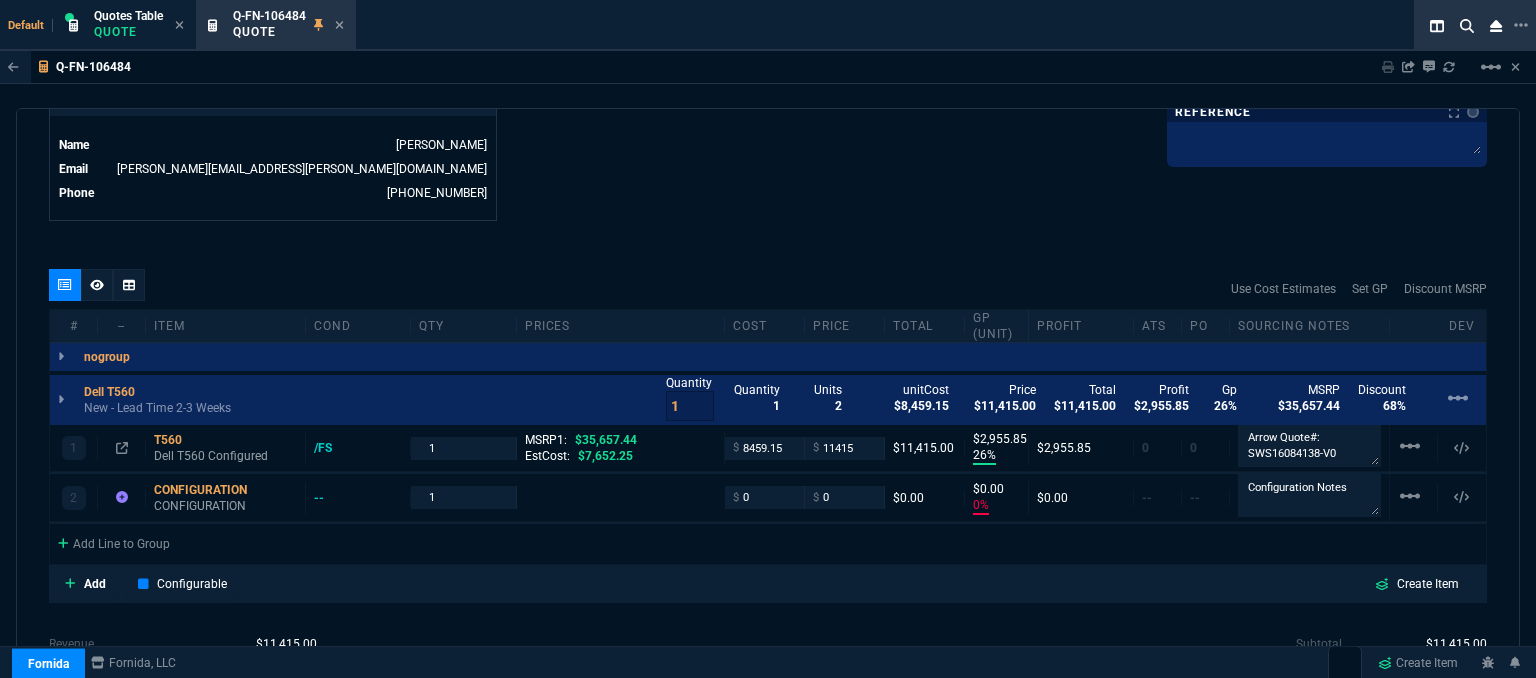 type on "26" 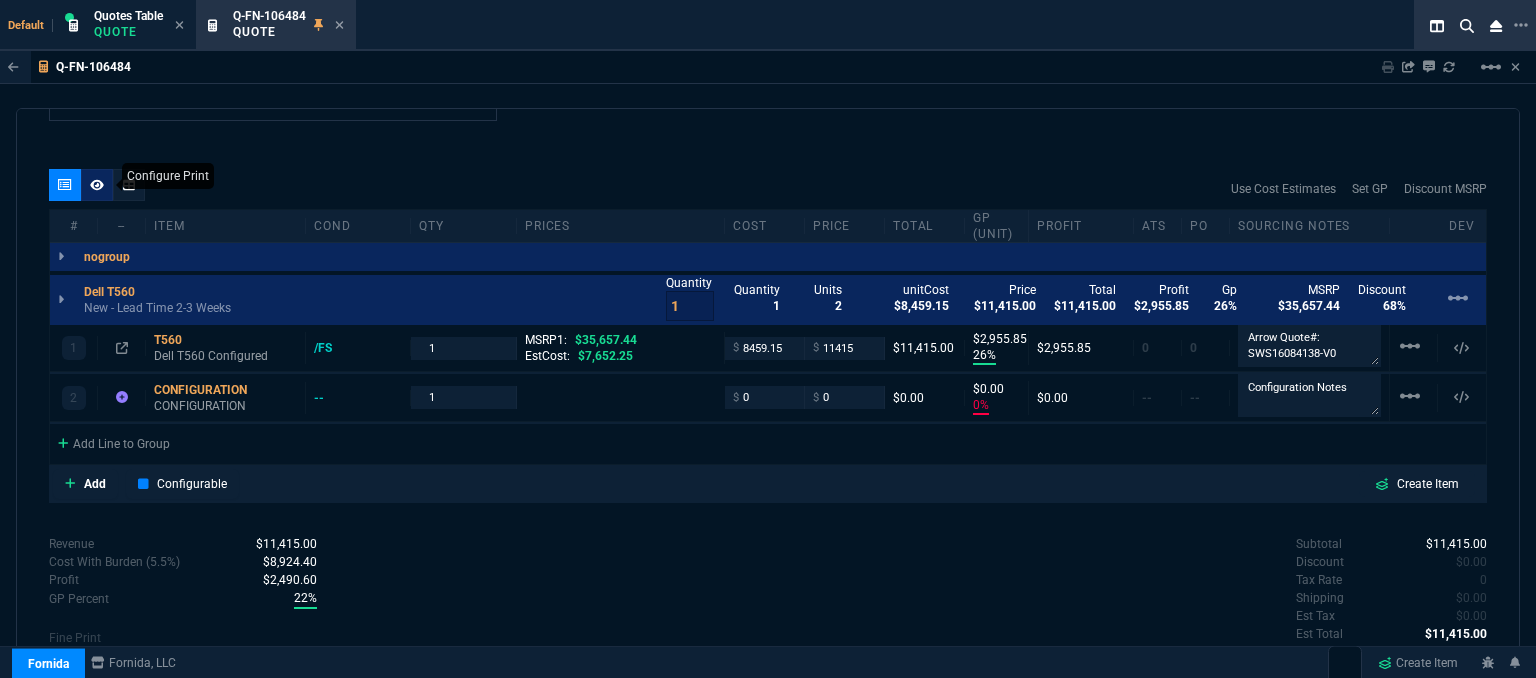 click 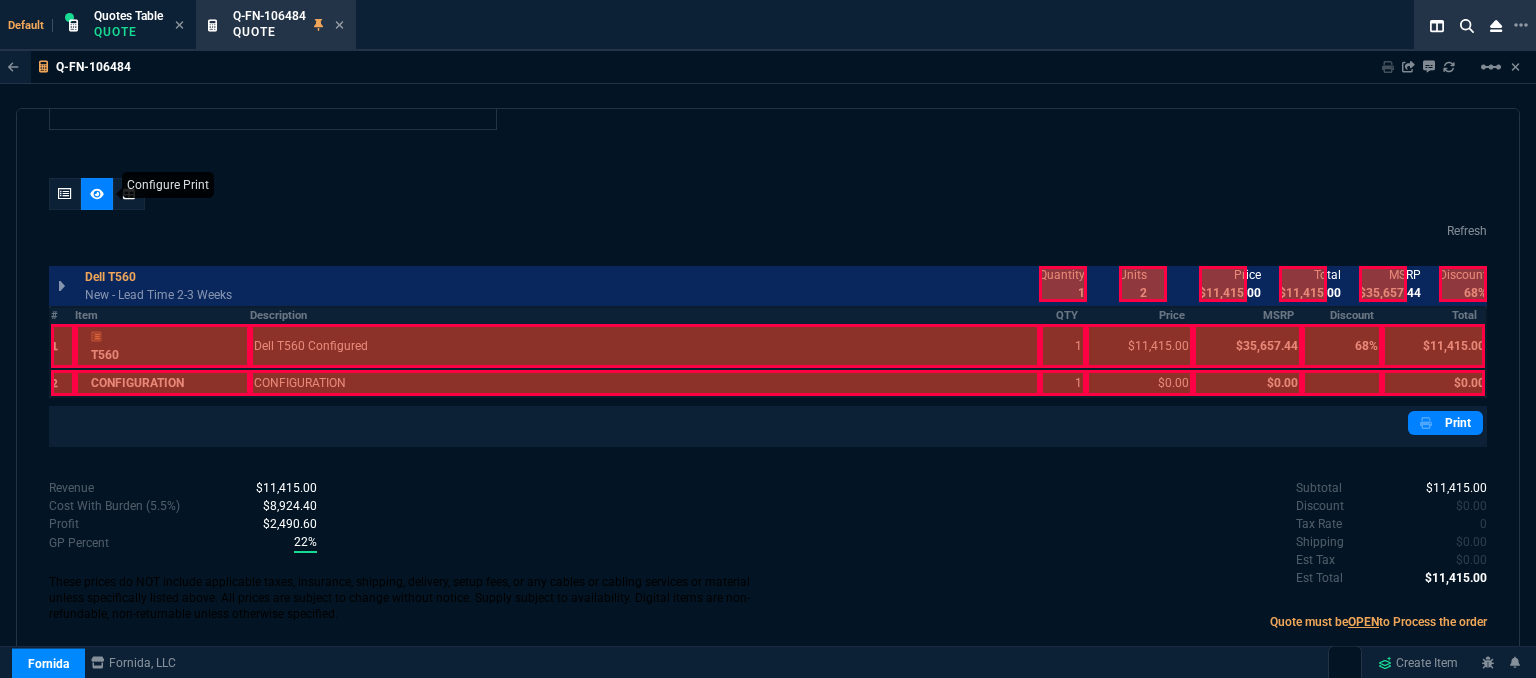 scroll, scrollTop: 1083, scrollLeft: 0, axis: vertical 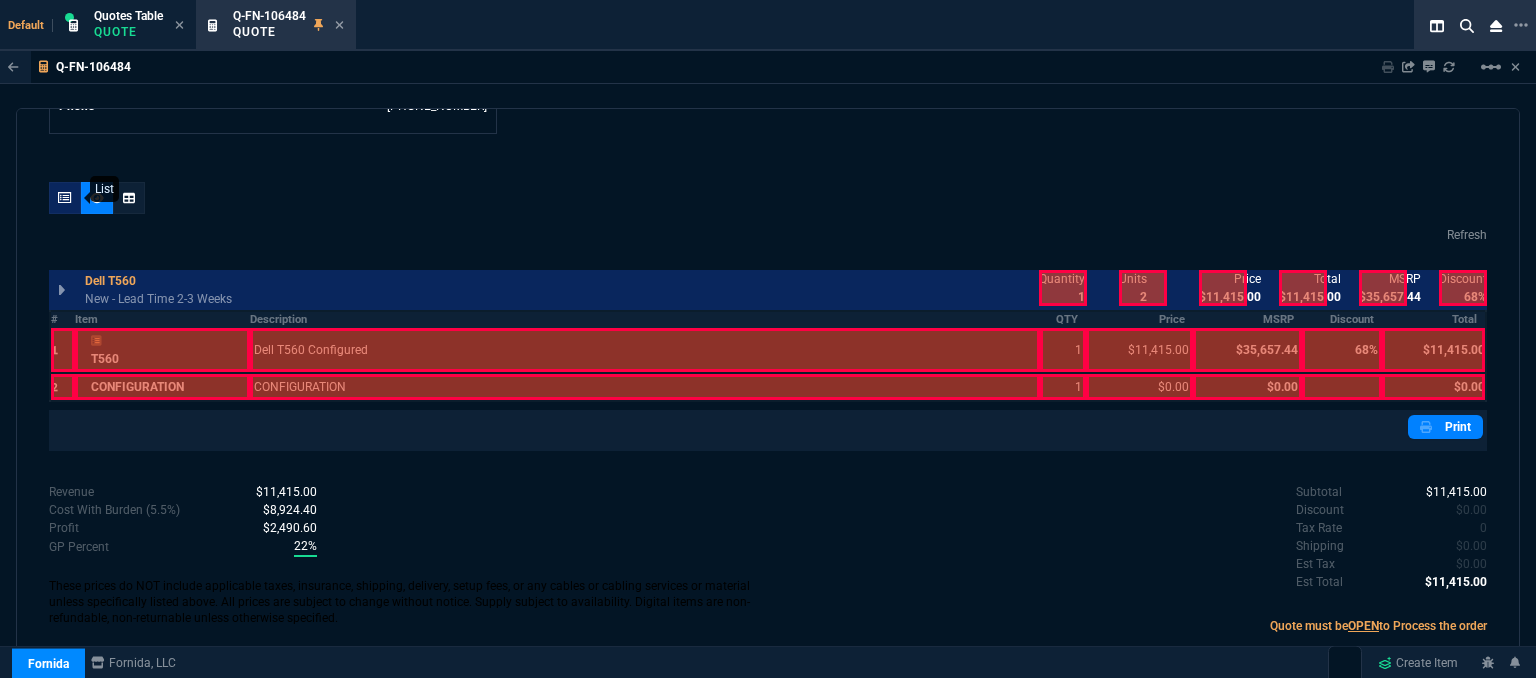 click at bounding box center (65, 198) 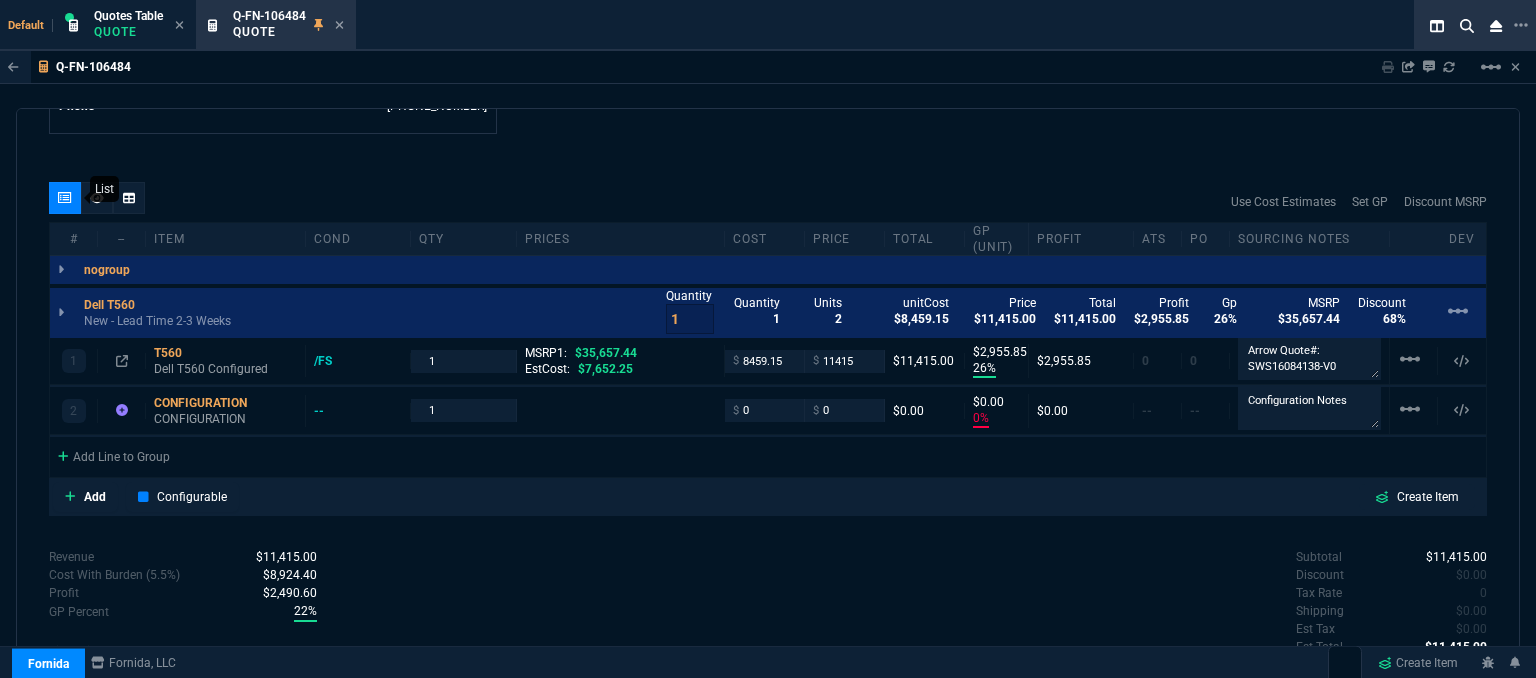 type on "26" 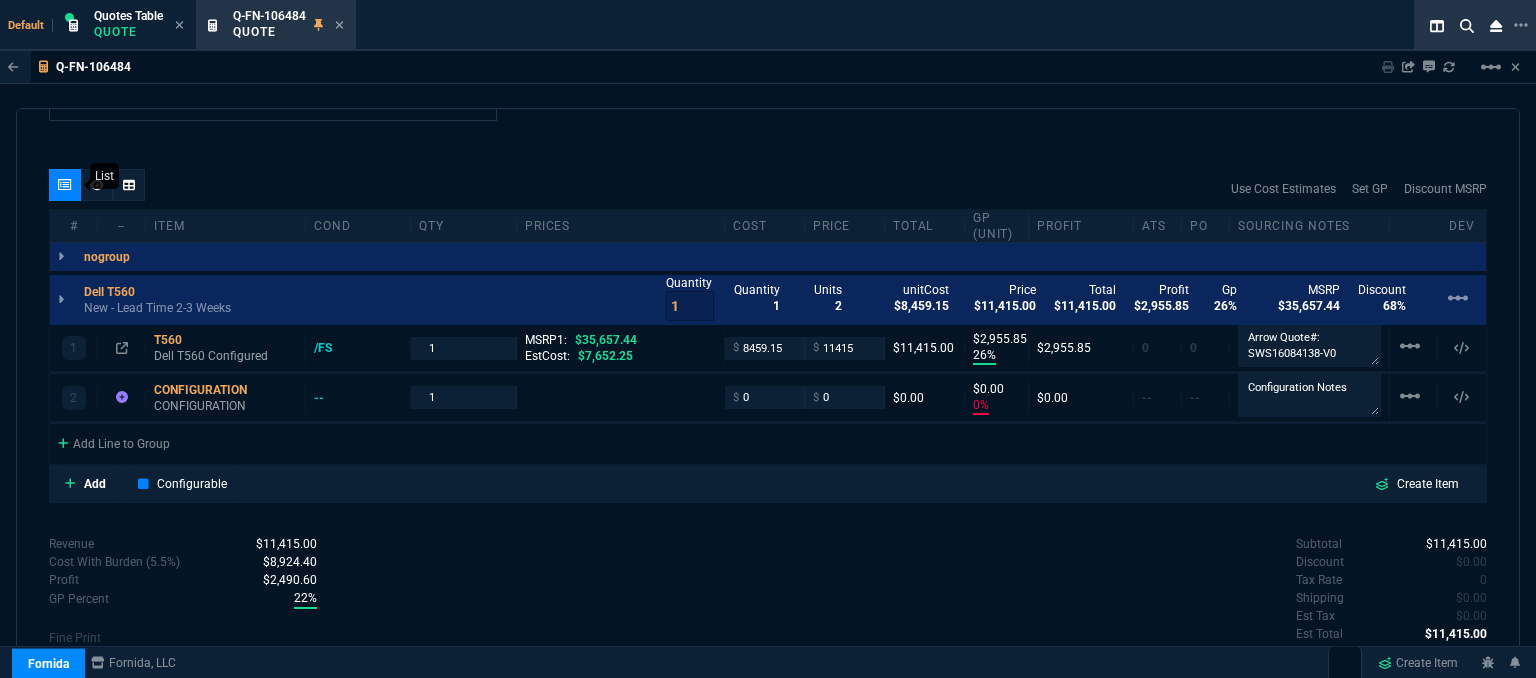 type on "68" 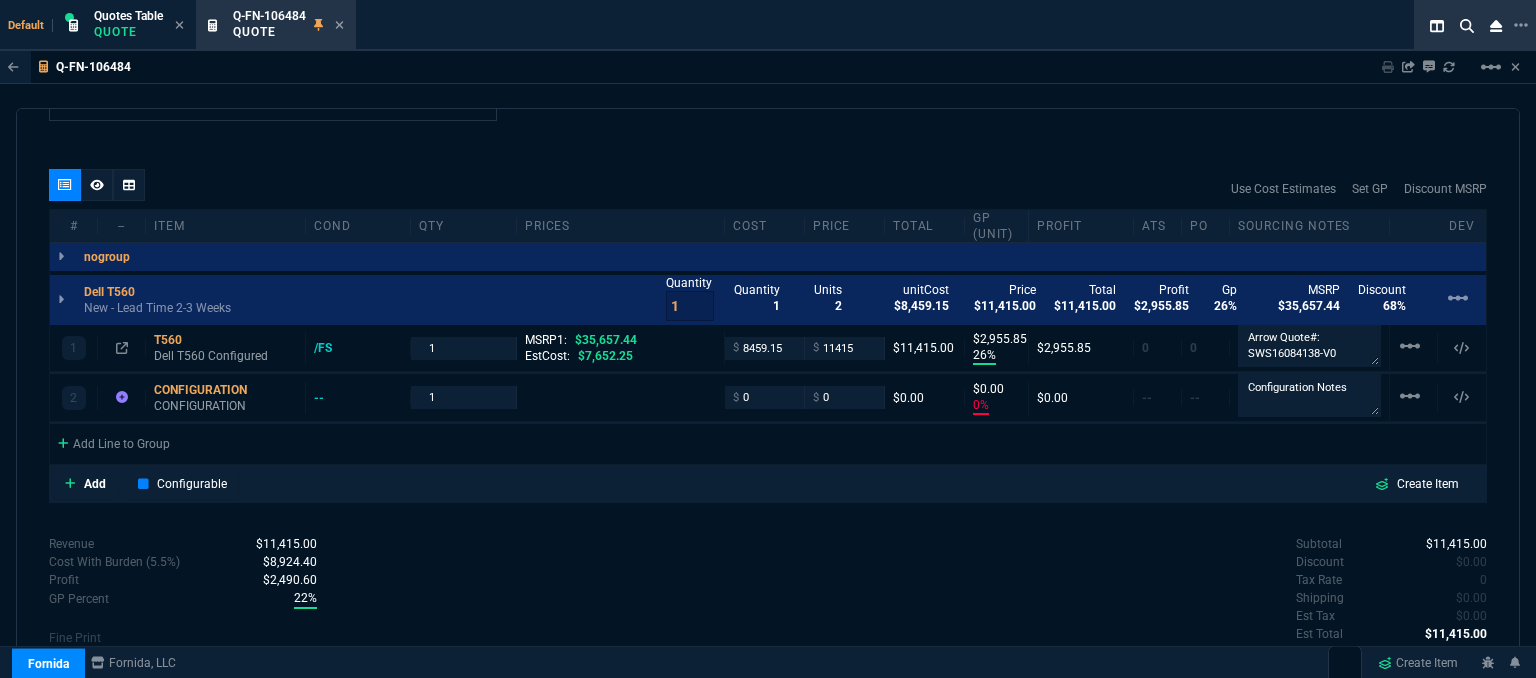 click on "$11,415.00" at bounding box center (1005, 306) 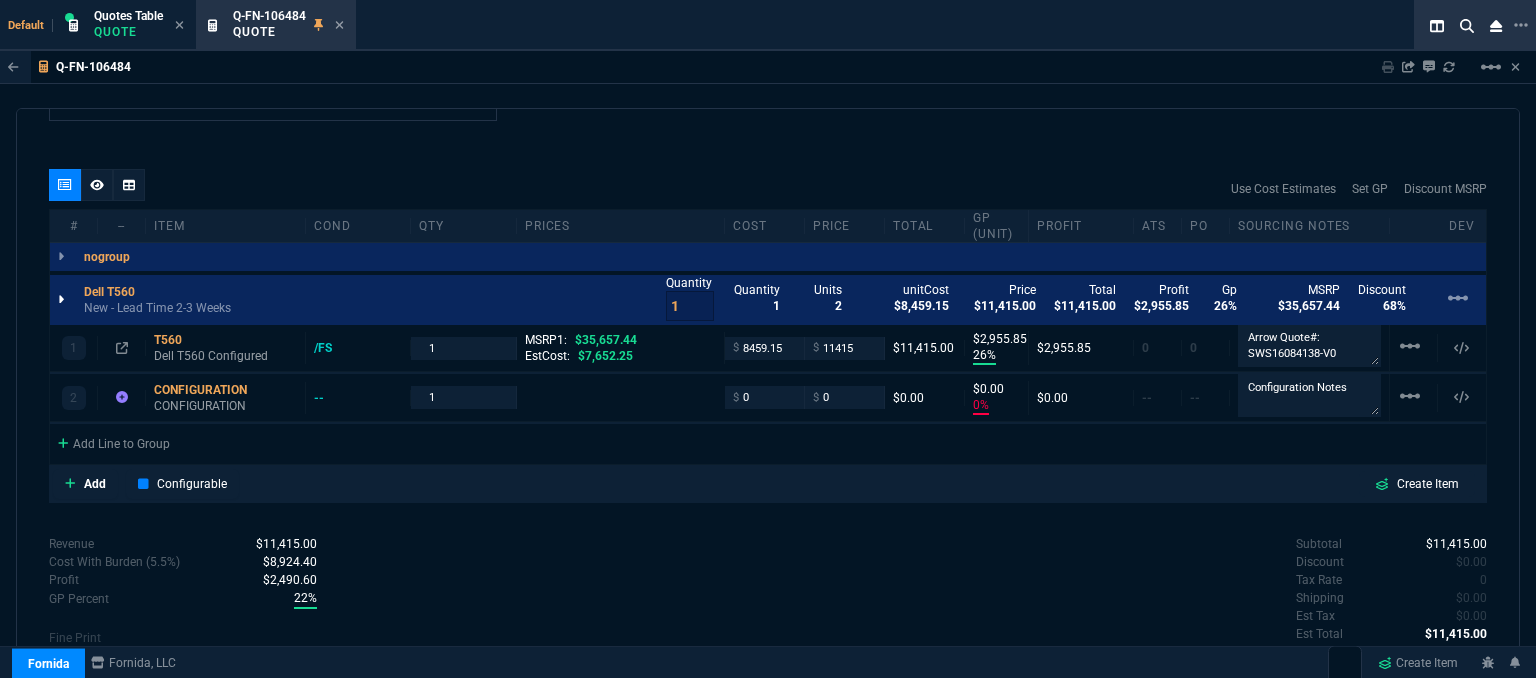 click at bounding box center [61, 300] 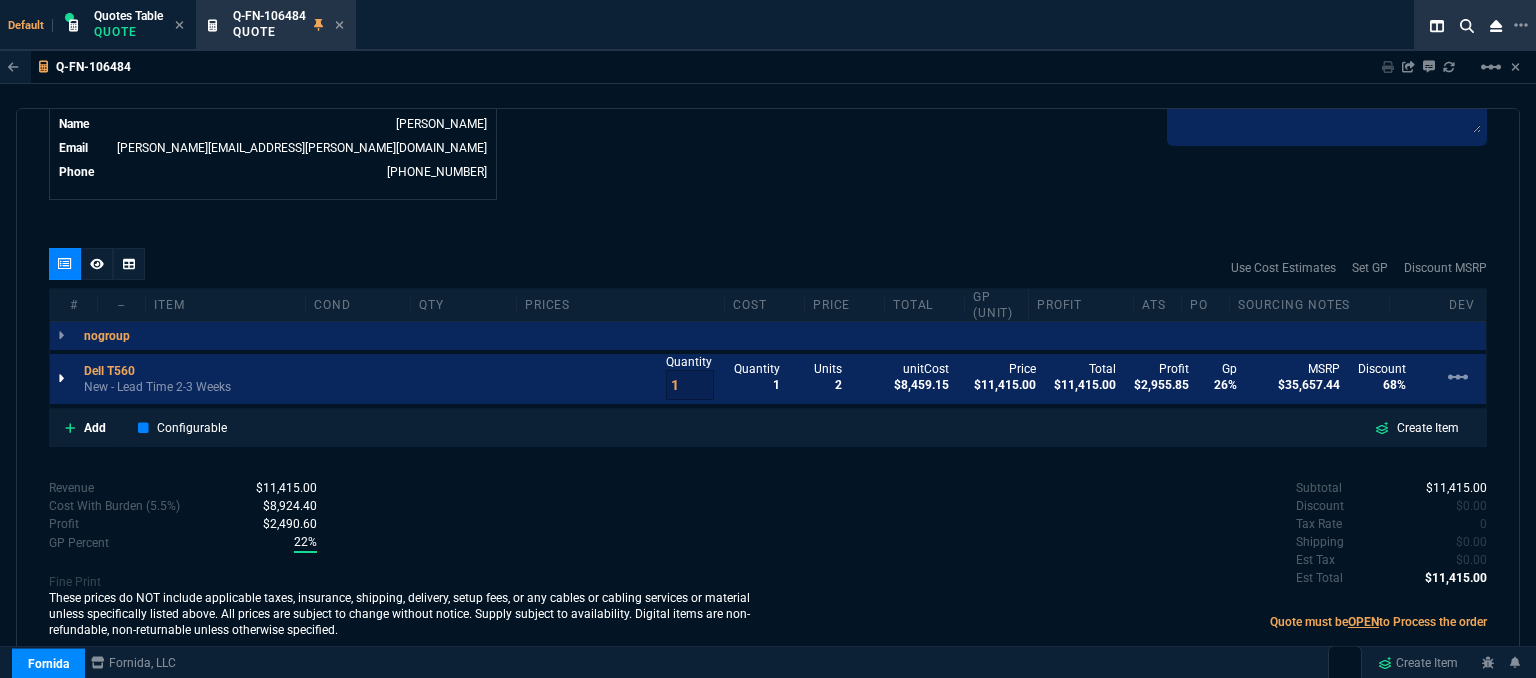 scroll, scrollTop: 1012, scrollLeft: 0, axis: vertical 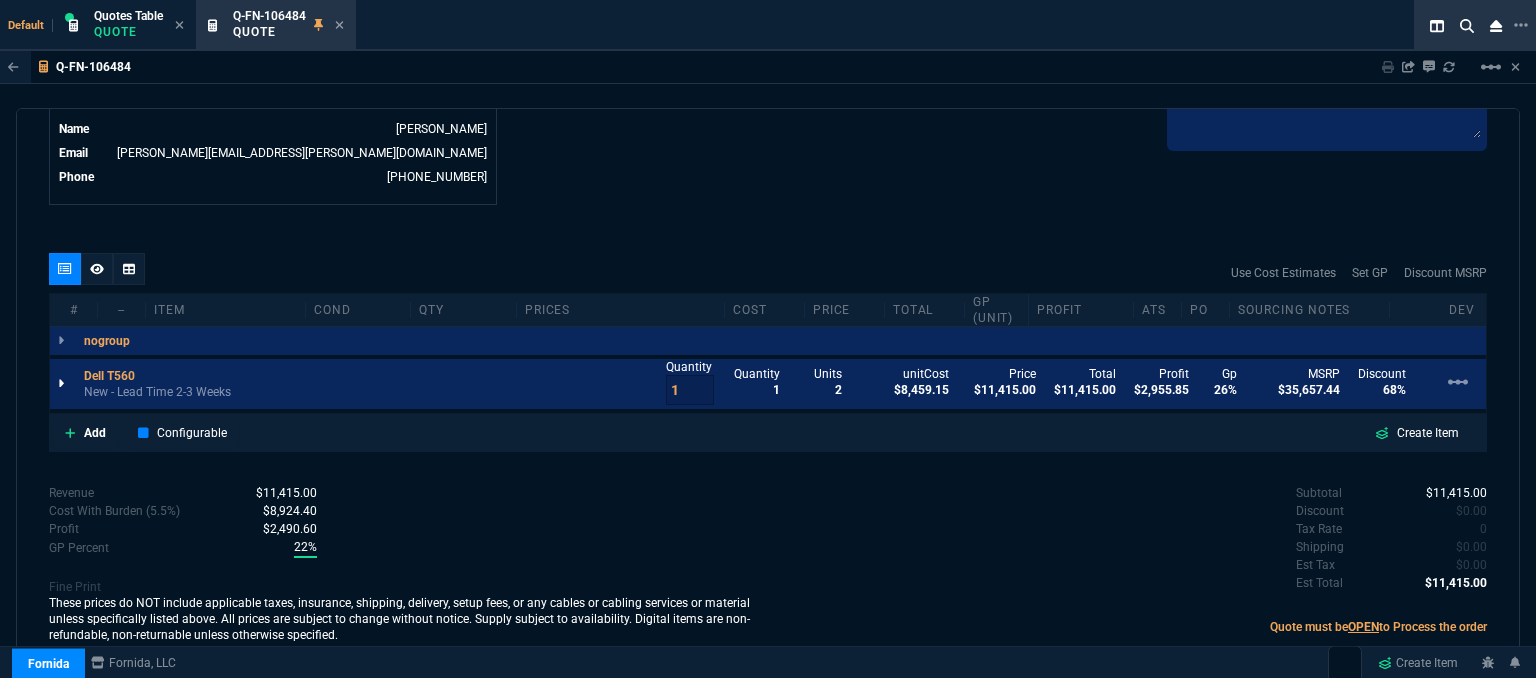 click at bounding box center [61, 384] 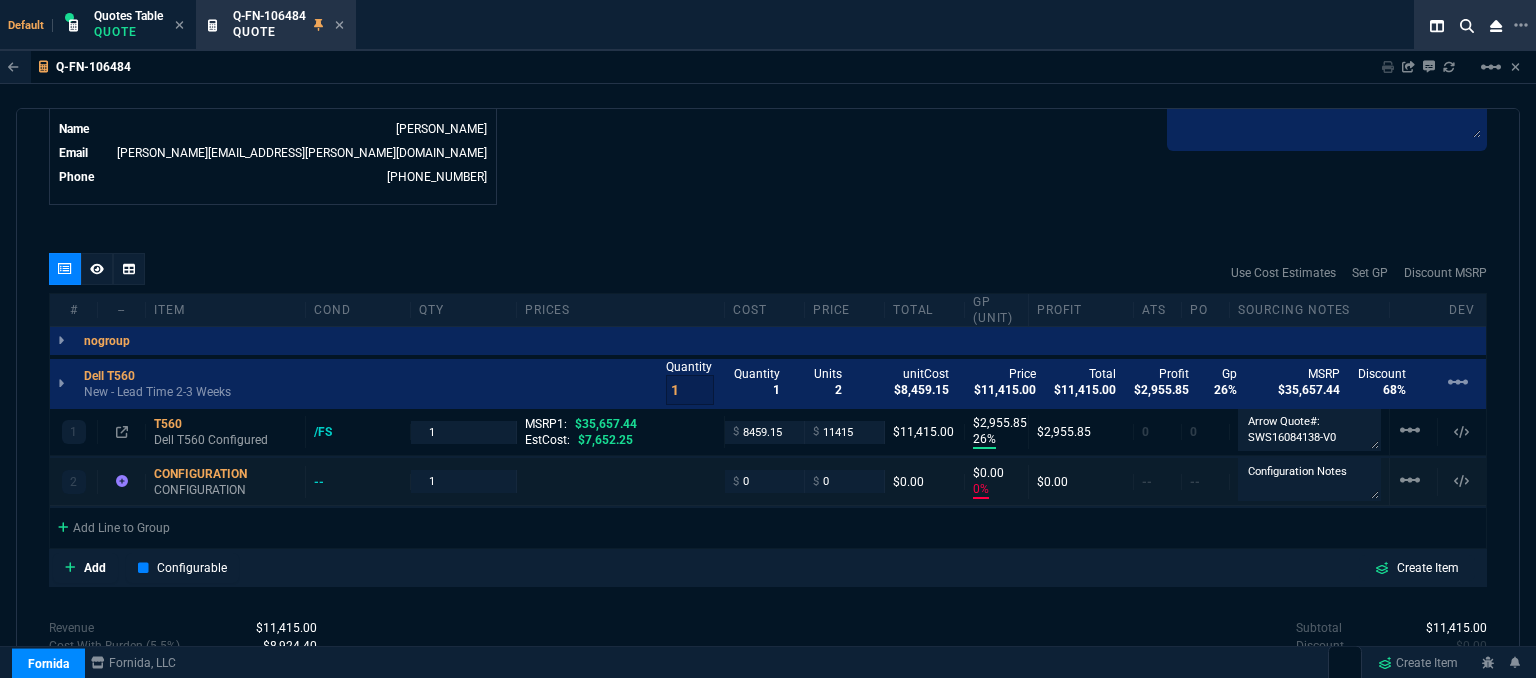 scroll, scrollTop: 1096, scrollLeft: 0, axis: vertical 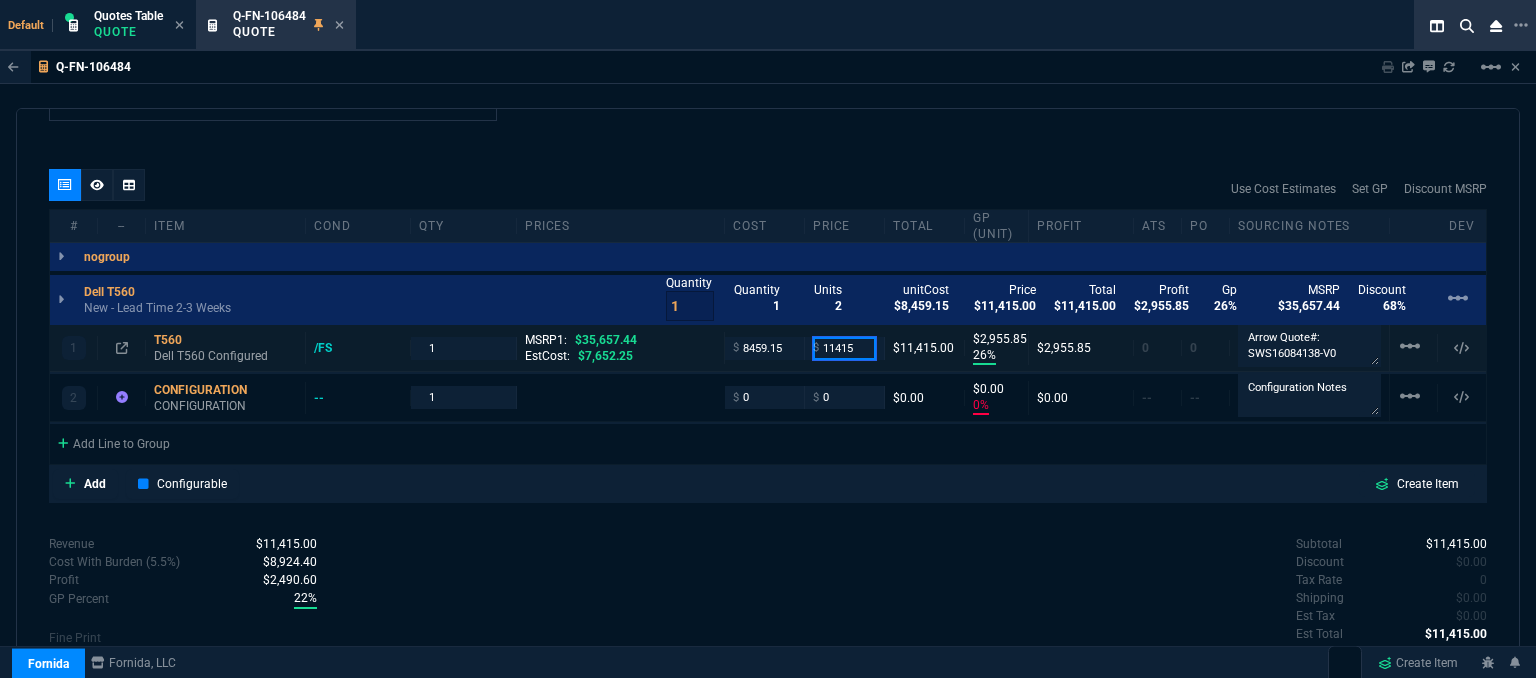 click on "11415" at bounding box center [844, 348] 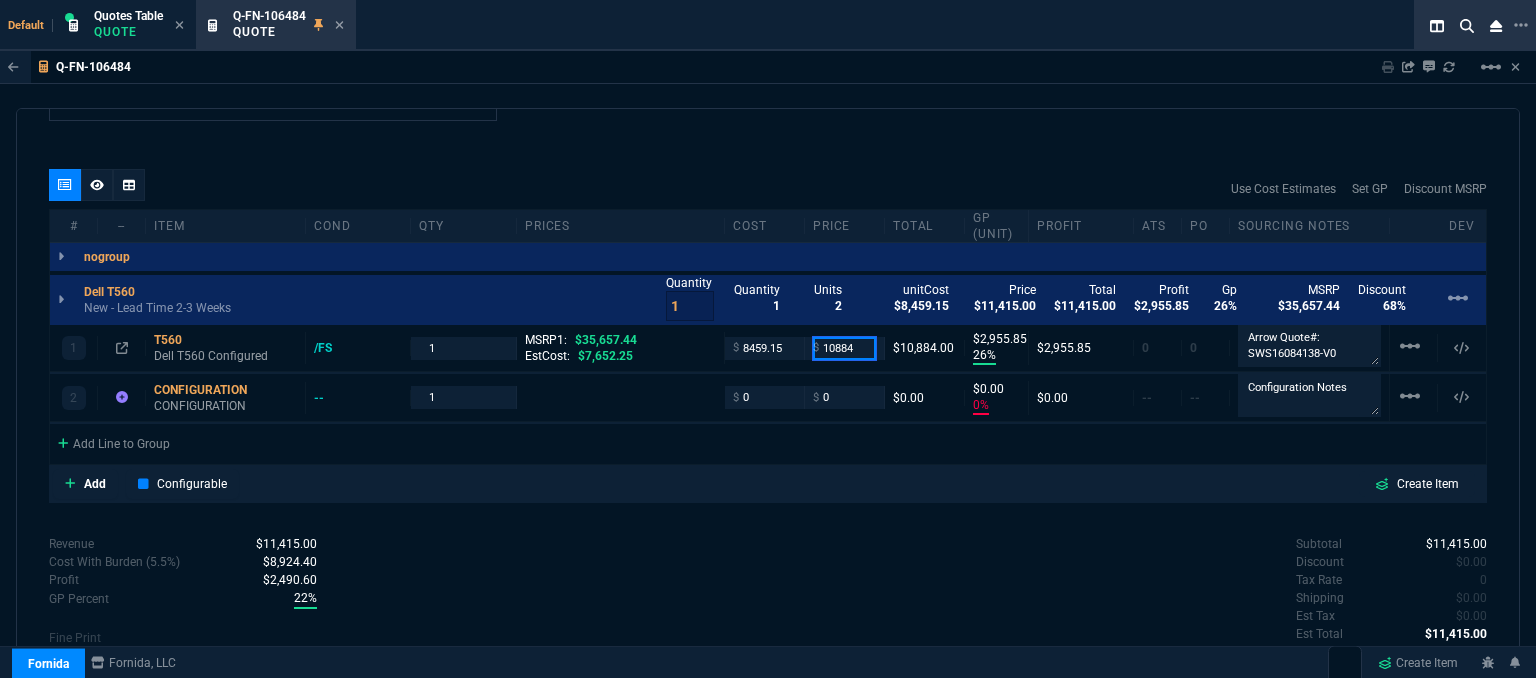 type on "10884" 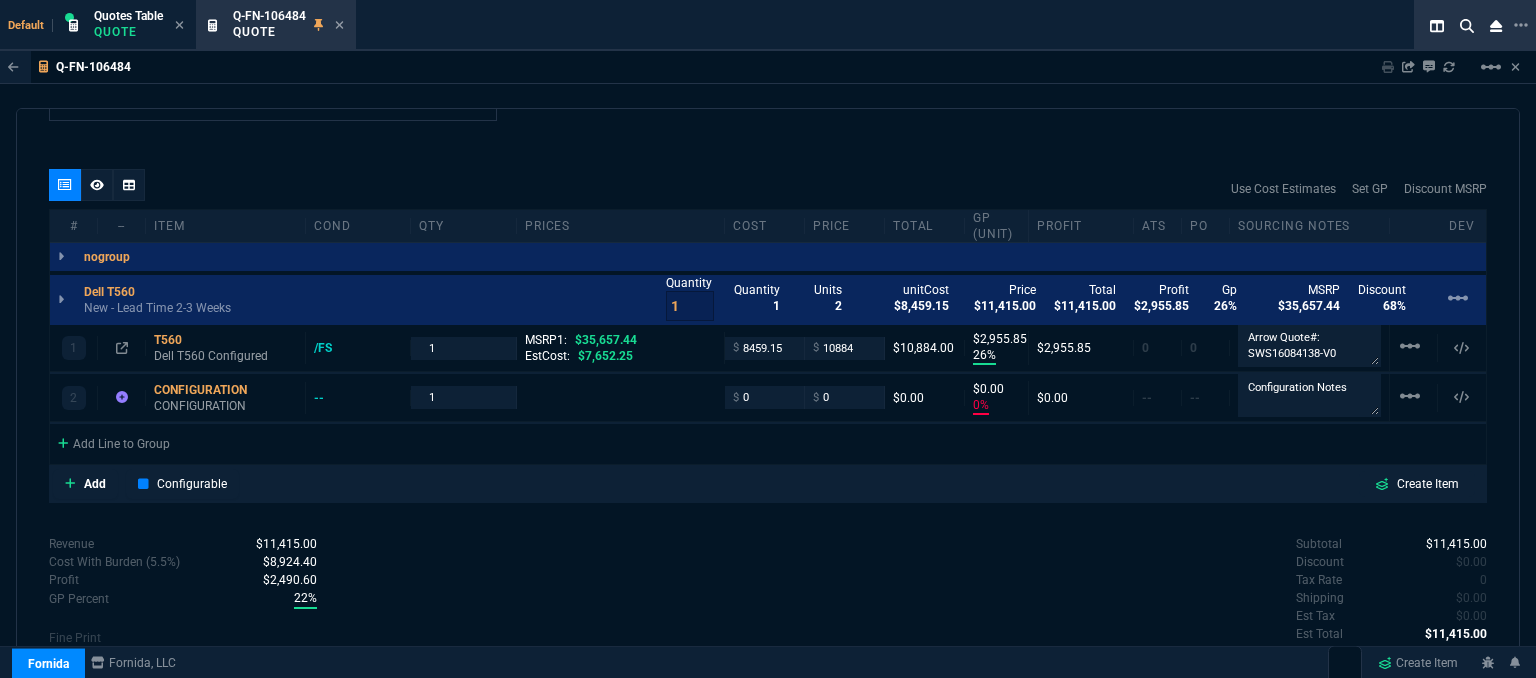 click on "quote   Q-FN-106484  draft Fornida, LLC [STREET_ADDRESS] Details Number Q-FN-106484  Order ID Q-FN-106484  Customer Code DOM103  Total Units 2  Expires Wed - [DATE] 6:41 PM Creator [PERSON_NAME][EMAIL_ADDRESS][DOMAIN_NAME]  Created Wed - [DATE] 6:41 PM Print Specs Number Q-FN-106484  Customer ID DOM103  Customer Name Domino Communication Supply Corp.  Expires [DATE]  1:41 PM  Customer PO # --  Payment Terms CREDITCARD  Shipping Agent FEDEX | GRD  Customer Customer Code DOM103  Customer Name Domino Communication Supply Corp.  Customer PO # empty  Payment Terms CREDITCARD  email [EMAIL_ADDRESS][DOMAIN_NAME]  phone [PHONE_NUMBER]     Origin  existing / email   Origin Comment    Staff Sales Person [PERSON_NAME]  Engineer 1 BENG  Engineer 2 --  Shipping Ship Date -- Agent FEDEX  Agent Service GRD  Account Id --  Sales Order* Number --  id --  Account Manager Name [PERSON_NAME] [PERSON_NAME][EMAIL_ADDRESS][PERSON_NAME][DOMAIN_NAME]  Phone [PHONE_NUMBER]  Fornida, LLC [STREET_ADDRESS]  Share Link  MOMMY&THE SALES REPS SEND" at bounding box center [768, 396] 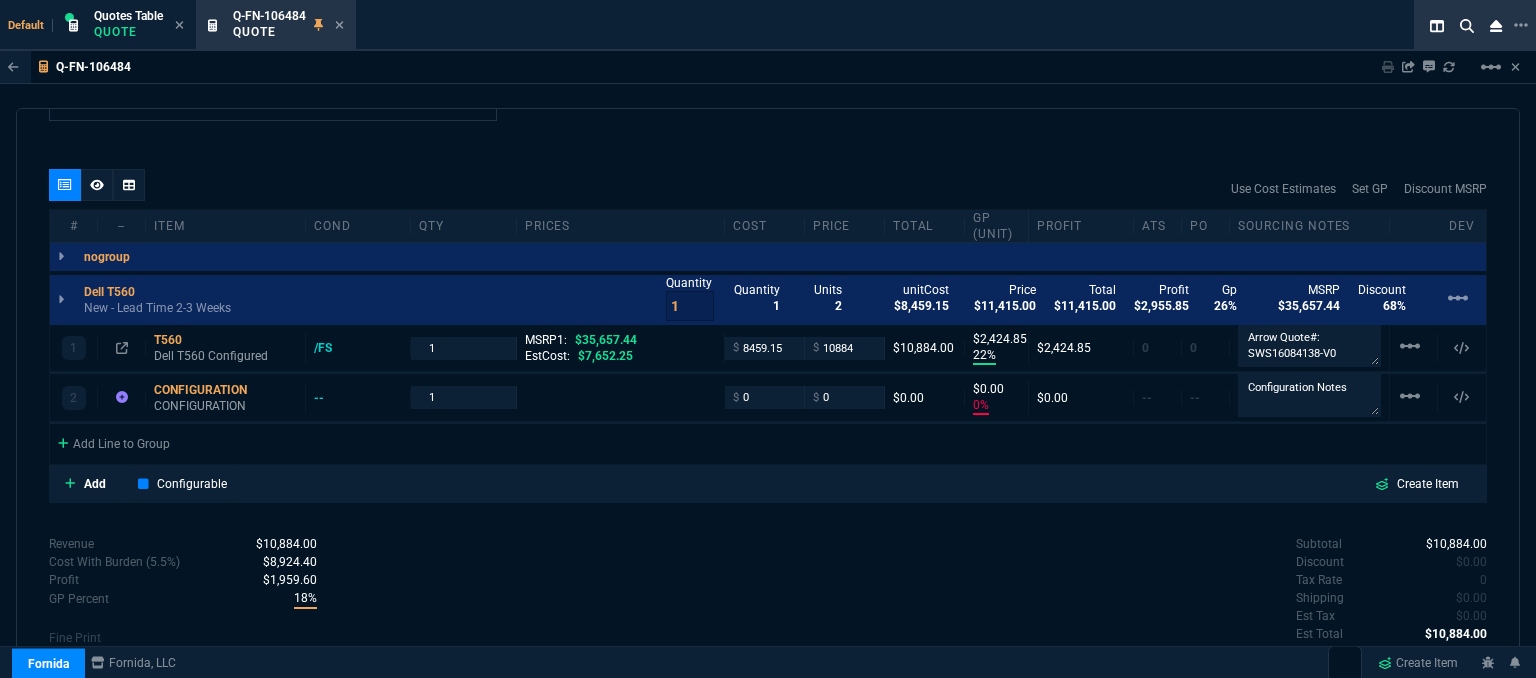 type on "22" 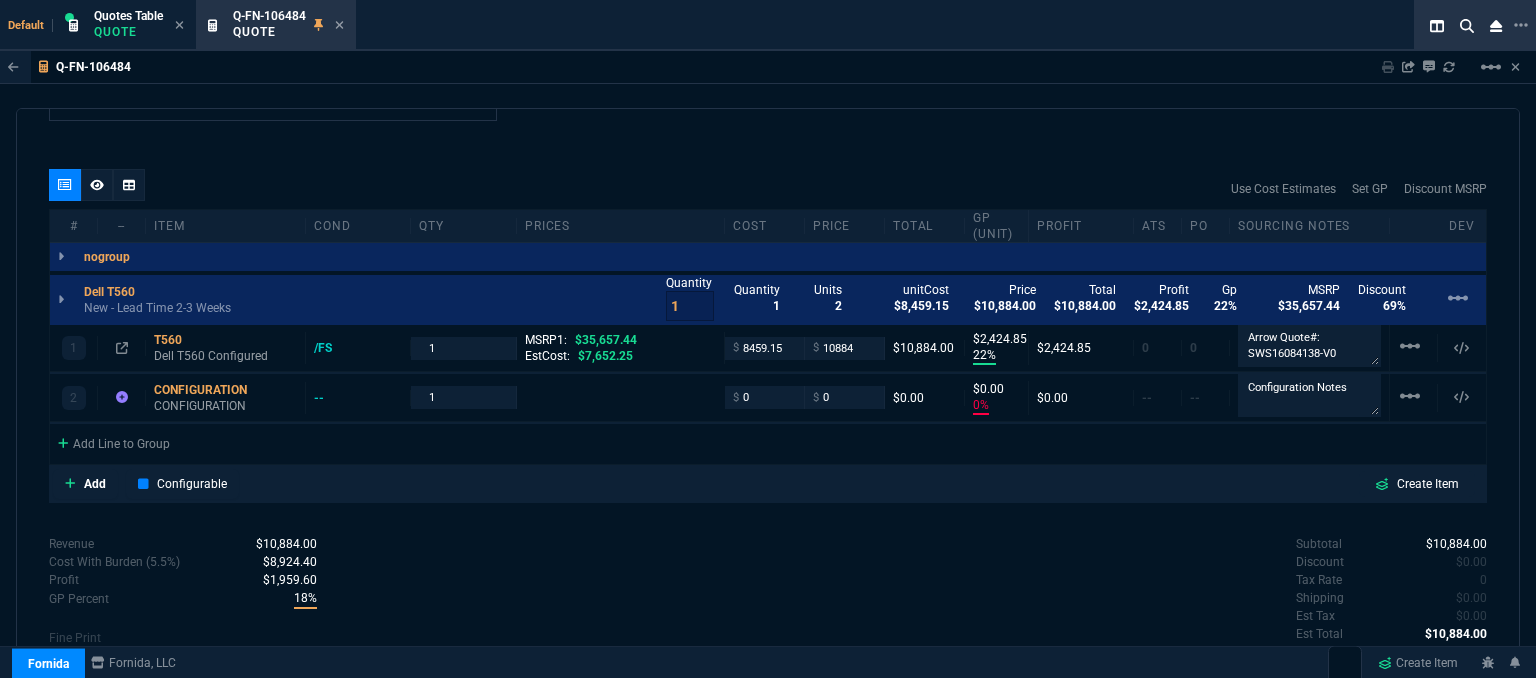 click on "quote   Q-FN-106484  draft Fornida, LLC [STREET_ADDRESS] Details Number Q-FN-106484  Order ID Q-FN-106484  Customer Code DOM103  Total Units 2  Expires Wed - [DATE] 6:41 PM Creator [PERSON_NAME][EMAIL_ADDRESS][DOMAIN_NAME]  Created Wed - [DATE] 6:41 PM Print Specs Number Q-FN-106484  Customer ID DOM103  Customer Name Domino Communication Supply Corp.  Expires [DATE]  1:41 PM  Customer PO # --  Payment Terms CREDITCARD  Shipping Agent FEDEX | GRD  Customer Customer Code DOM103  Customer Name Domino Communication Supply Corp.  Customer PO # empty  Payment Terms CREDITCARD  email [EMAIL_ADDRESS][DOMAIN_NAME]  phone [PHONE_NUMBER]     Origin  existing / email   Origin Comment    Staff Sales Person [PERSON_NAME]  Engineer 1 BENG  Engineer 2 --  Shipping Ship Date -- Agent FEDEX  Agent Service GRD  Account Id --  Sales Order* Number --  id --  Account Manager Name [PERSON_NAME] [PERSON_NAME][EMAIL_ADDRESS][PERSON_NAME][DOMAIN_NAME]  Phone [PHONE_NUMBER]  Fornida, LLC [STREET_ADDRESS]  Share Link  MOMMY&THE SALES REPS SEND" at bounding box center (768, 396) 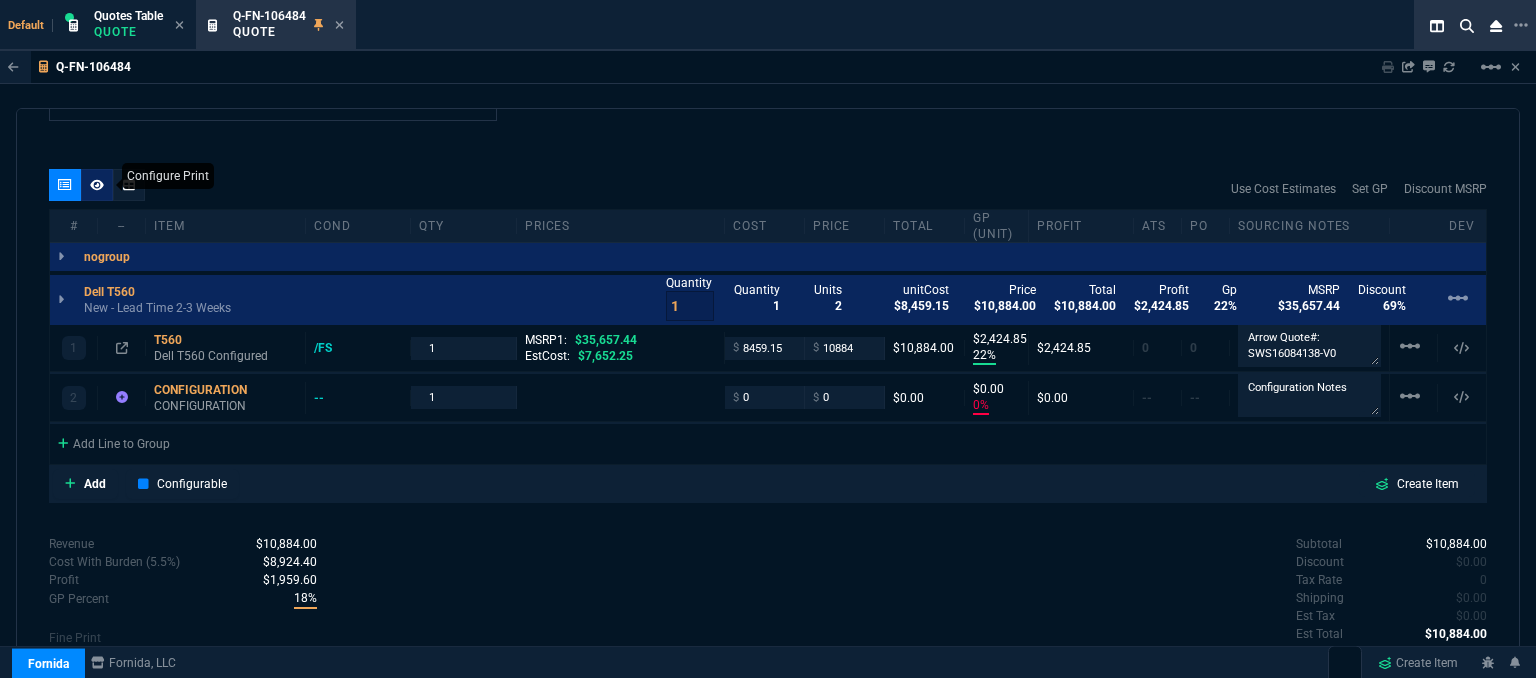 click at bounding box center (97, 185) 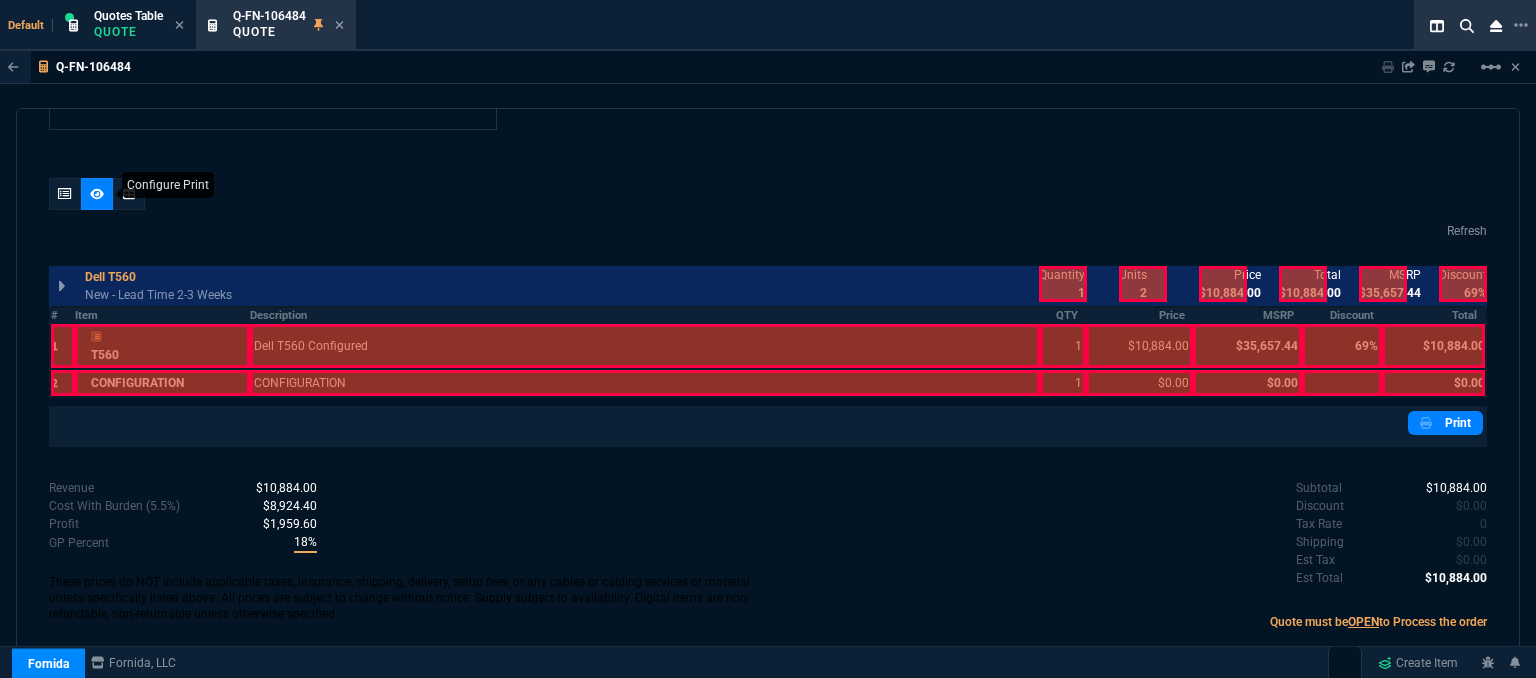 scroll, scrollTop: 1083, scrollLeft: 0, axis: vertical 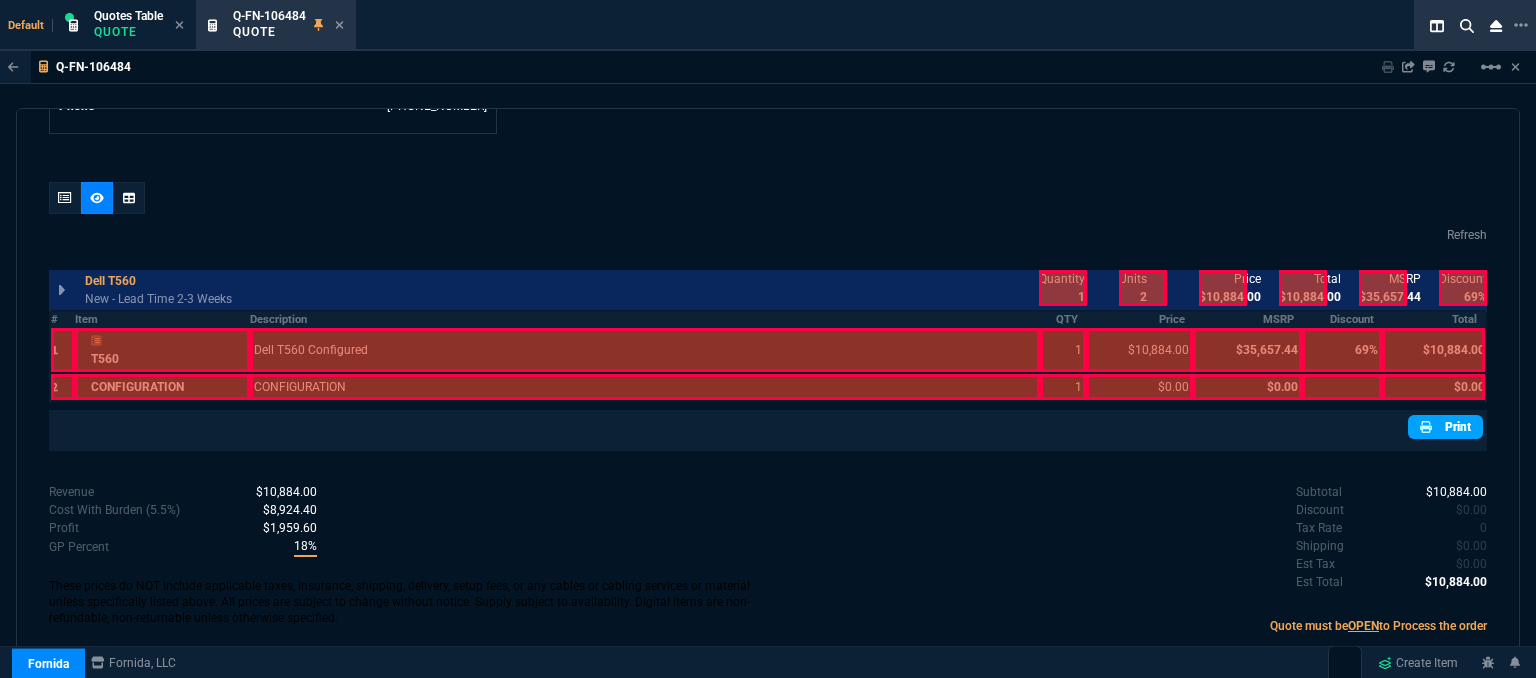 click on "Print" at bounding box center [1445, 427] 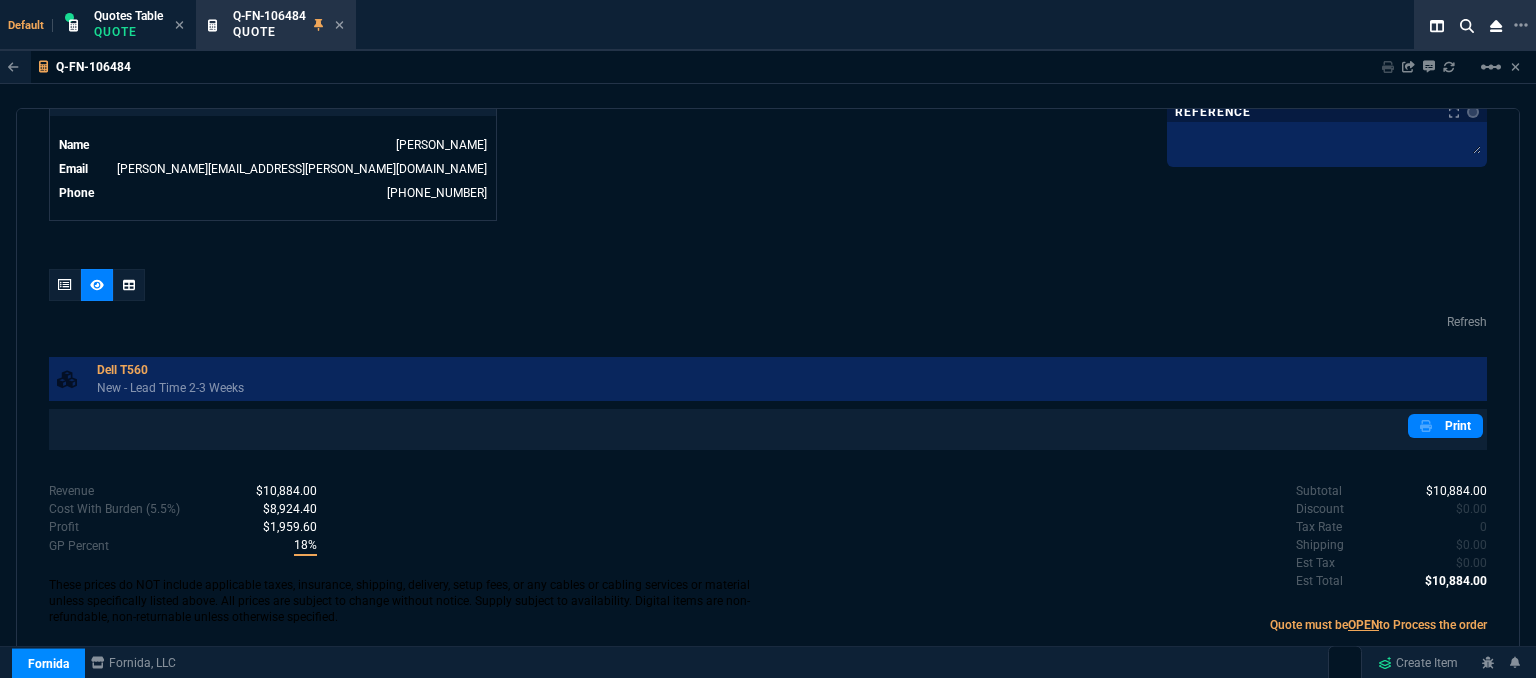 scroll, scrollTop: 996, scrollLeft: 0, axis: vertical 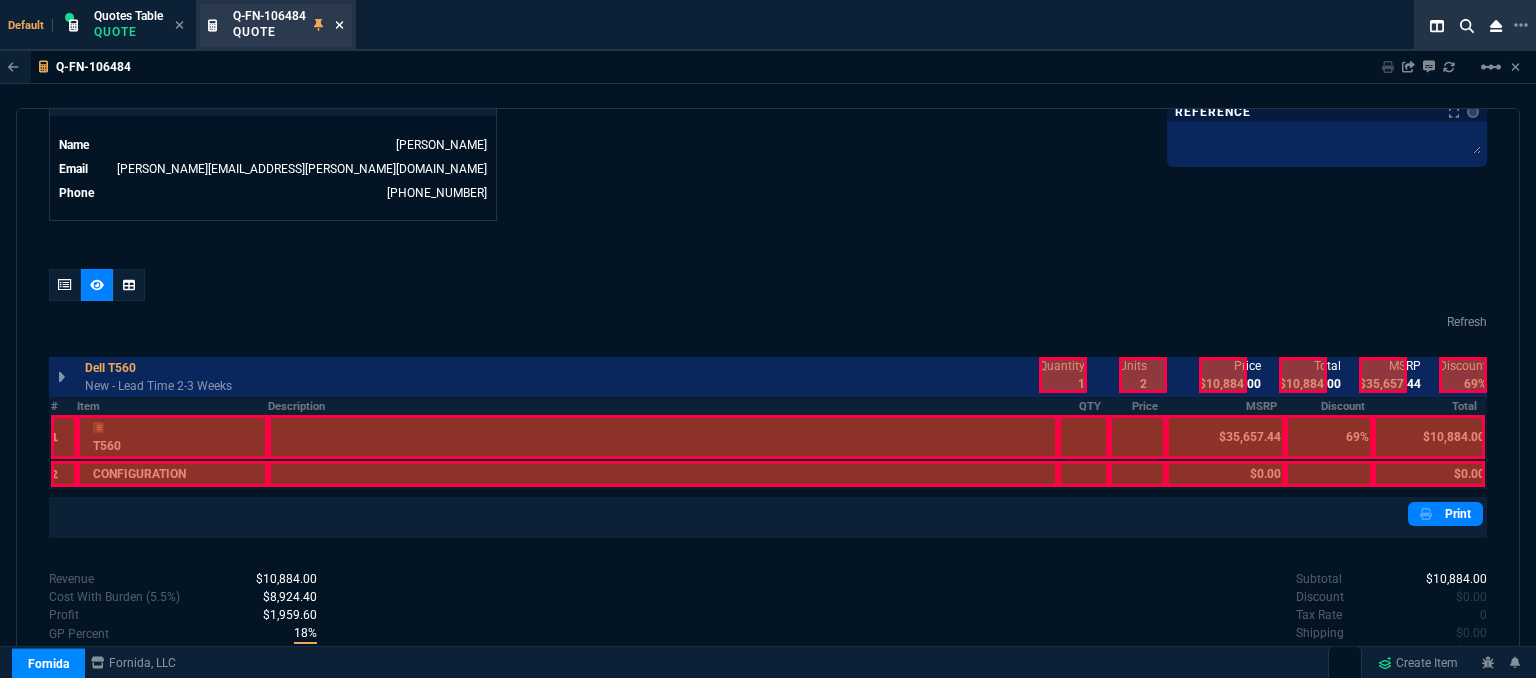 click 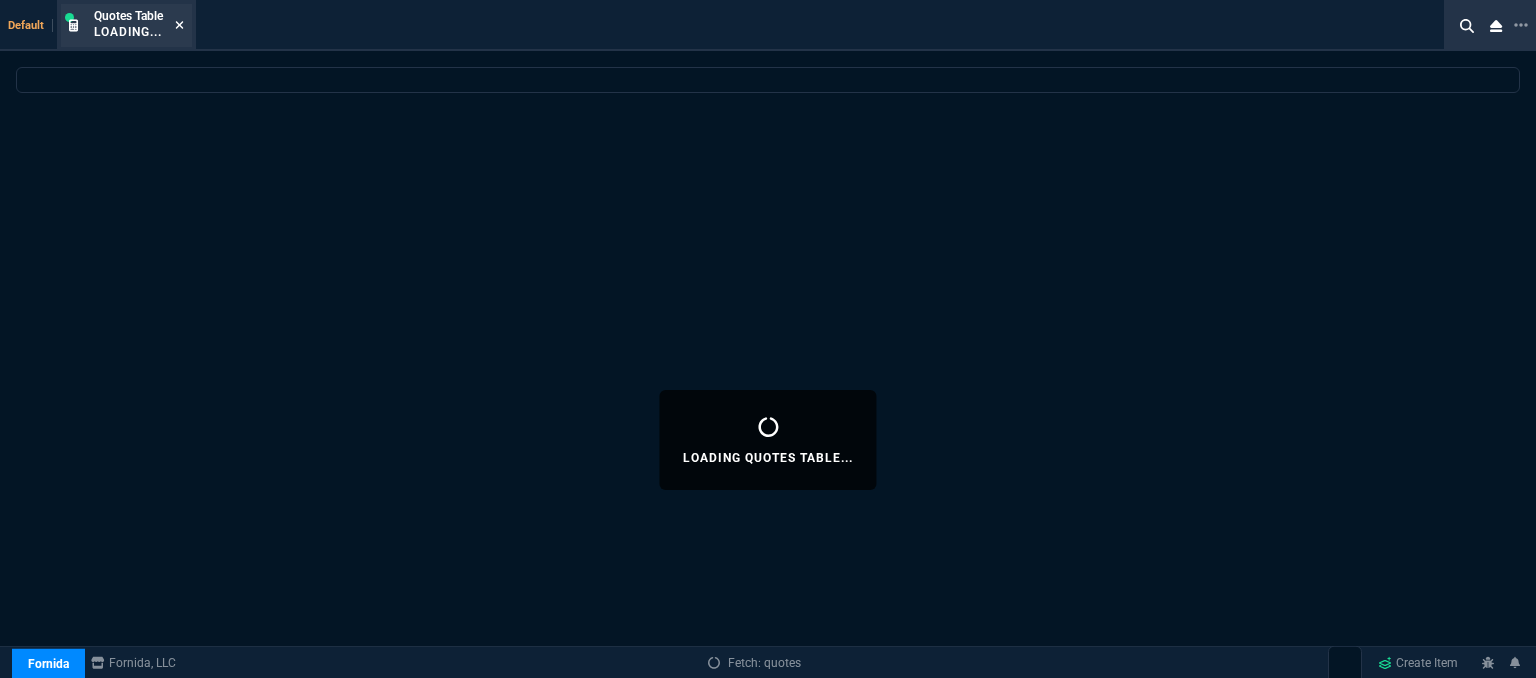 click 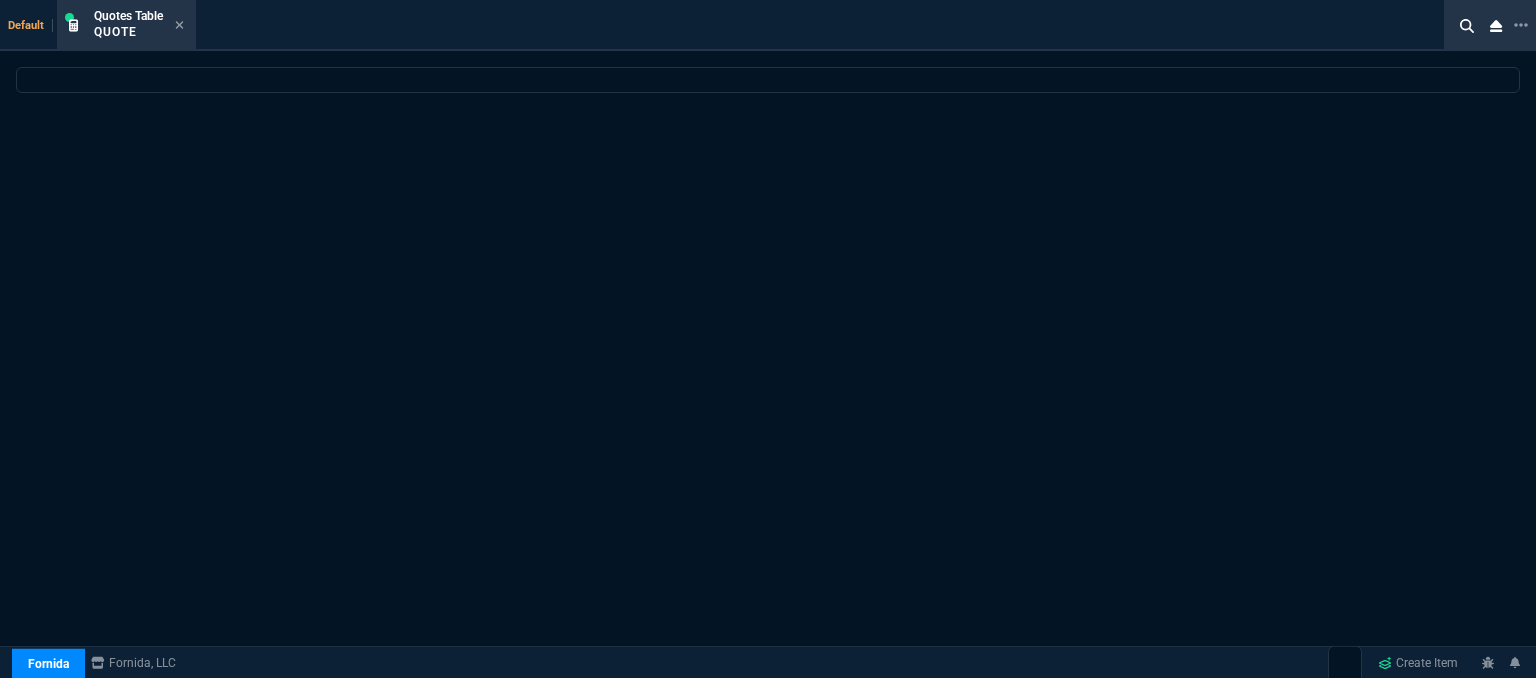 select 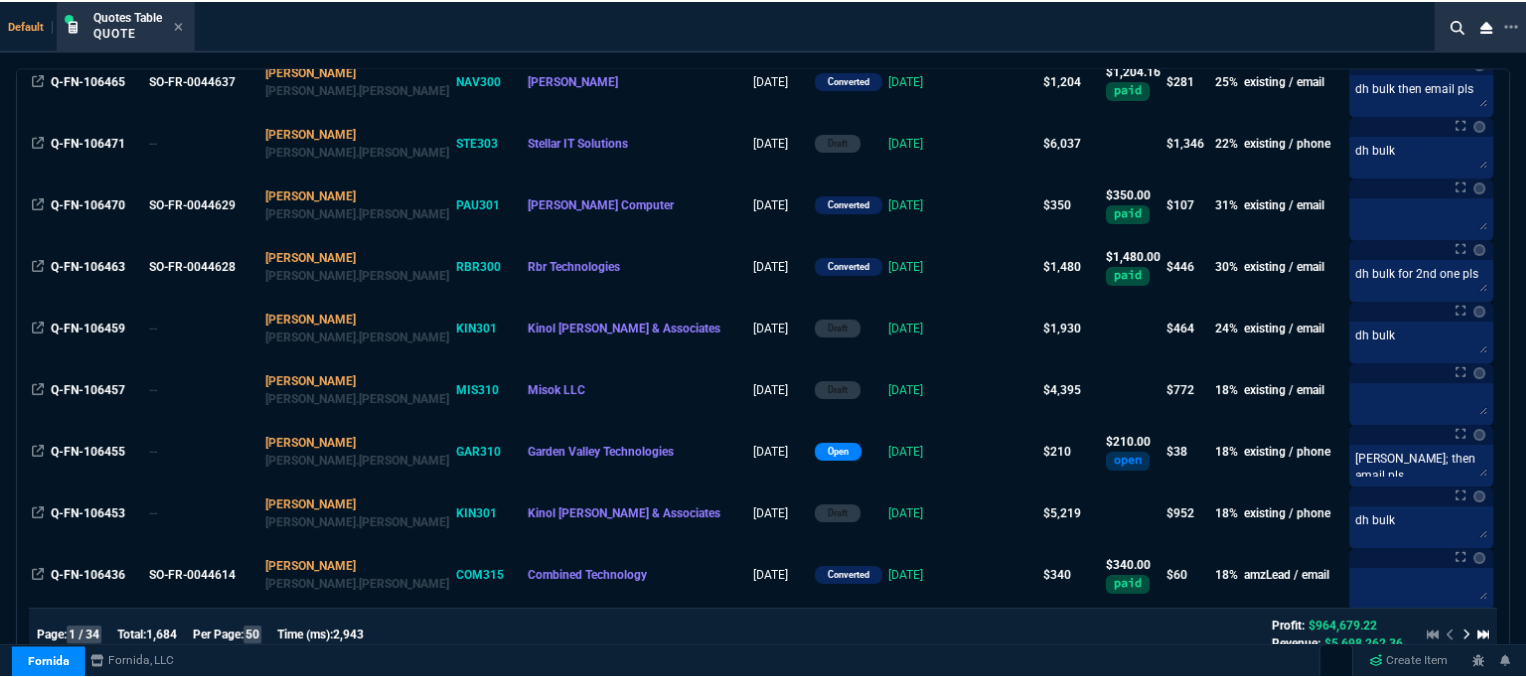 scroll, scrollTop: 900, scrollLeft: 0, axis: vertical 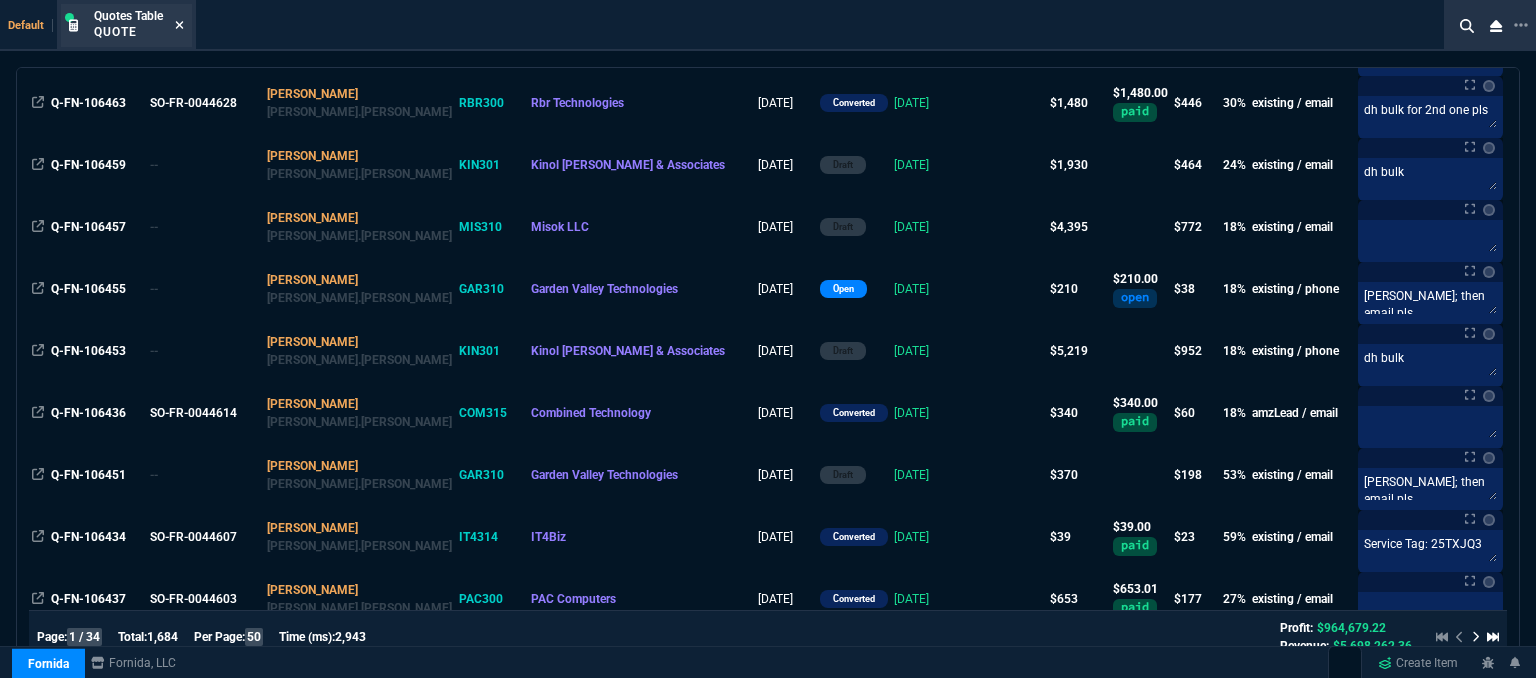 click at bounding box center (179, 26) 